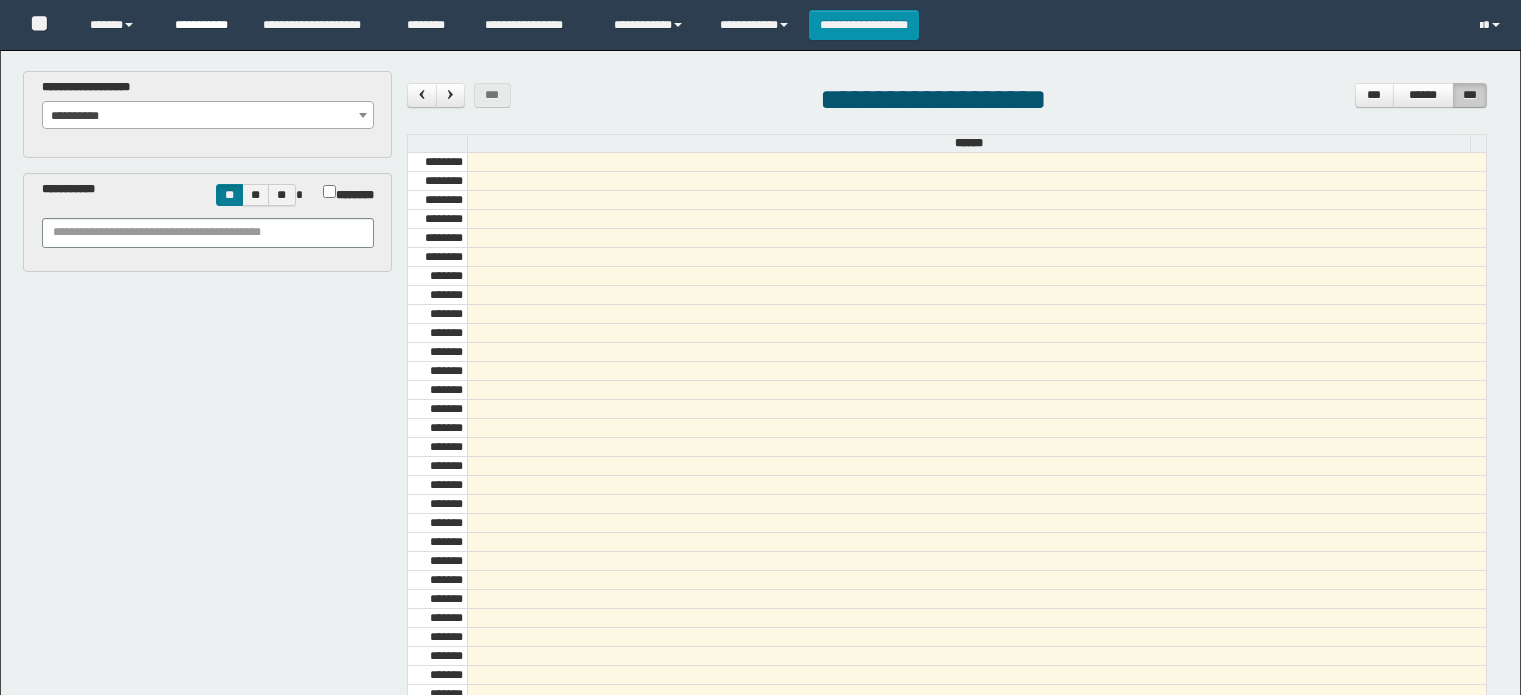 scroll, scrollTop: 0, scrollLeft: 0, axis: both 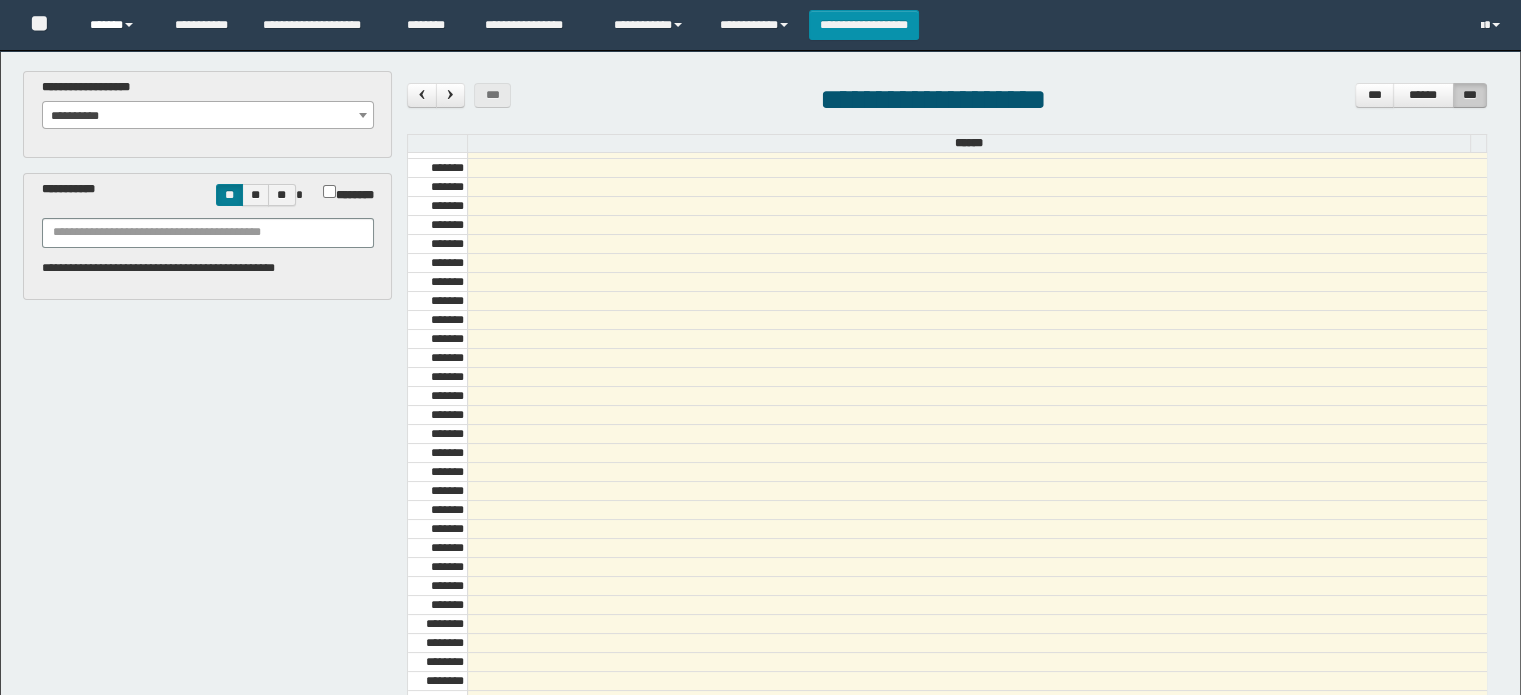 click on "******" at bounding box center [117, 25] 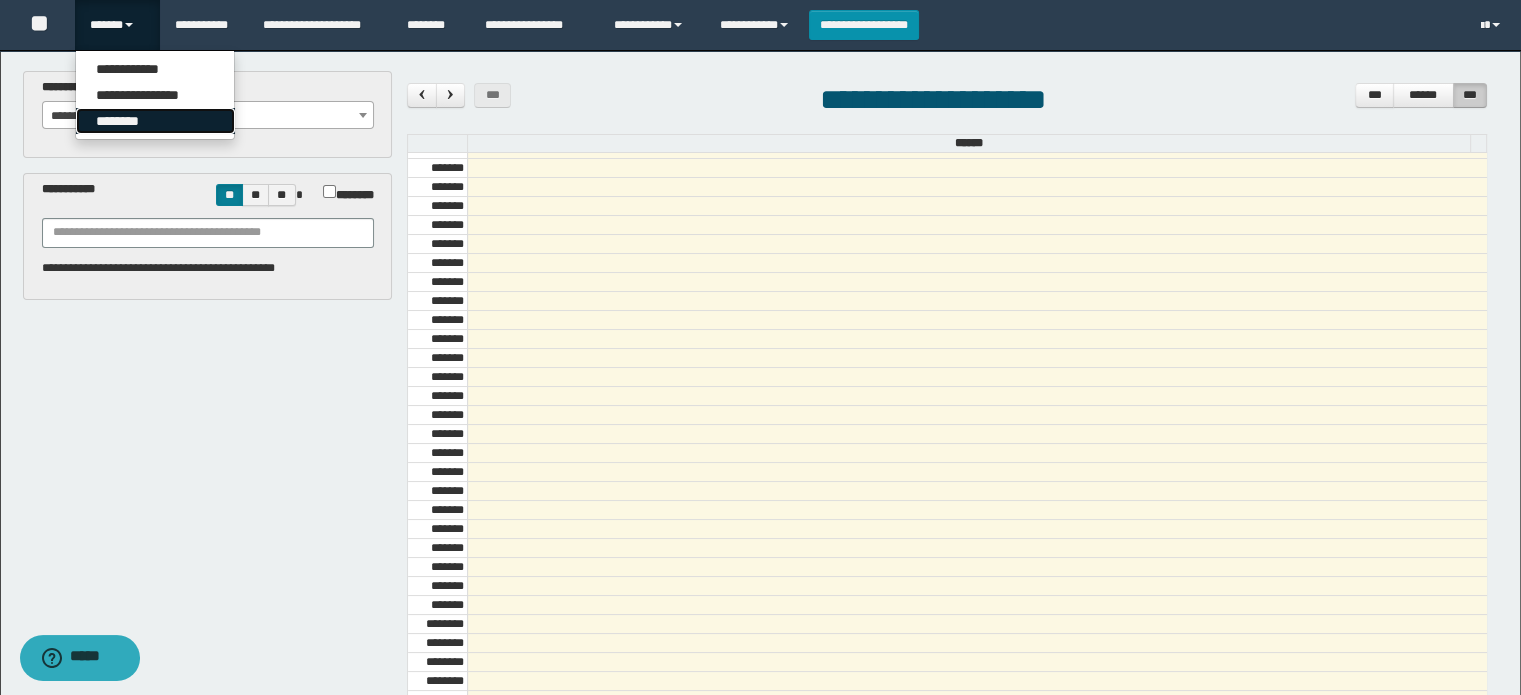 click on "********" at bounding box center [155, 121] 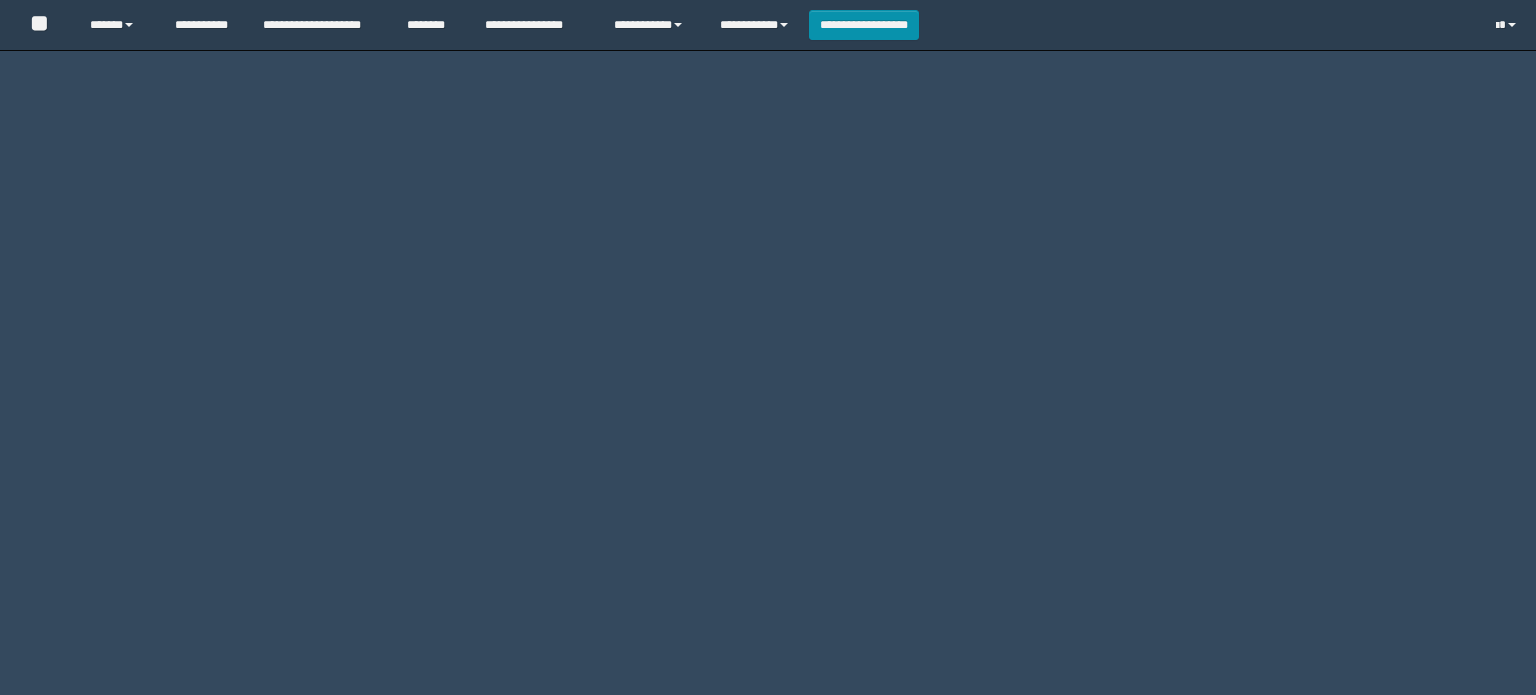 scroll, scrollTop: 0, scrollLeft: 0, axis: both 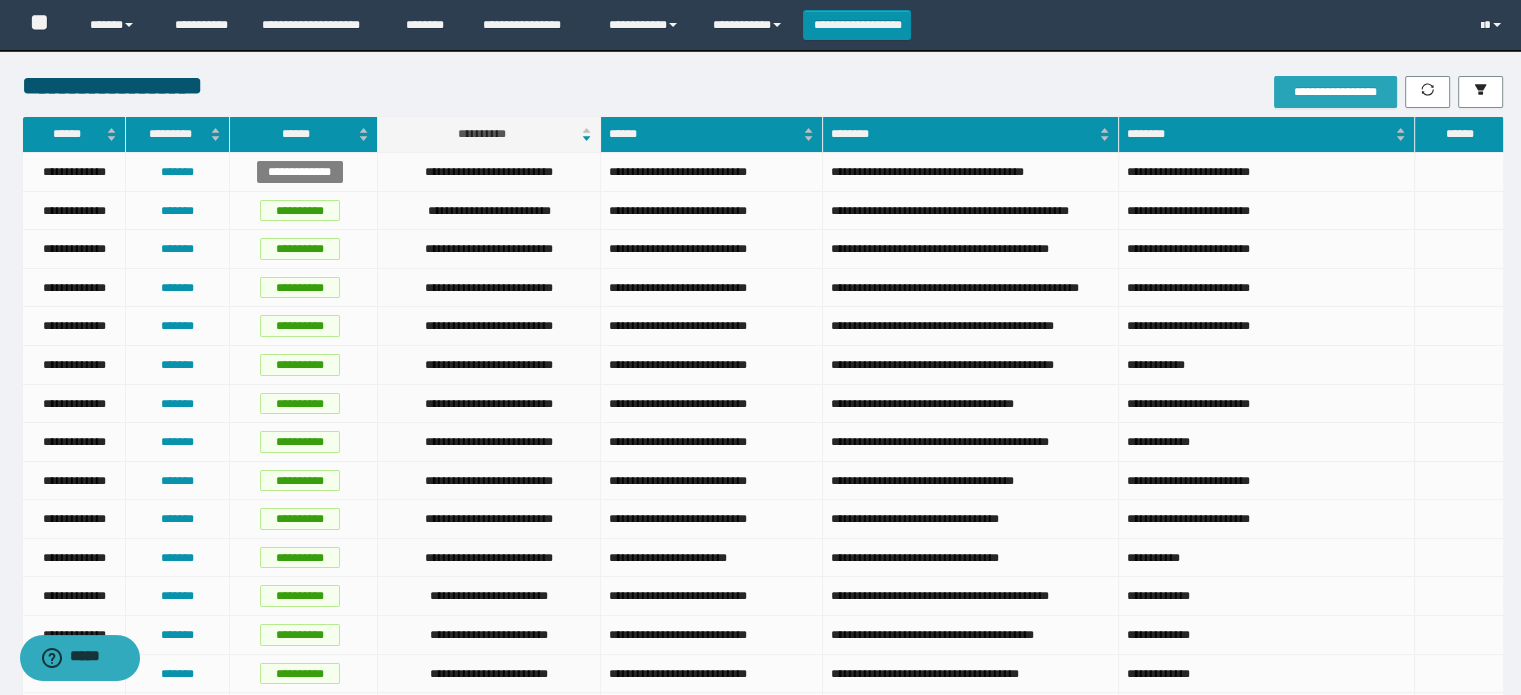 click on "**********" at bounding box center [1335, 92] 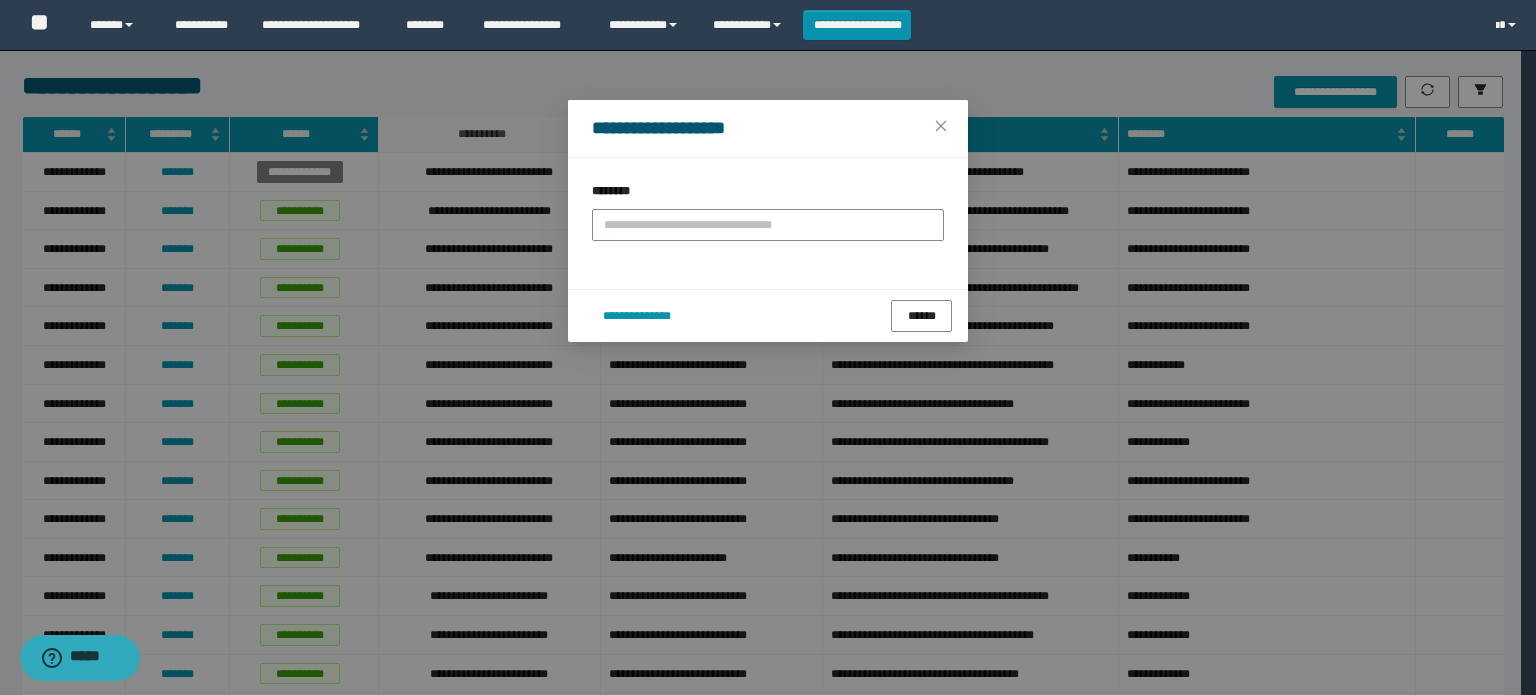 drag, startPoint x: 892, startPoint y: 262, endPoint x: 833, endPoint y: 264, distance: 59.03389 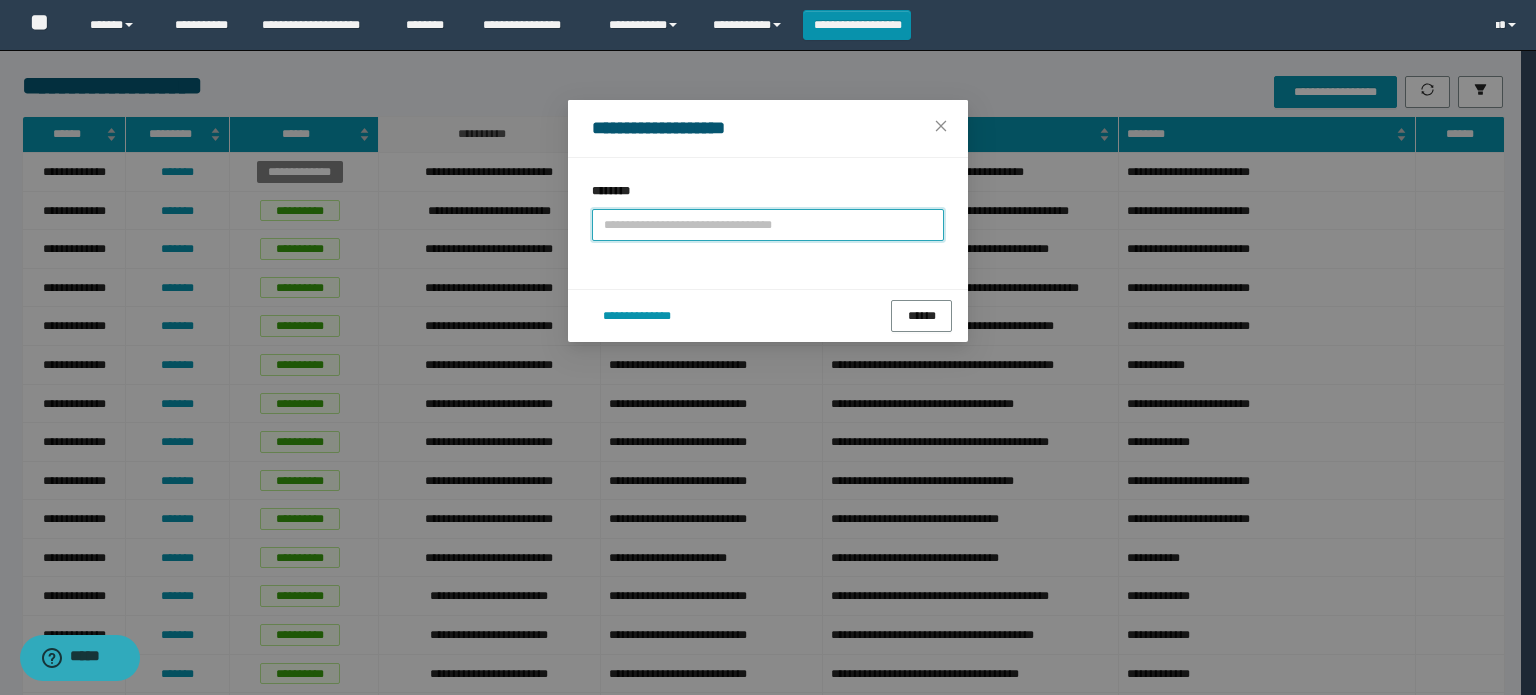 click at bounding box center (768, 225) 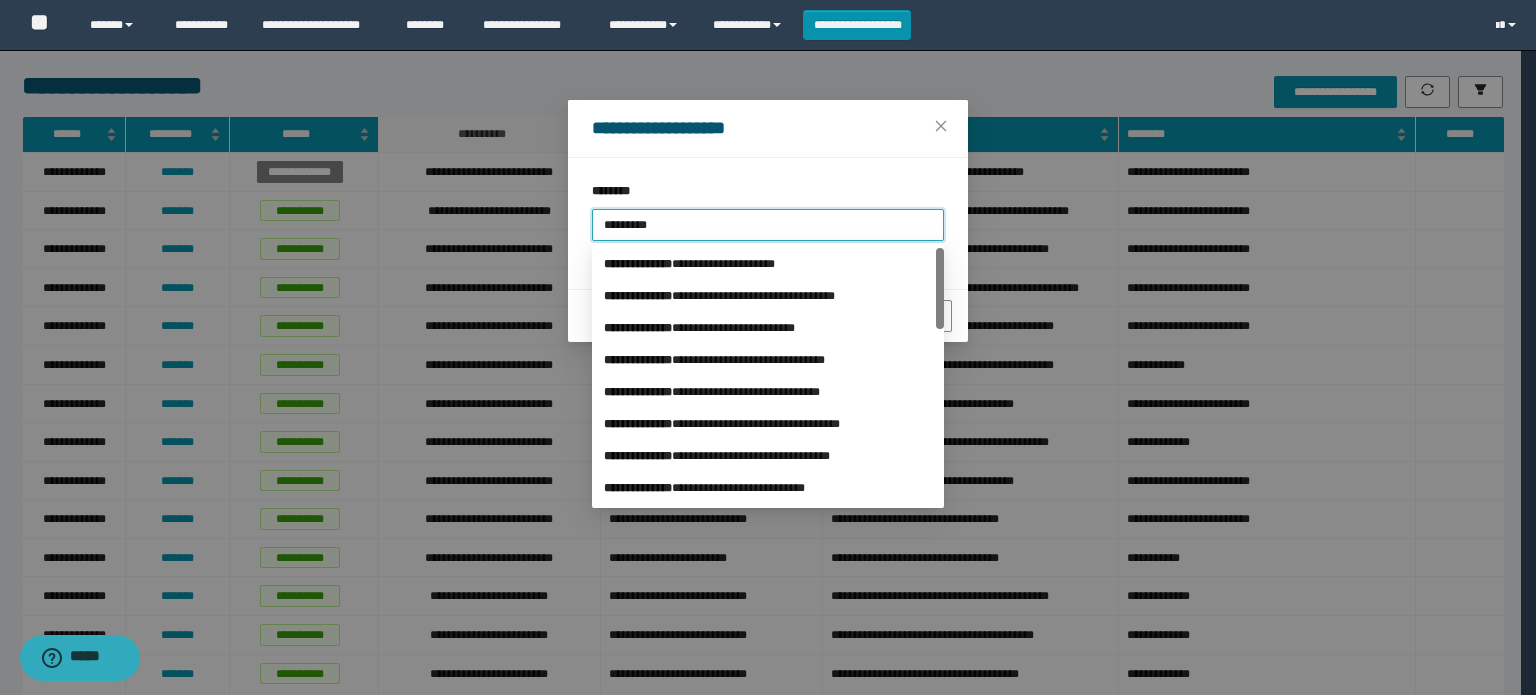 type on "**********" 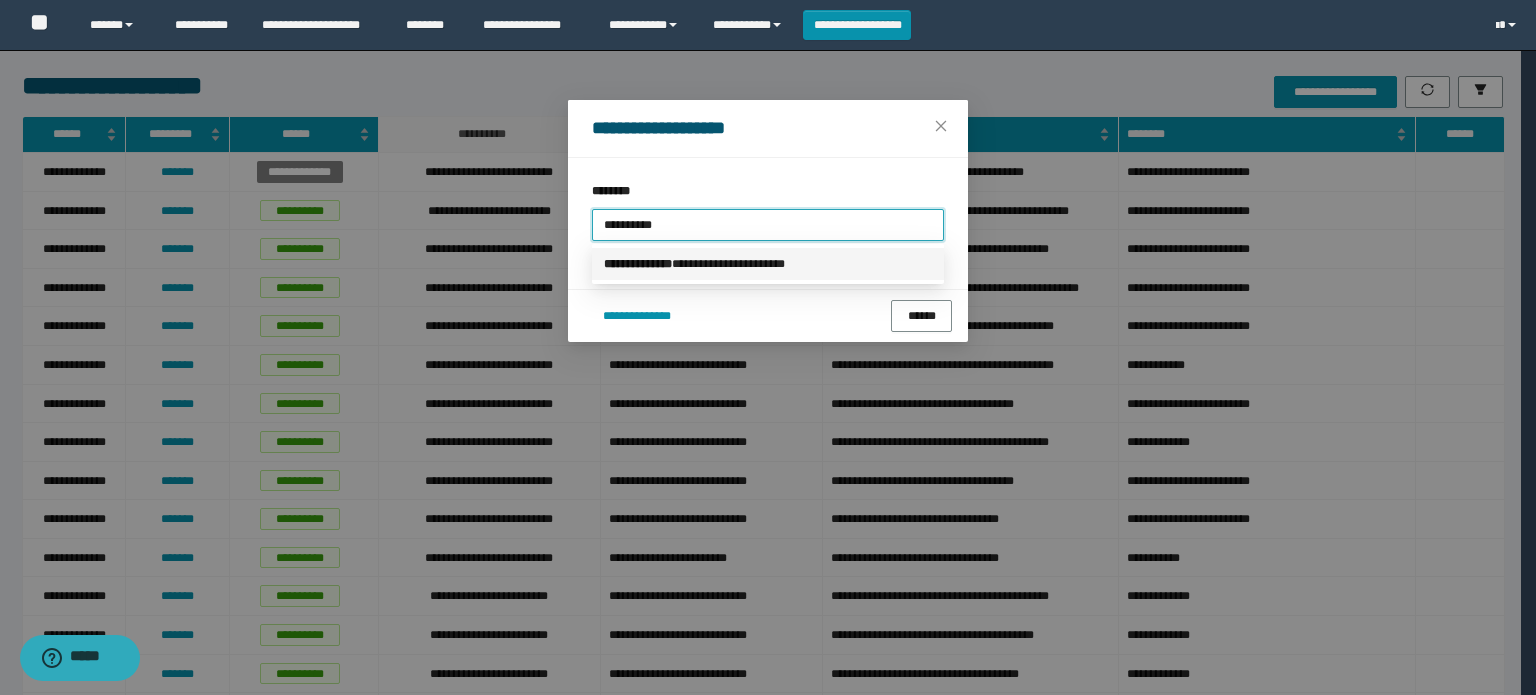 click on "**********" at bounding box center (768, 264) 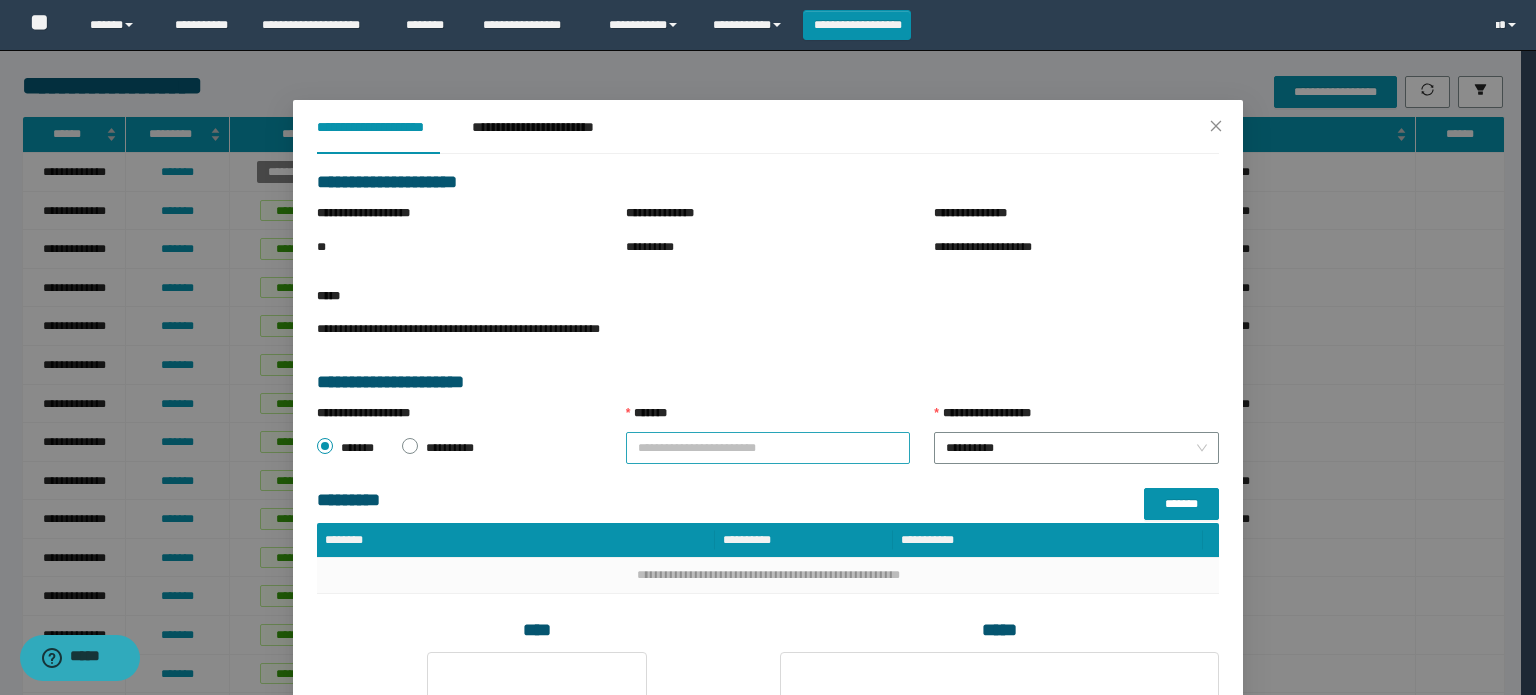 click on "*******" at bounding box center (768, 448) 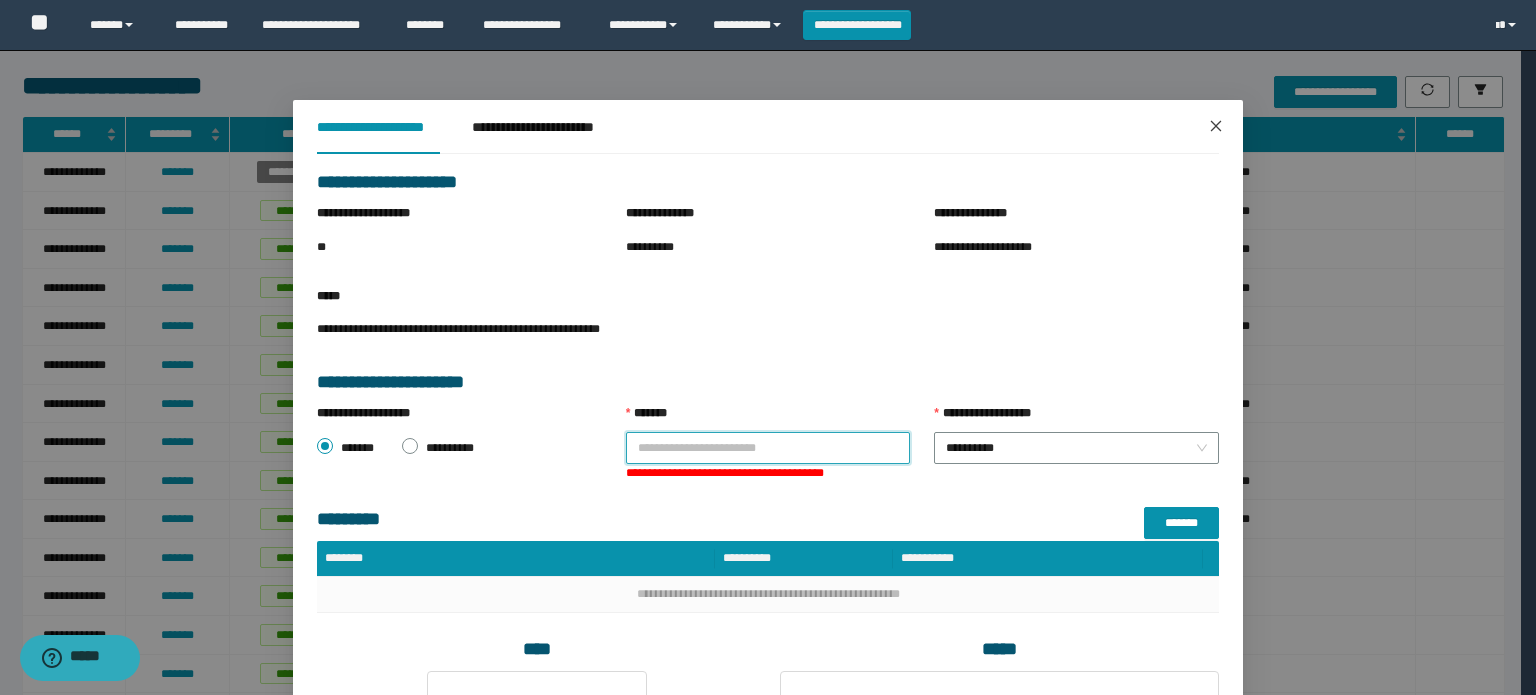 click 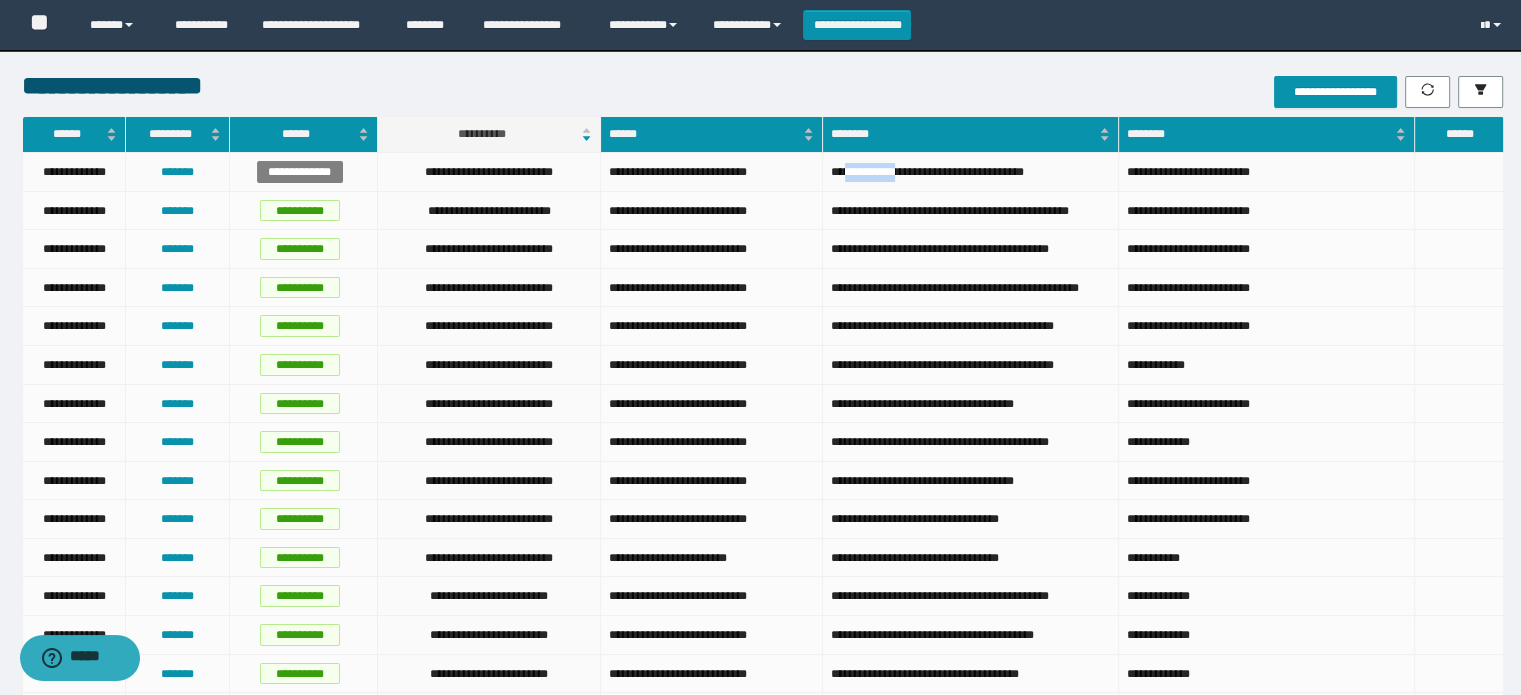 drag, startPoint x: 847, startPoint y: 171, endPoint x: 912, endPoint y: 170, distance: 65.00769 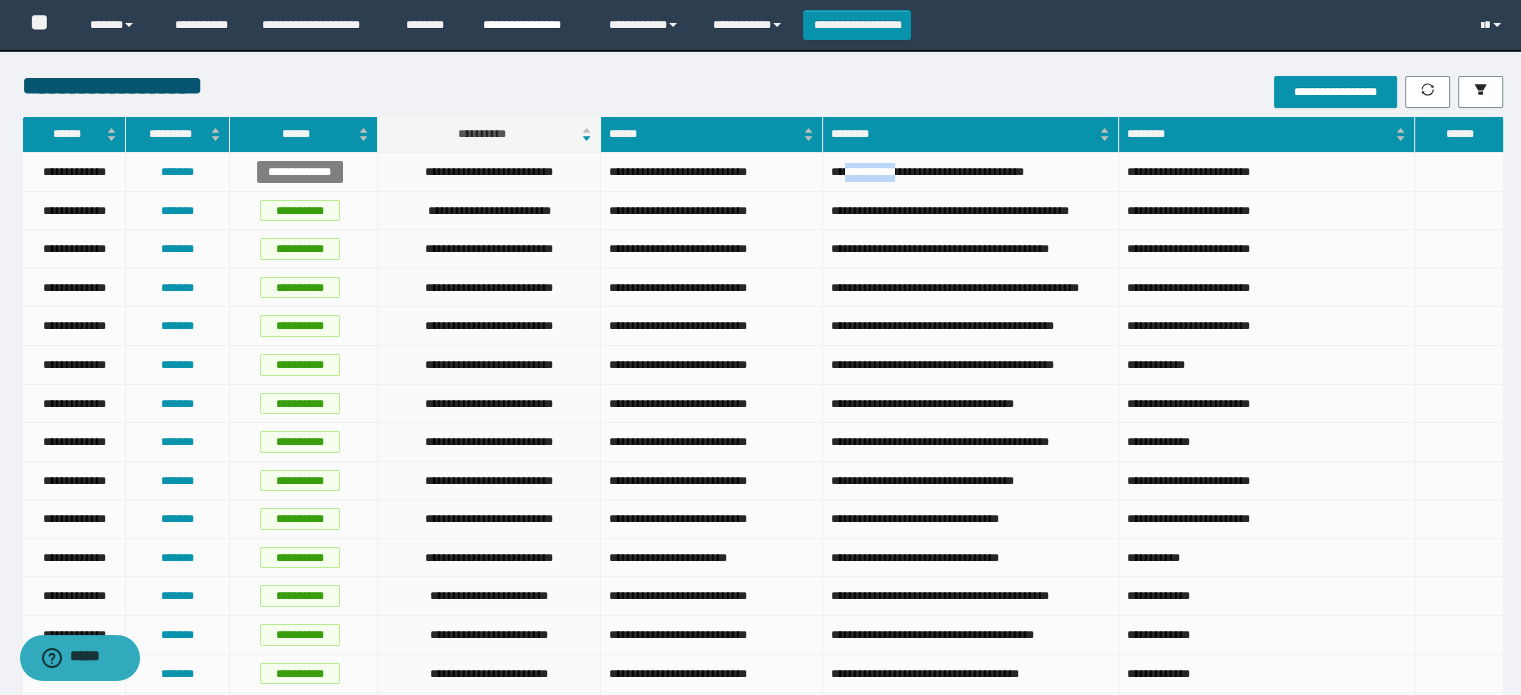 click on "**********" at bounding box center (531, 25) 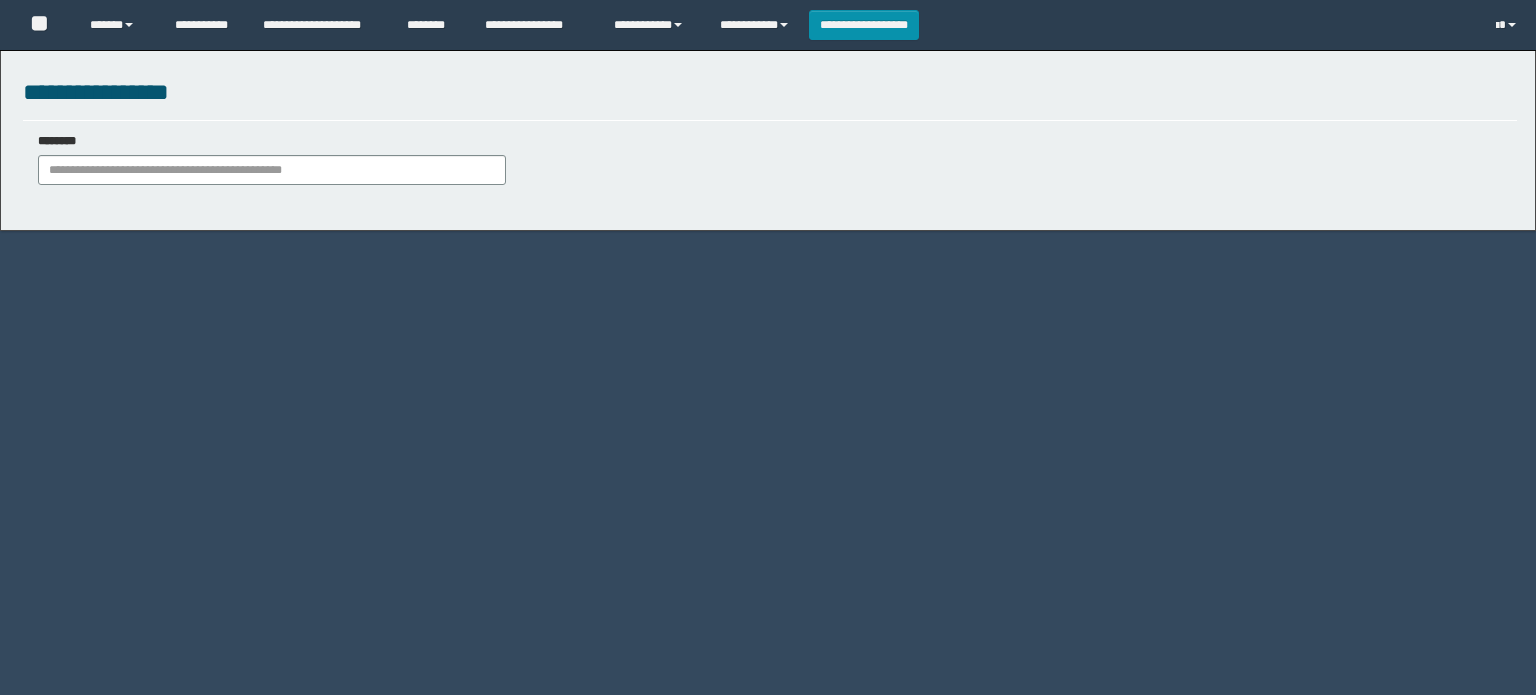 scroll, scrollTop: 0, scrollLeft: 0, axis: both 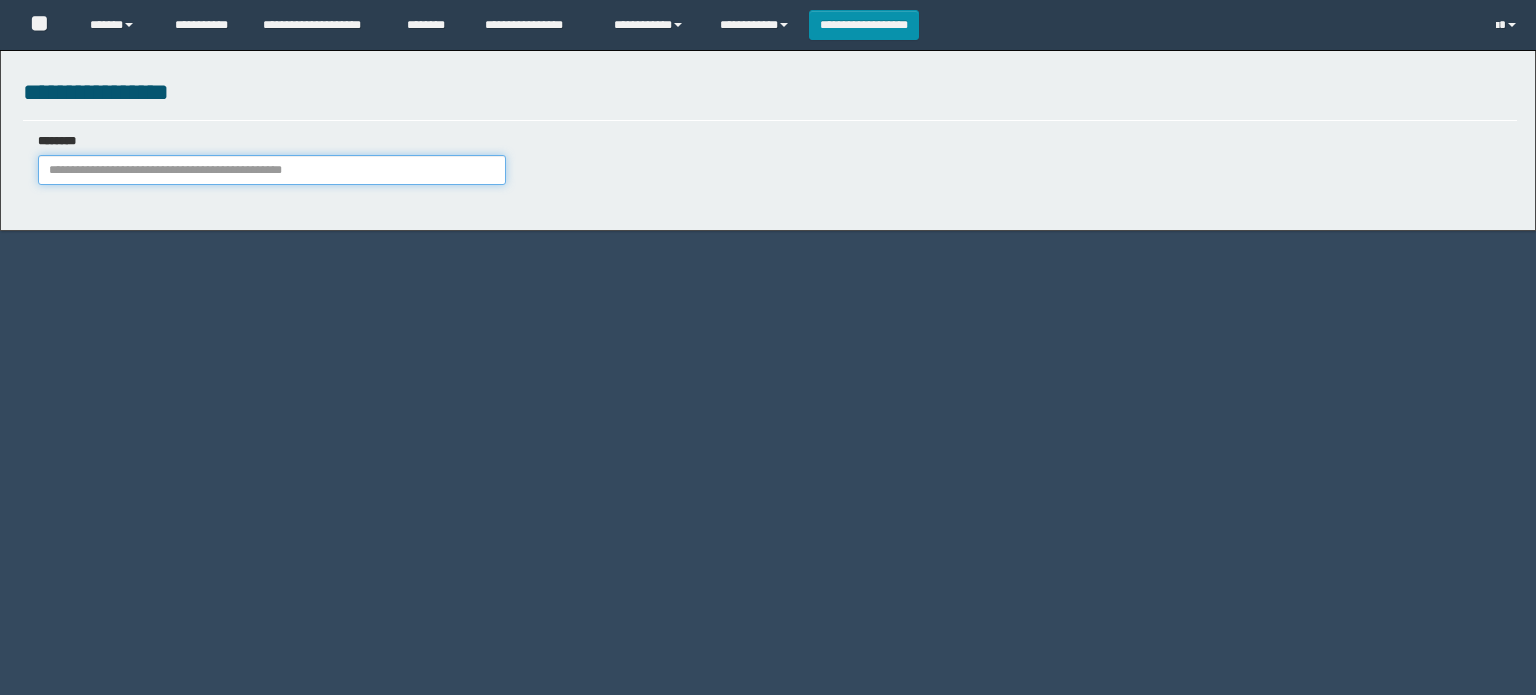 click on "********" at bounding box center (272, 170) 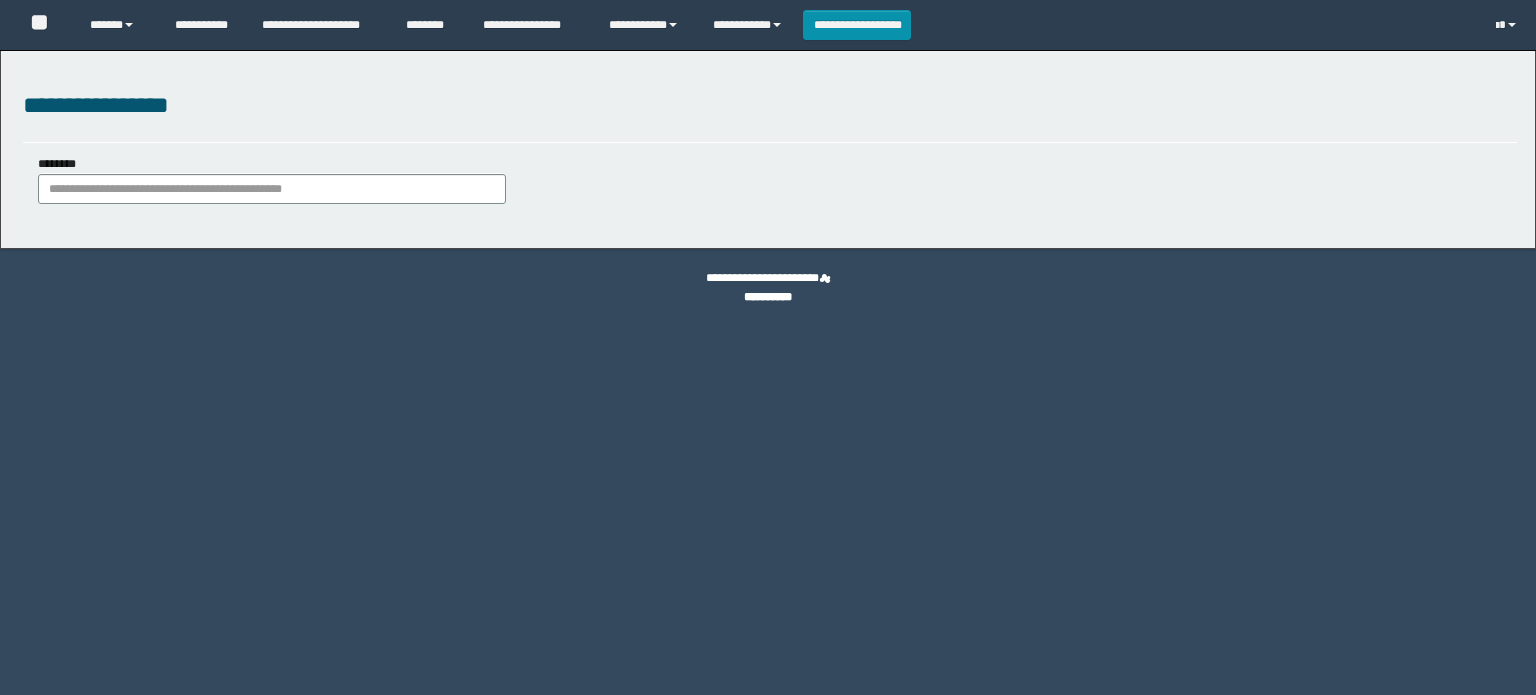 scroll, scrollTop: 0, scrollLeft: 0, axis: both 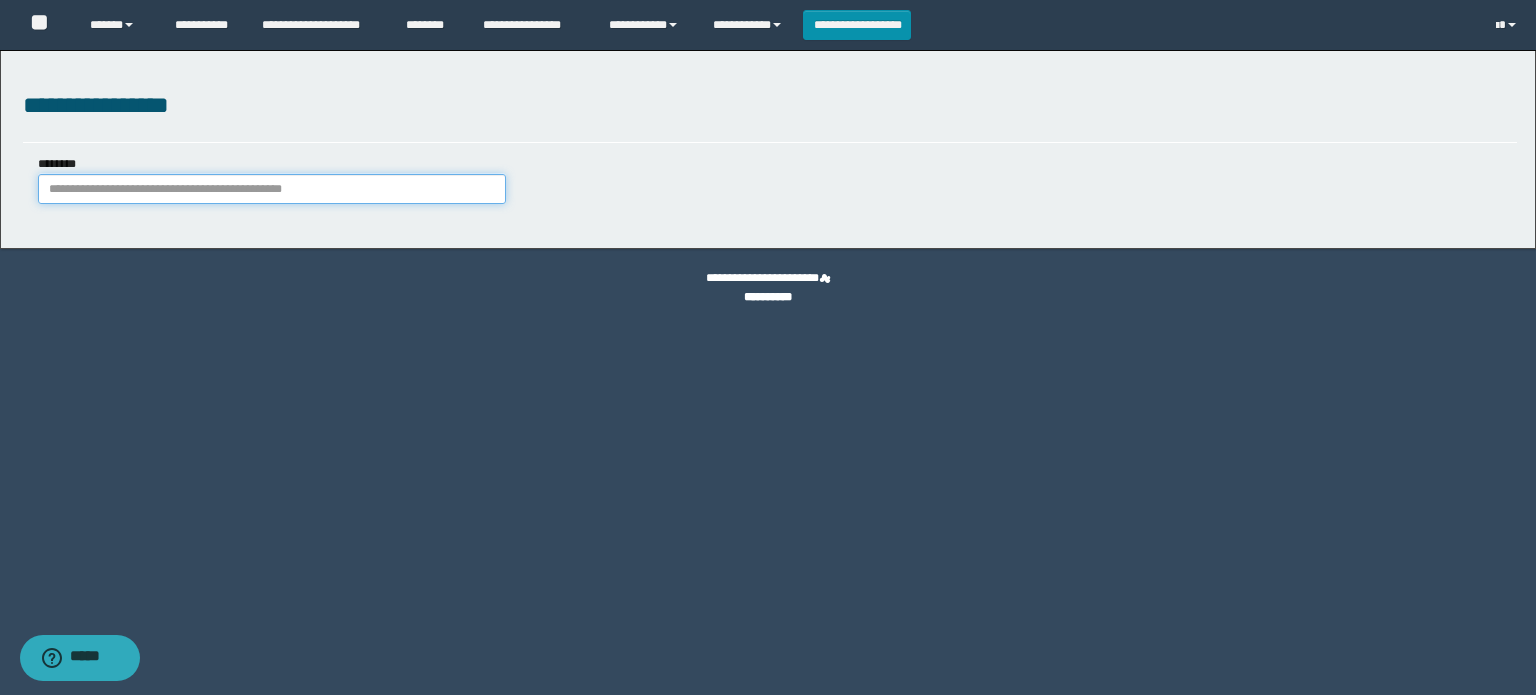 click on "********" at bounding box center [272, 189] 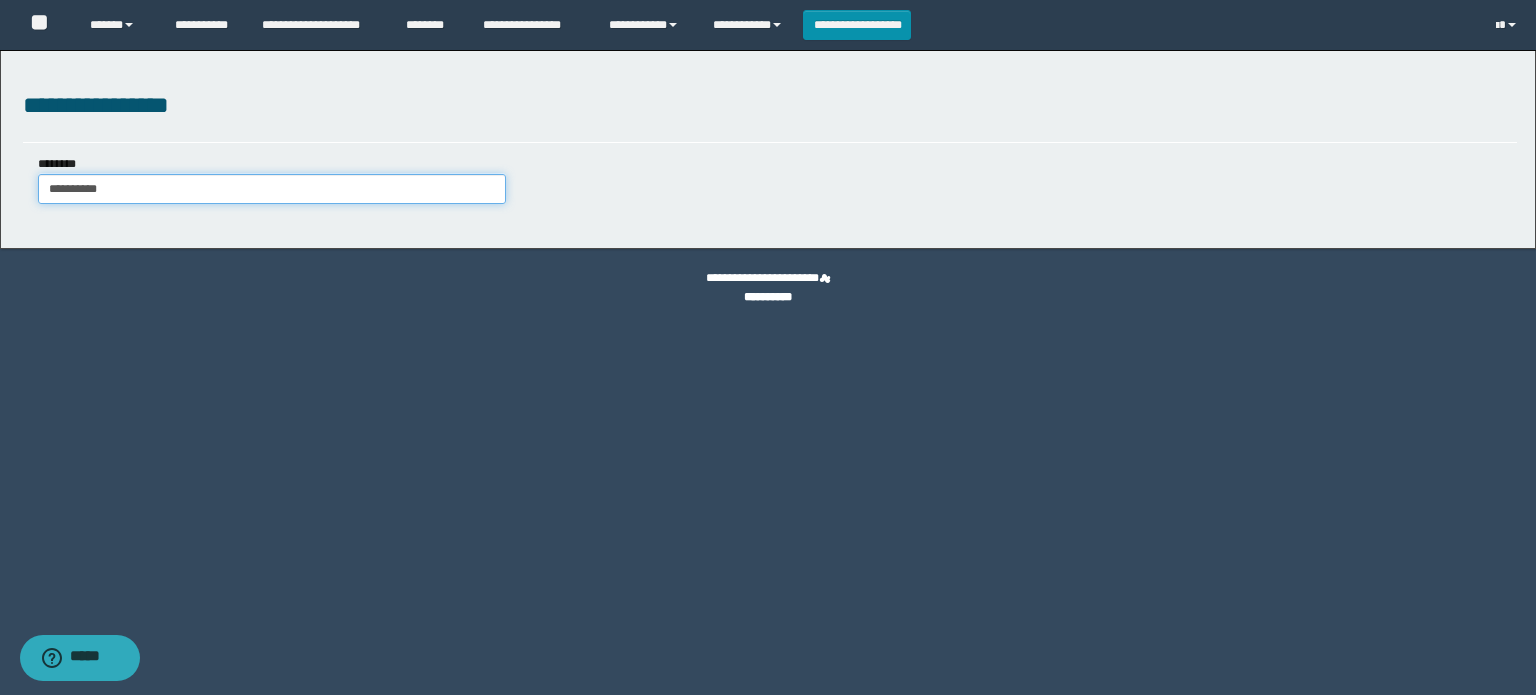 type on "**********" 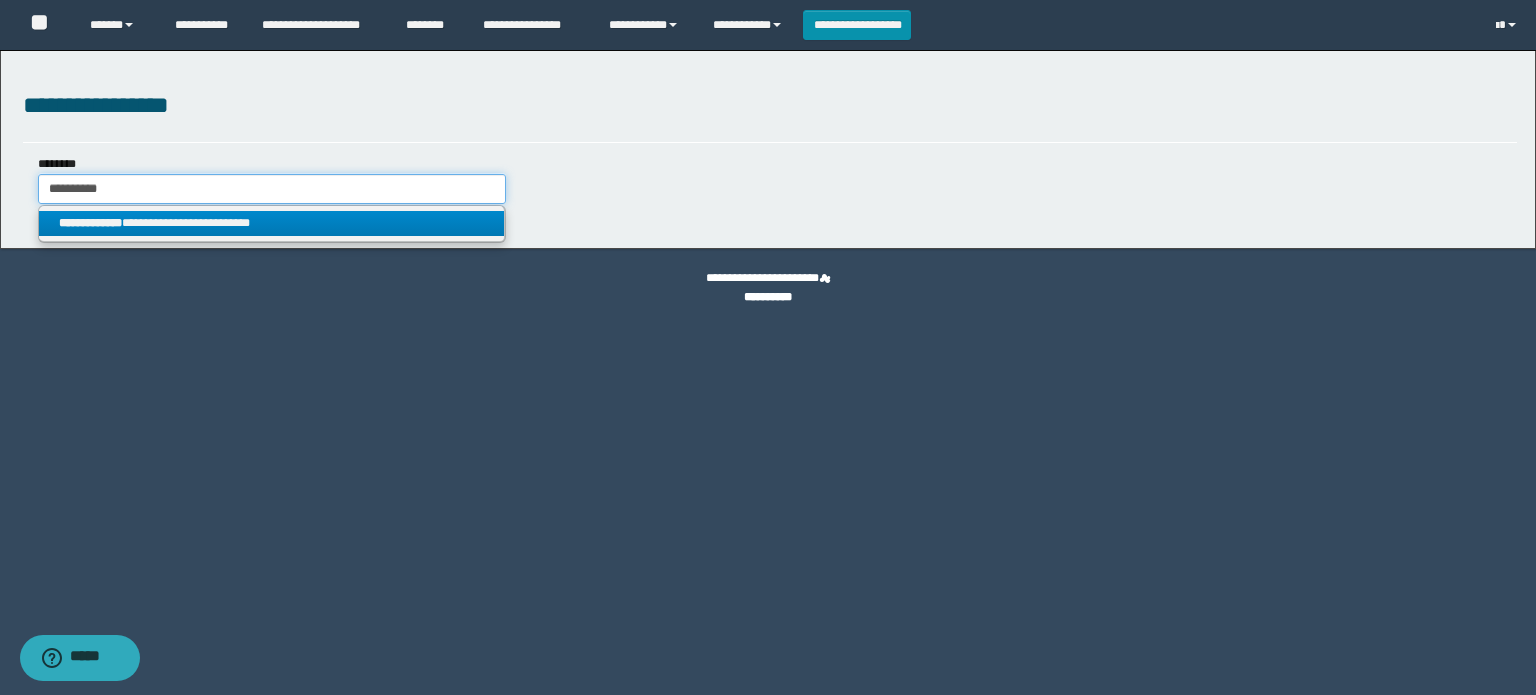 type on "**********" 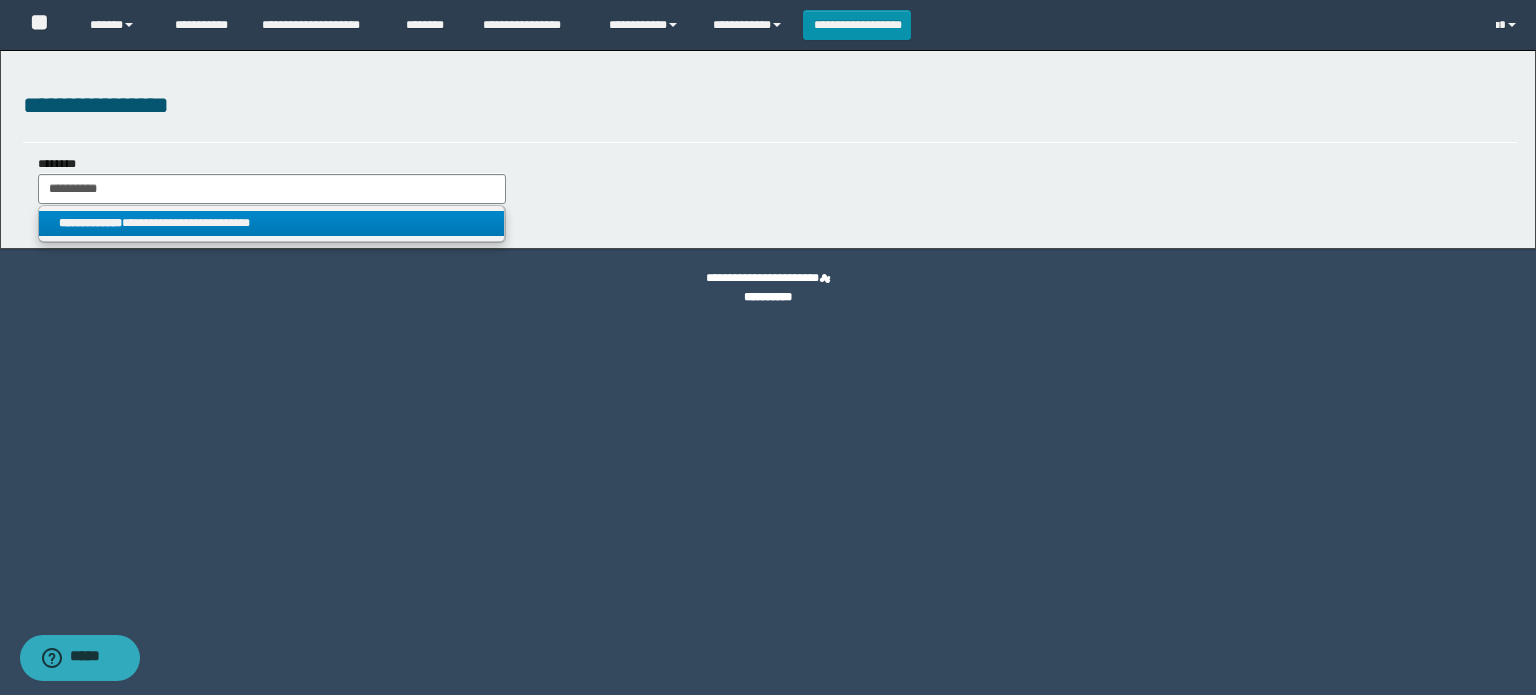 click on "**********" at bounding box center [272, 223] 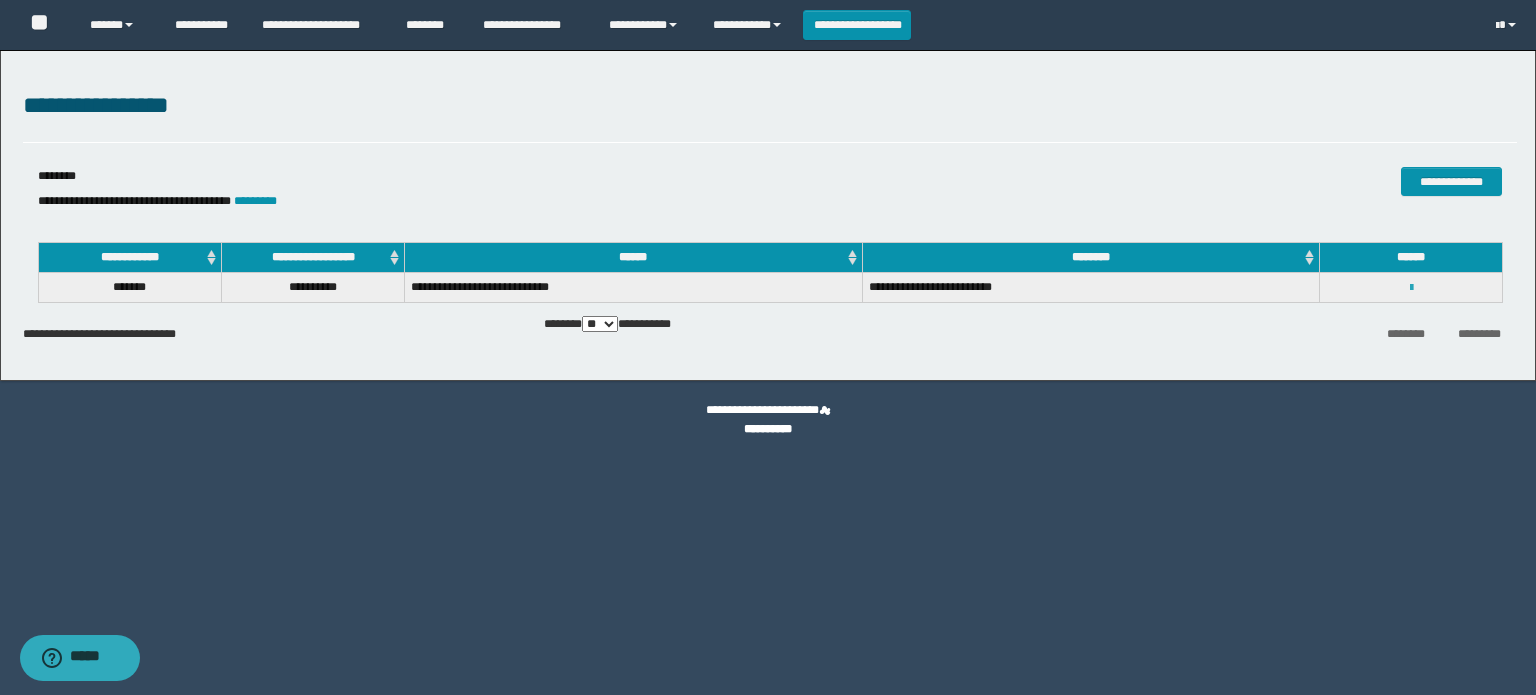 click at bounding box center [1411, 288] 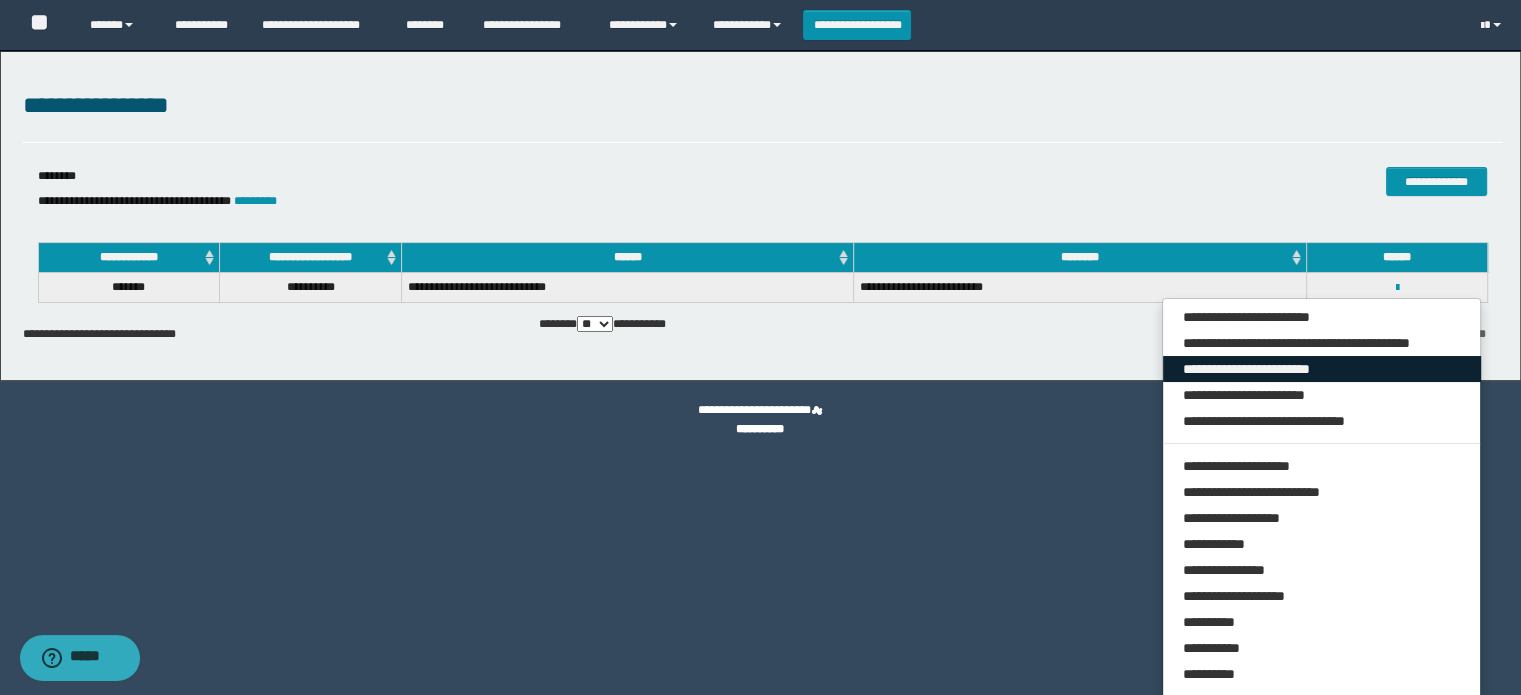 click on "**********" at bounding box center (1322, 369) 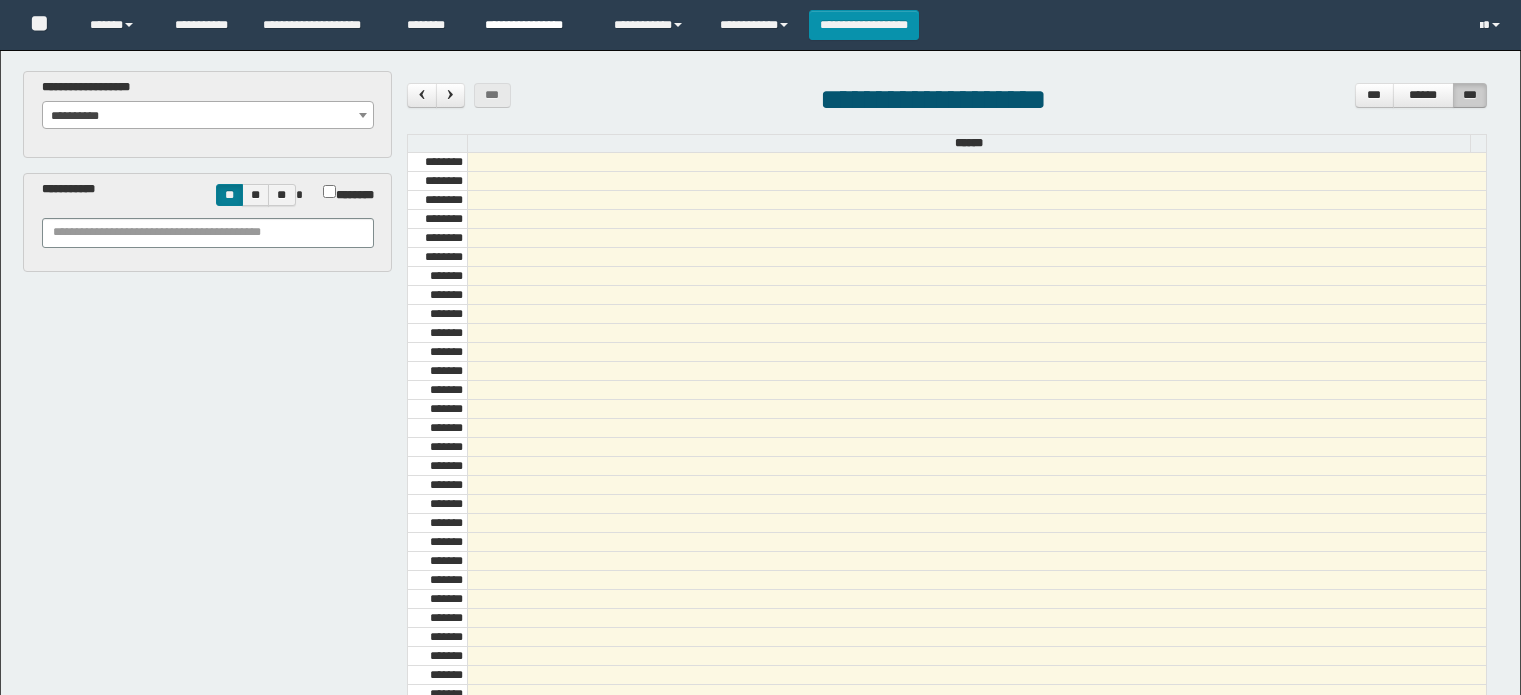 scroll, scrollTop: 0, scrollLeft: 0, axis: both 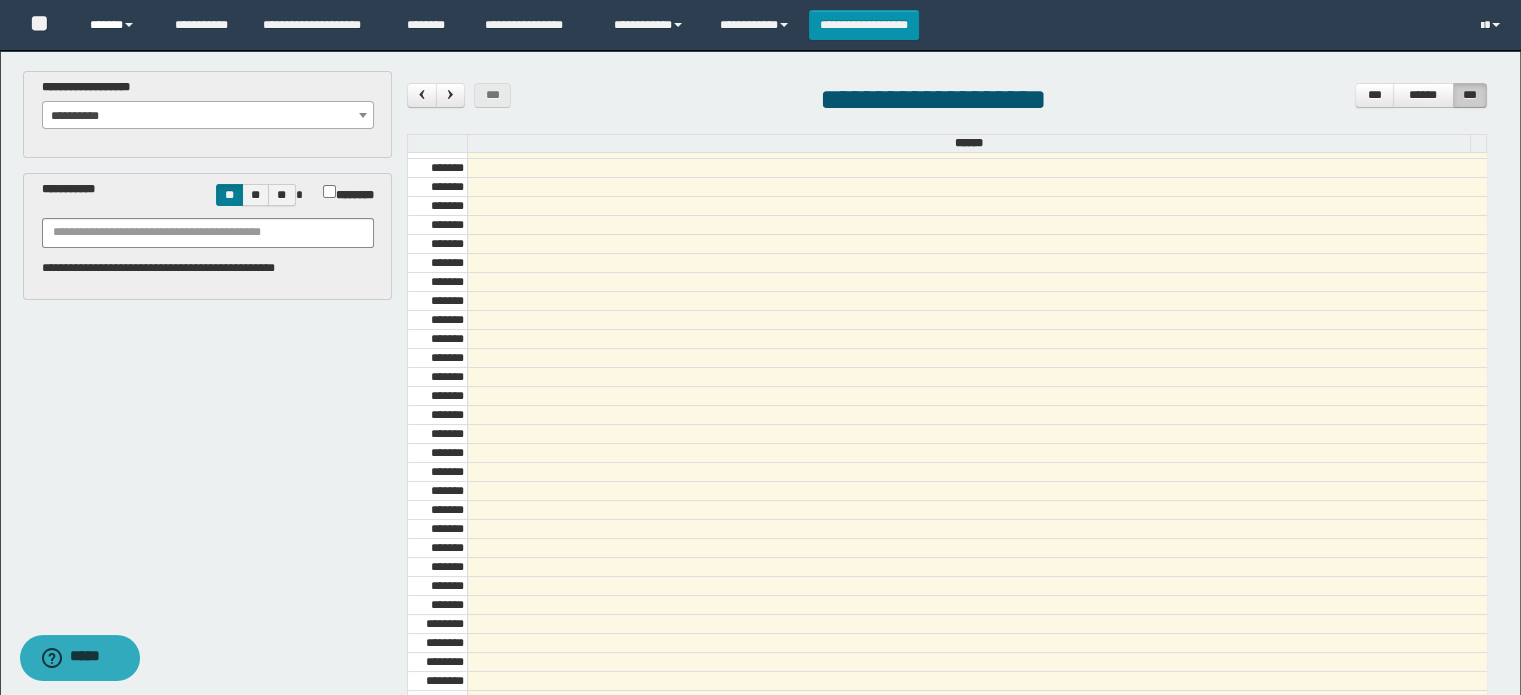 drag, startPoint x: 148, startPoint y: 10, endPoint x: 138, endPoint y: 36, distance: 27.856777 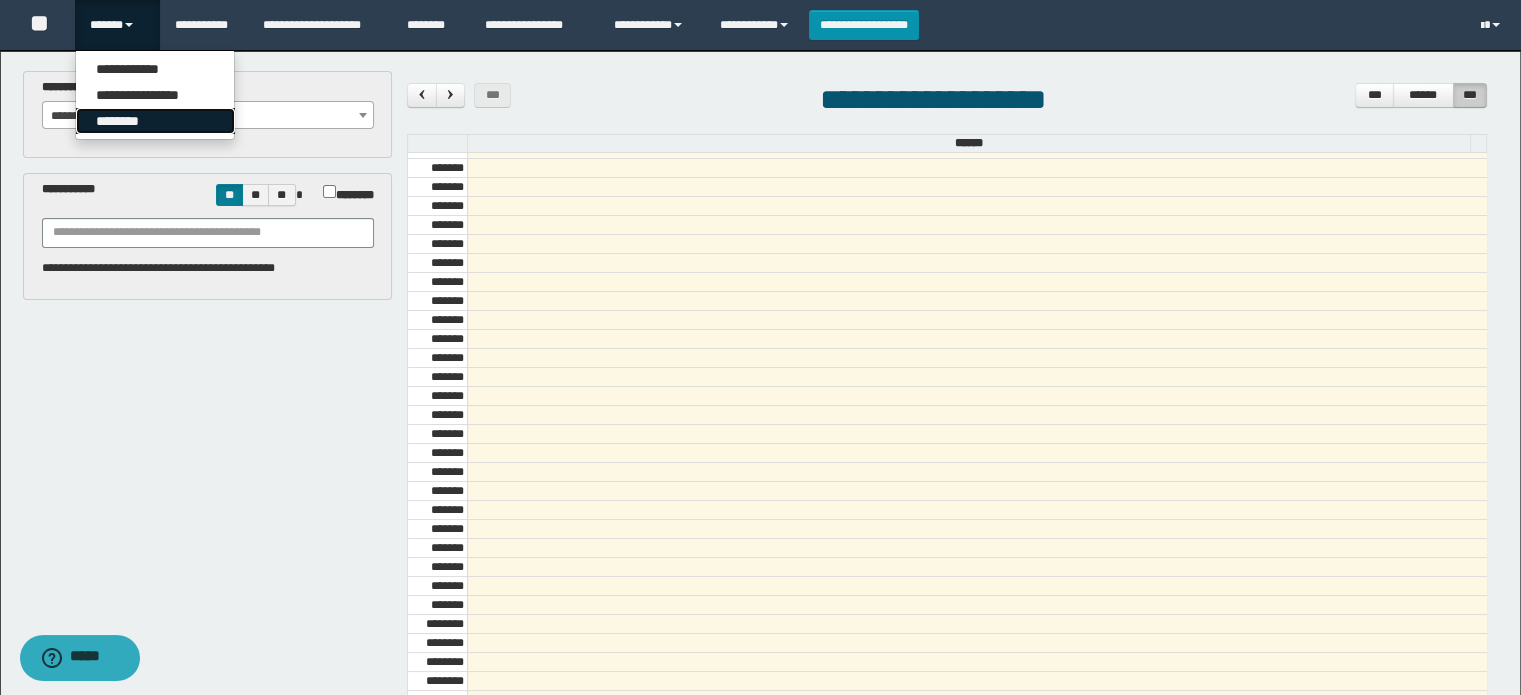 click on "********" at bounding box center (155, 121) 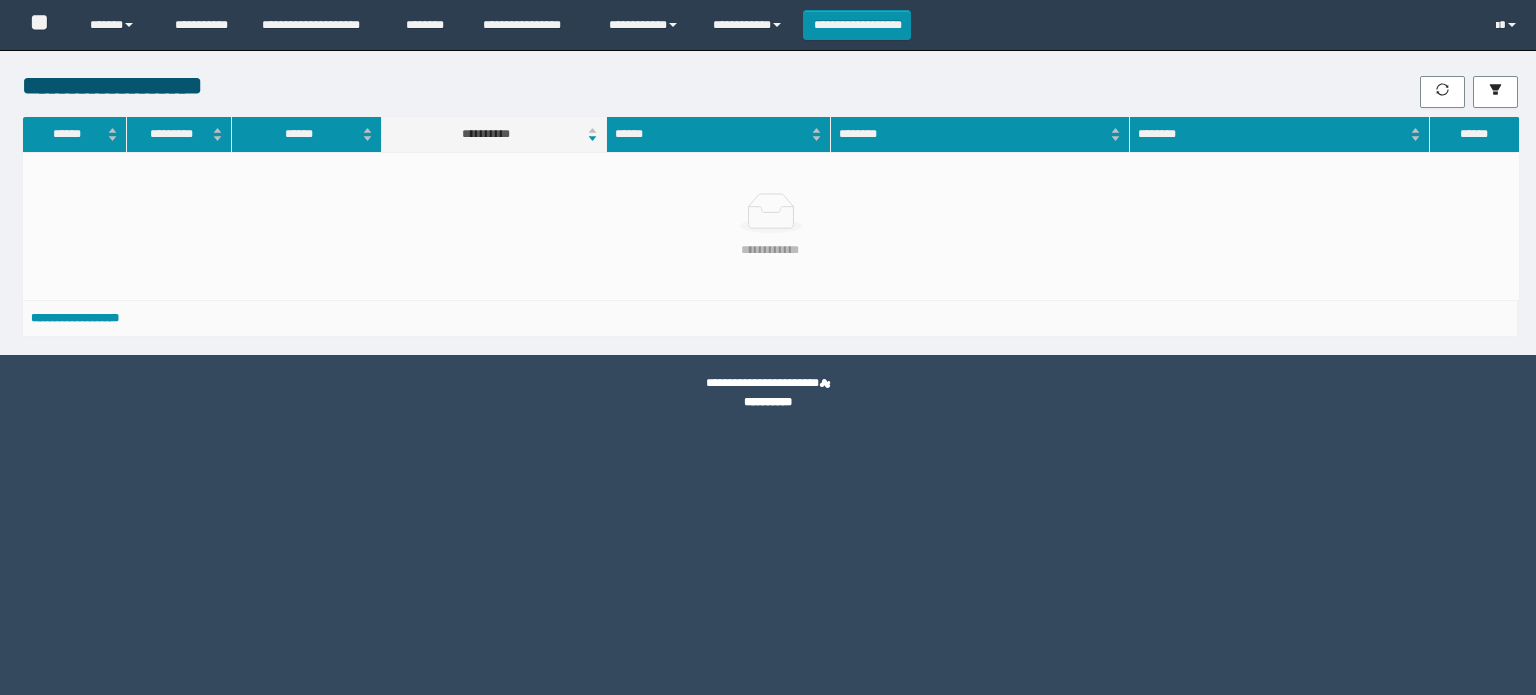 scroll, scrollTop: 0, scrollLeft: 0, axis: both 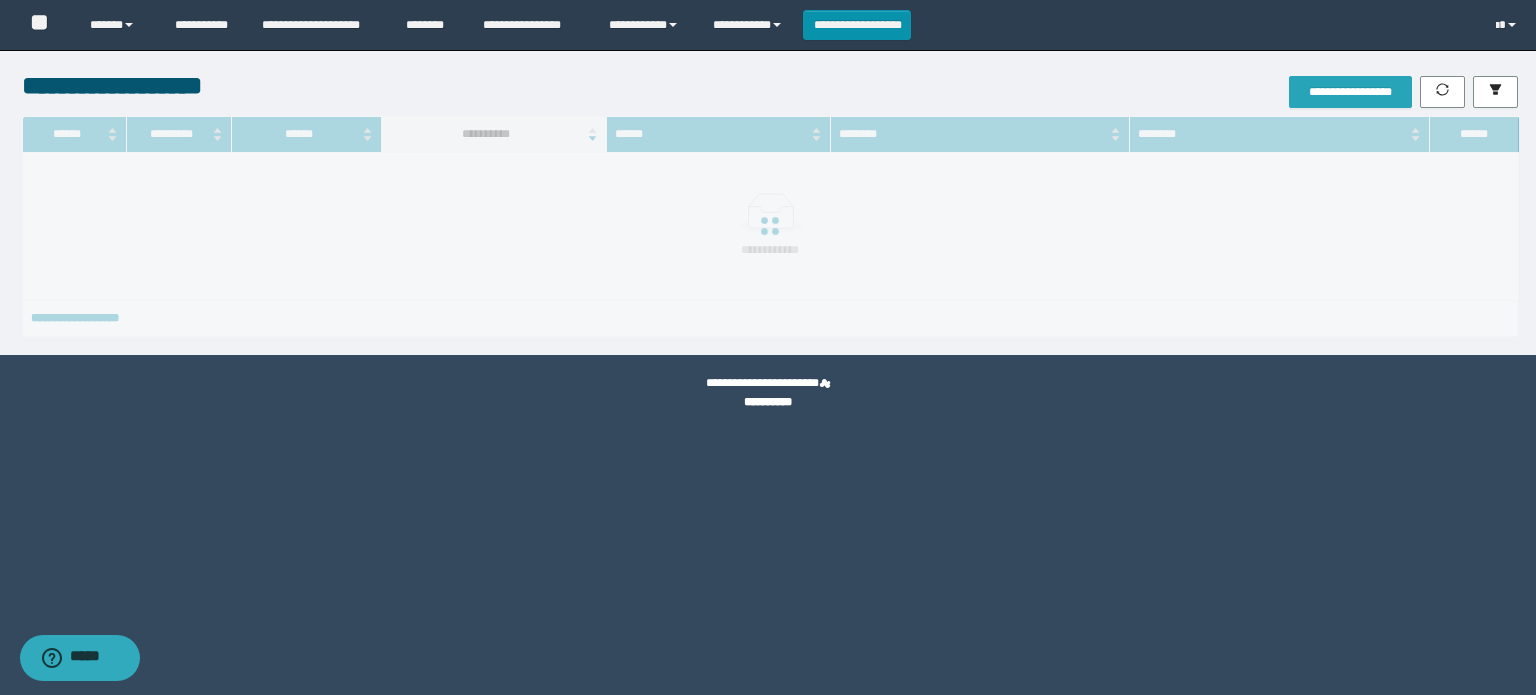 click on "**********" at bounding box center (1350, 92) 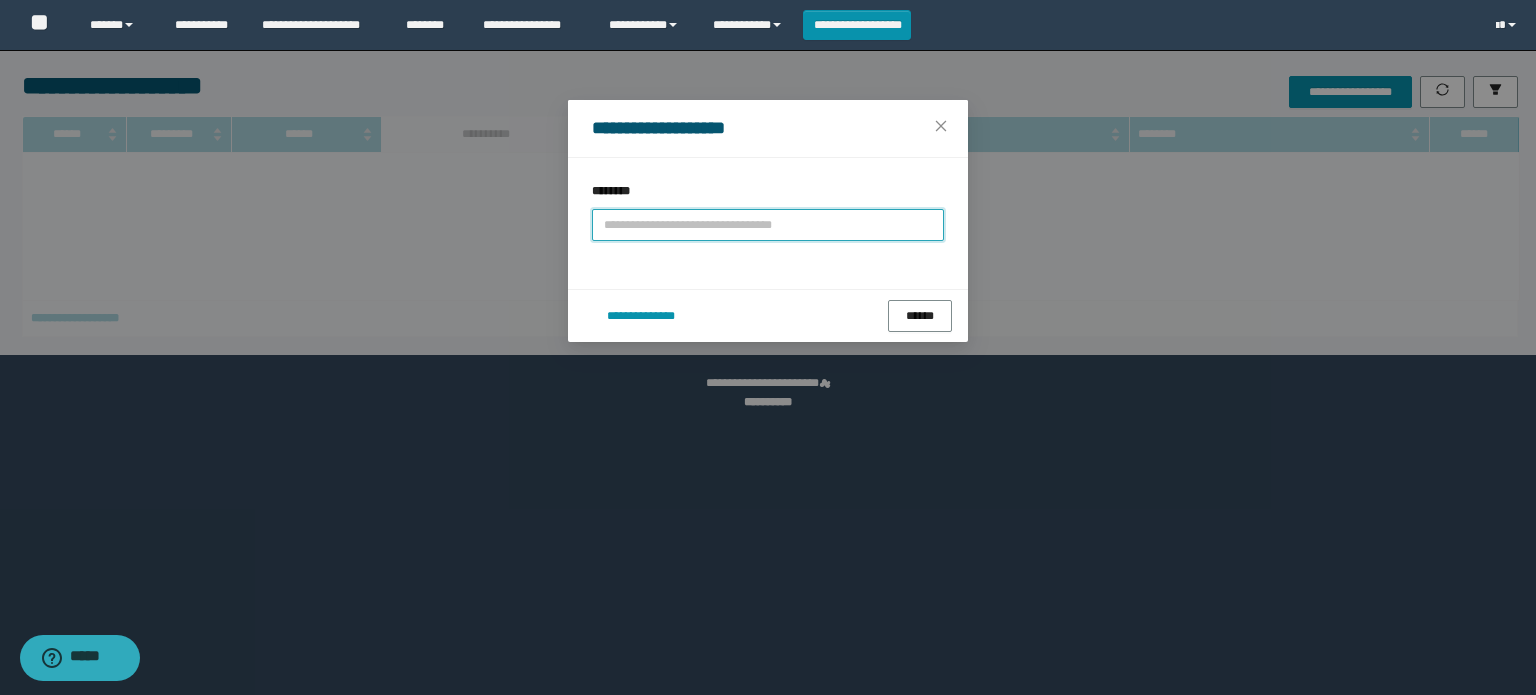 click at bounding box center (768, 225) 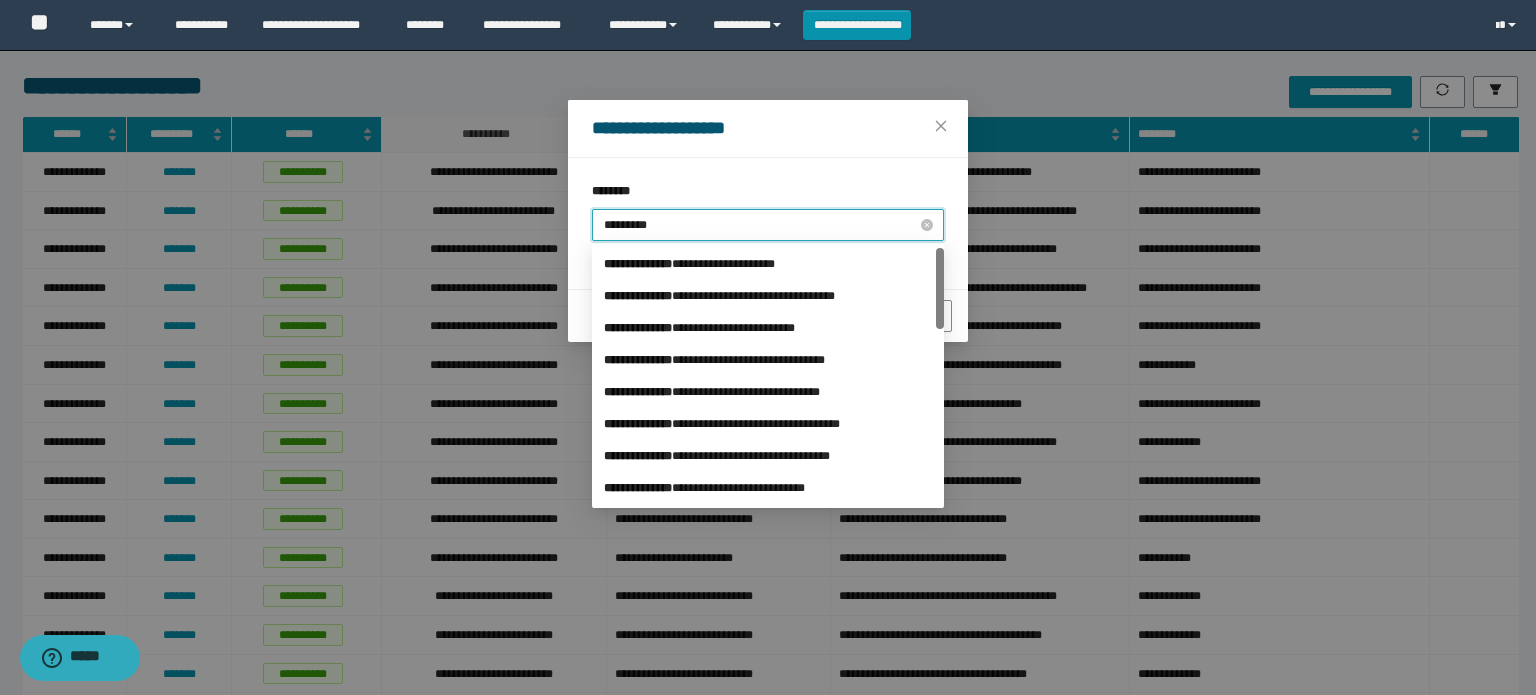 type on "**********" 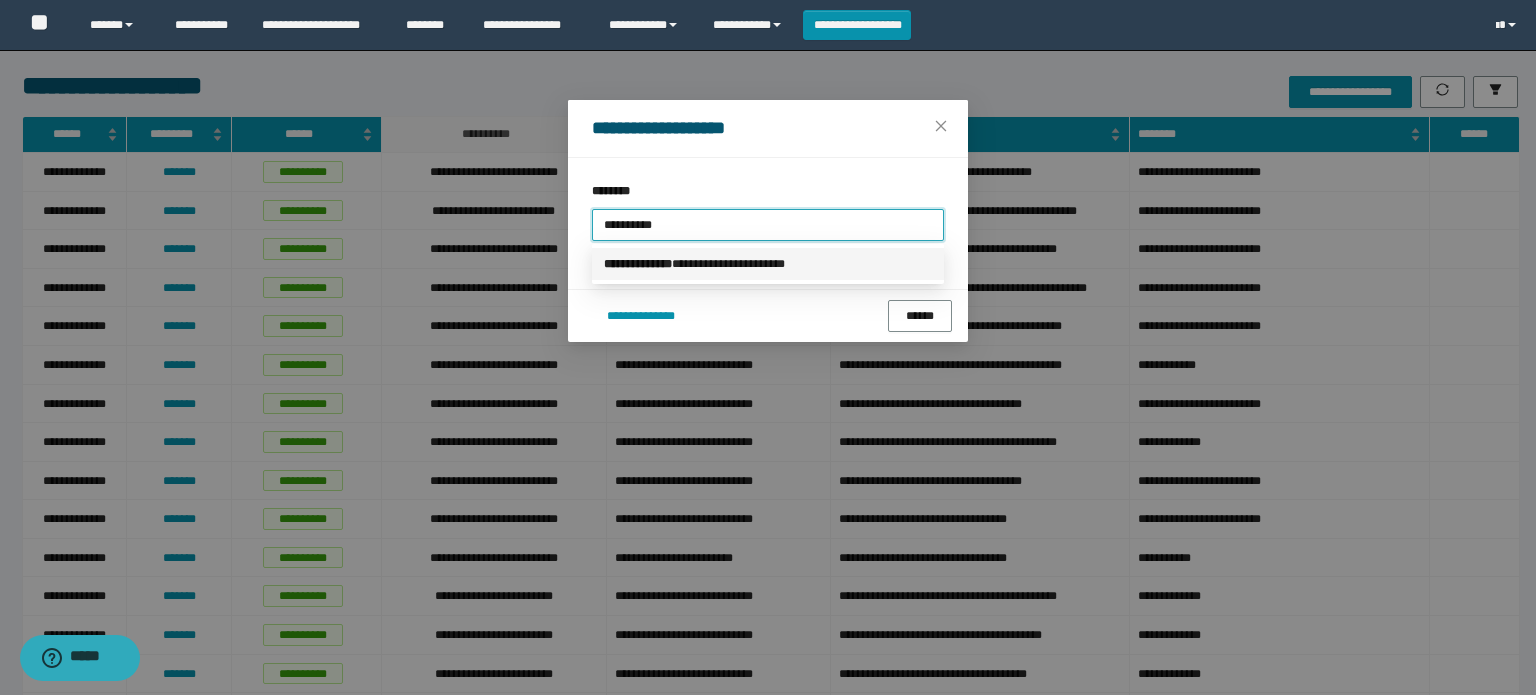 click on "**********" at bounding box center (768, 264) 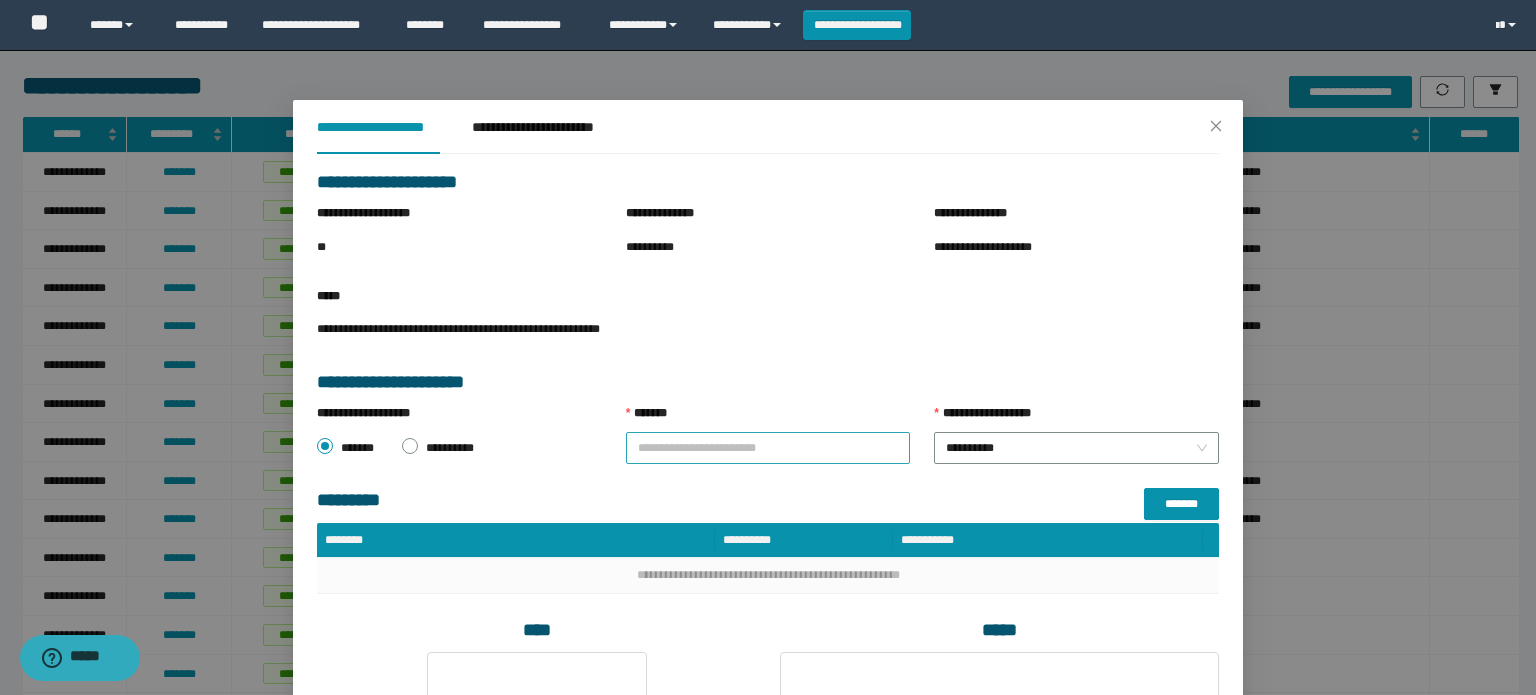 click on "*******" at bounding box center (768, 448) 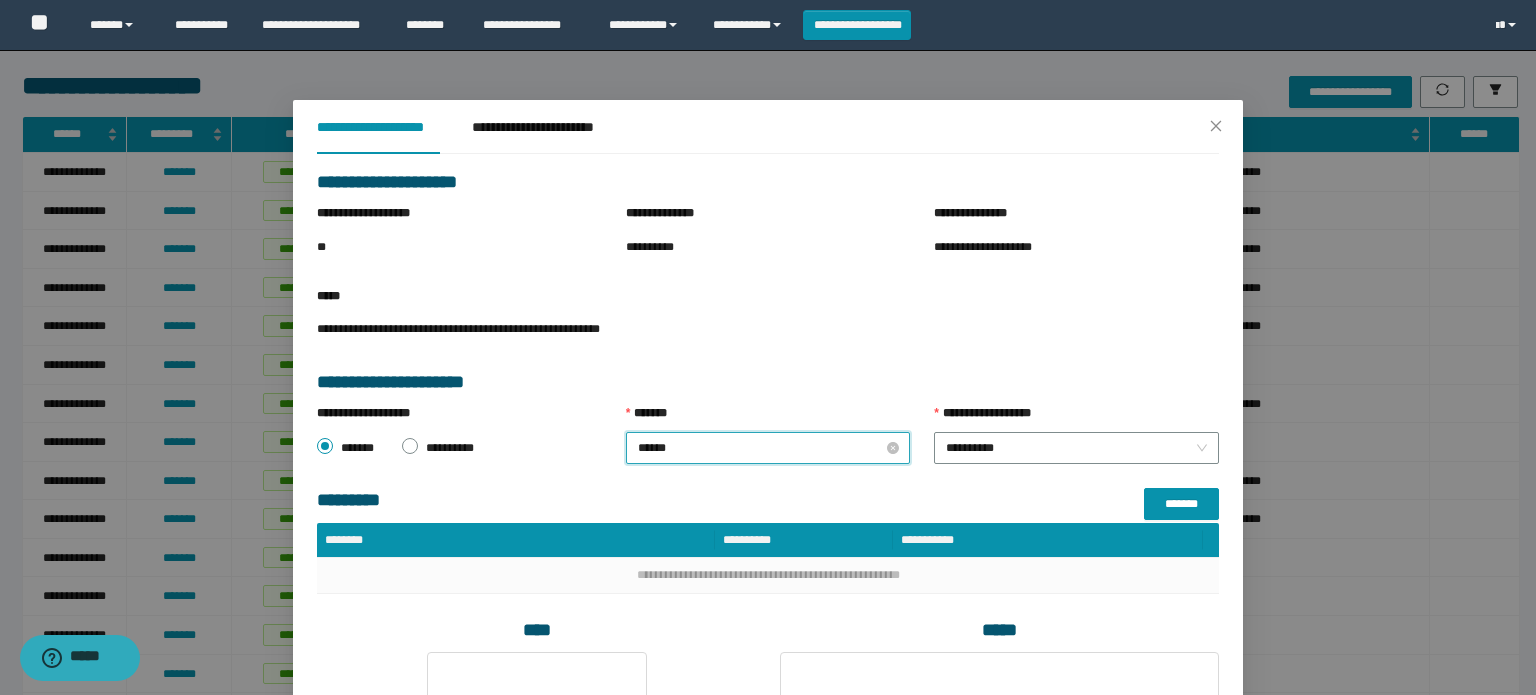 type on "*******" 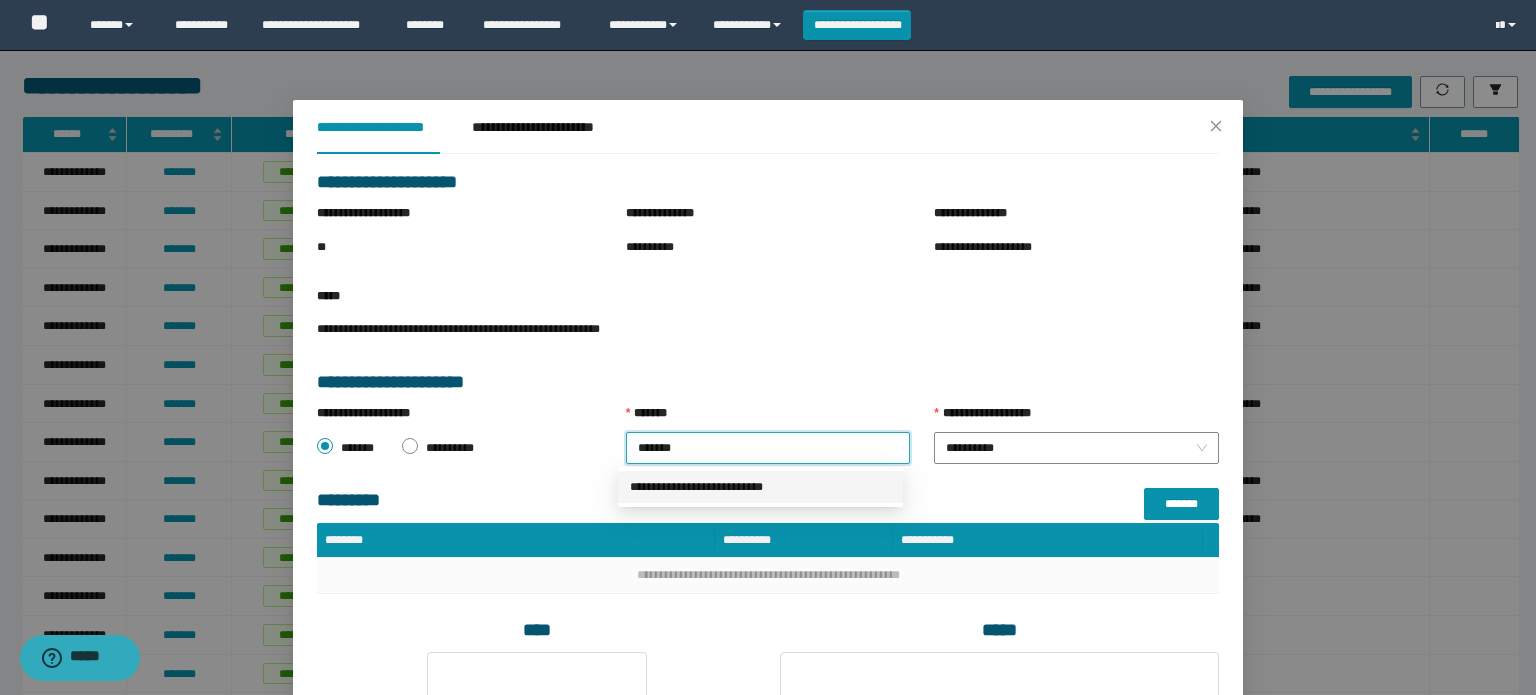 drag, startPoint x: 684, startPoint y: 486, endPoint x: 731, endPoint y: 472, distance: 49.0408 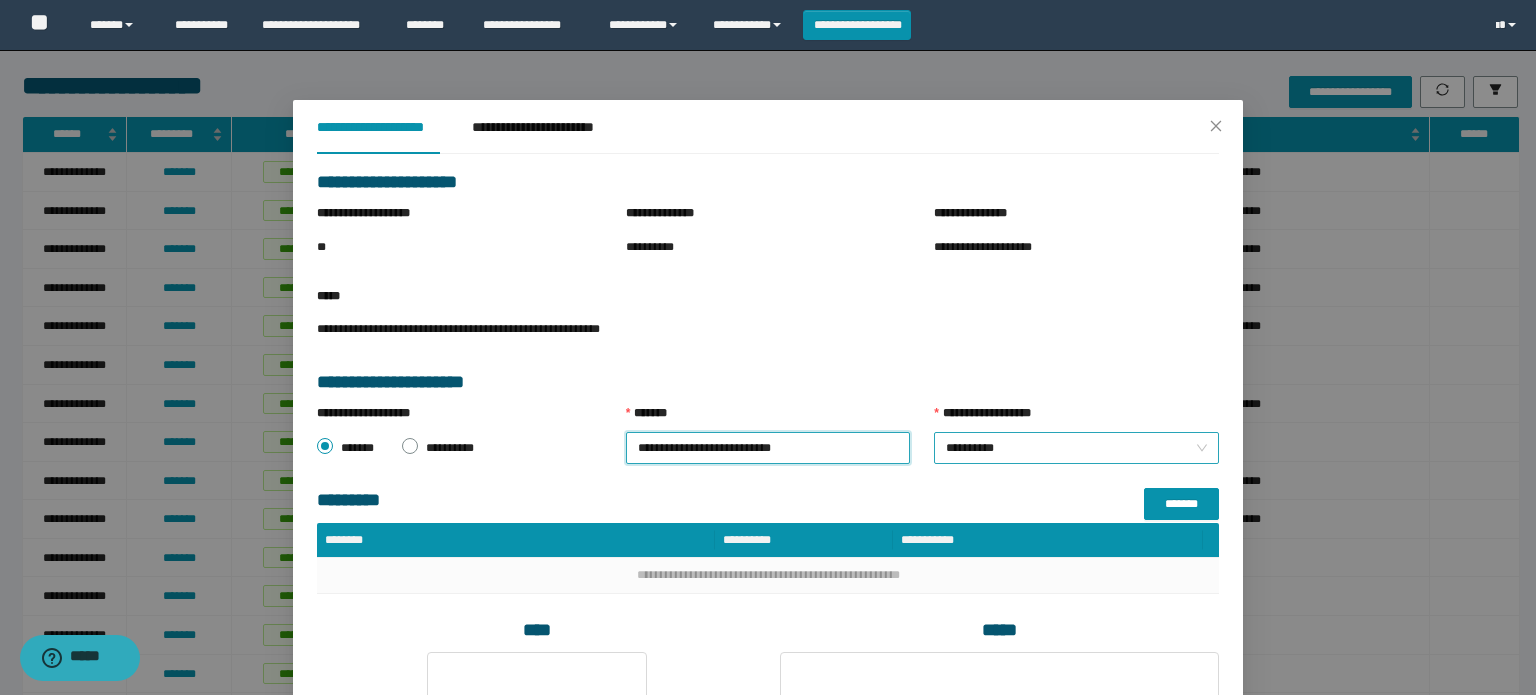 click on "**********" at bounding box center (1076, 448) 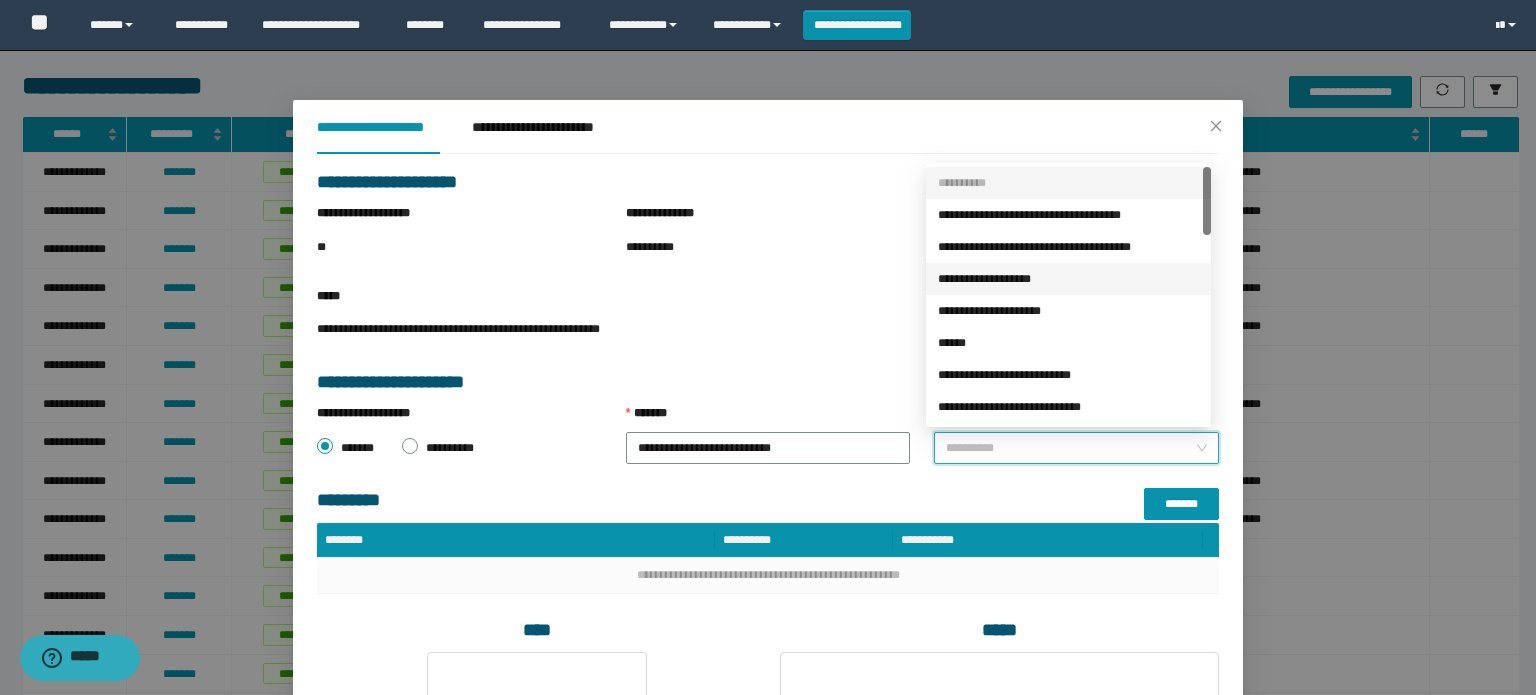 scroll, scrollTop: 100, scrollLeft: 0, axis: vertical 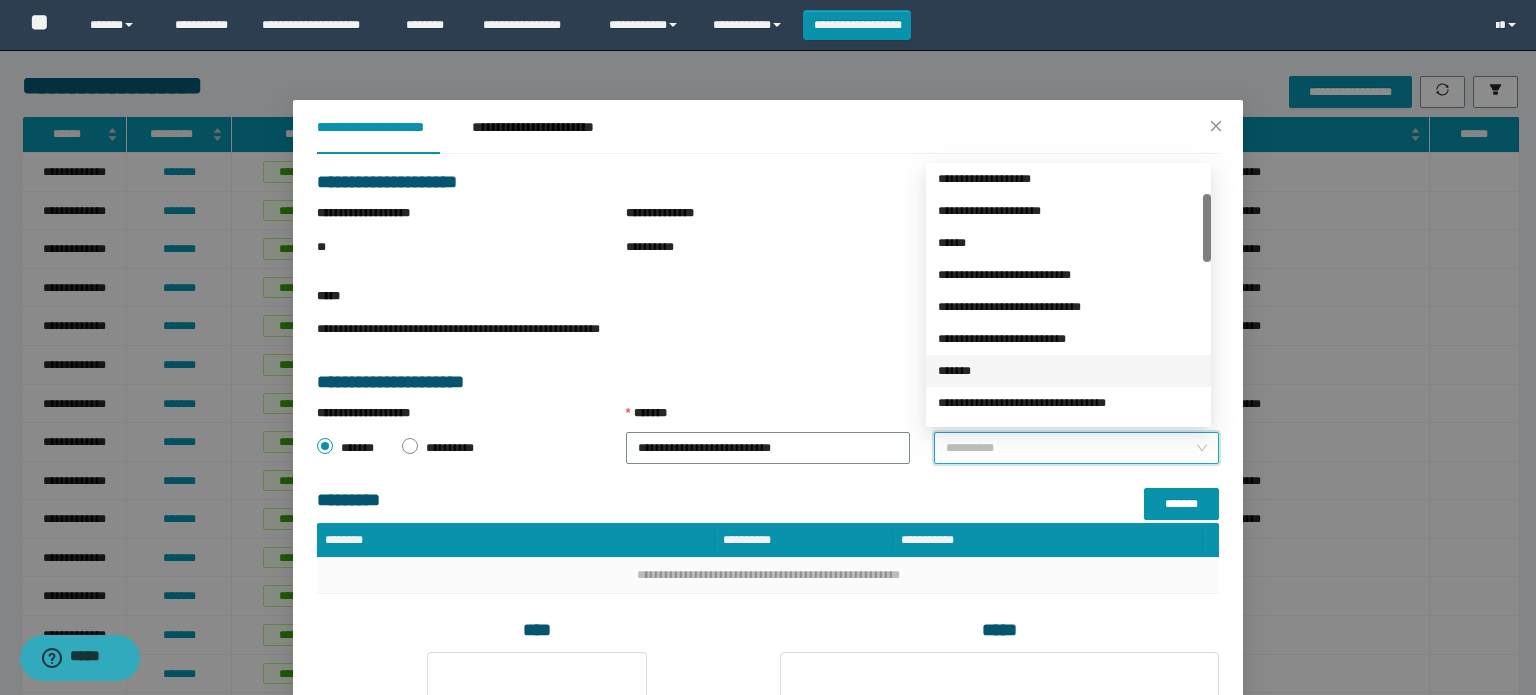 click on "*******" at bounding box center (1068, 371) 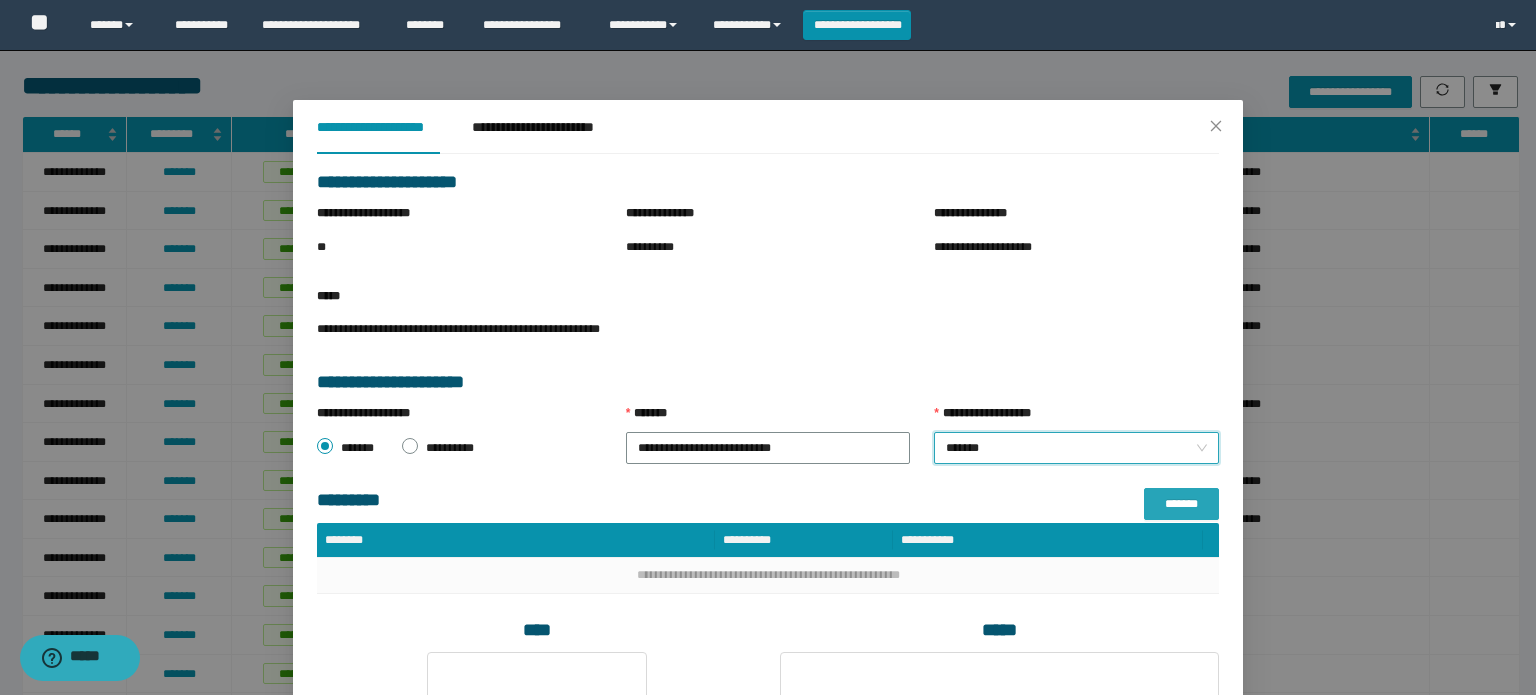 click on "*******" at bounding box center (1181, 504) 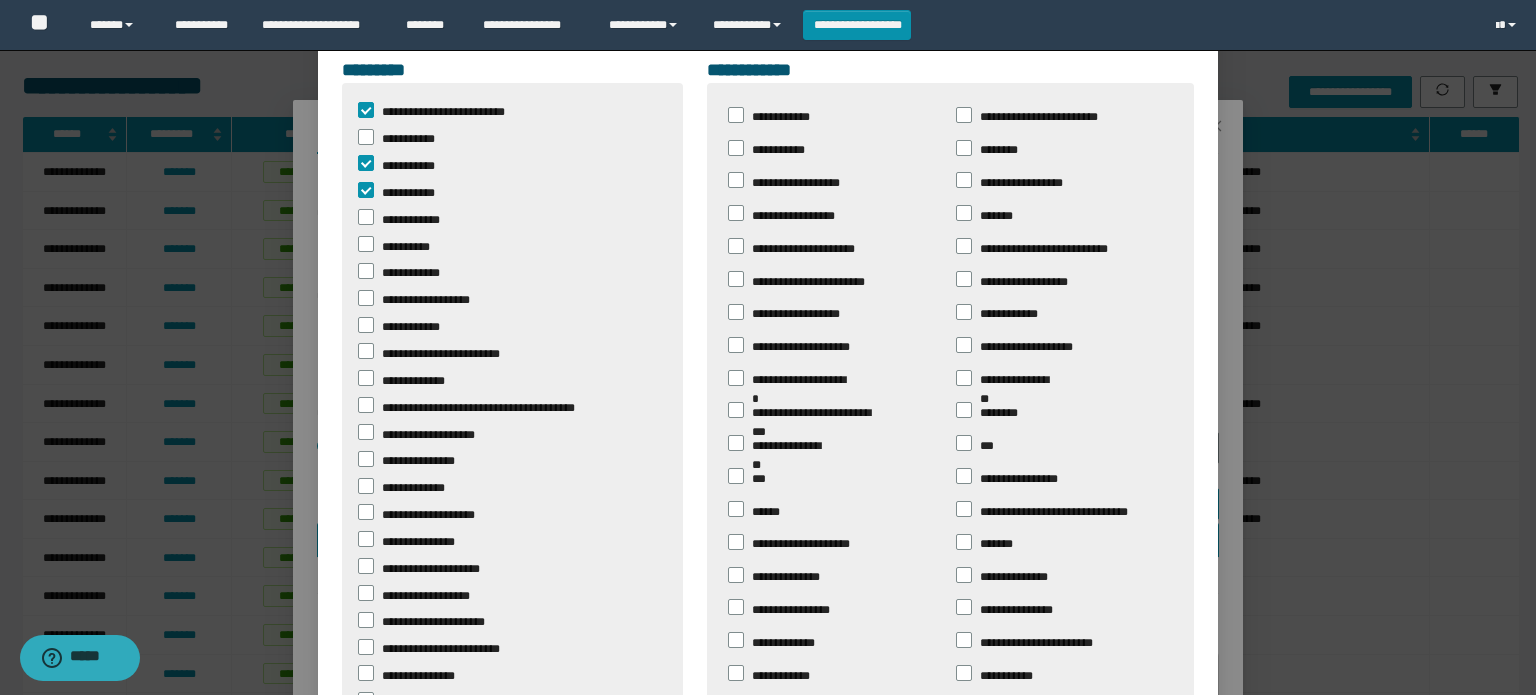 scroll, scrollTop: 300, scrollLeft: 0, axis: vertical 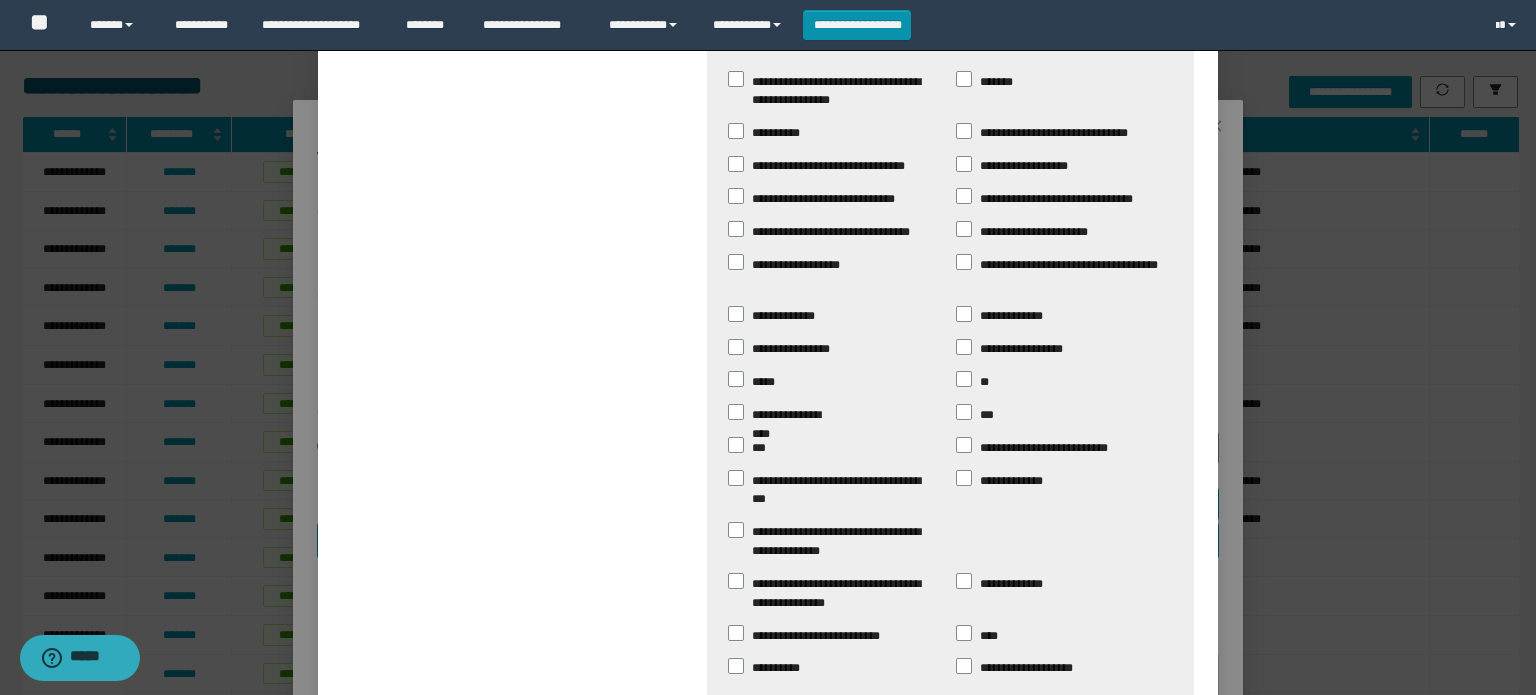 drag, startPoint x: 1096, startPoint y: 637, endPoint x: 1052, endPoint y: 574, distance: 76.843994 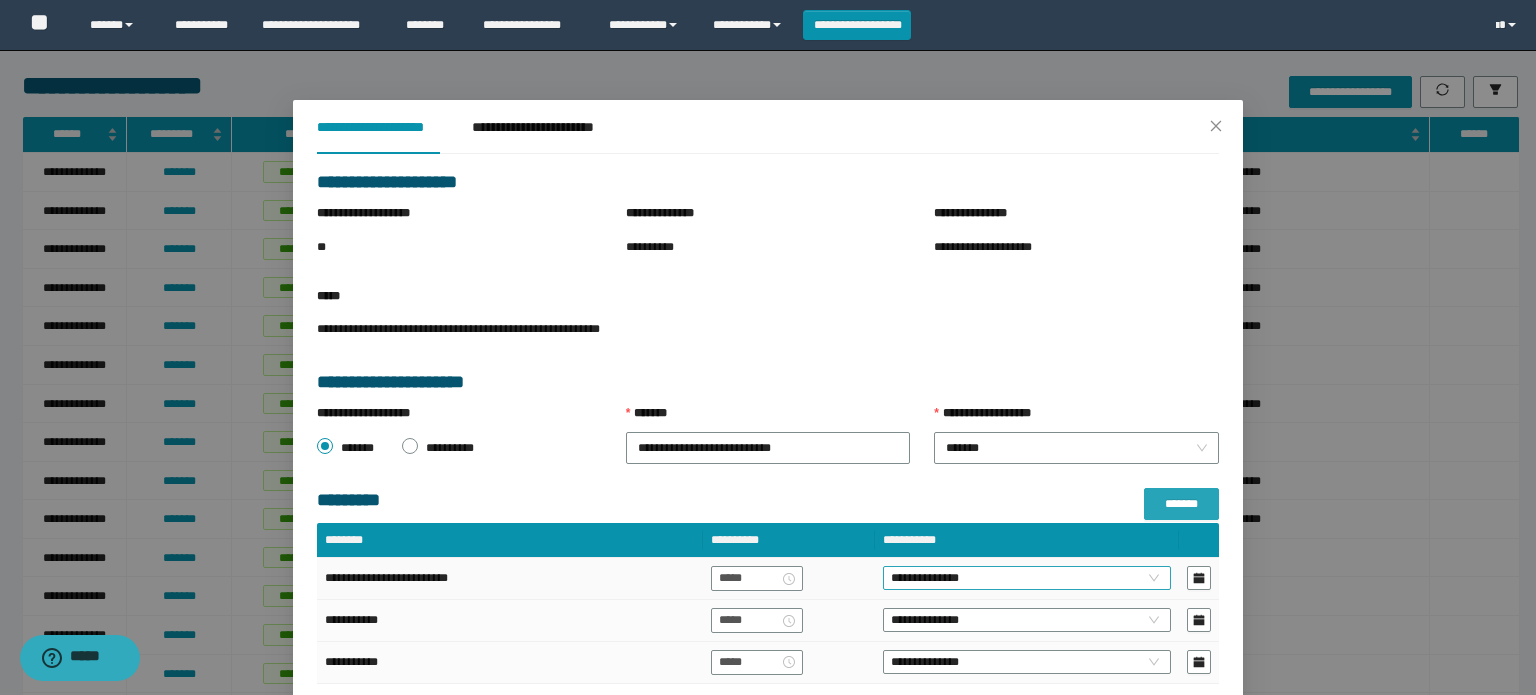 click on "**********" at bounding box center (1027, 578) 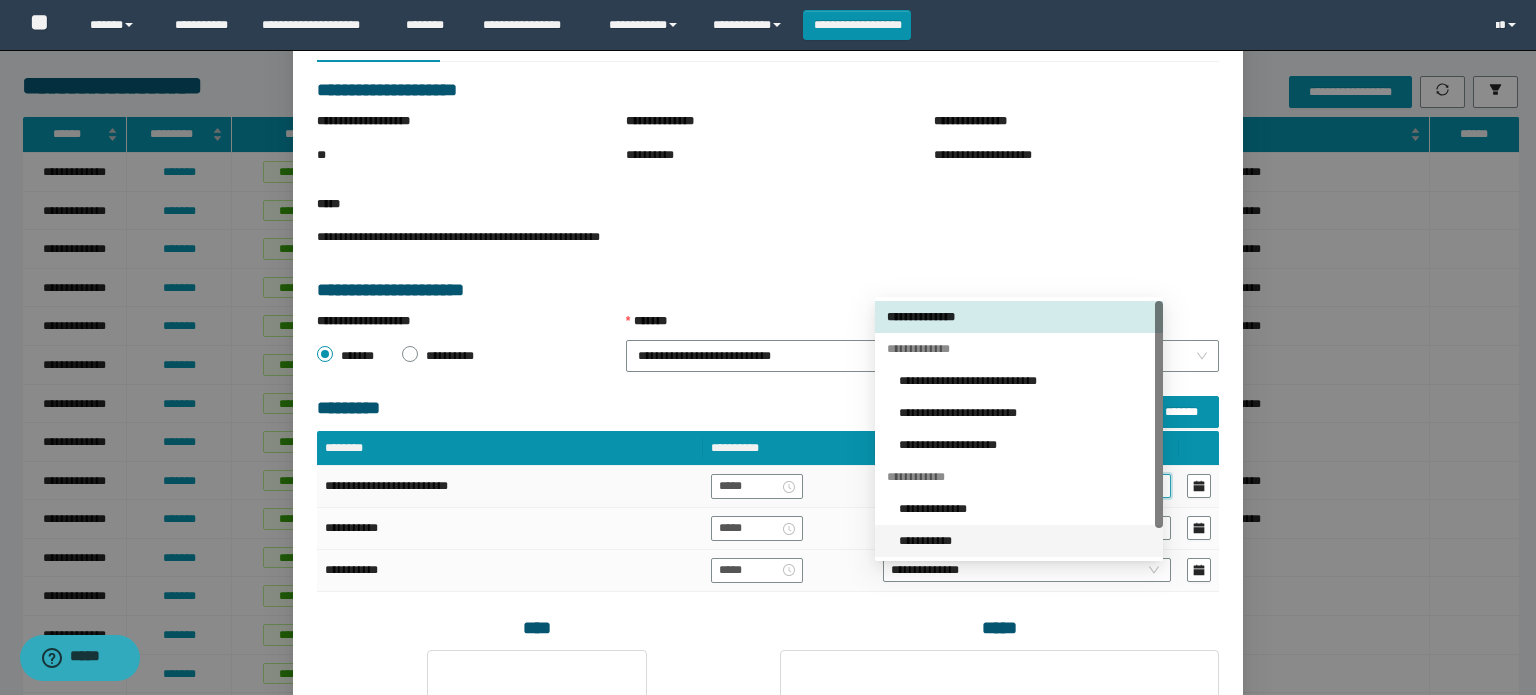 scroll, scrollTop: 200, scrollLeft: 0, axis: vertical 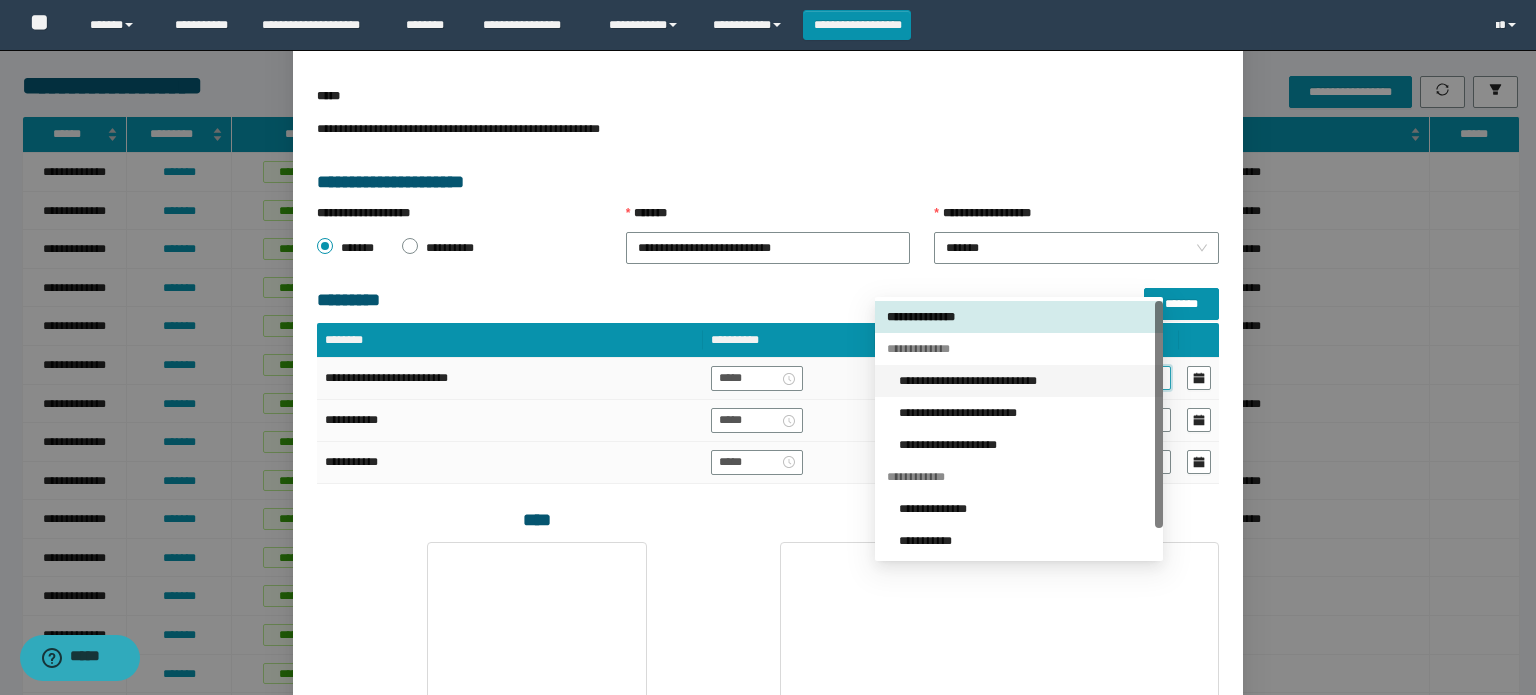 click on "**********" at bounding box center [1025, 381] 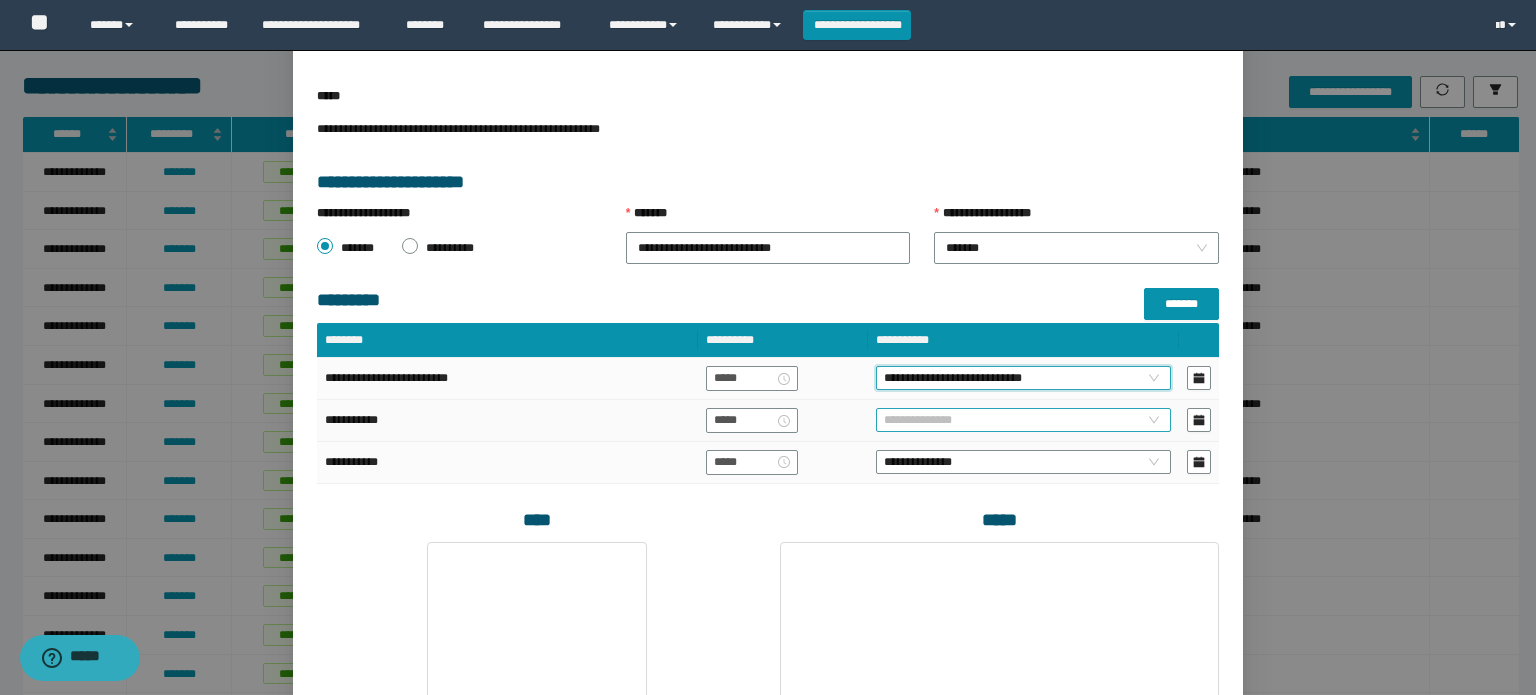 click on "**********" at bounding box center [1023, 420] 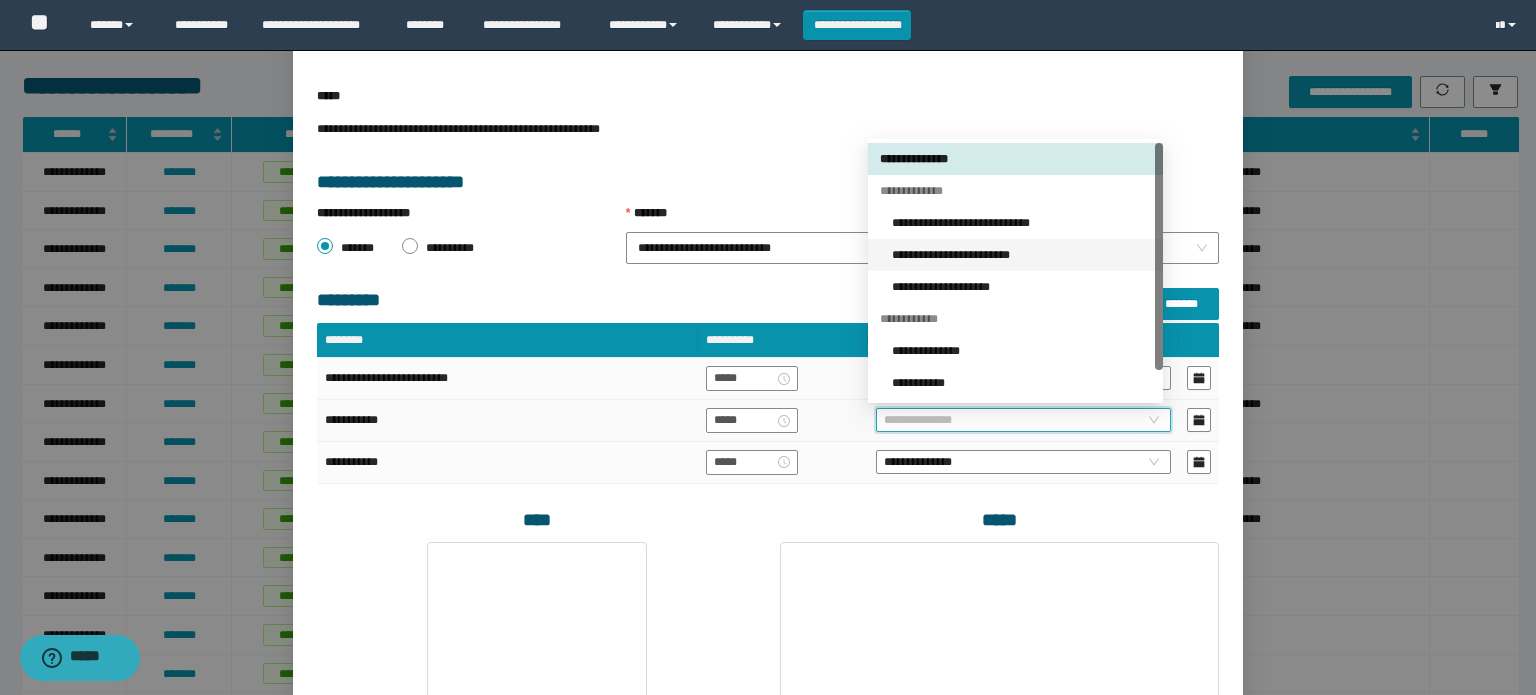 click on "**********" at bounding box center [1021, 255] 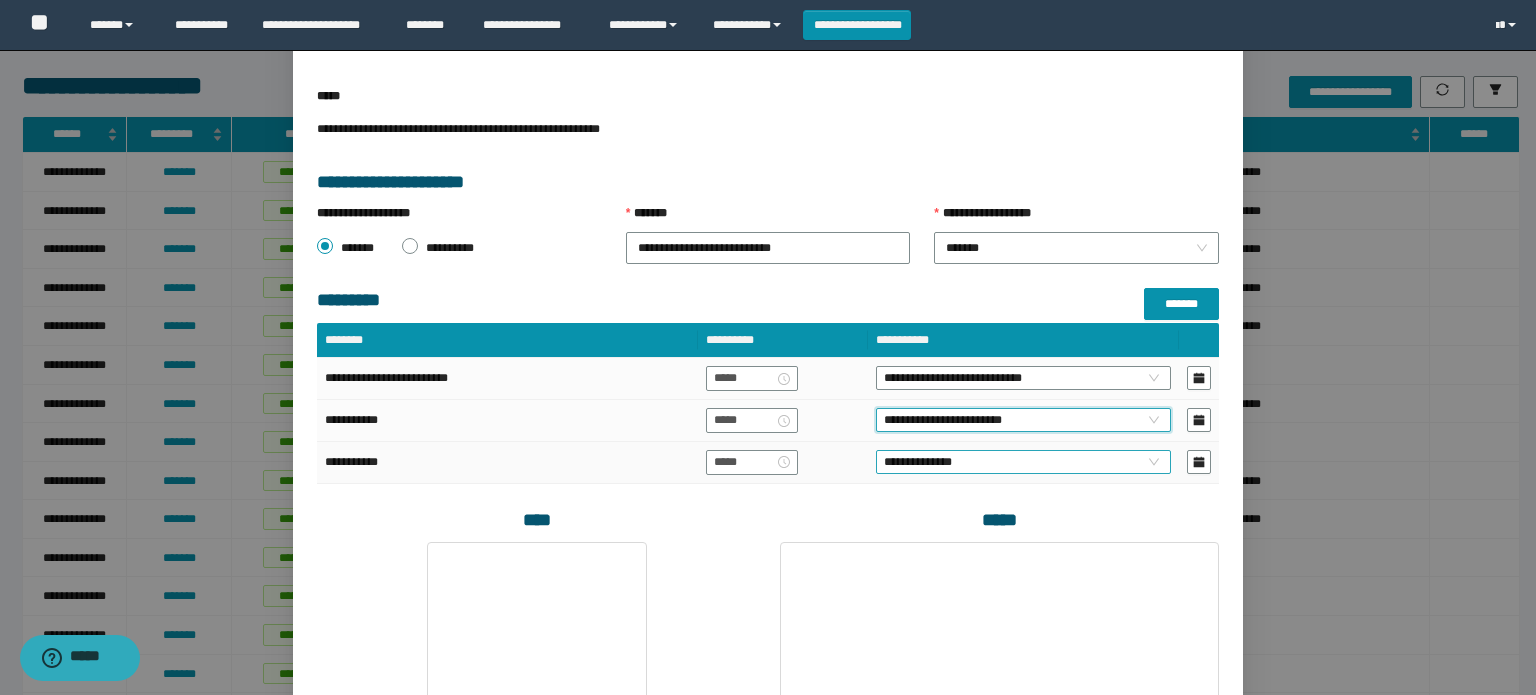click on "**********" at bounding box center (1023, 462) 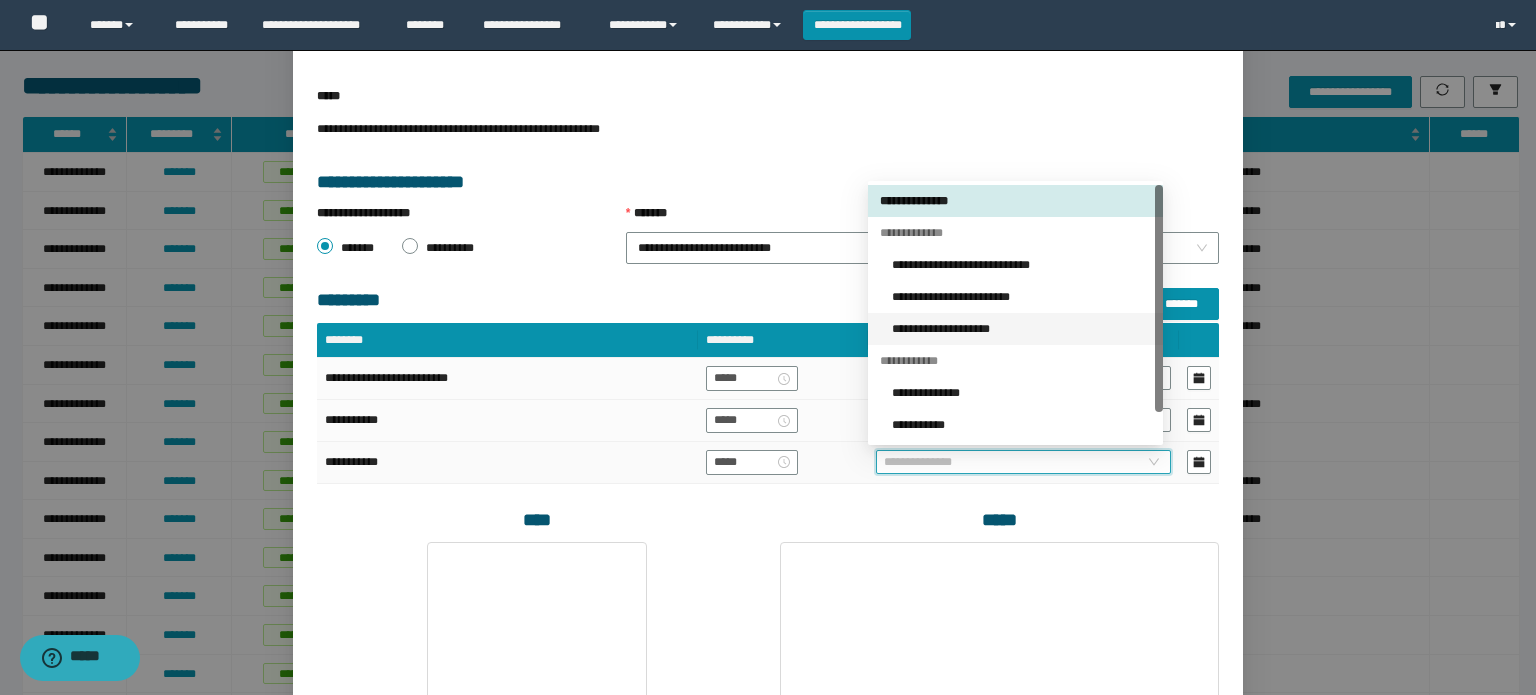 click on "**********" at bounding box center (1021, 329) 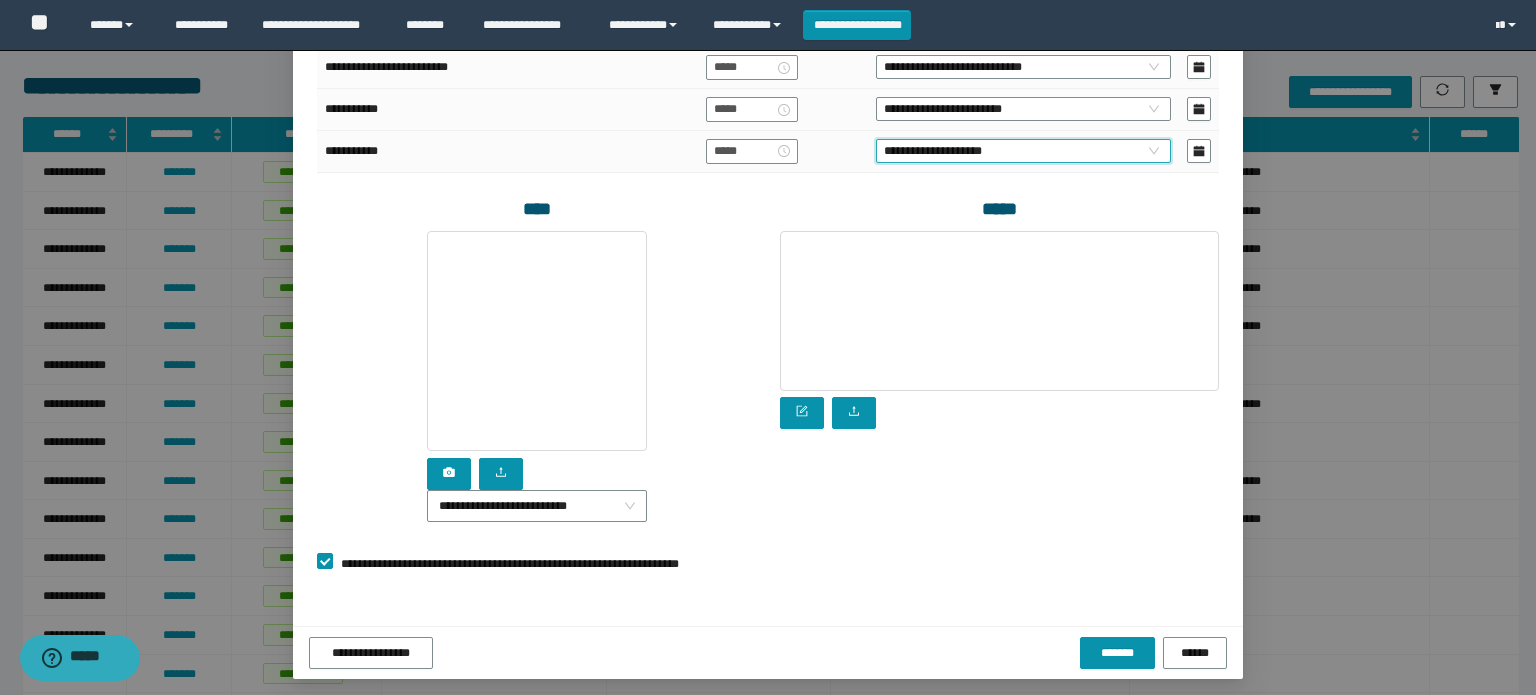 scroll, scrollTop: 516, scrollLeft: 0, axis: vertical 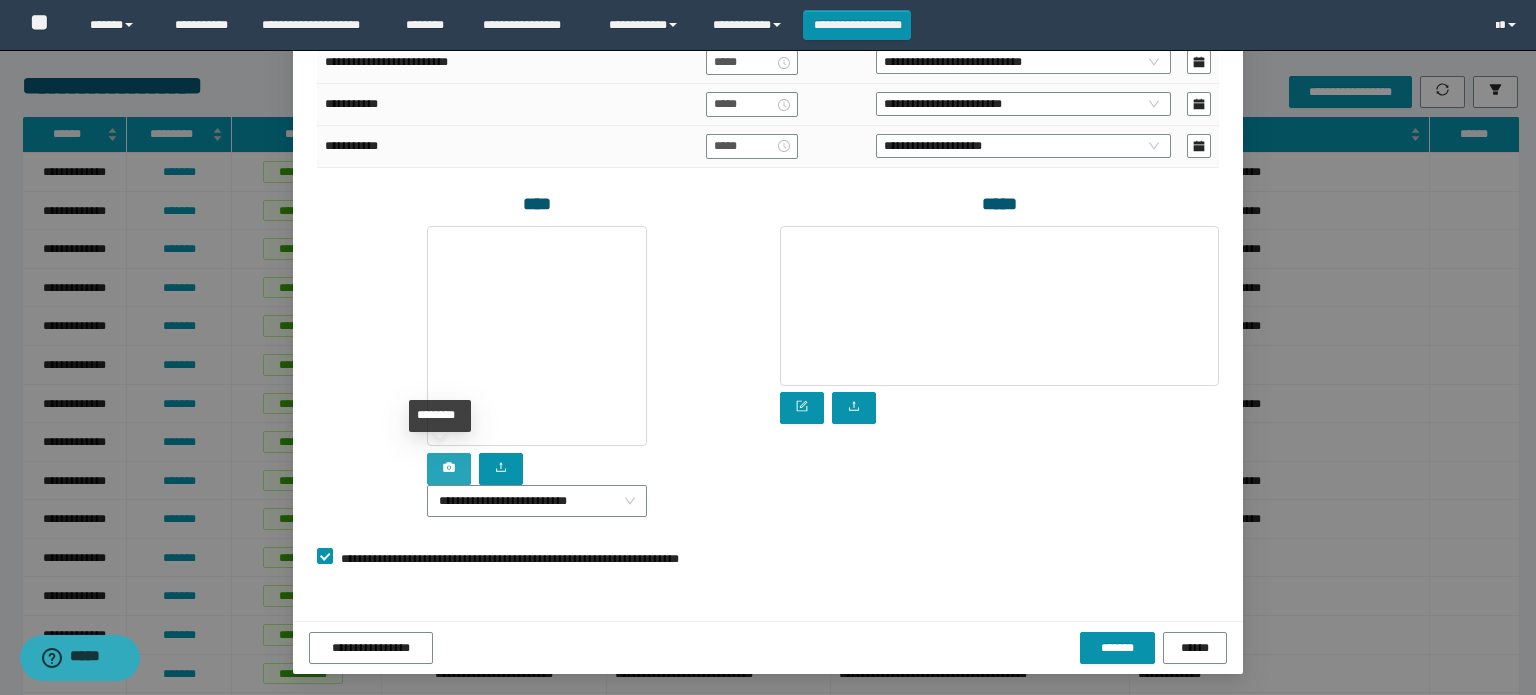 click 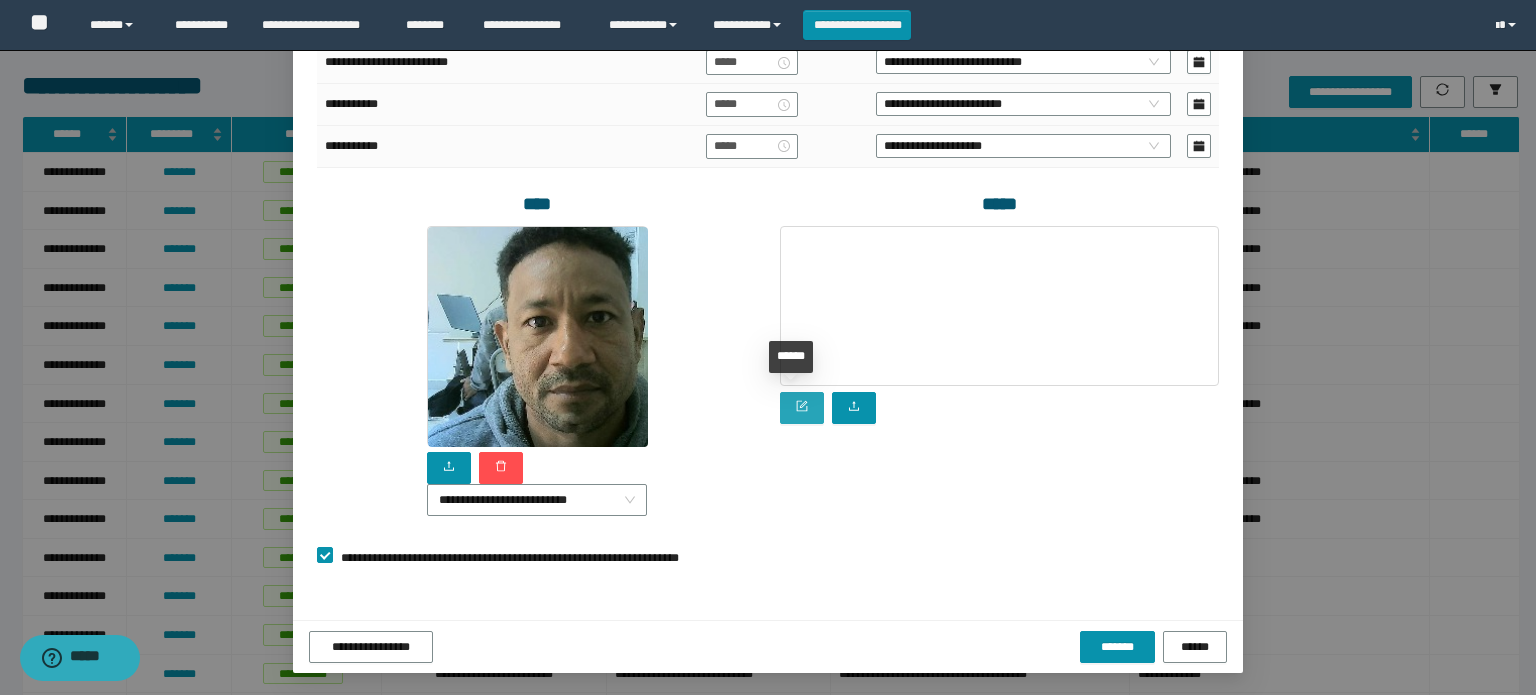 click at bounding box center (802, 408) 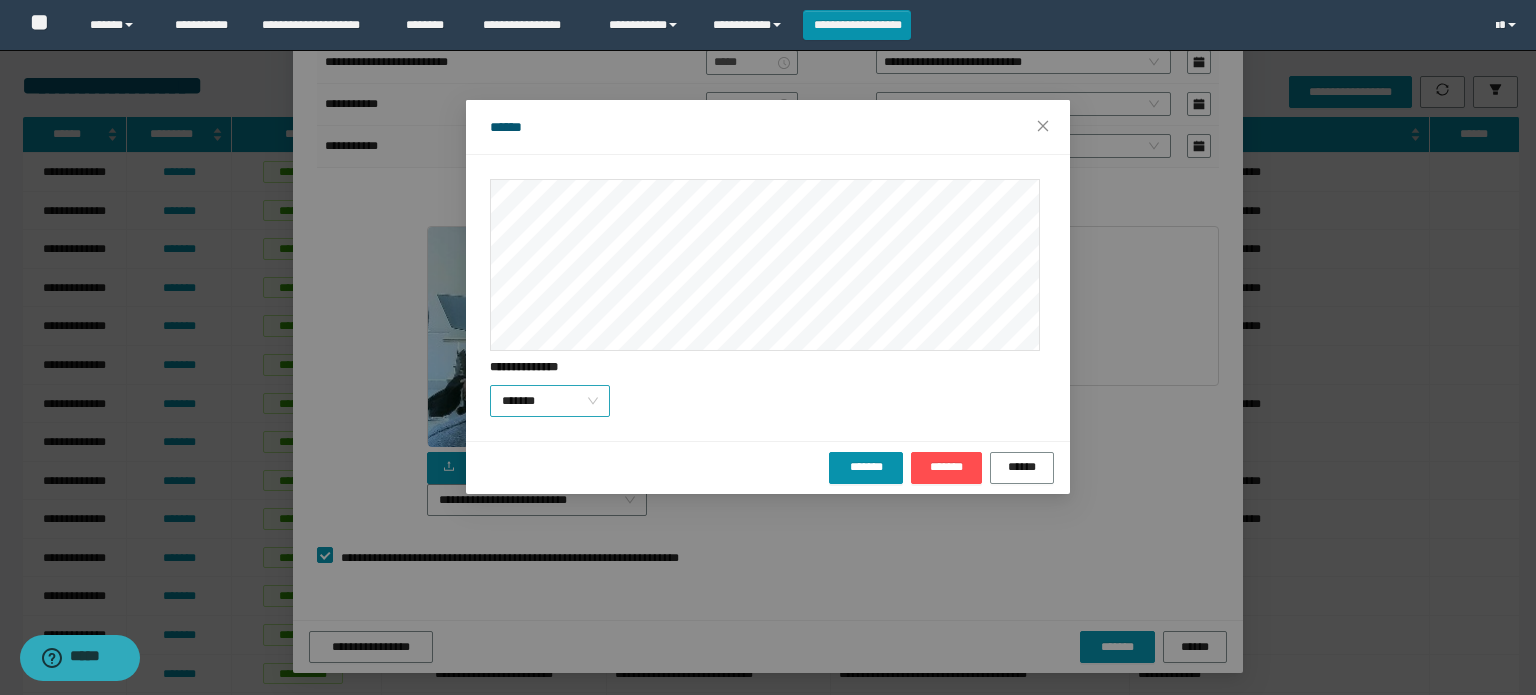 click on "*******" at bounding box center (550, 401) 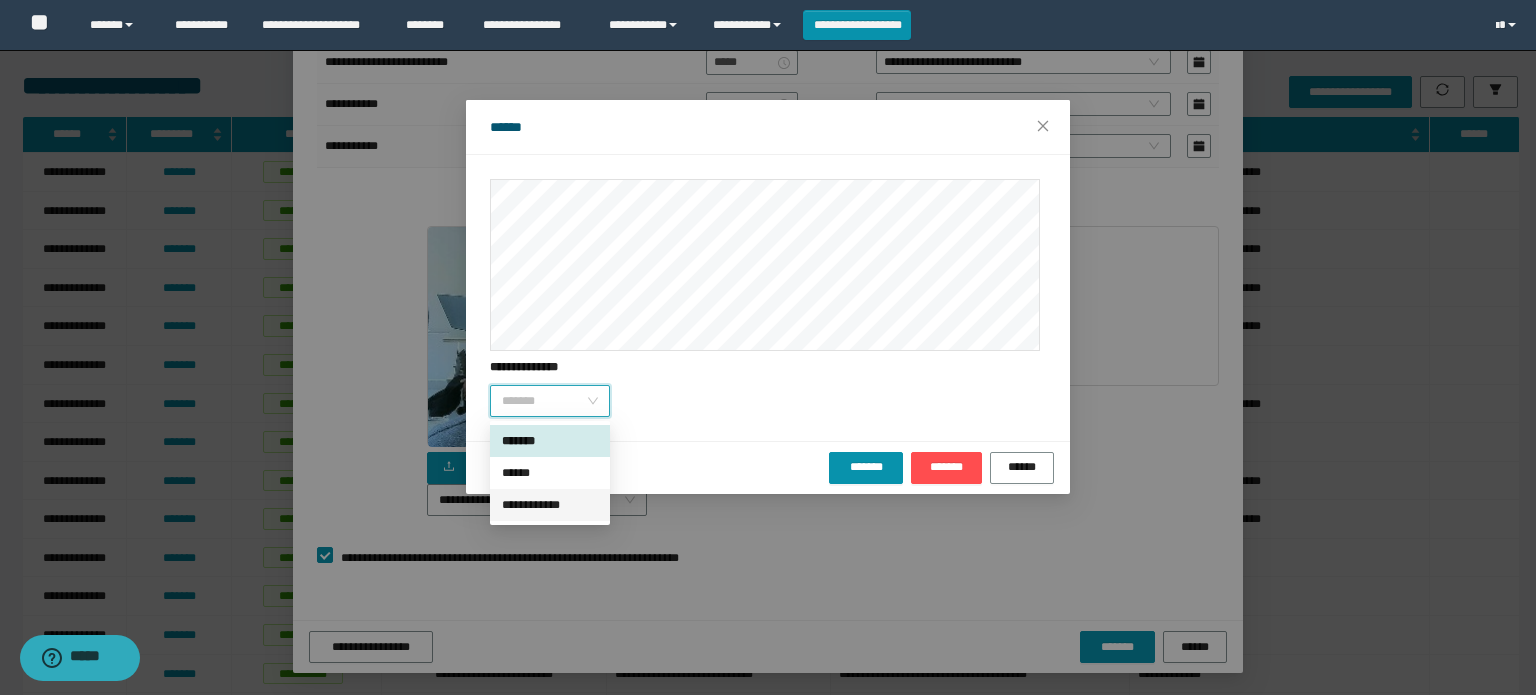 click on "**********" at bounding box center [550, 505] 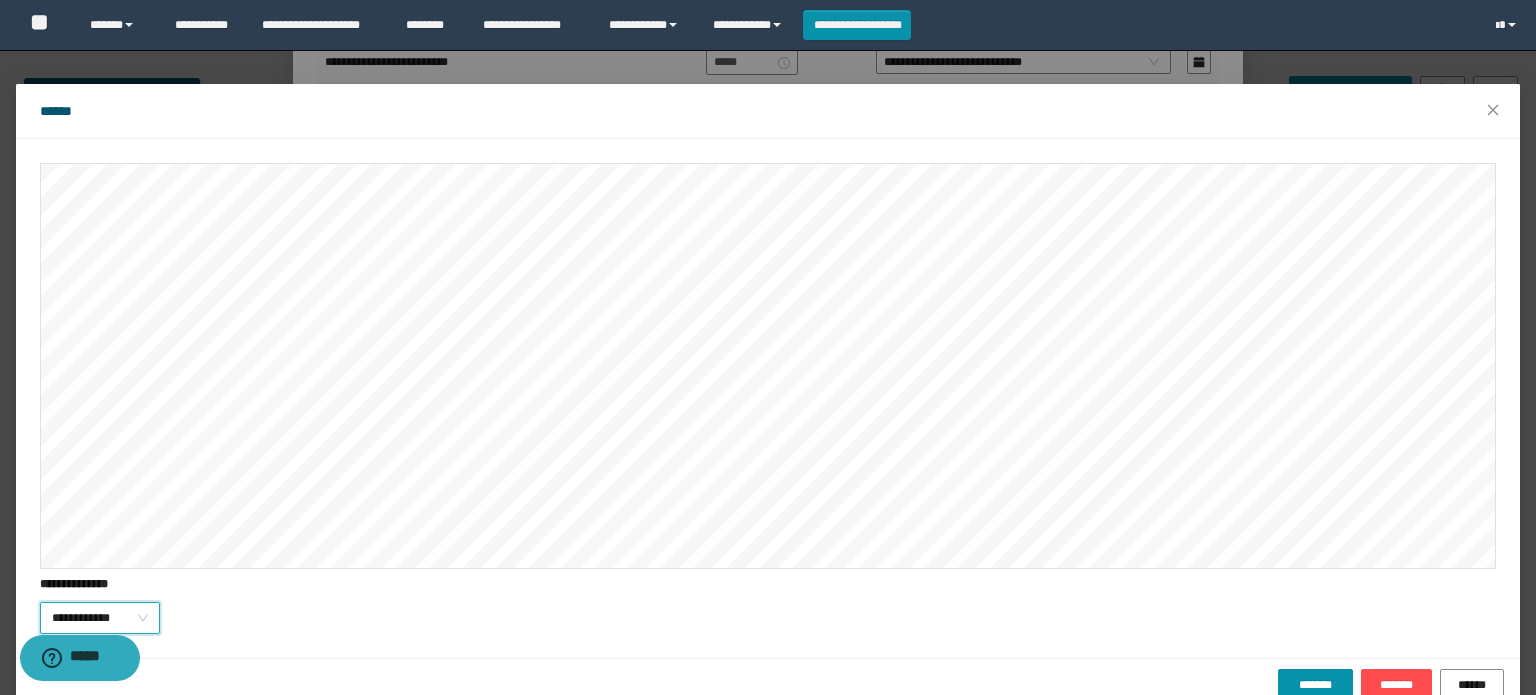 scroll, scrollTop: 54, scrollLeft: 0, axis: vertical 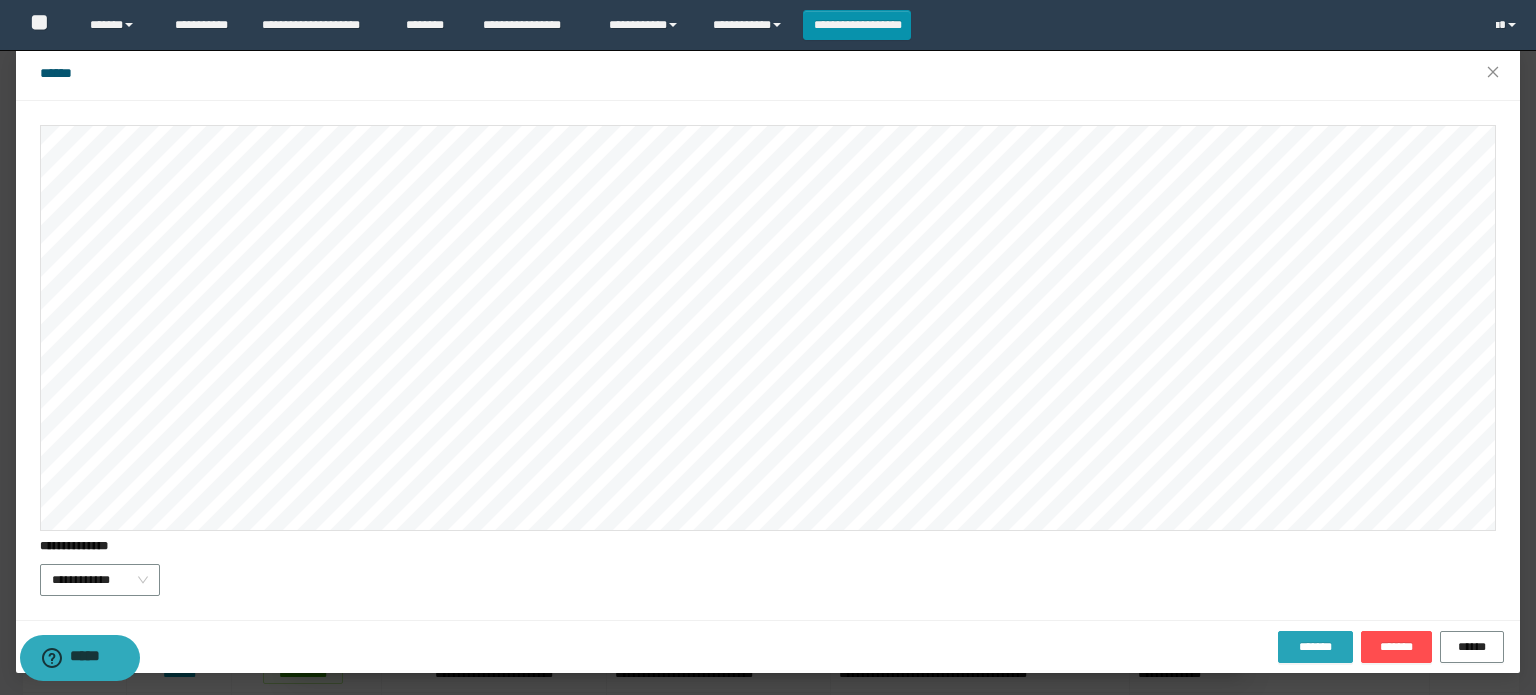 click on "*******" at bounding box center (1315, 647) 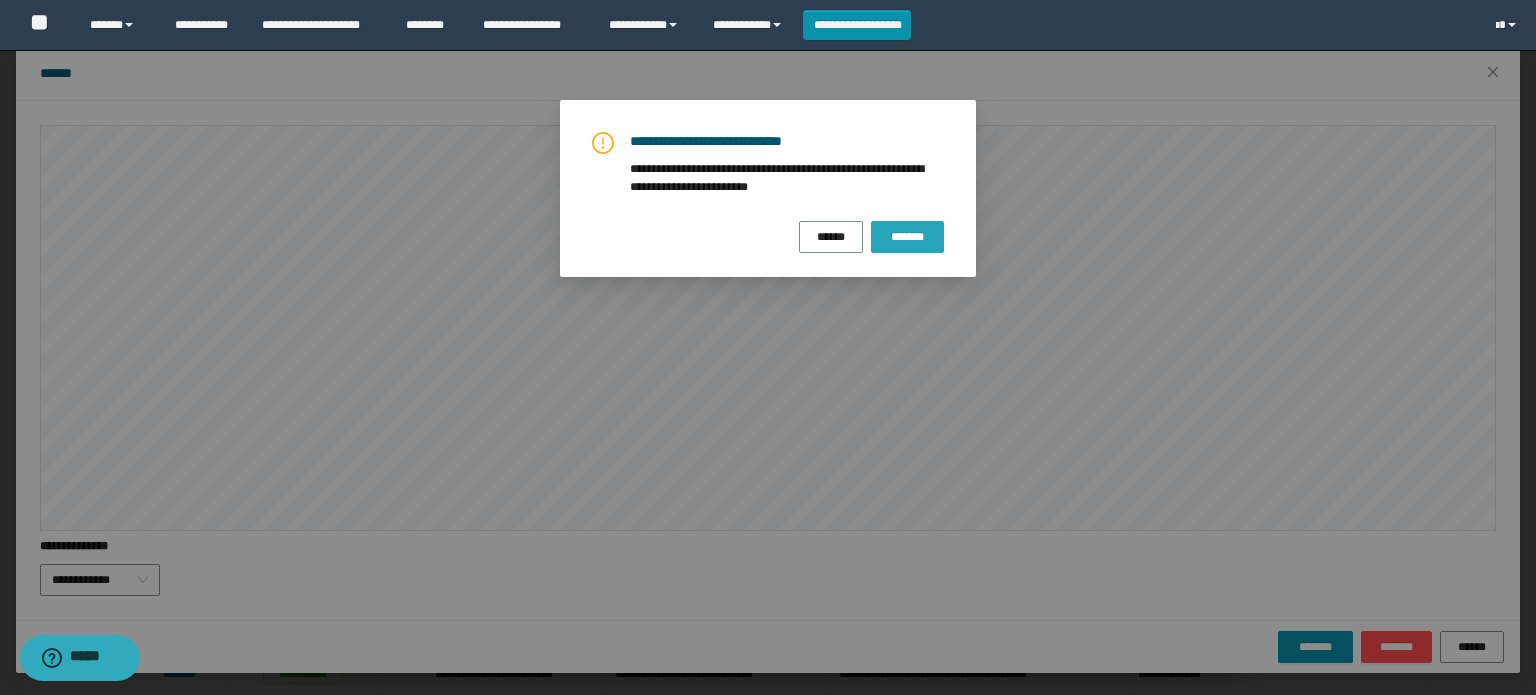 click on "*******" at bounding box center [907, 237] 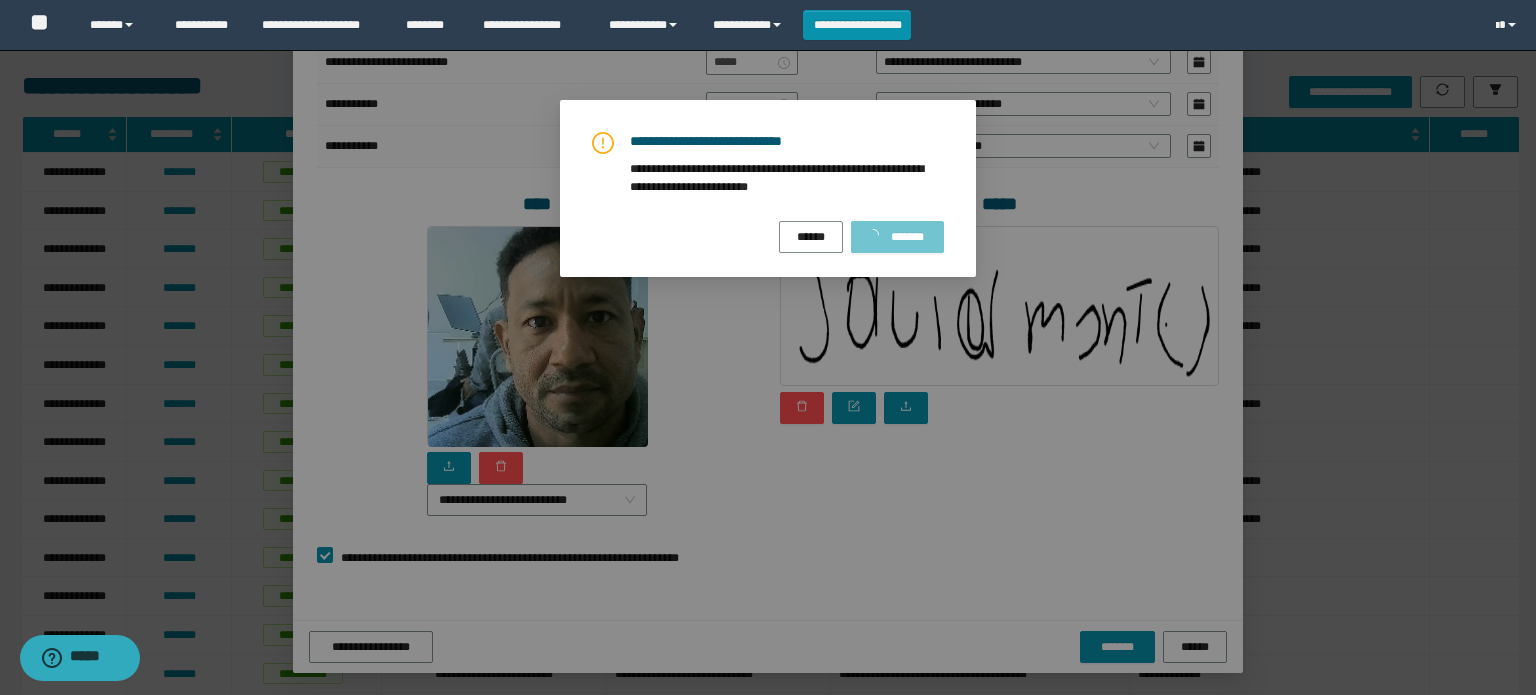 scroll, scrollTop: 0, scrollLeft: 0, axis: both 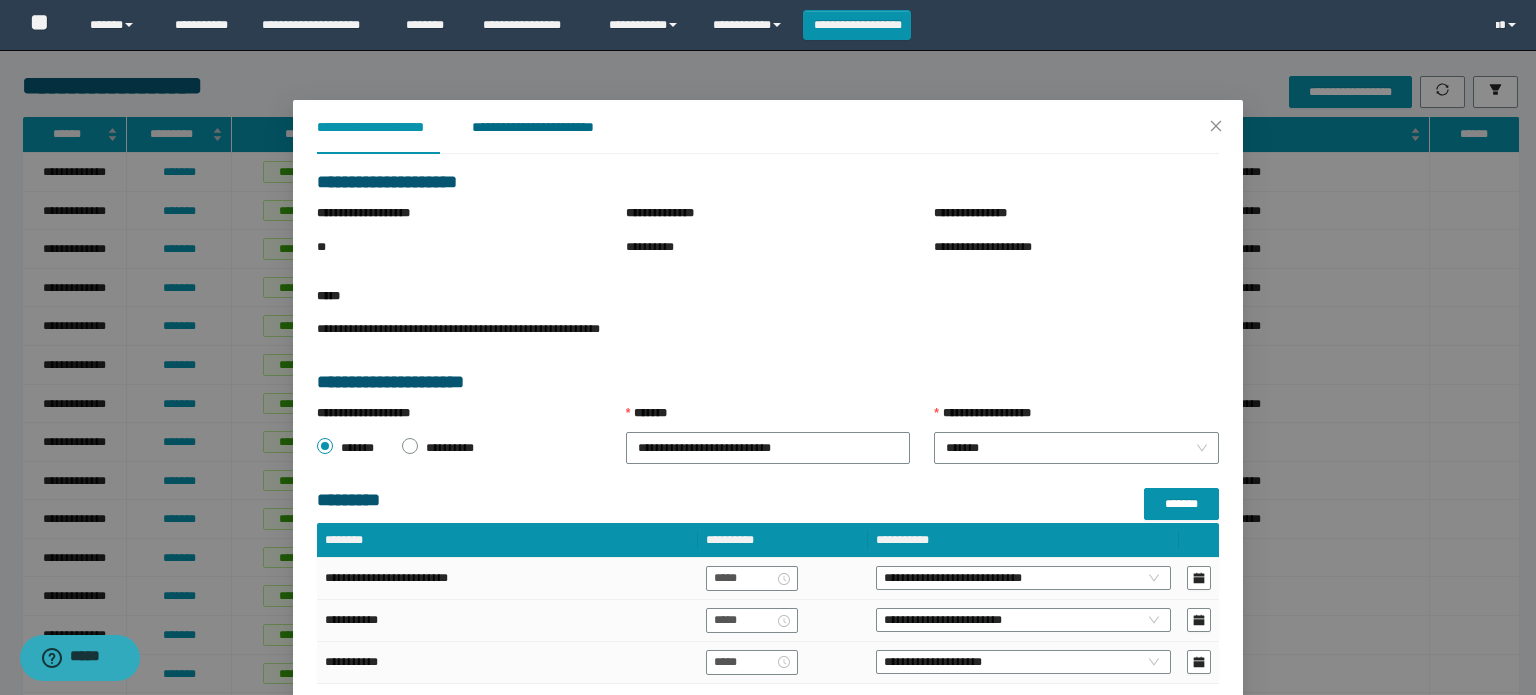 click on "**********" at bounding box center (548, 127) 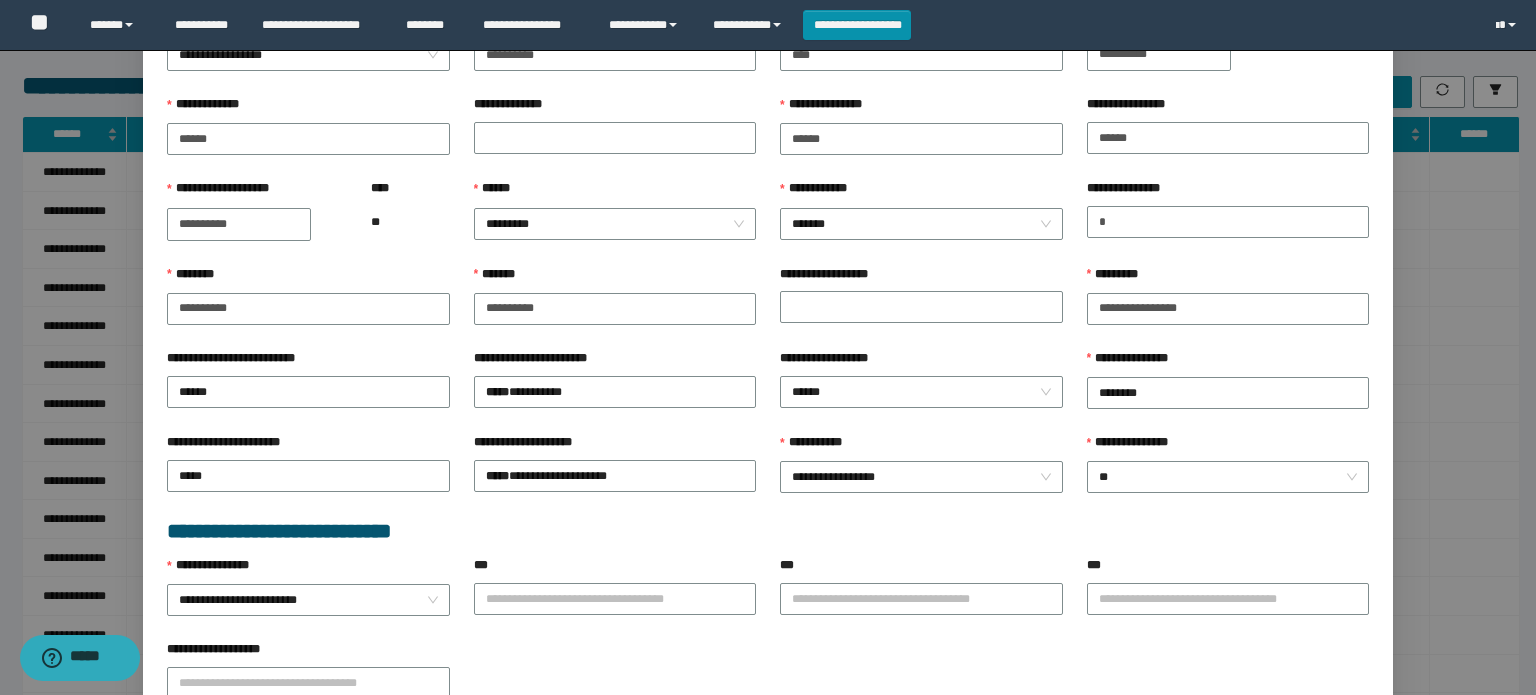scroll, scrollTop: 200, scrollLeft: 0, axis: vertical 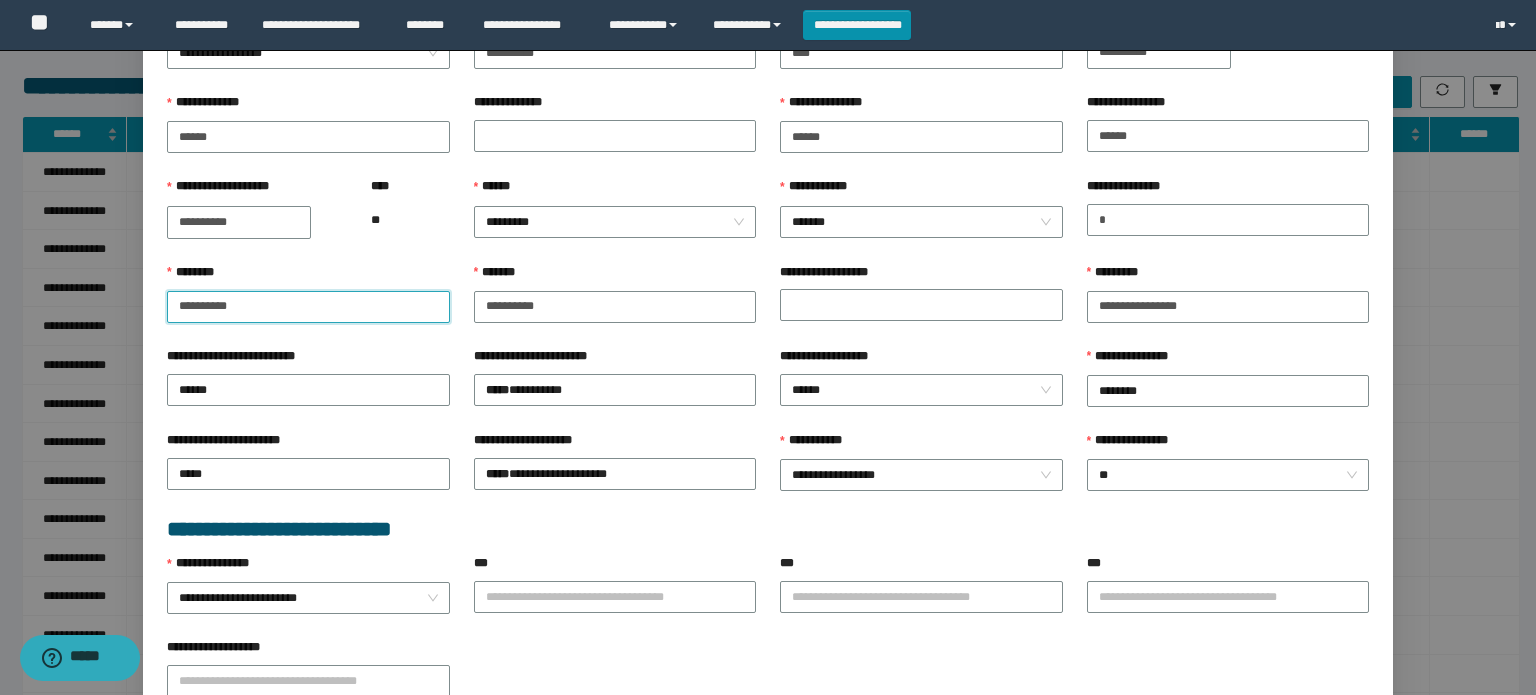 drag, startPoint x: 282, startPoint y: 292, endPoint x: 0, endPoint y: 291, distance: 282.00177 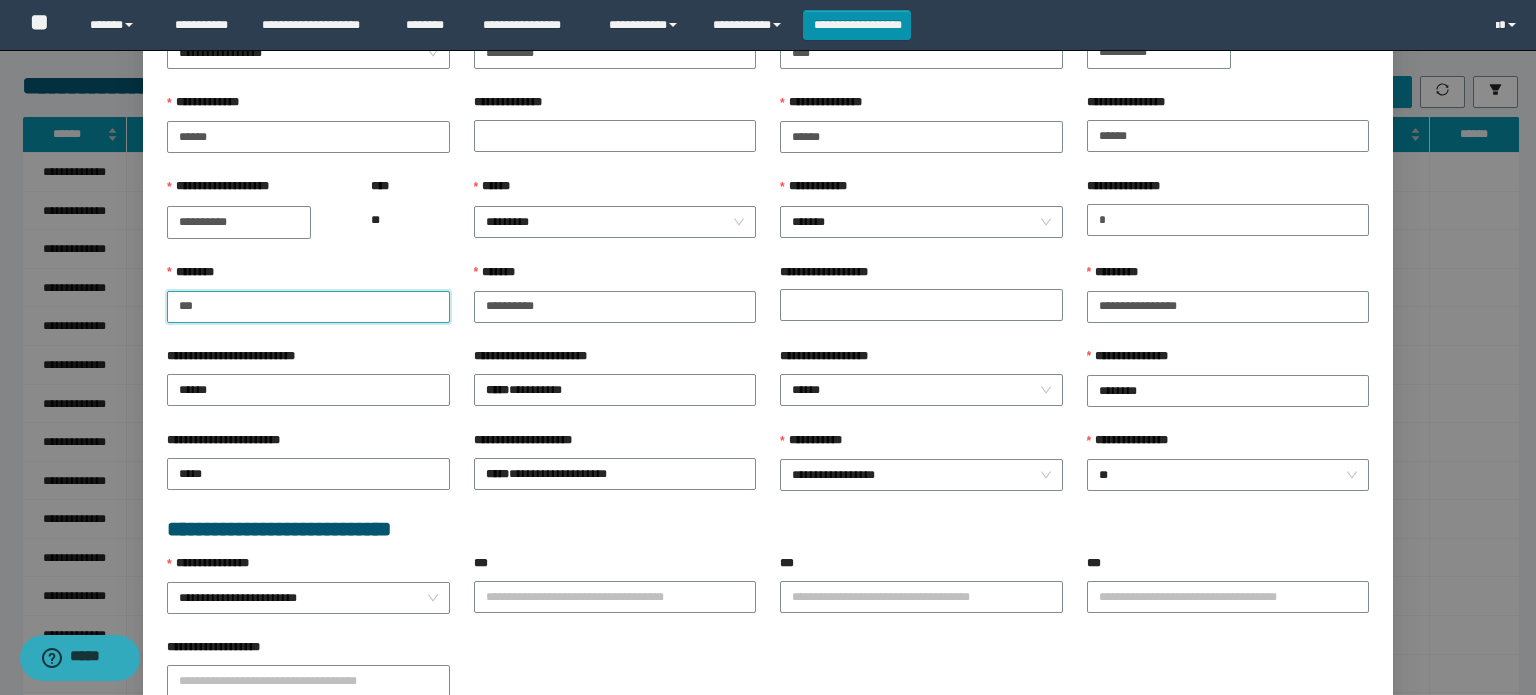 click on "***" at bounding box center [308, 307] 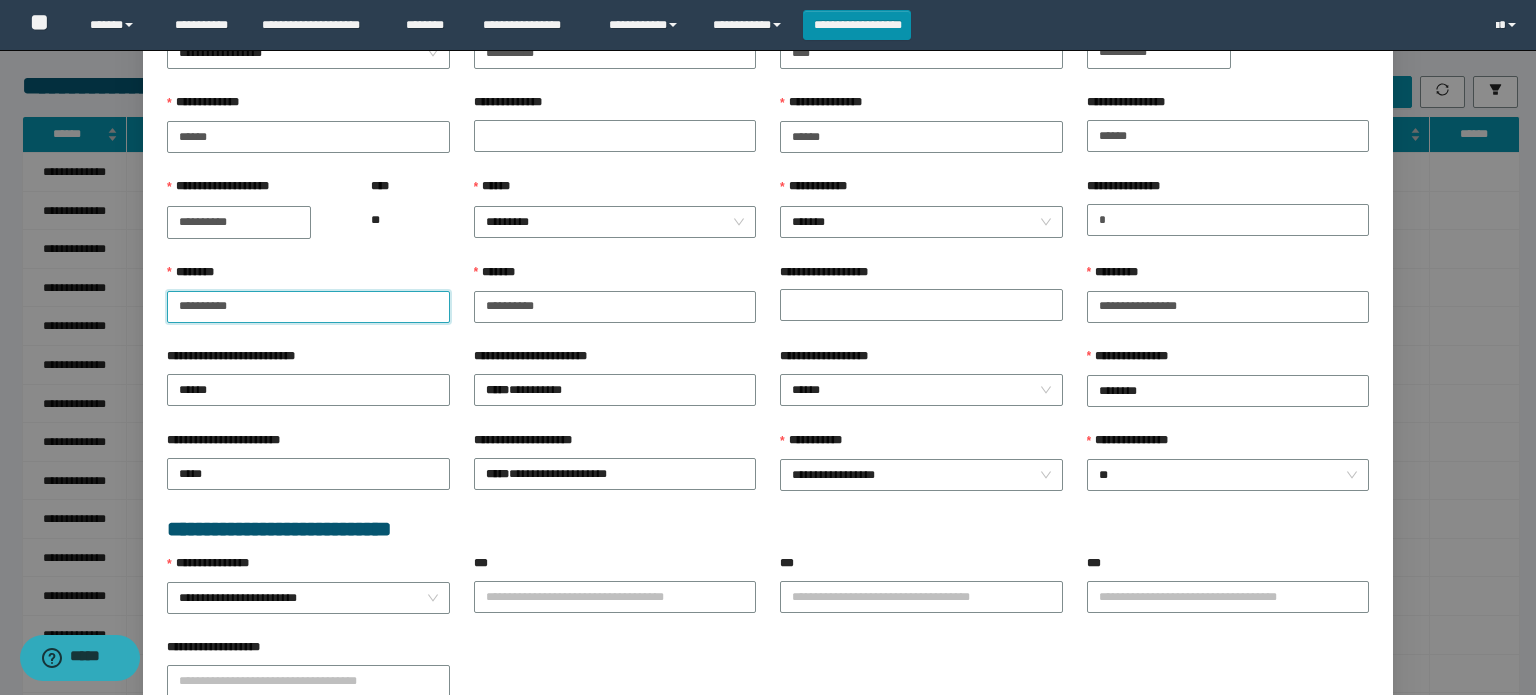 drag, startPoint x: 269, startPoint y: 303, endPoint x: 0, endPoint y: 240, distance: 276.27884 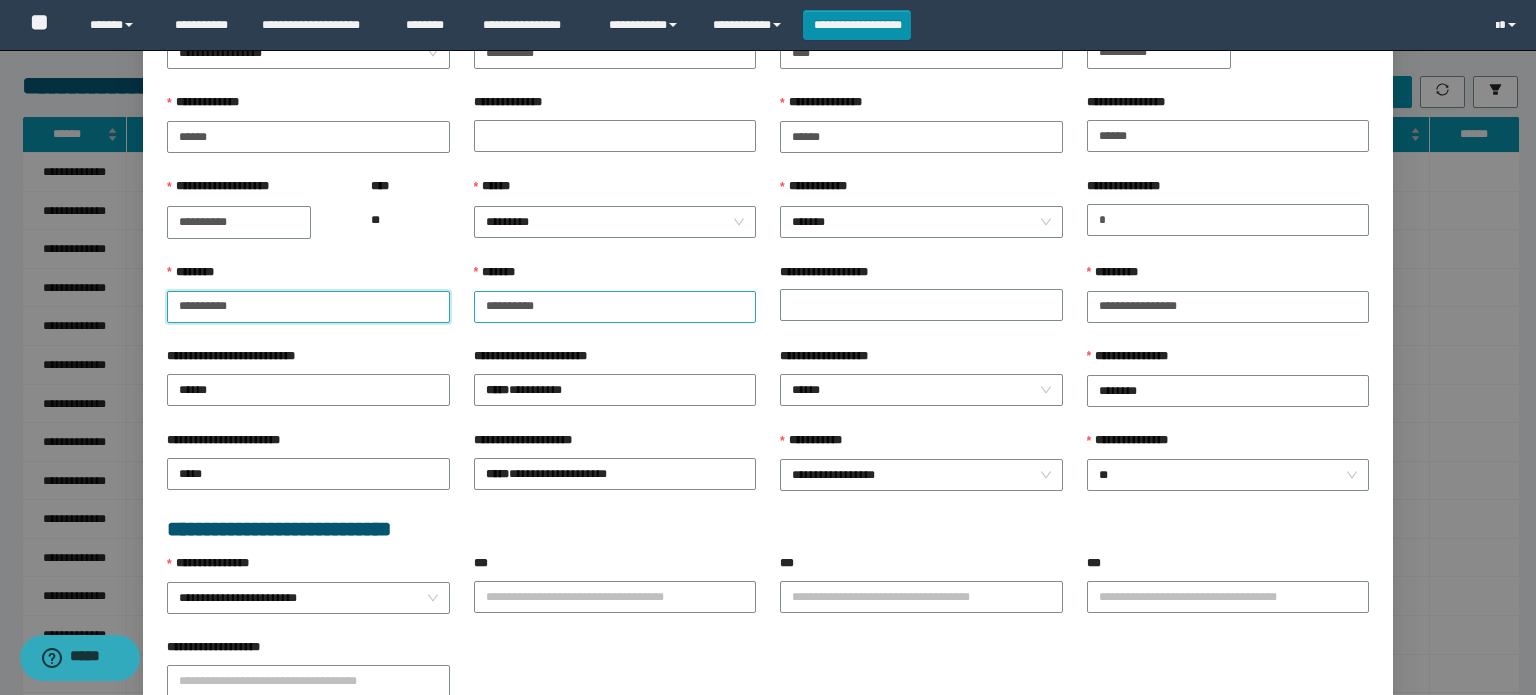 type on "**********" 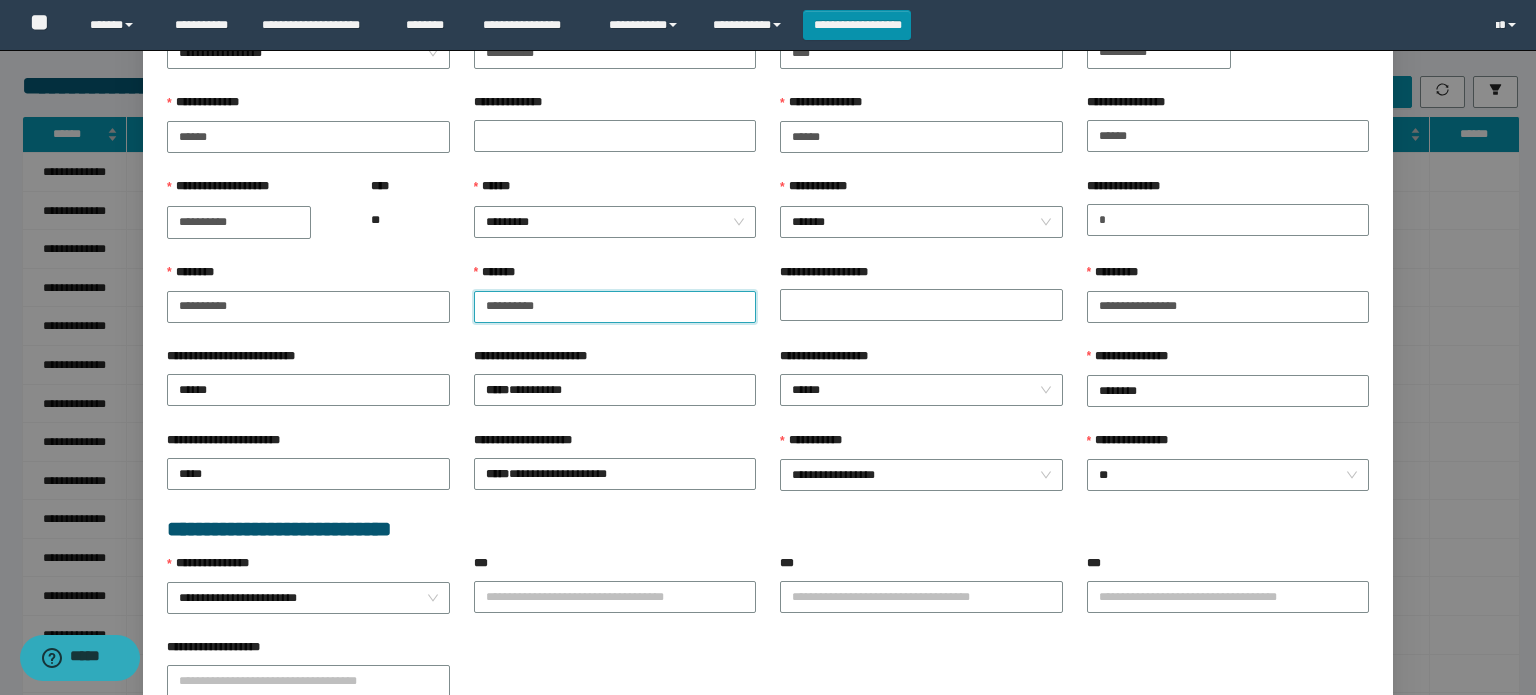 drag, startPoint x: 580, startPoint y: 308, endPoint x: 272, endPoint y: 250, distance: 313.41345 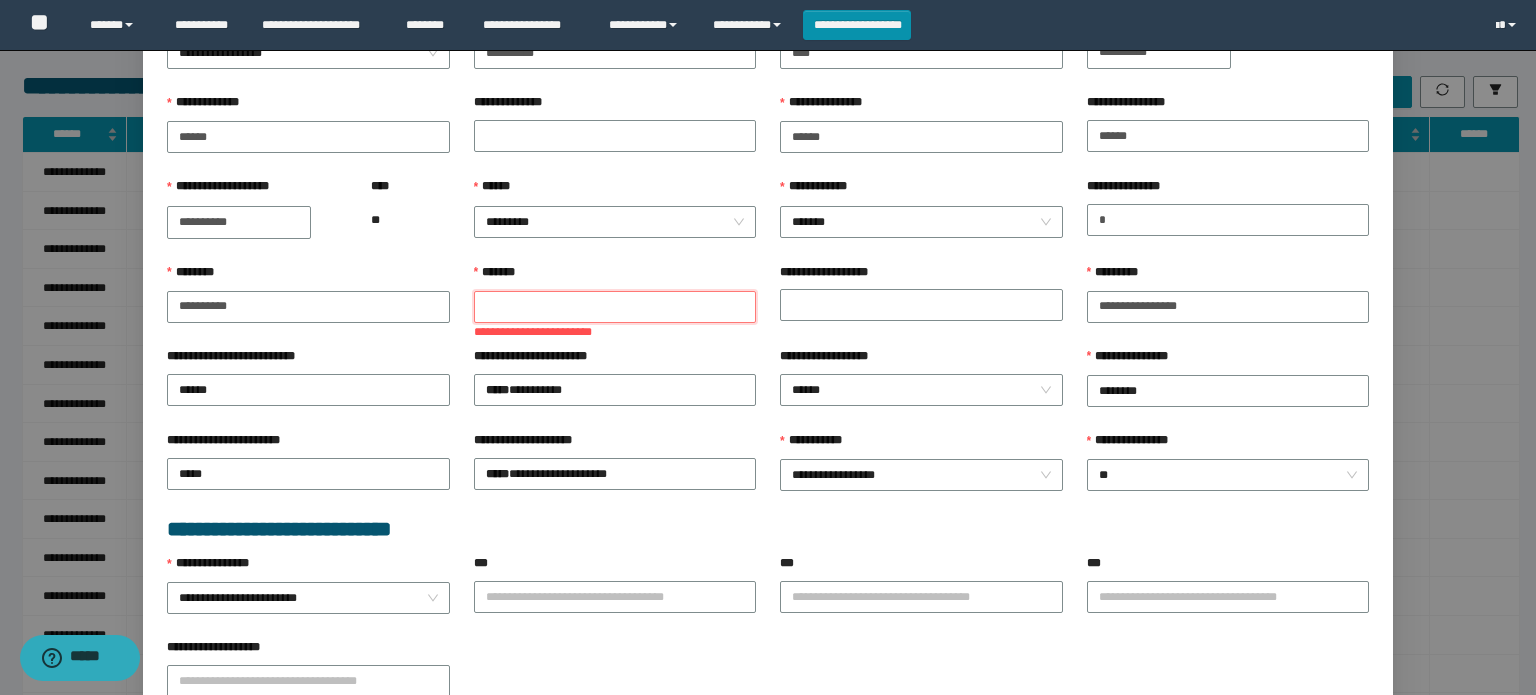 paste on "**********" 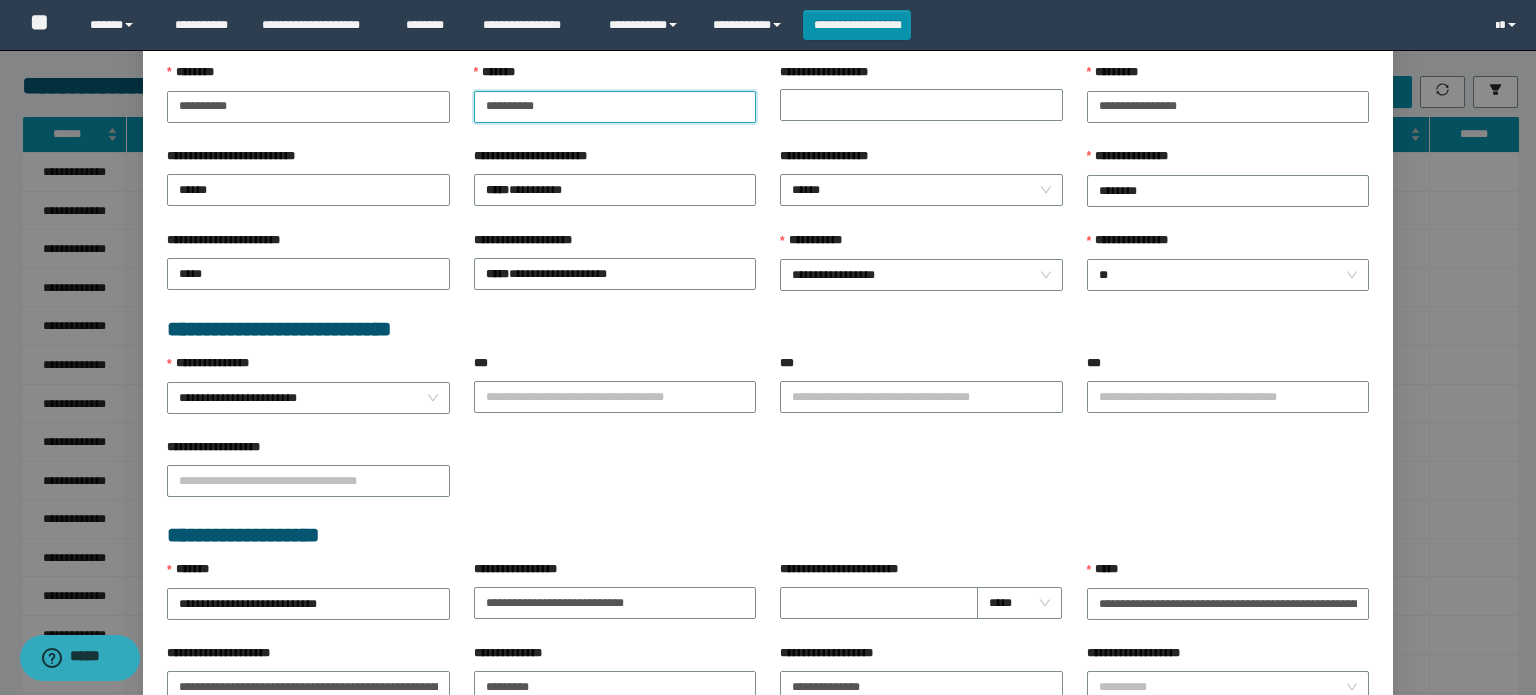 scroll, scrollTop: 600, scrollLeft: 0, axis: vertical 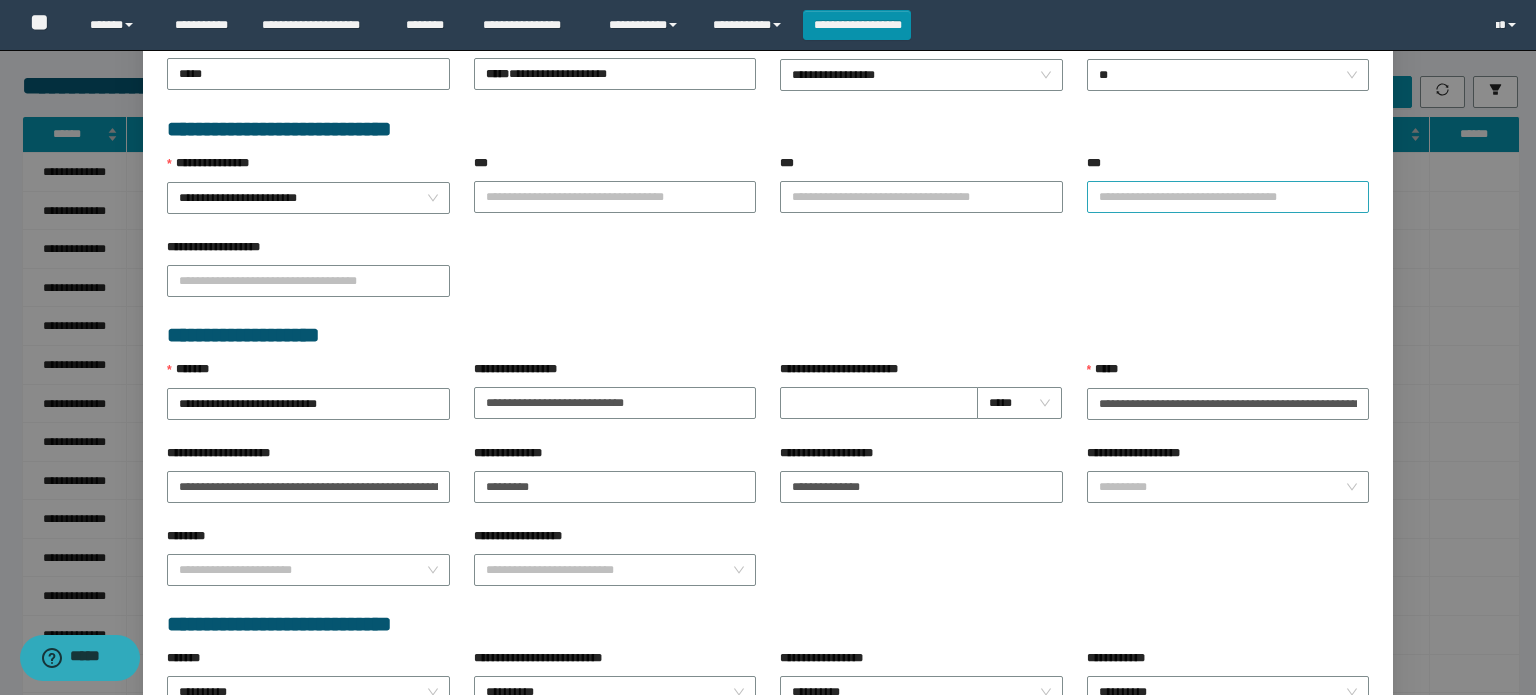 type on "**********" 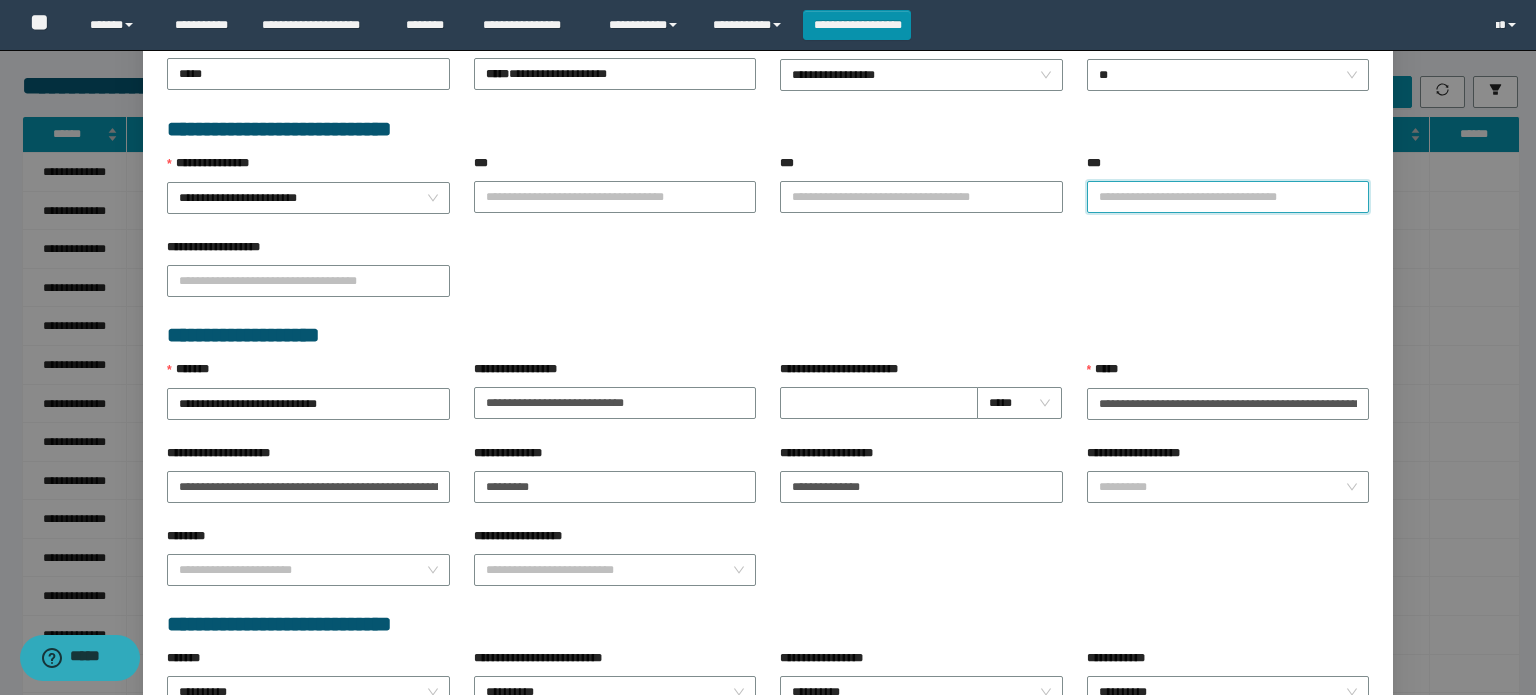 click on "***" at bounding box center (1228, 197) 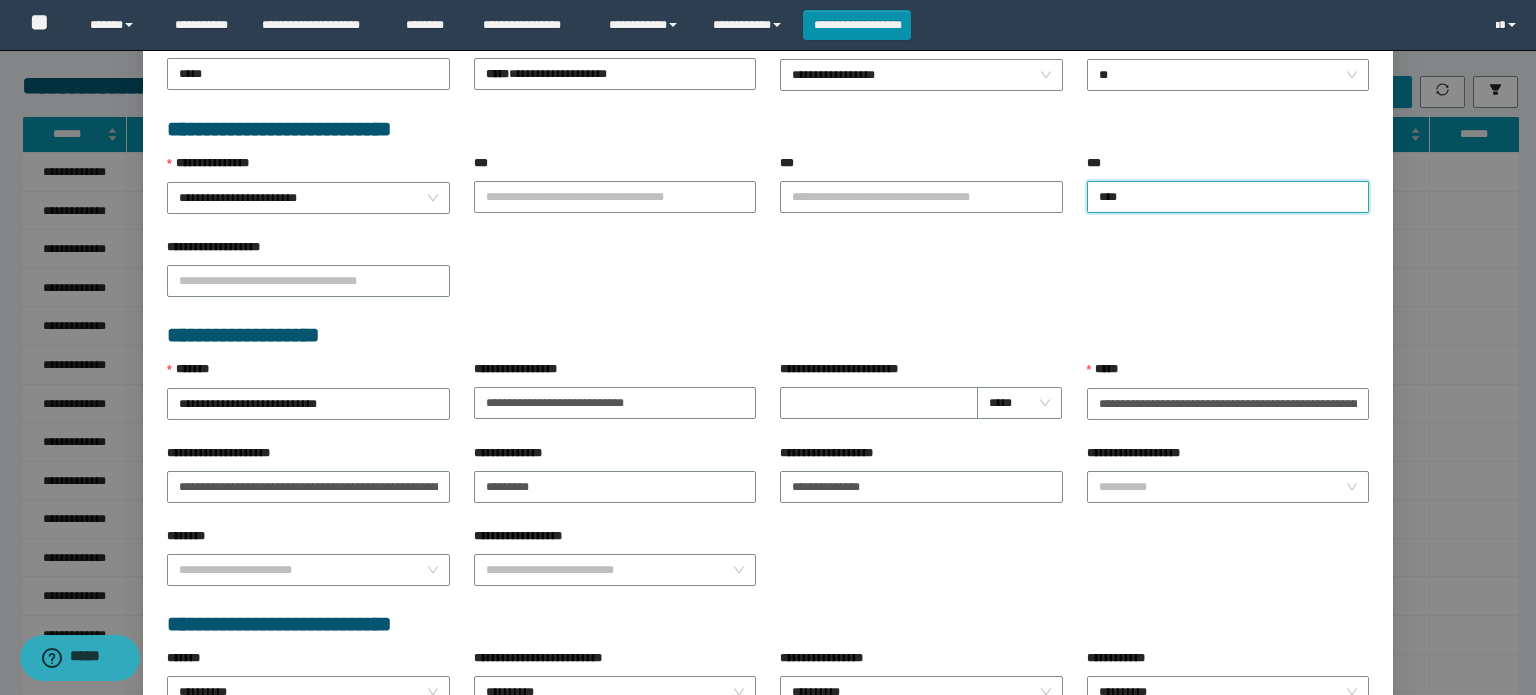 type on "*****" 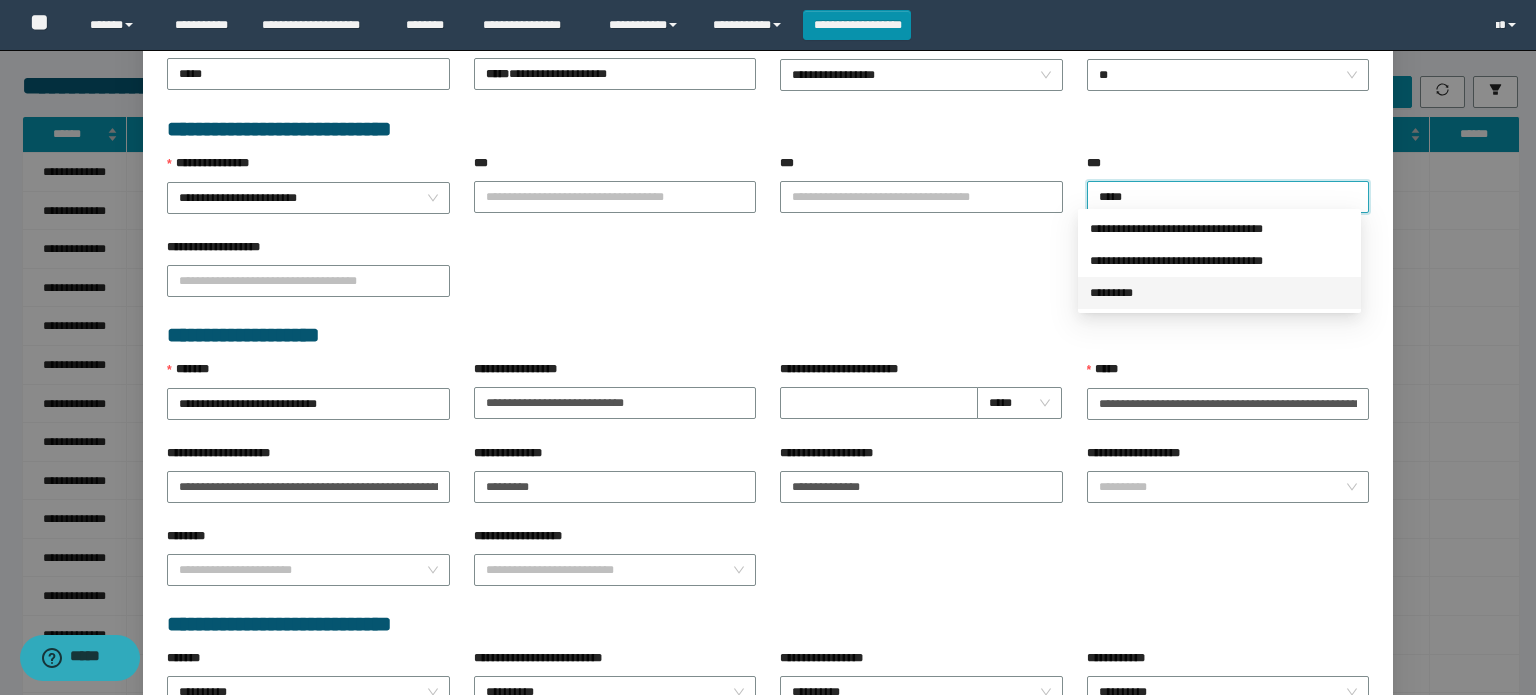 click on "*********" at bounding box center (1219, 293) 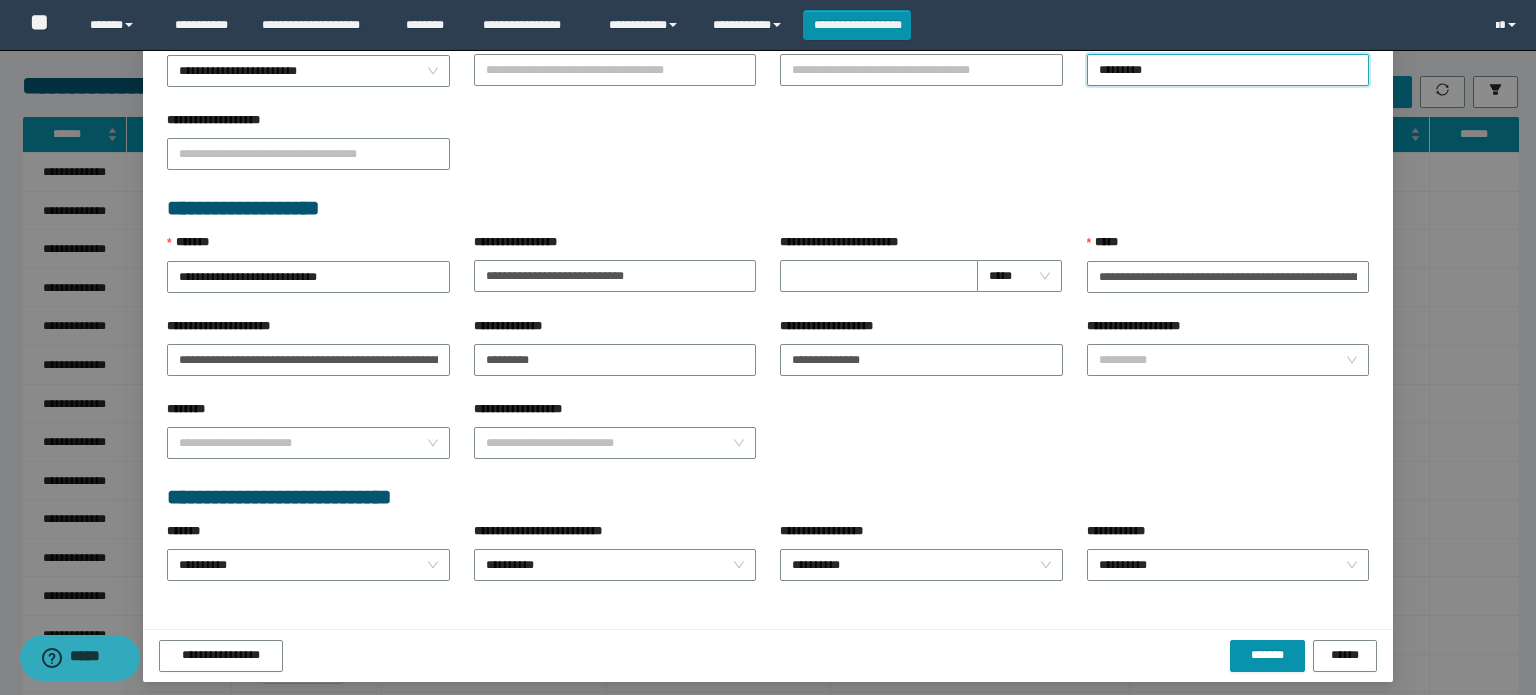 scroll, scrollTop: 728, scrollLeft: 0, axis: vertical 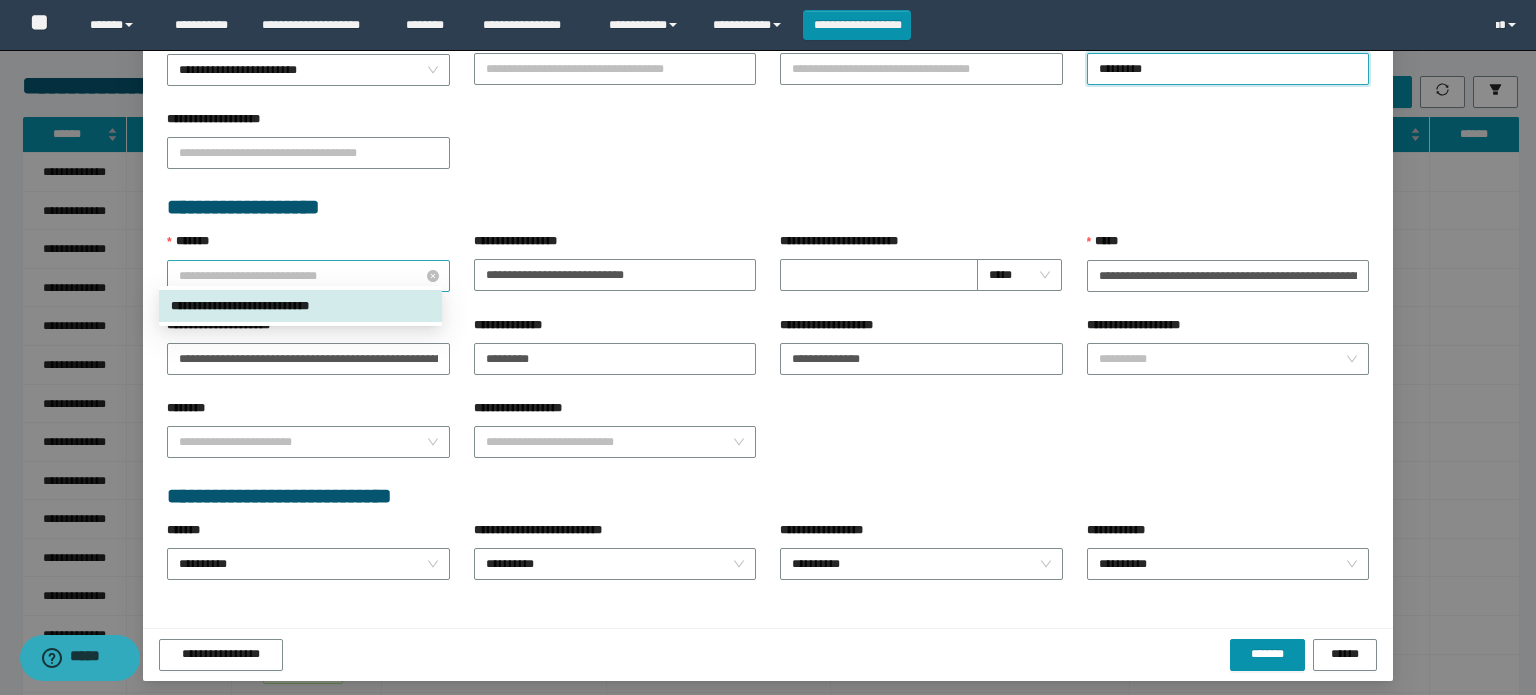 click on "**********" at bounding box center [308, 276] 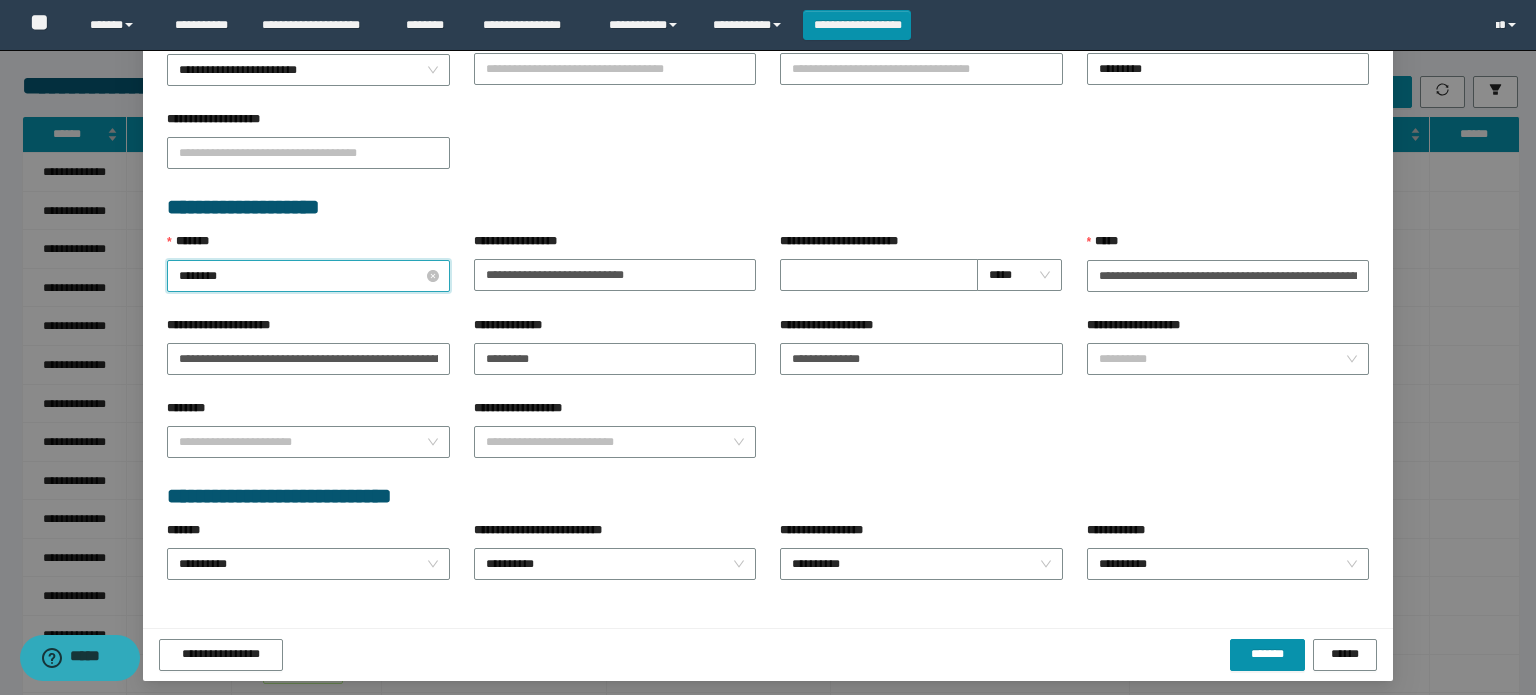 type on "*********" 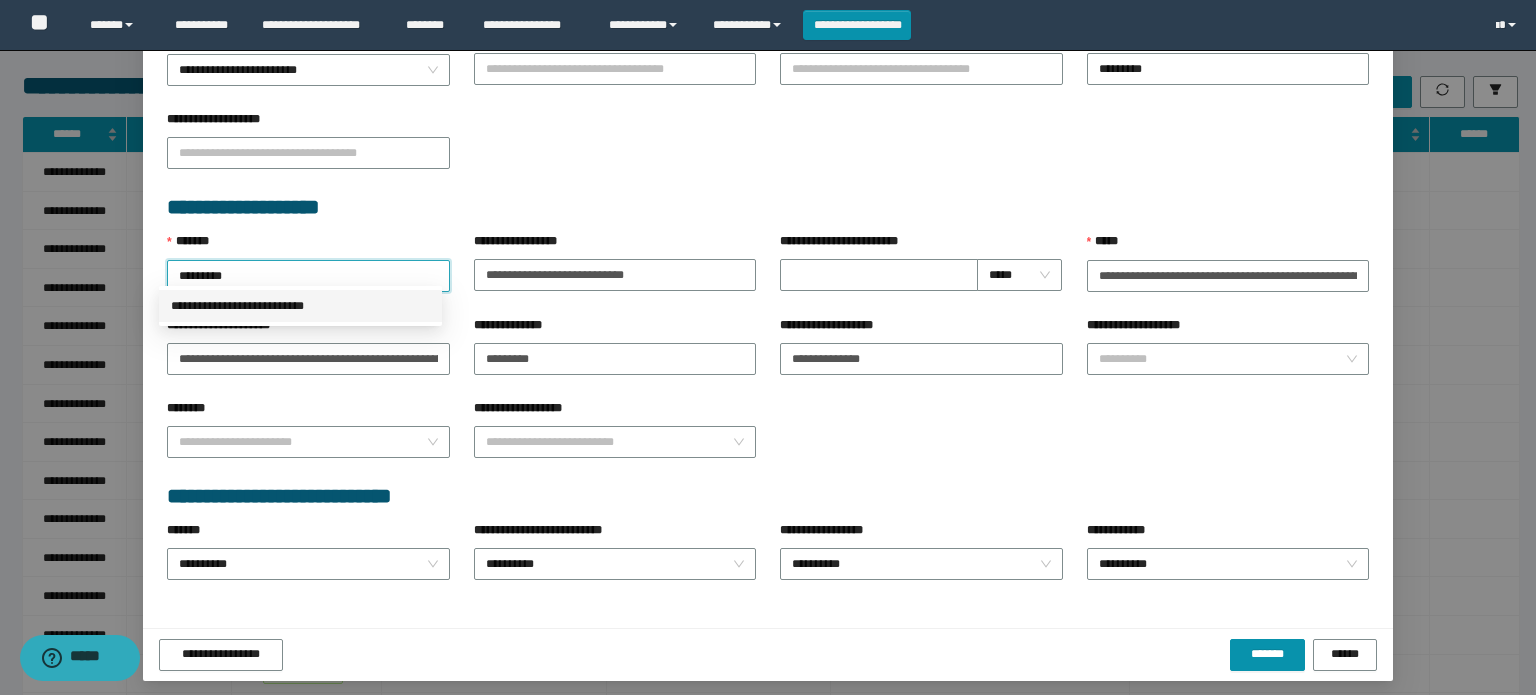 click on "**********" at bounding box center [300, 306] 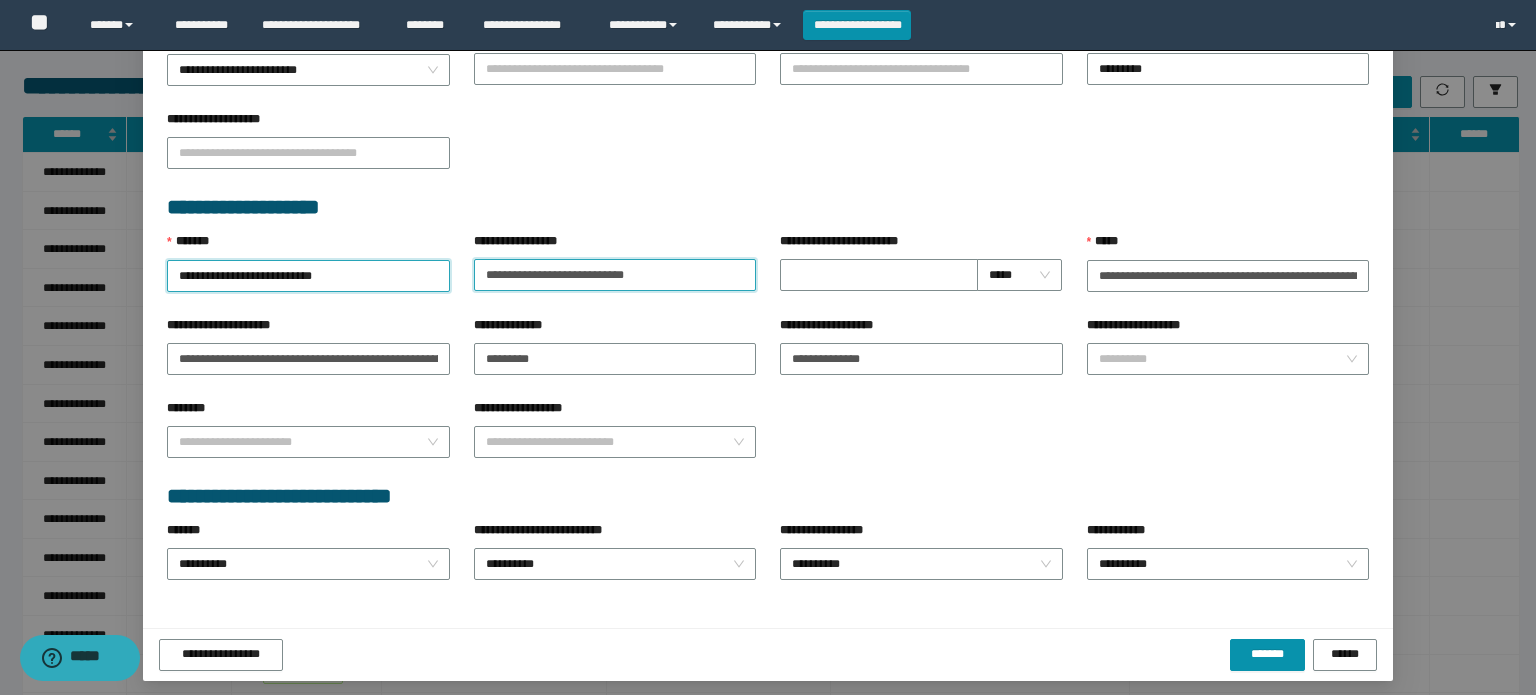 click on "**********" at bounding box center (615, 275) 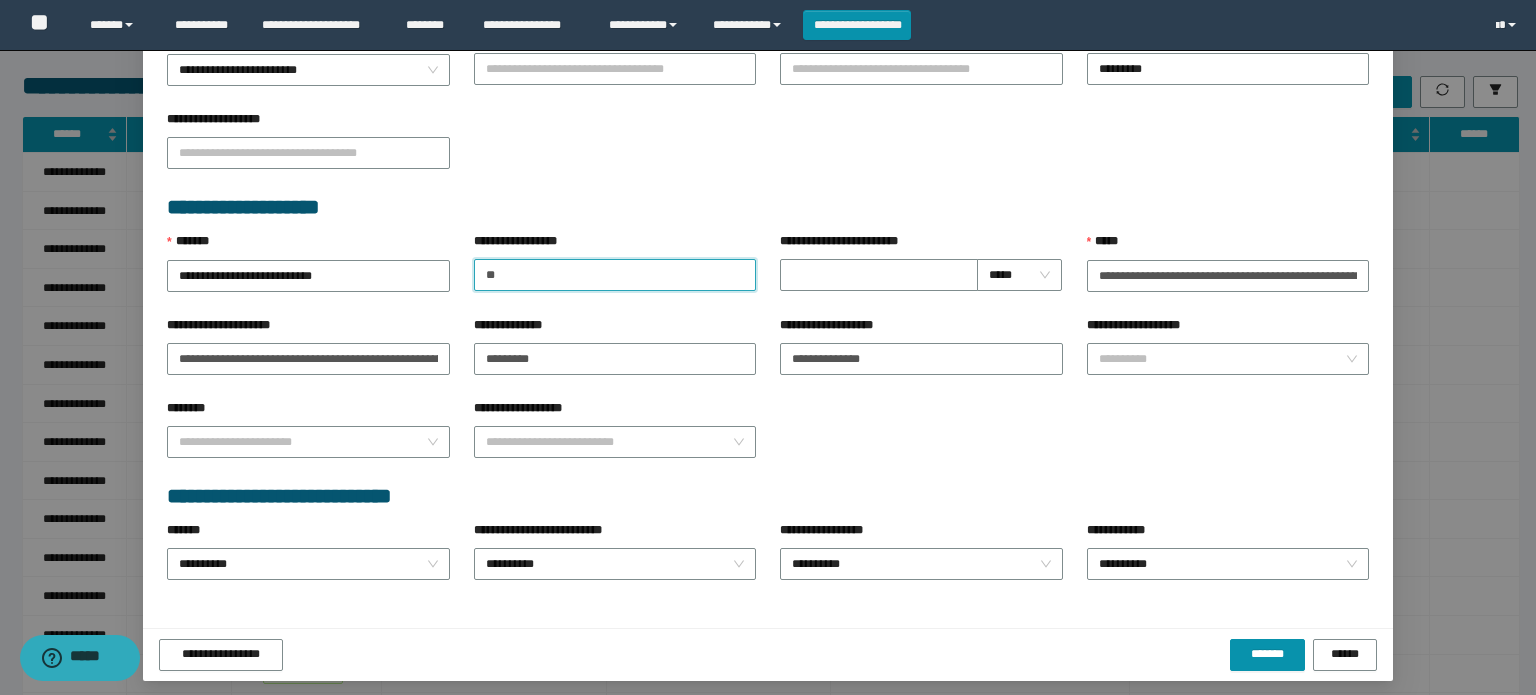 type on "*" 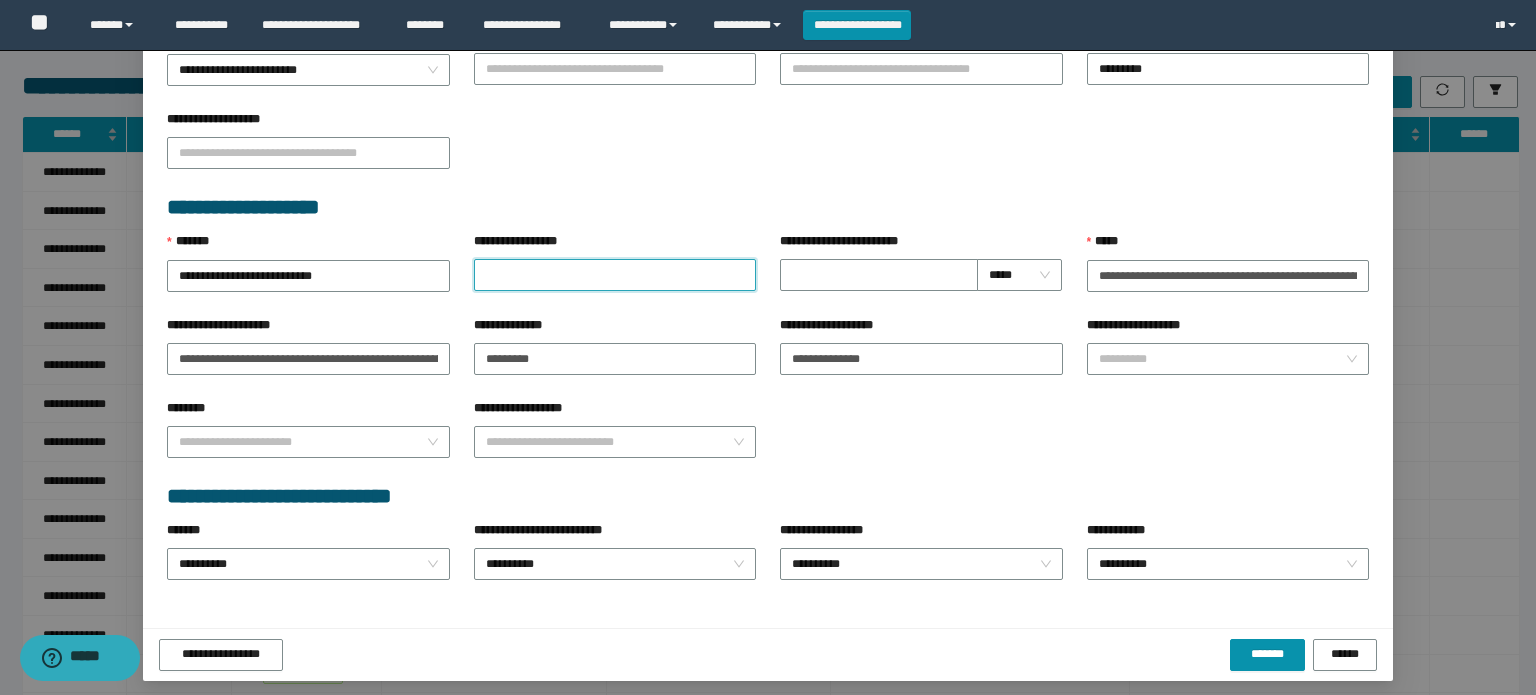 type on "*" 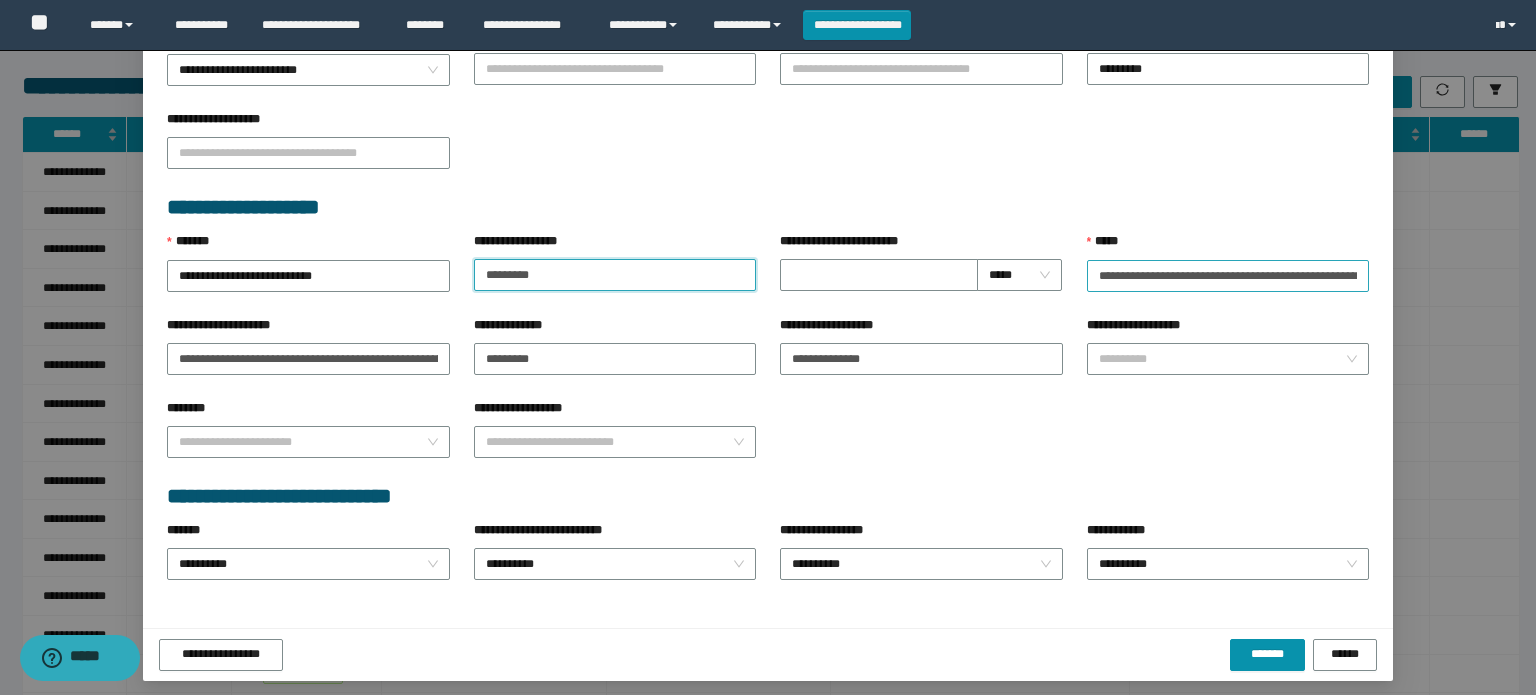 type on "*********" 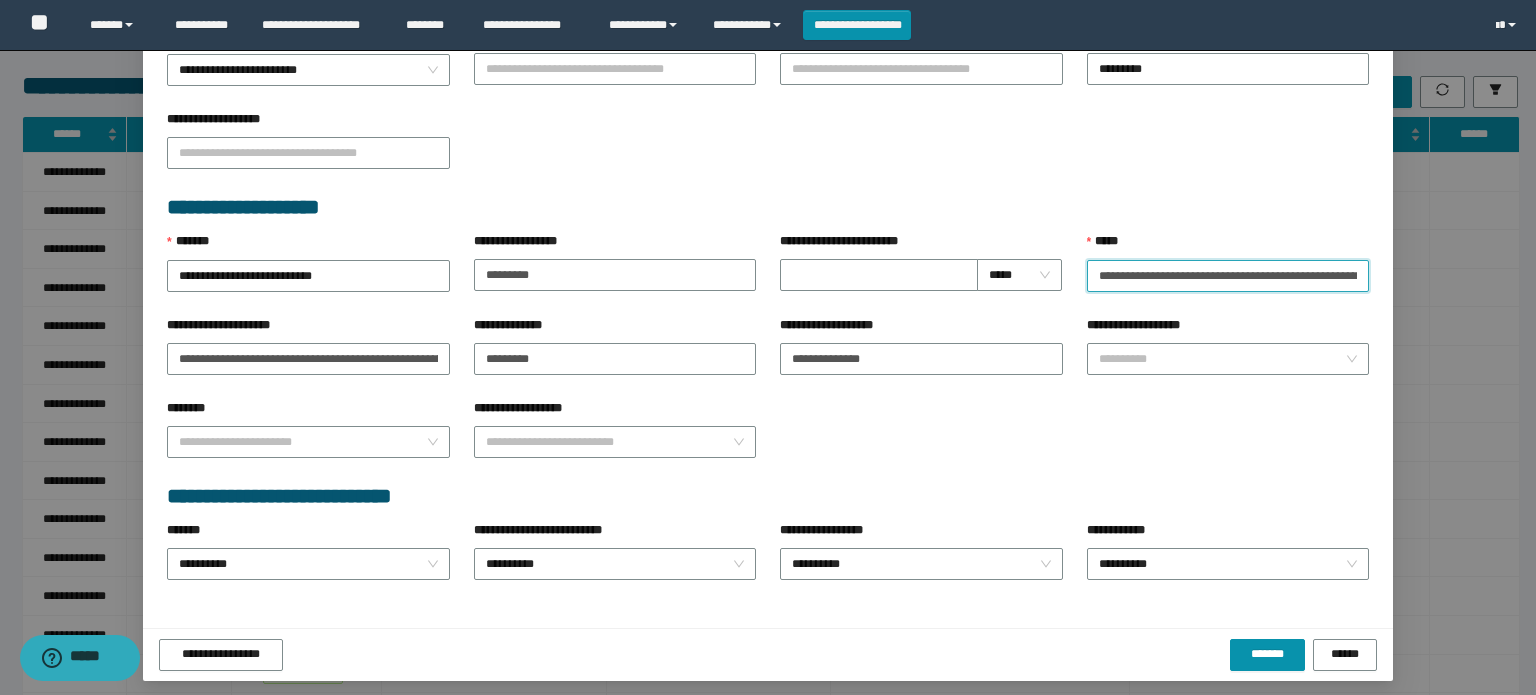 scroll, scrollTop: 0, scrollLeft: 53, axis: horizontal 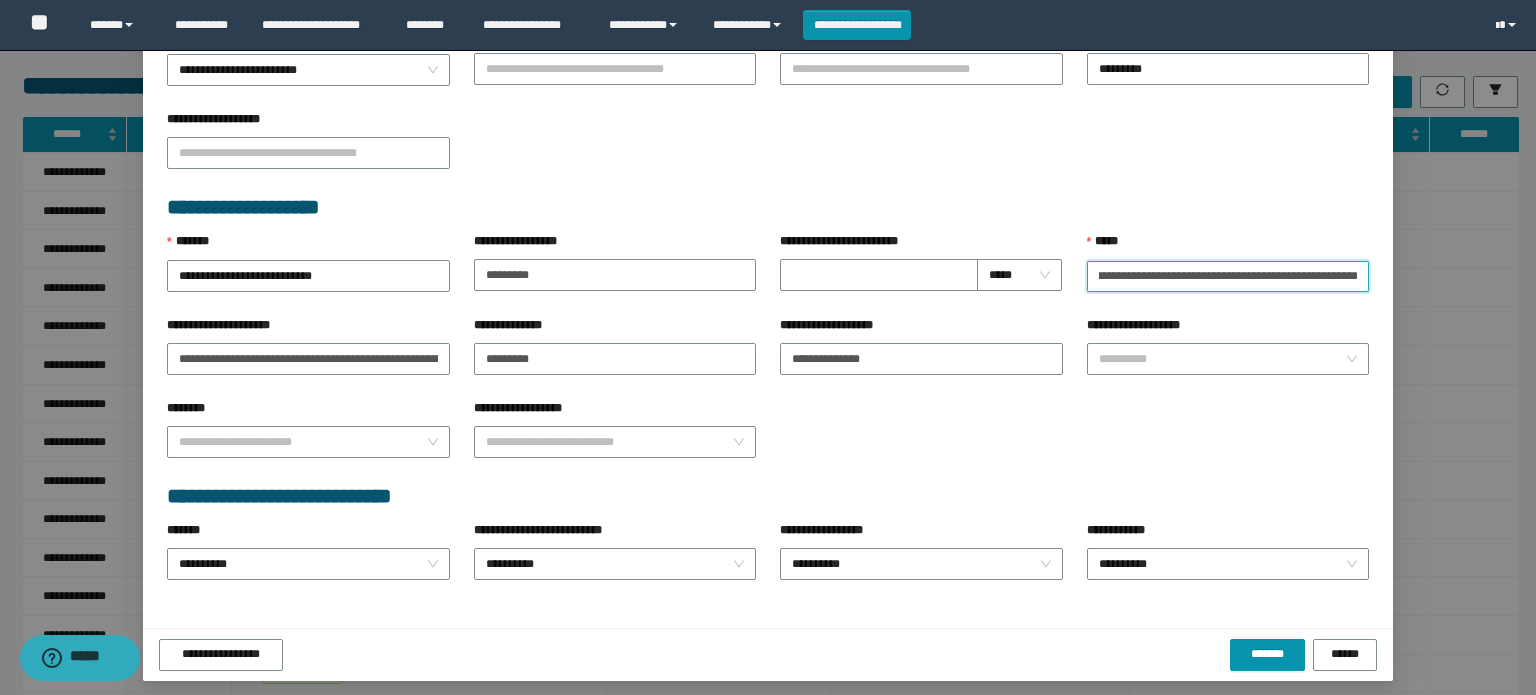 drag, startPoint x: 1117, startPoint y: 266, endPoint x: 1412, endPoint y: 271, distance: 295.04236 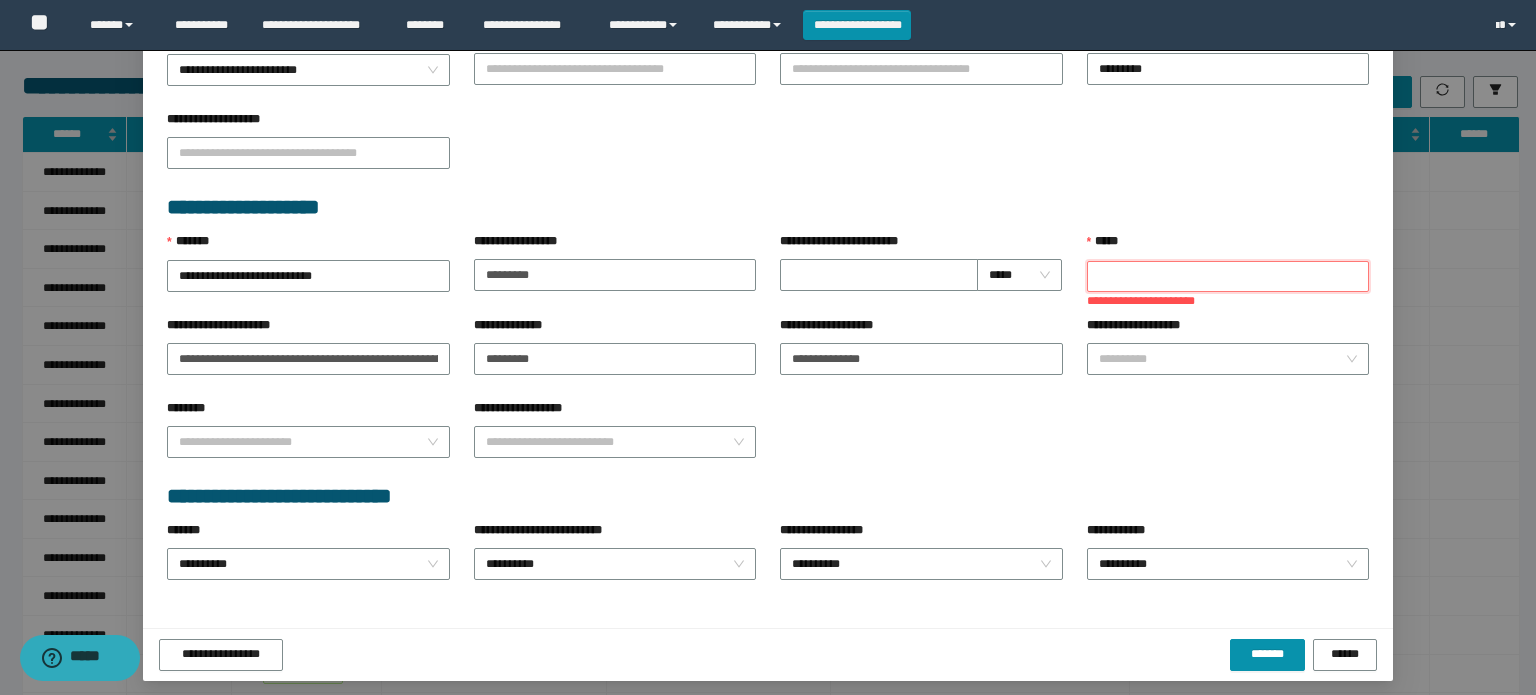 scroll, scrollTop: 0, scrollLeft: 0, axis: both 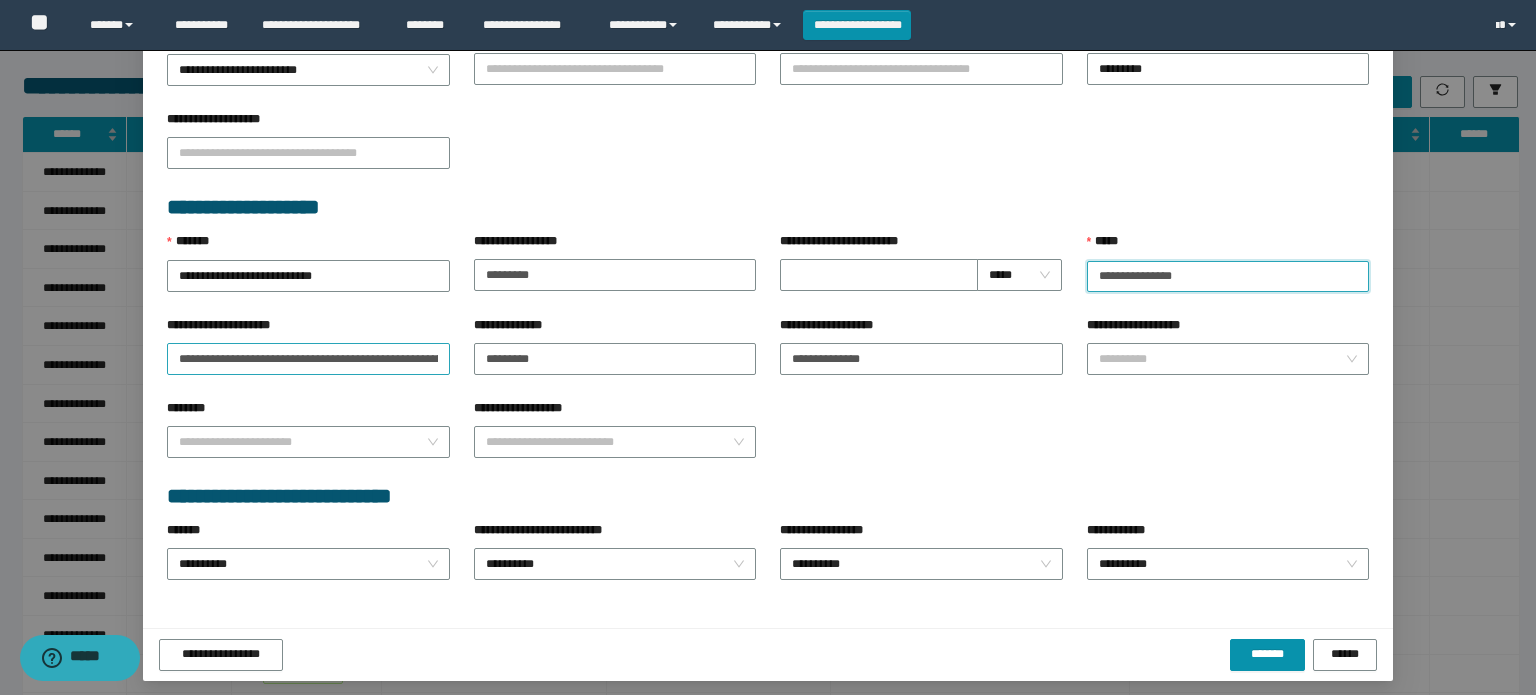 type on "**********" 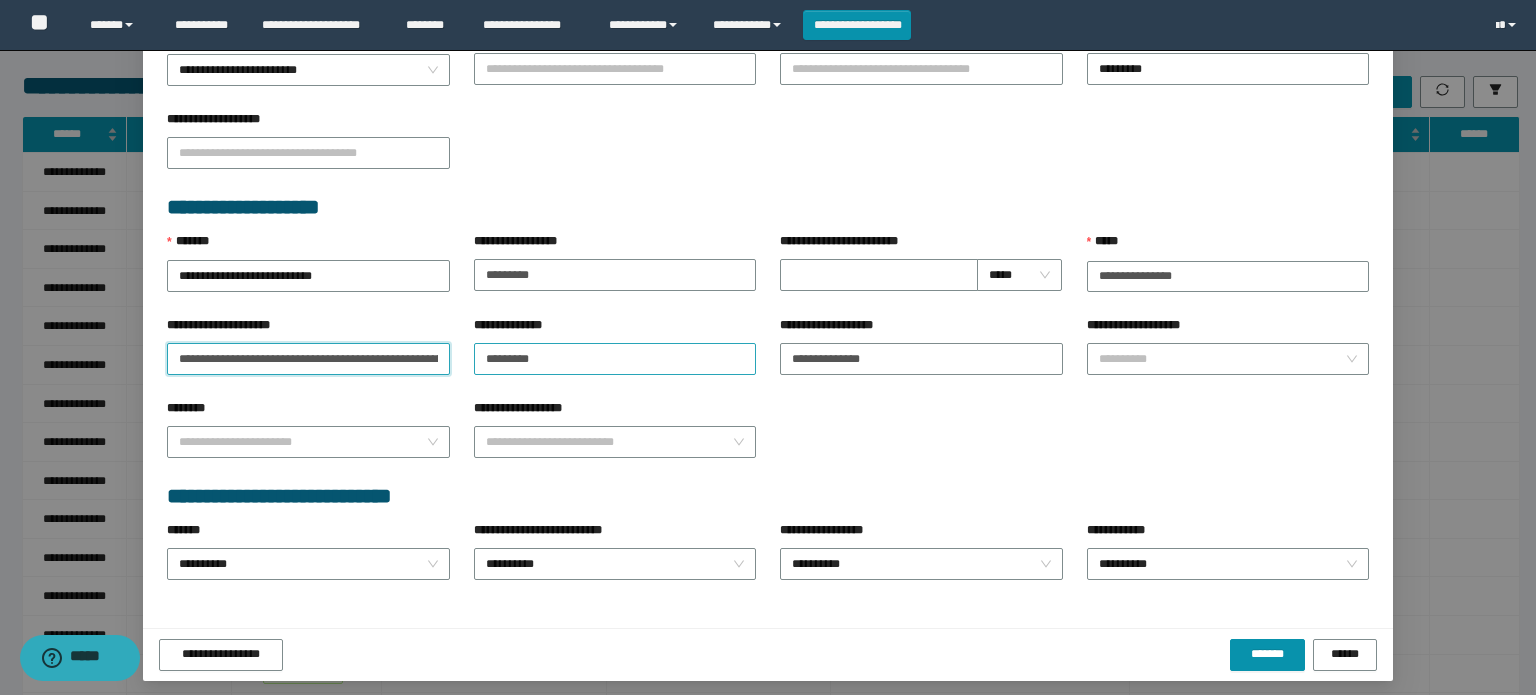 scroll, scrollTop: 0, scrollLeft: 39, axis: horizontal 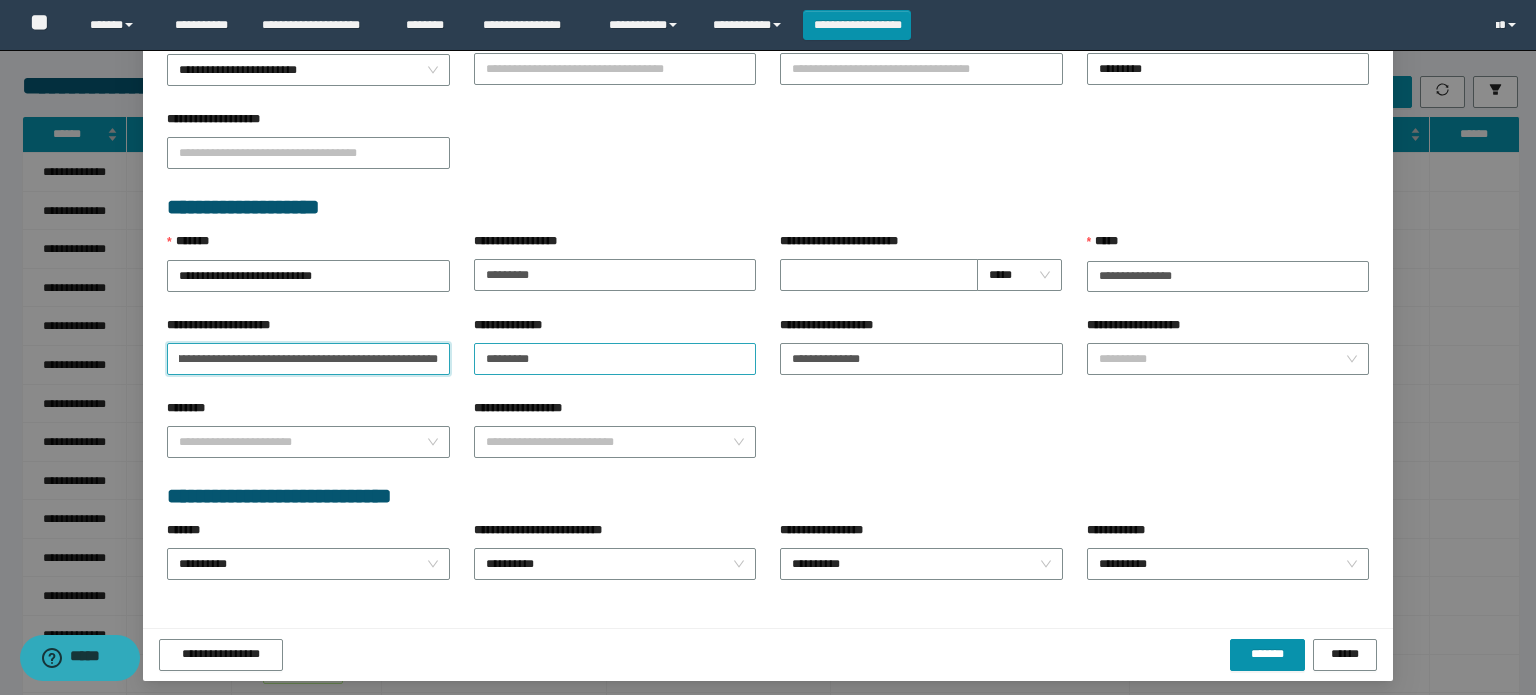 drag, startPoint x: 312, startPoint y: 346, endPoint x: 624, endPoint y: 346, distance: 312 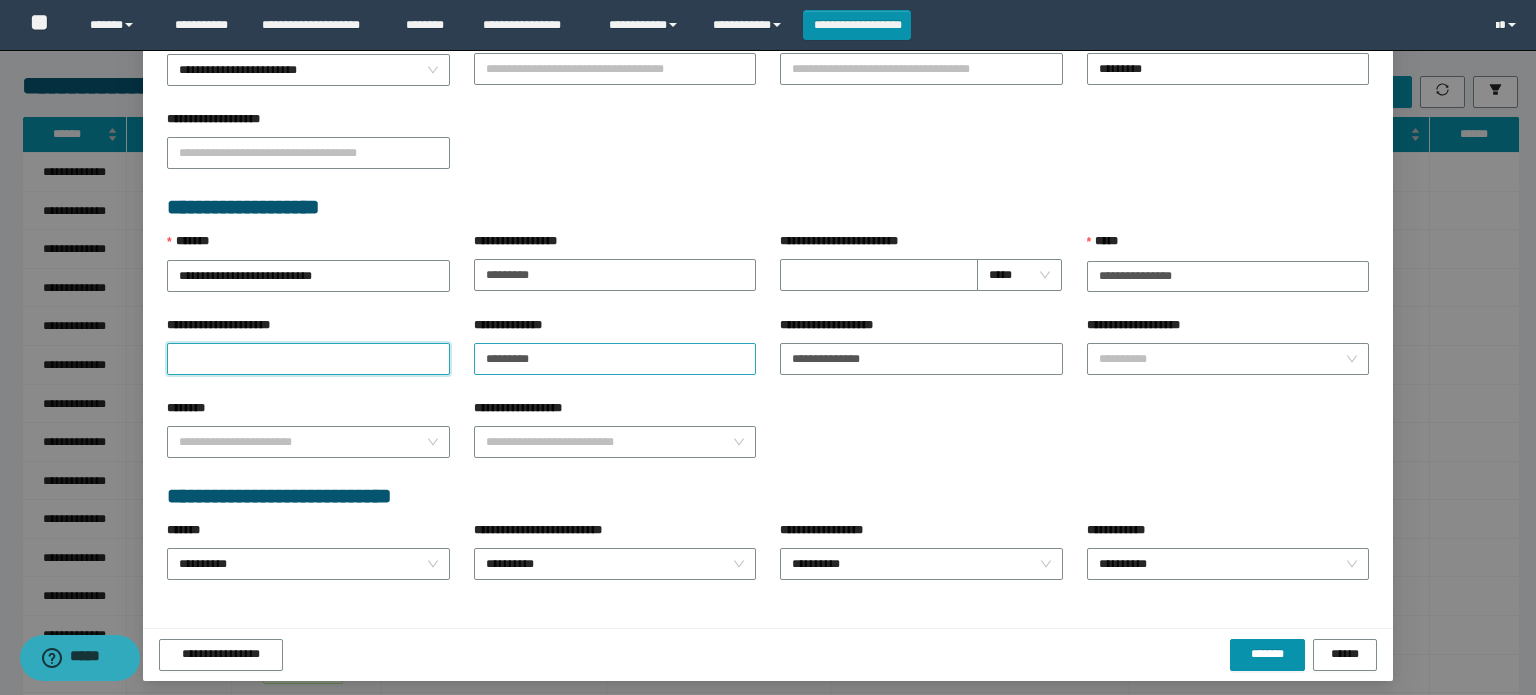 scroll, scrollTop: 0, scrollLeft: 0, axis: both 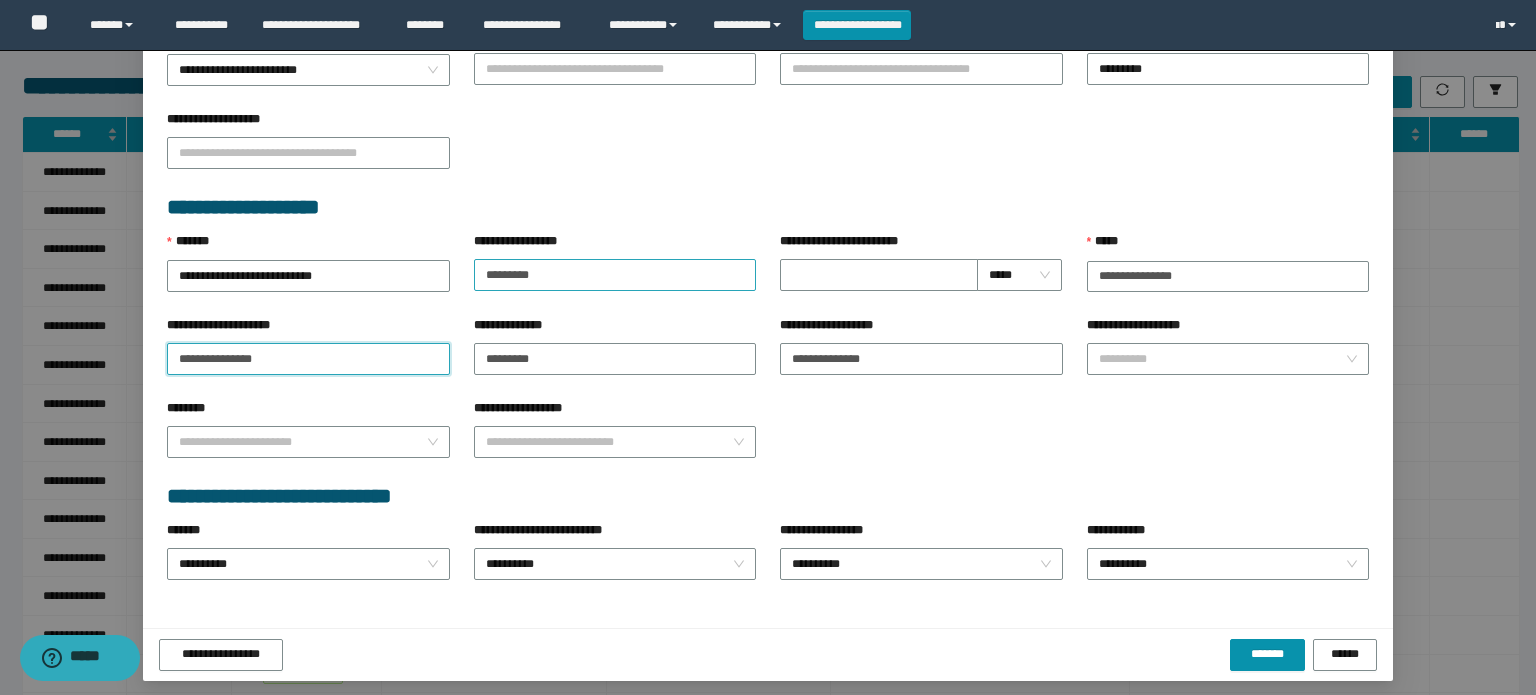 type on "**********" 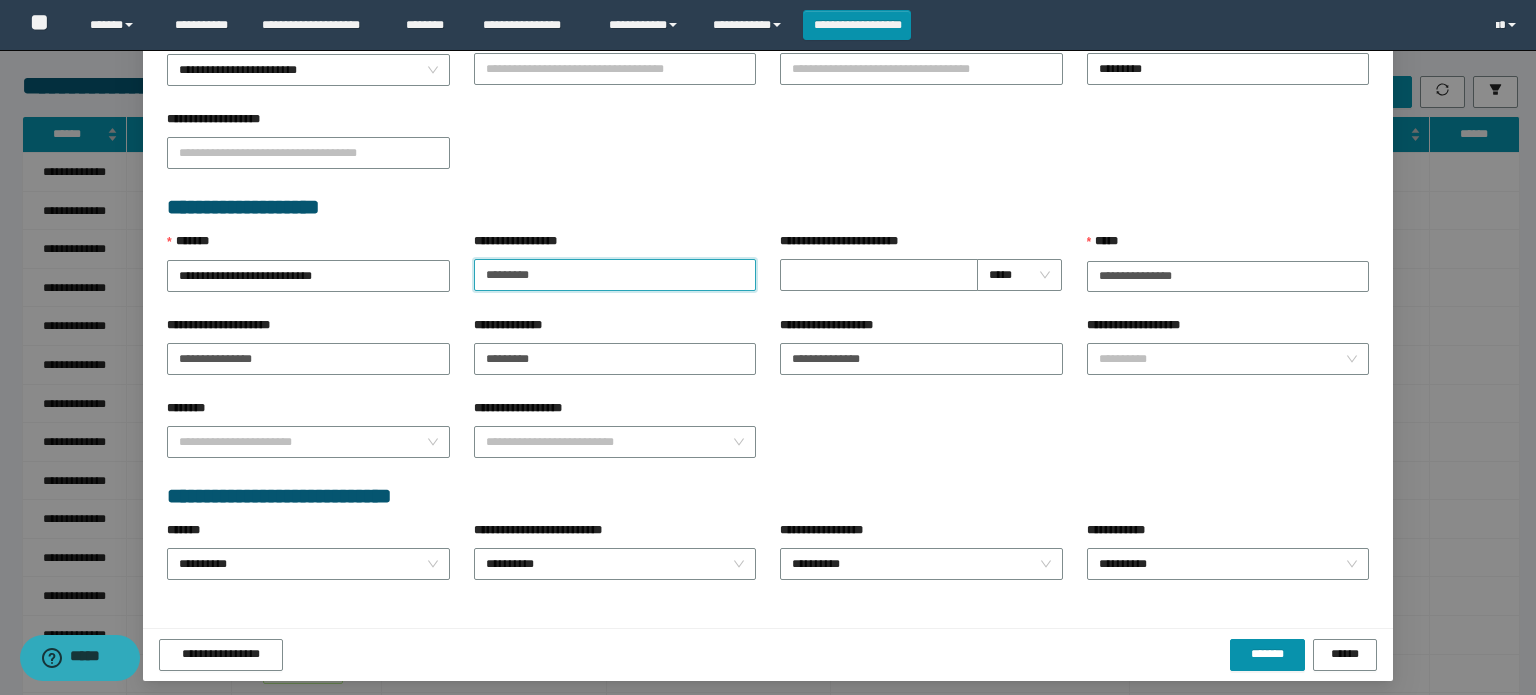 click on "*********" at bounding box center [615, 275] 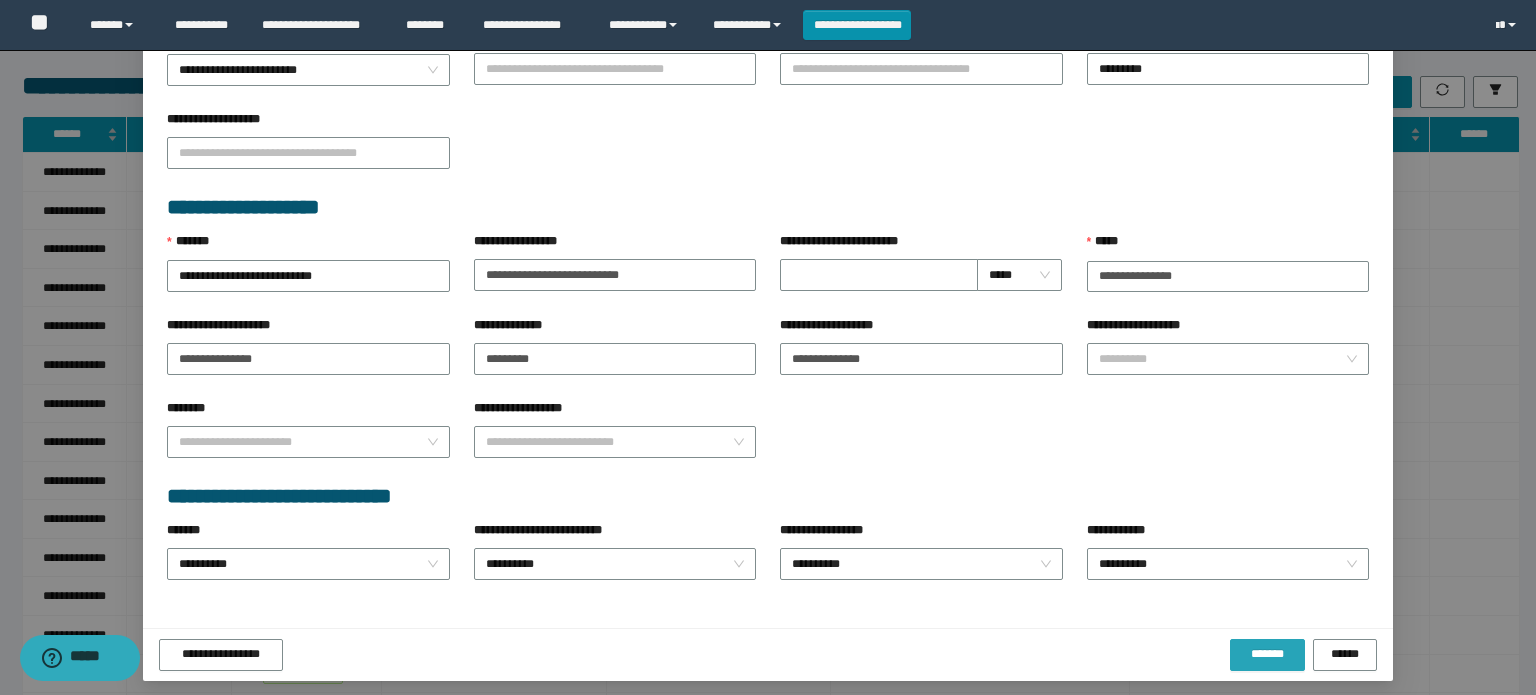 click on "*******" at bounding box center (1267, 654) 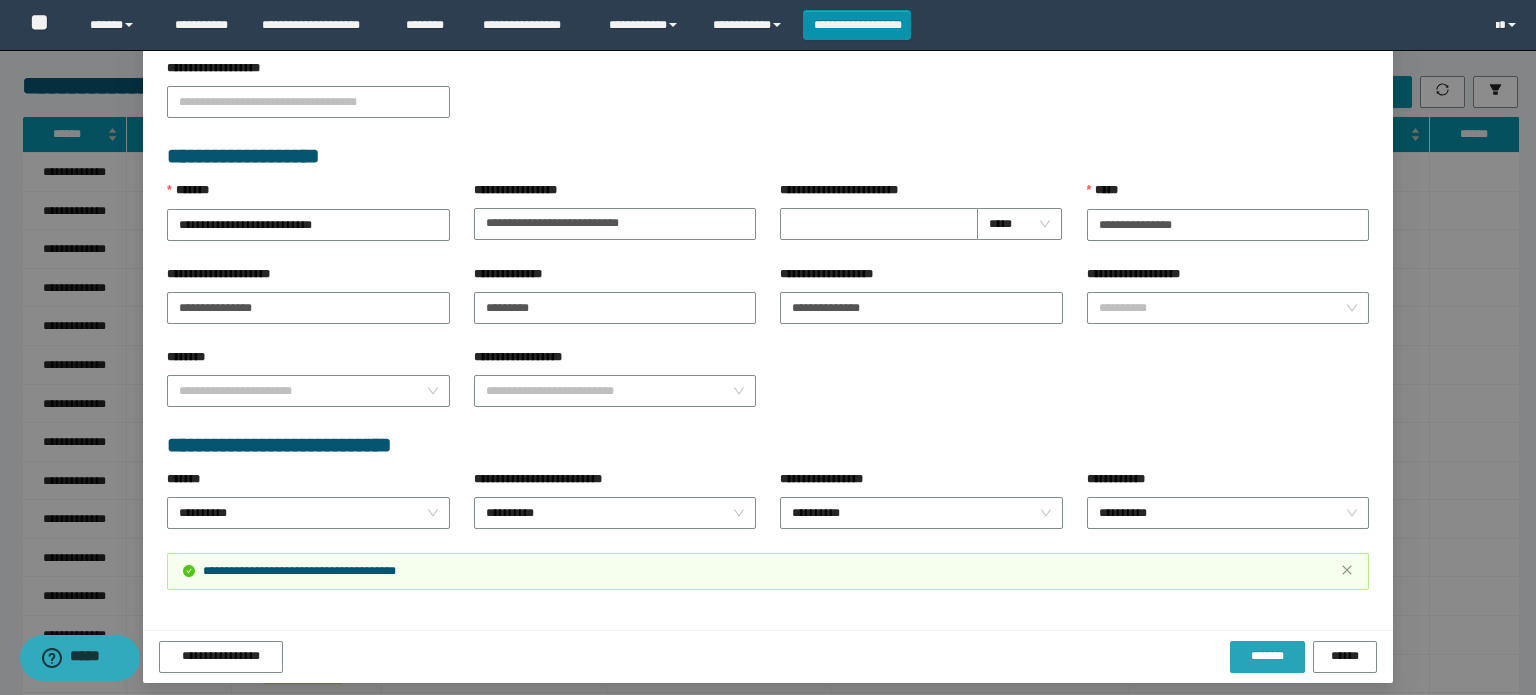 scroll, scrollTop: 832, scrollLeft: 0, axis: vertical 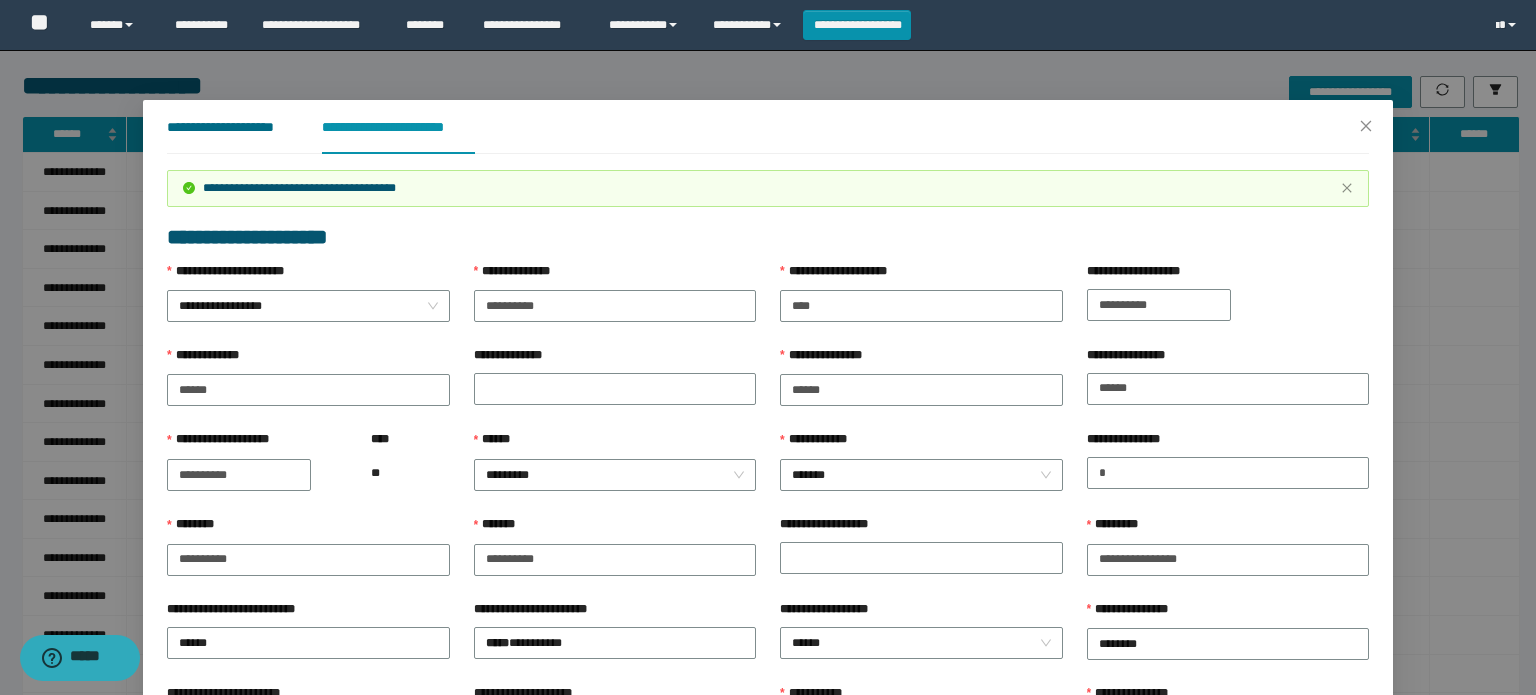 click on "**********" at bounding box center (228, 127) 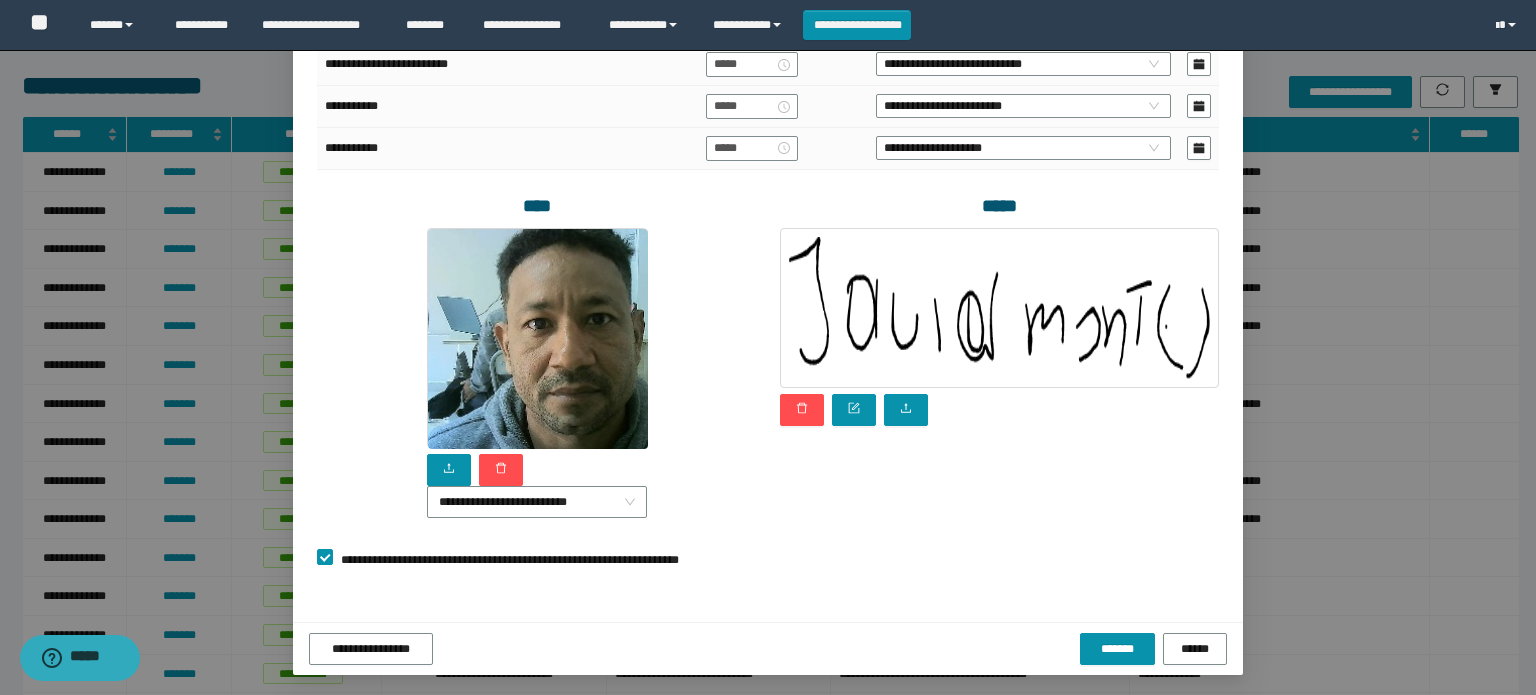 scroll, scrollTop: 517, scrollLeft: 0, axis: vertical 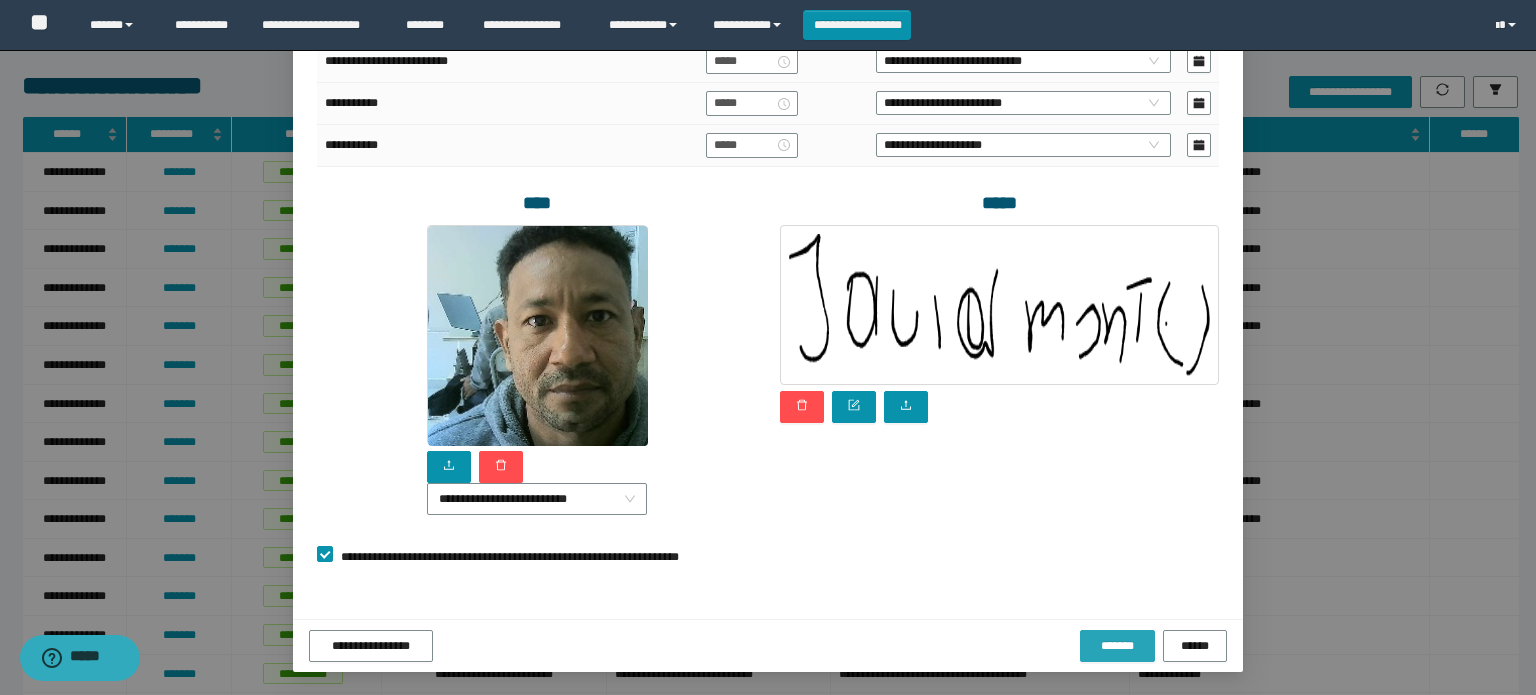 click on "*******" at bounding box center (1117, 646) 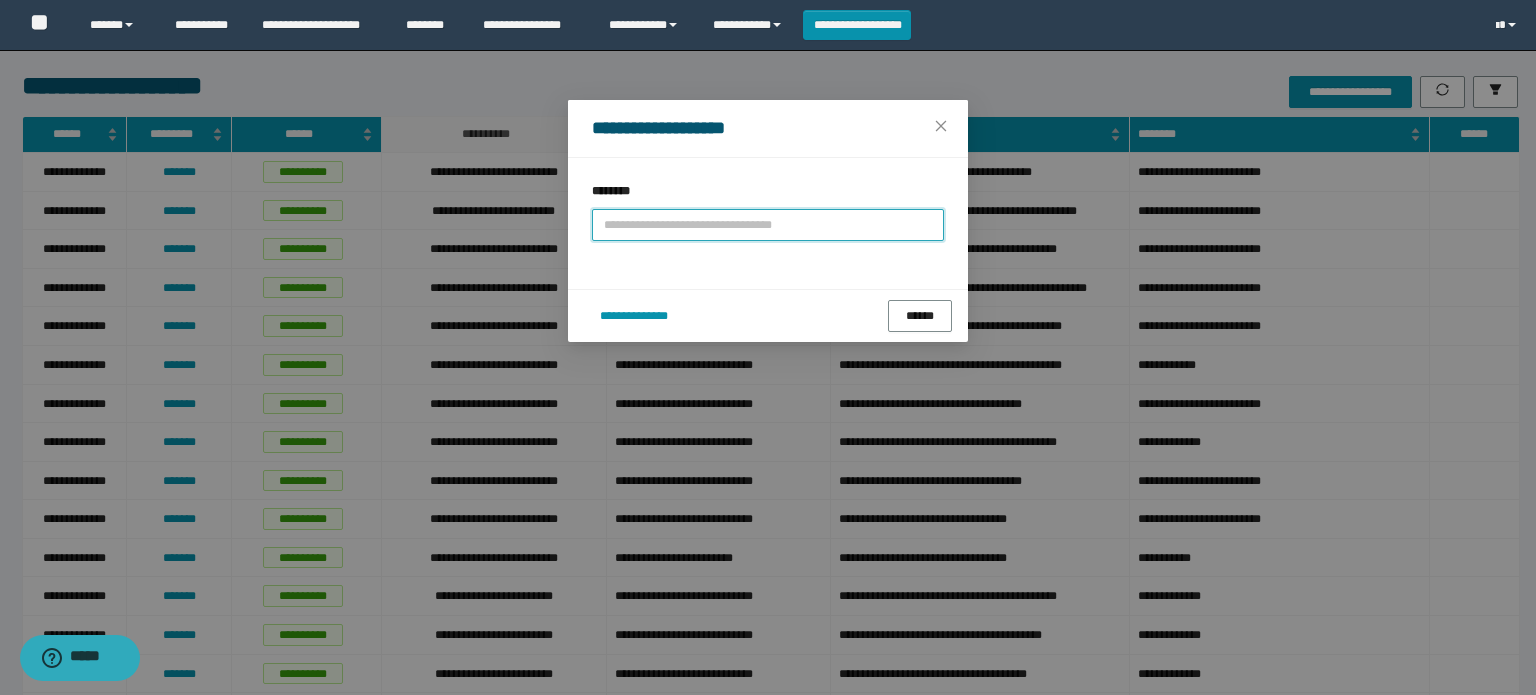 scroll, scrollTop: 0, scrollLeft: 0, axis: both 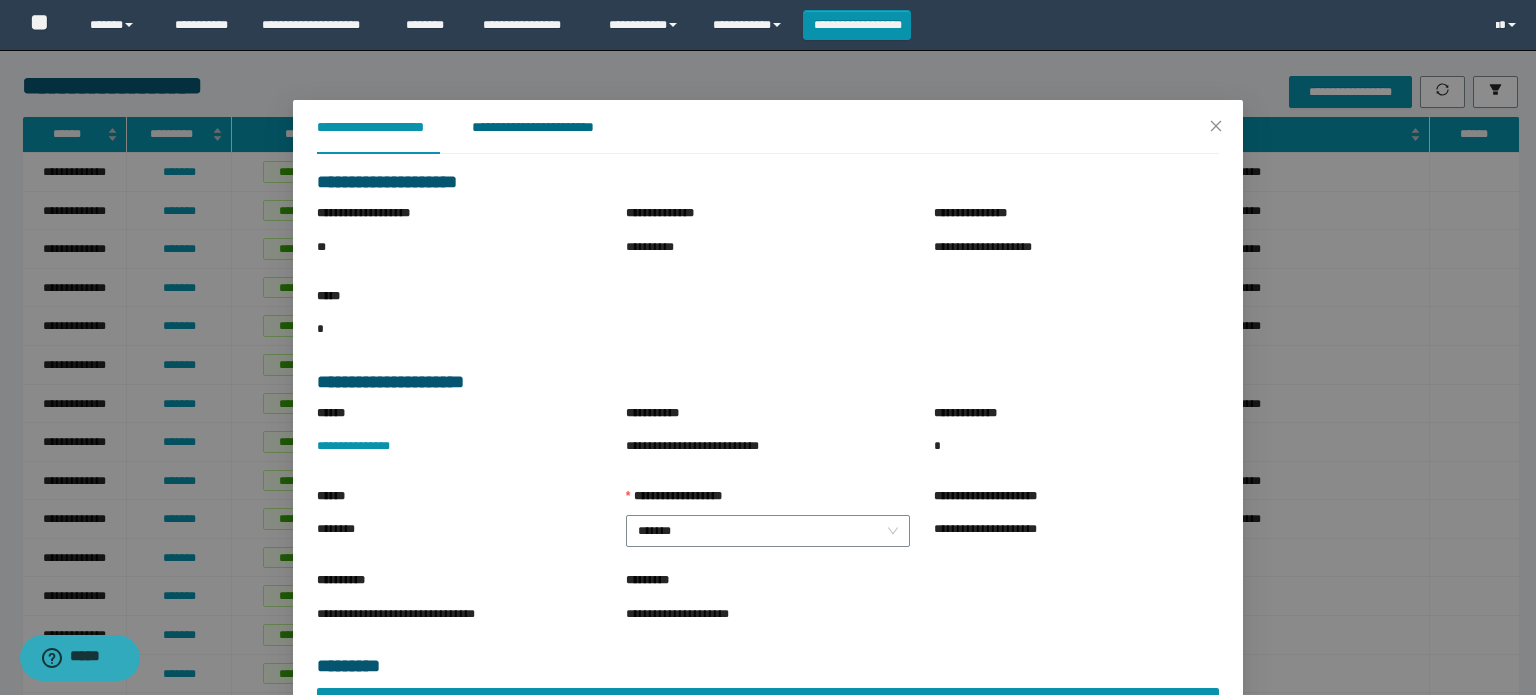 click on "**********" at bounding box center (548, 127) 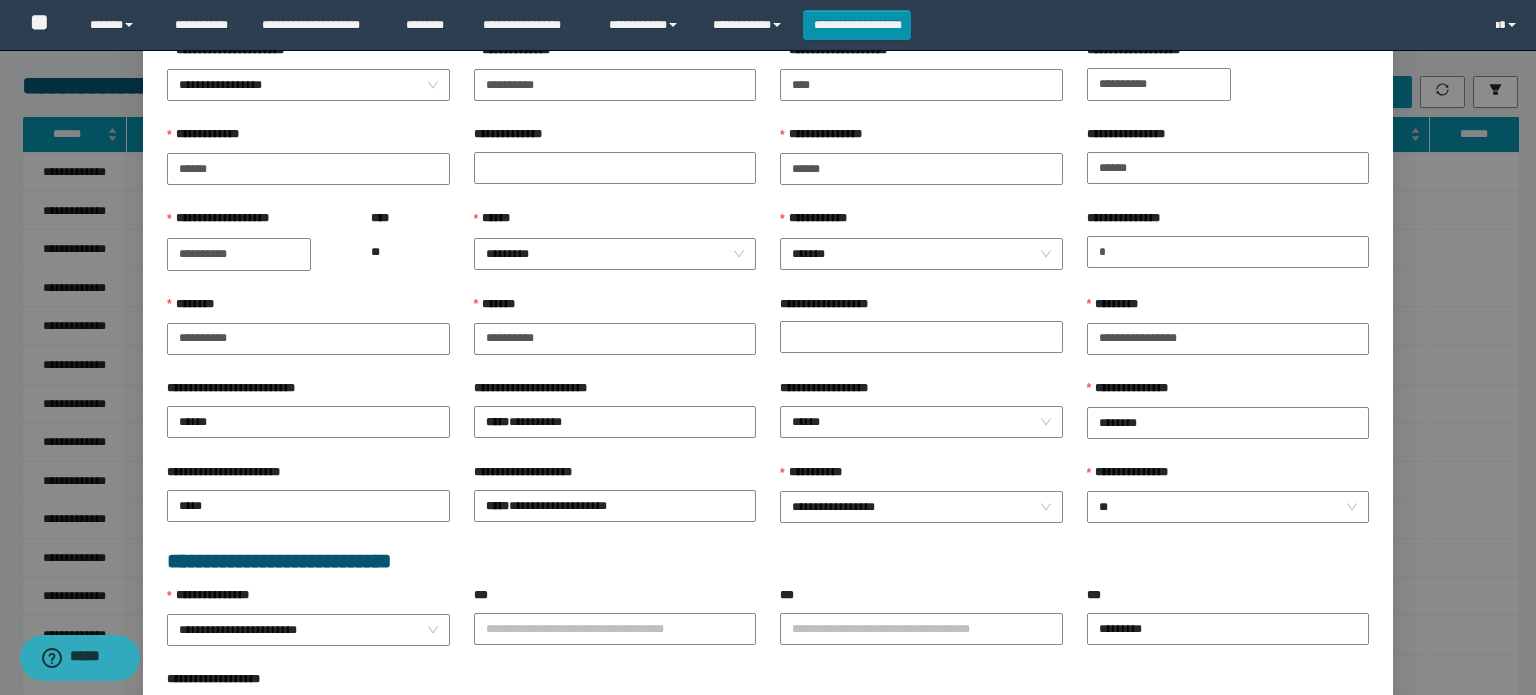 scroll, scrollTop: 500, scrollLeft: 0, axis: vertical 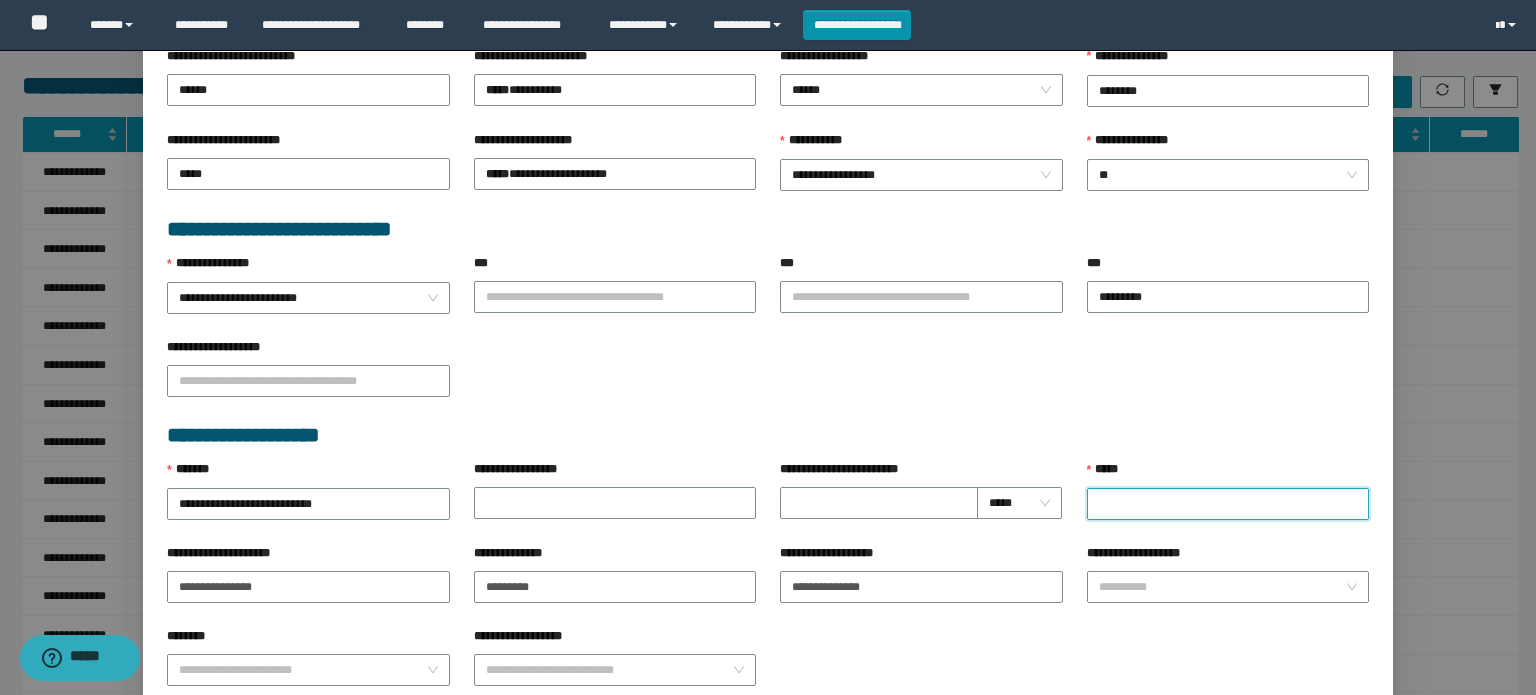 click on "*****" at bounding box center [1228, 504] 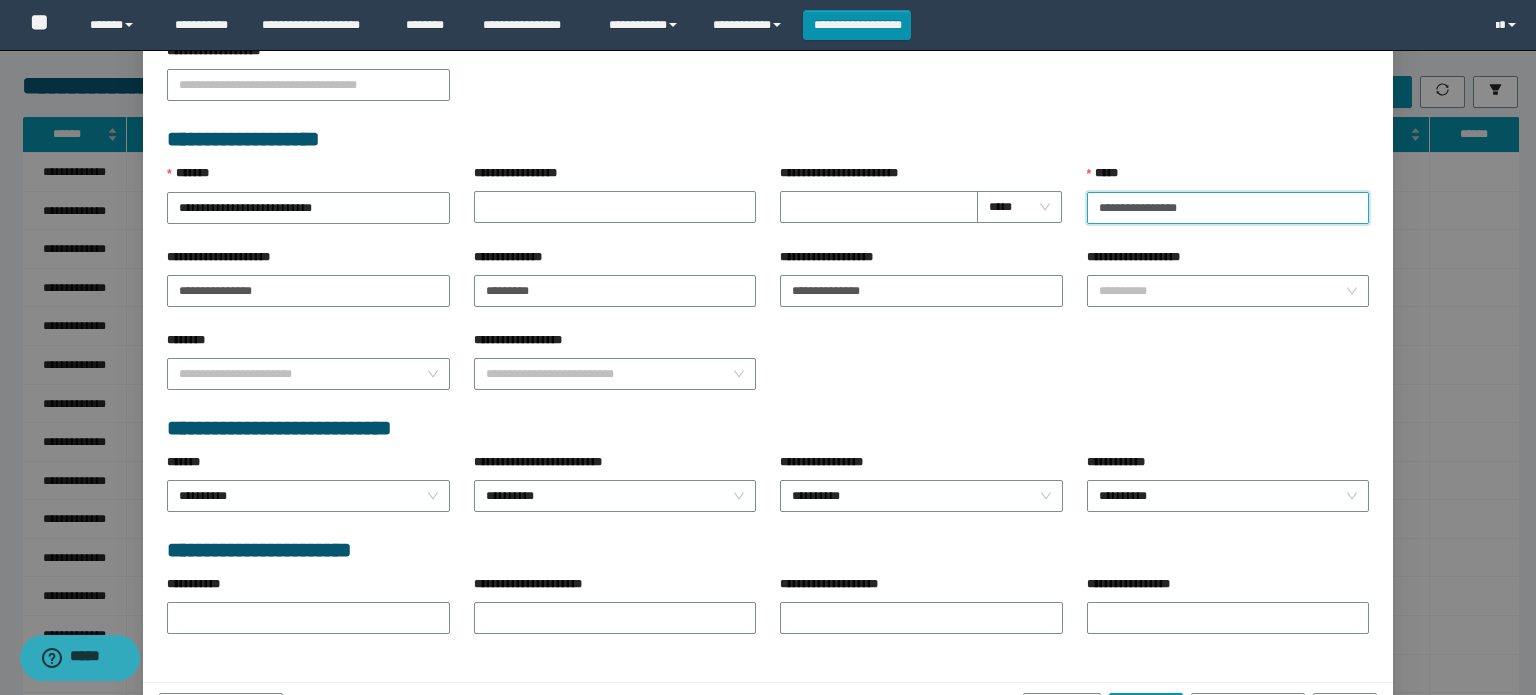 scroll, scrollTop: 849, scrollLeft: 0, axis: vertical 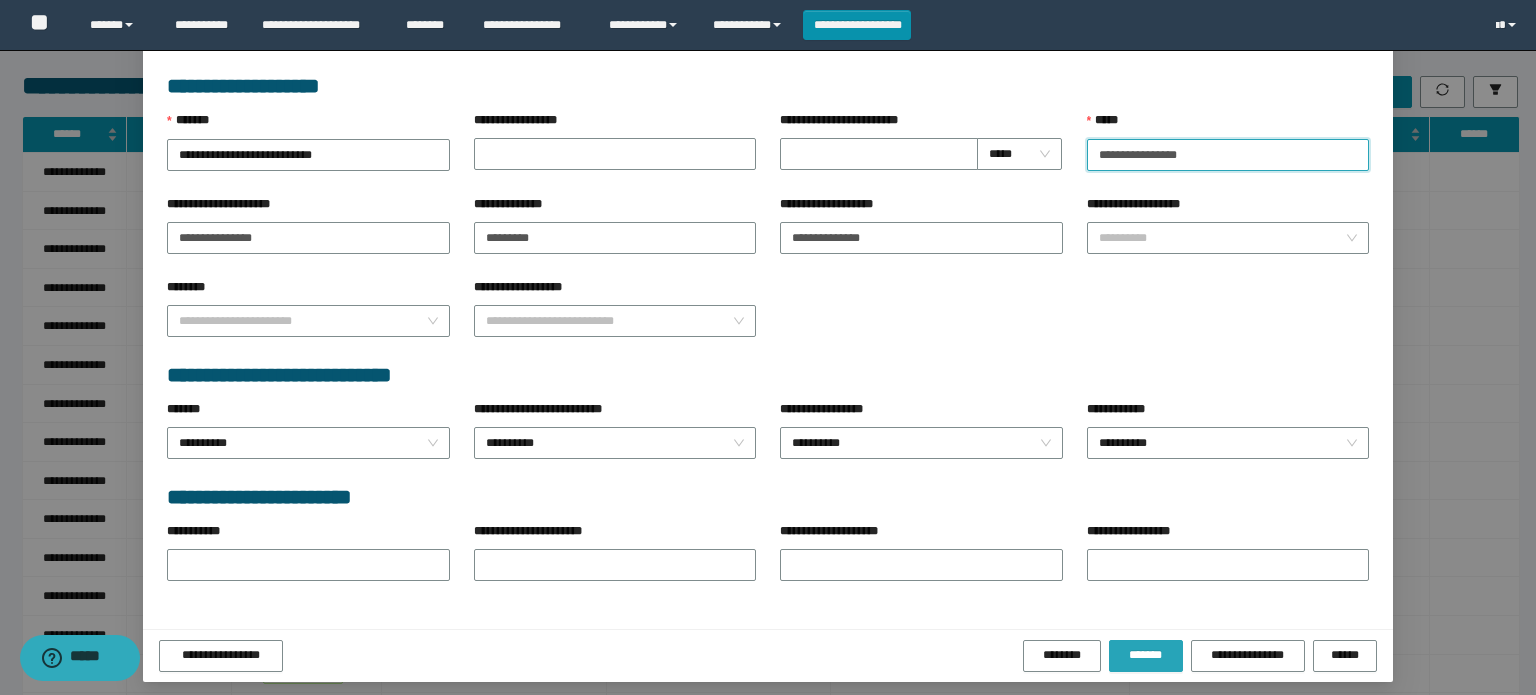 type on "**********" 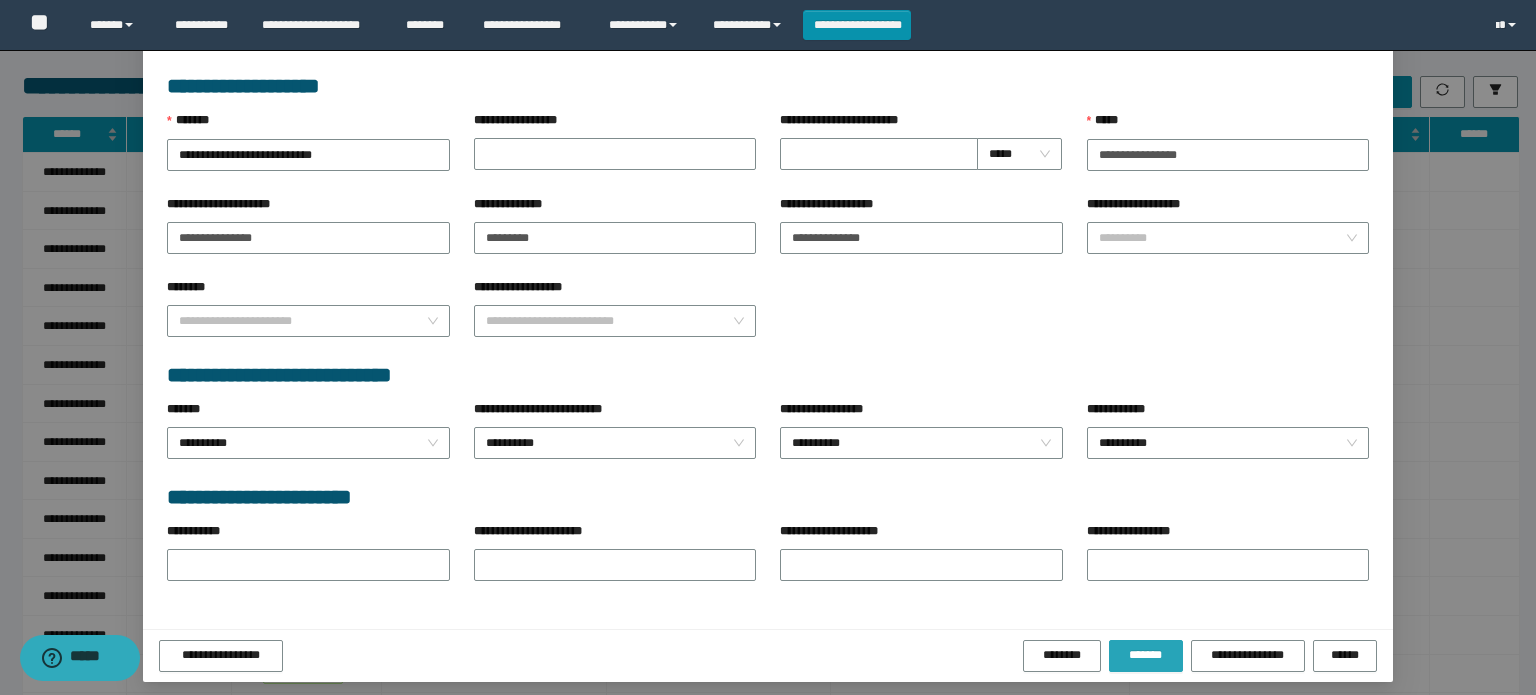 click on "*******" at bounding box center (1146, 655) 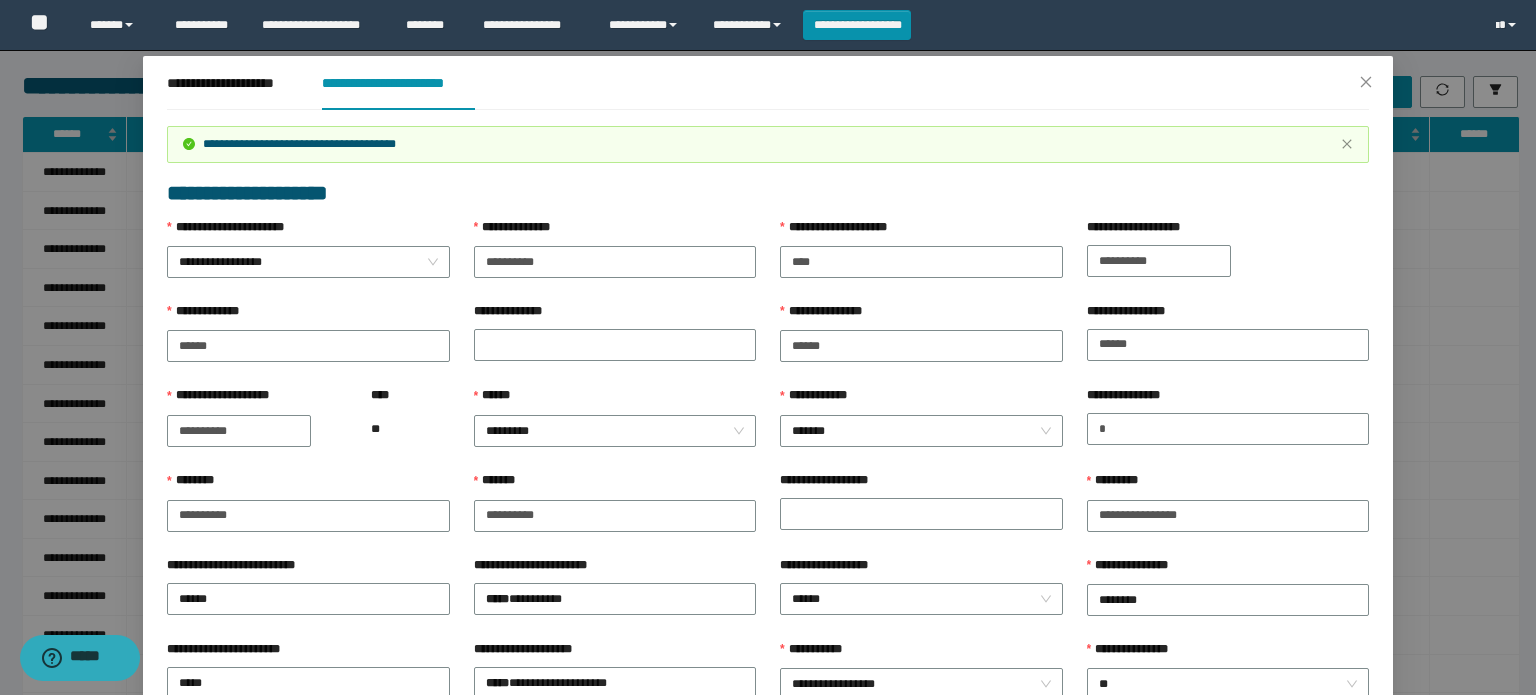 scroll, scrollTop: 0, scrollLeft: 0, axis: both 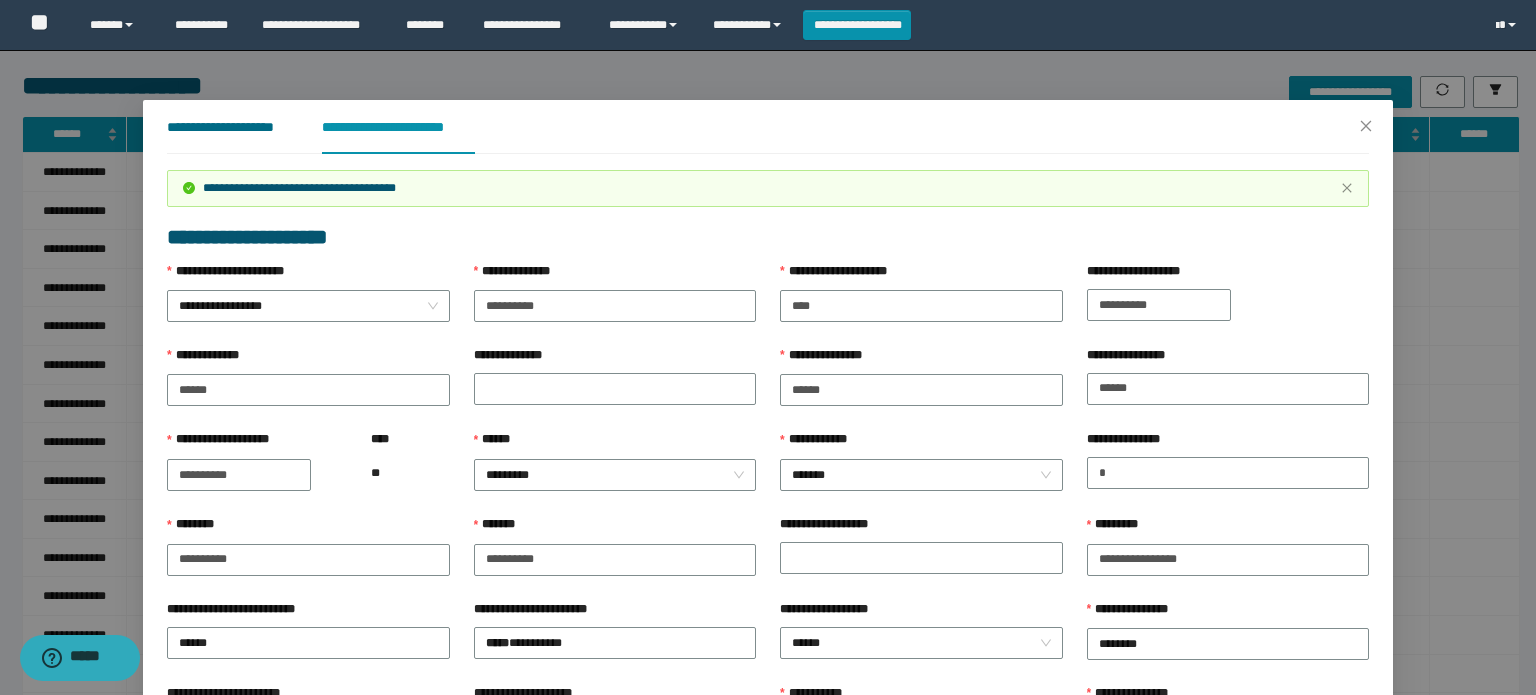 click on "**********" at bounding box center [228, 127] 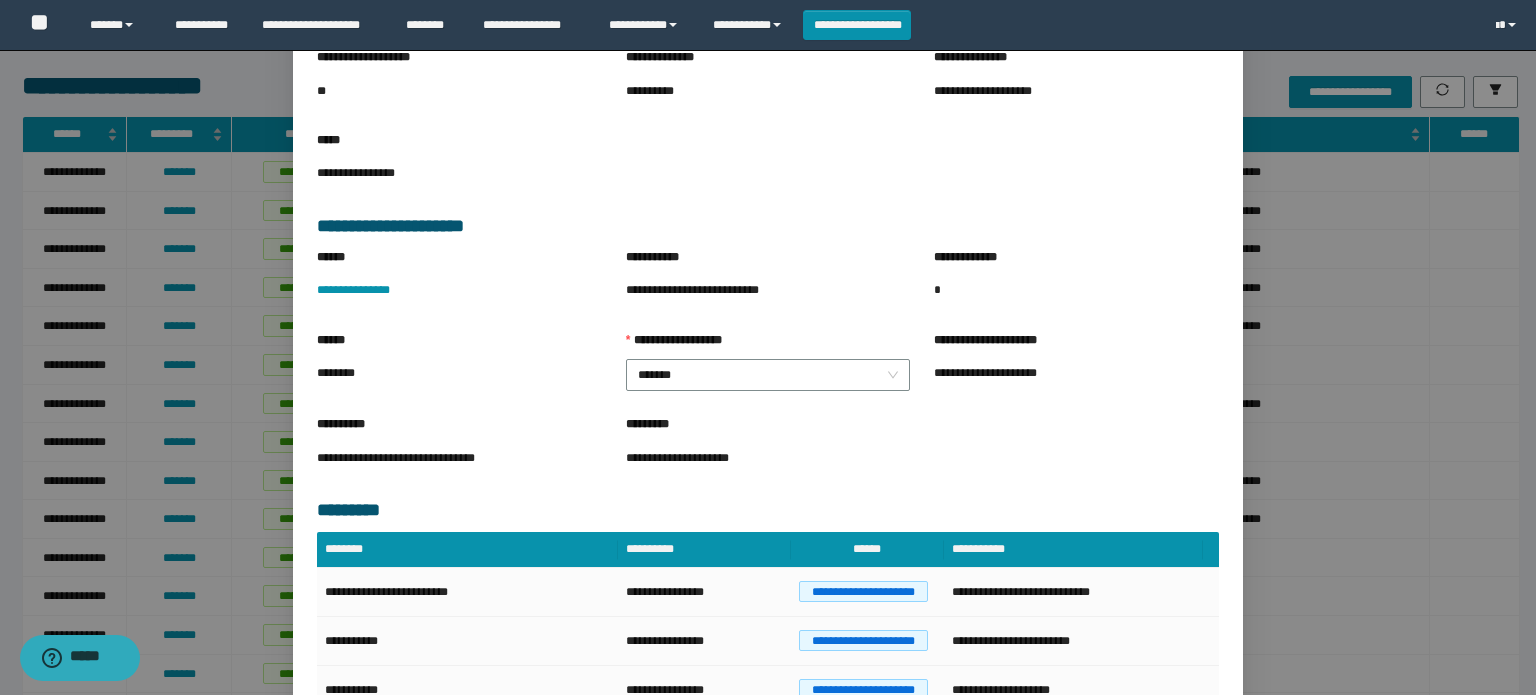 scroll, scrollTop: 274, scrollLeft: 0, axis: vertical 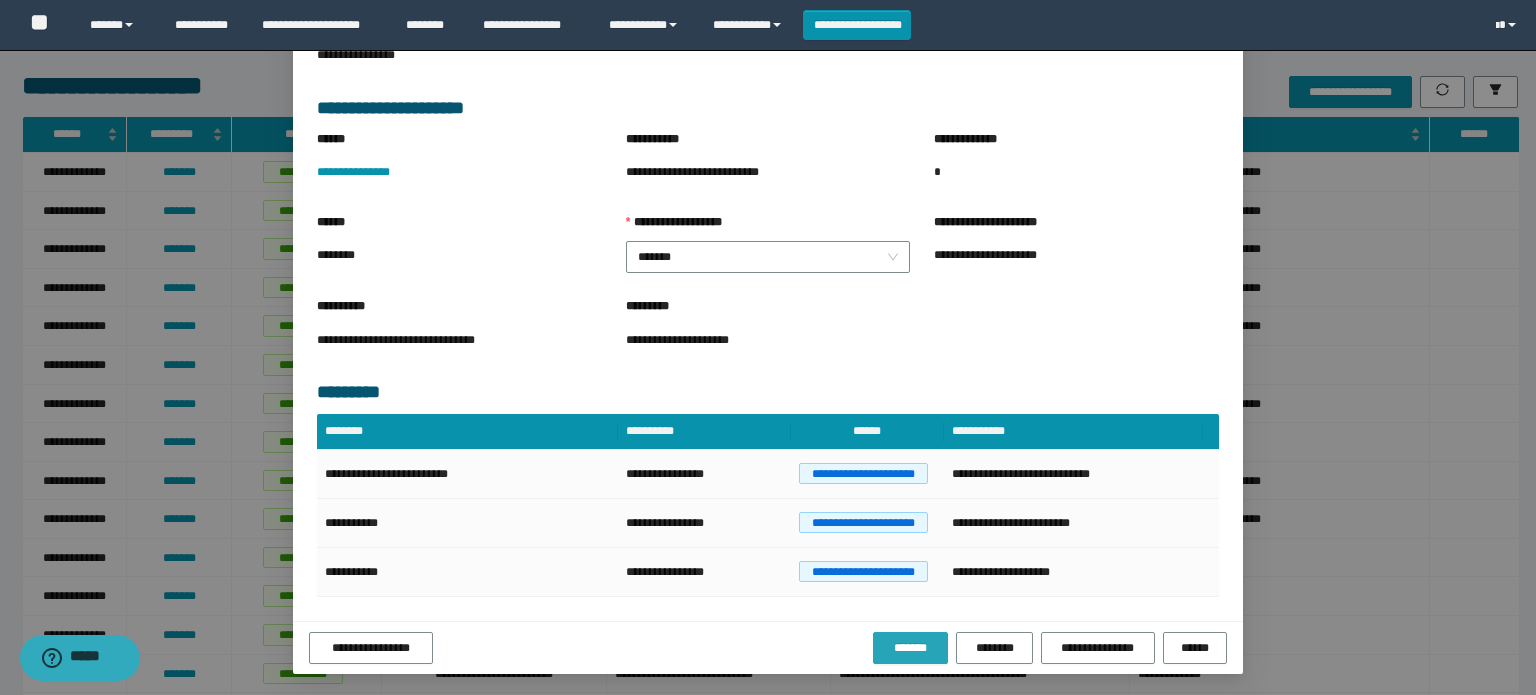 drag, startPoint x: 891, startPoint y: 648, endPoint x: 867, endPoint y: 625, distance: 33.24154 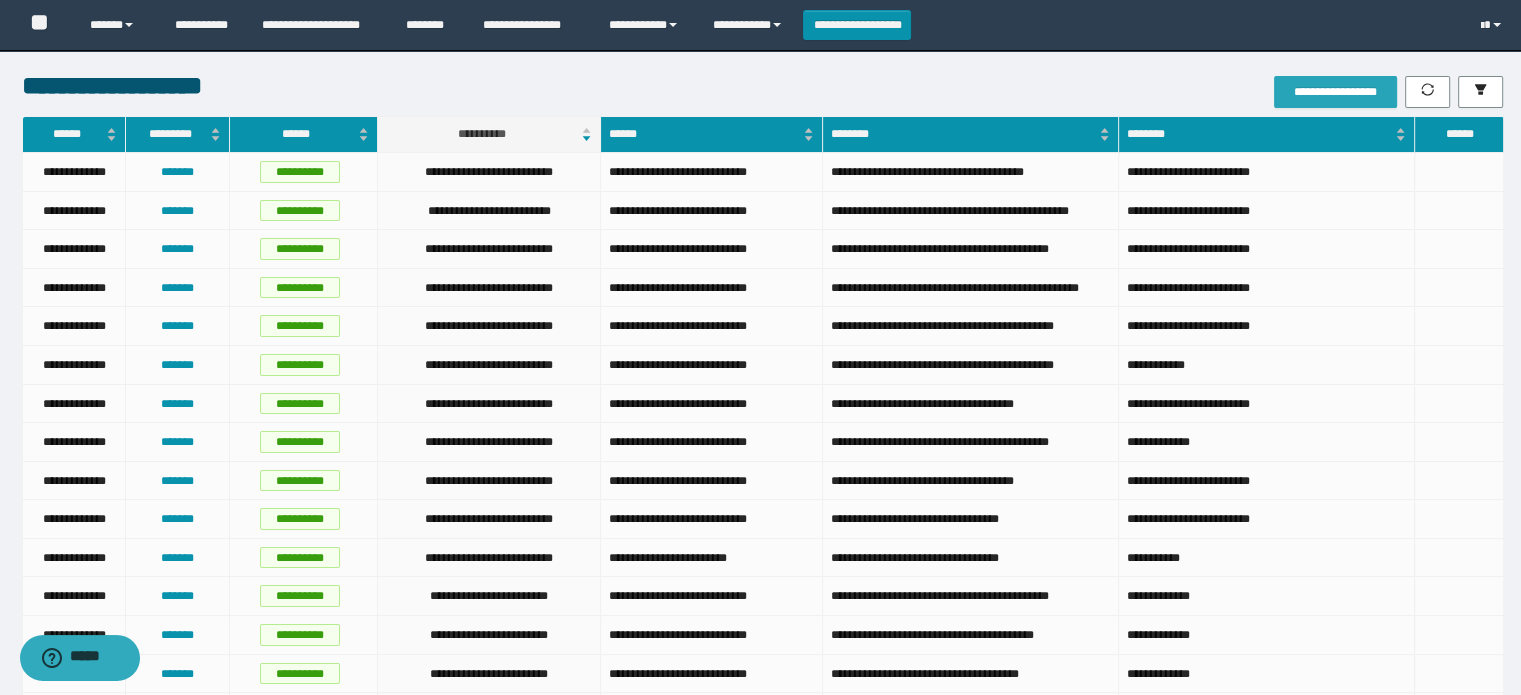 click on "**********" at bounding box center [1335, 92] 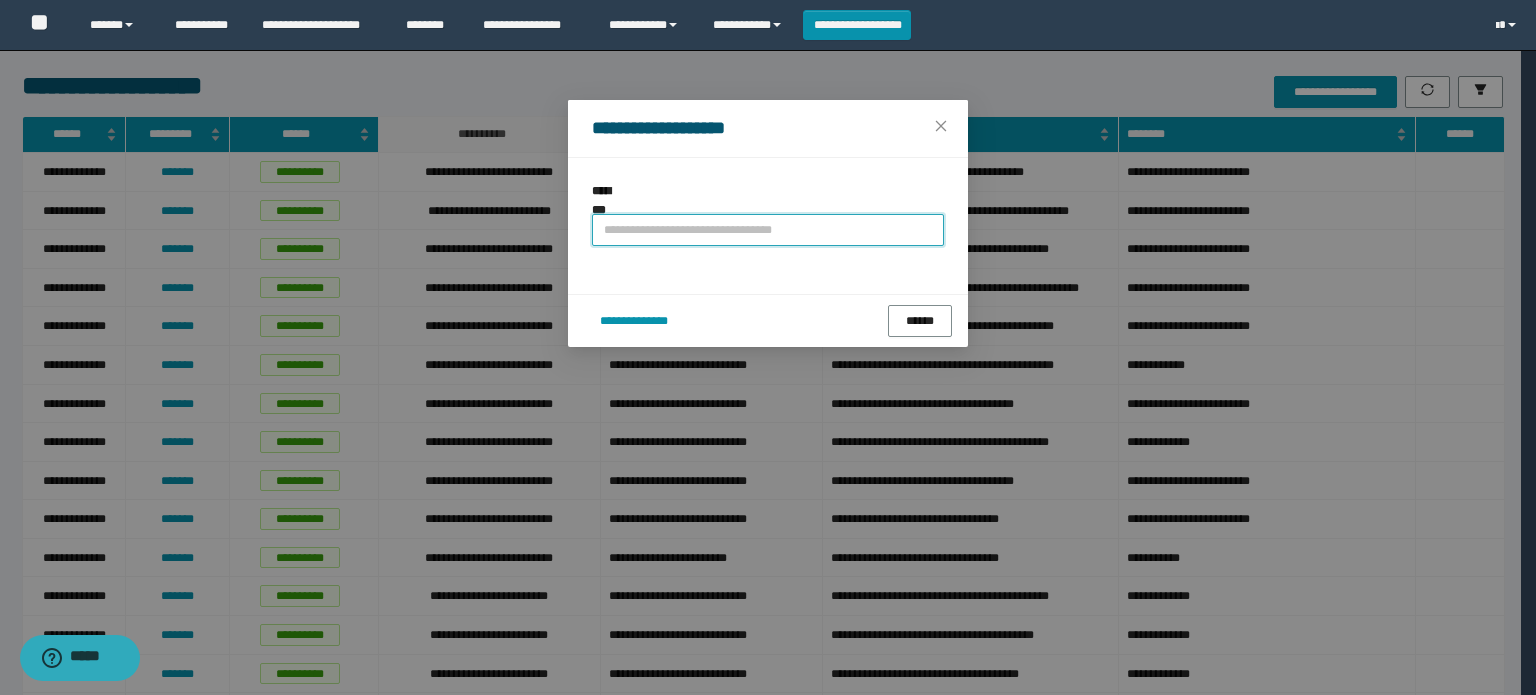 click at bounding box center [768, 230] 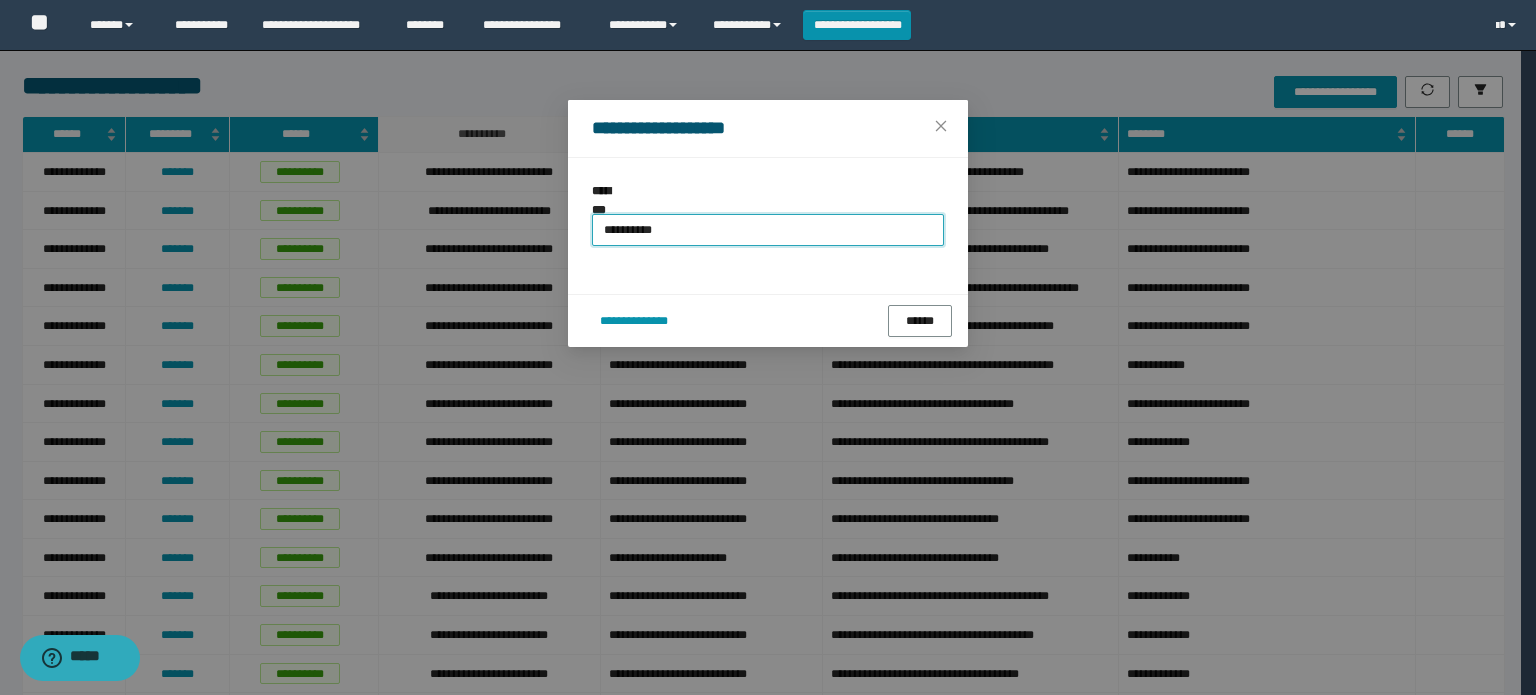 type on "**********" 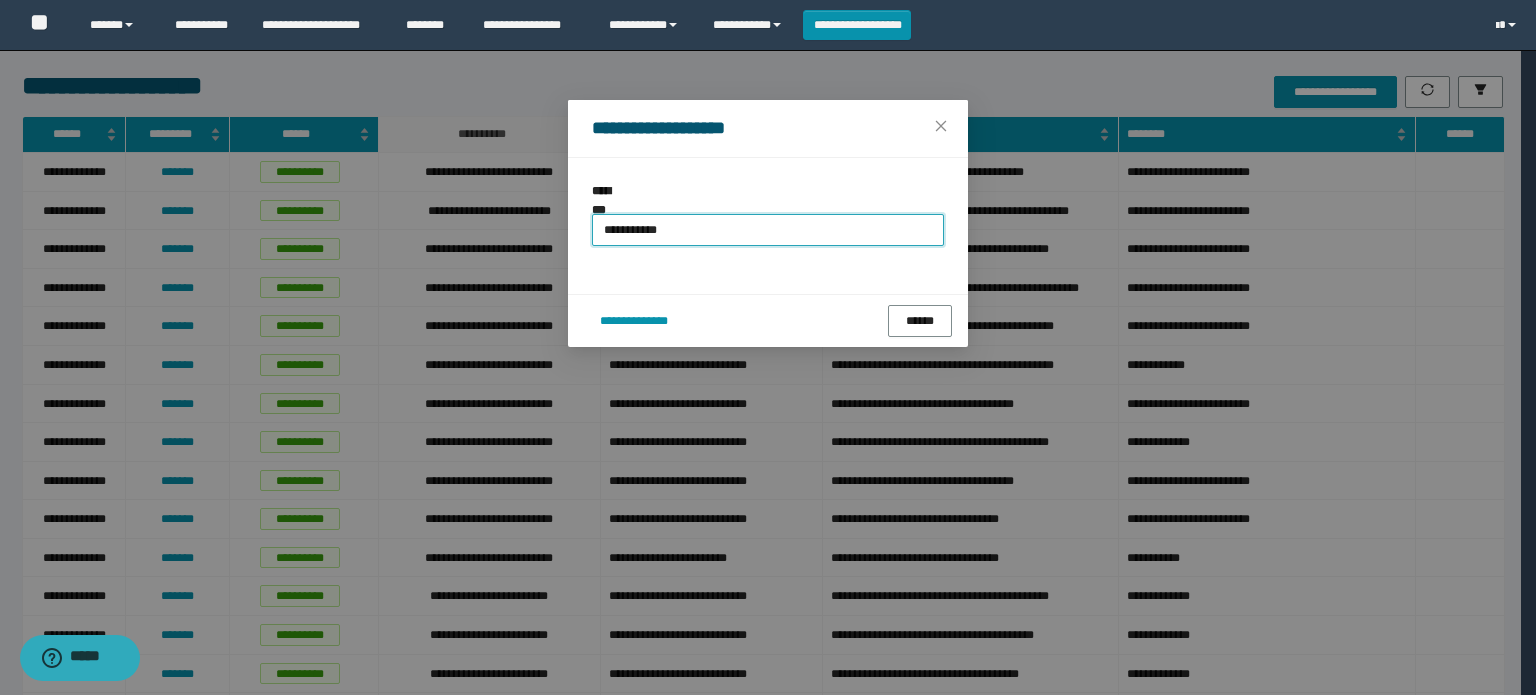 drag, startPoint x: 136, startPoint y: 213, endPoint x: 80, endPoint y: 213, distance: 56 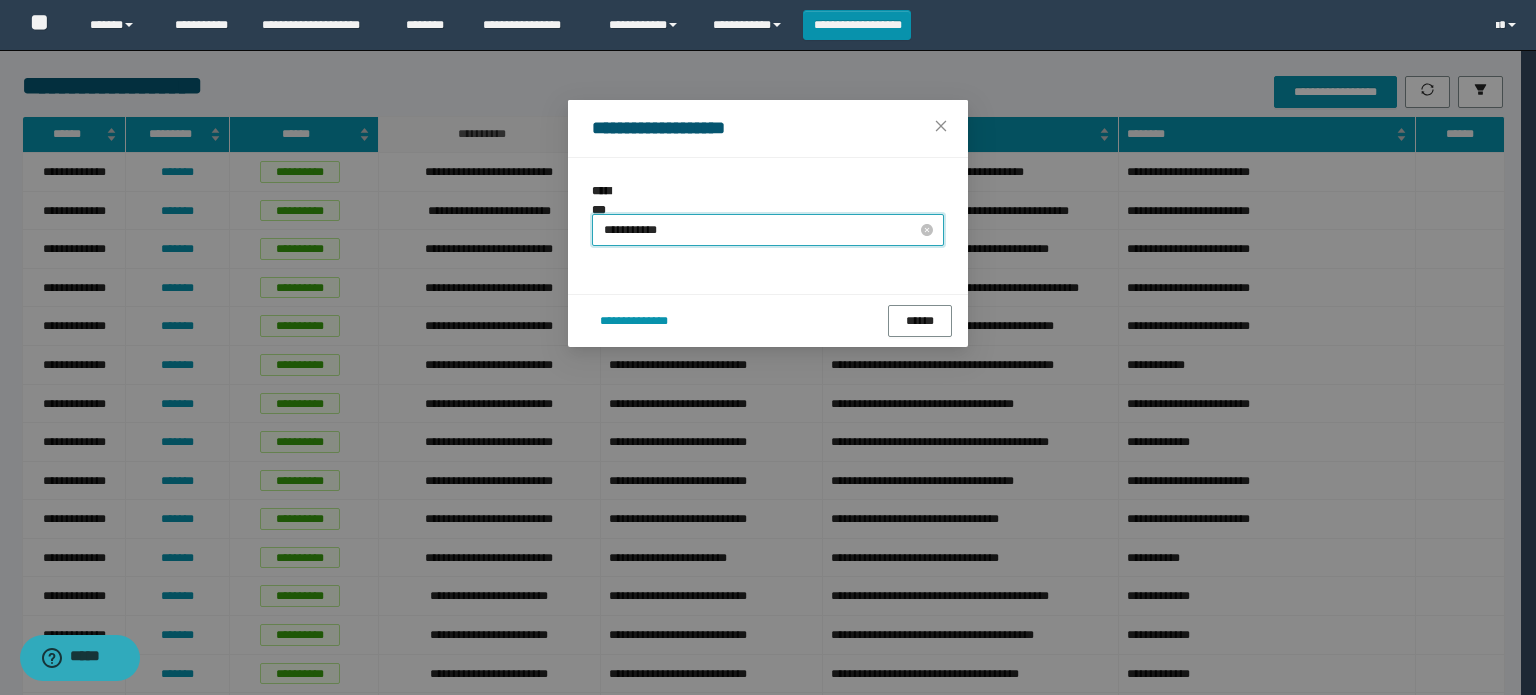 click on "**********" at bounding box center [768, 230] 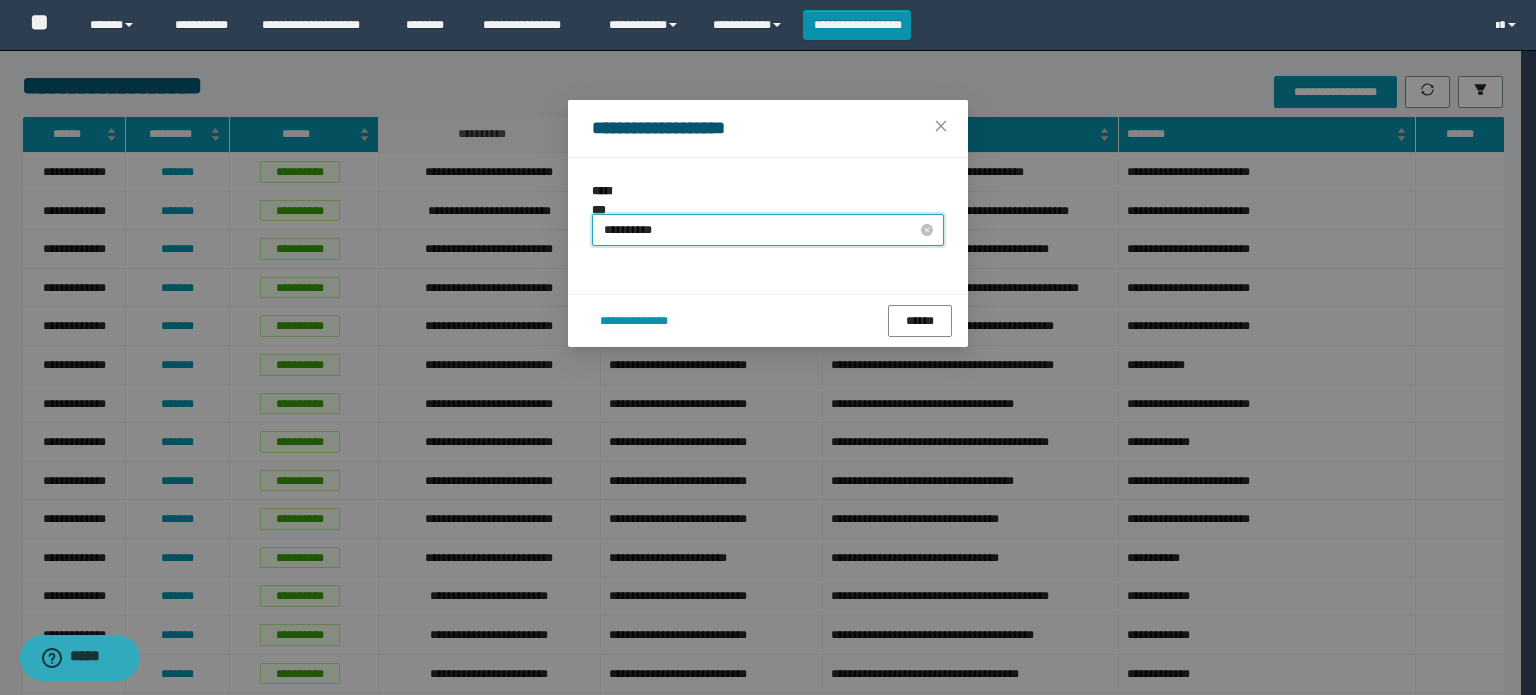 click on "**********" at bounding box center [768, 230] 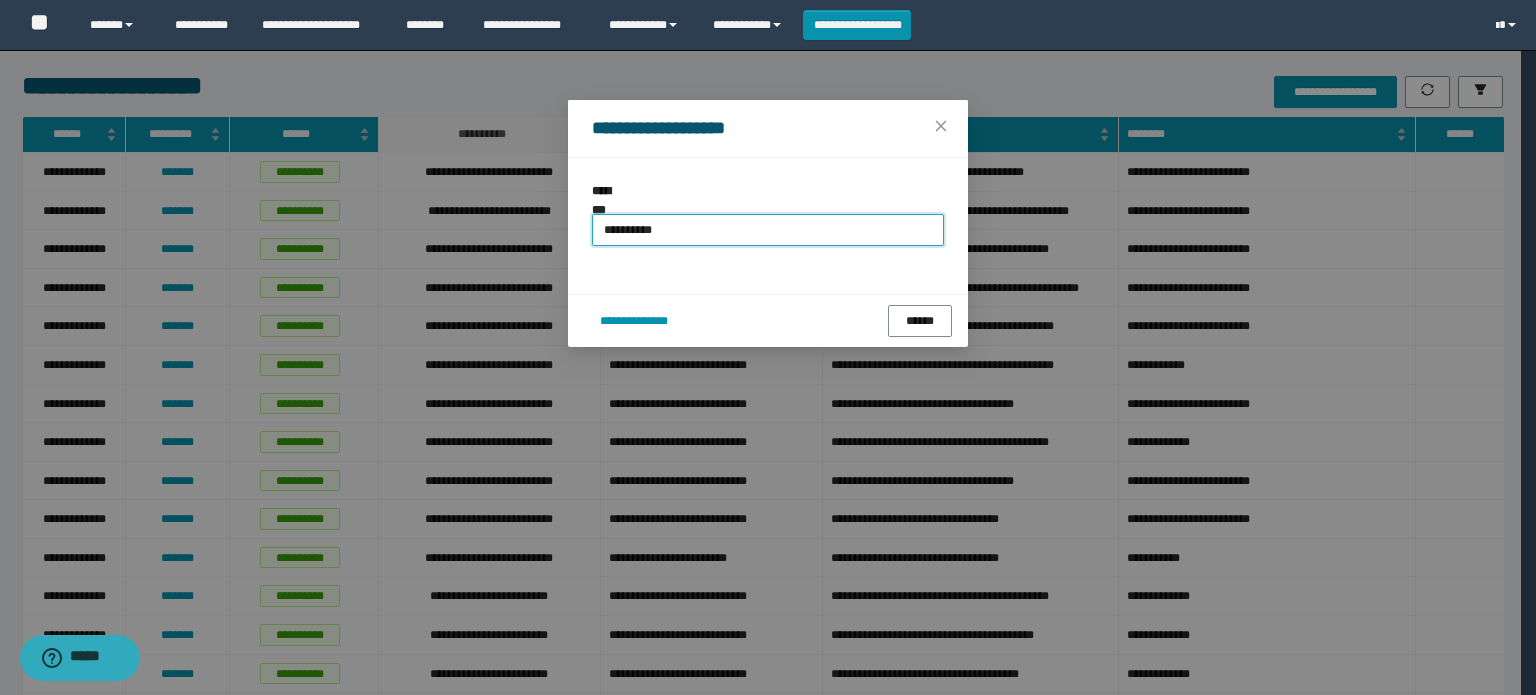 drag, startPoint x: 692, startPoint y: 231, endPoint x: 64, endPoint y: 231, distance: 628 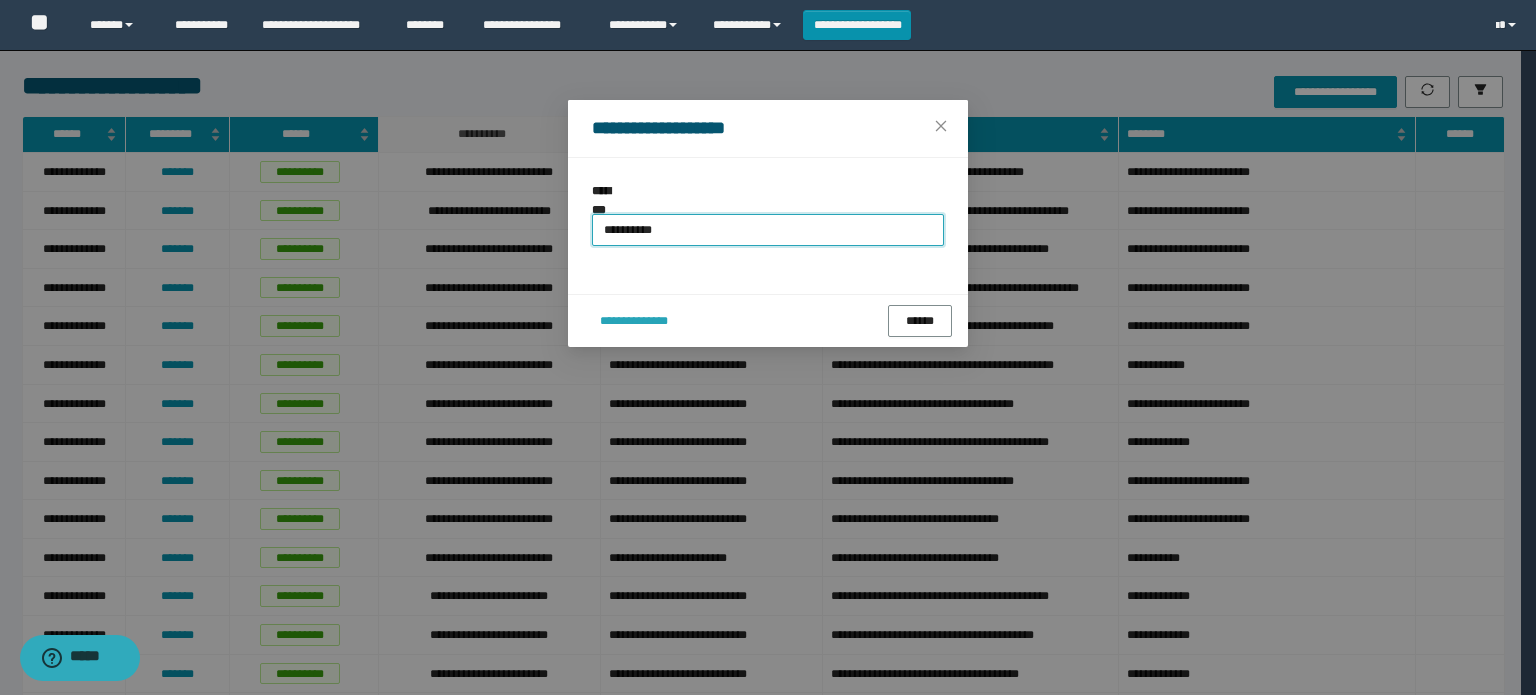 type on "**********" 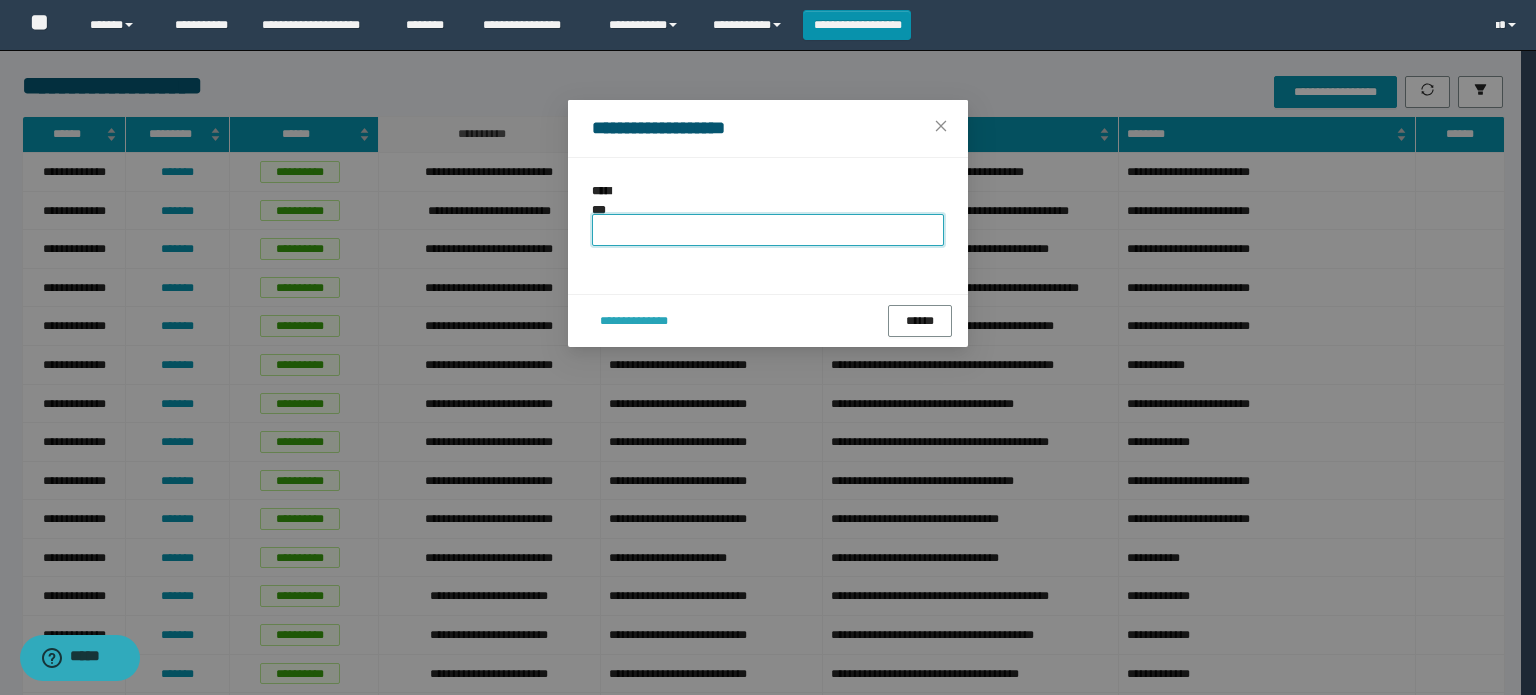 click on "**********" at bounding box center [768, 320] 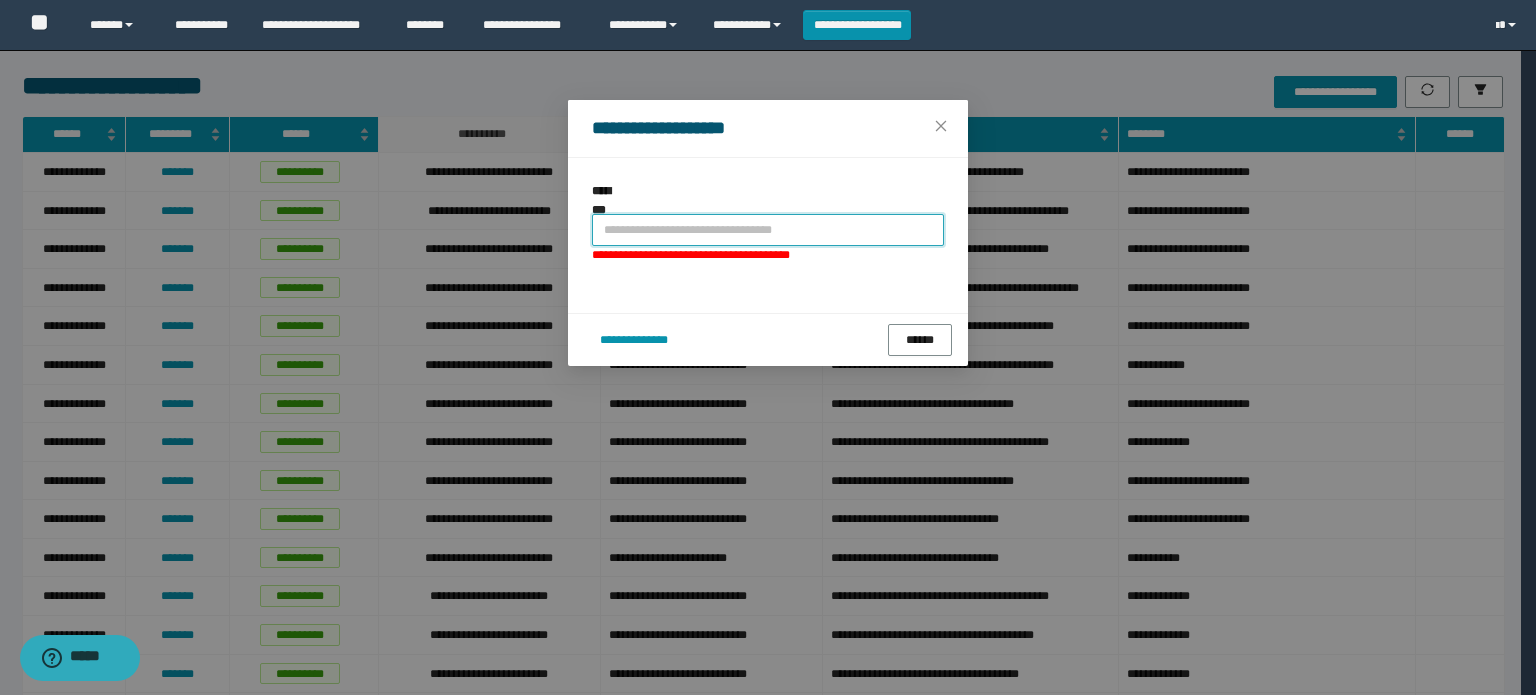 click at bounding box center (768, 230) 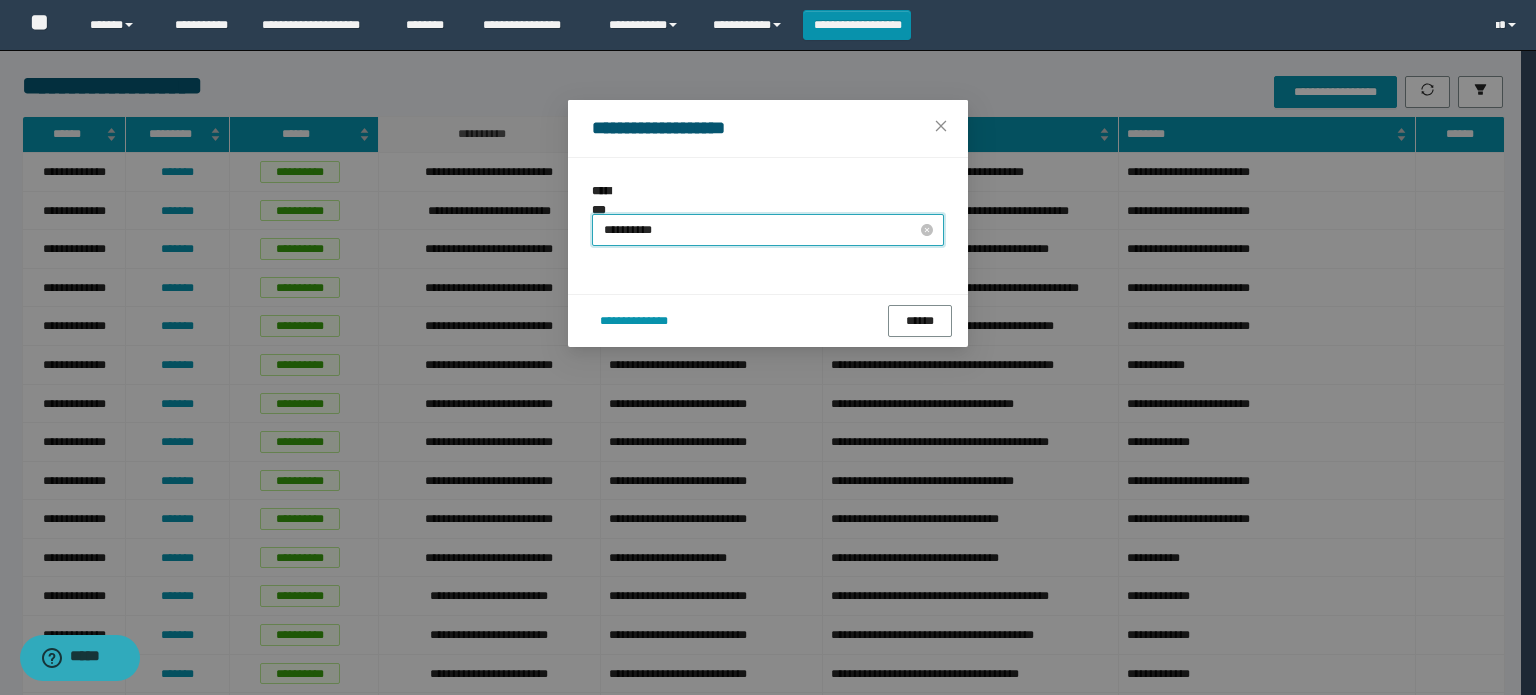 click on "**********" at bounding box center (768, 230) 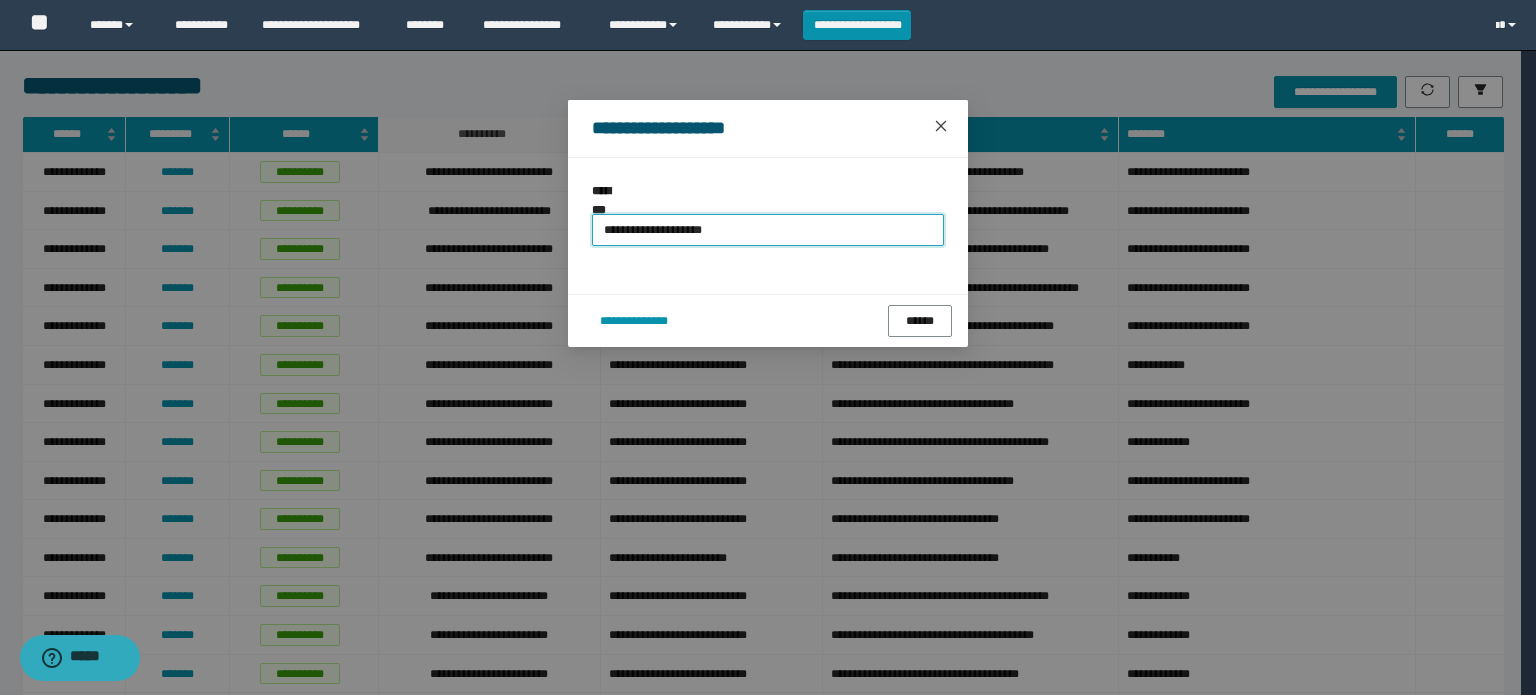 type on "**********" 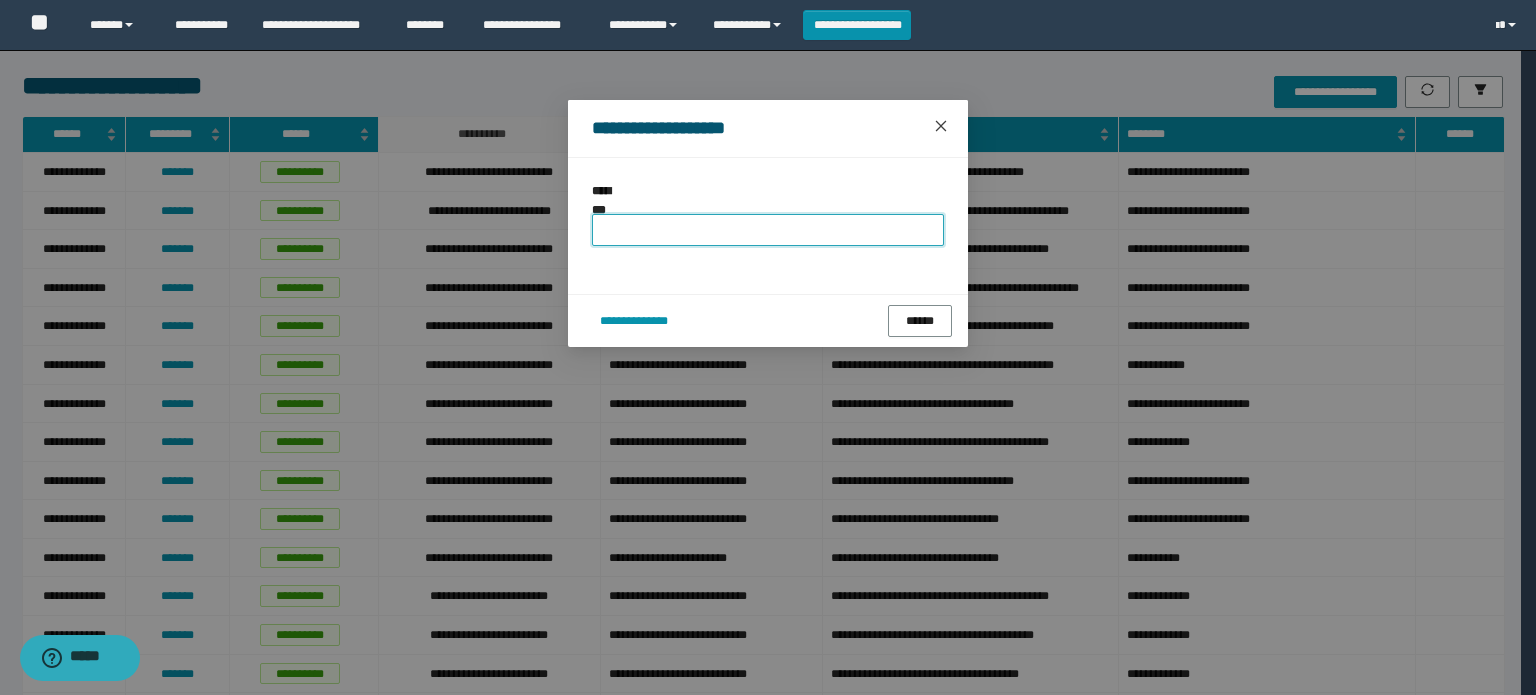 click 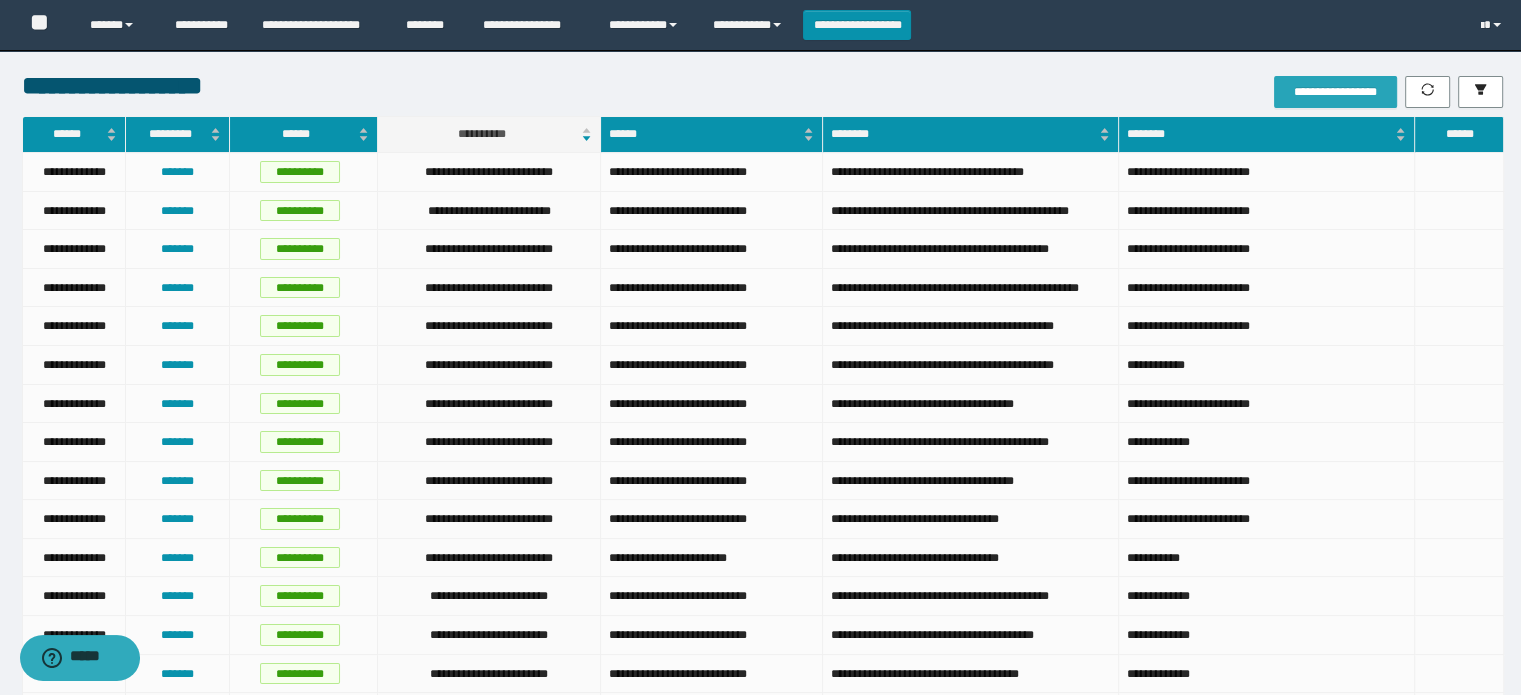 click on "**********" at bounding box center (1335, 92) 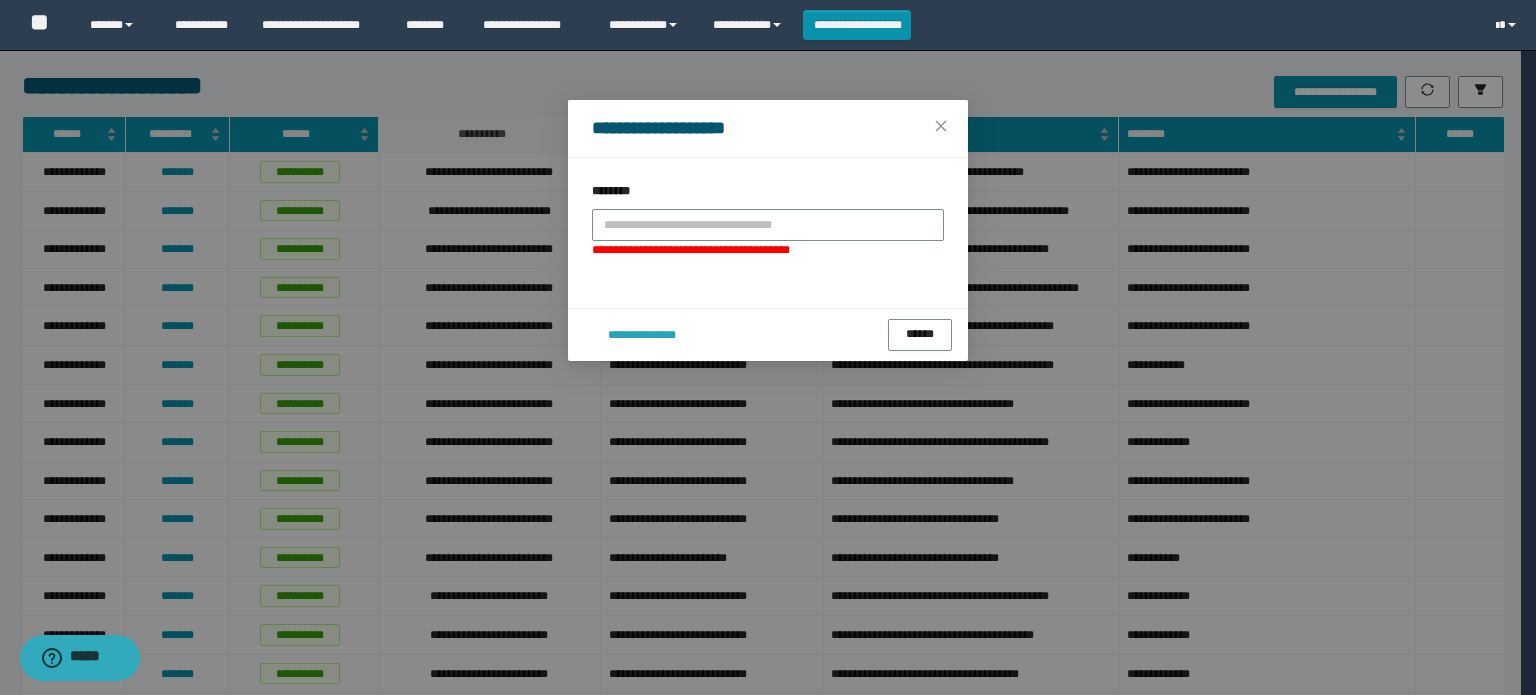 click on "**********" at bounding box center [641, 335] 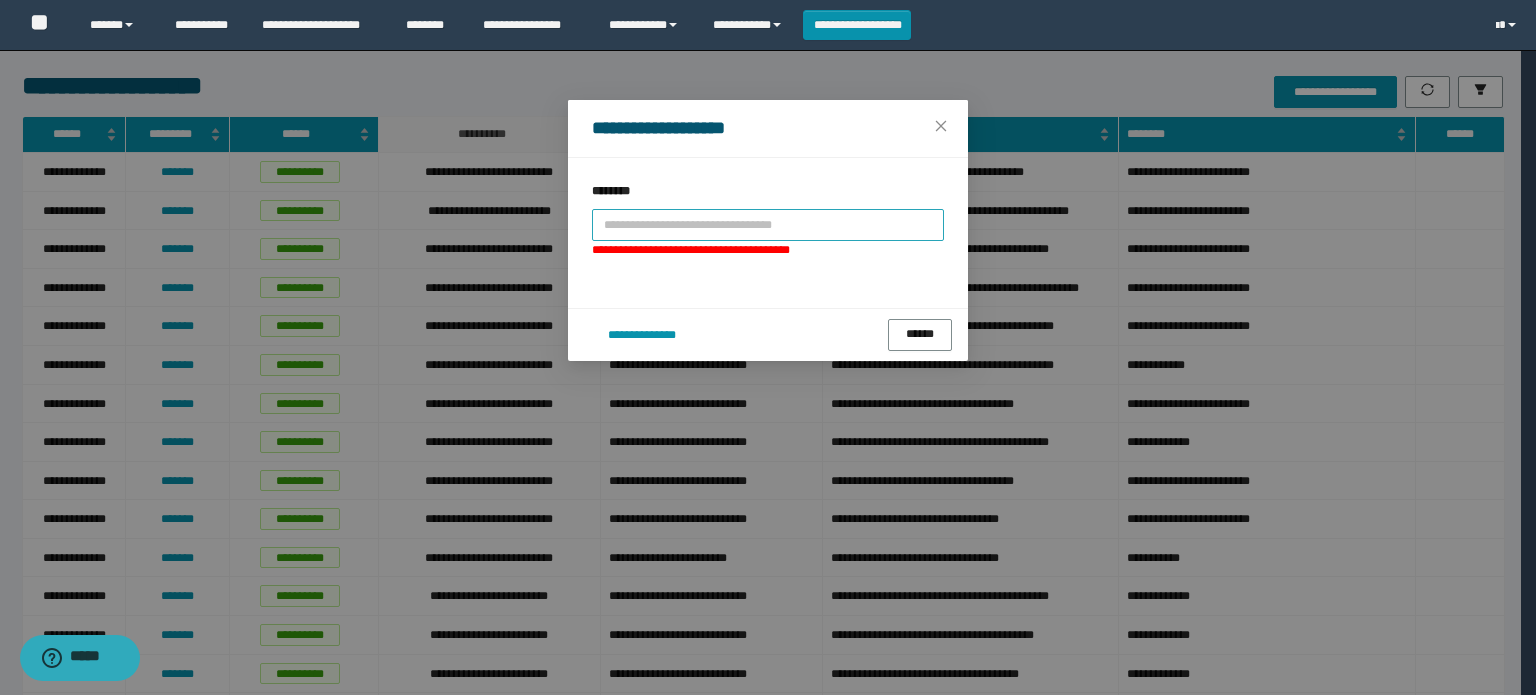 click at bounding box center [768, 225] 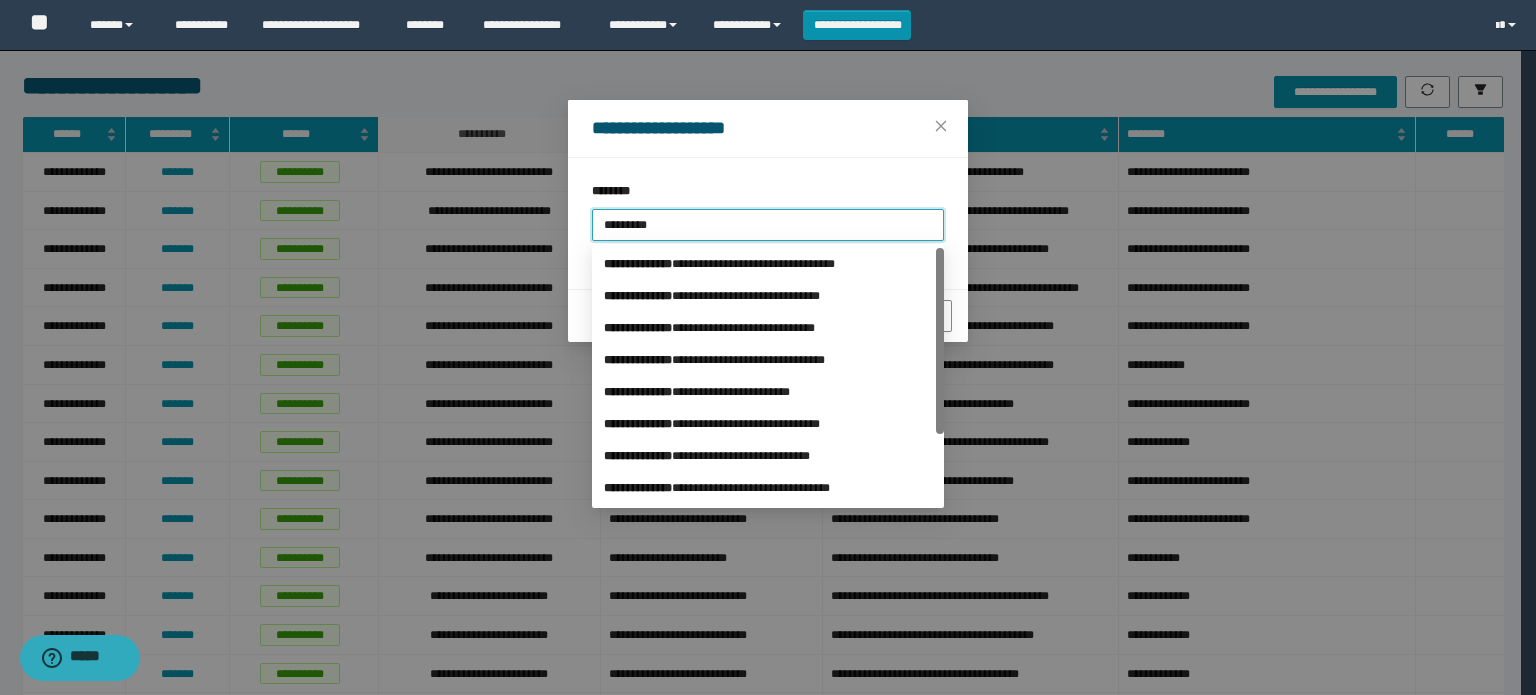 type on "**********" 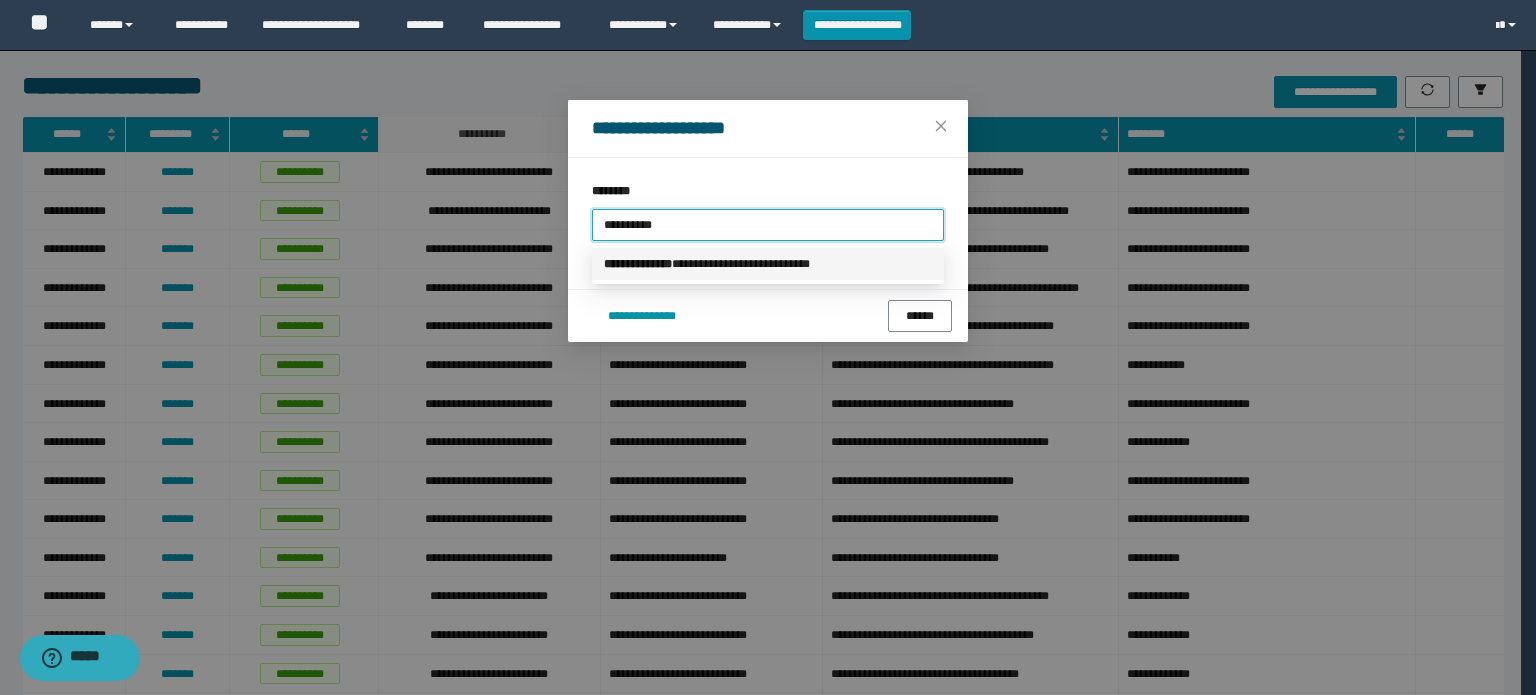 click on "**********" at bounding box center (768, 264) 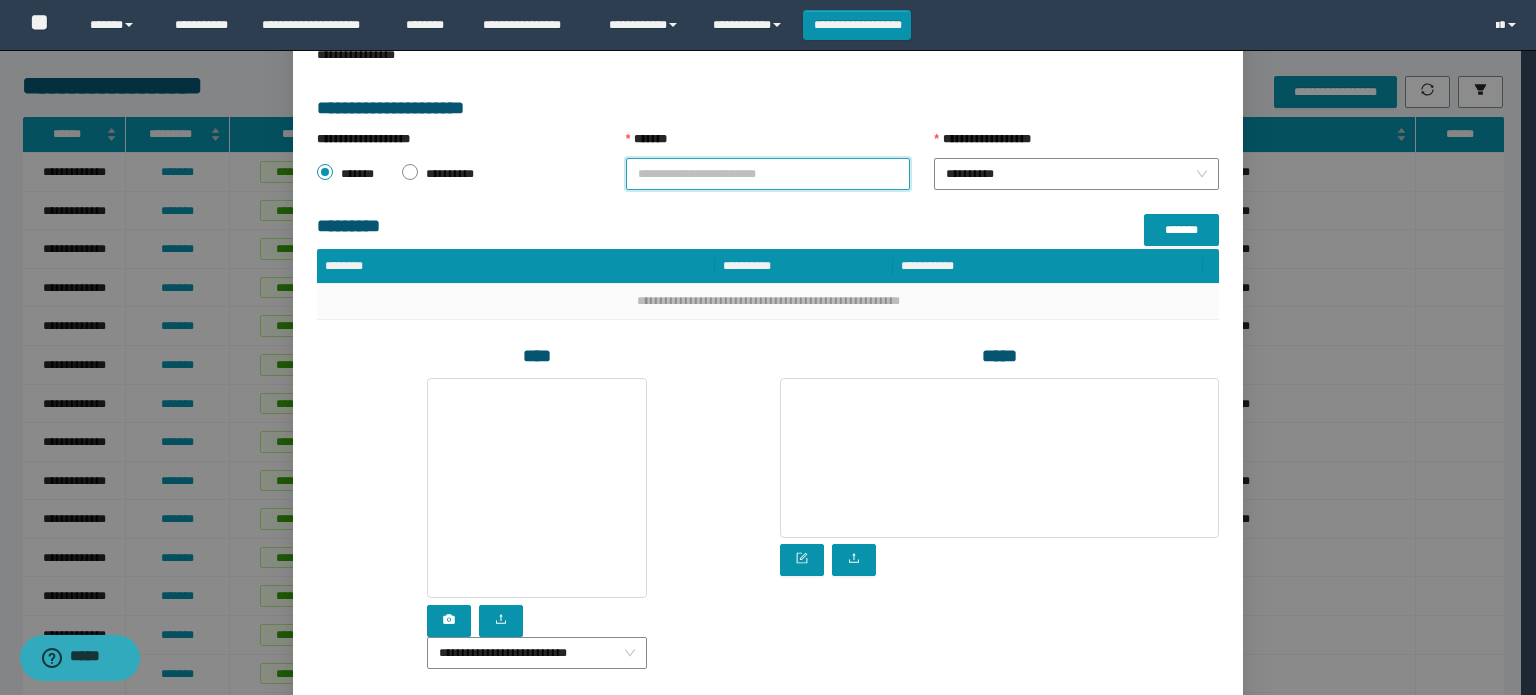 click on "*******" at bounding box center (768, 174) 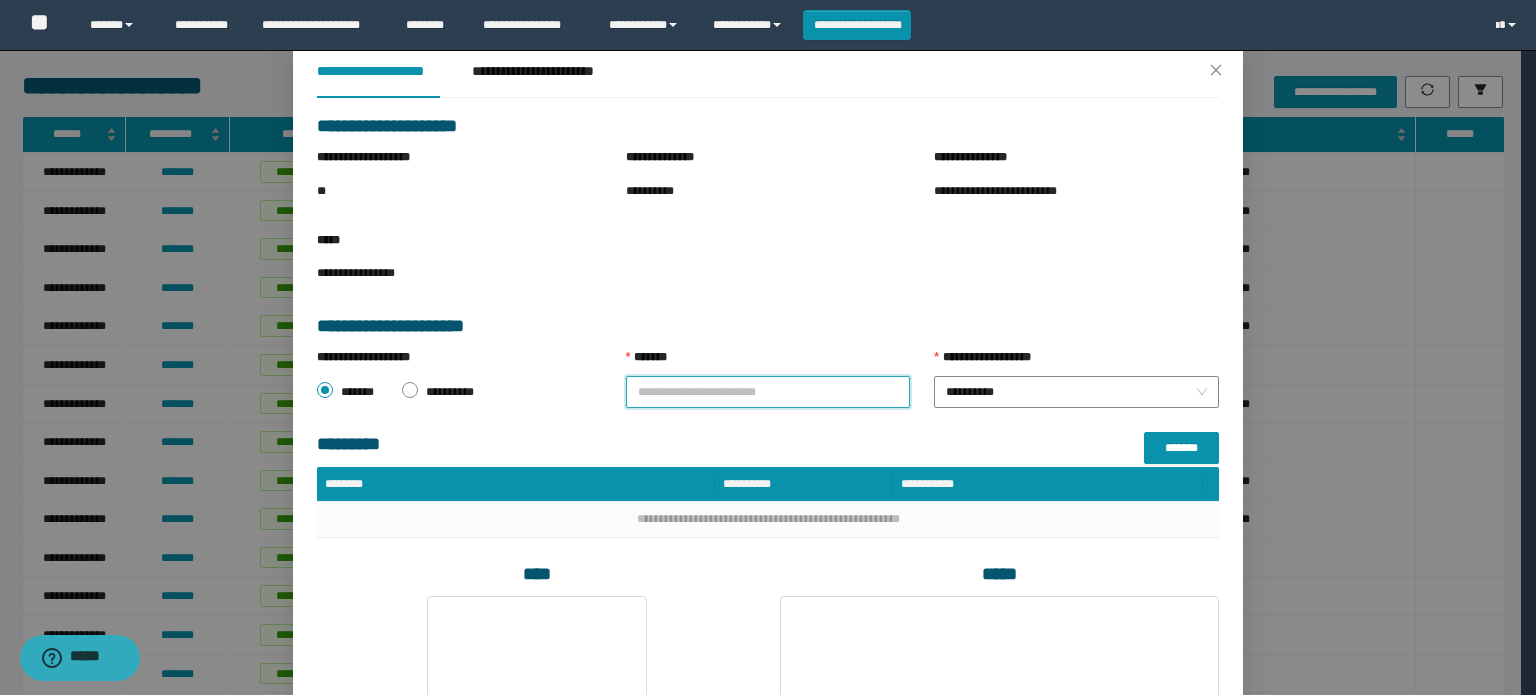 scroll, scrollTop: 100, scrollLeft: 0, axis: vertical 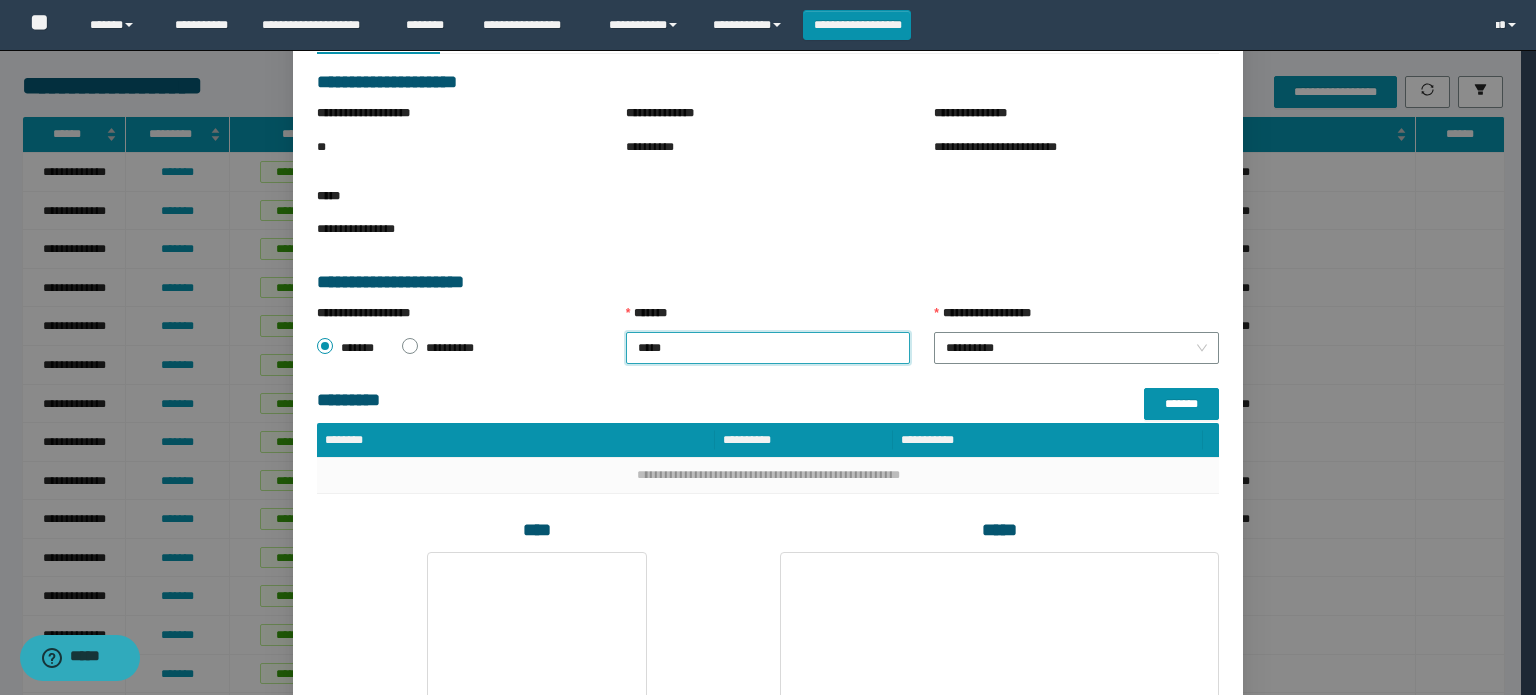 type on "******" 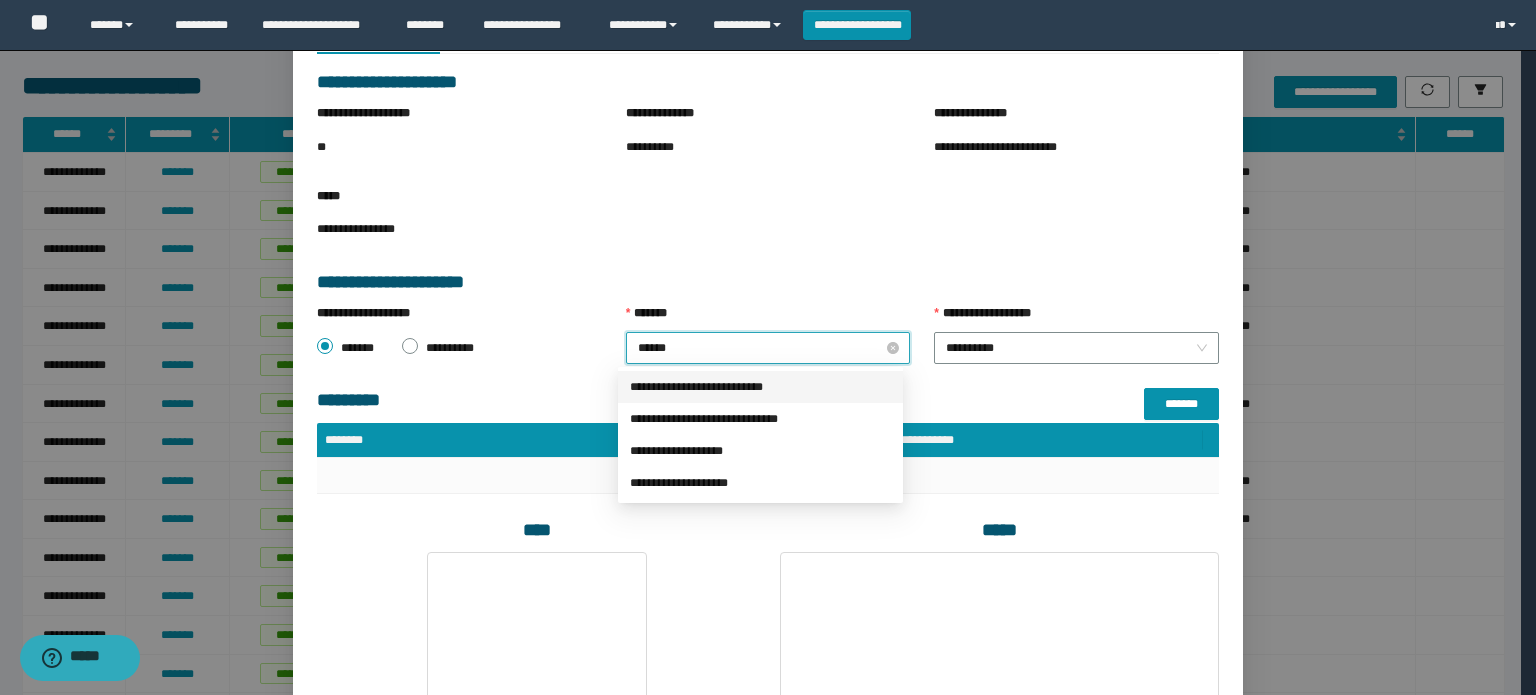 drag, startPoint x: 740, startPoint y: 399, endPoint x: 796, endPoint y: 363, distance: 66.573265 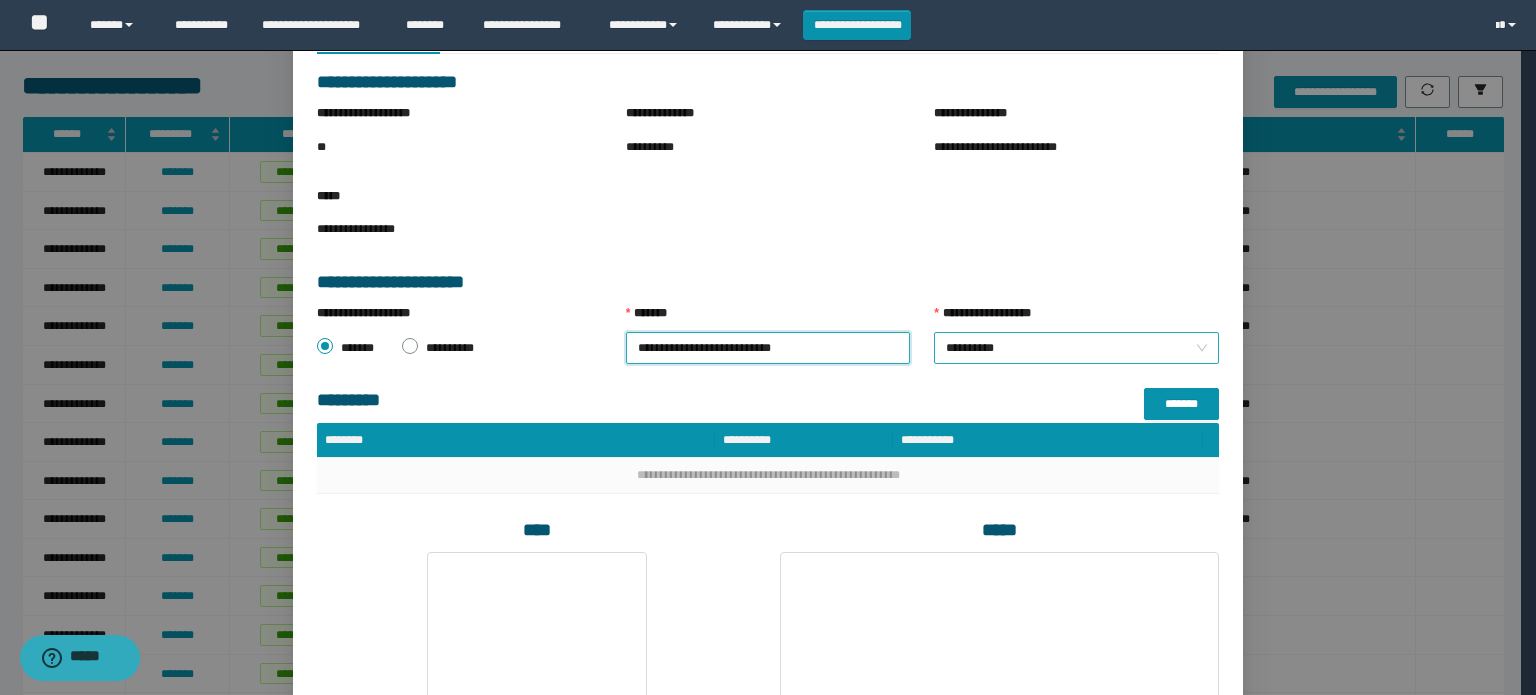 click on "**********" at bounding box center [1076, 348] 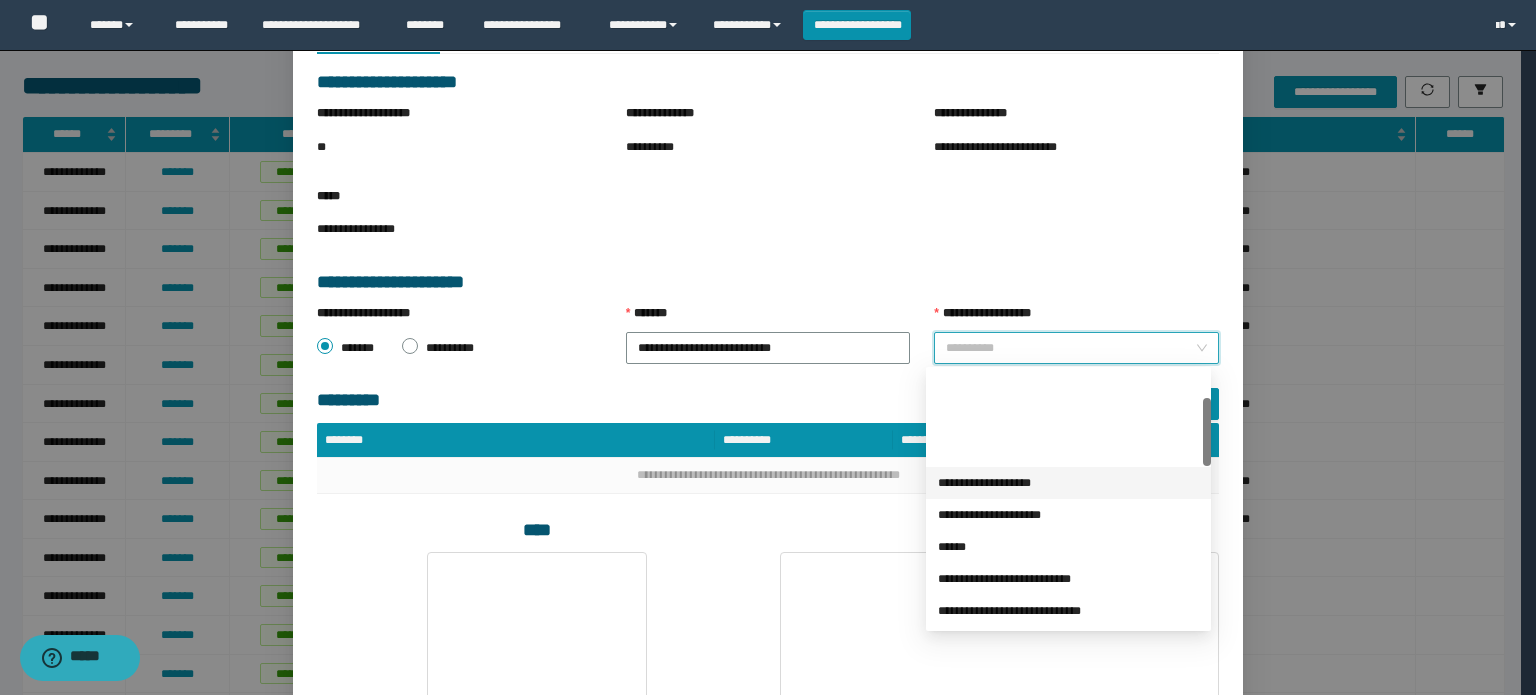 scroll, scrollTop: 100, scrollLeft: 0, axis: vertical 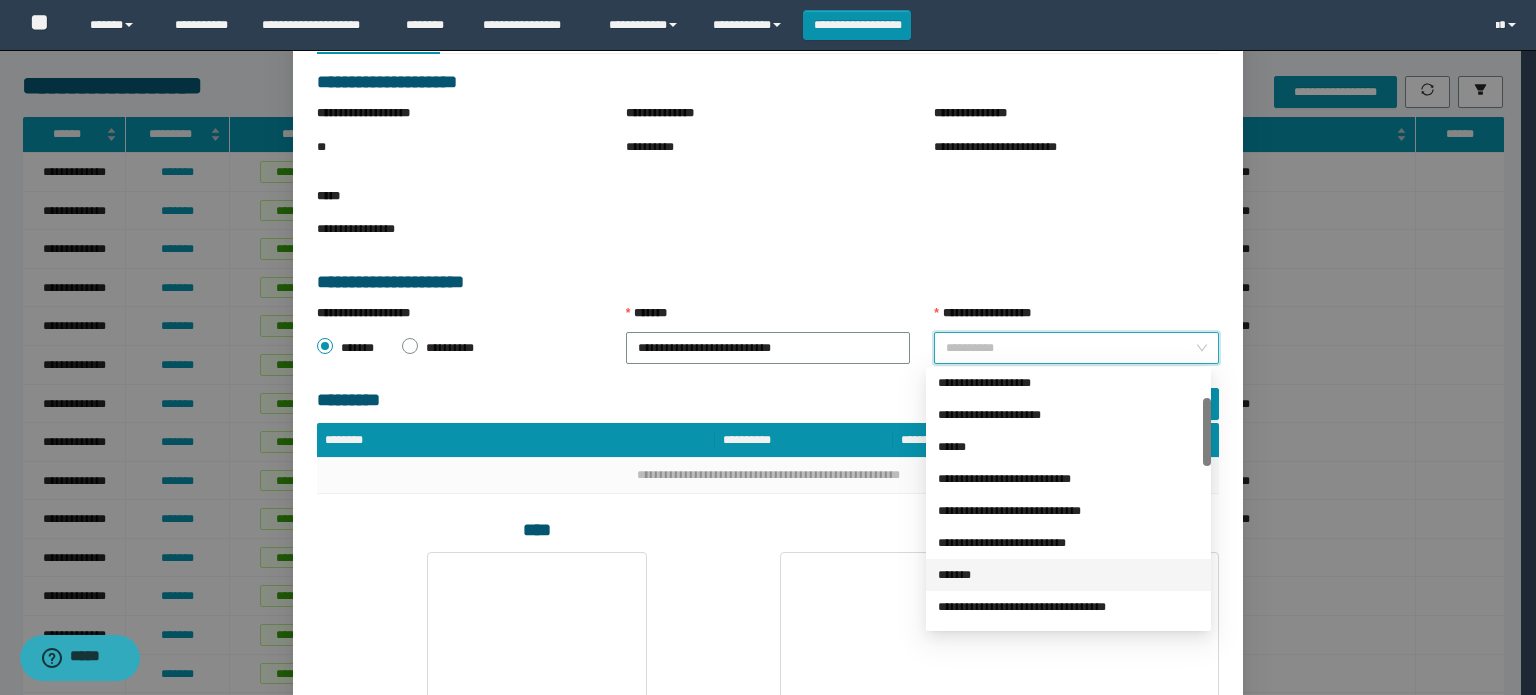 drag, startPoint x: 968, startPoint y: 579, endPoint x: 1029, endPoint y: 448, distance: 144.50606 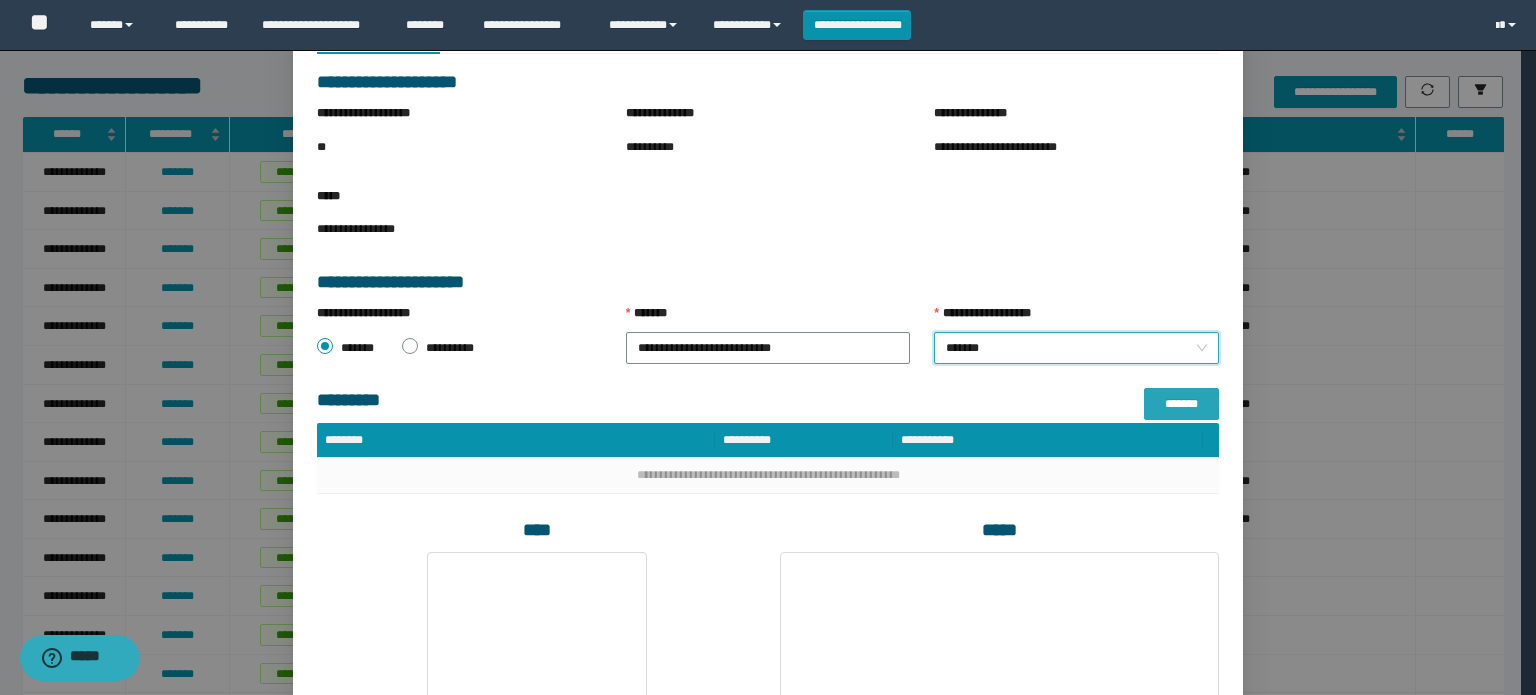 click on "*******" at bounding box center (1181, 404) 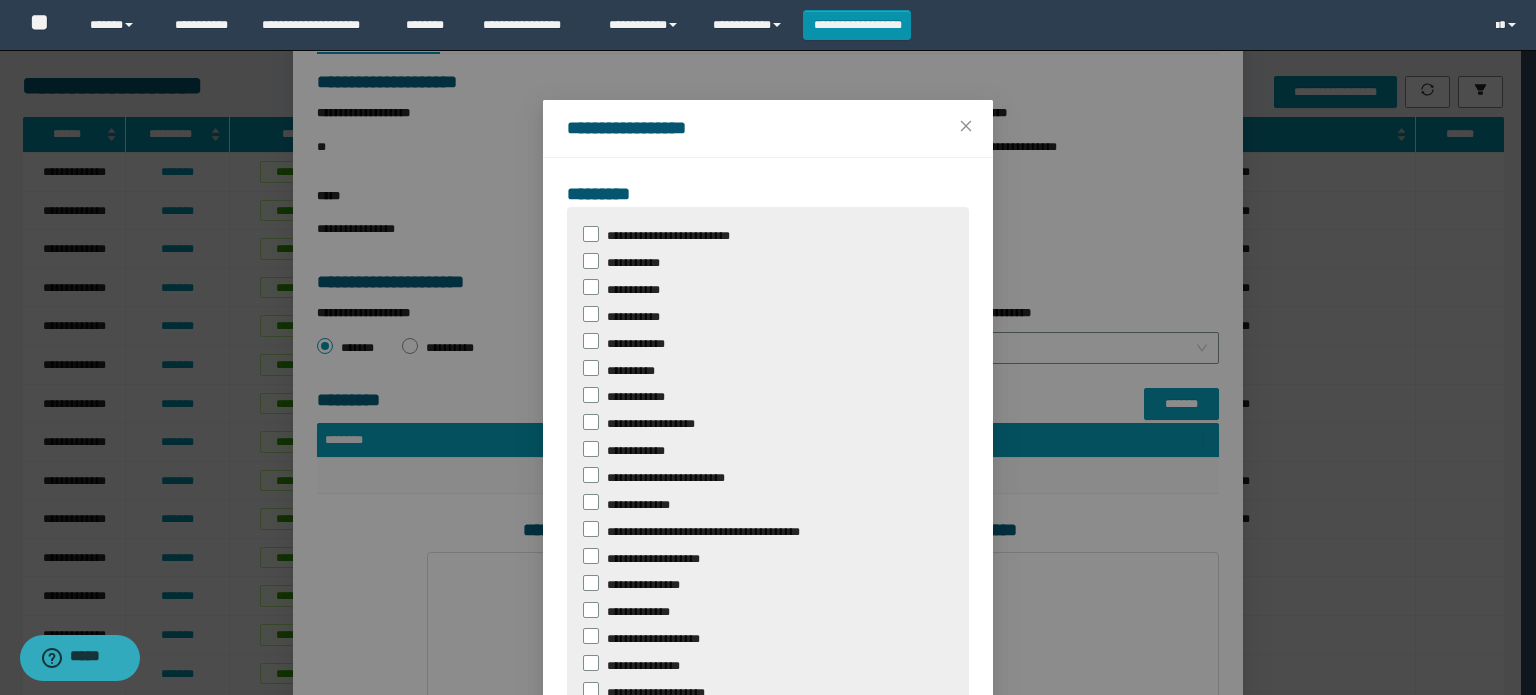 drag, startPoint x: 568, startPoint y: 233, endPoint x: 585, endPoint y: 246, distance: 21.400934 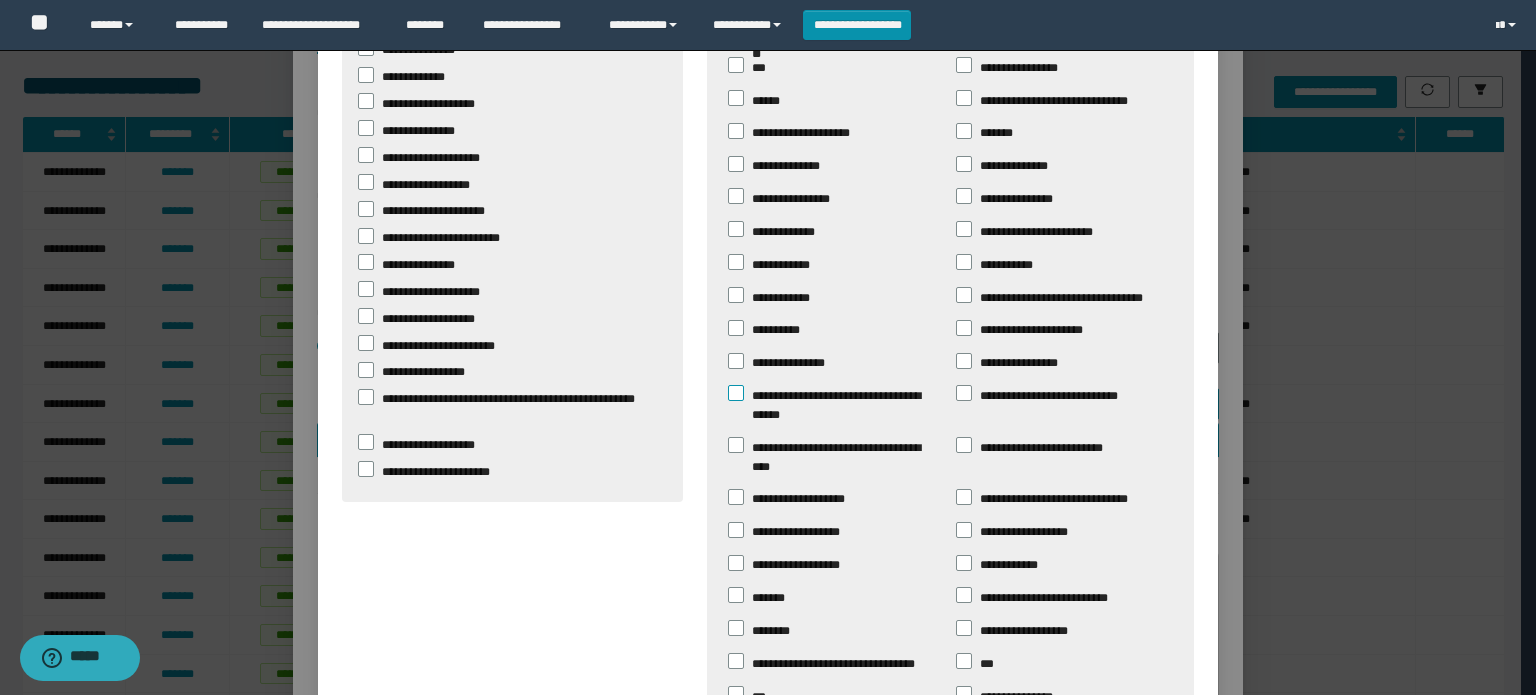 scroll, scrollTop: 500, scrollLeft: 0, axis: vertical 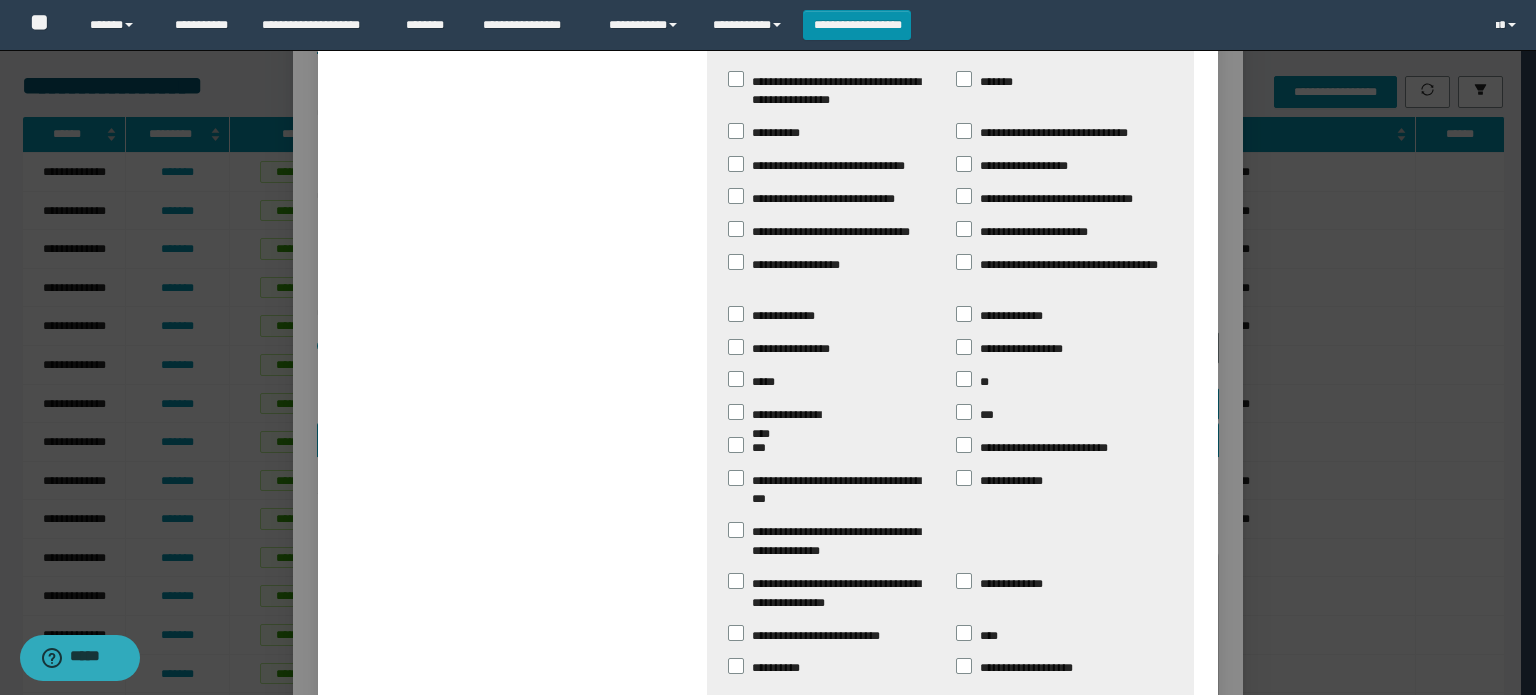 drag, startPoint x: 1078, startPoint y: 638, endPoint x: 1068, endPoint y: 605, distance: 34.48188 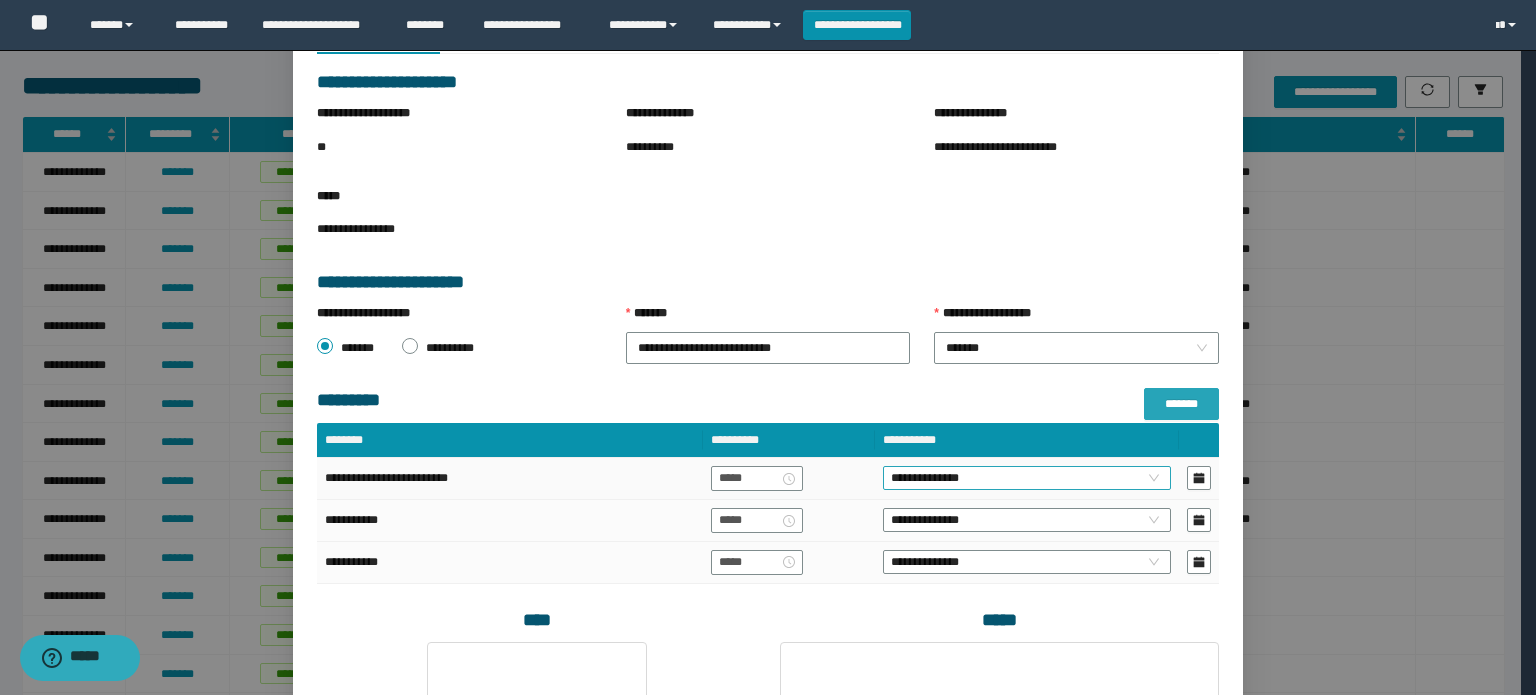 click on "**********" at bounding box center (1027, 478) 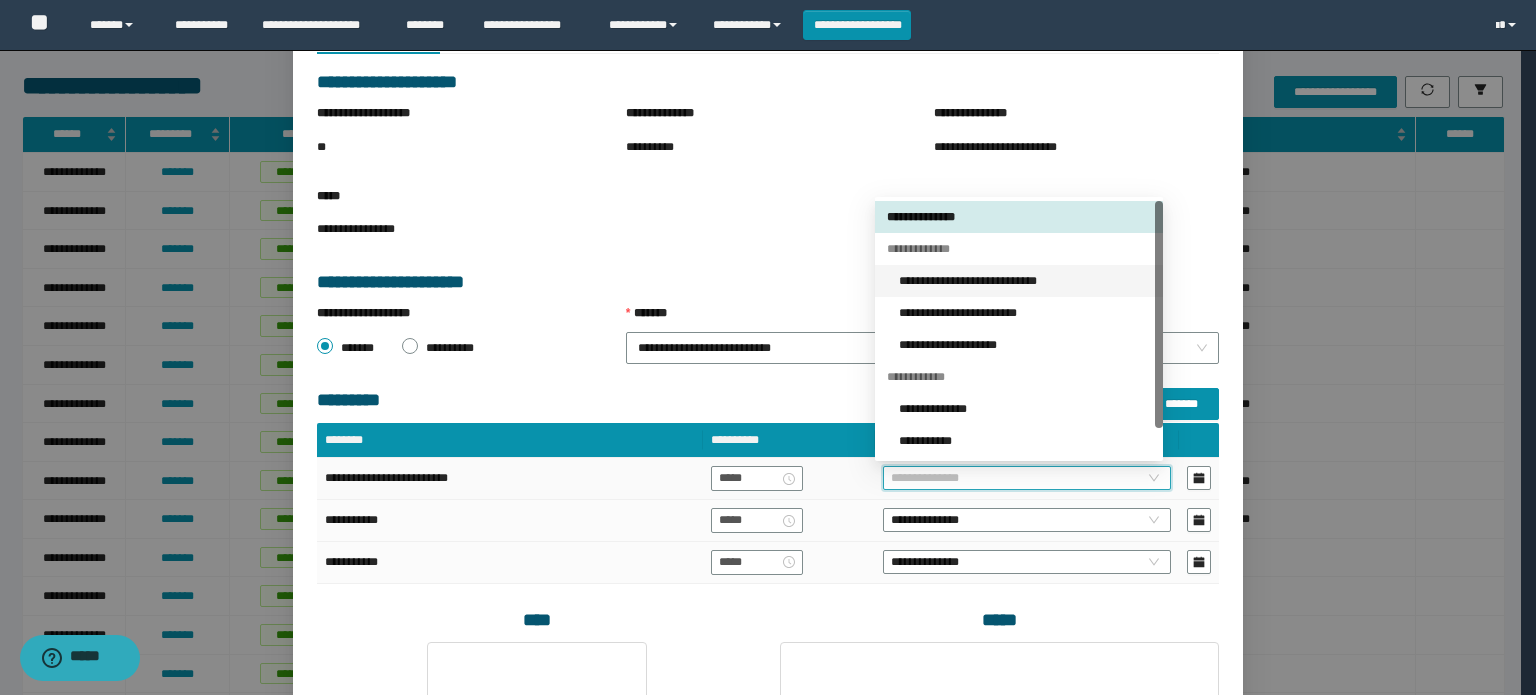 click on "**********" at bounding box center (1025, 281) 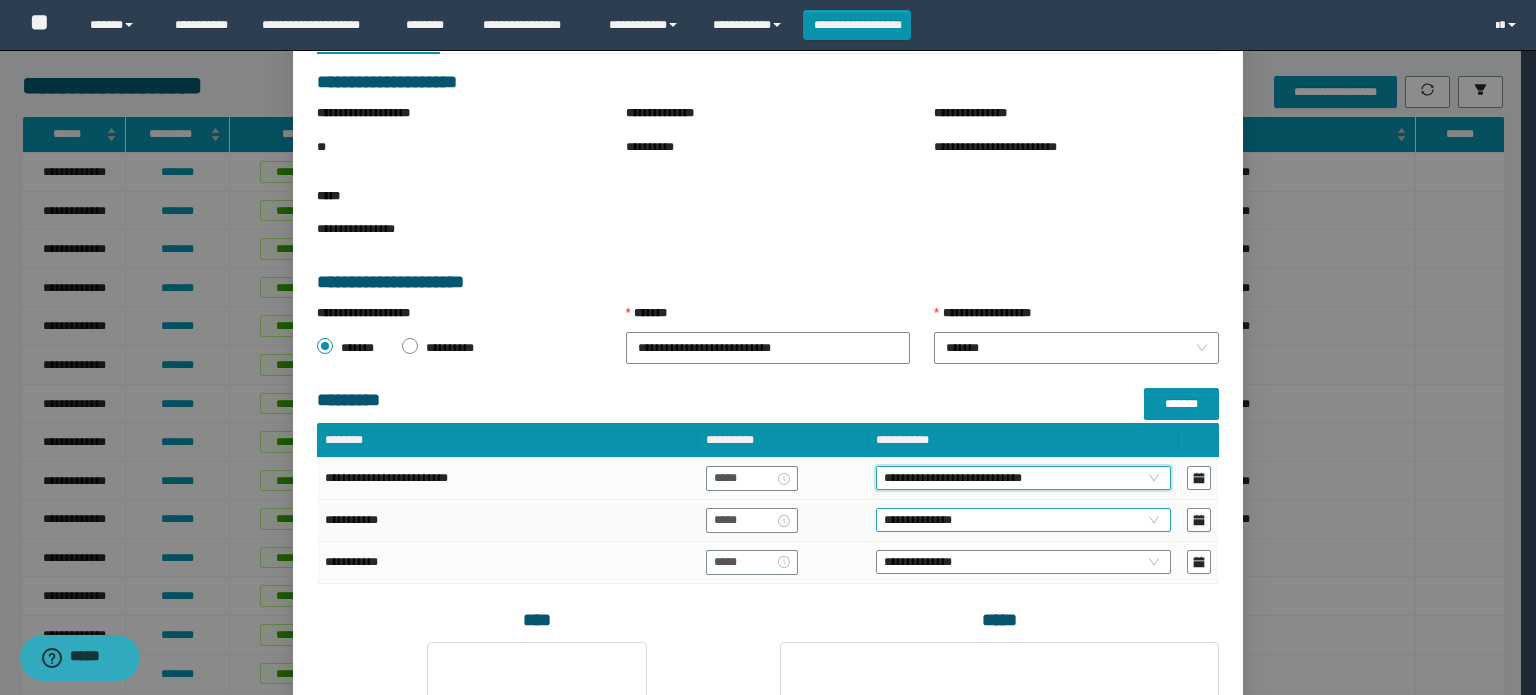 click on "**********" at bounding box center (1023, 520) 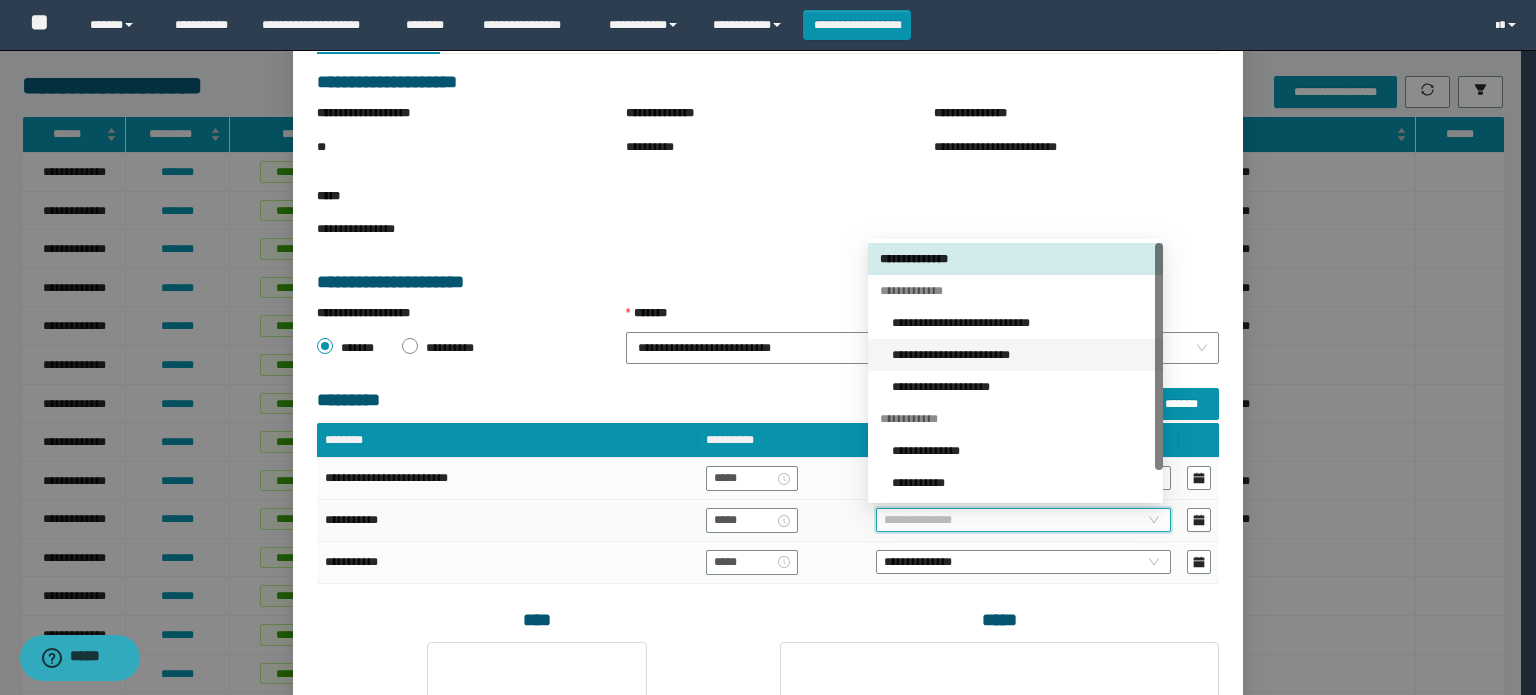 click on "**********" at bounding box center [1021, 355] 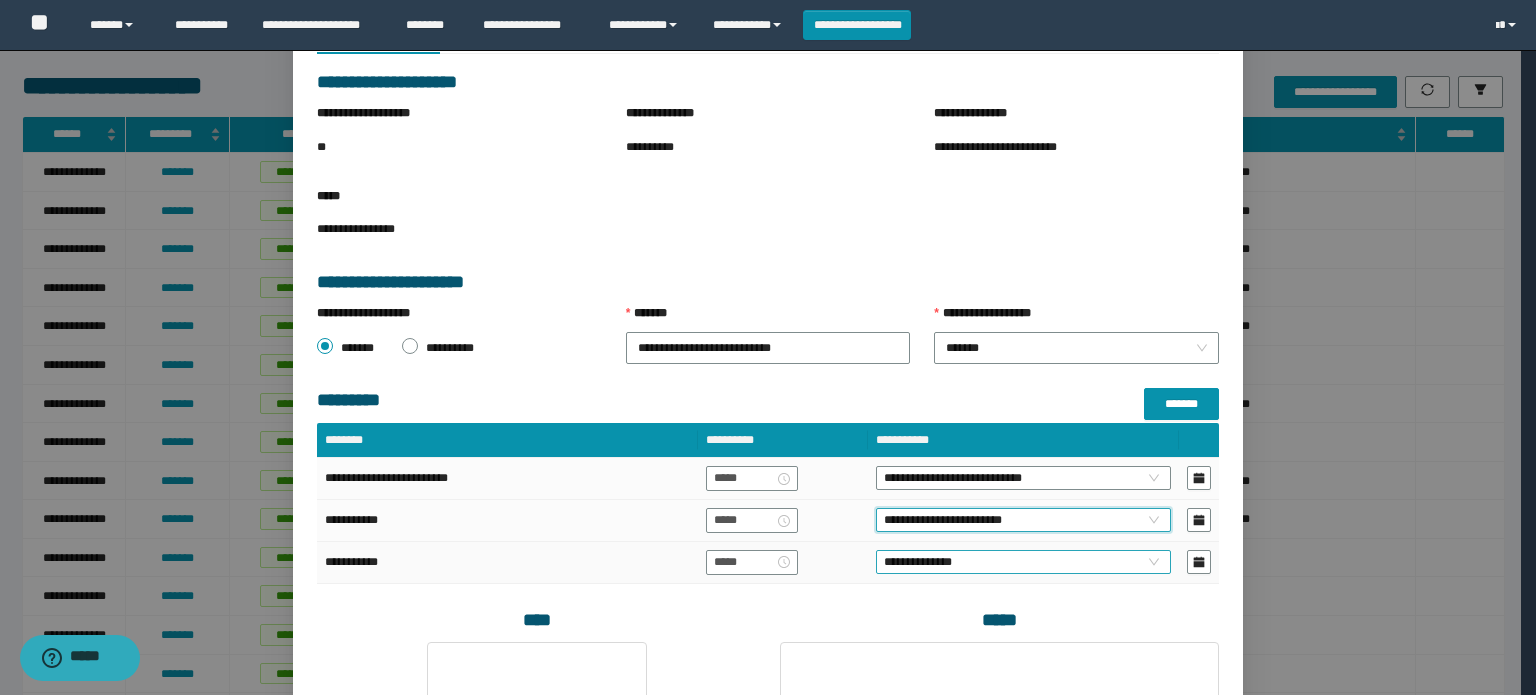 click on "**********" at bounding box center [1023, 562] 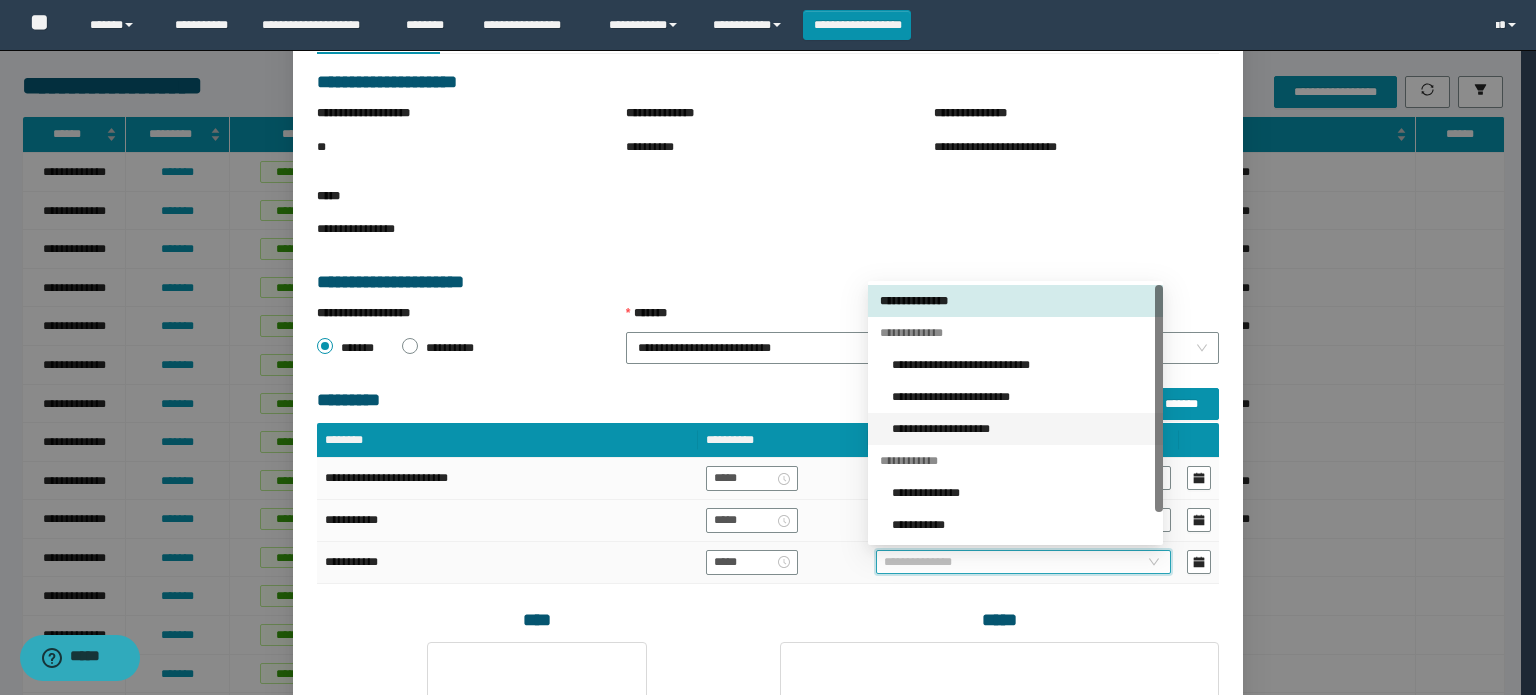 drag, startPoint x: 957, startPoint y: 420, endPoint x: 956, endPoint y: 431, distance: 11.045361 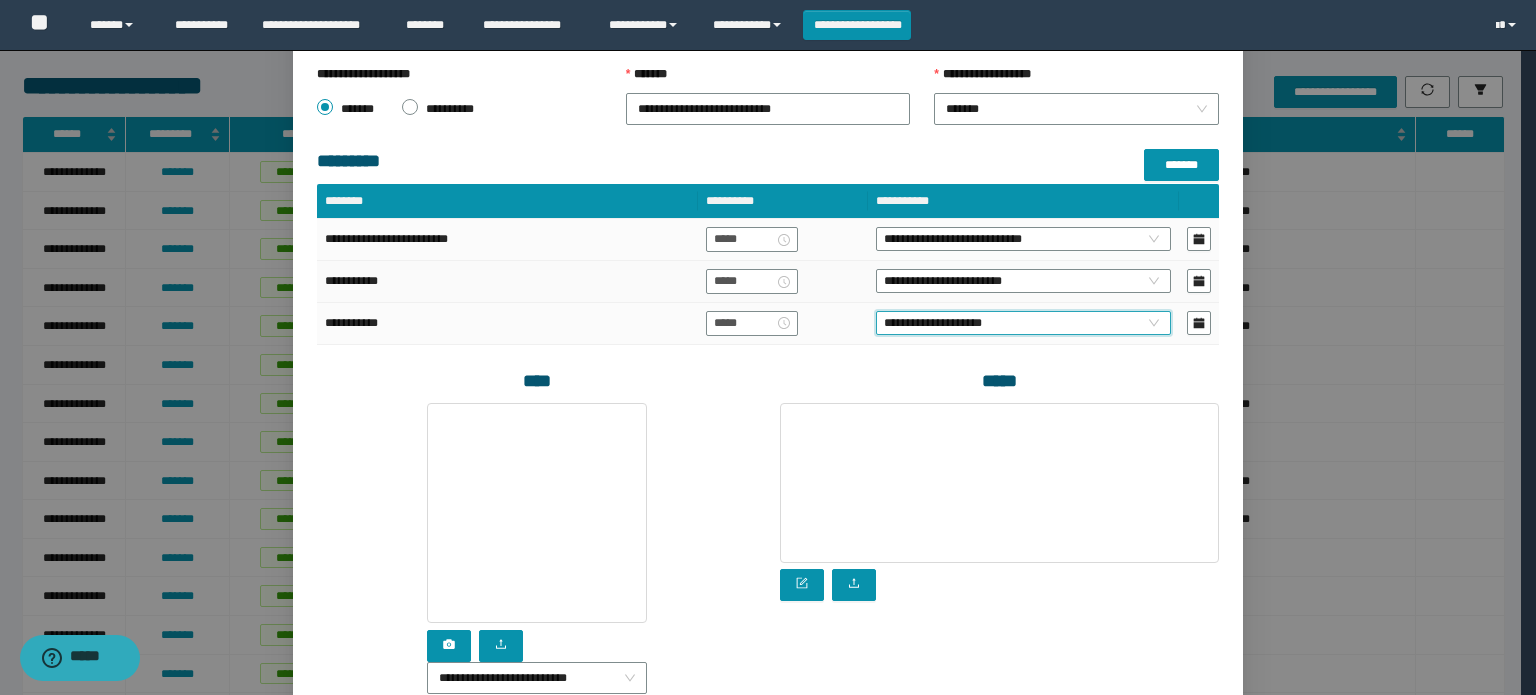 scroll, scrollTop: 516, scrollLeft: 0, axis: vertical 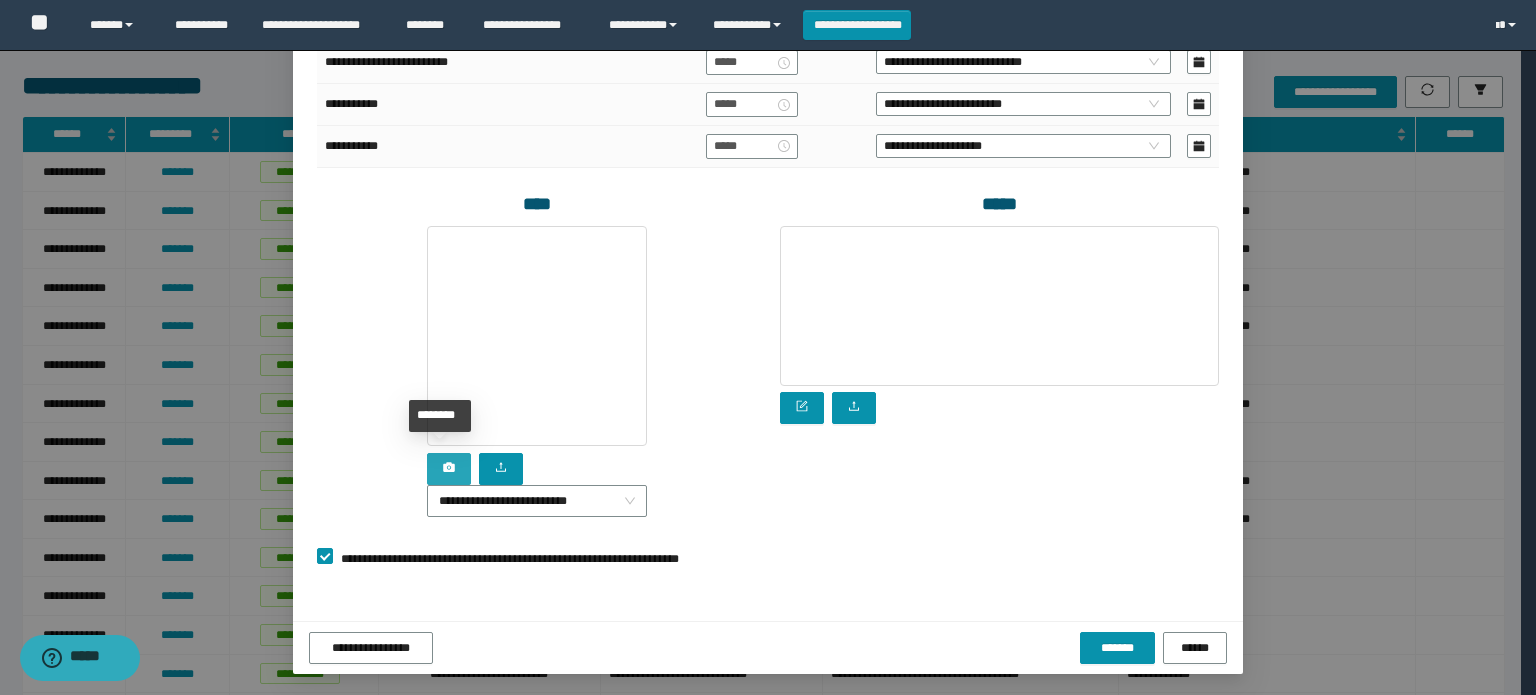 click 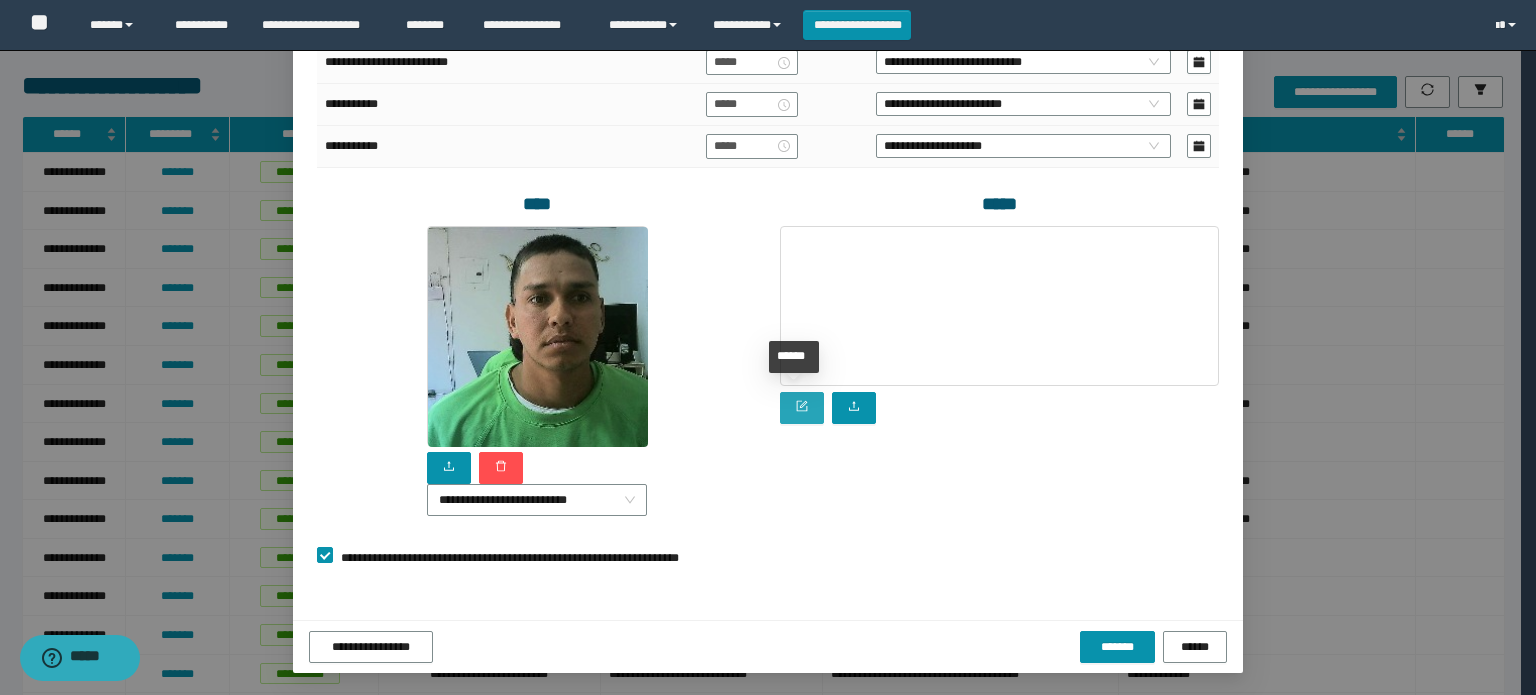 click at bounding box center [802, 408] 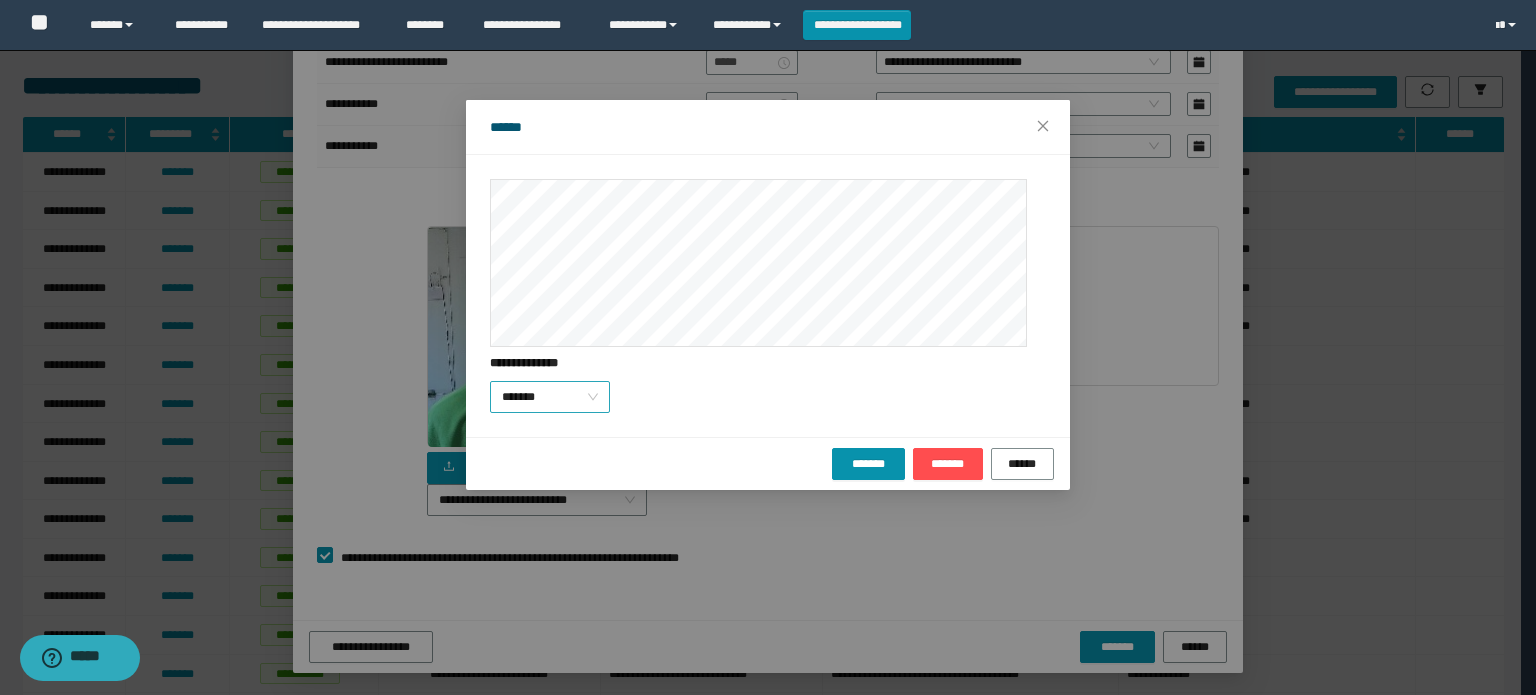click on "*******" at bounding box center [550, 397] 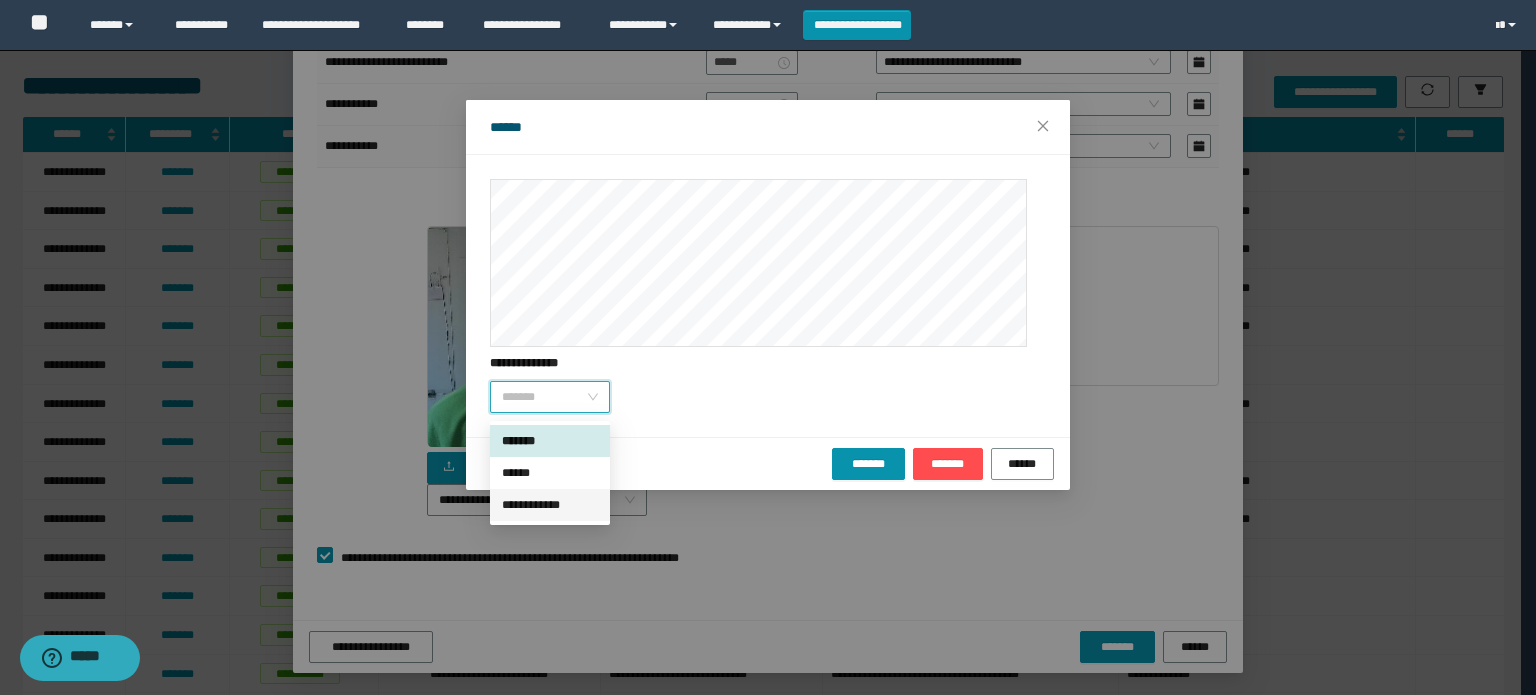 click on "**********" at bounding box center (550, 505) 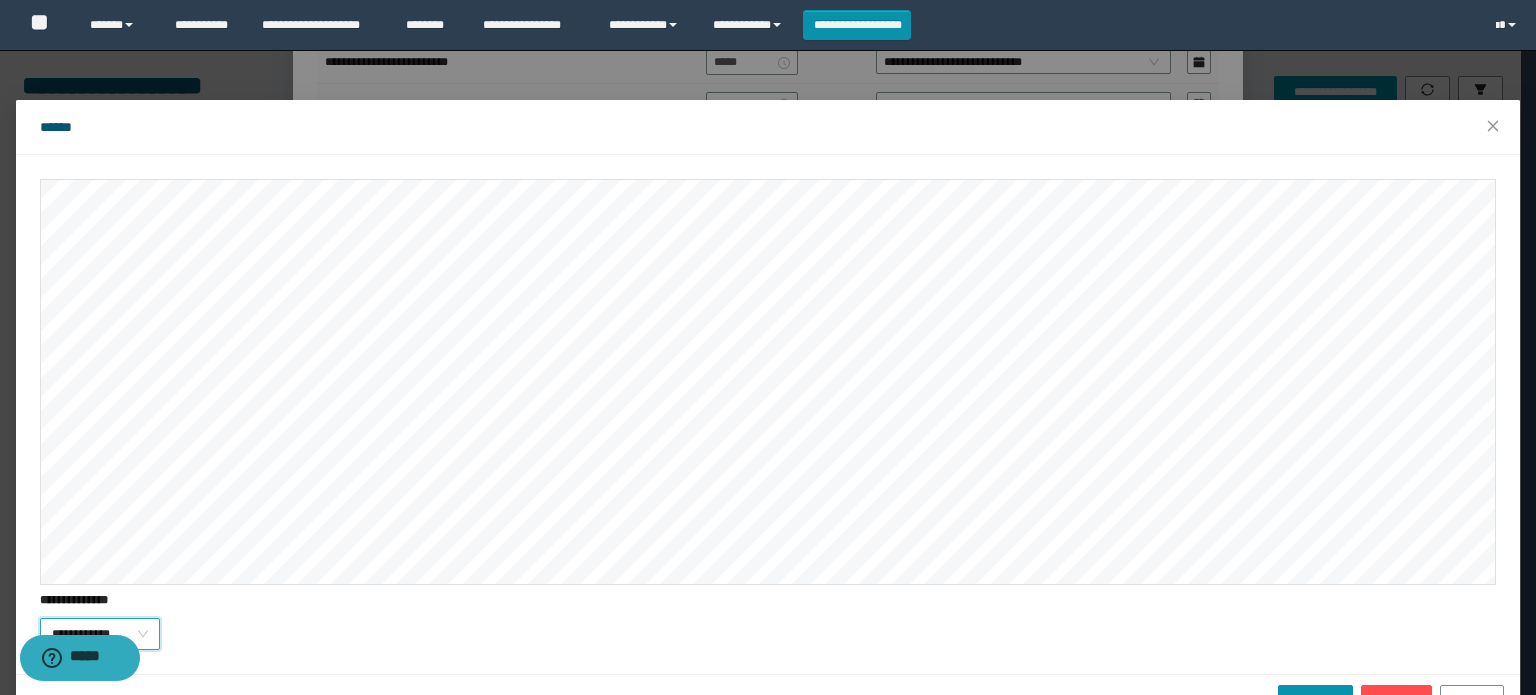 scroll, scrollTop: 54, scrollLeft: 0, axis: vertical 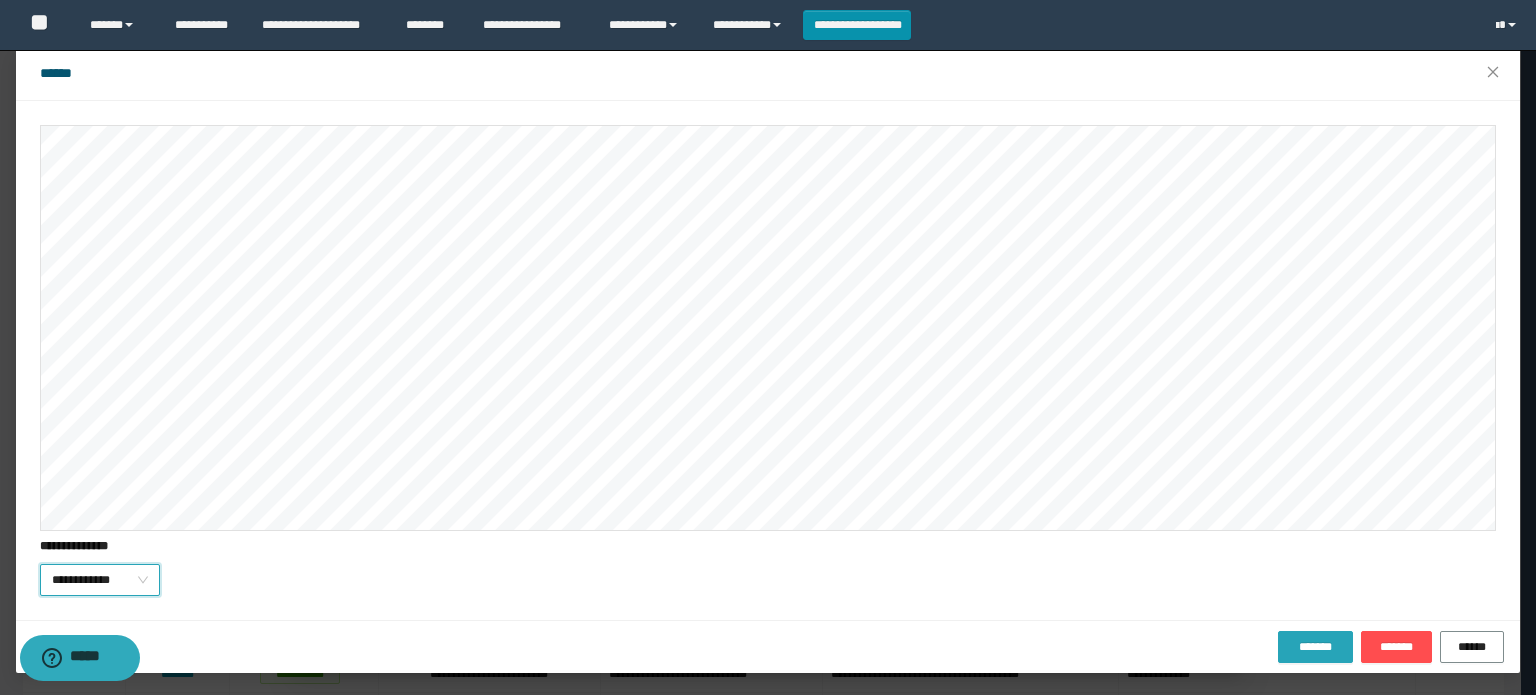 click on "*******" at bounding box center [1315, 647] 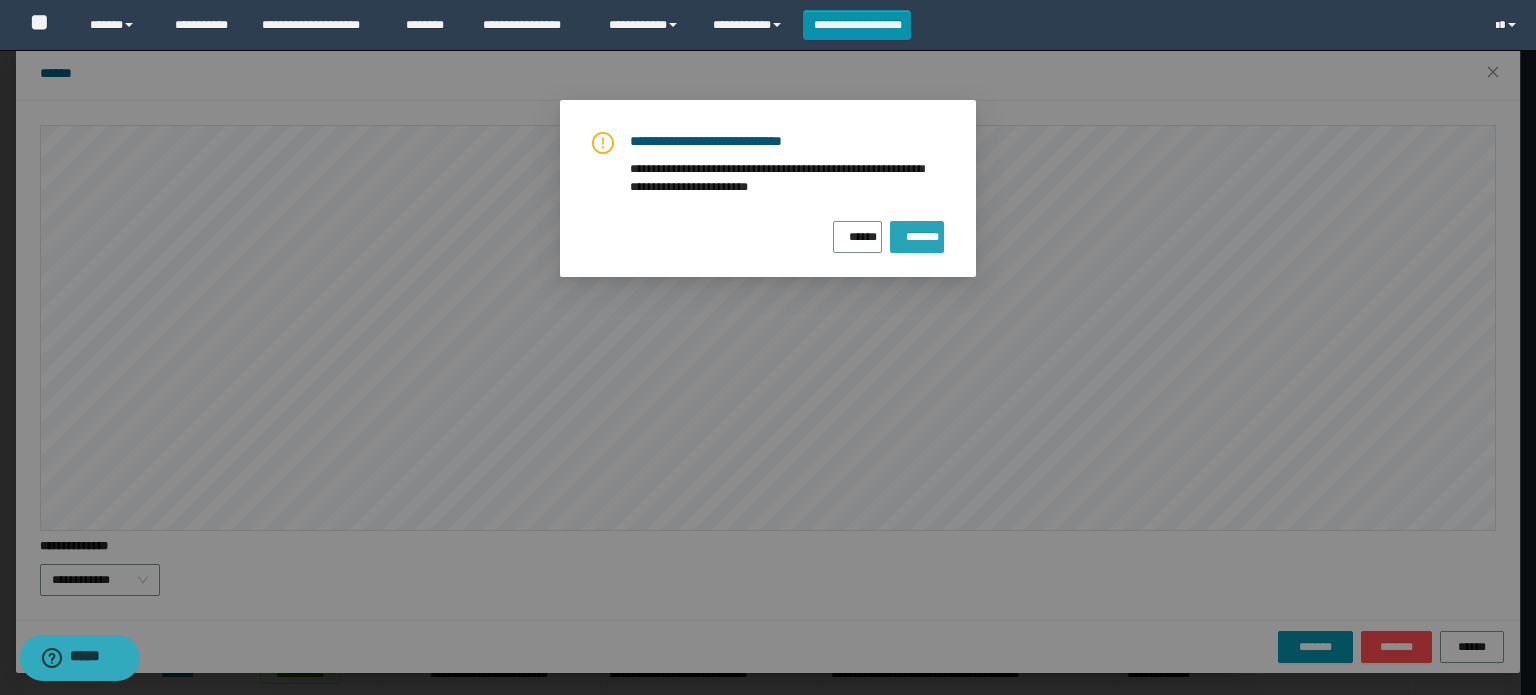 click on "*******" at bounding box center (917, 237) 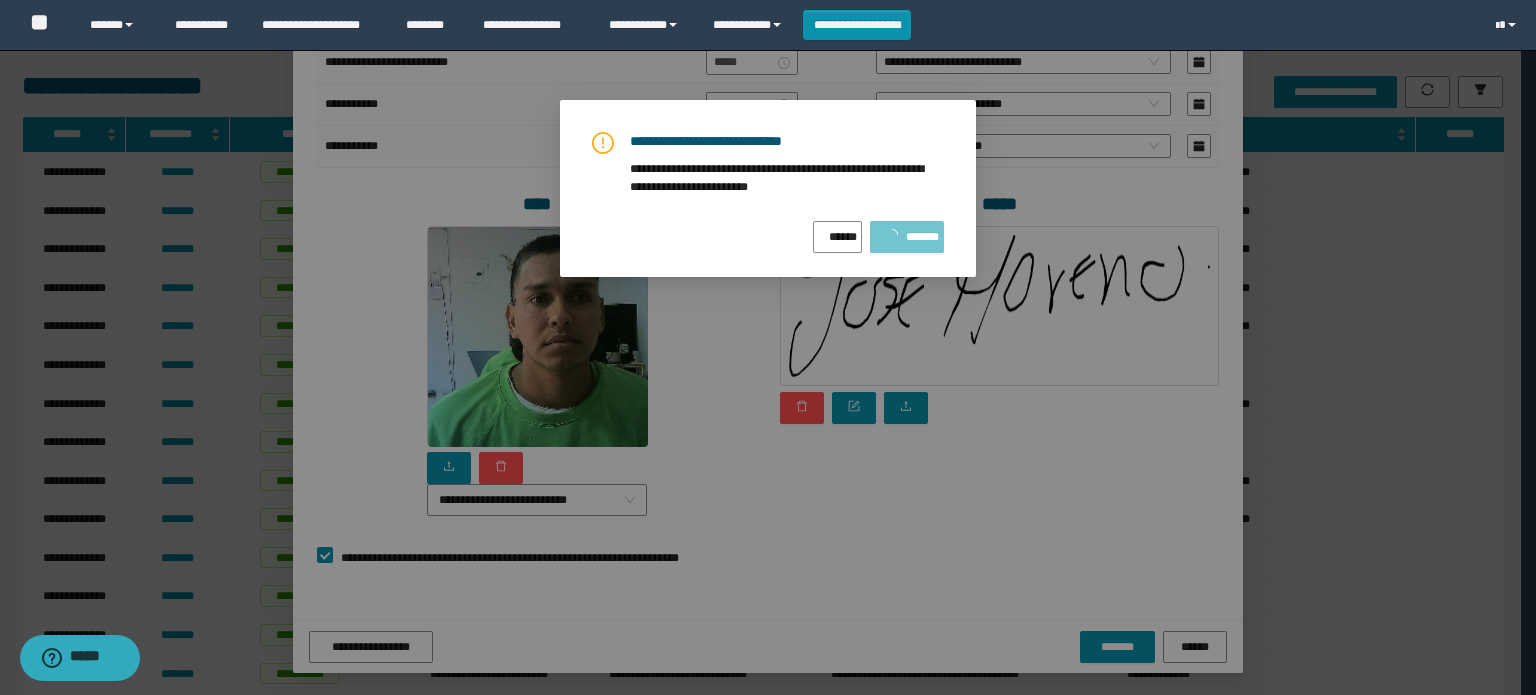 scroll, scrollTop: 0, scrollLeft: 0, axis: both 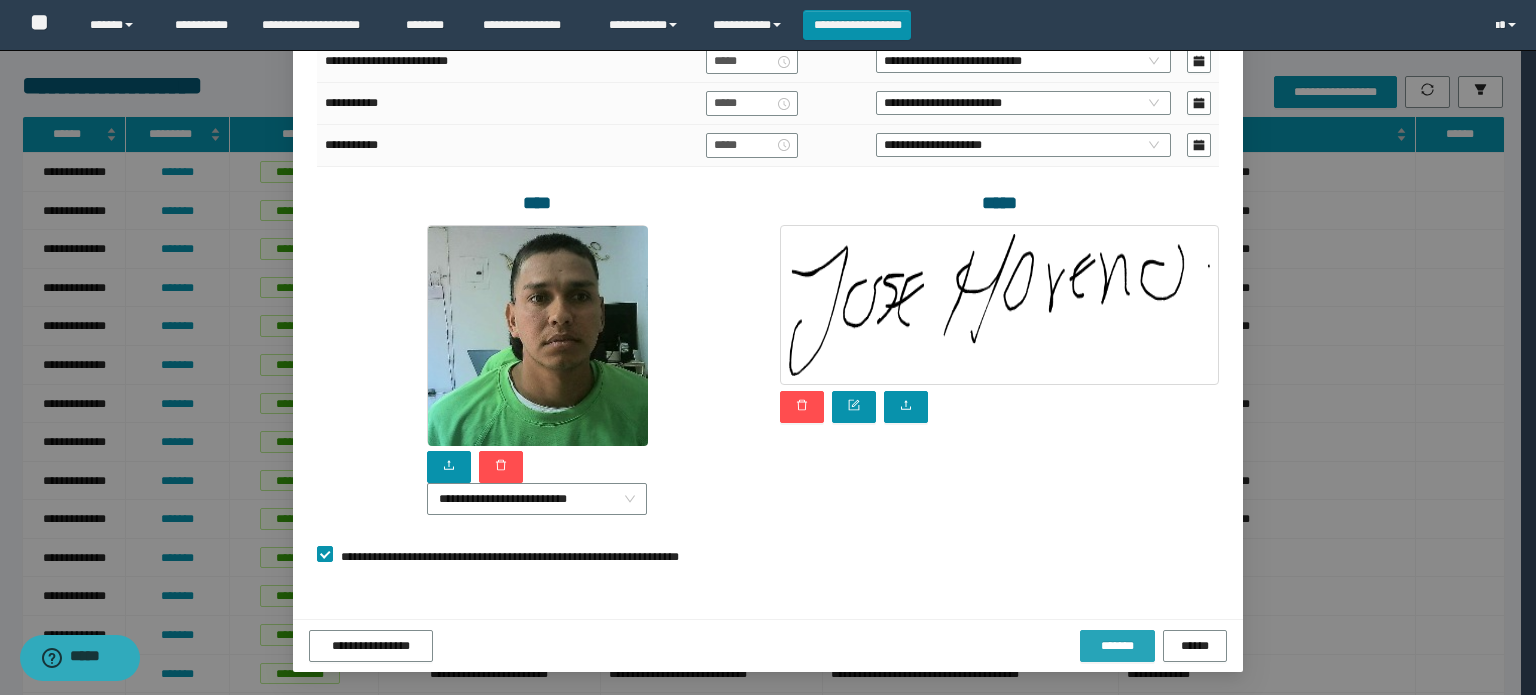 click on "*******" at bounding box center (1117, 646) 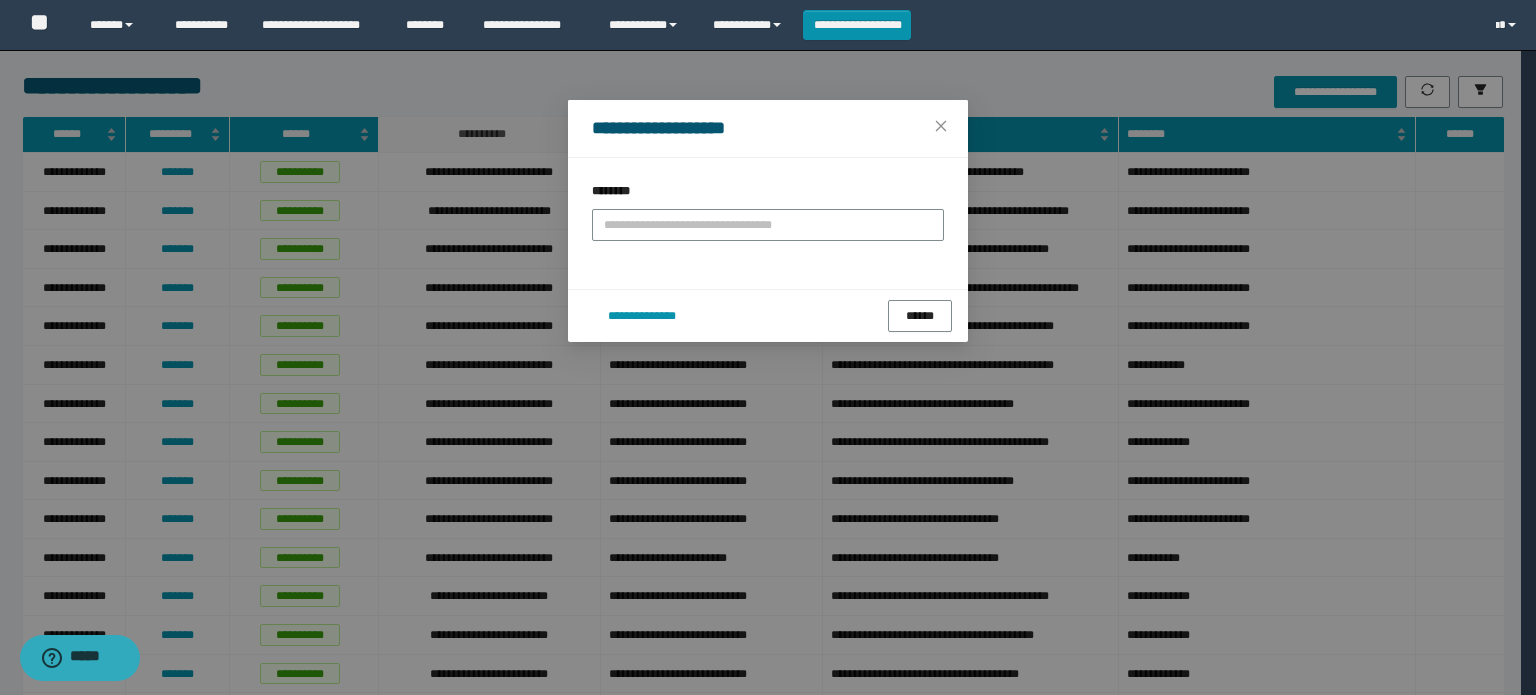 scroll, scrollTop: 0, scrollLeft: 0, axis: both 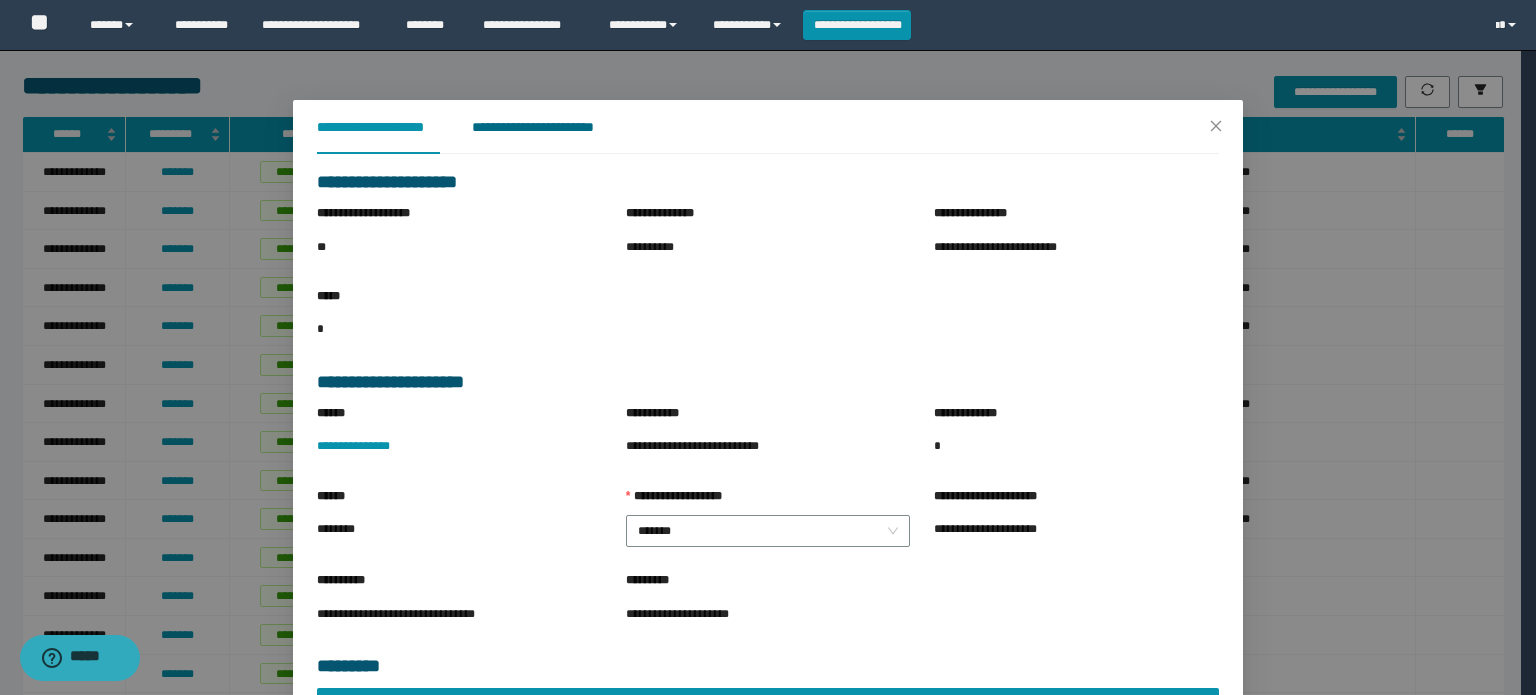 click on "**********" at bounding box center [548, 127] 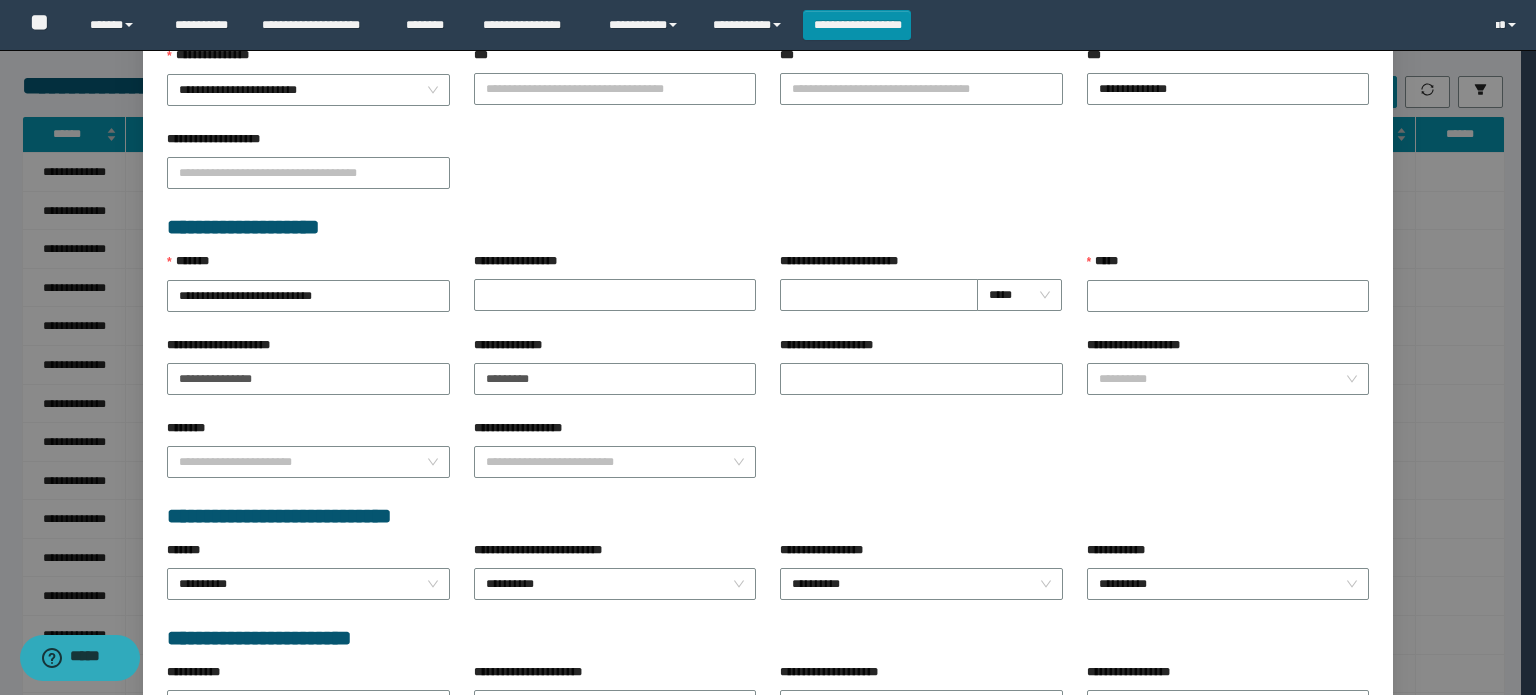 scroll, scrollTop: 549, scrollLeft: 0, axis: vertical 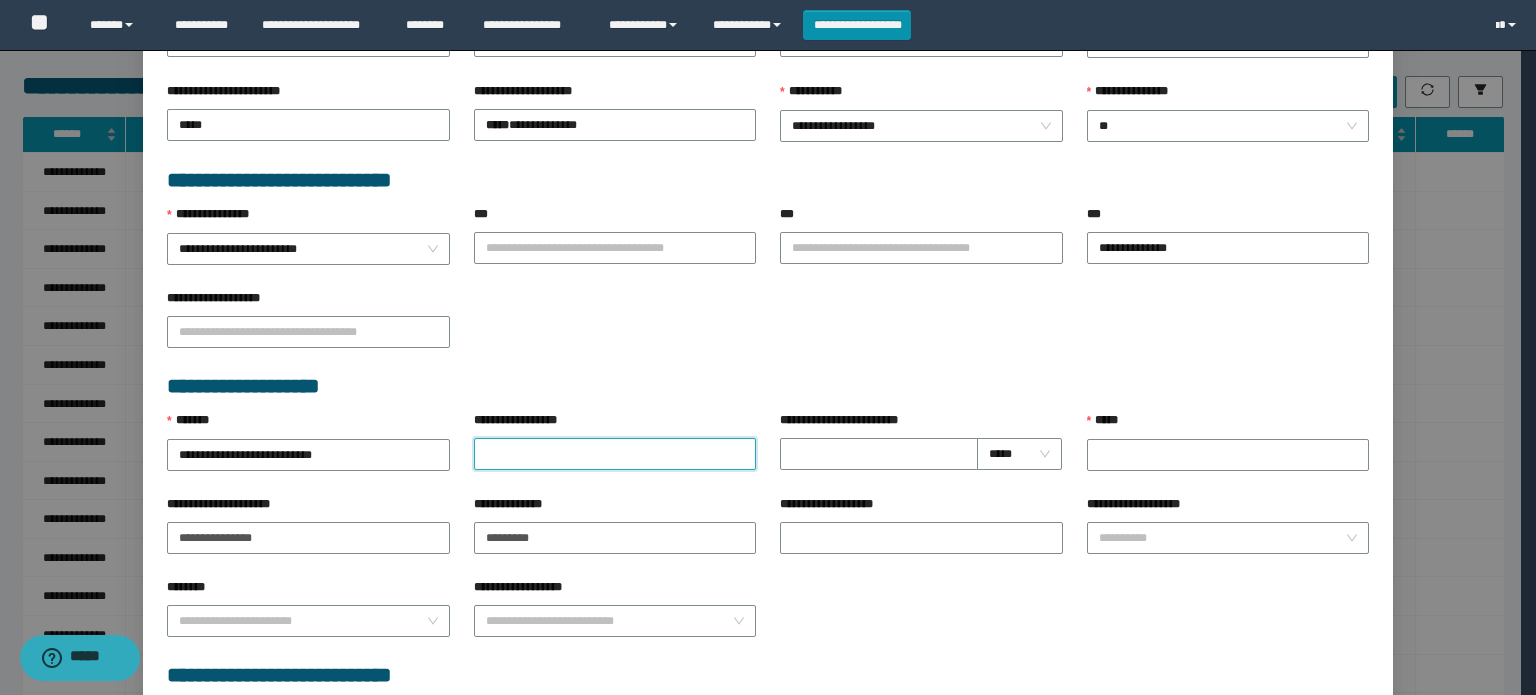 click on "**********" at bounding box center (615, 454) 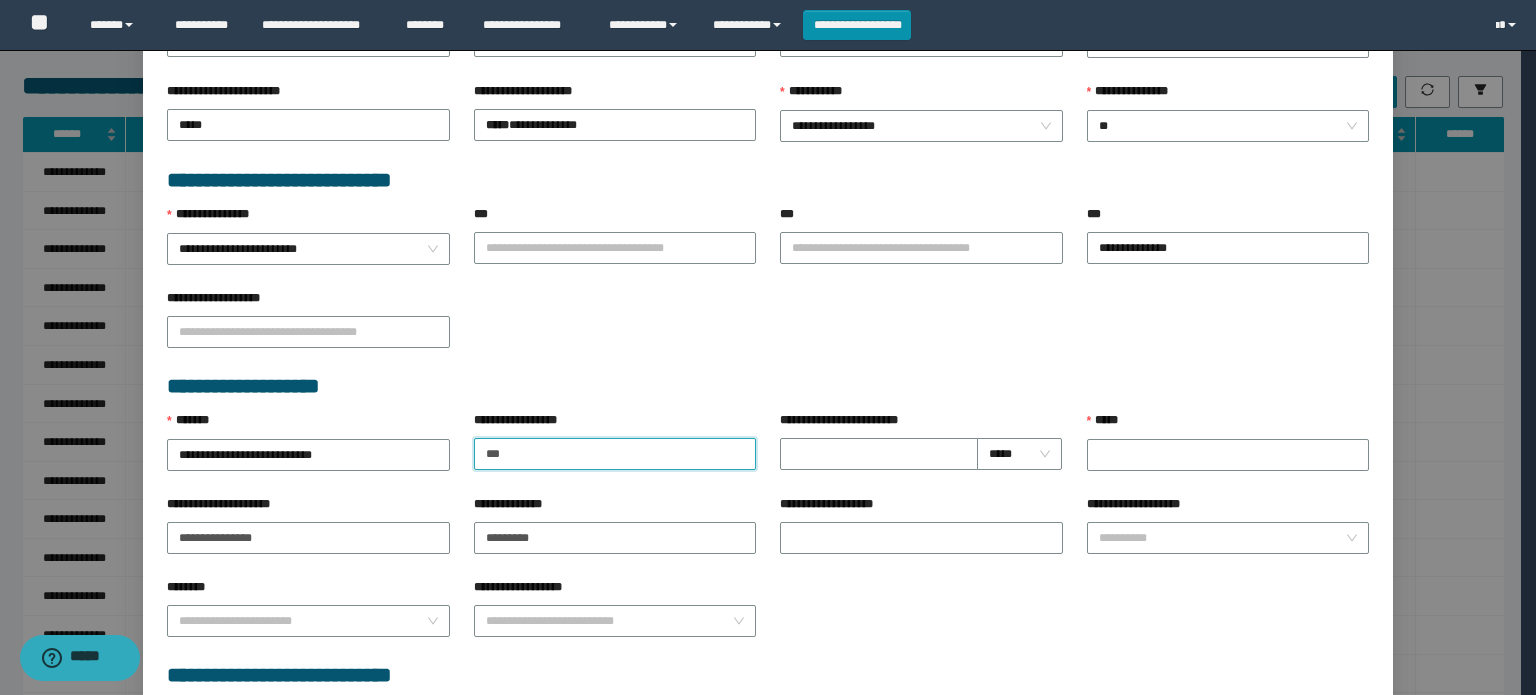 type on "**********" 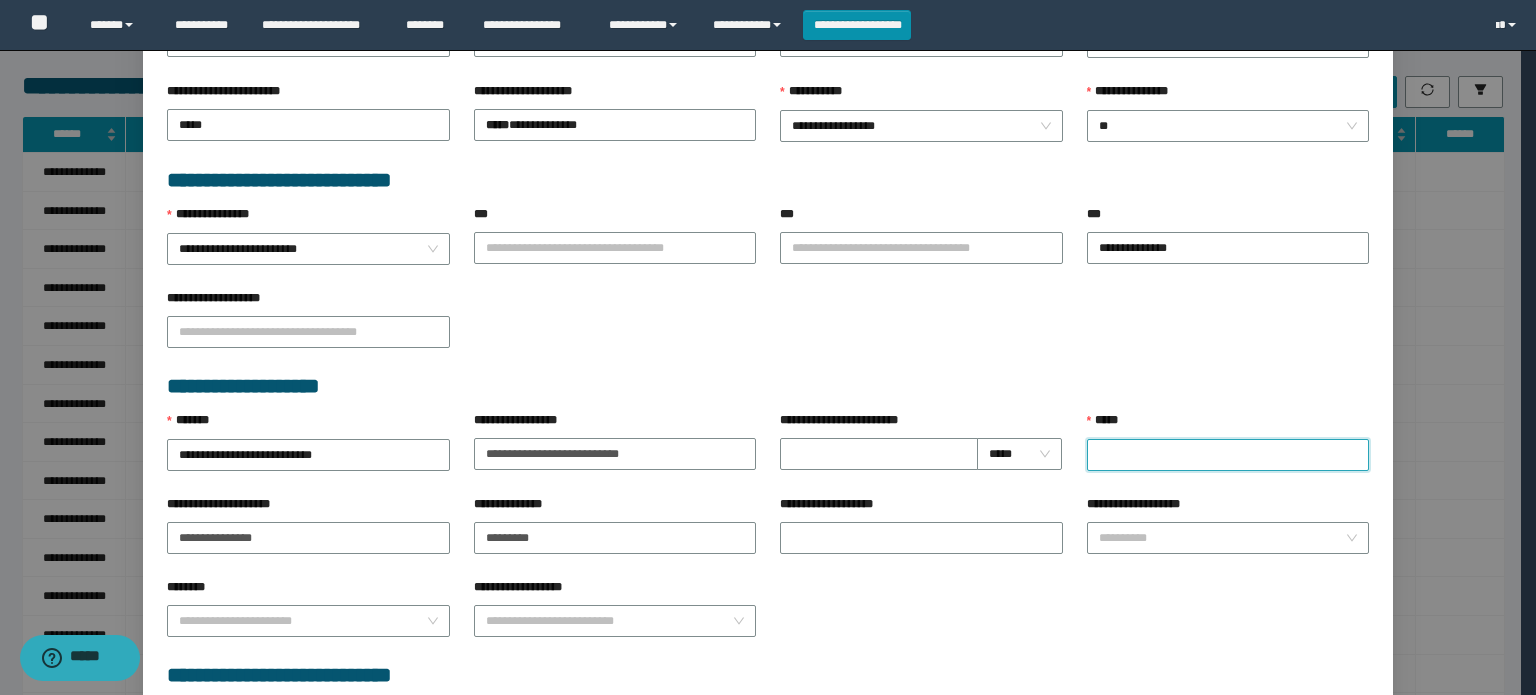 click on "*****" at bounding box center (1228, 455) 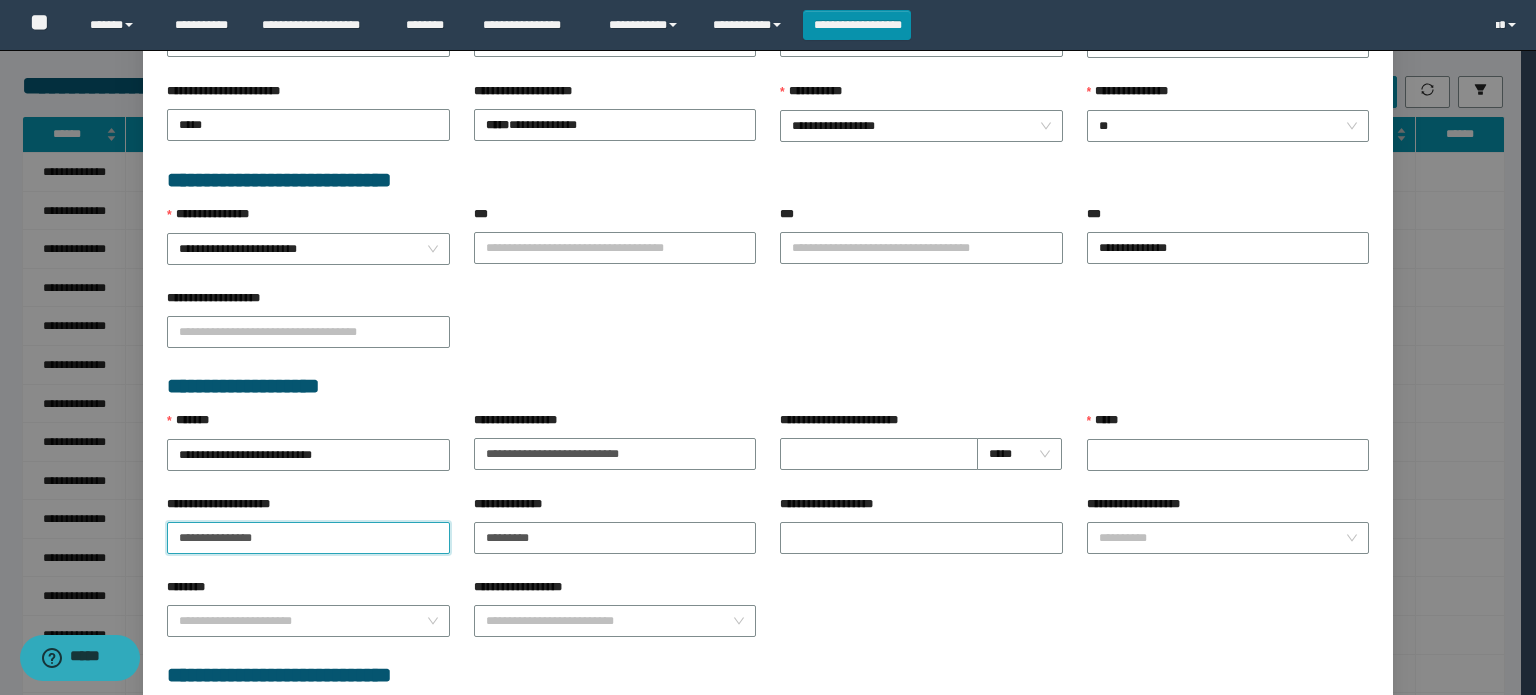 drag, startPoint x: 280, startPoint y: 531, endPoint x: 0, endPoint y: 467, distance: 287.22116 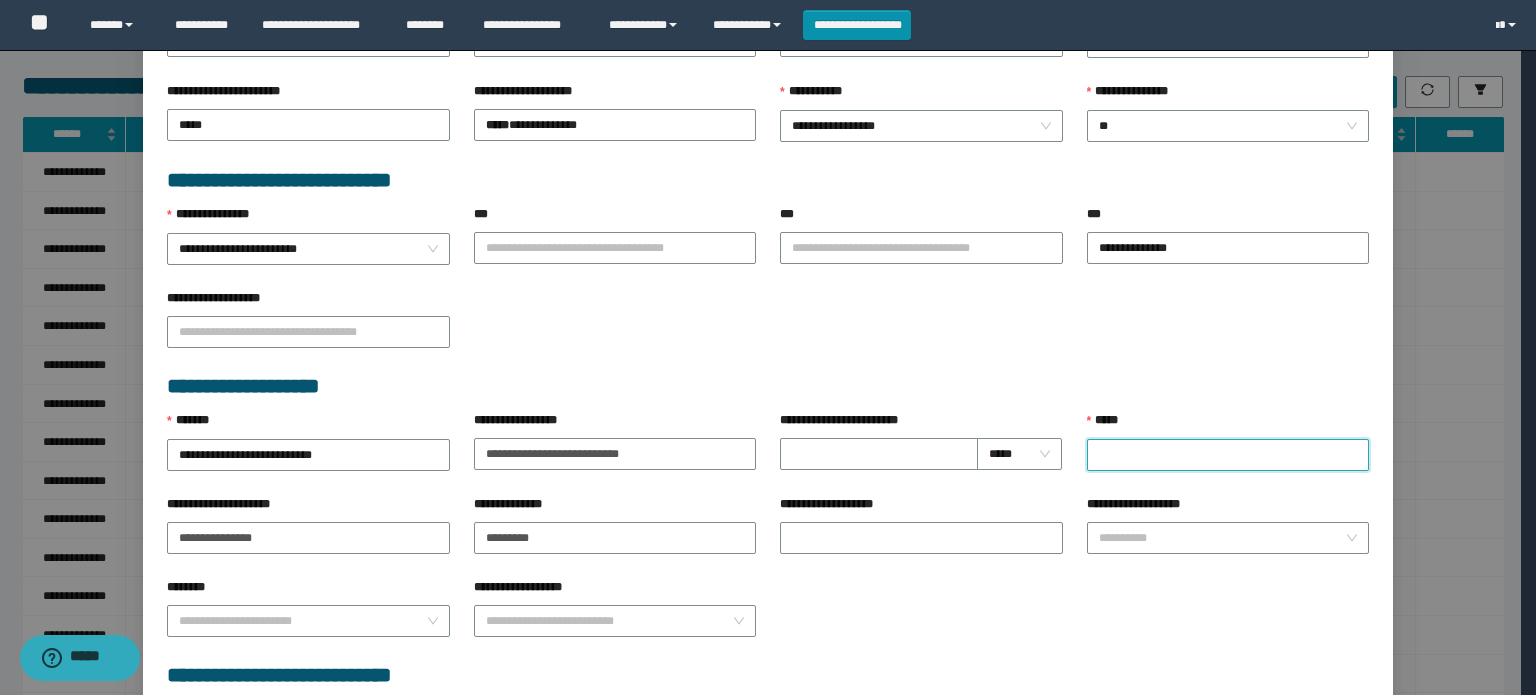 click on "*****" at bounding box center [1228, 455] 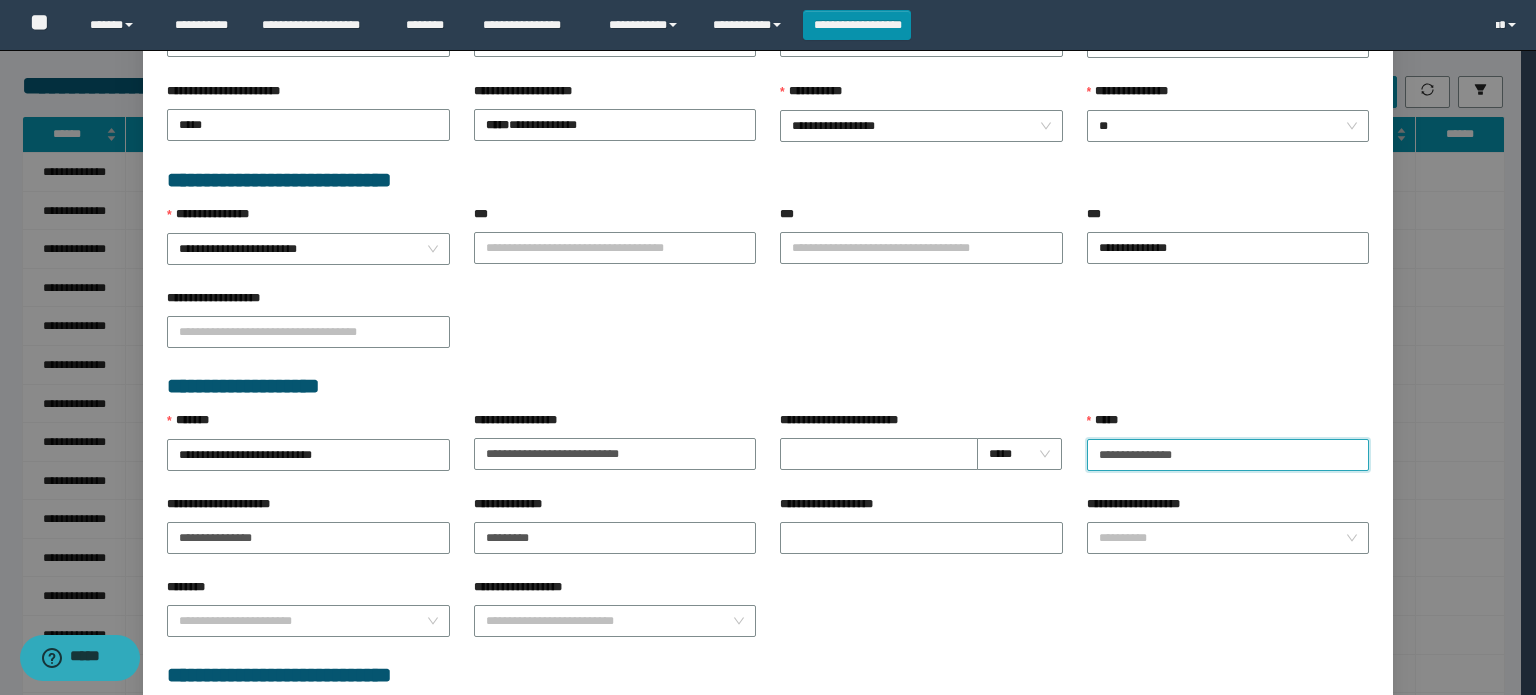click on "**********" at bounding box center (1228, 455) 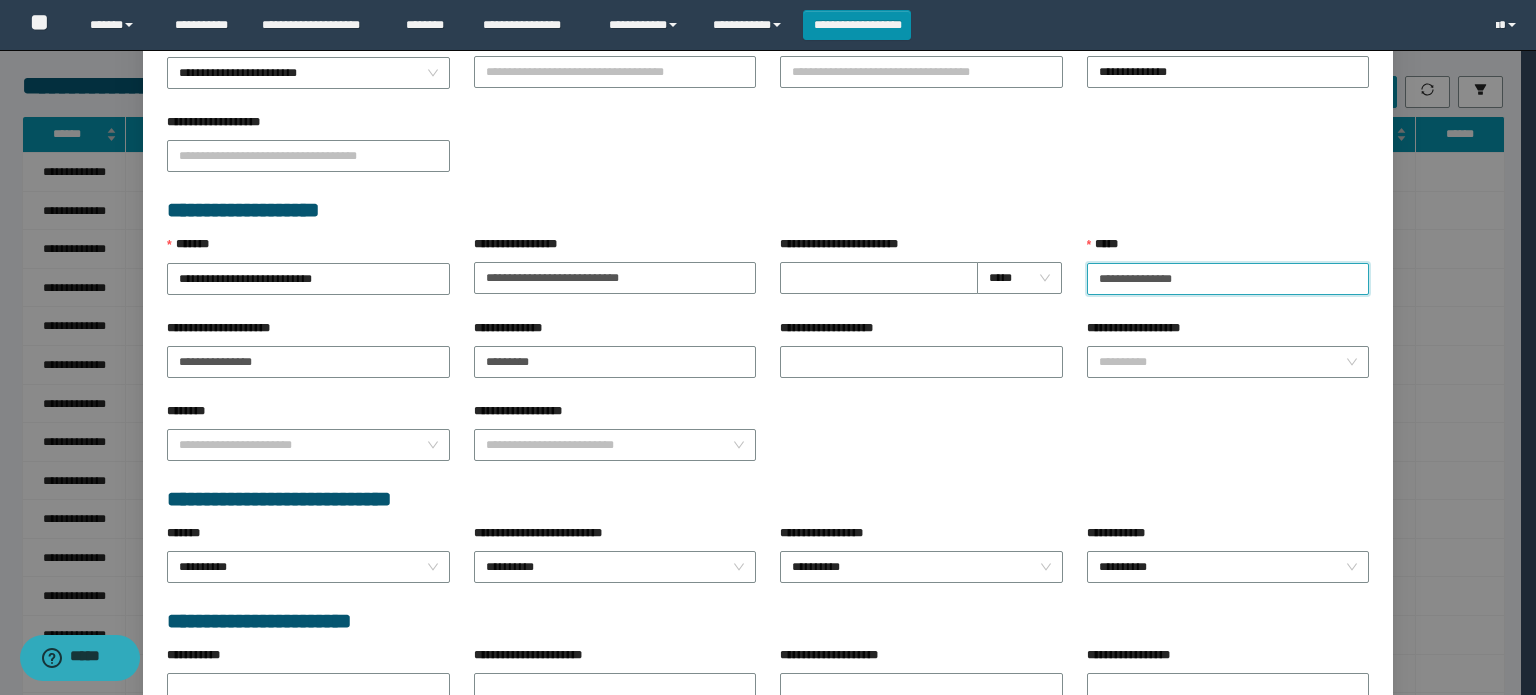 scroll, scrollTop: 849, scrollLeft: 0, axis: vertical 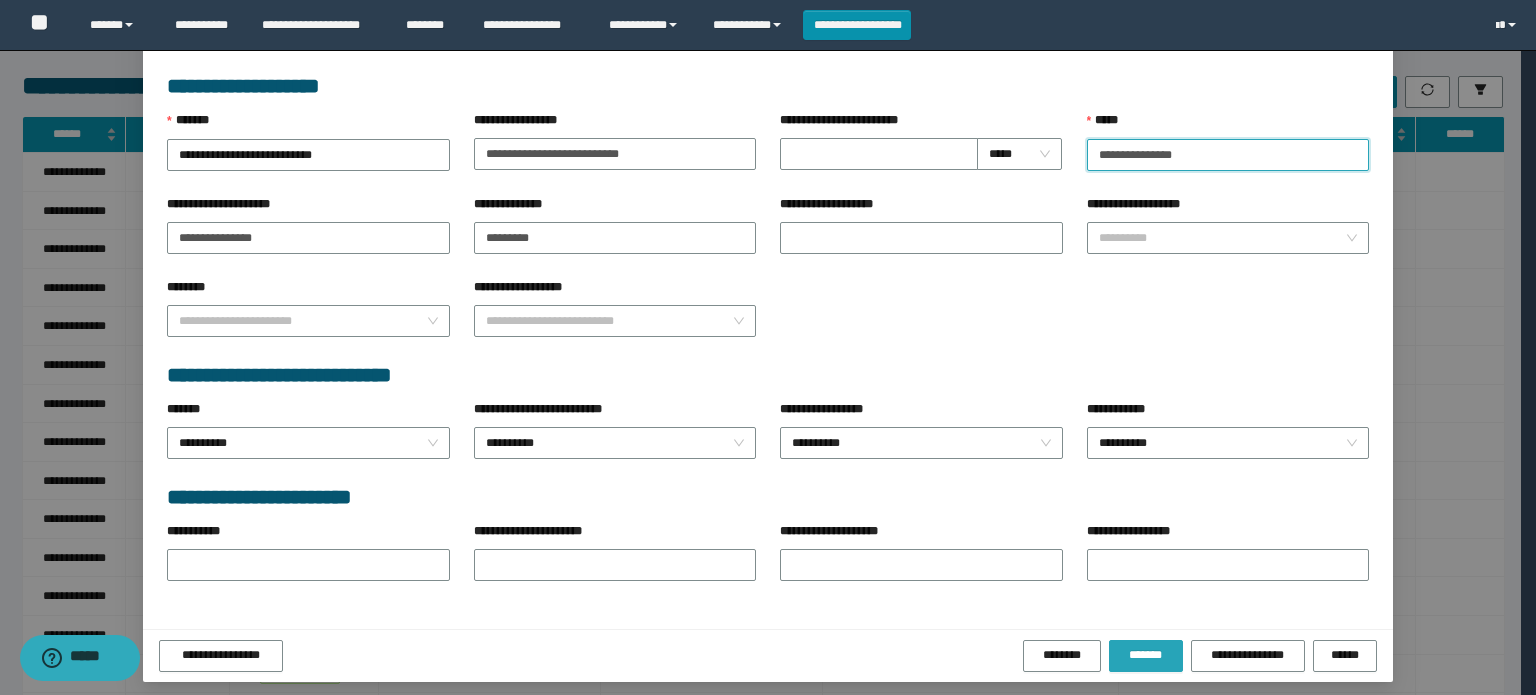 type on "**********" 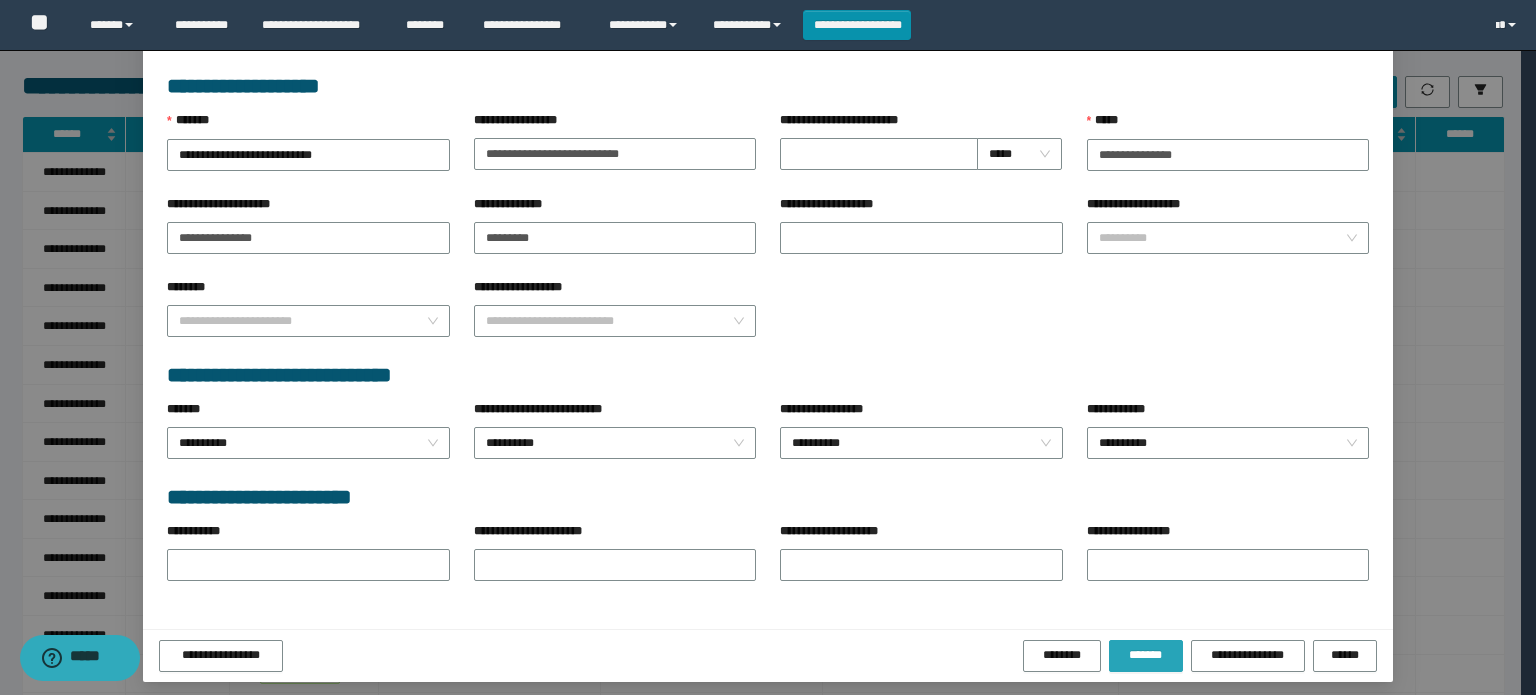 click on "*******" at bounding box center [1146, 655] 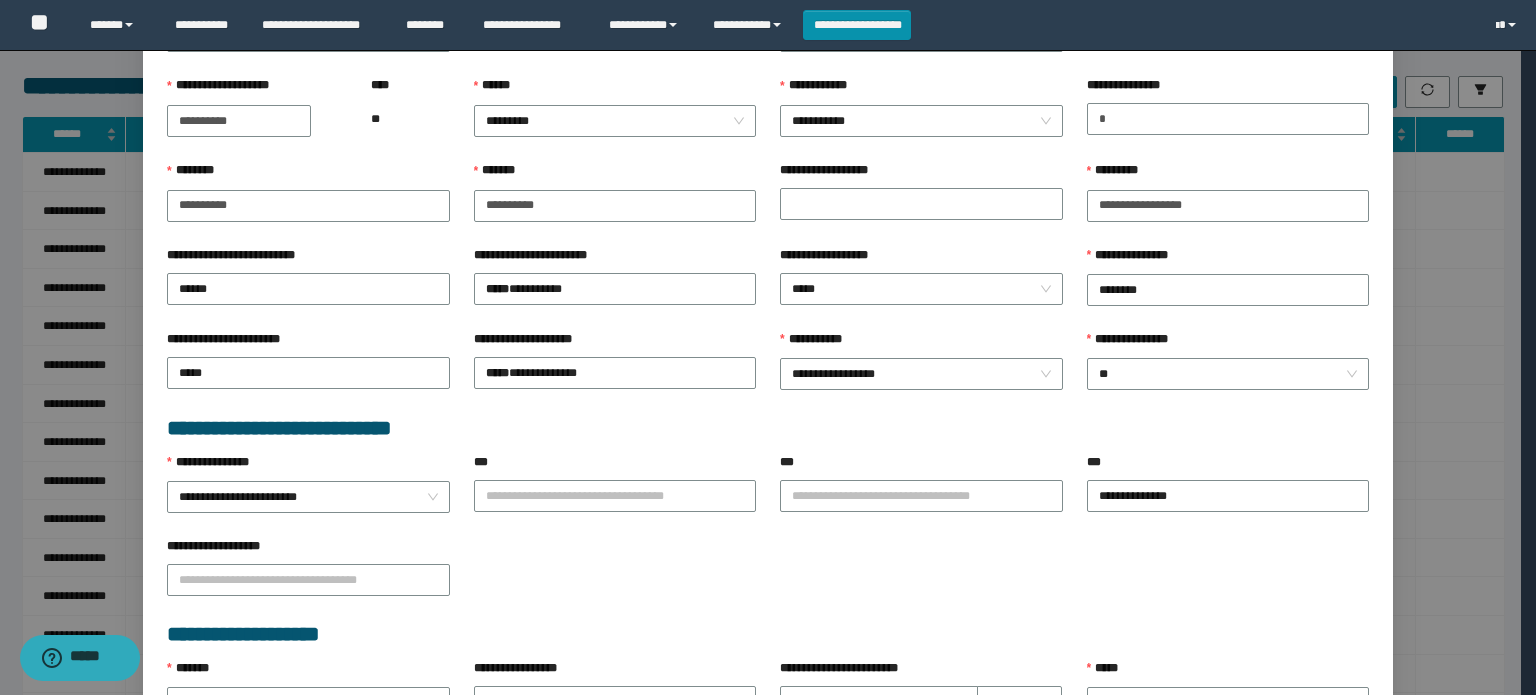 scroll, scrollTop: 0, scrollLeft: 0, axis: both 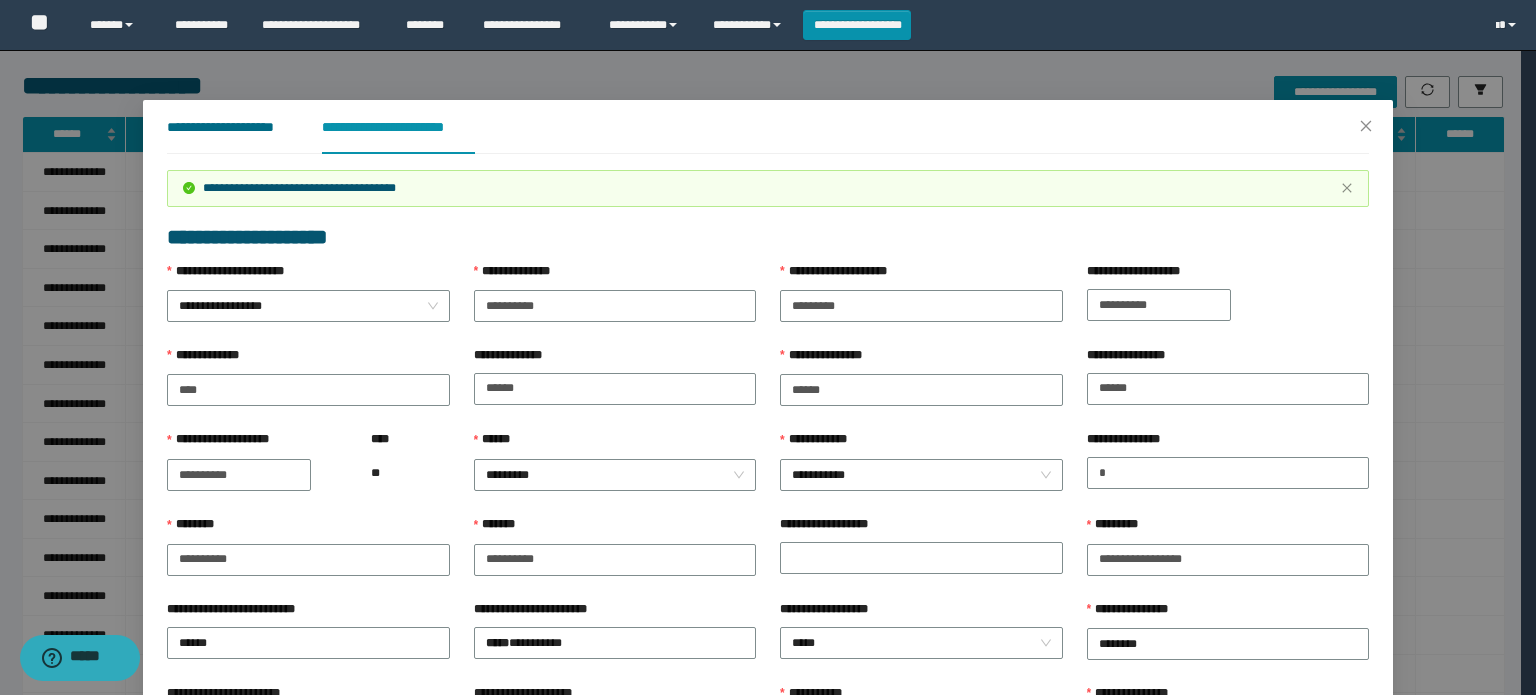 click on "**********" at bounding box center (228, 127) 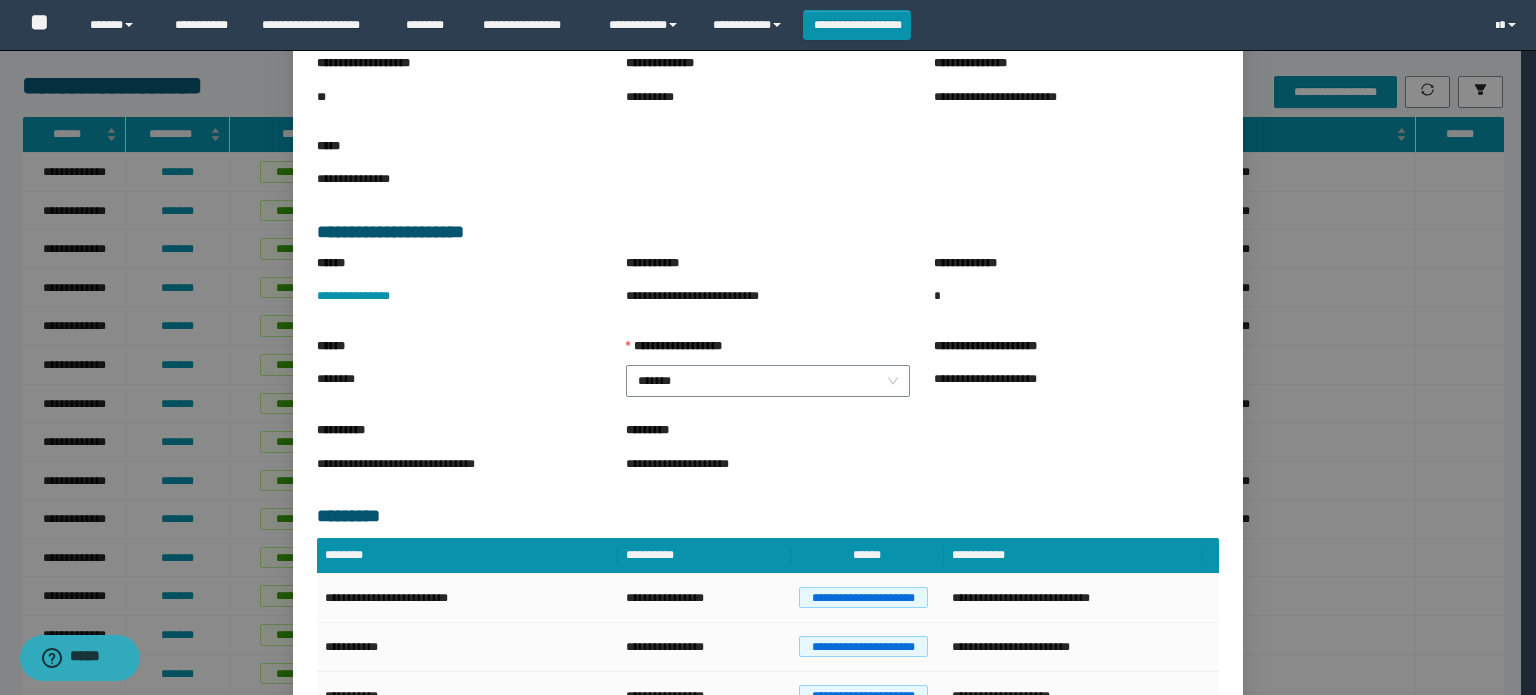 scroll, scrollTop: 274, scrollLeft: 0, axis: vertical 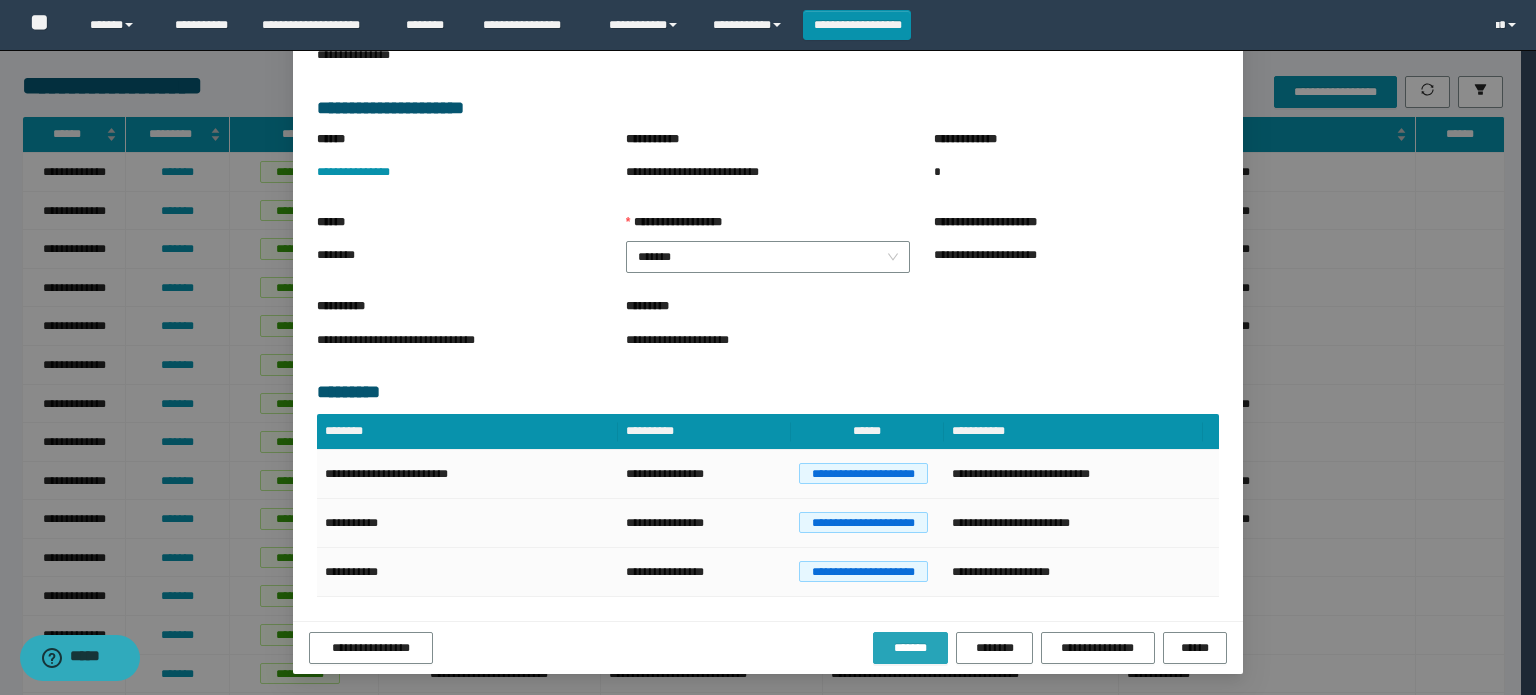 click on "*******" at bounding box center (910, 648) 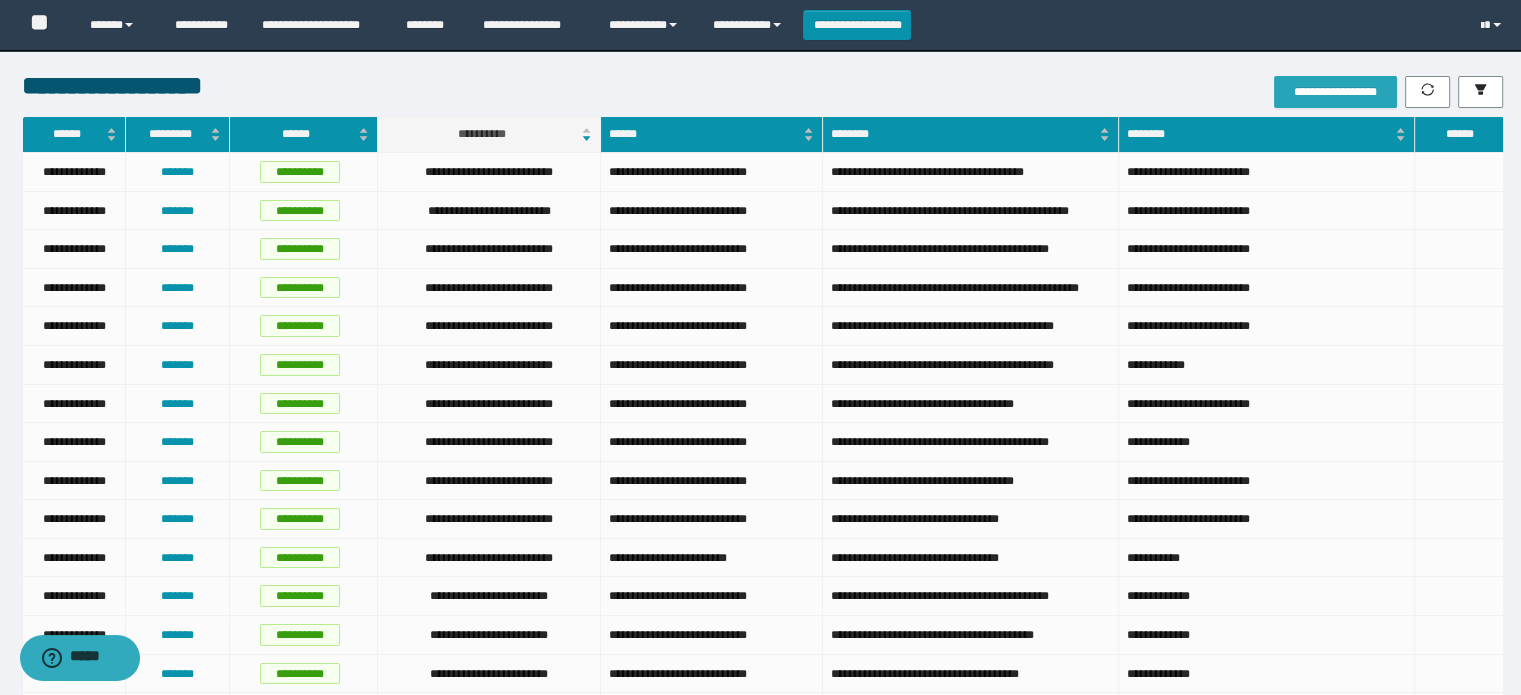 drag, startPoint x: 1343, startPoint y: 87, endPoint x: 1330, endPoint y: 92, distance: 13.928389 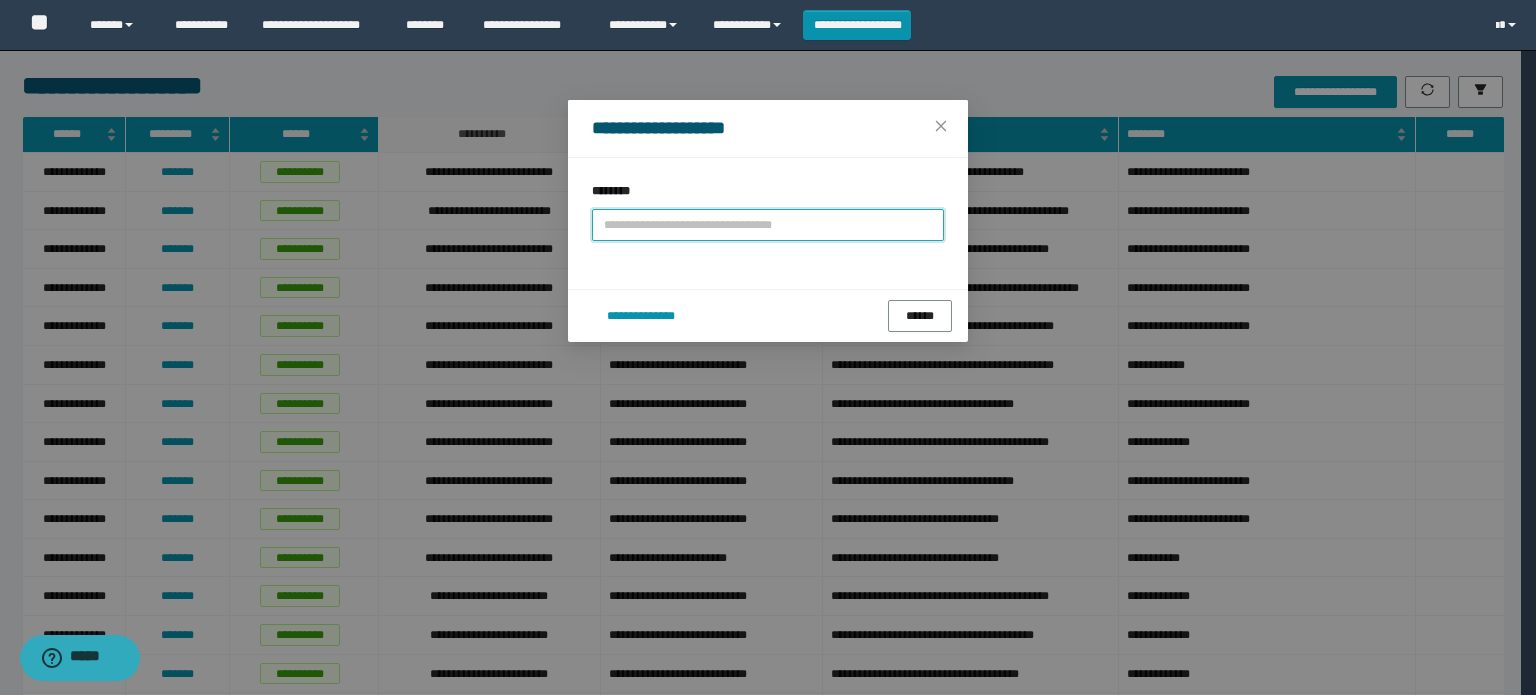 click at bounding box center (768, 225) 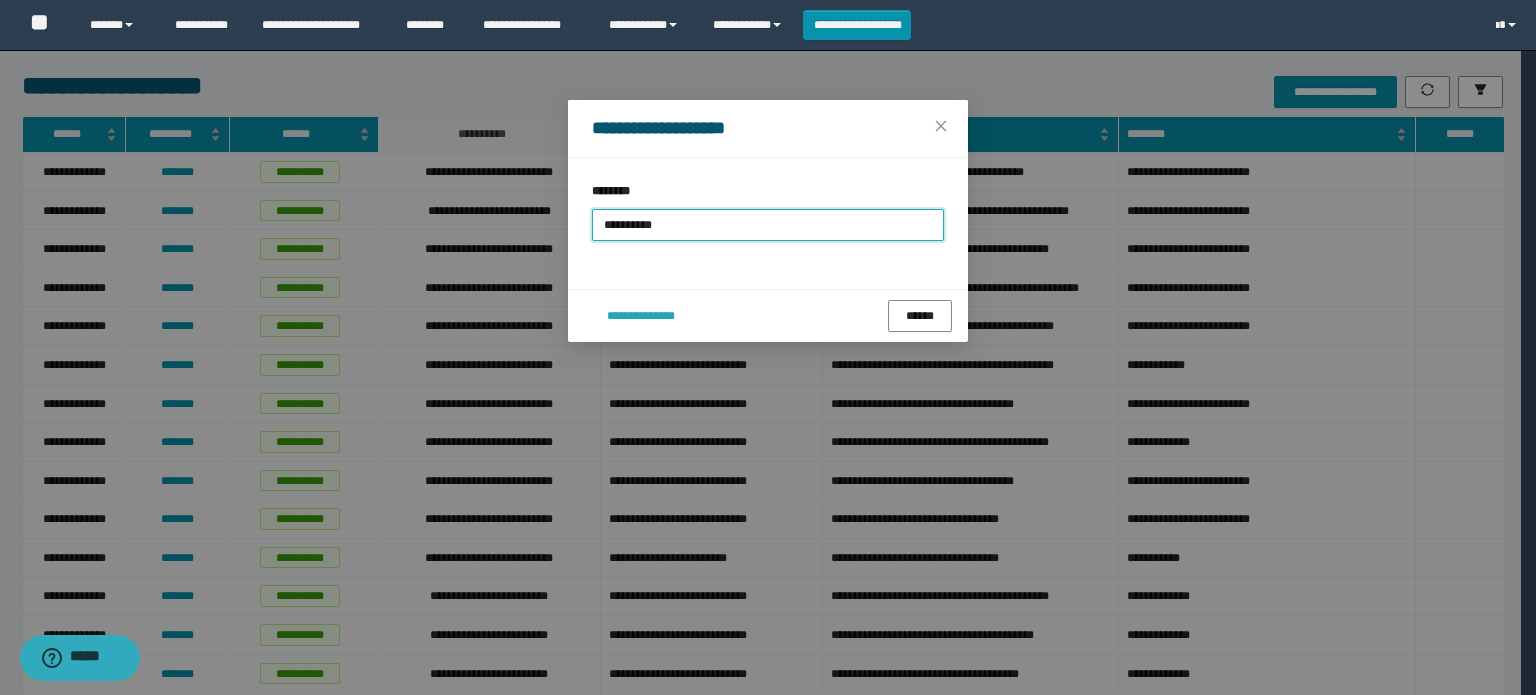 type on "**********" 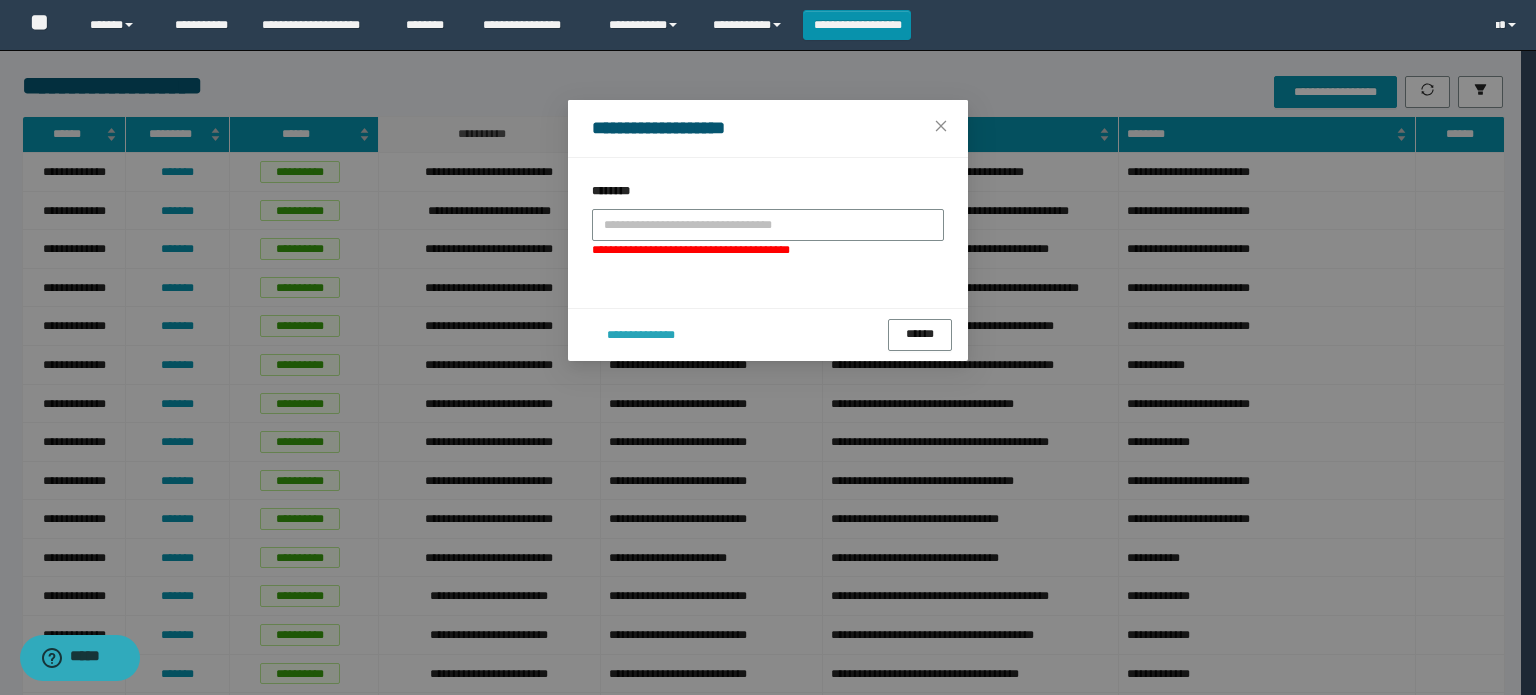 click on "**********" at bounding box center (768, 334) 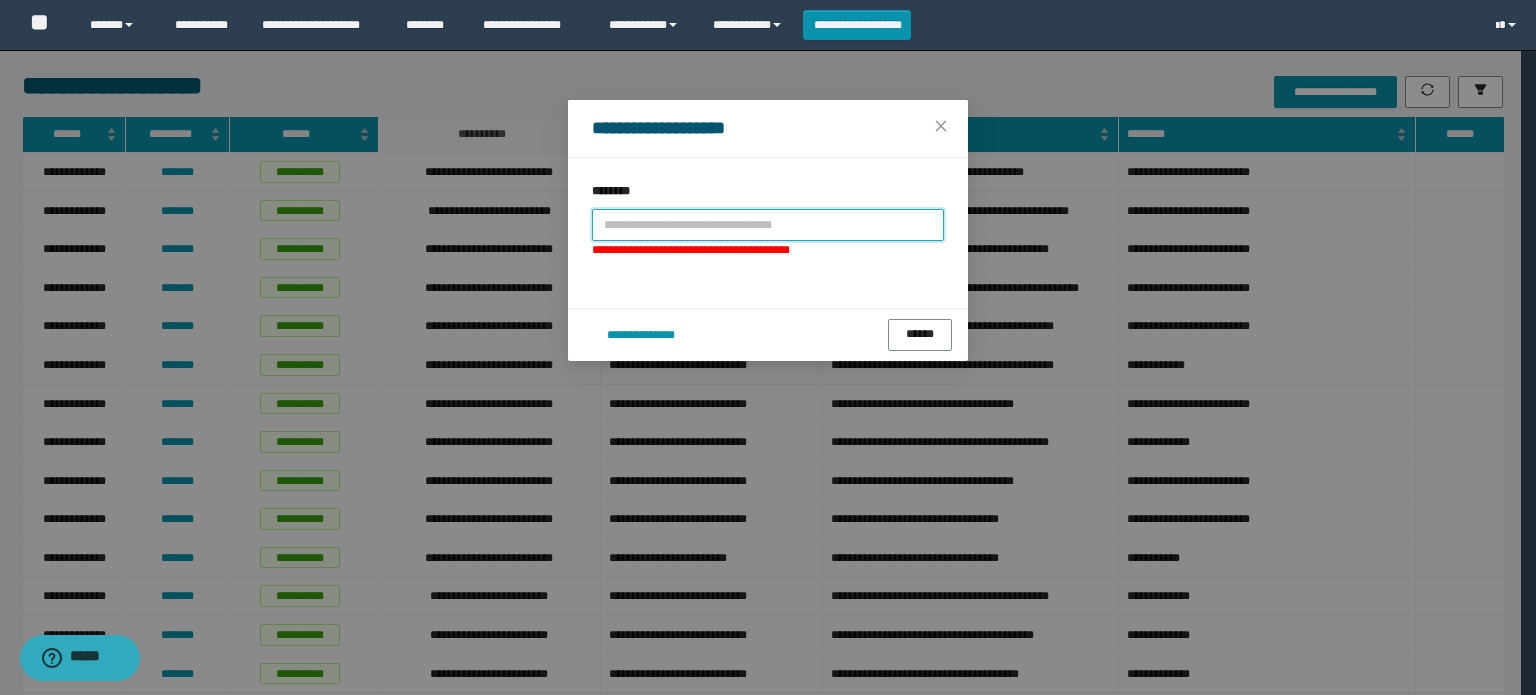 click at bounding box center (768, 225) 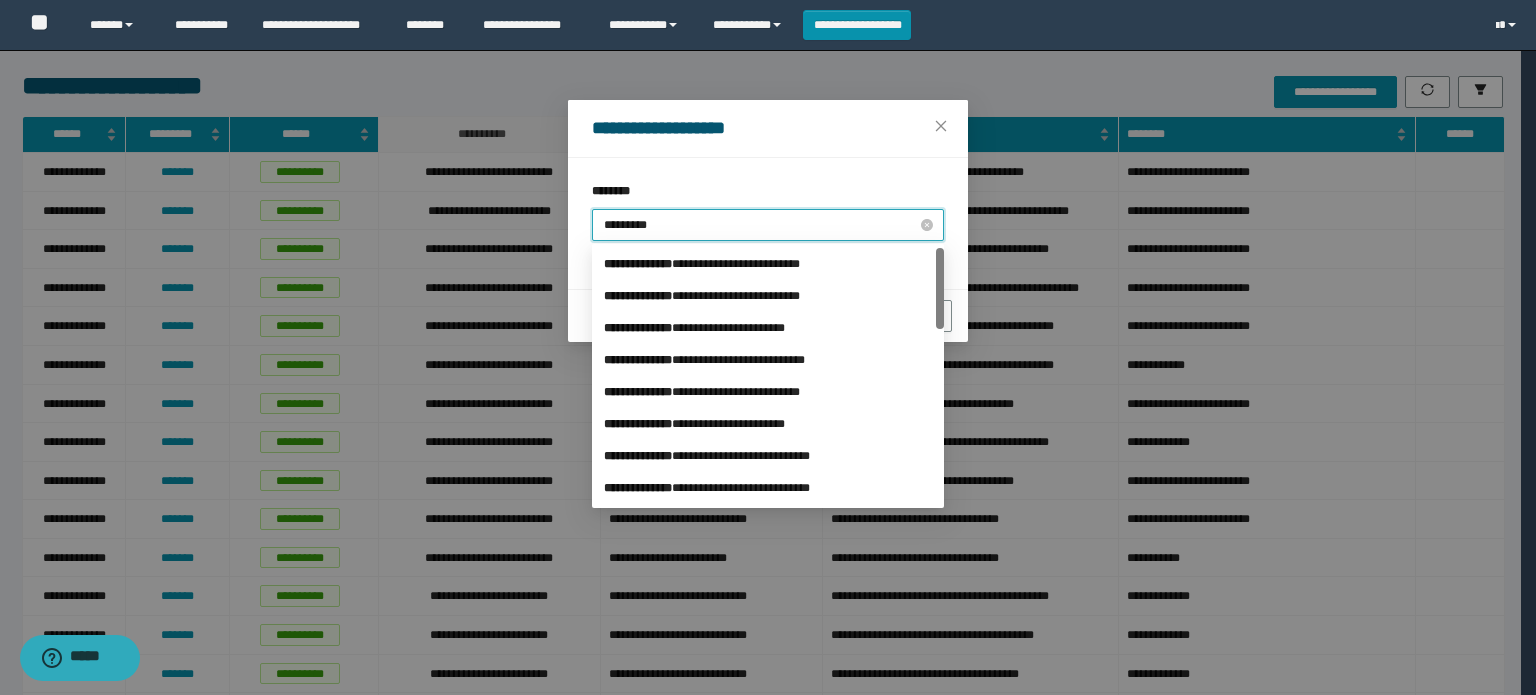 type on "**********" 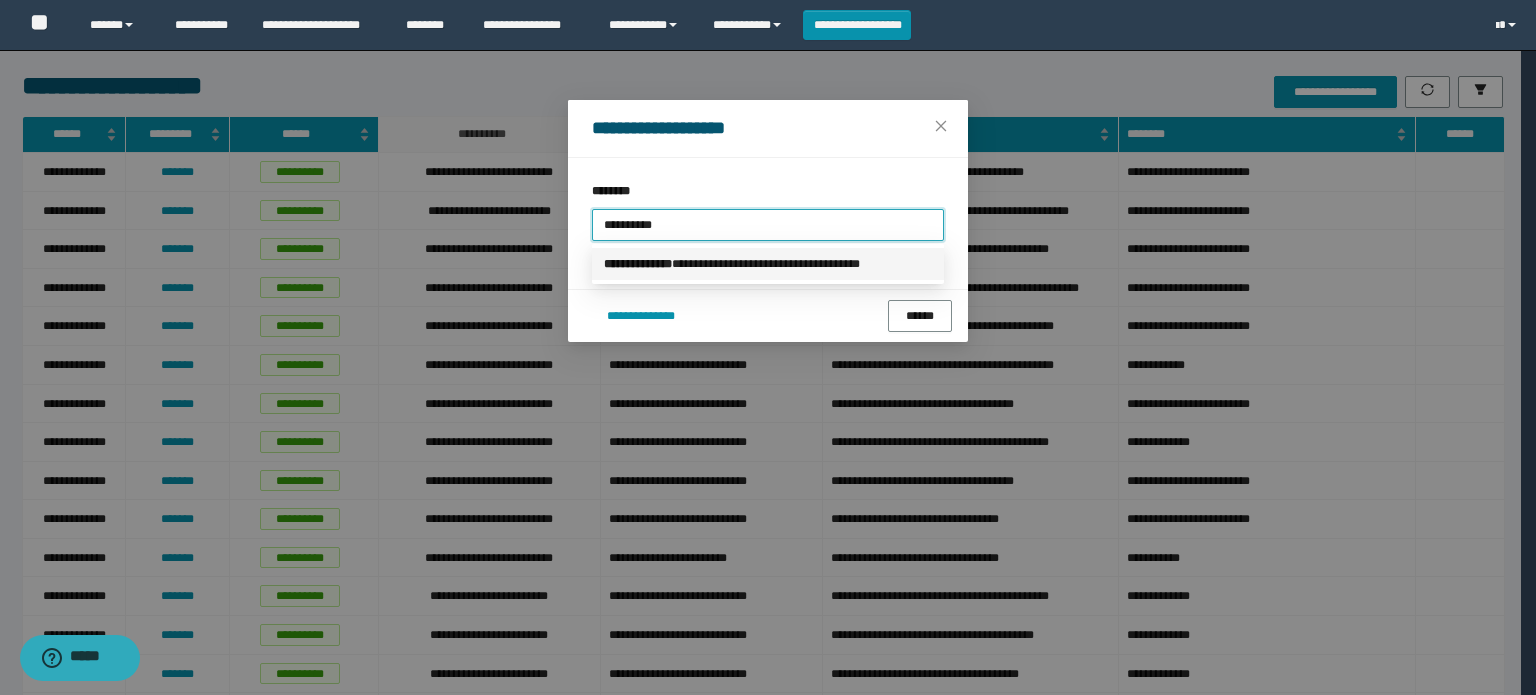 click on "**********" at bounding box center [768, 264] 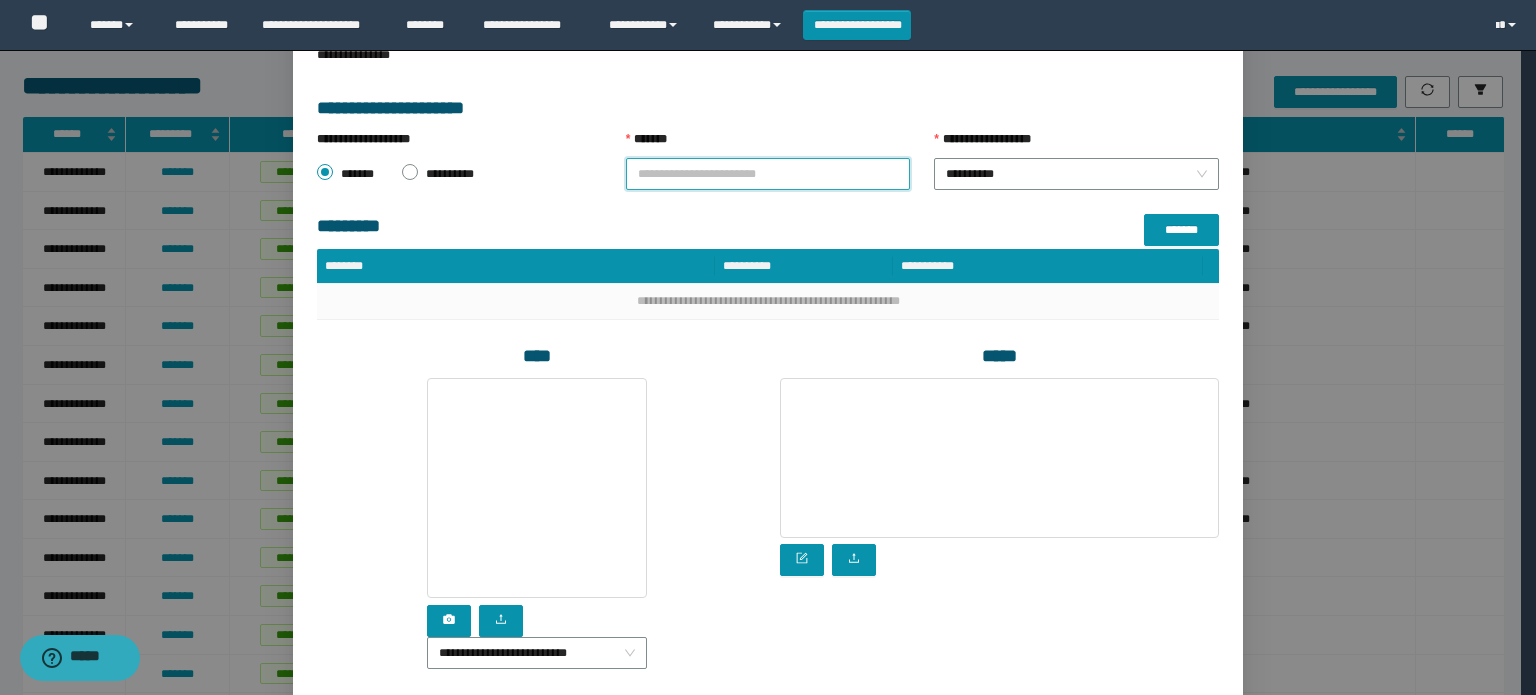 click on "*******" at bounding box center (768, 174) 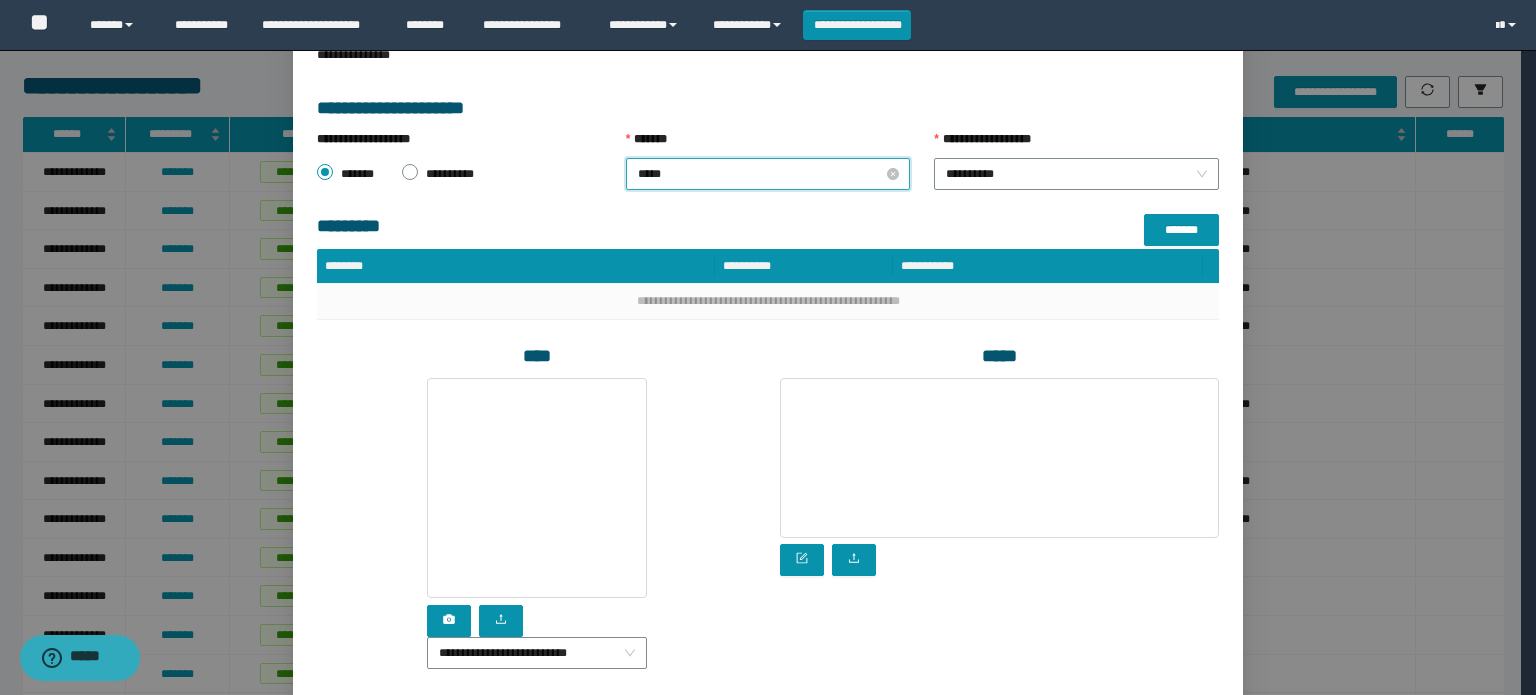 type on "******" 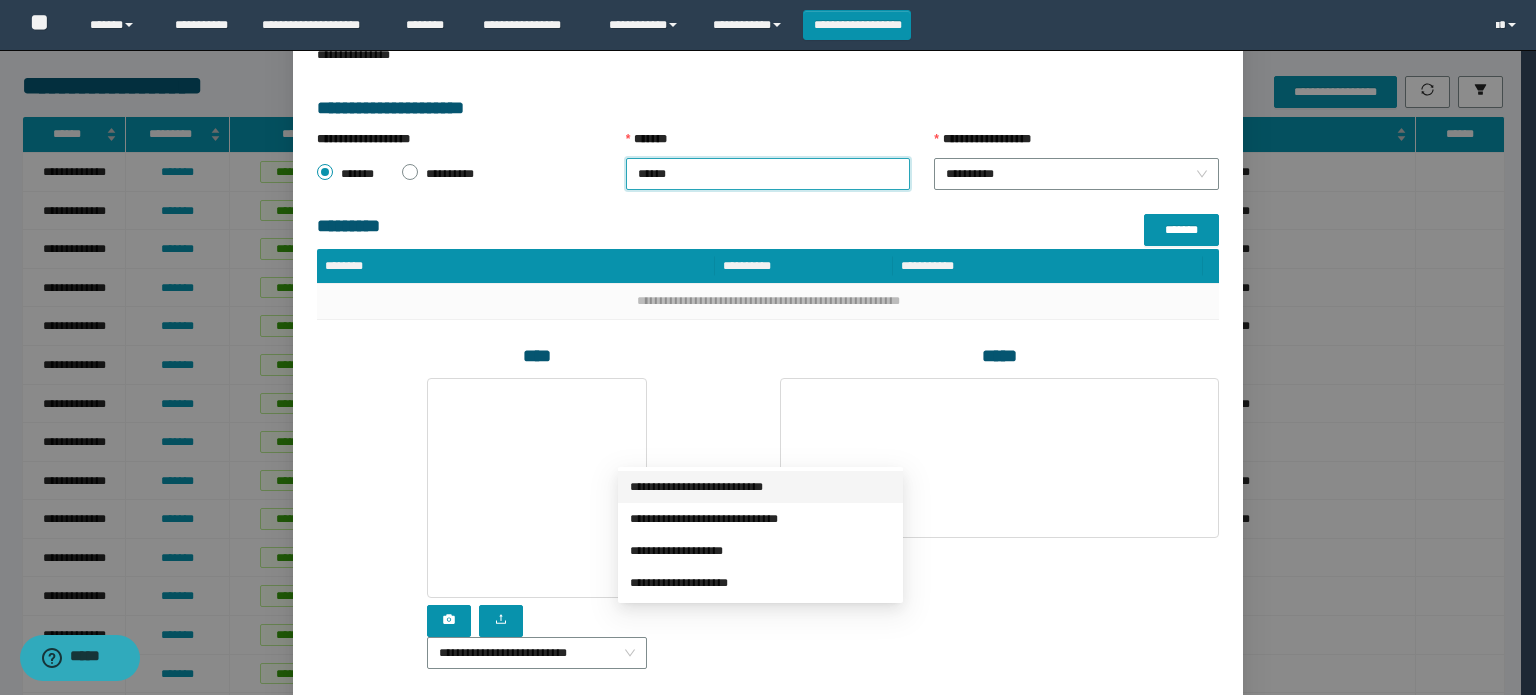 click on "**********" at bounding box center [760, 487] 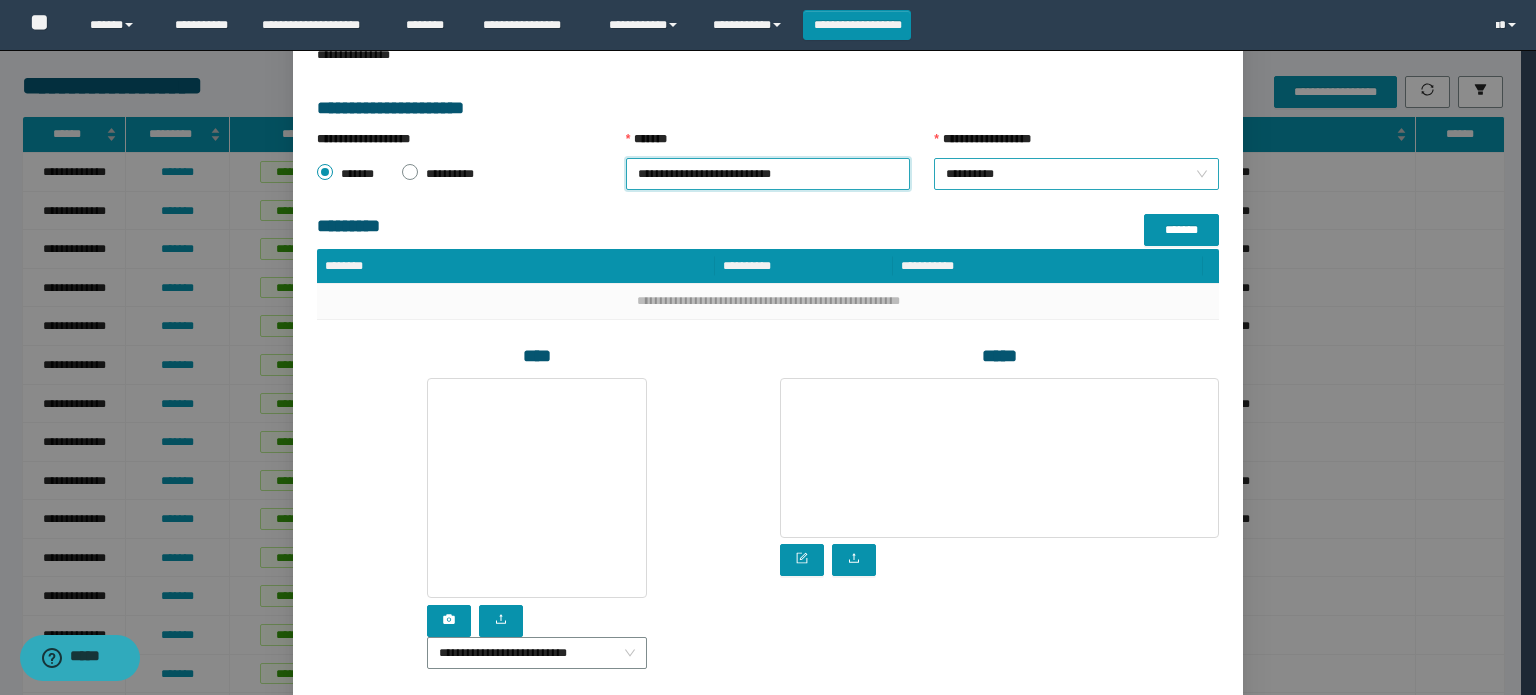 click on "**********" at bounding box center (1076, 174) 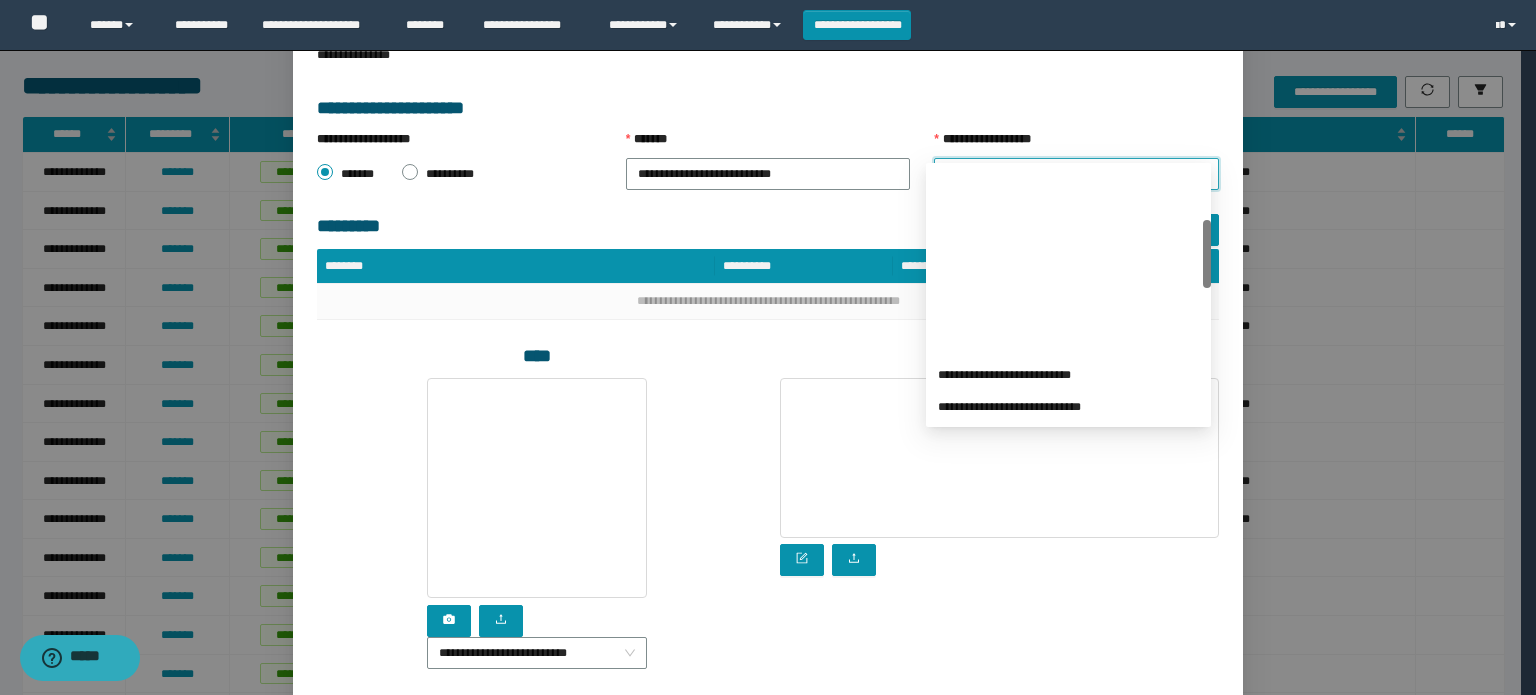 scroll, scrollTop: 200, scrollLeft: 0, axis: vertical 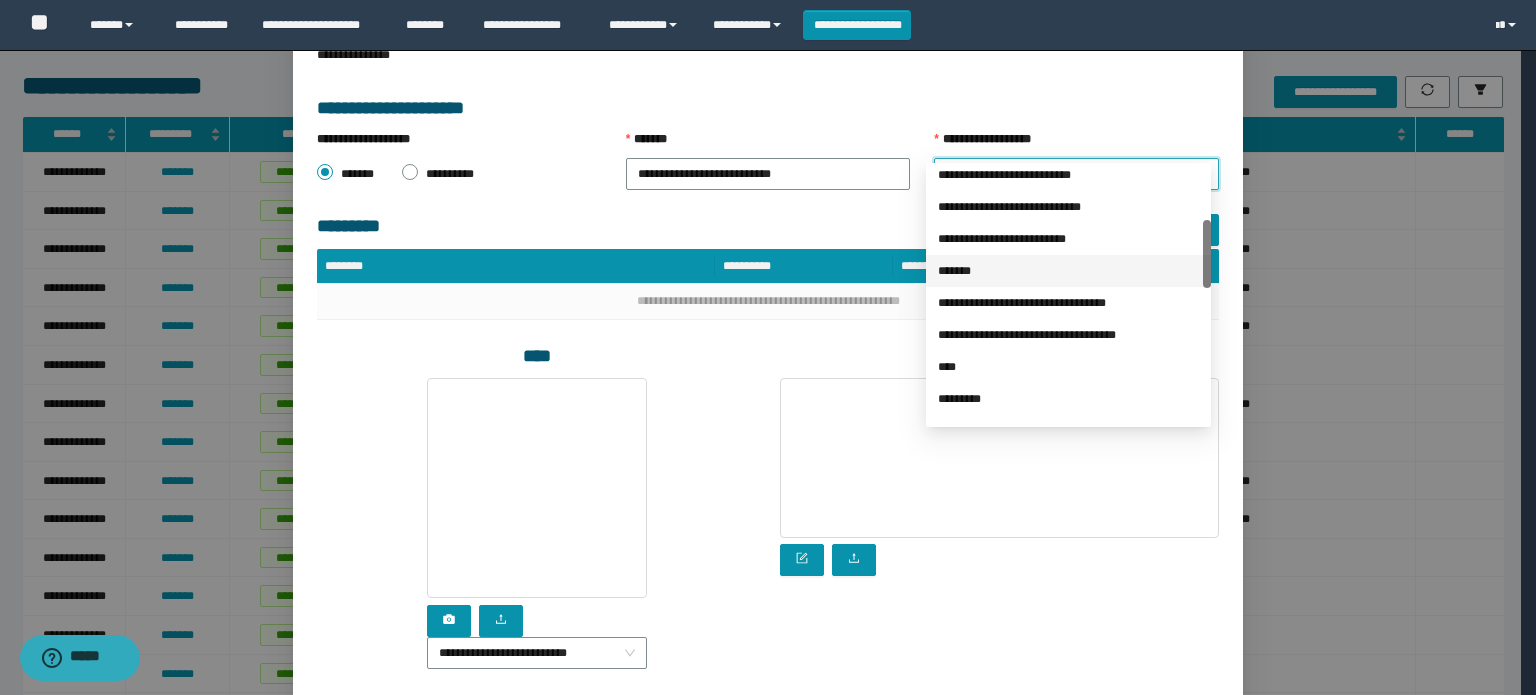 click on "*******" at bounding box center (1068, 271) 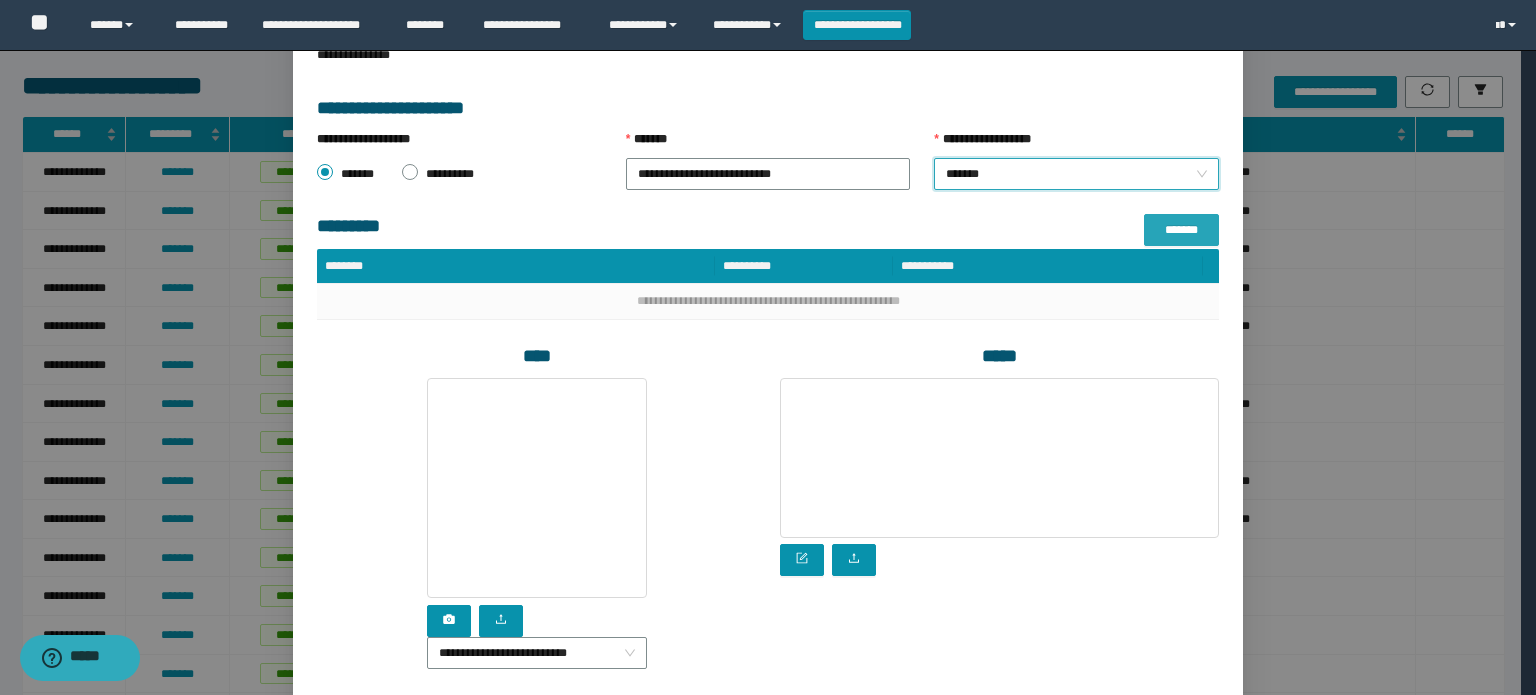 click on "*******" at bounding box center [1181, 230] 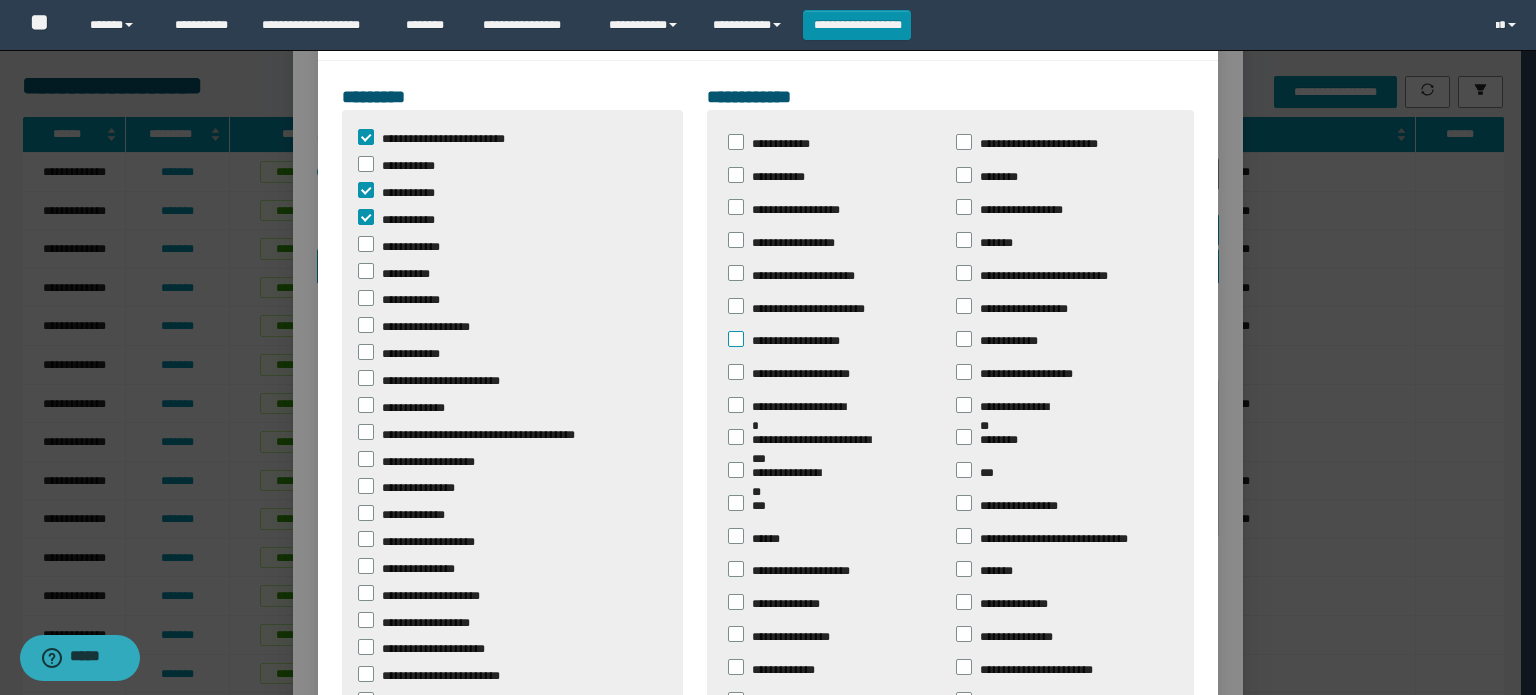 scroll, scrollTop: 200, scrollLeft: 0, axis: vertical 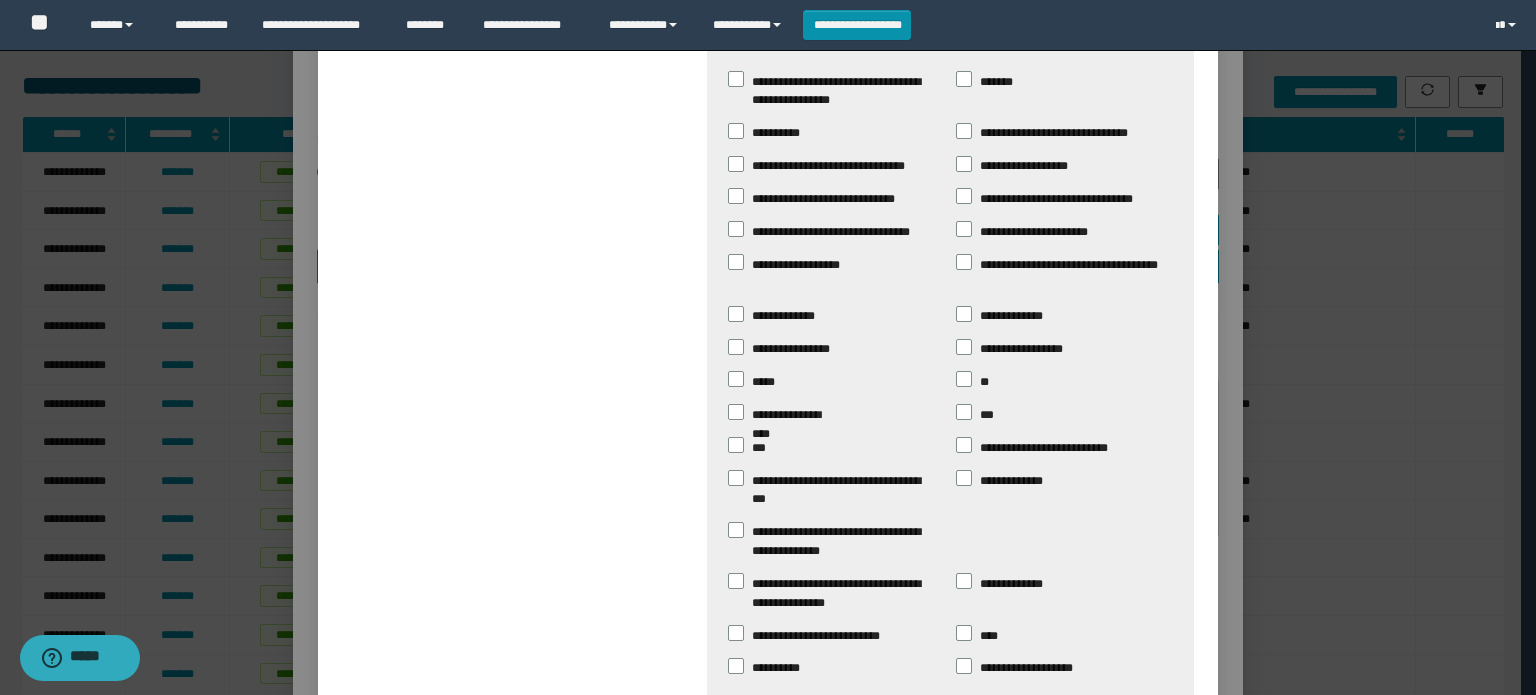 drag, startPoint x: 1063, startPoint y: 637, endPoint x: 1066, endPoint y: 621, distance: 16.27882 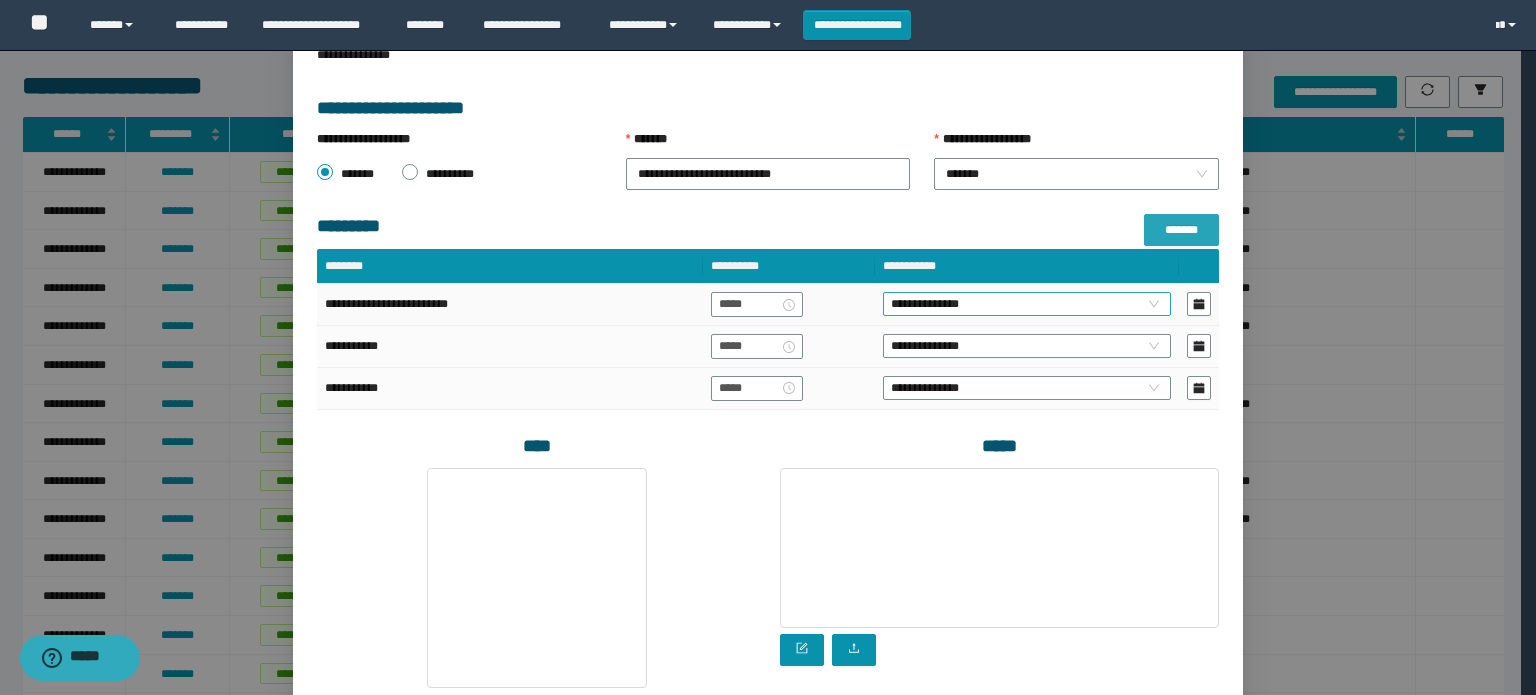 click on "**********" at bounding box center [1027, 304] 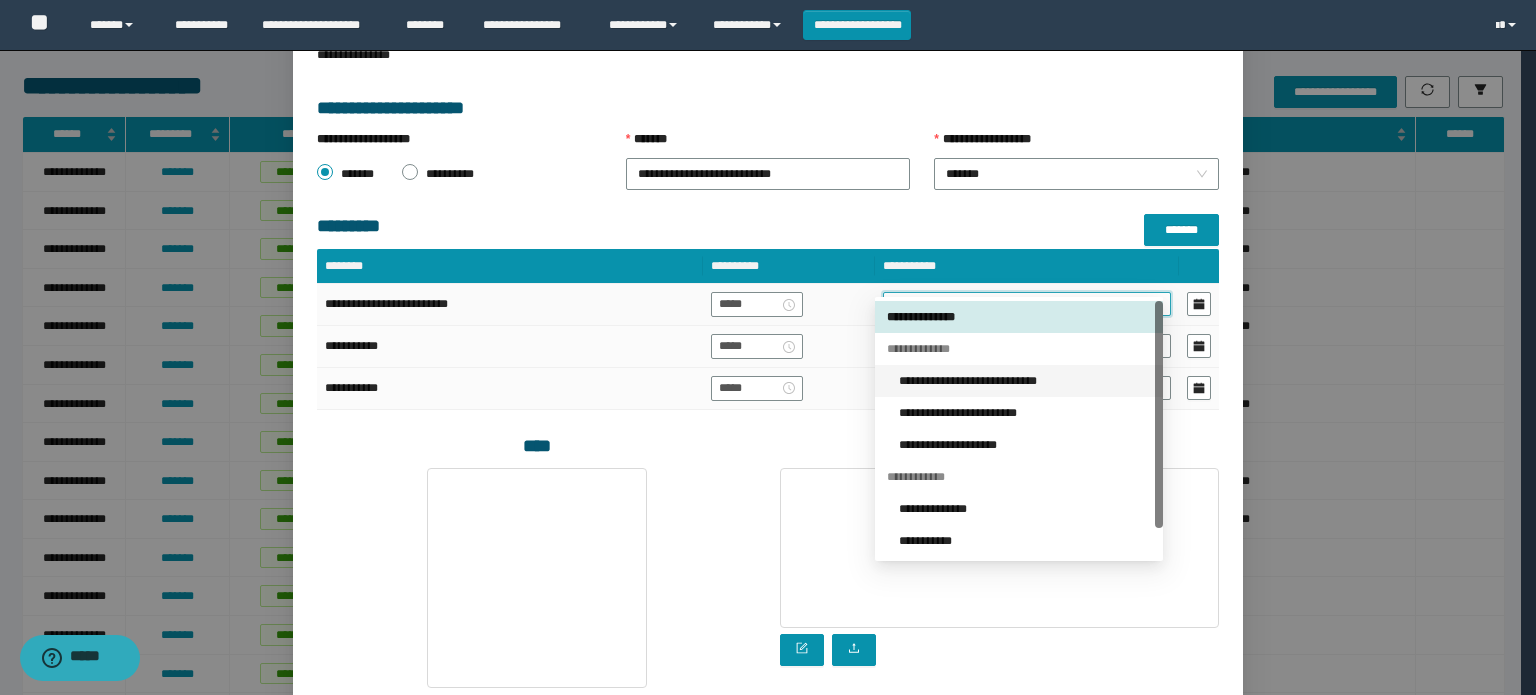 click on "**********" at bounding box center [1025, 381] 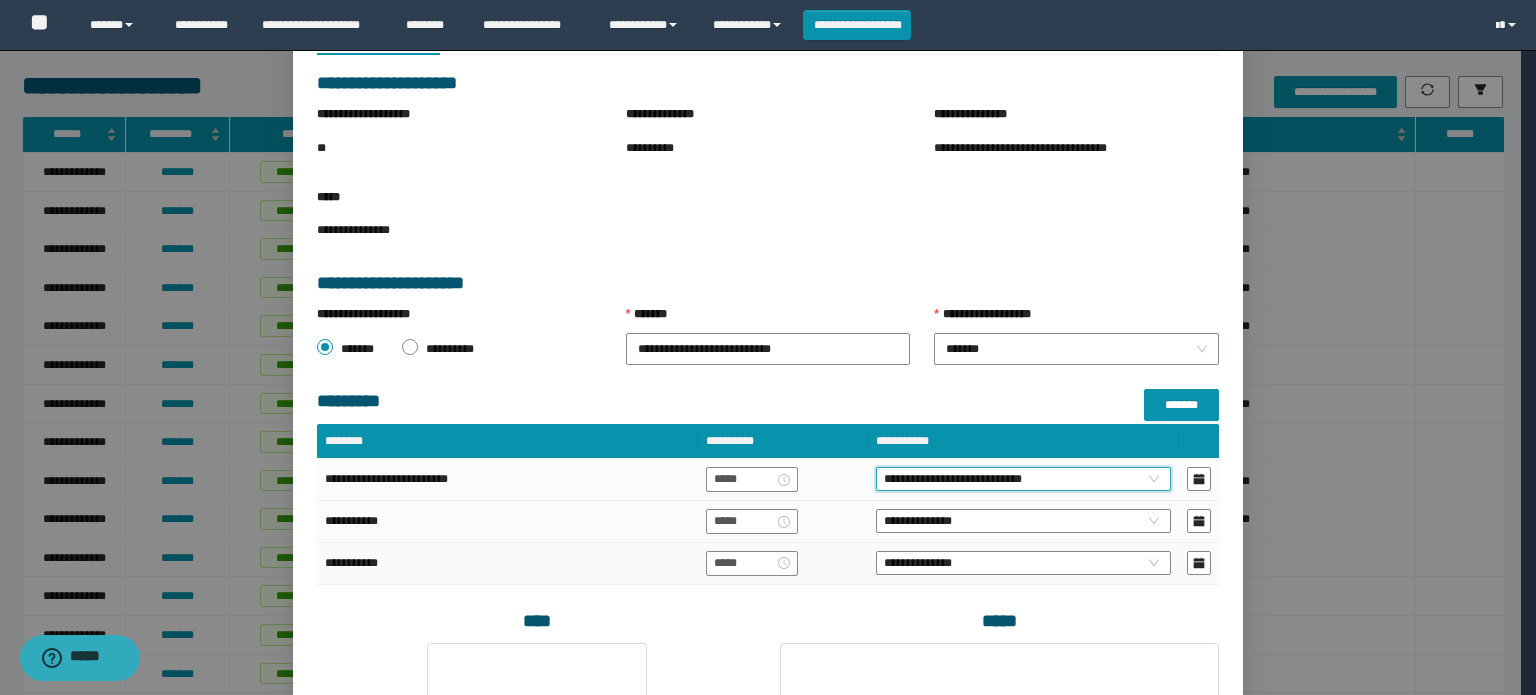 scroll, scrollTop: 200, scrollLeft: 0, axis: vertical 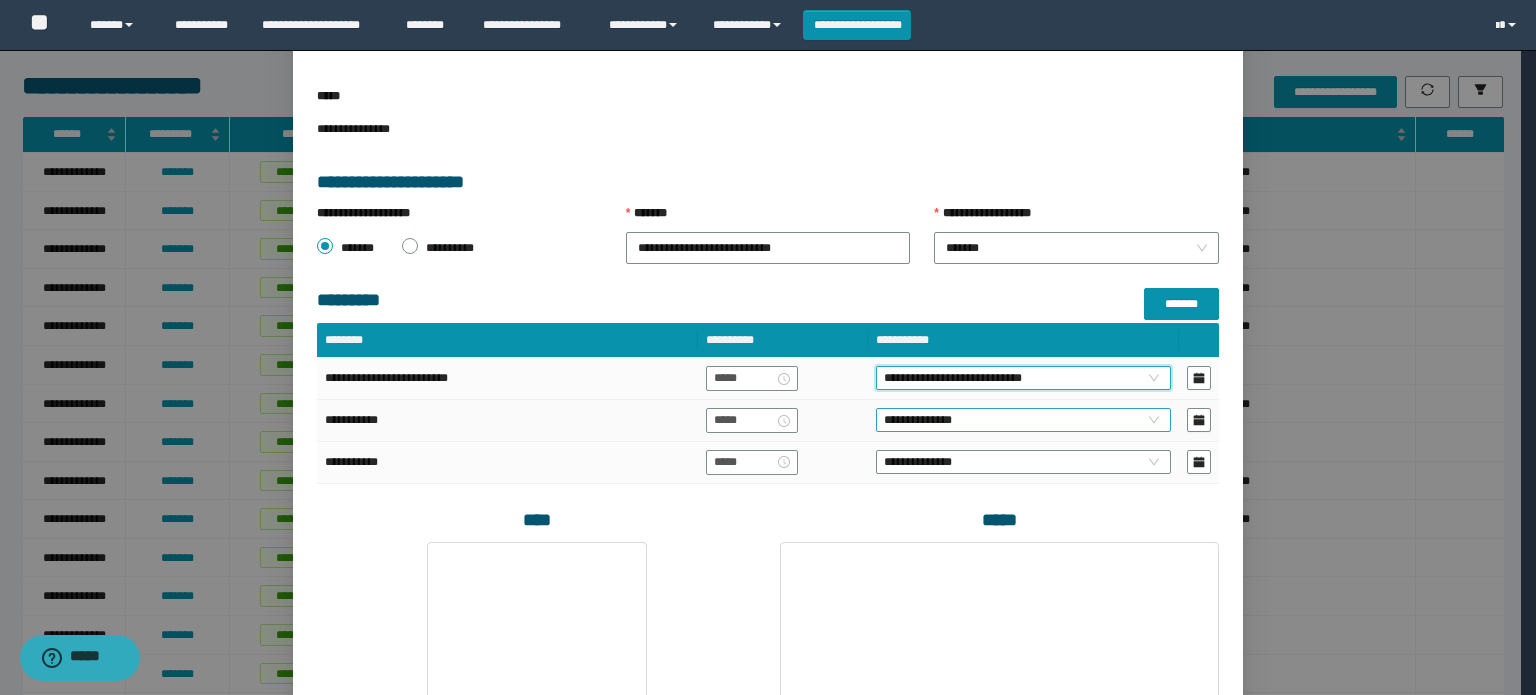 click on "**********" at bounding box center [1023, 420] 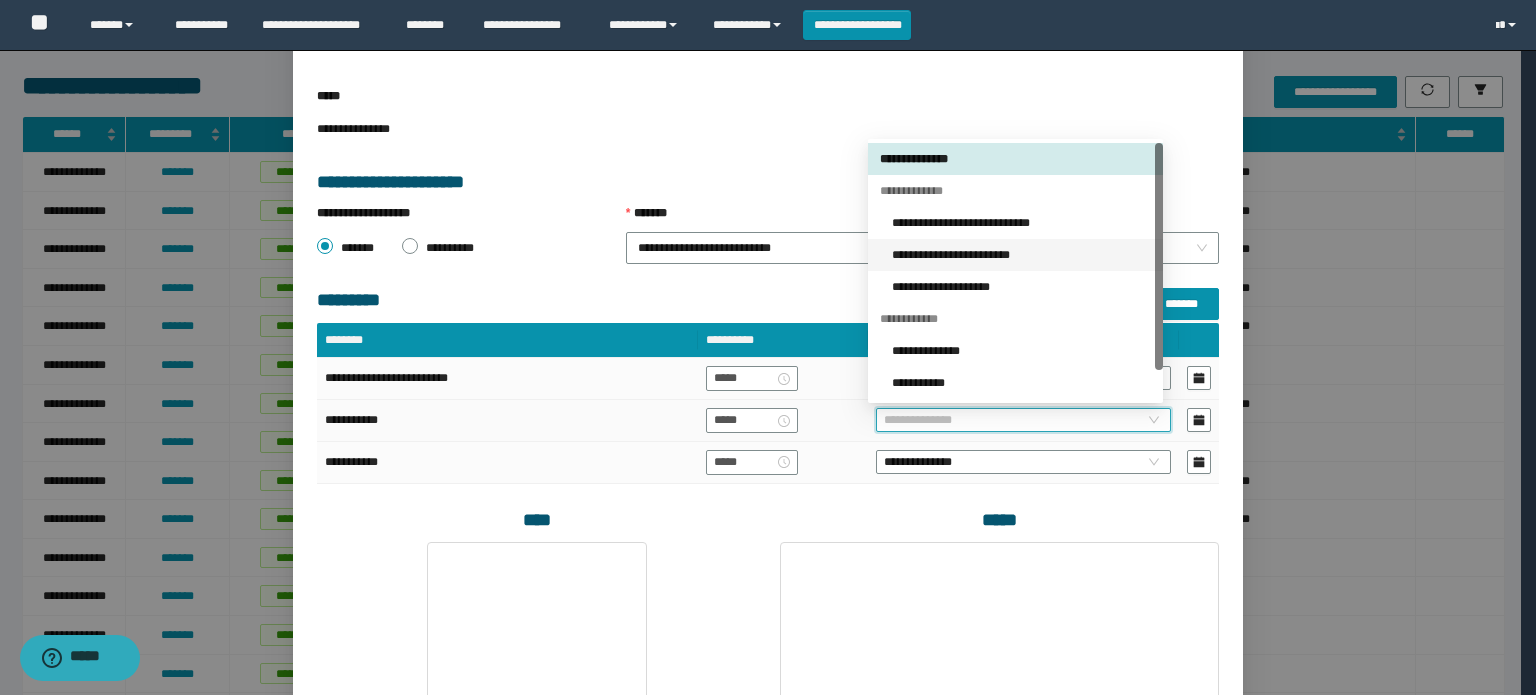 drag, startPoint x: 949, startPoint y: 259, endPoint x: 916, endPoint y: 324, distance: 72.89719 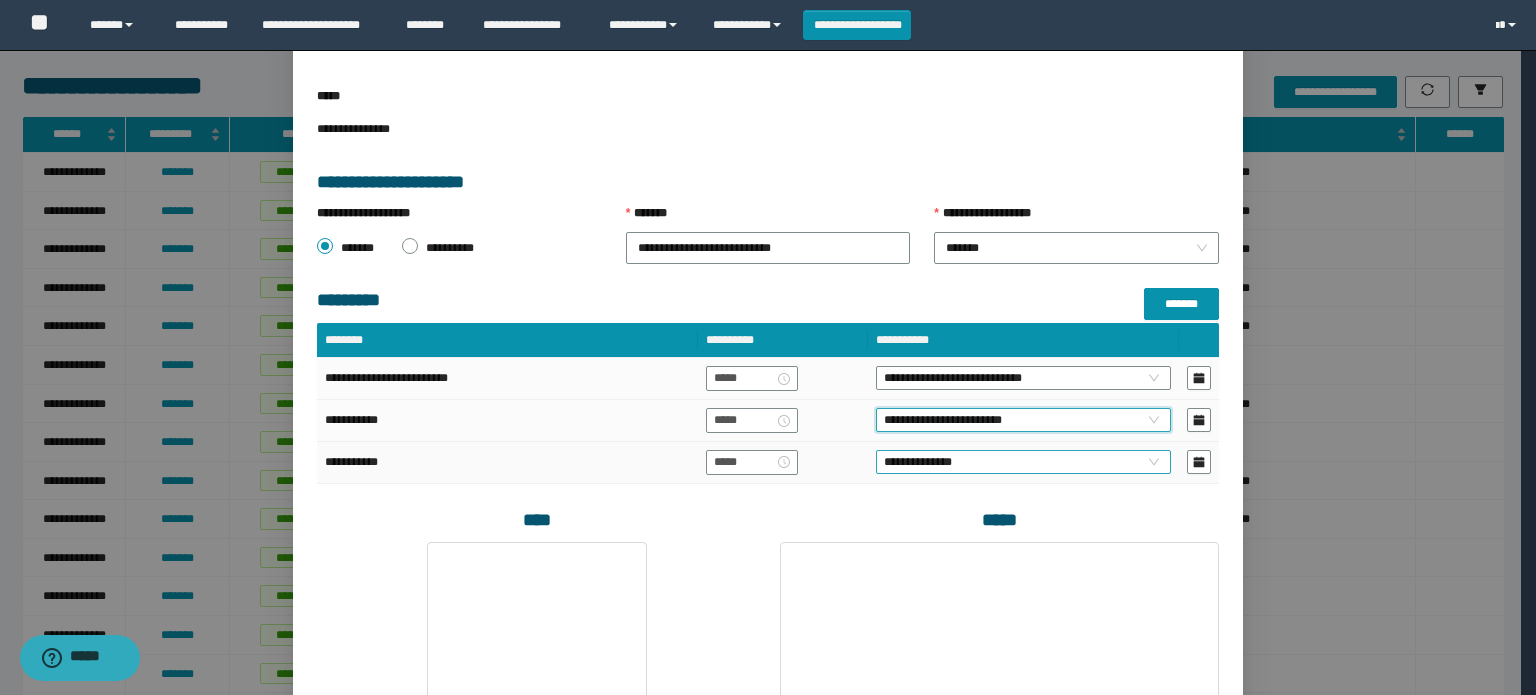 click on "**********" at bounding box center (1023, 462) 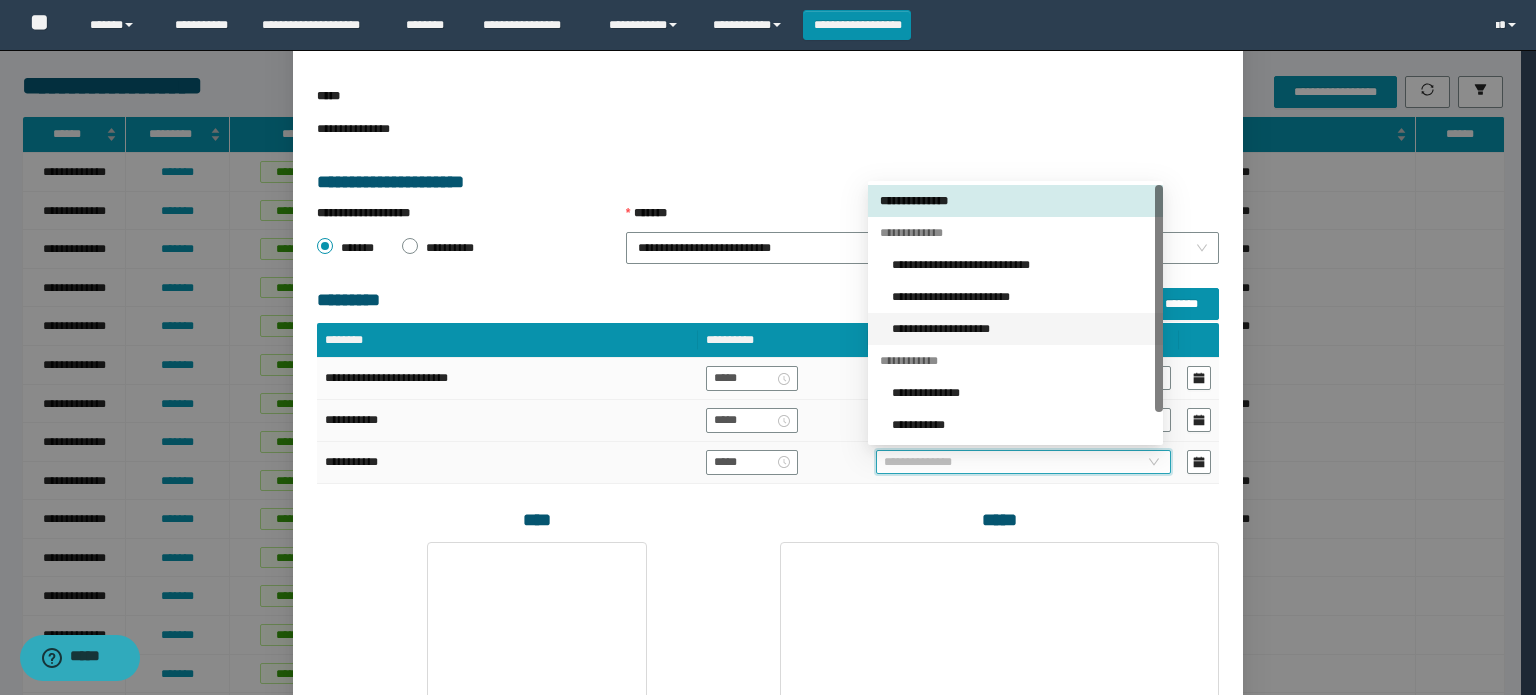 drag, startPoint x: 960, startPoint y: 331, endPoint x: 1011, endPoint y: 400, distance: 85.8021 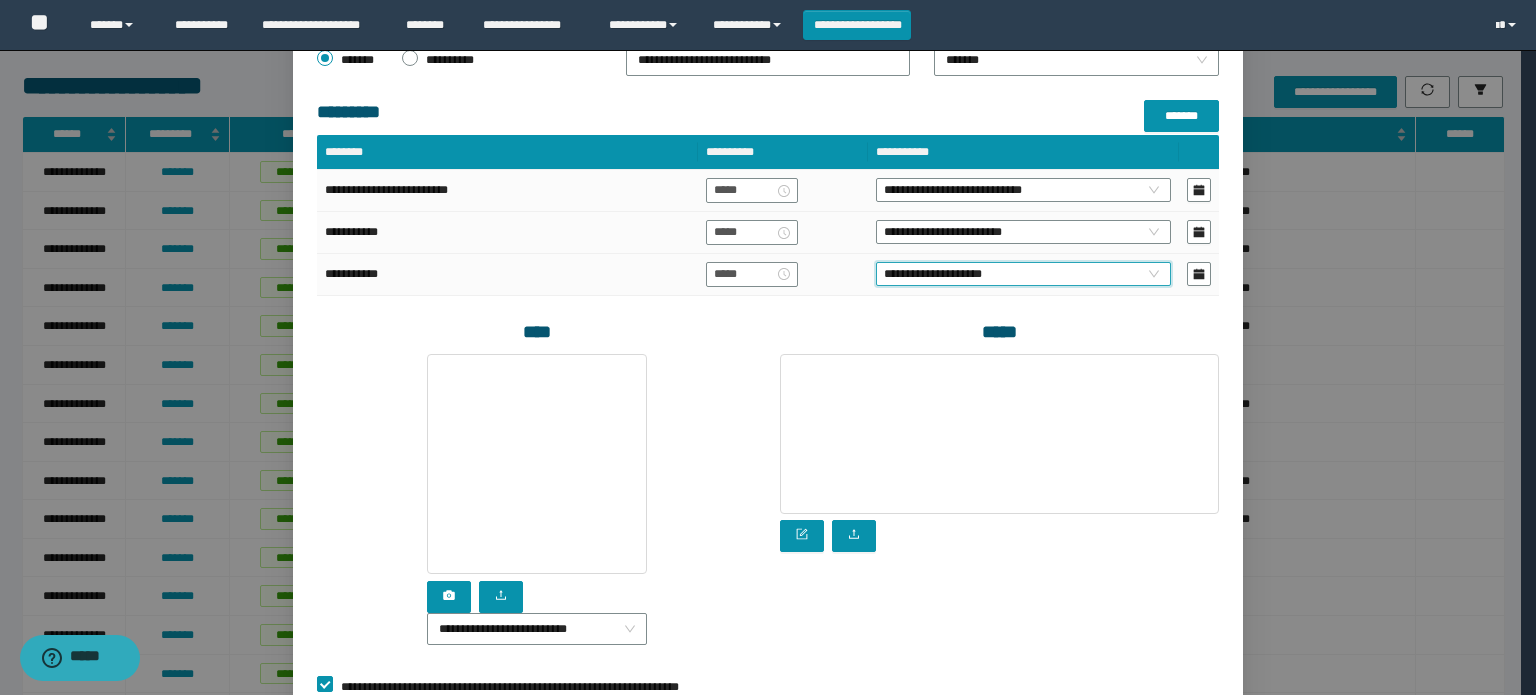 scroll, scrollTop: 516, scrollLeft: 0, axis: vertical 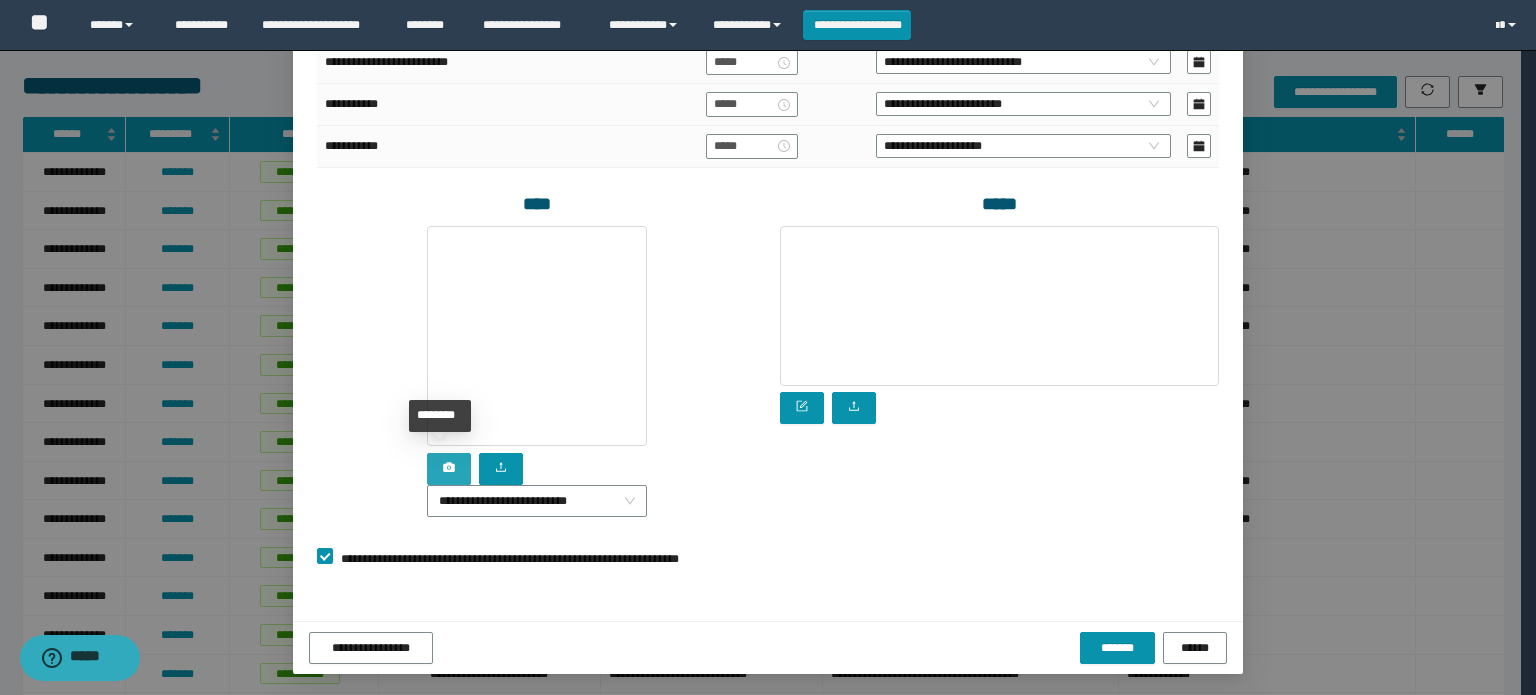 click at bounding box center [449, 469] 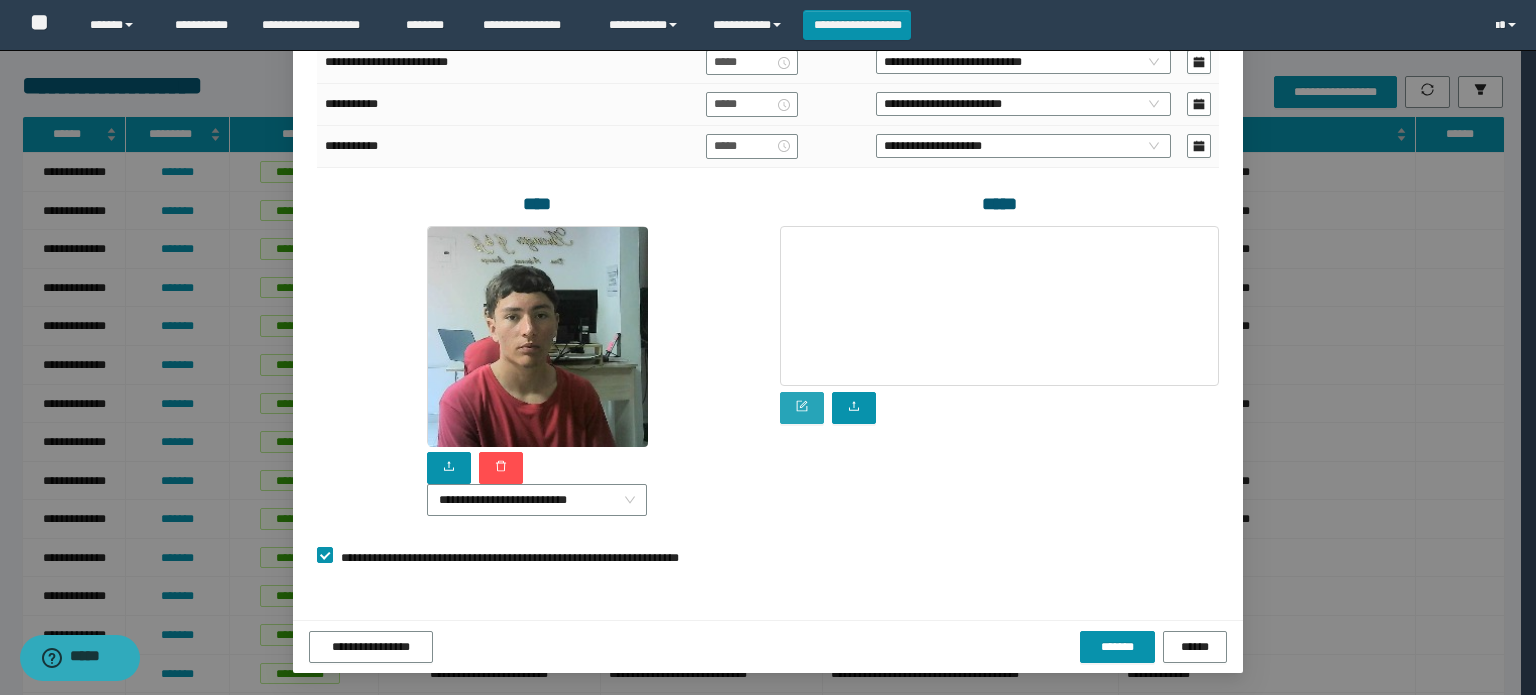 click at bounding box center (802, 407) 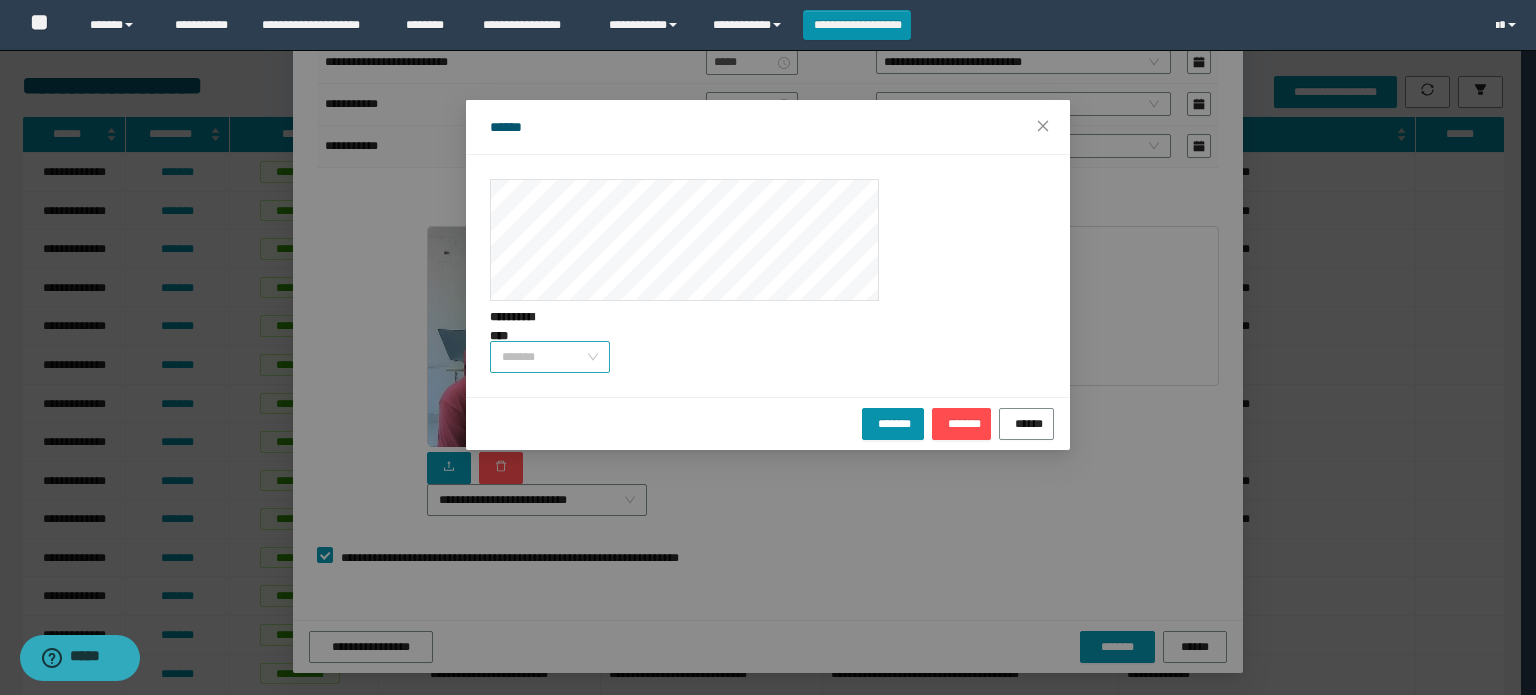 drag, startPoint x: 588, startPoint y: 402, endPoint x: 560, endPoint y: 458, distance: 62.609905 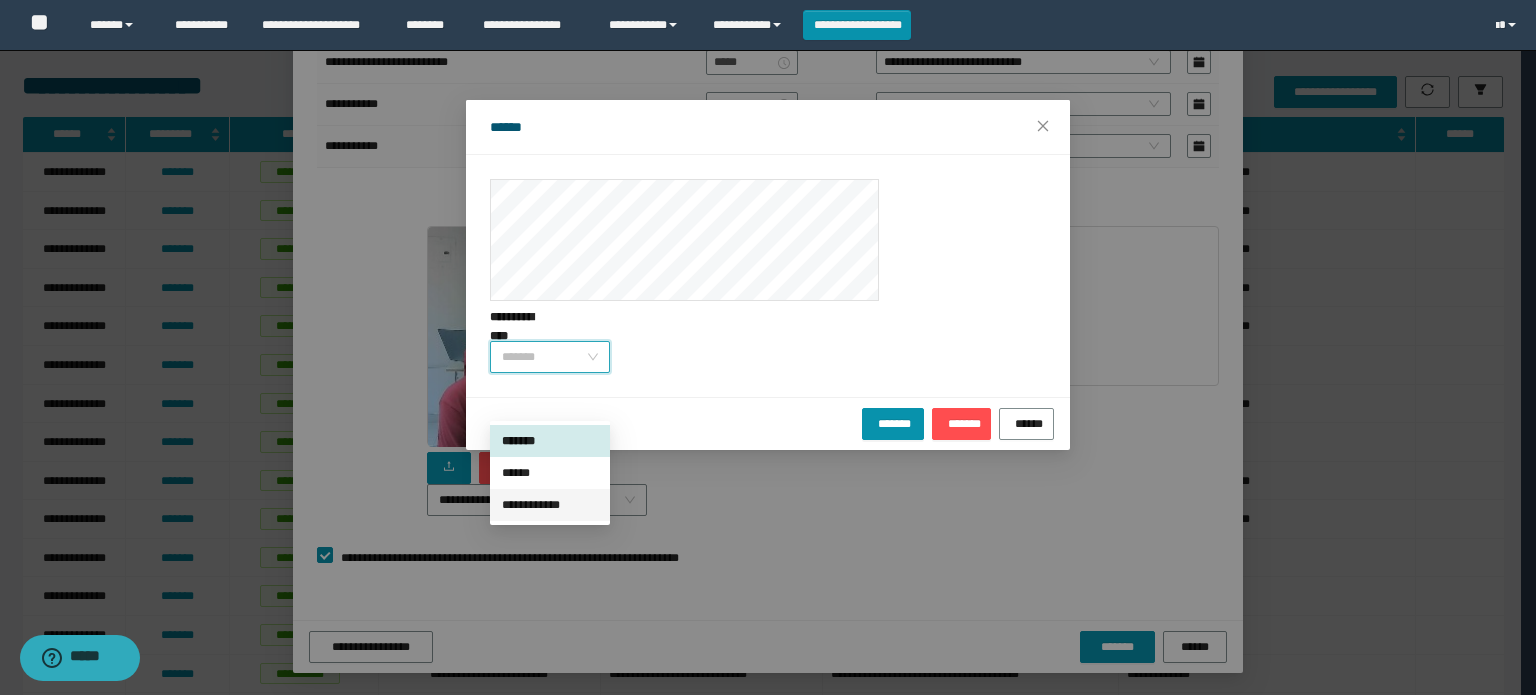 click on "**********" at bounding box center [550, 505] 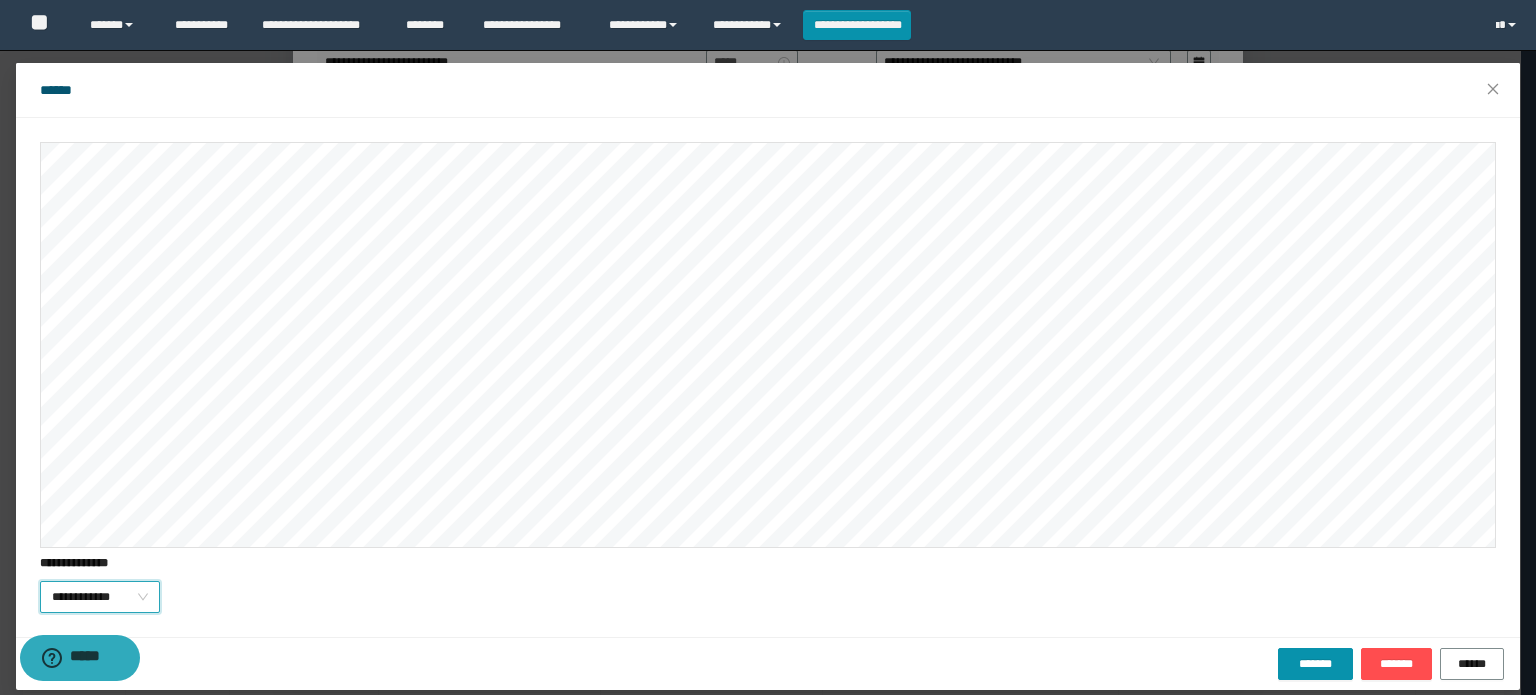 scroll, scrollTop: 54, scrollLeft: 0, axis: vertical 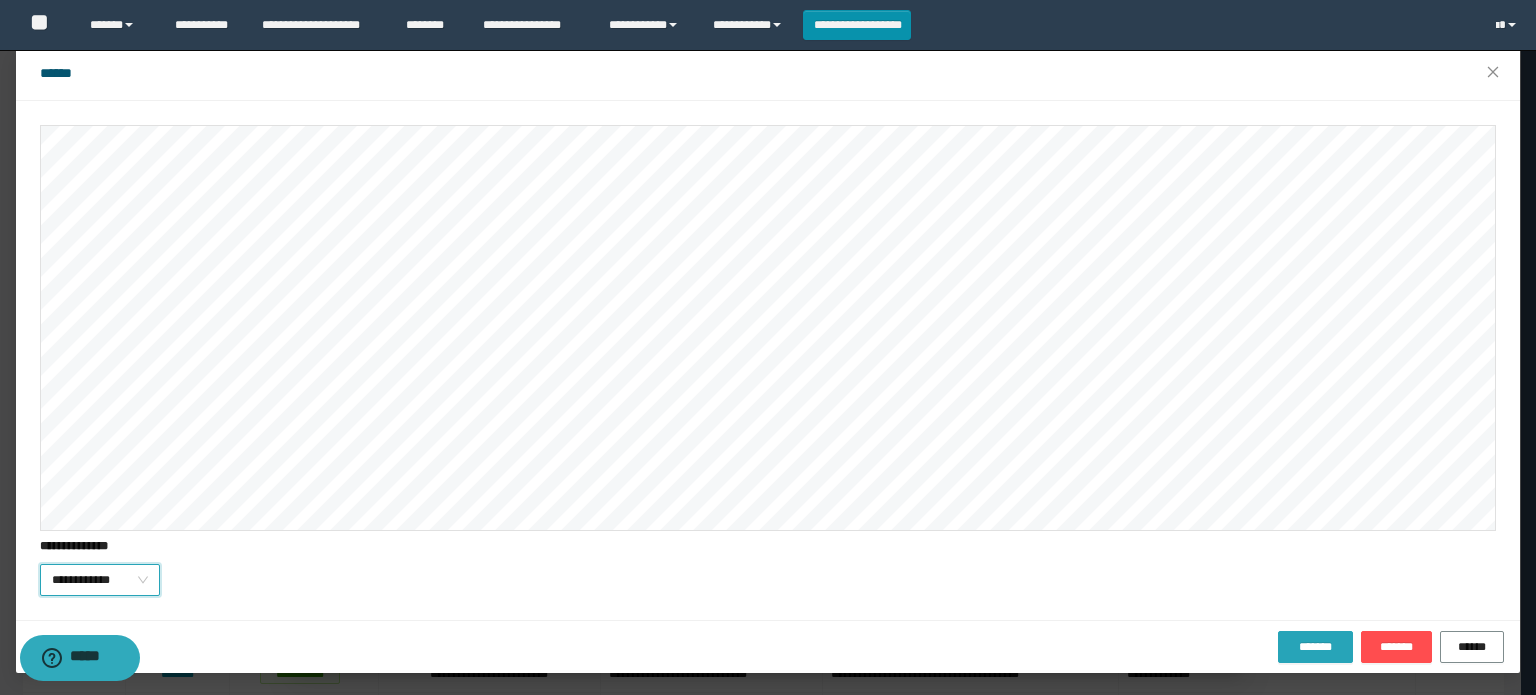 click on "*******" at bounding box center (1315, 647) 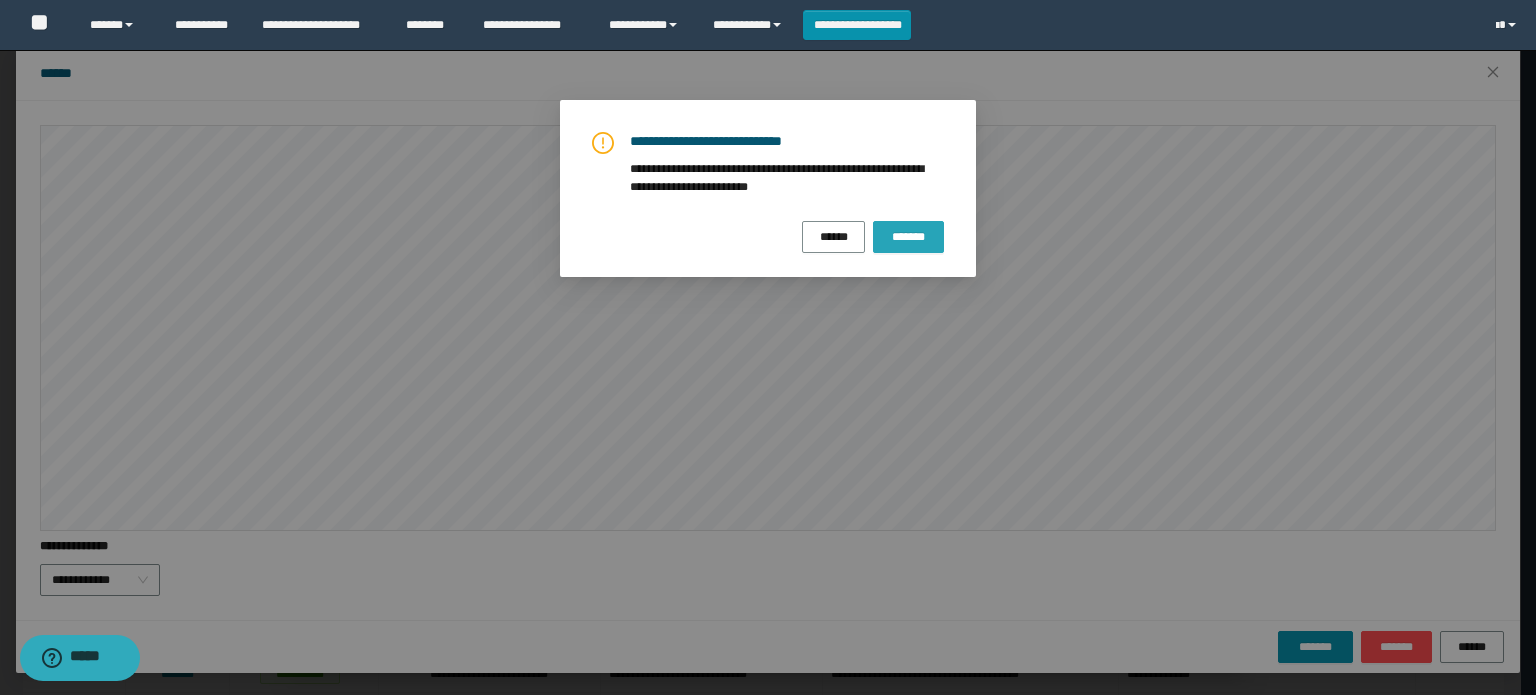 click on "*******" at bounding box center [908, 237] 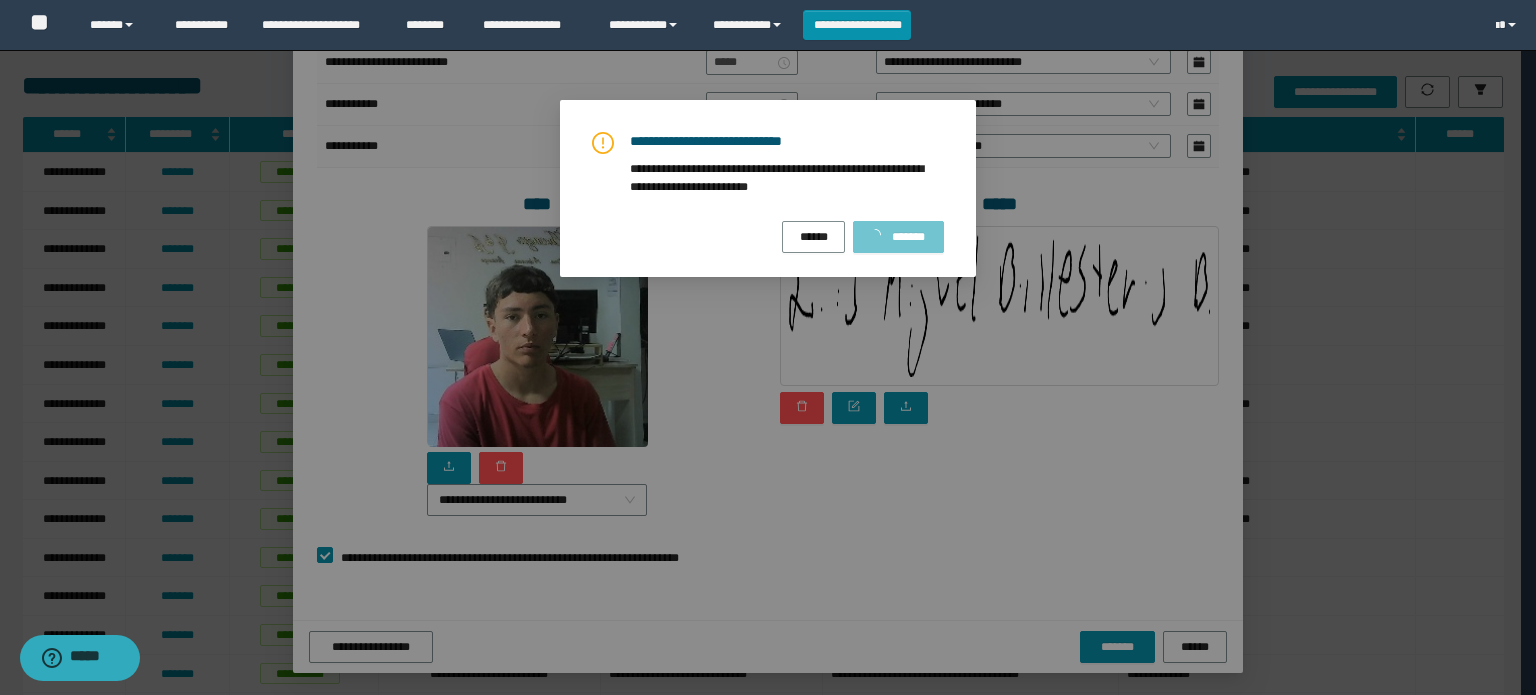 scroll, scrollTop: 0, scrollLeft: 0, axis: both 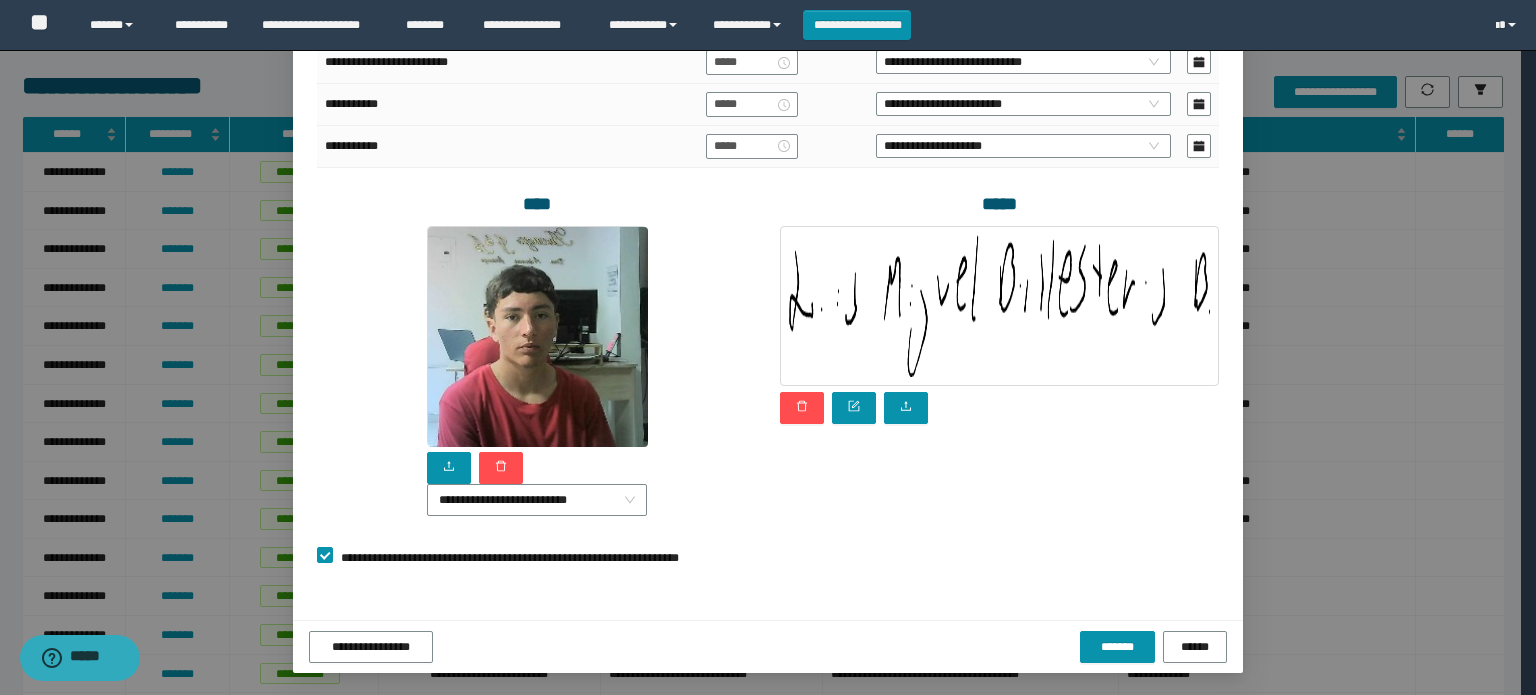 drag, startPoint x: 1043, startPoint y: 245, endPoint x: 1063, endPoint y: 208, distance: 42.059483 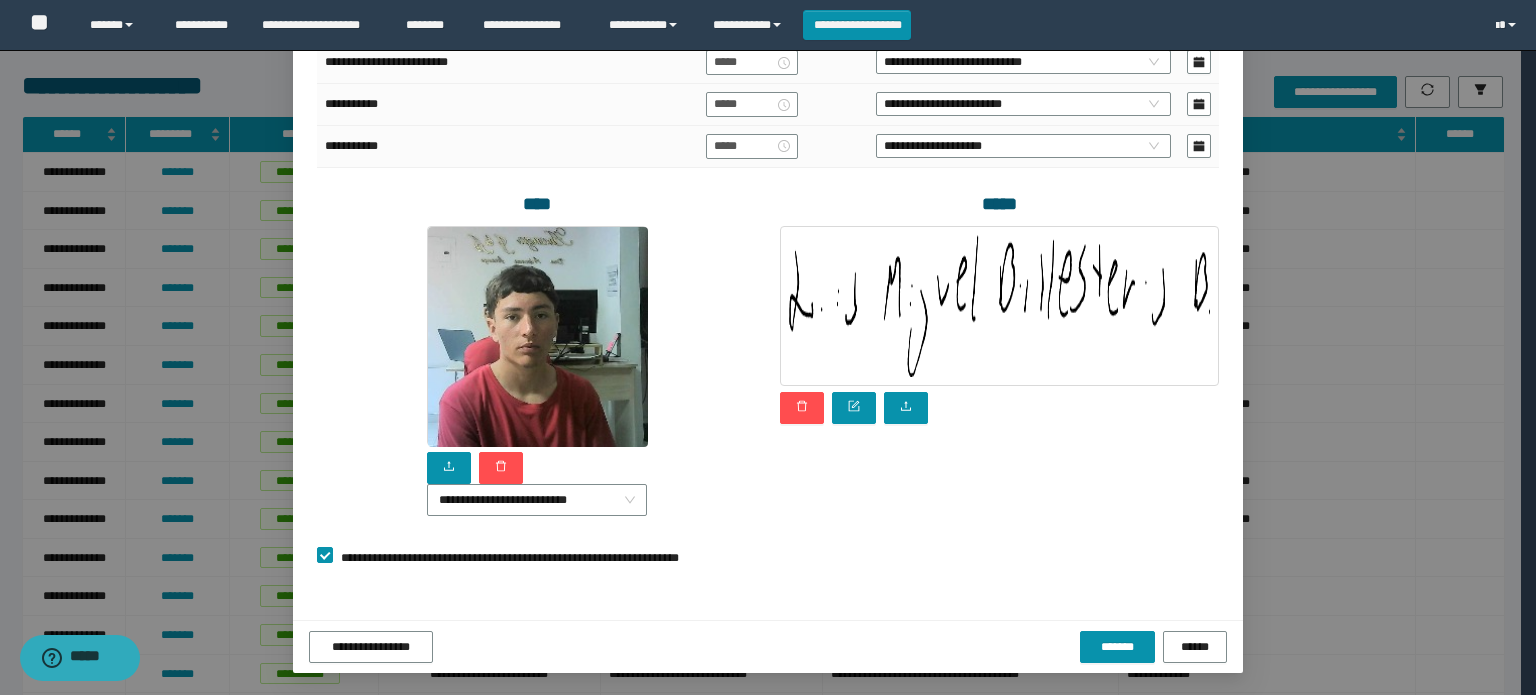 drag, startPoint x: 1063, startPoint y: 208, endPoint x: 757, endPoint y: 507, distance: 427.82825 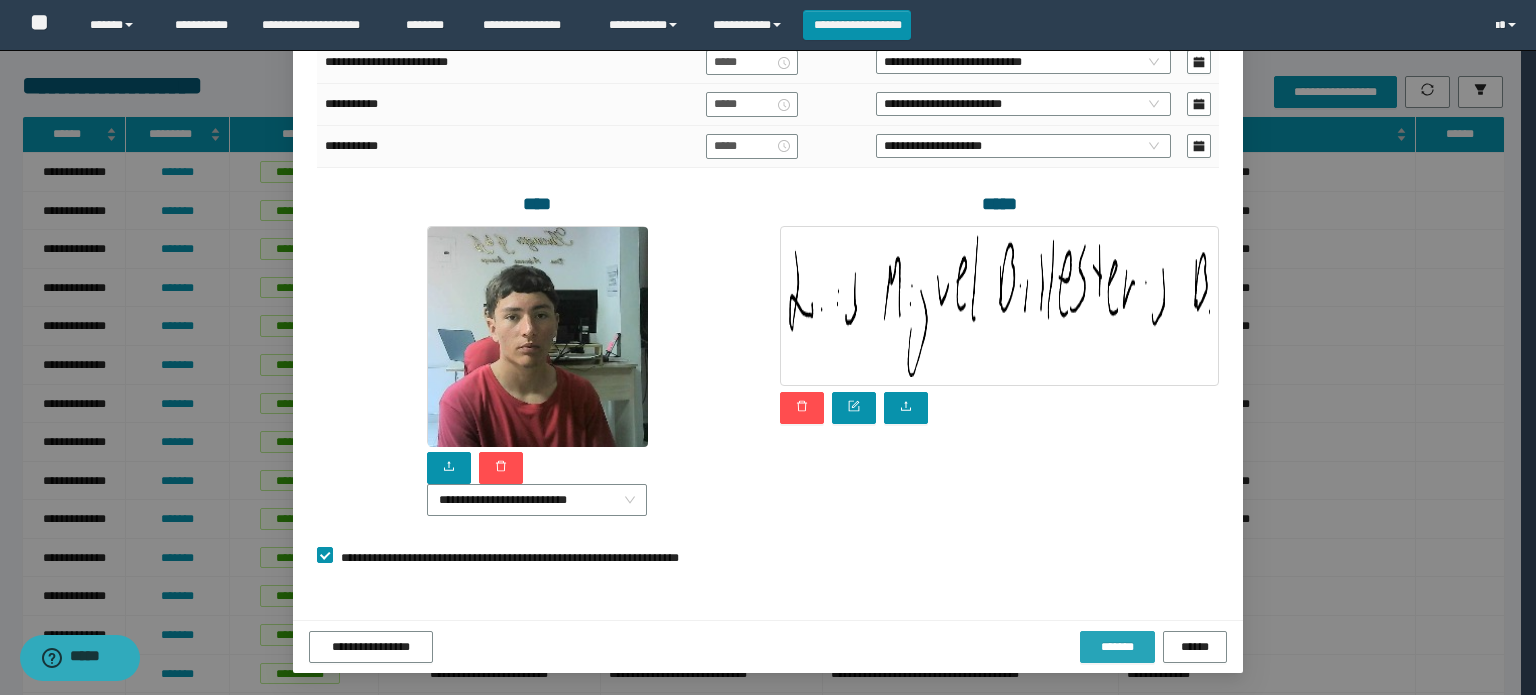 click on "*******" at bounding box center (1117, 647) 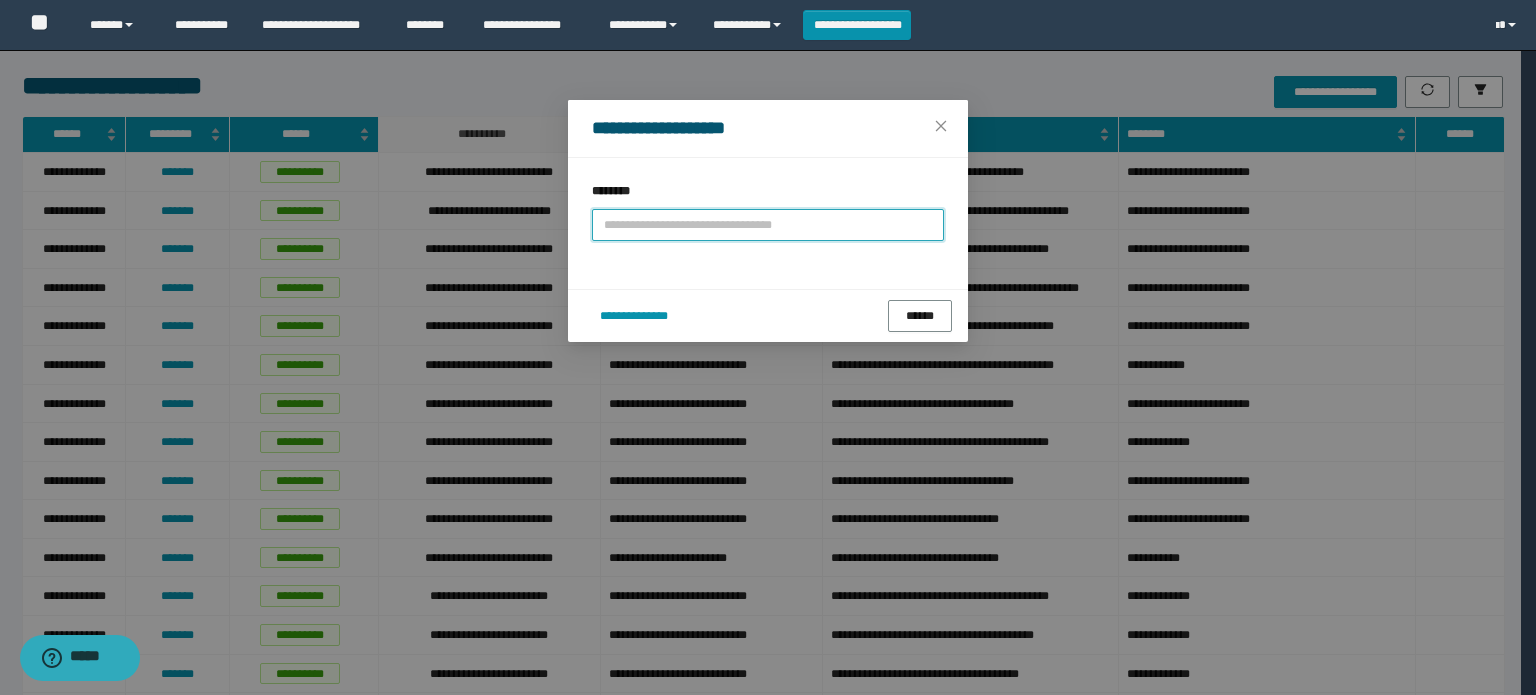 scroll, scrollTop: 0, scrollLeft: 0, axis: both 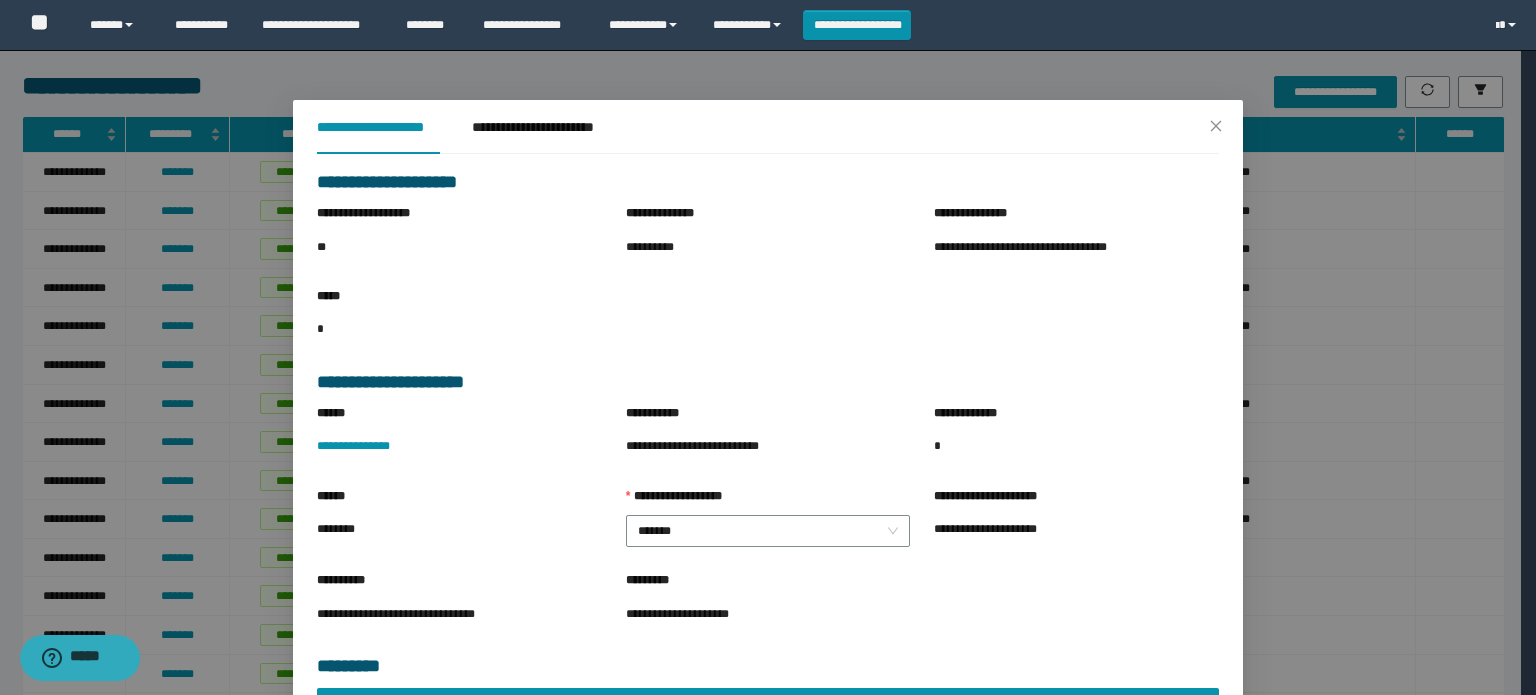 click on "**********" at bounding box center [548, 127] 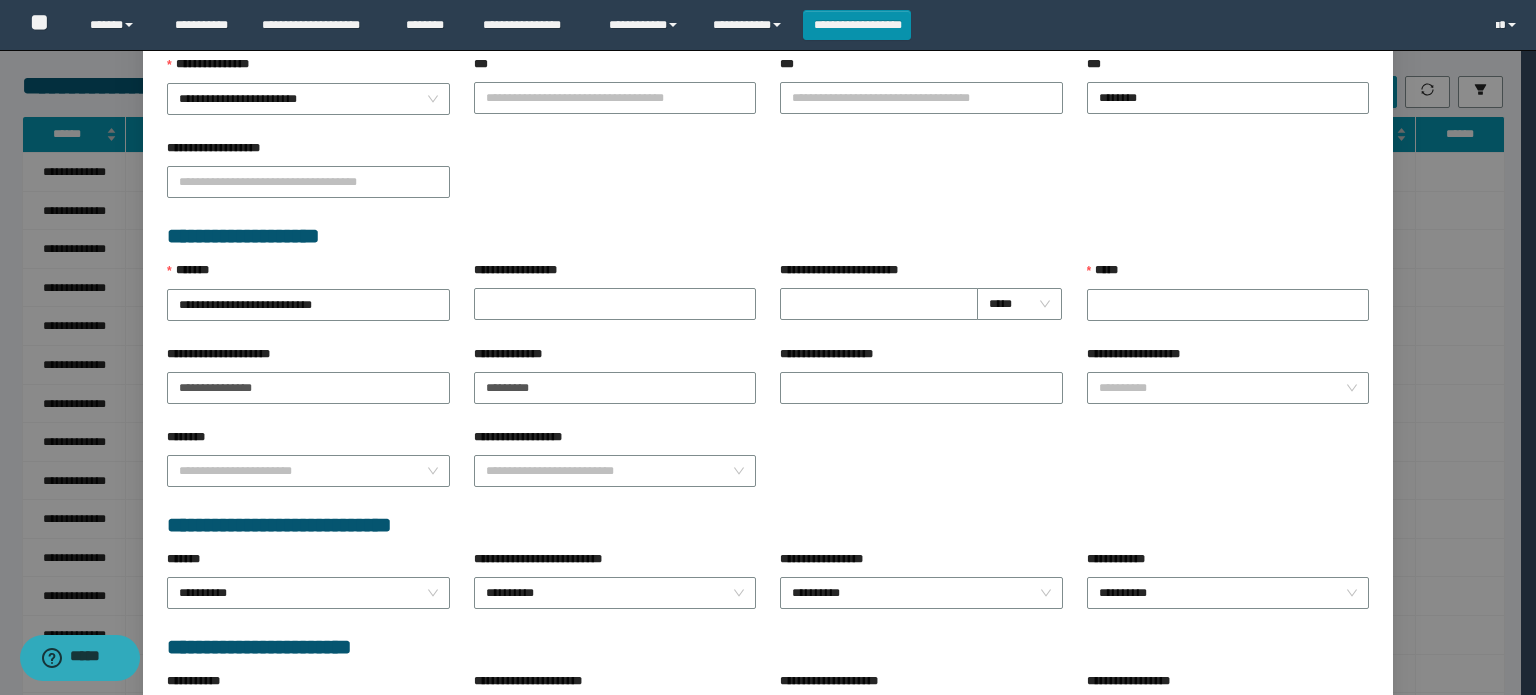 scroll, scrollTop: 700, scrollLeft: 0, axis: vertical 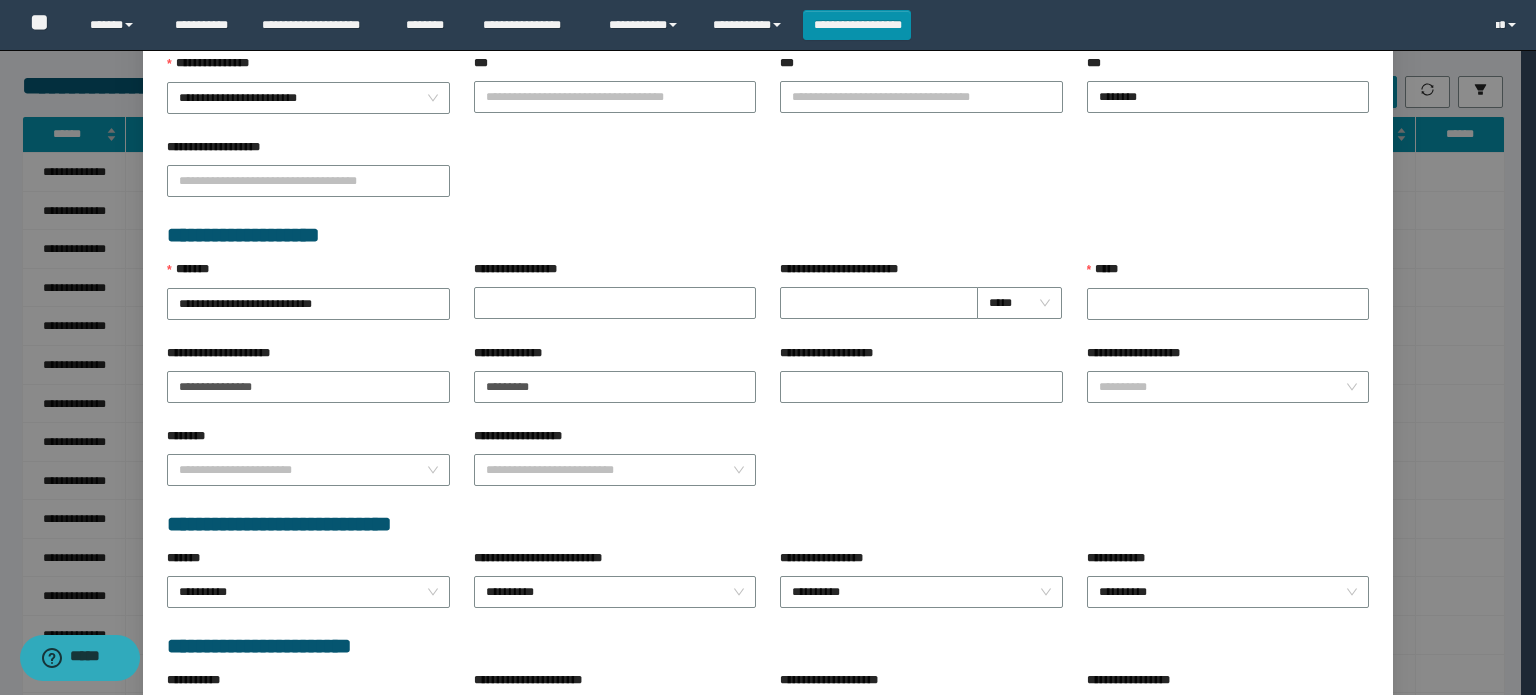 click on "**********" at bounding box center (615, 302) 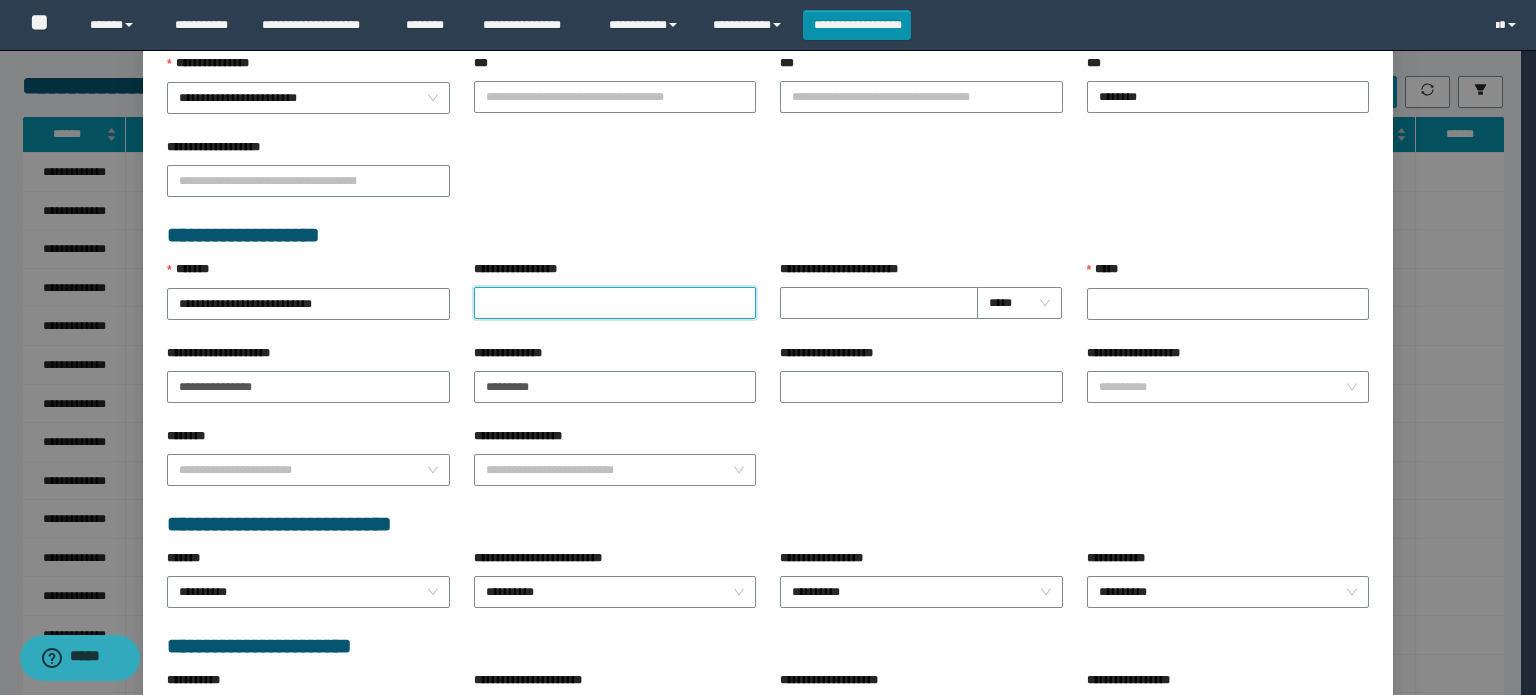 click on "**********" at bounding box center [615, 303] 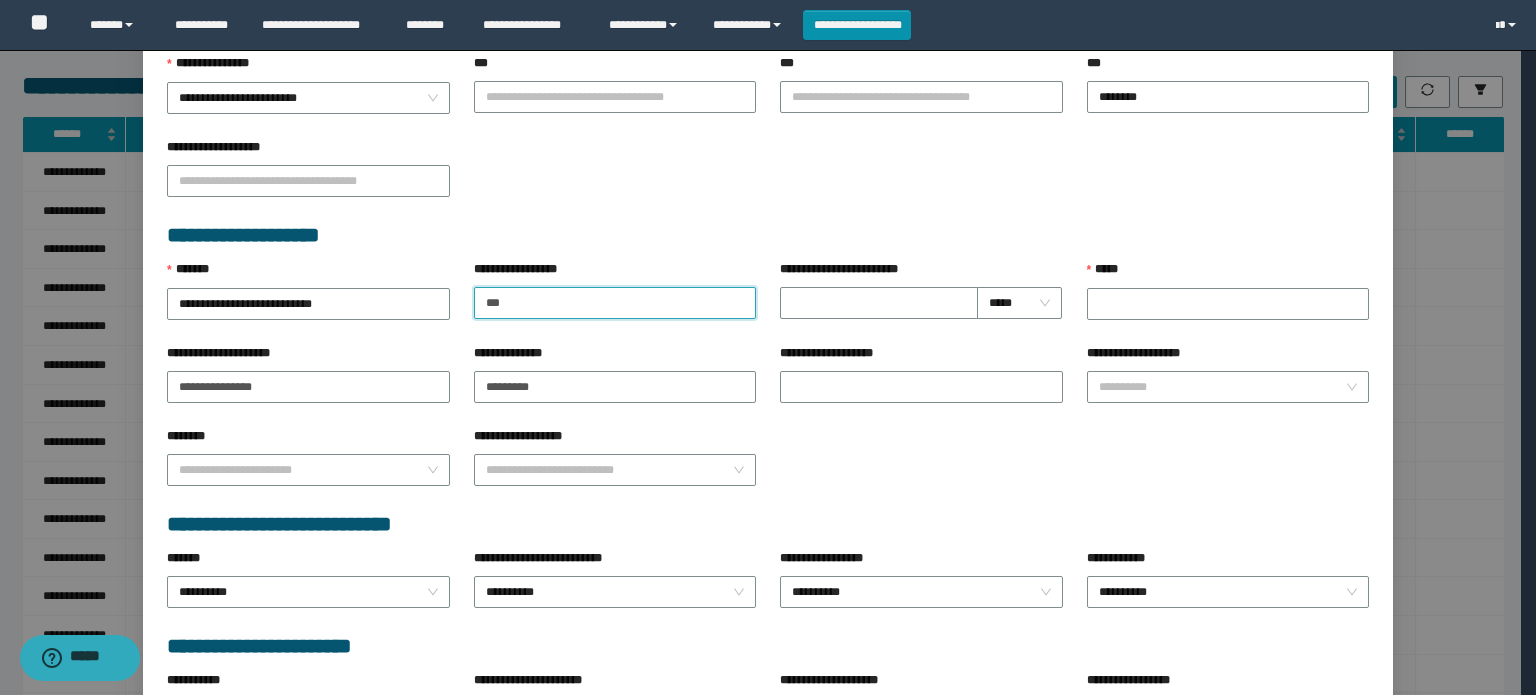 type on "**********" 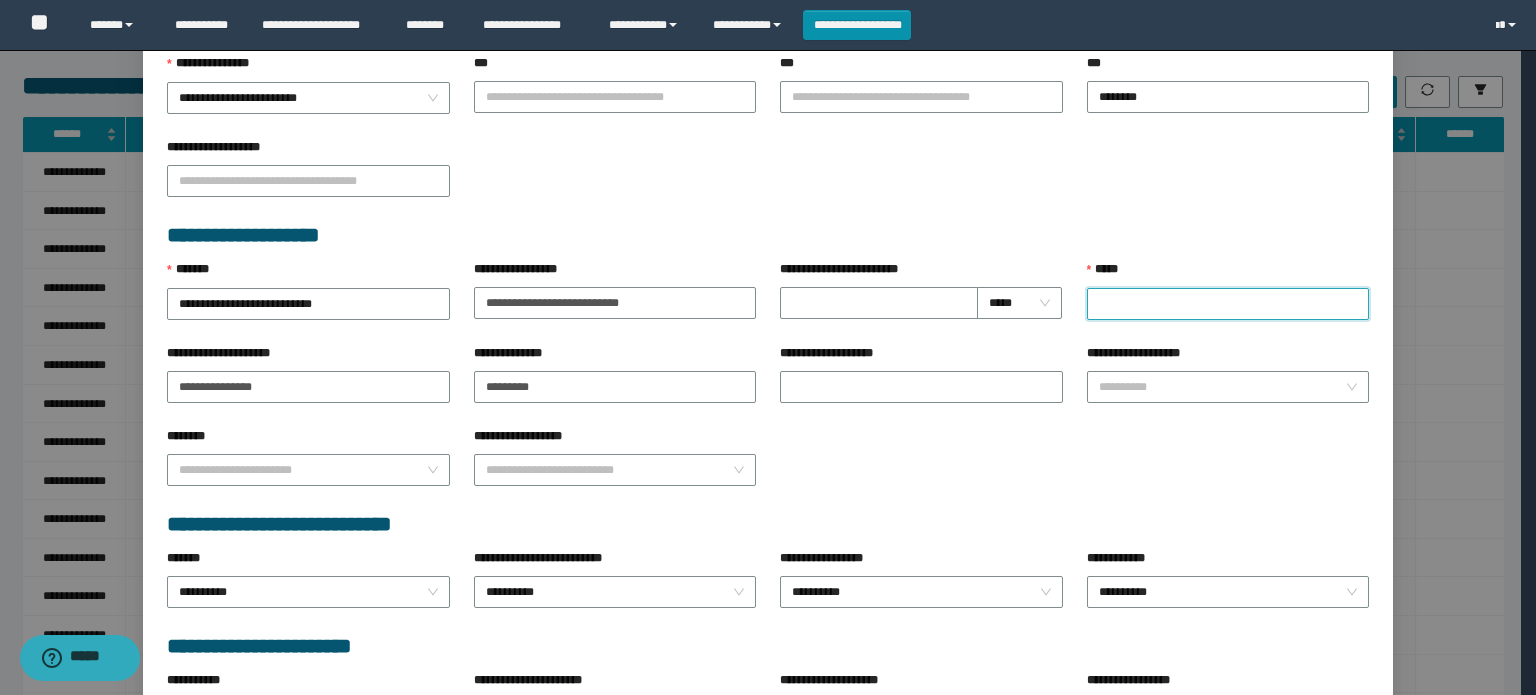 click on "*****" at bounding box center [1228, 304] 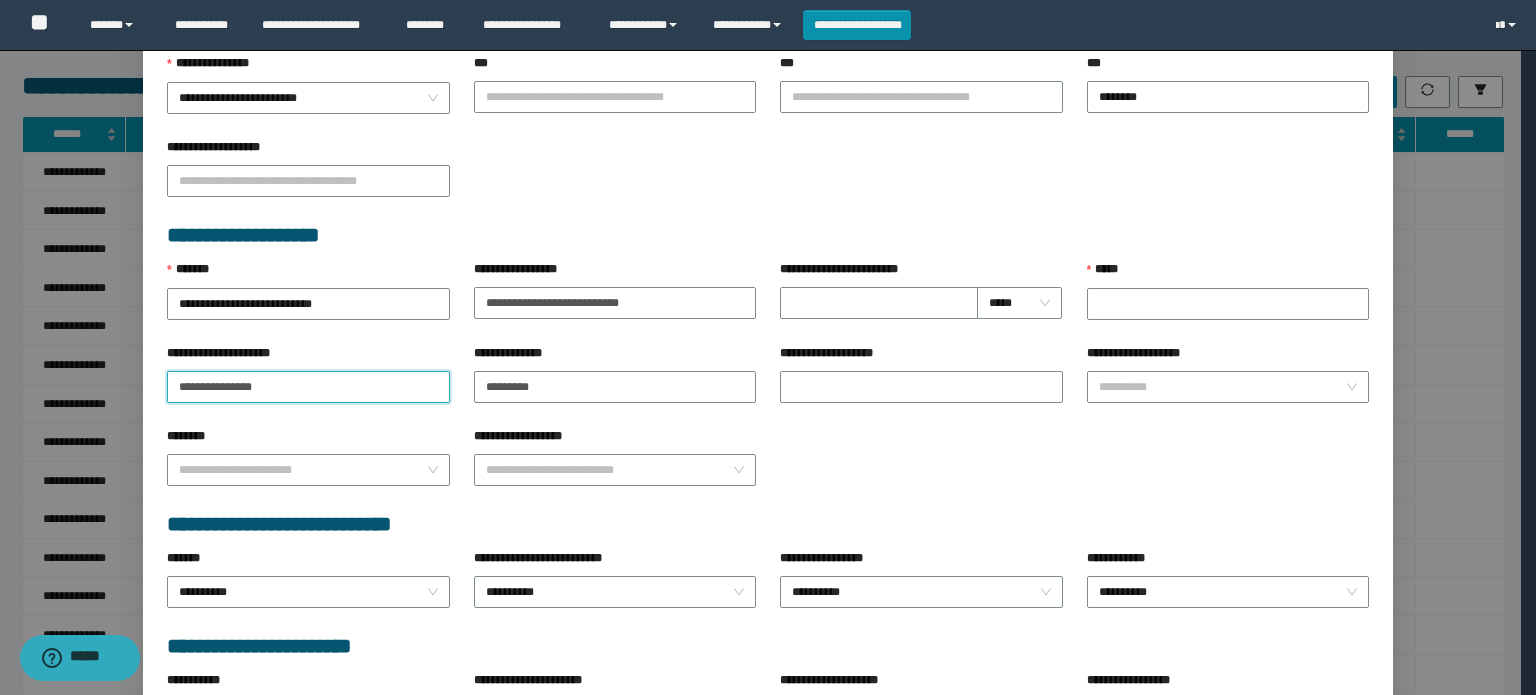 click on "**********" at bounding box center (768, 347) 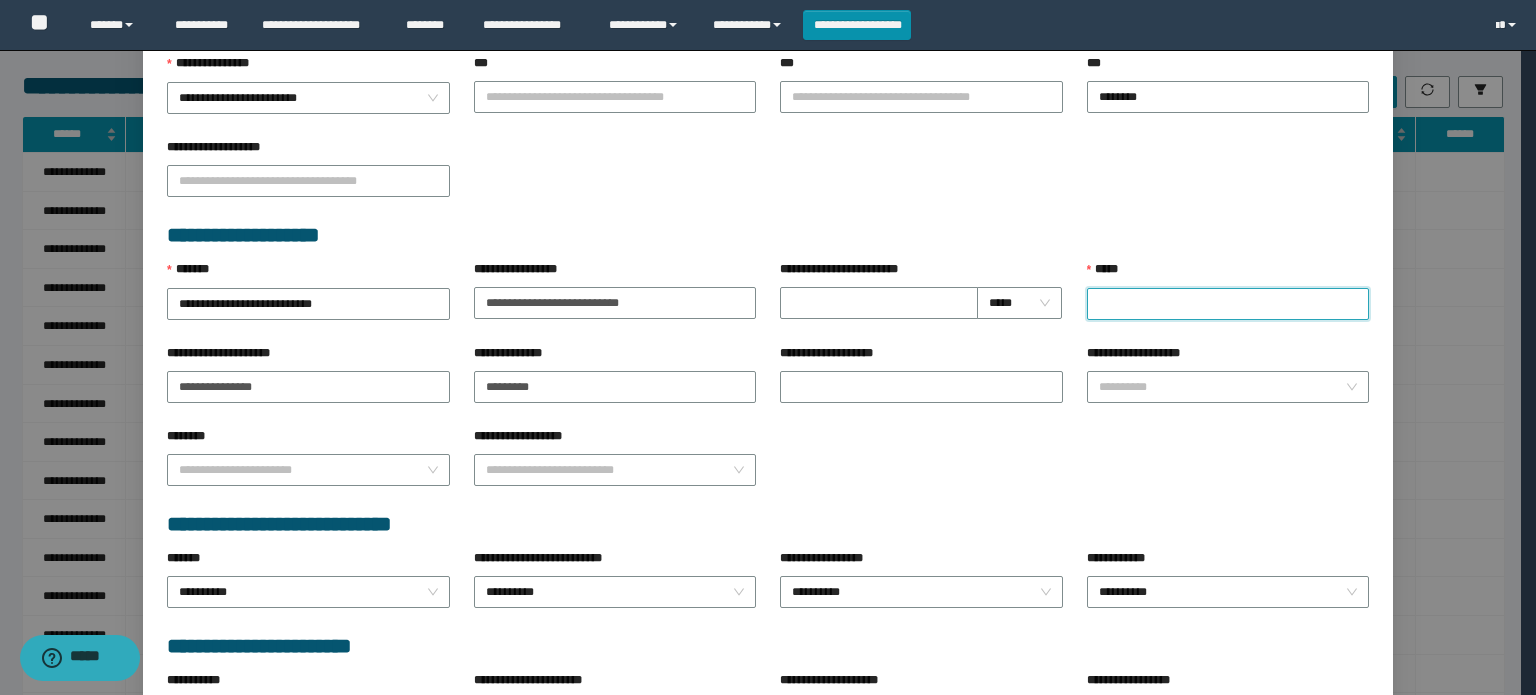 click on "*****" at bounding box center [1228, 304] 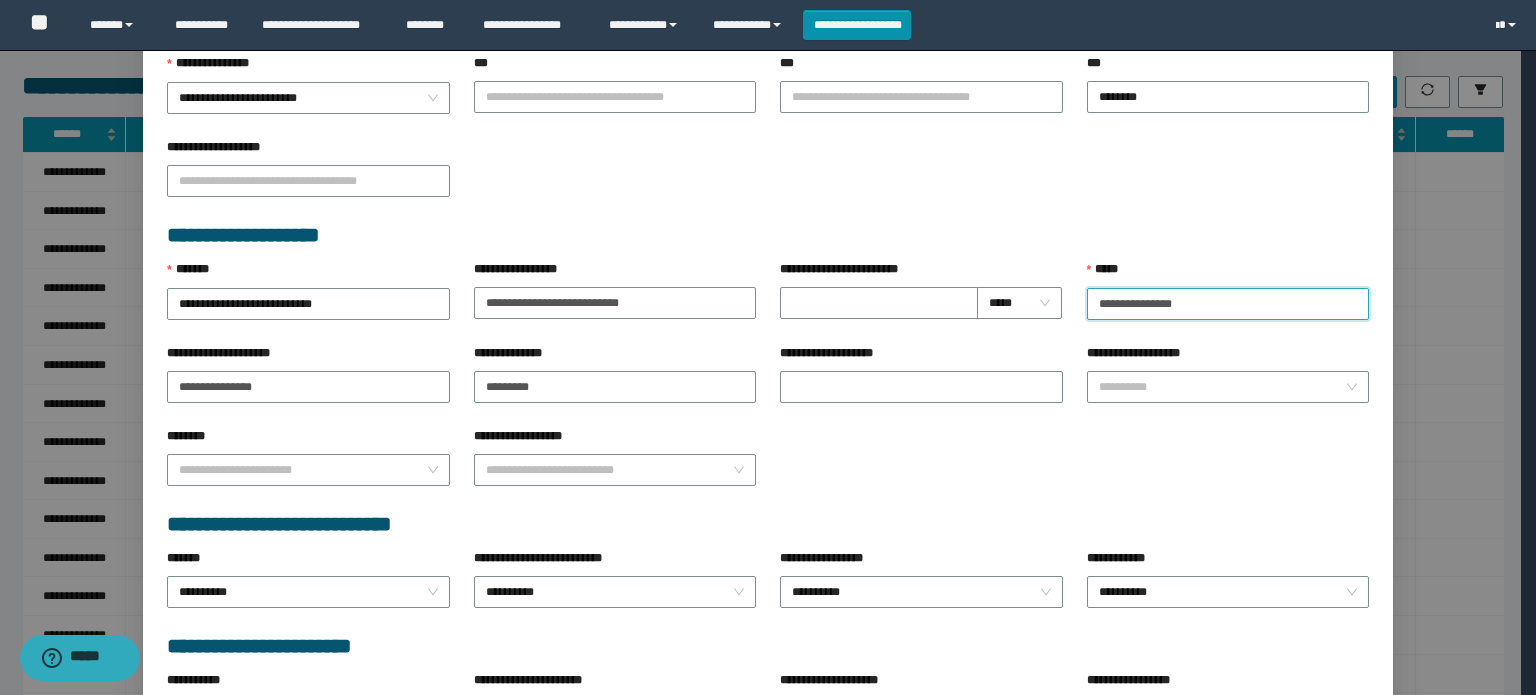 scroll, scrollTop: 849, scrollLeft: 0, axis: vertical 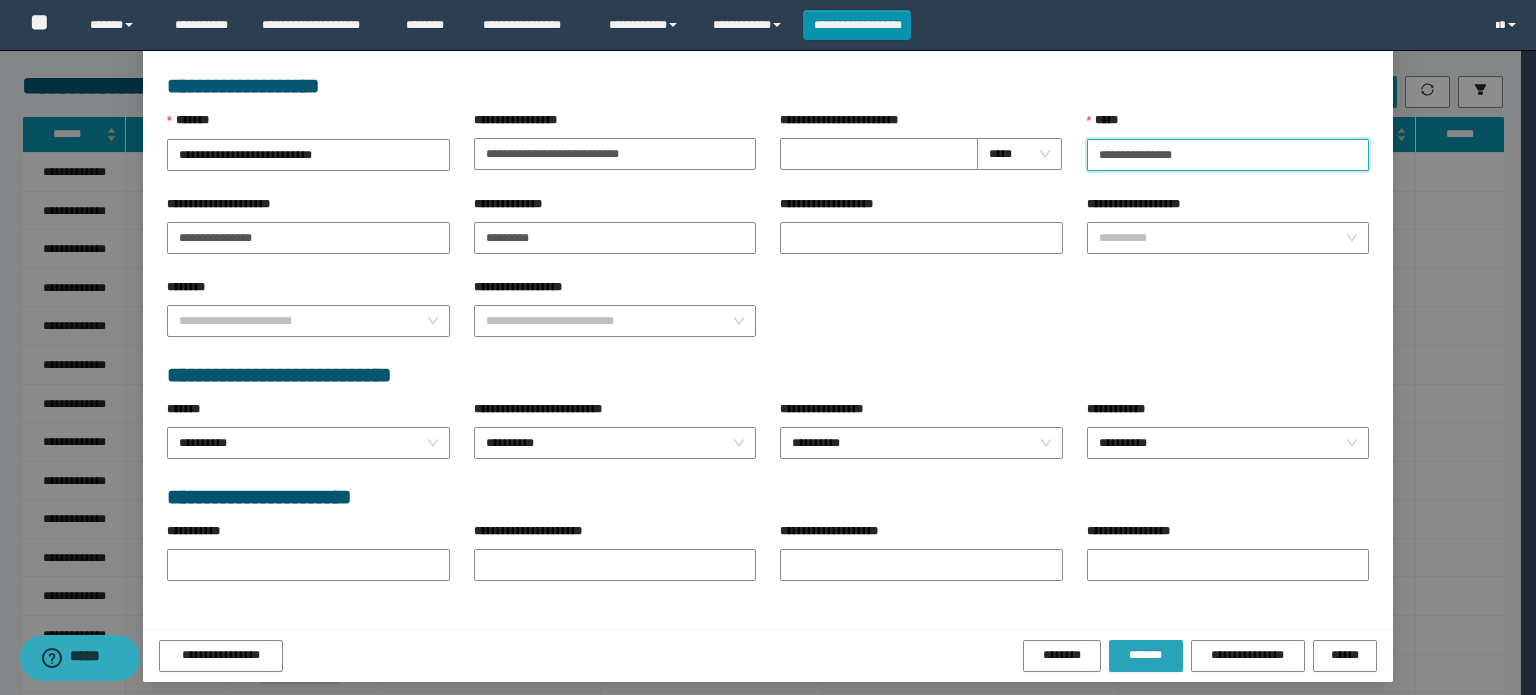 type on "**********" 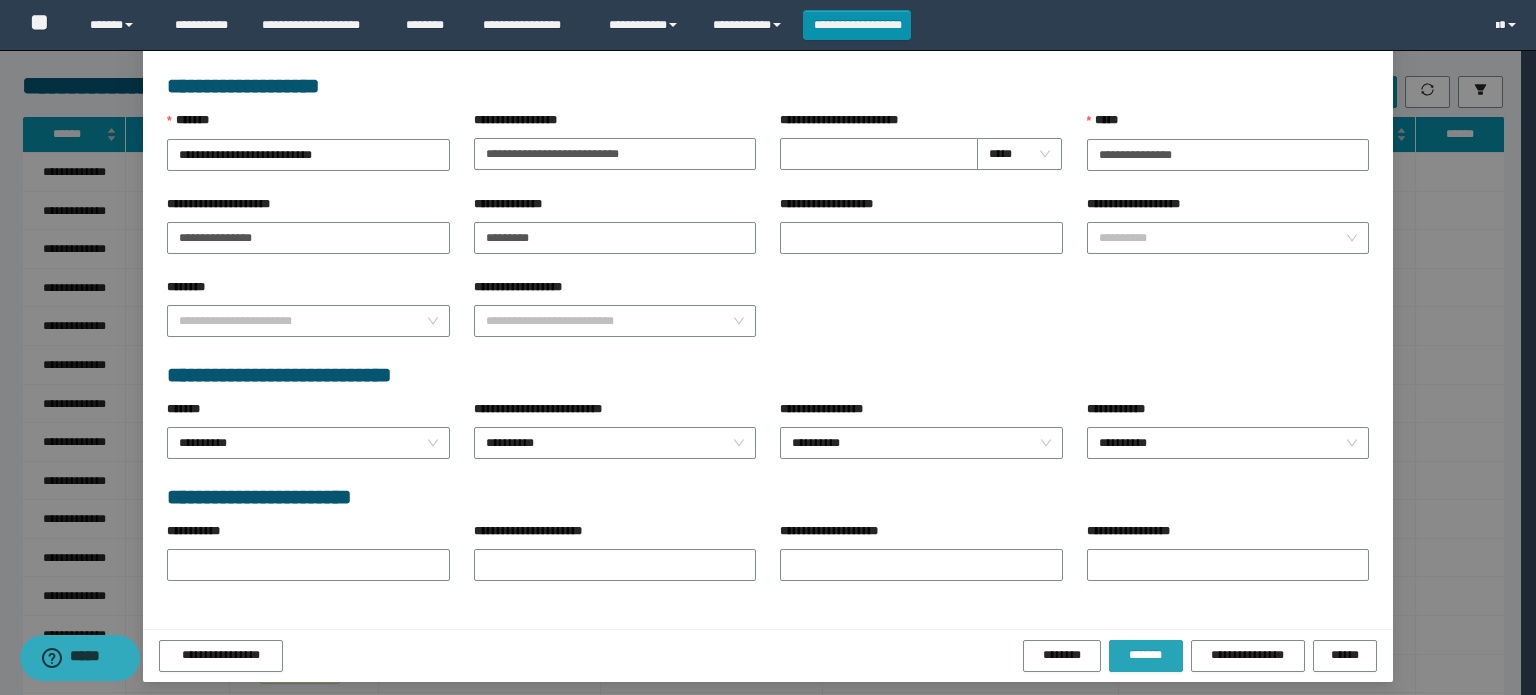 click on "*******" at bounding box center [1146, 655] 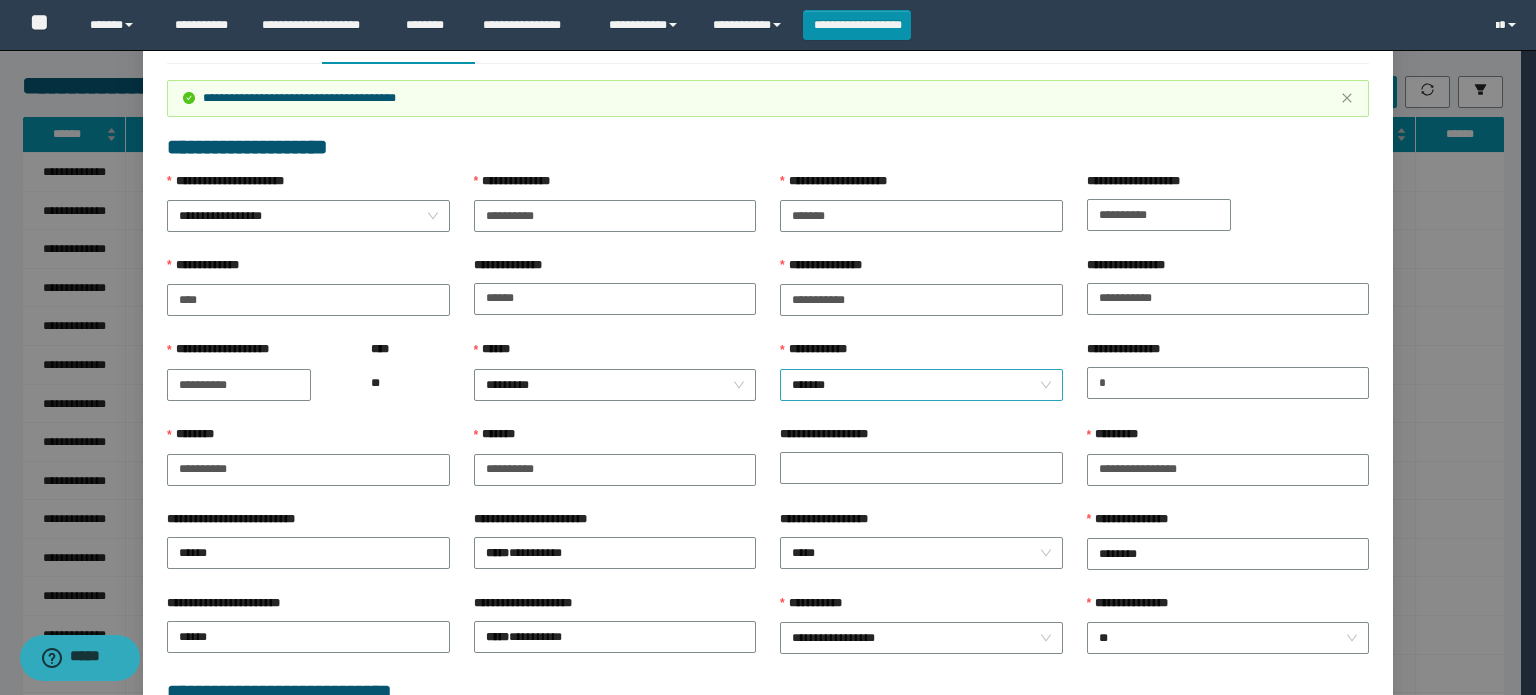 scroll, scrollTop: 0, scrollLeft: 0, axis: both 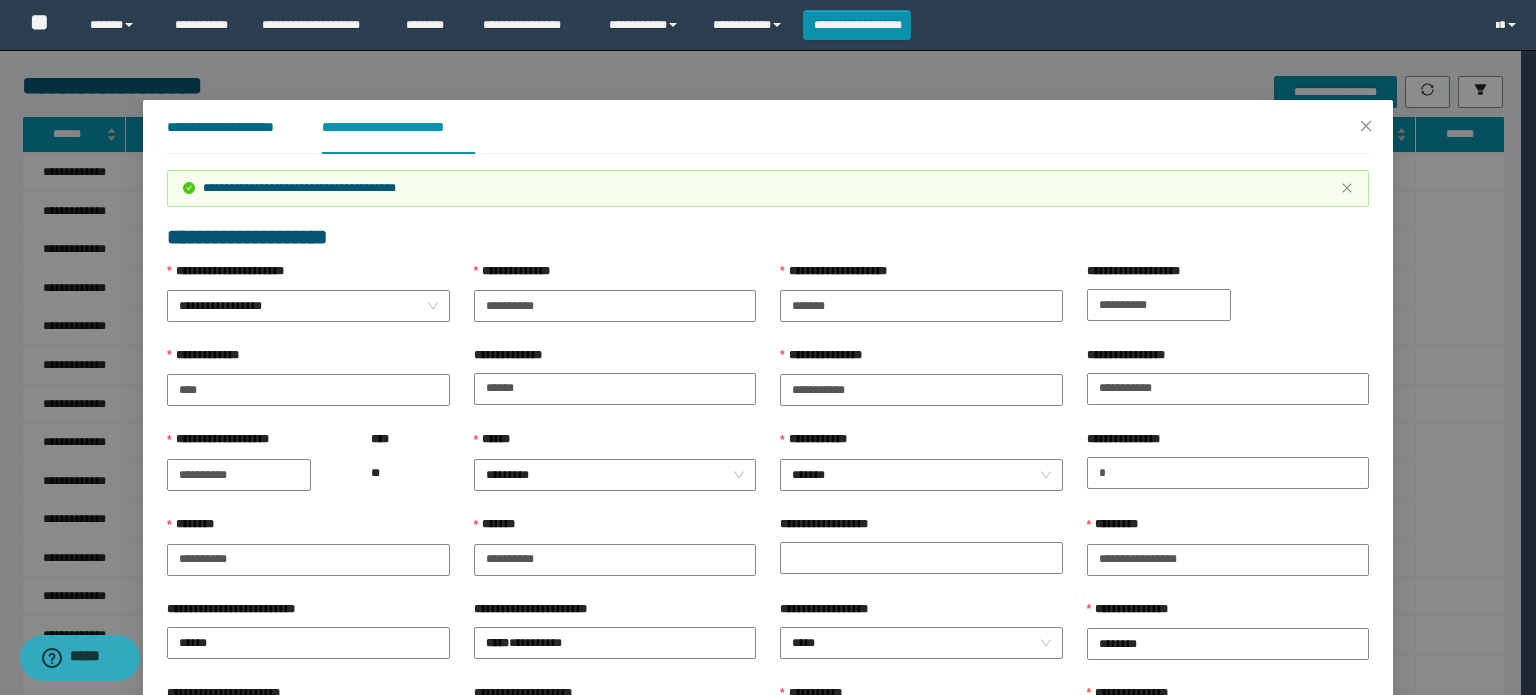 drag, startPoint x: 204, startPoint y: 130, endPoint x: 332, endPoint y: 171, distance: 134.4061 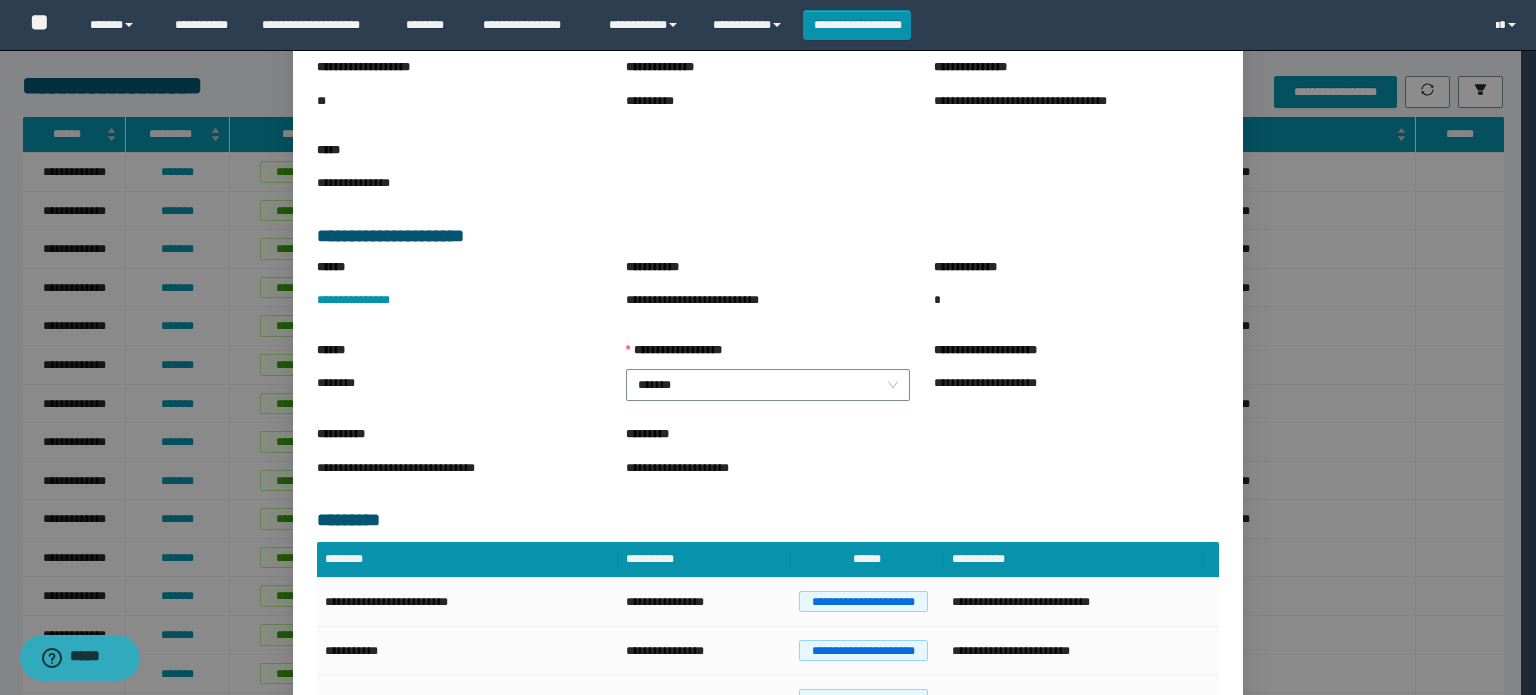 scroll, scrollTop: 274, scrollLeft: 0, axis: vertical 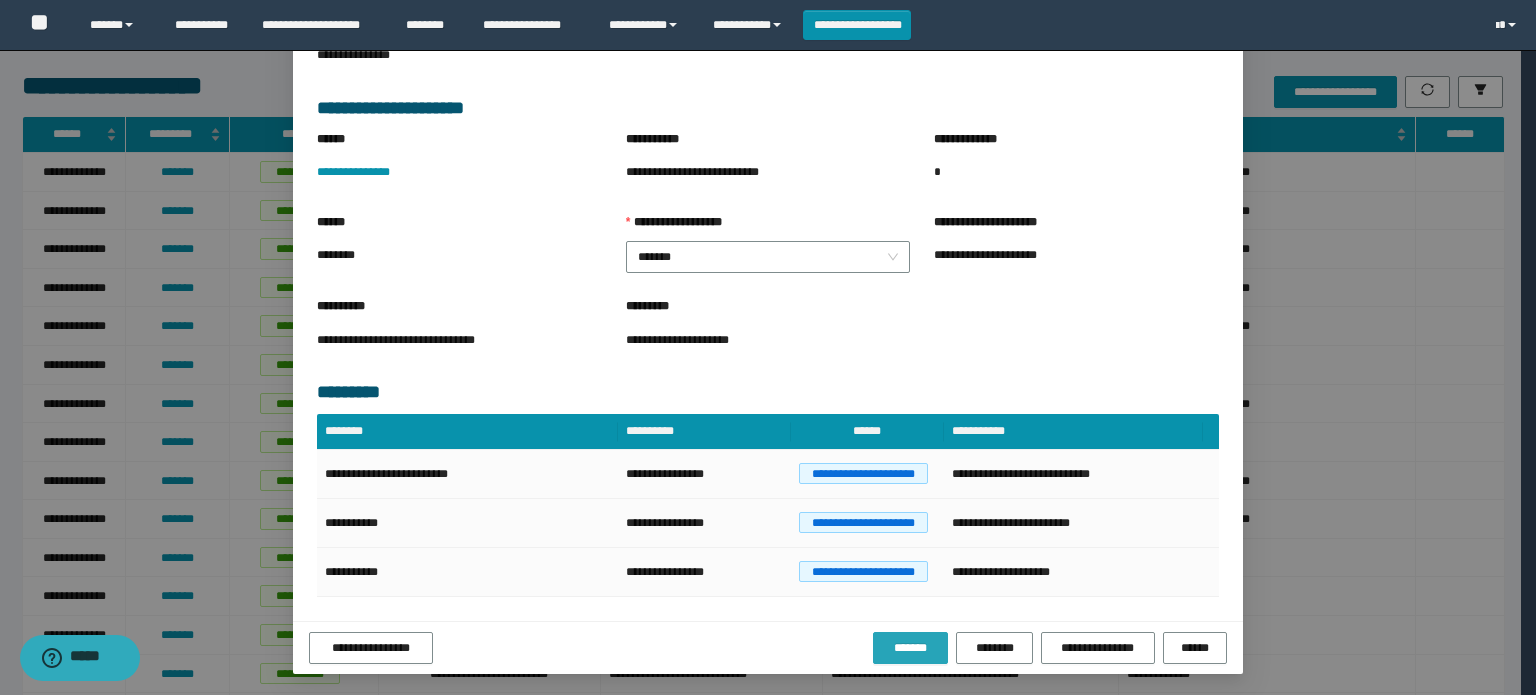 click on "*******" at bounding box center [910, 648] 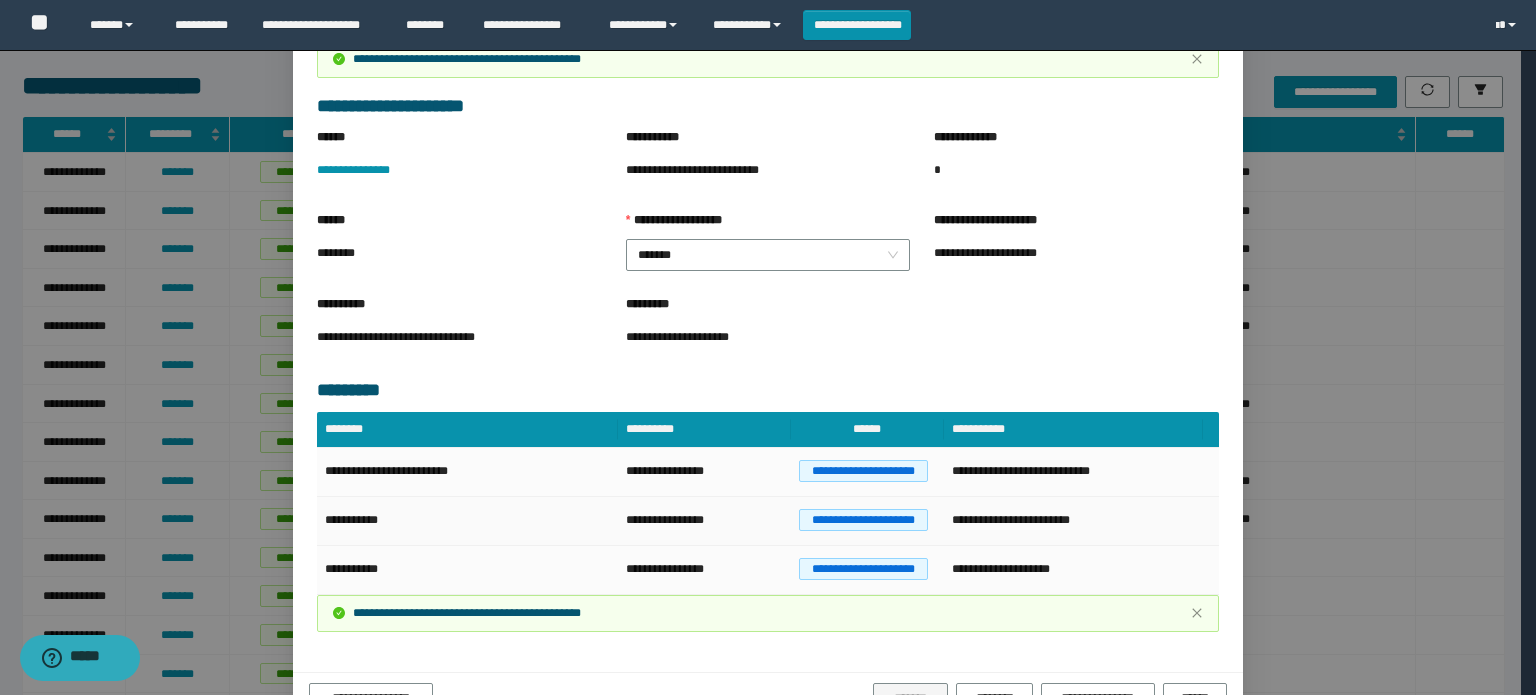 scroll, scrollTop: 380, scrollLeft: 0, axis: vertical 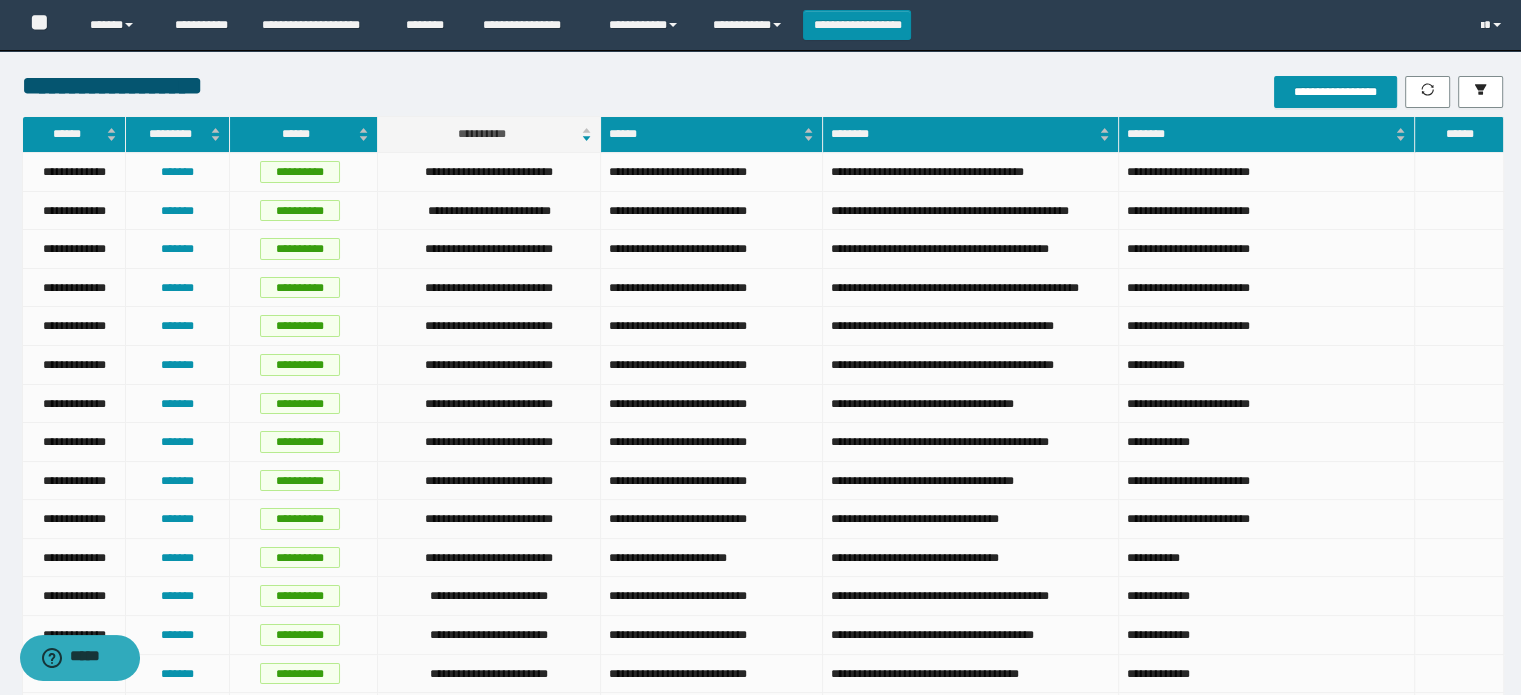 drag, startPoint x: 0, startPoint y: 343, endPoint x: 137, endPoint y: -121, distance: 483.80264 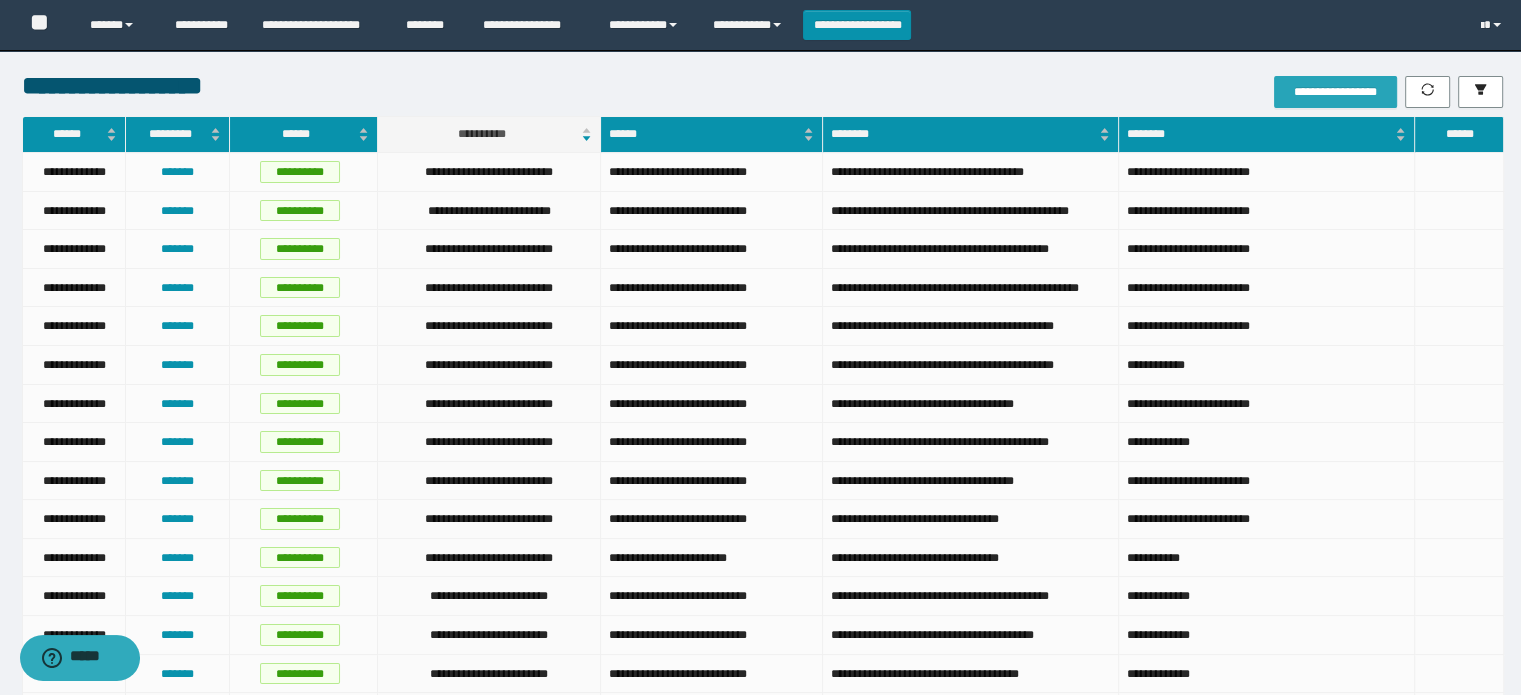 click on "**********" at bounding box center (1335, 92) 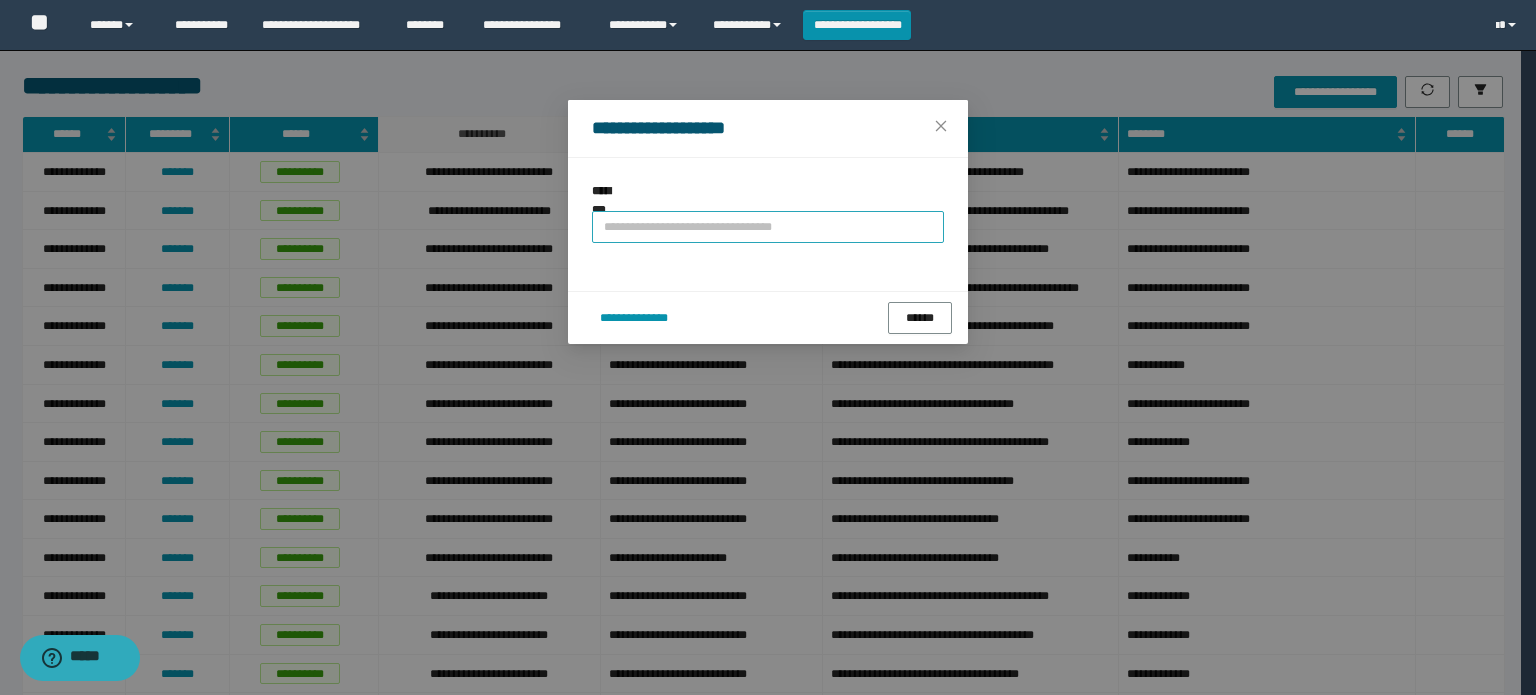 click at bounding box center [768, 227] 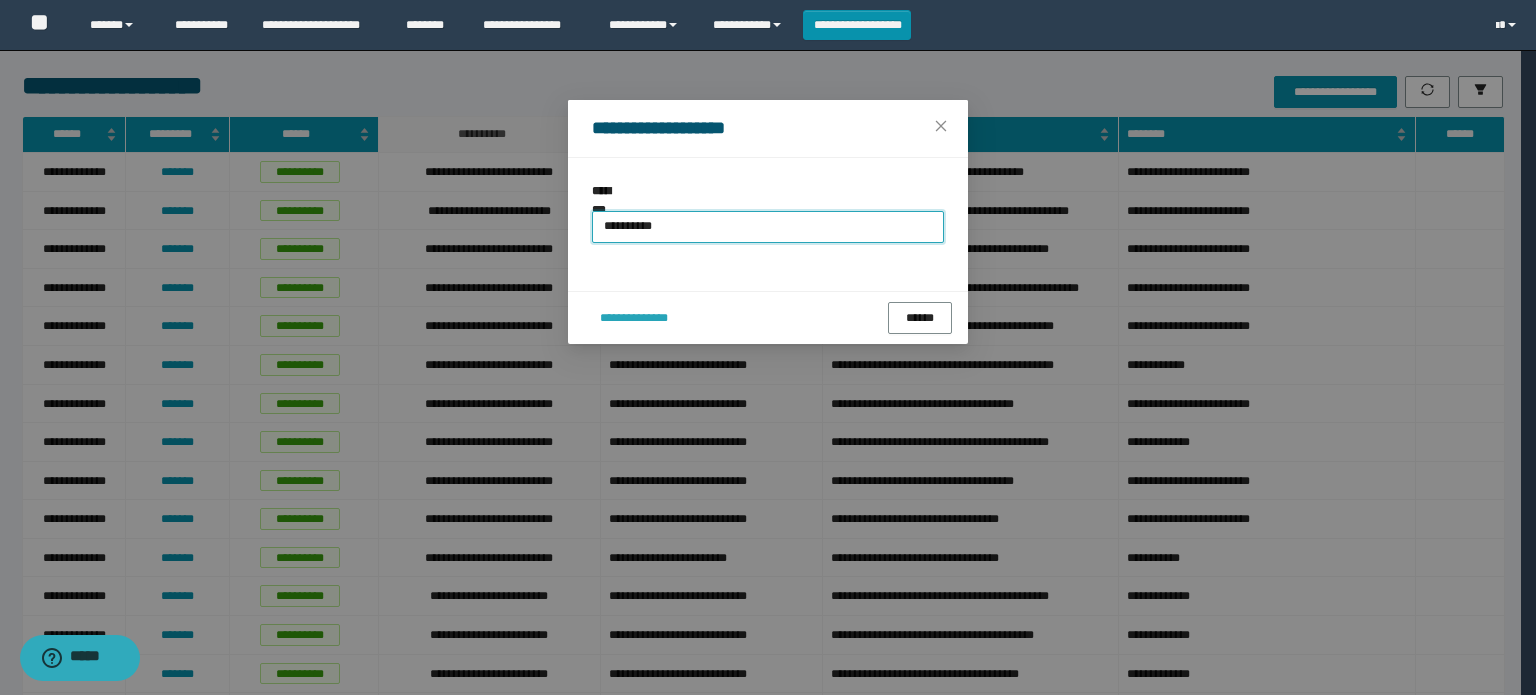 type on "**********" 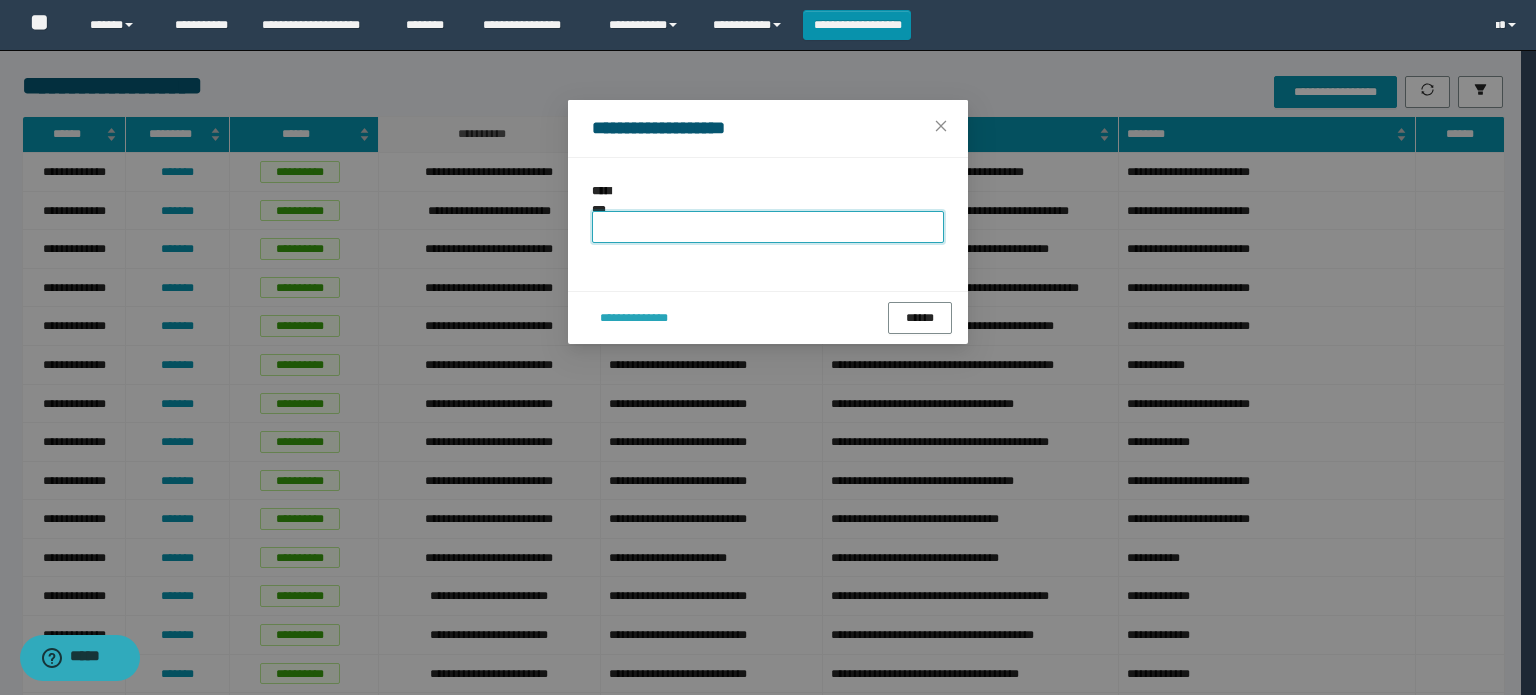 click on "**********" at bounding box center [608, 306] 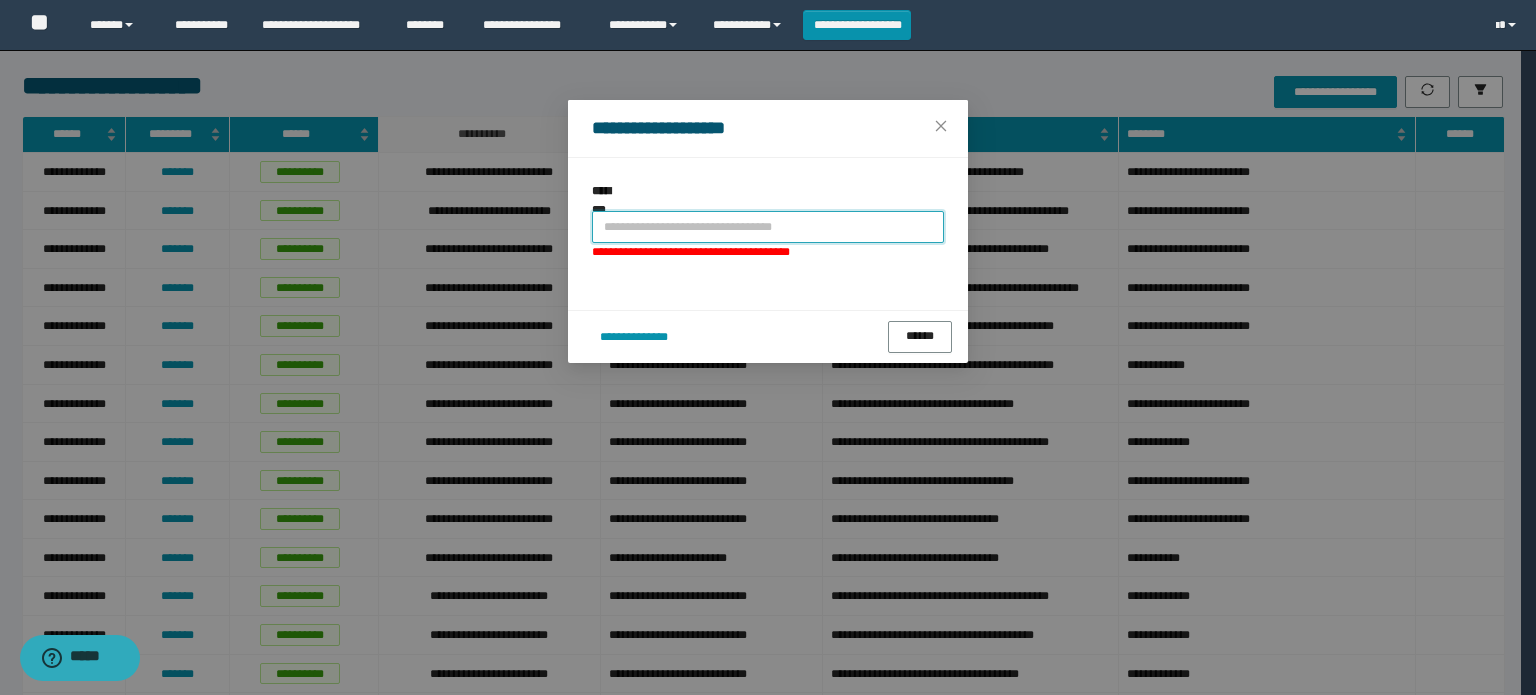 click at bounding box center [768, 227] 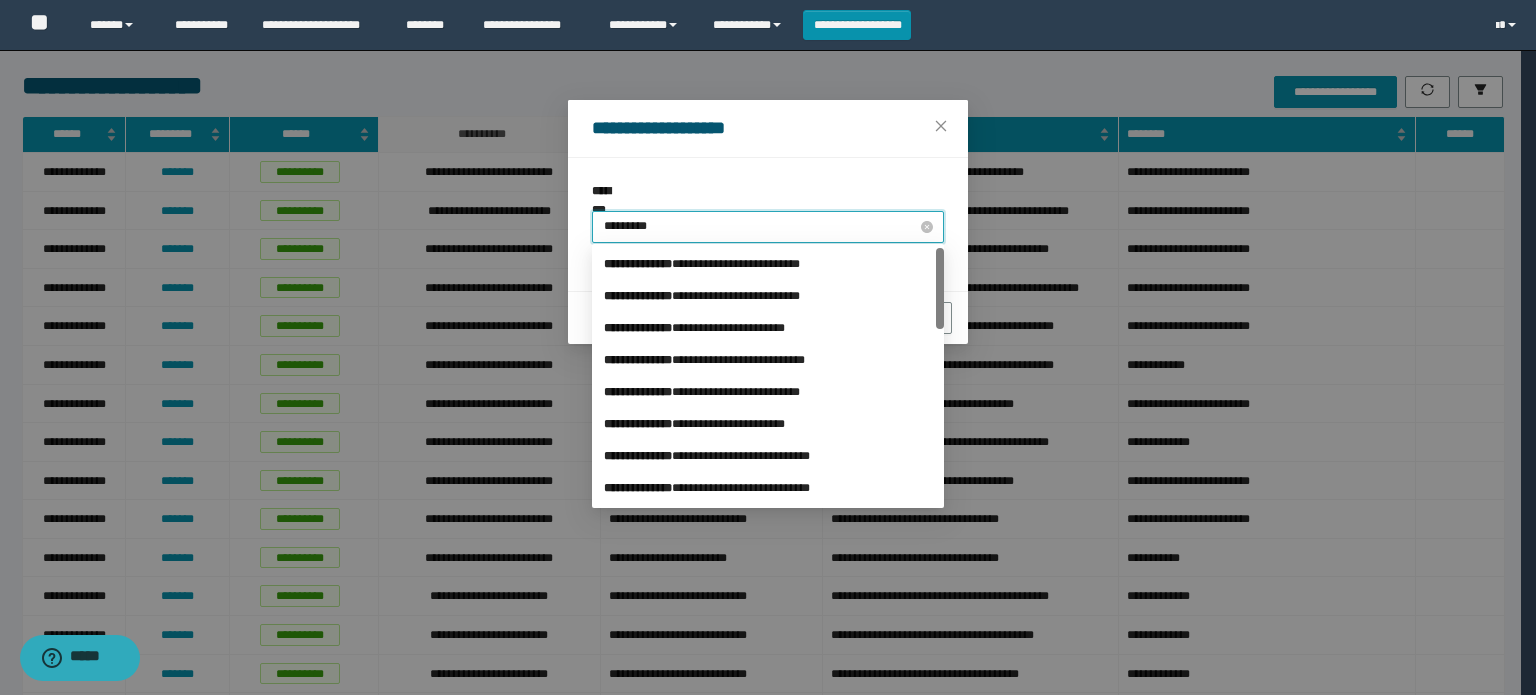 type on "**********" 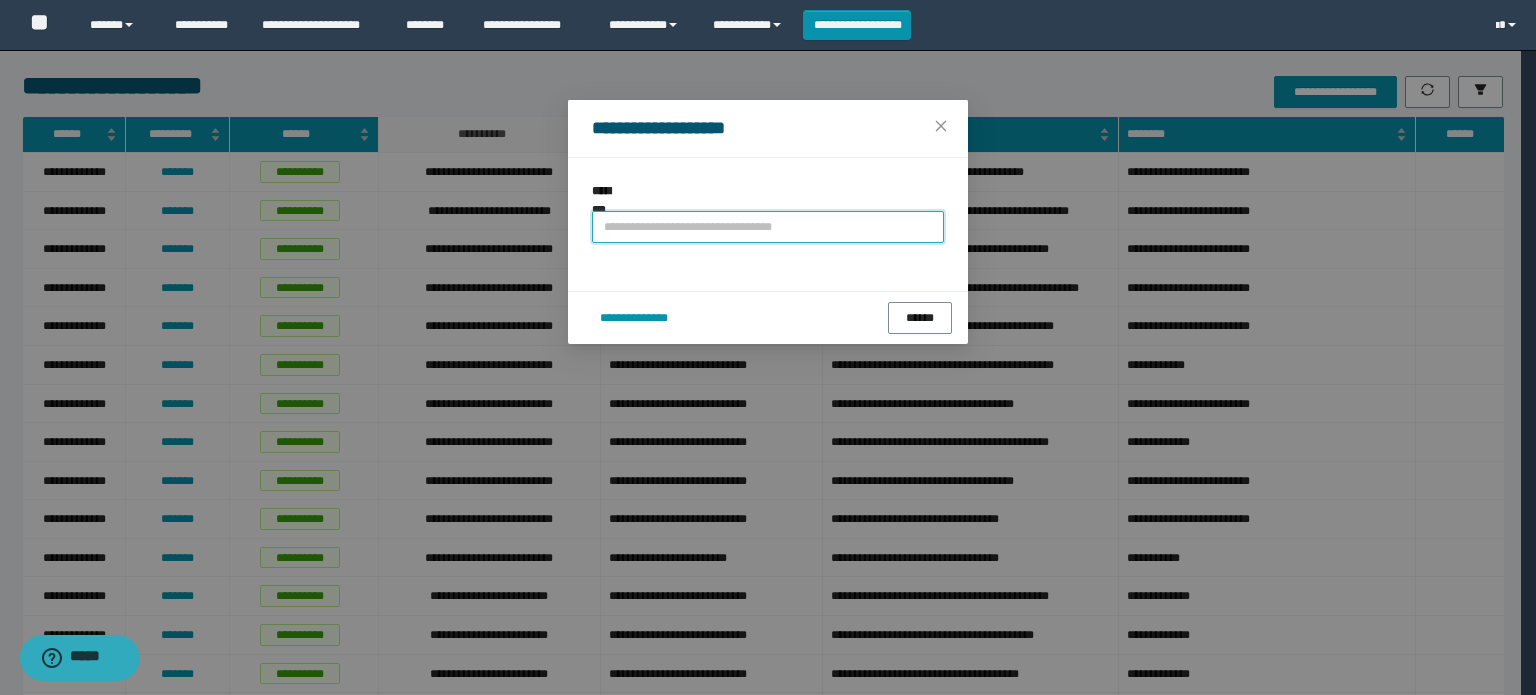 click at bounding box center (768, 227) 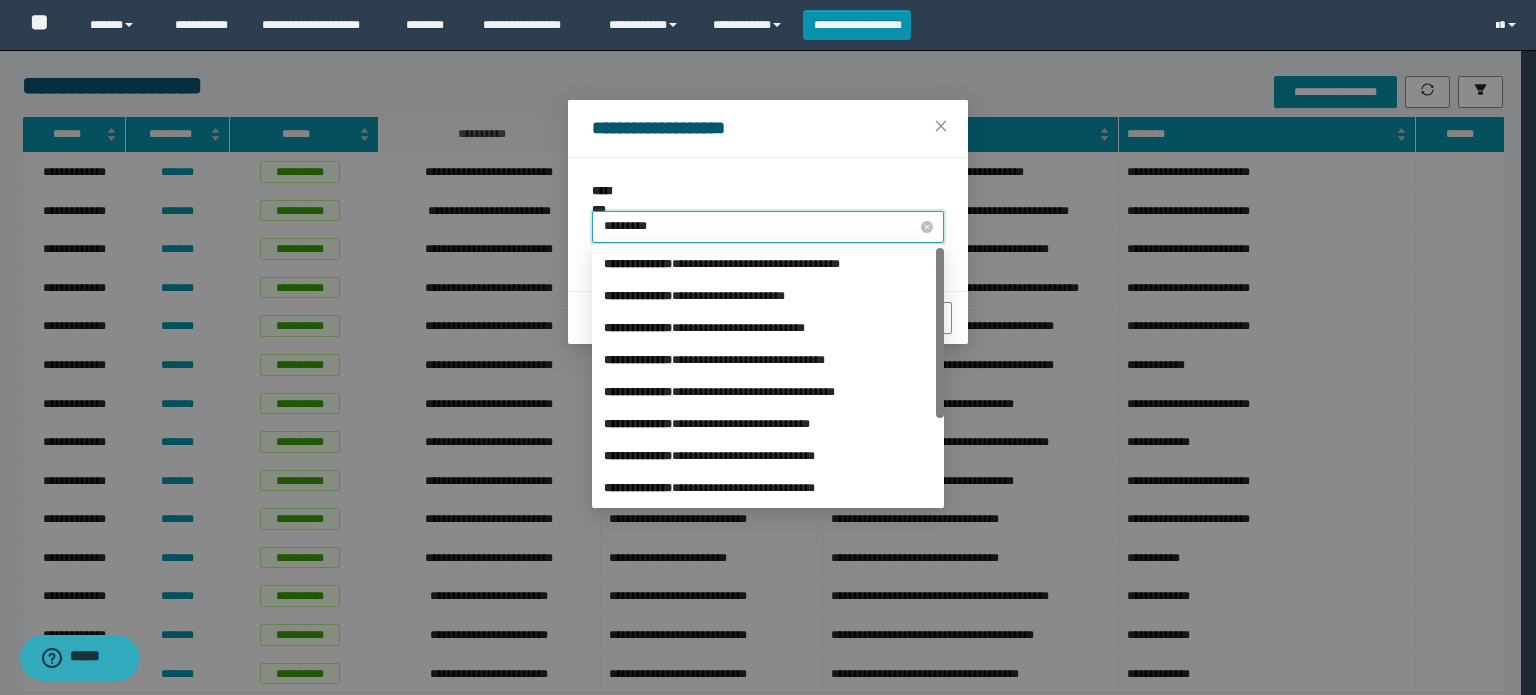 type on "**********" 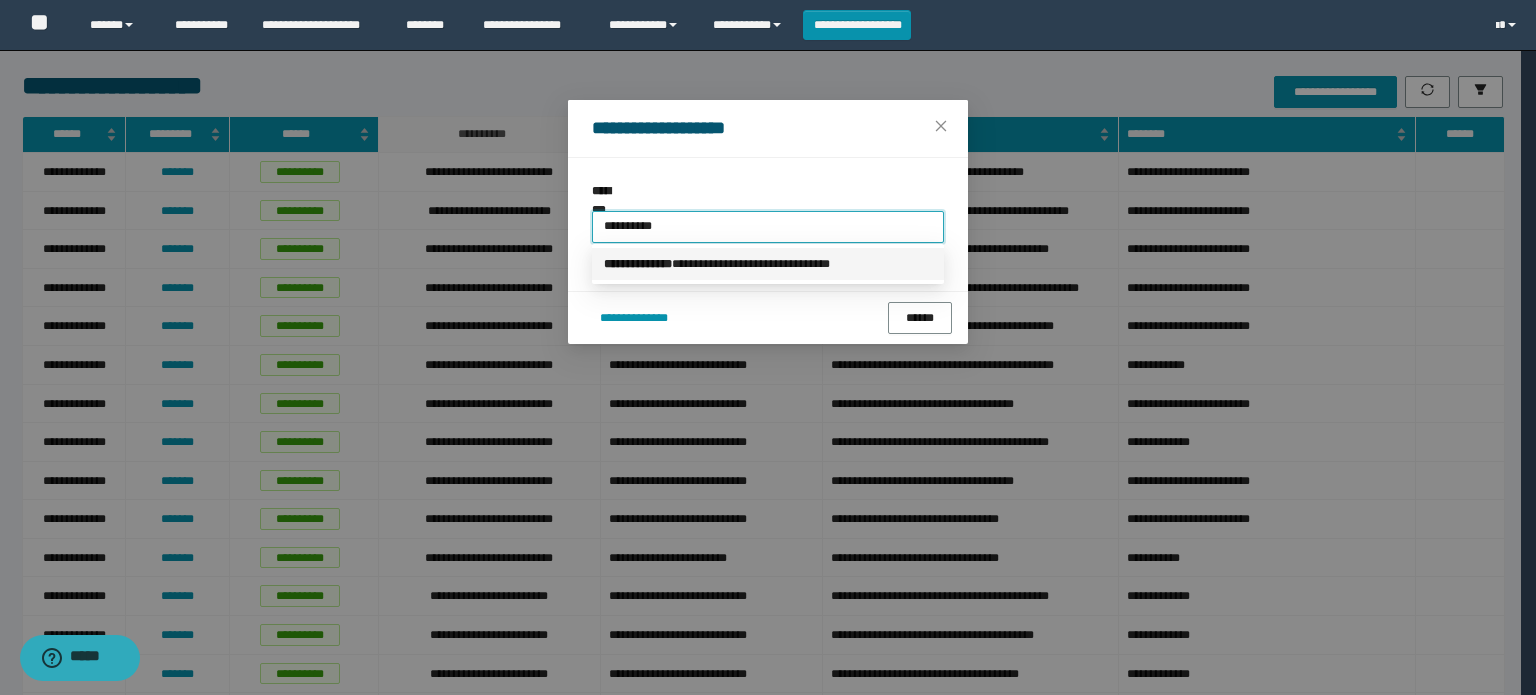click on "**********" at bounding box center (768, 264) 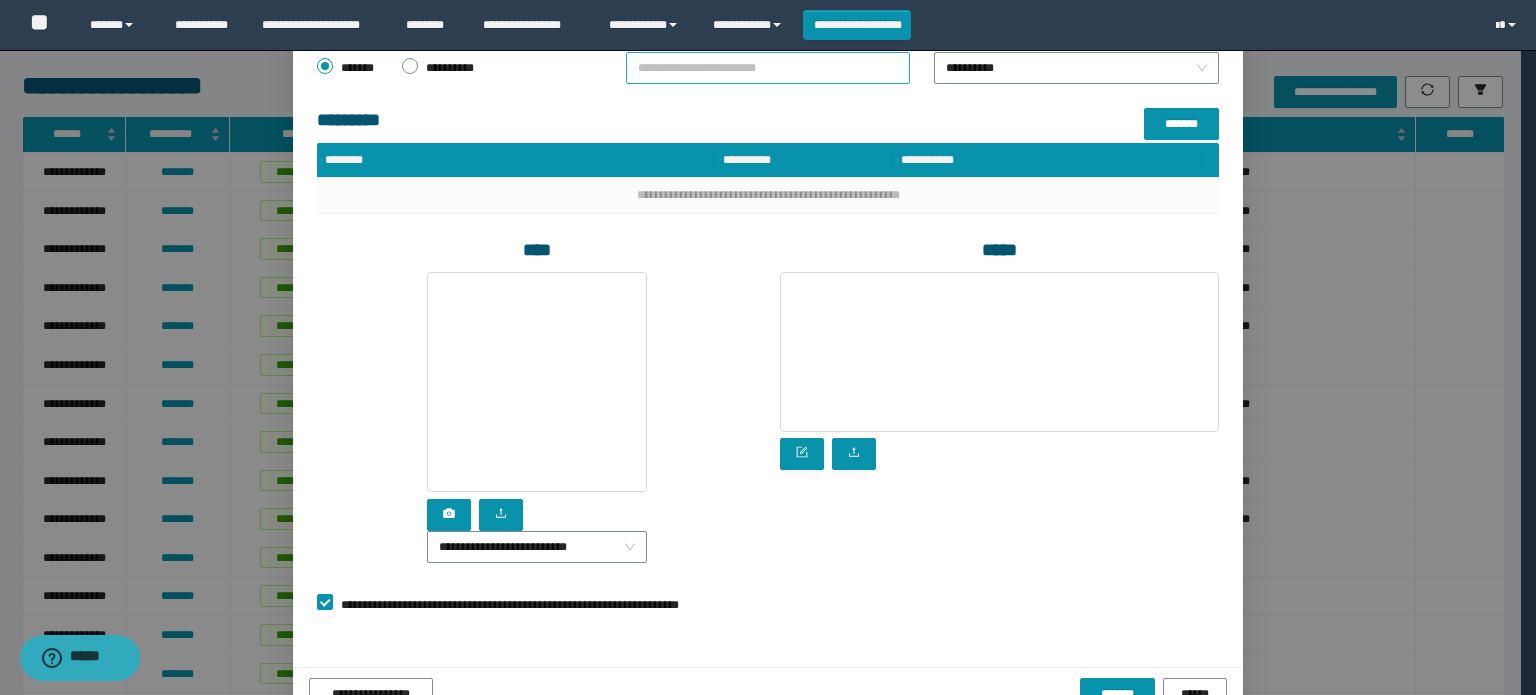 click on "*******" at bounding box center [768, 68] 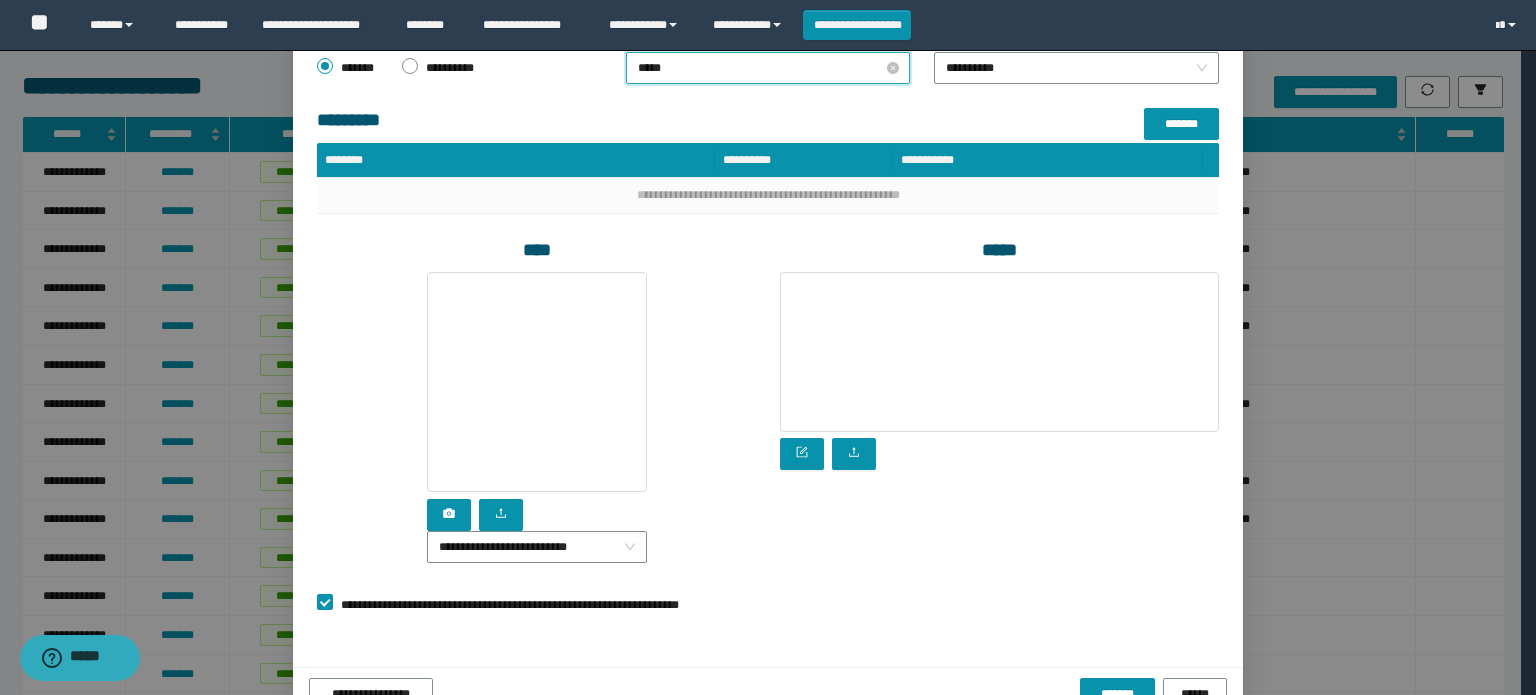 type on "******" 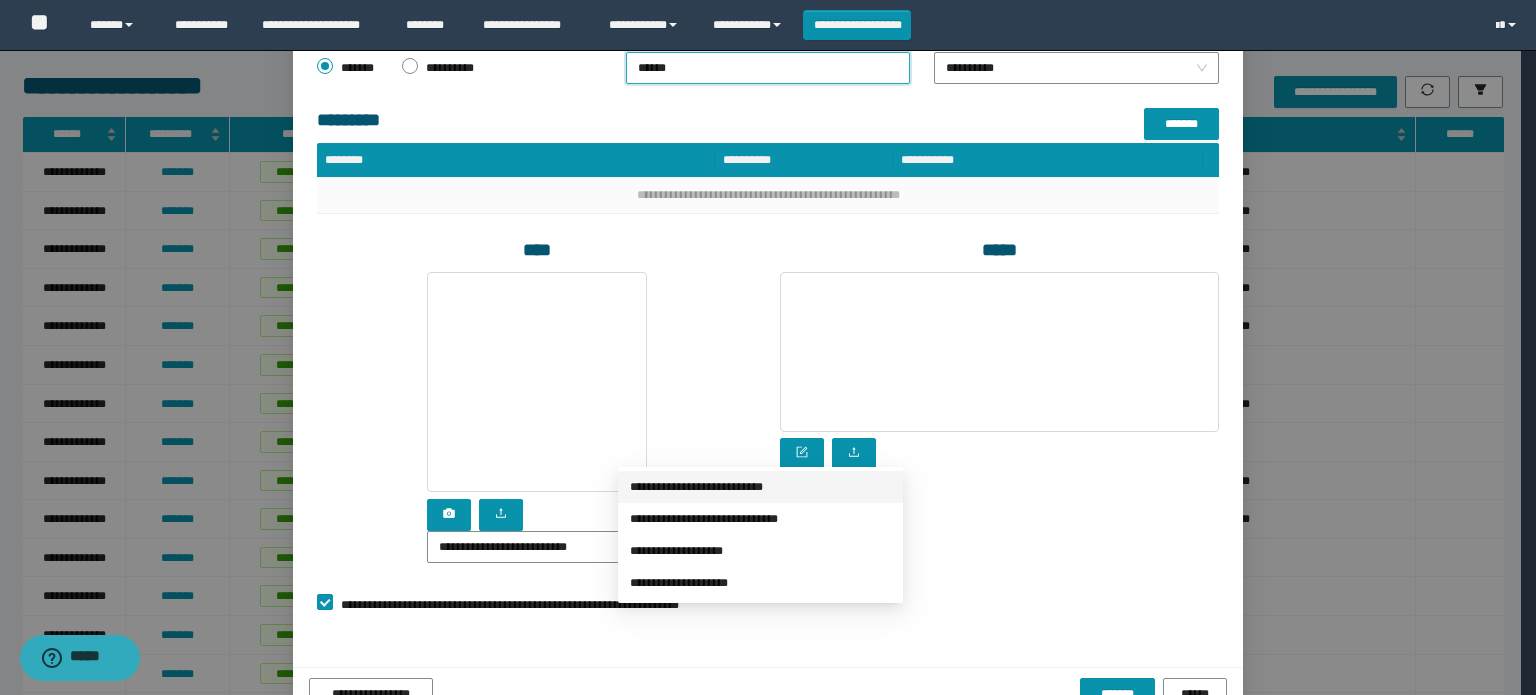 click on "**********" at bounding box center [760, 487] 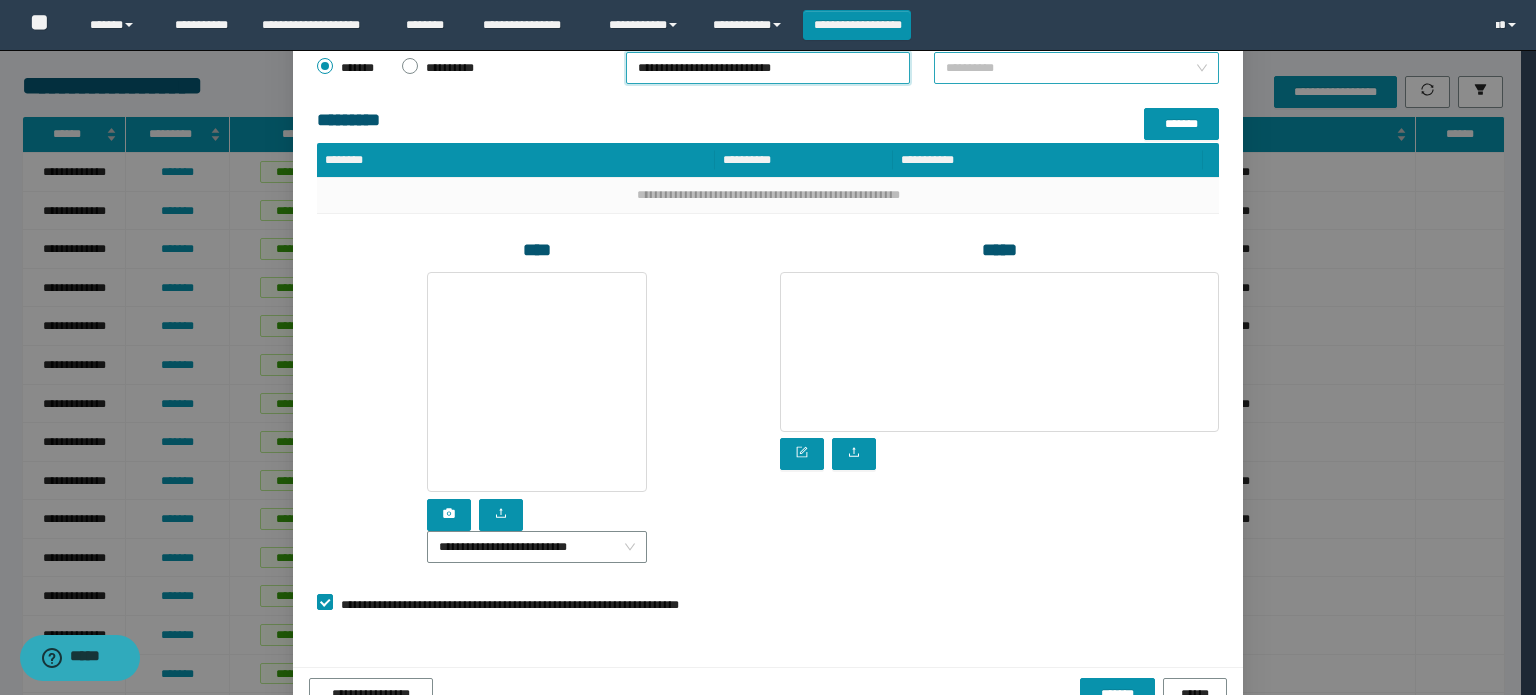 click on "**********" at bounding box center [1076, 68] 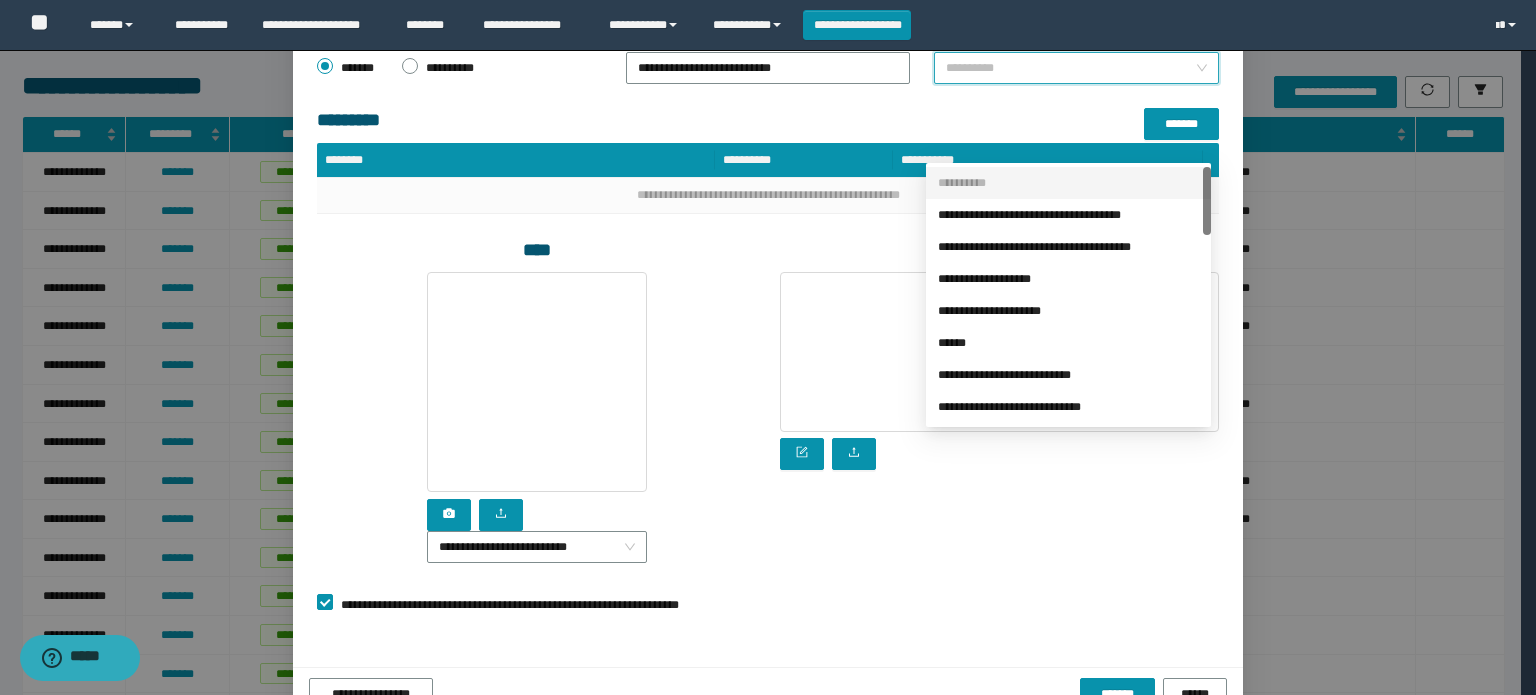 scroll, scrollTop: 100, scrollLeft: 0, axis: vertical 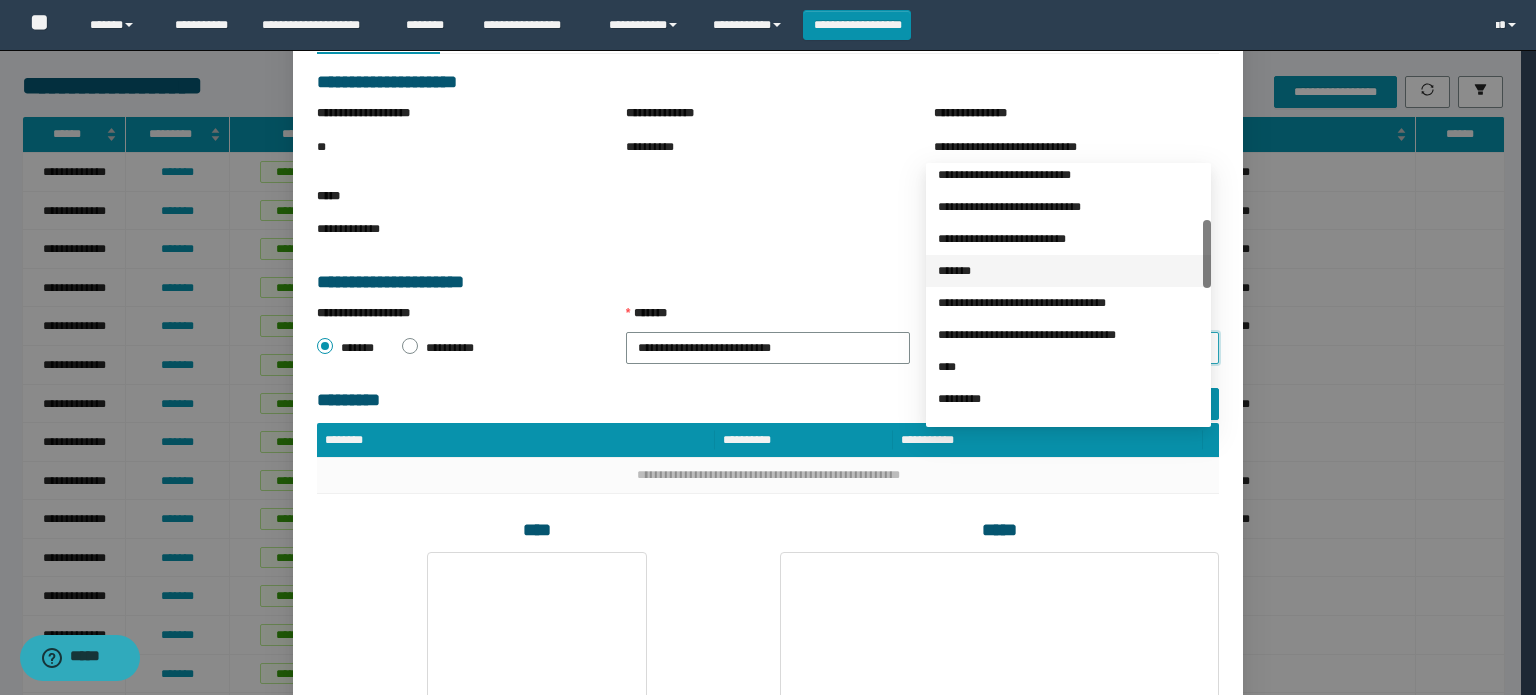 click on "*******" at bounding box center (1068, 271) 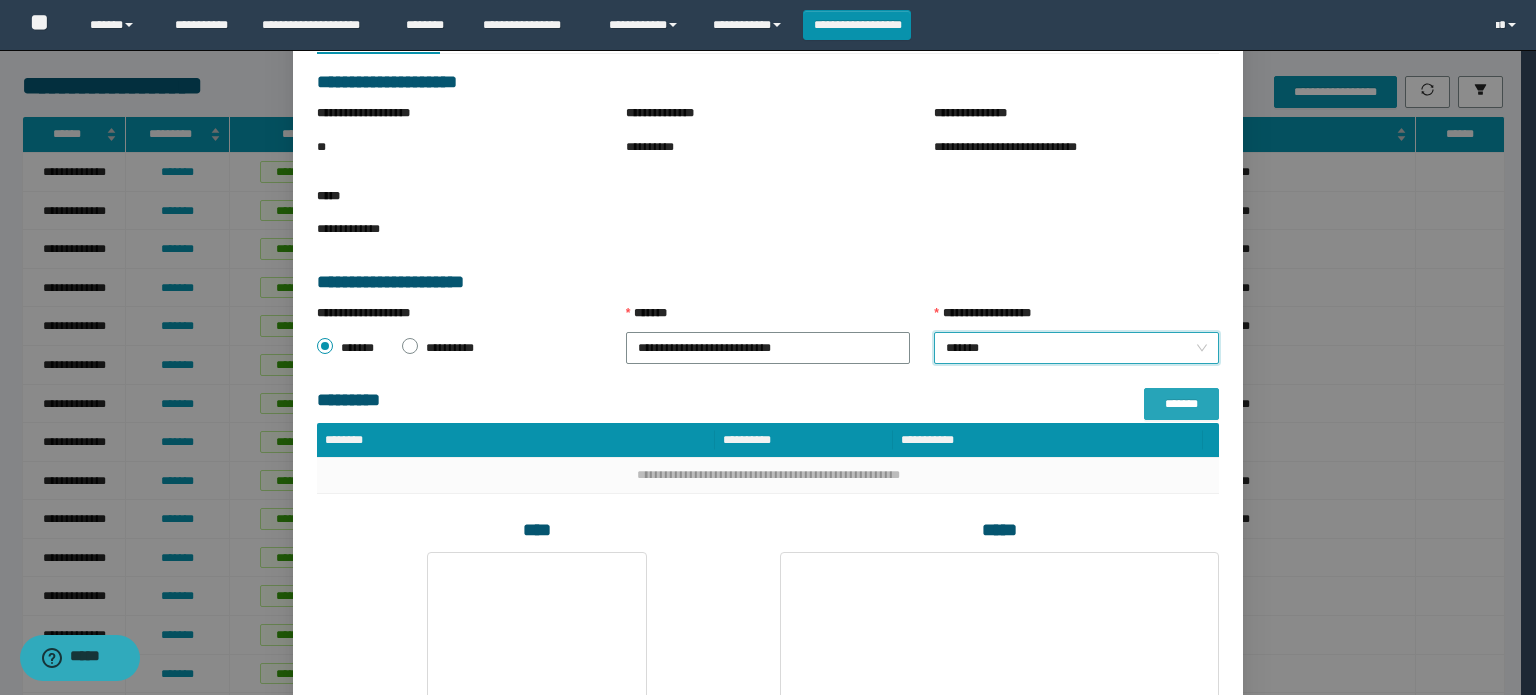 click on "*******" at bounding box center [1181, 404] 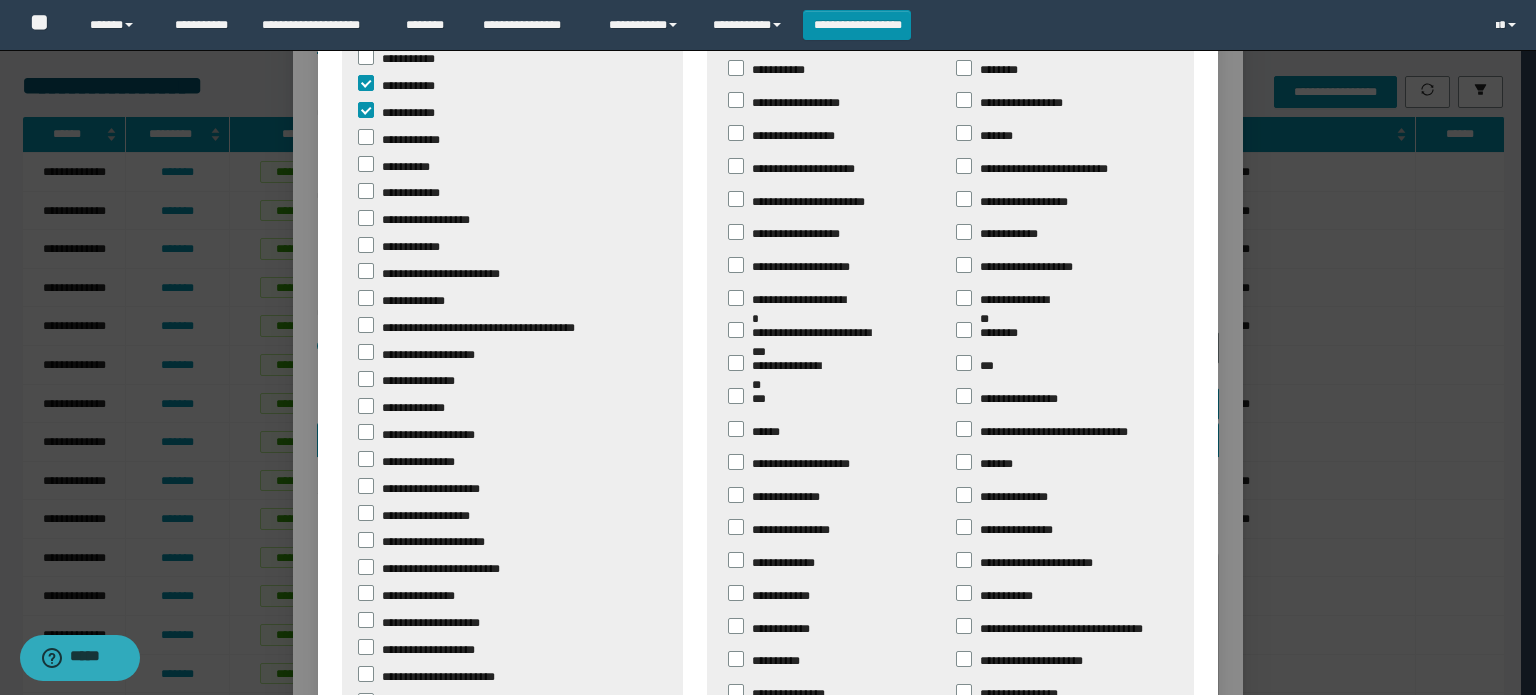 scroll, scrollTop: 400, scrollLeft: 0, axis: vertical 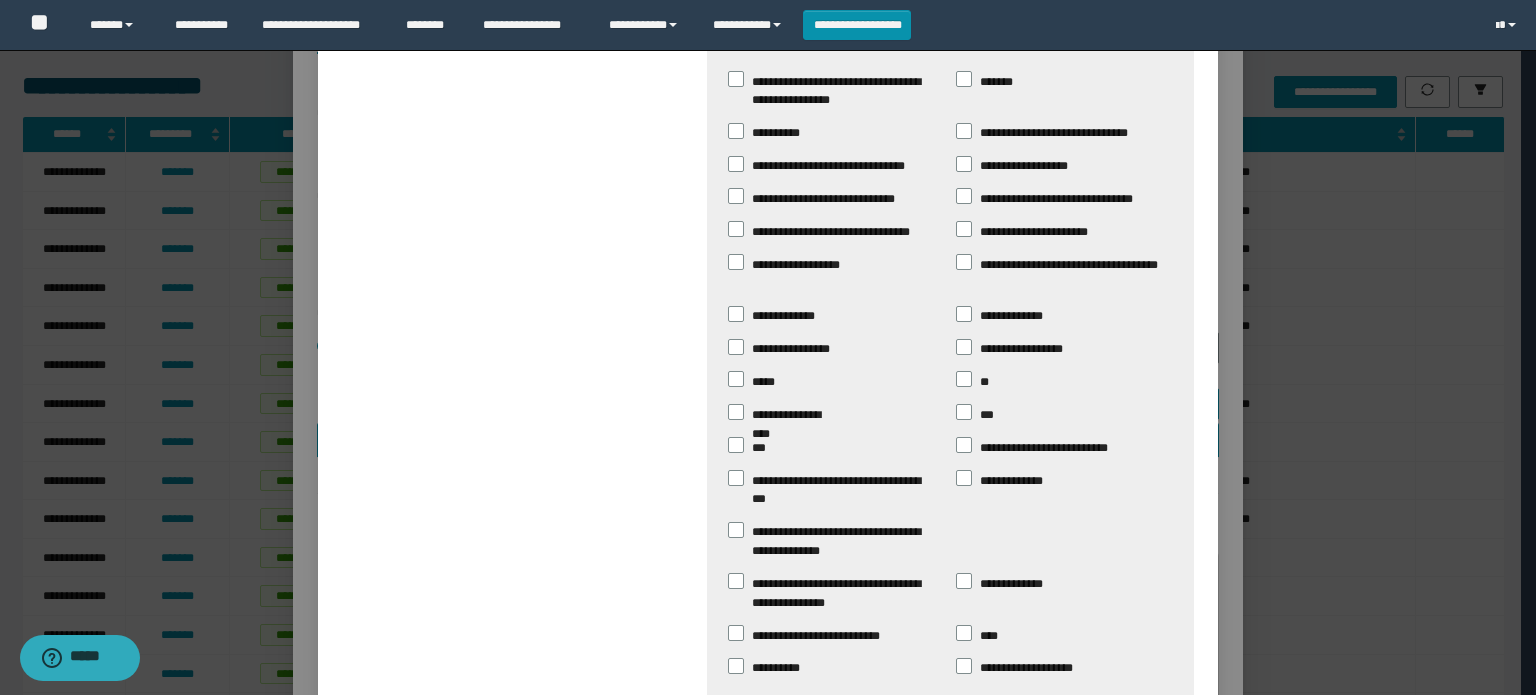 click on "*******" at bounding box center (1092, 762) 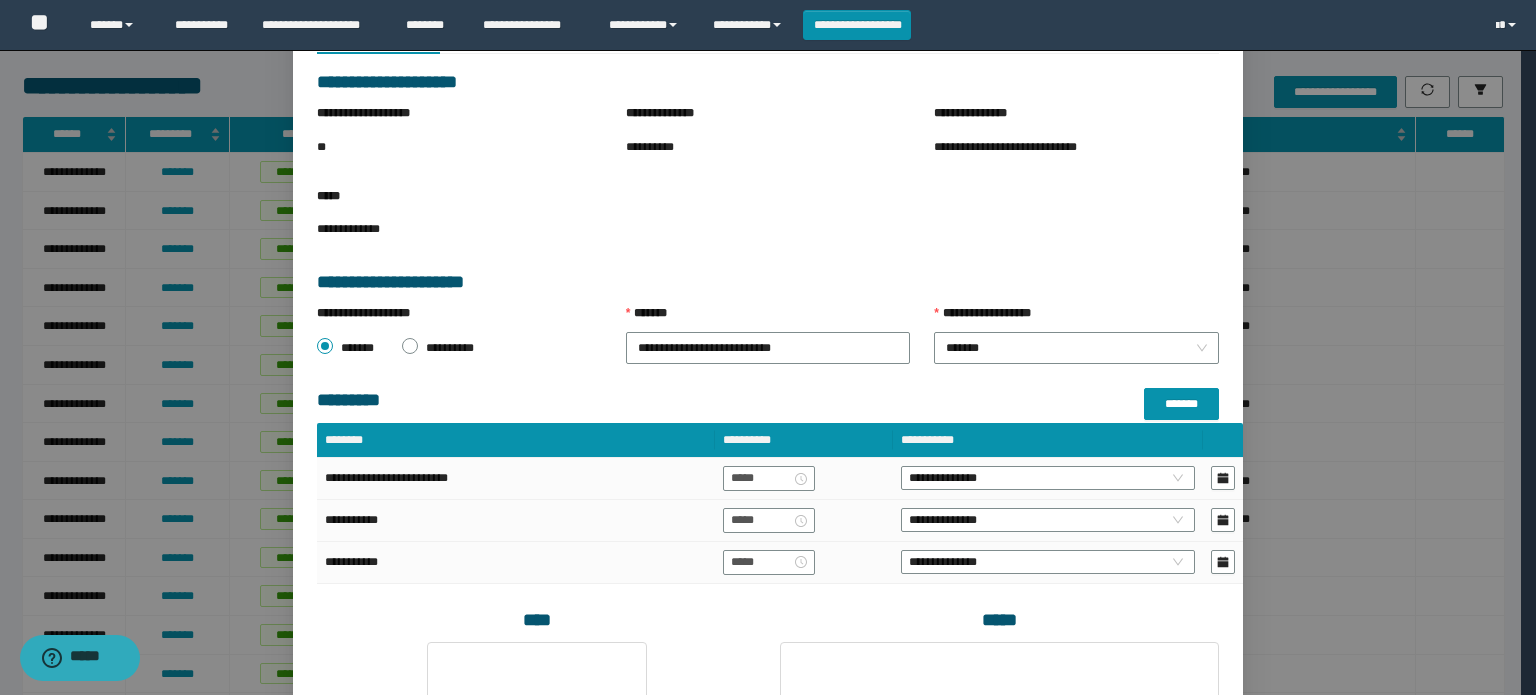 scroll, scrollTop: 1632, scrollLeft: 0, axis: vertical 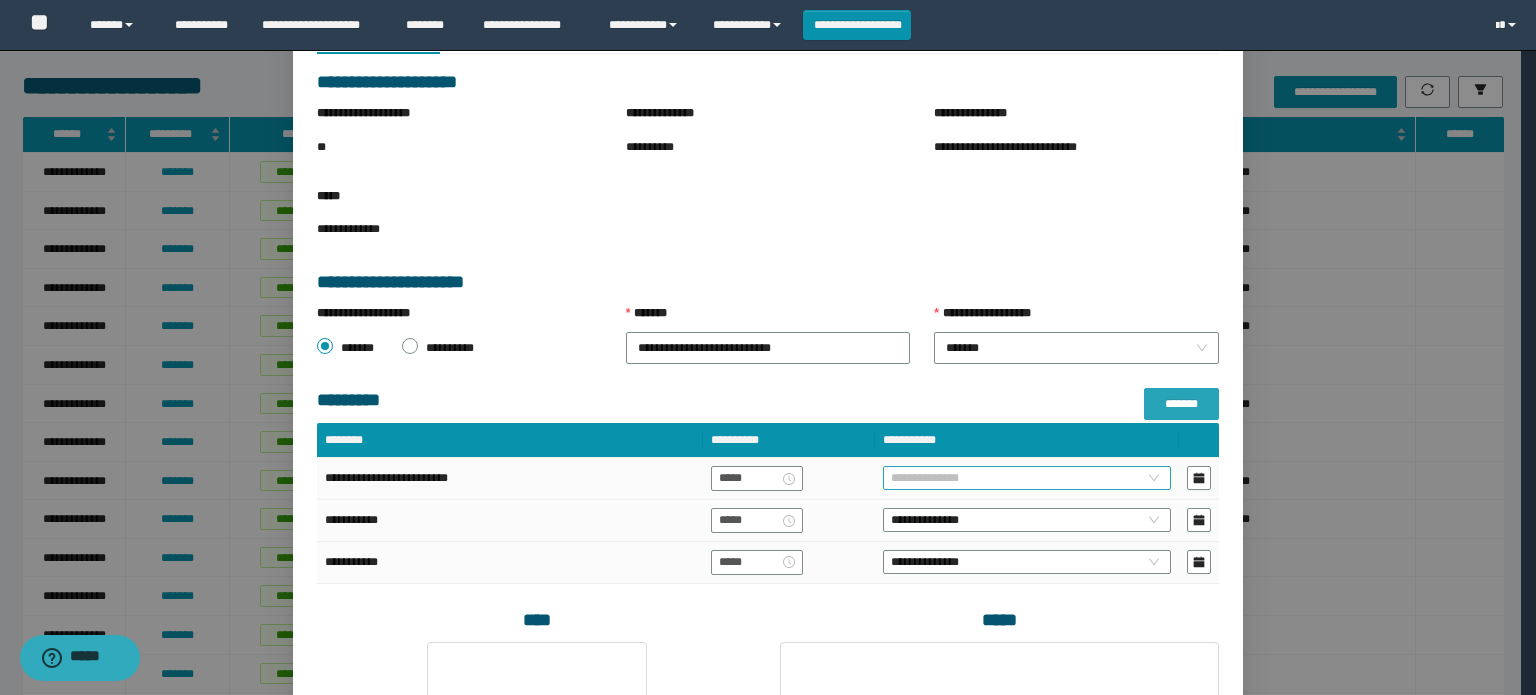 click on "**********" at bounding box center [1027, 478] 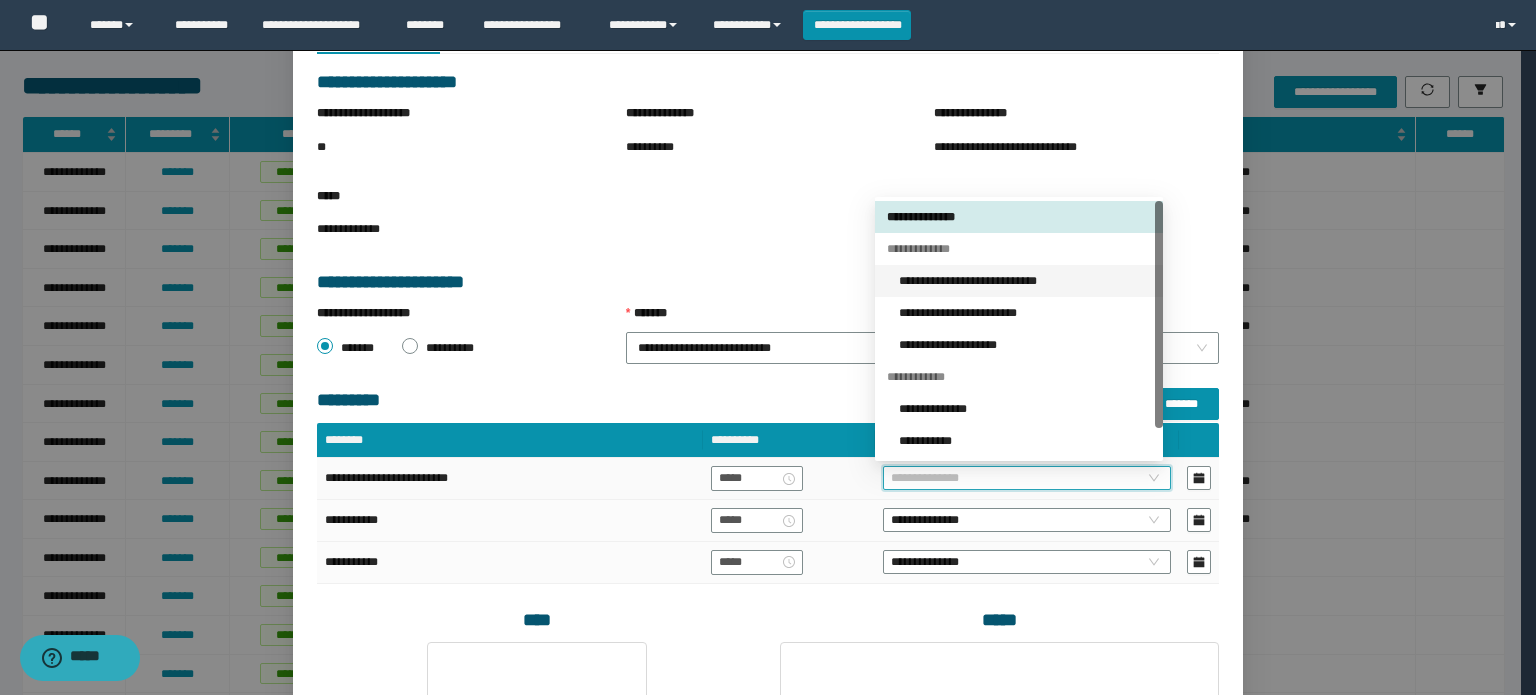 click on "**********" at bounding box center [1025, 281] 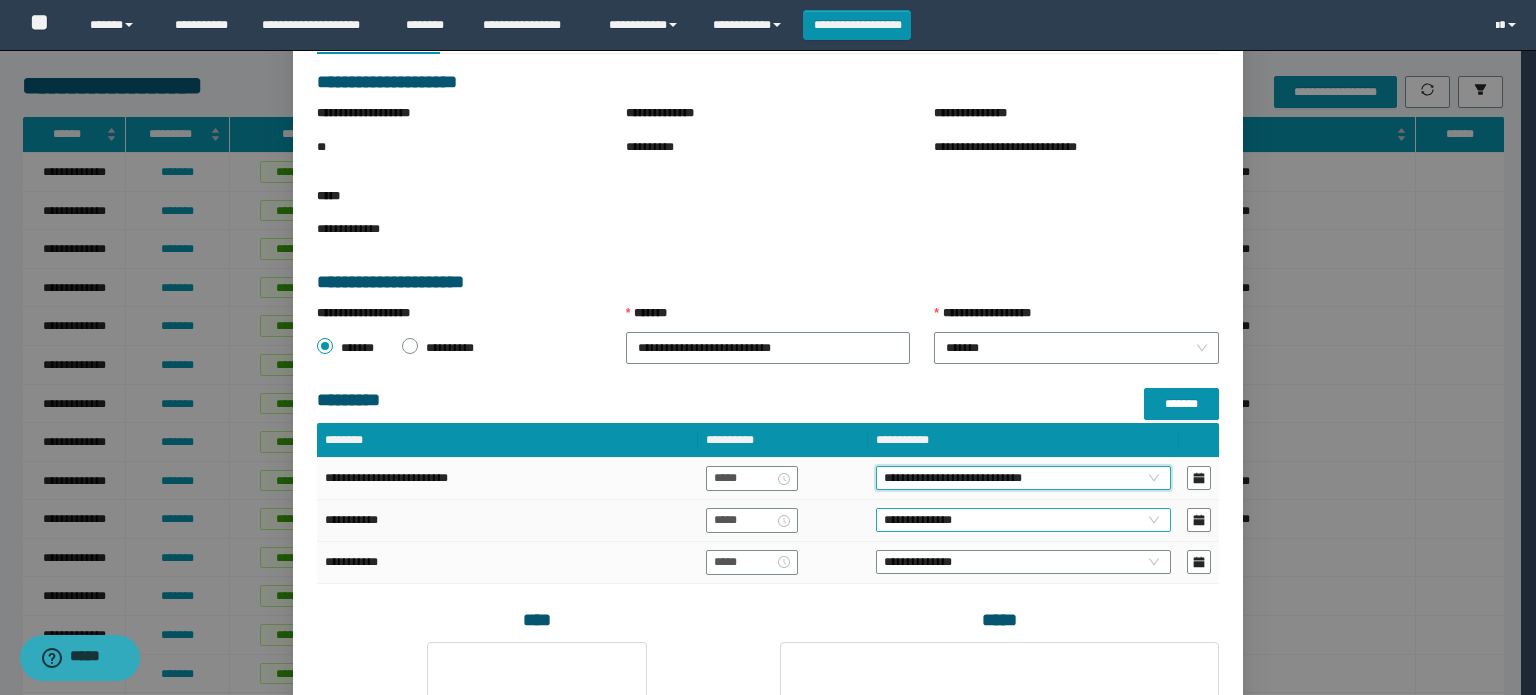 click on "**********" at bounding box center (1023, 520) 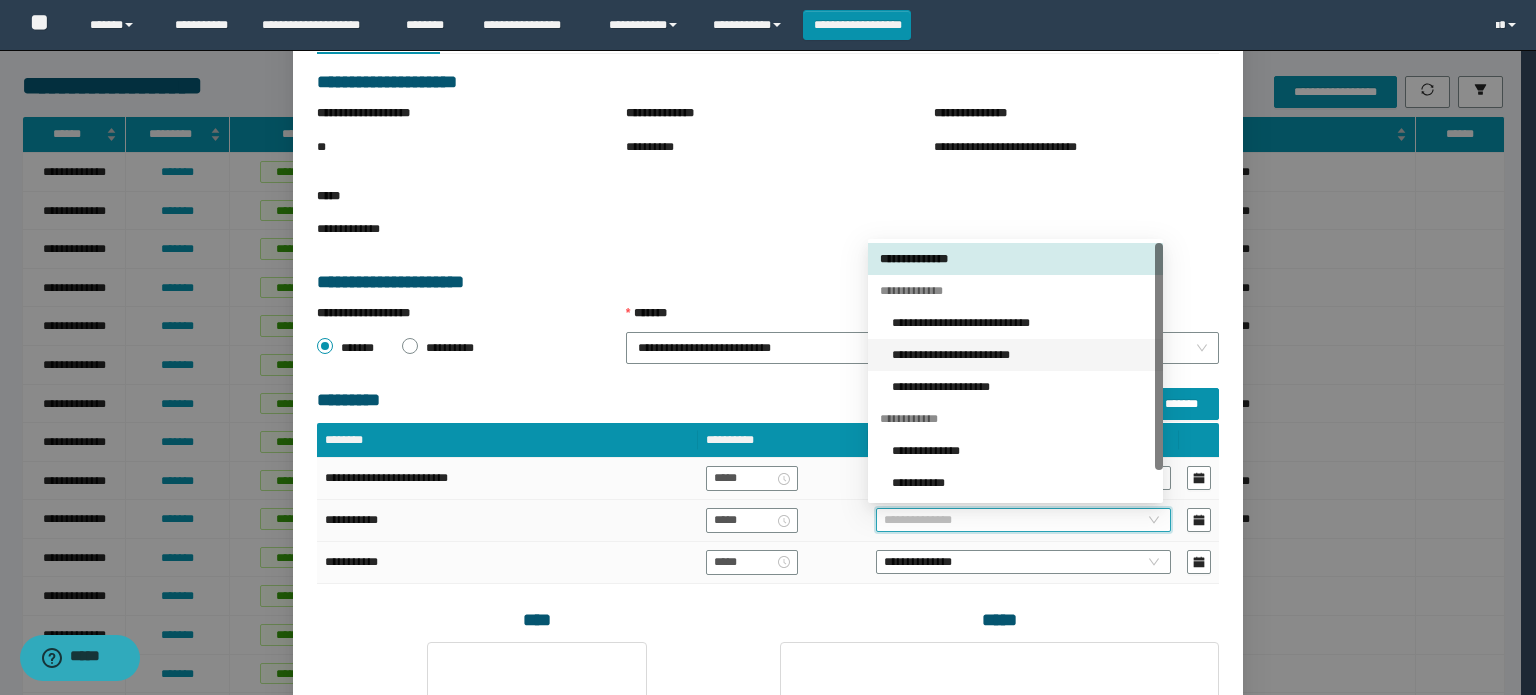 click on "**********" at bounding box center (1021, 355) 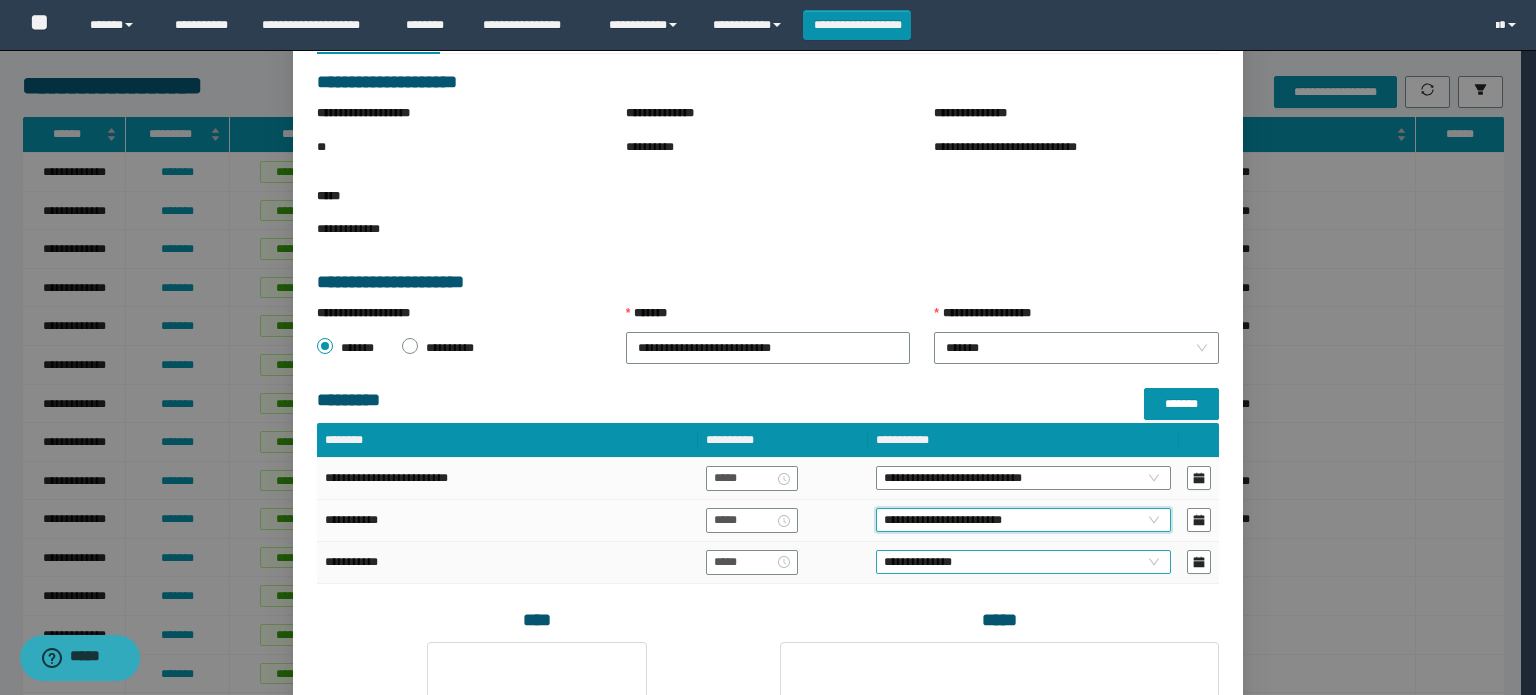 drag, startPoint x: 942, startPoint y: 571, endPoint x: 932, endPoint y: 568, distance: 10.440307 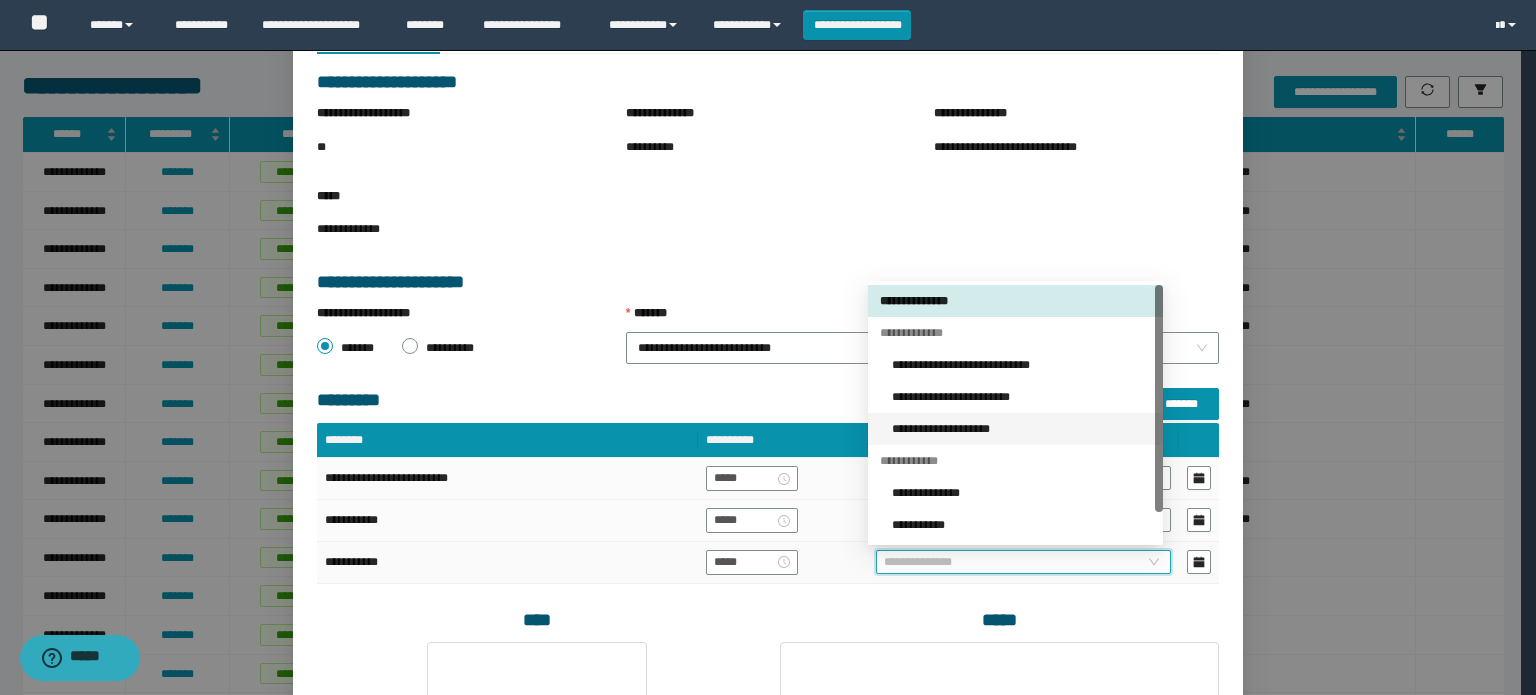 click on "**********" at bounding box center (1015, 429) 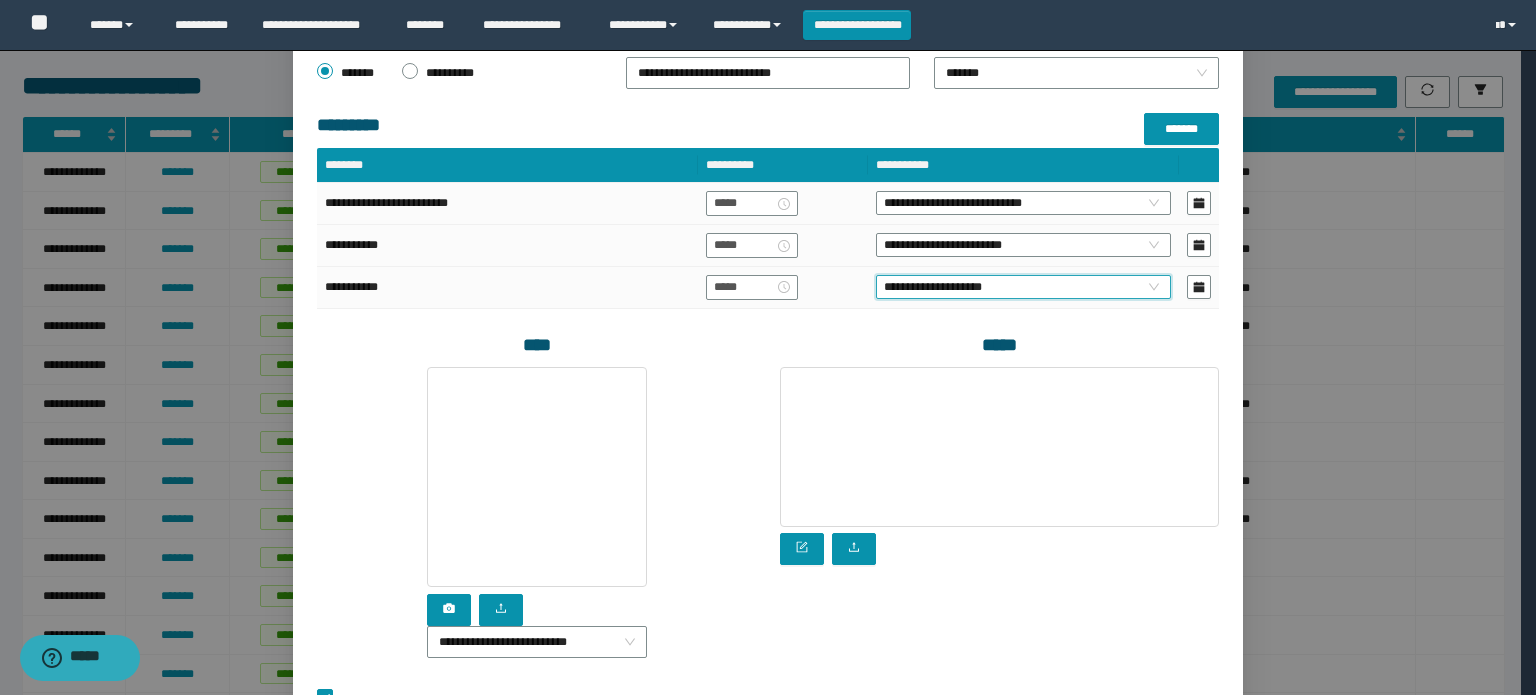 scroll, scrollTop: 516, scrollLeft: 0, axis: vertical 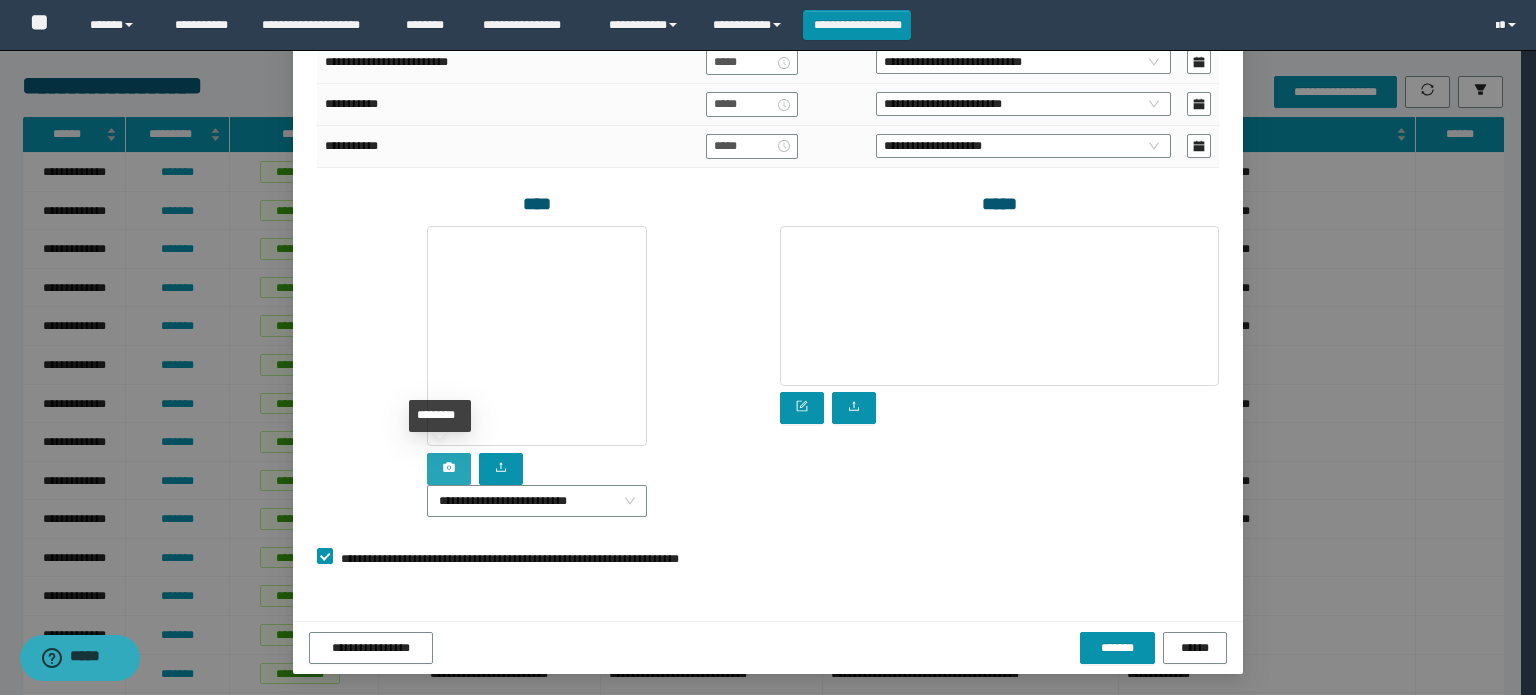 click 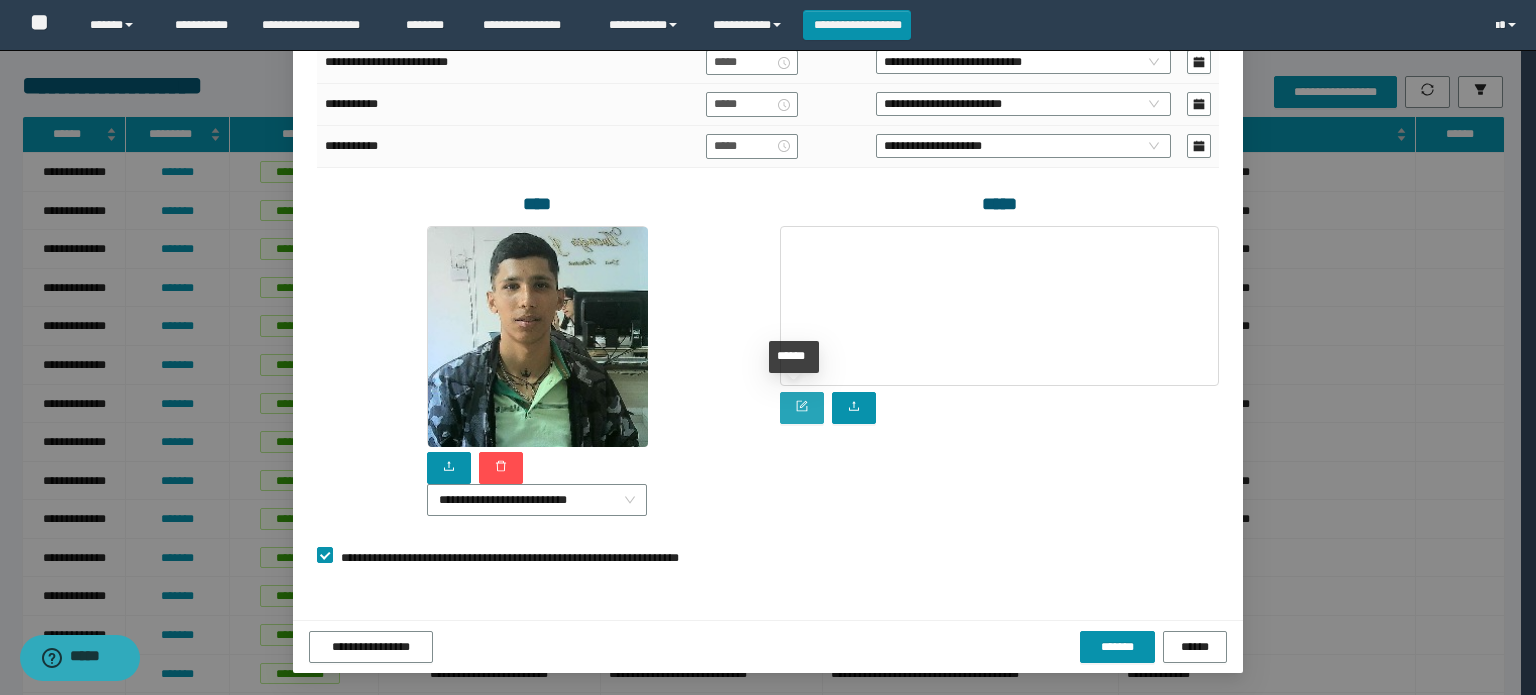 click 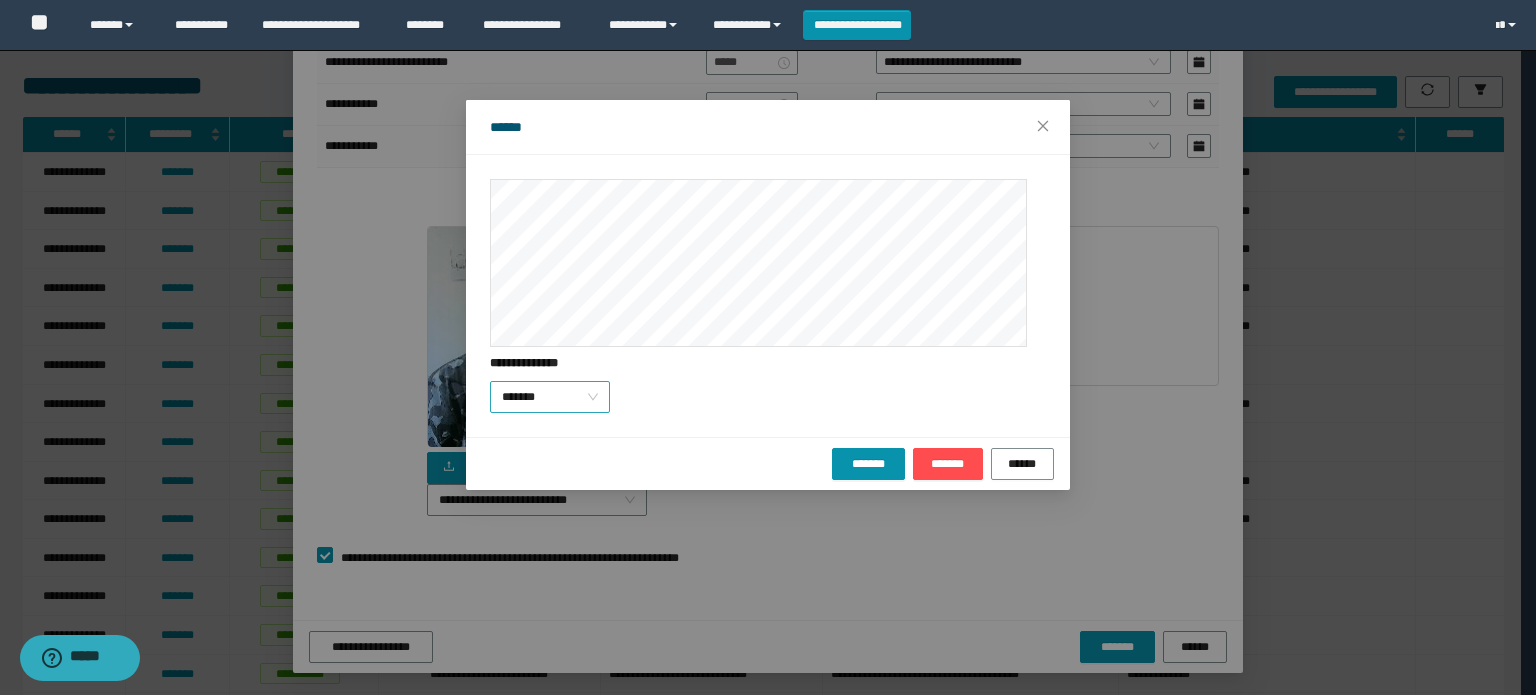 click on "*******" at bounding box center [550, 397] 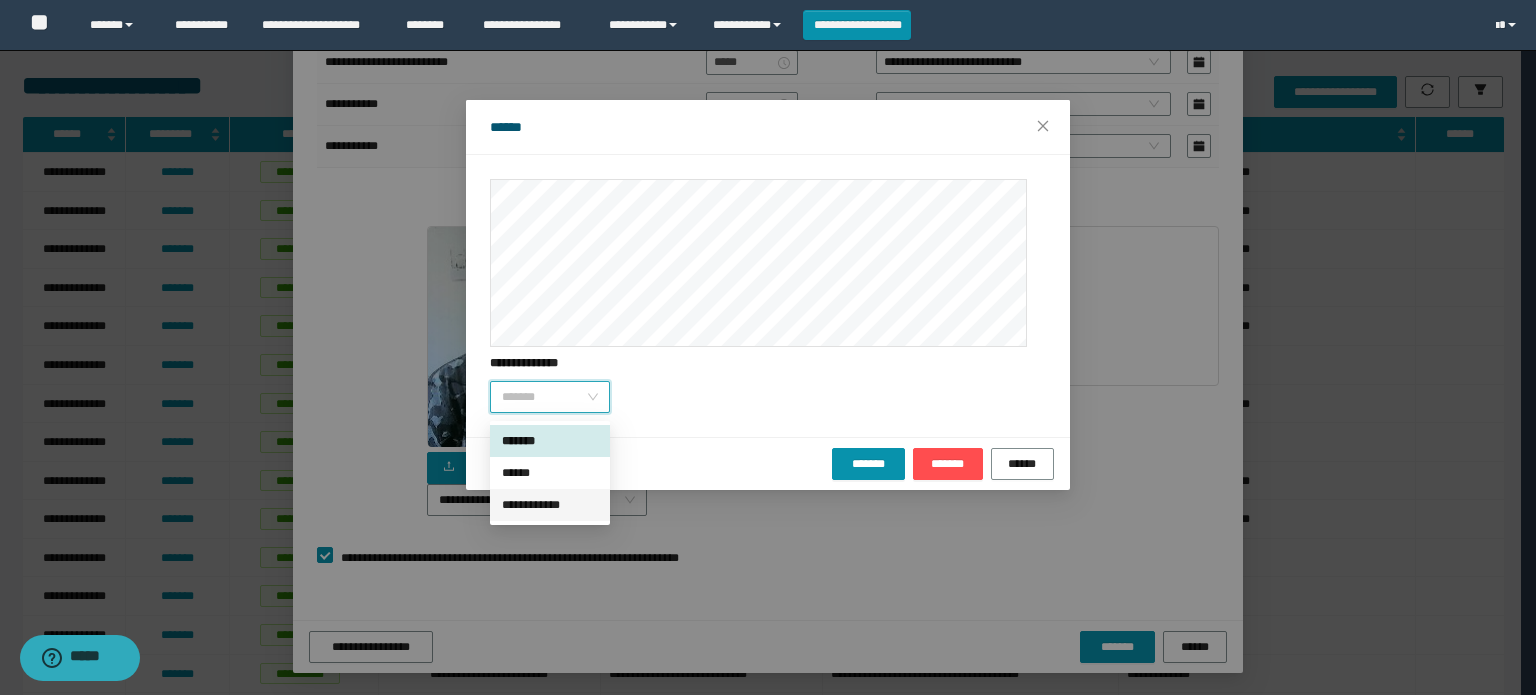 click on "**********" at bounding box center [550, 505] 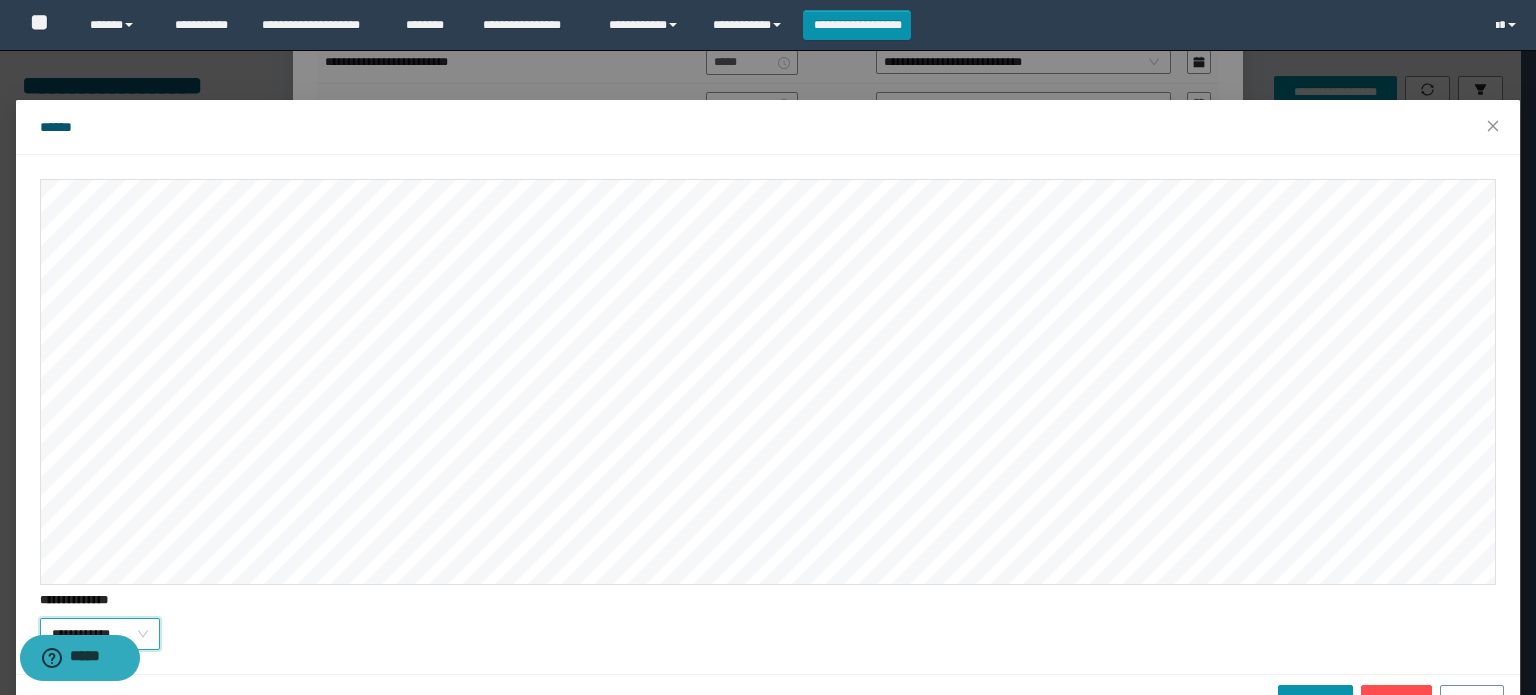 click on "**********" at bounding box center (768, 347) 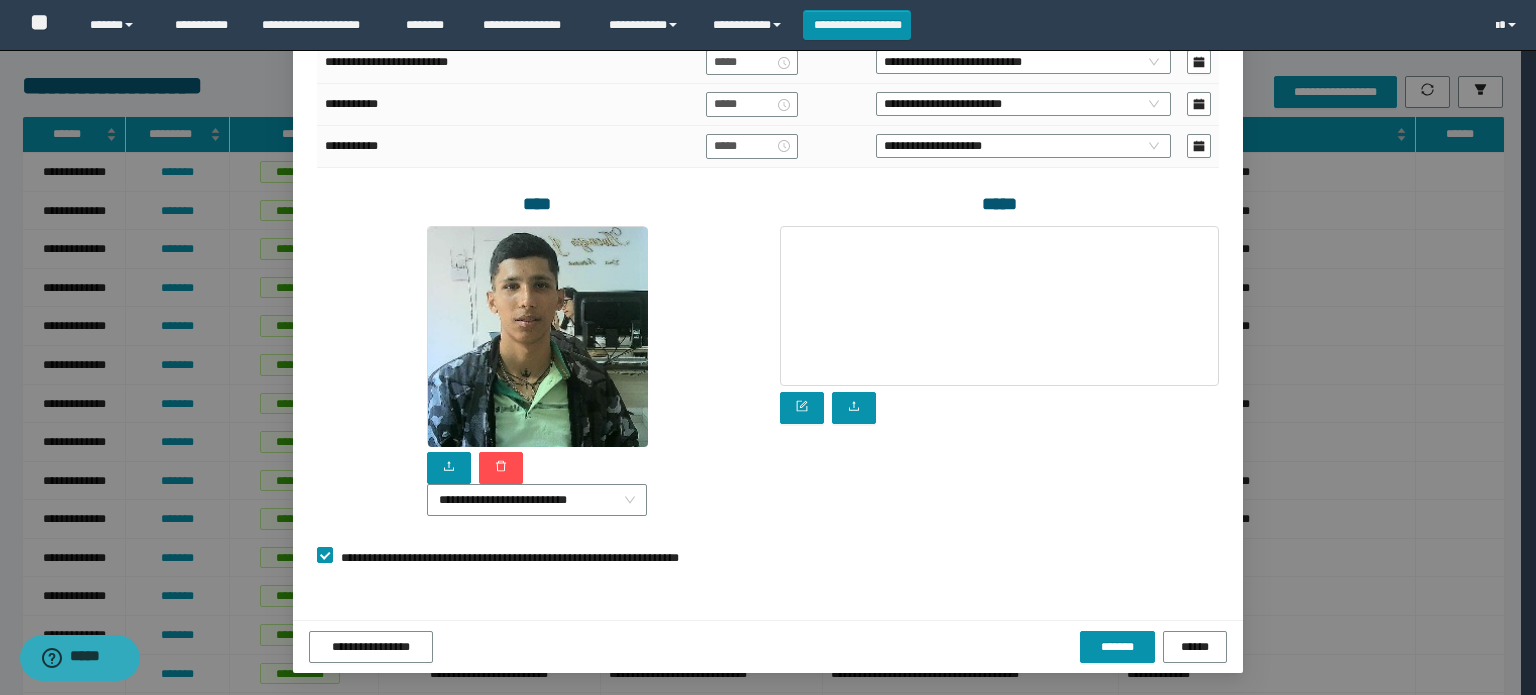 click on "**********" at bounding box center [768, 347] 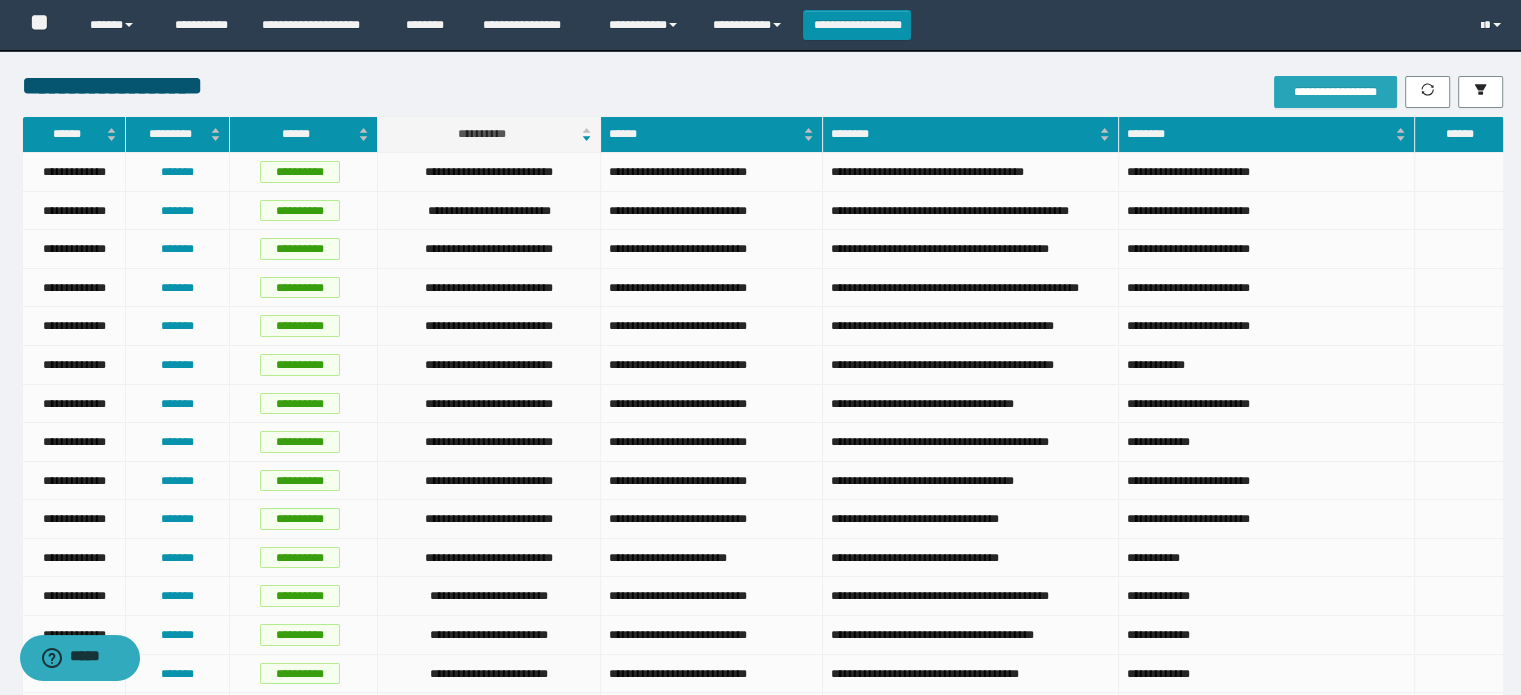 click on "**********" at bounding box center (1335, 92) 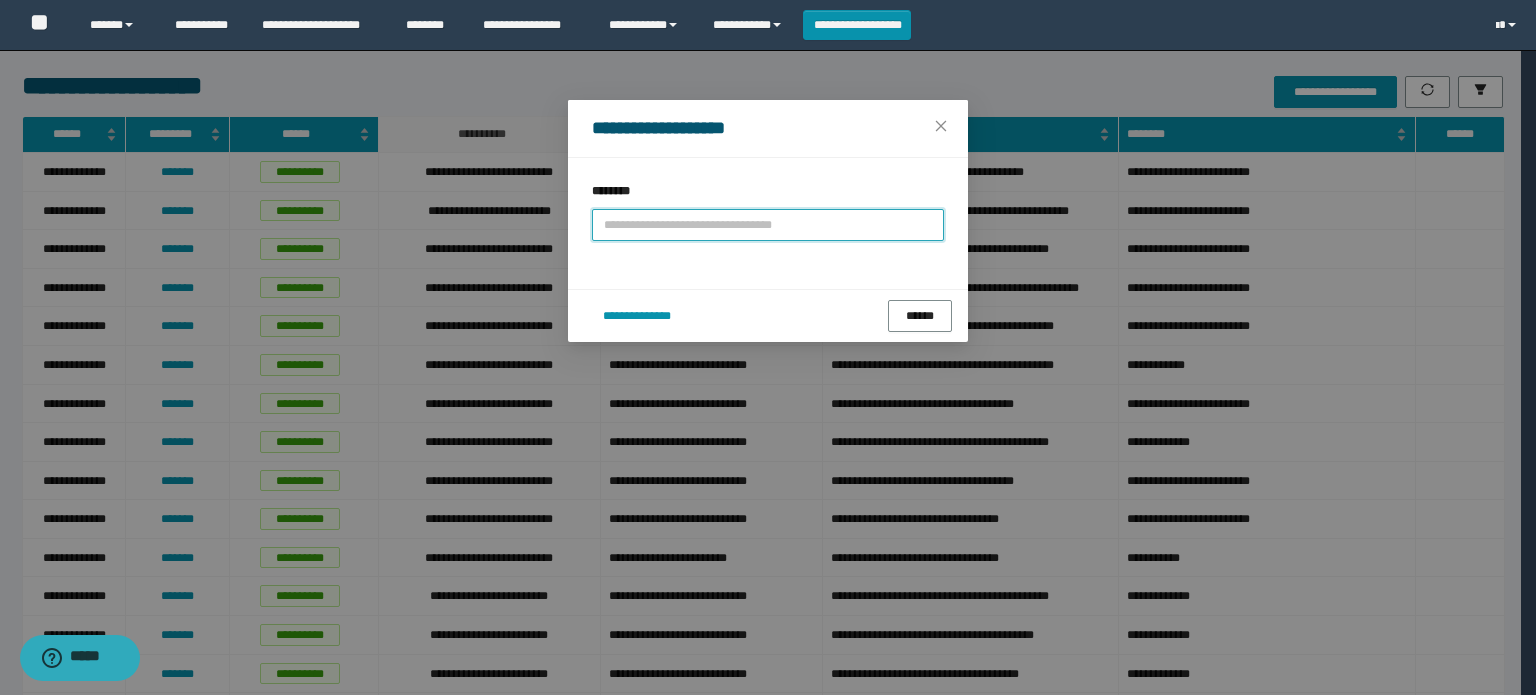 click at bounding box center (768, 225) 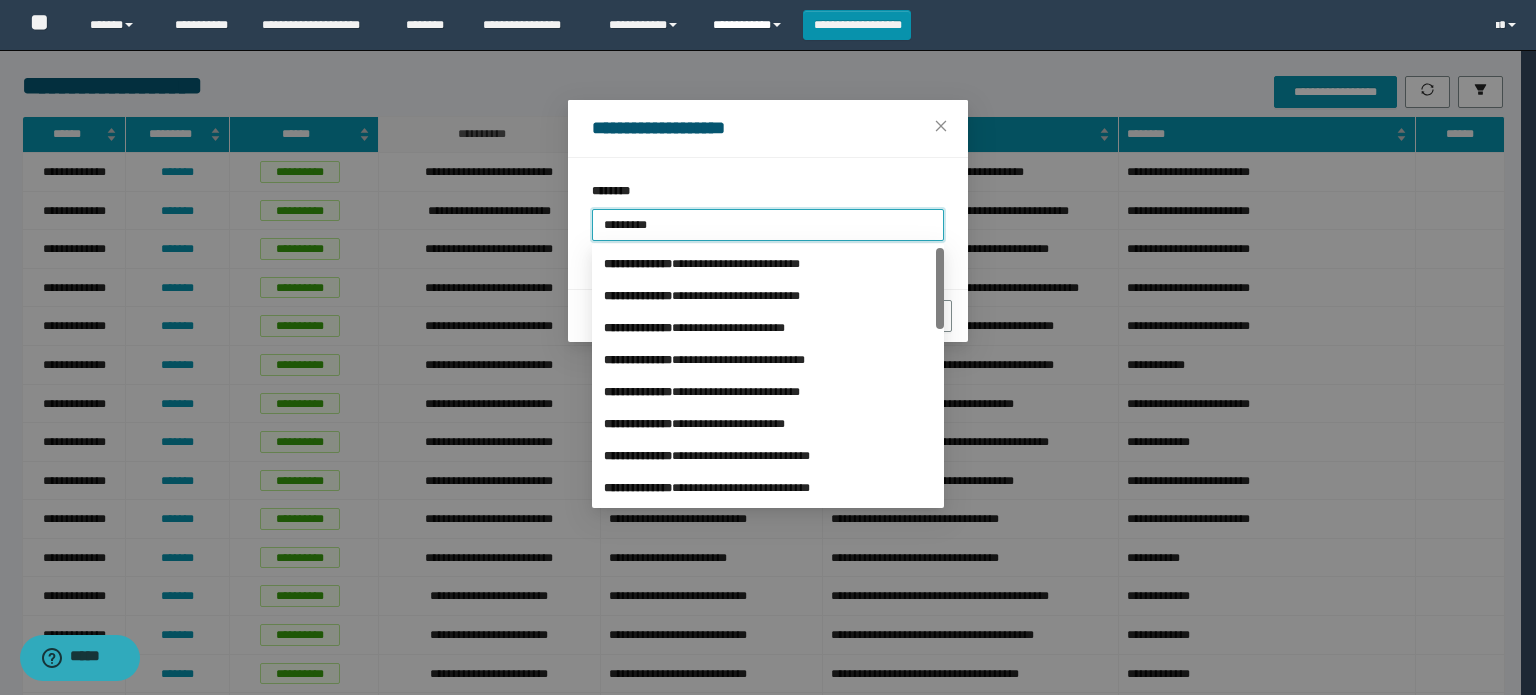 type on "**********" 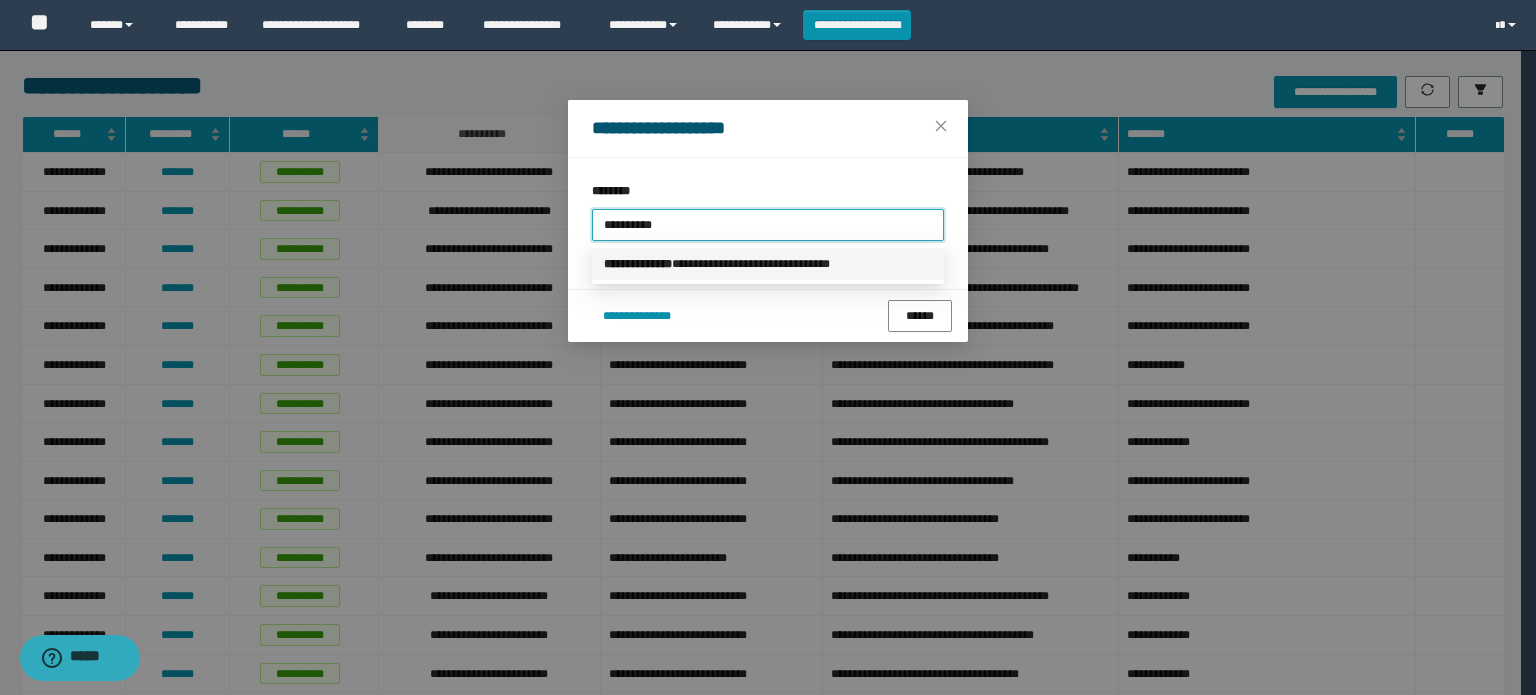 click on "**********" at bounding box center [768, 264] 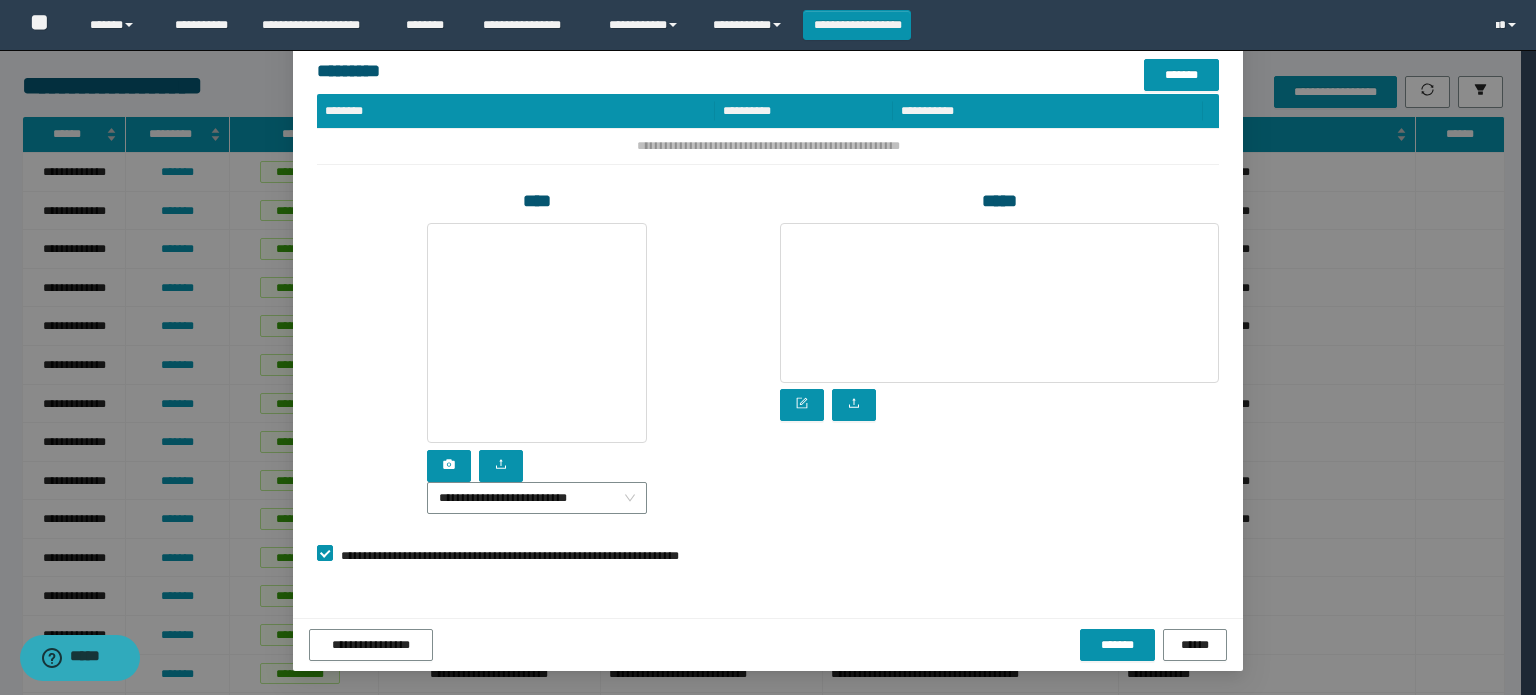 scroll, scrollTop: 425, scrollLeft: 0, axis: vertical 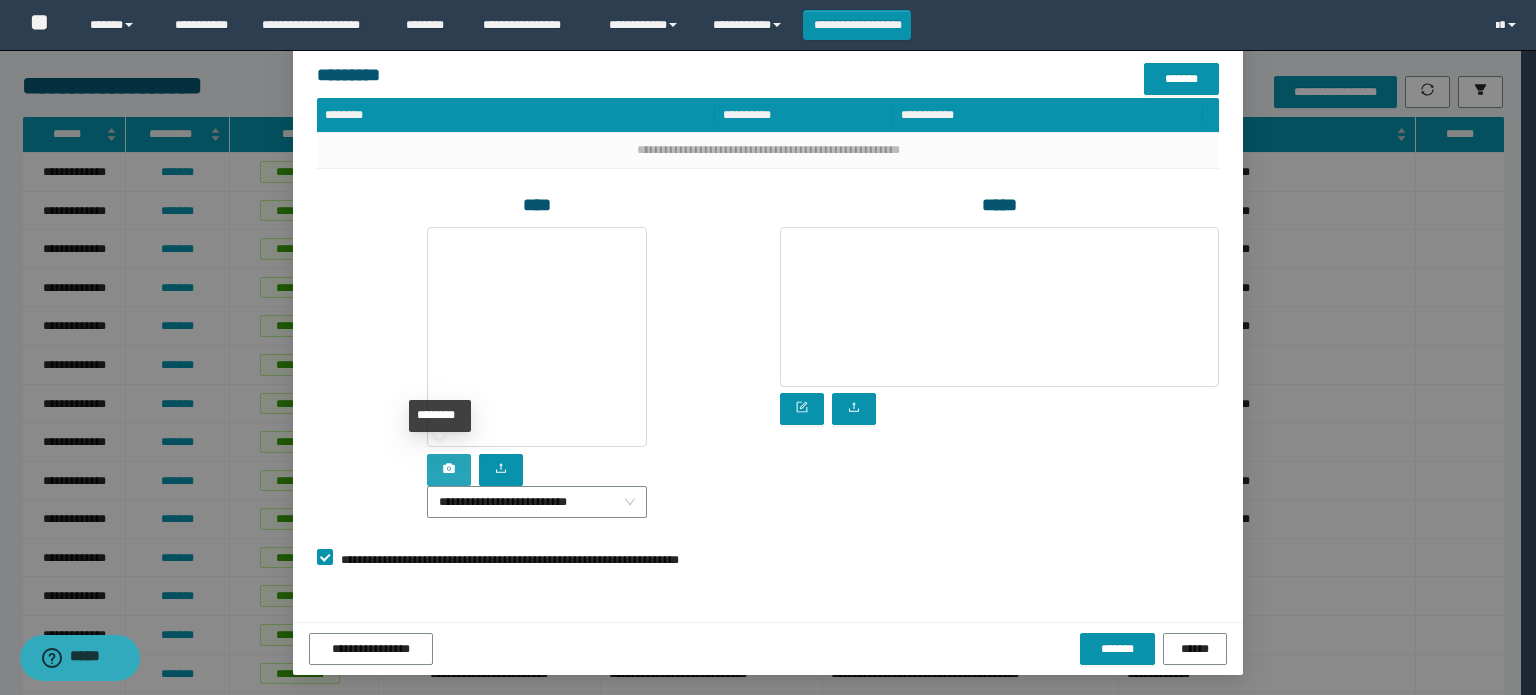 click 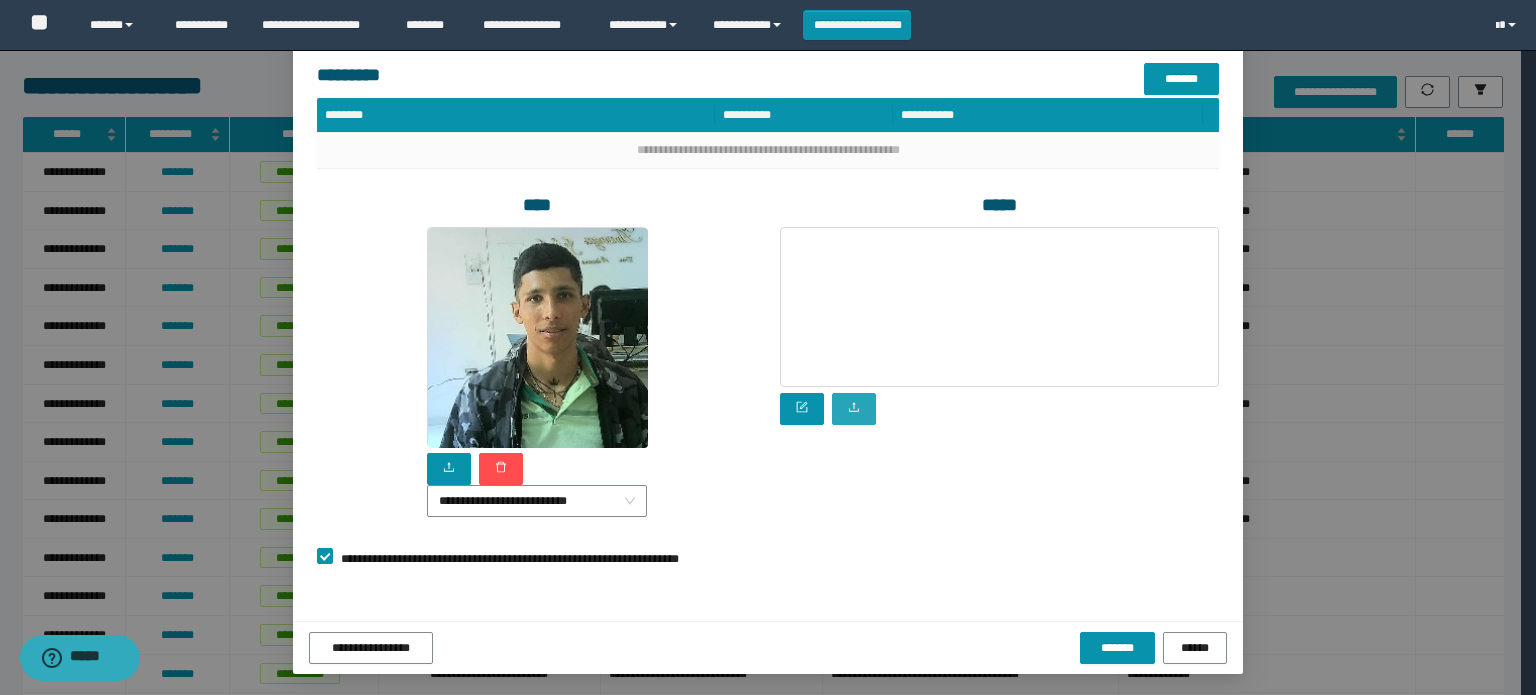 click 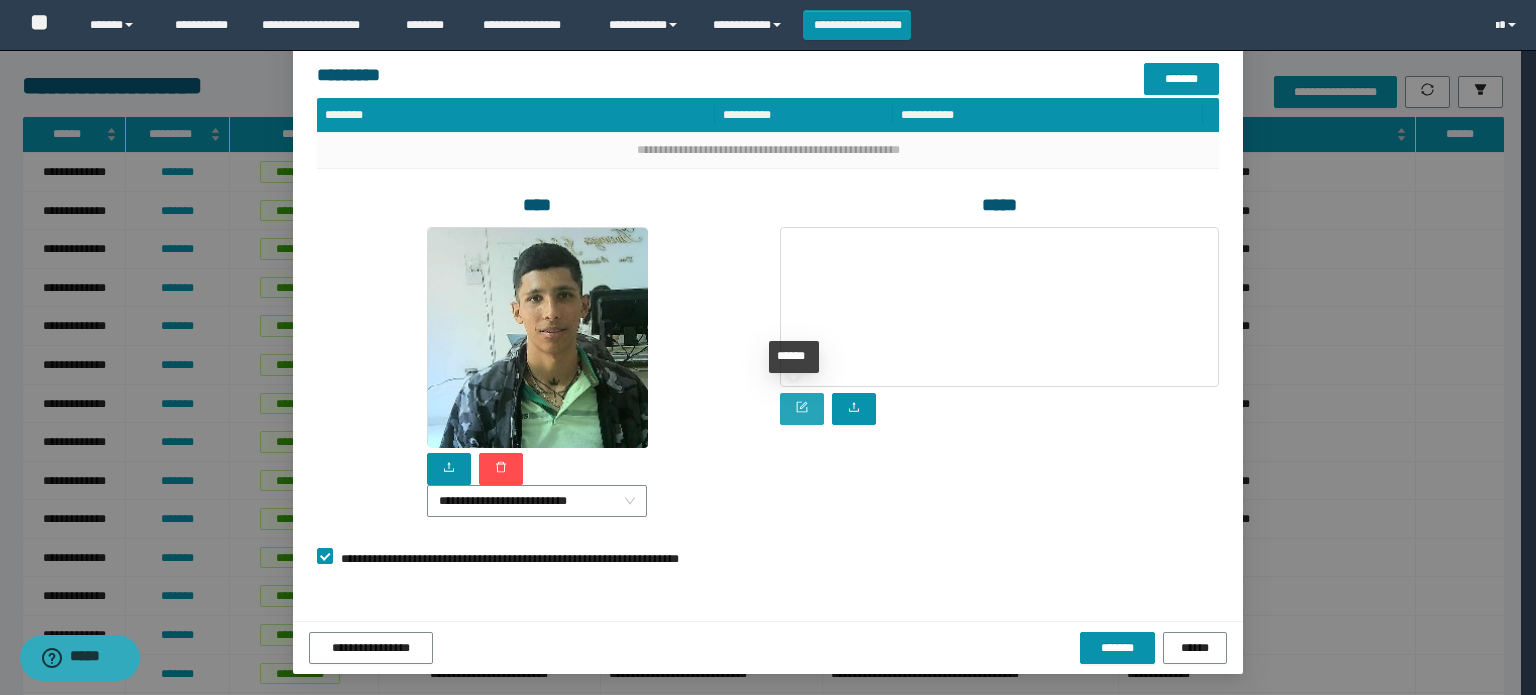 click at bounding box center (802, 409) 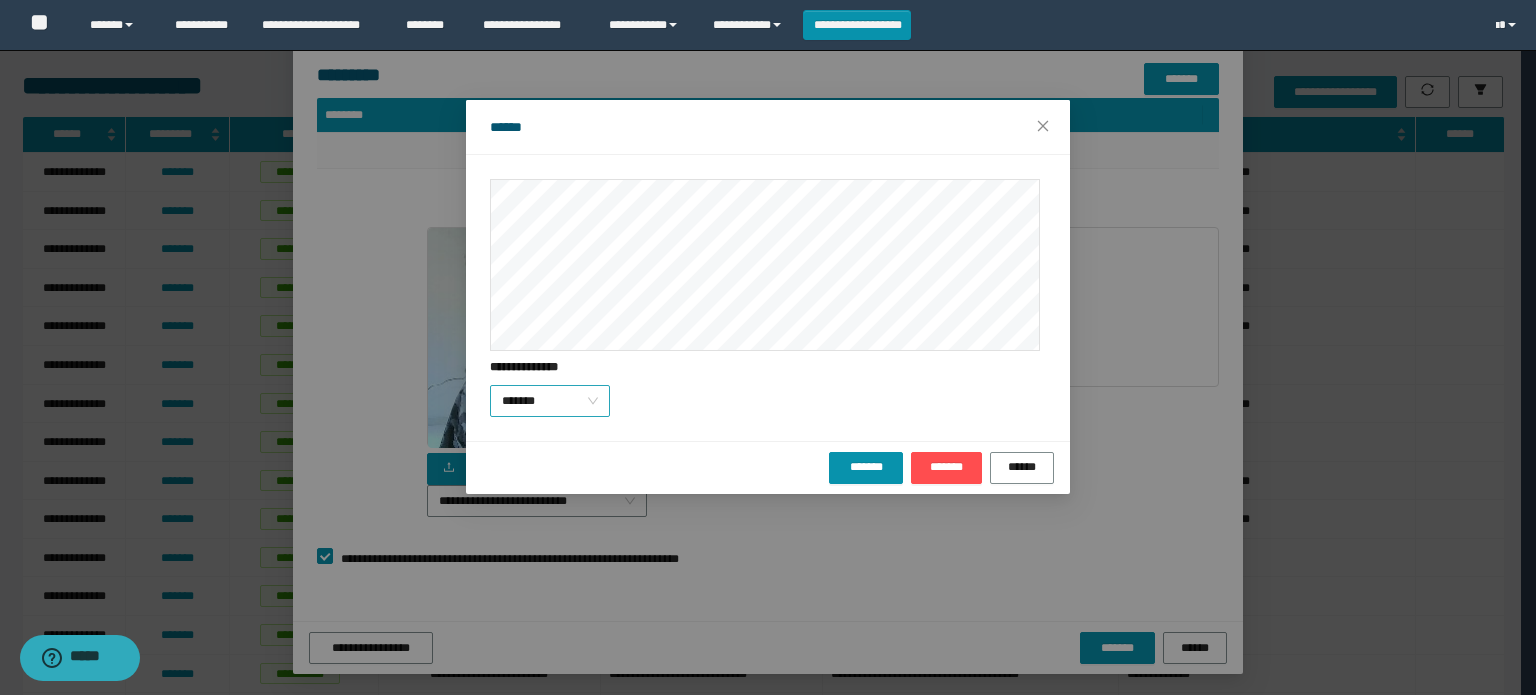 click on "*******" at bounding box center (550, 401) 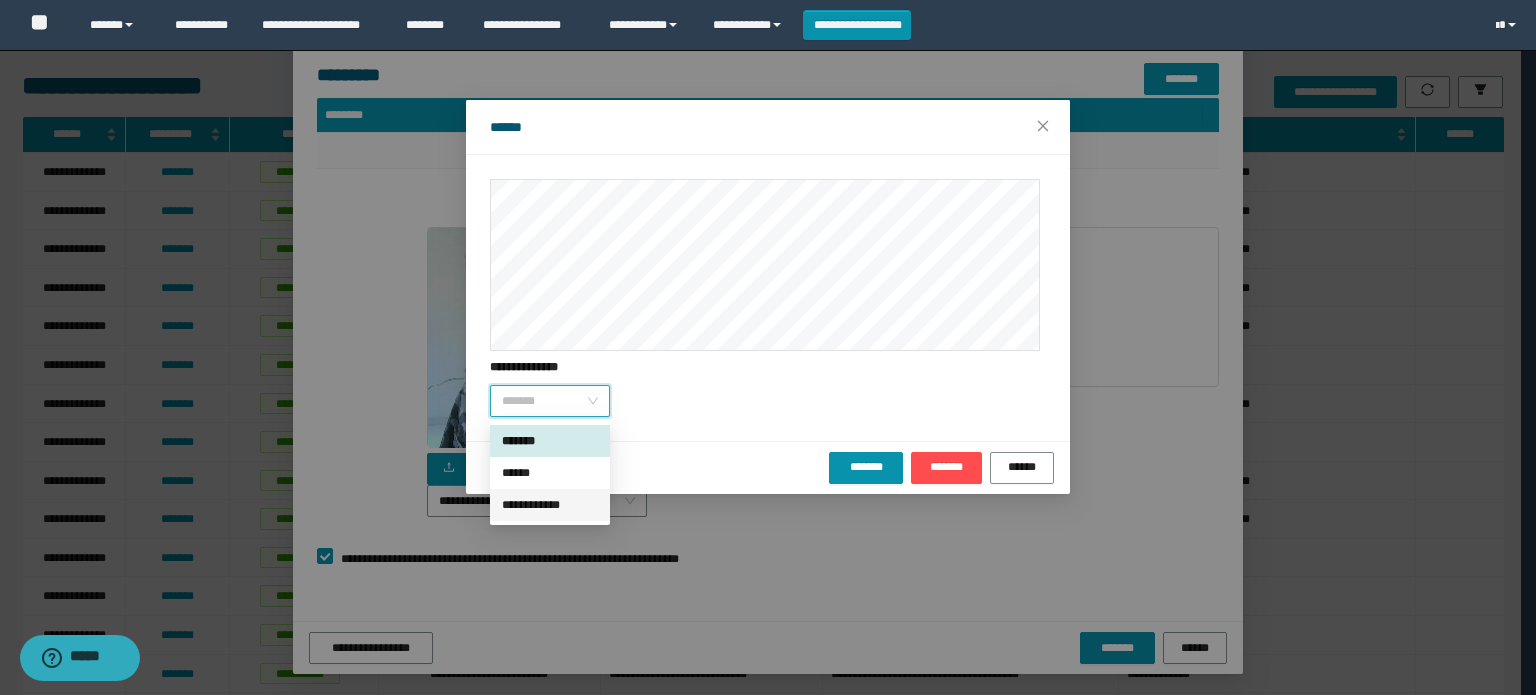 click on "**********" at bounding box center (550, 505) 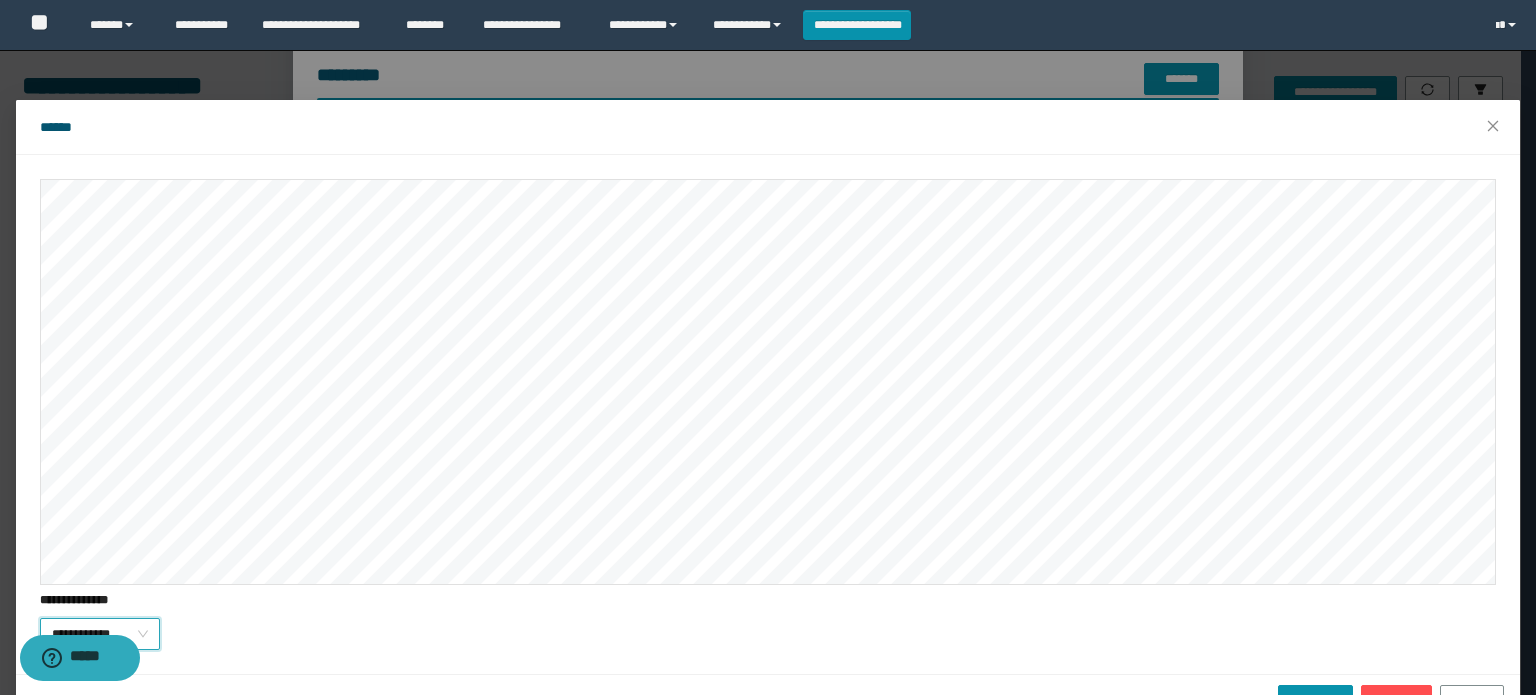 scroll, scrollTop: 54, scrollLeft: 0, axis: vertical 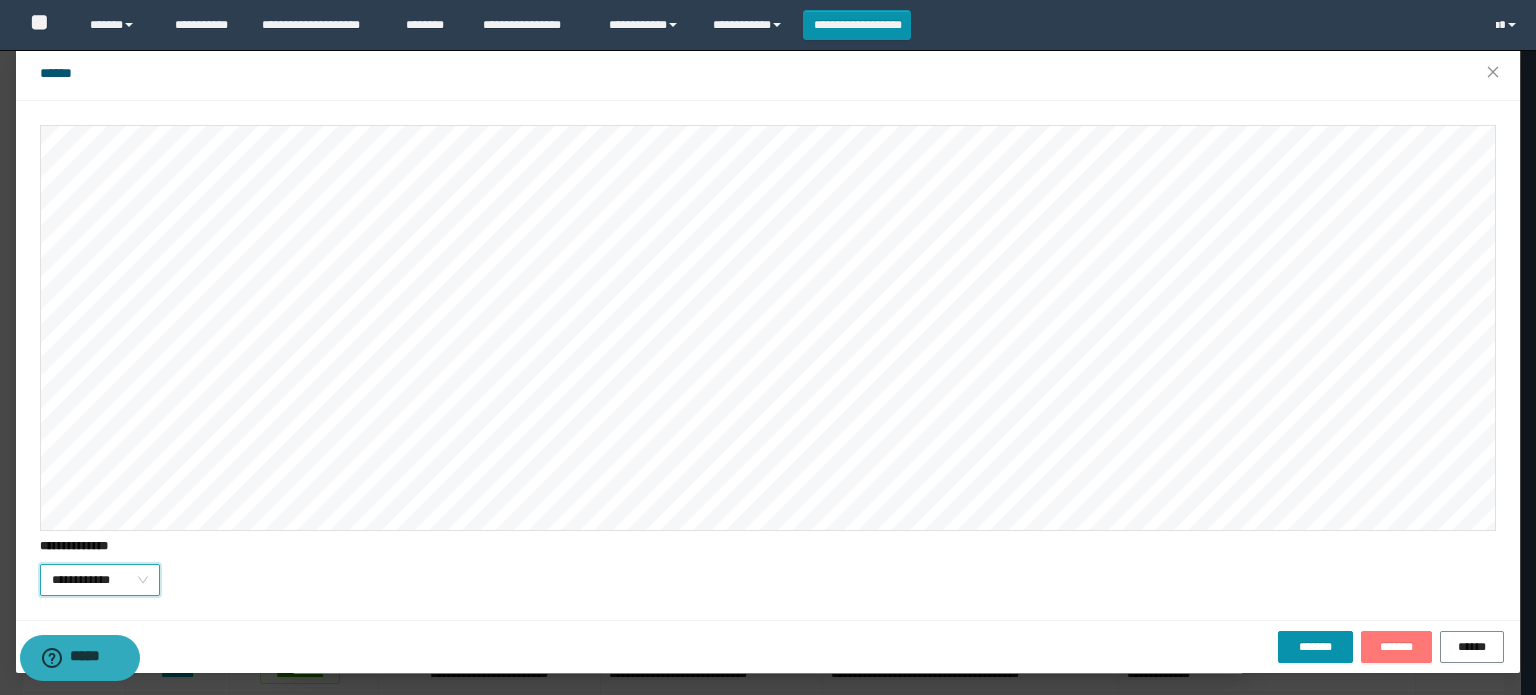 click on "*******" at bounding box center [1396, 647] 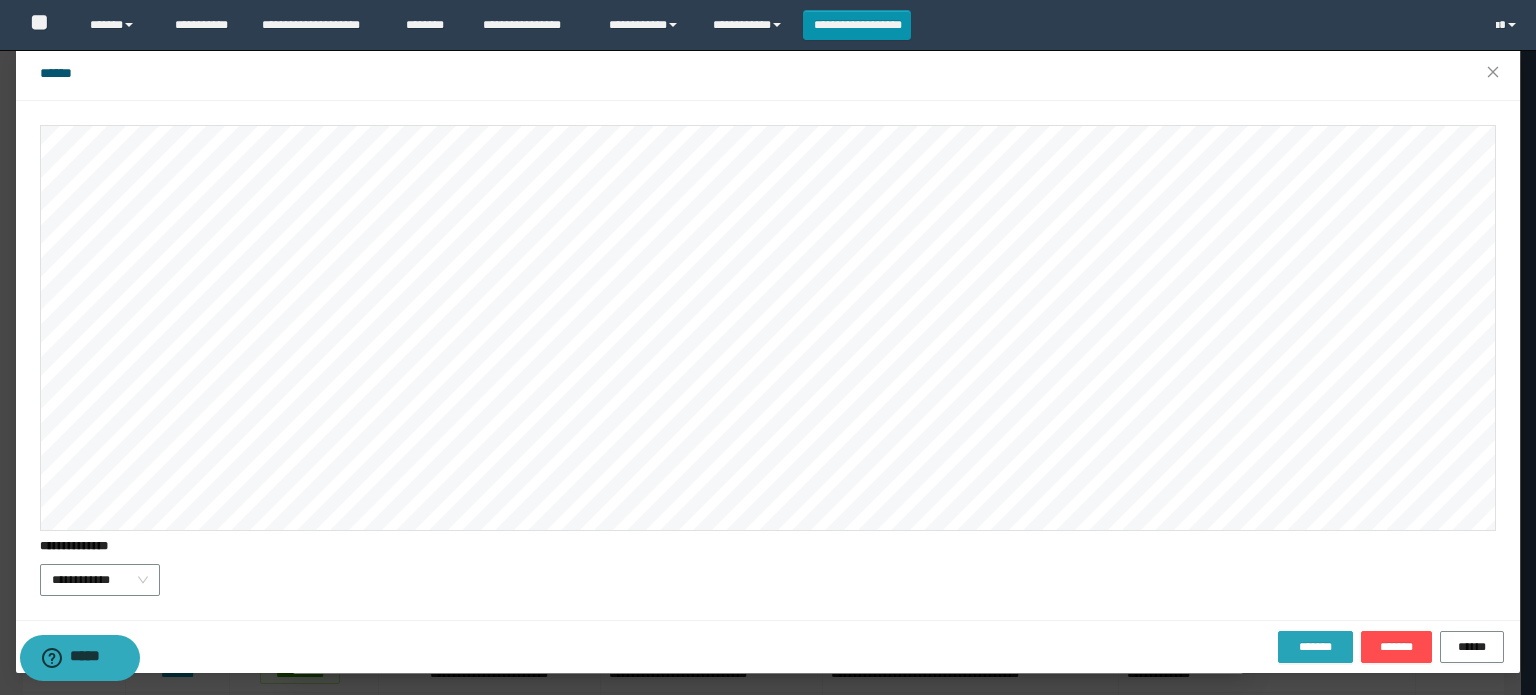 click on "*******" at bounding box center (1315, 647) 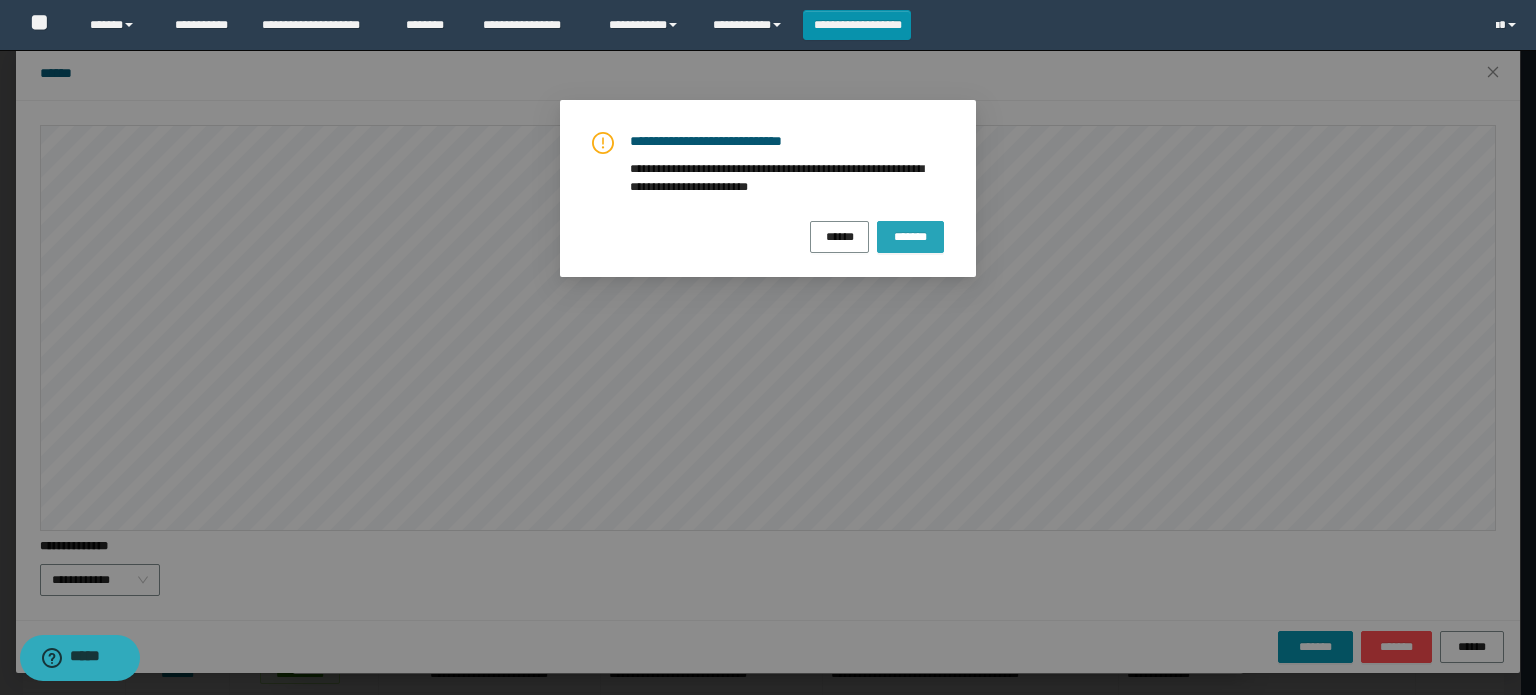 click on "*******" at bounding box center [910, 236] 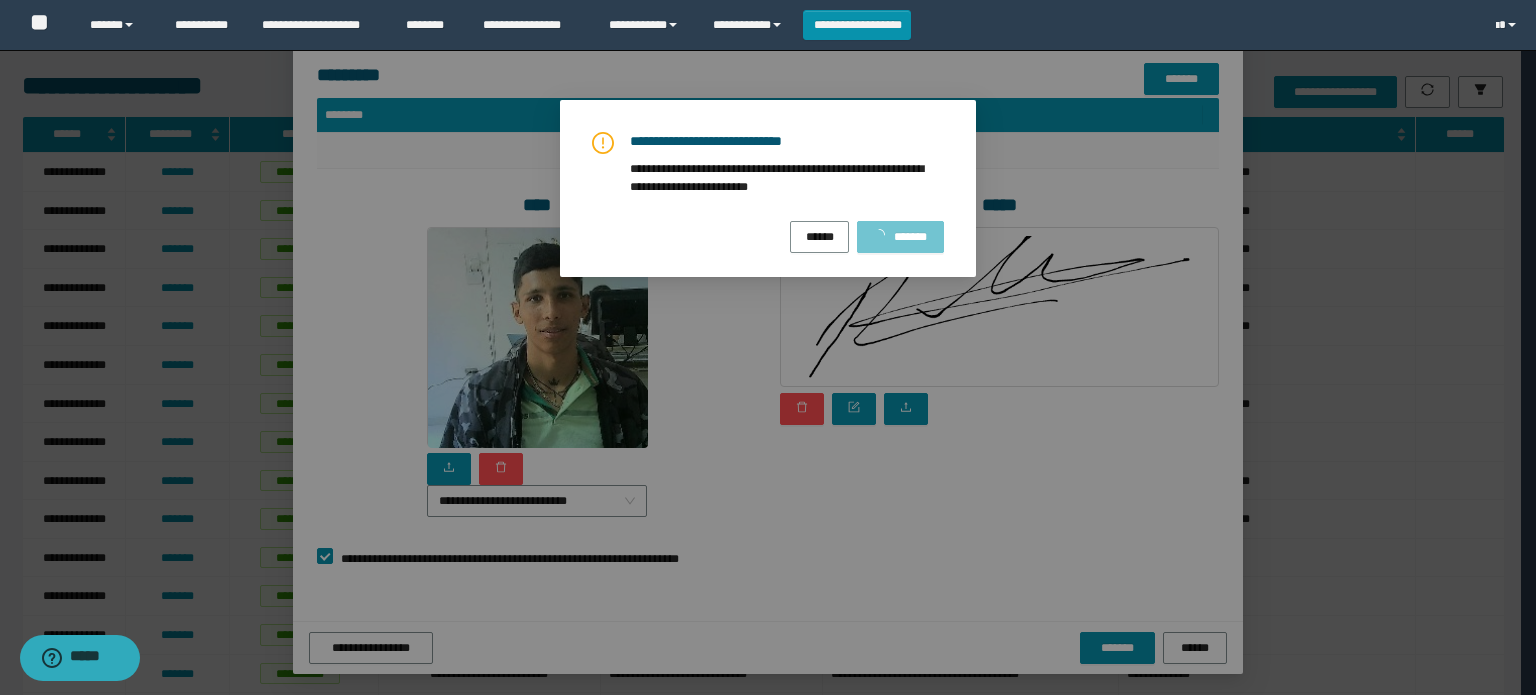 scroll, scrollTop: 0, scrollLeft: 0, axis: both 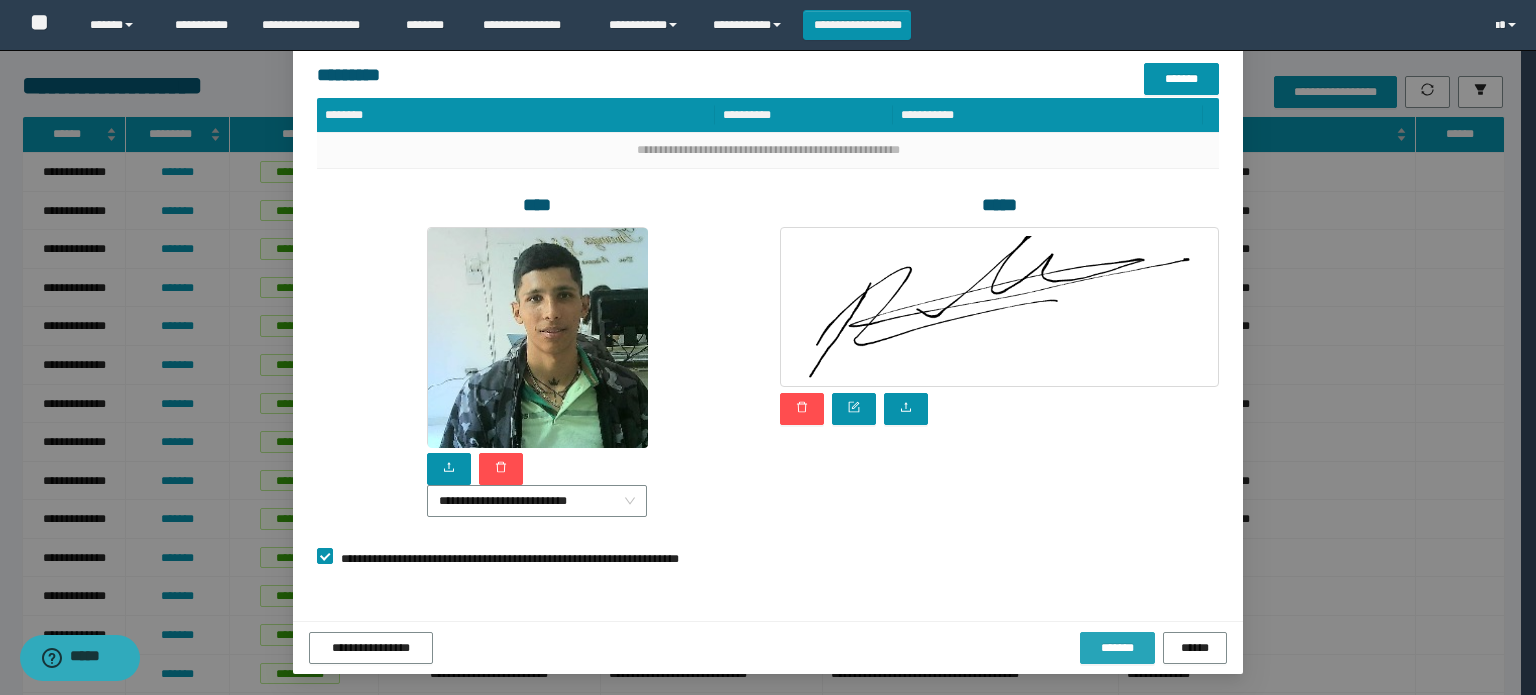 click on "*******" at bounding box center [1117, 648] 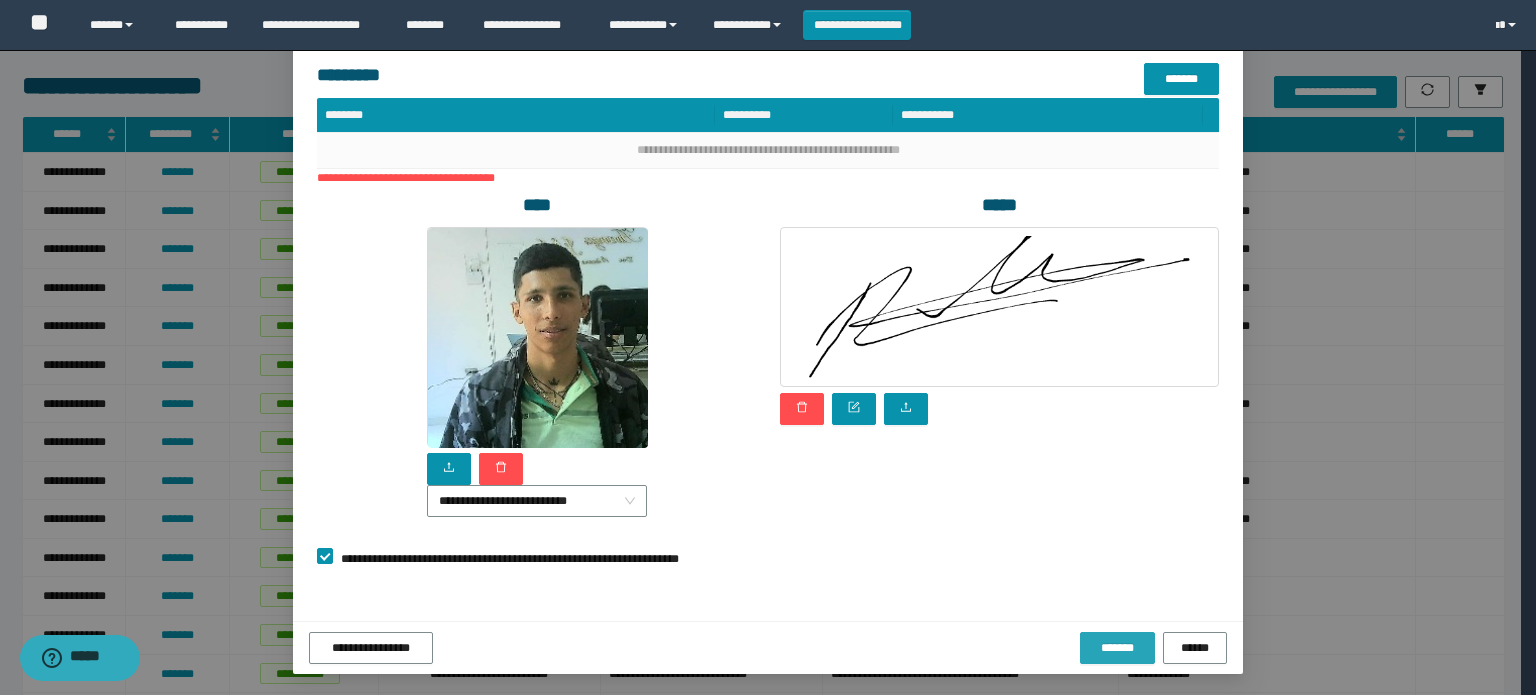 click on "*******" at bounding box center [1117, 648] 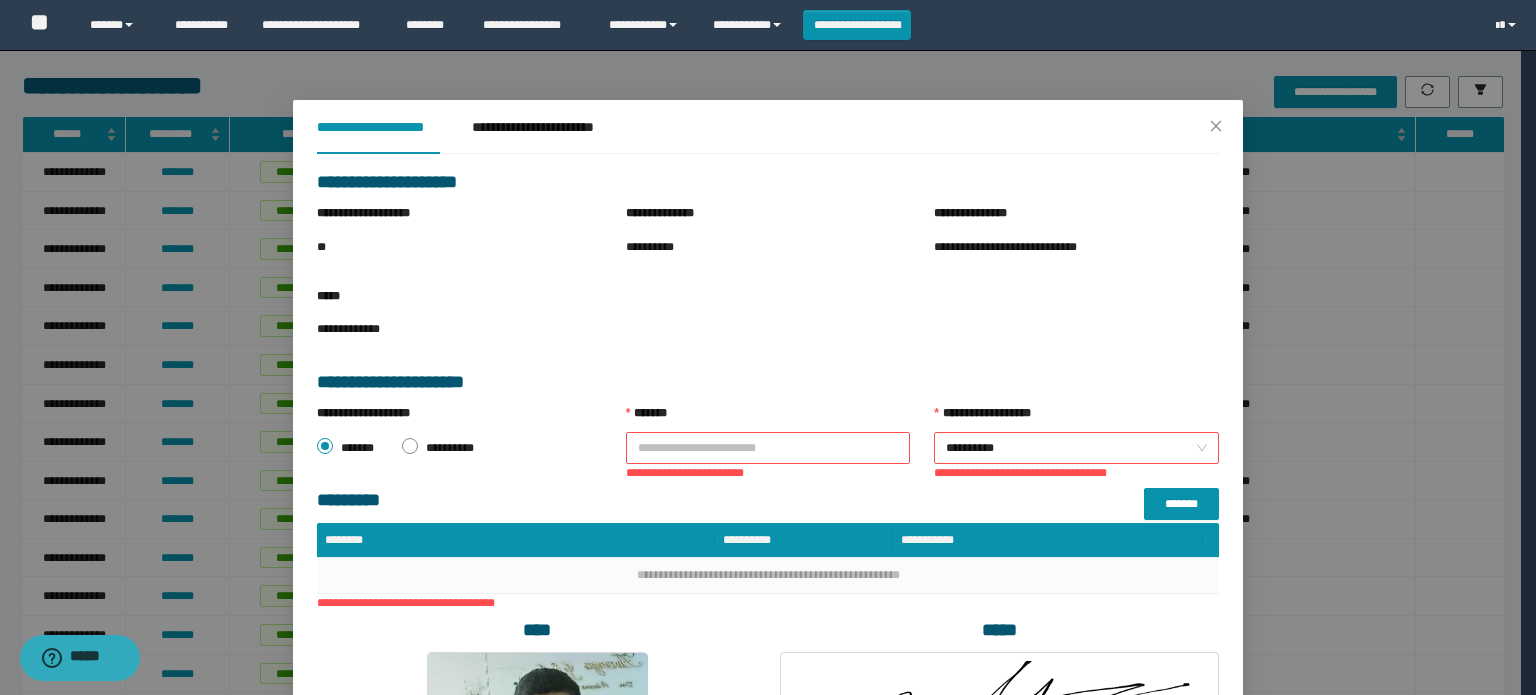 scroll, scrollTop: 300, scrollLeft: 0, axis: vertical 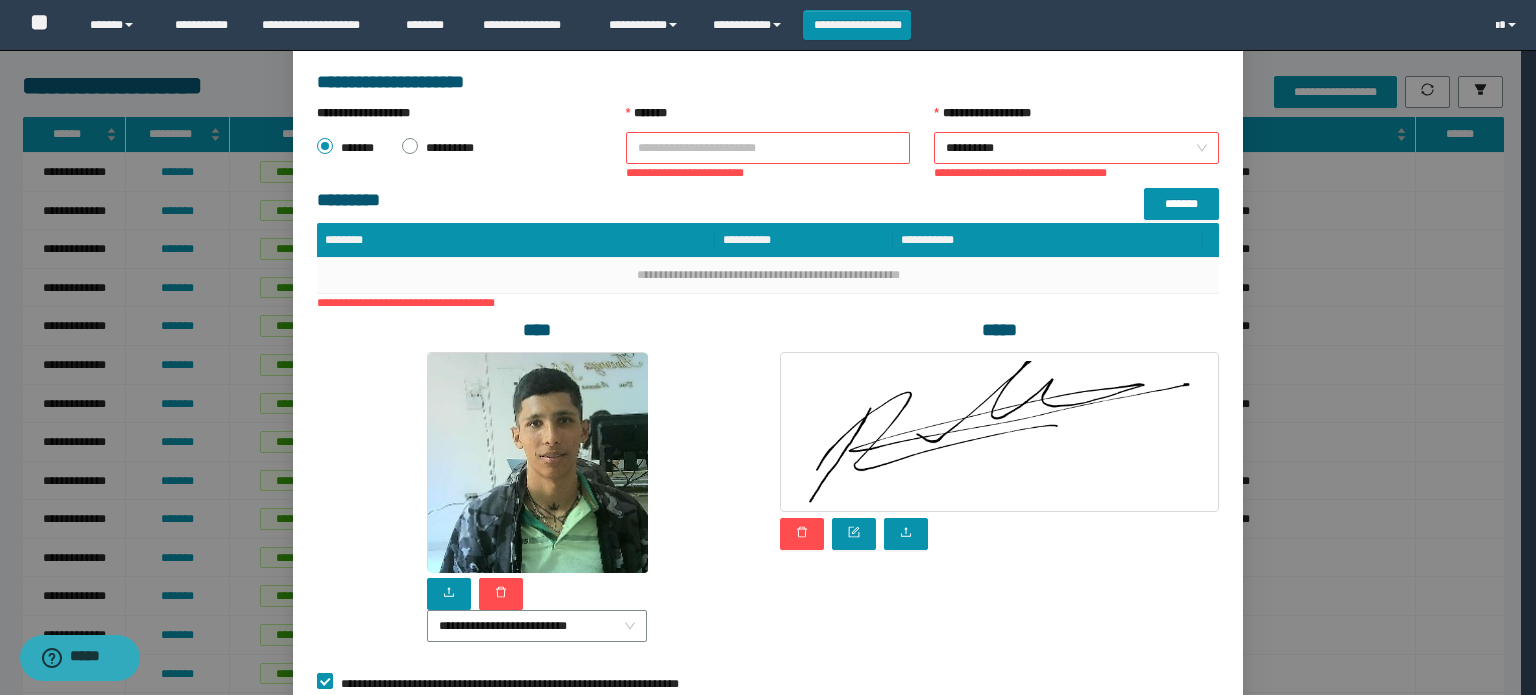 click on "*******" at bounding box center (768, 148) 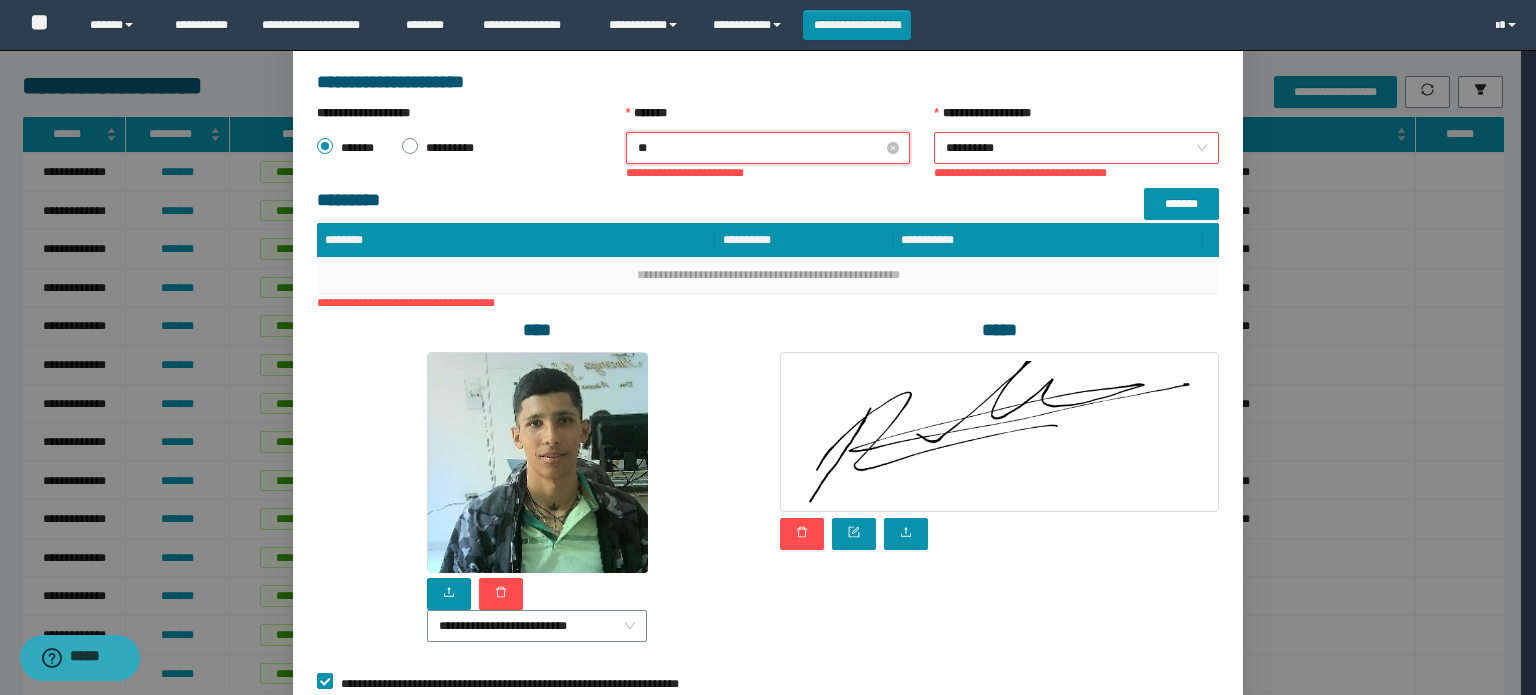 type on "***" 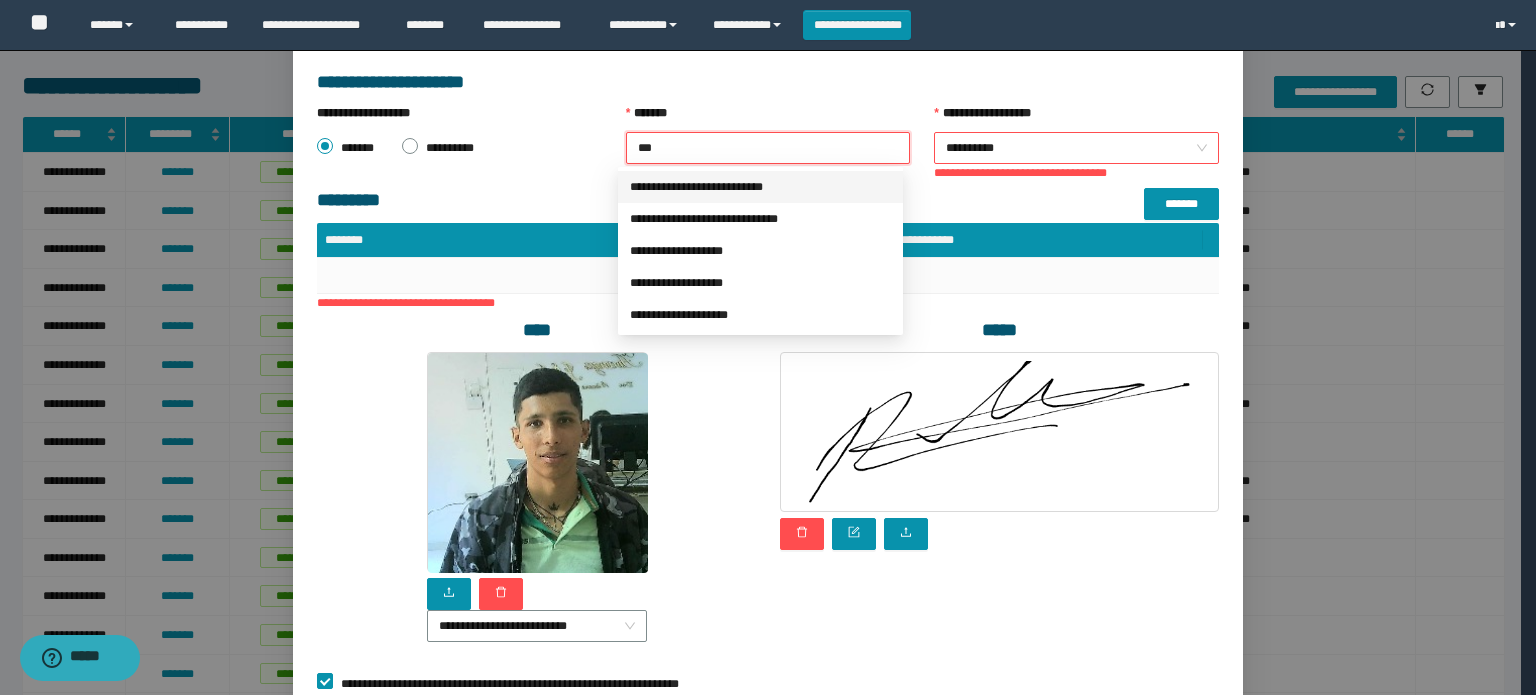 click on "**********" at bounding box center [760, 187] 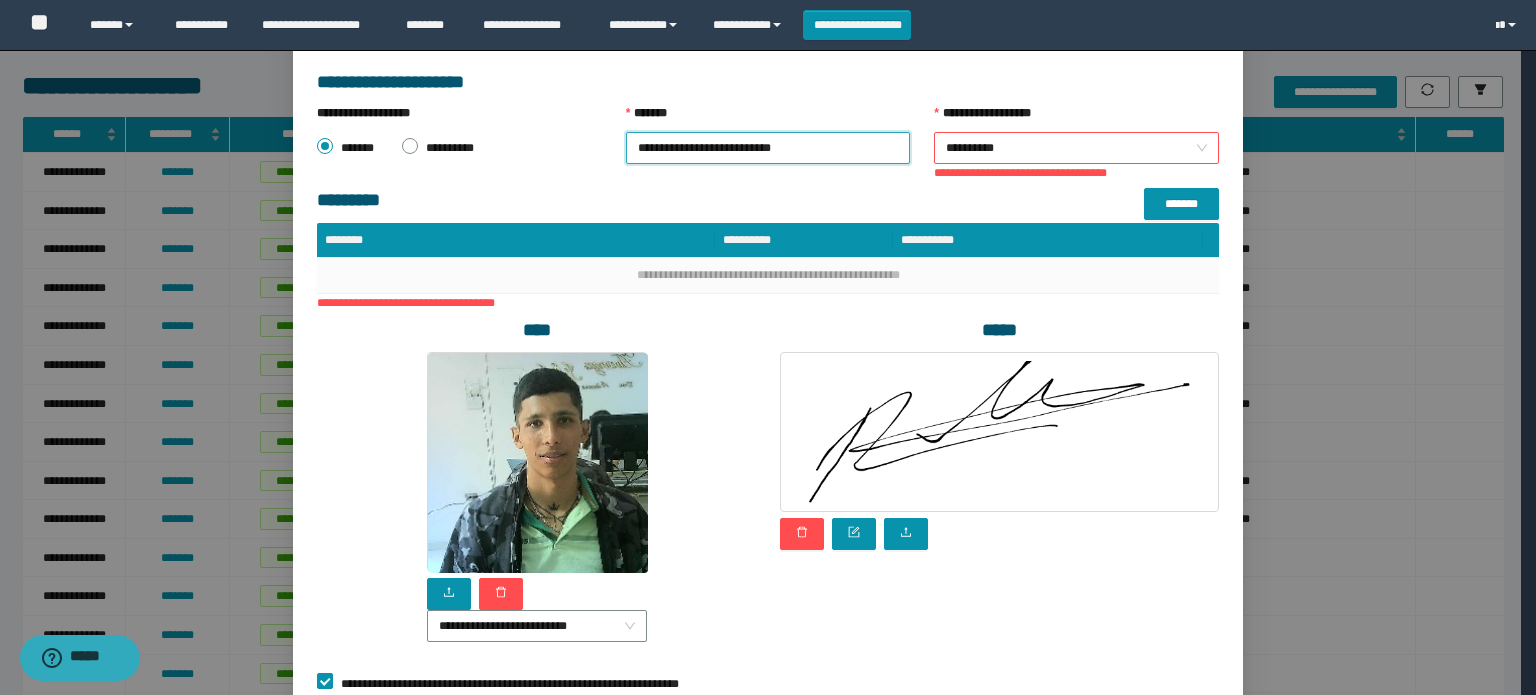 click on "**********" at bounding box center [1076, 148] 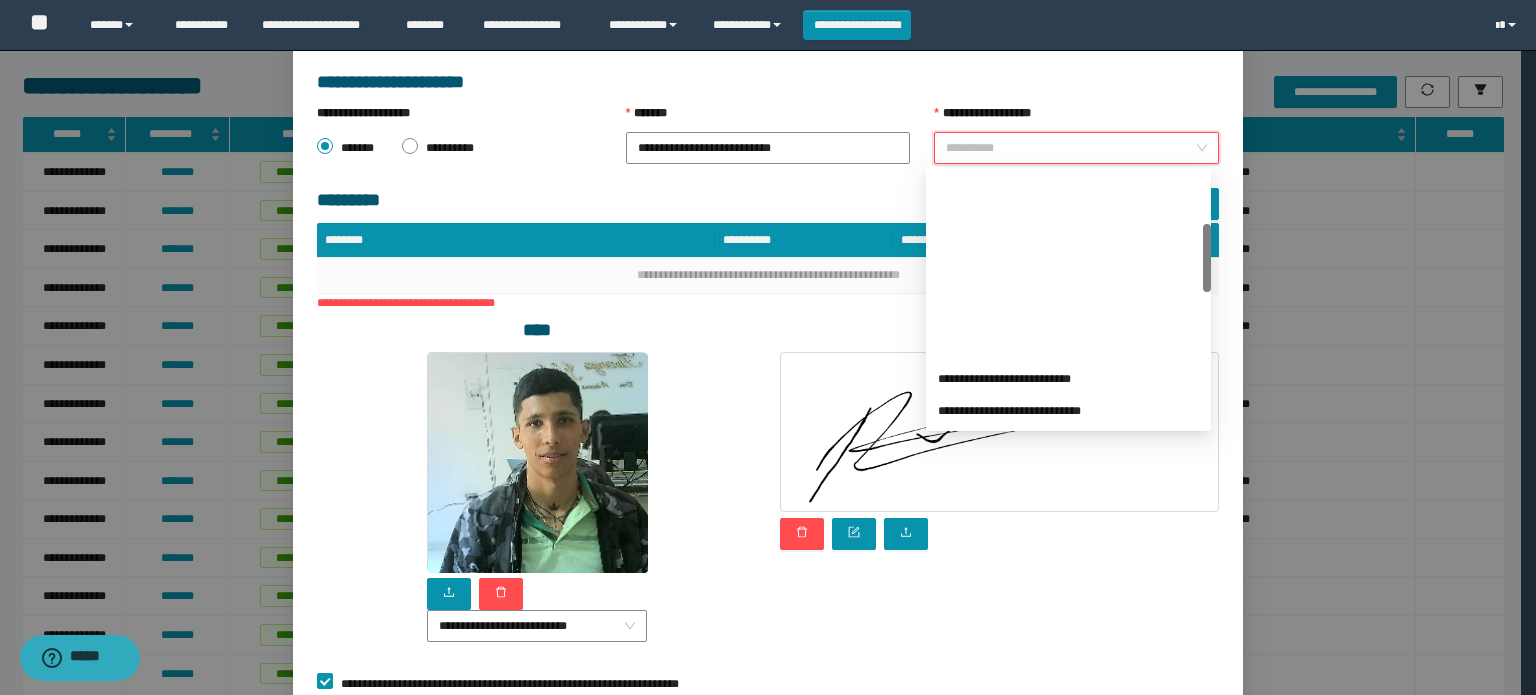 scroll, scrollTop: 200, scrollLeft: 0, axis: vertical 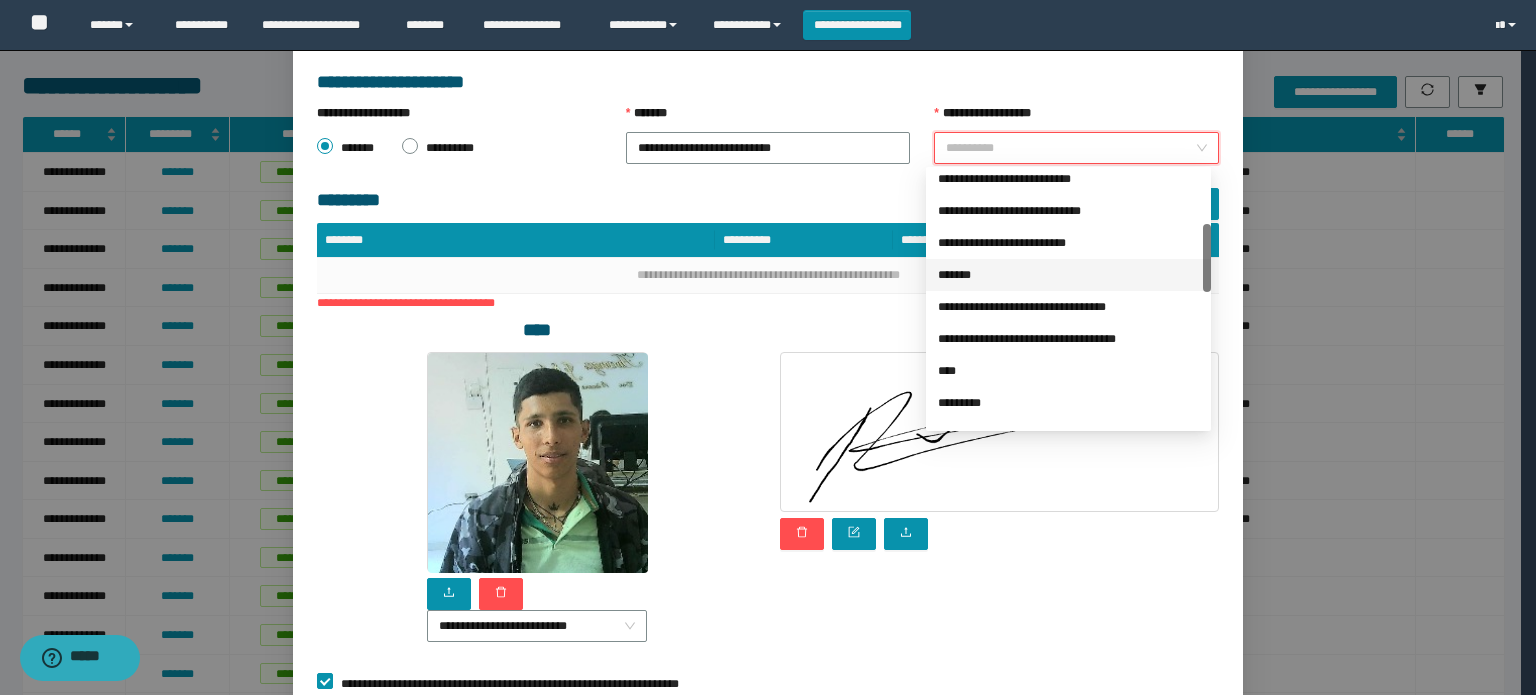 click on "*******" at bounding box center (1068, 275) 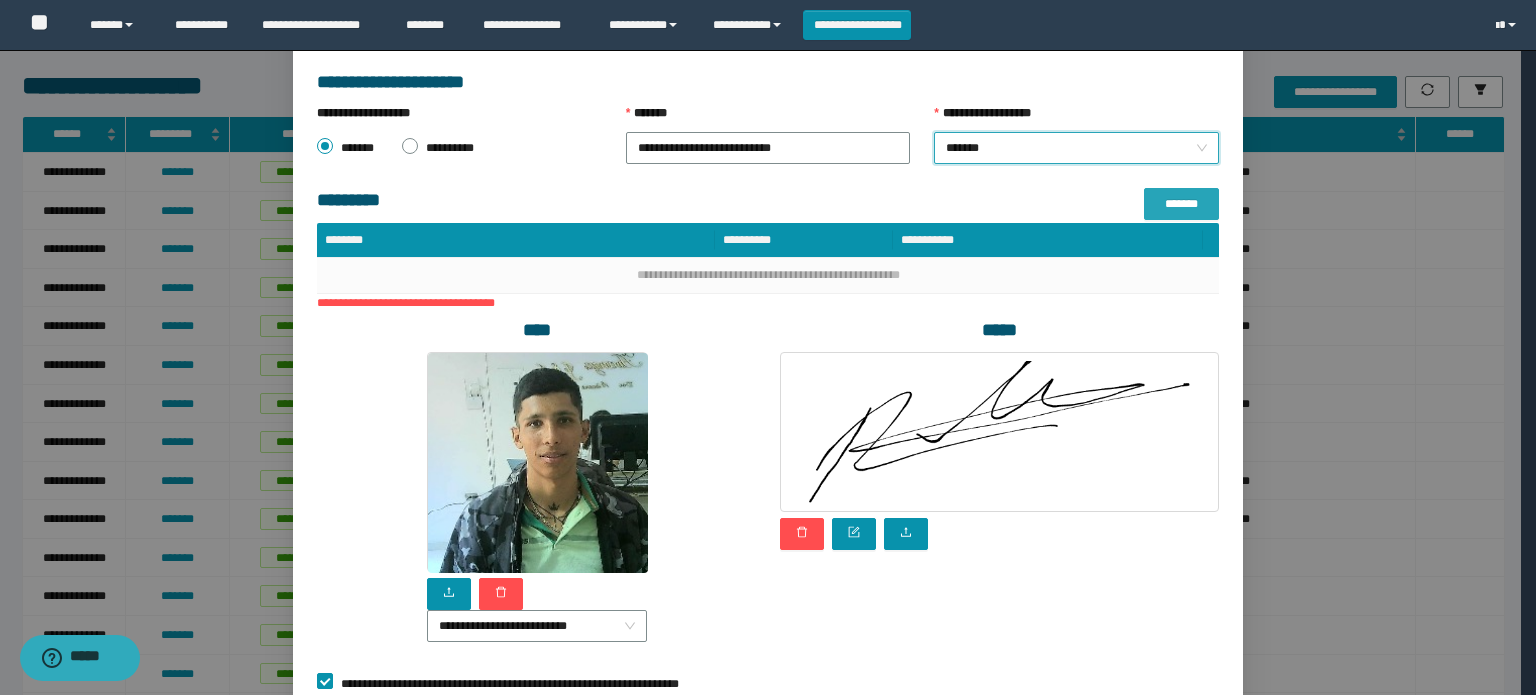 click on "*******" at bounding box center (1181, 204) 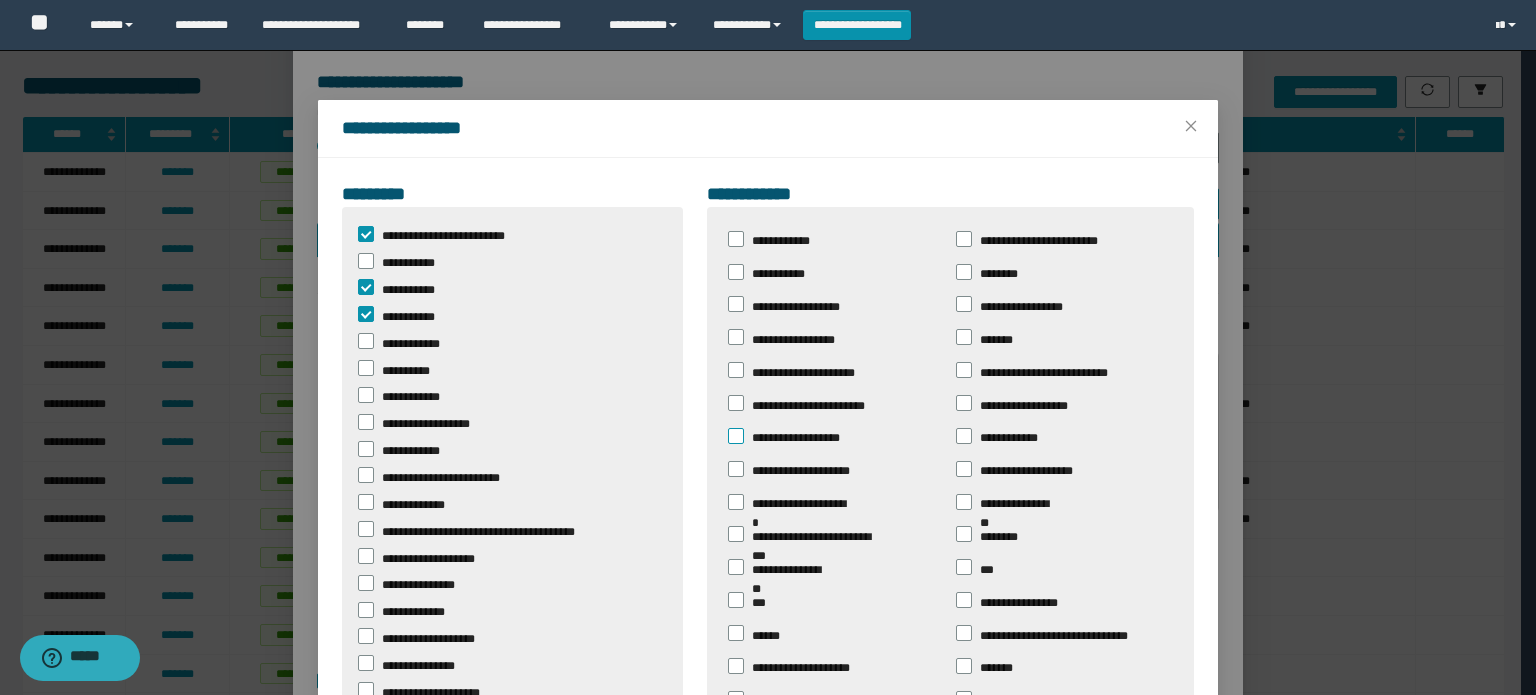 scroll, scrollTop: 400, scrollLeft: 0, axis: vertical 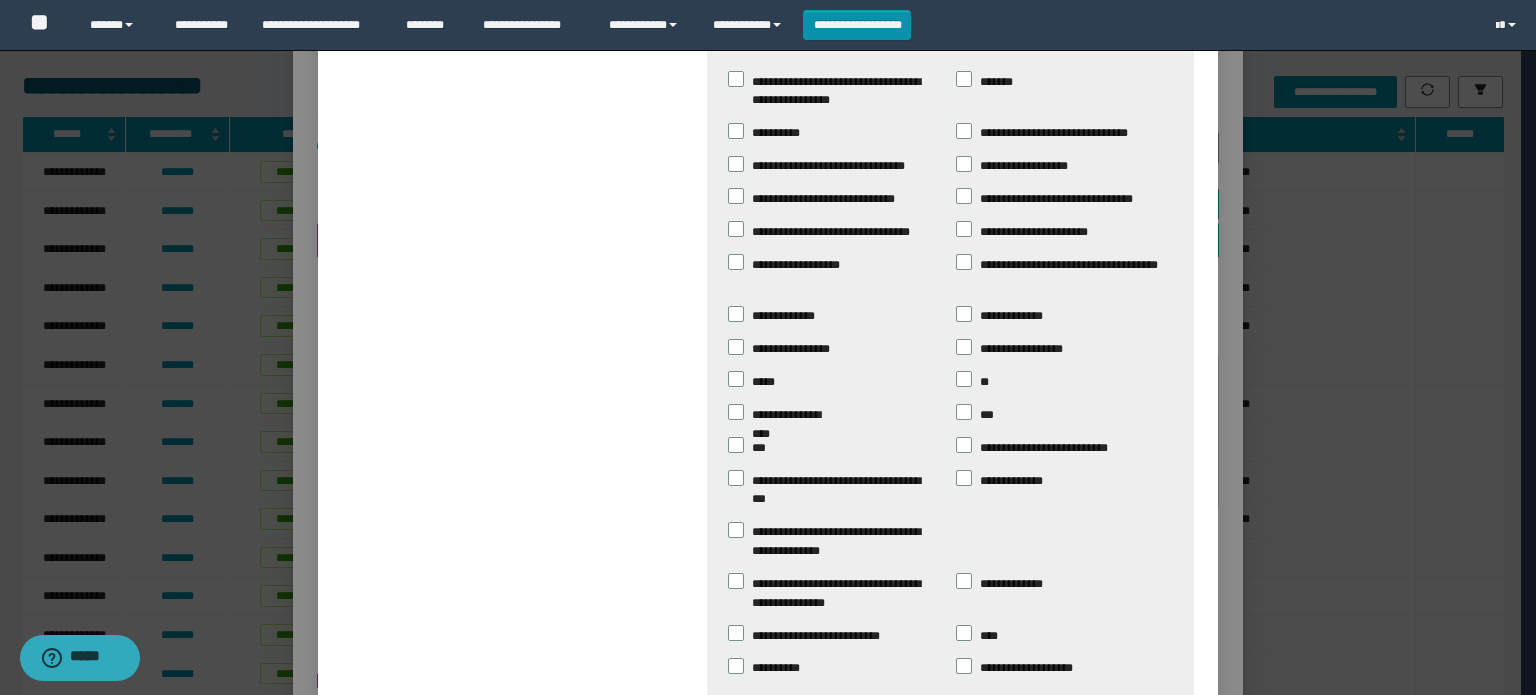 click on "*******" at bounding box center [1092, 762] 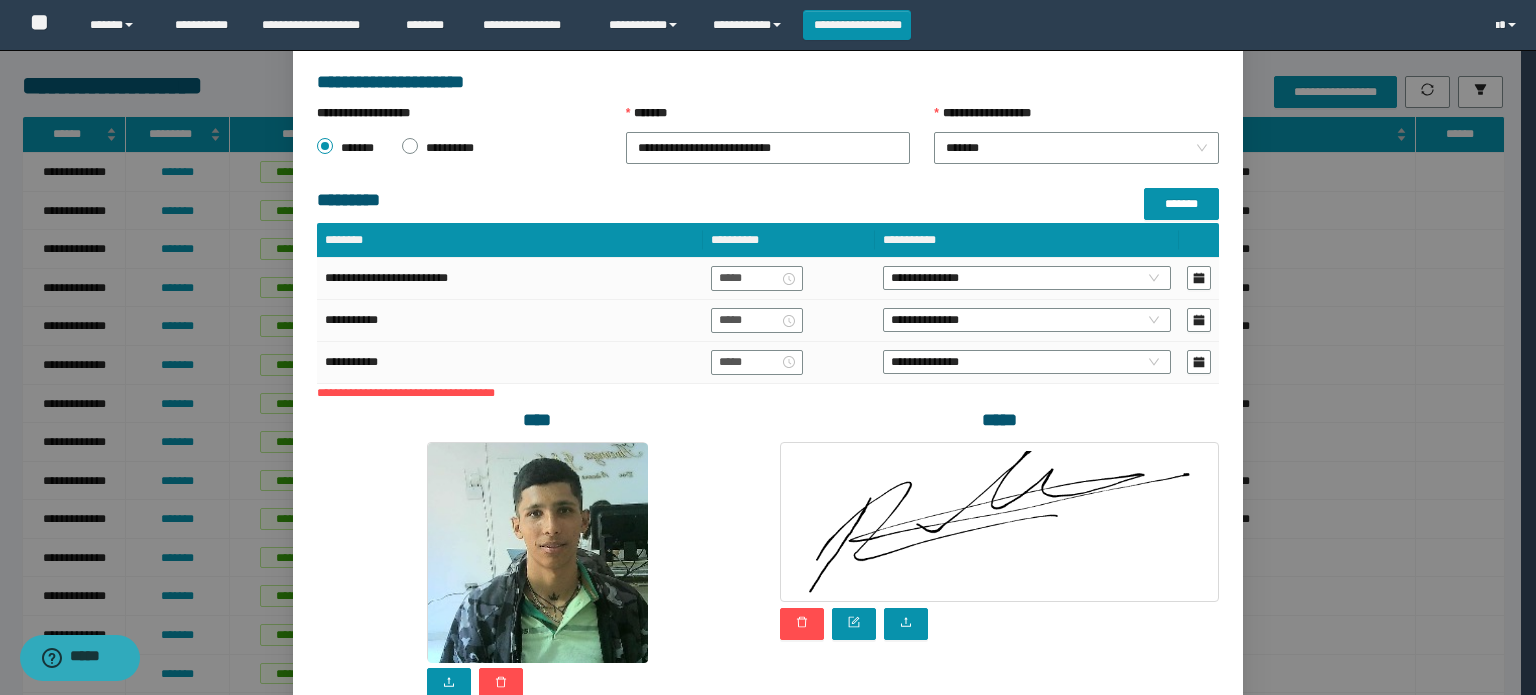scroll, scrollTop: 1632, scrollLeft: 0, axis: vertical 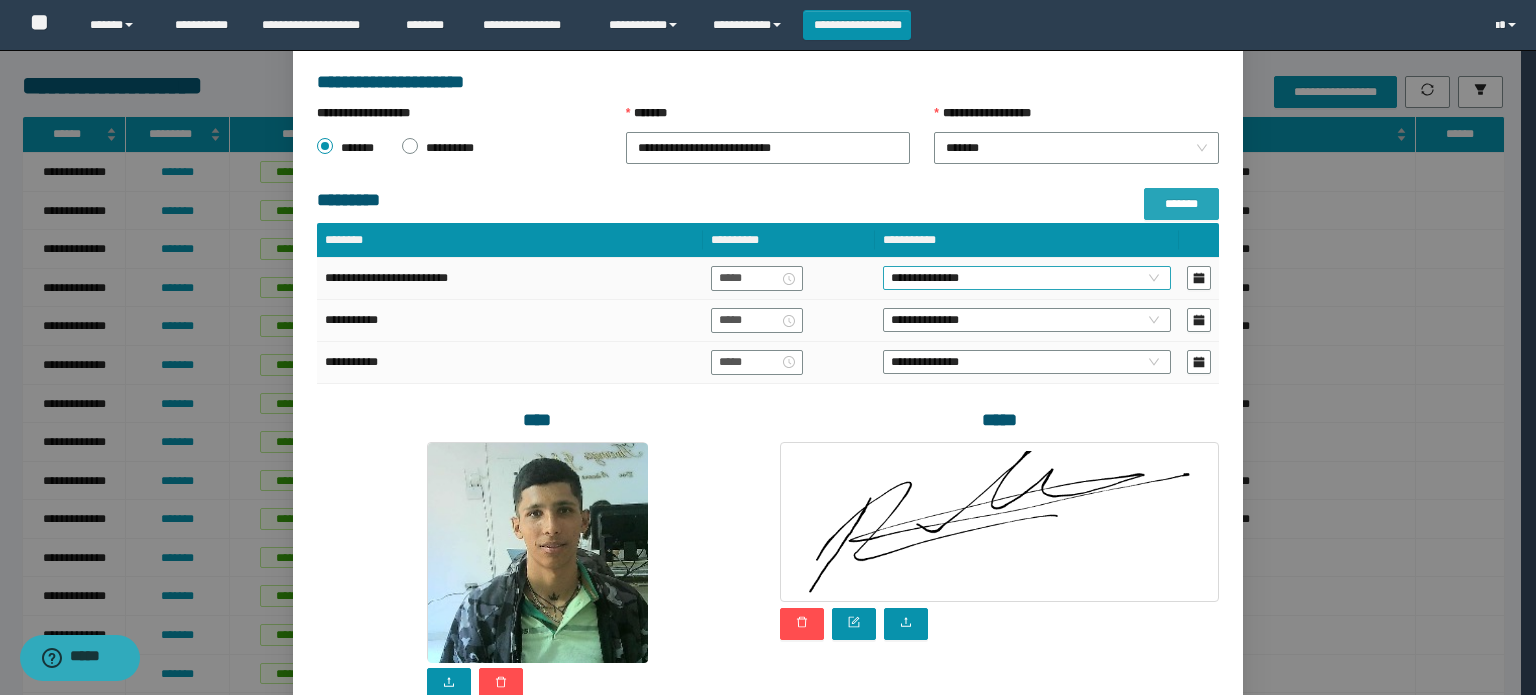 click on "**********" at bounding box center [1027, 278] 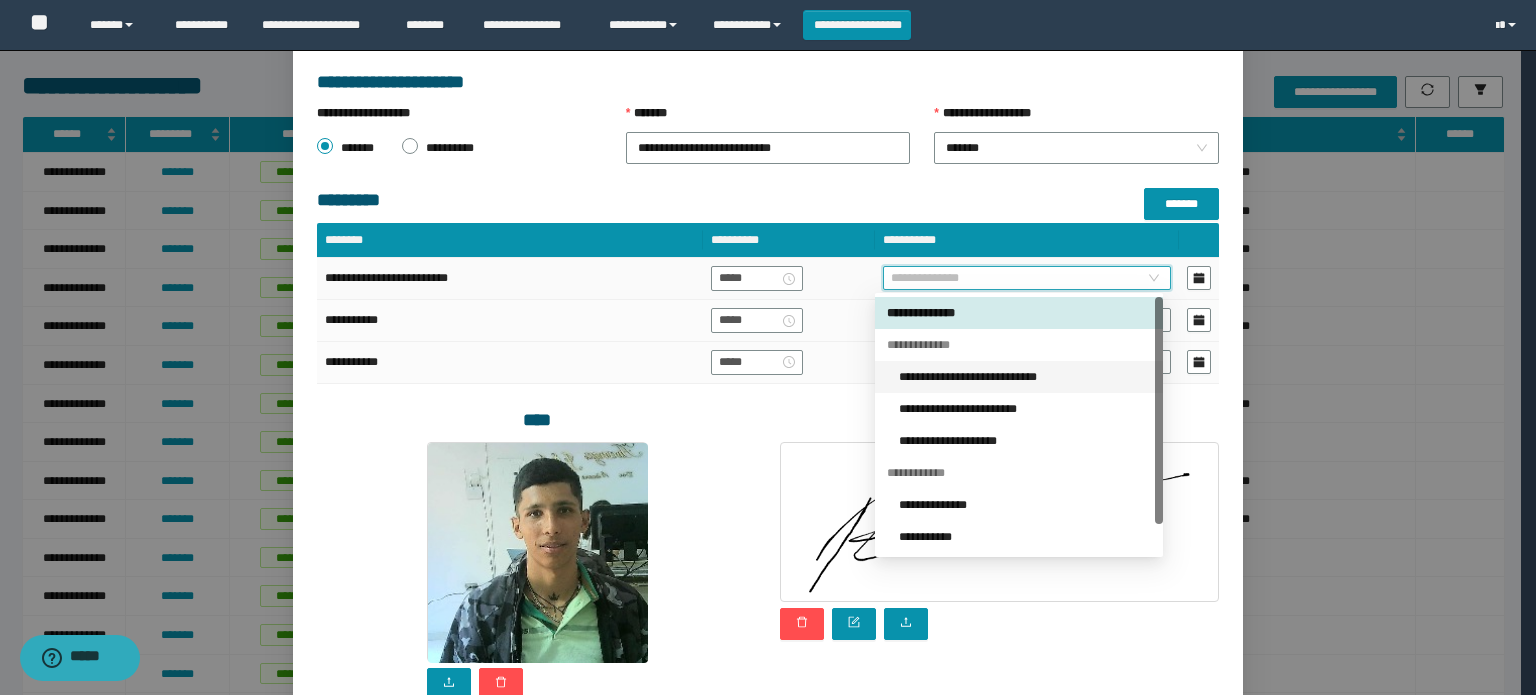 click on "**********" at bounding box center [1025, 377] 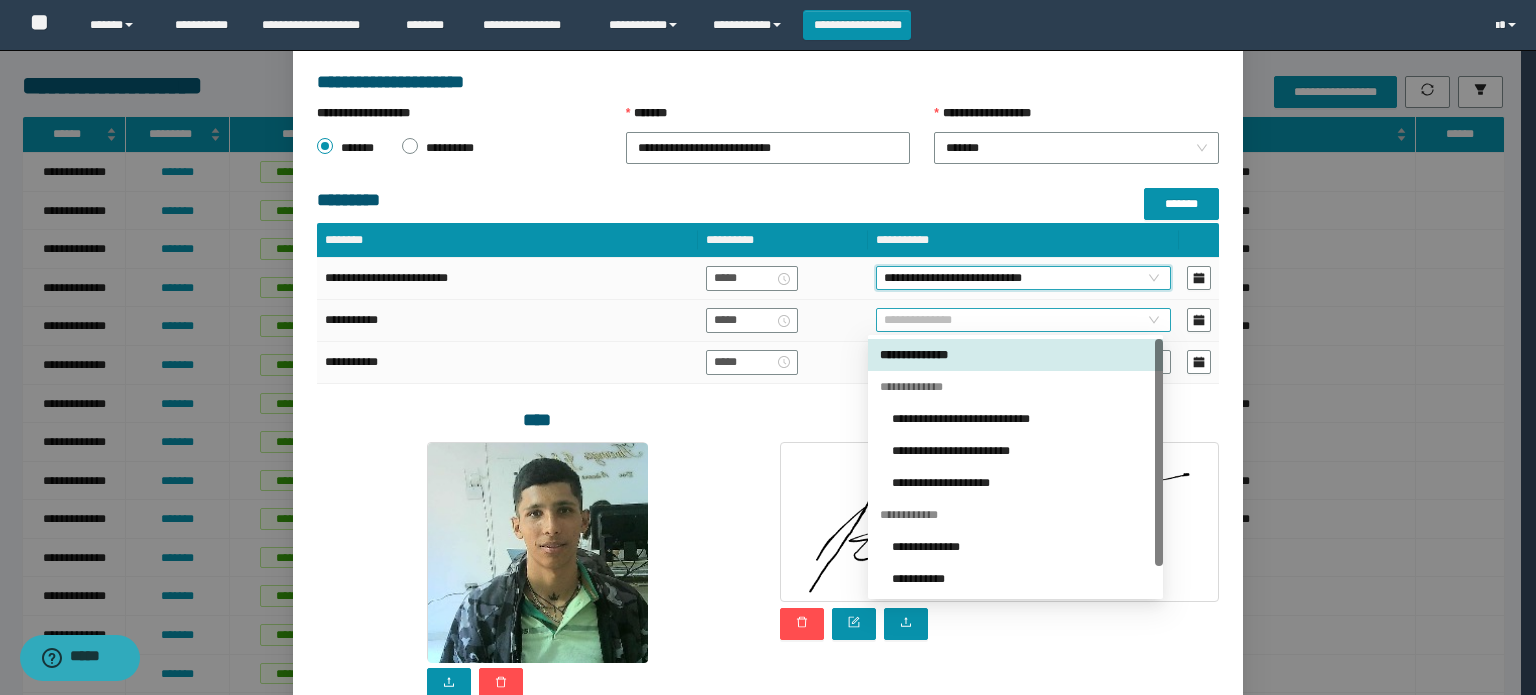 click on "**********" at bounding box center (1023, 320) 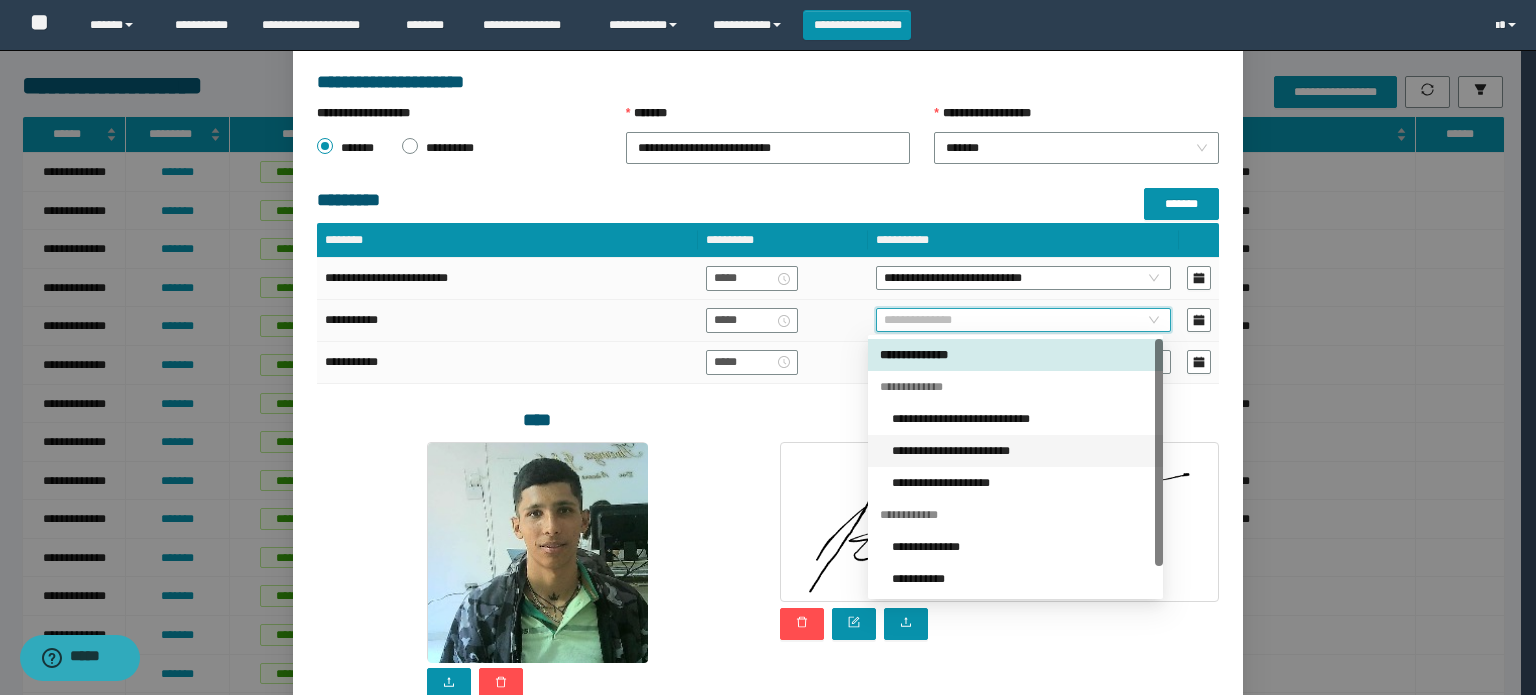 click on "**********" at bounding box center (1021, 451) 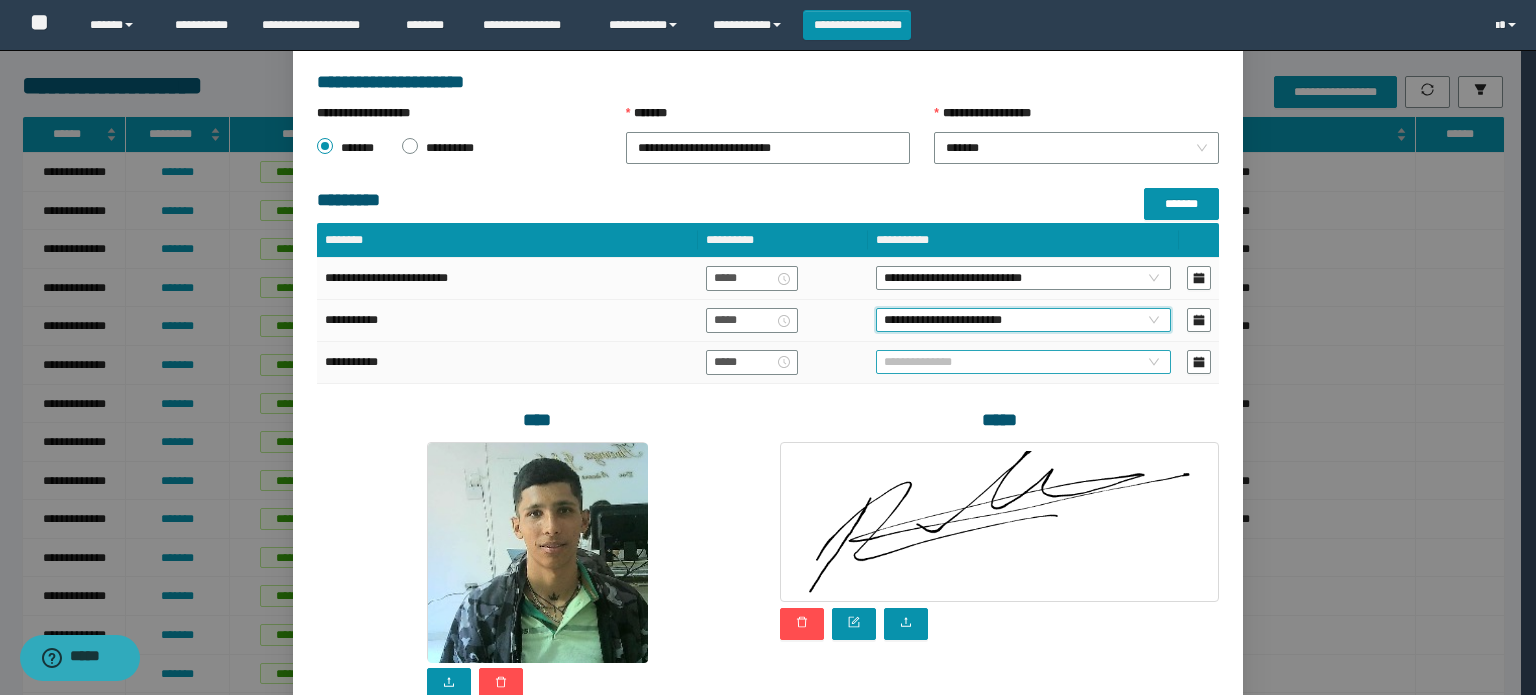 click on "**********" at bounding box center (1023, 362) 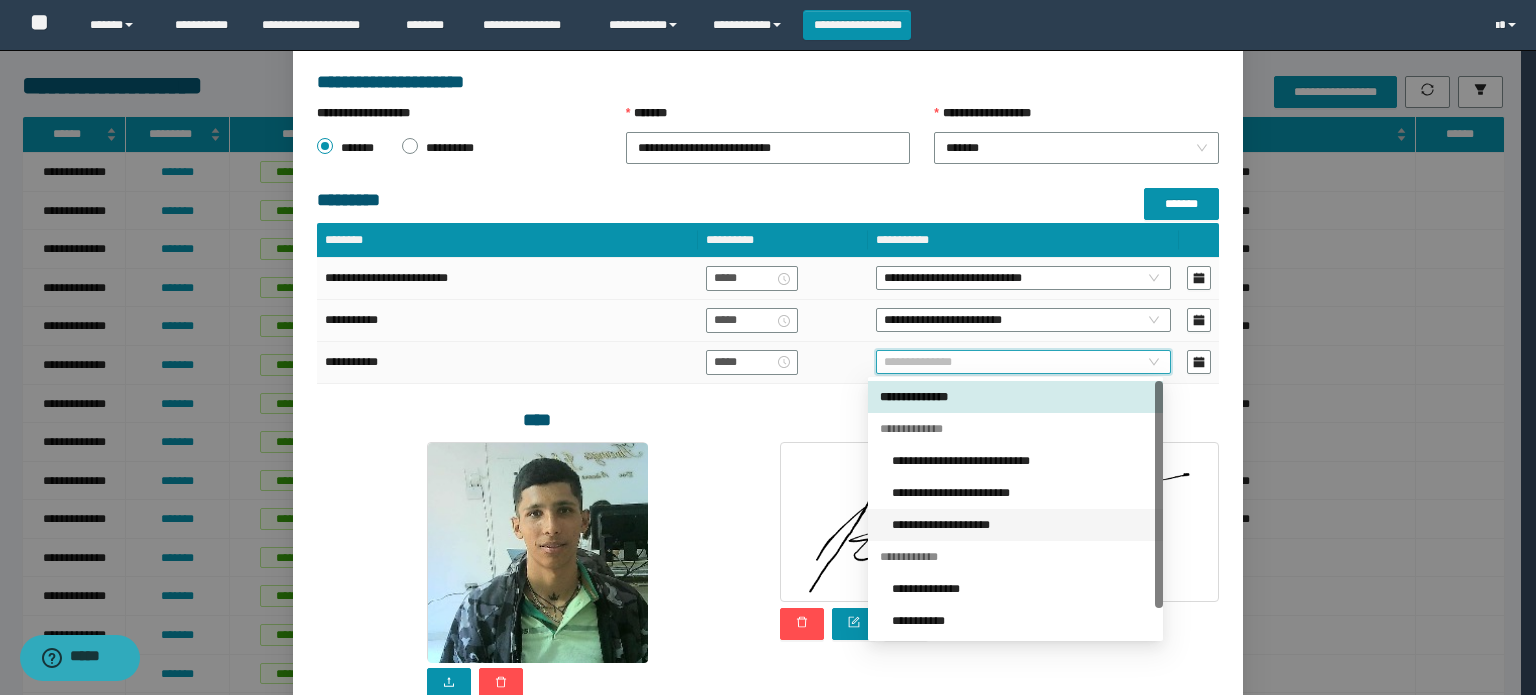 click on "**********" at bounding box center [1021, 525] 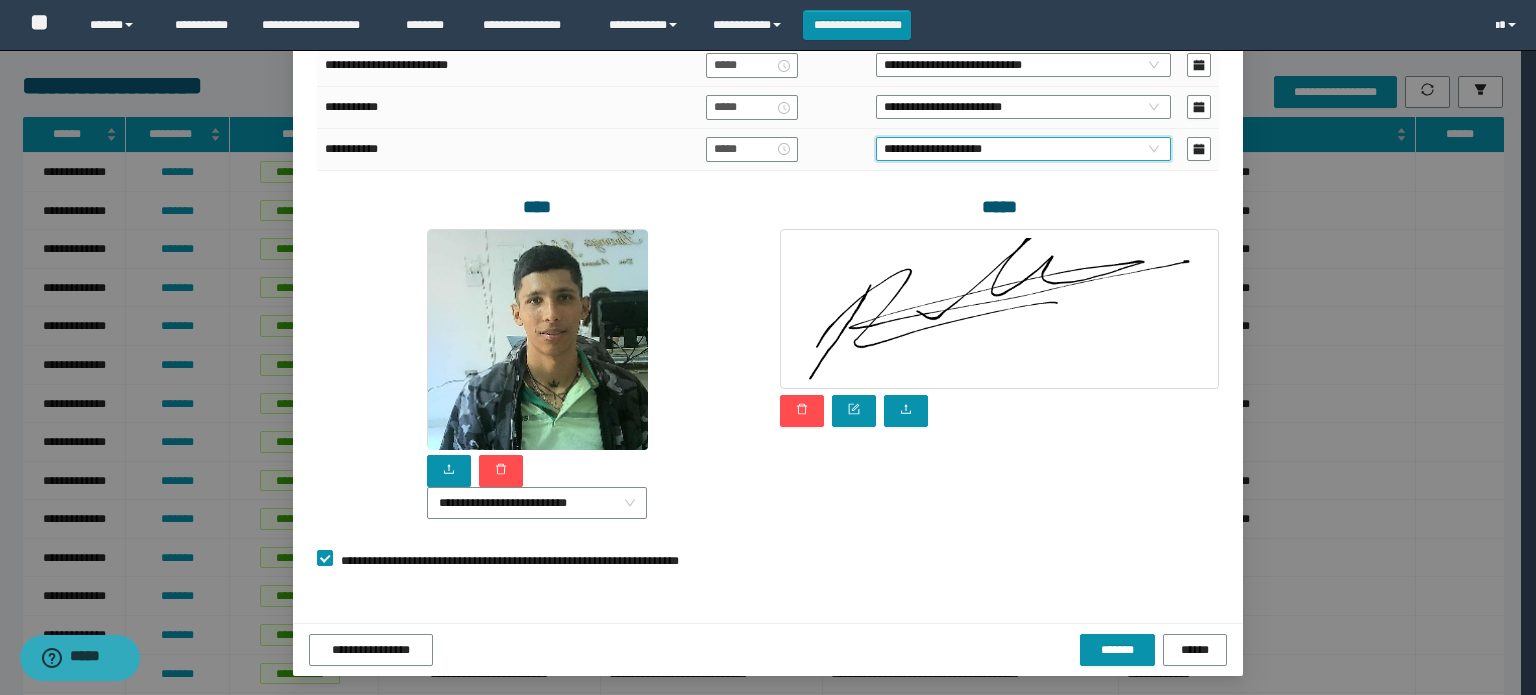 scroll, scrollTop: 517, scrollLeft: 0, axis: vertical 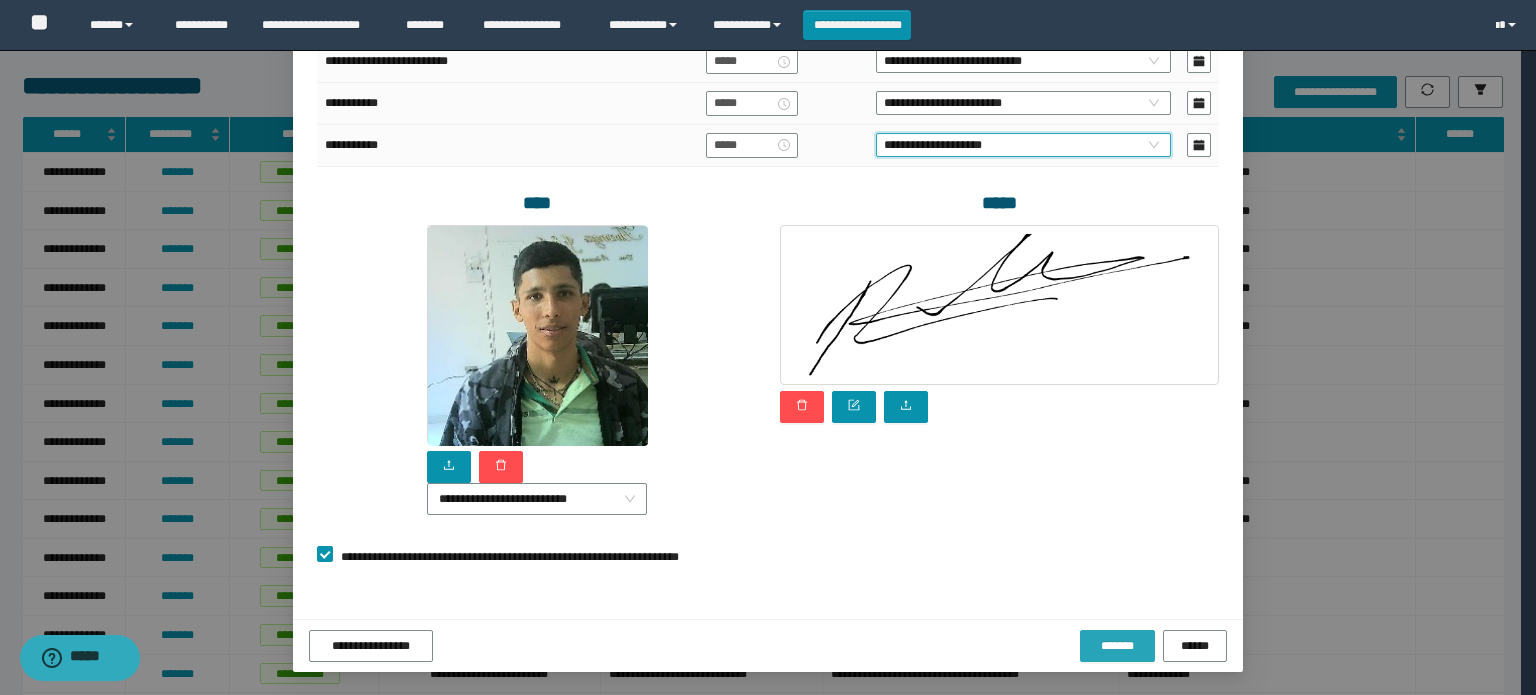 click on "*******" at bounding box center [1117, 646] 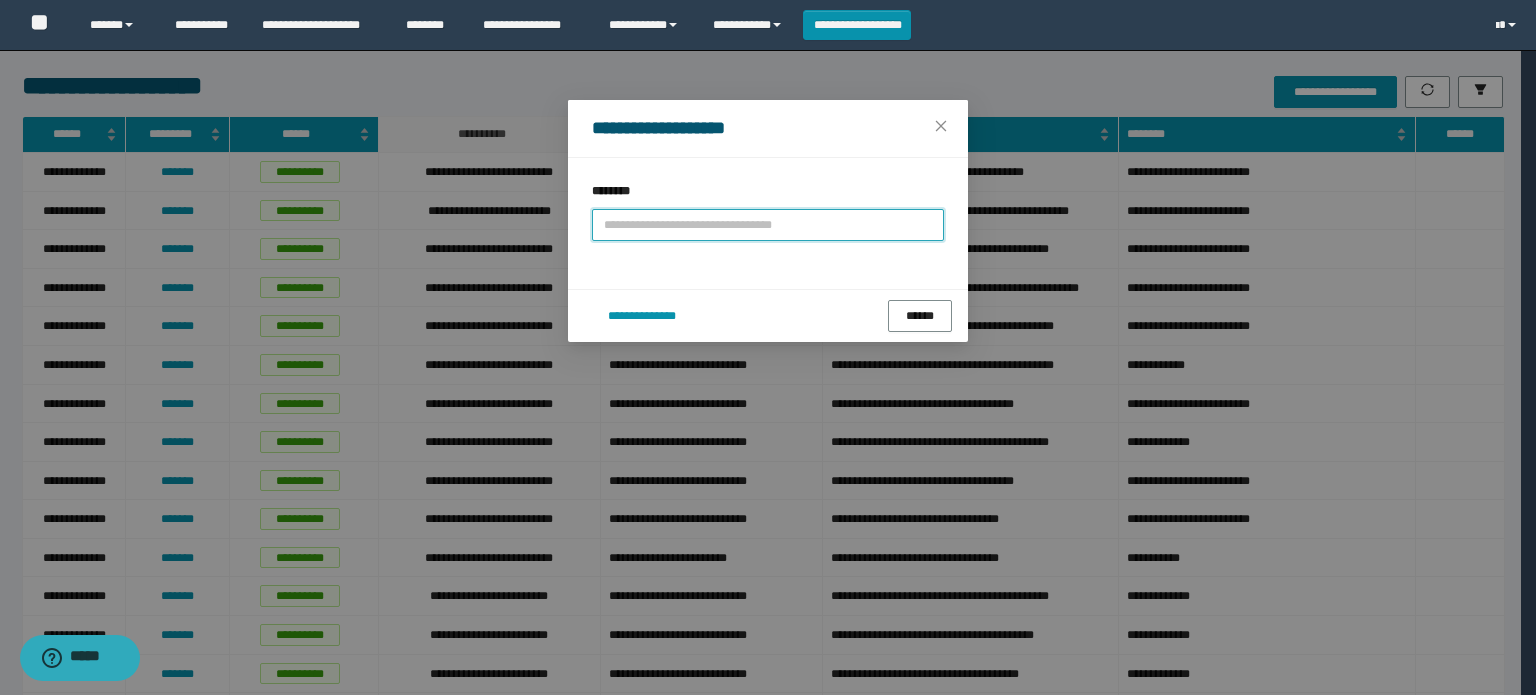 scroll, scrollTop: 0, scrollLeft: 0, axis: both 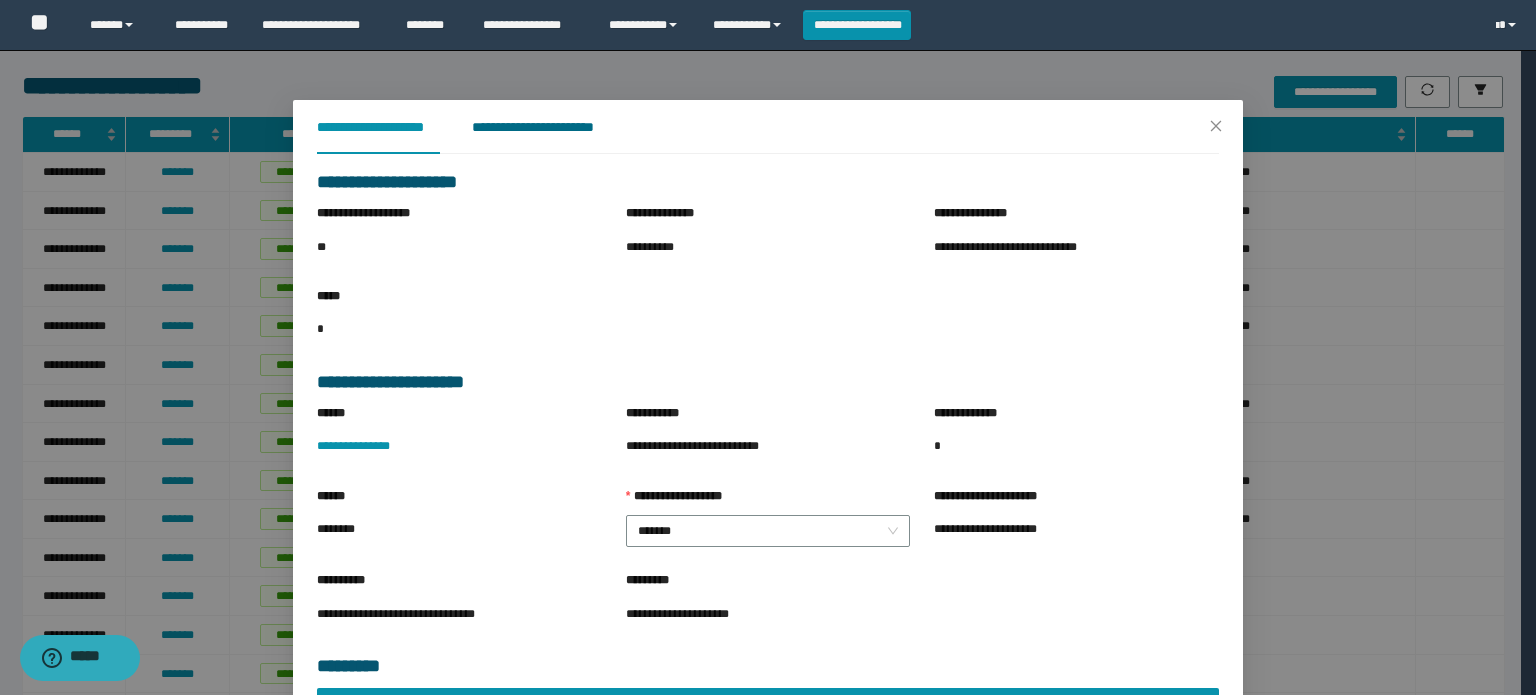 click on "**********" at bounding box center [548, 127] 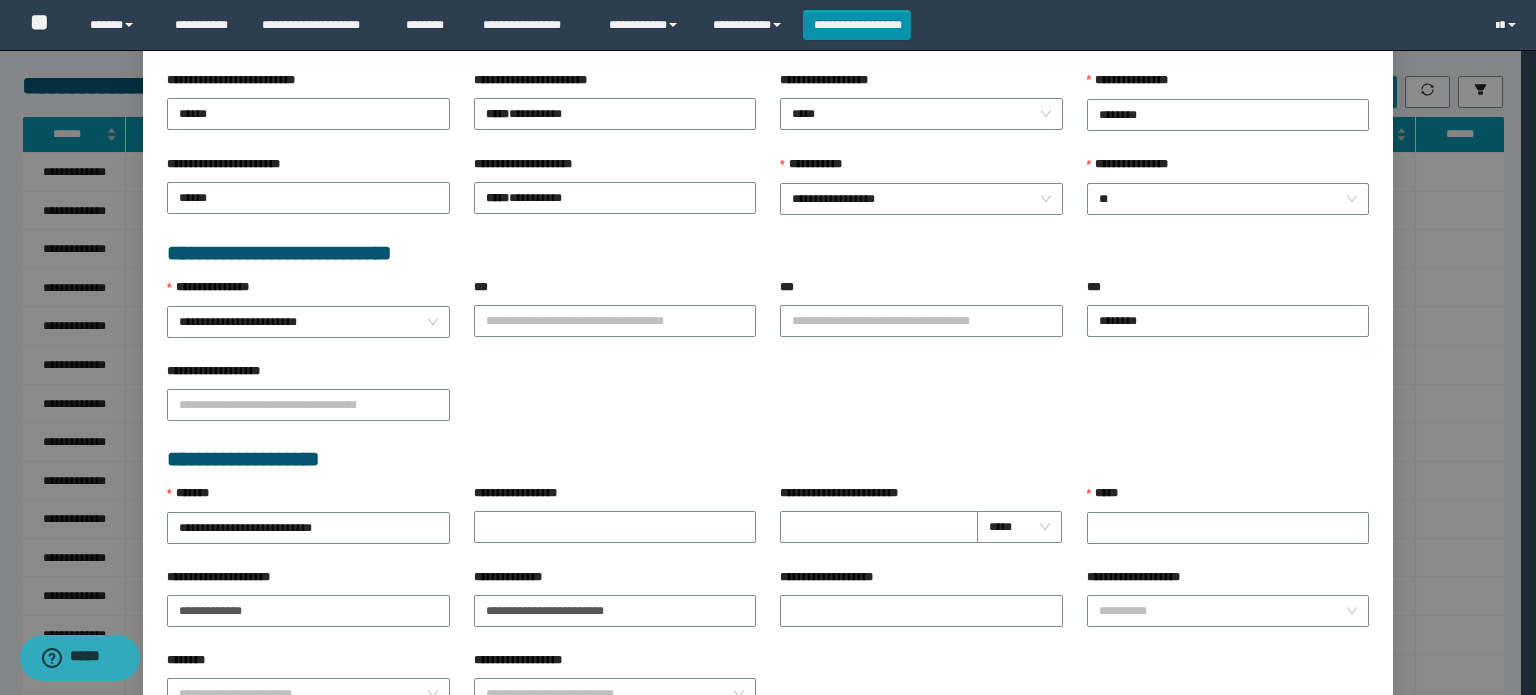 scroll, scrollTop: 600, scrollLeft: 0, axis: vertical 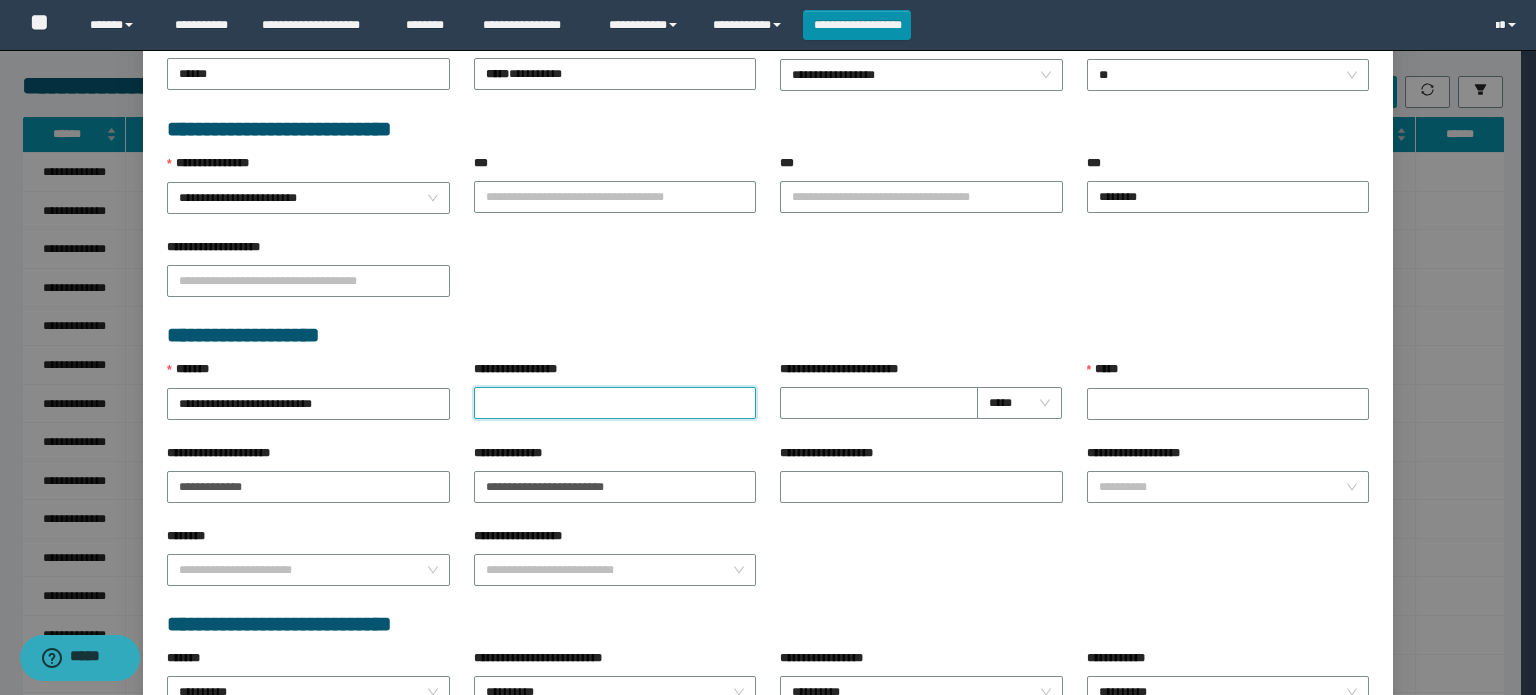 click on "**********" at bounding box center (615, 403) 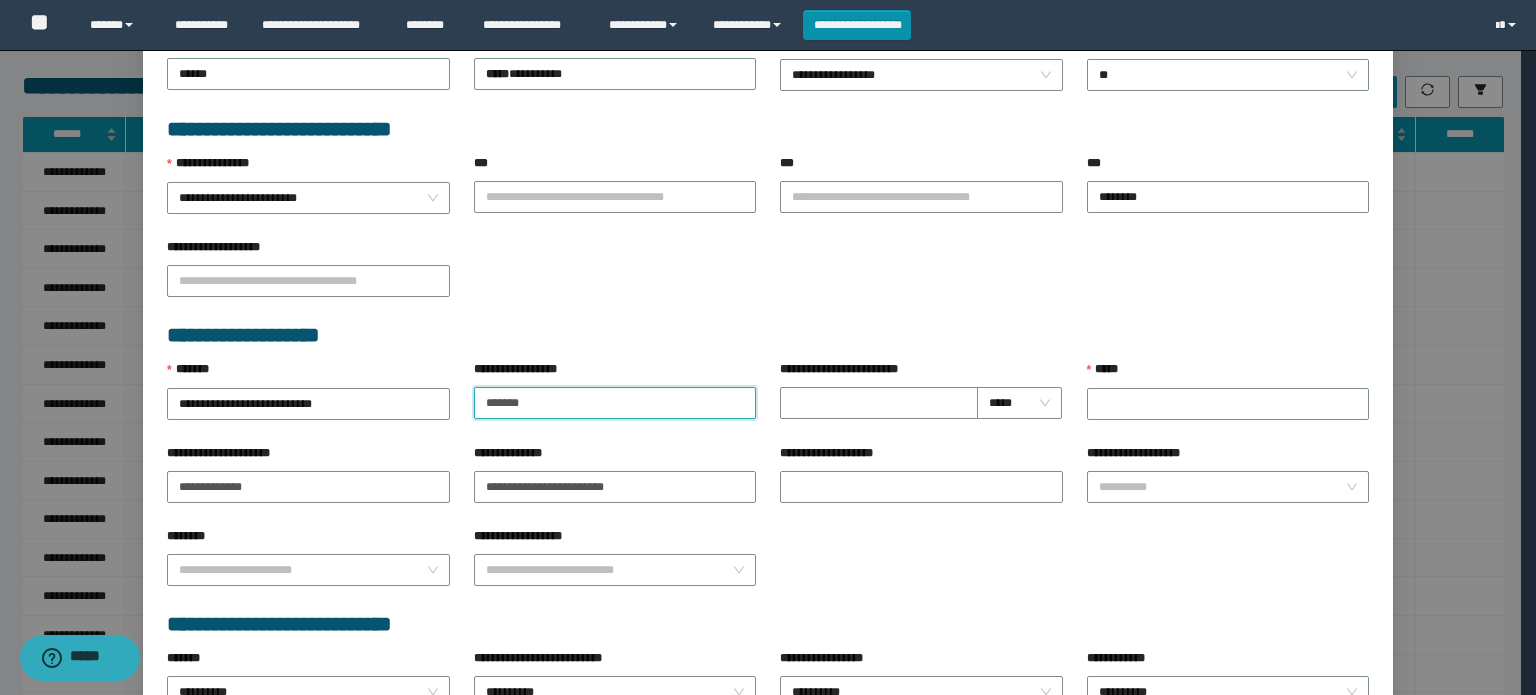 type on "**********" 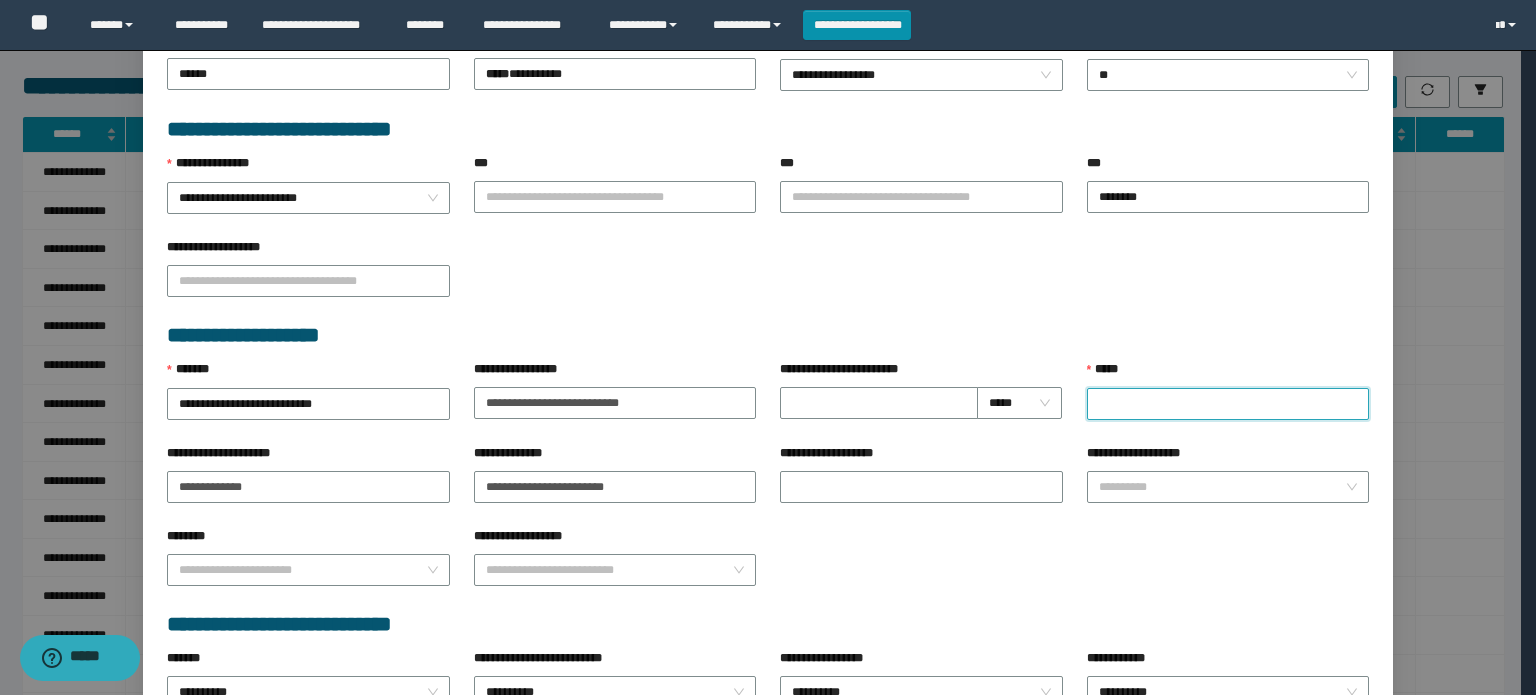 click on "*****" at bounding box center [1228, 404] 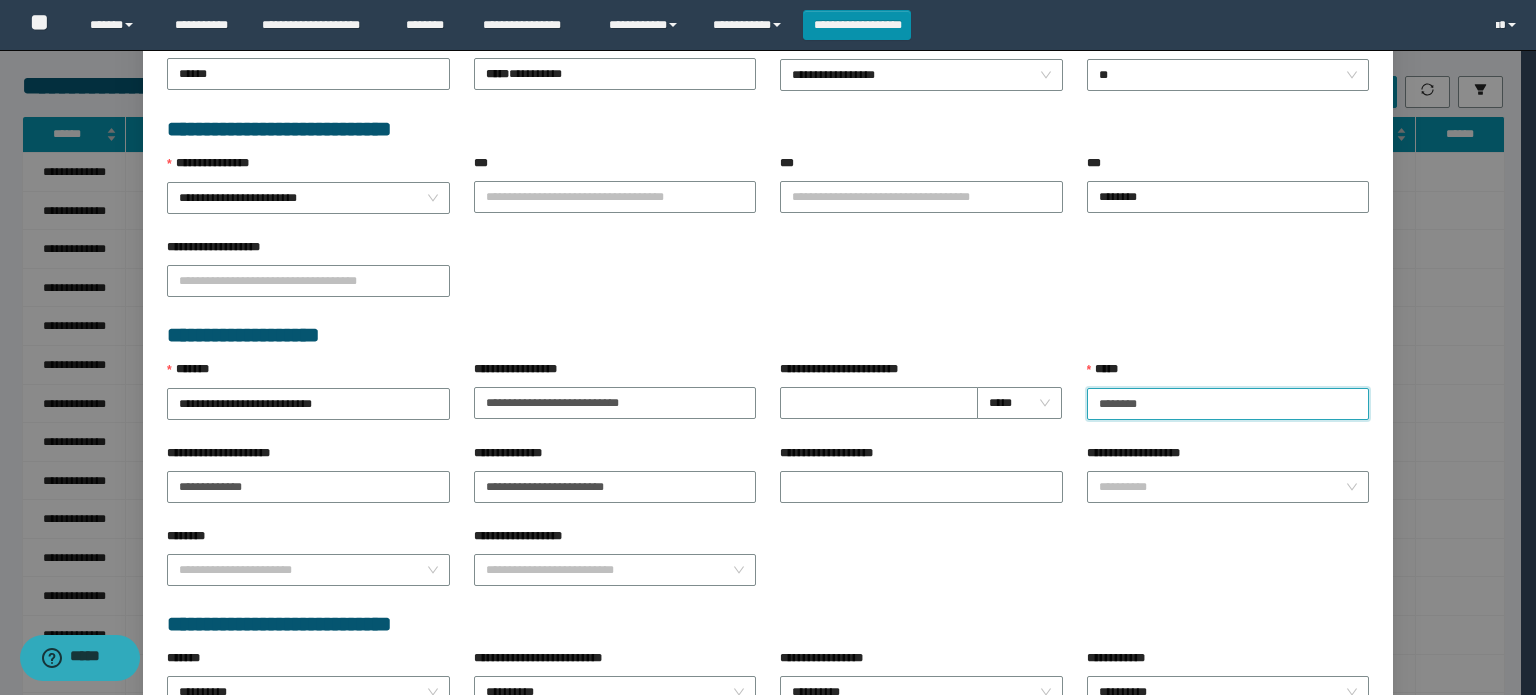 type on "**********" 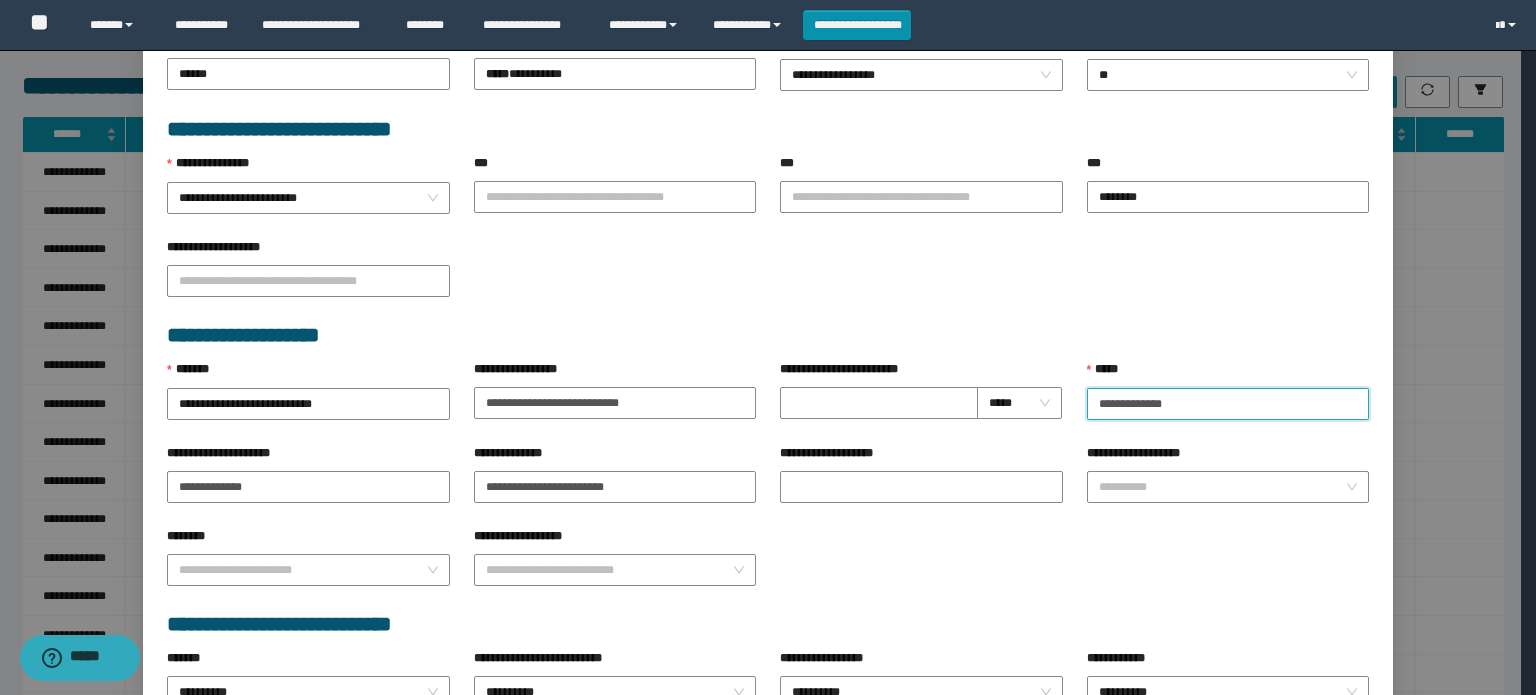 scroll, scrollTop: 849, scrollLeft: 0, axis: vertical 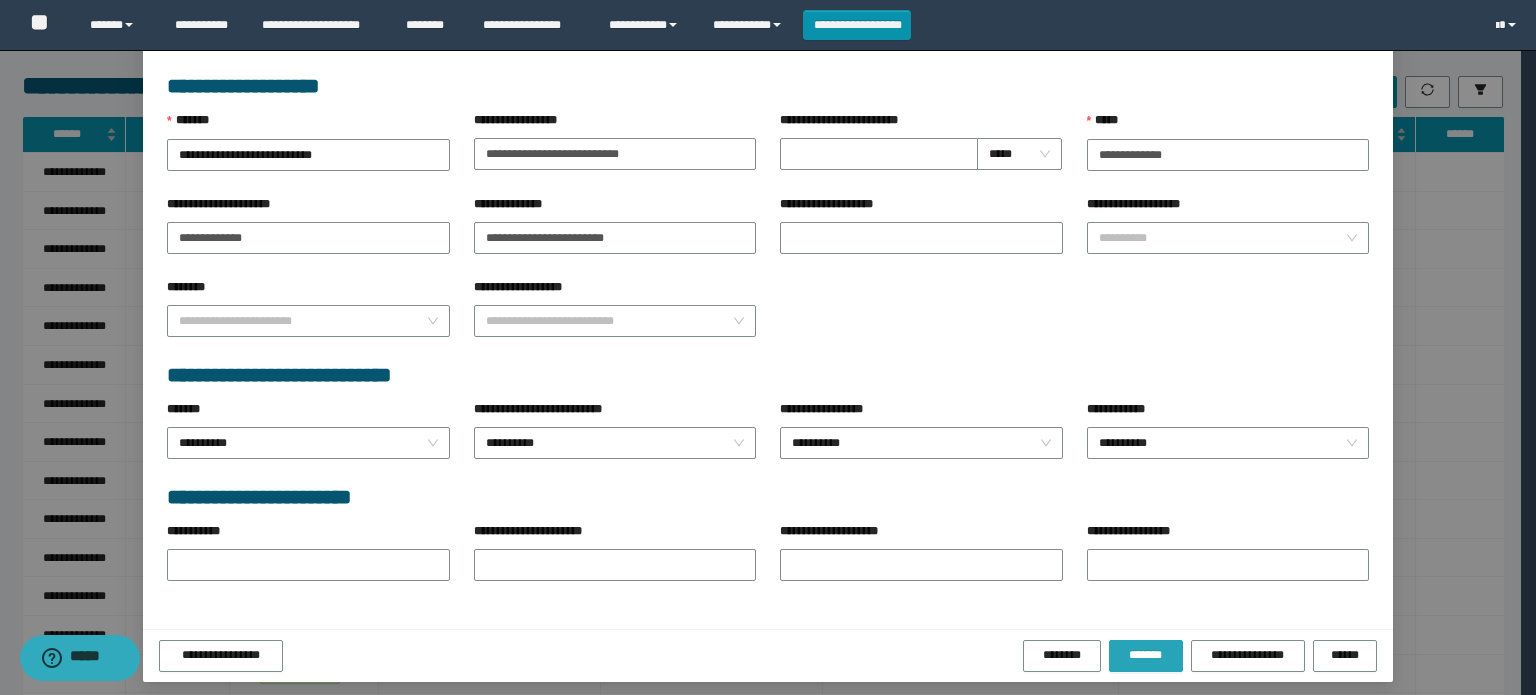 click on "*******" at bounding box center [1146, 656] 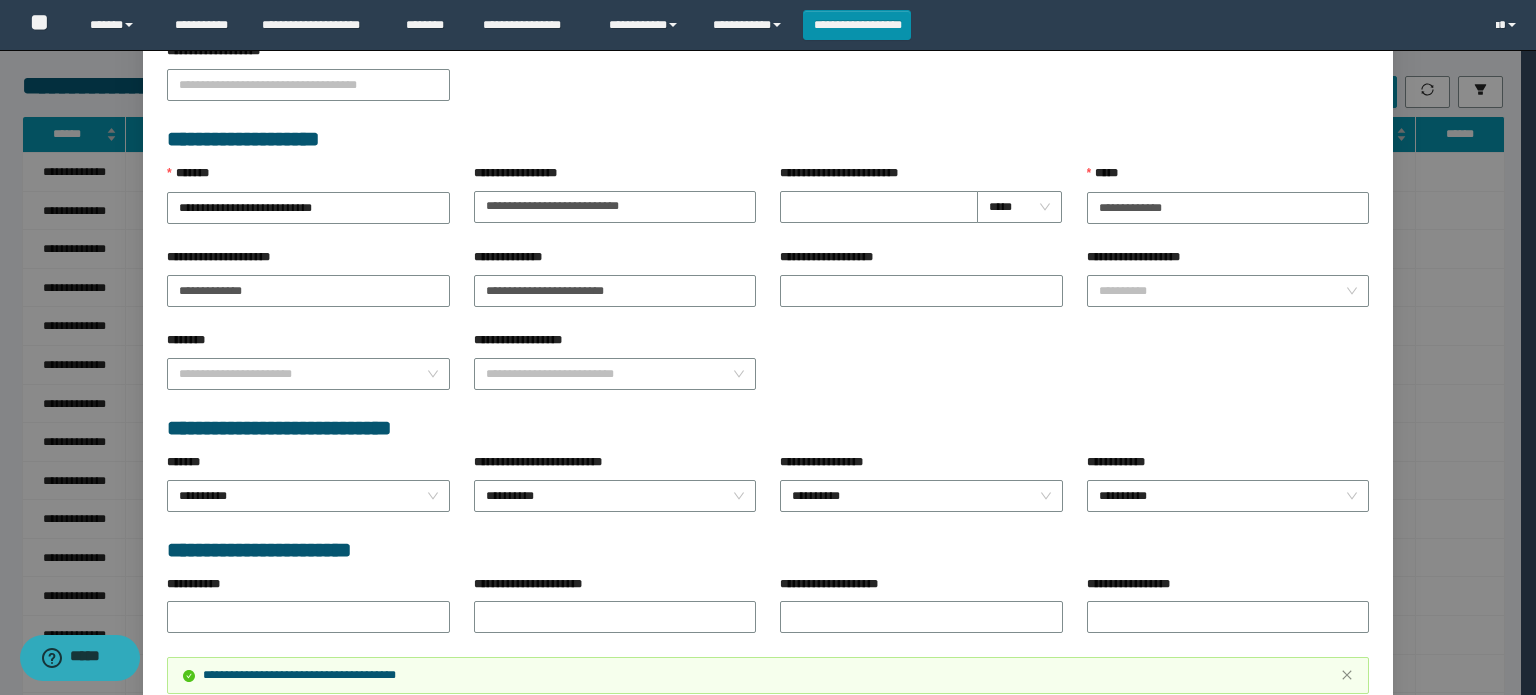 scroll, scrollTop: 902, scrollLeft: 0, axis: vertical 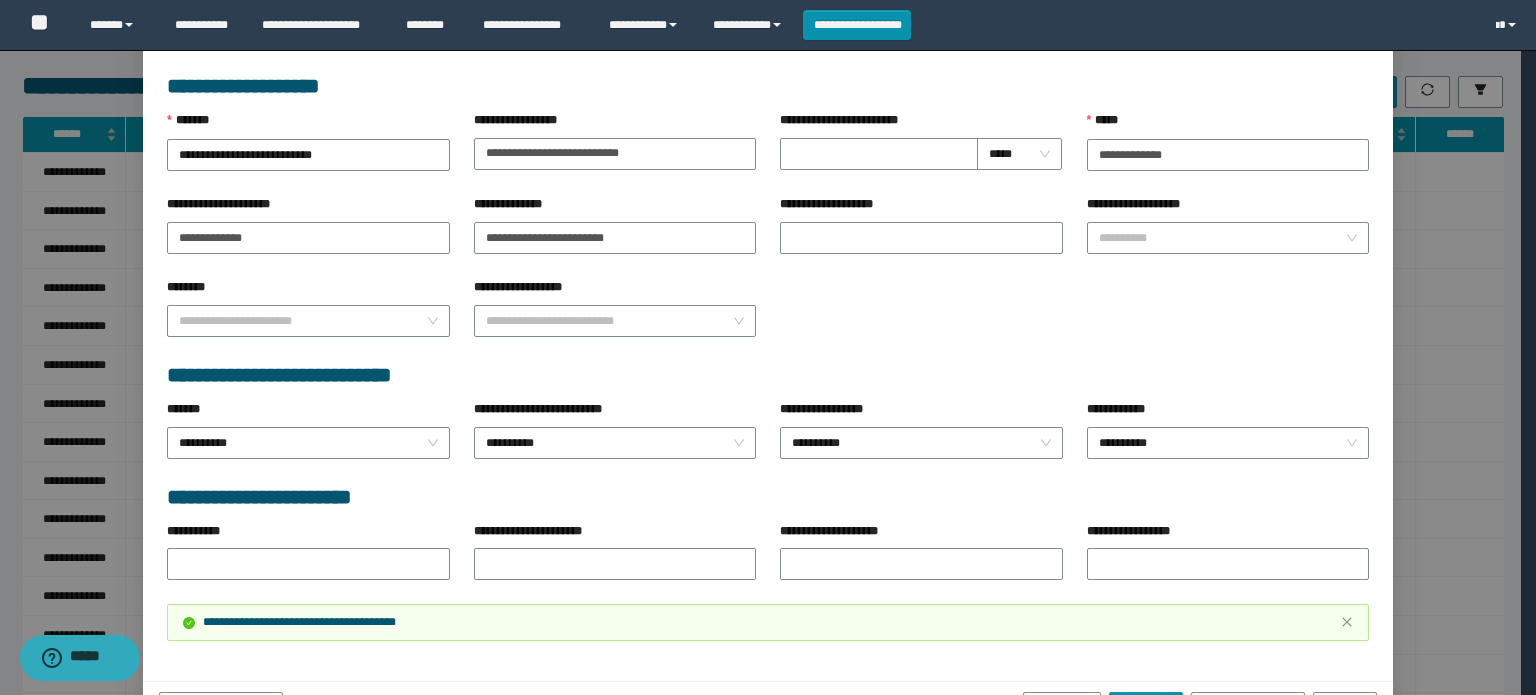 click on "**********" at bounding box center (768, -38) 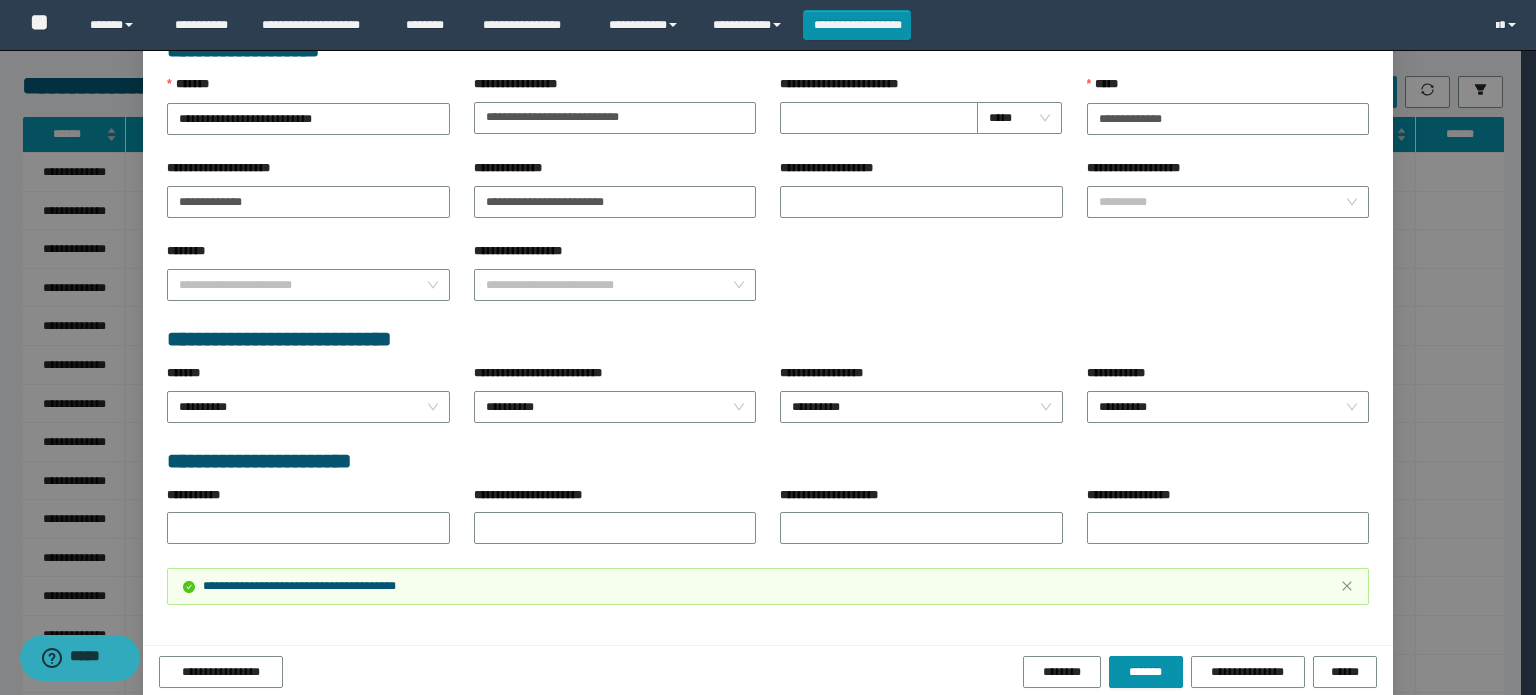 scroll, scrollTop: 954, scrollLeft: 0, axis: vertical 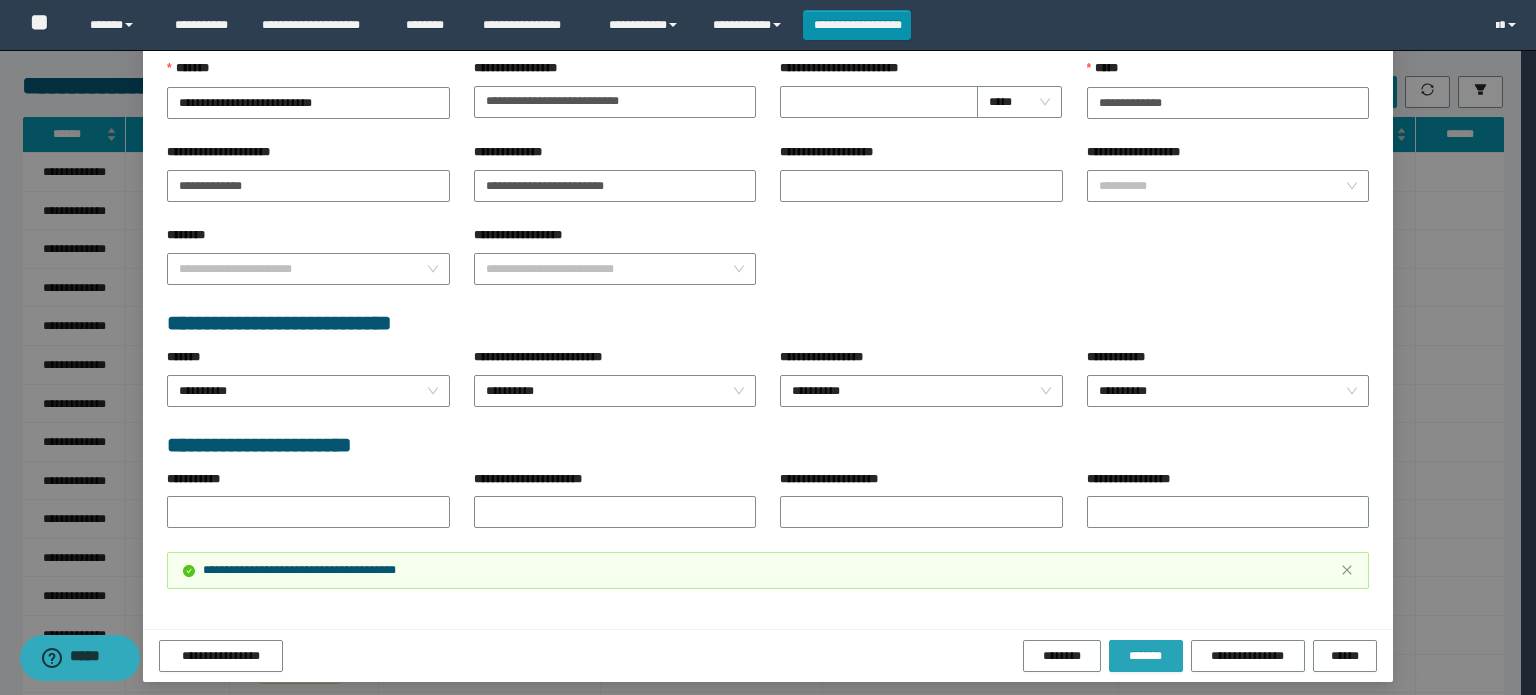 click on "*******" at bounding box center (1146, 656) 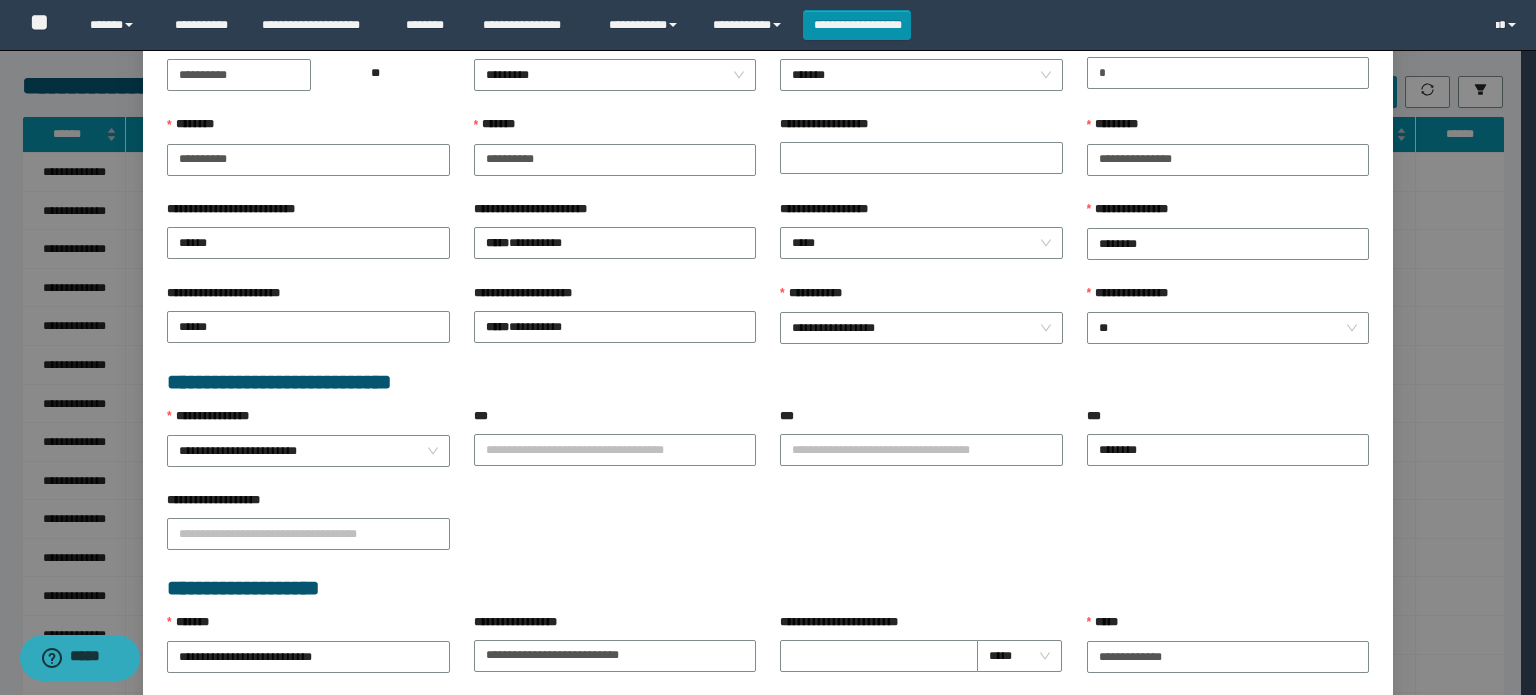 scroll, scrollTop: 0, scrollLeft: 0, axis: both 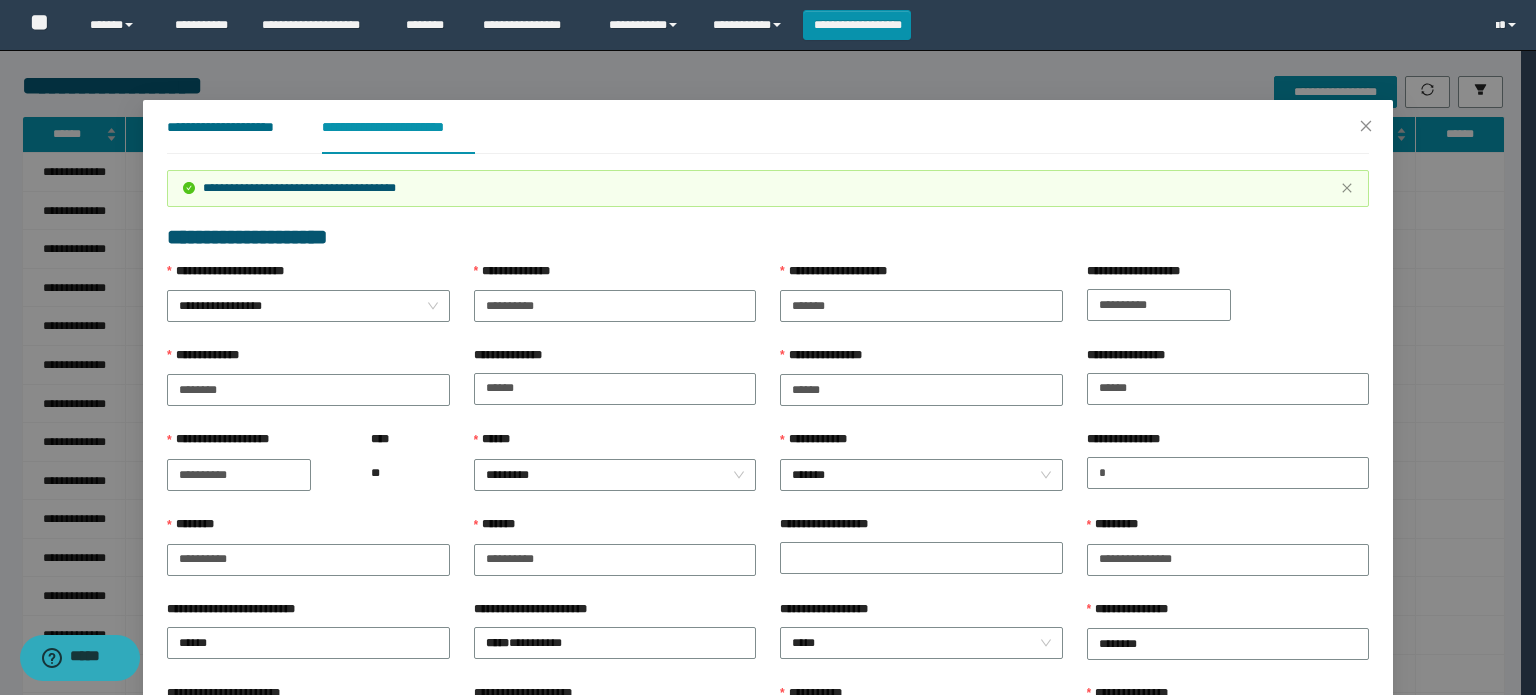 click on "**********" at bounding box center (228, 127) 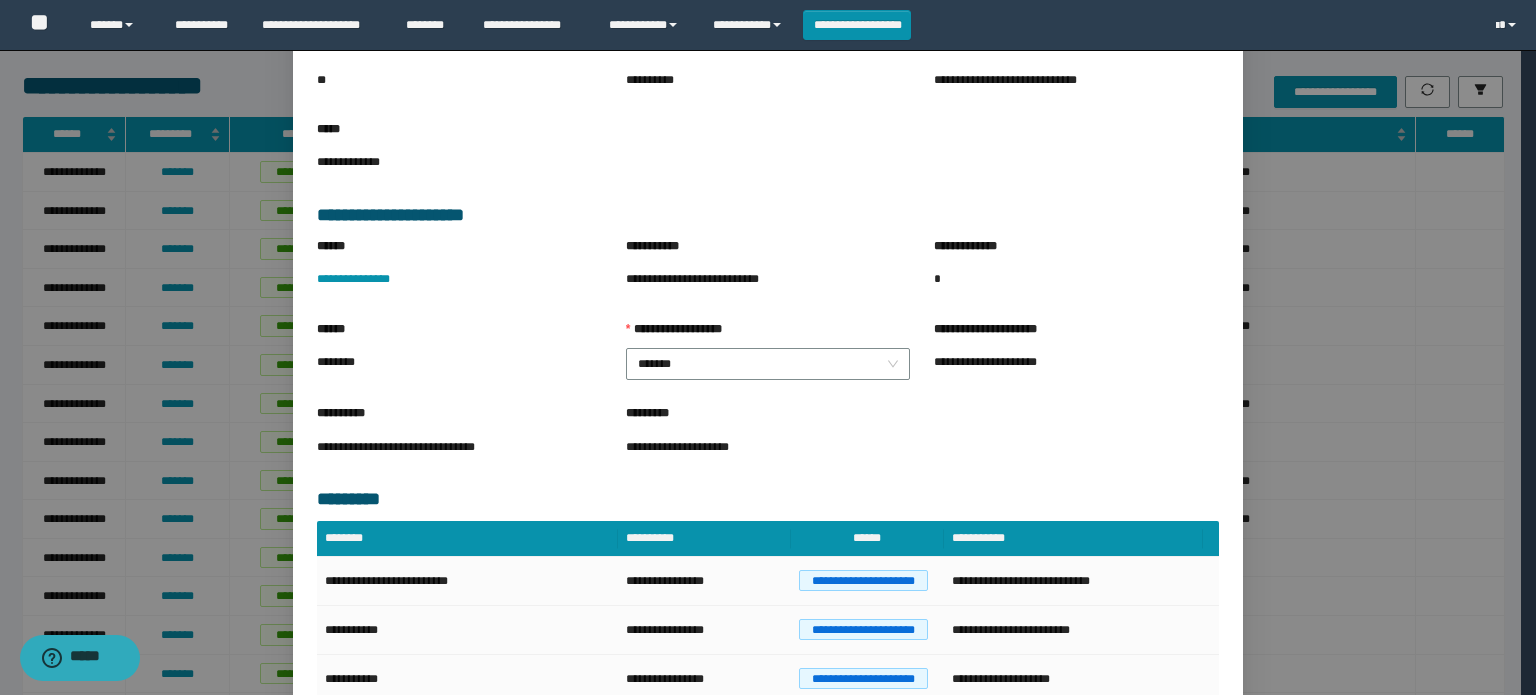 scroll, scrollTop: 274, scrollLeft: 0, axis: vertical 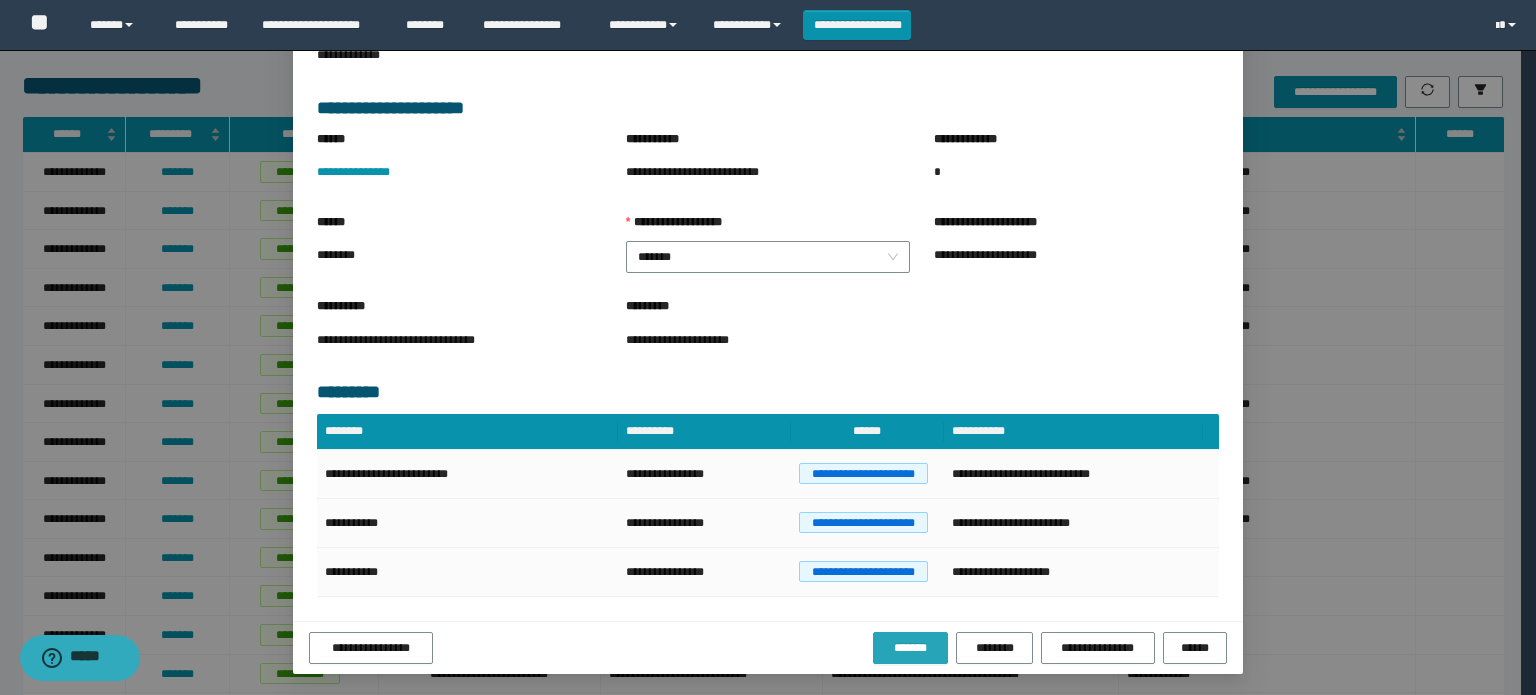 click on "*******" at bounding box center (910, 648) 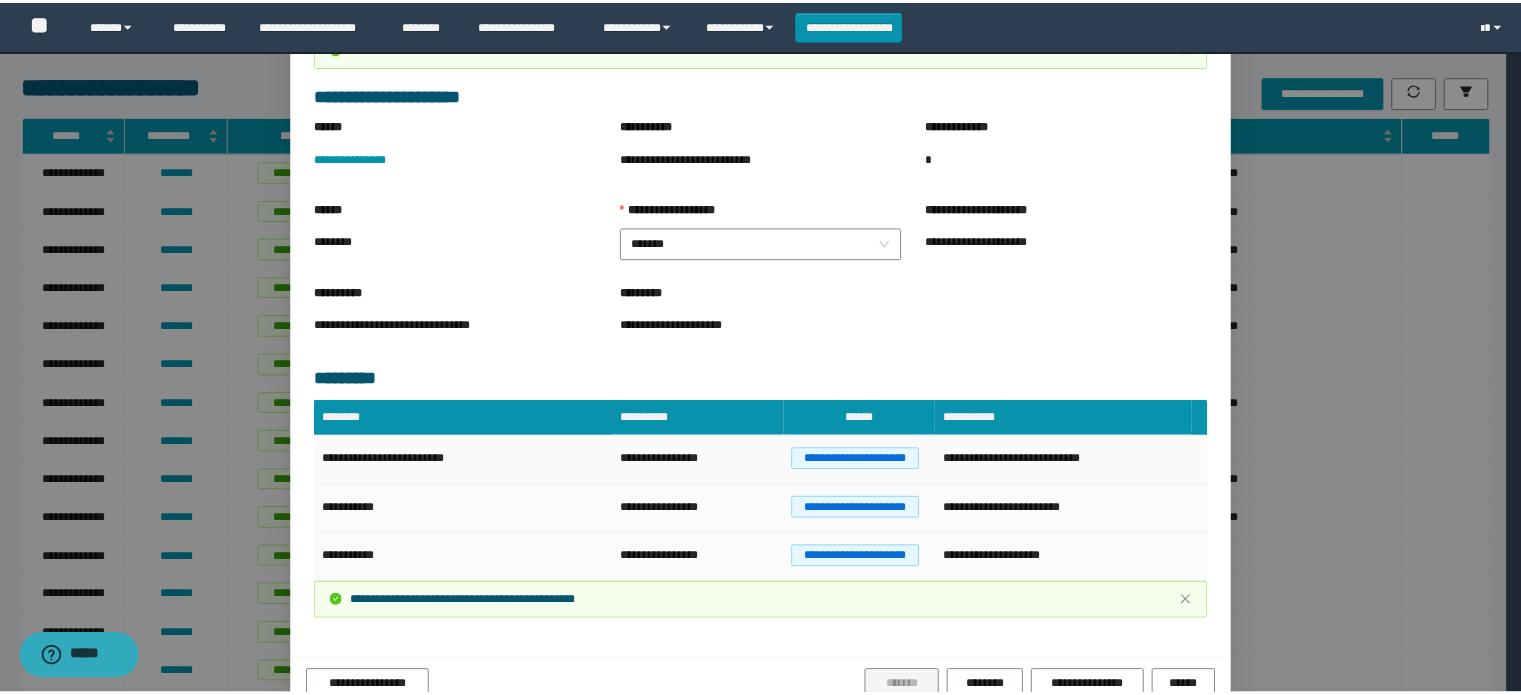 scroll, scrollTop: 380, scrollLeft: 0, axis: vertical 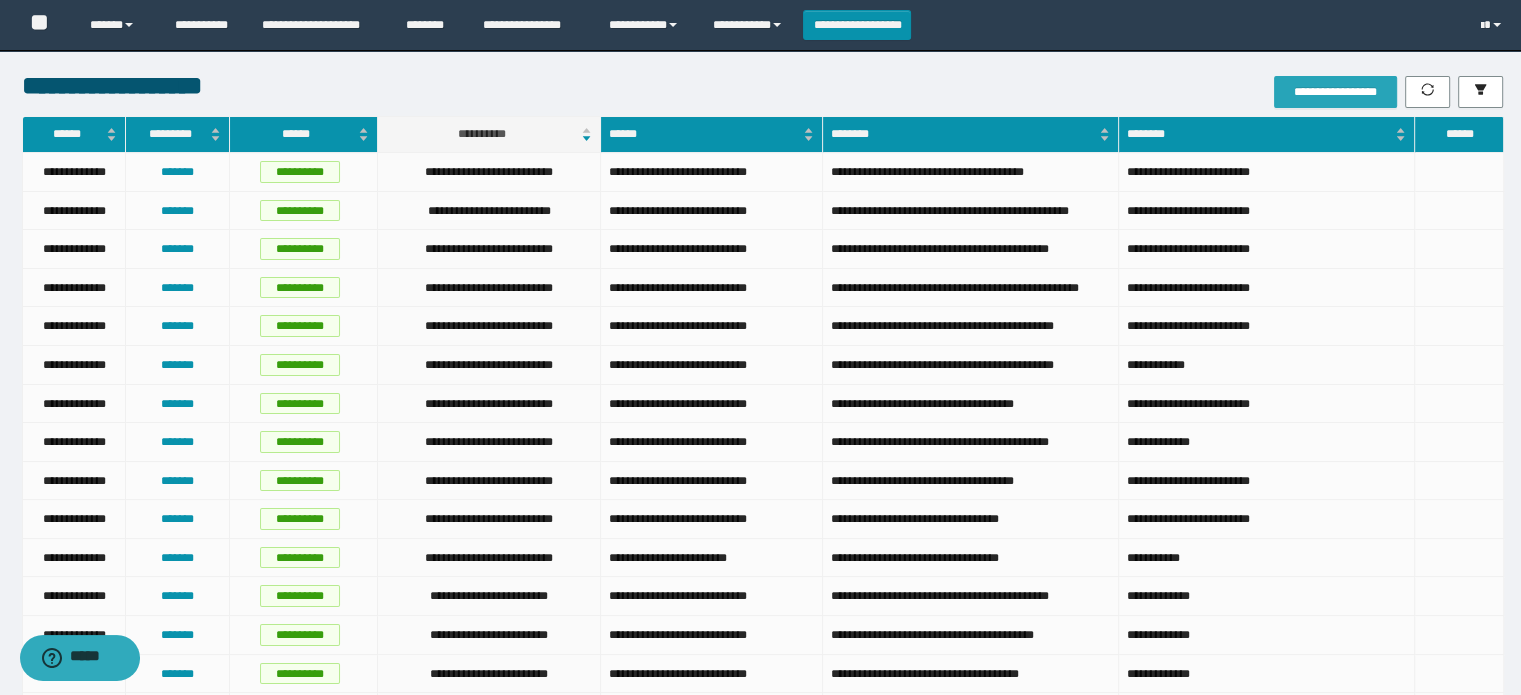 type 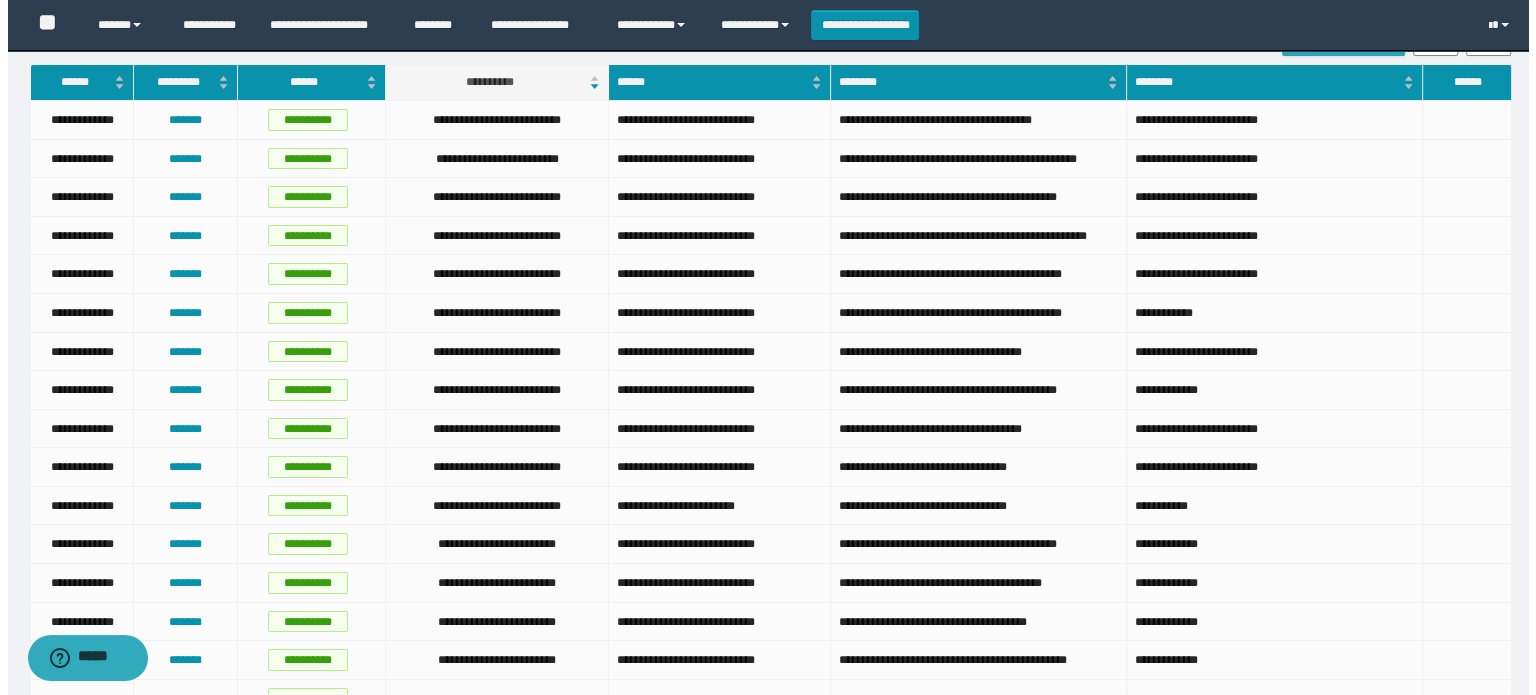 scroll, scrollTop: 0, scrollLeft: 0, axis: both 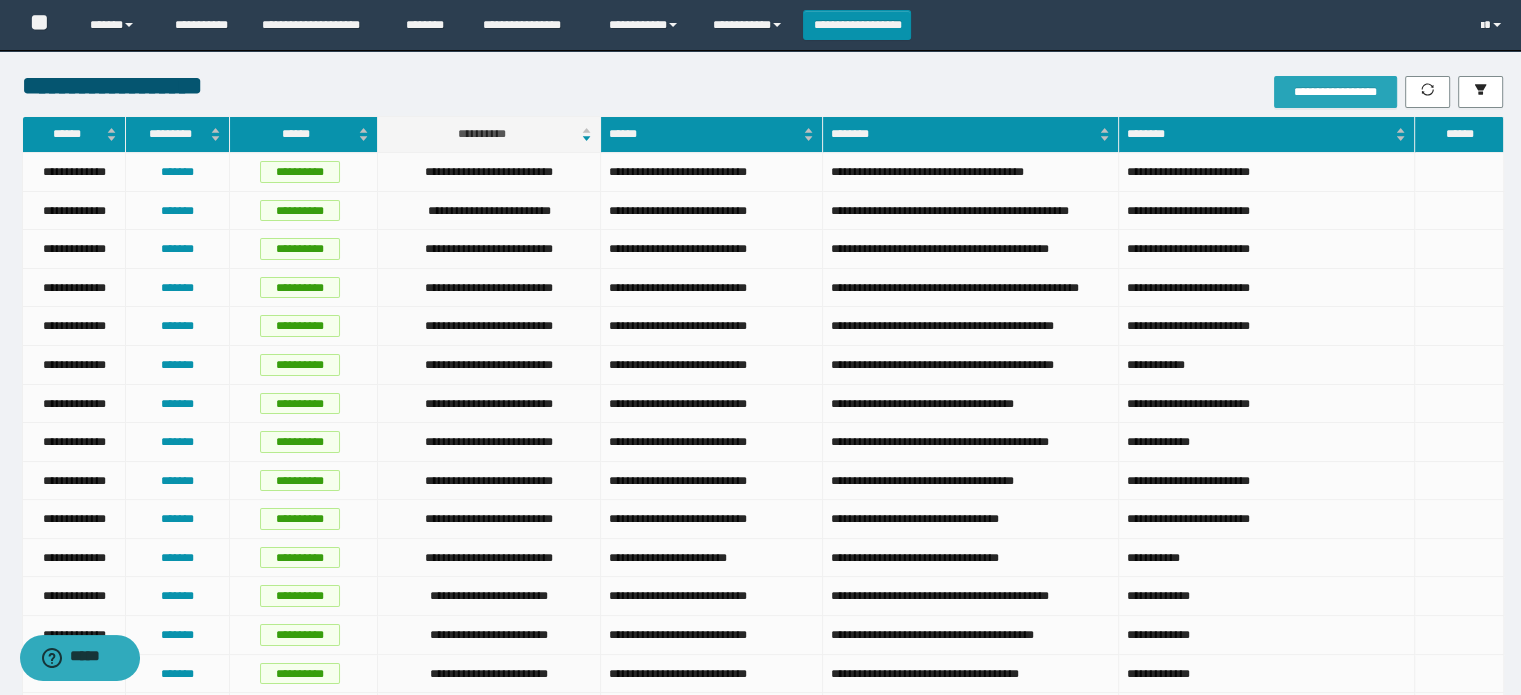 drag, startPoint x: 1304, startPoint y: 79, endPoint x: 1189, endPoint y: 93, distance: 115.84904 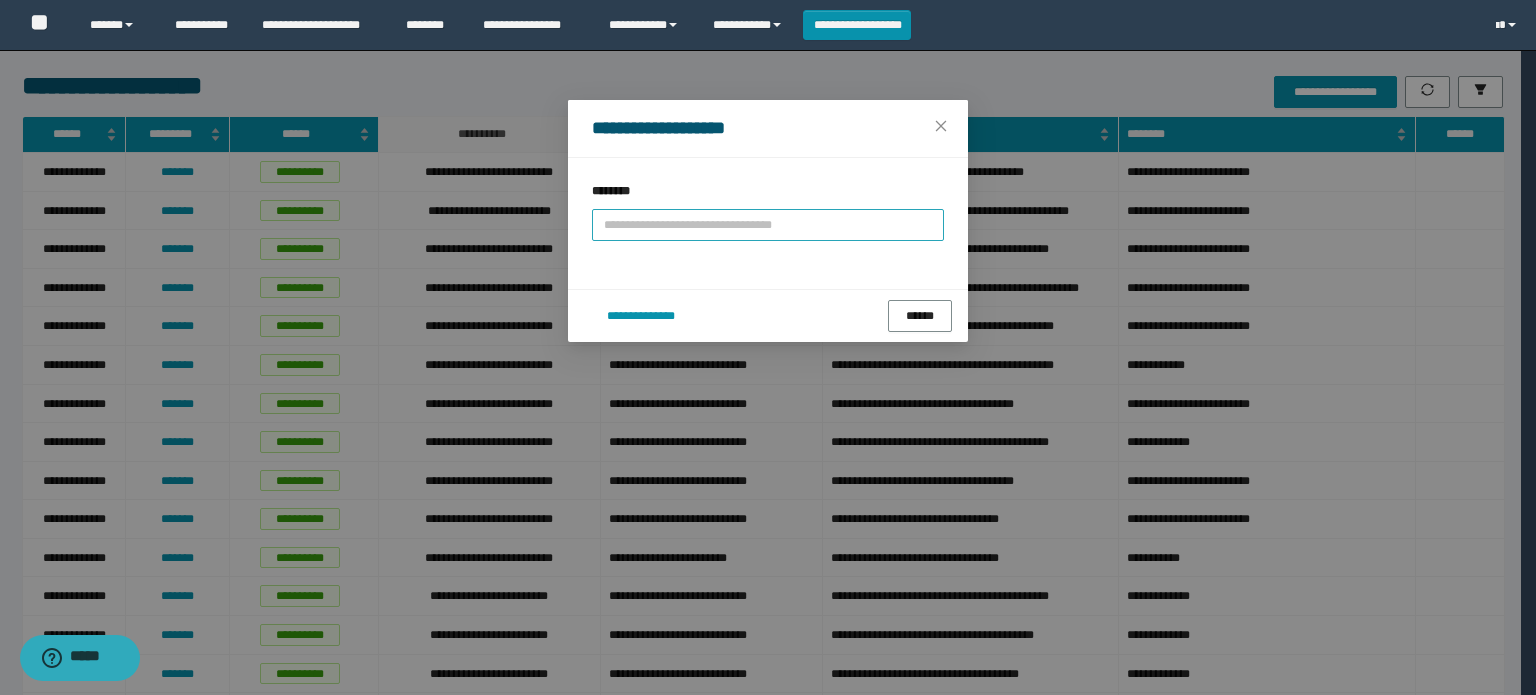 click on "**********" at bounding box center (768, 225) 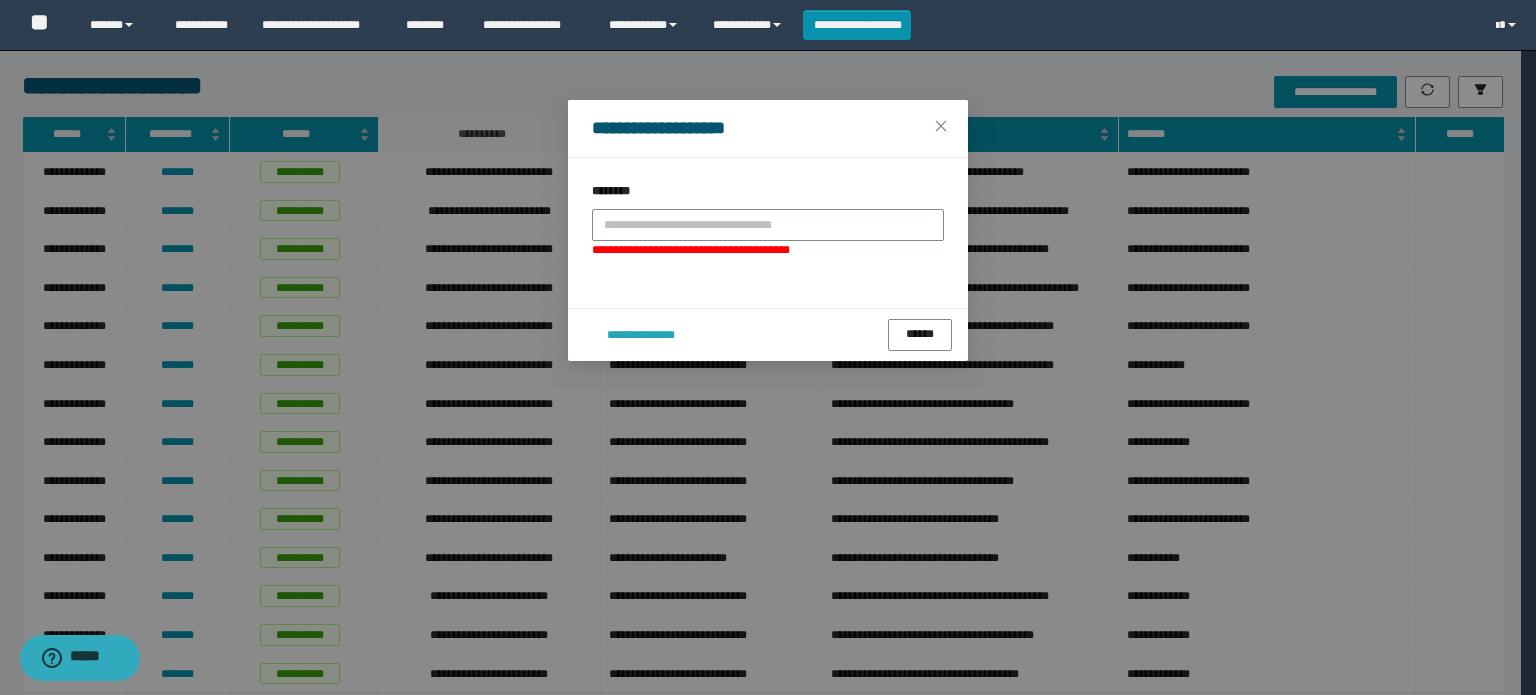 click on "**********" at bounding box center [768, 334] 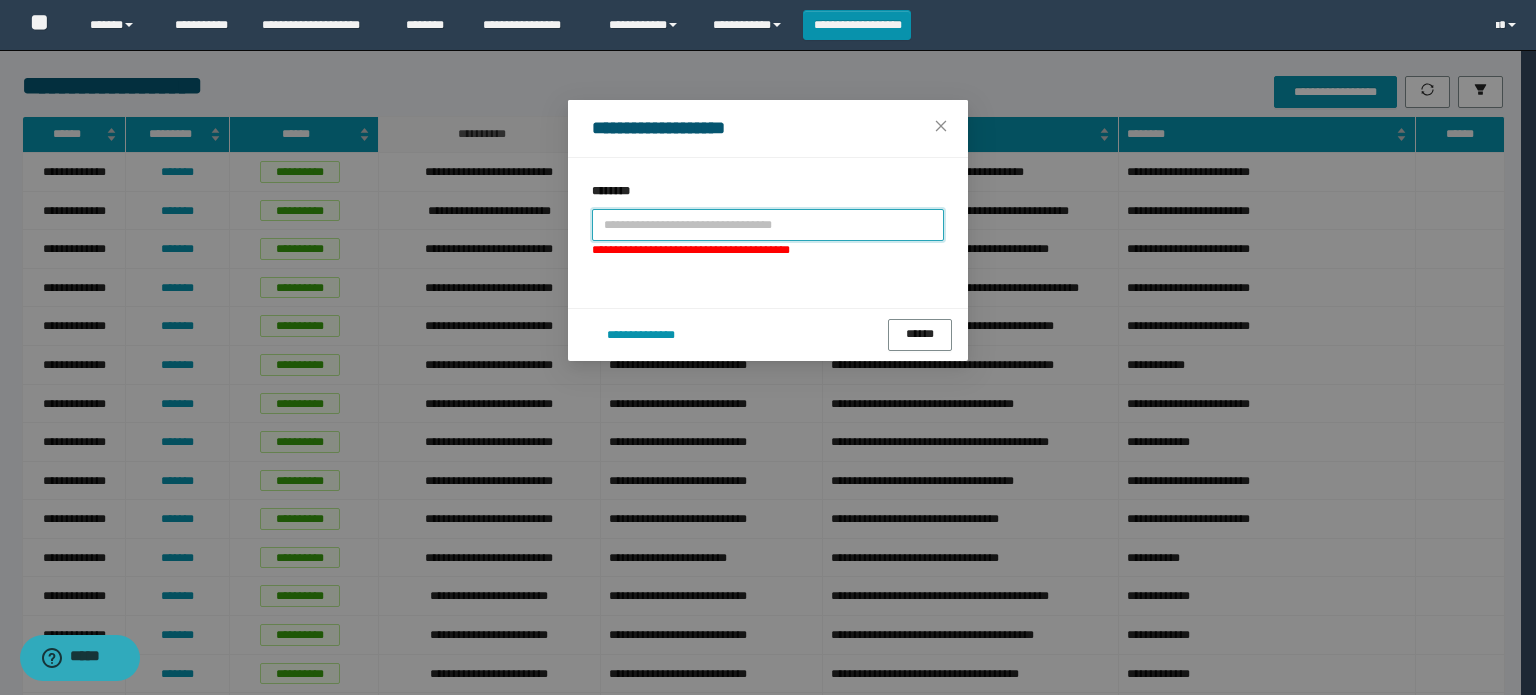 click at bounding box center [768, 225] 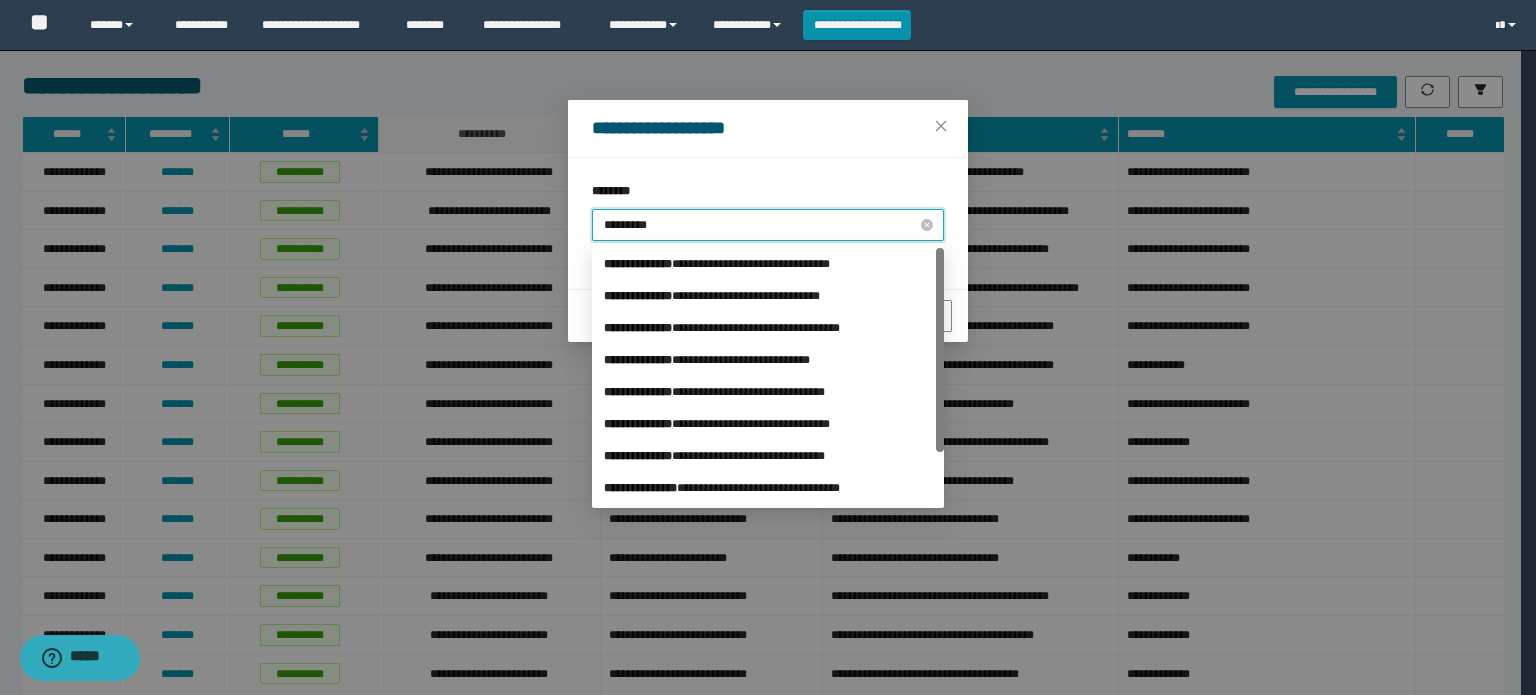 type on "**********" 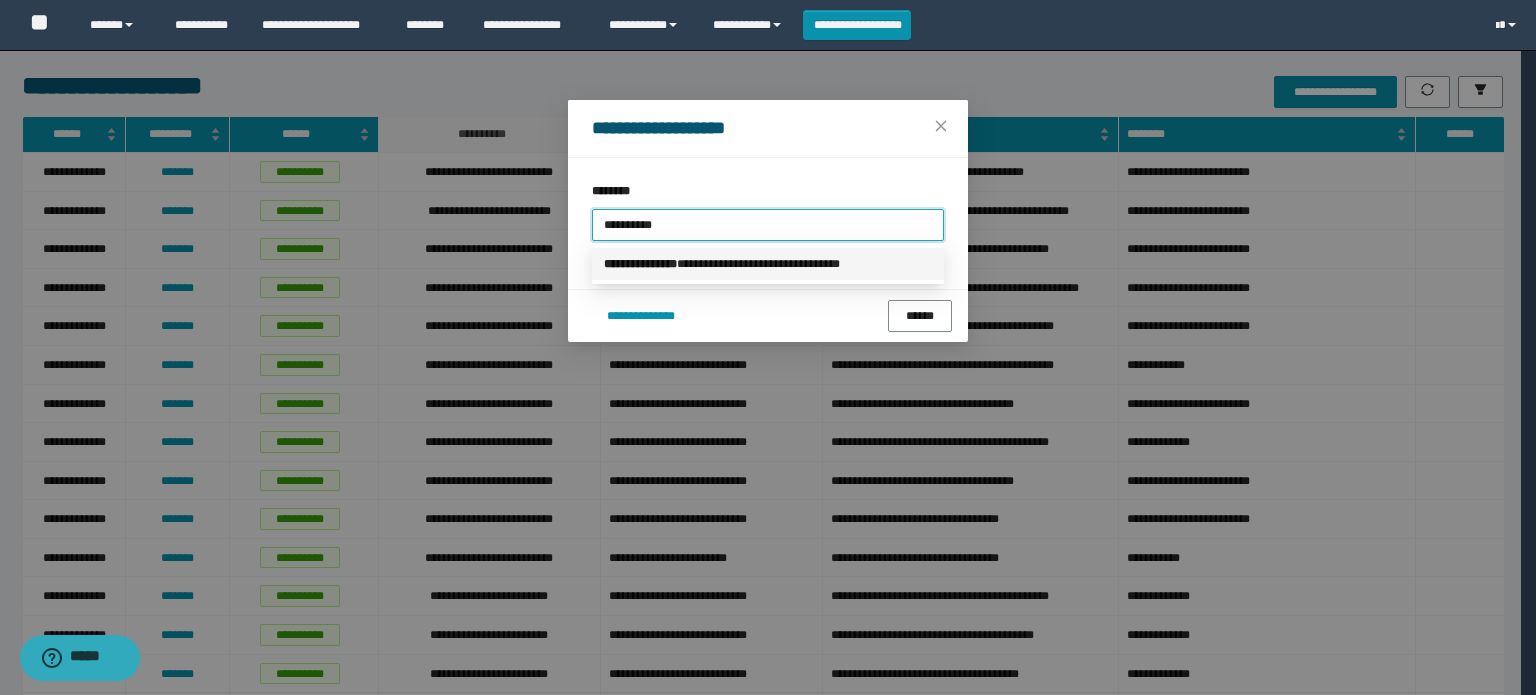 click on "**********" at bounding box center (768, 264) 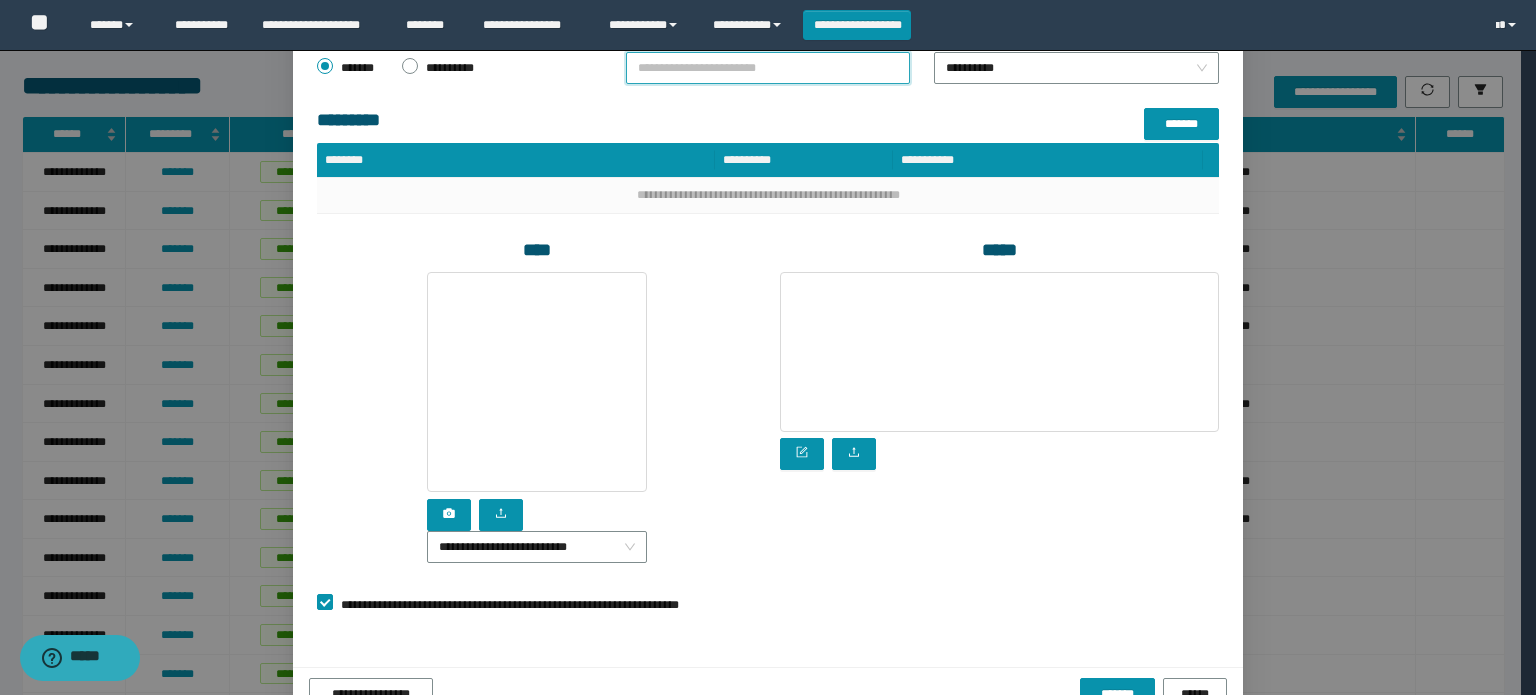 click on "*******" at bounding box center [768, 68] 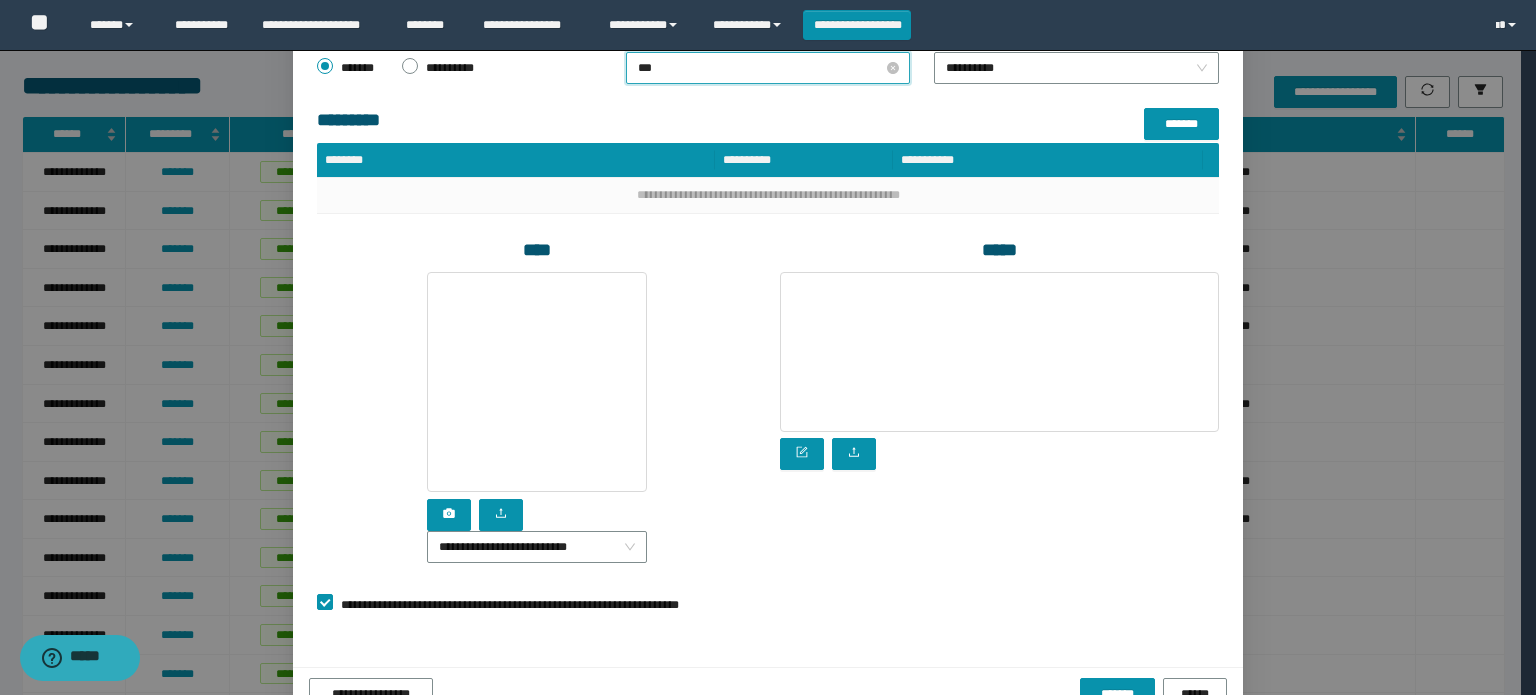 type on "****" 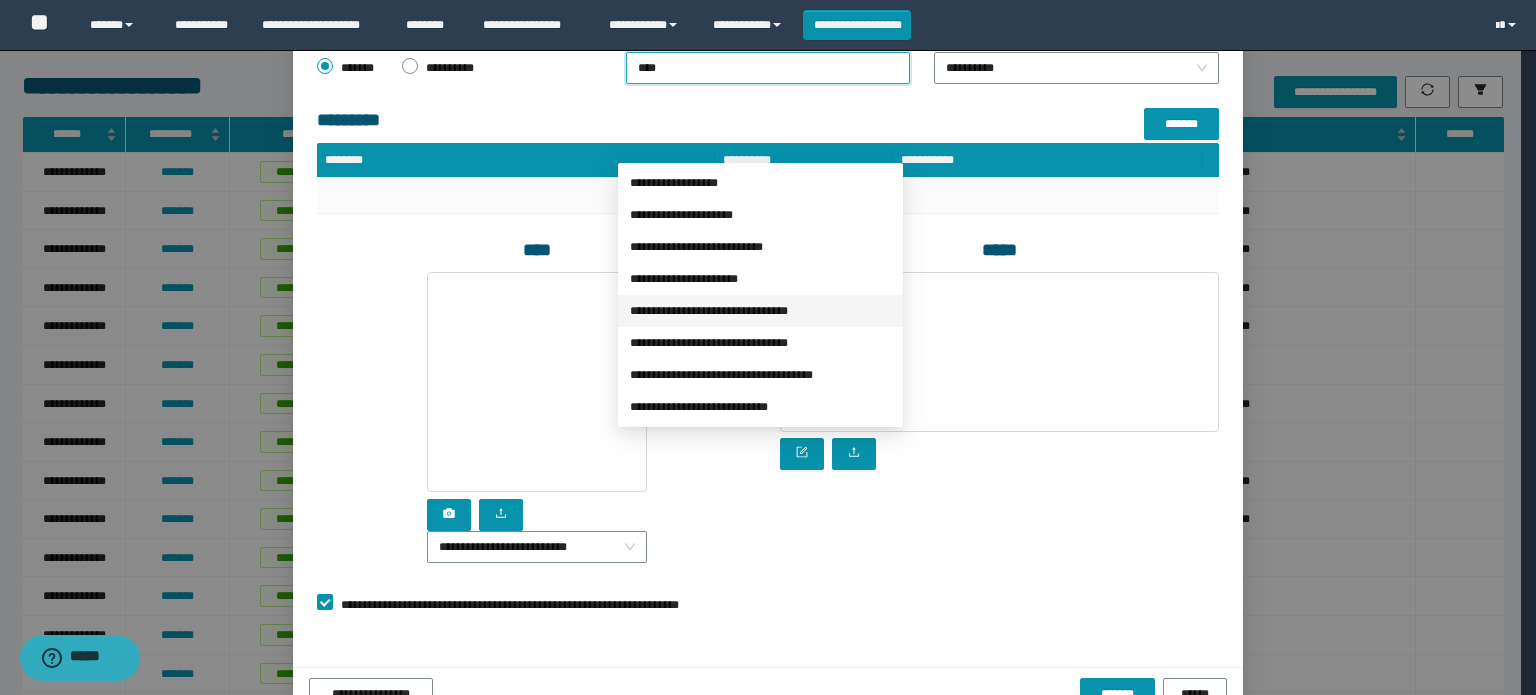 click on "**********" at bounding box center (760, 311) 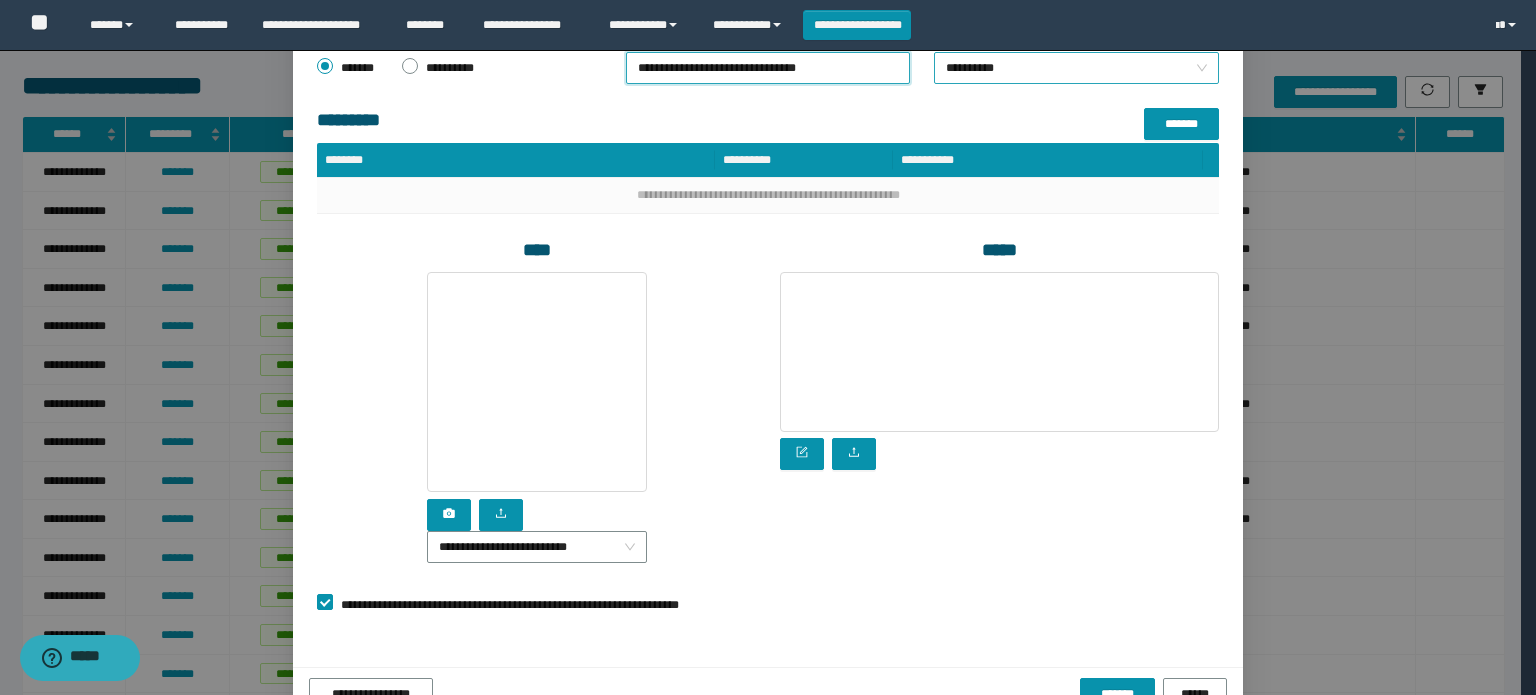 click on "**********" at bounding box center (1076, 68) 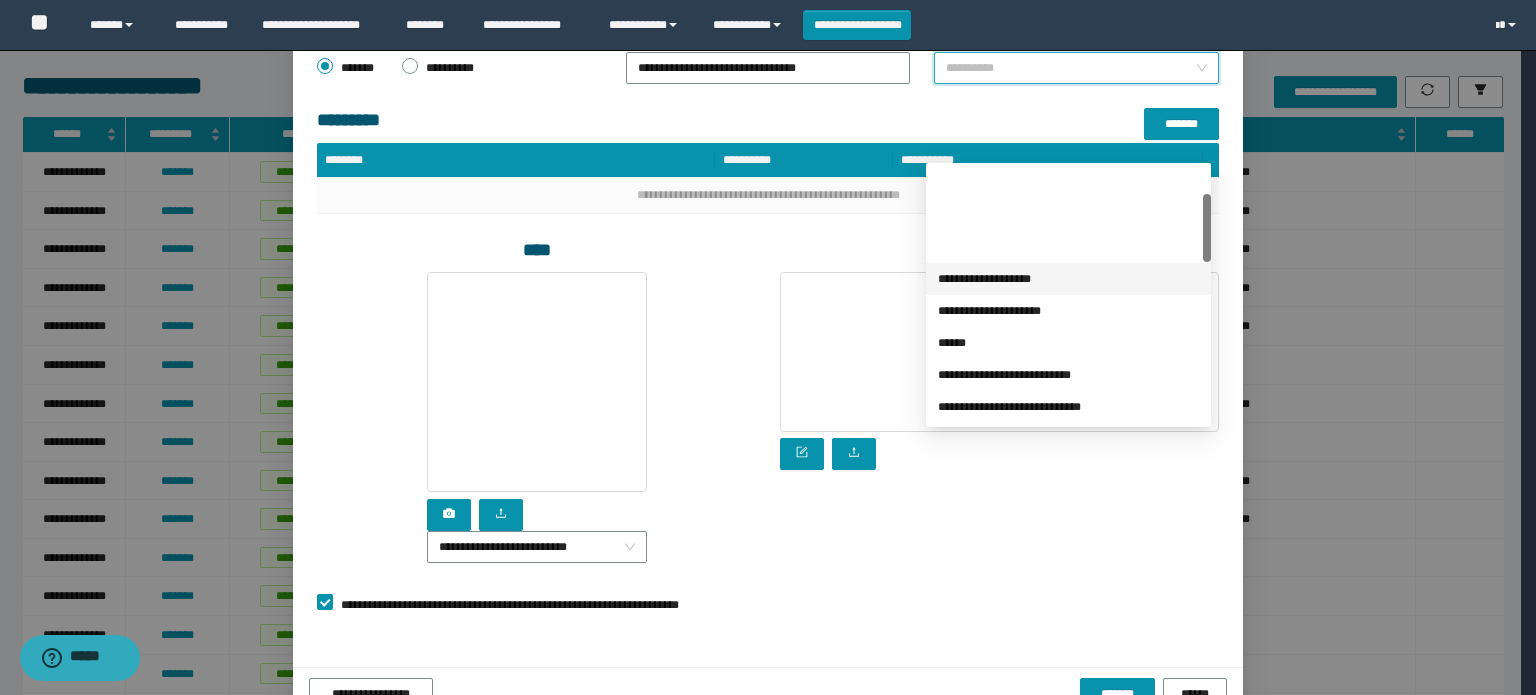 scroll, scrollTop: 200, scrollLeft: 0, axis: vertical 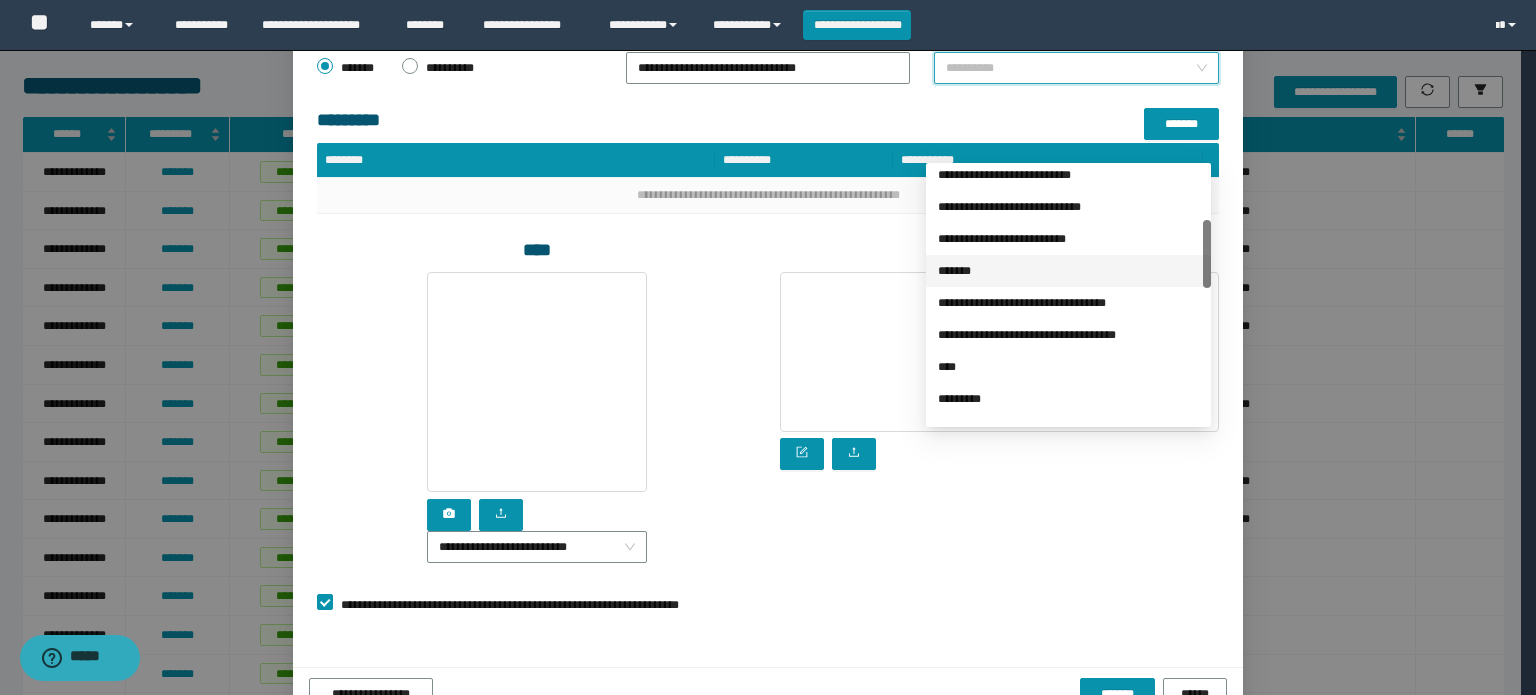 click on "*******" at bounding box center (1068, 271) 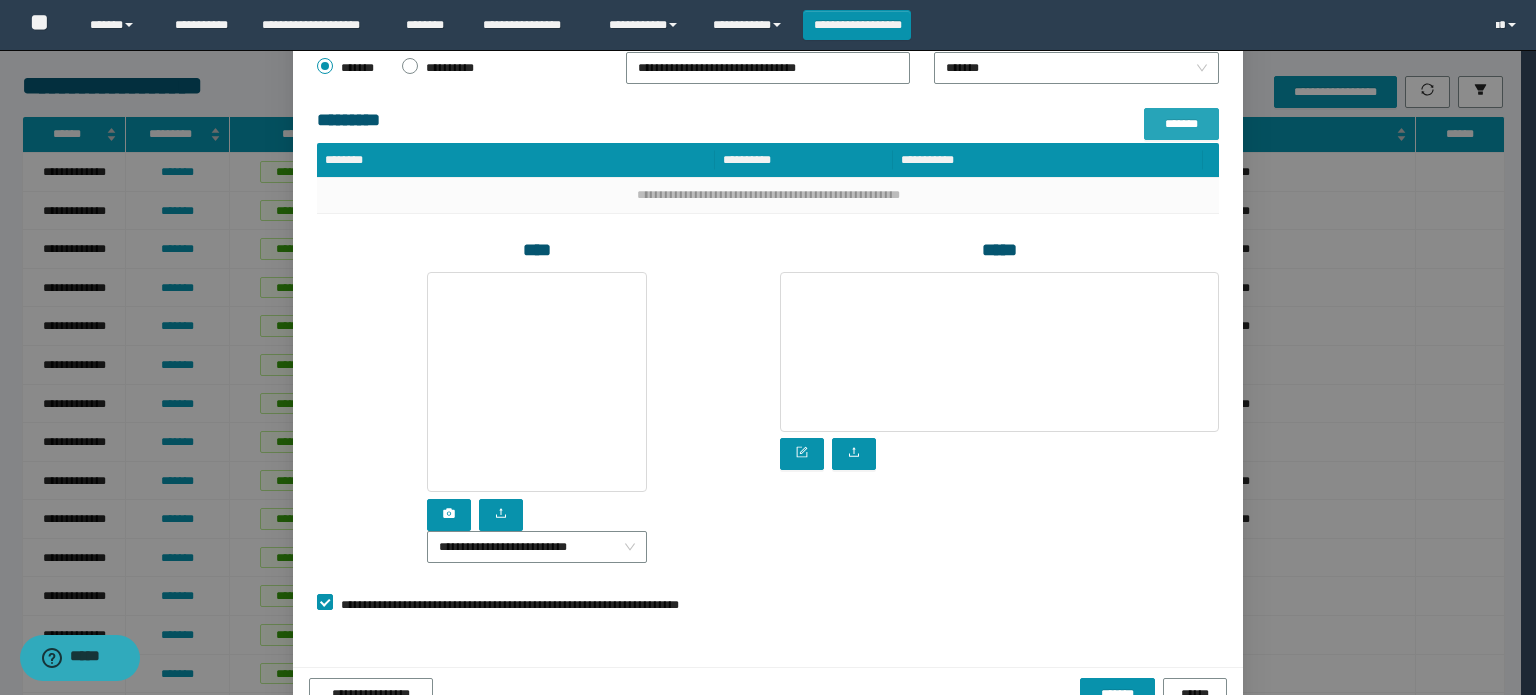 click on "*******" at bounding box center (1181, 124) 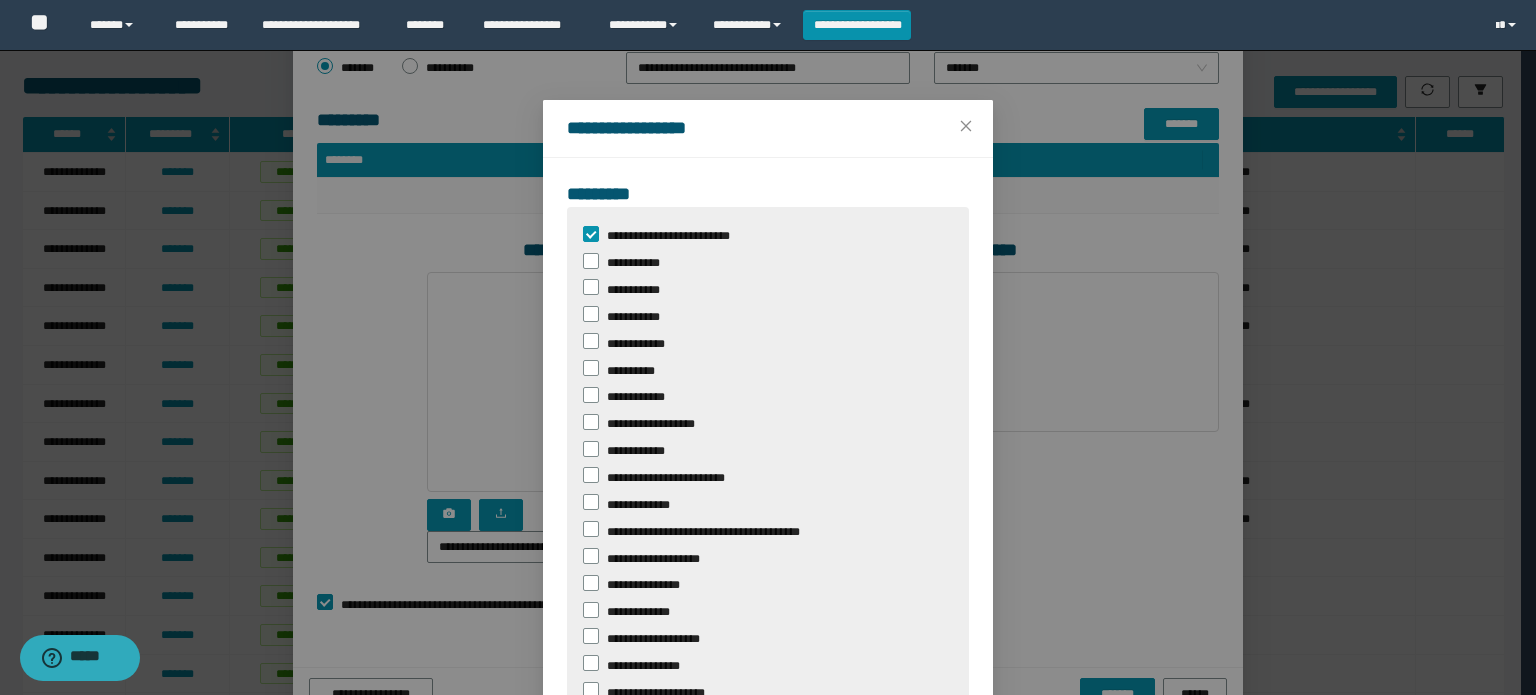 scroll, scrollTop: 388, scrollLeft: 0, axis: vertical 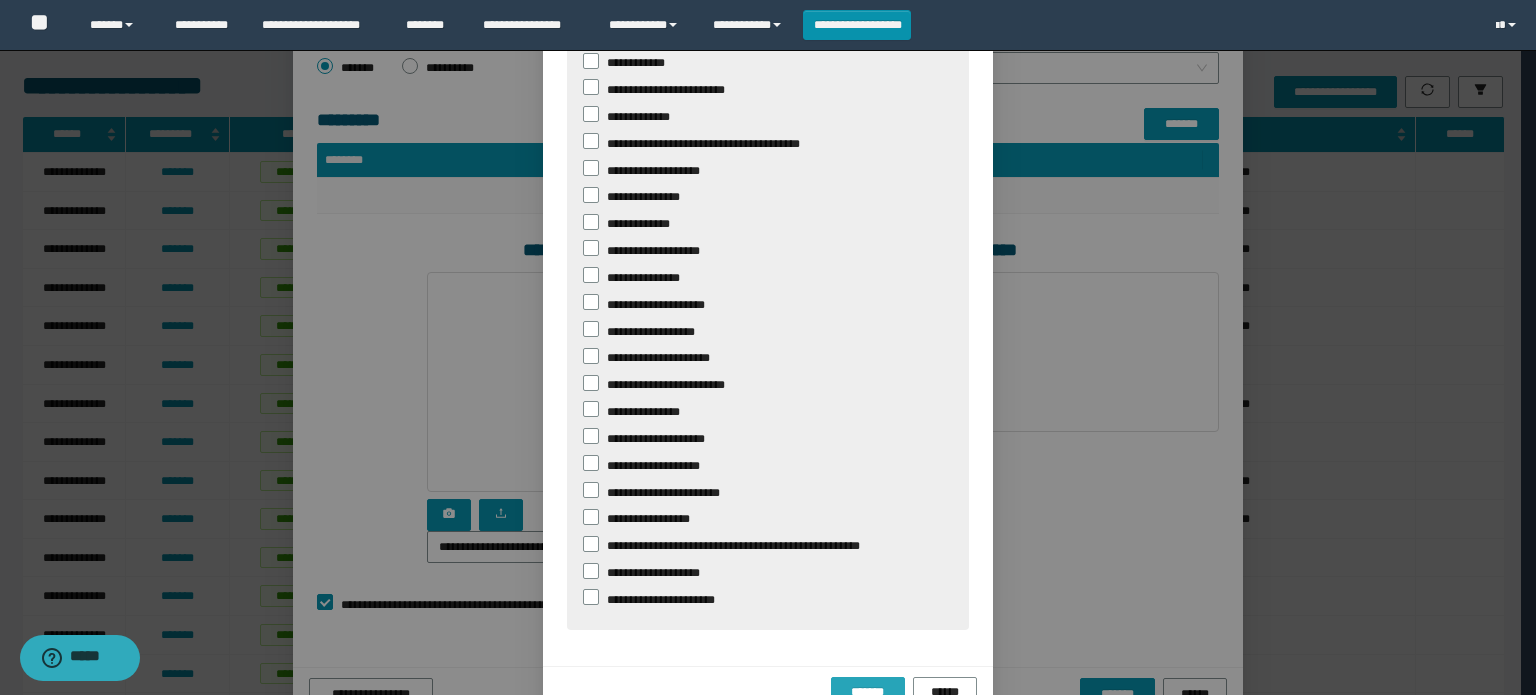 drag, startPoint x: 870, startPoint y: 649, endPoint x: 855, endPoint y: 632, distance: 22.671568 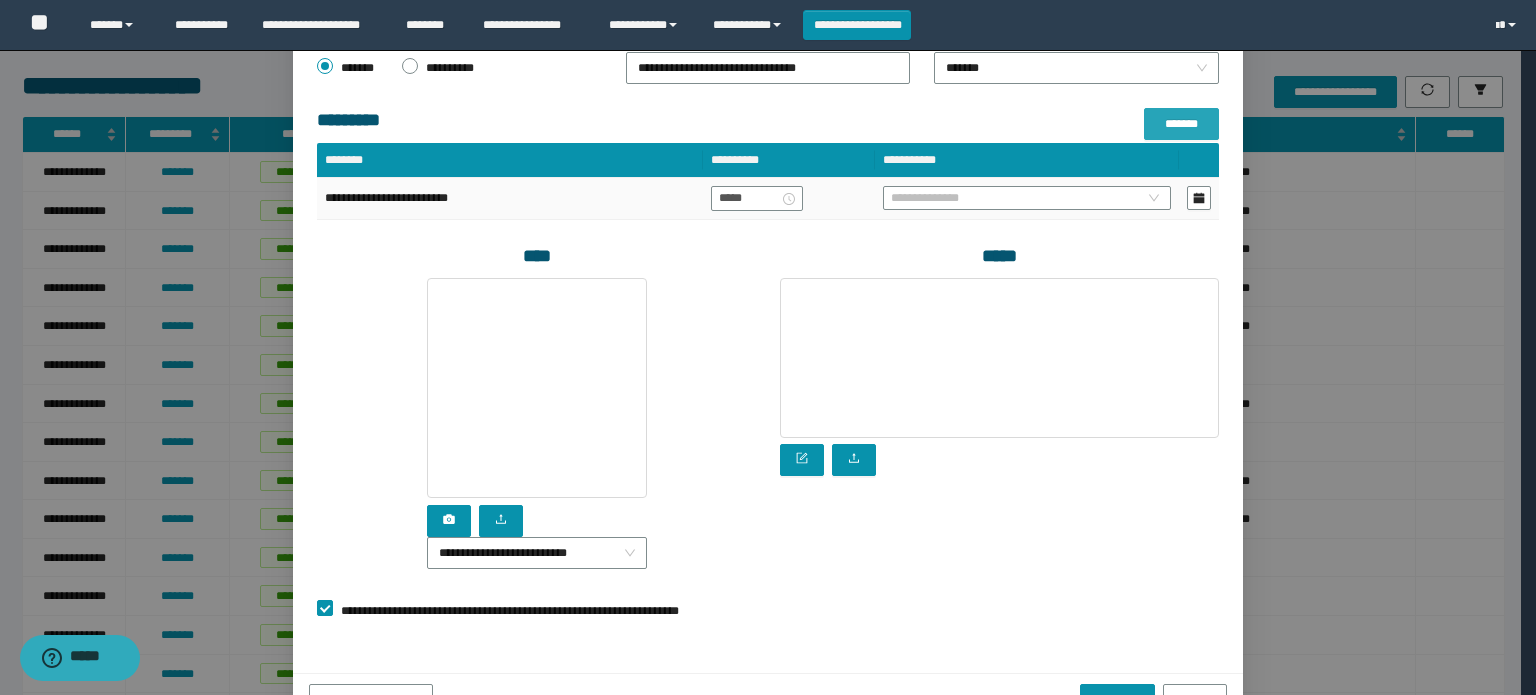 drag, startPoint x: 970, startPoint y: 576, endPoint x: 972, endPoint y: 534, distance: 42.047592 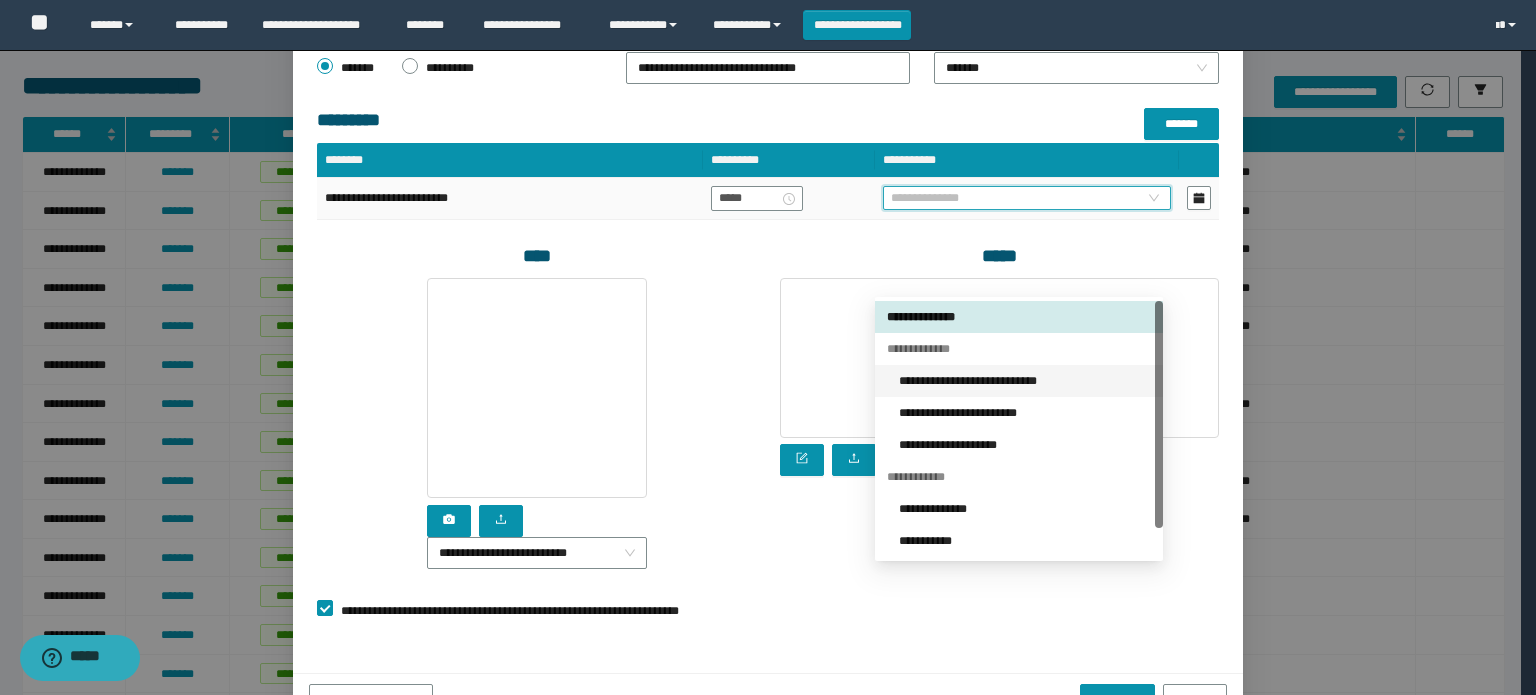 click on "**********" at bounding box center (1025, 381) 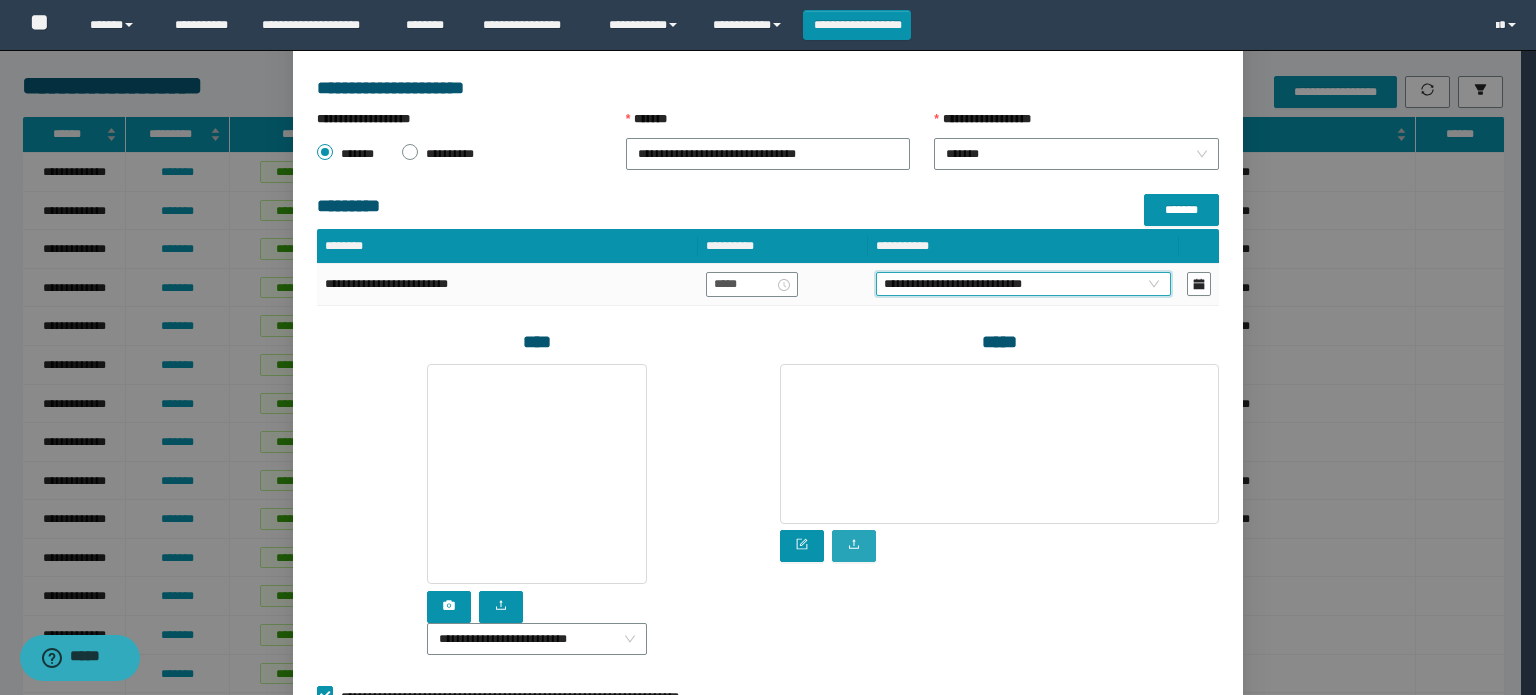 scroll, scrollTop: 432, scrollLeft: 0, axis: vertical 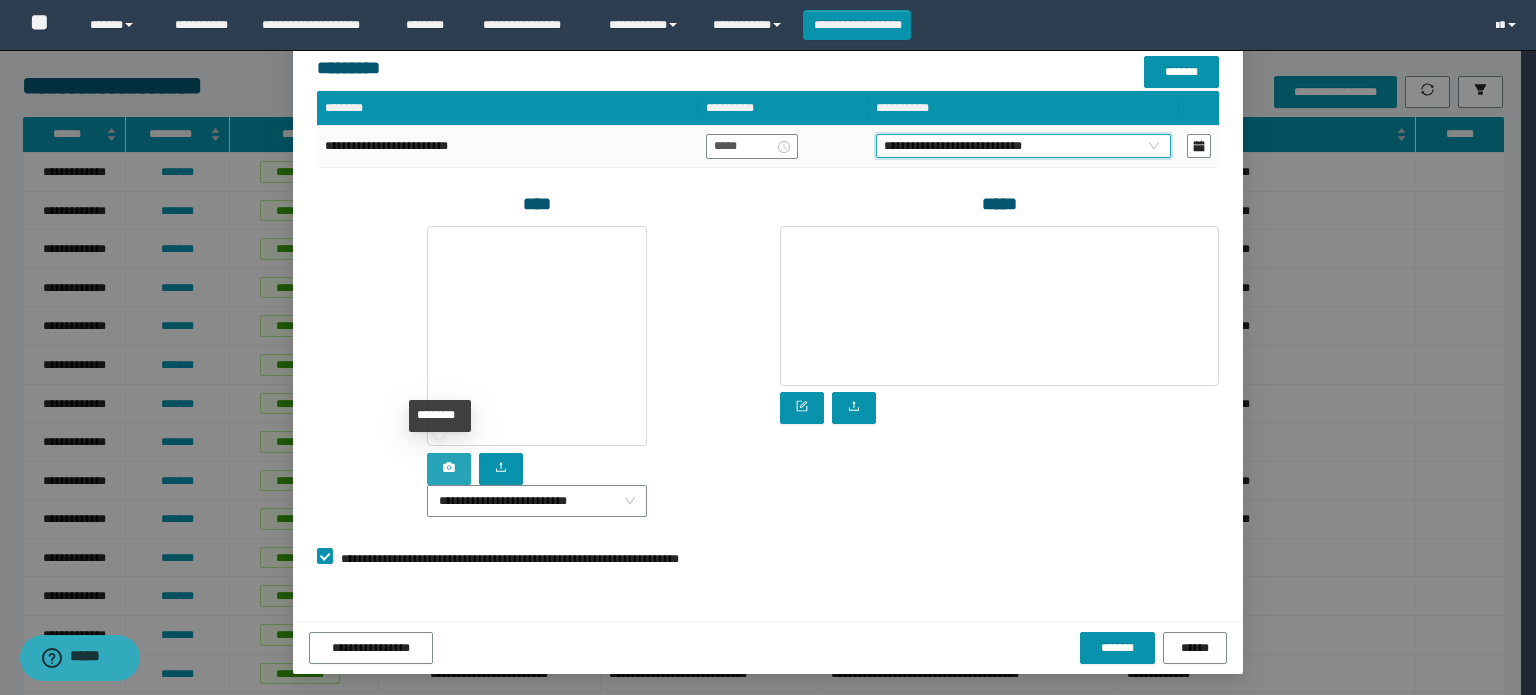 click at bounding box center (449, 469) 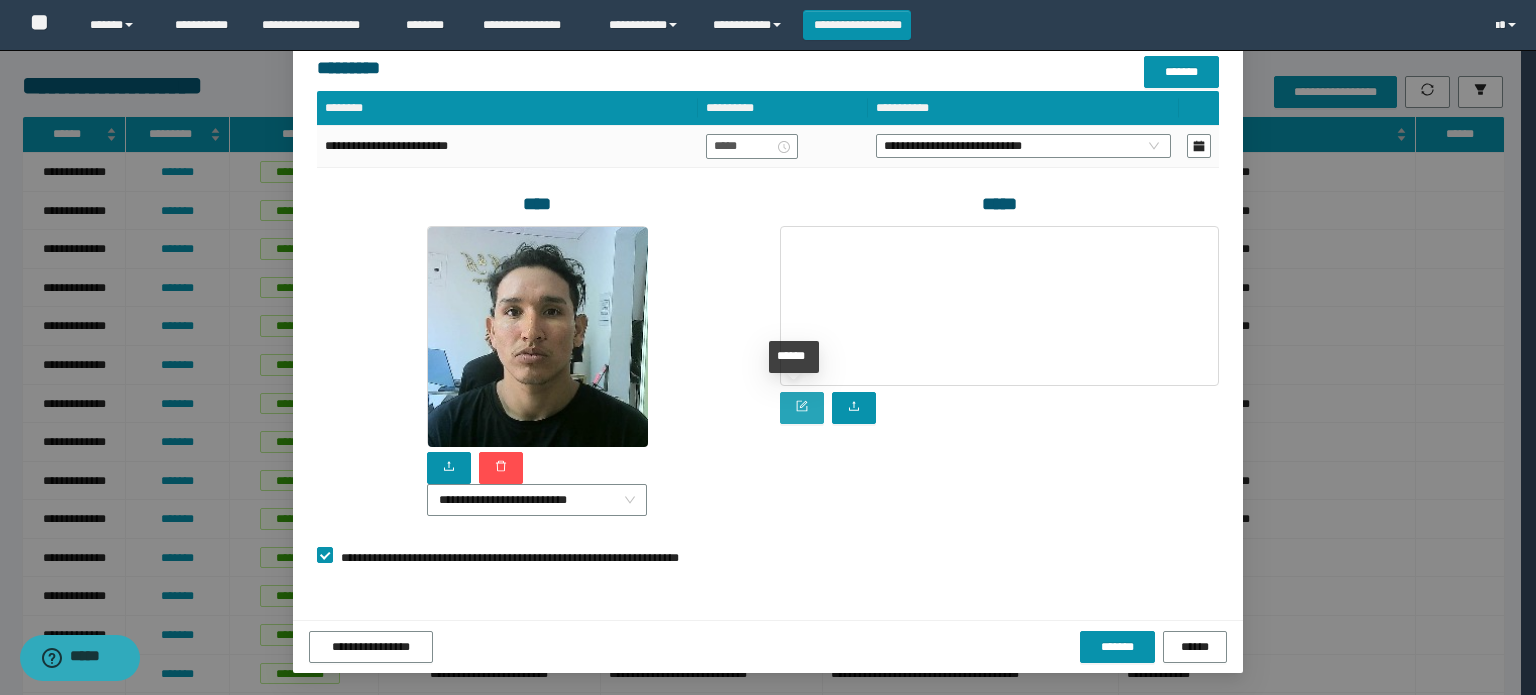 drag, startPoint x: 784, startPoint y: 401, endPoint x: 772, endPoint y: 373, distance: 30.463093 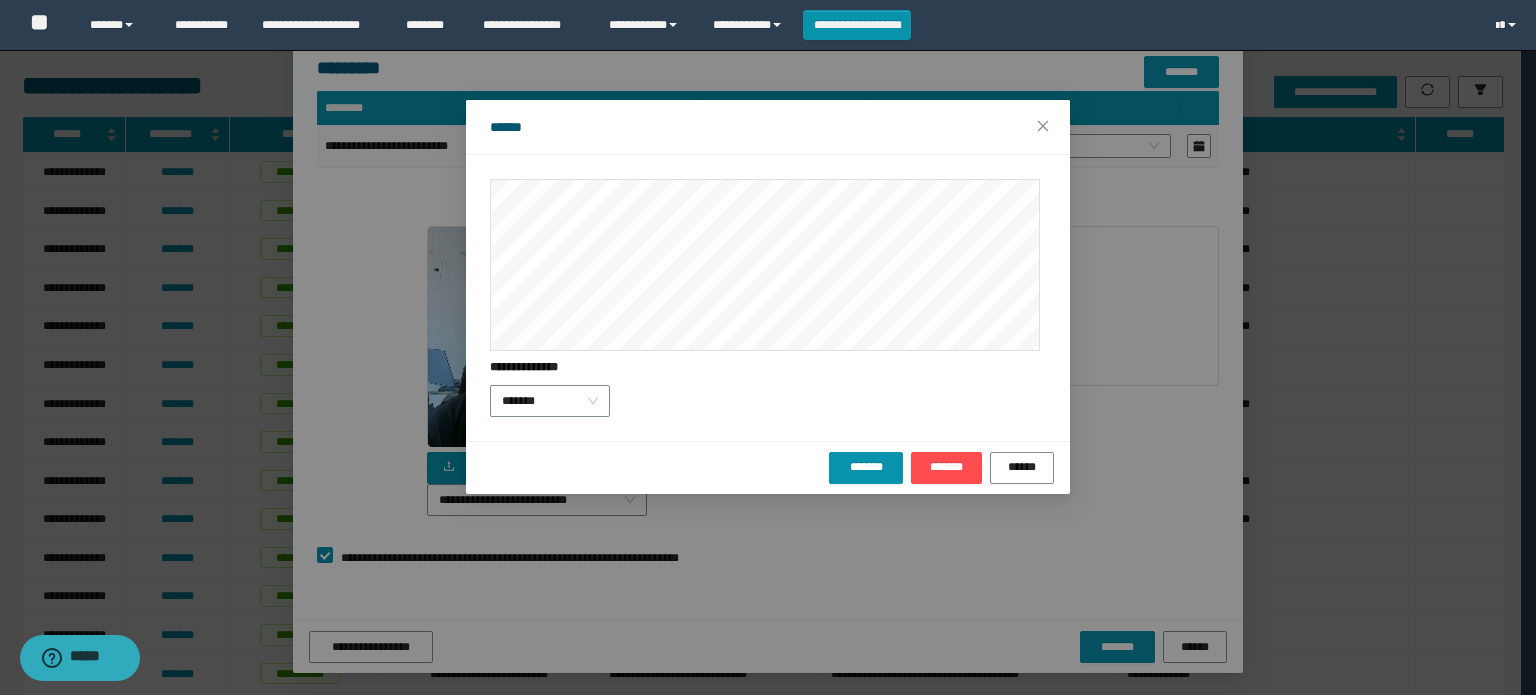 click on "**********" at bounding box center [768, 298] 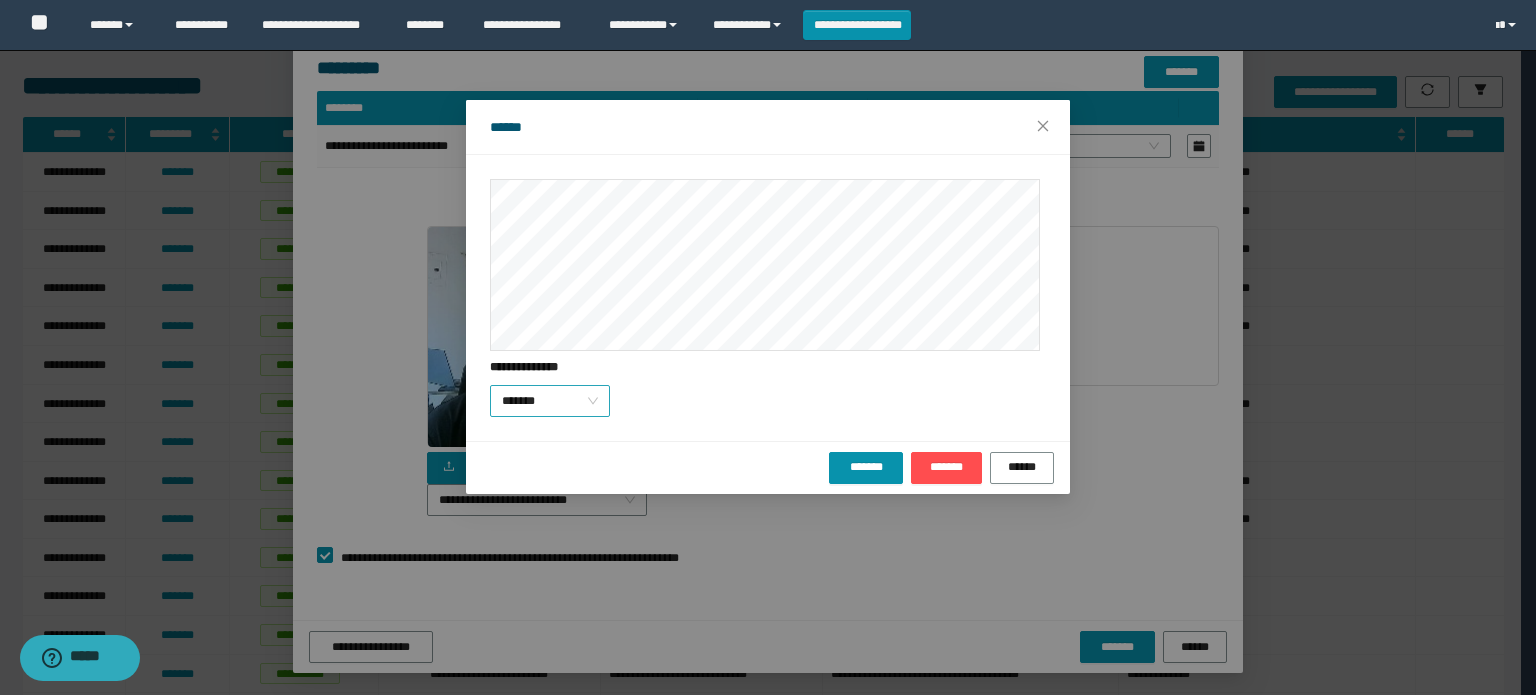 click on "*******" at bounding box center [550, 401] 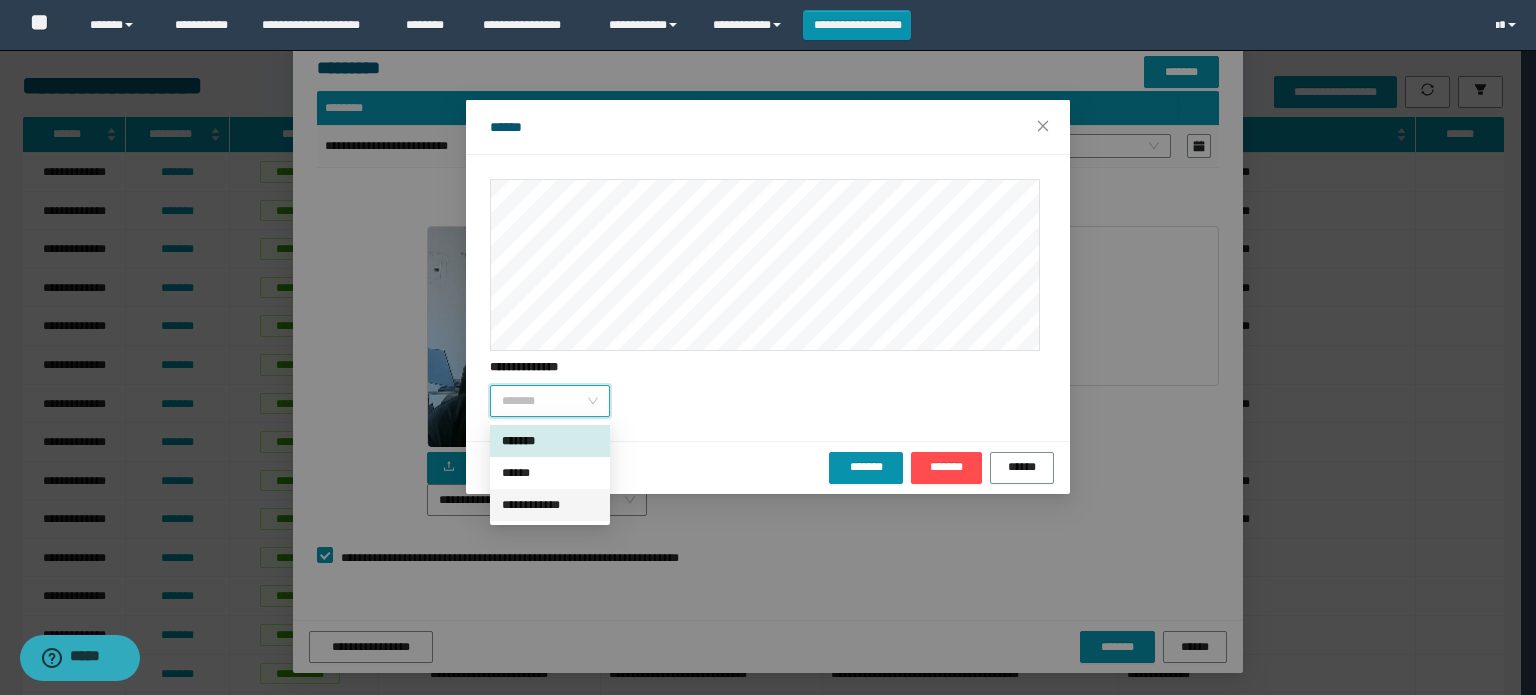 click on "**********" at bounding box center (550, 505) 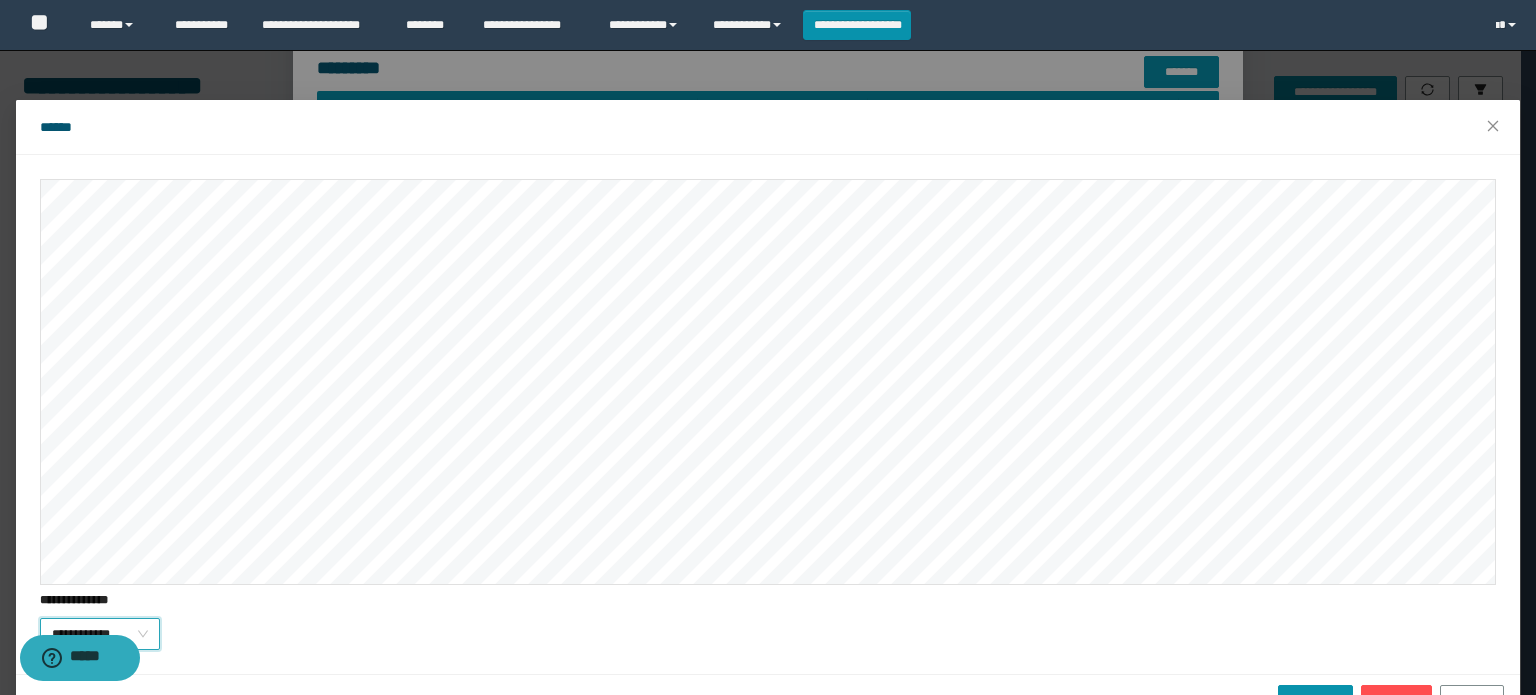 scroll, scrollTop: 54, scrollLeft: 0, axis: vertical 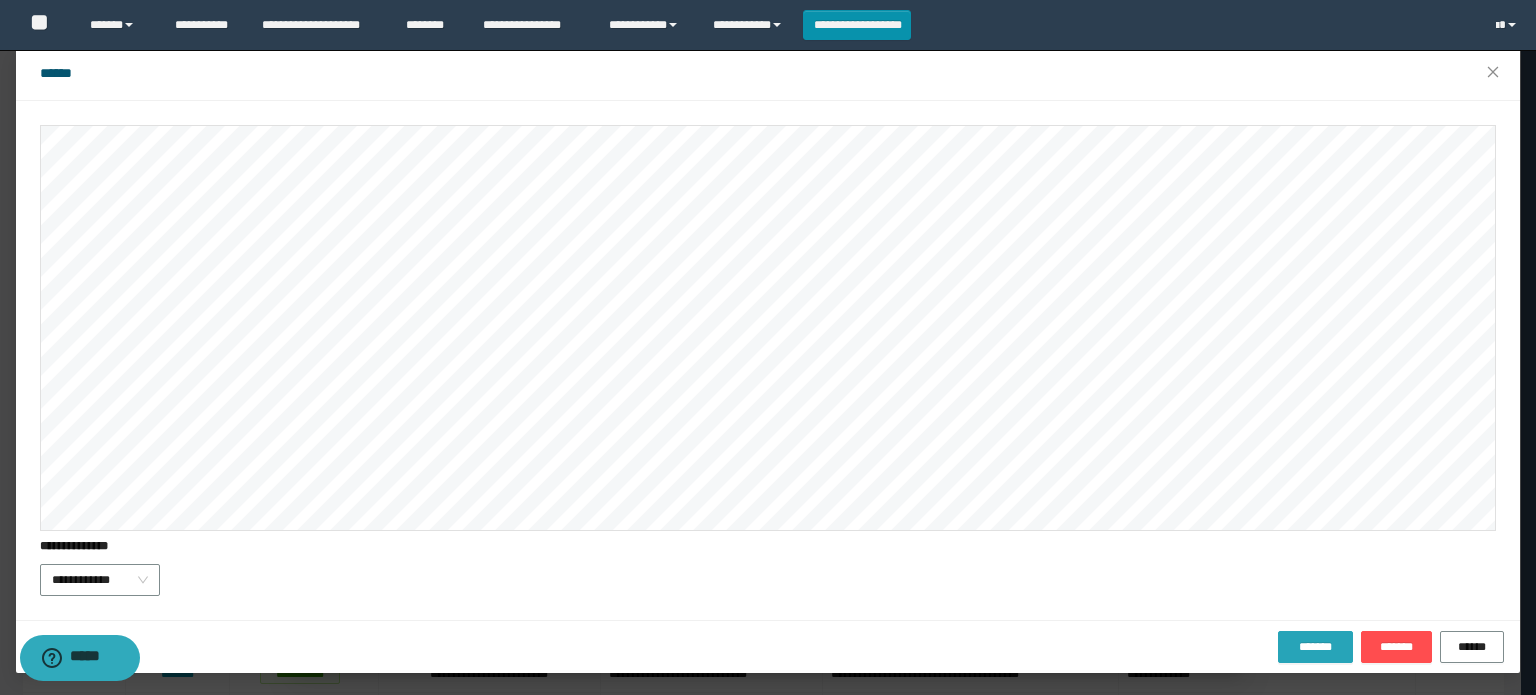 click on "*******" at bounding box center (1315, 647) 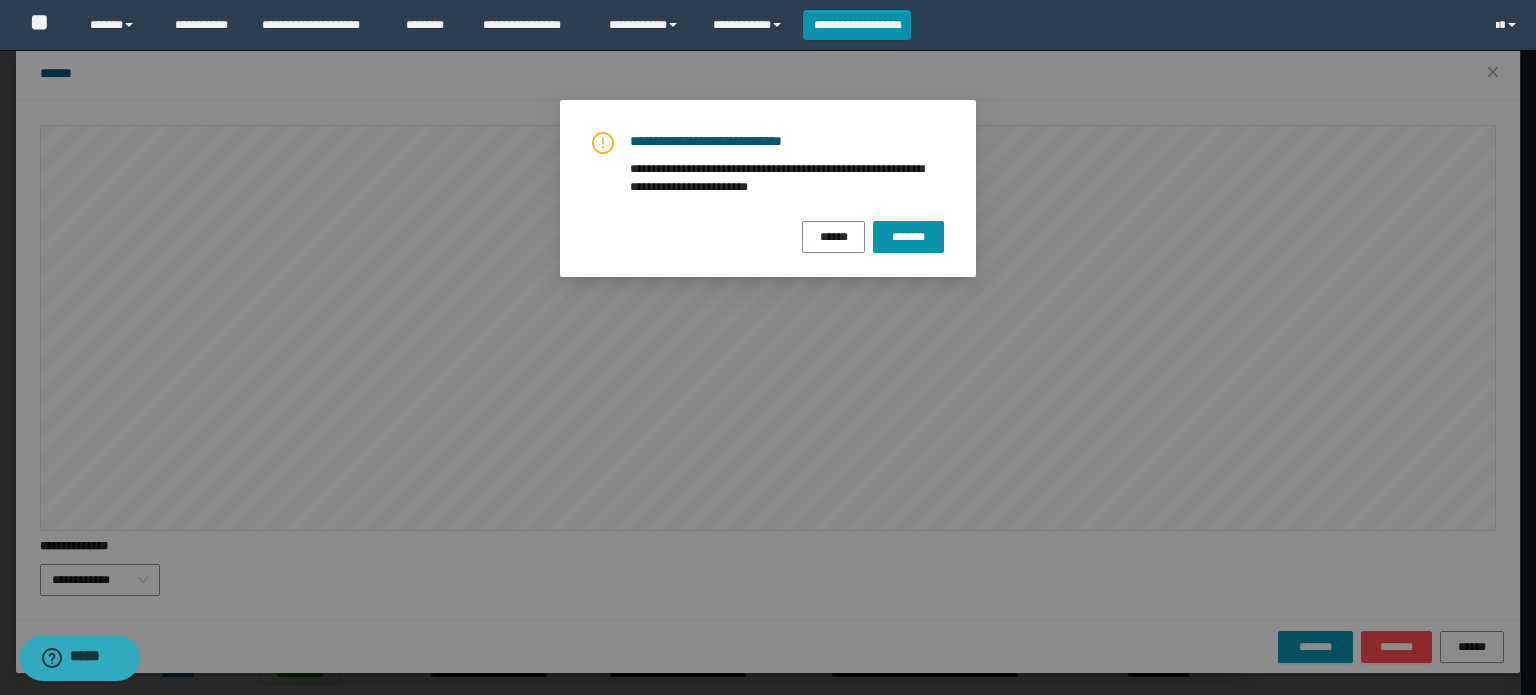 click on "**********" at bounding box center [768, 192] 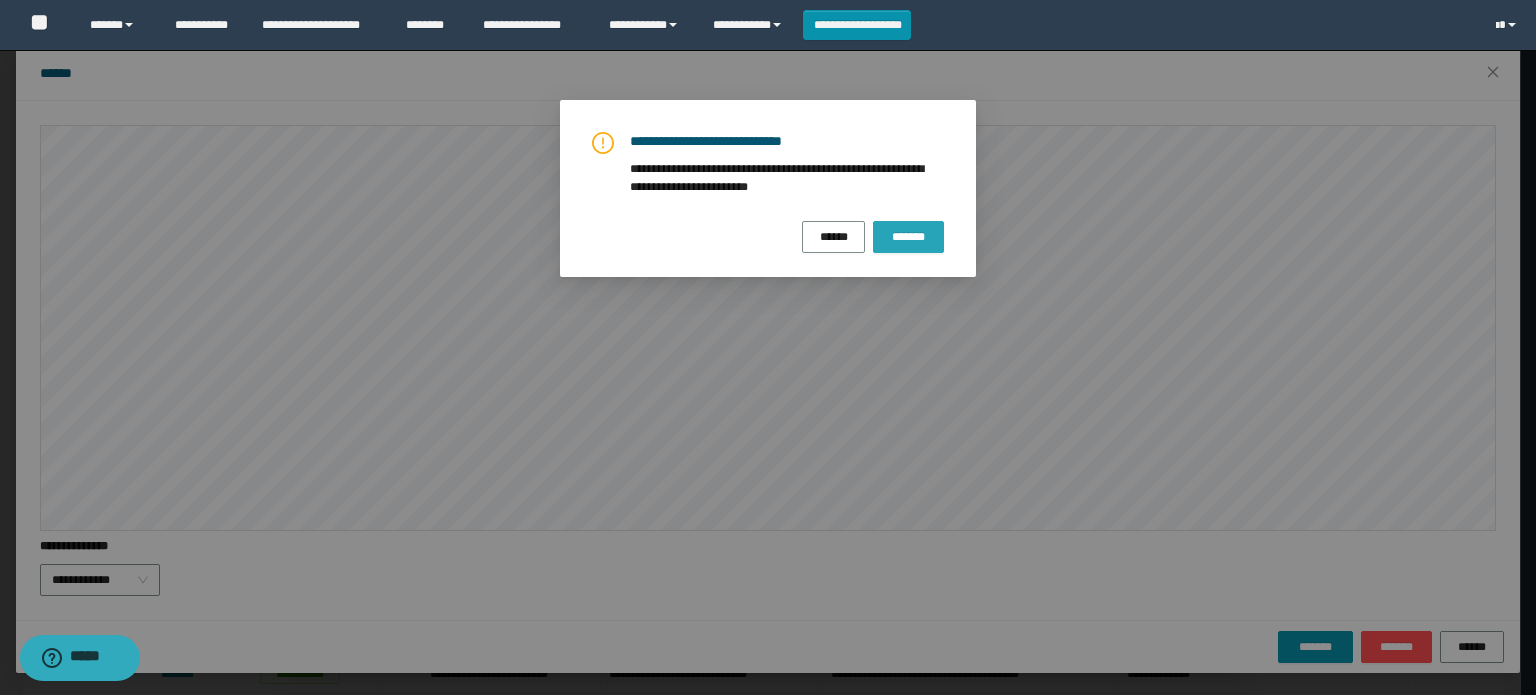 click on "*******" at bounding box center (908, 237) 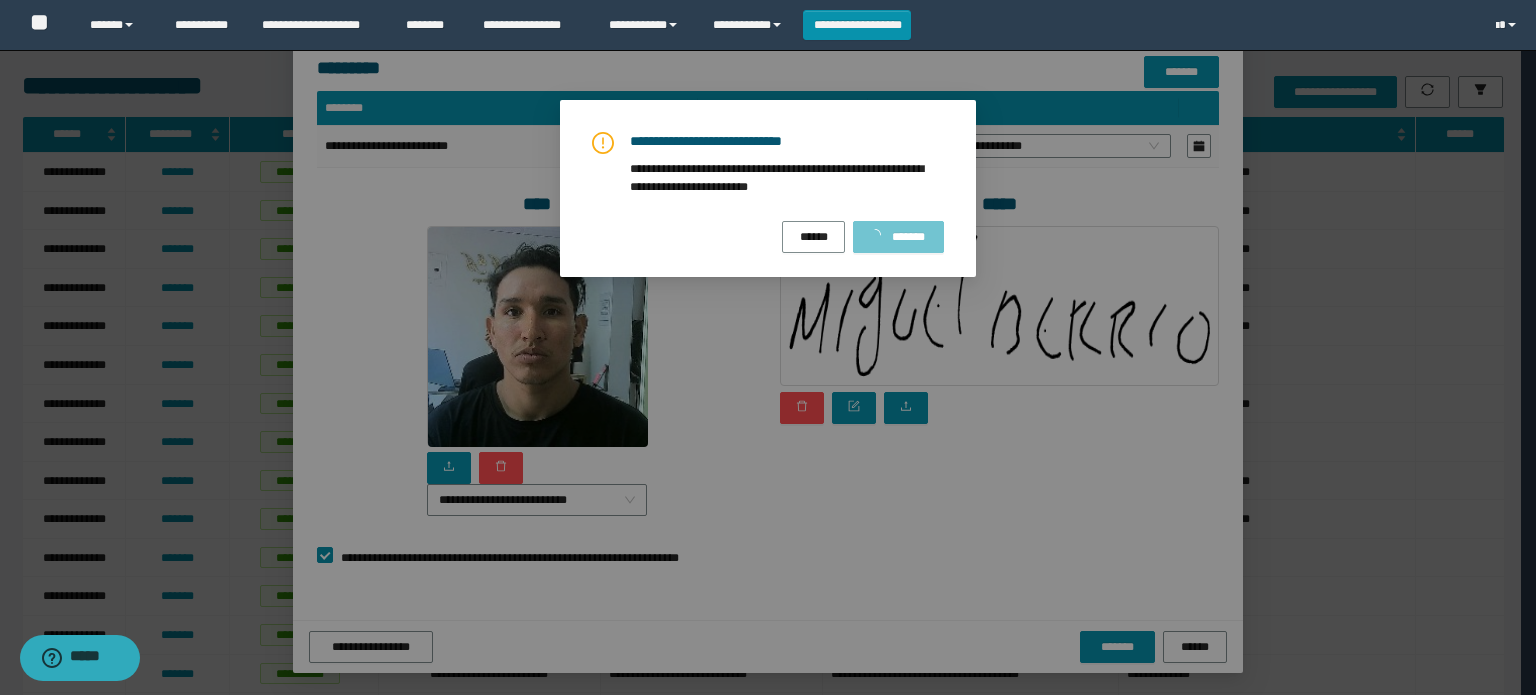 scroll, scrollTop: 0, scrollLeft: 0, axis: both 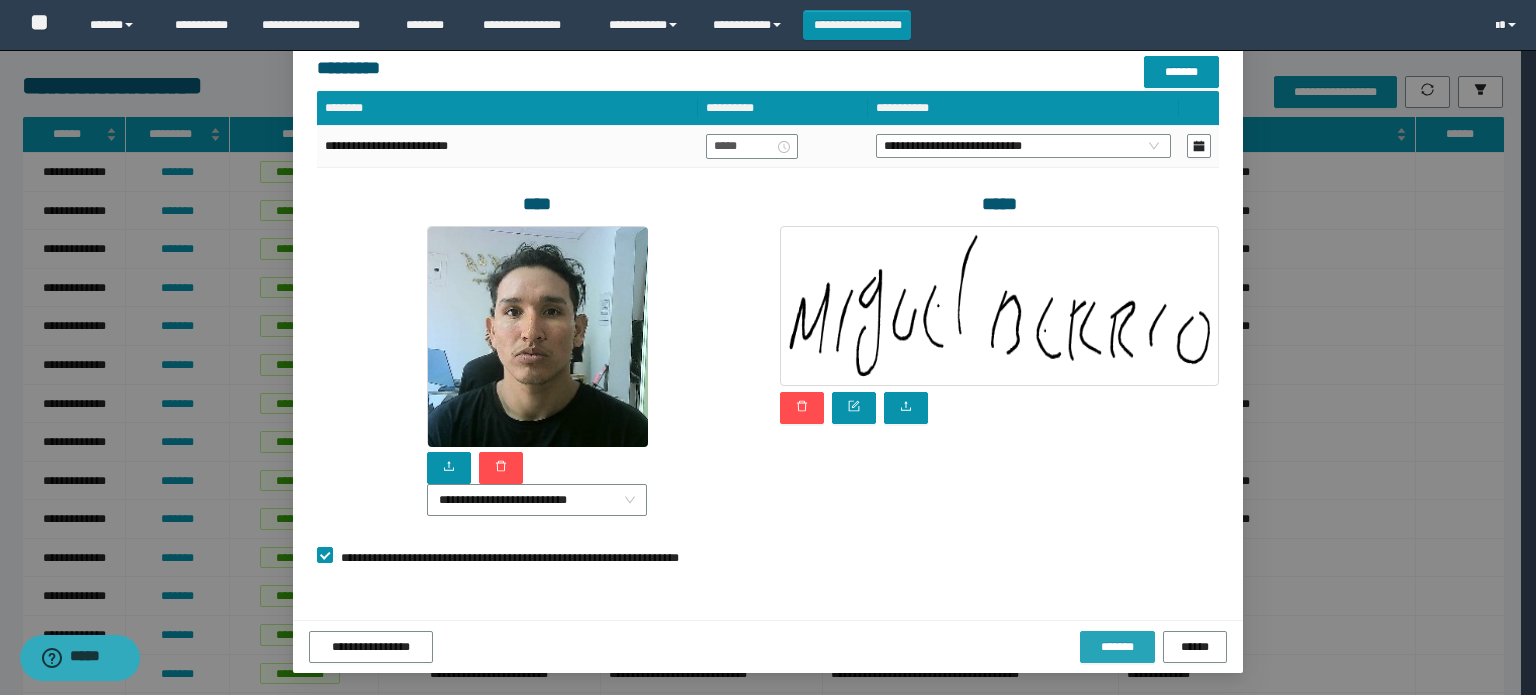 drag, startPoint x: 1116, startPoint y: 657, endPoint x: 1116, endPoint y: 645, distance: 12 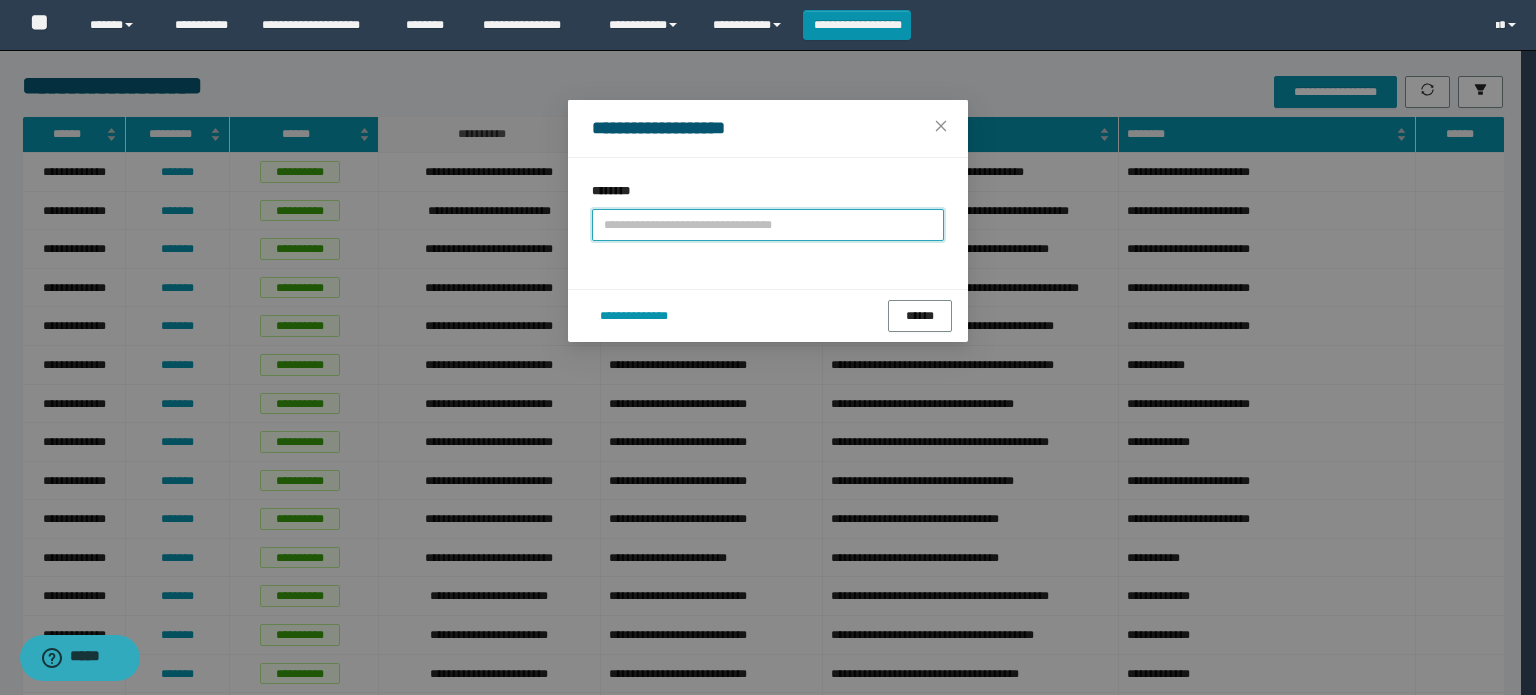 scroll, scrollTop: 0, scrollLeft: 0, axis: both 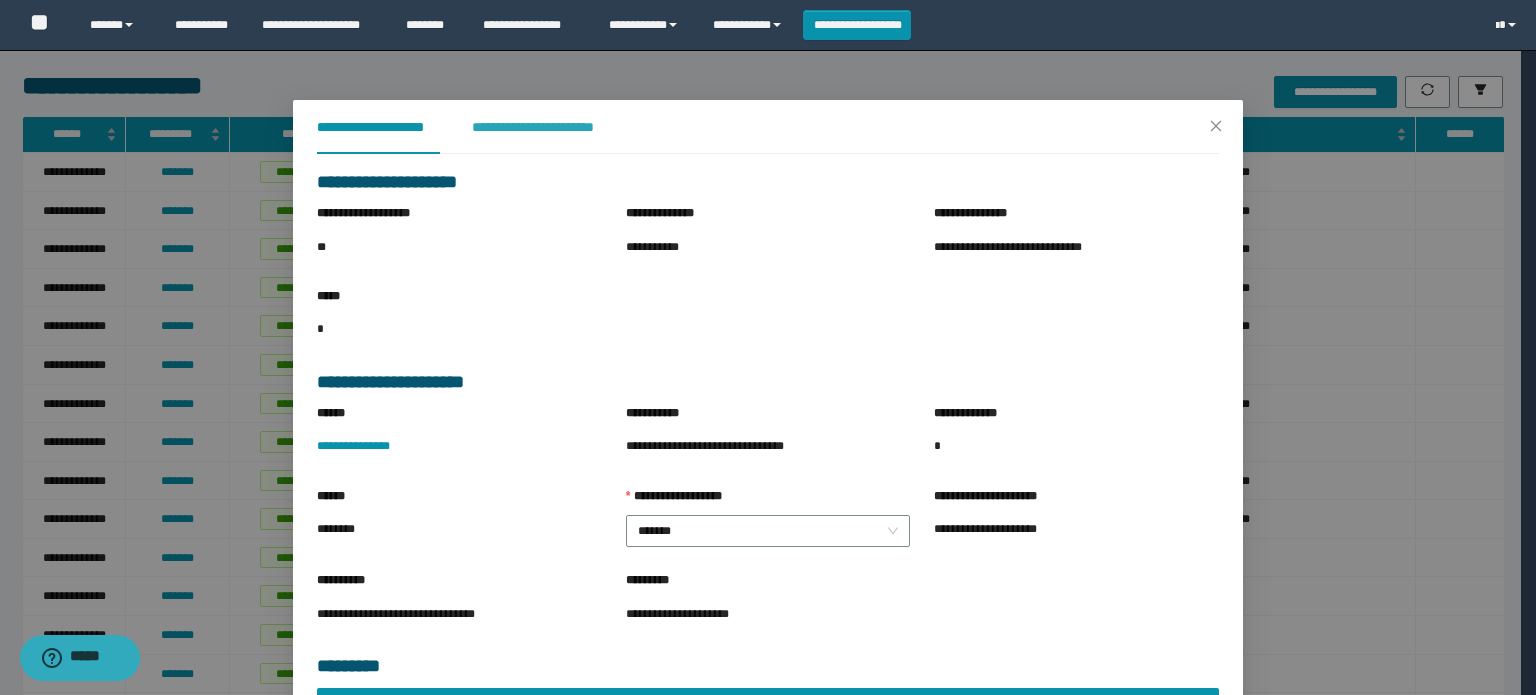 click on "**********" at bounding box center (548, 127) 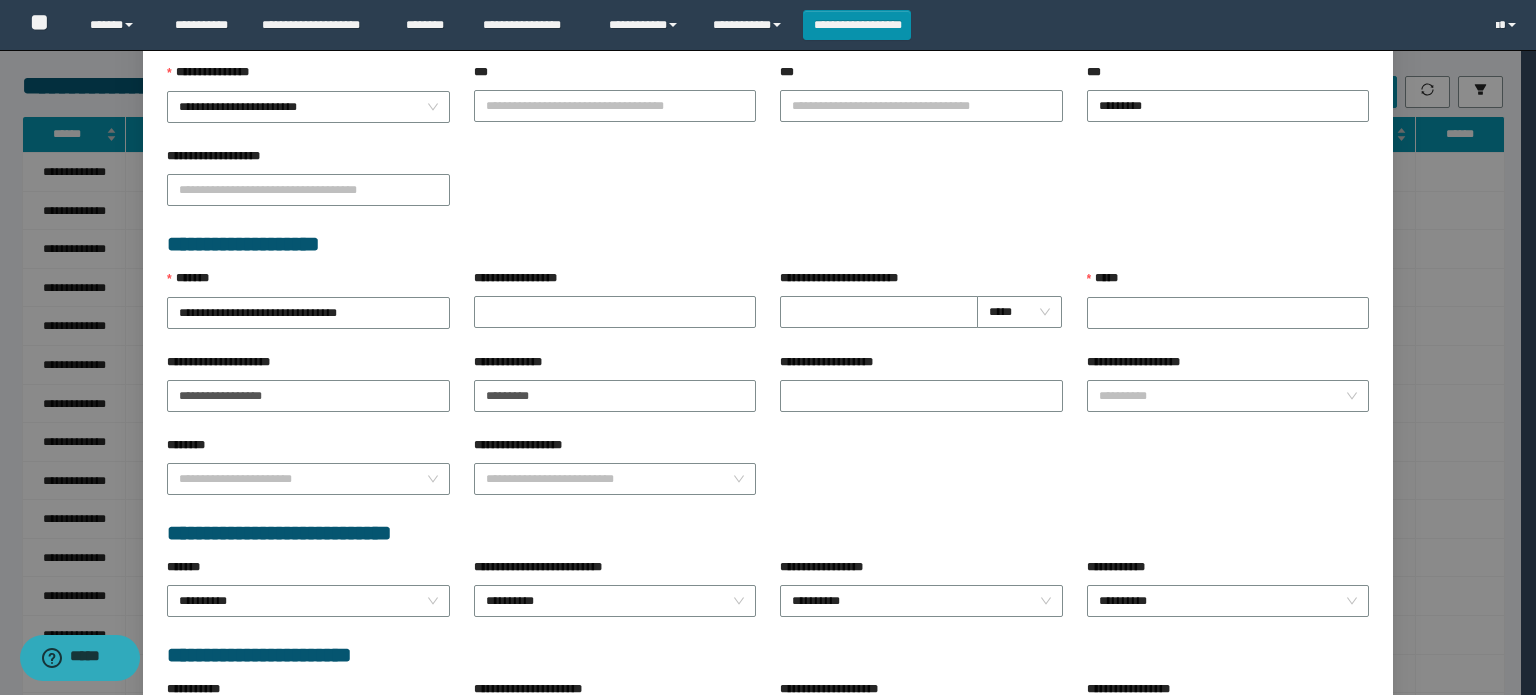 scroll, scrollTop: 700, scrollLeft: 0, axis: vertical 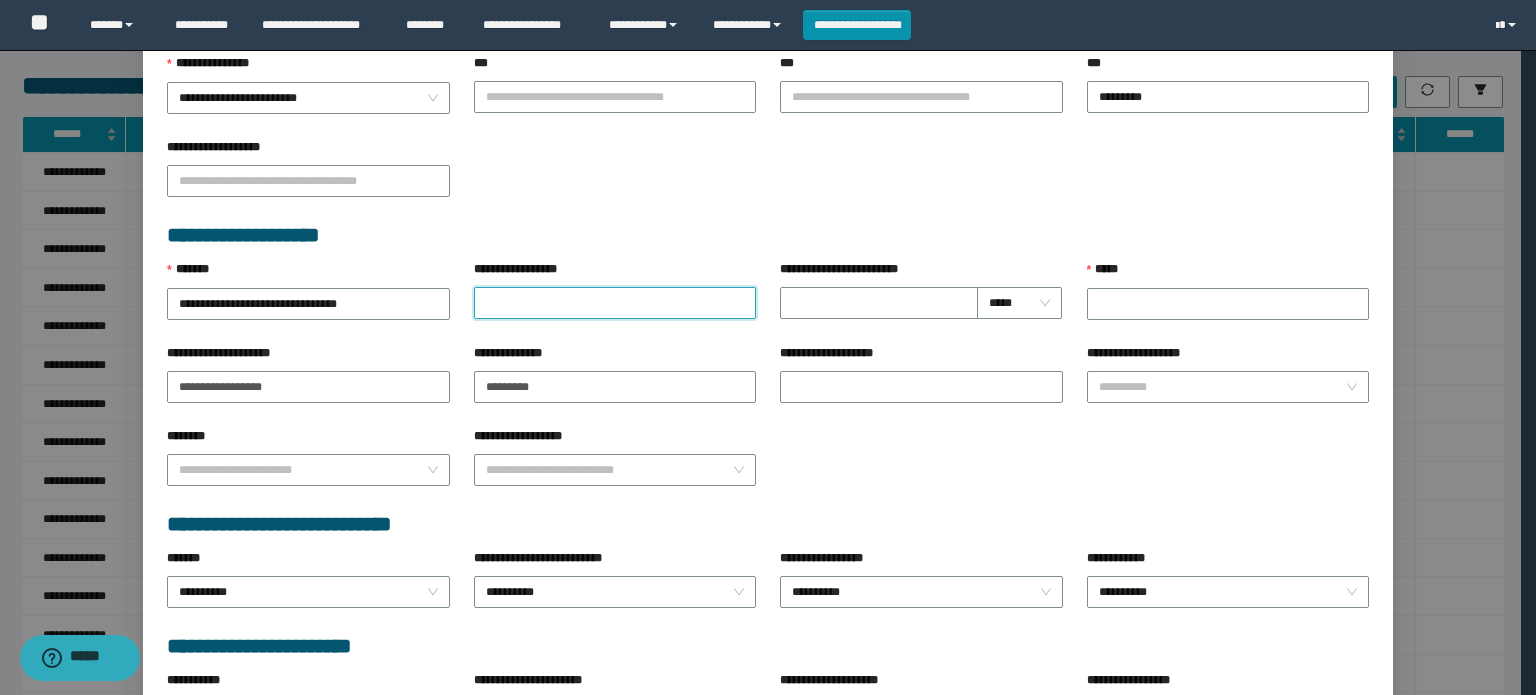 click on "**********" at bounding box center [615, 303] 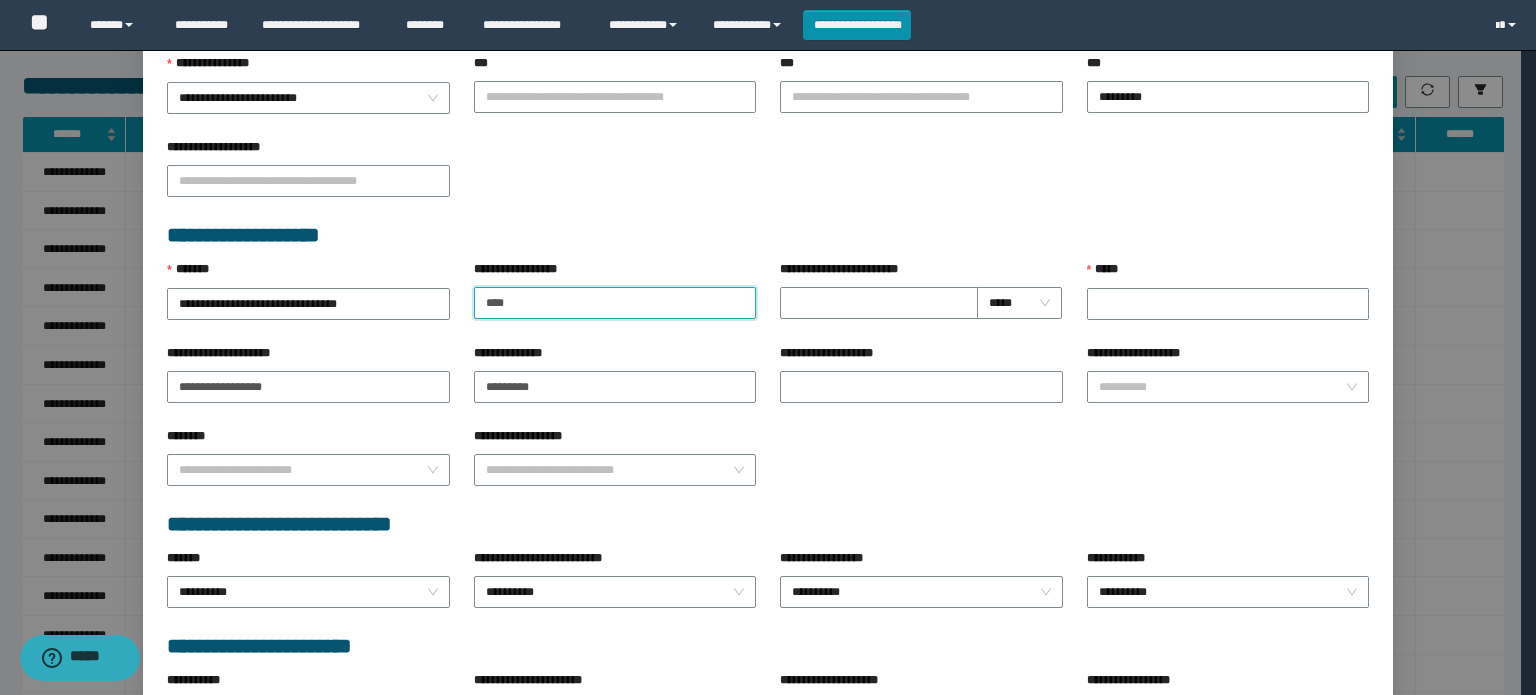 click on "****" at bounding box center (615, 303) 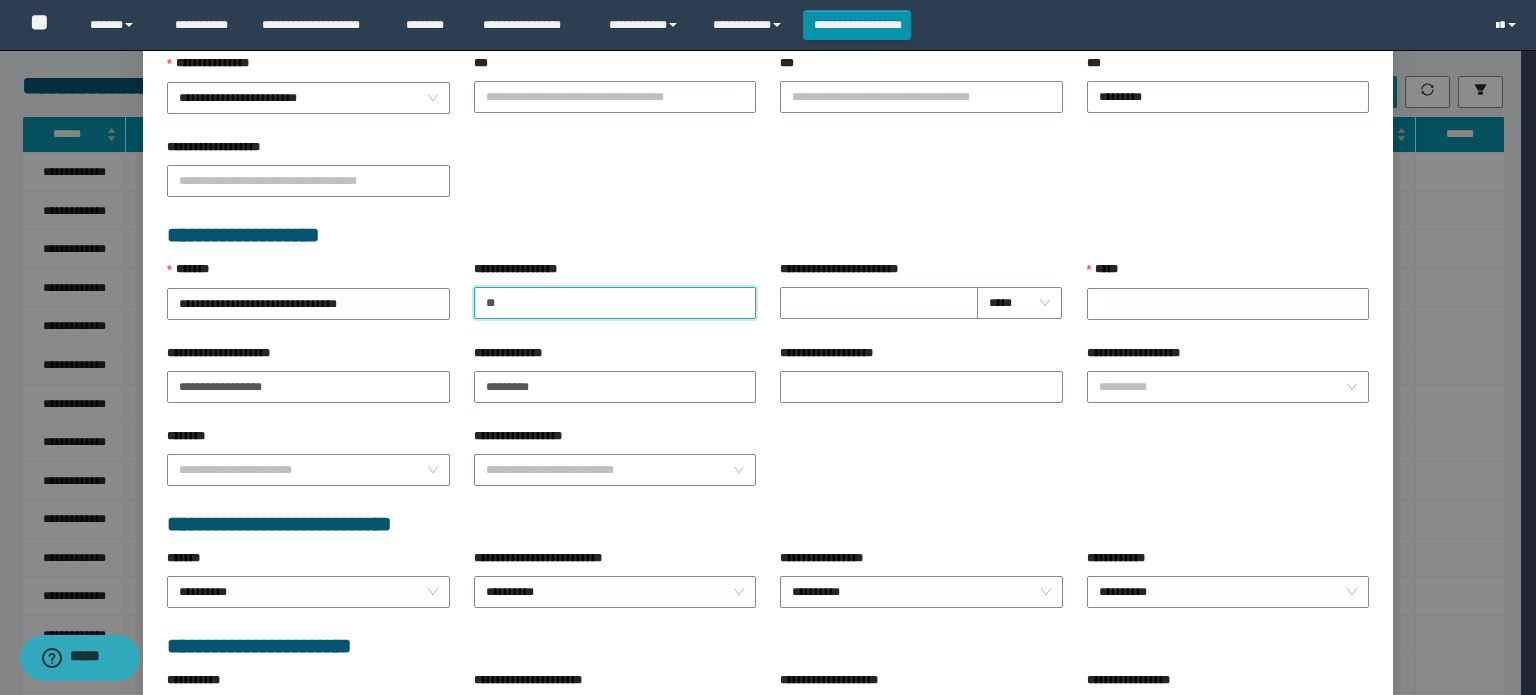 type on "*" 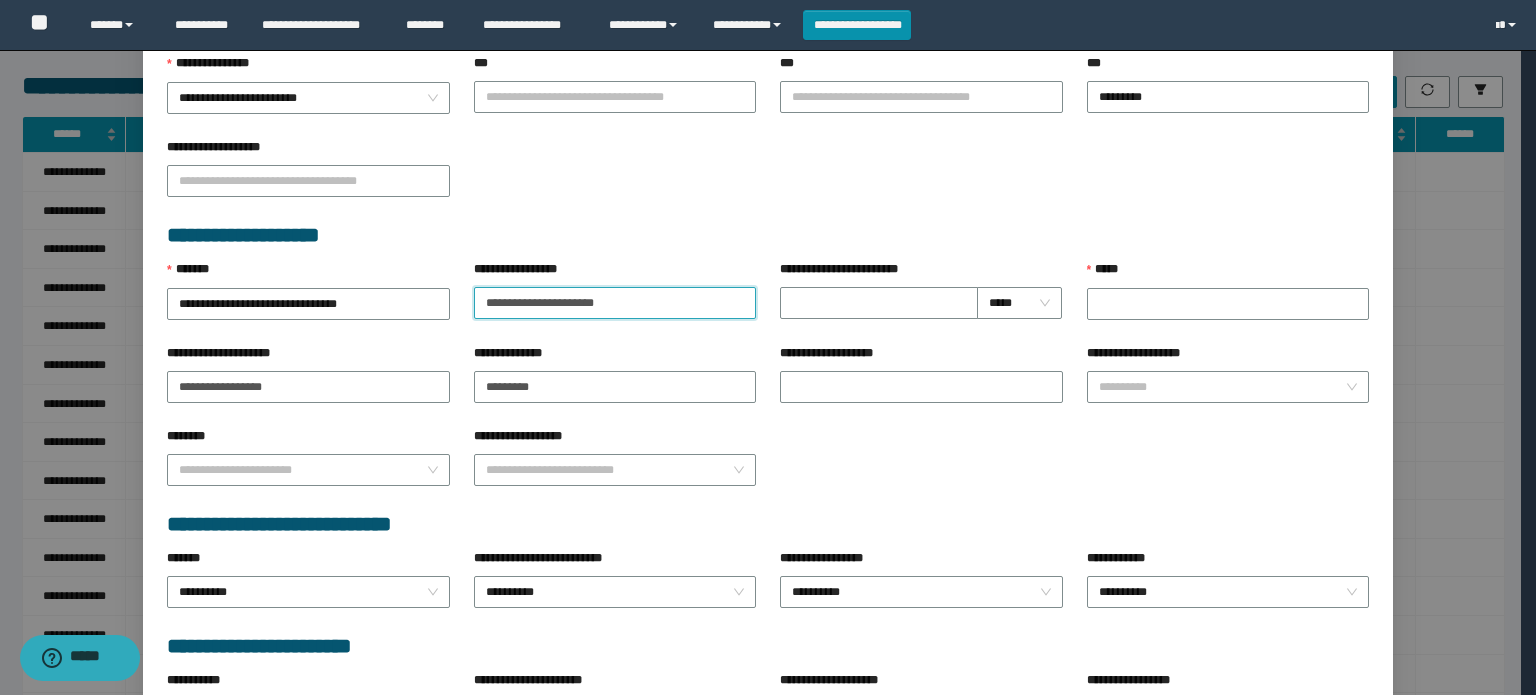scroll, scrollTop: 744, scrollLeft: 0, axis: vertical 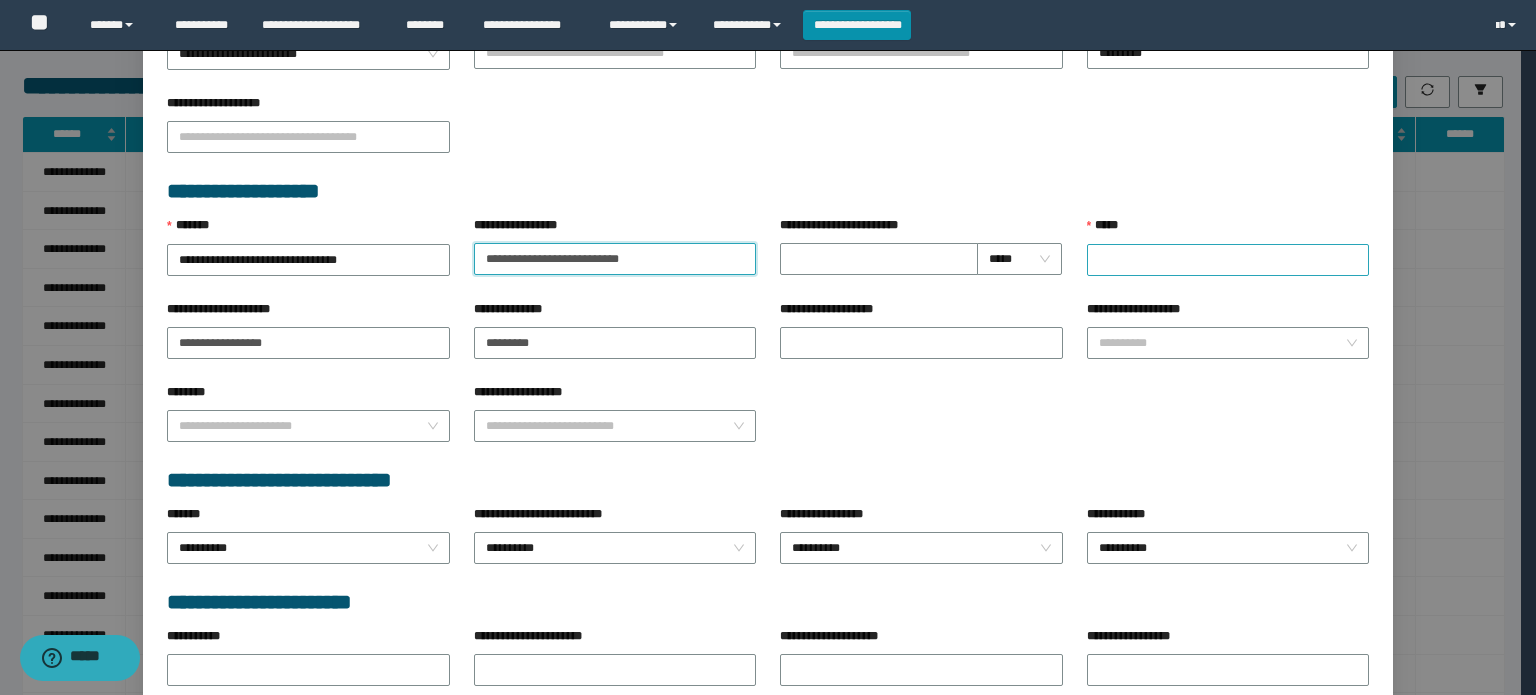 type on "**********" 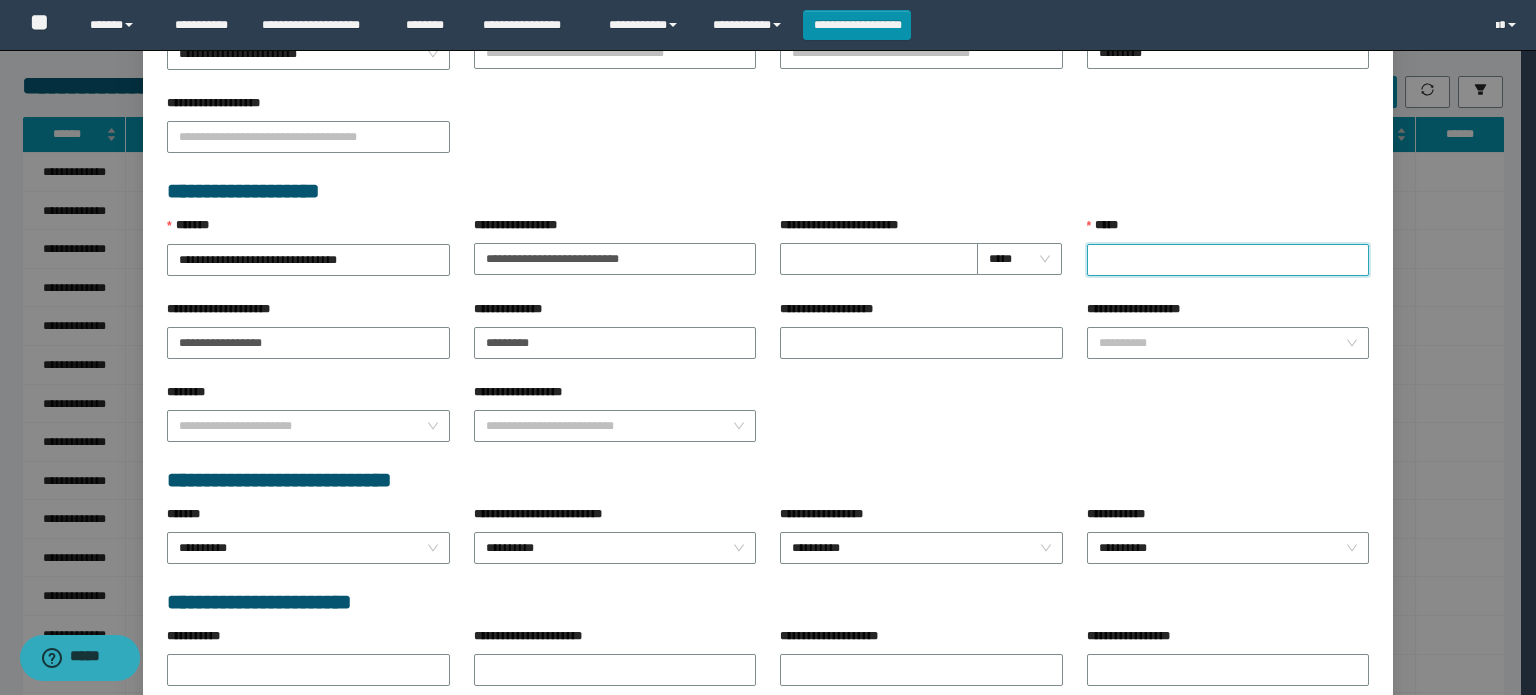 click on "*****" at bounding box center [1228, 260] 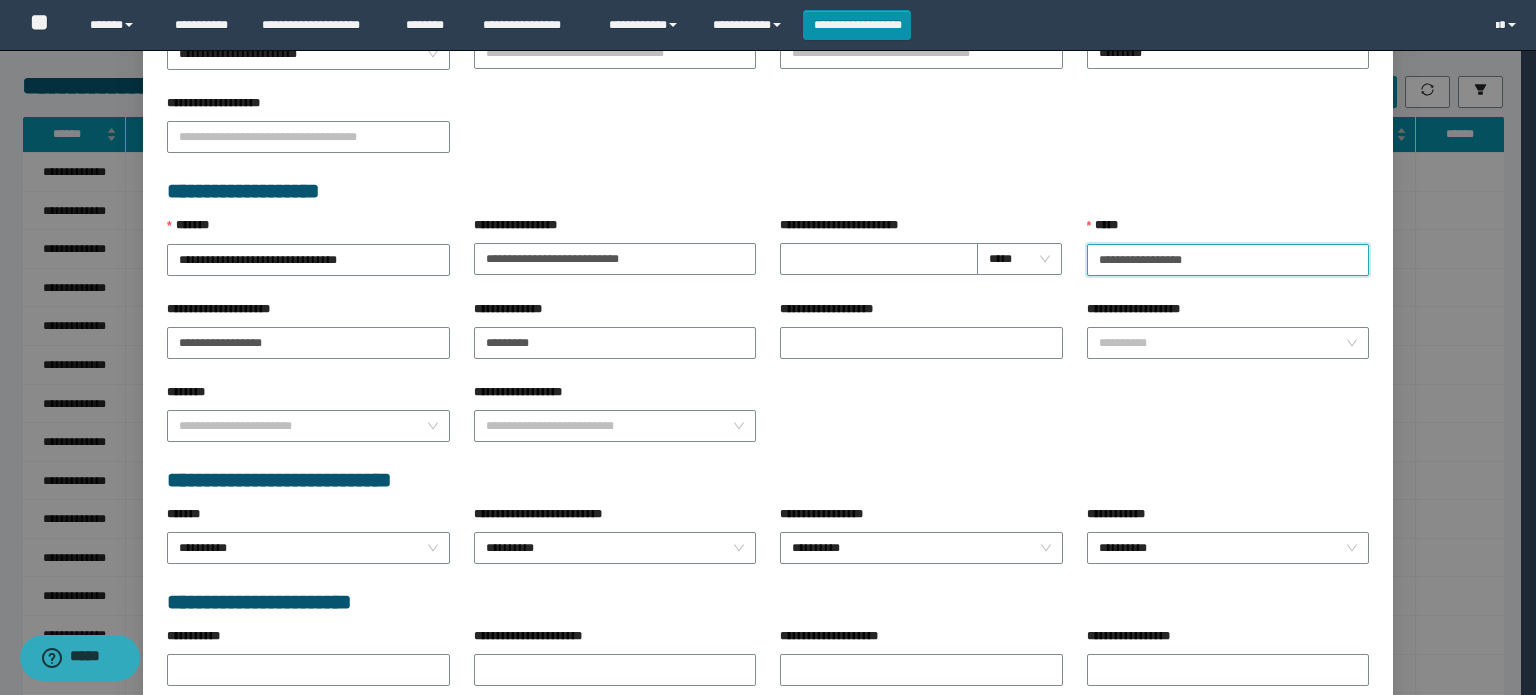 scroll, scrollTop: 849, scrollLeft: 0, axis: vertical 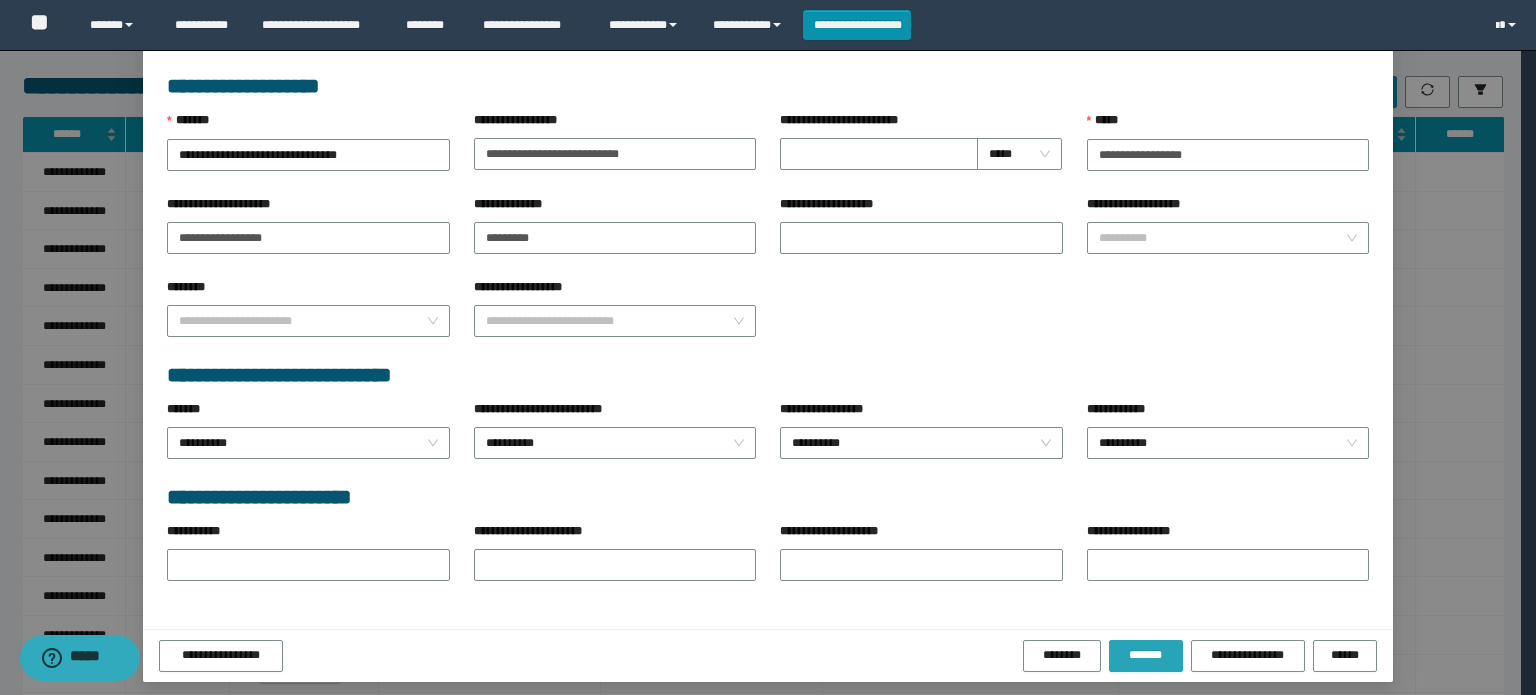 click on "*******" at bounding box center (1146, 655) 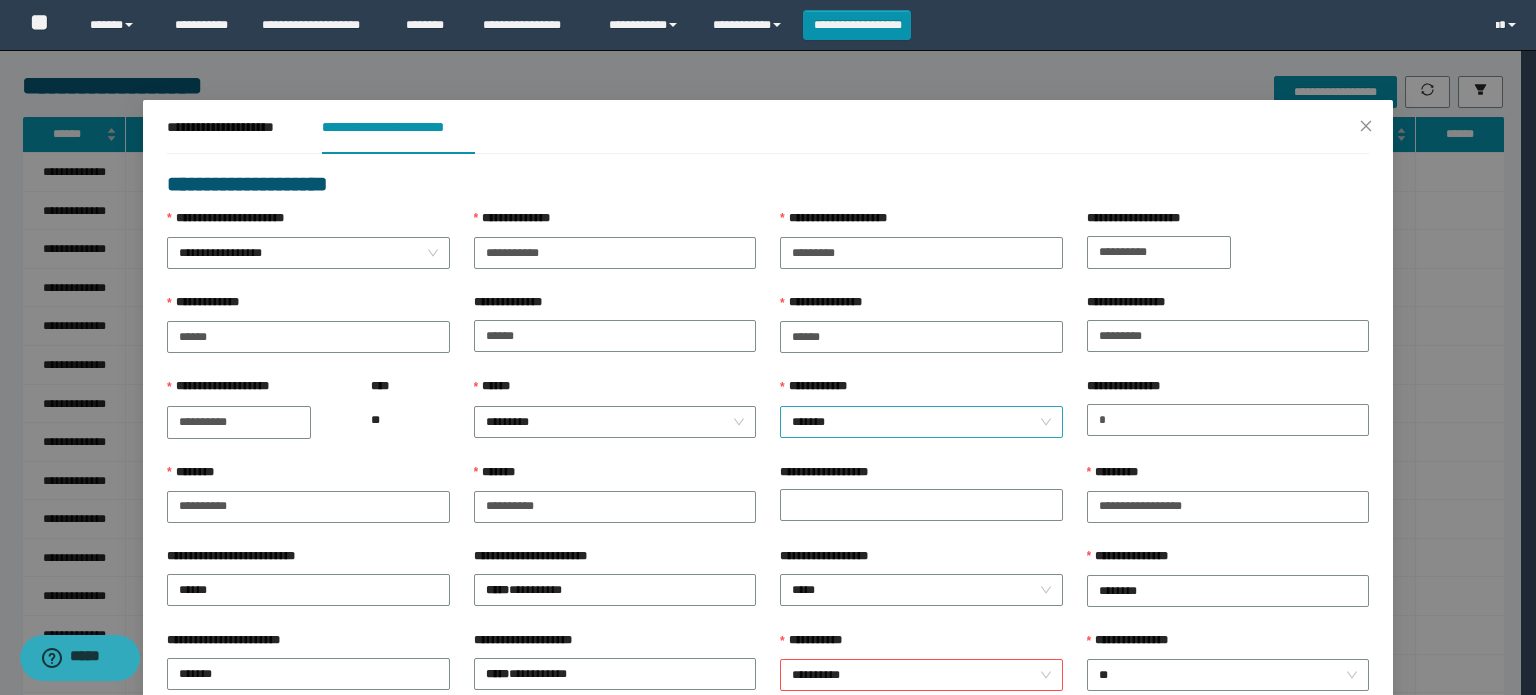 scroll, scrollTop: 400, scrollLeft: 0, axis: vertical 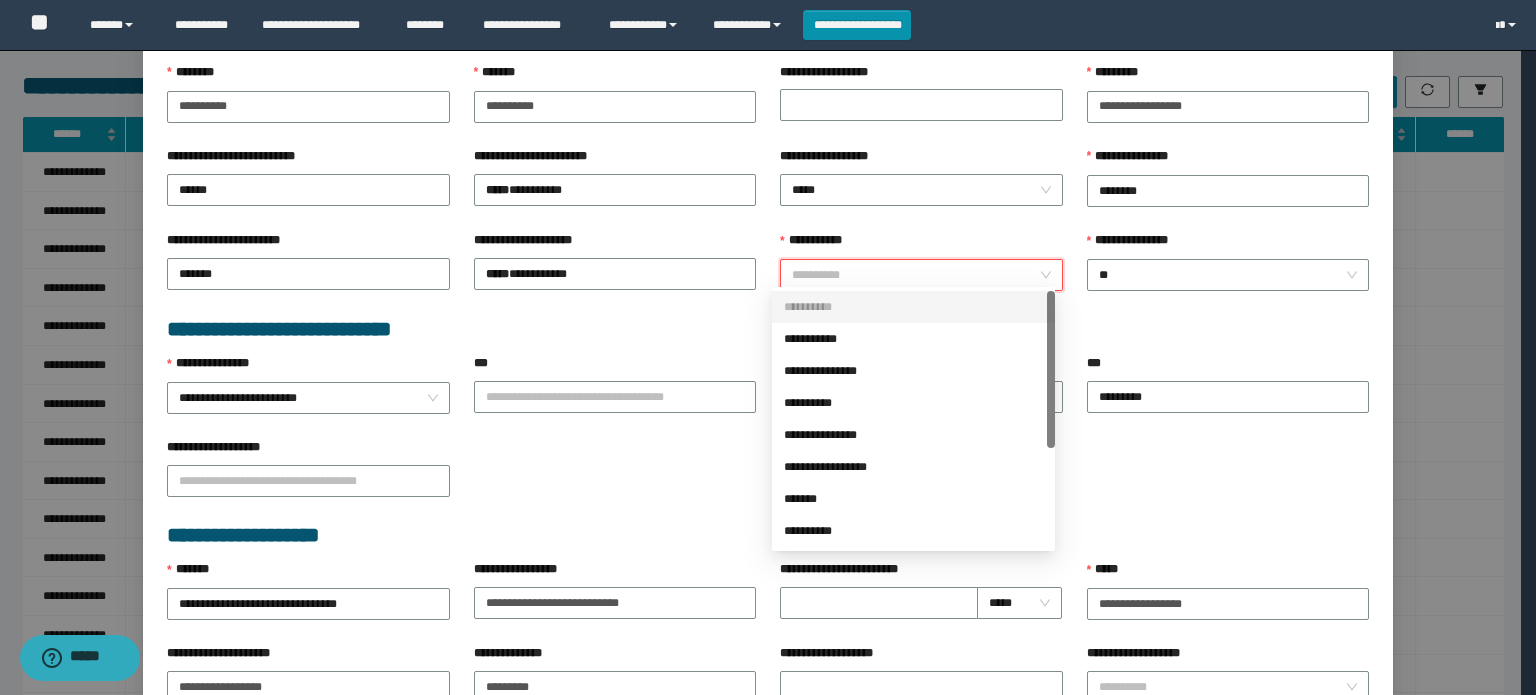 click on "**********" at bounding box center [921, 275] 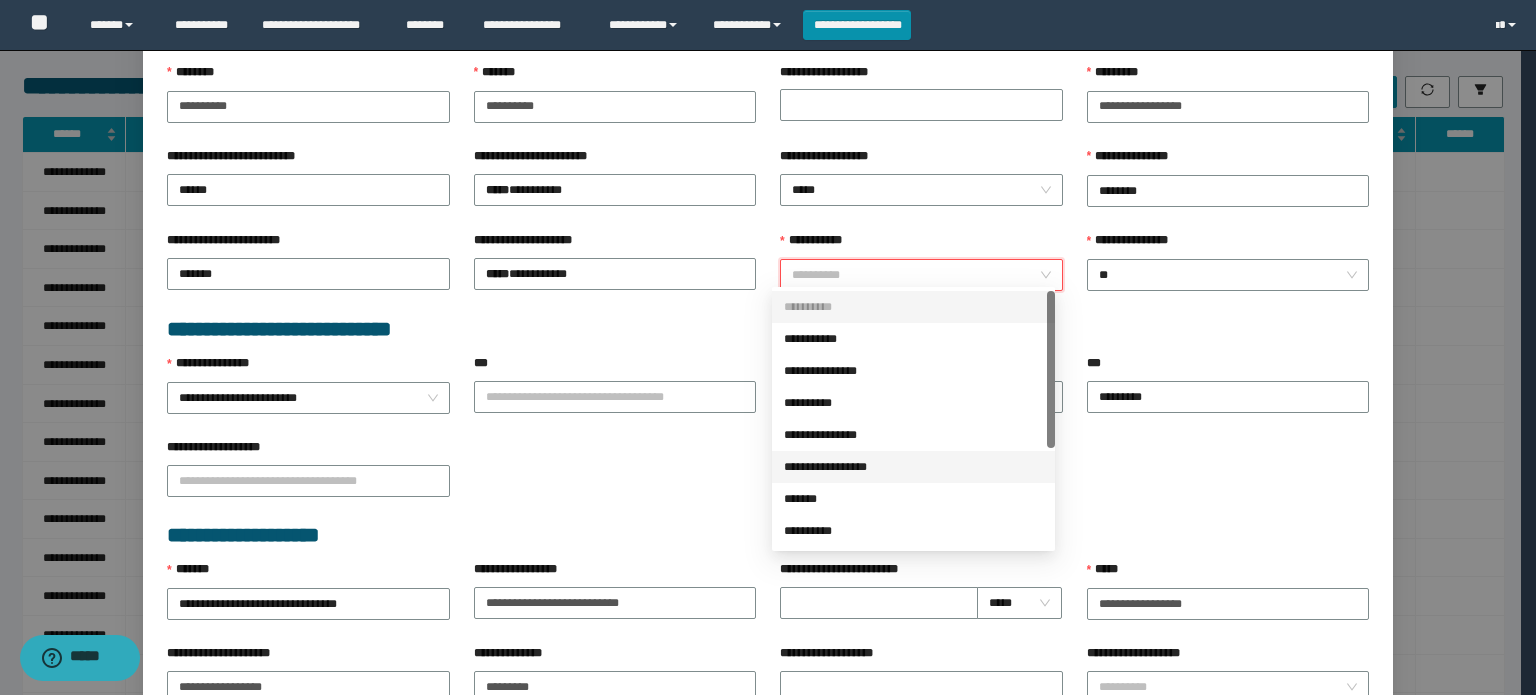 click on "**********" at bounding box center [913, 467] 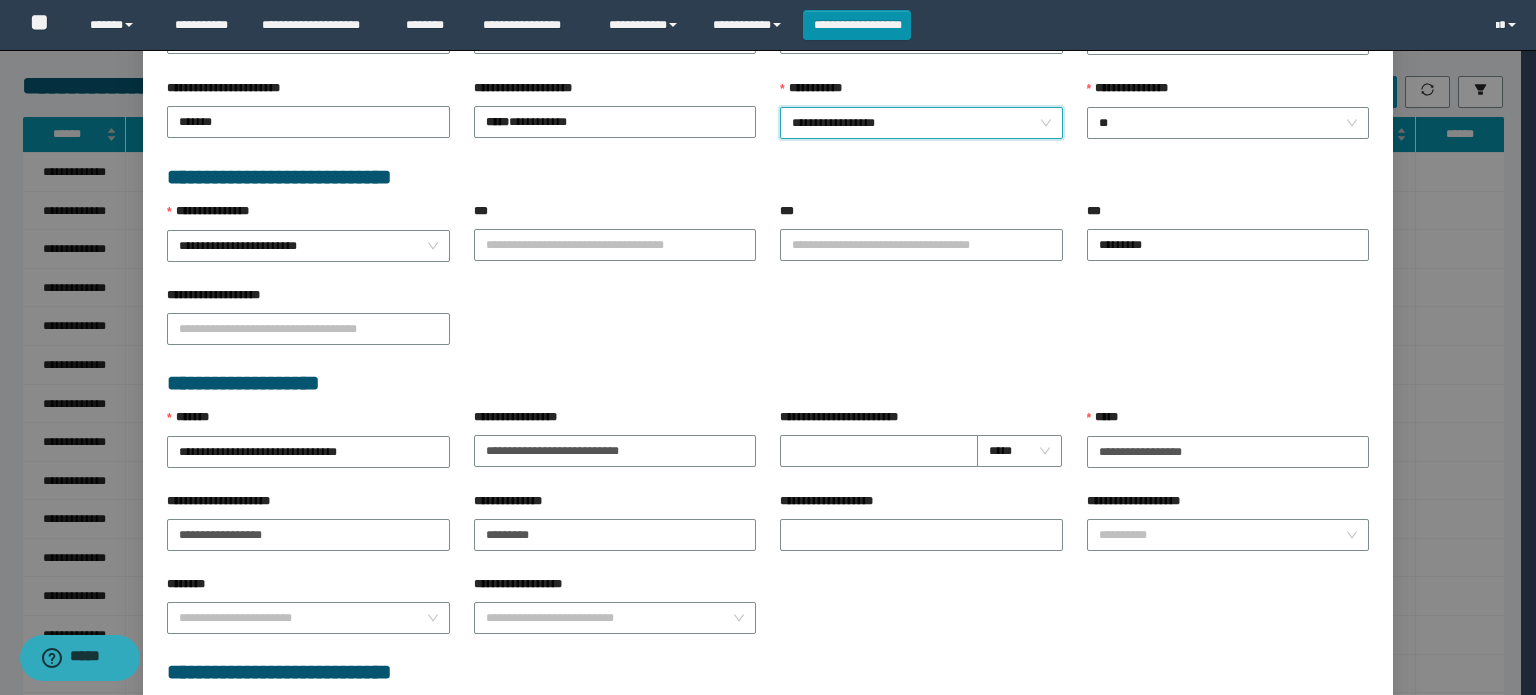 scroll, scrollTop: 849, scrollLeft: 0, axis: vertical 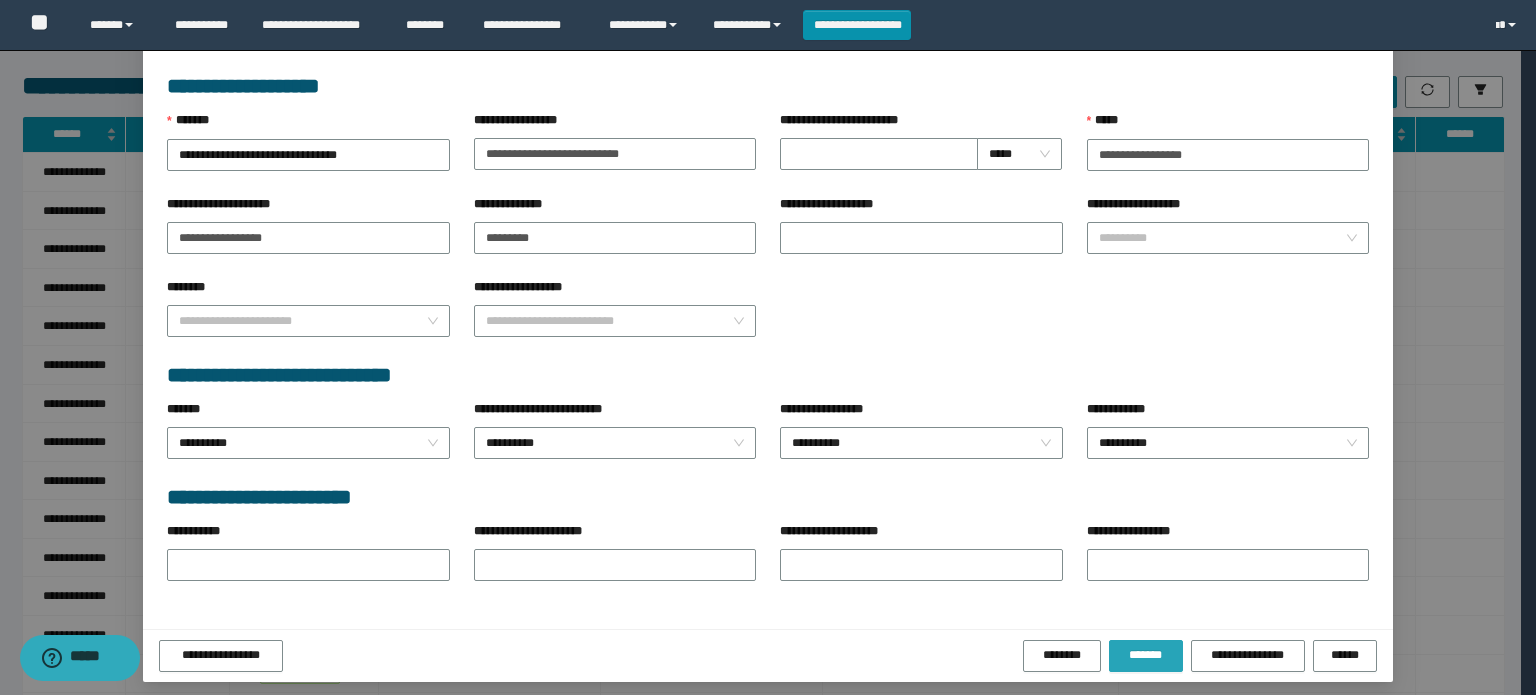 click on "*******" at bounding box center (1146, 655) 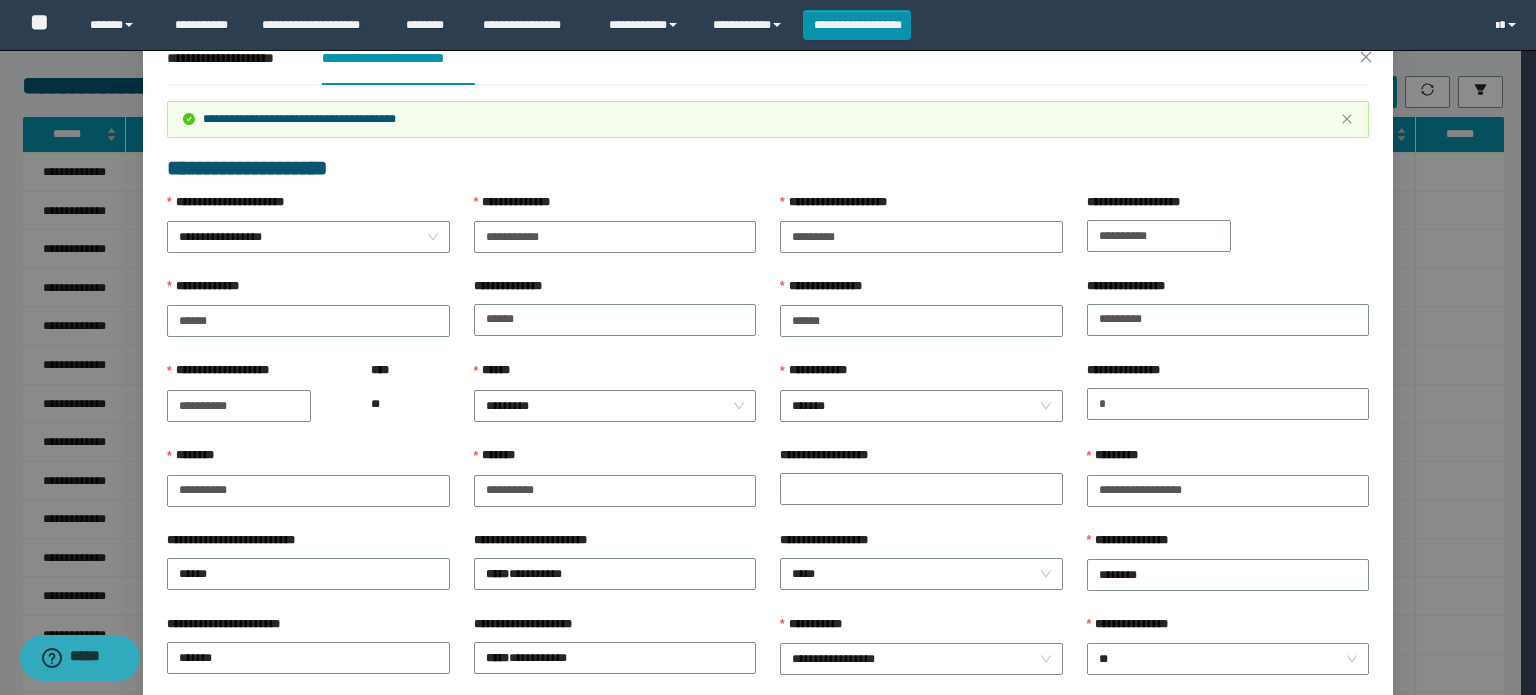 scroll, scrollTop: 0, scrollLeft: 0, axis: both 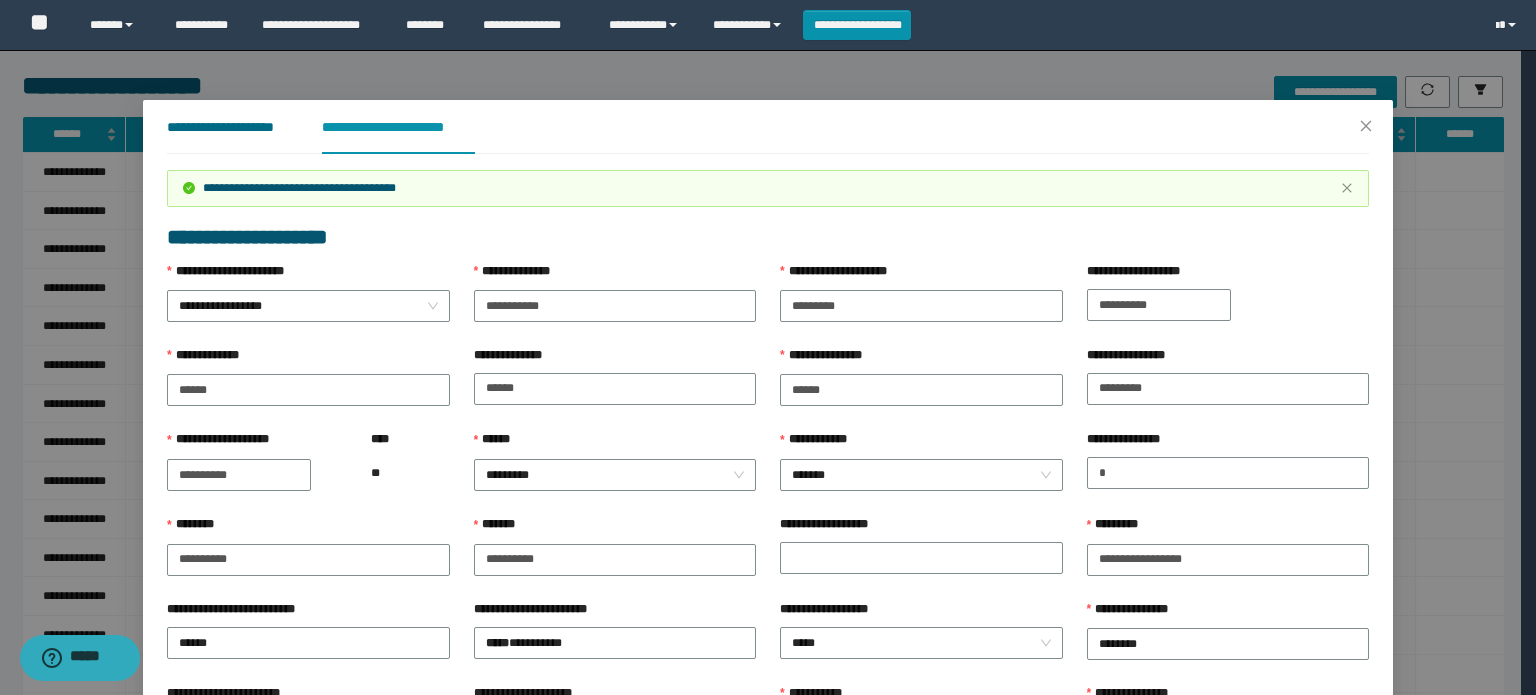 click on "**********" at bounding box center (228, 127) 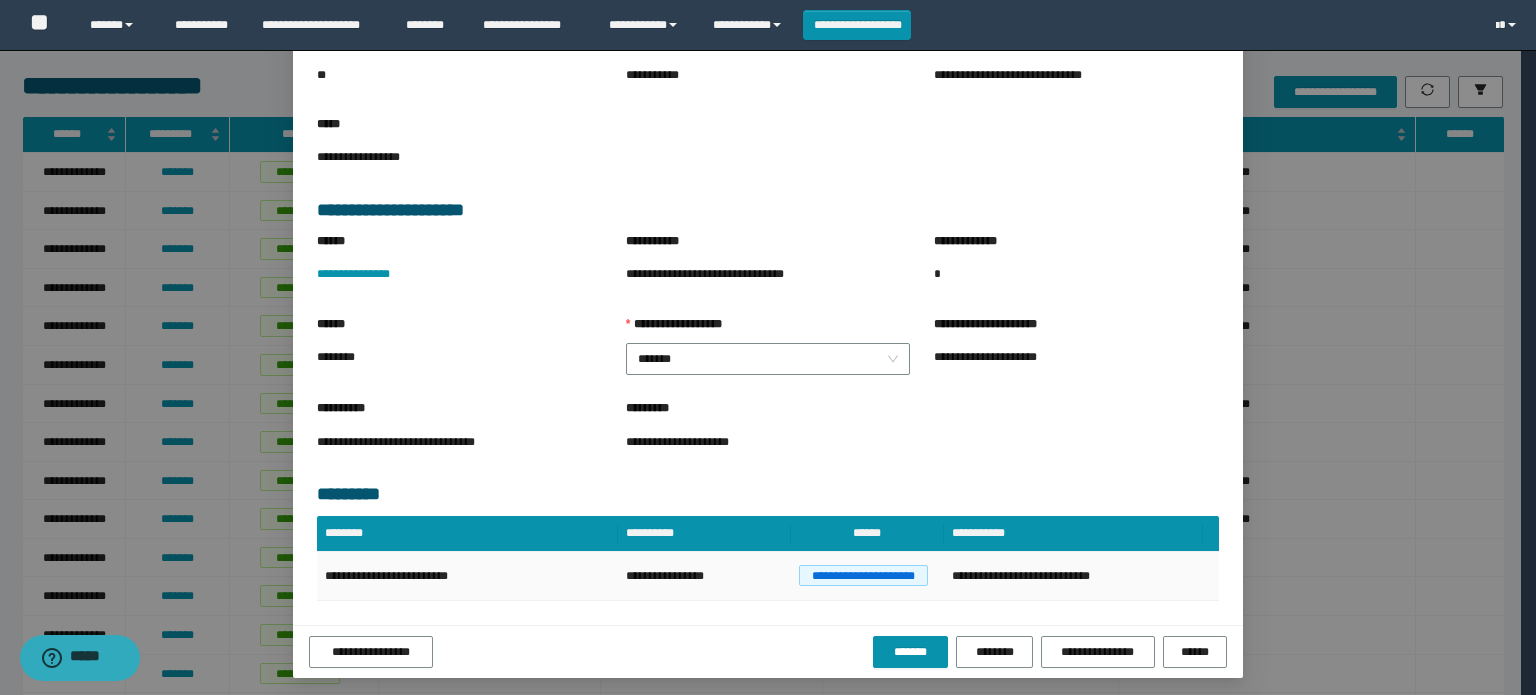 scroll, scrollTop: 176, scrollLeft: 0, axis: vertical 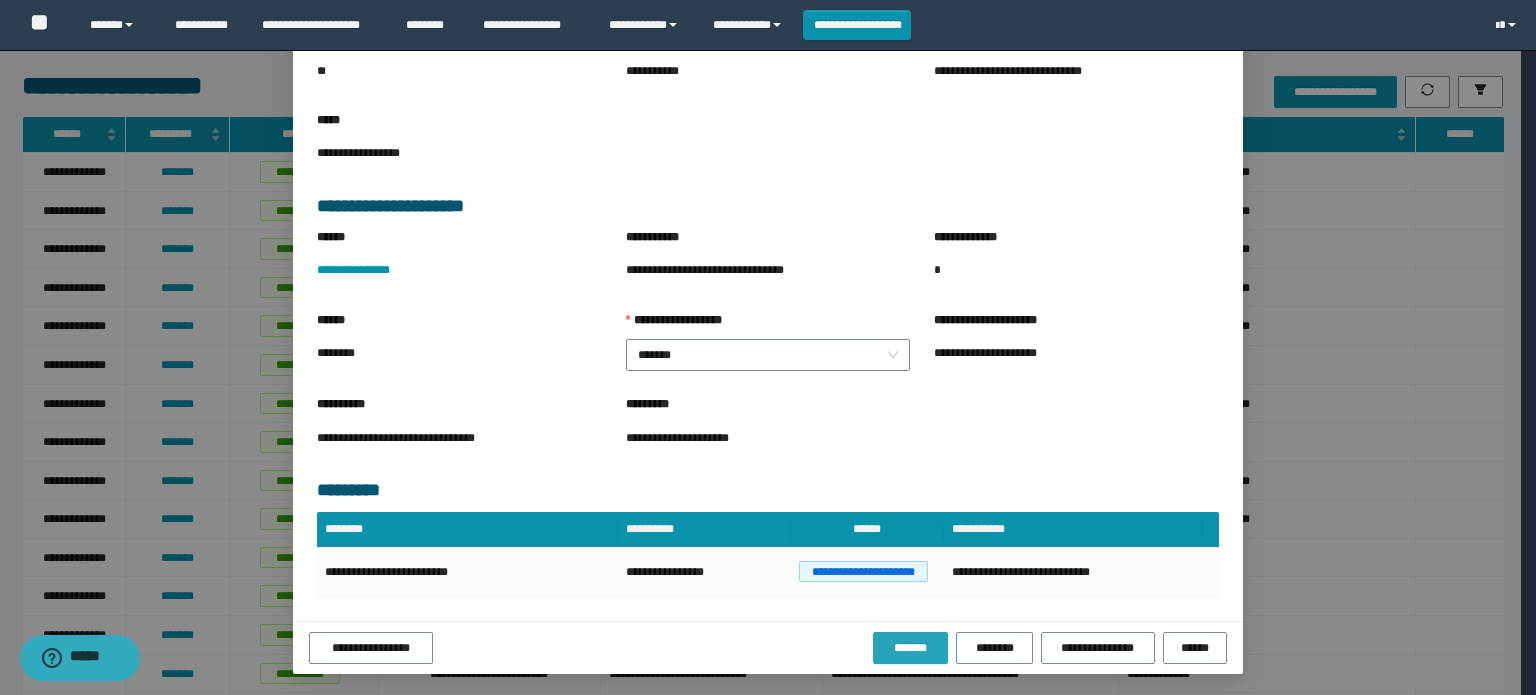 drag, startPoint x: 908, startPoint y: 653, endPoint x: 900, endPoint y: 643, distance: 12.806249 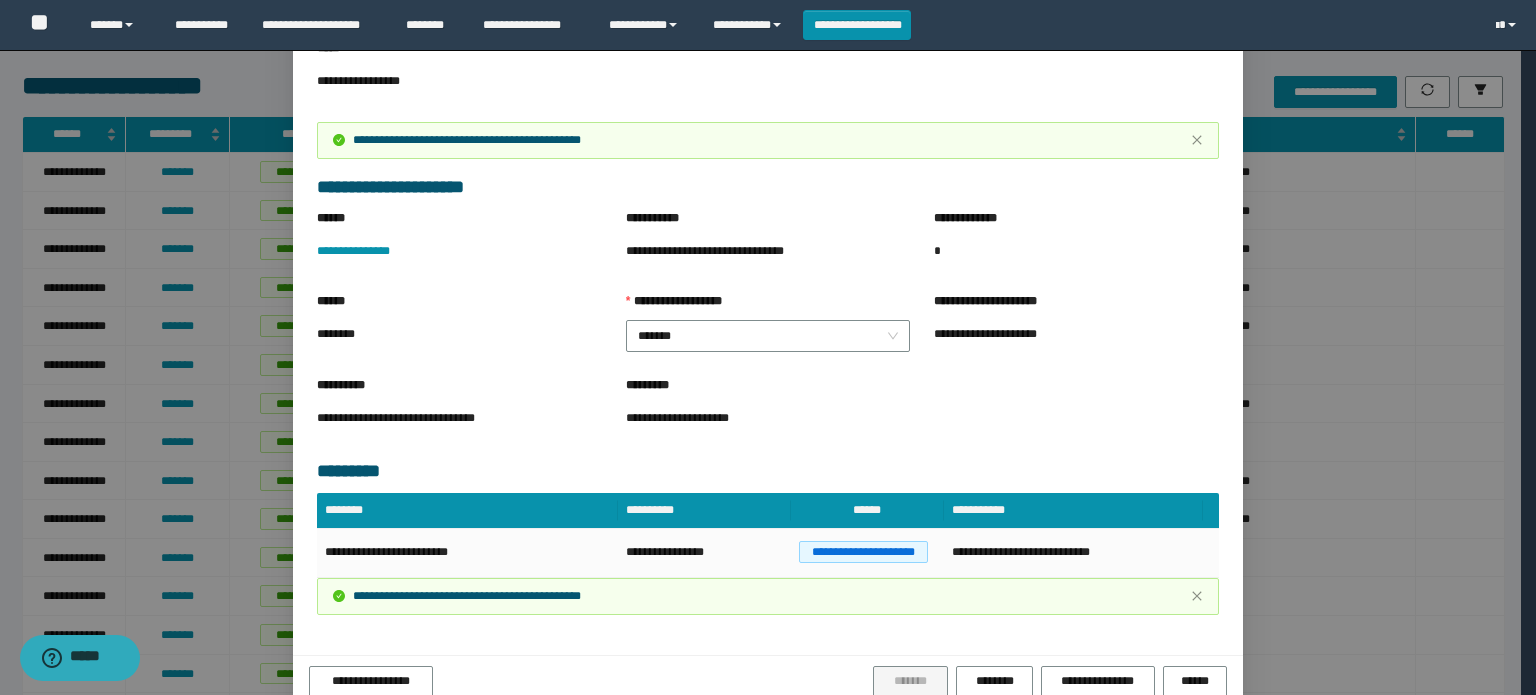 scroll, scrollTop: 282, scrollLeft: 0, axis: vertical 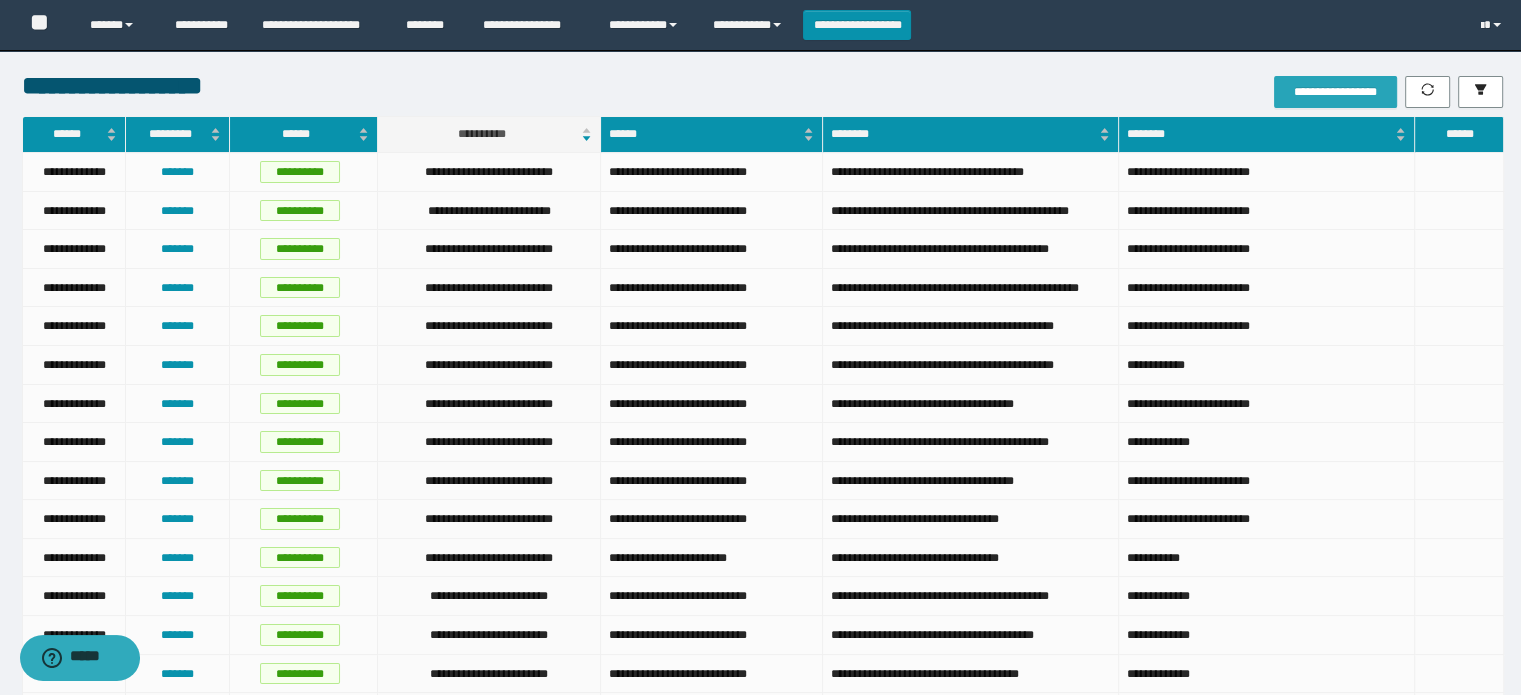 click on "**********" at bounding box center [1335, 92] 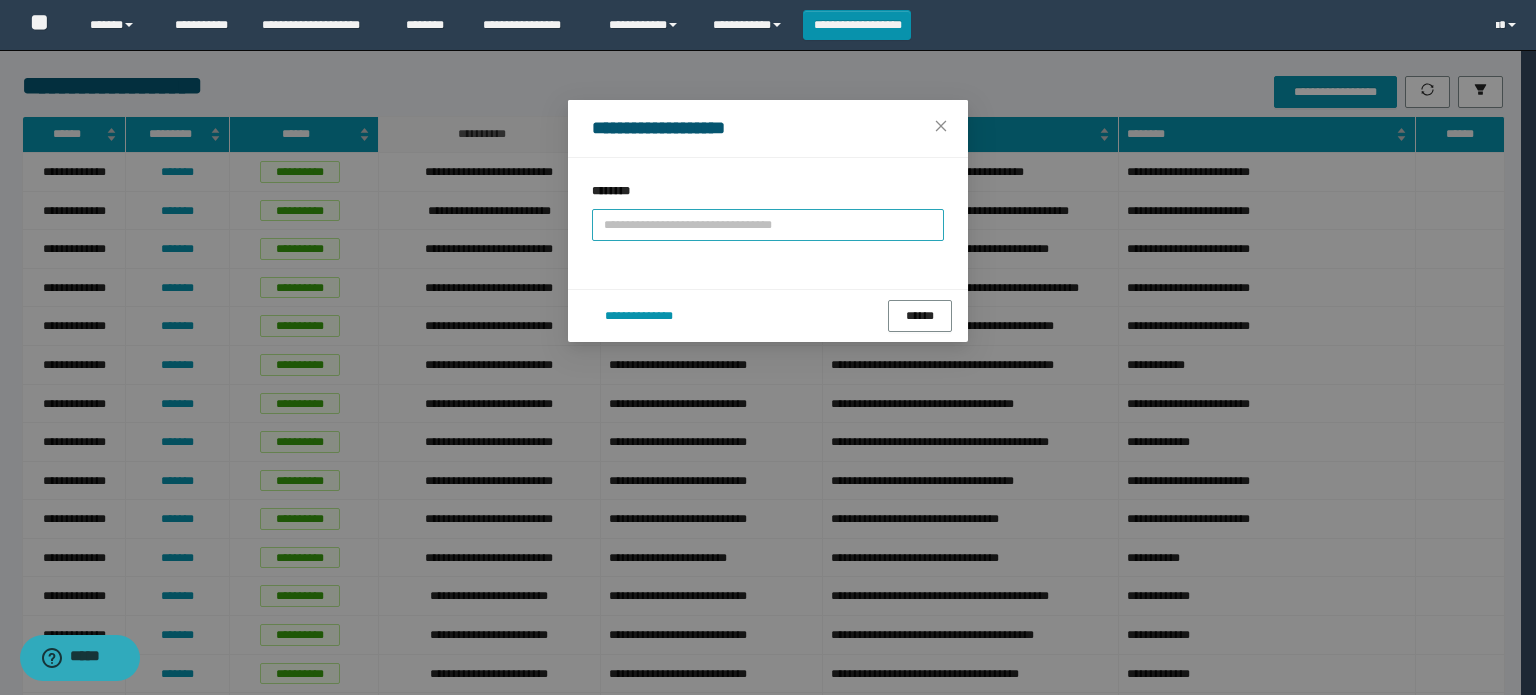 click on "**********" at bounding box center (768, 225) 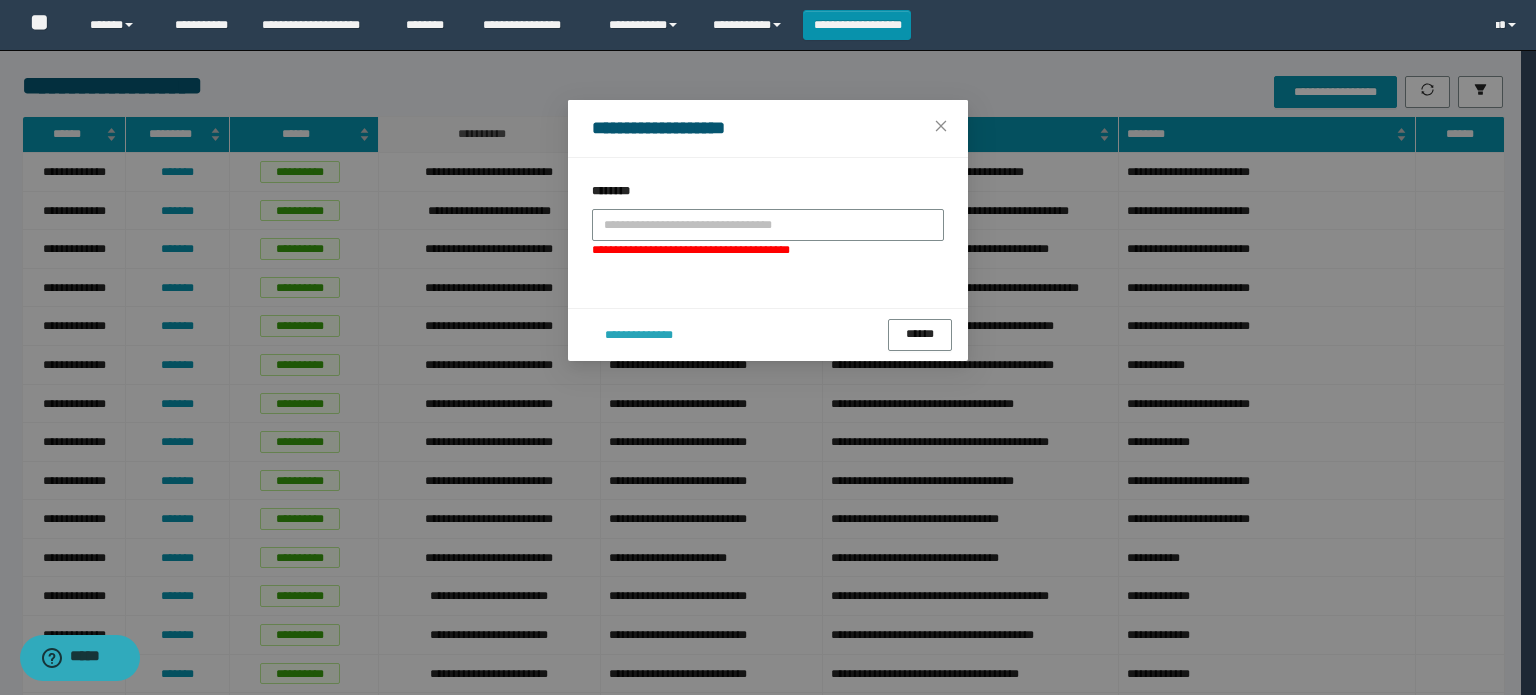click on "**********" at bounding box center [768, 334] 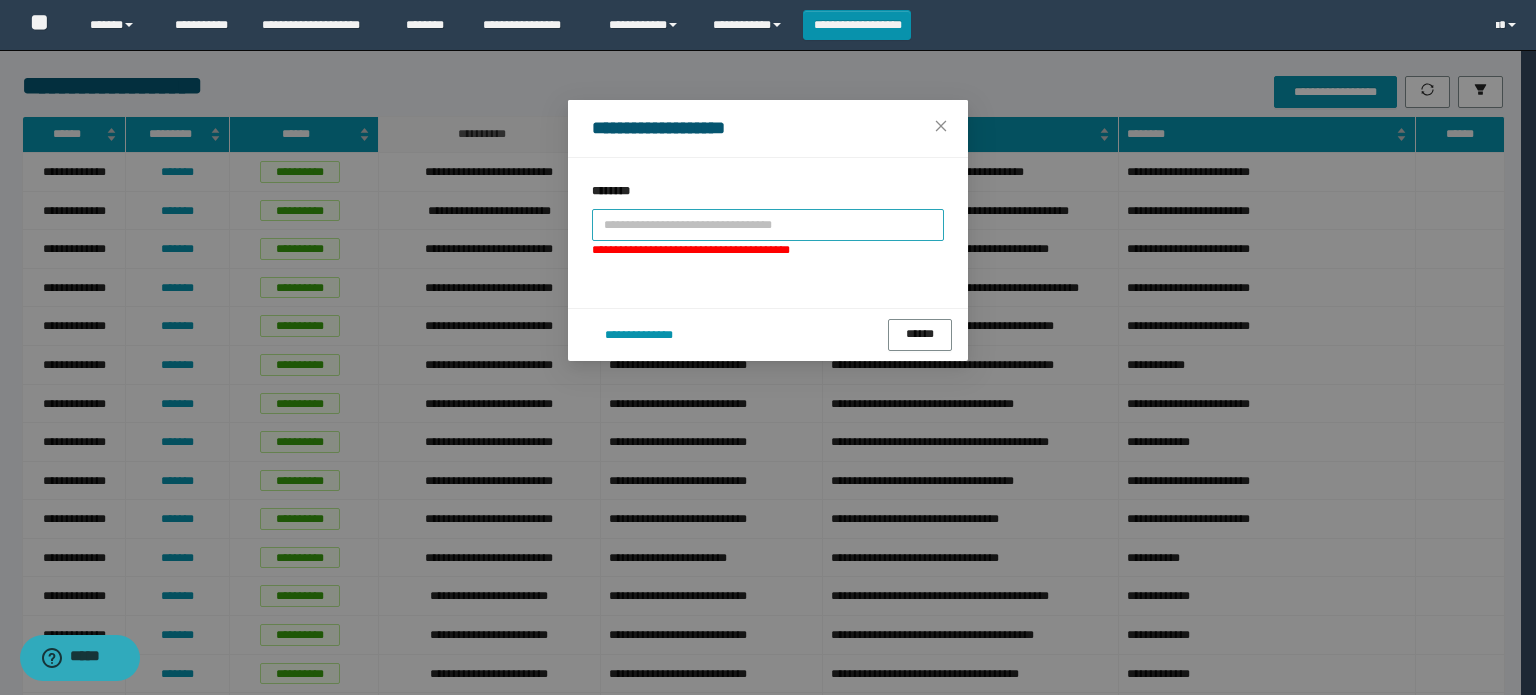 click at bounding box center (768, 225) 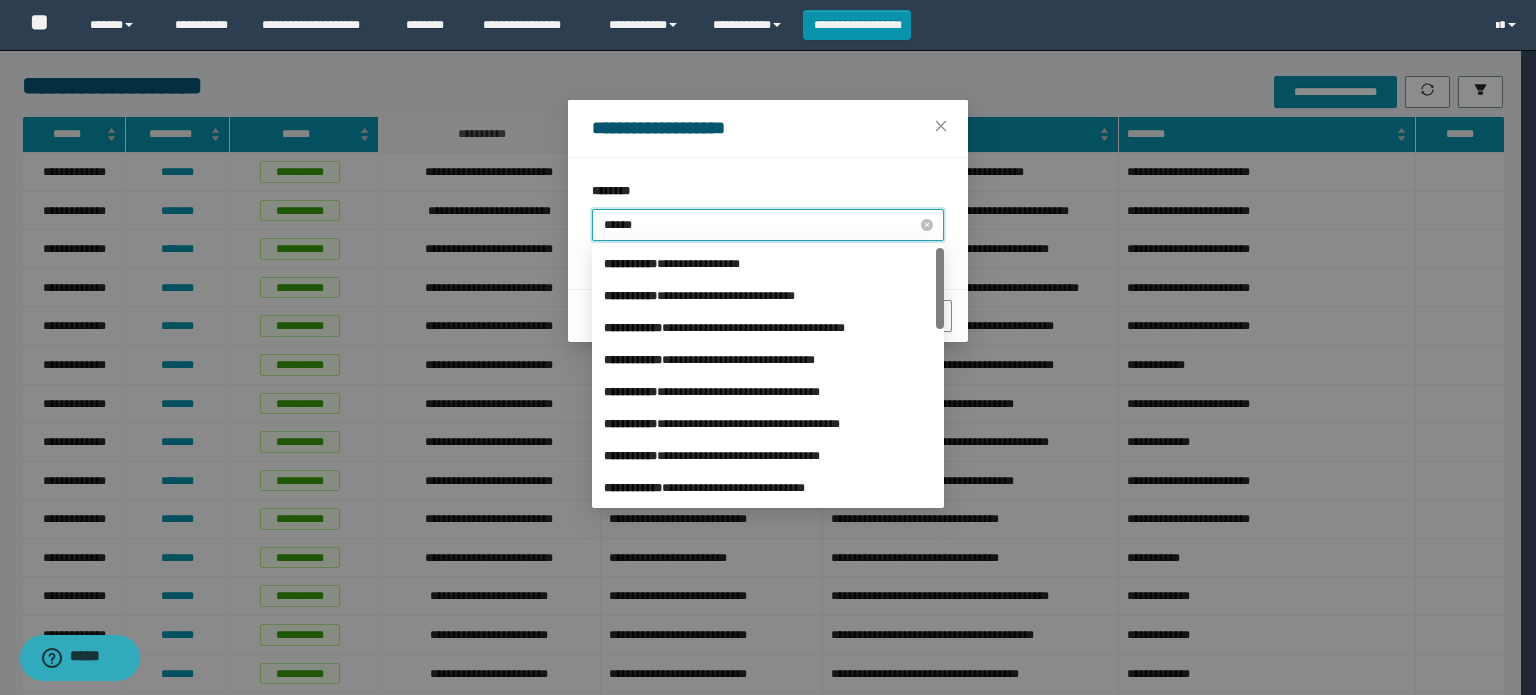 type on "*******" 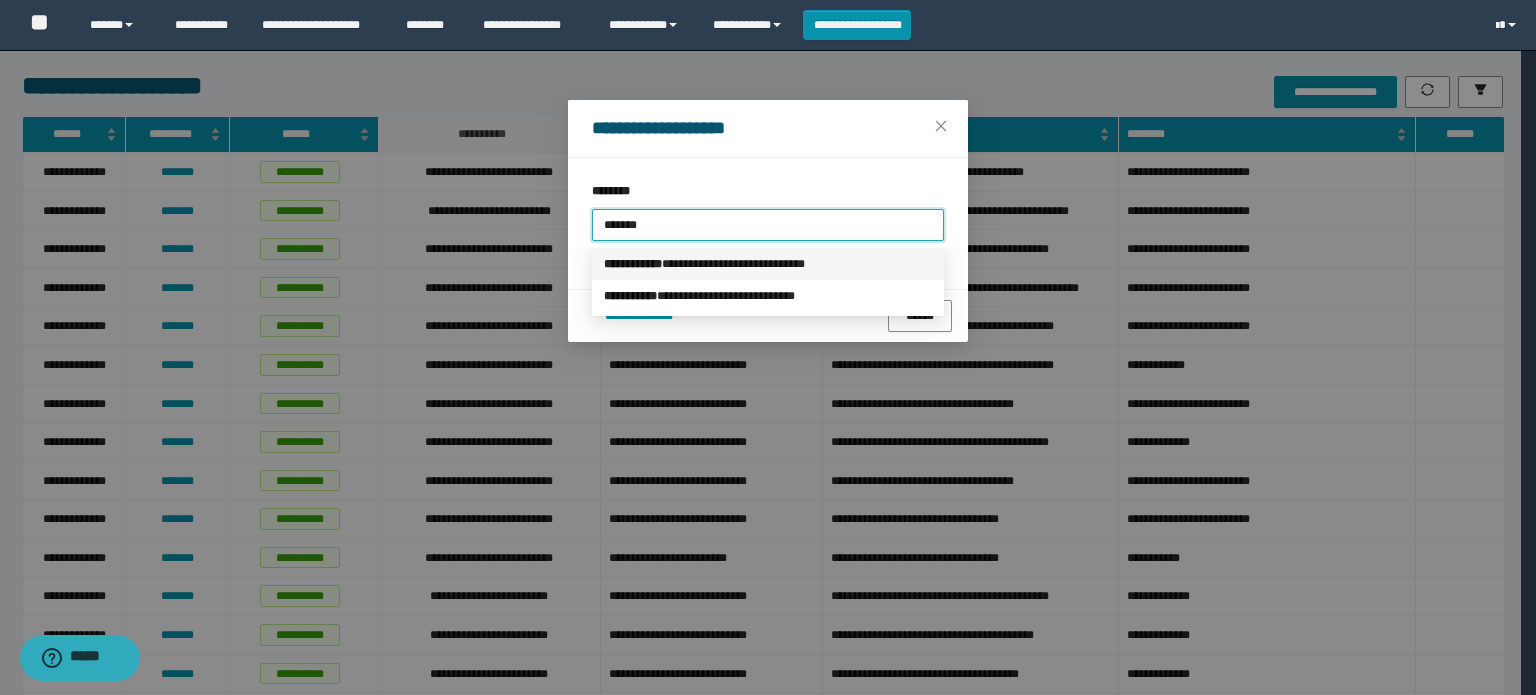 click on "*** * *******" at bounding box center (633, 264) 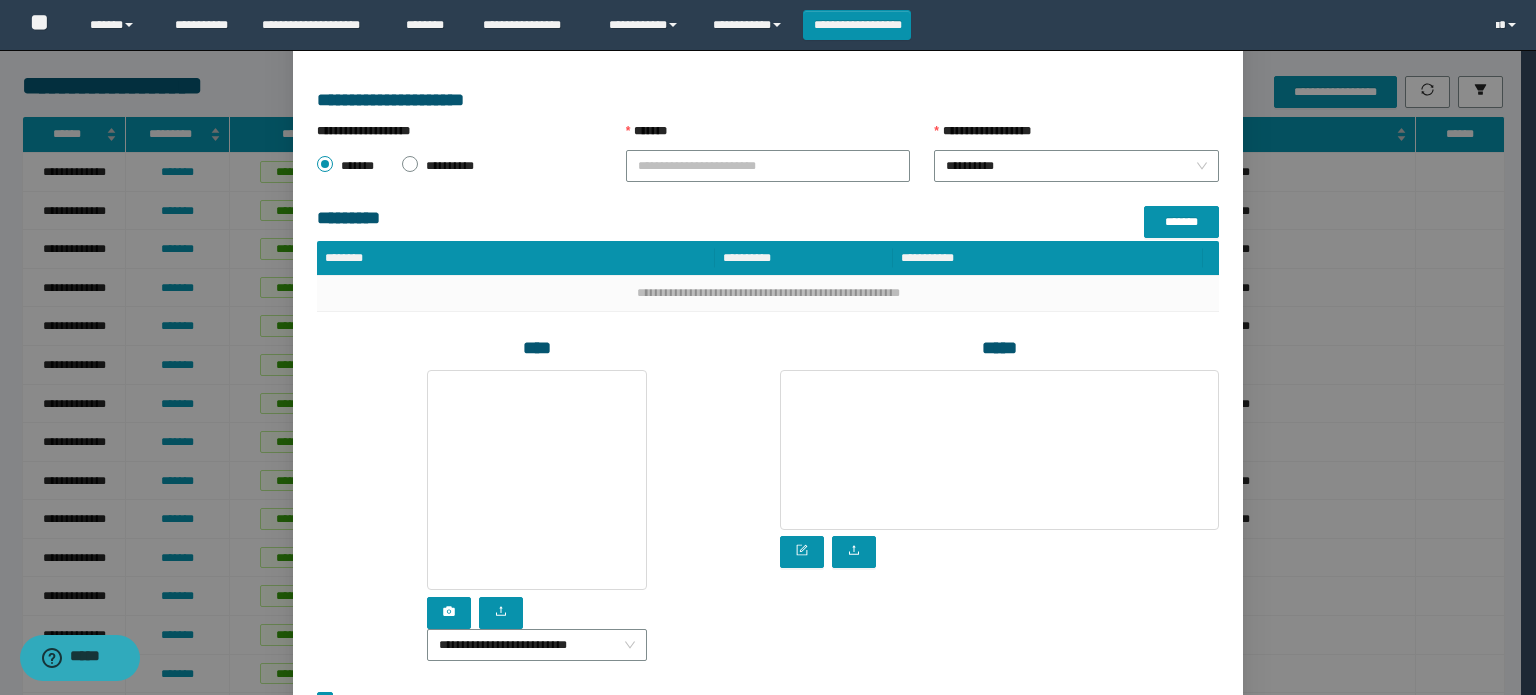 click on "**********" at bounding box center [548, -155] 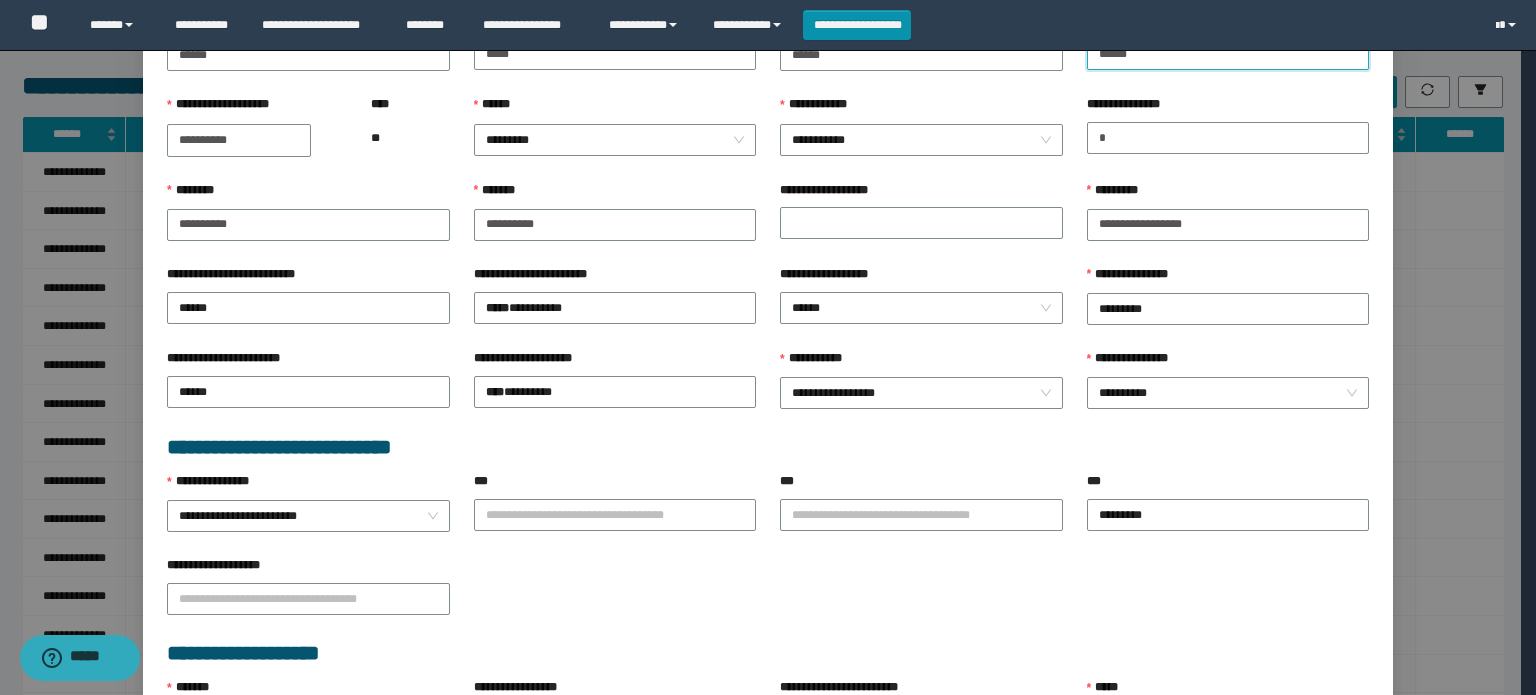 click on "******" at bounding box center [1228, 54] 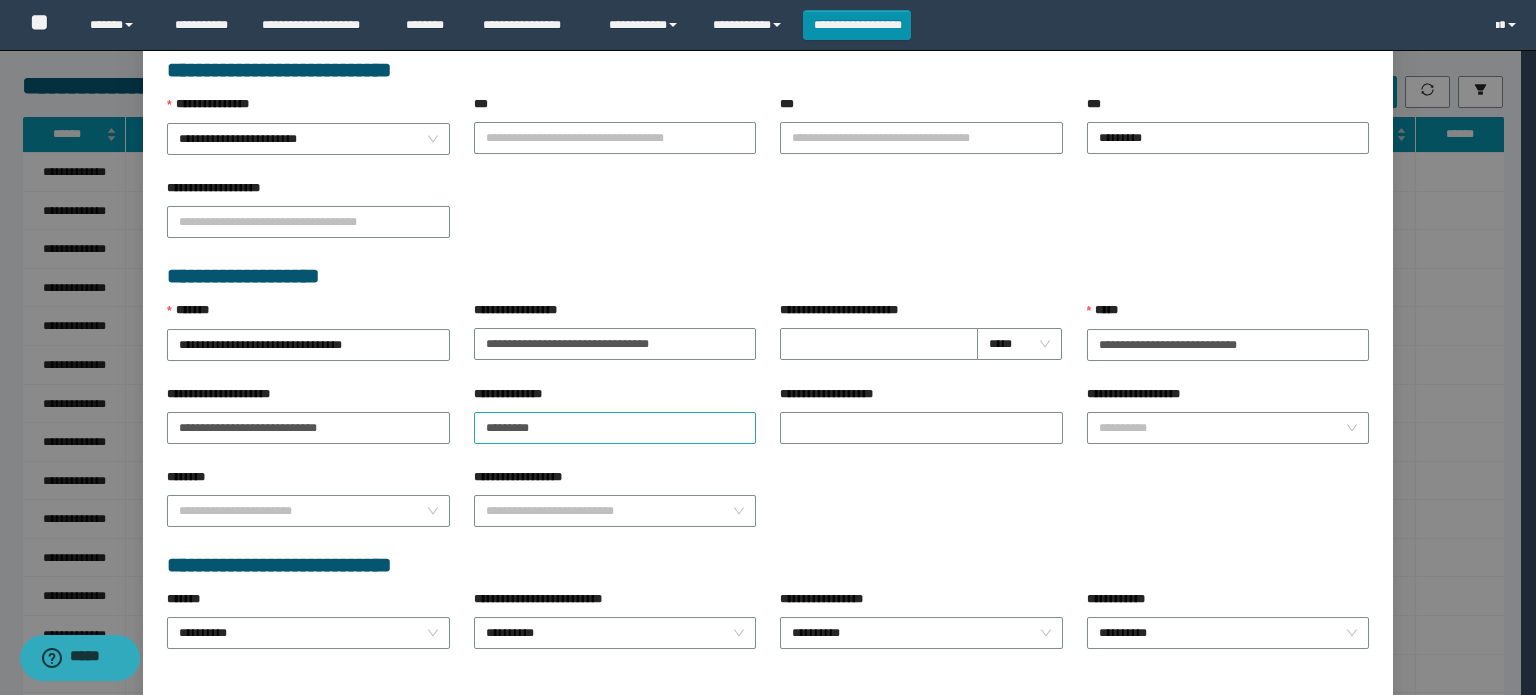 scroll, scrollTop: 728, scrollLeft: 0, axis: vertical 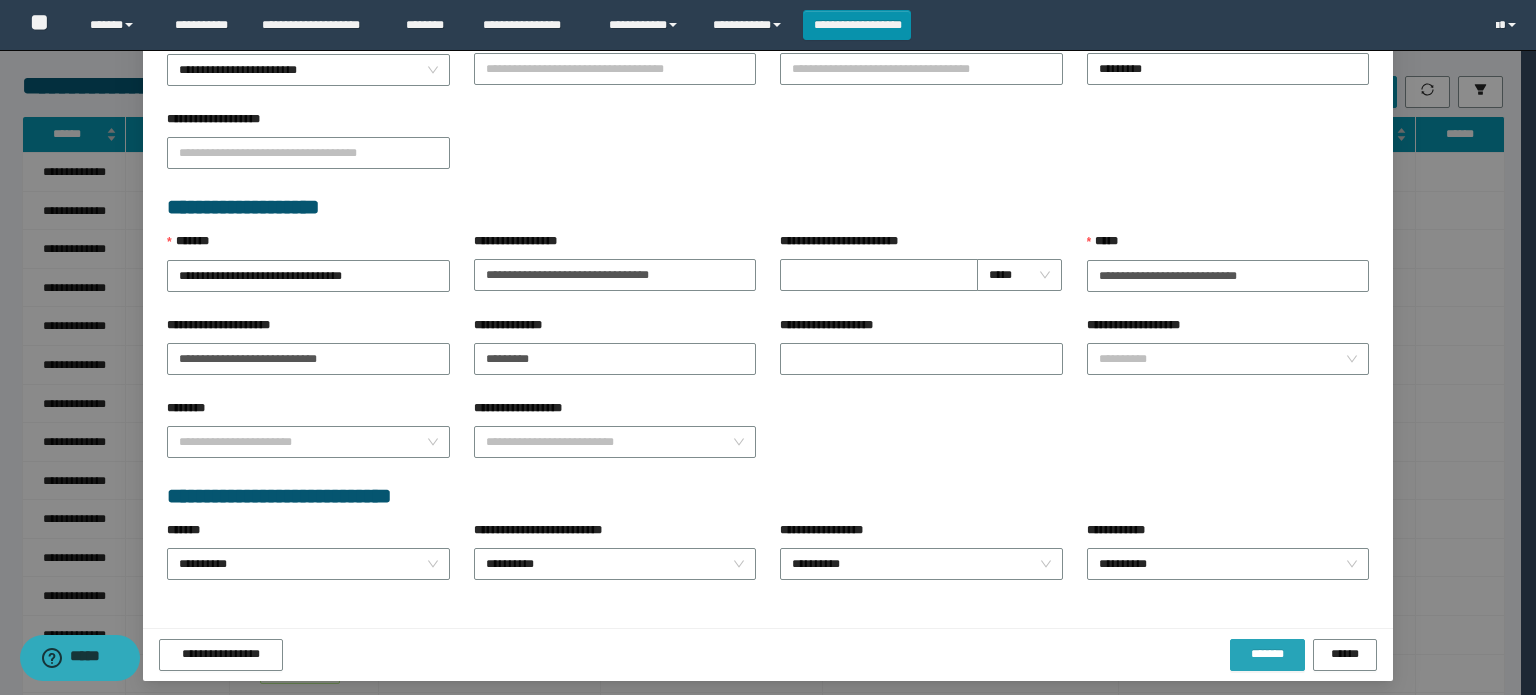 type on "*****" 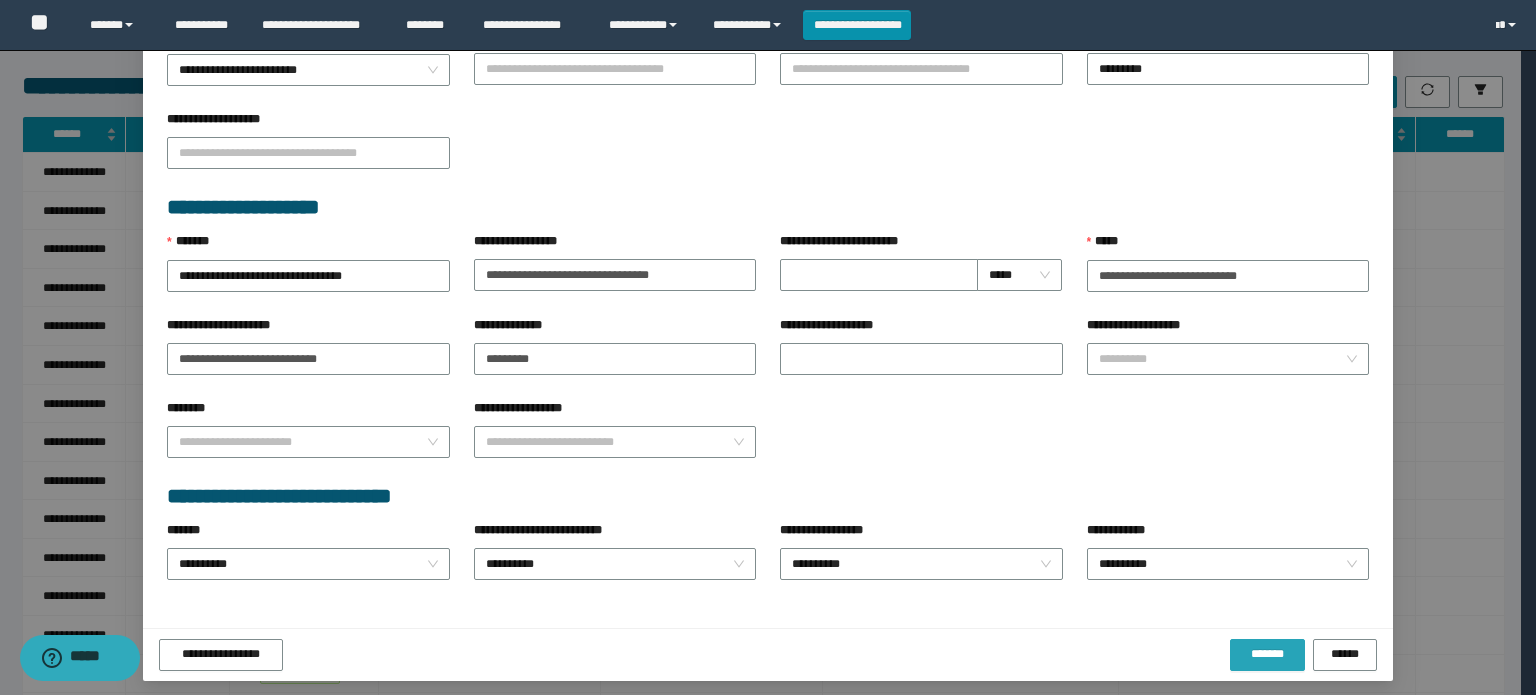 drag, startPoint x: 1266, startPoint y: 647, endPoint x: 1252, endPoint y: 642, distance: 14.866069 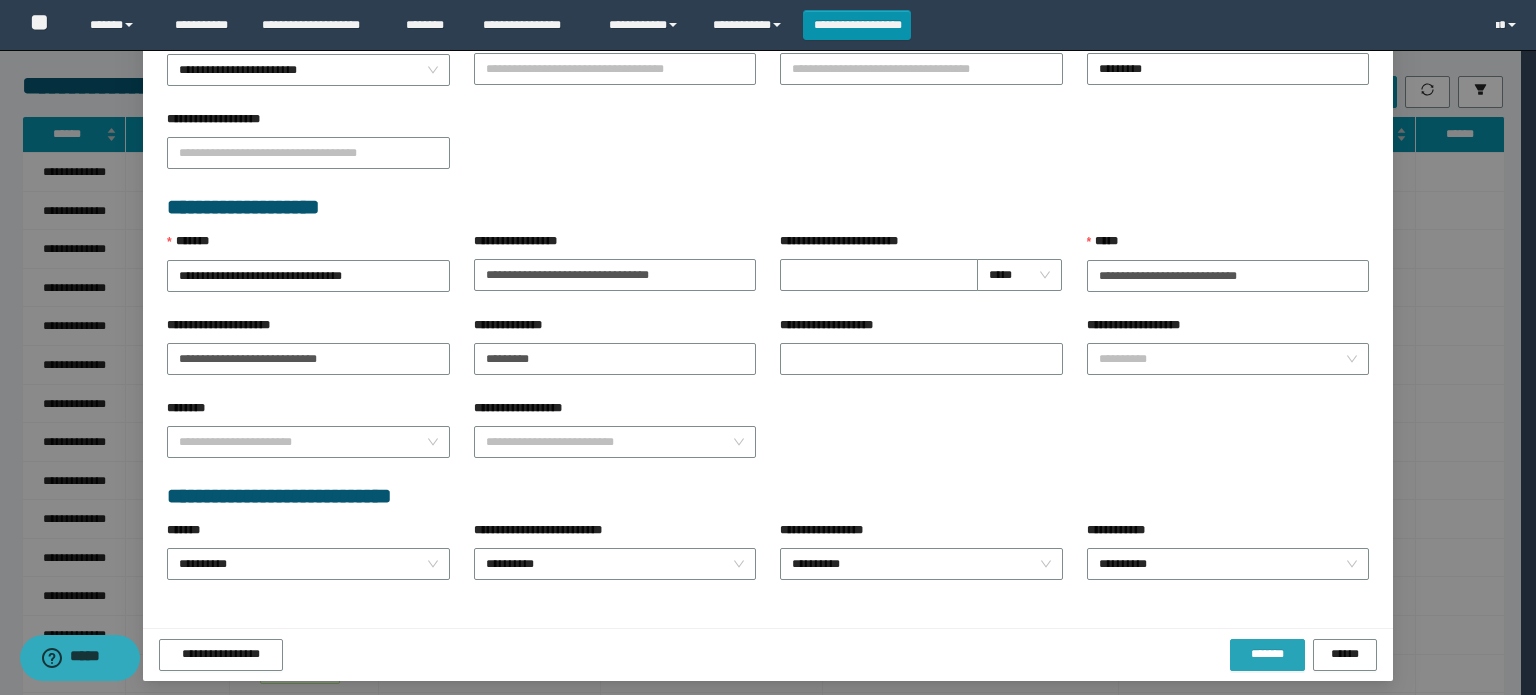 click on "*******" at bounding box center (1267, 654) 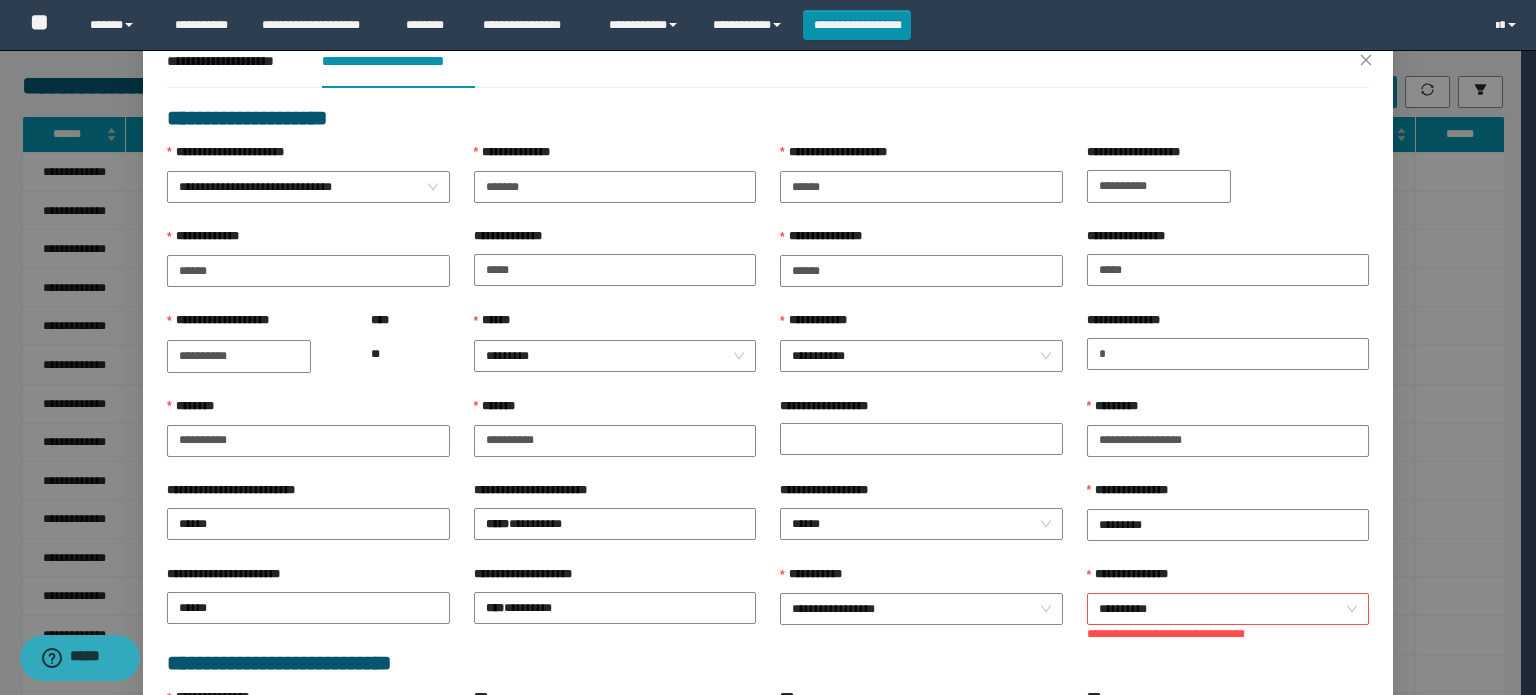 scroll, scrollTop: 0, scrollLeft: 0, axis: both 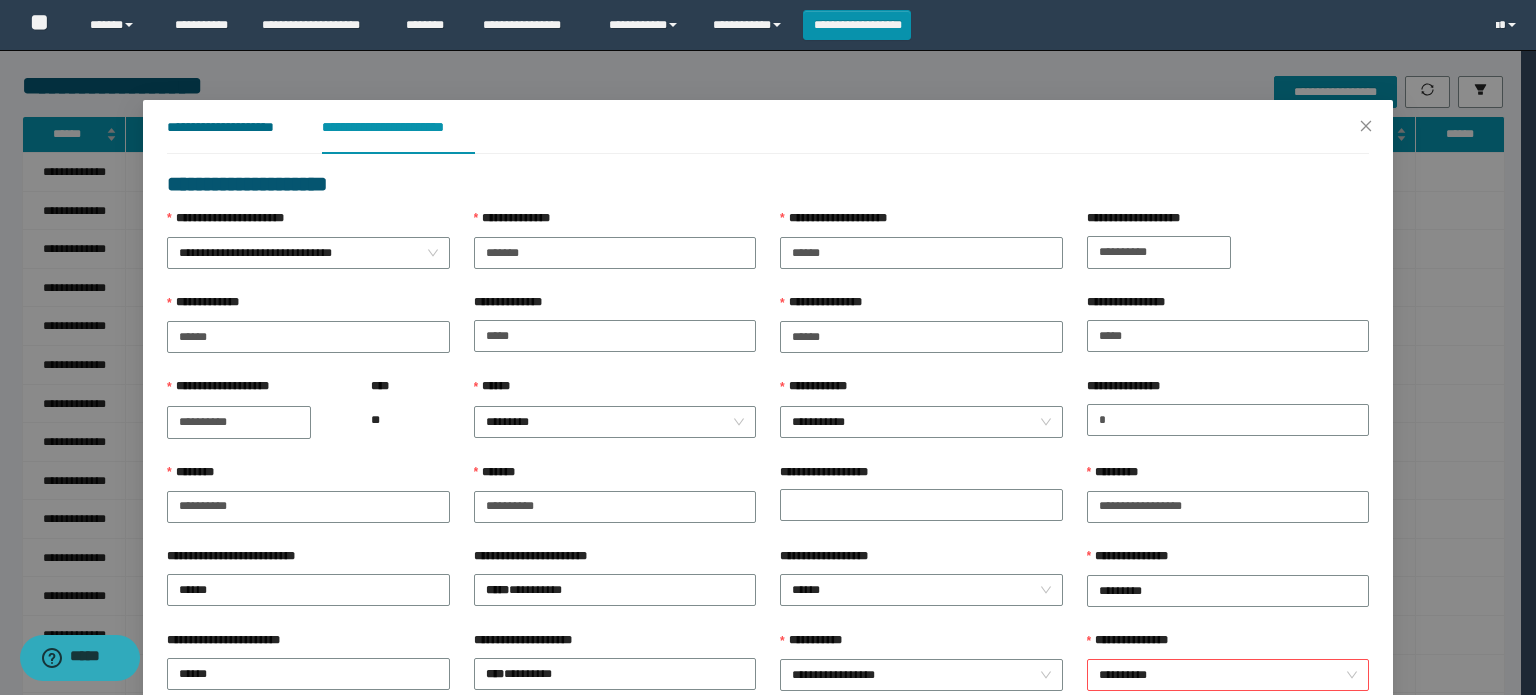 drag, startPoint x: 257, startPoint y: 120, endPoint x: 335, endPoint y: 115, distance: 78.160095 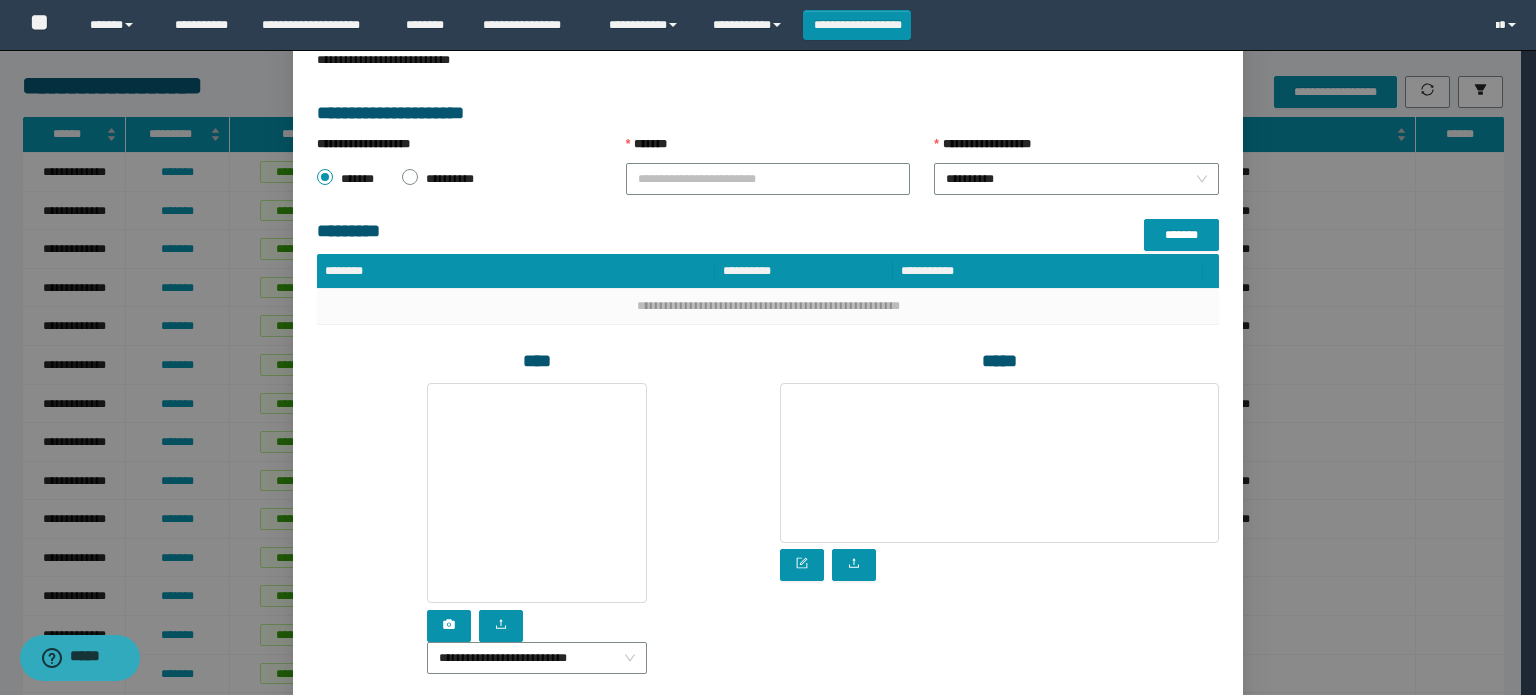 scroll, scrollTop: 200, scrollLeft: 0, axis: vertical 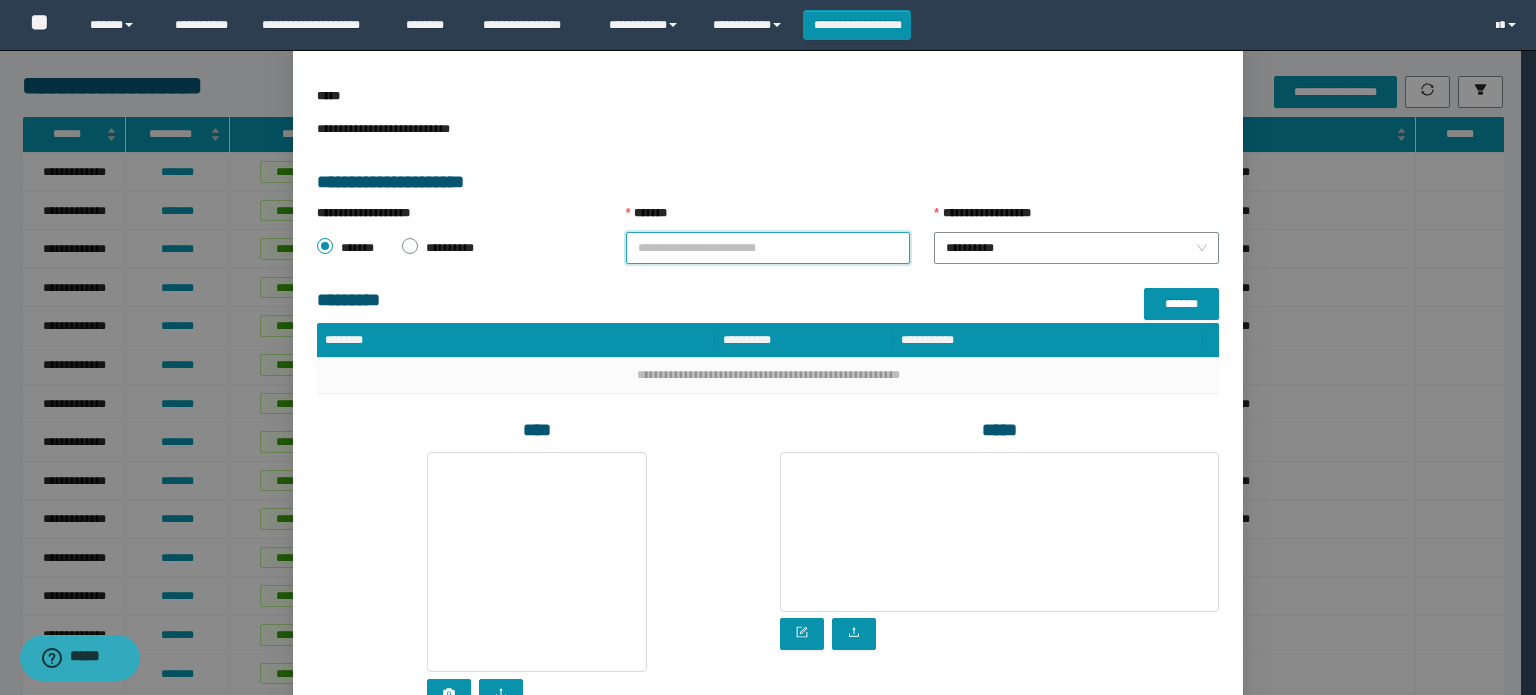 click on "*******" at bounding box center (768, 248) 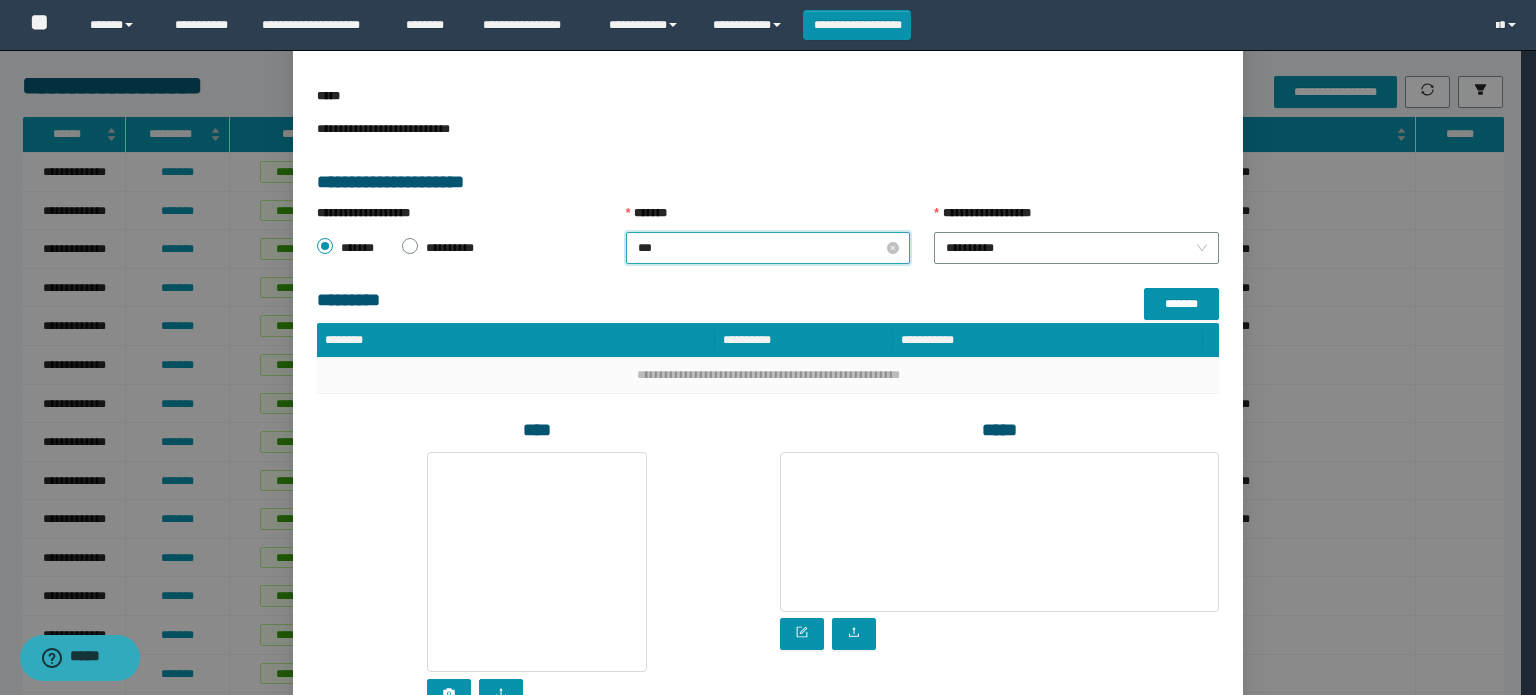 type on "****" 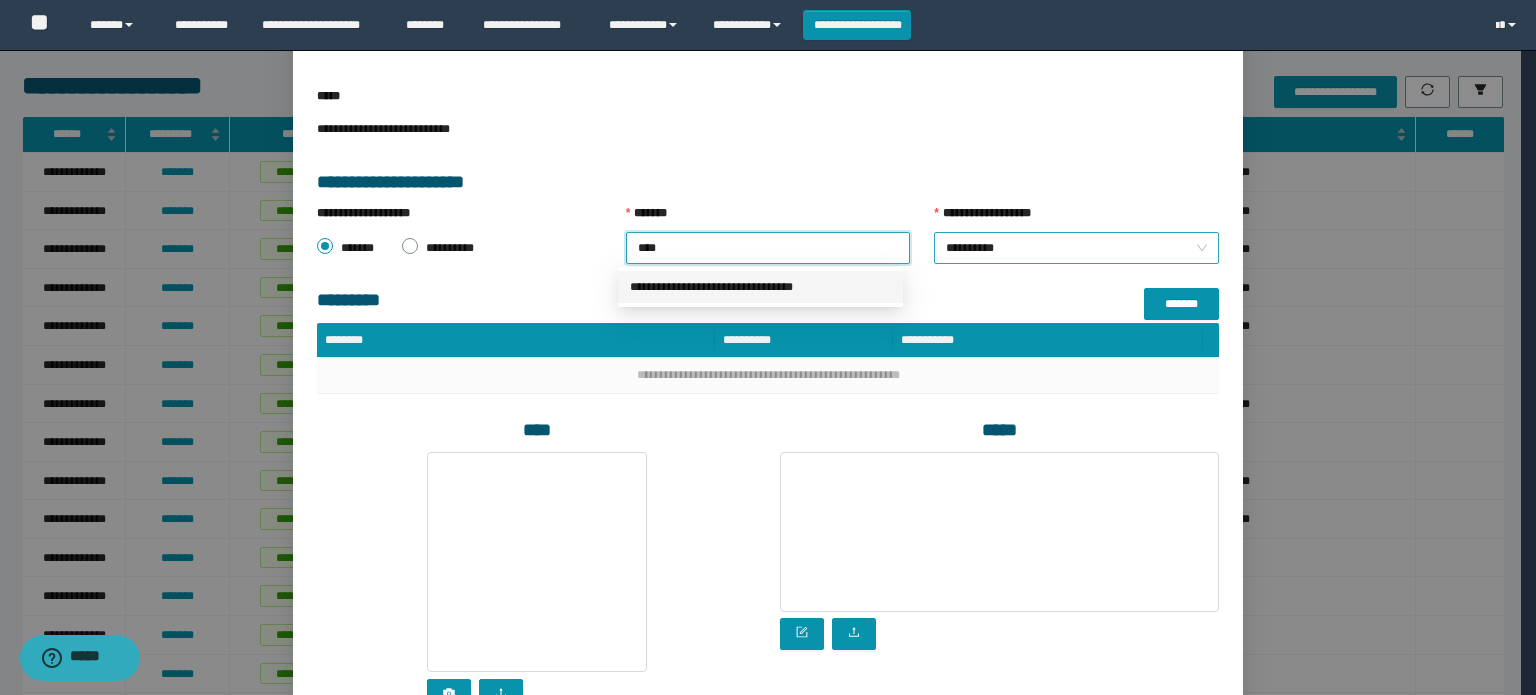 drag, startPoint x: 719, startPoint y: 283, endPoint x: 951, endPoint y: 231, distance: 237.75618 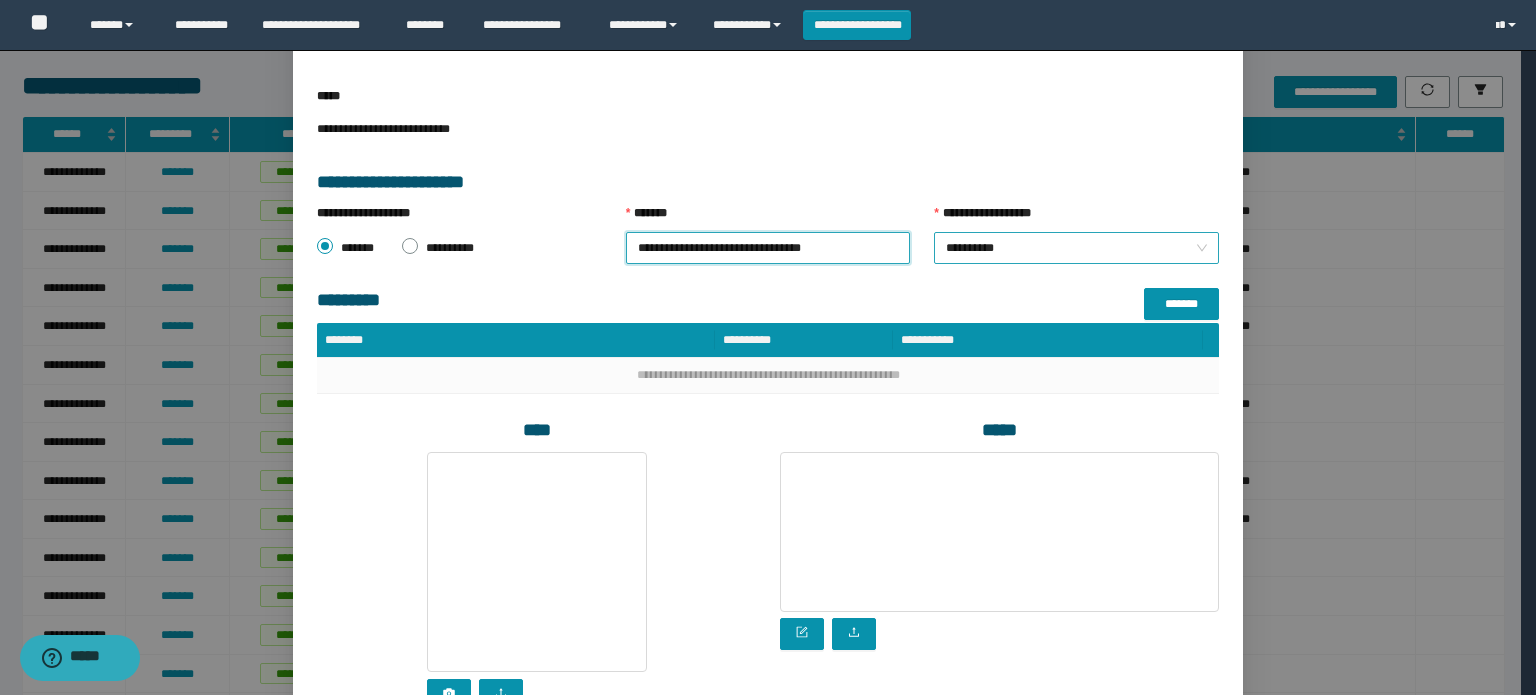click on "**********" at bounding box center [1076, 248] 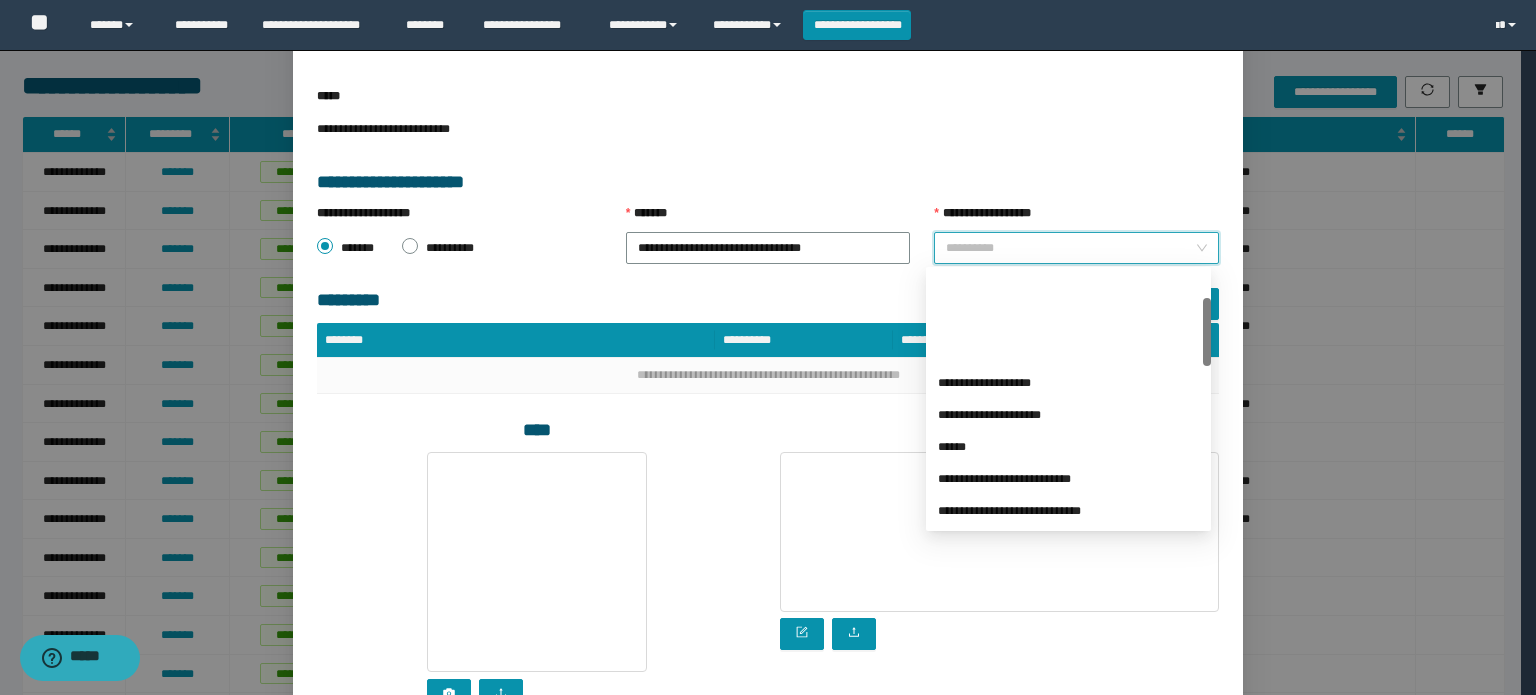 scroll, scrollTop: 100, scrollLeft: 0, axis: vertical 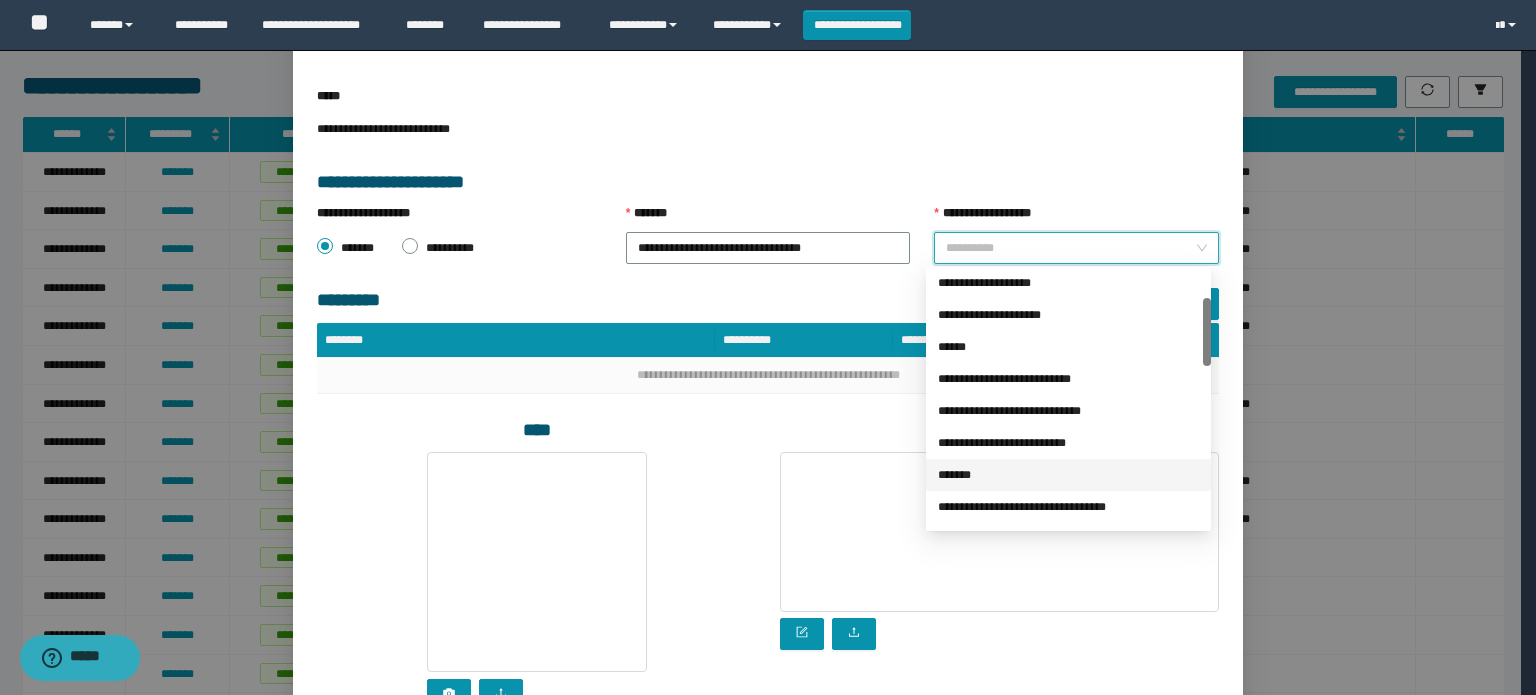 drag, startPoint x: 970, startPoint y: 471, endPoint x: 972, endPoint y: 448, distance: 23.086792 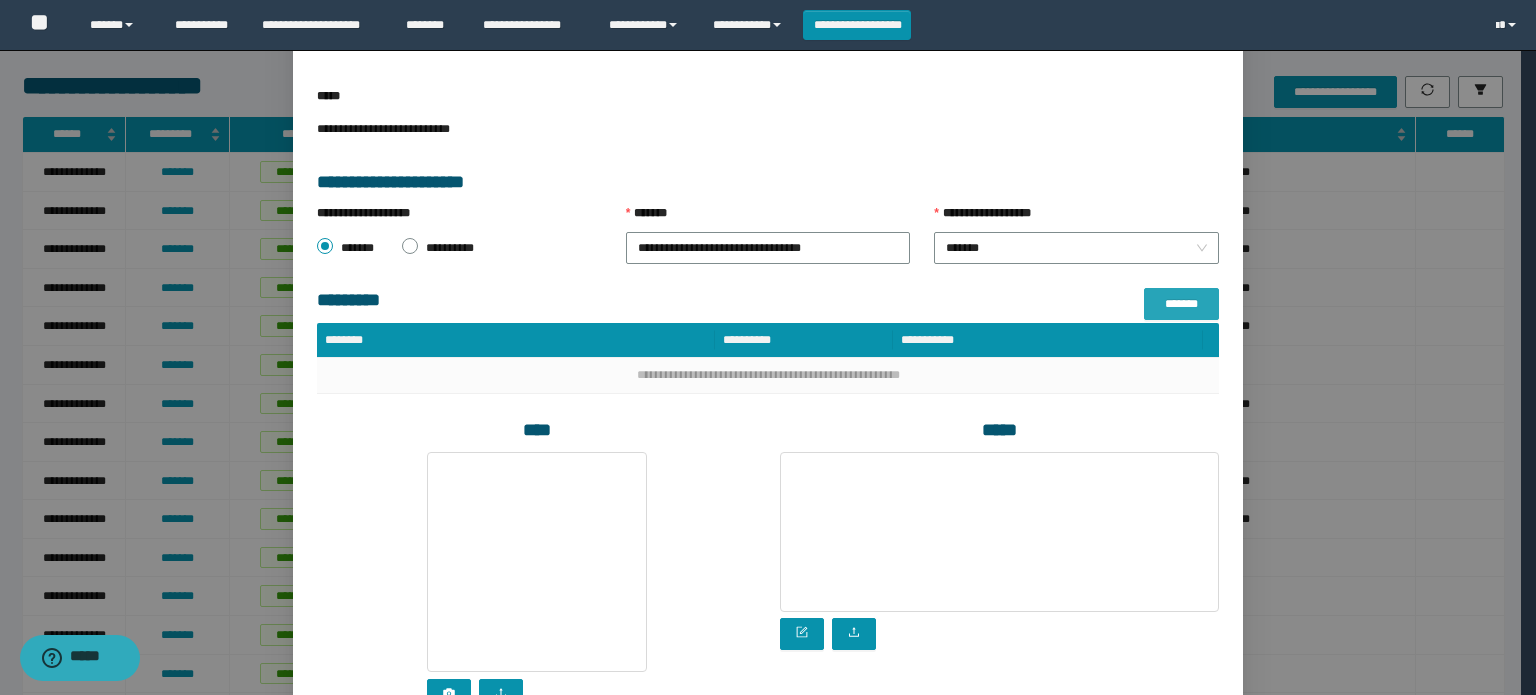 click on "*******" at bounding box center [1181, 304] 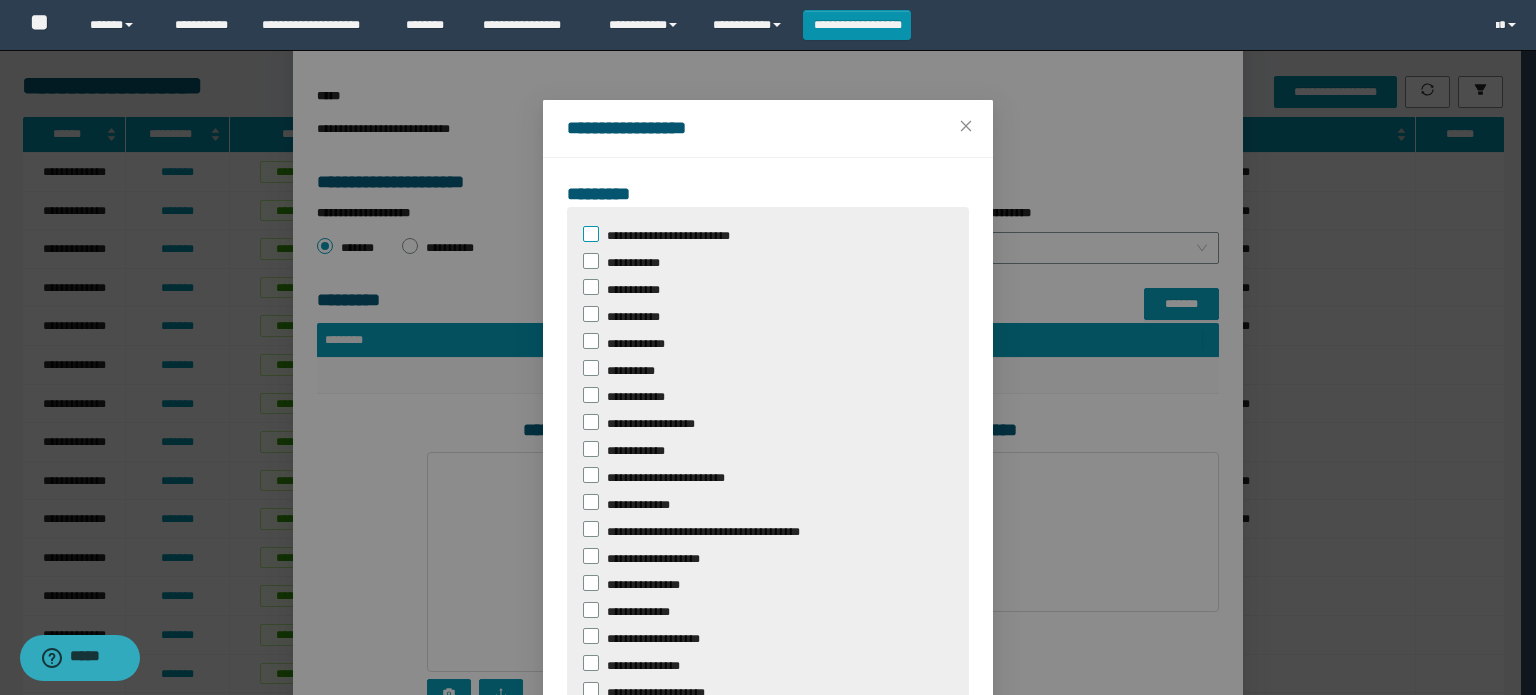 click at bounding box center (591, 234) 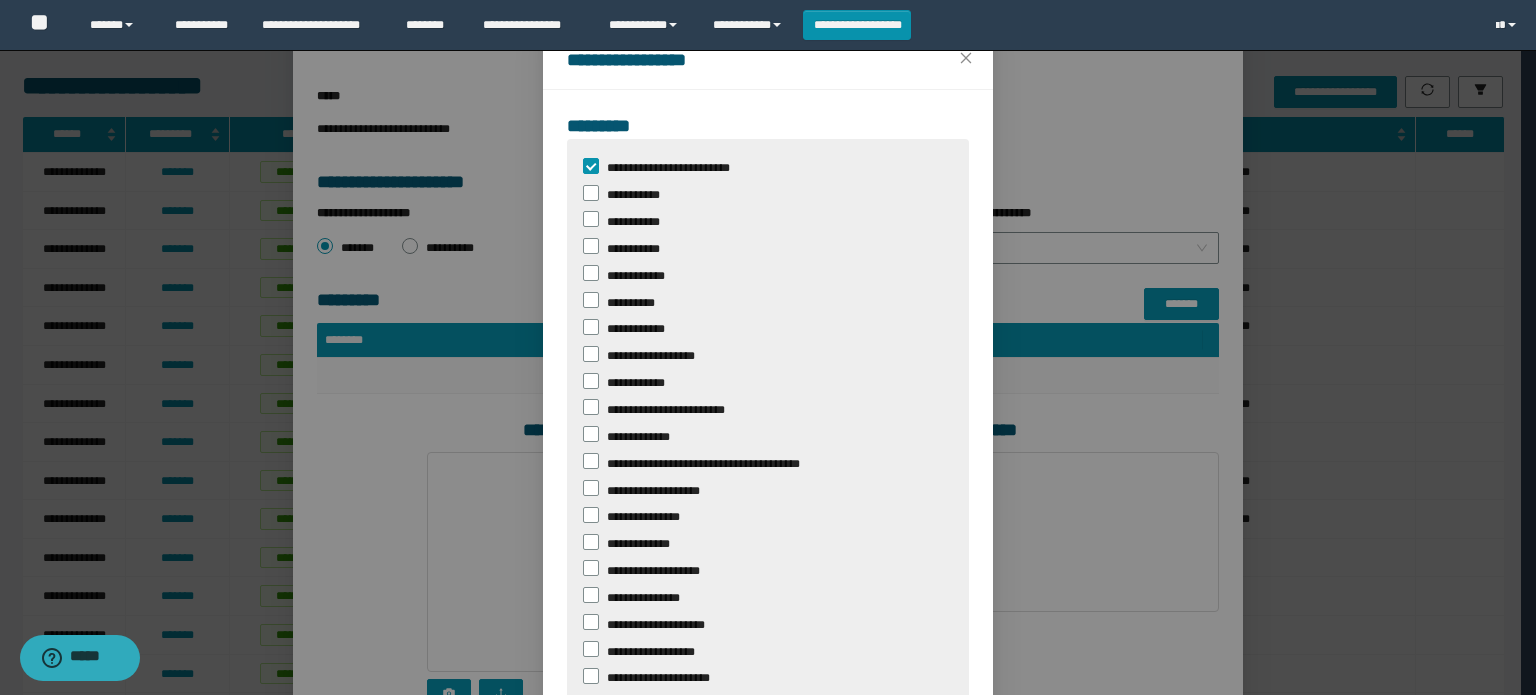 scroll, scrollTop: 0, scrollLeft: 0, axis: both 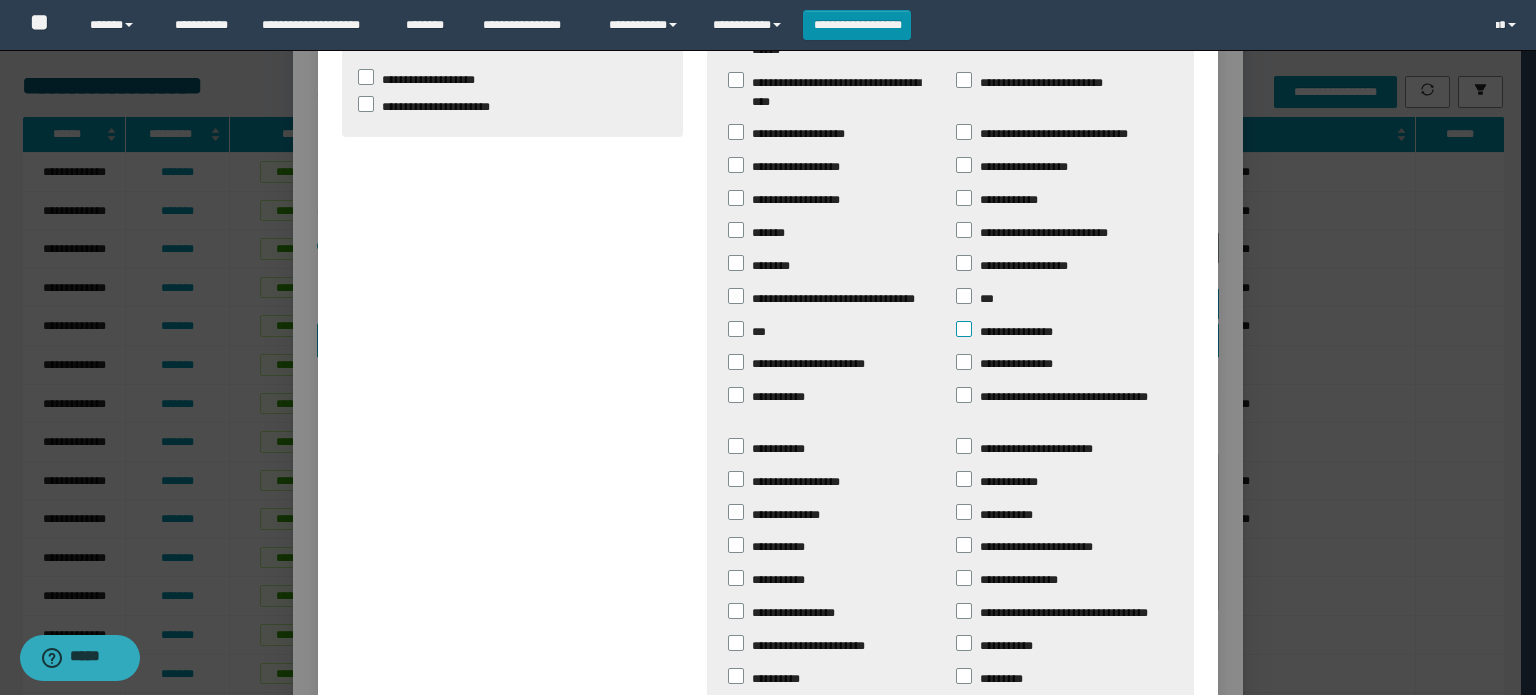 click at bounding box center (964, 329) 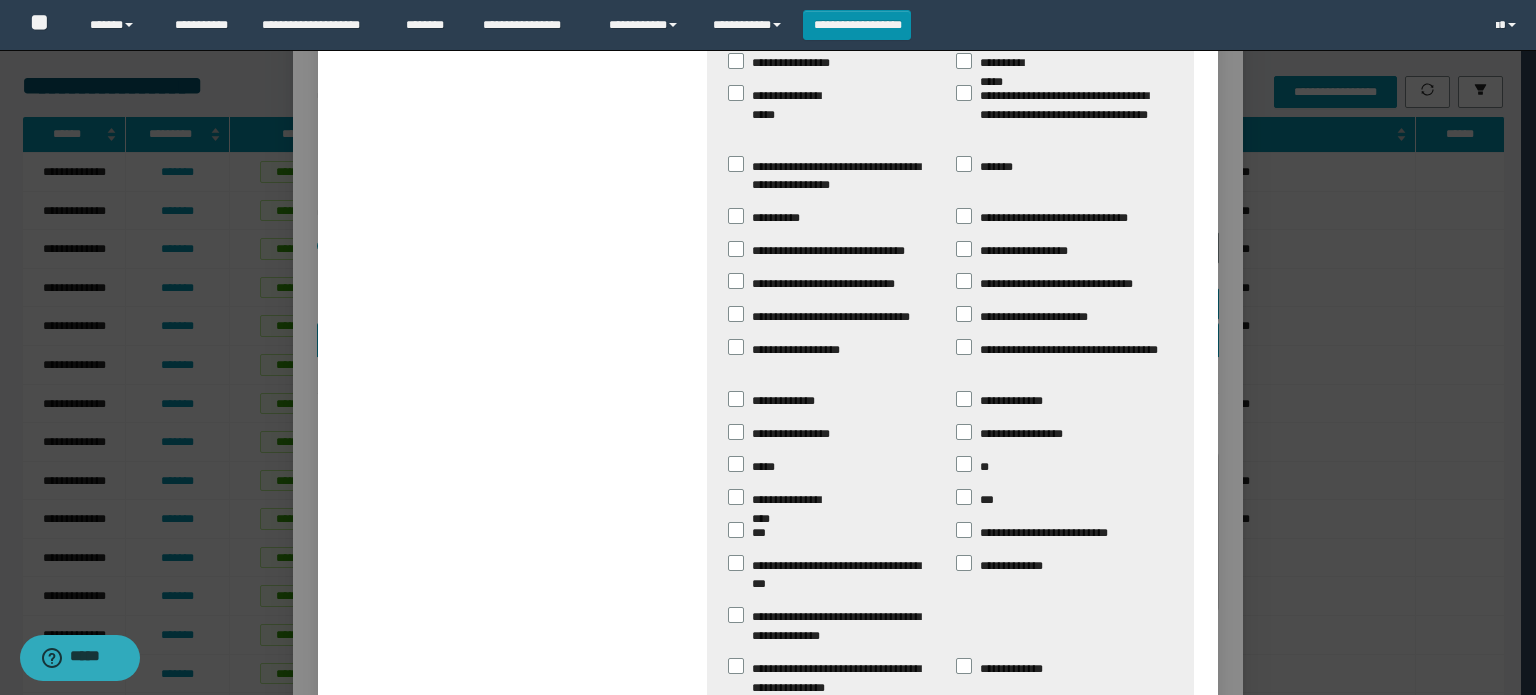 scroll, scrollTop: 1732, scrollLeft: 0, axis: vertical 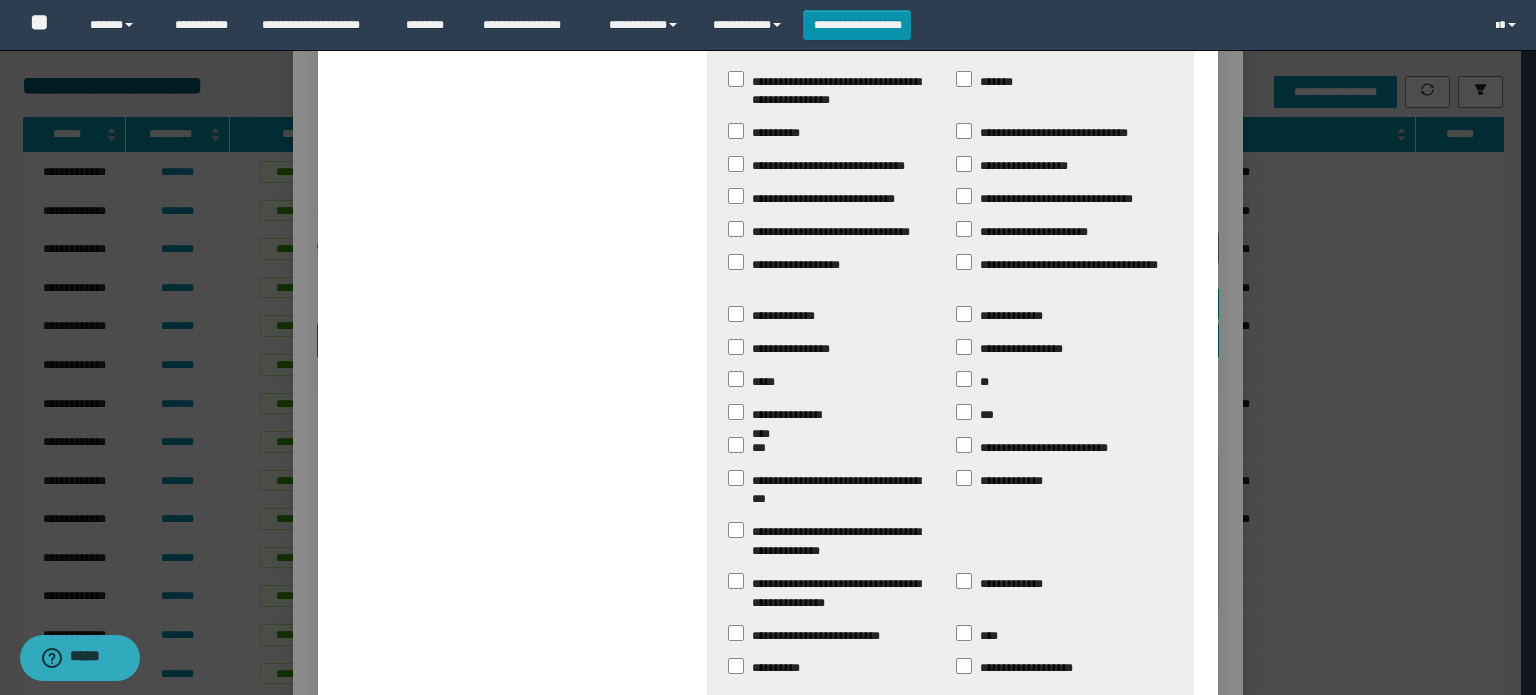 click on "*******" at bounding box center [1092, 762] 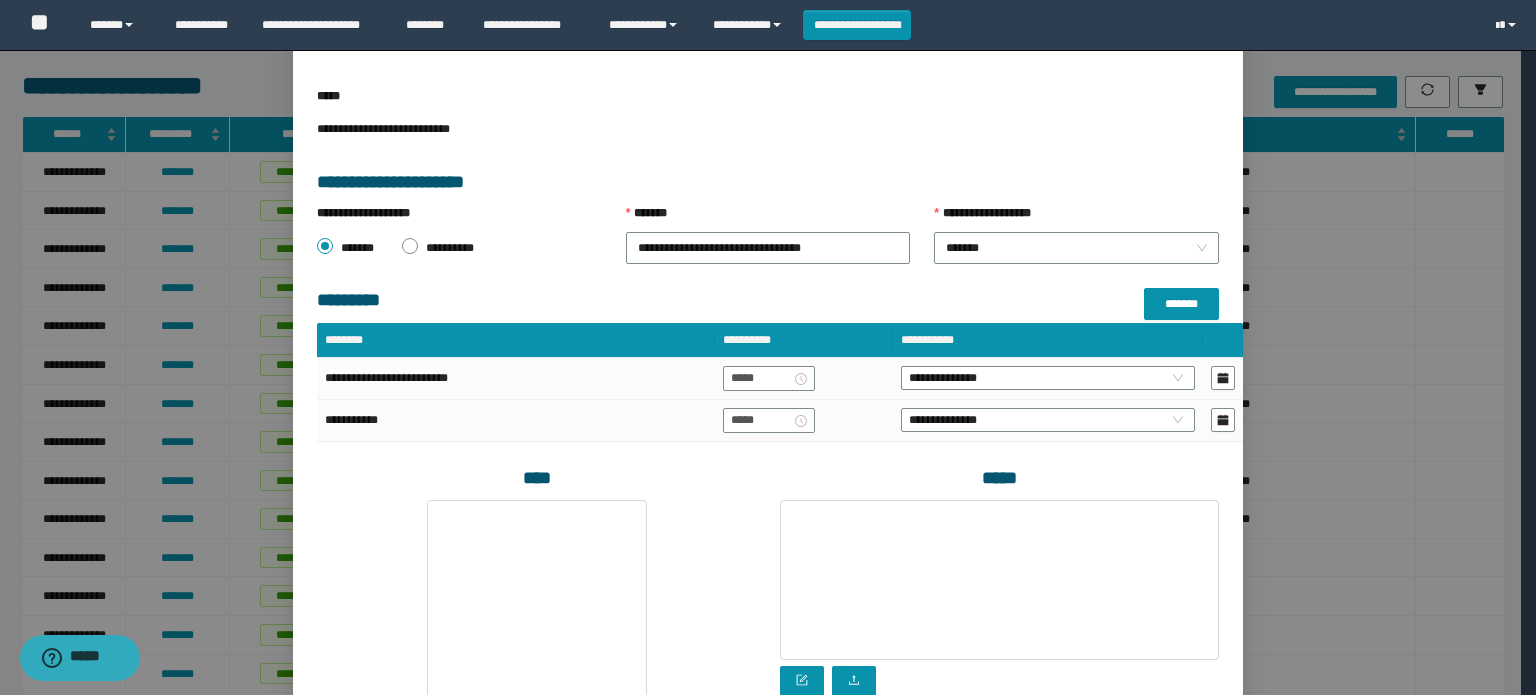 scroll, scrollTop: 1632, scrollLeft: 0, axis: vertical 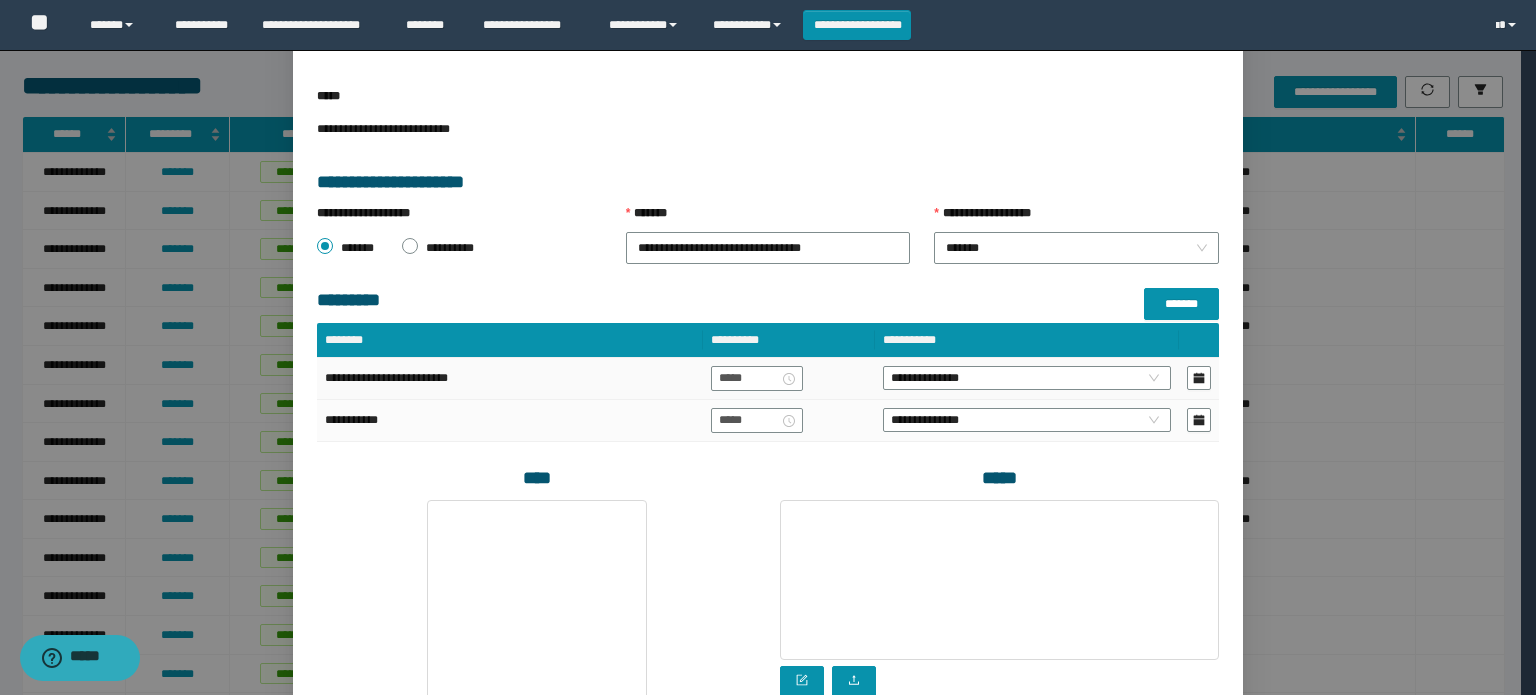 click on "**********" at bounding box center [1027, 379] 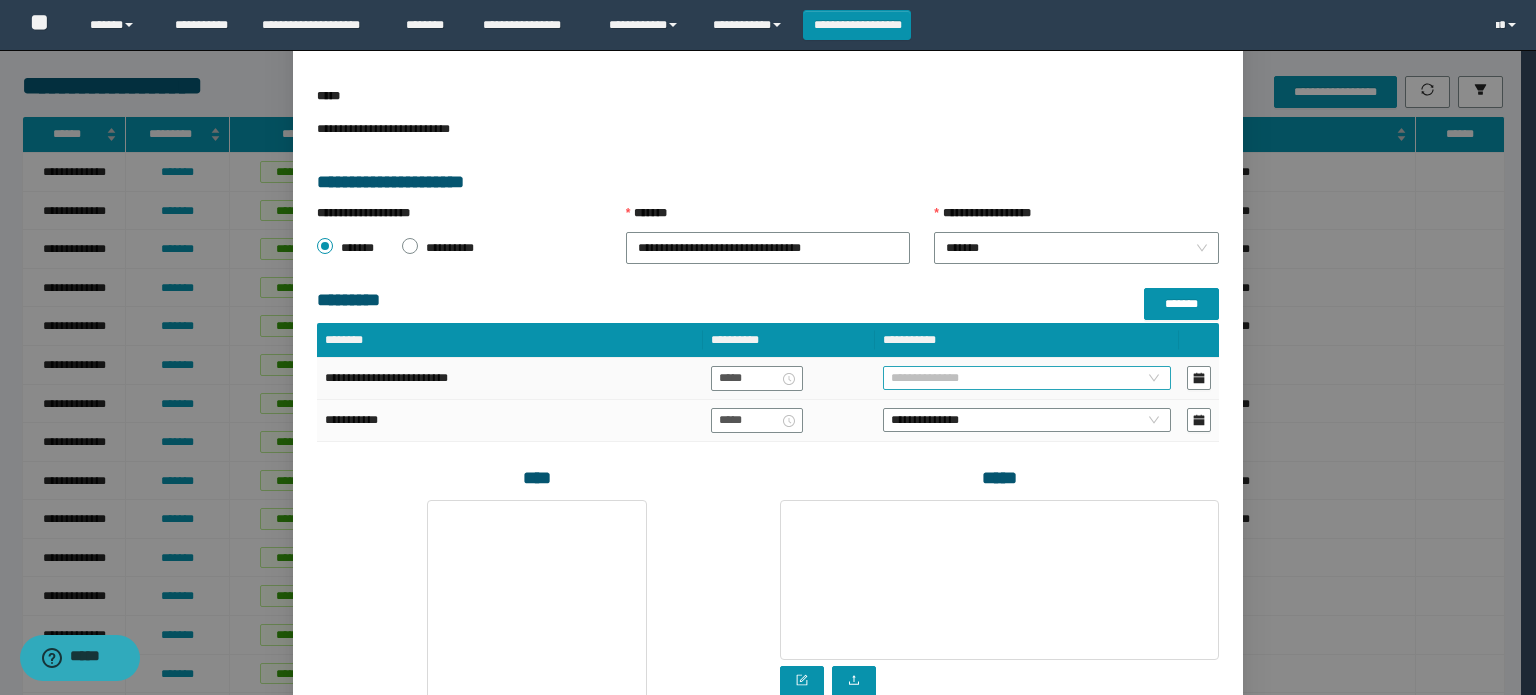 click on "**********" at bounding box center [1027, 378] 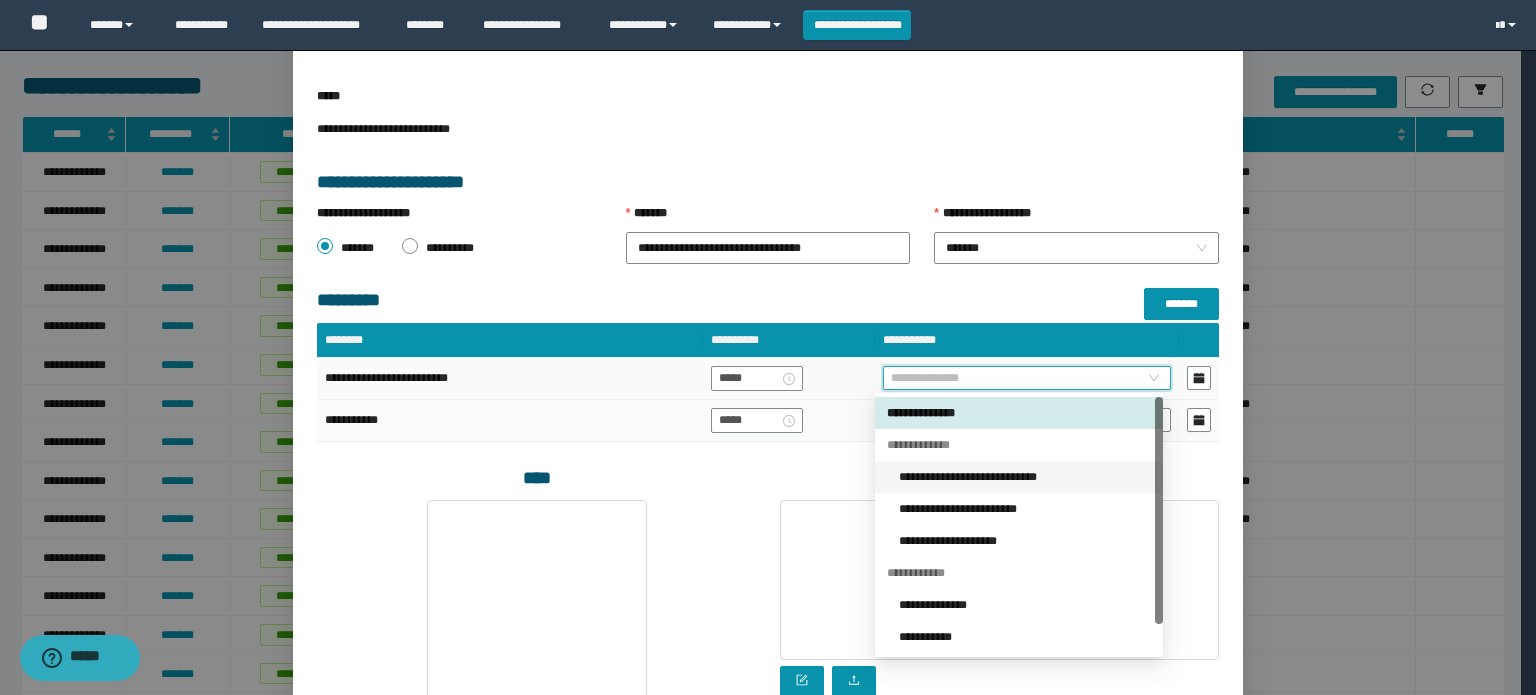 click on "**********" at bounding box center (1025, 477) 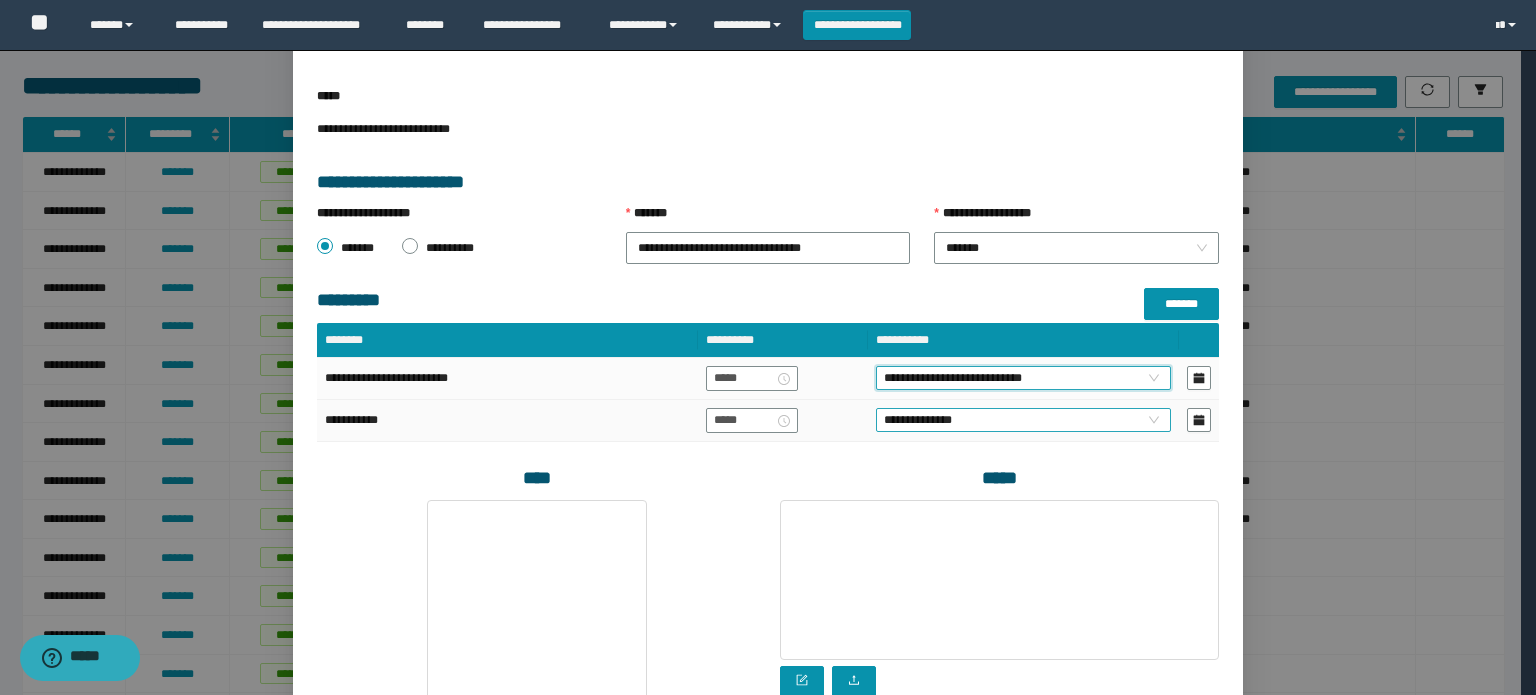 click on "**********" at bounding box center [1023, 420] 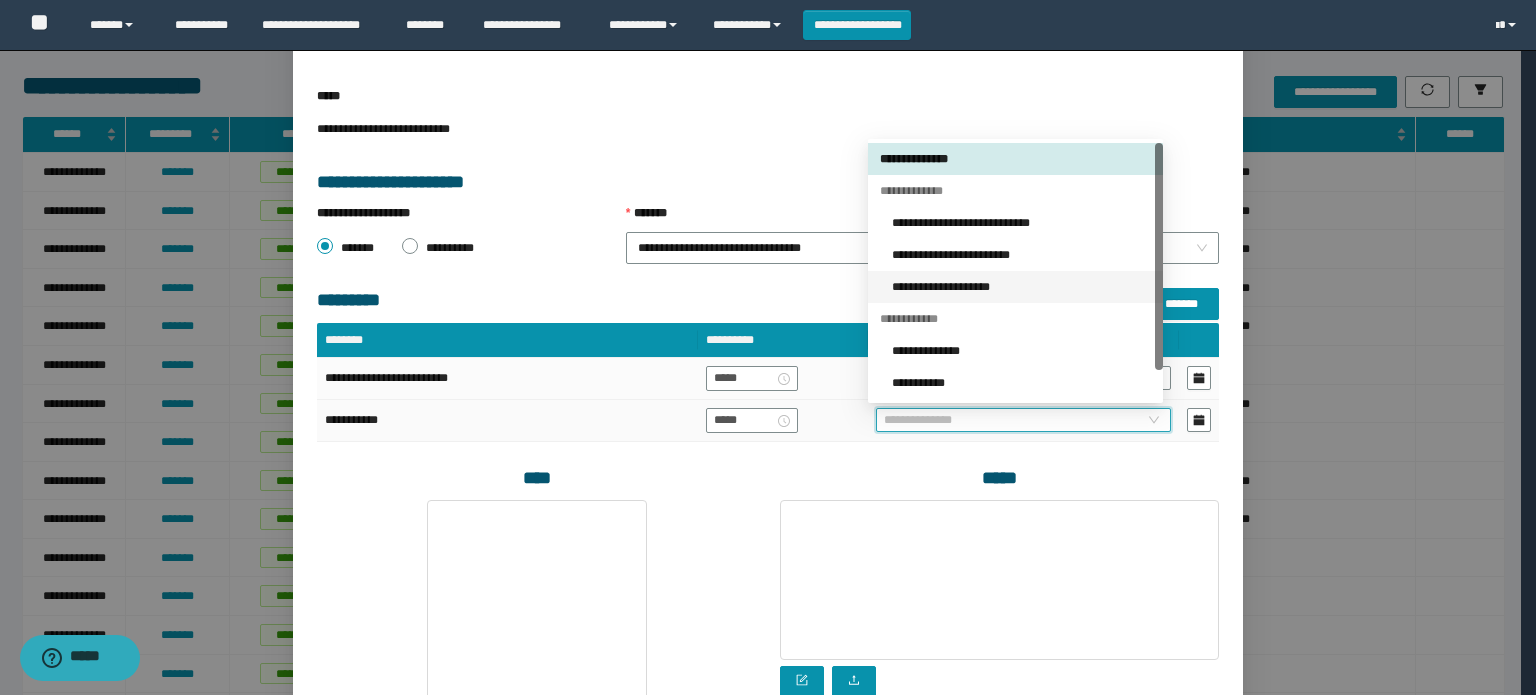 click on "**********" at bounding box center (1021, 287) 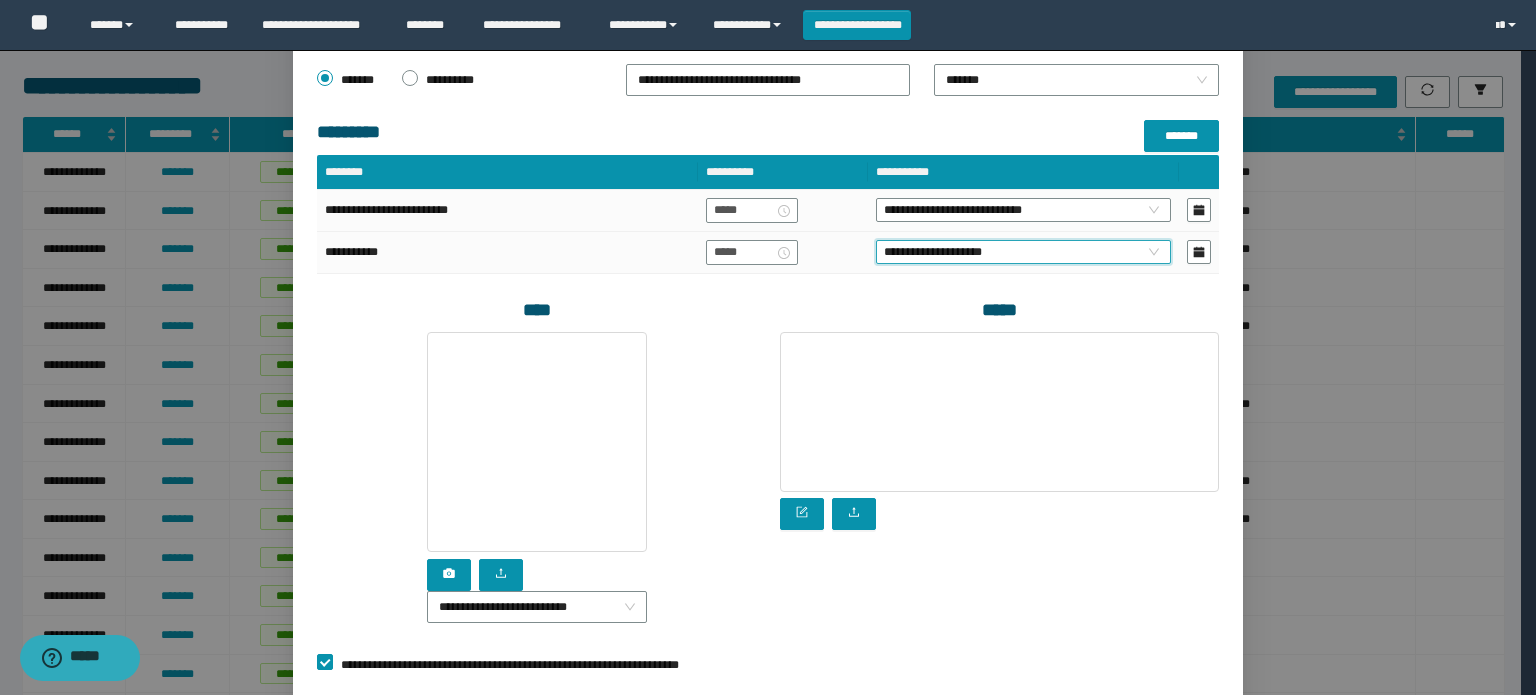 scroll, scrollTop: 474, scrollLeft: 0, axis: vertical 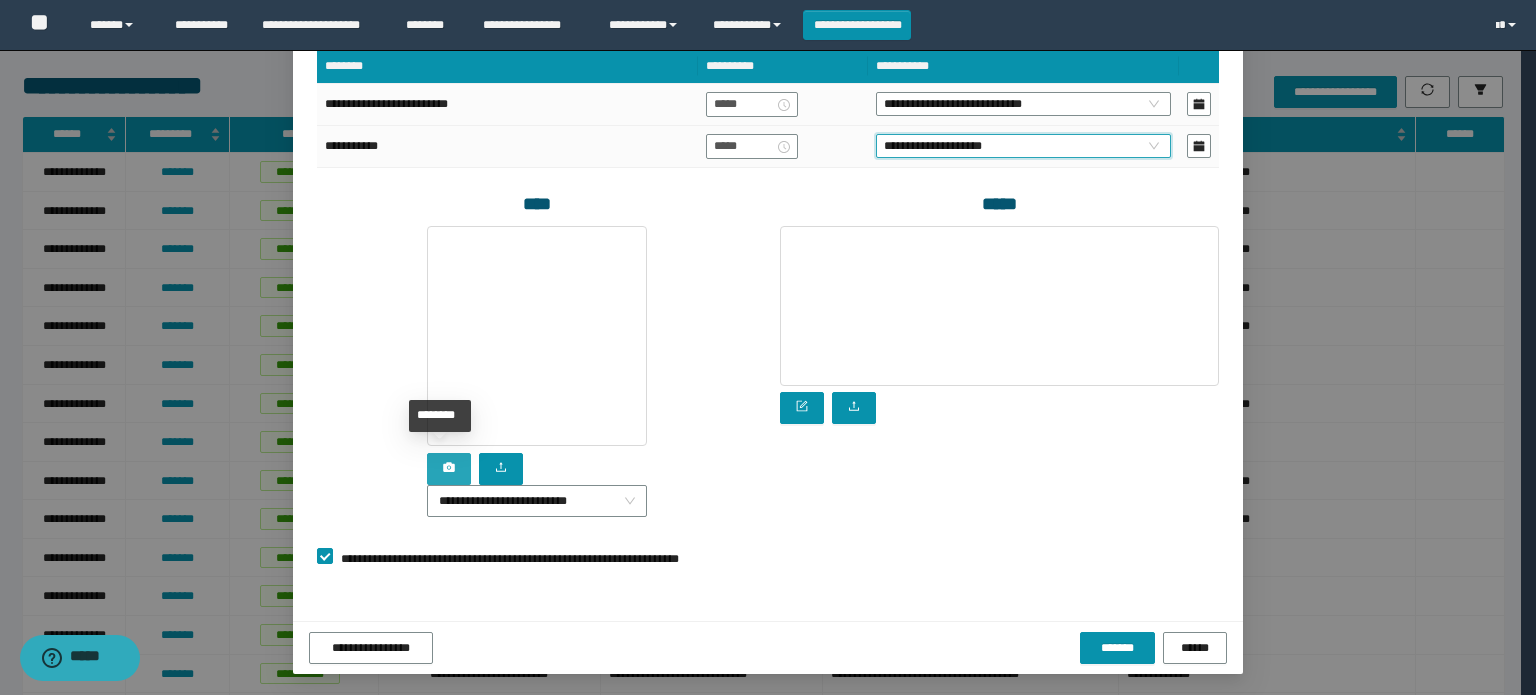 click 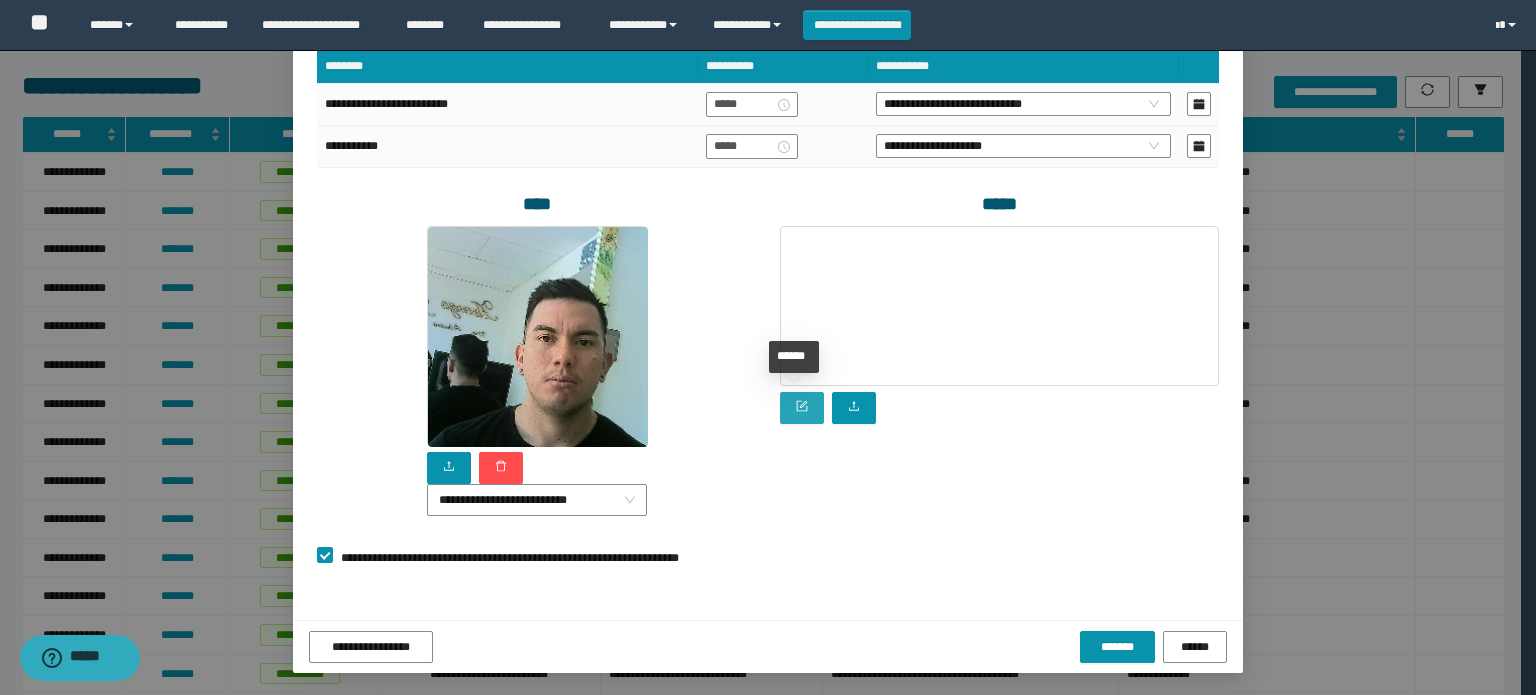 click 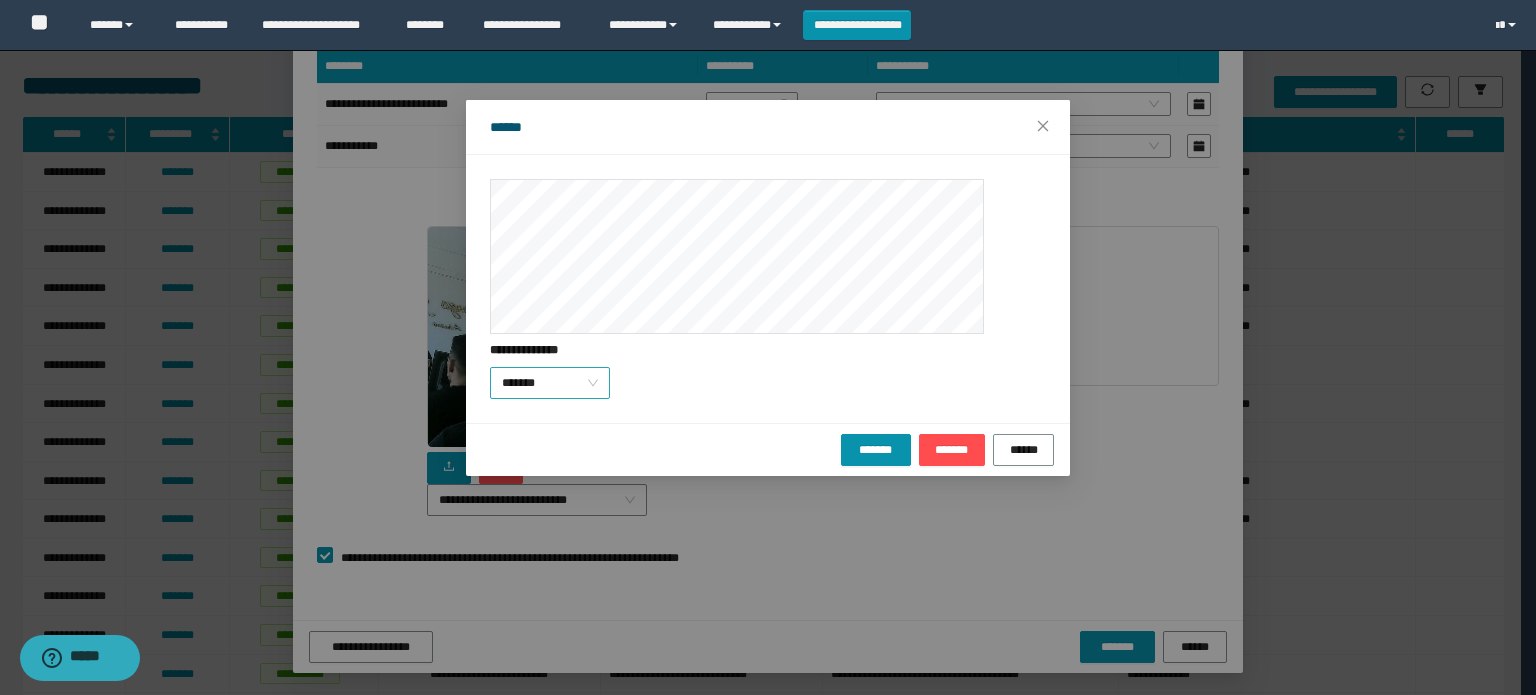 click on "*******" at bounding box center (550, 383) 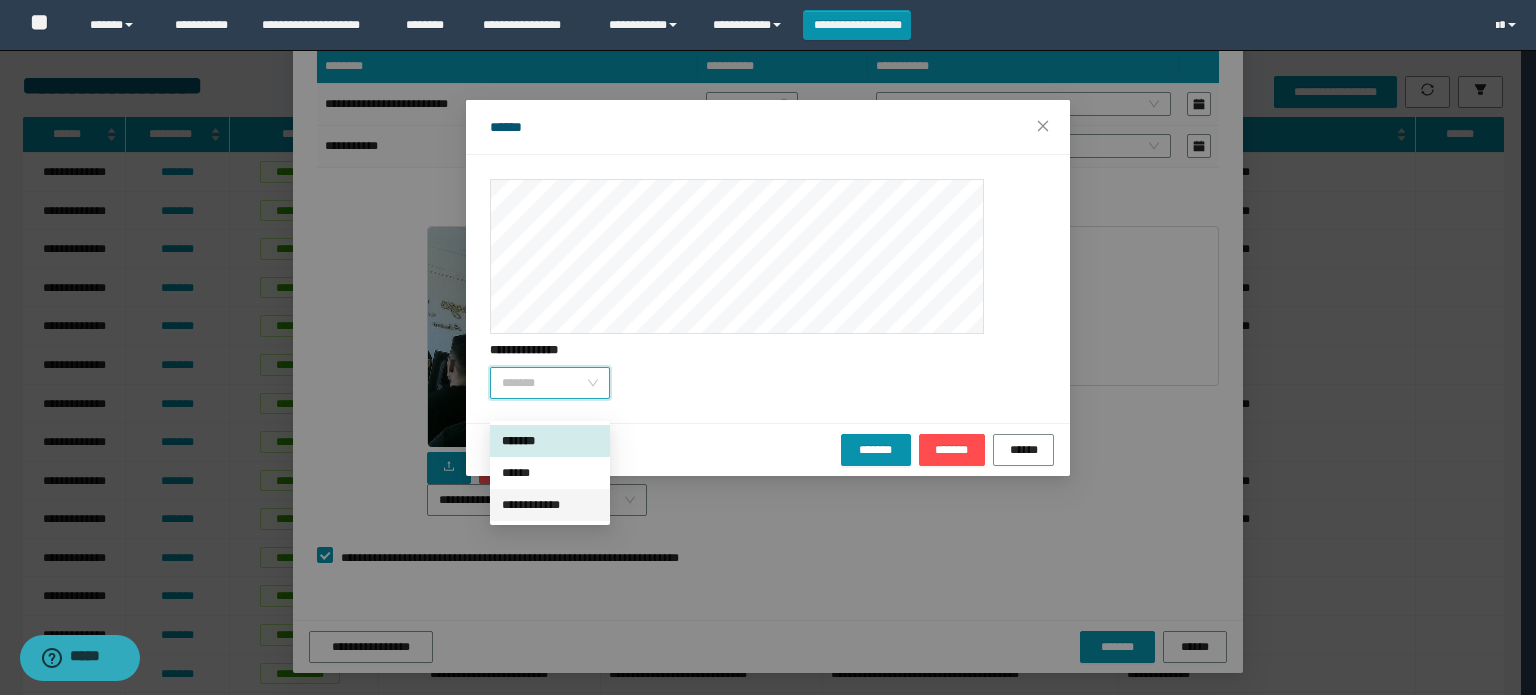 click on "**********" at bounding box center (550, 505) 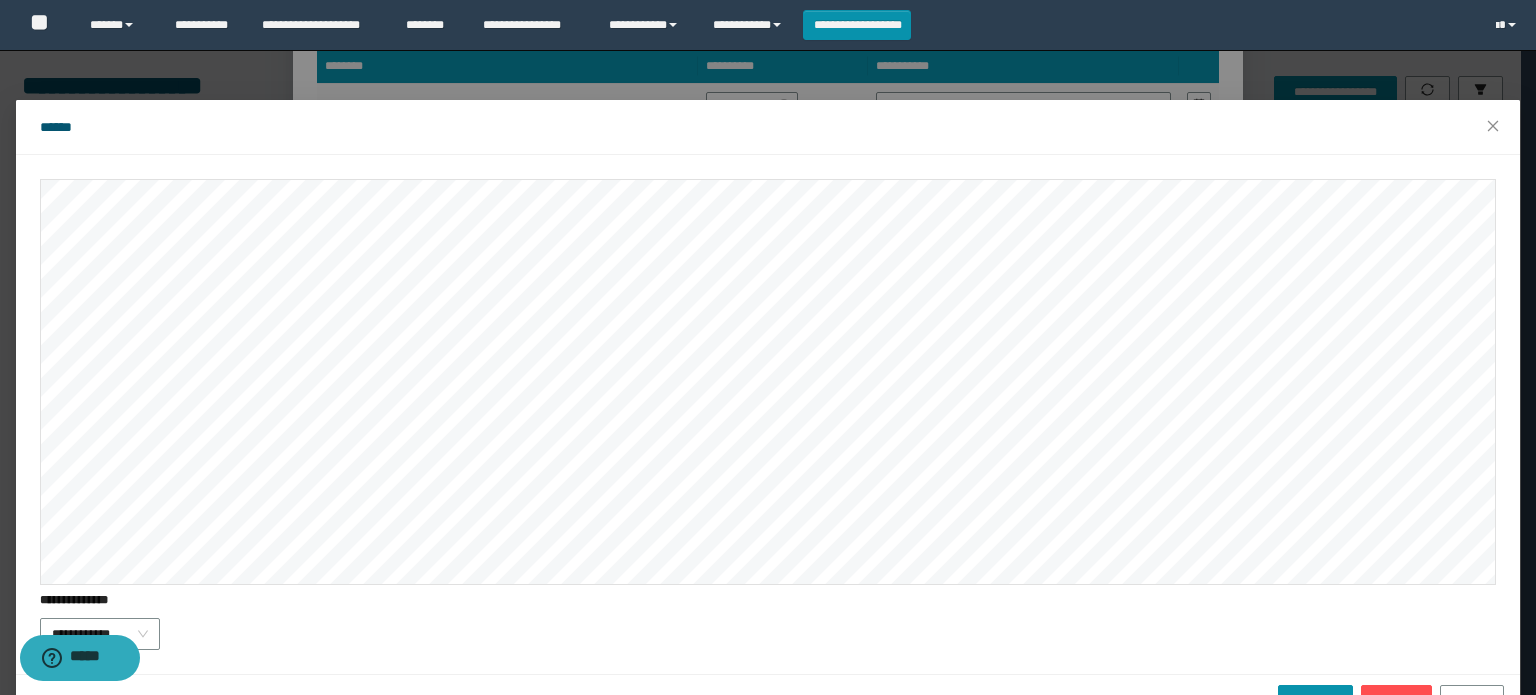 click on "**********" at bounding box center [768, 347] 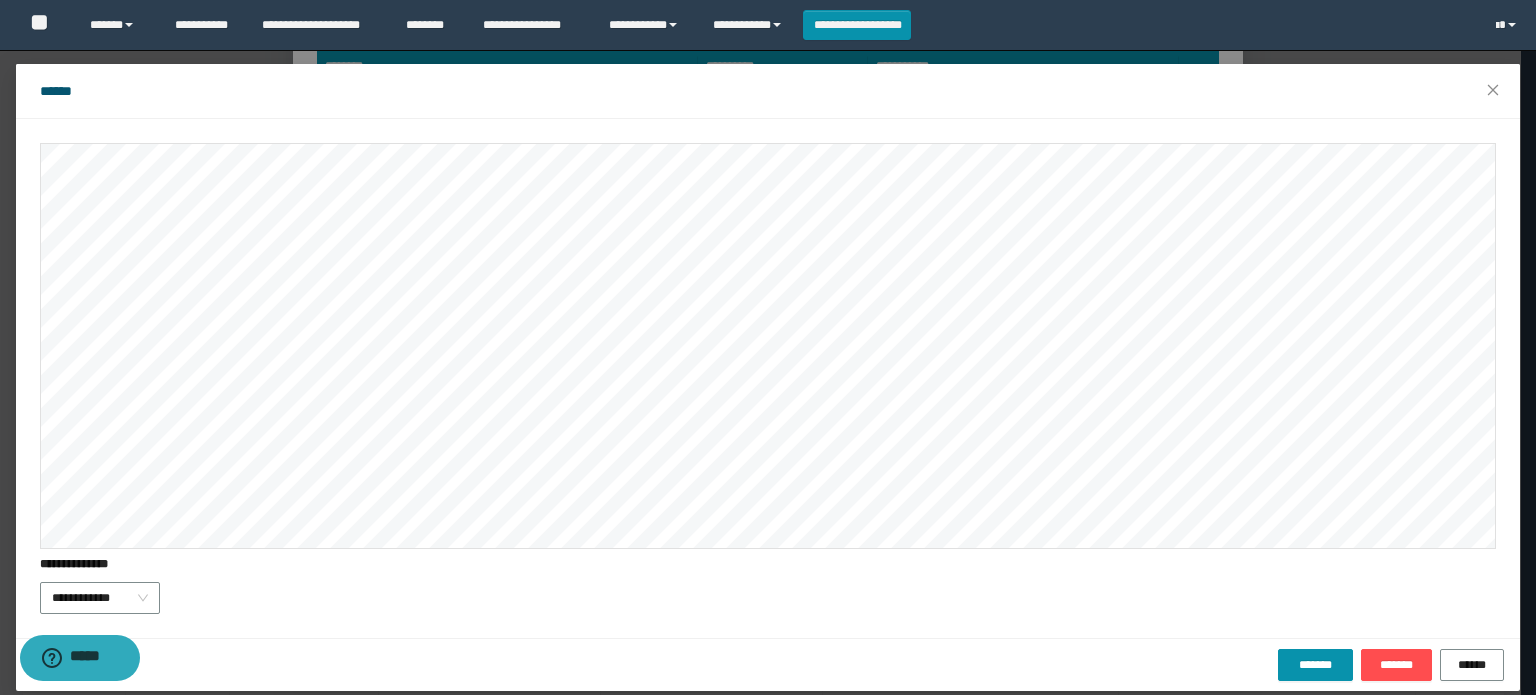 scroll, scrollTop: 54, scrollLeft: 0, axis: vertical 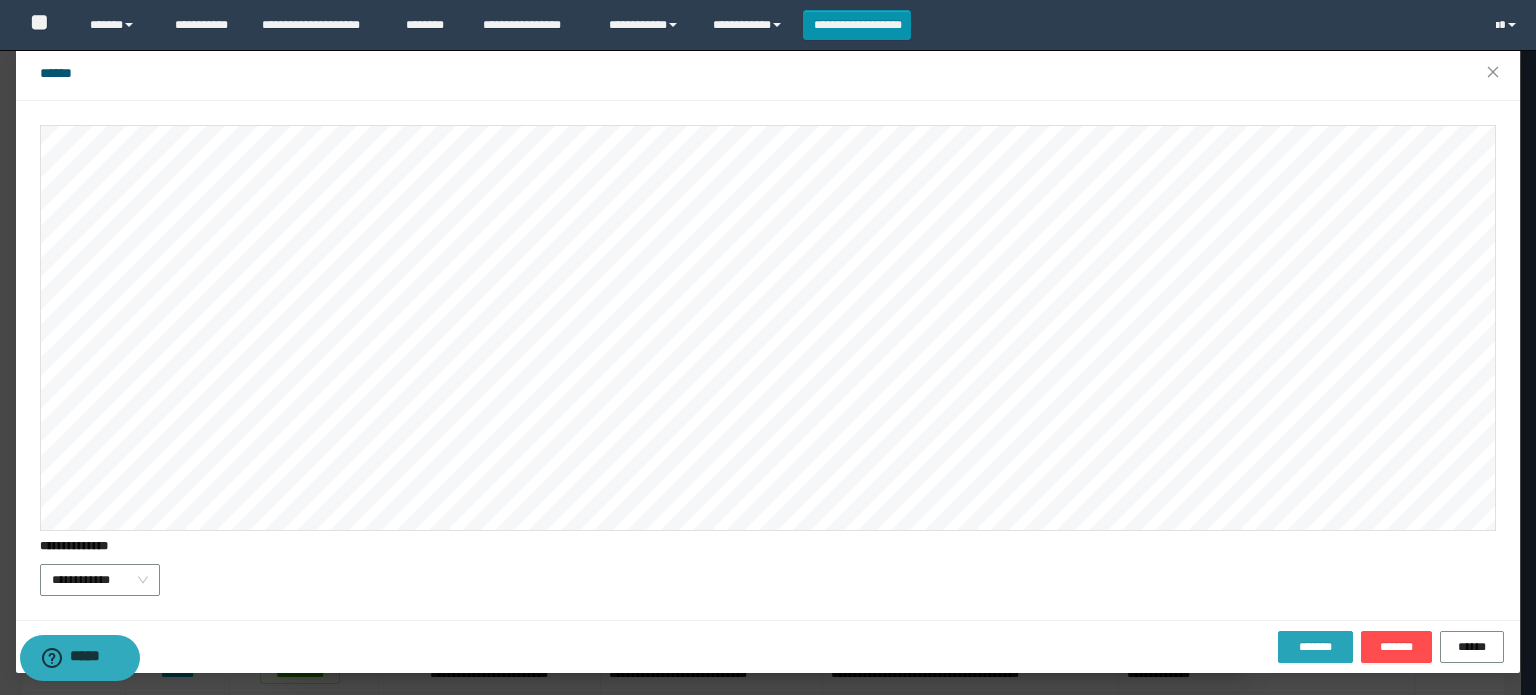 click on "*******" at bounding box center (1315, 647) 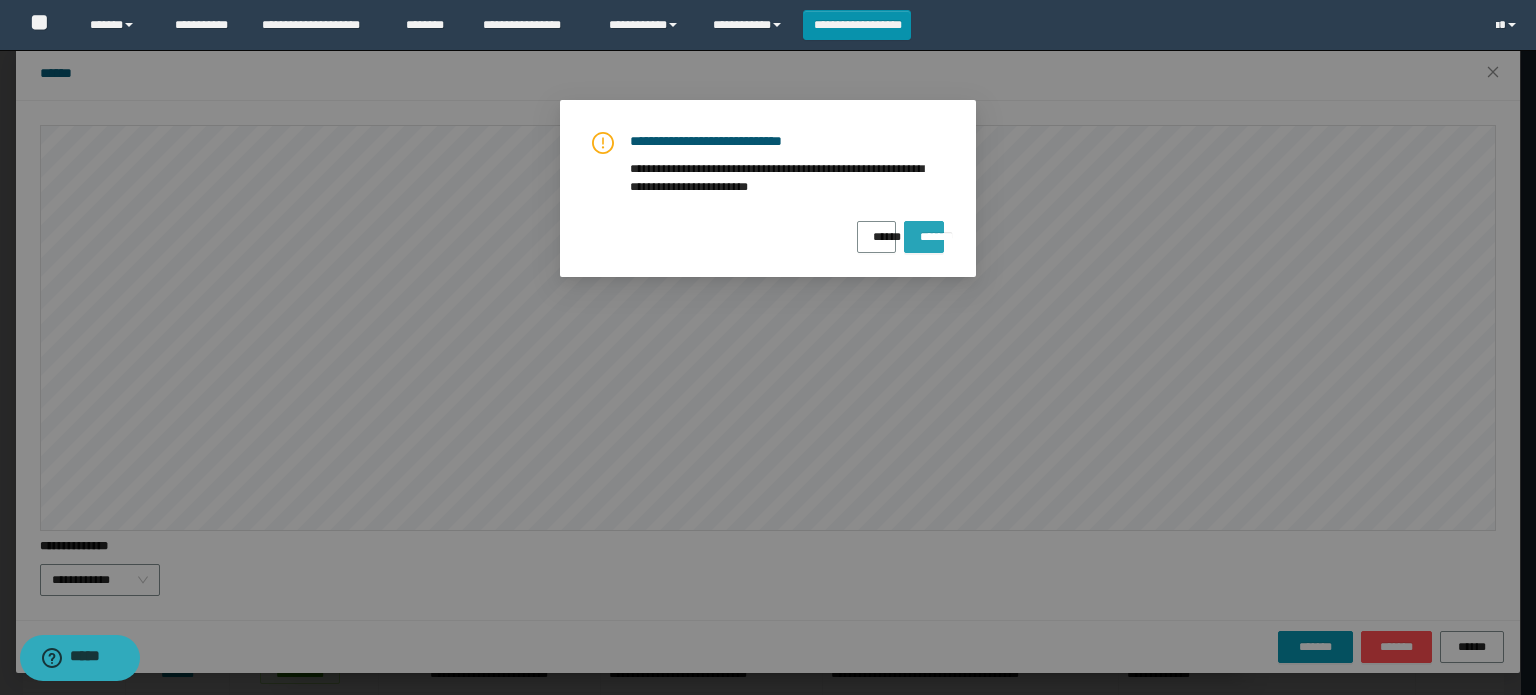 click on "*******" at bounding box center [924, 230] 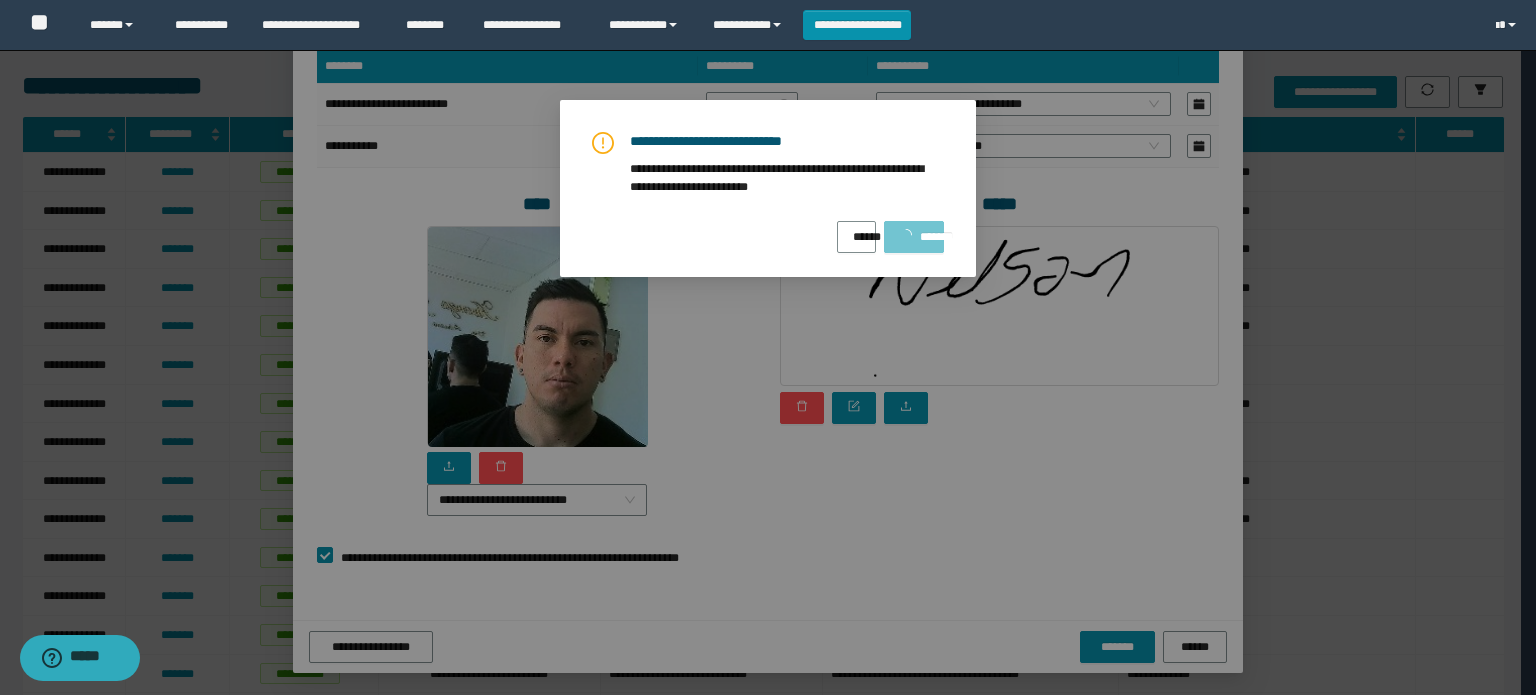 scroll, scrollTop: 0, scrollLeft: 0, axis: both 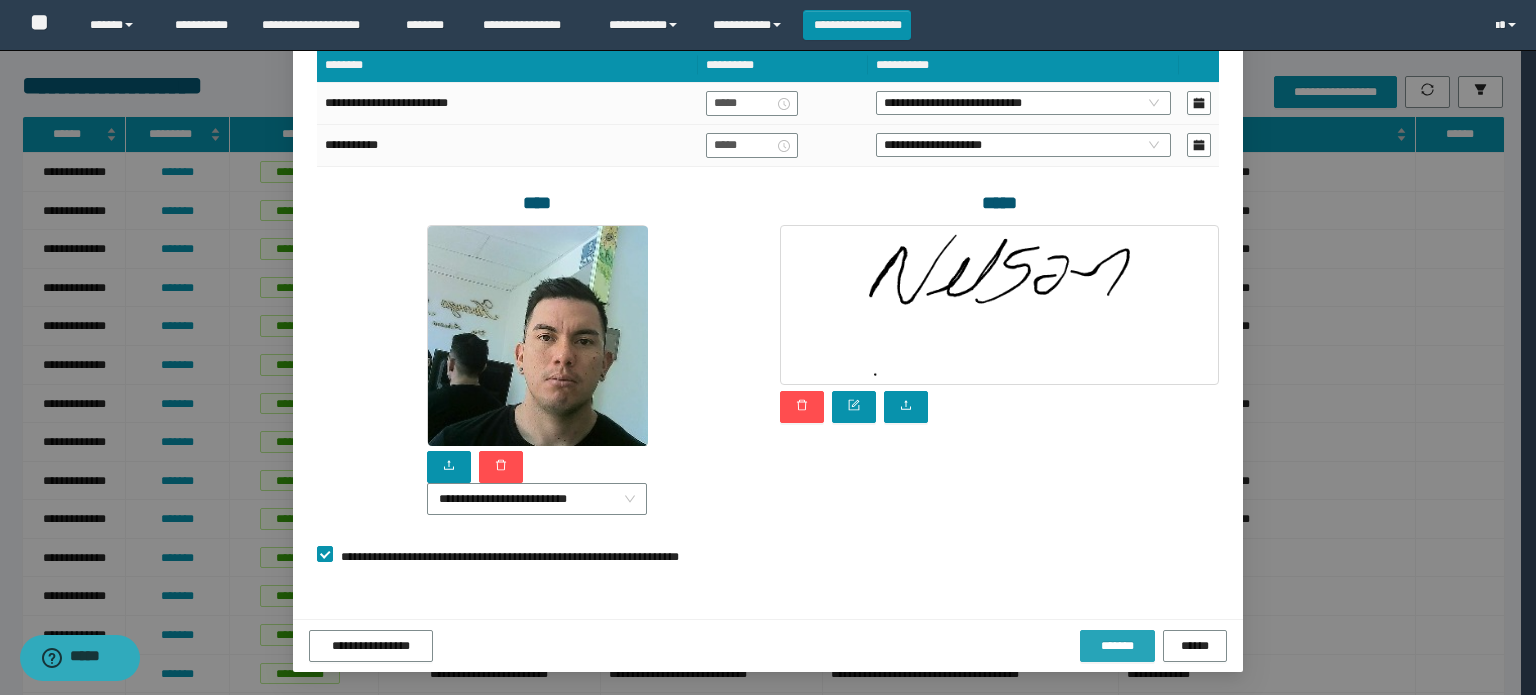 click on "*******" at bounding box center (1117, 646) 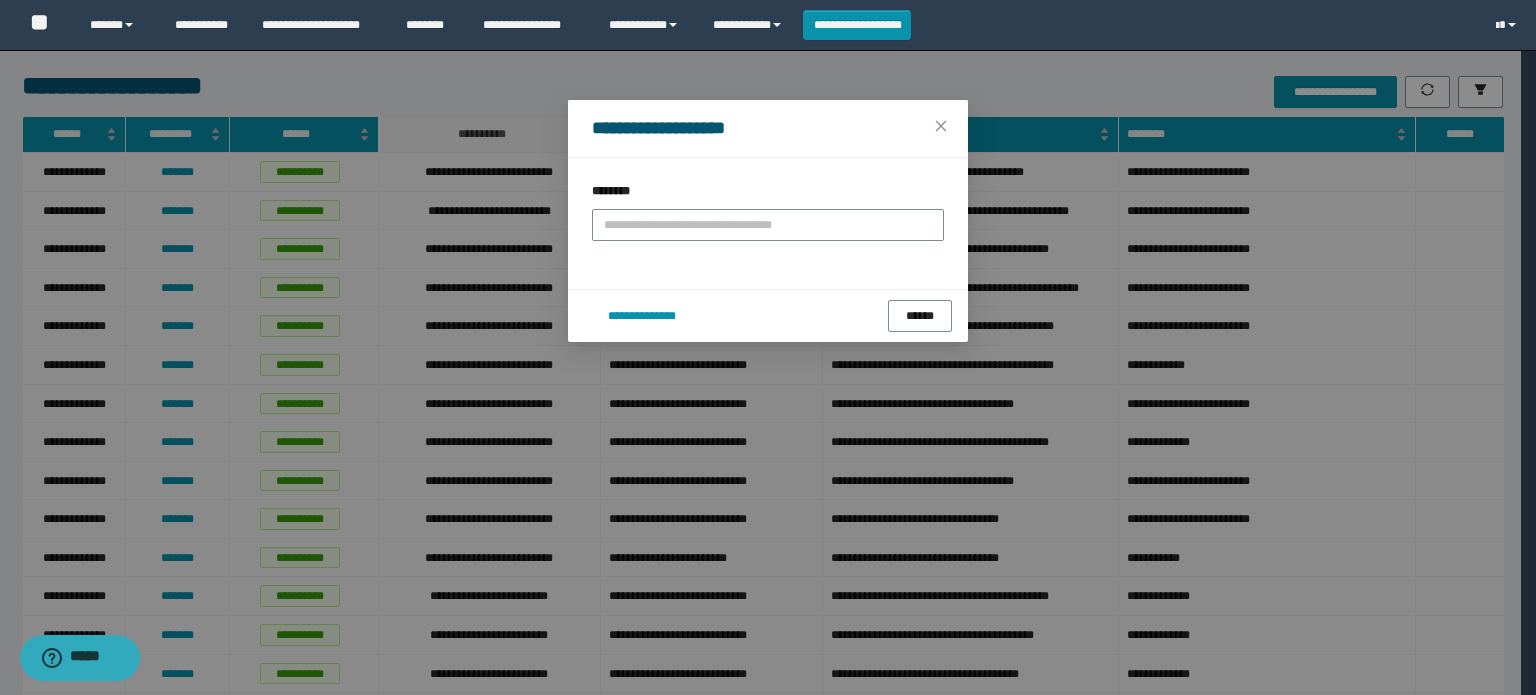 scroll, scrollTop: 0, scrollLeft: 0, axis: both 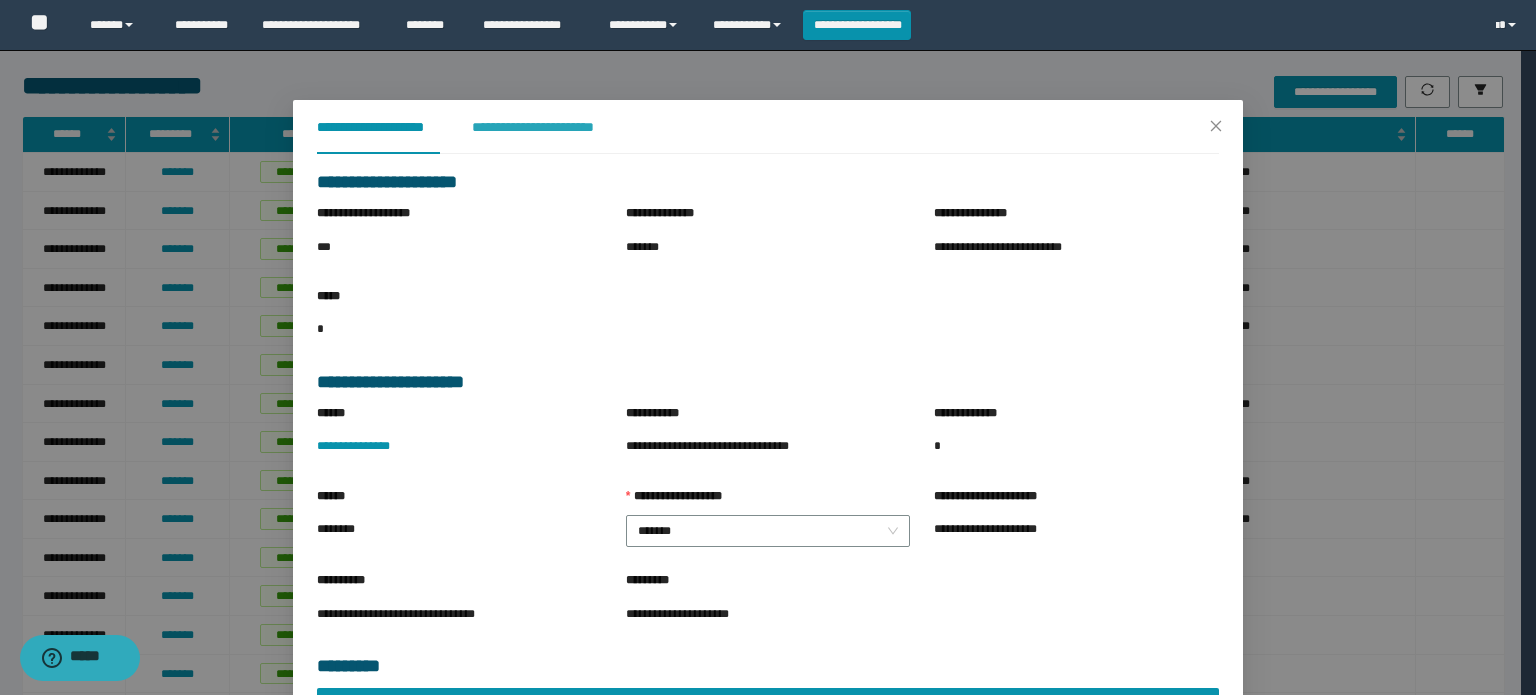click on "**********" at bounding box center (548, 127) 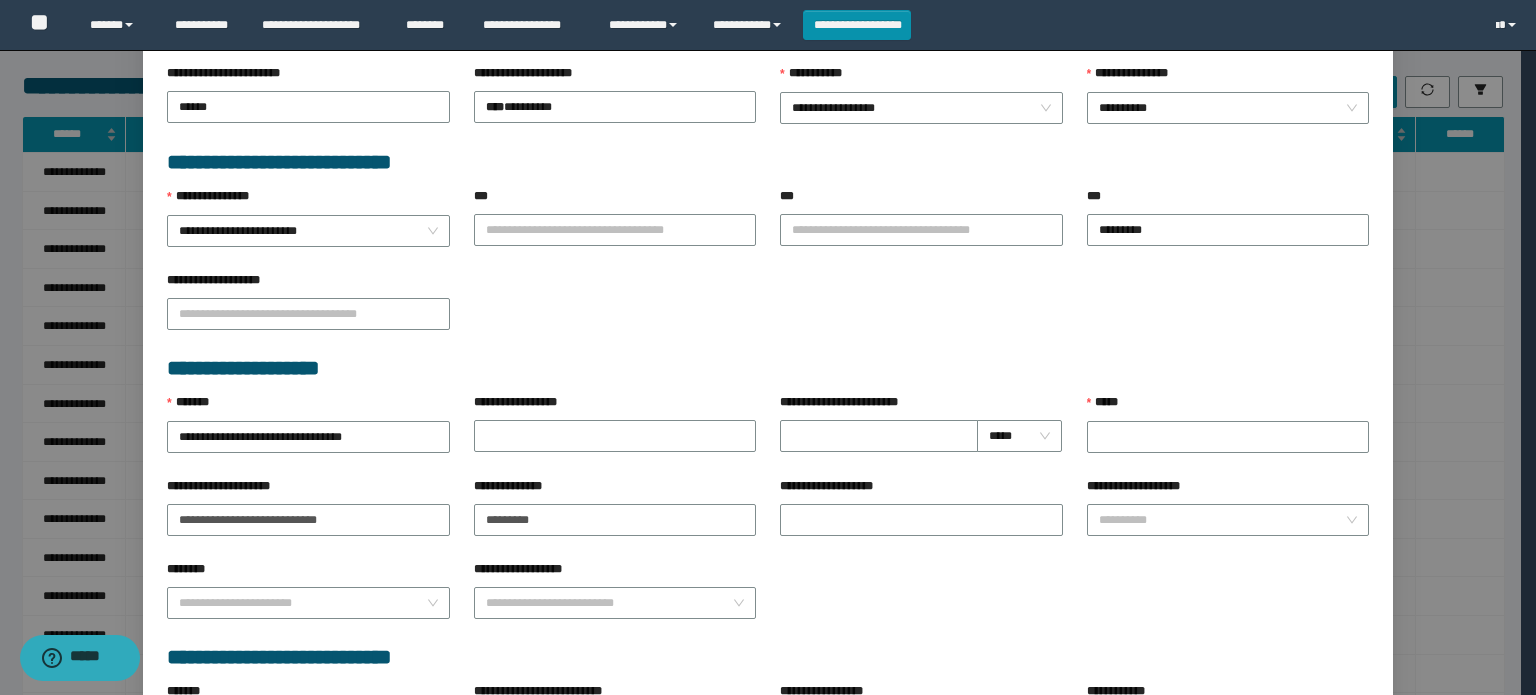 scroll, scrollTop: 700, scrollLeft: 0, axis: vertical 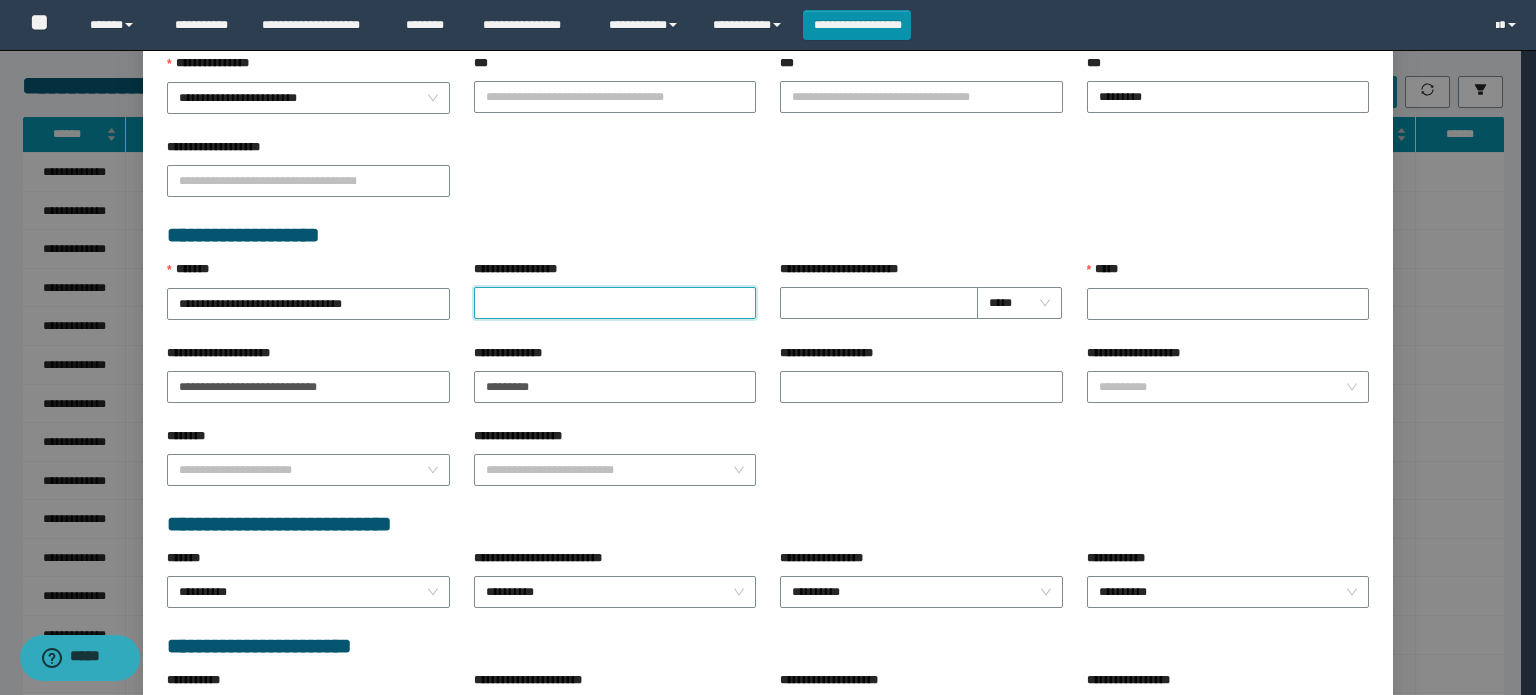 click on "**********" at bounding box center (615, 303) 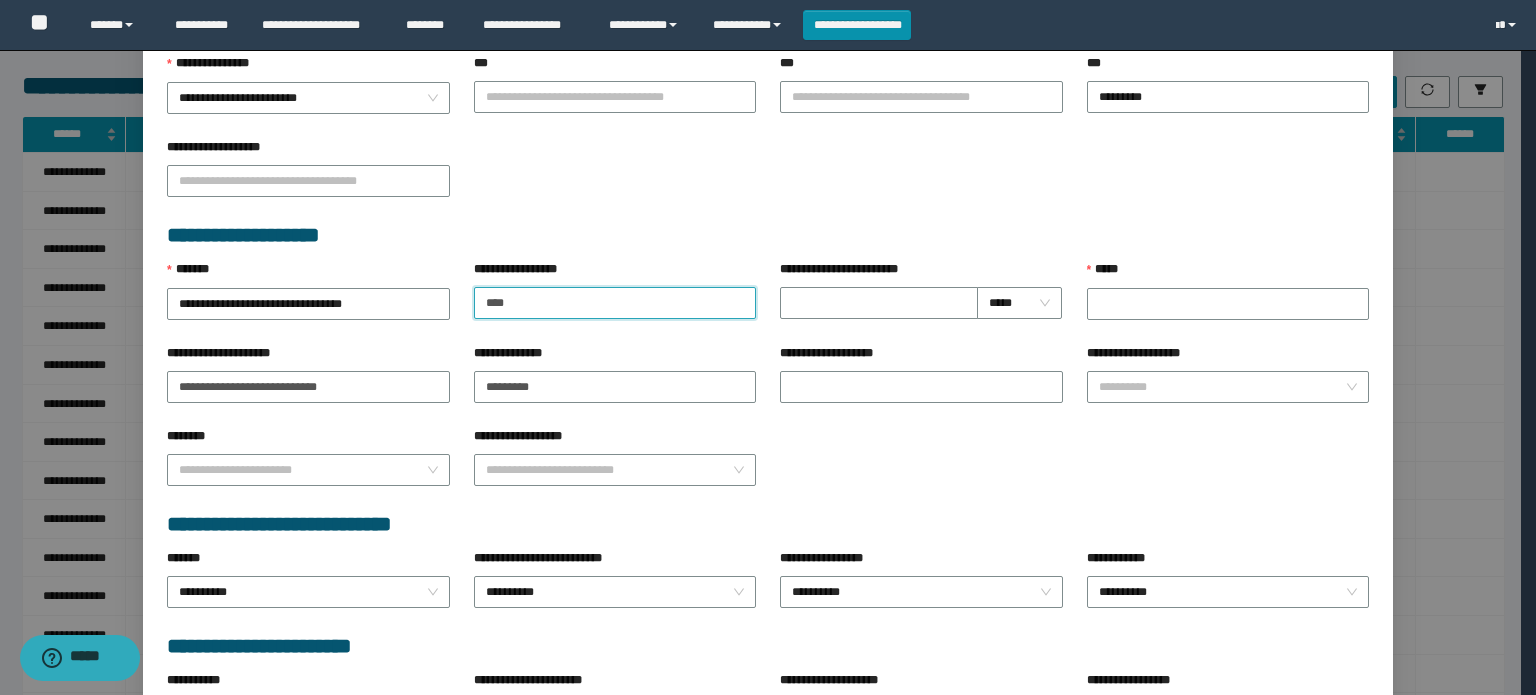 type on "**********" 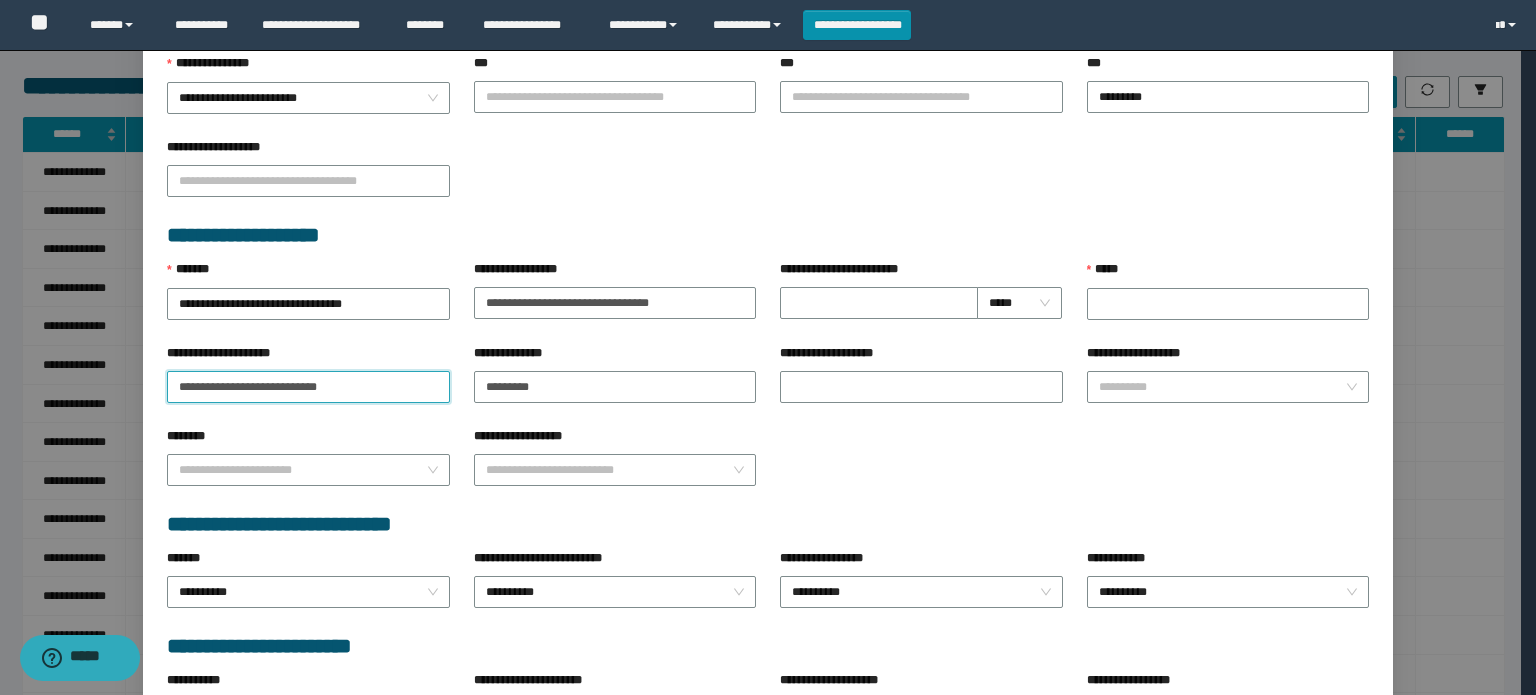 drag, startPoint x: 368, startPoint y: 369, endPoint x: 0, endPoint y: 352, distance: 368.39246 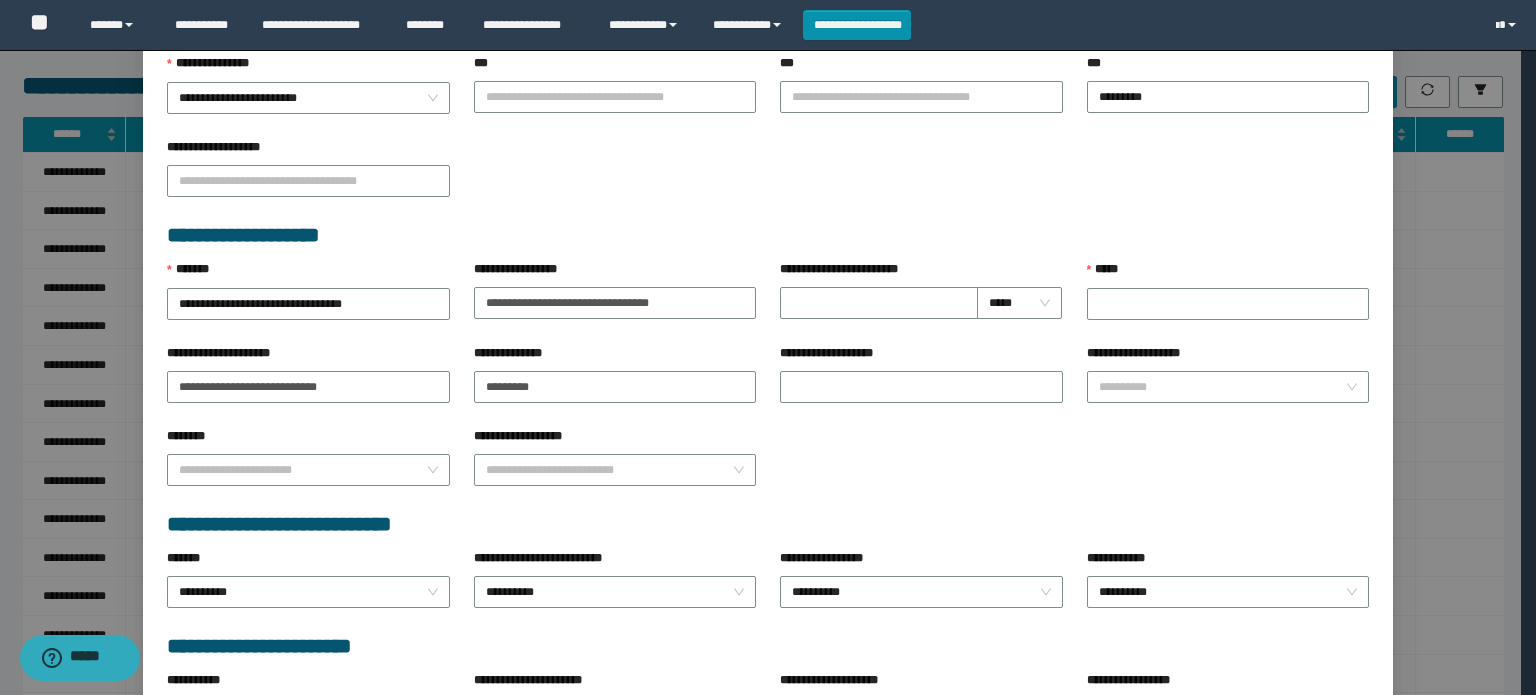 drag, startPoint x: 290, startPoint y: 402, endPoint x: 280, endPoint y: 392, distance: 14.142136 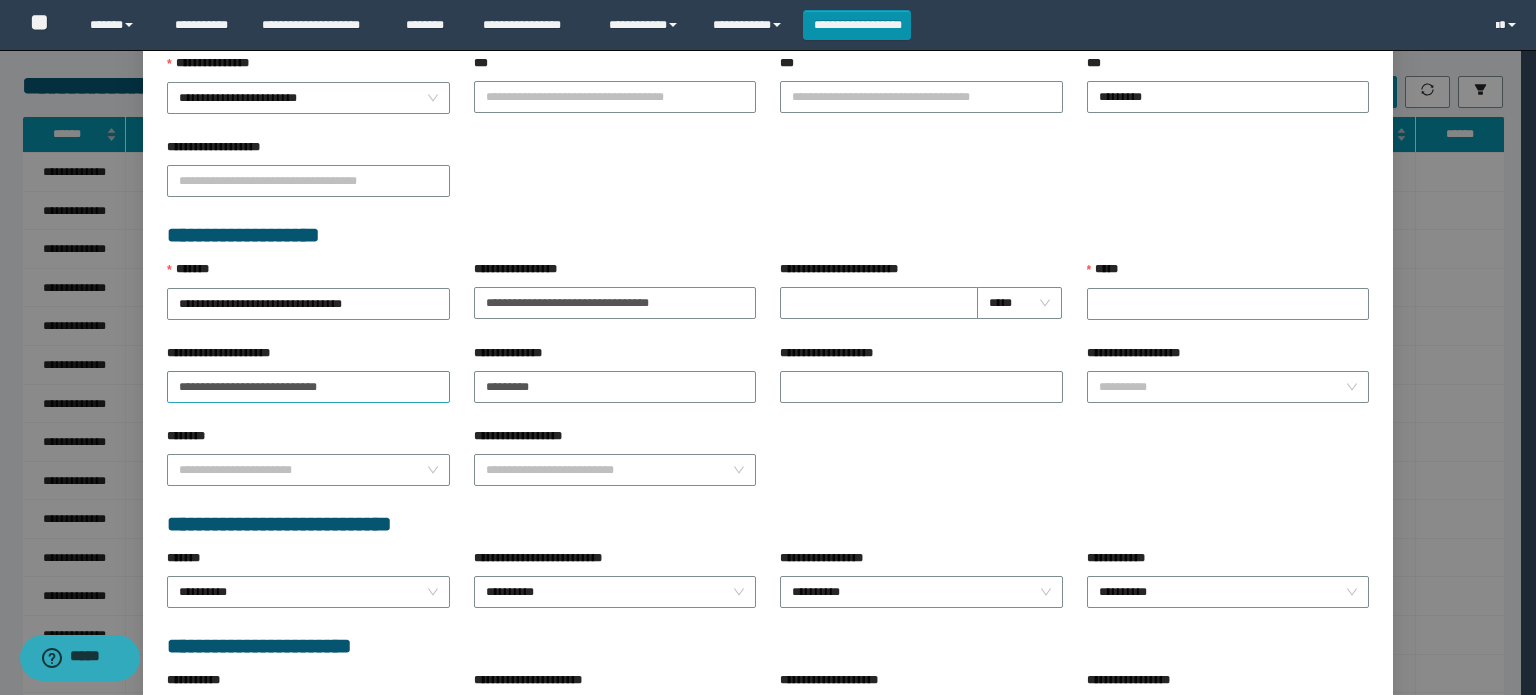 click on "**********" at bounding box center [308, 385] 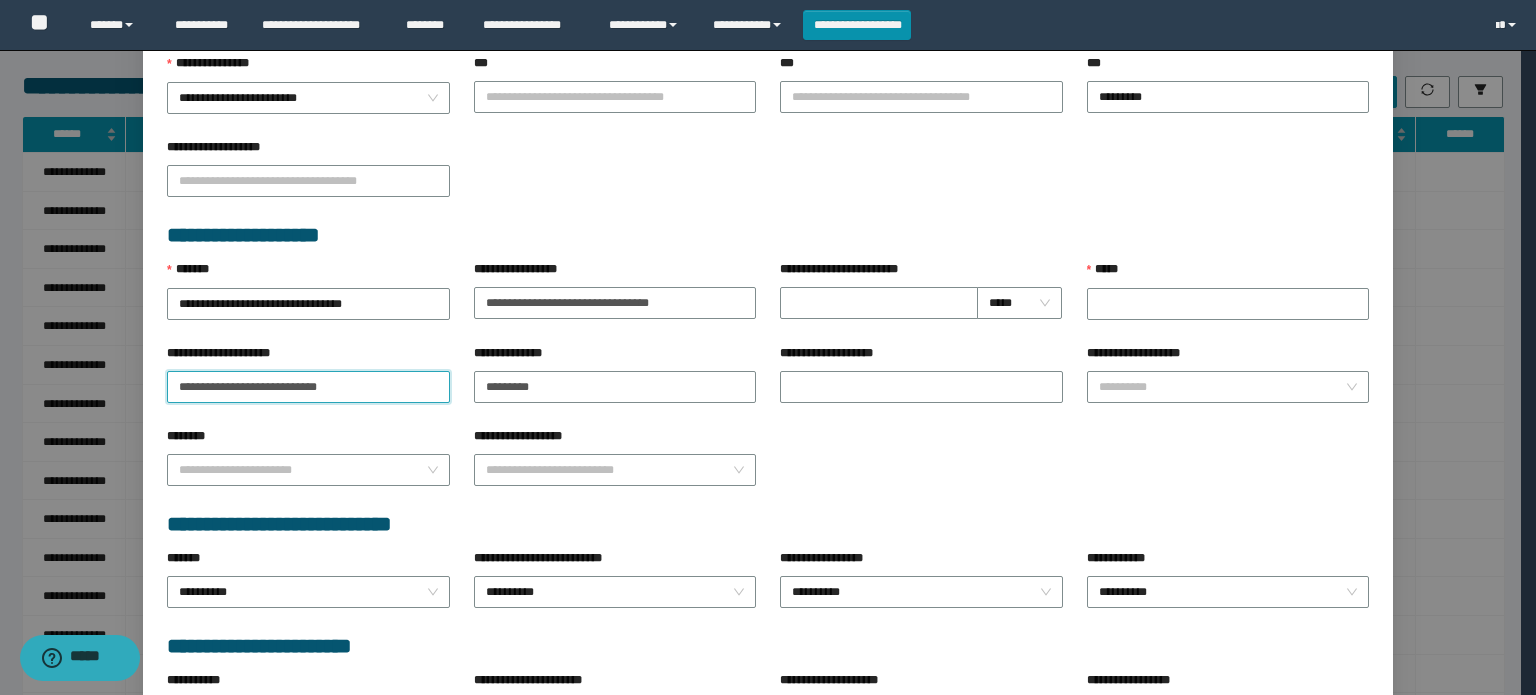 click on "**********" at bounding box center (308, 387) 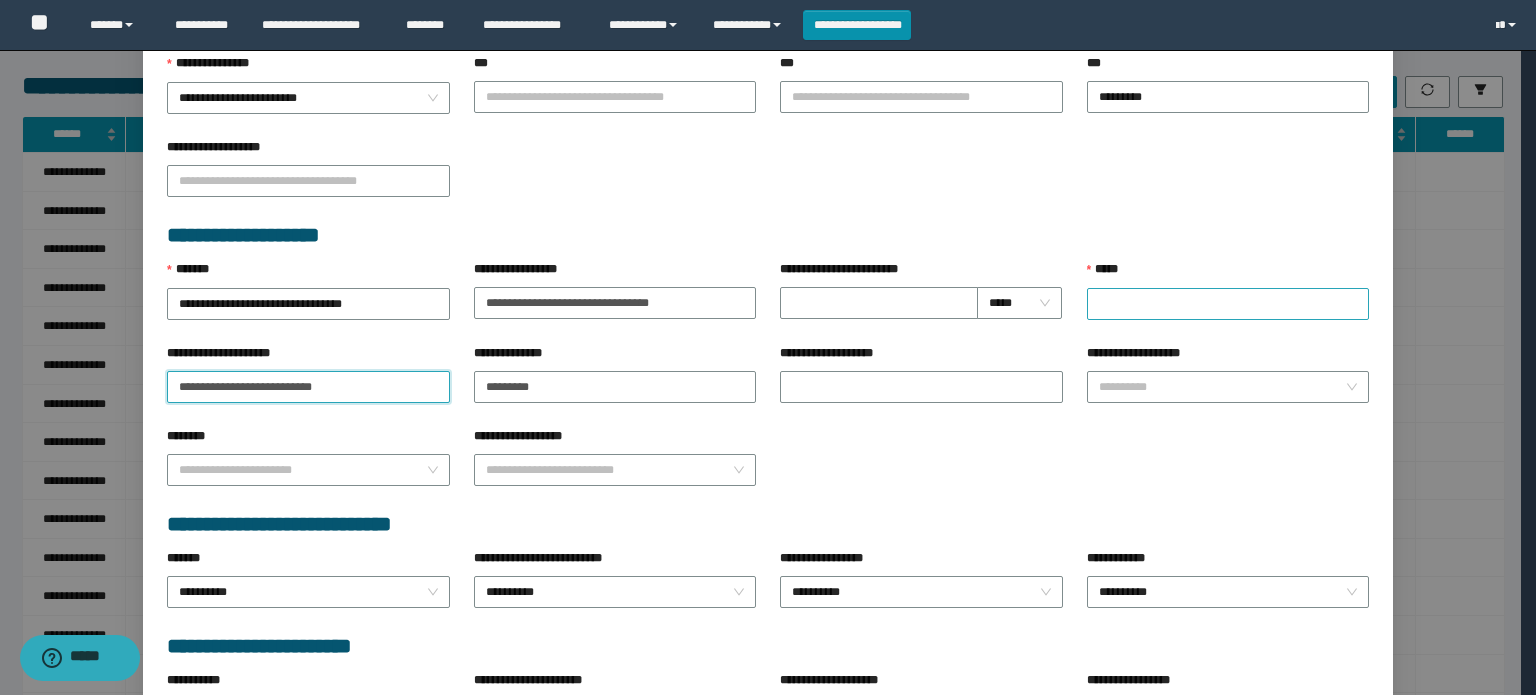 type on "**********" 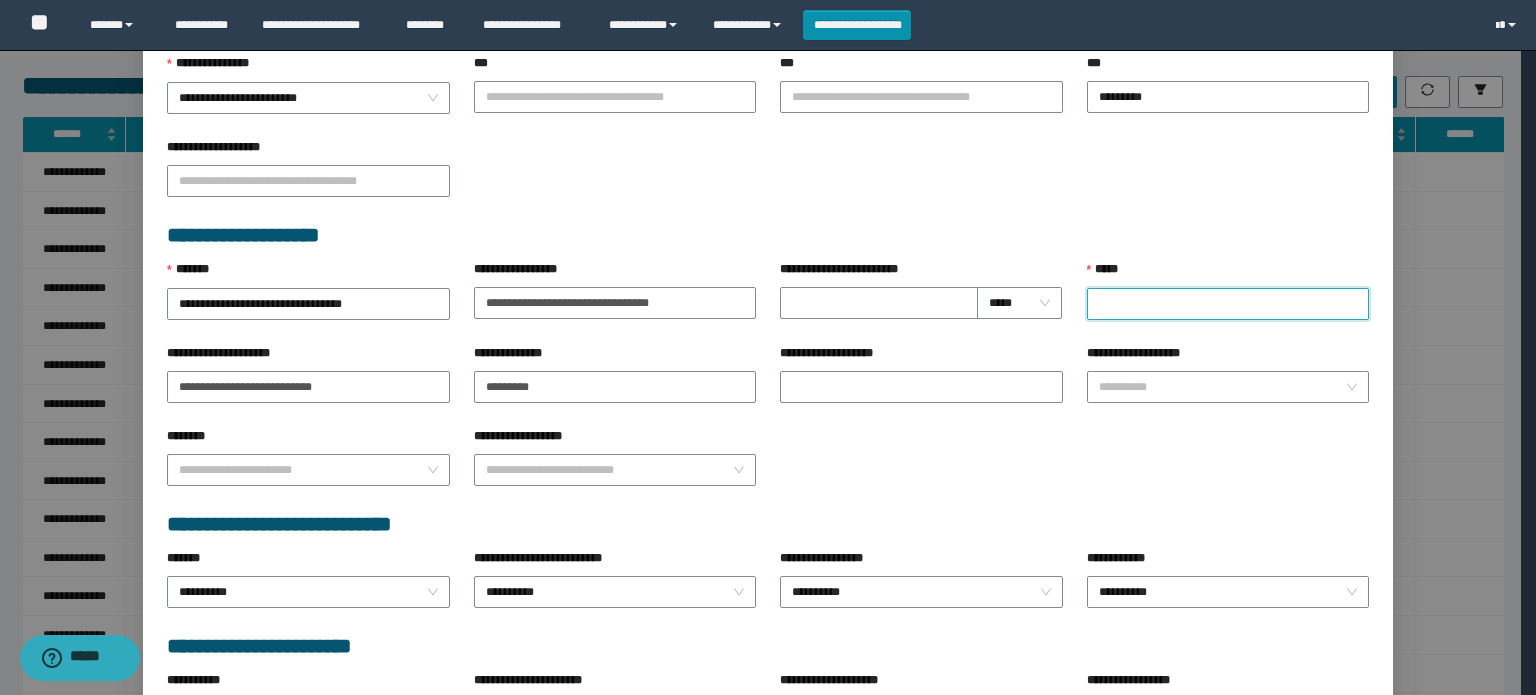 click on "*****" at bounding box center (1228, 304) 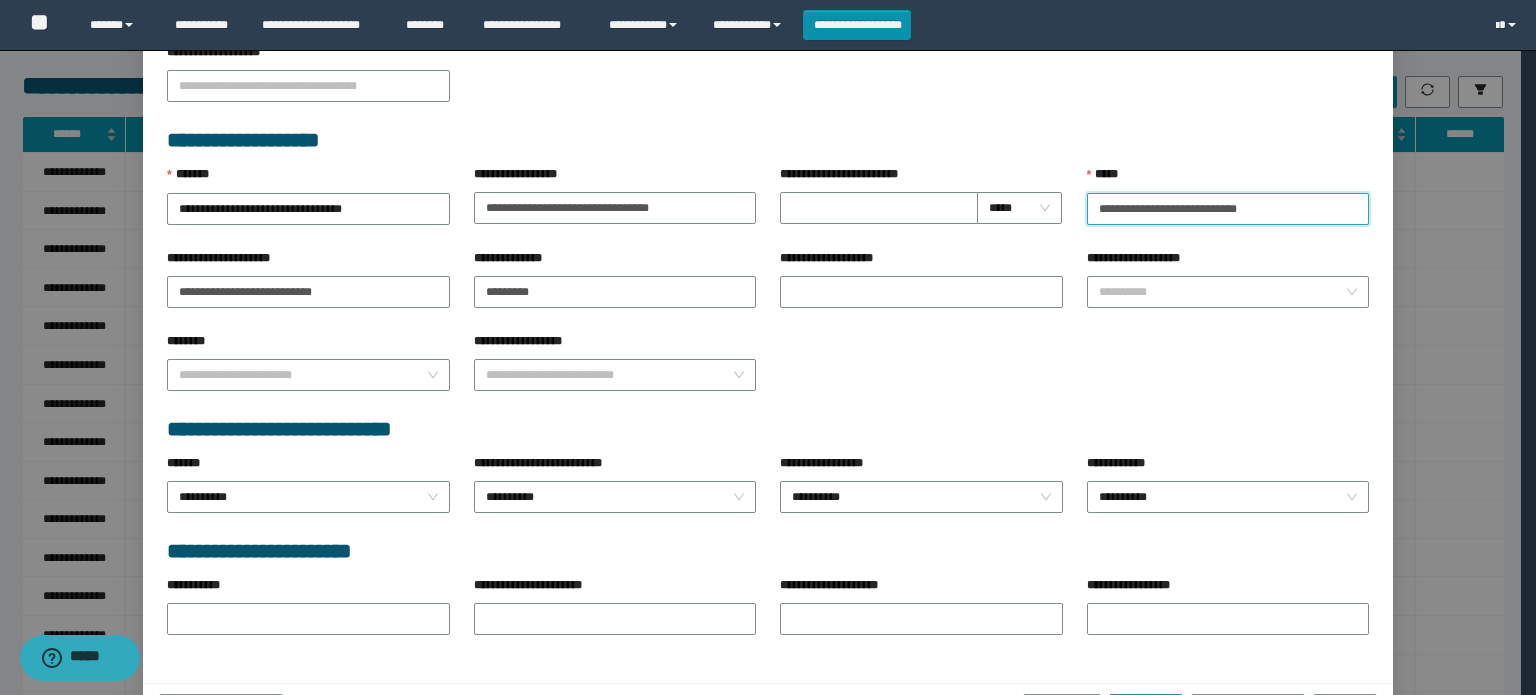 scroll, scrollTop: 849, scrollLeft: 0, axis: vertical 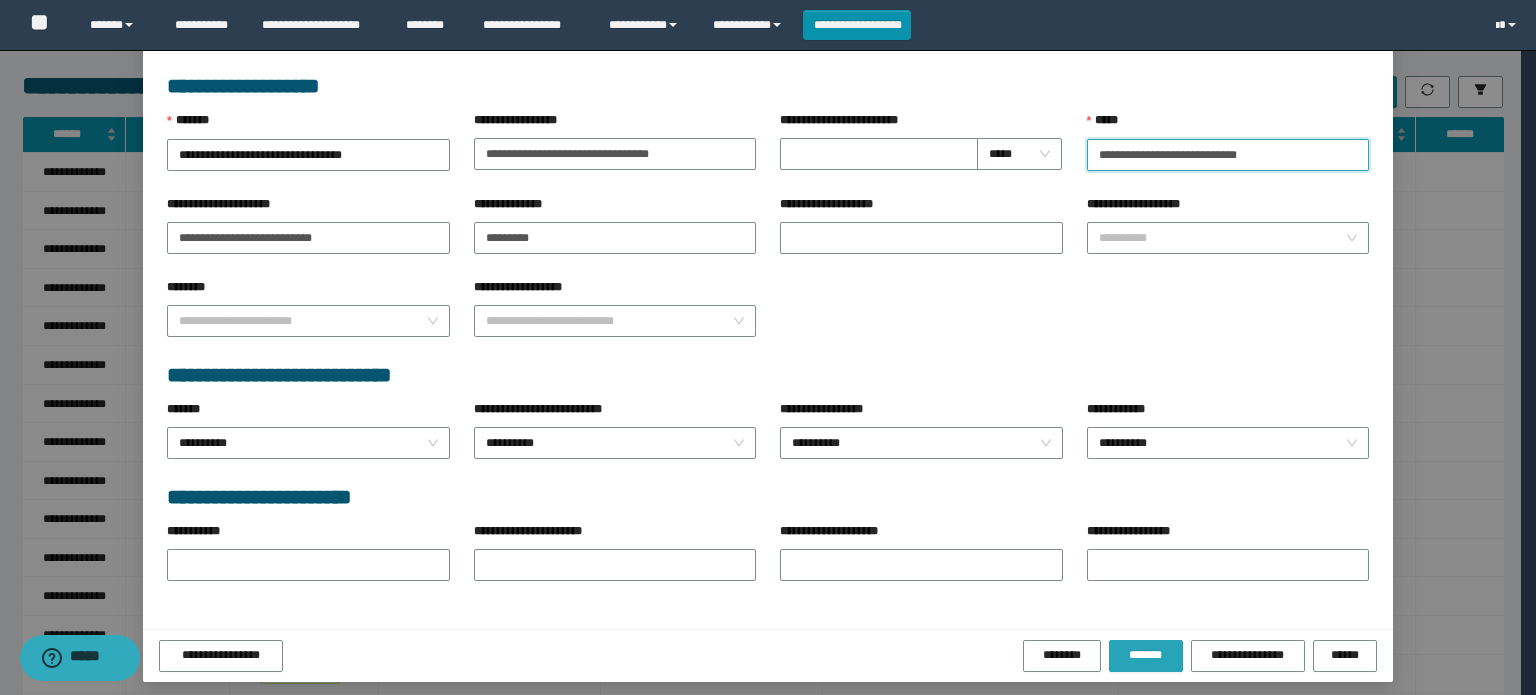 type on "**********" 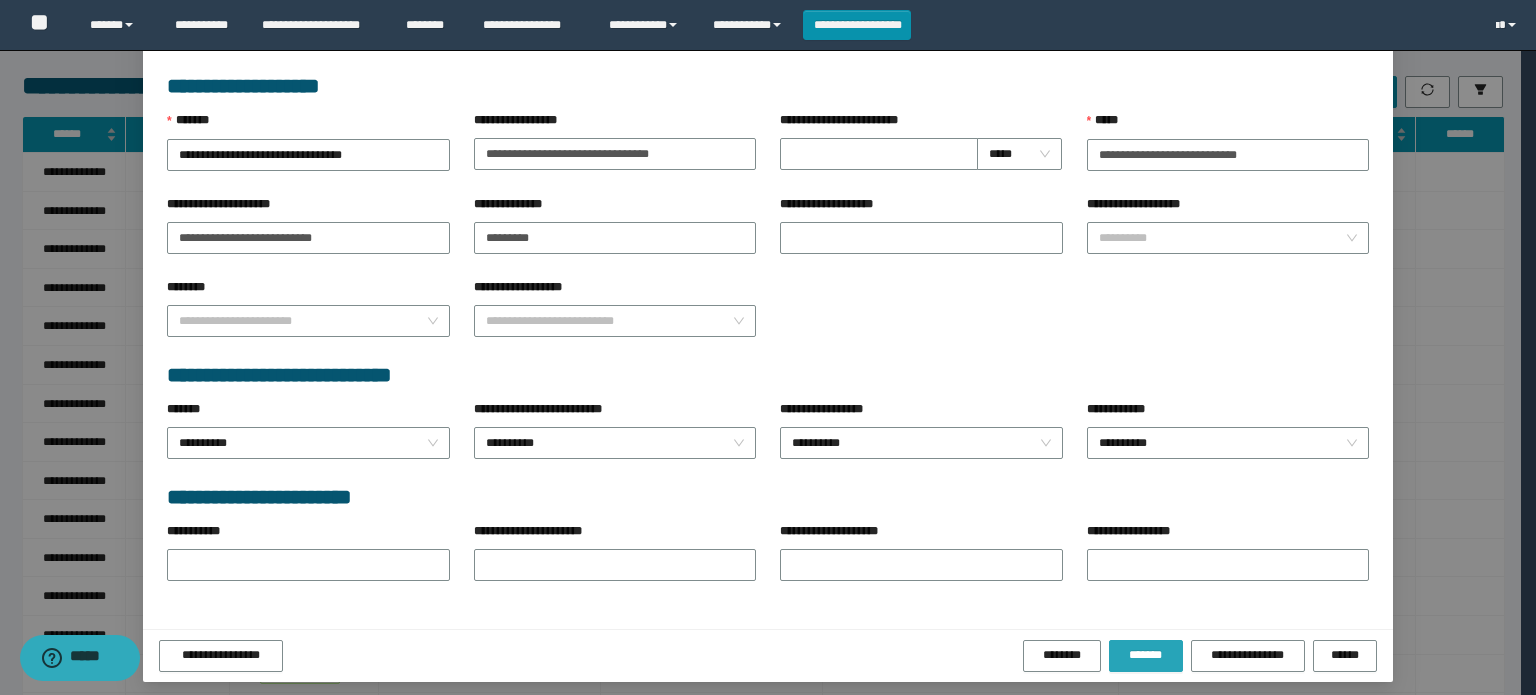 click on "*******" at bounding box center [1146, 656] 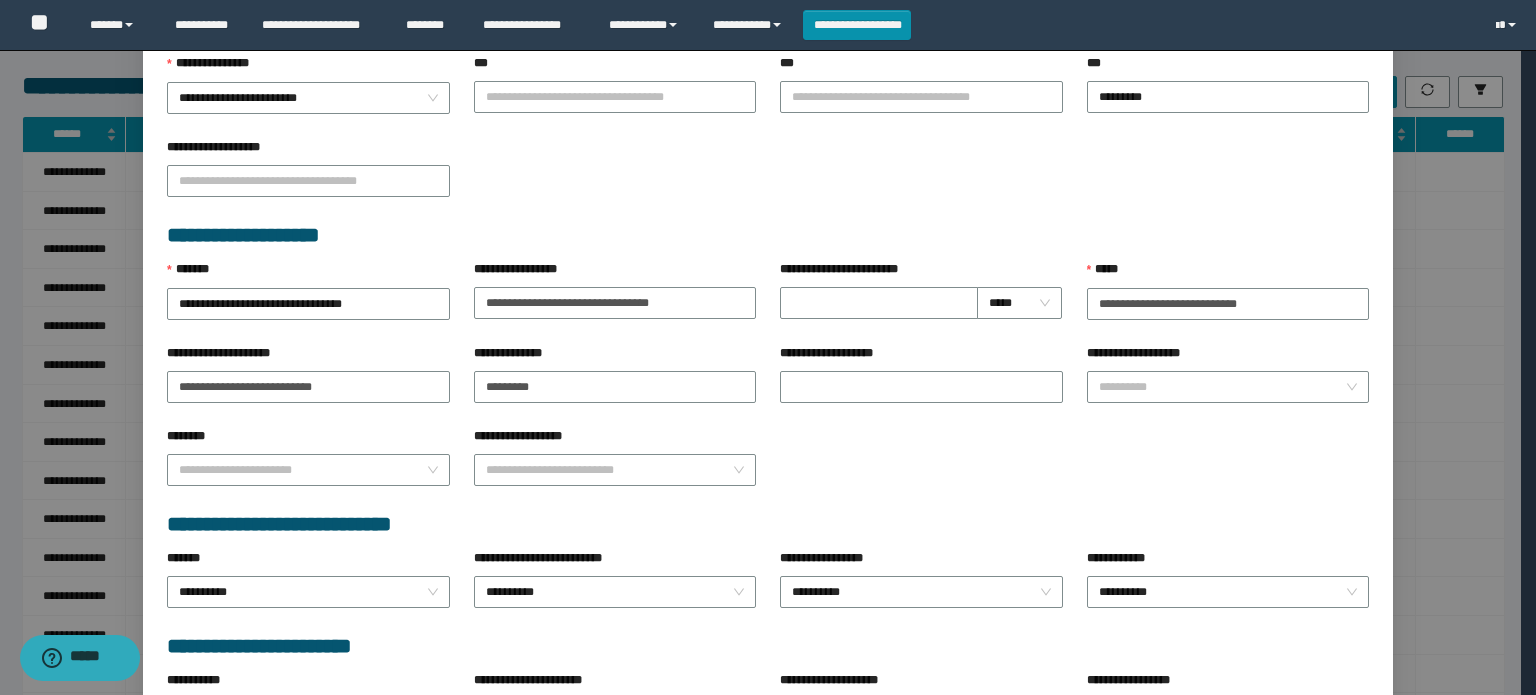 scroll, scrollTop: 849, scrollLeft: 0, axis: vertical 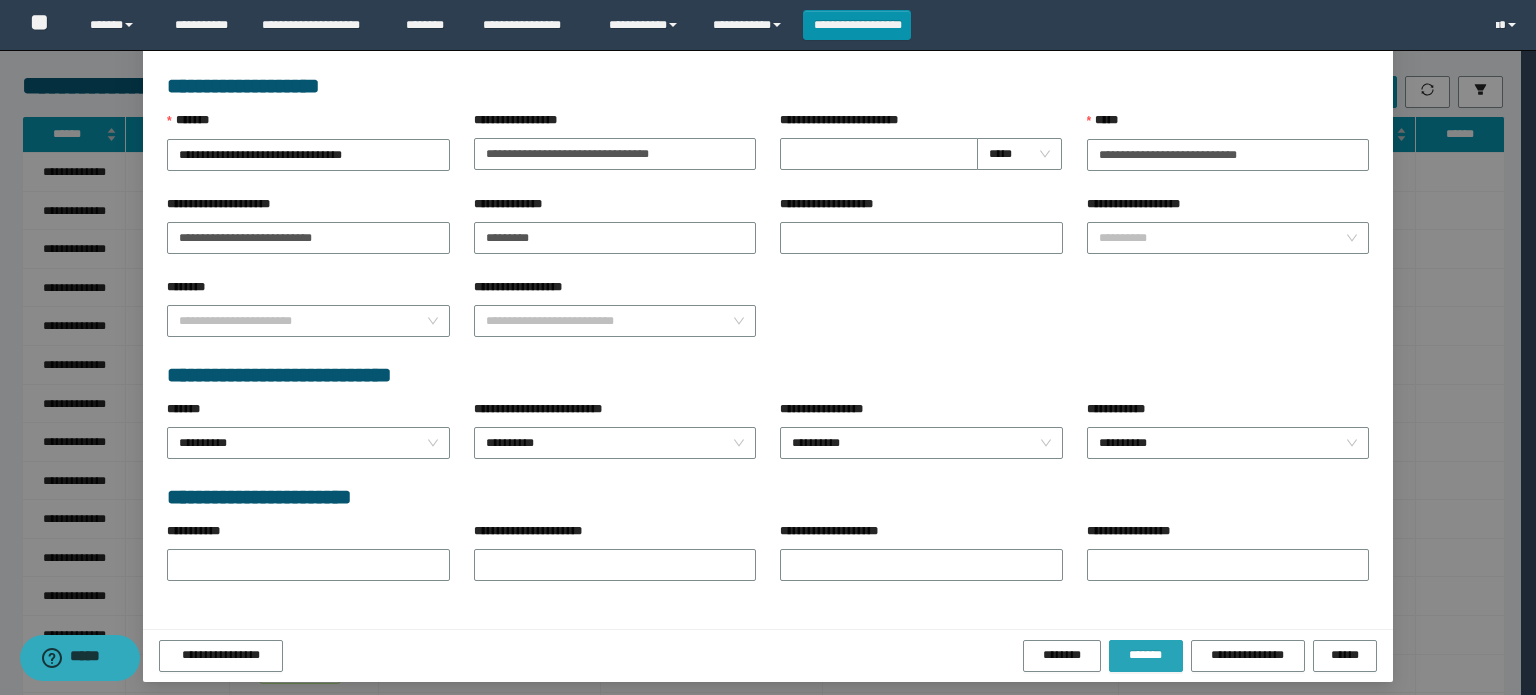 drag, startPoint x: 1137, startPoint y: 638, endPoint x: 1080, endPoint y: 607, distance: 64.884514 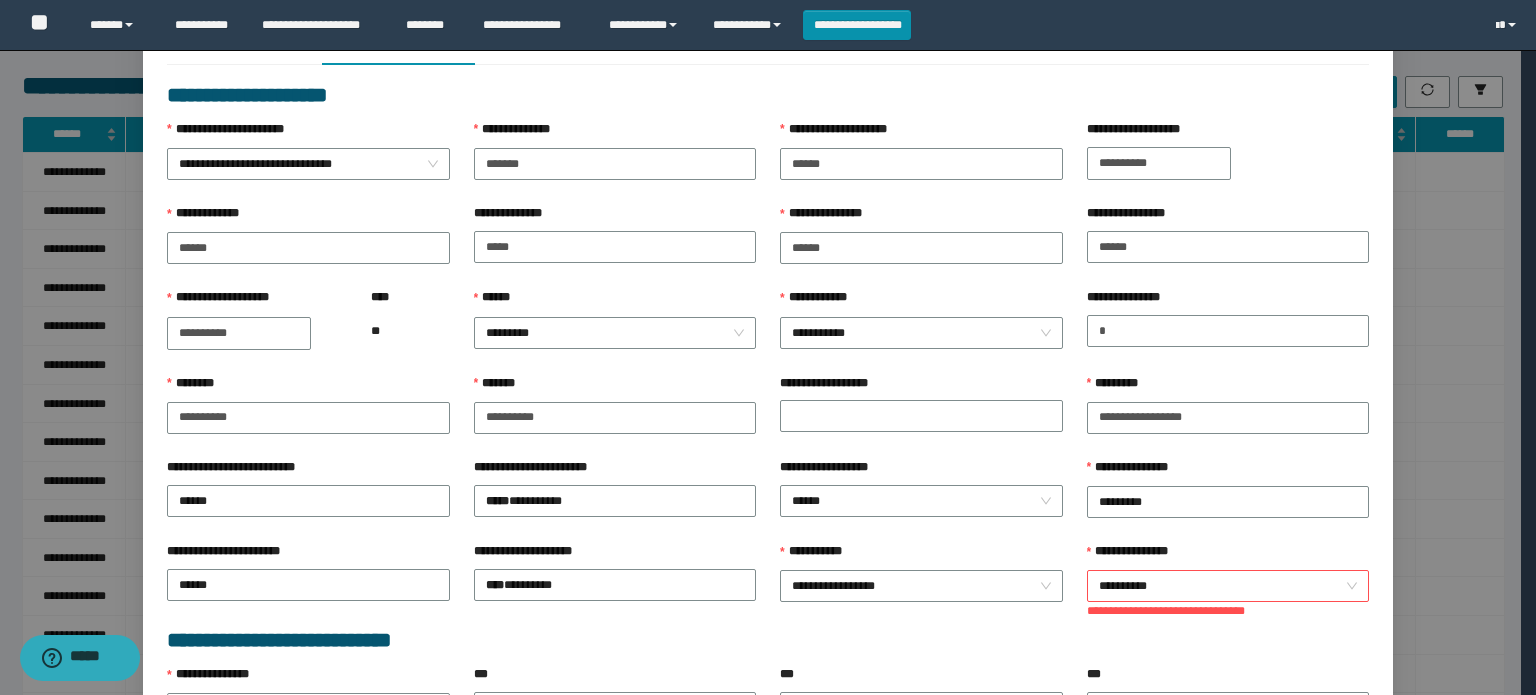 scroll, scrollTop: 0, scrollLeft: 0, axis: both 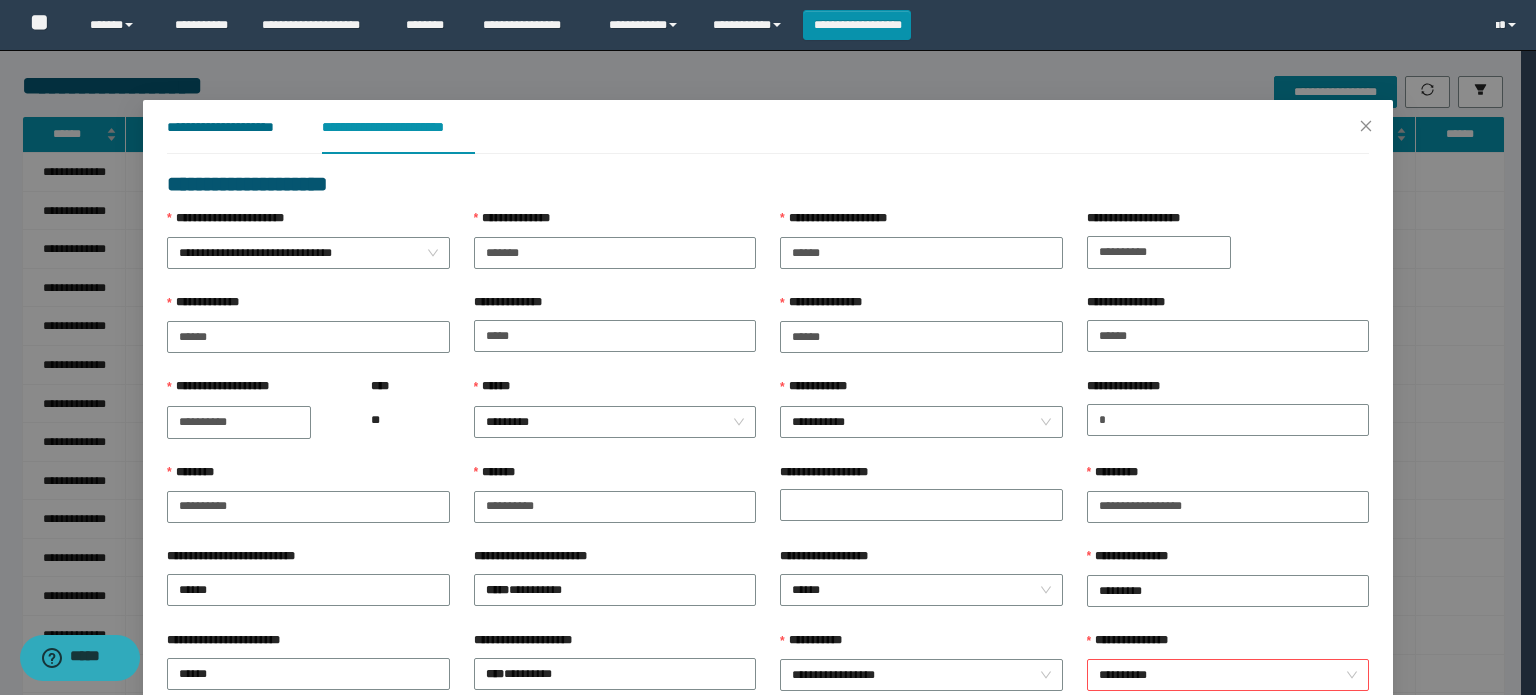 click on "**********" at bounding box center (228, 127) 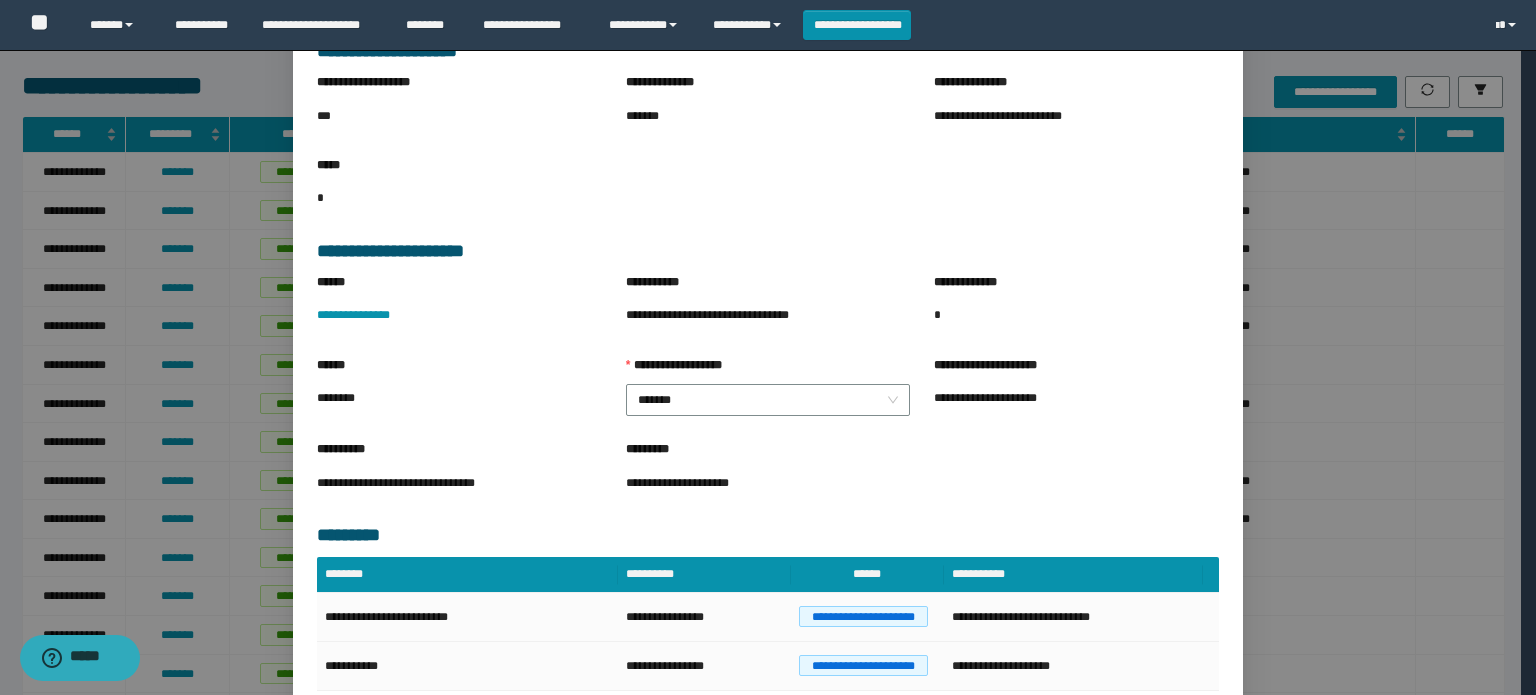 scroll, scrollTop: 225, scrollLeft: 0, axis: vertical 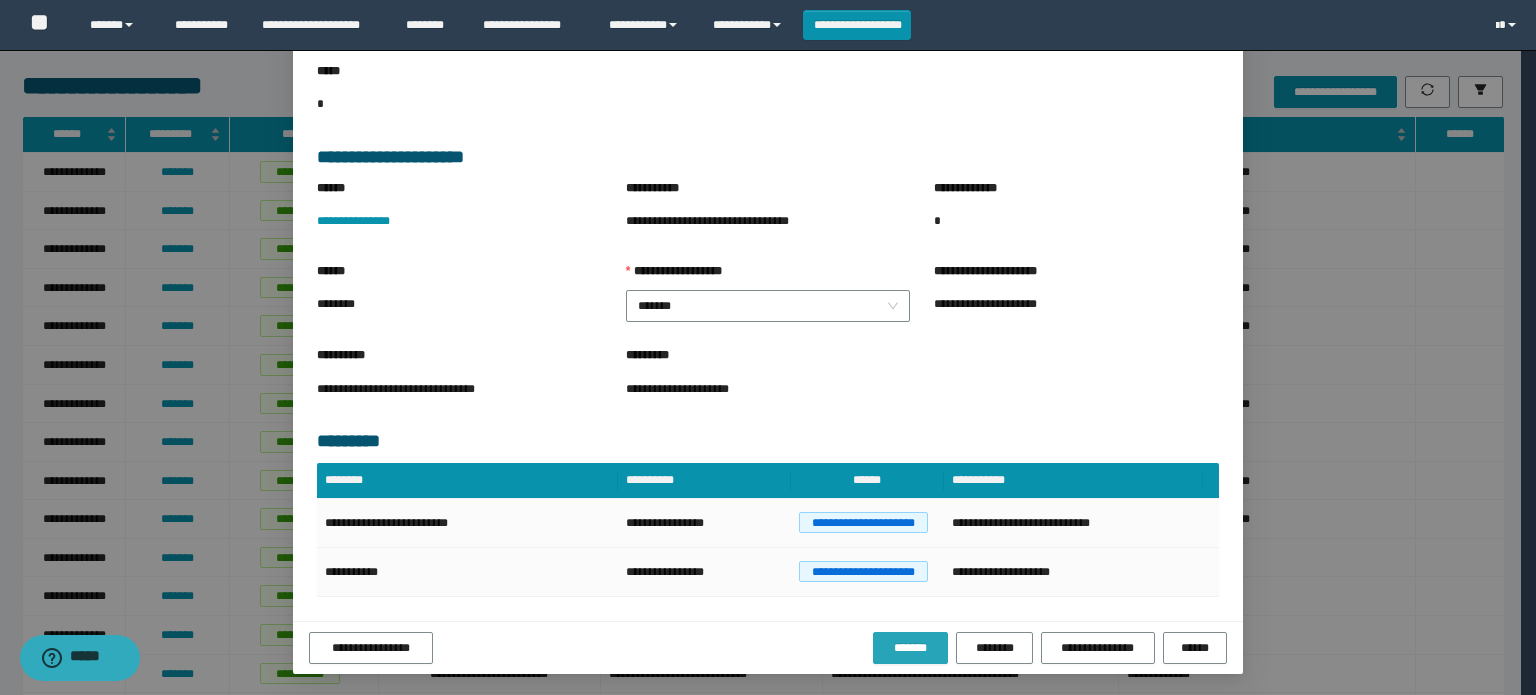 click on "*******" at bounding box center (910, 648) 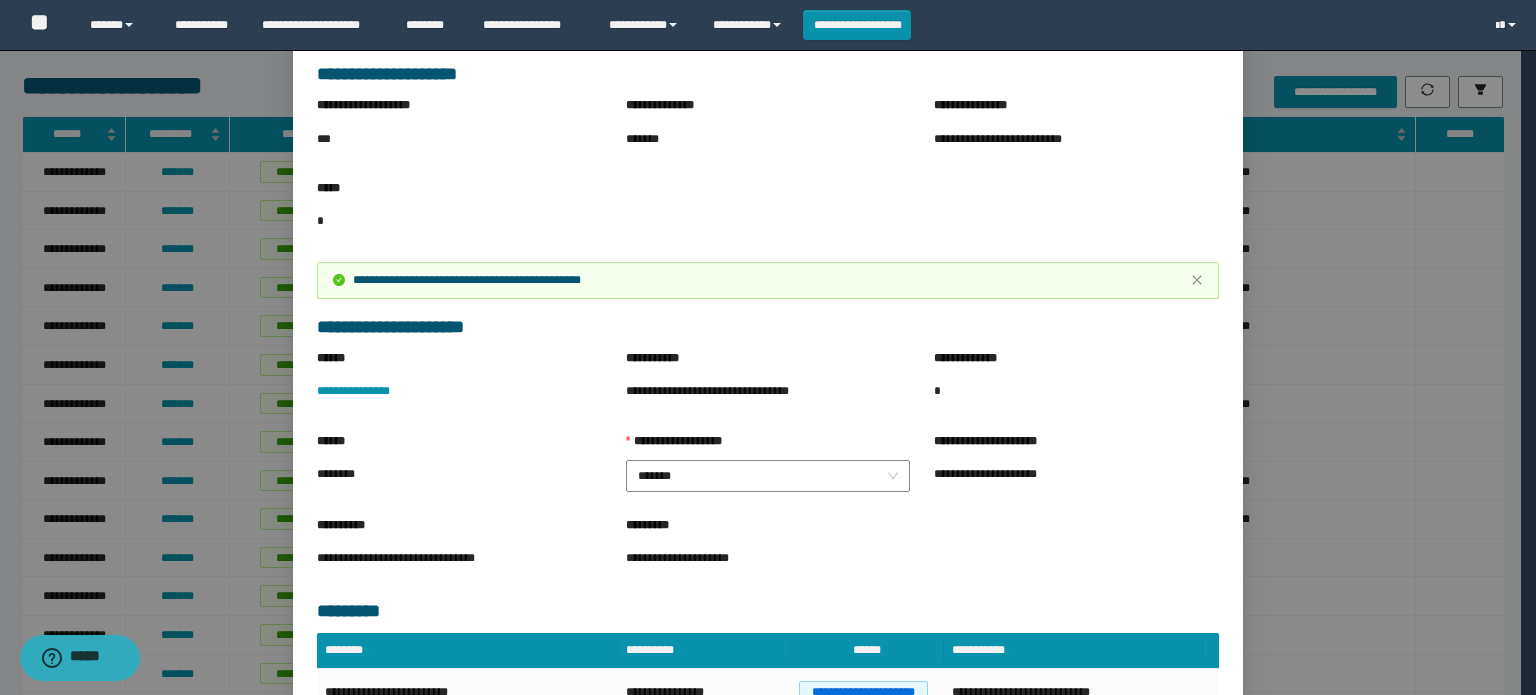 scroll, scrollTop: 0, scrollLeft: 0, axis: both 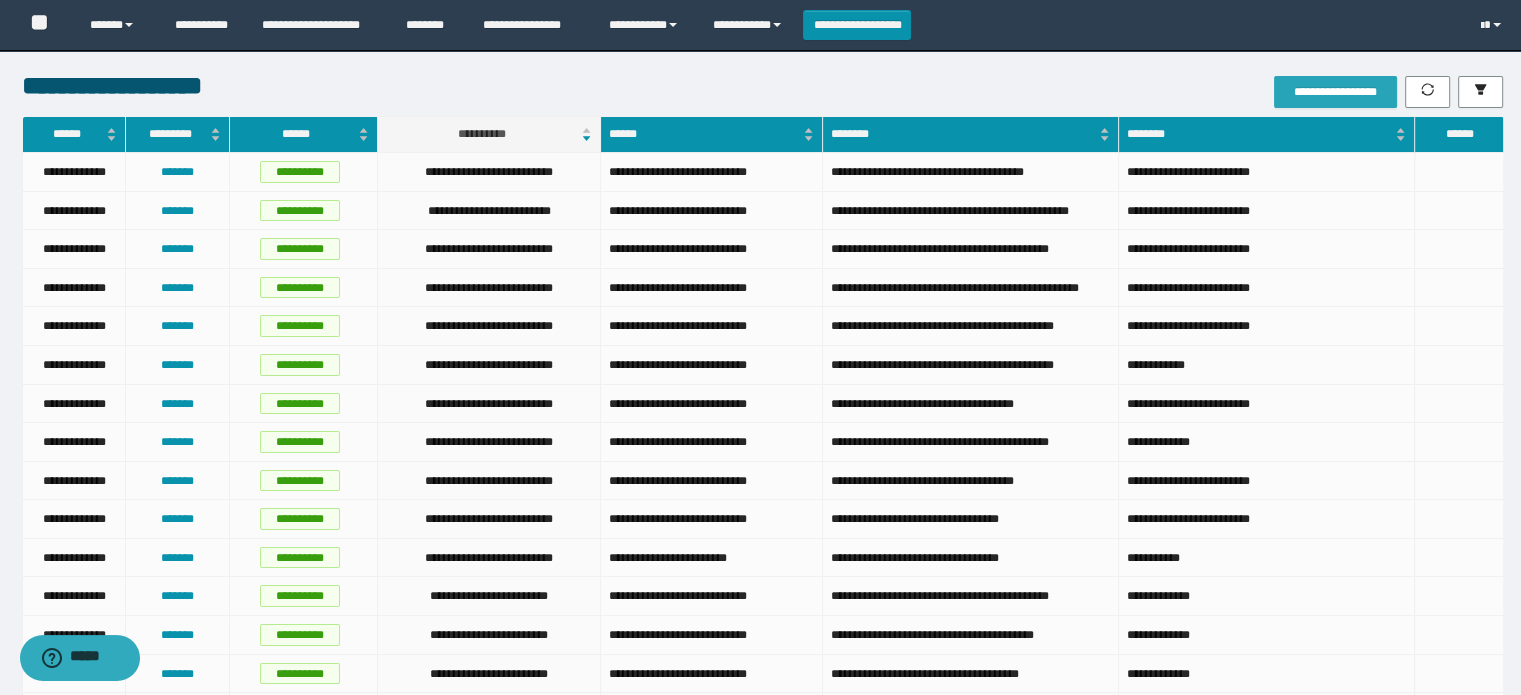 click on "**********" at bounding box center (1335, 92) 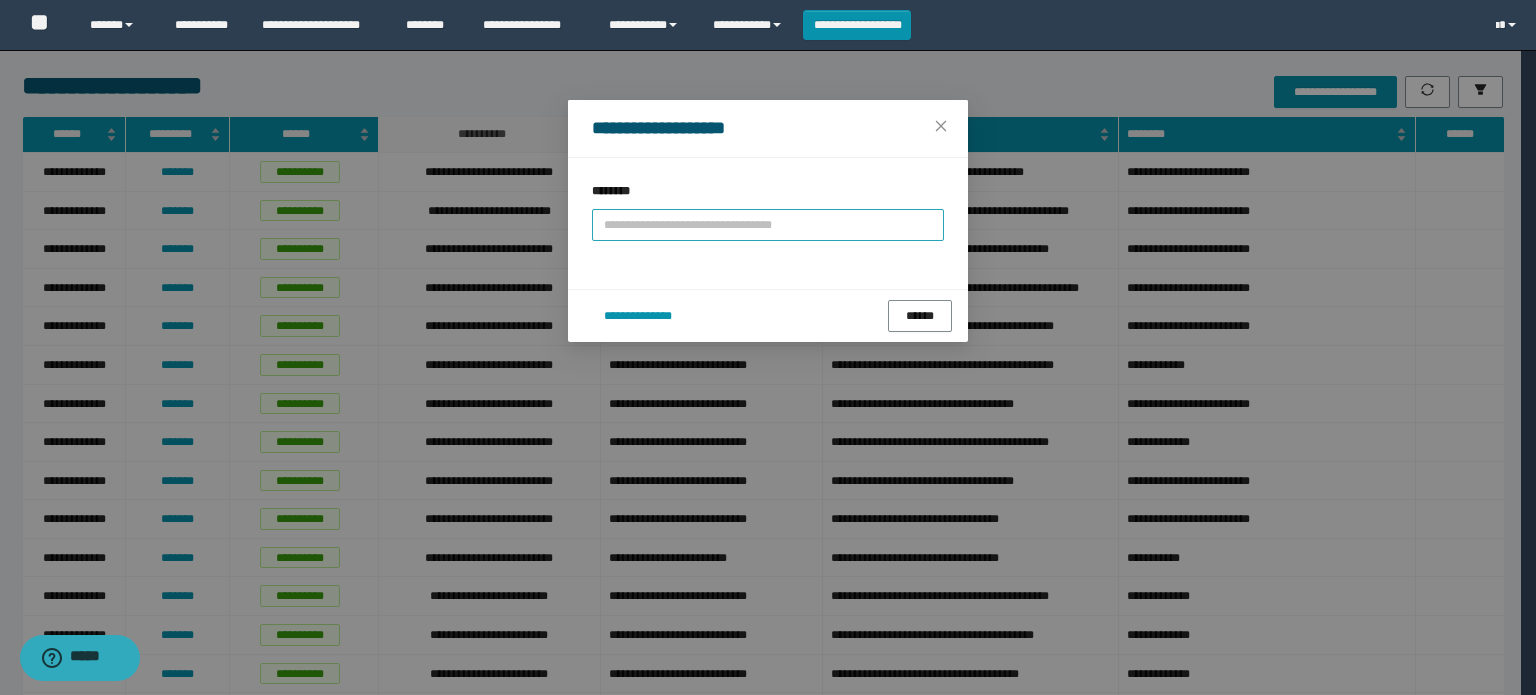 click at bounding box center [768, 225] 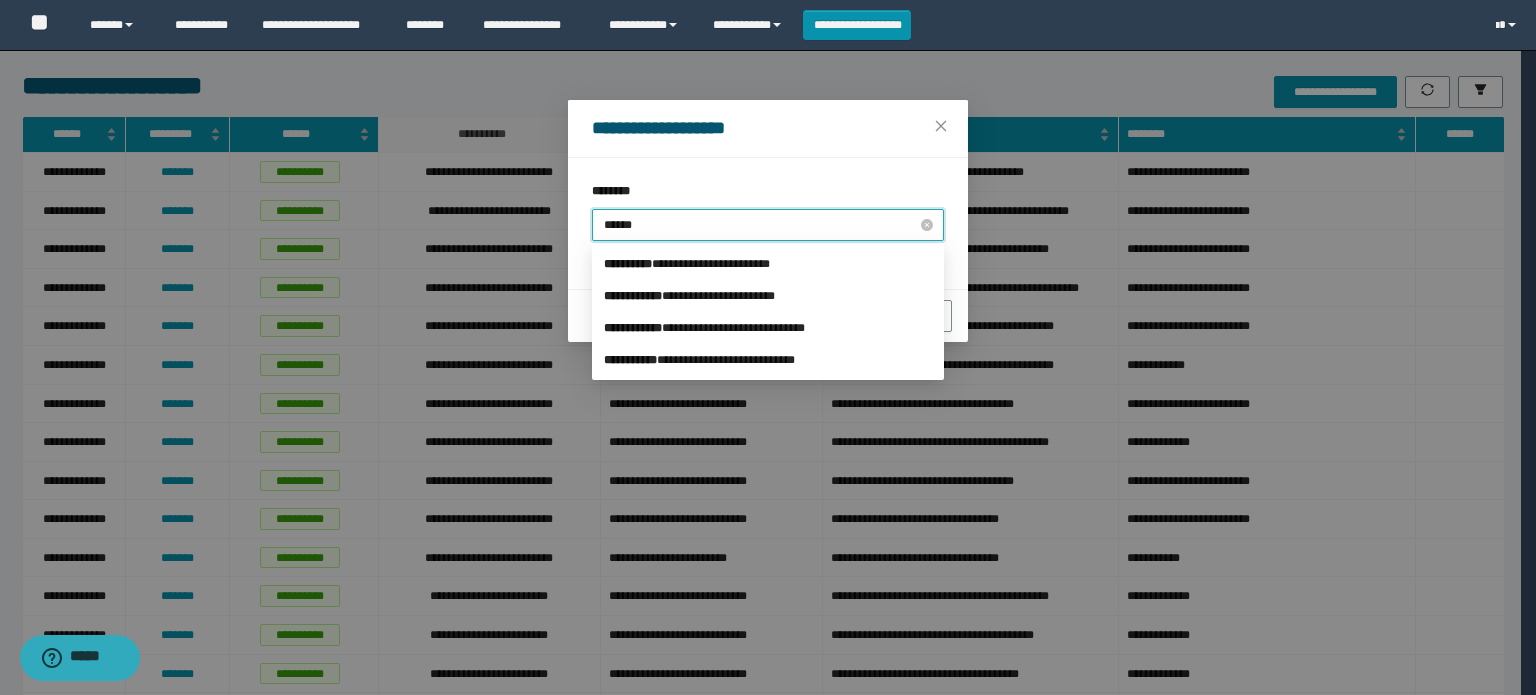 type on "*******" 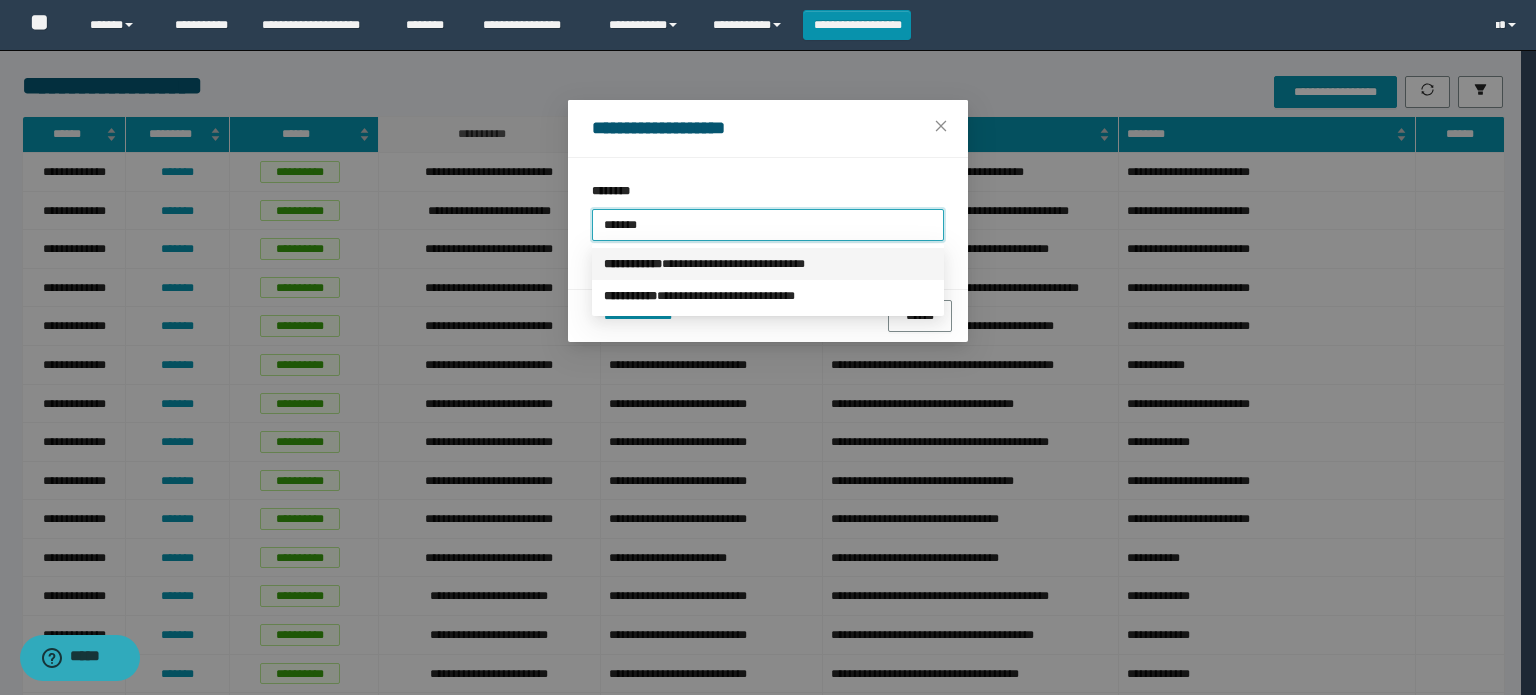 click on "**********" at bounding box center (768, 264) 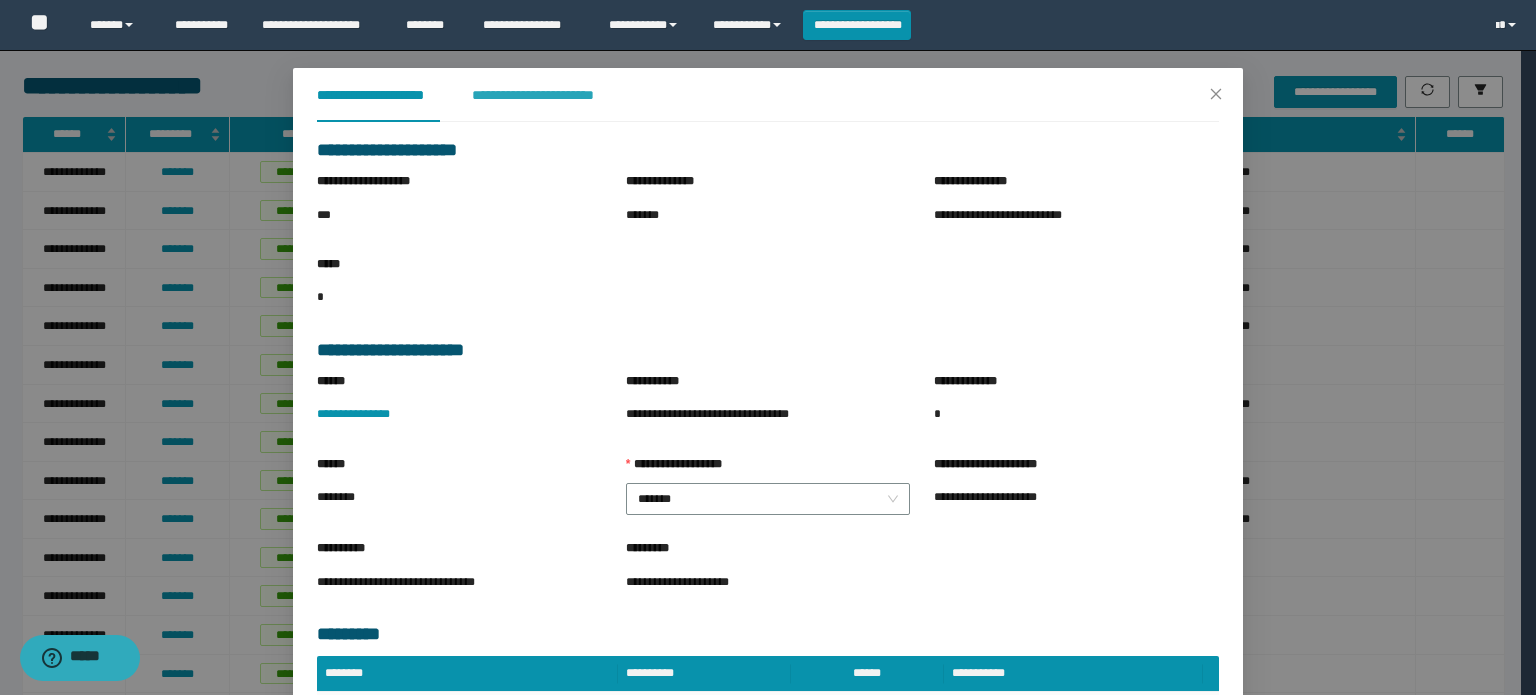 scroll, scrollTop: 0, scrollLeft: 0, axis: both 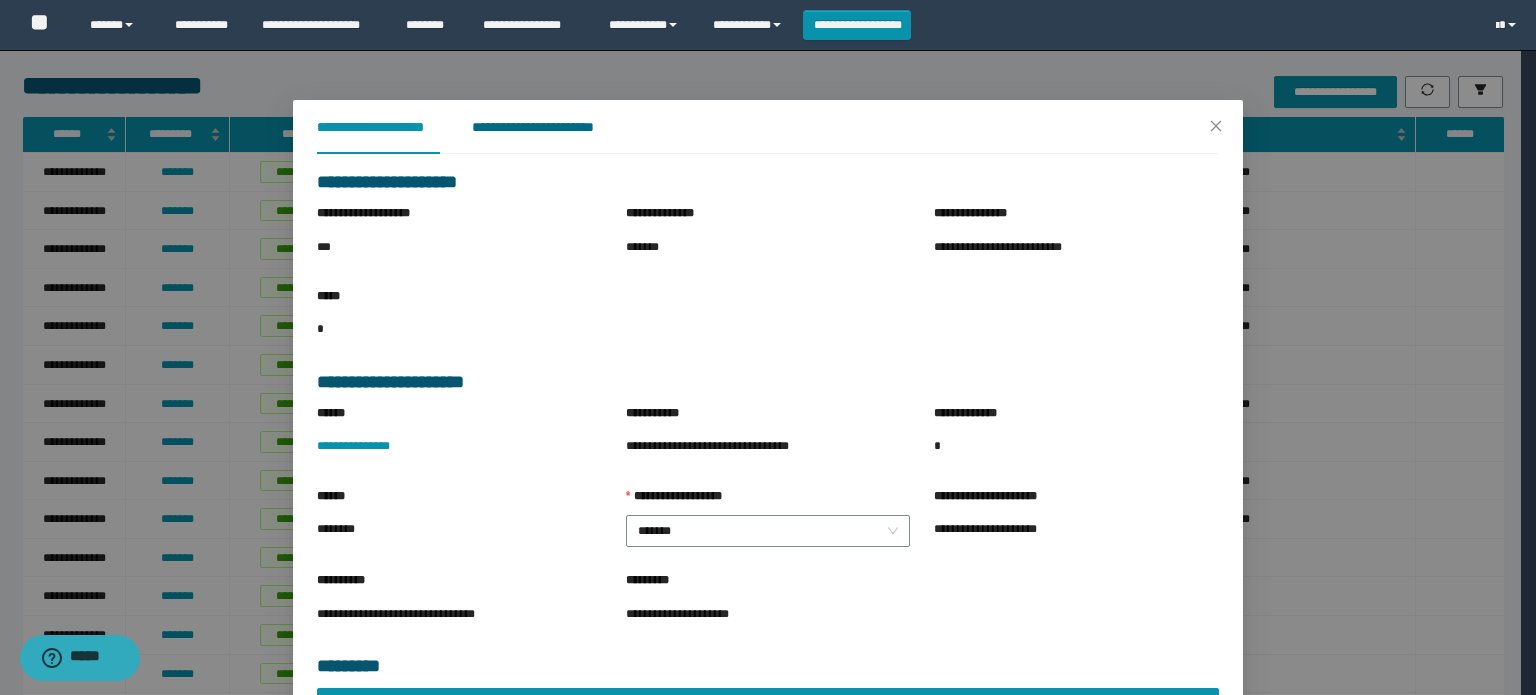 click on "**********" at bounding box center [548, 127] 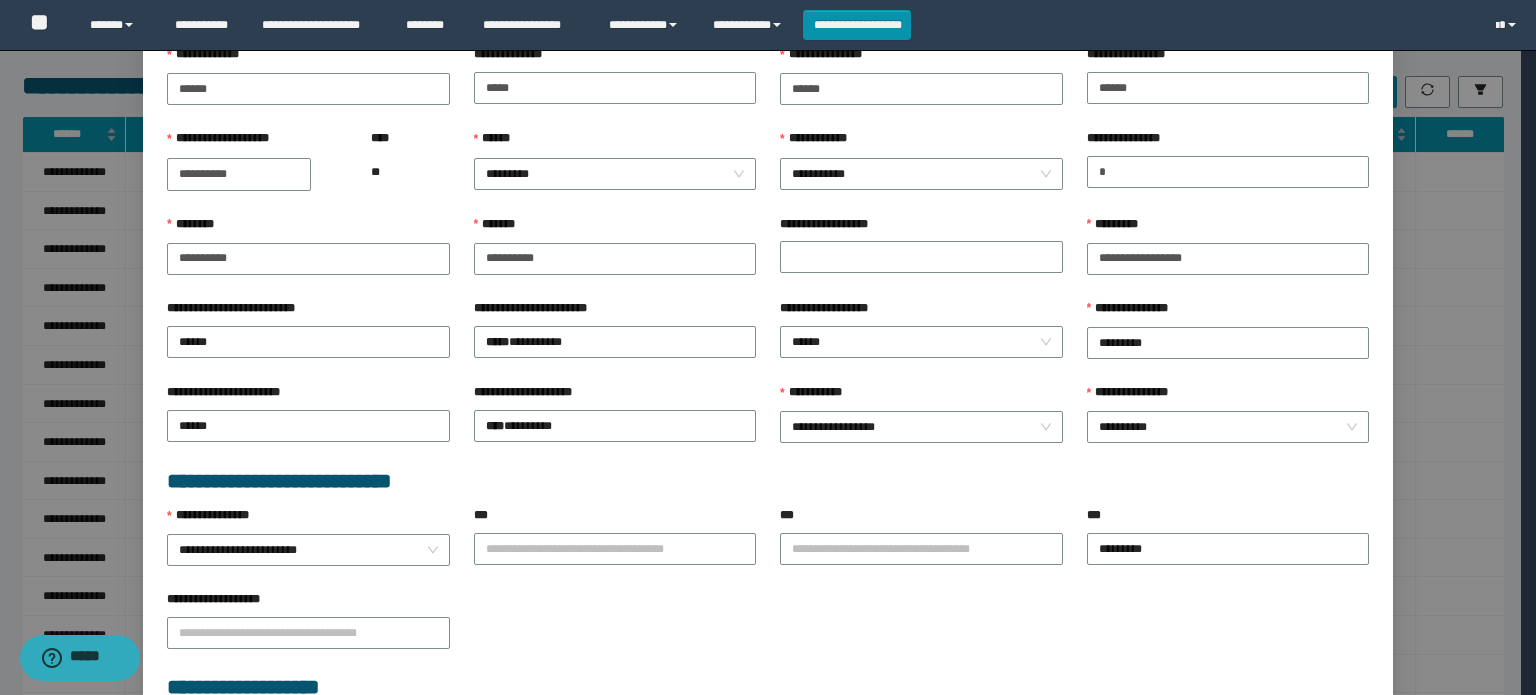 scroll, scrollTop: 500, scrollLeft: 0, axis: vertical 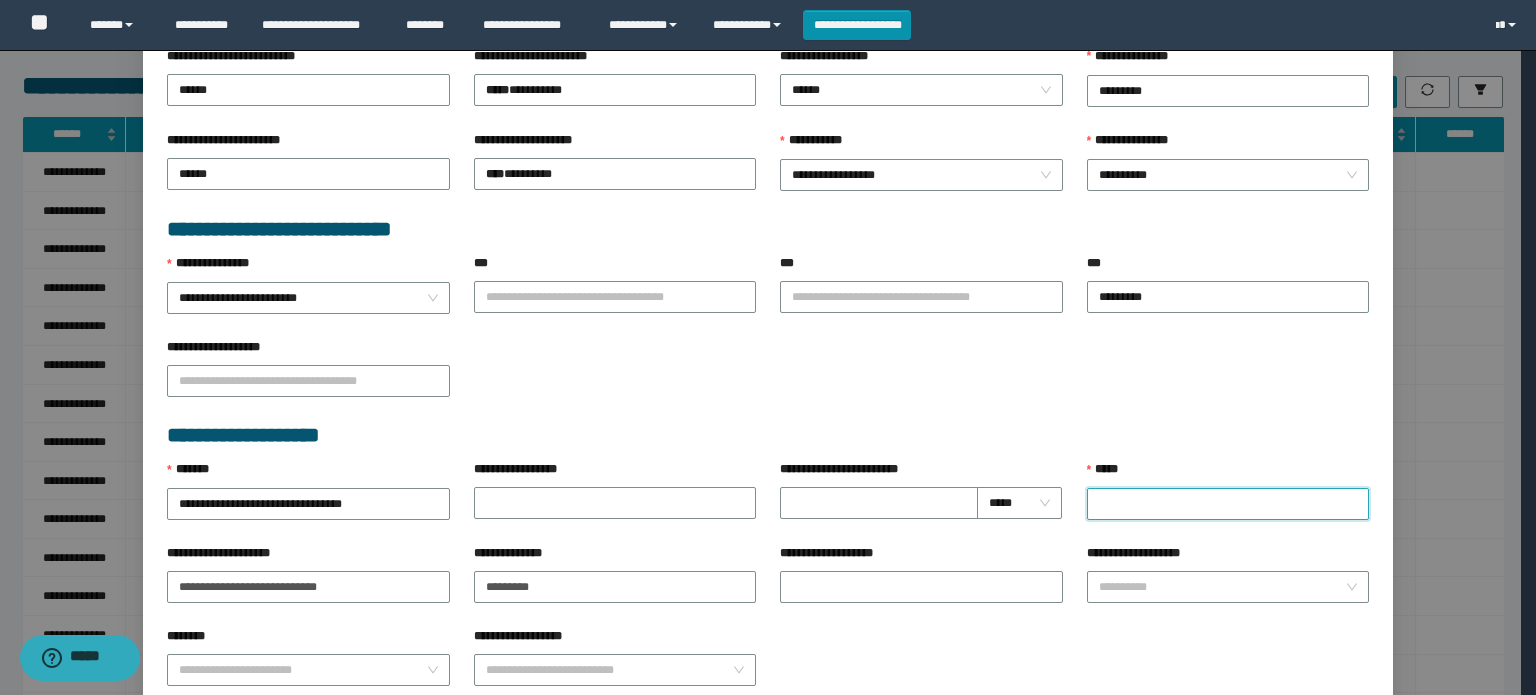 click on "*****" at bounding box center [1228, 504] 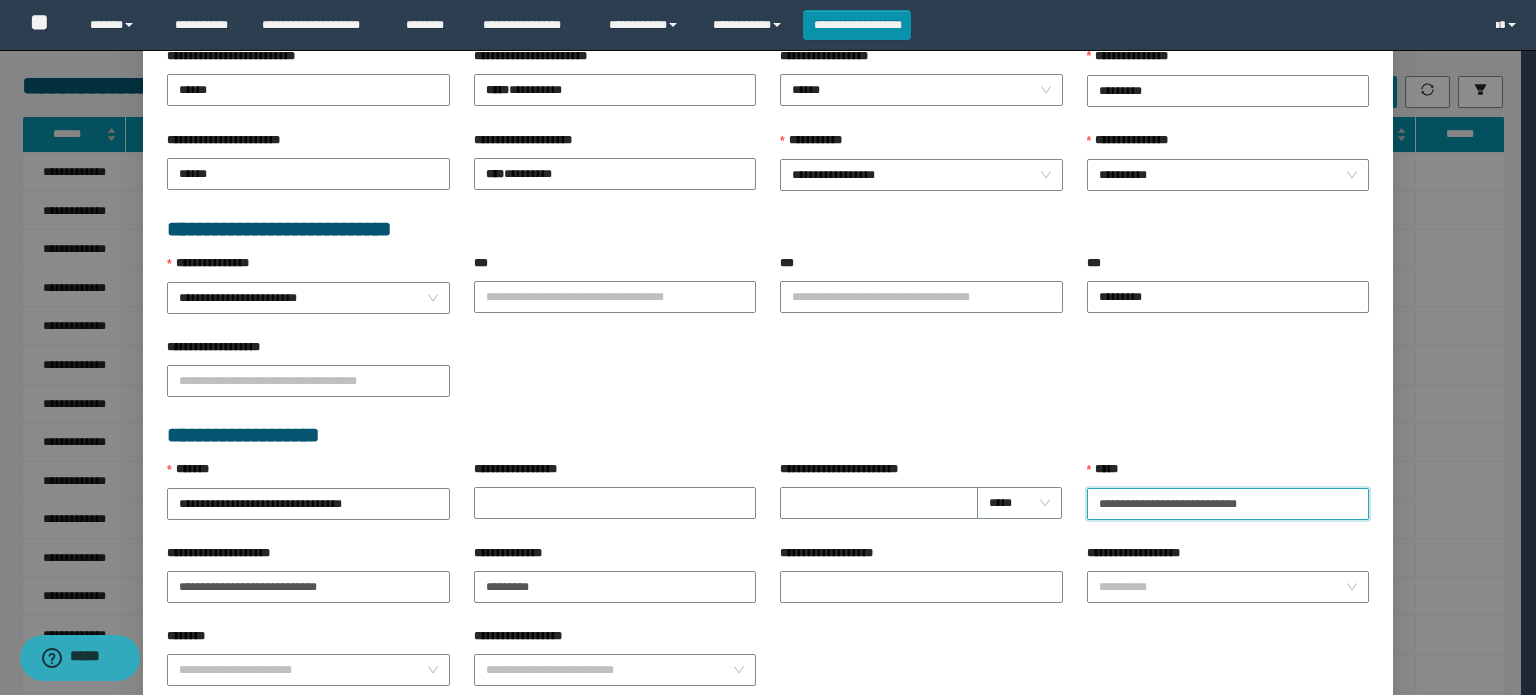 click on "**********" at bounding box center [1228, 504] 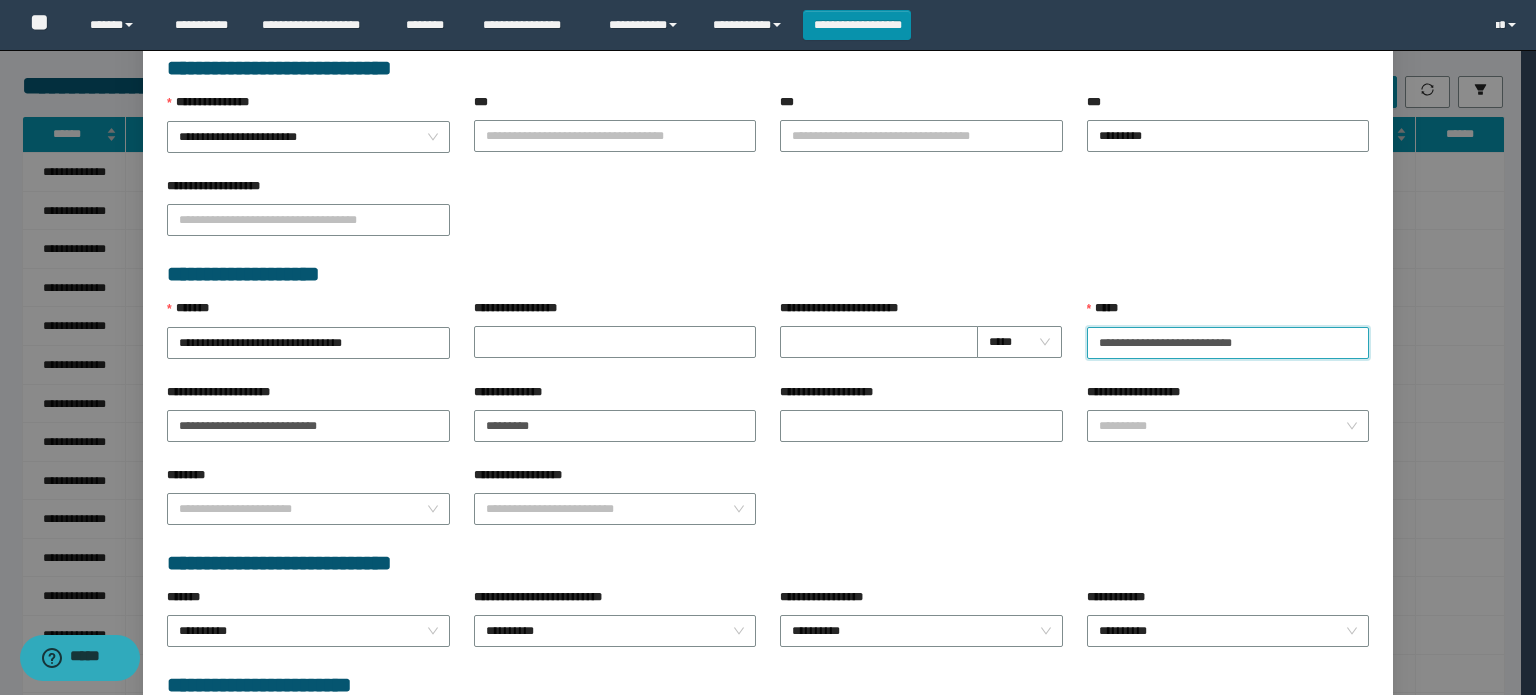 scroll, scrollTop: 849, scrollLeft: 0, axis: vertical 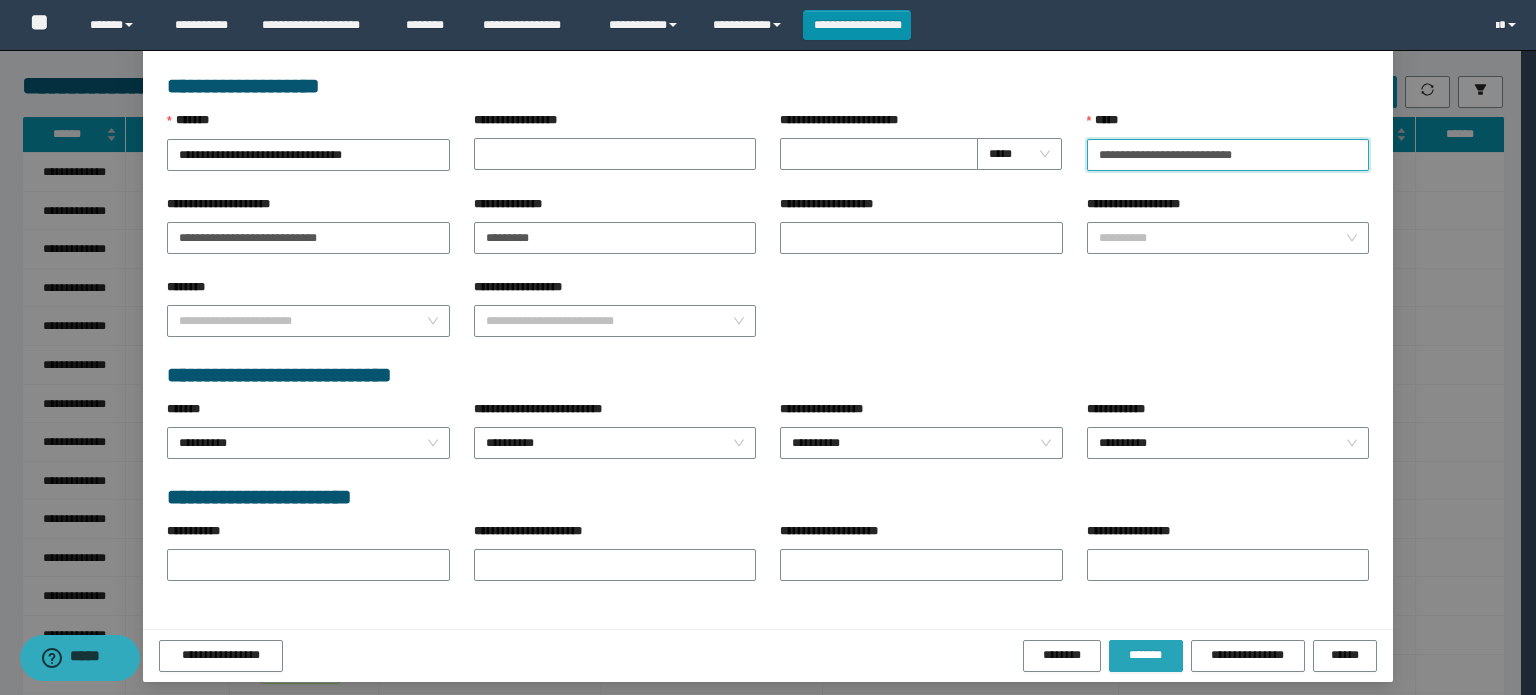 type on "**********" 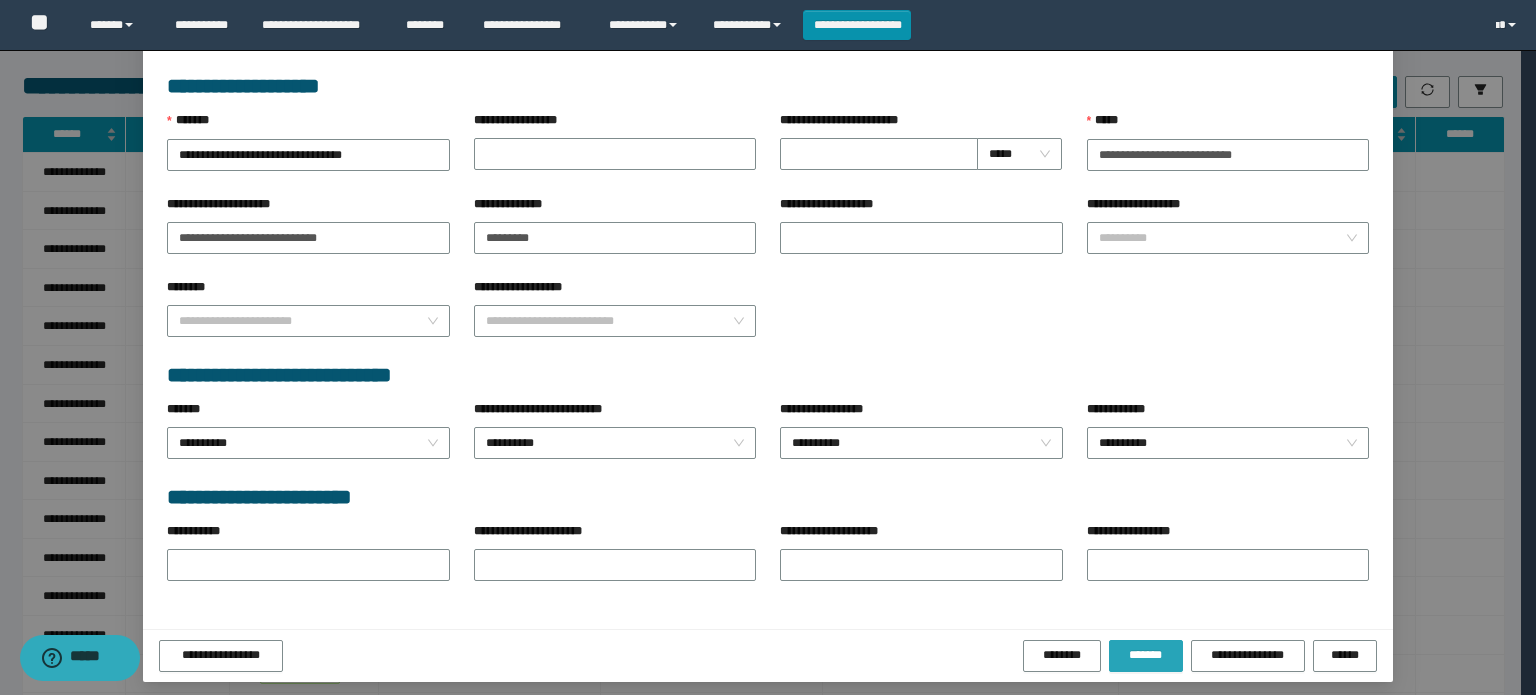 click on "*******" at bounding box center [1146, 655] 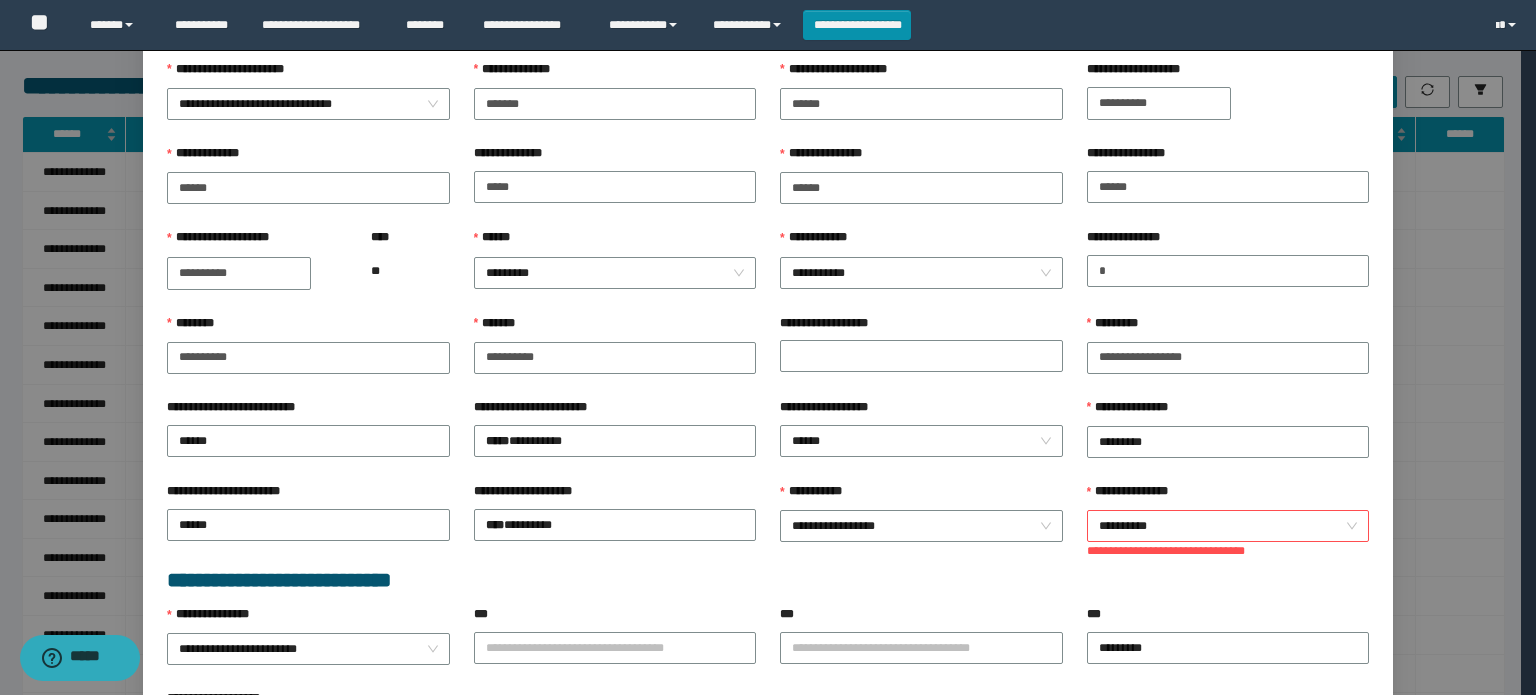 scroll, scrollTop: 49, scrollLeft: 0, axis: vertical 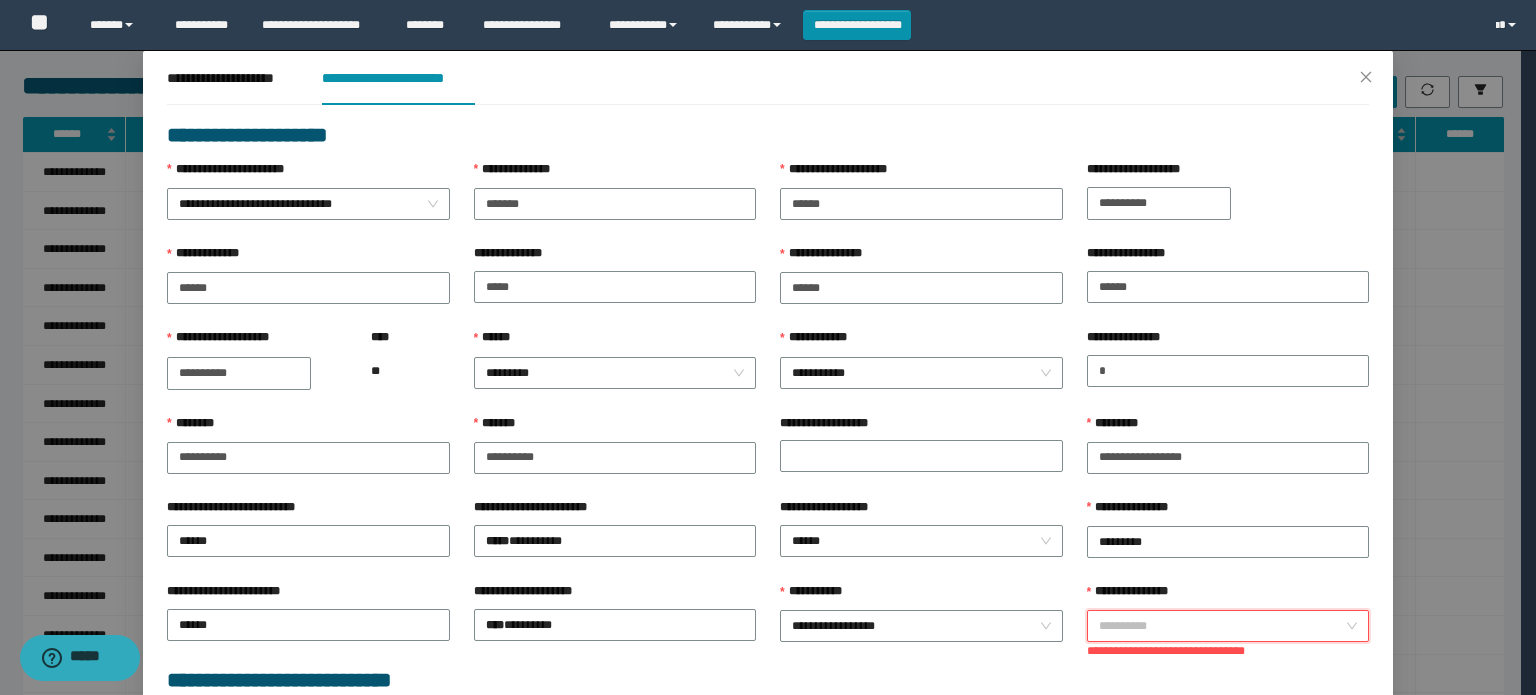 click on "**********" at bounding box center [1228, 626] 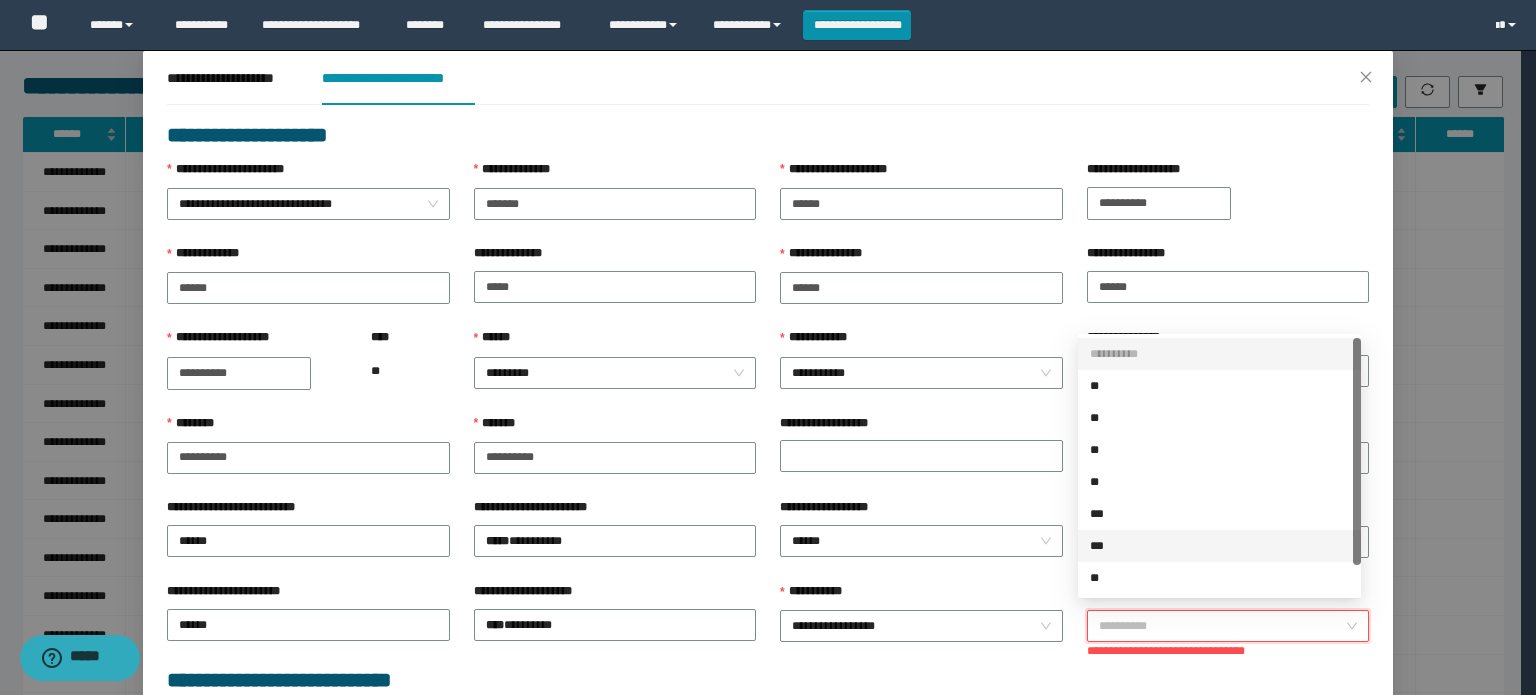 scroll, scrollTop: 32, scrollLeft: 0, axis: vertical 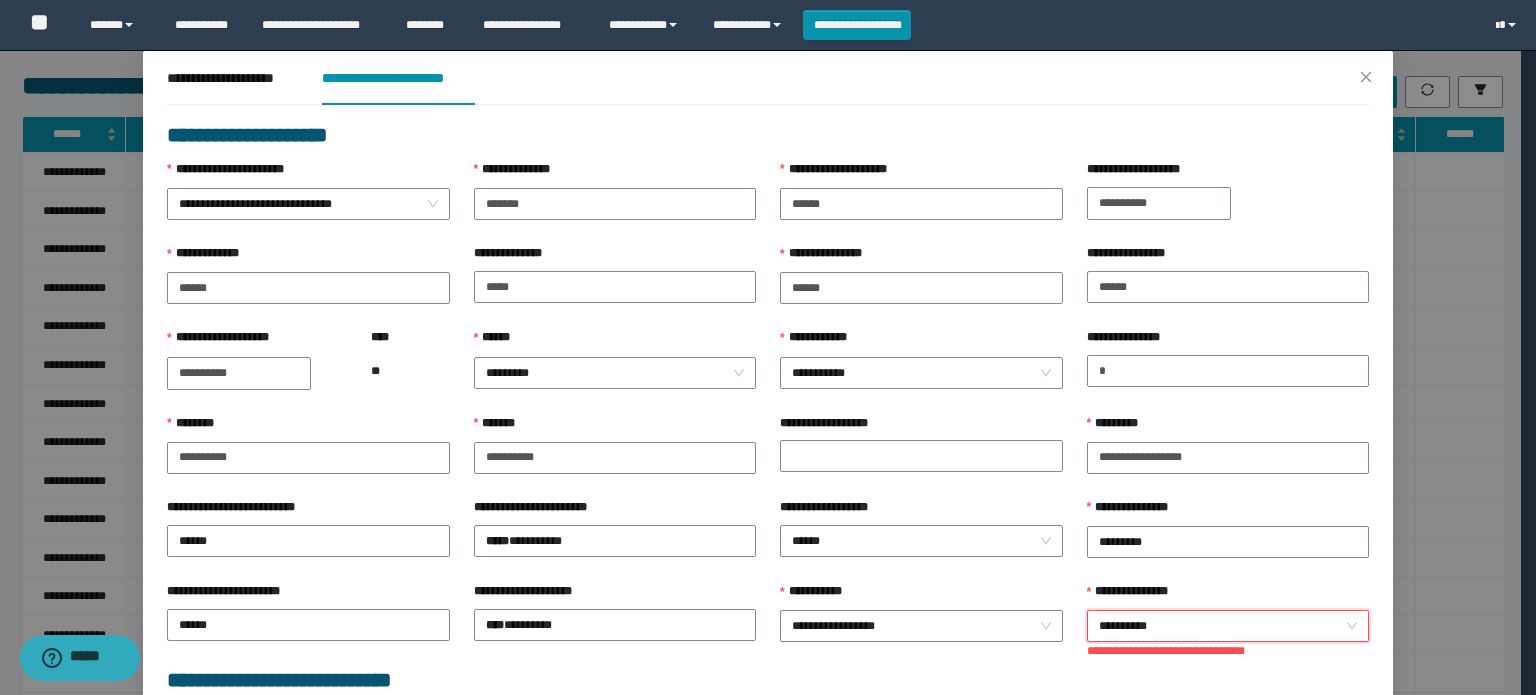 click on "**********" at bounding box center [1228, 626] 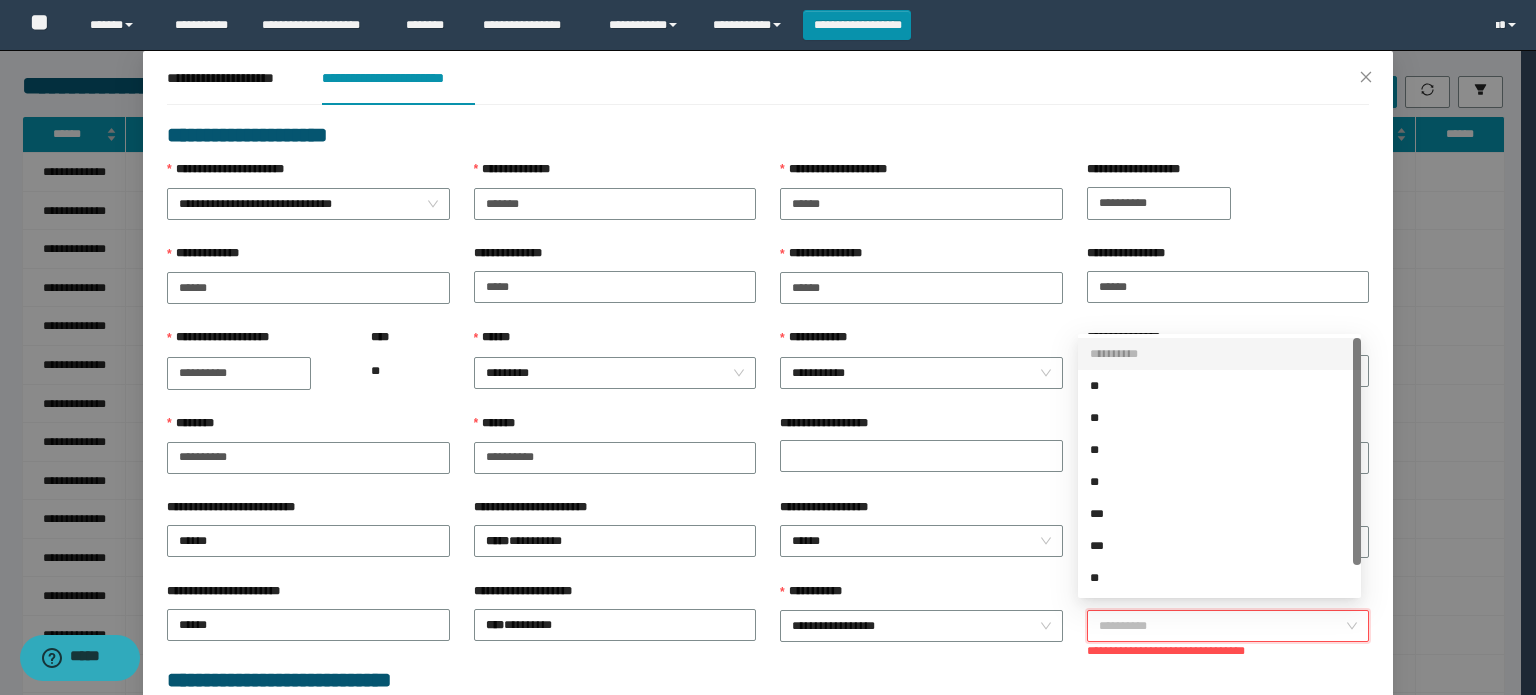 click on "**********" at bounding box center (1228, 626) 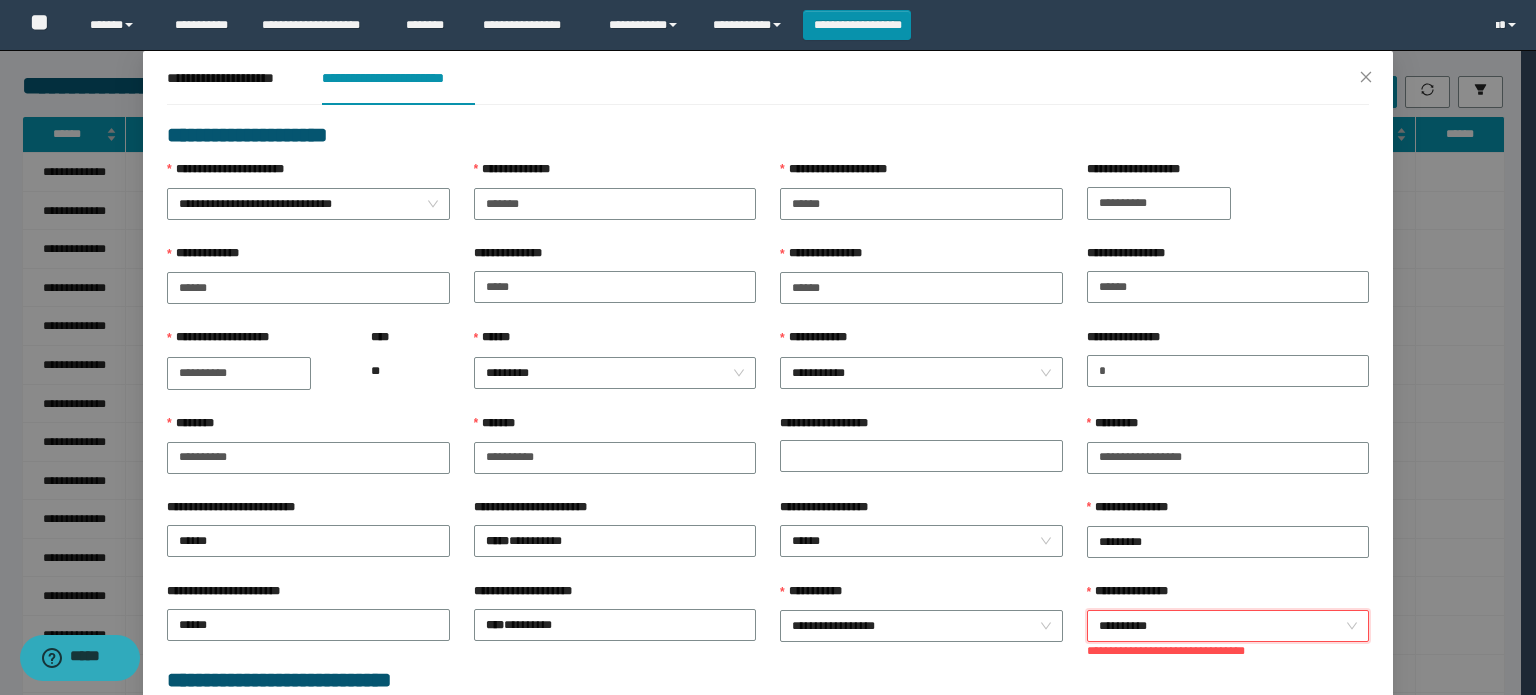 click on "**********" at bounding box center (1228, 626) 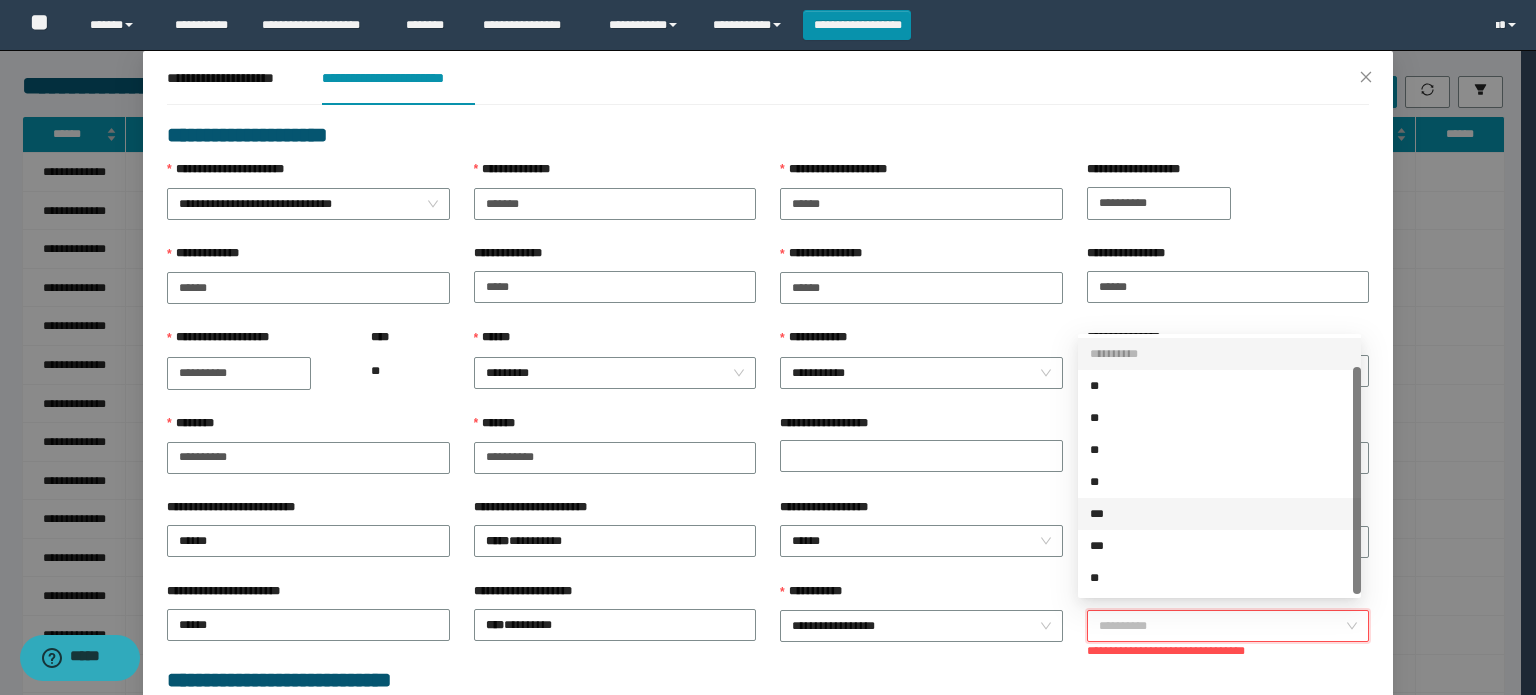 scroll, scrollTop: 32, scrollLeft: 0, axis: vertical 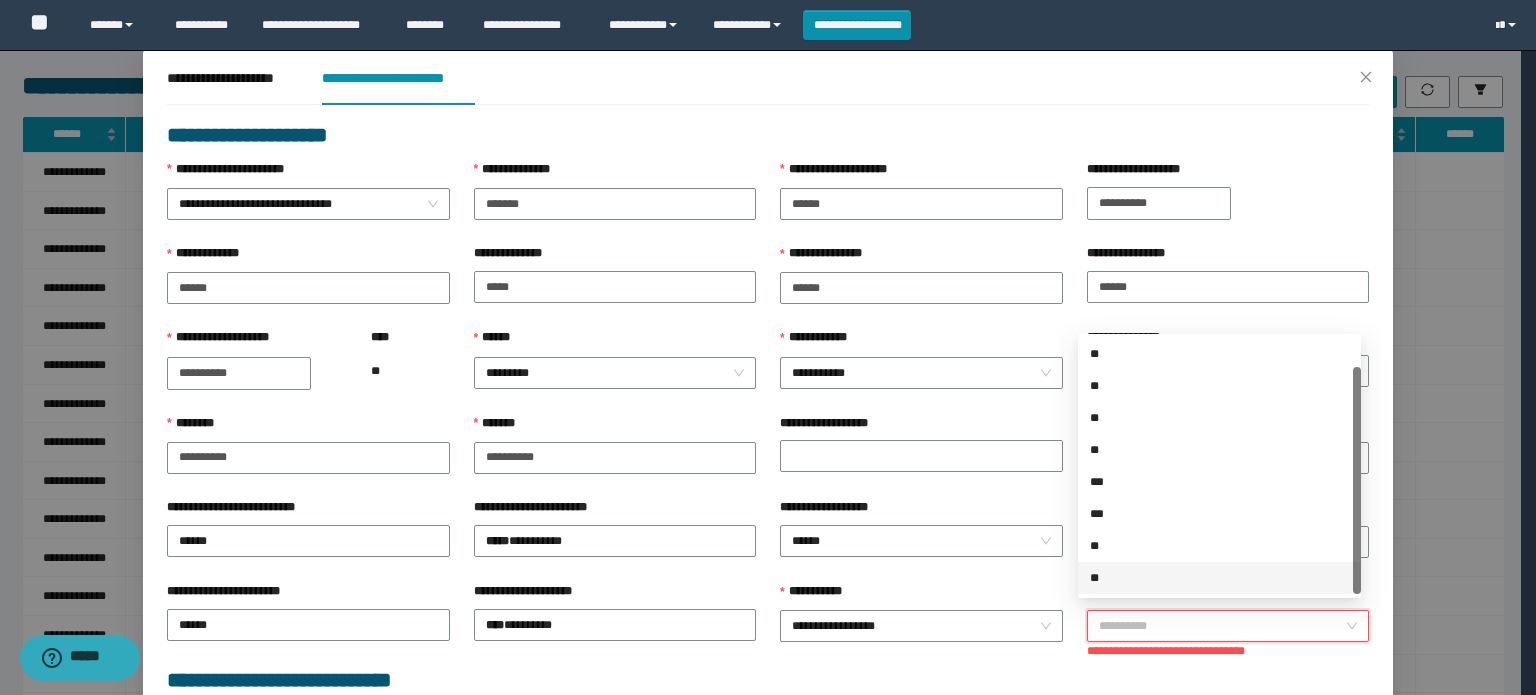 click on "**********" at bounding box center (1228, 626) 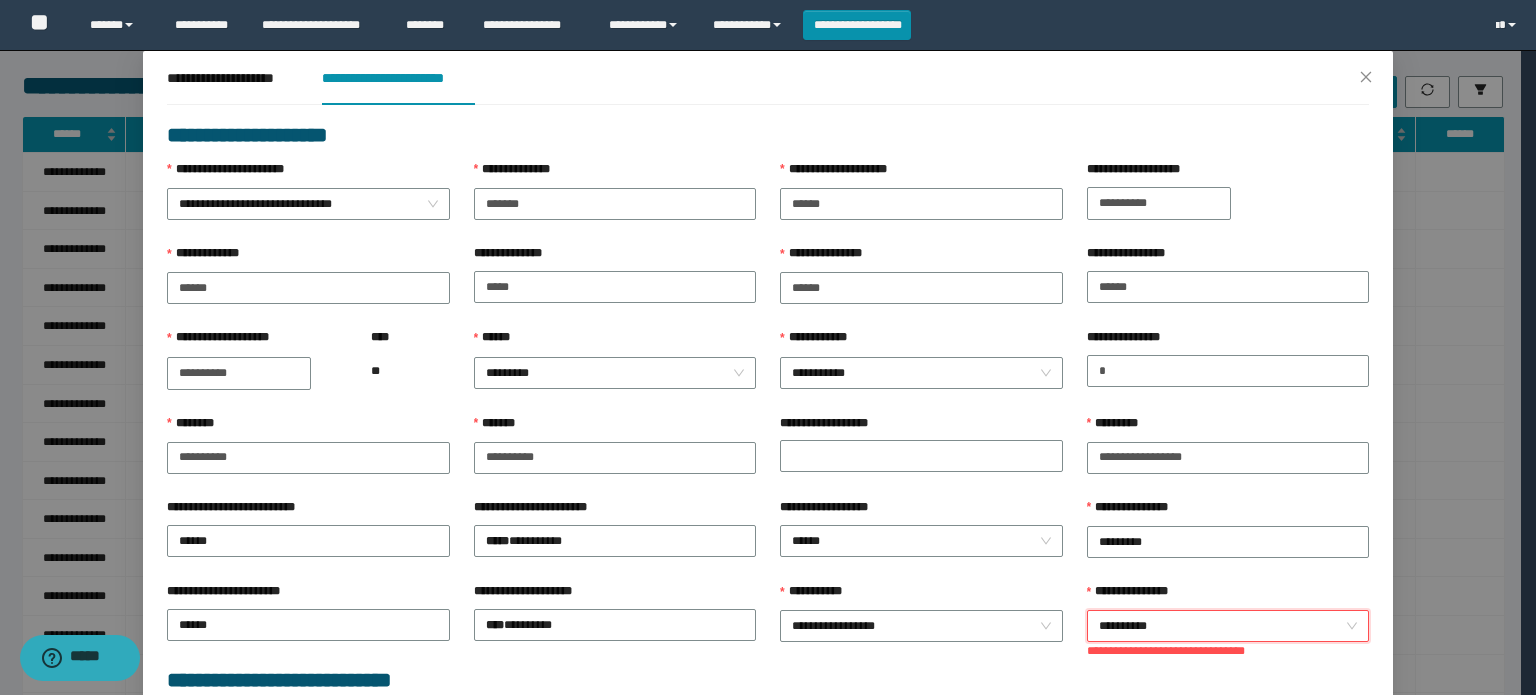 scroll, scrollTop: 0, scrollLeft: 0, axis: both 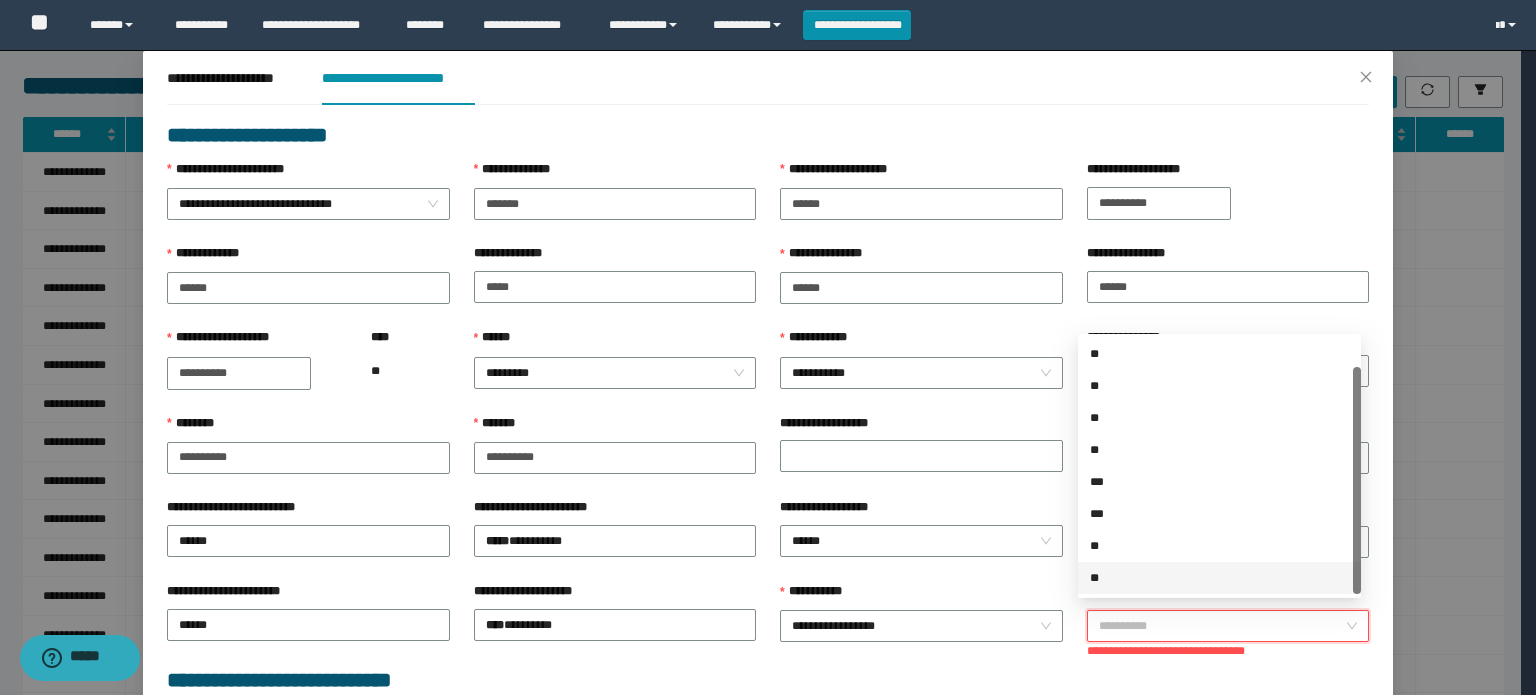 click on "**********" at bounding box center (1228, 626) 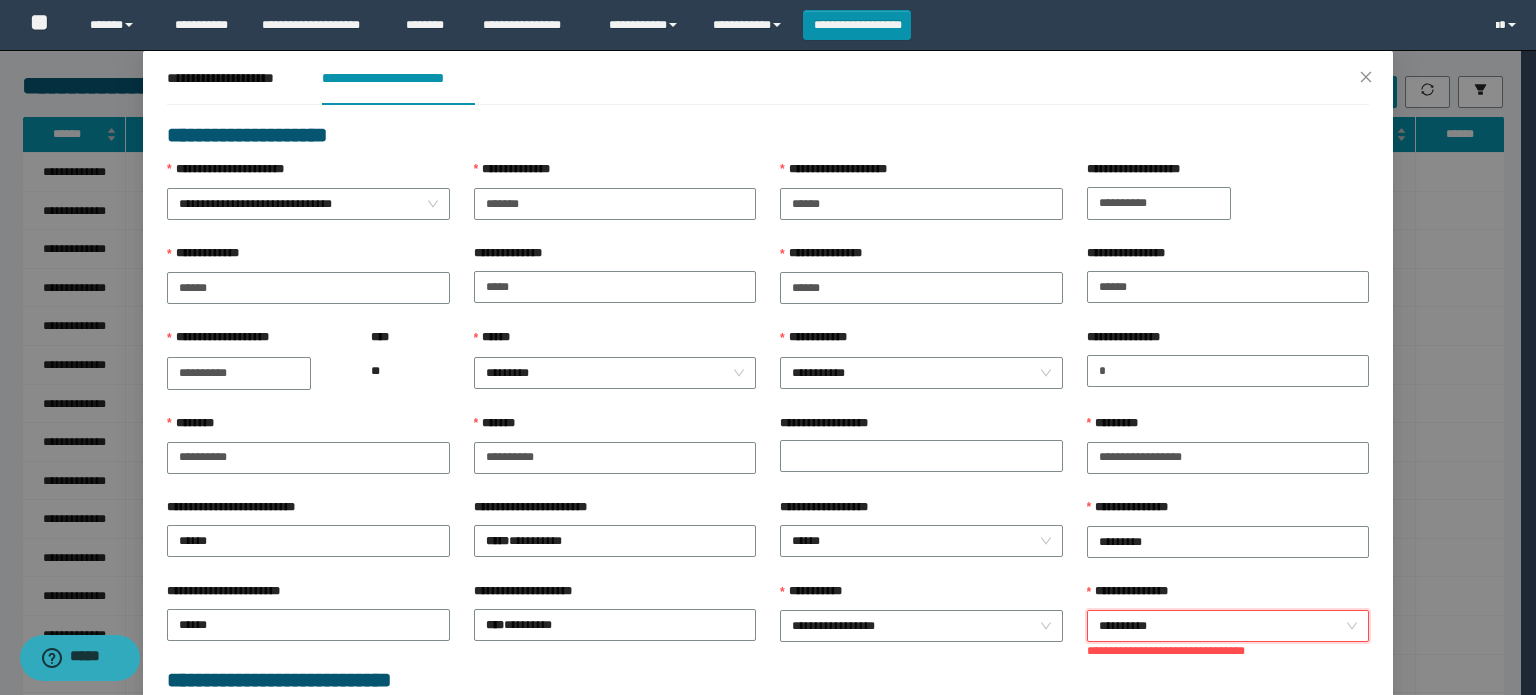 scroll, scrollTop: 0, scrollLeft: 0, axis: both 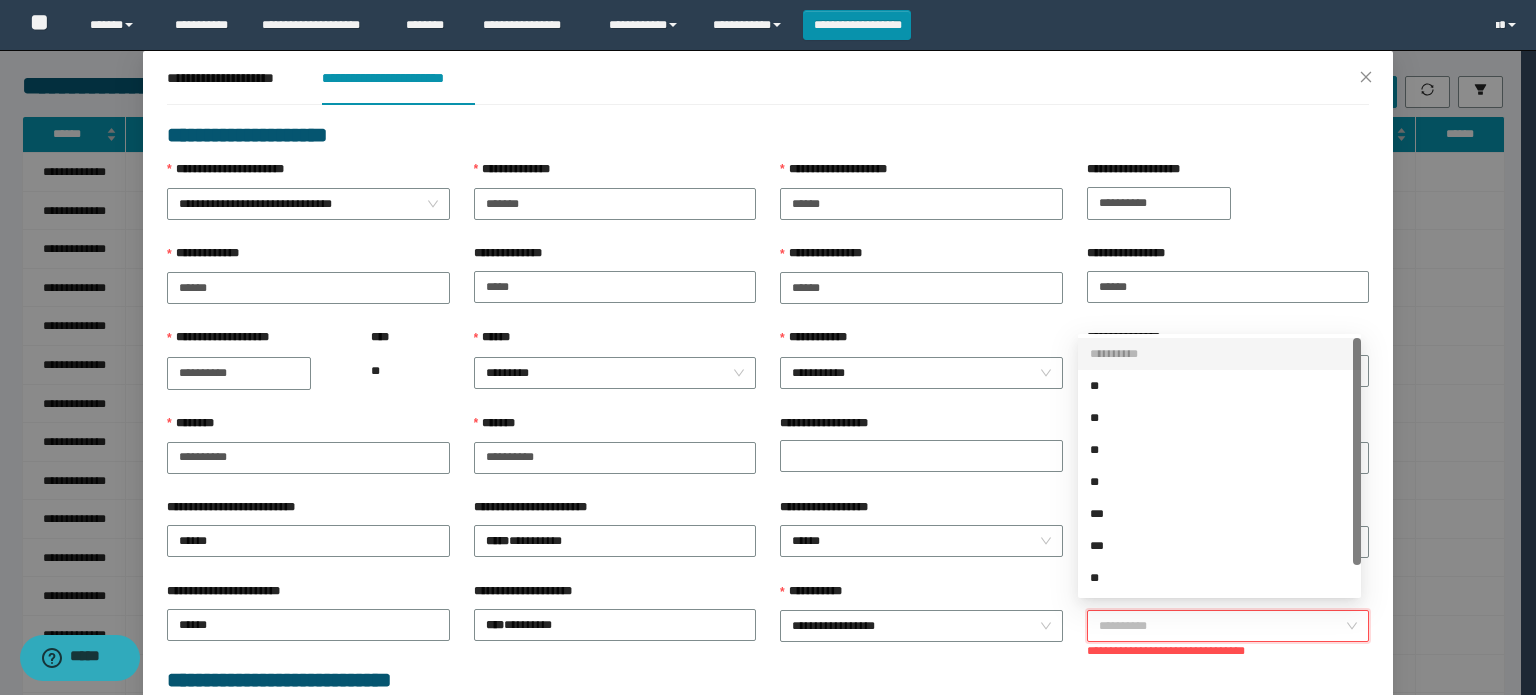 drag, startPoint x: 1120, startPoint y: 621, endPoint x: 1334, endPoint y: 618, distance: 214.02103 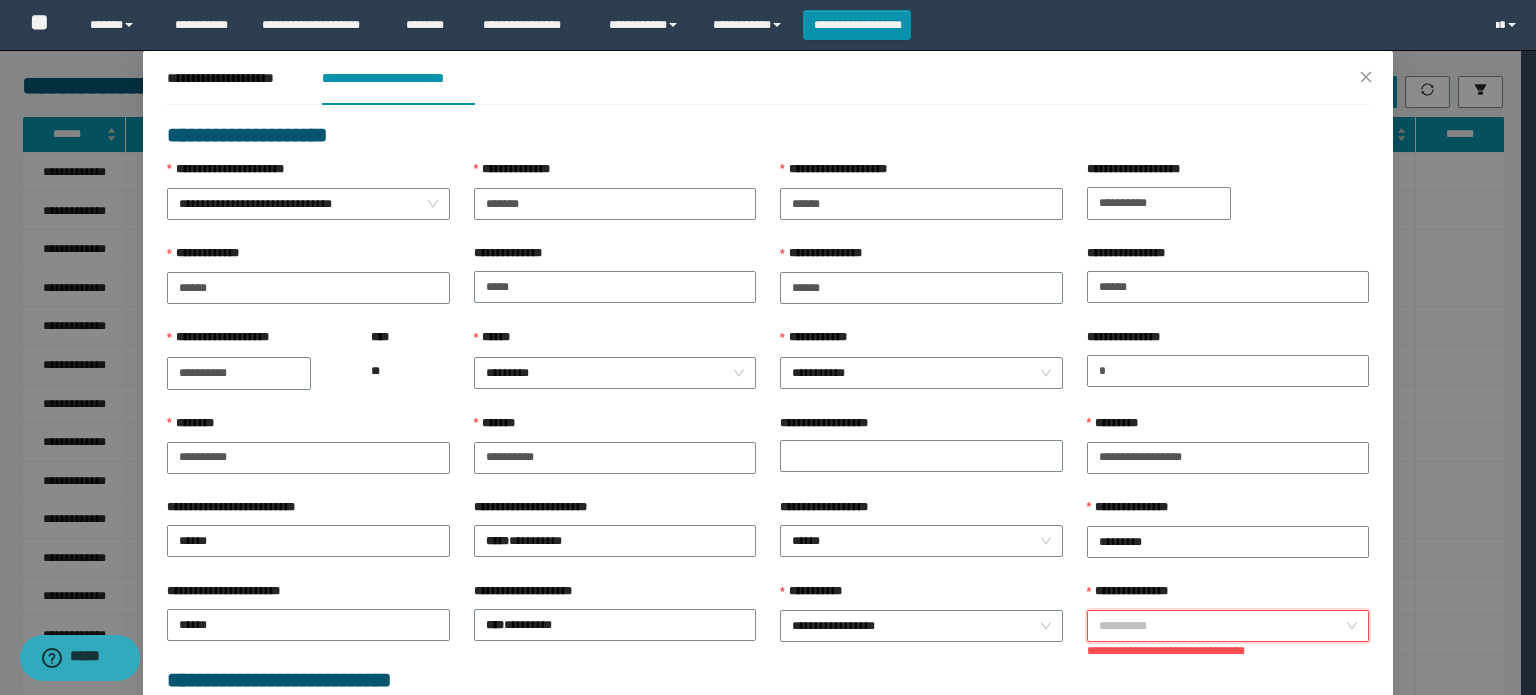 click on "**********" at bounding box center (1228, 626) 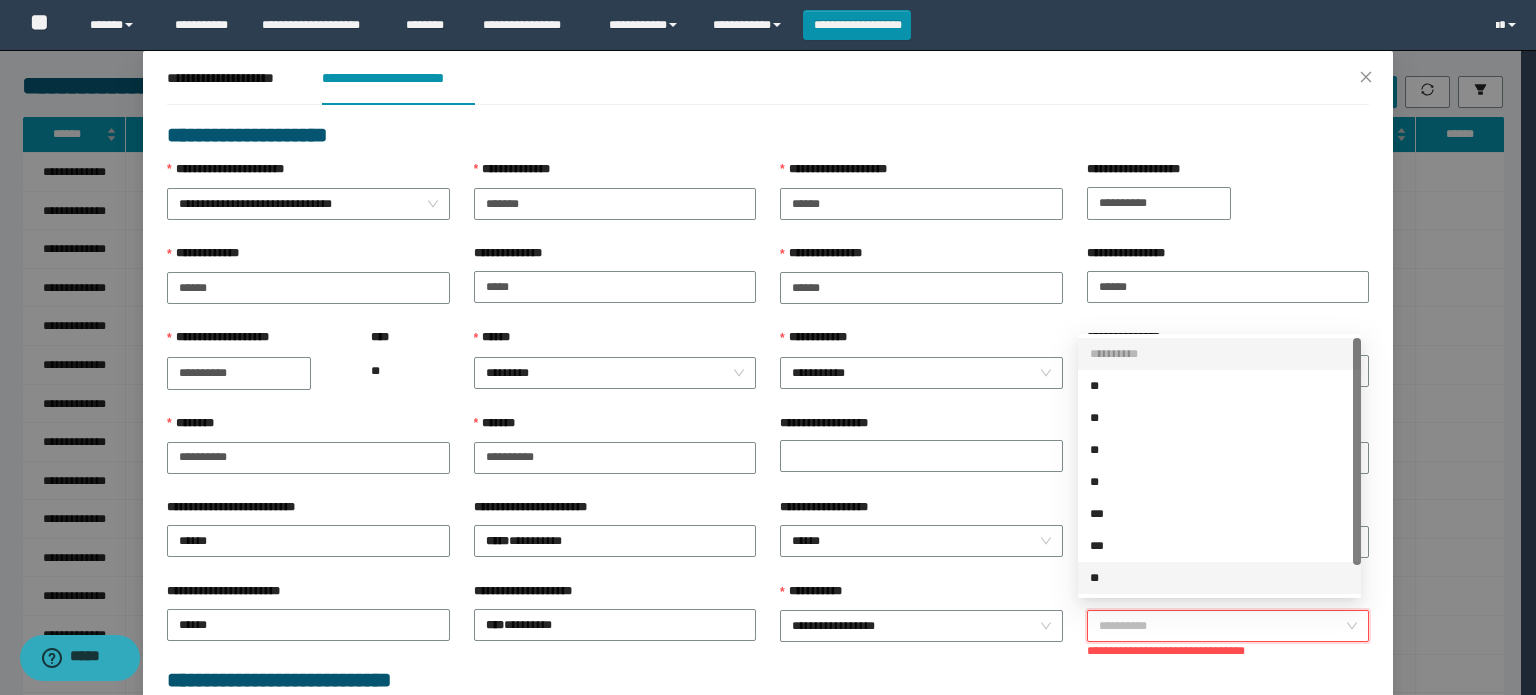 click on "**********" at bounding box center [1228, 626] 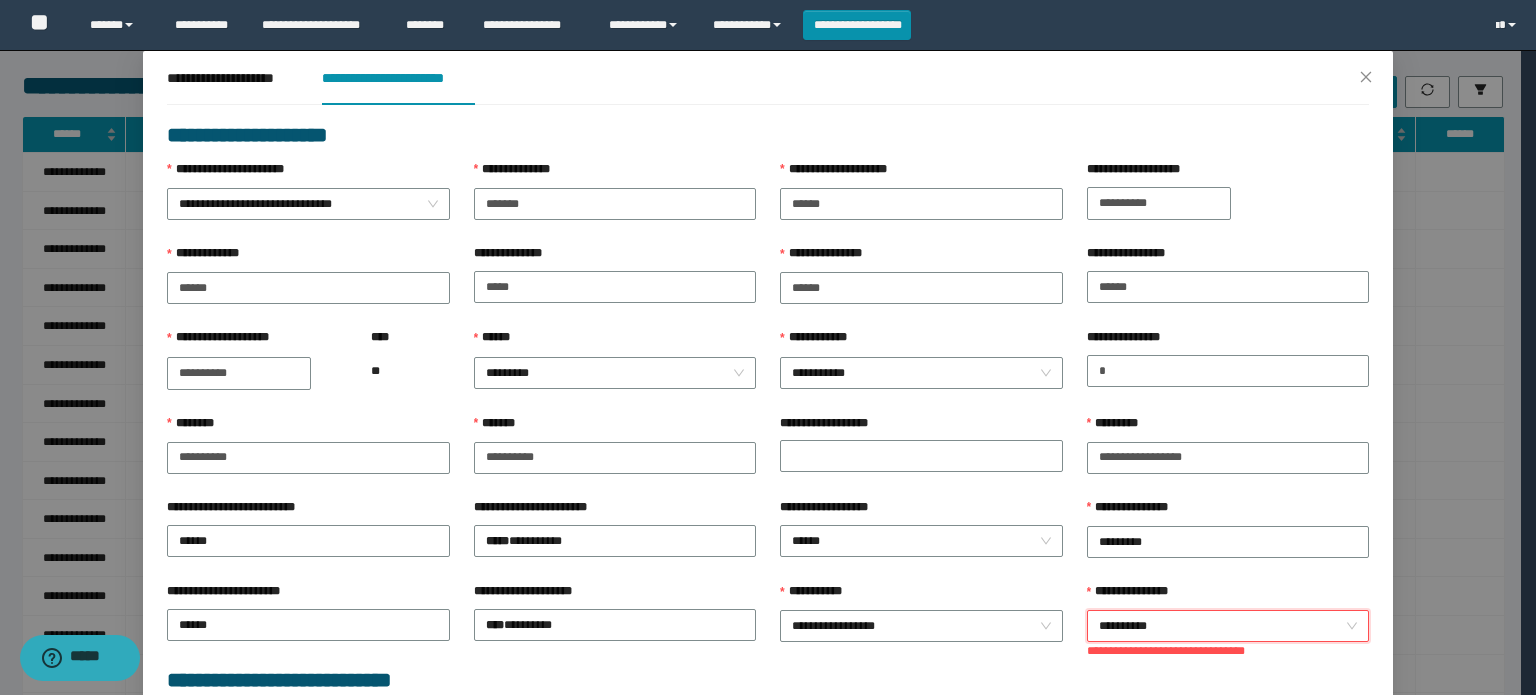 click on "**********" at bounding box center (1228, 626) 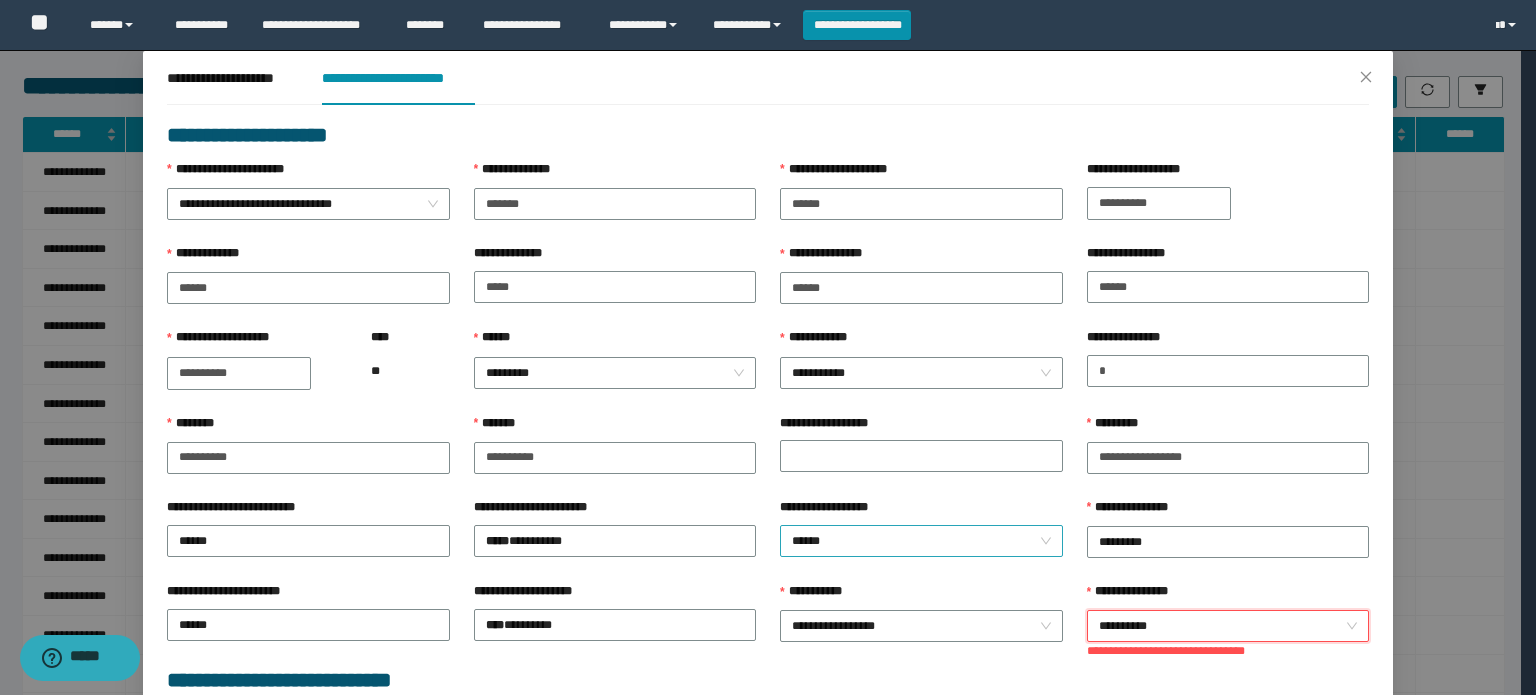 drag, startPoint x: 901, startPoint y: 558, endPoint x: 872, endPoint y: 551, distance: 29.832869 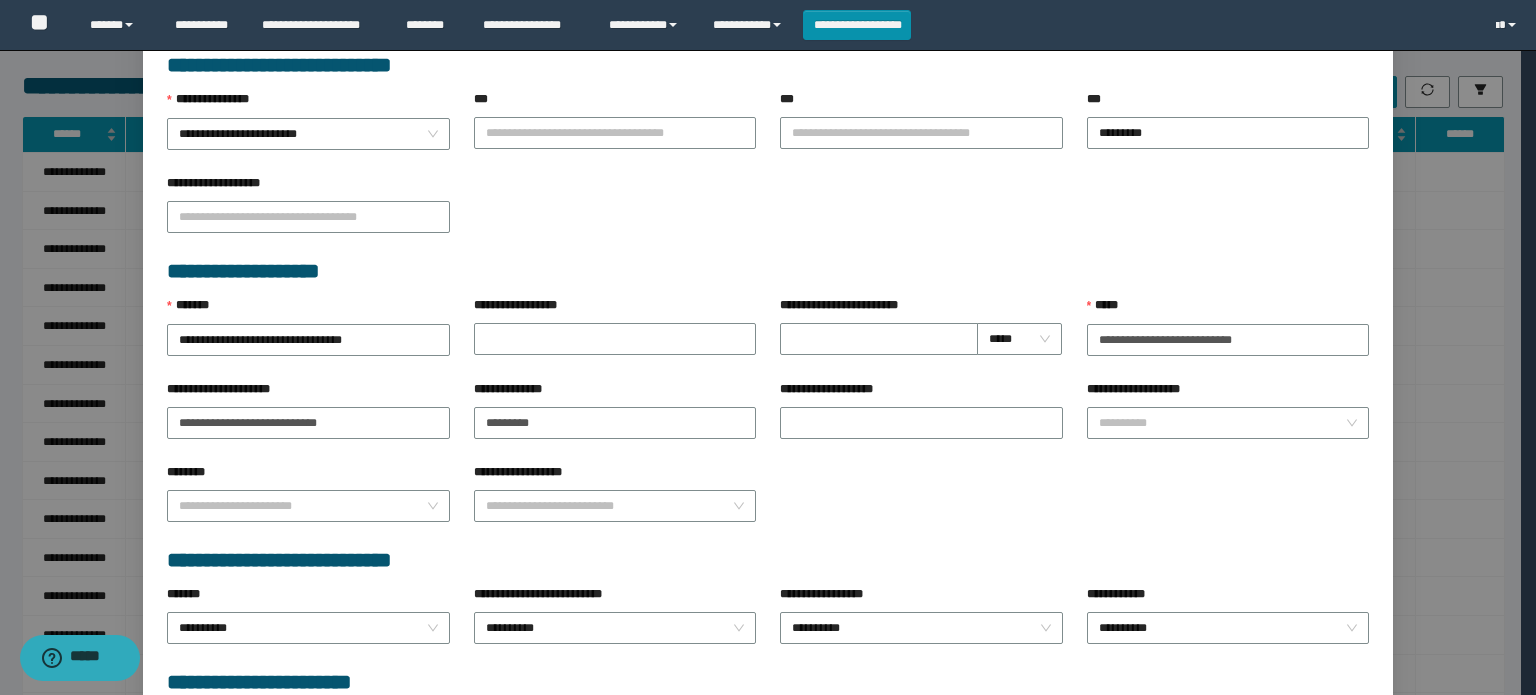scroll, scrollTop: 849, scrollLeft: 0, axis: vertical 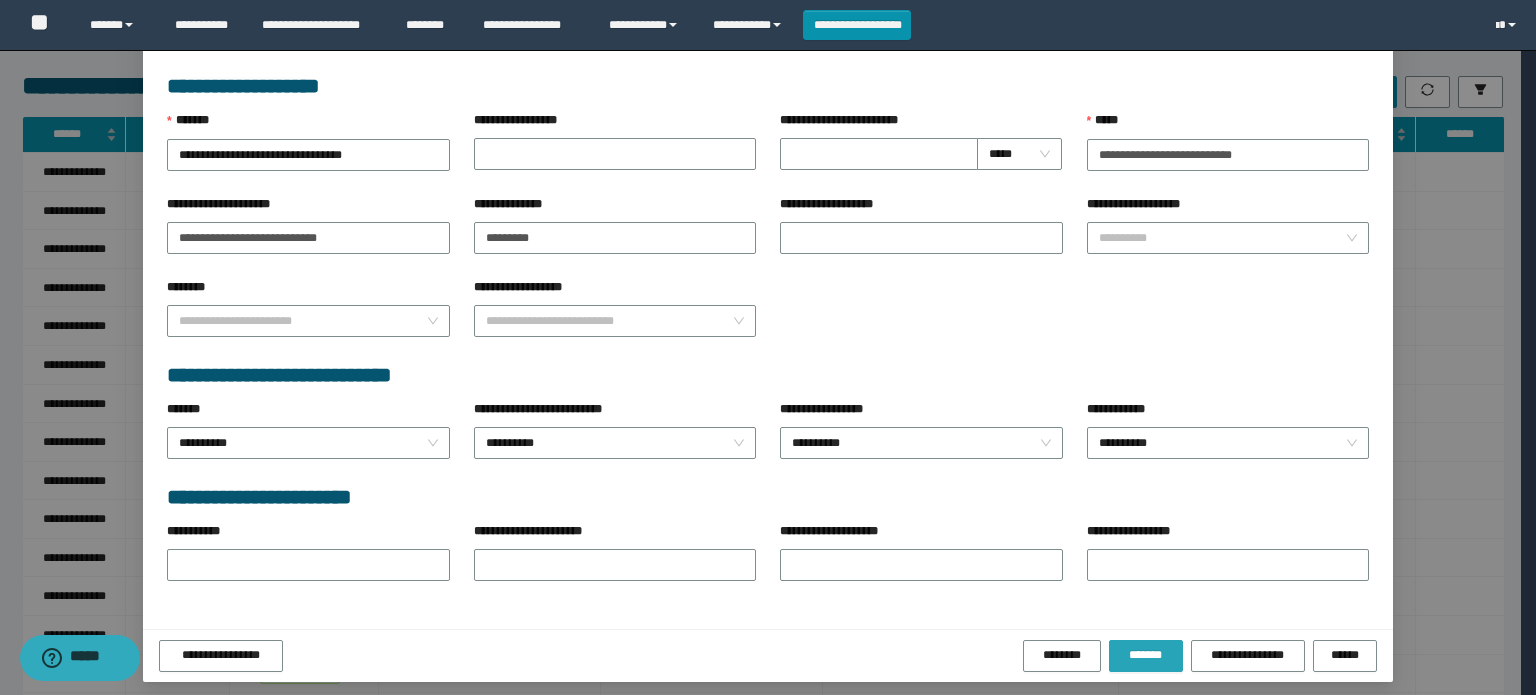 click on "*******" at bounding box center (1146, 655) 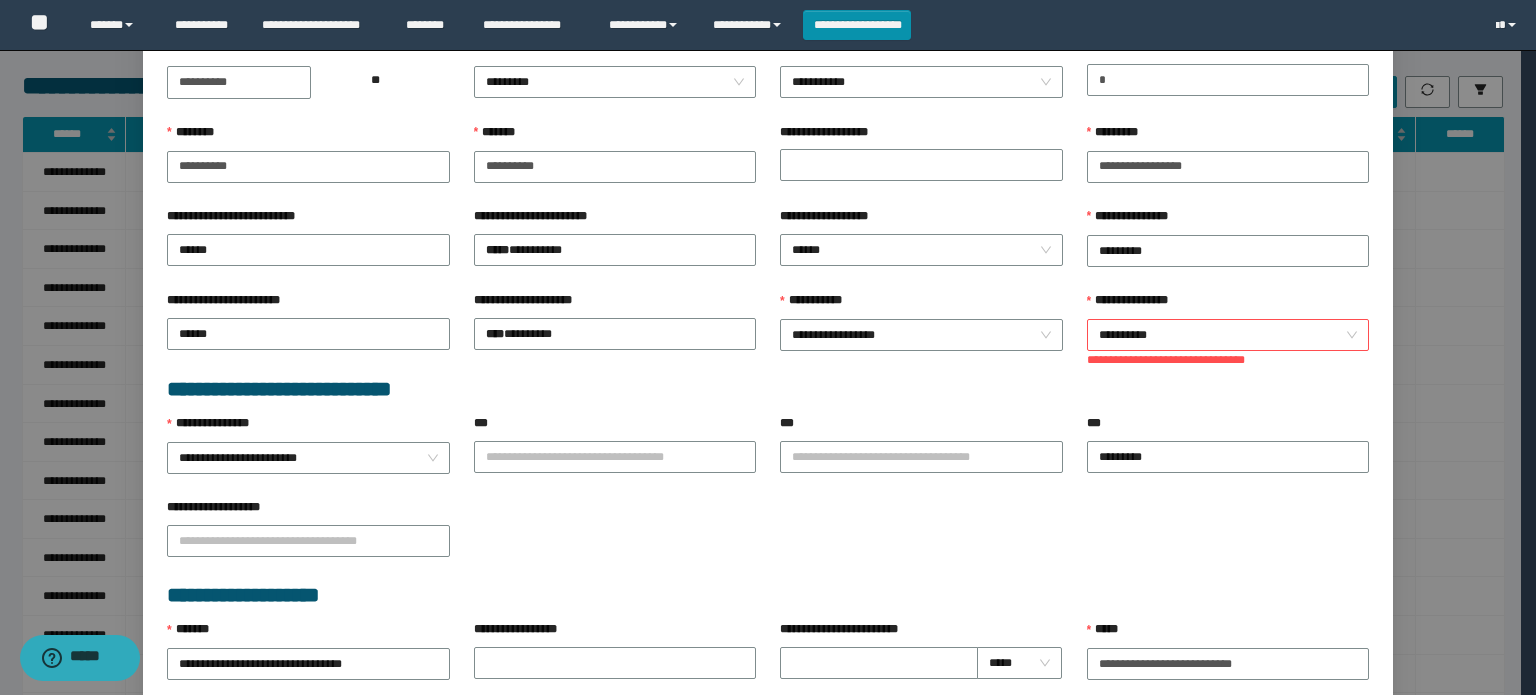 scroll, scrollTop: 149, scrollLeft: 0, axis: vertical 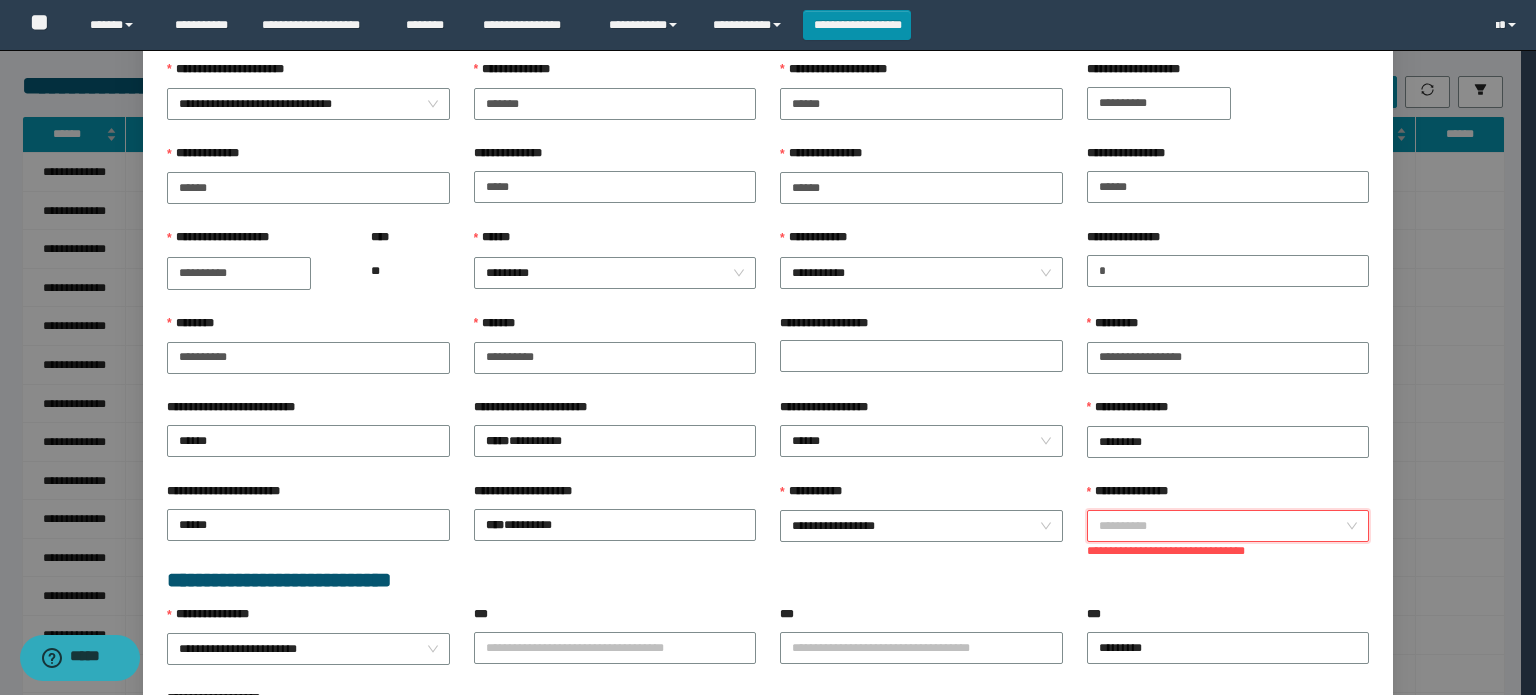 click on "**********" at bounding box center (1228, 526) 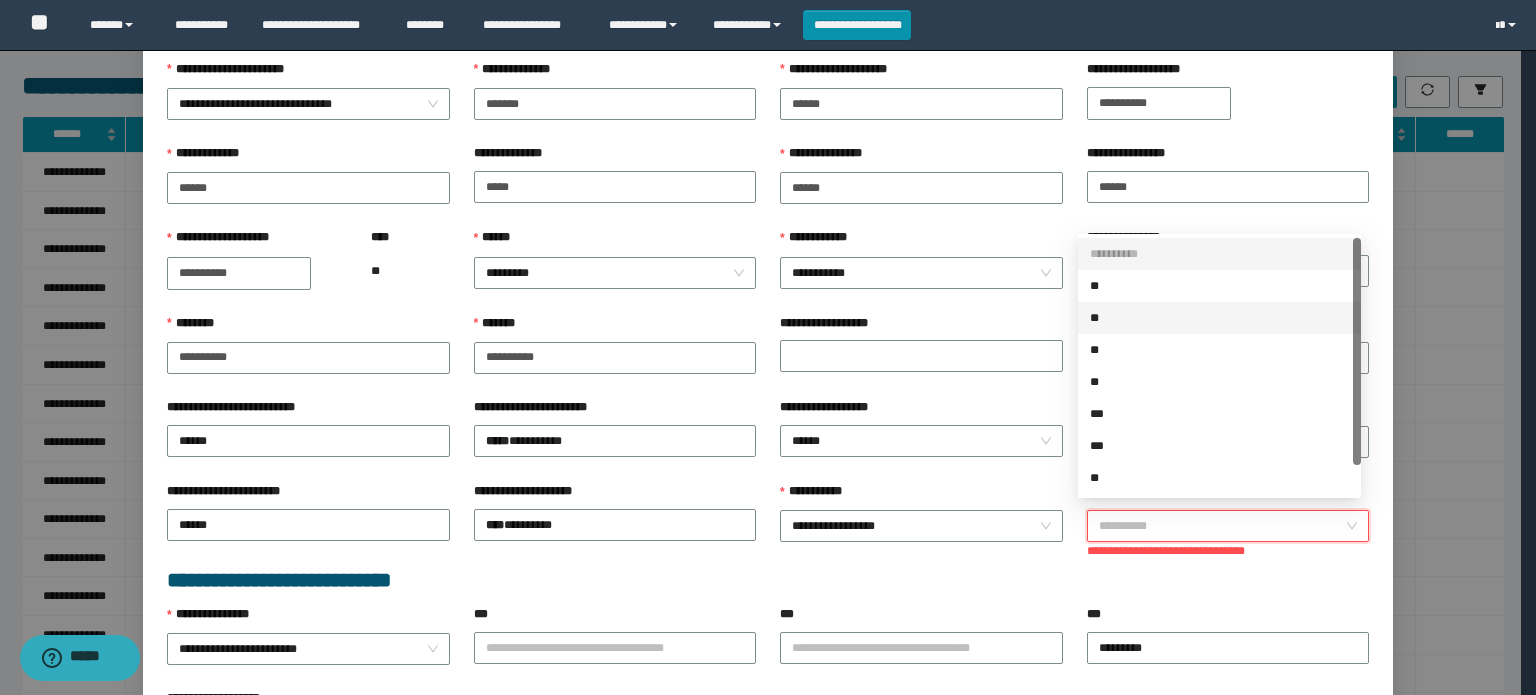 click on "**********" at bounding box center (1219, 254) 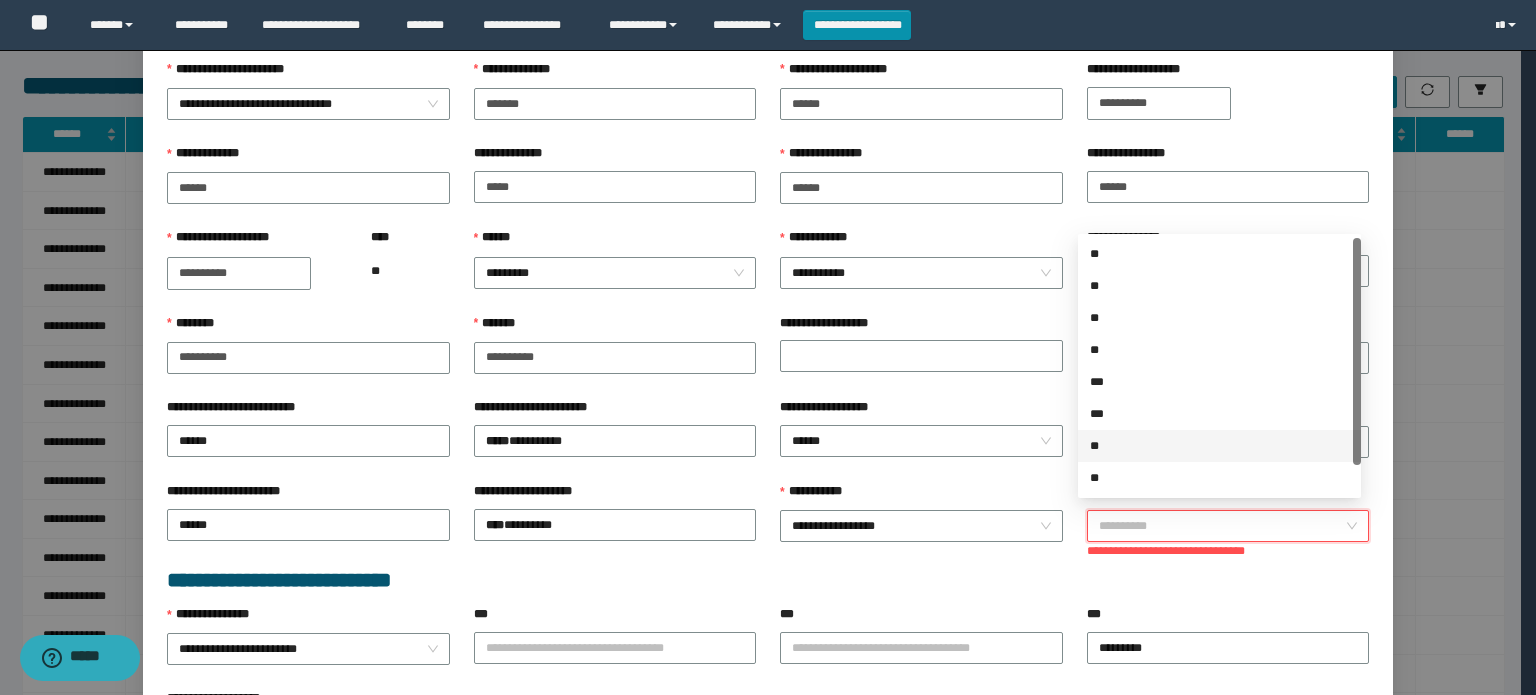 scroll, scrollTop: 0, scrollLeft: 0, axis: both 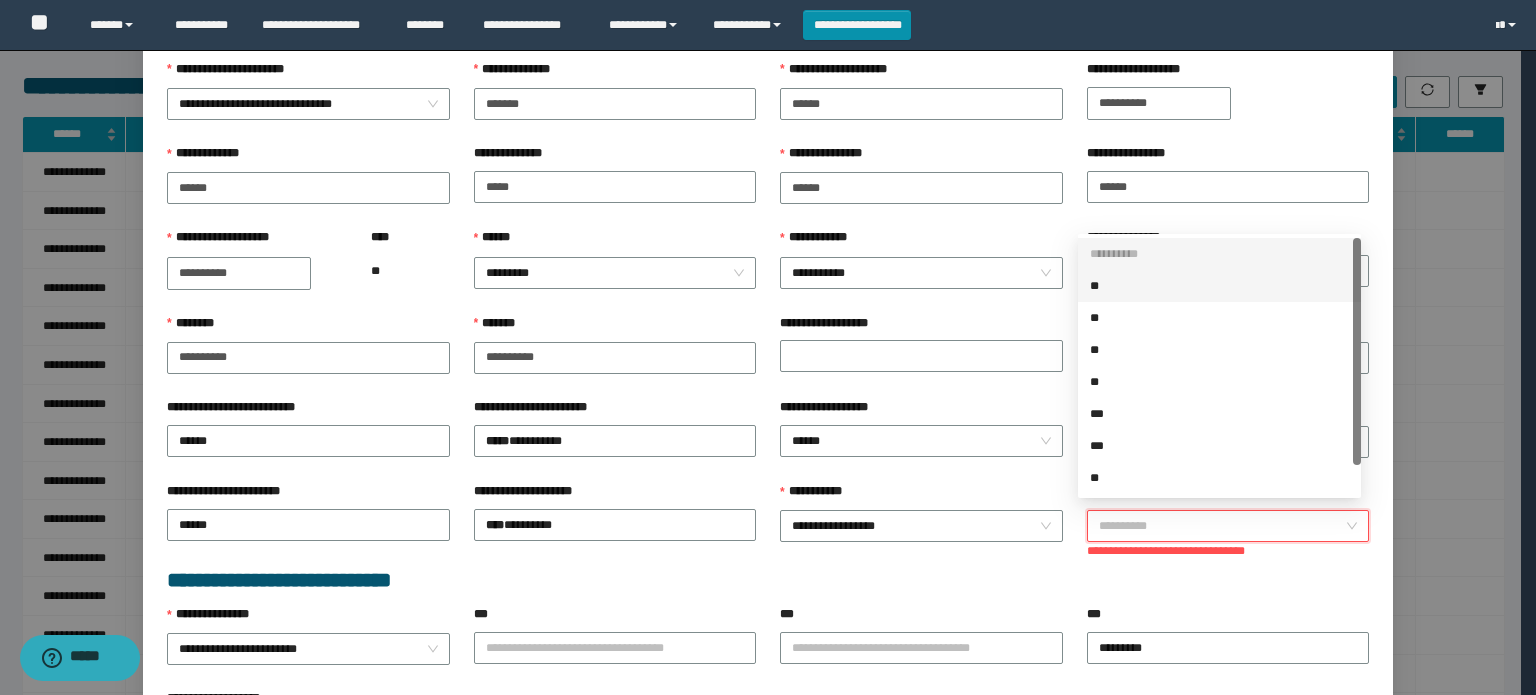 click on "**********" at bounding box center (1219, 254) 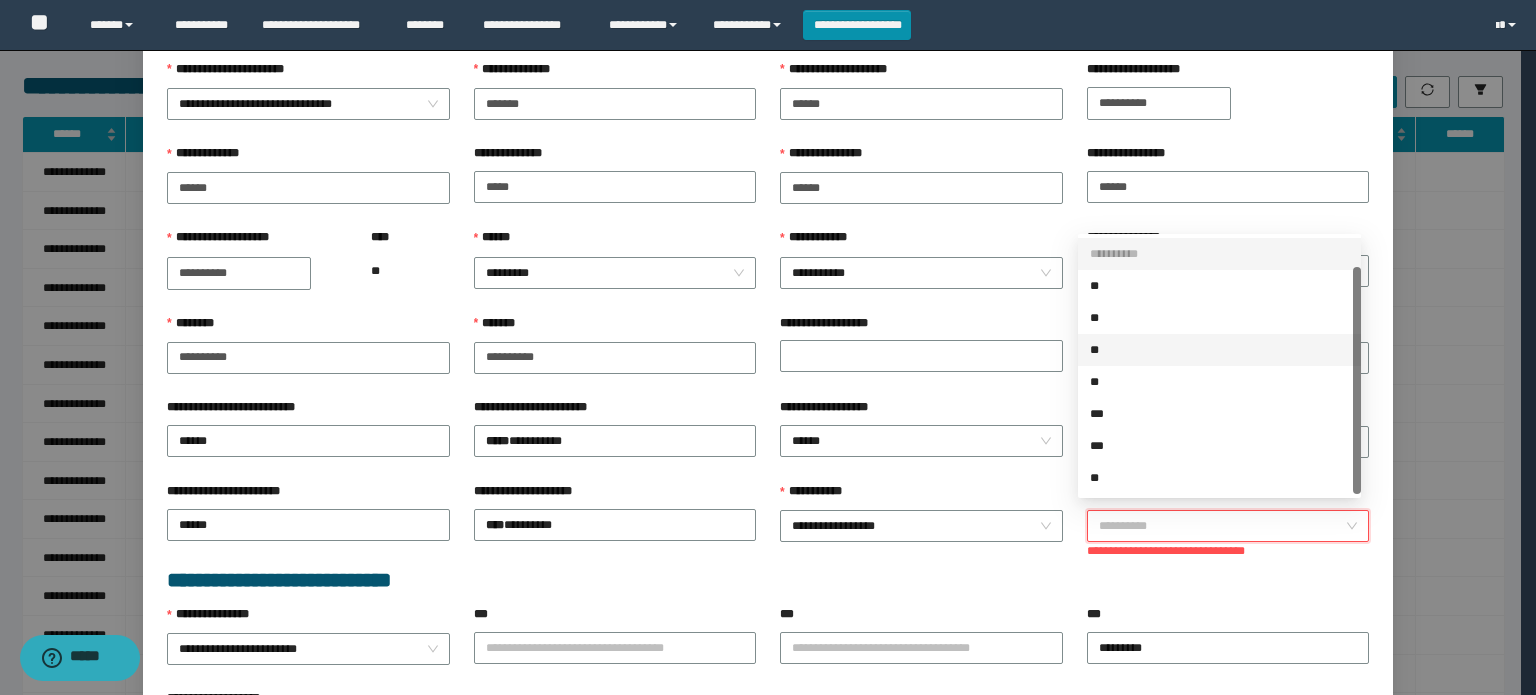 scroll, scrollTop: 32, scrollLeft: 0, axis: vertical 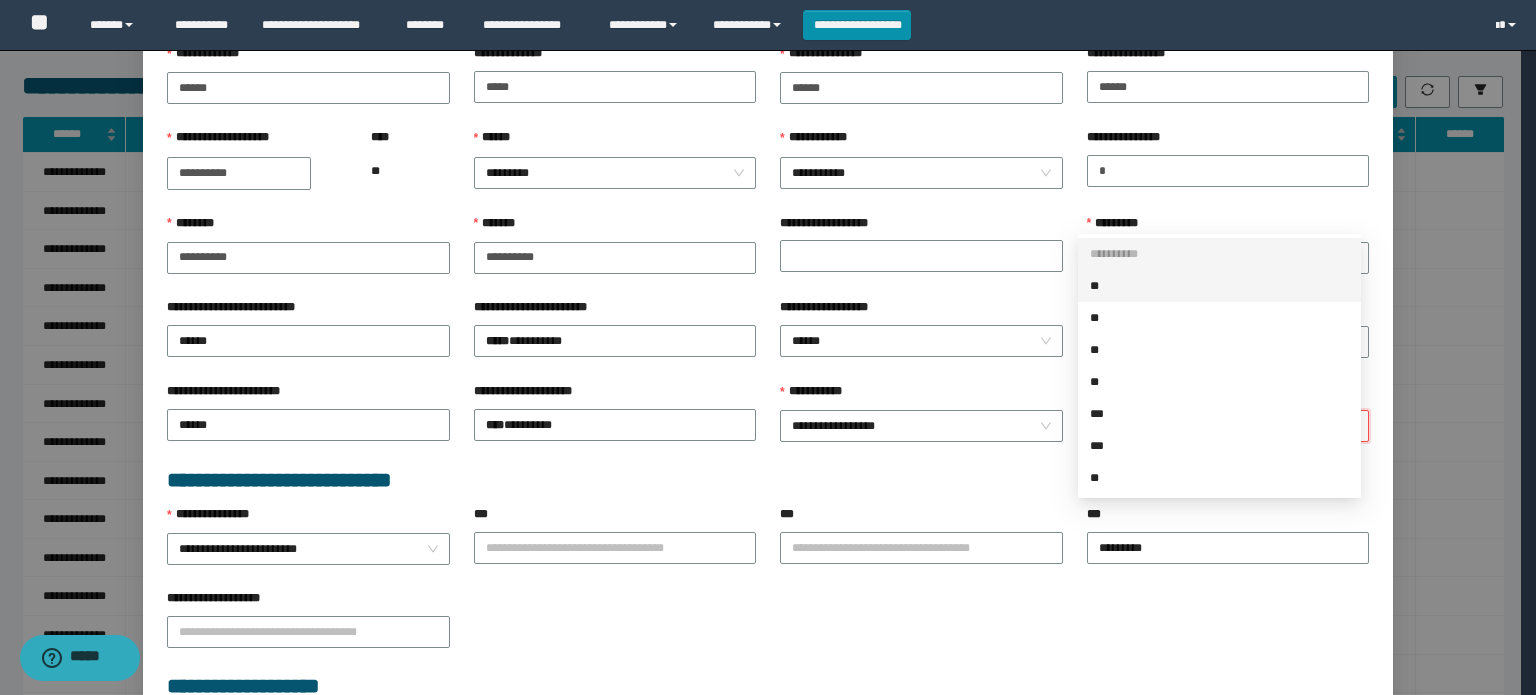 click on "**" at bounding box center (1219, 286) 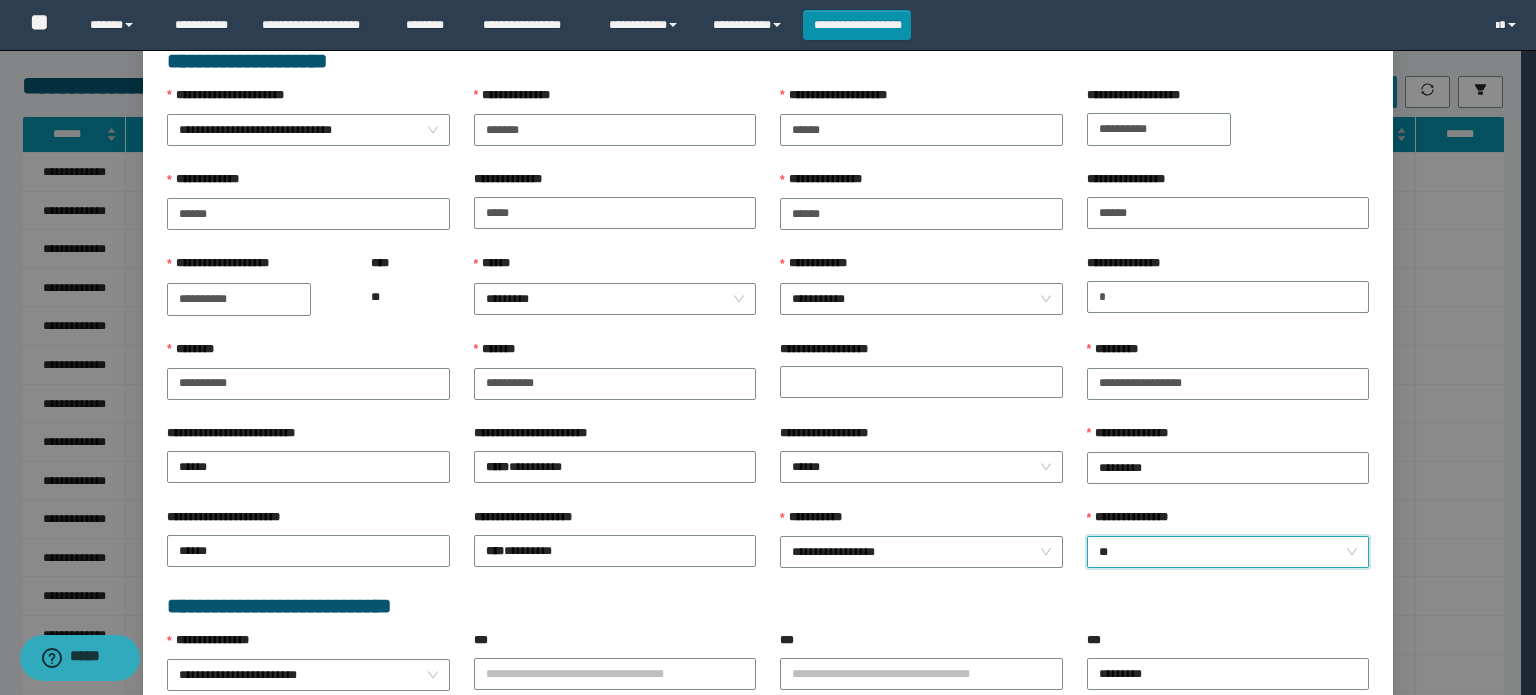 scroll, scrollTop: 0, scrollLeft: 0, axis: both 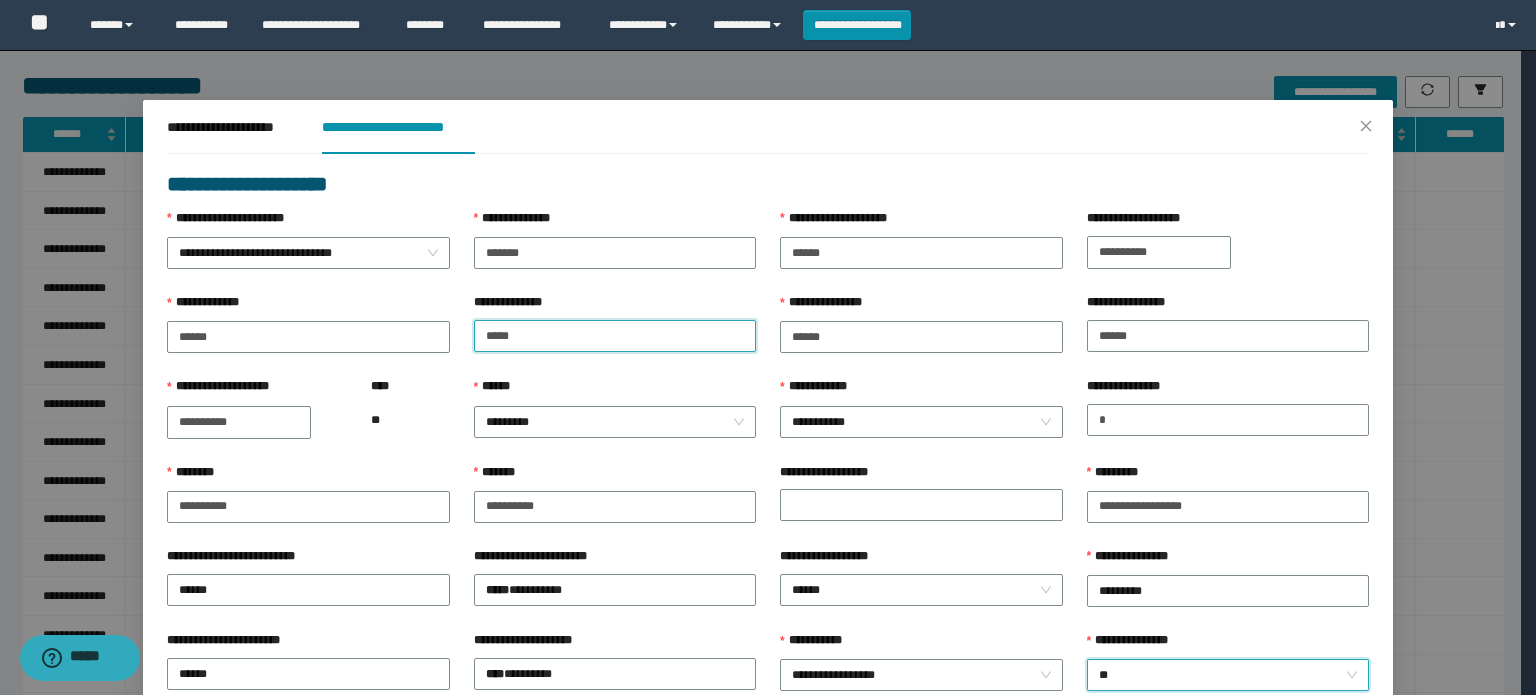 click on "*****" at bounding box center (615, 336) 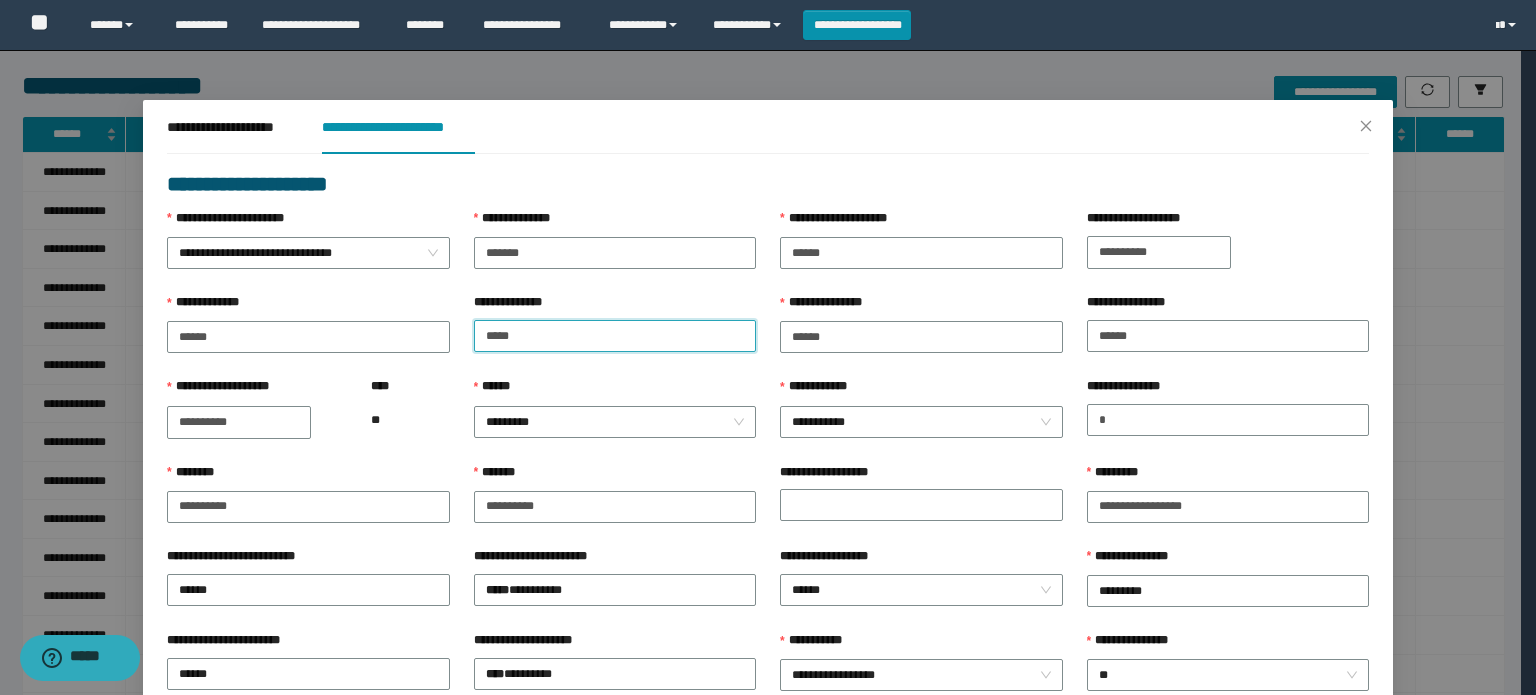 click on "*****" at bounding box center [615, 336] 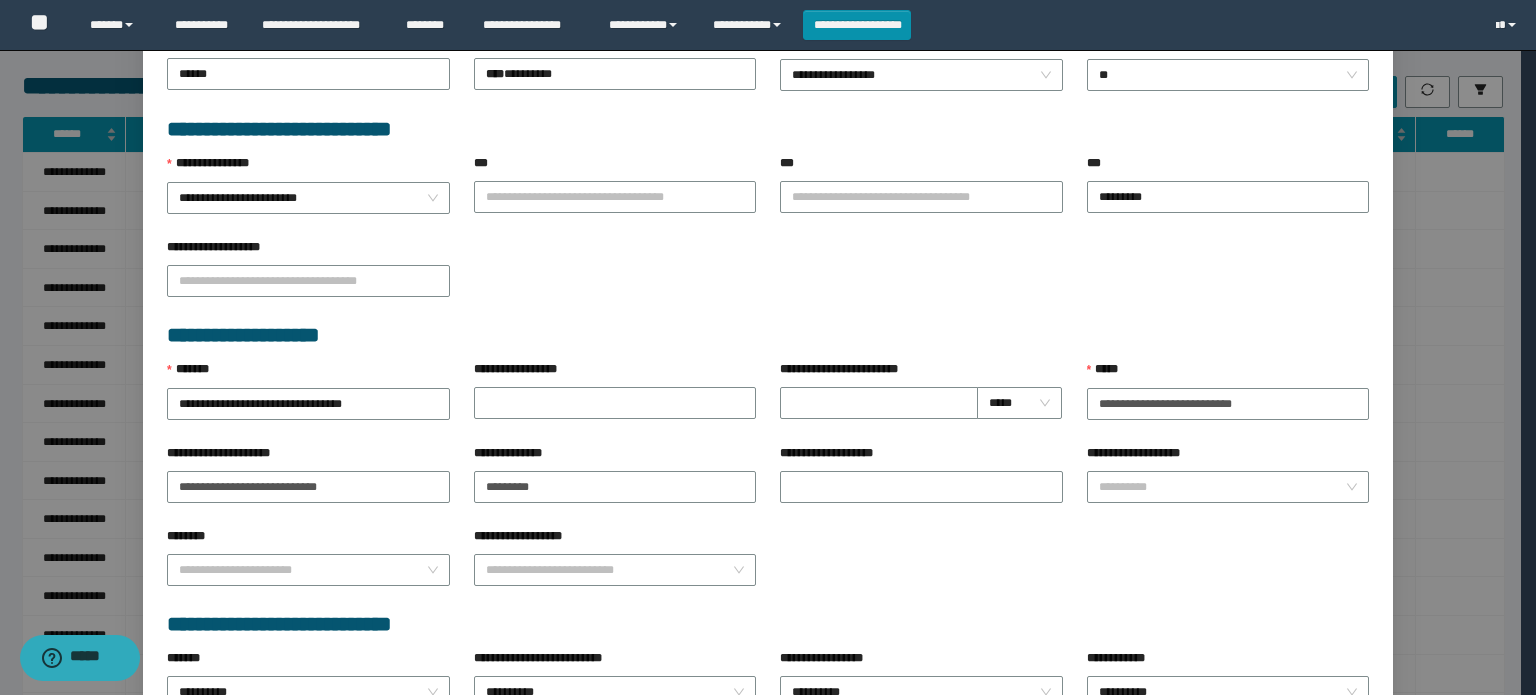 scroll, scrollTop: 849, scrollLeft: 0, axis: vertical 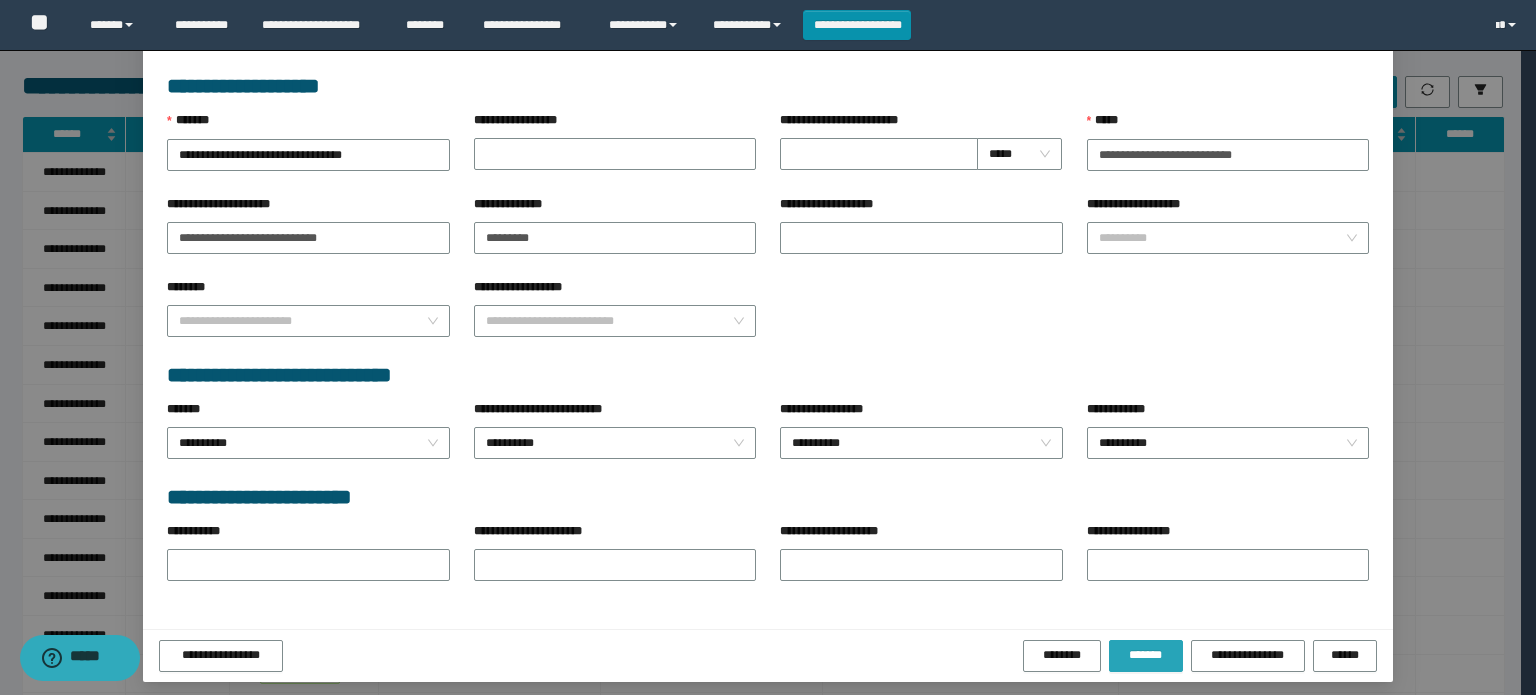 click on "*******" at bounding box center [1146, 655] 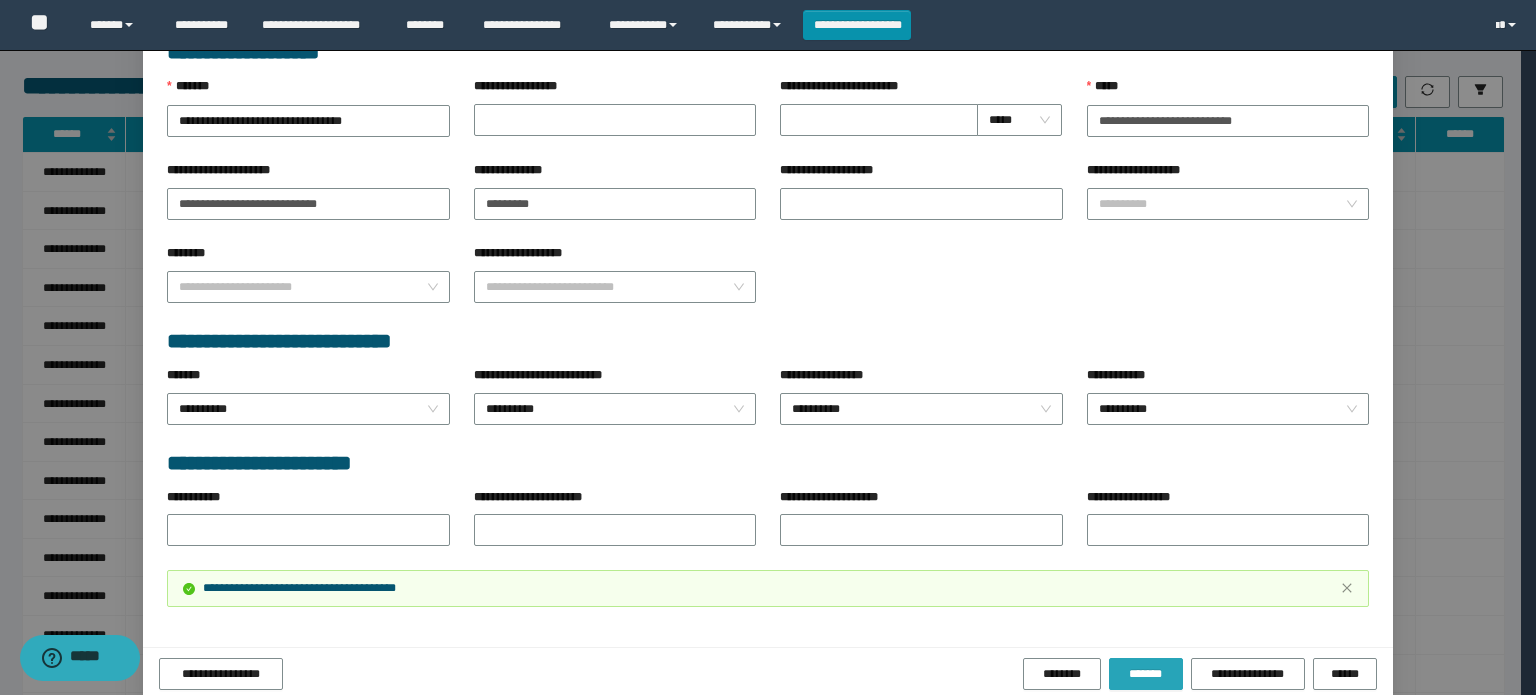 scroll, scrollTop: 954, scrollLeft: 0, axis: vertical 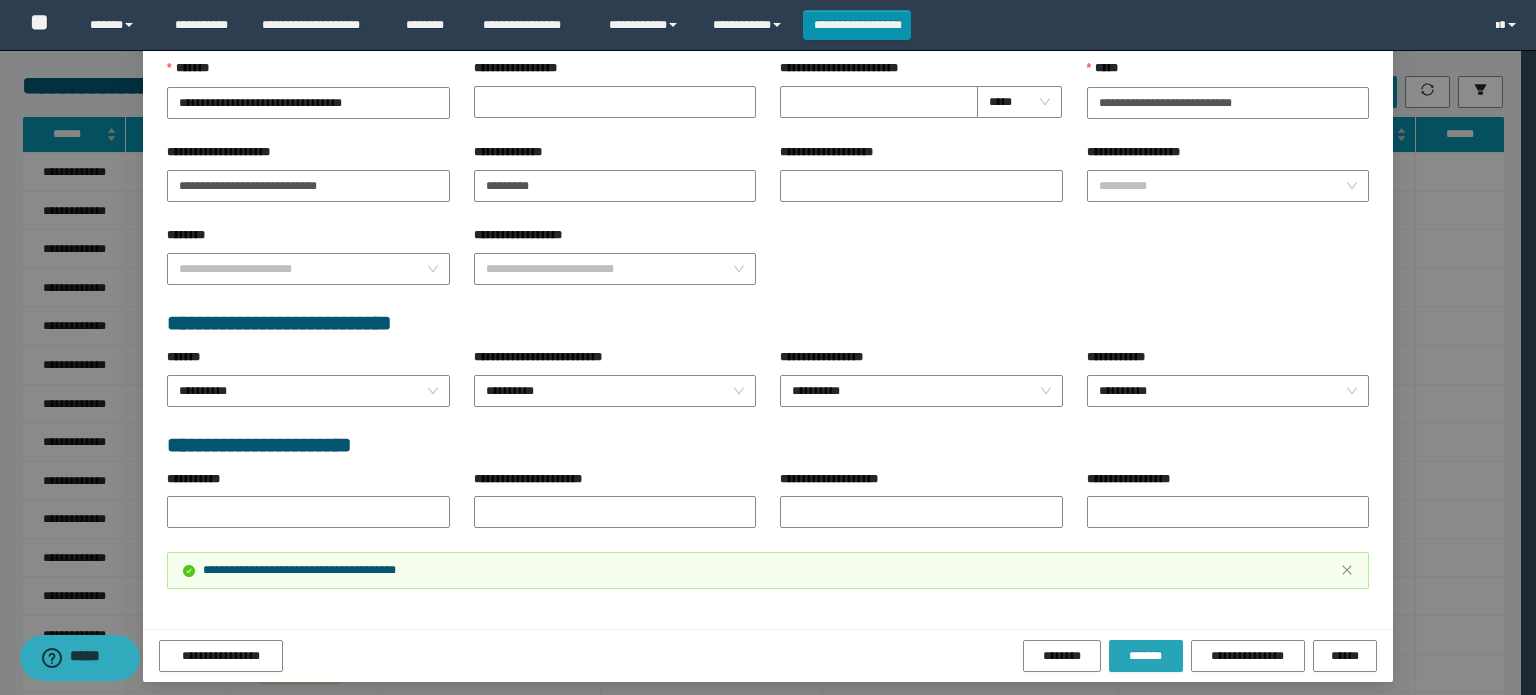 click on "*******" at bounding box center [1146, 656] 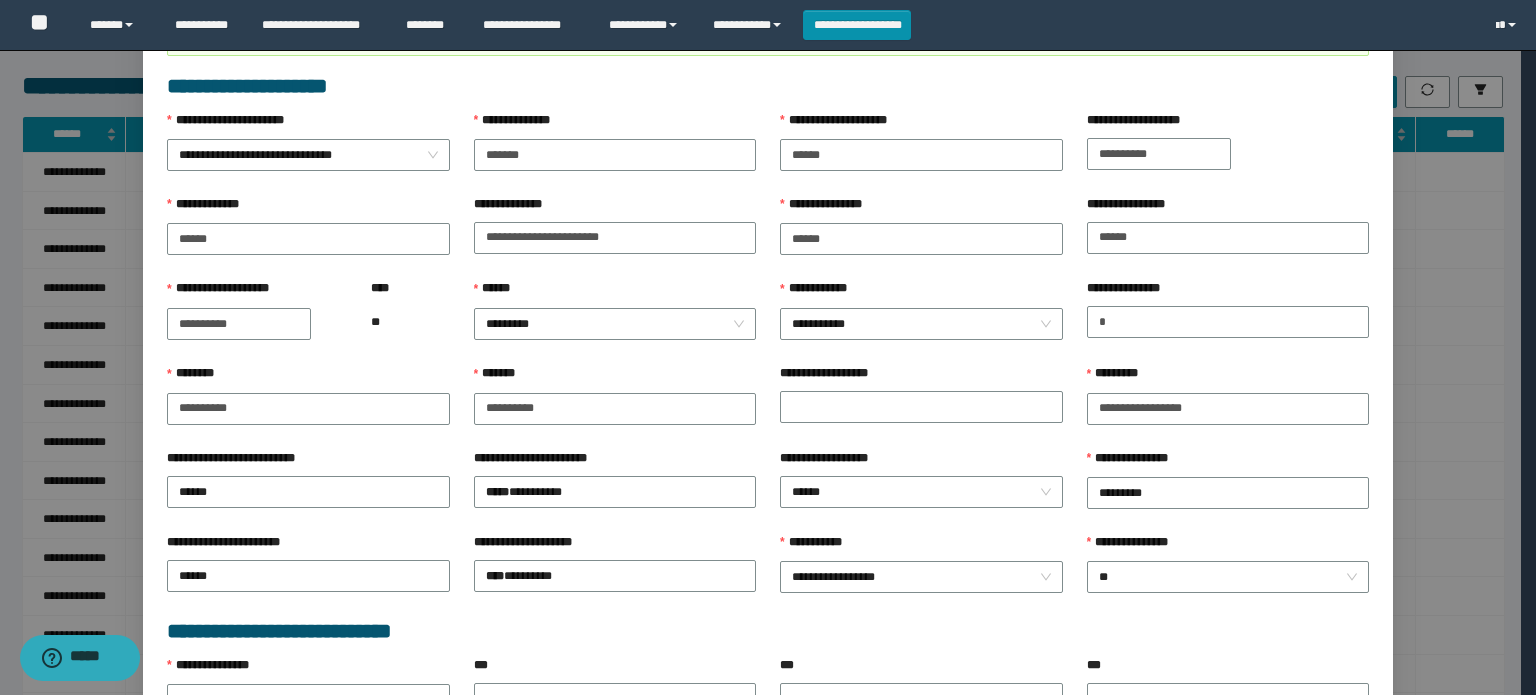 scroll, scrollTop: 0, scrollLeft: 0, axis: both 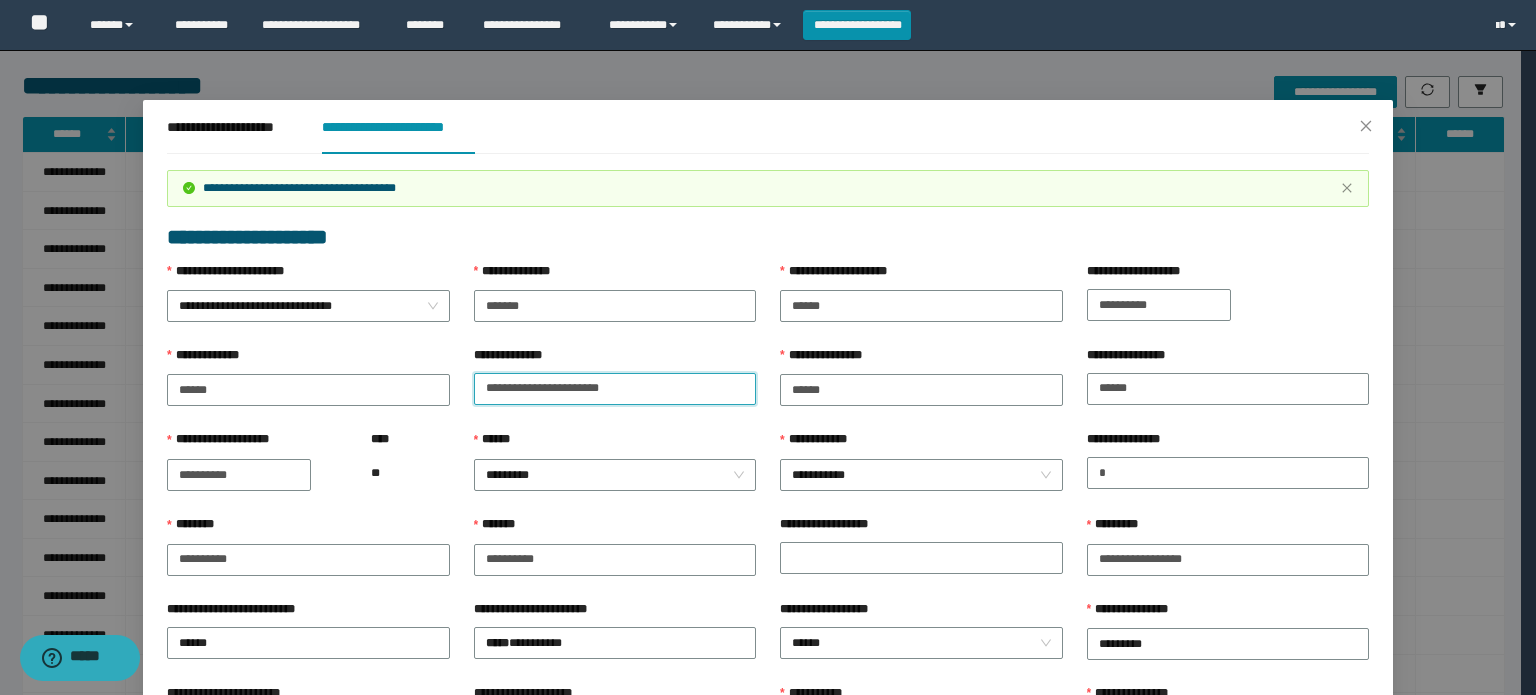 click on "**********" at bounding box center [615, 389] 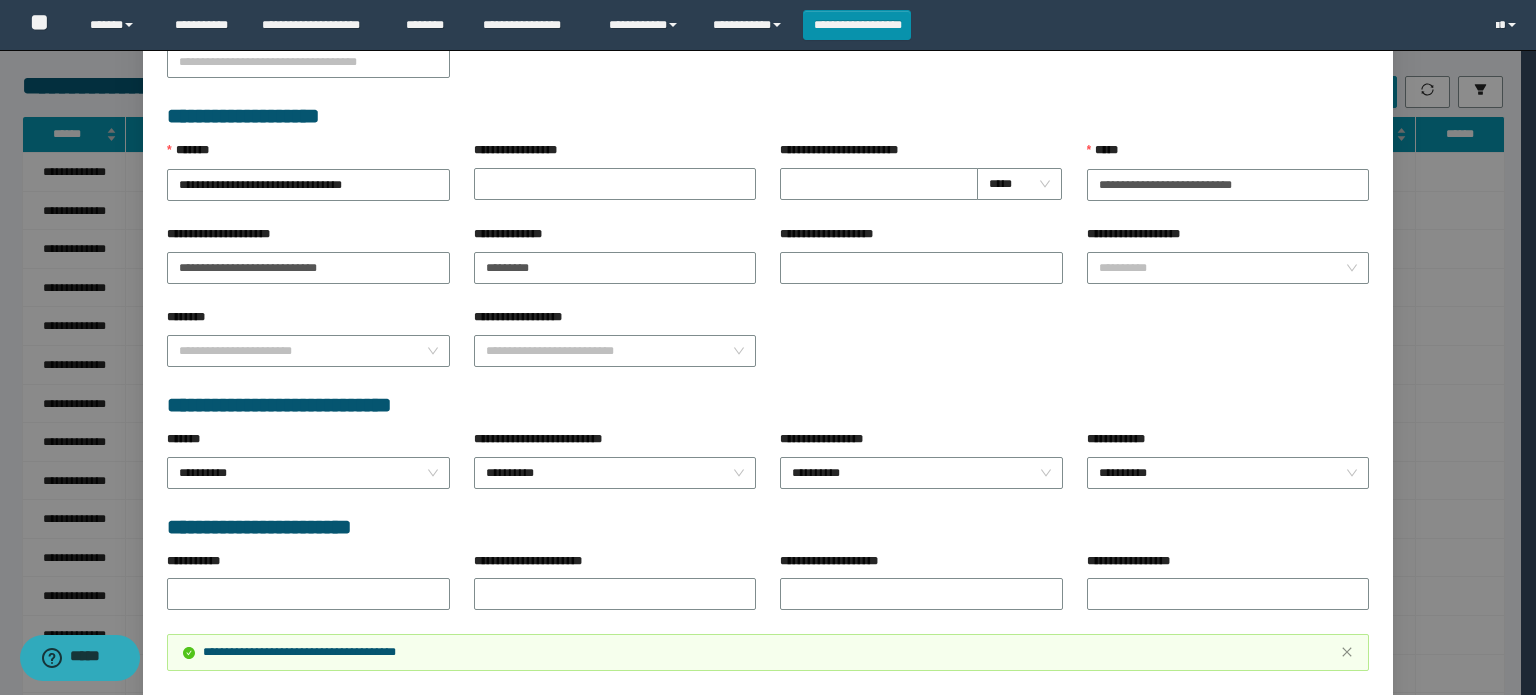 scroll, scrollTop: 954, scrollLeft: 0, axis: vertical 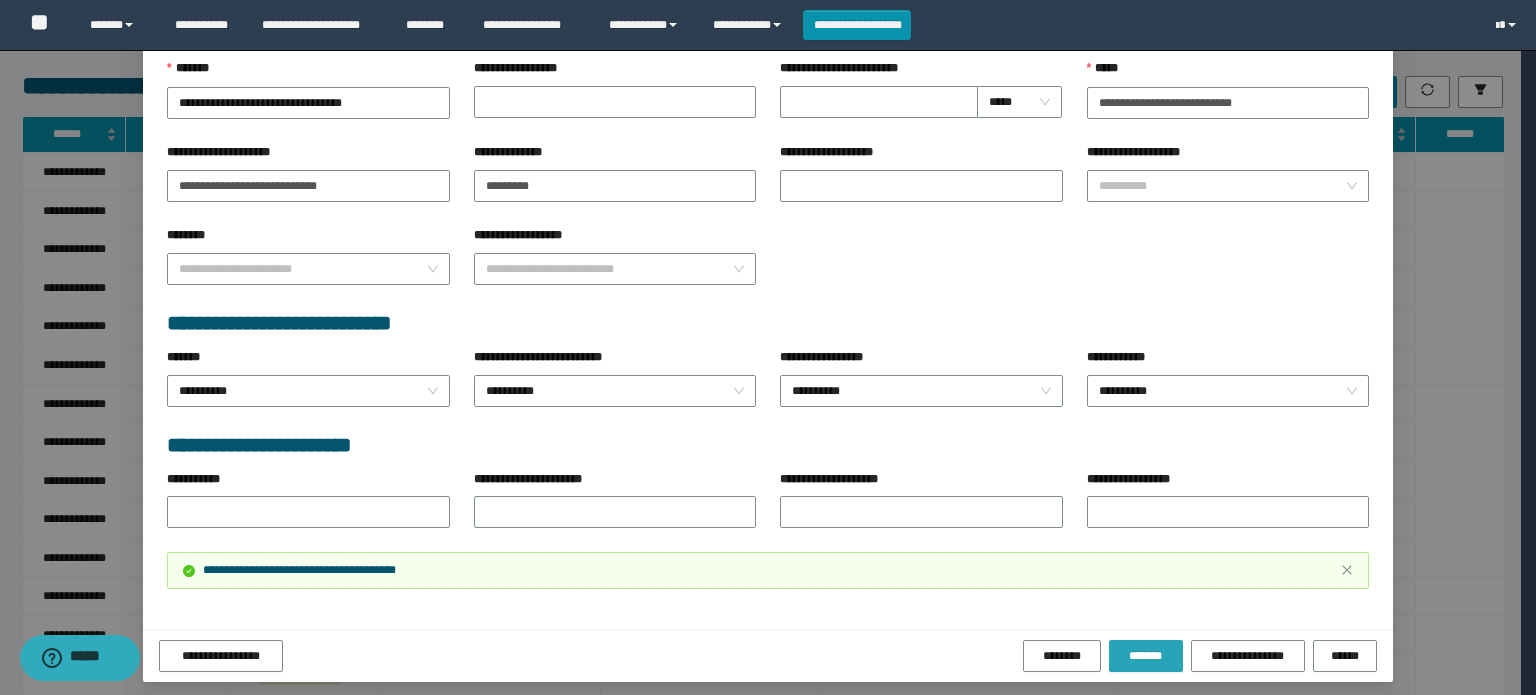 type on "**********" 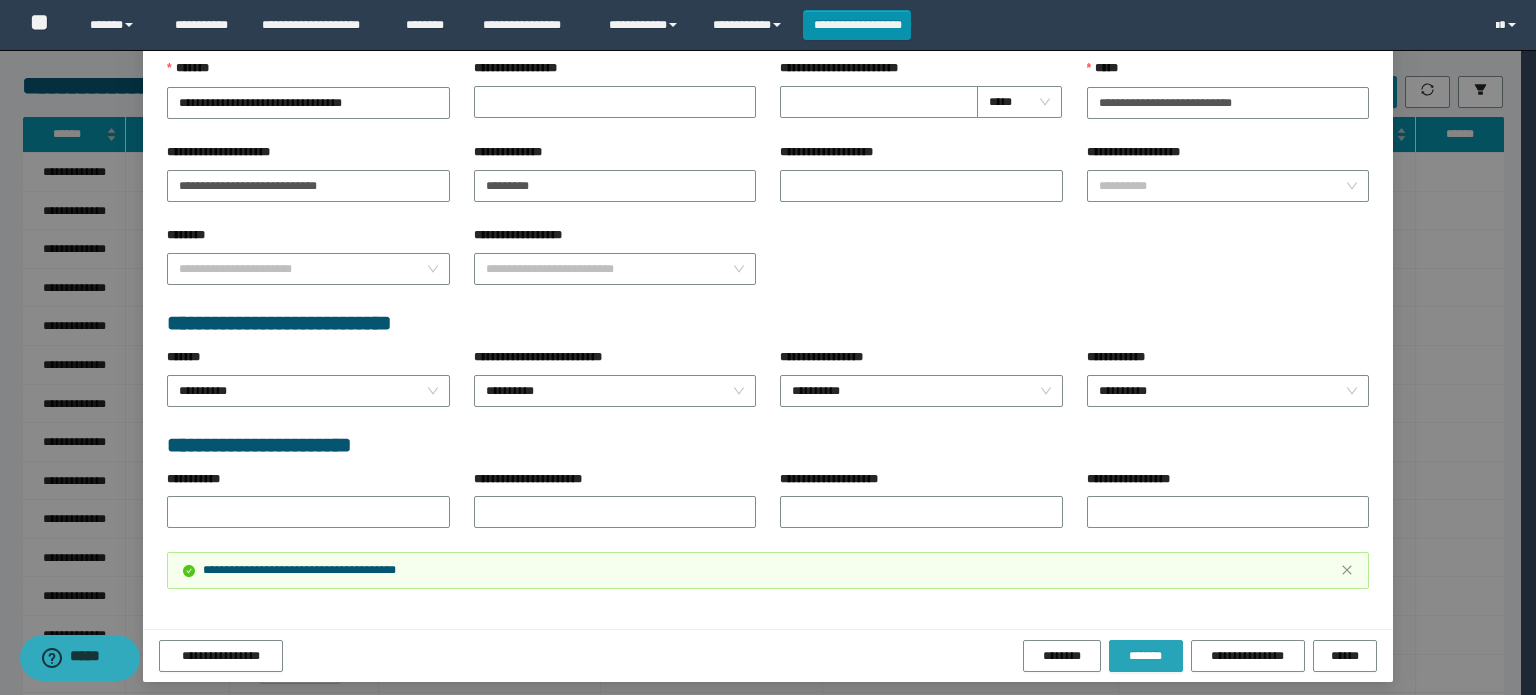 click on "*******" at bounding box center [1146, 656] 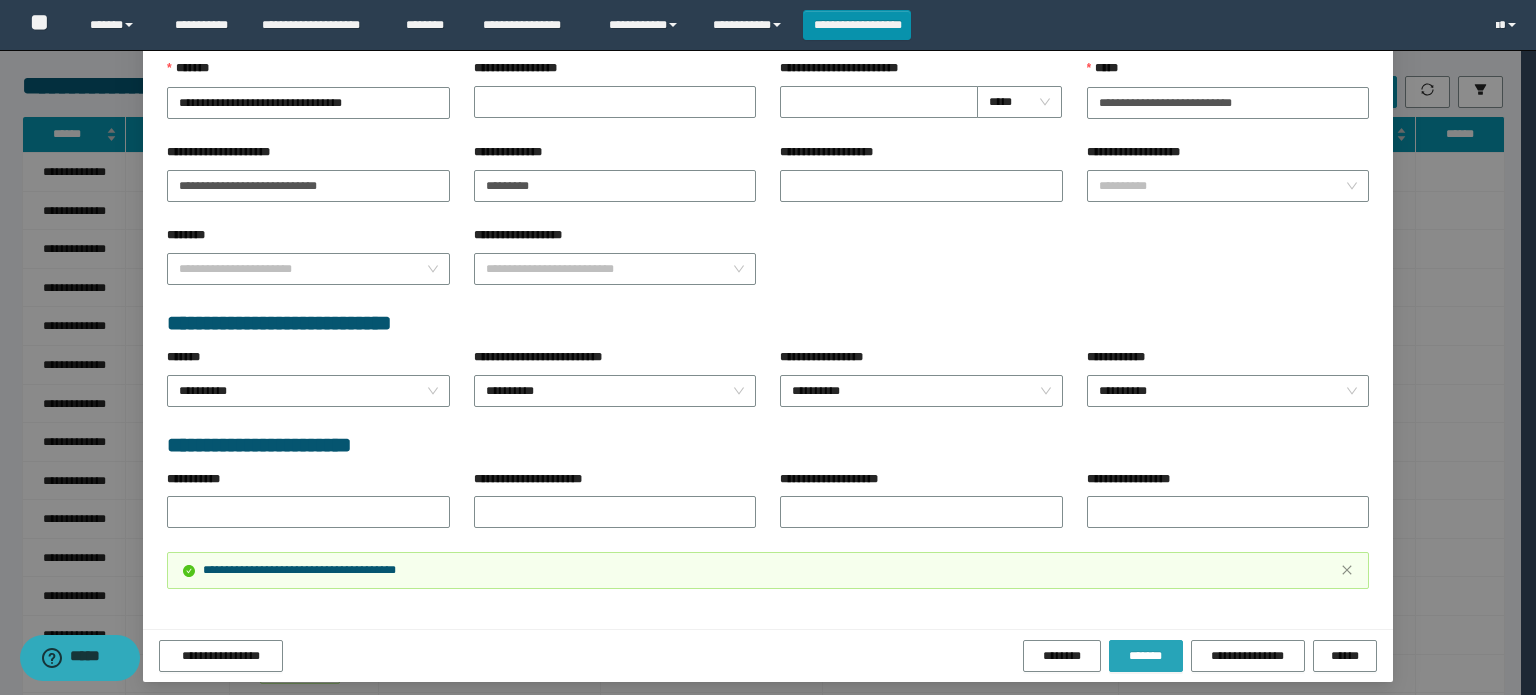 click on "*******" at bounding box center [1146, 656] 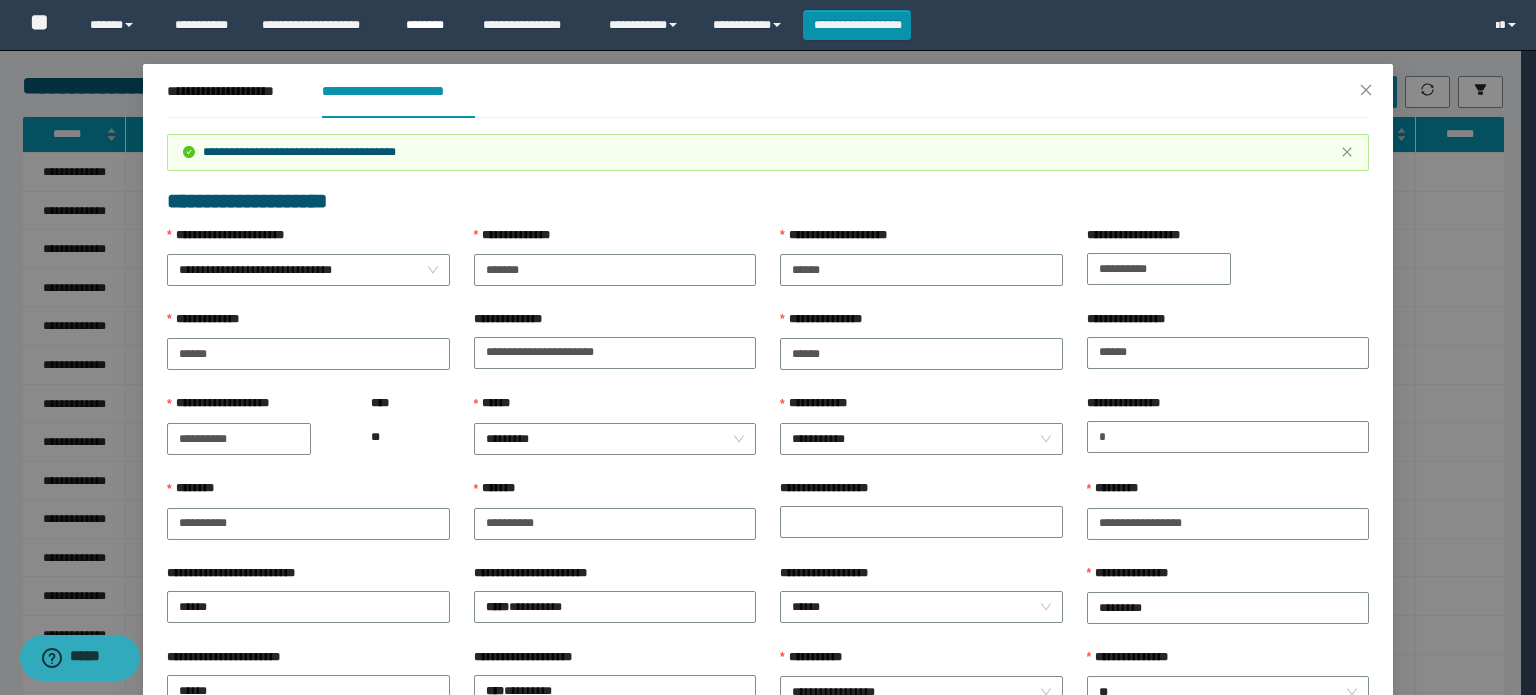 scroll, scrollTop: 0, scrollLeft: 0, axis: both 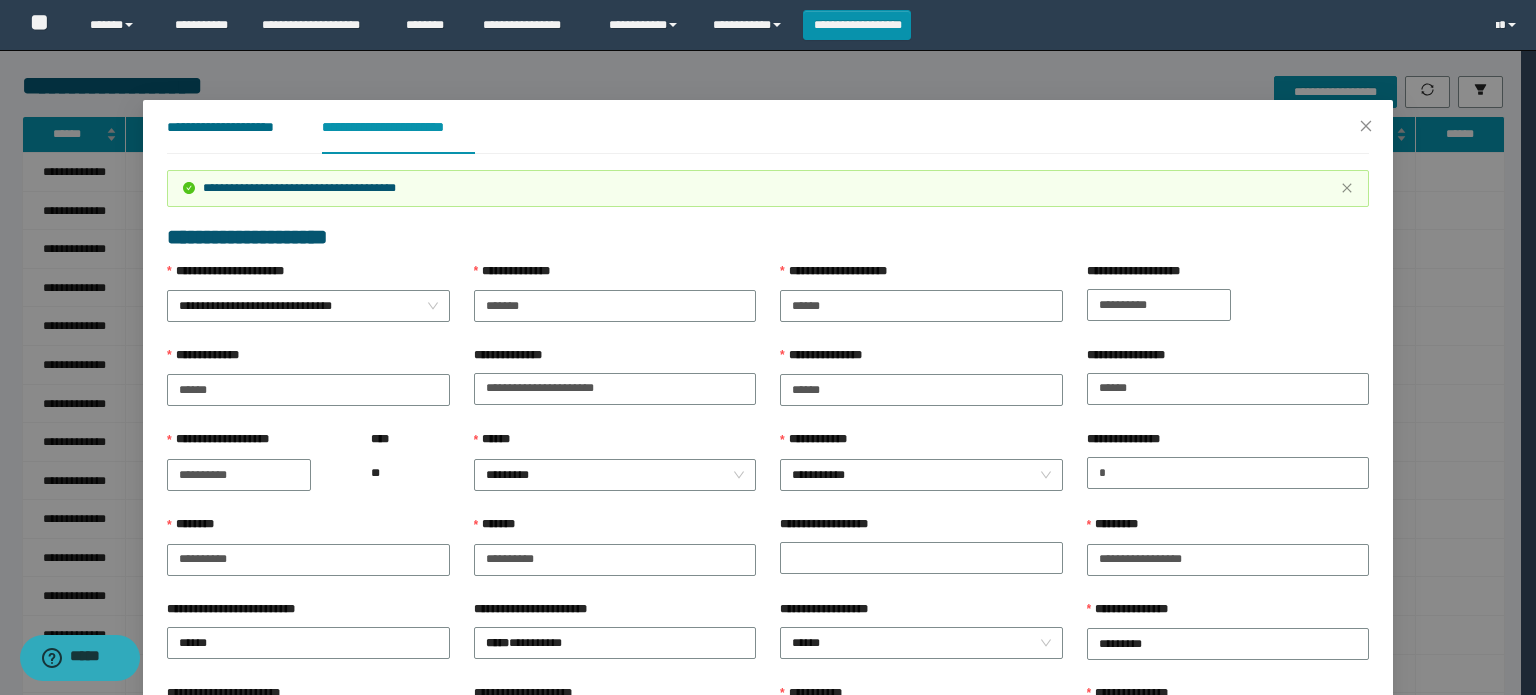 click on "**********" at bounding box center (228, 127) 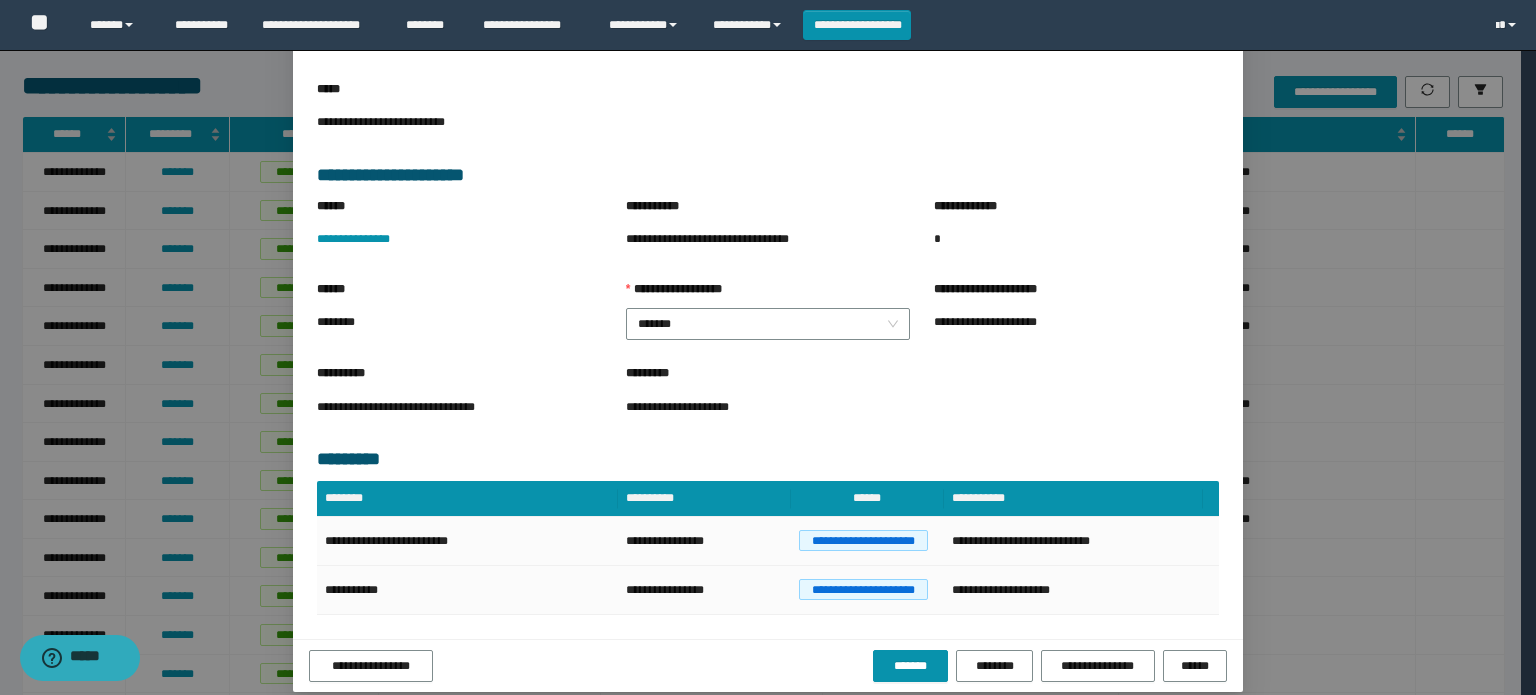 scroll, scrollTop: 225, scrollLeft: 0, axis: vertical 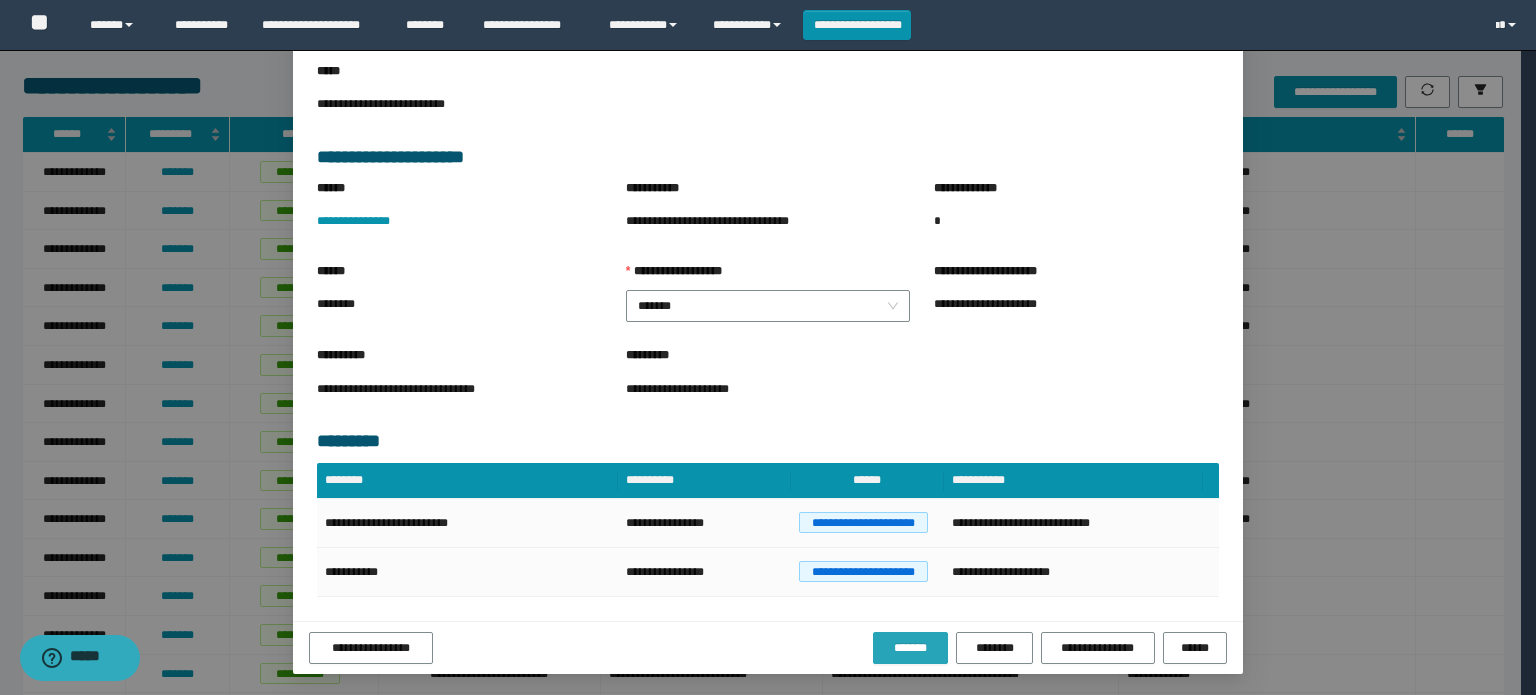 click on "*******" at bounding box center [910, 648] 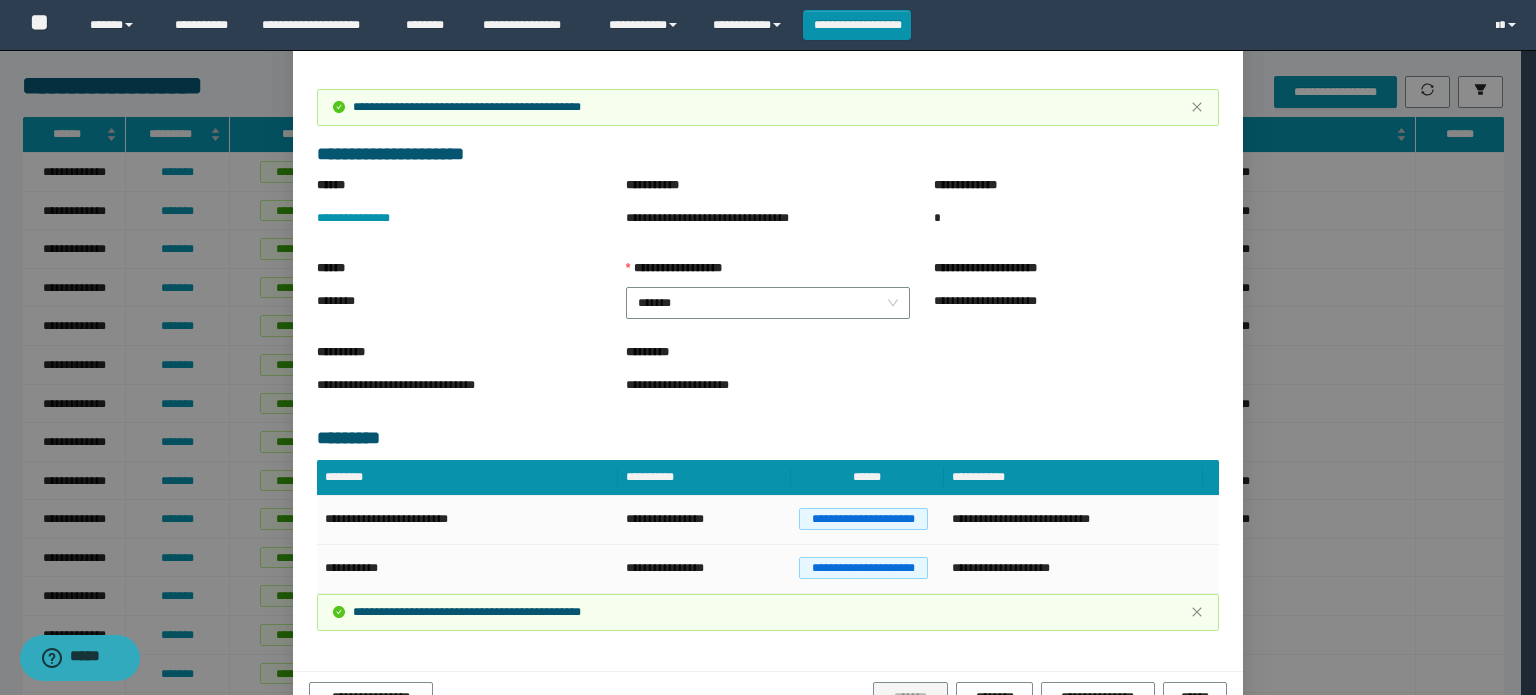 scroll, scrollTop: 331, scrollLeft: 0, axis: vertical 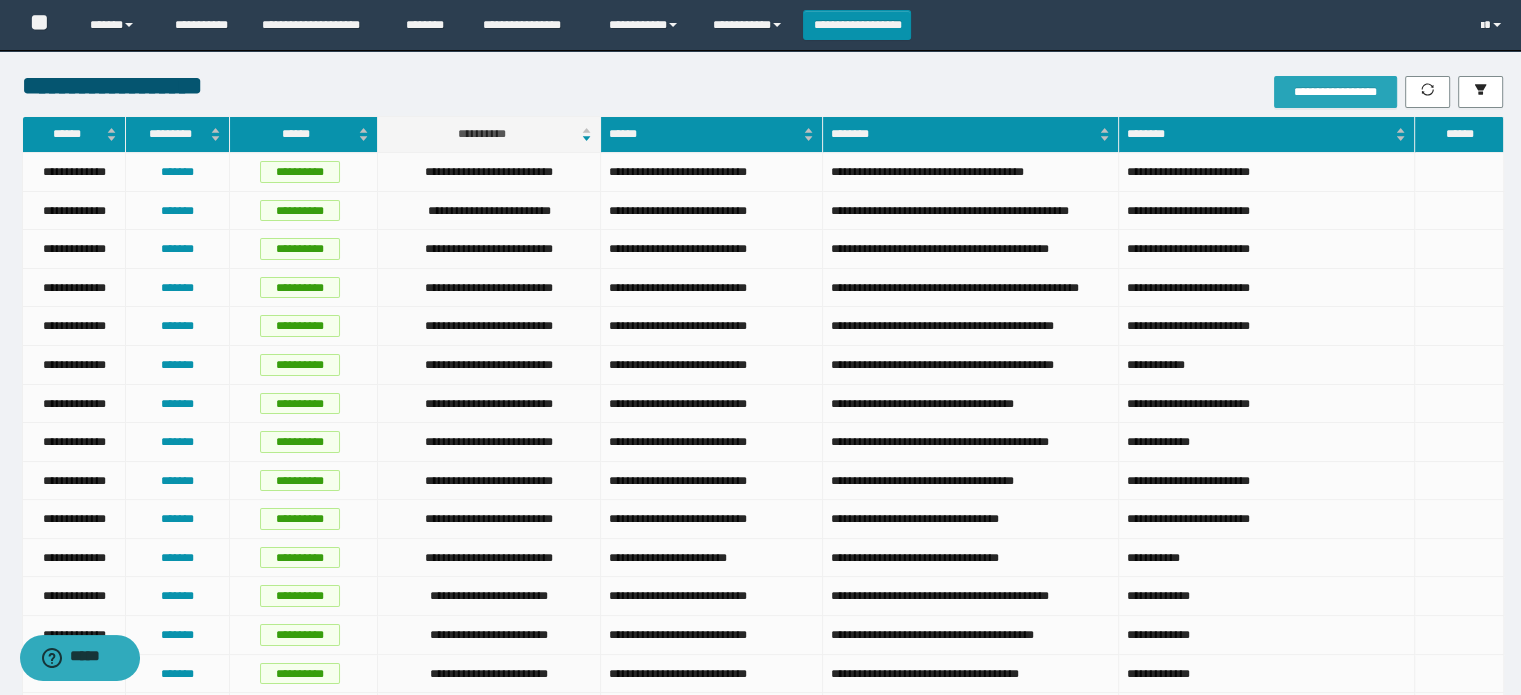 click on "**********" at bounding box center (1335, 92) 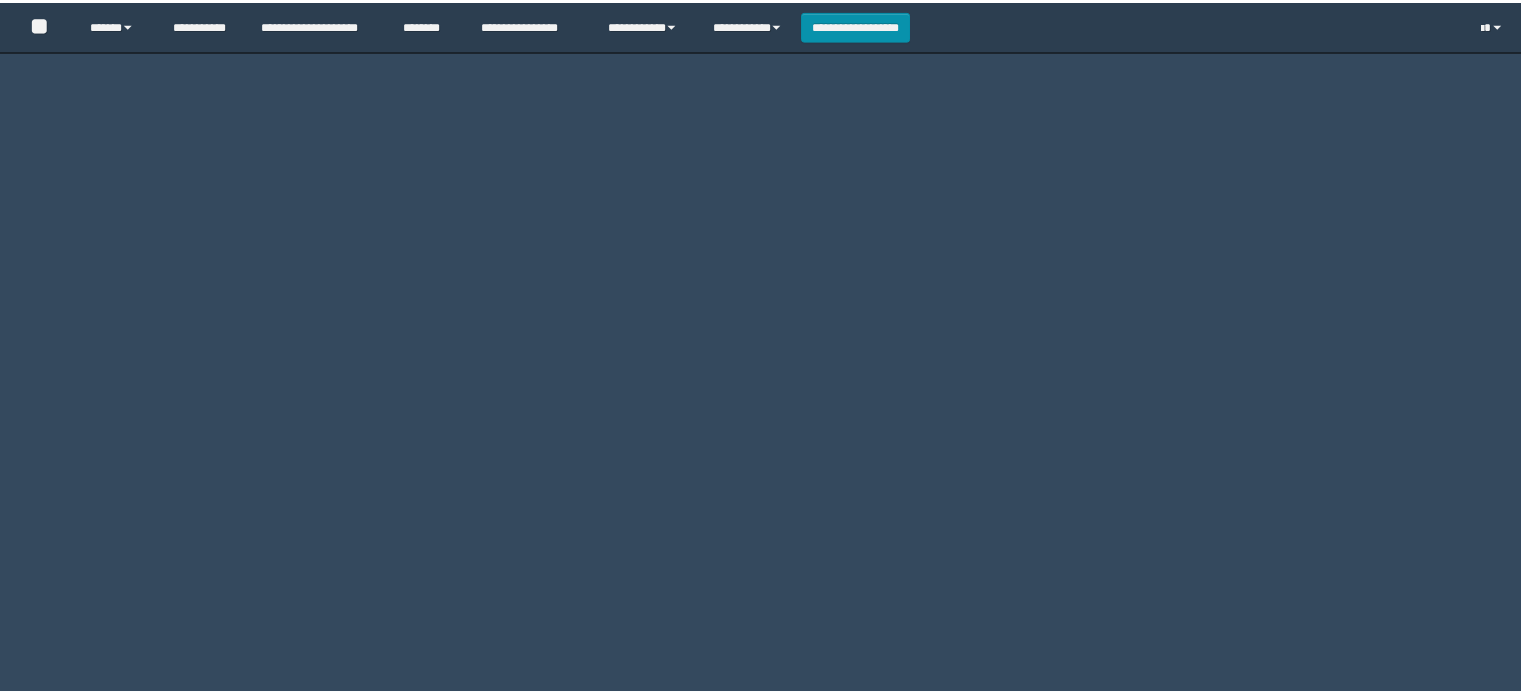 scroll, scrollTop: 0, scrollLeft: 0, axis: both 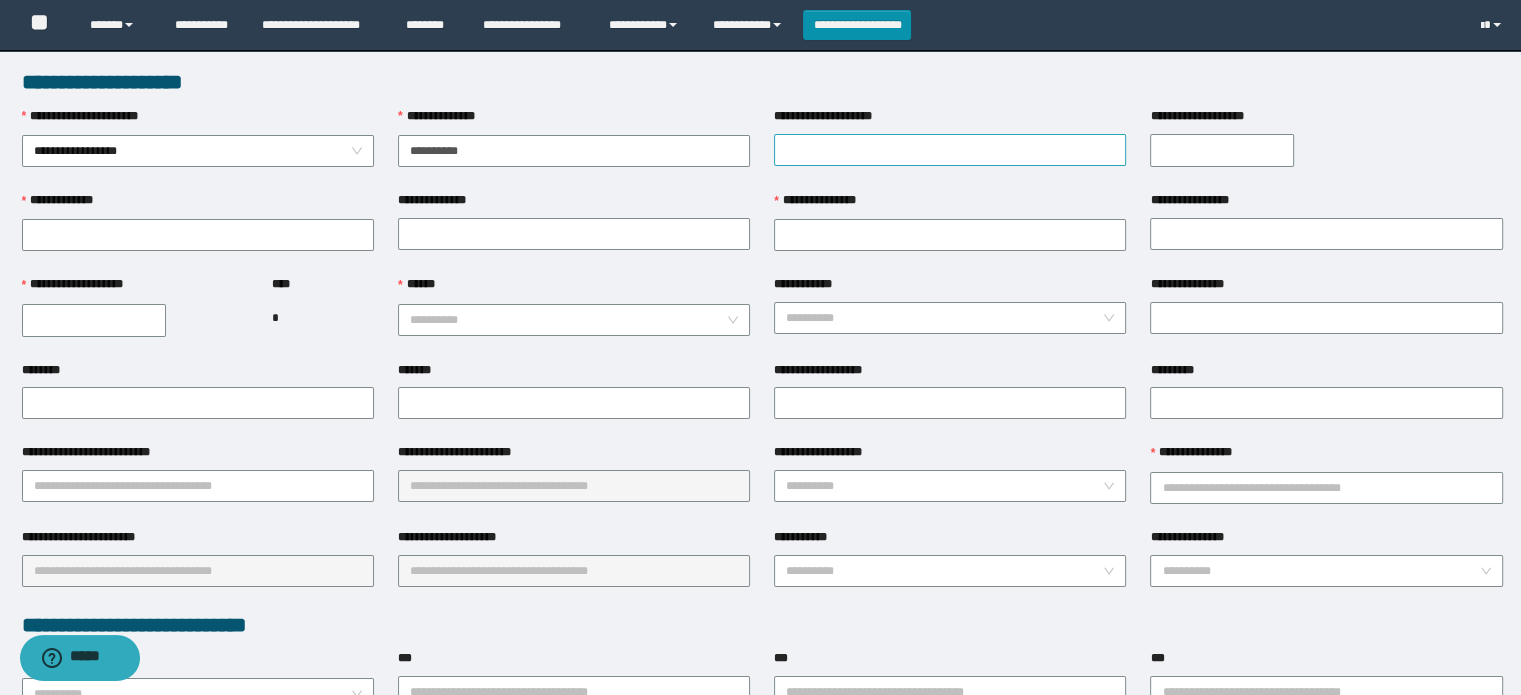 type on "**********" 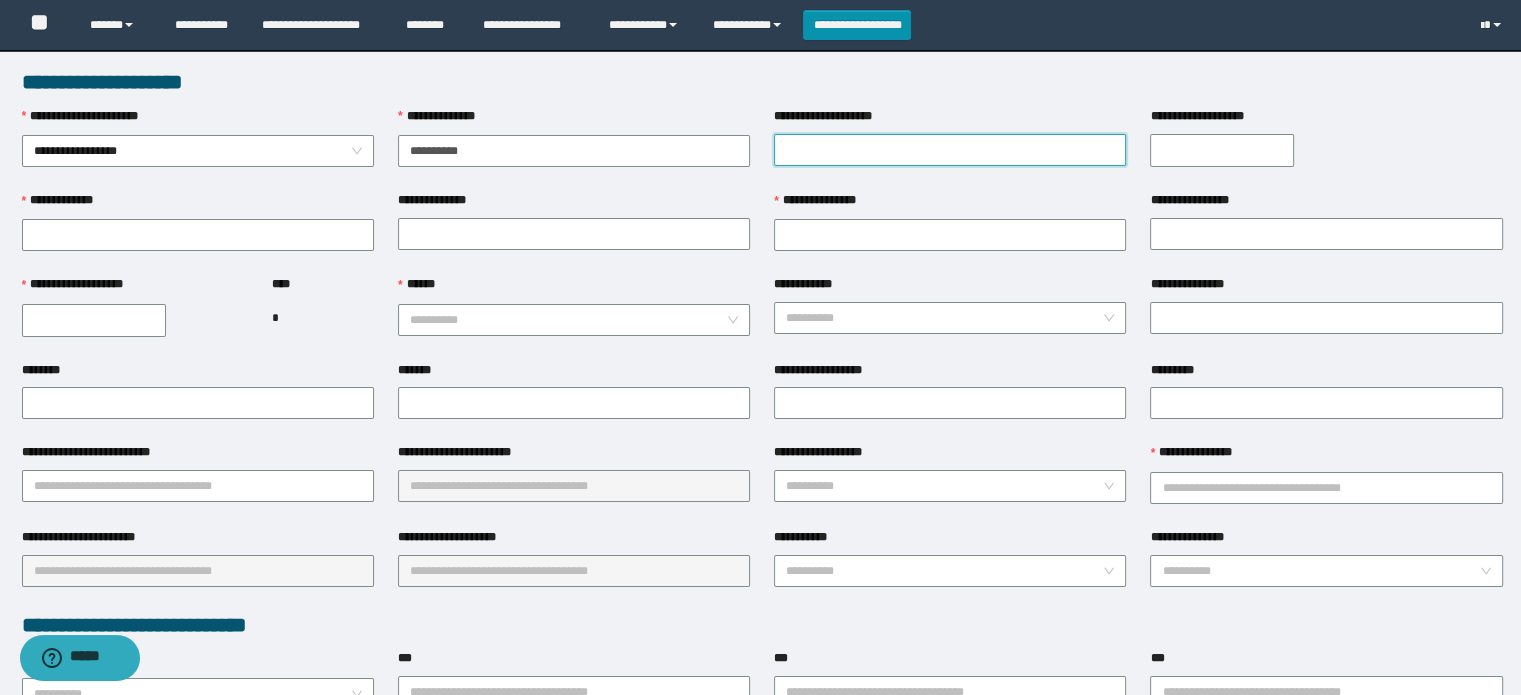 click on "**********" at bounding box center [950, 150] 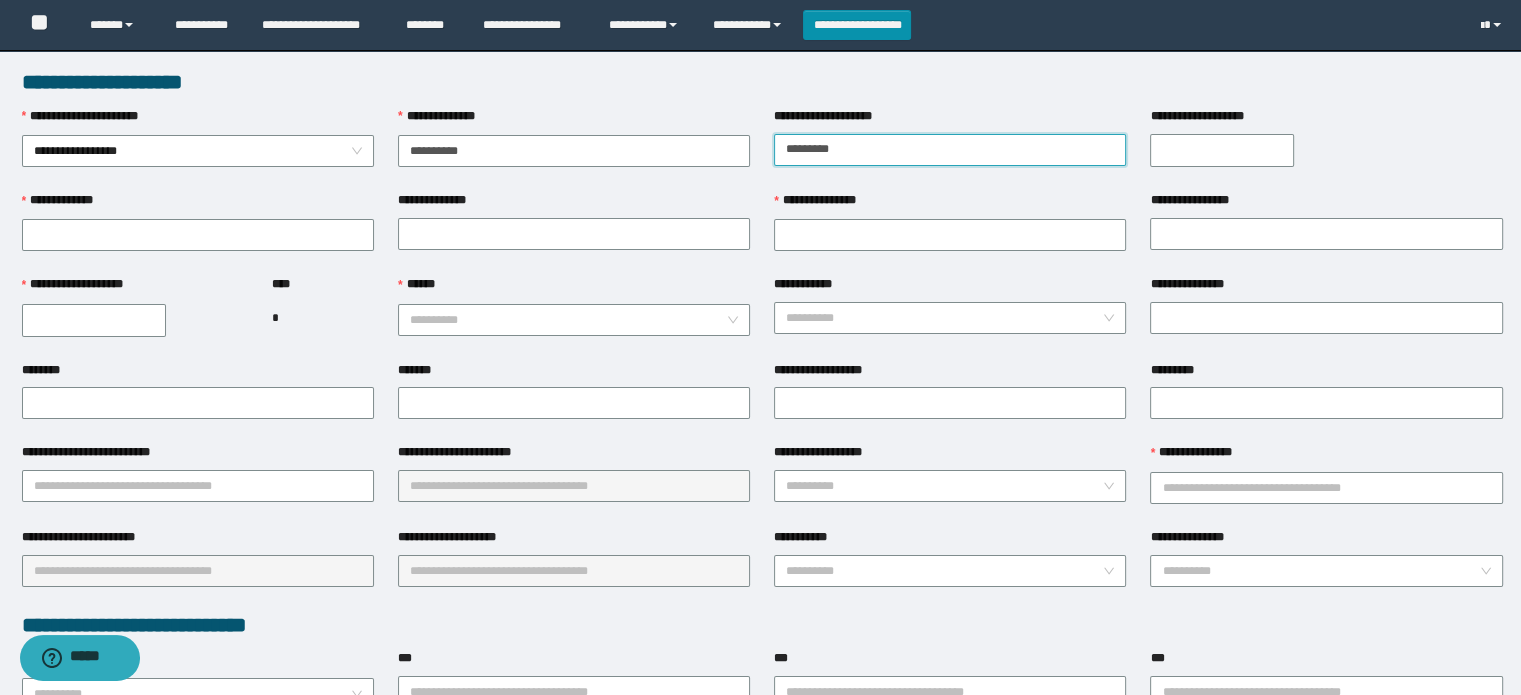 type on "*********" 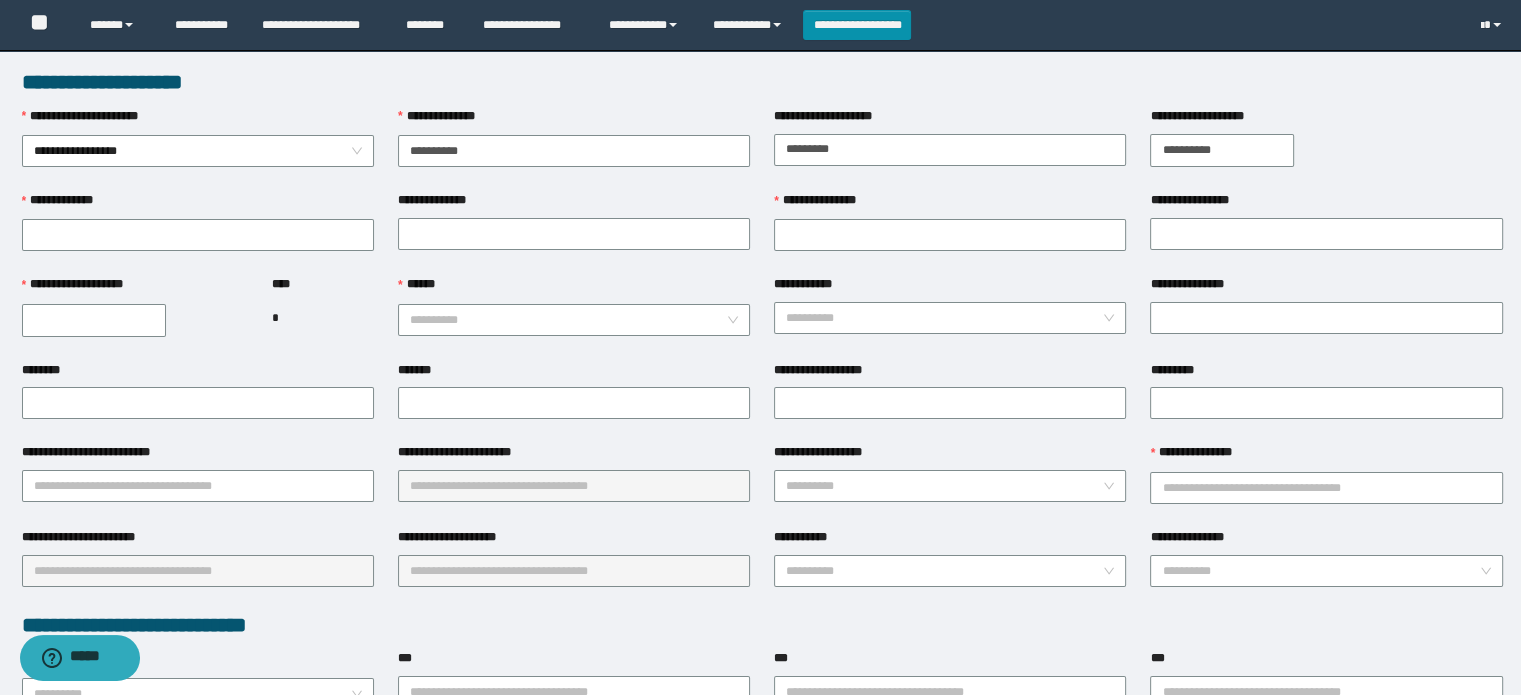 click on "**********" at bounding box center (1222, 150) 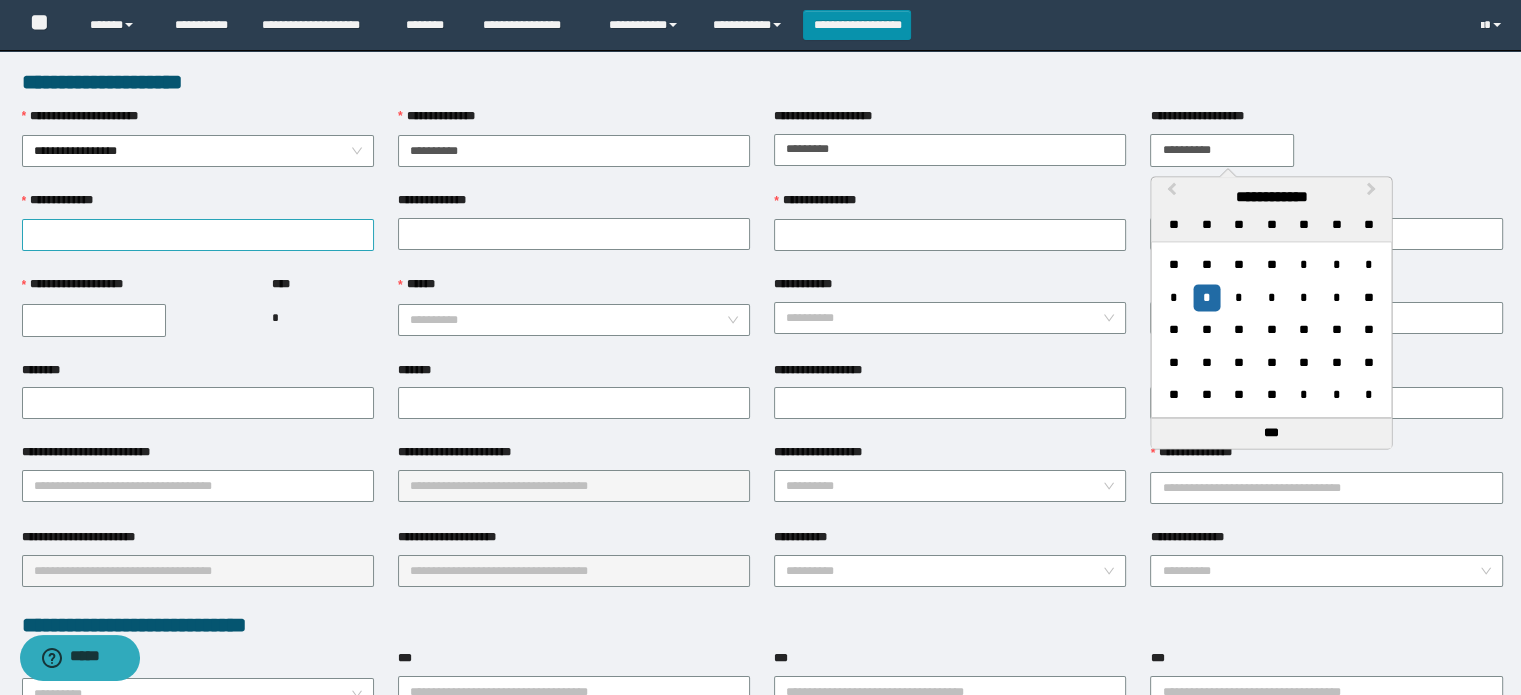 type on "**********" 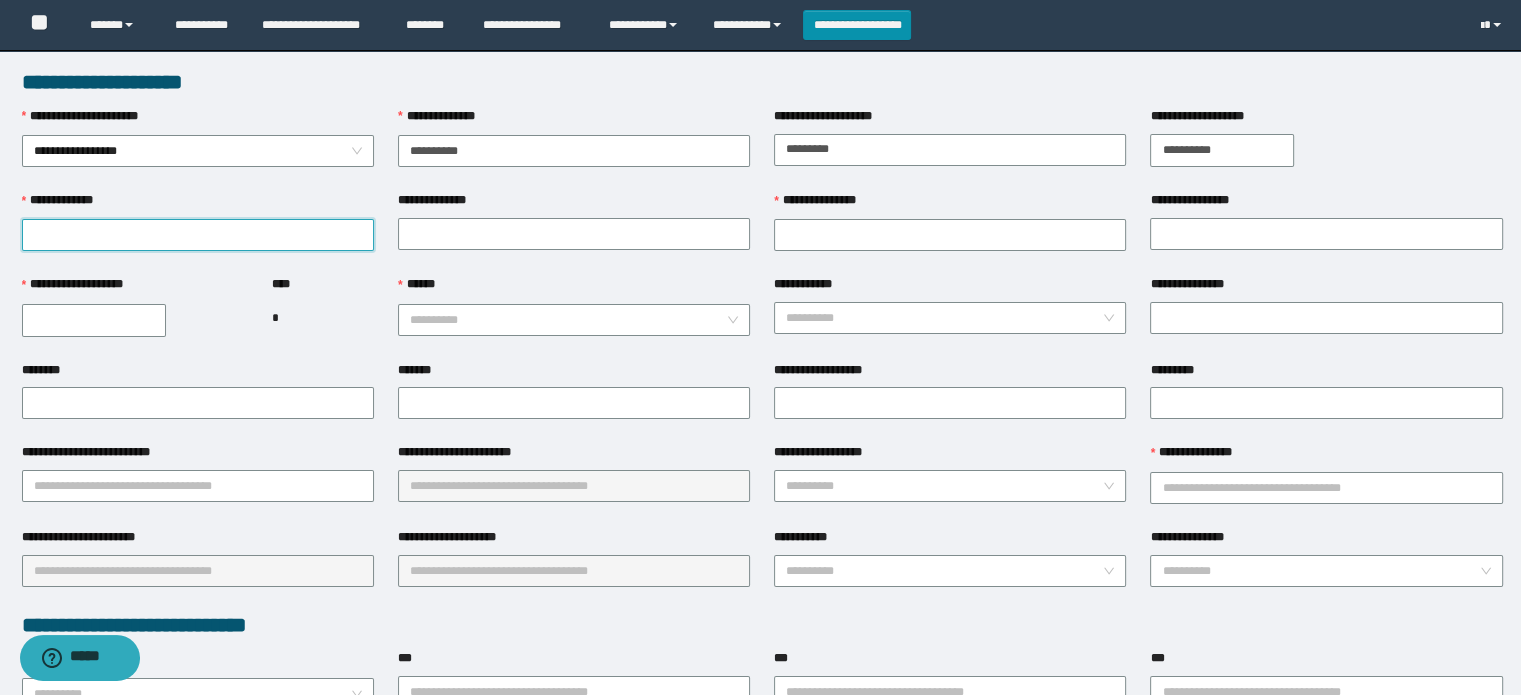 click on "**********" at bounding box center [198, 235] 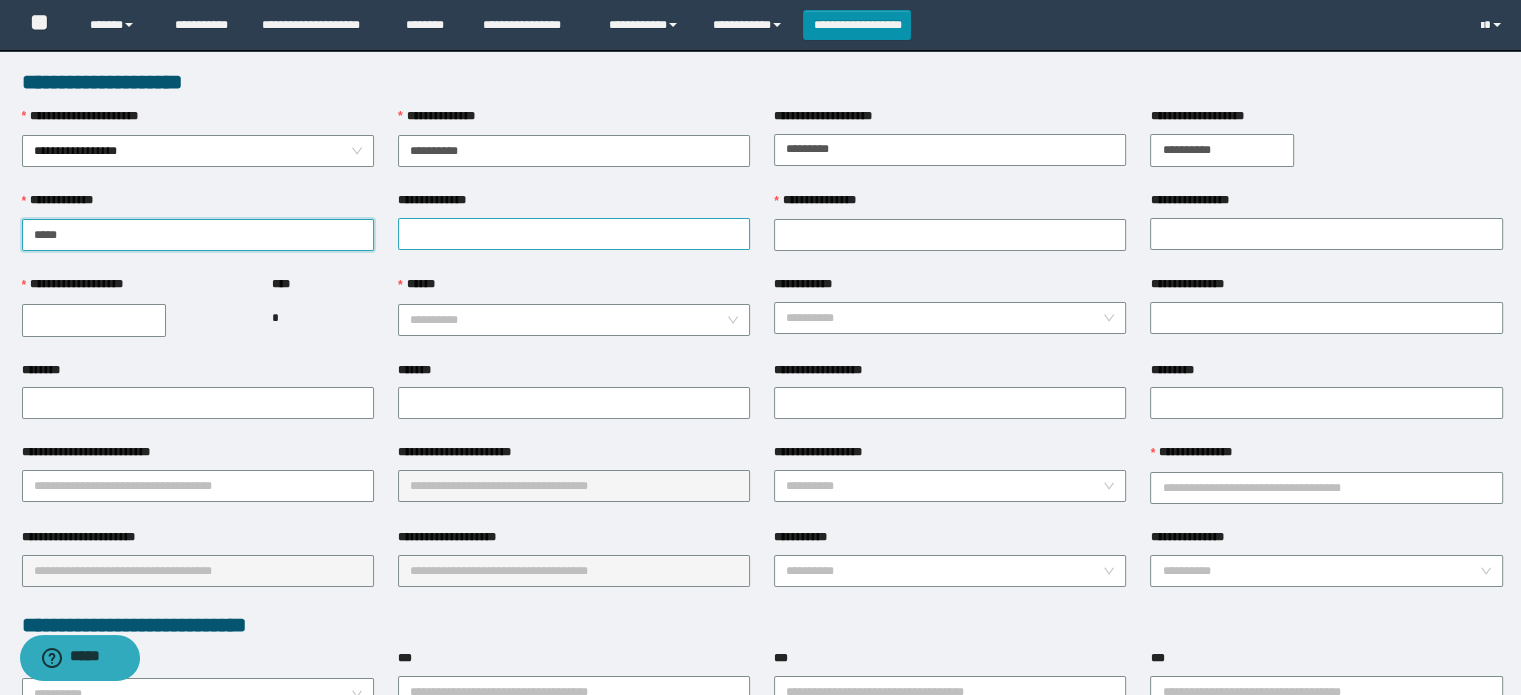type on "****" 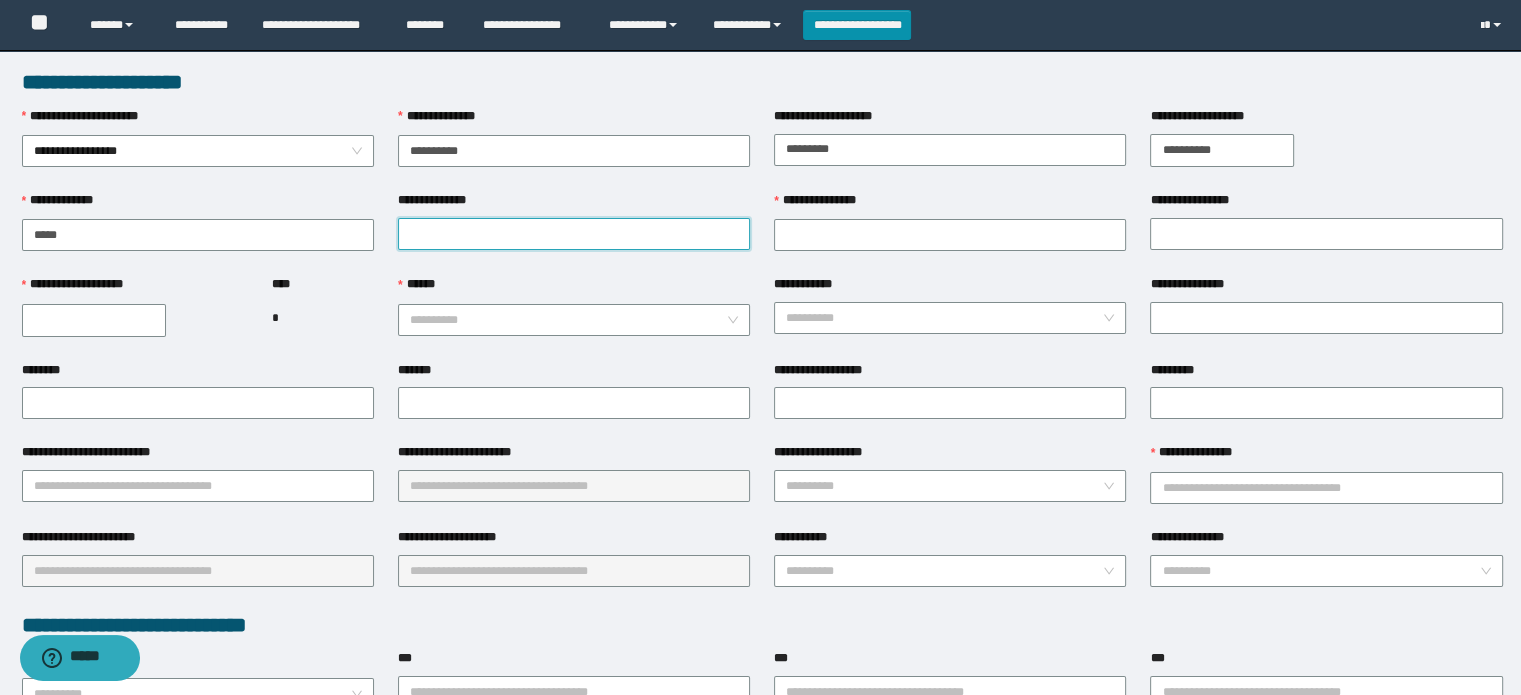 click on "**********" at bounding box center [574, 234] 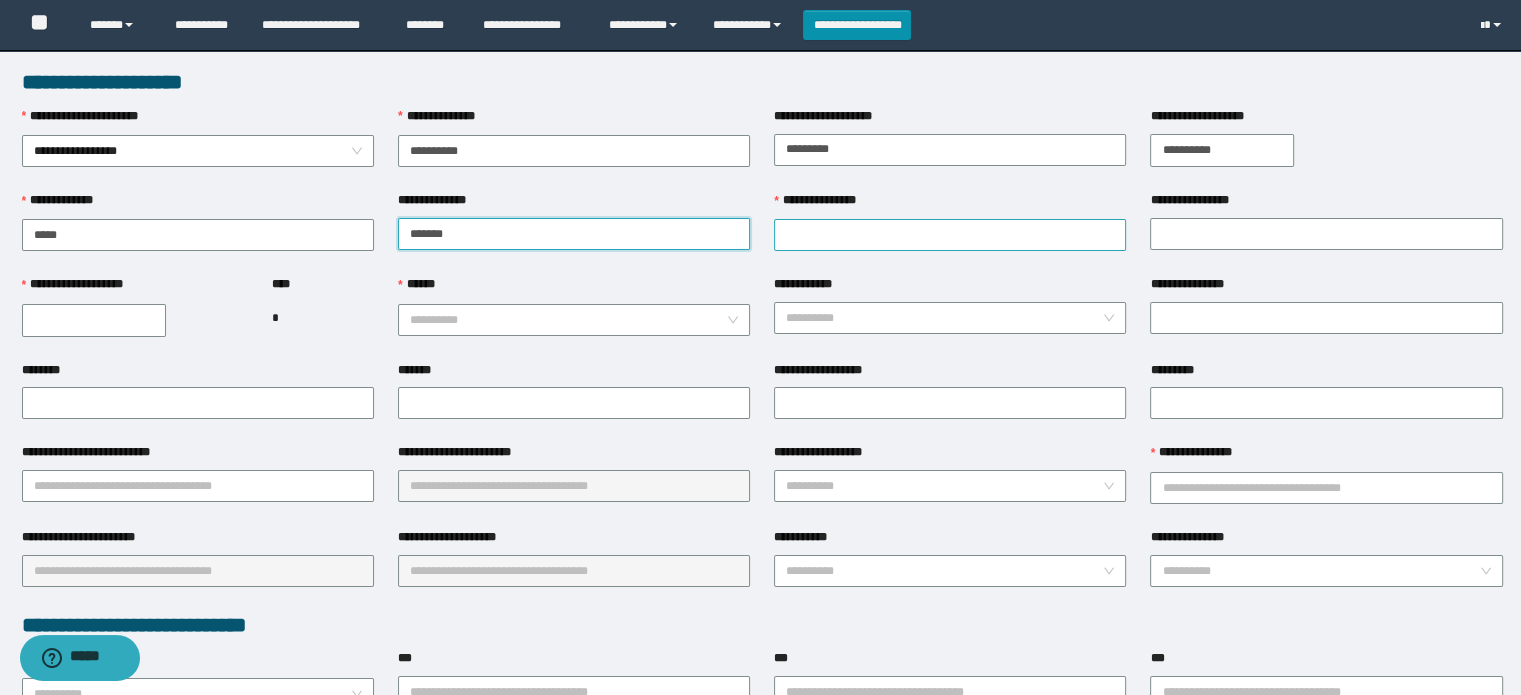 type on "******" 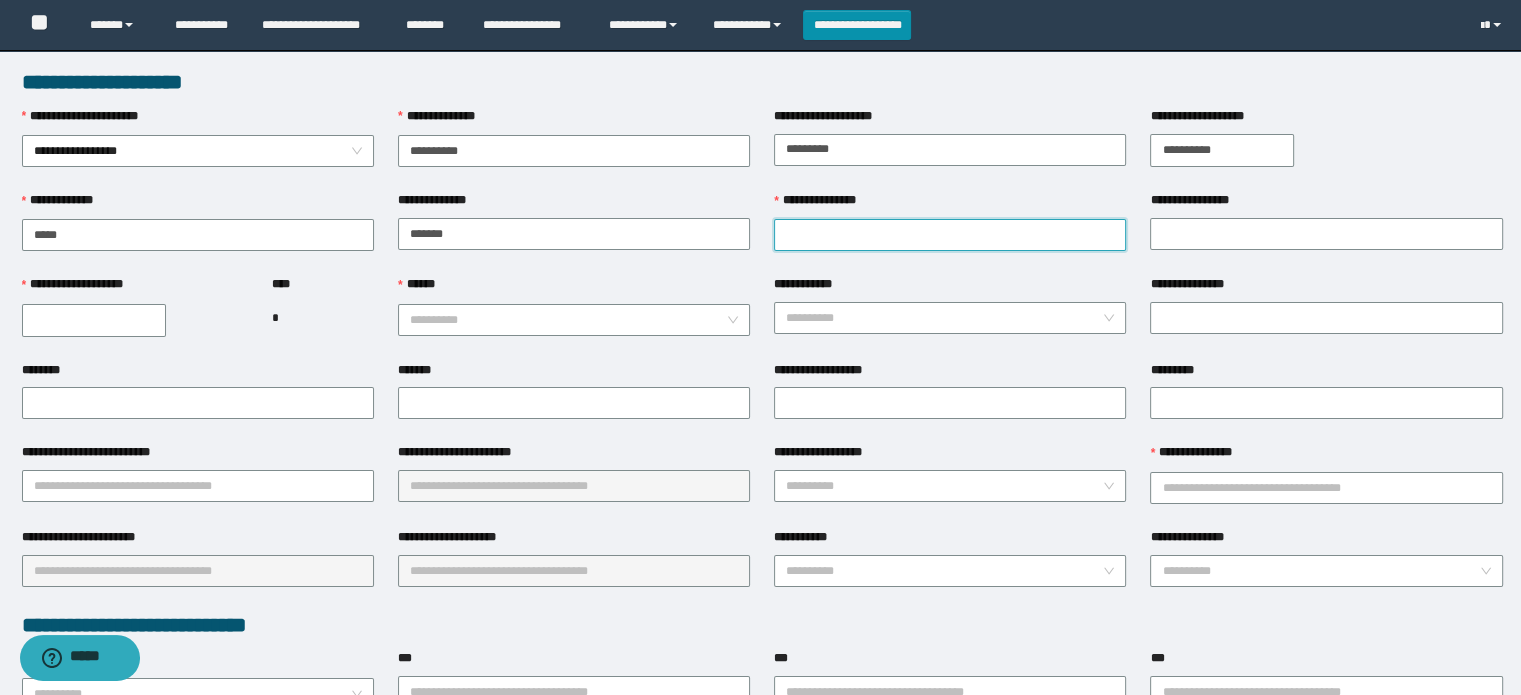 click on "**********" at bounding box center [950, 235] 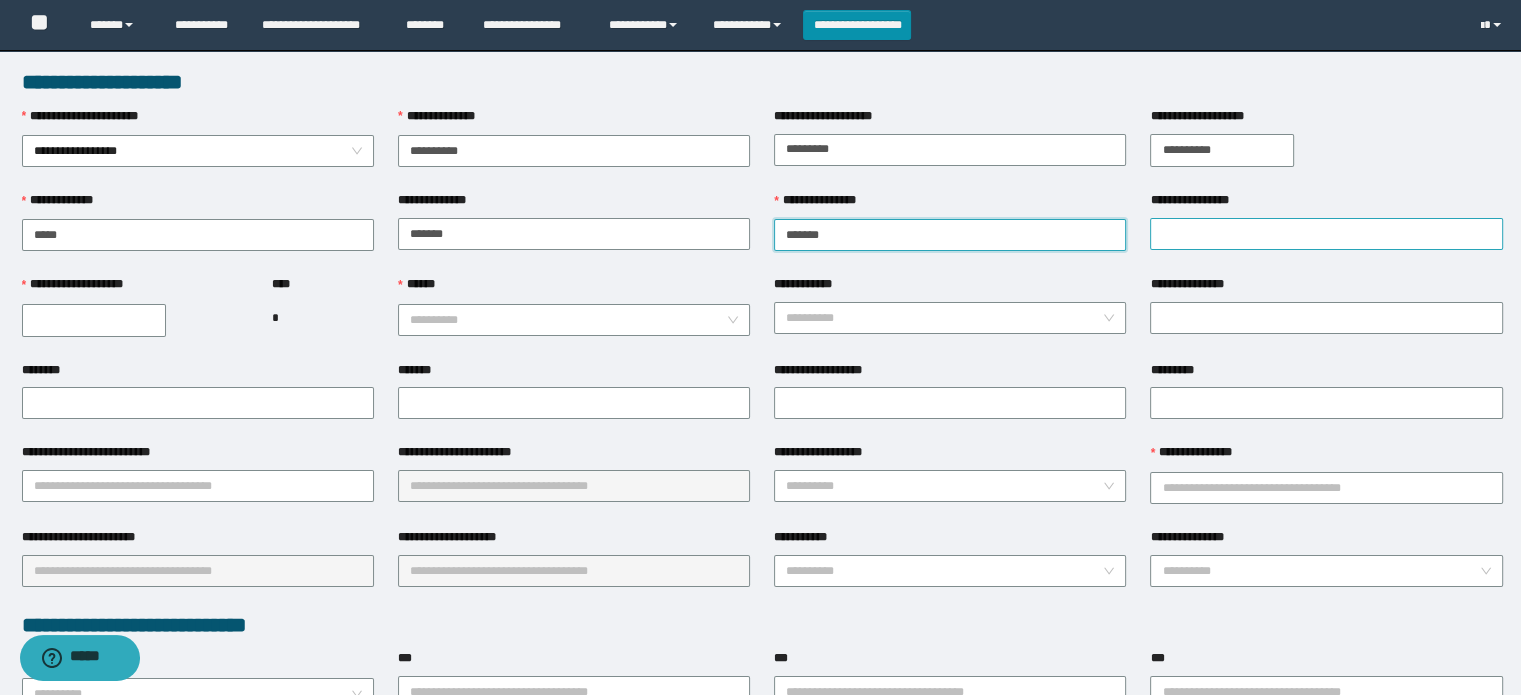 type on "******" 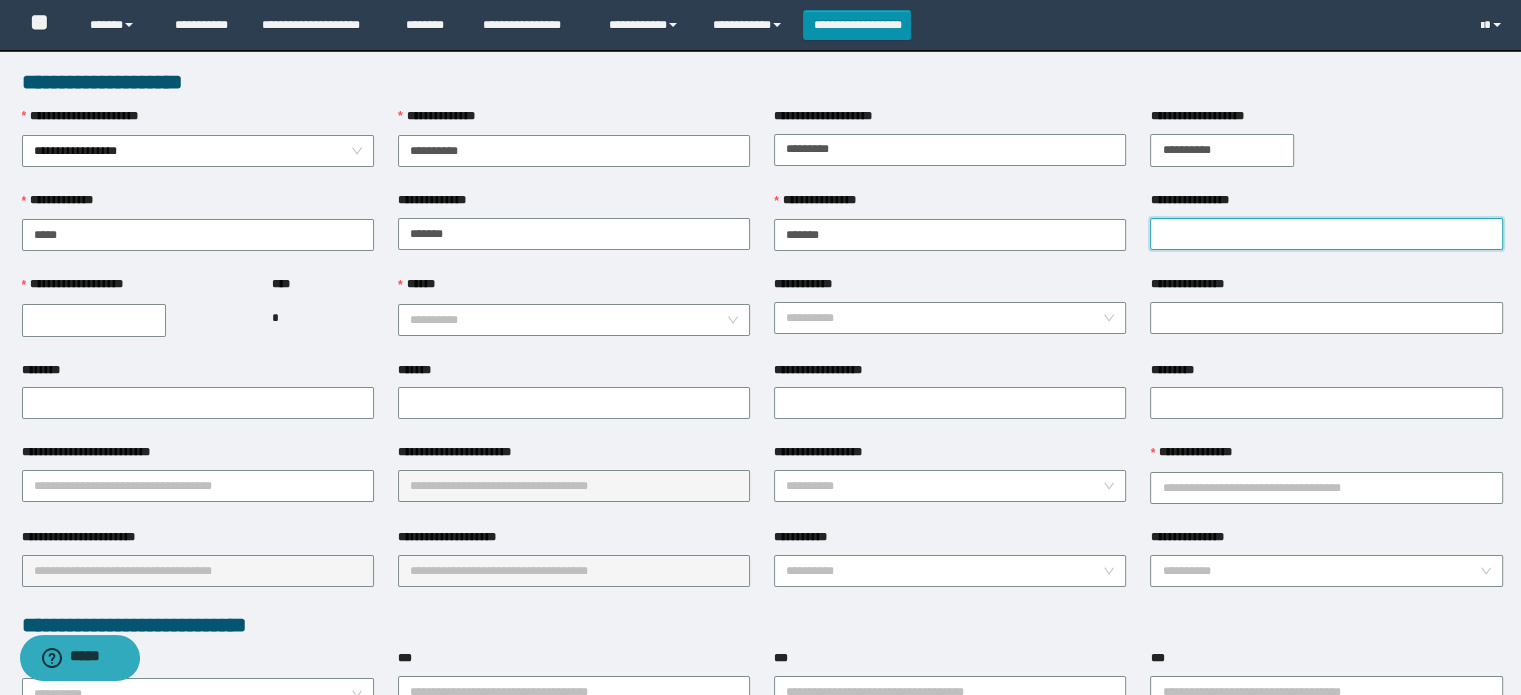 click on "**********" at bounding box center (1326, 234) 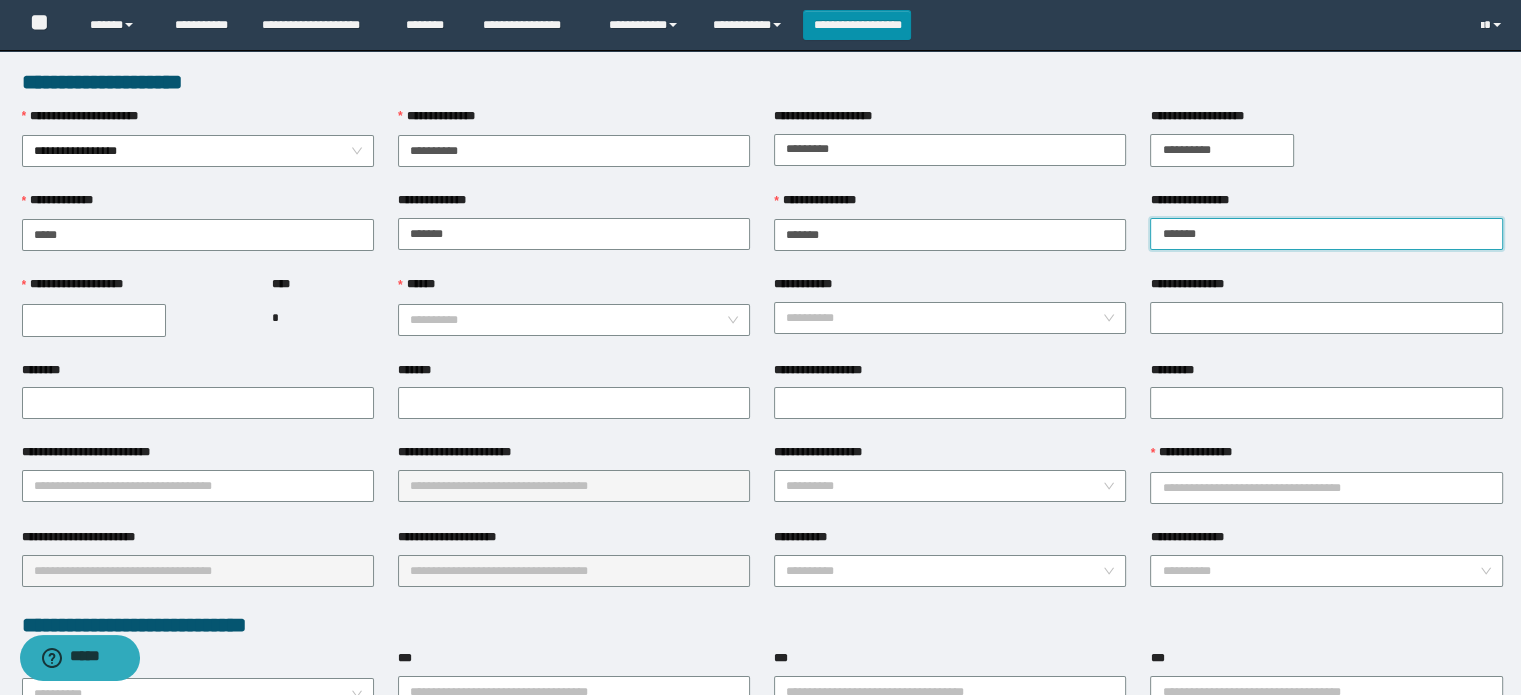 type on "******" 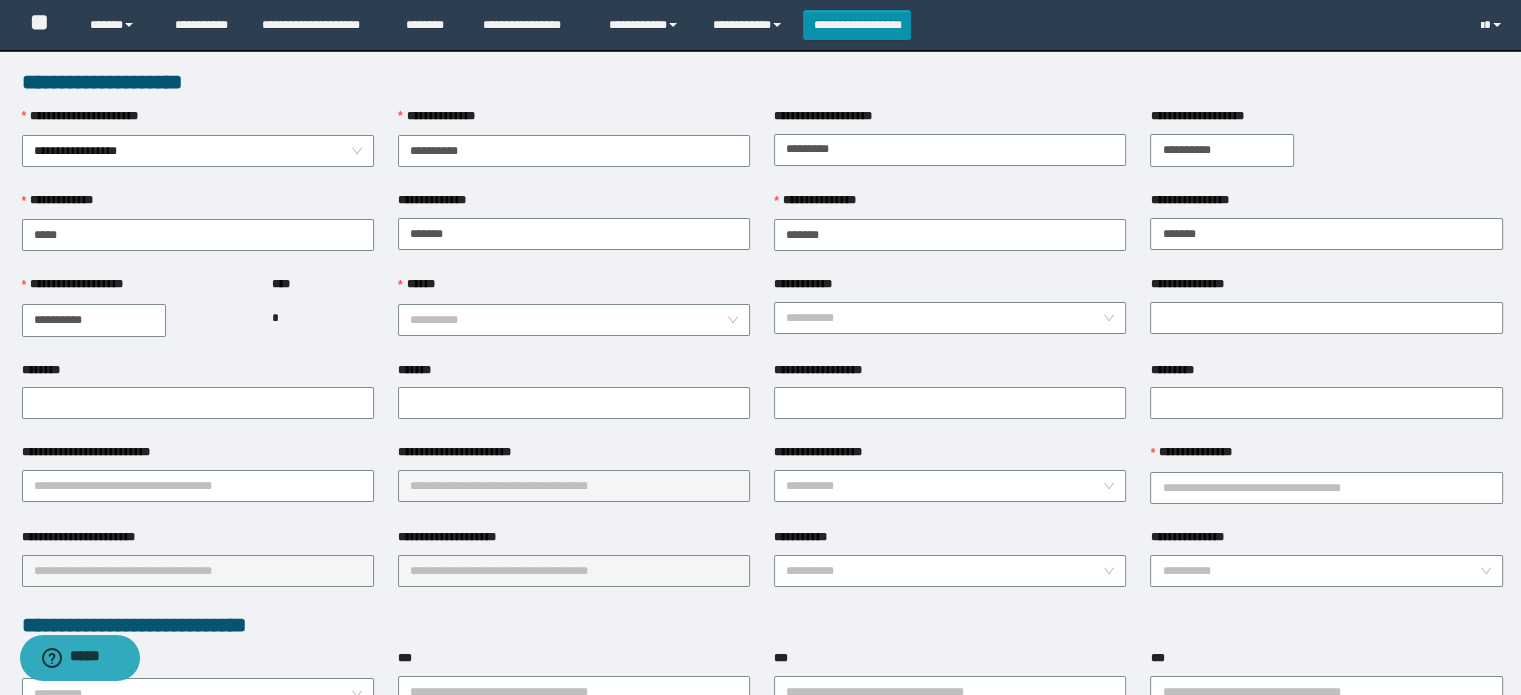 click on "**********" at bounding box center (94, 320) 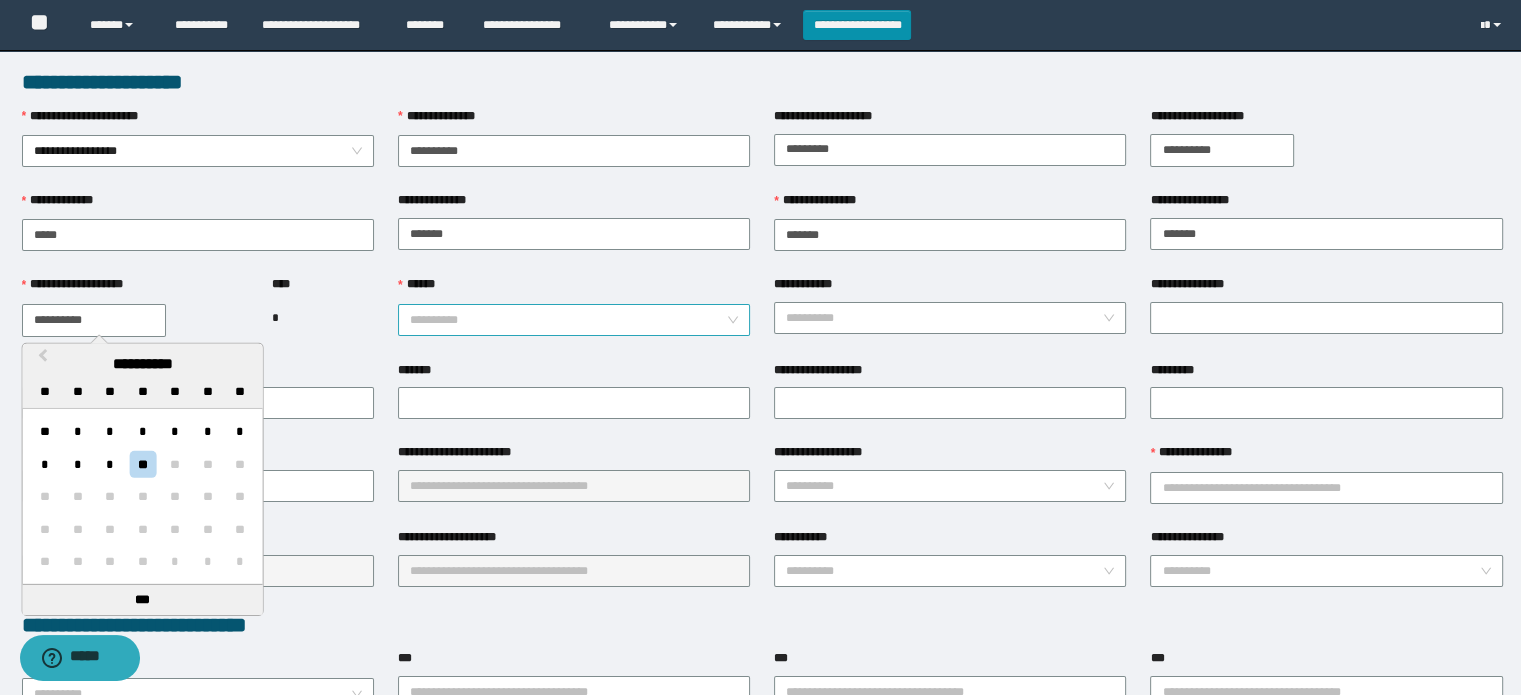 type on "**********" 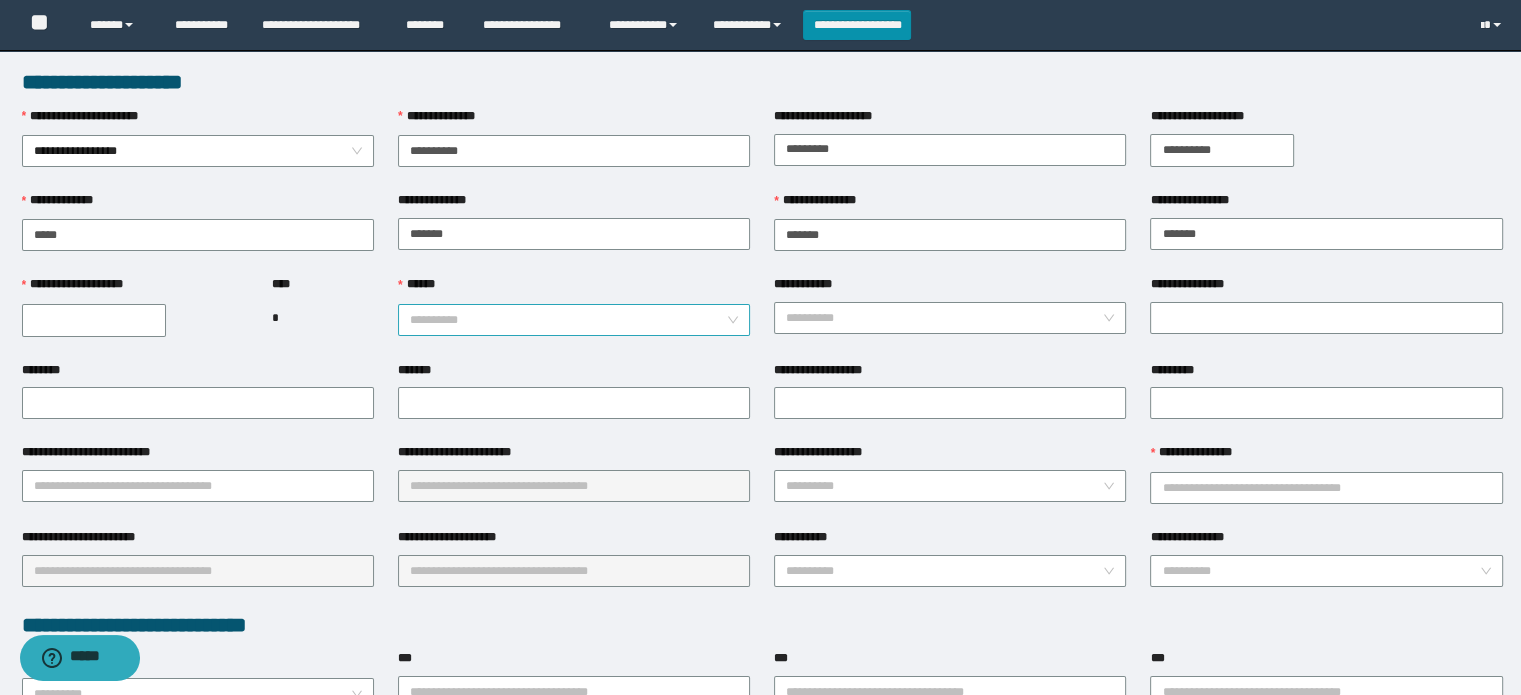 click on "******" at bounding box center (568, 320) 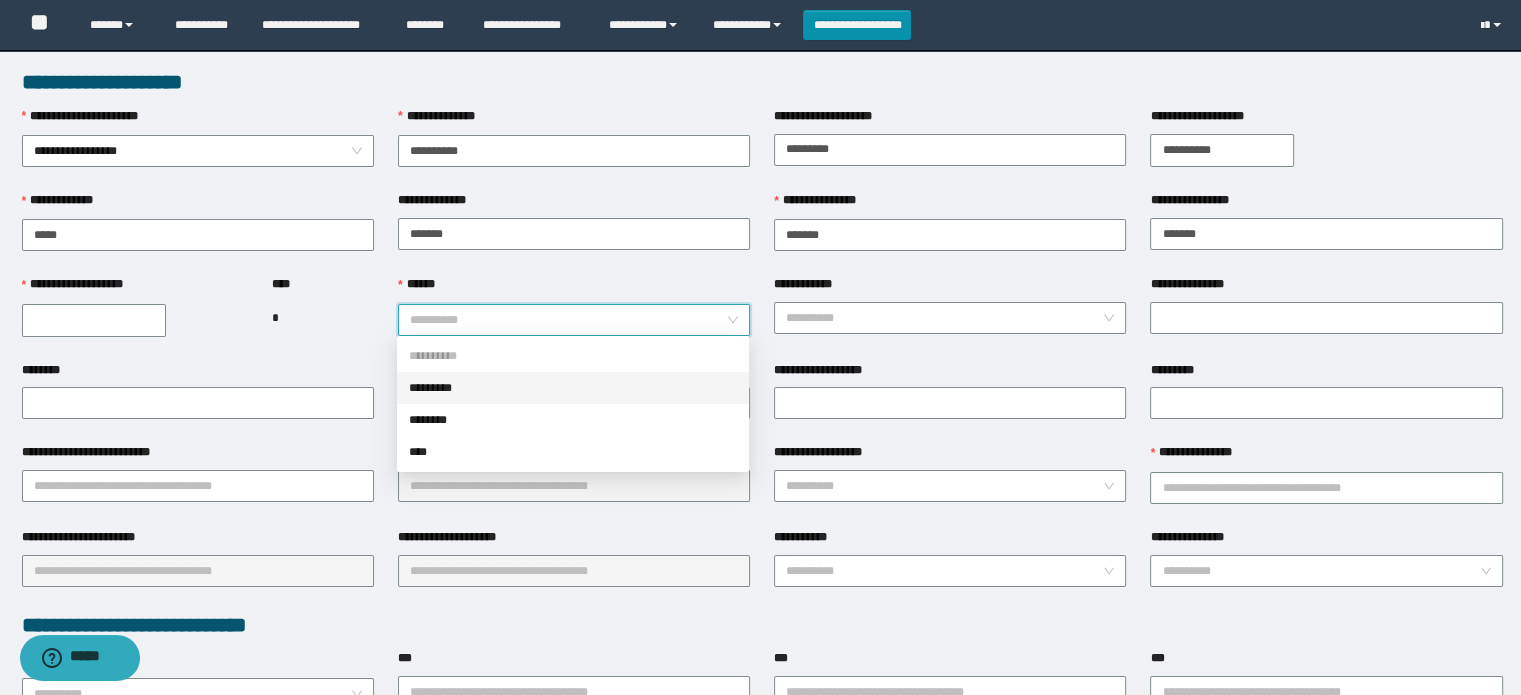 click on "*********" at bounding box center [573, 388] 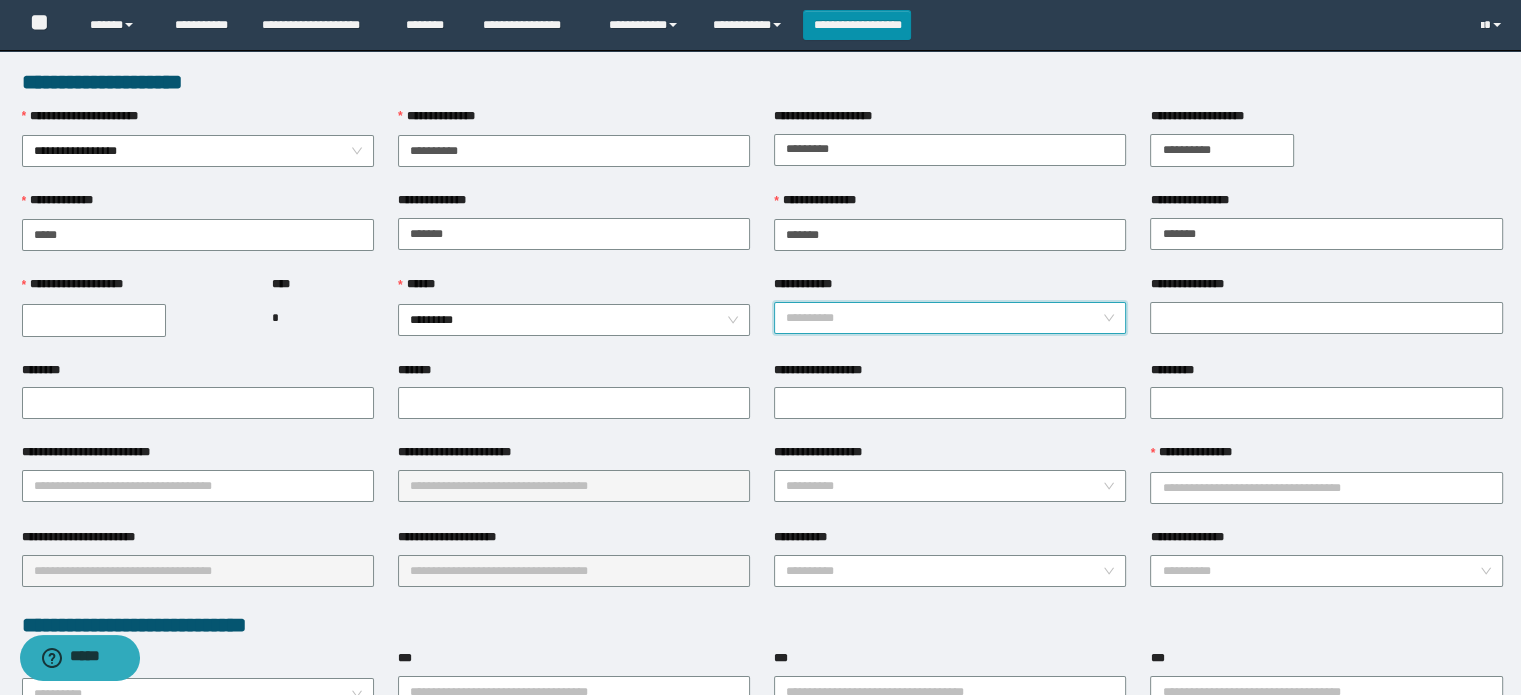 drag, startPoint x: 850, startPoint y: 303, endPoint x: 835, endPoint y: 311, distance: 17 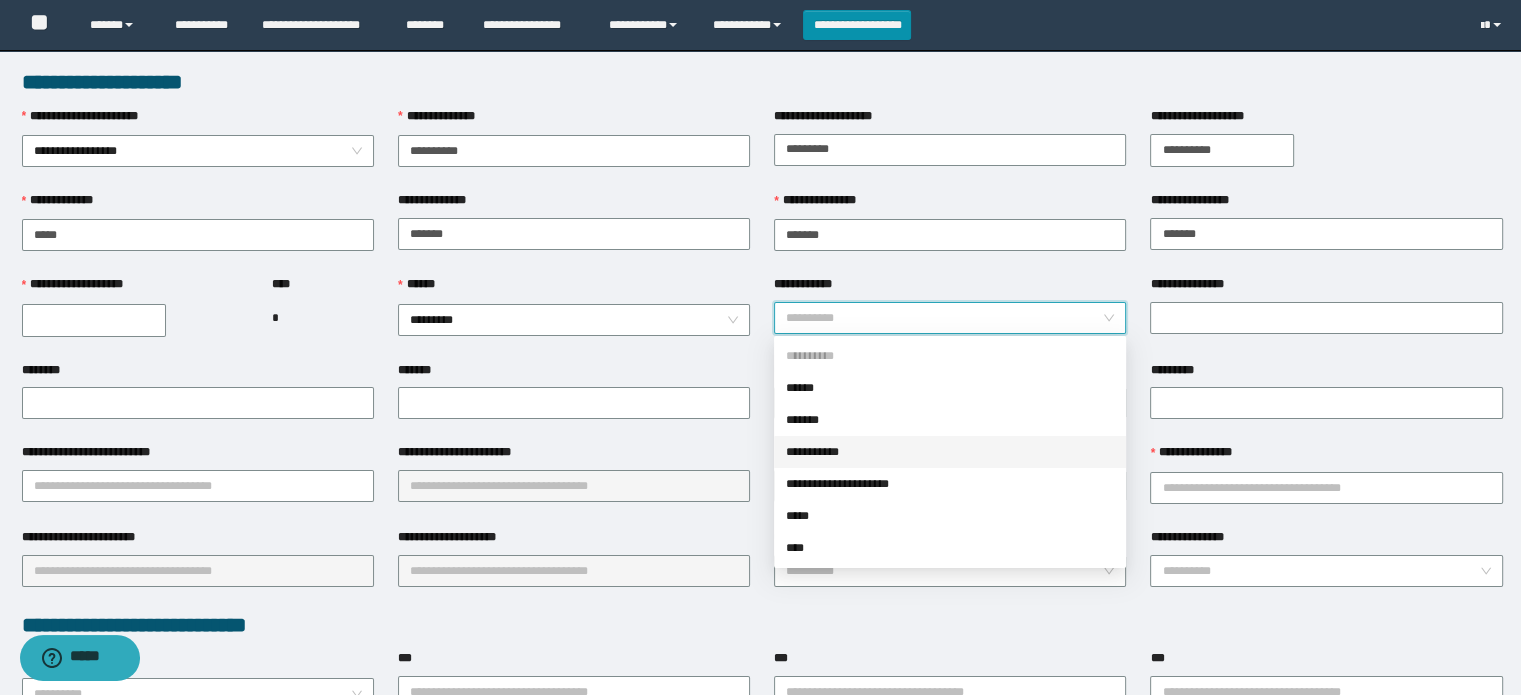drag, startPoint x: 815, startPoint y: 452, endPoint x: 840, endPoint y: 439, distance: 28.178005 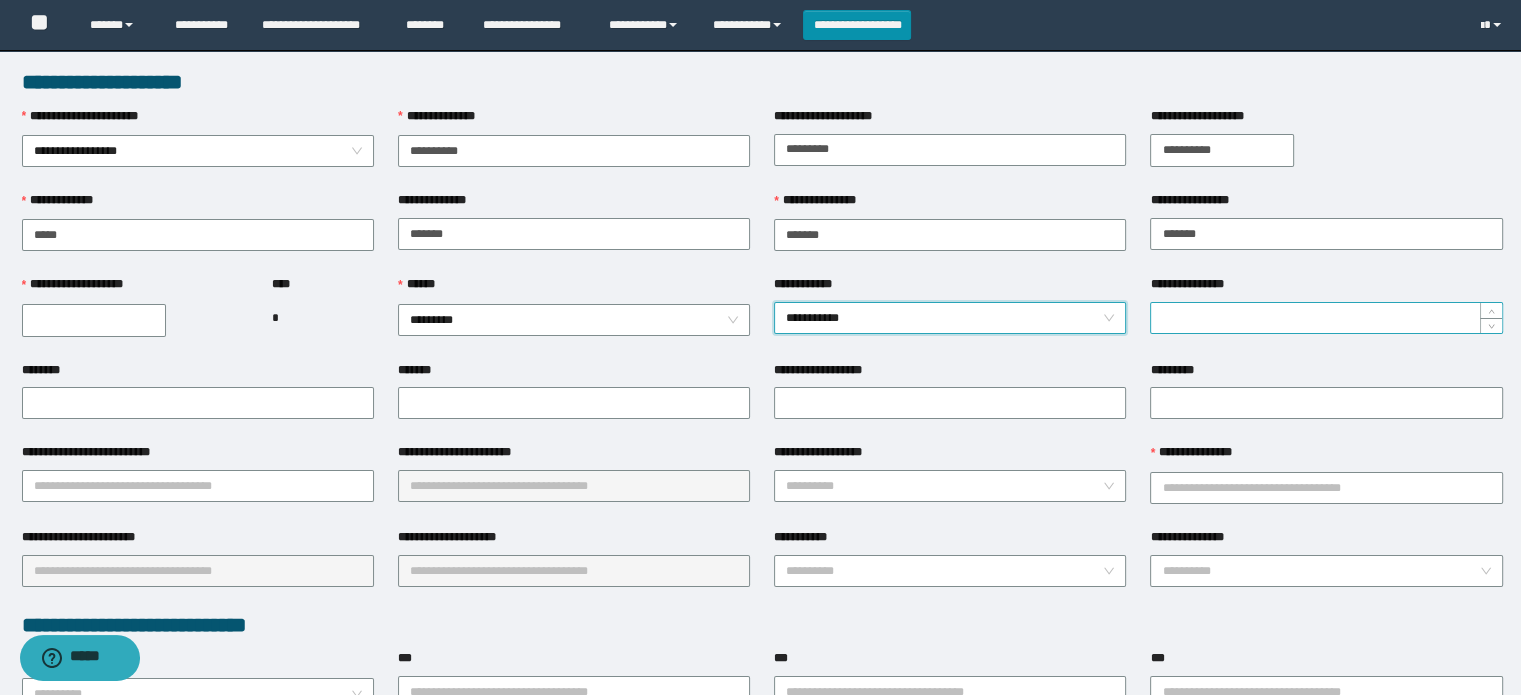 click on "**********" at bounding box center (1326, 318) 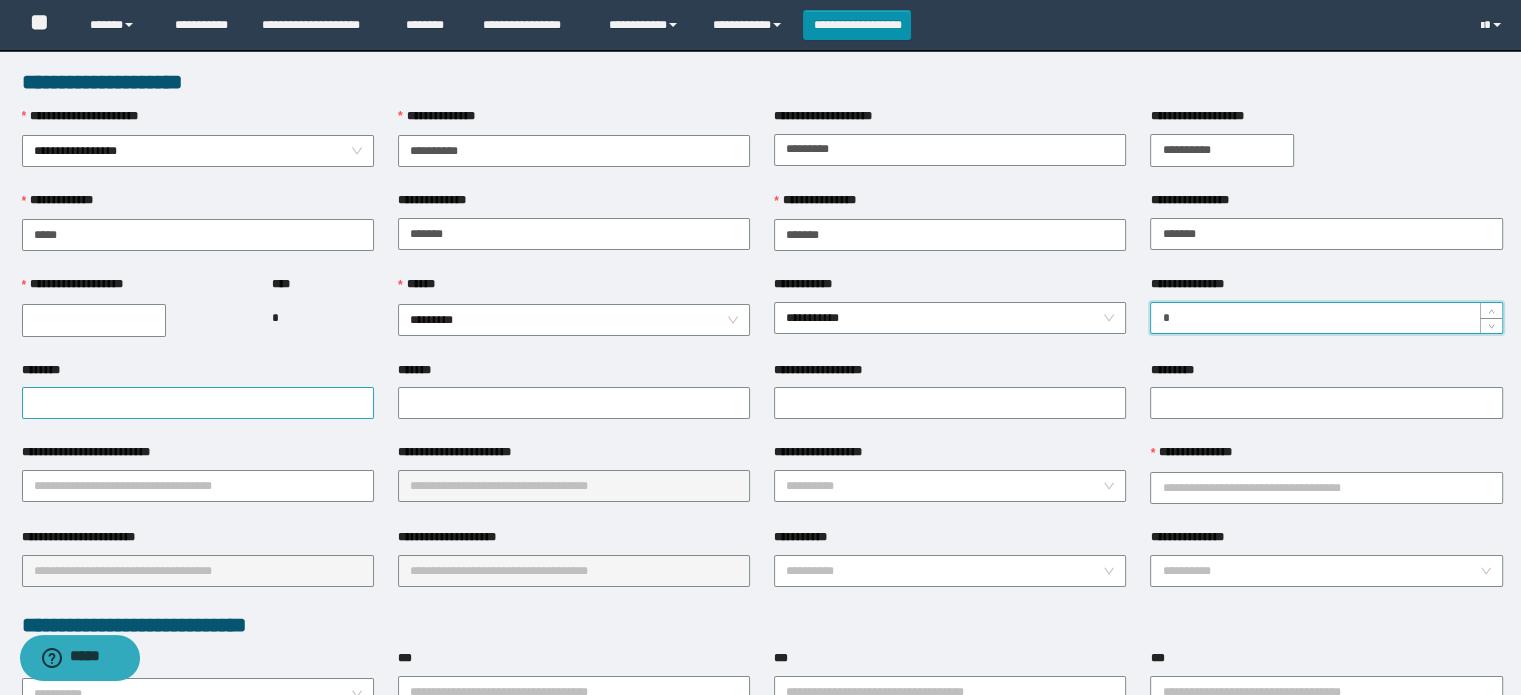 type on "*" 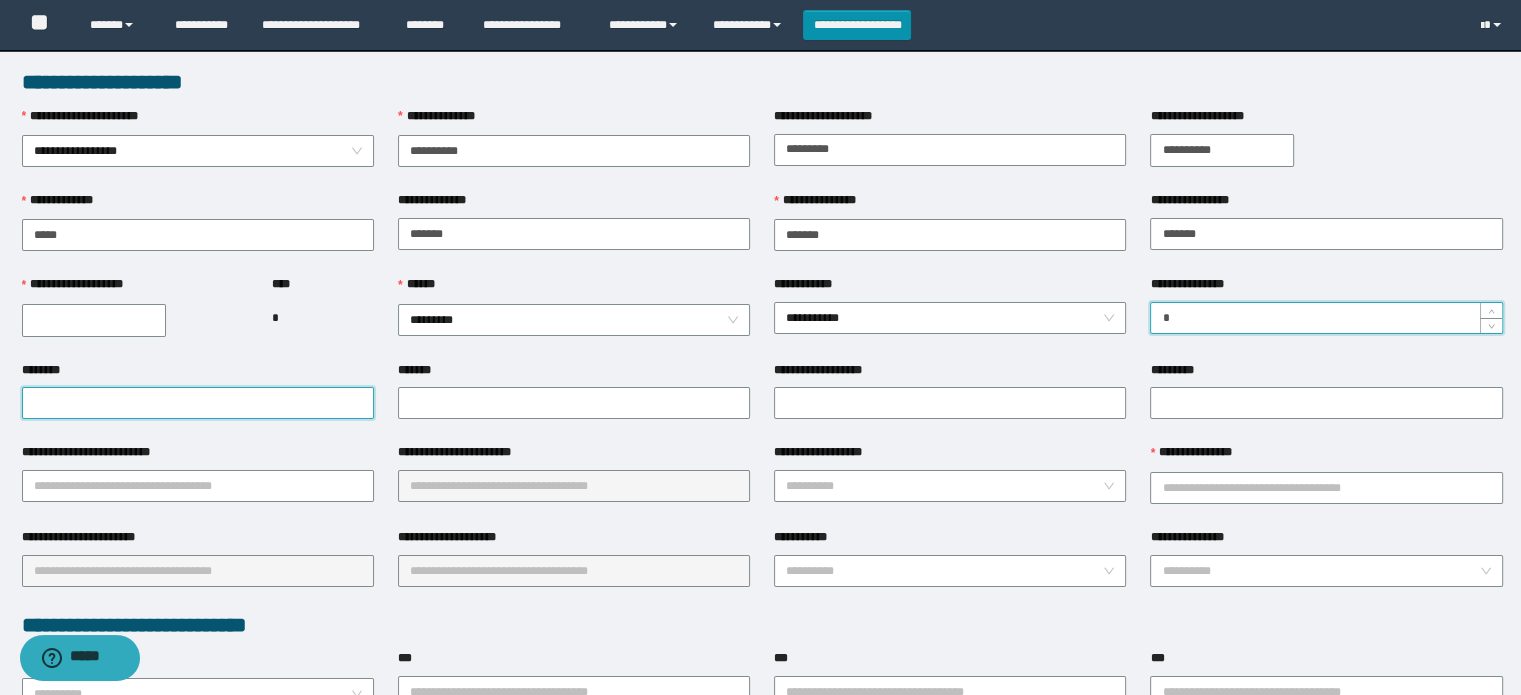 click on "********" at bounding box center (198, 403) 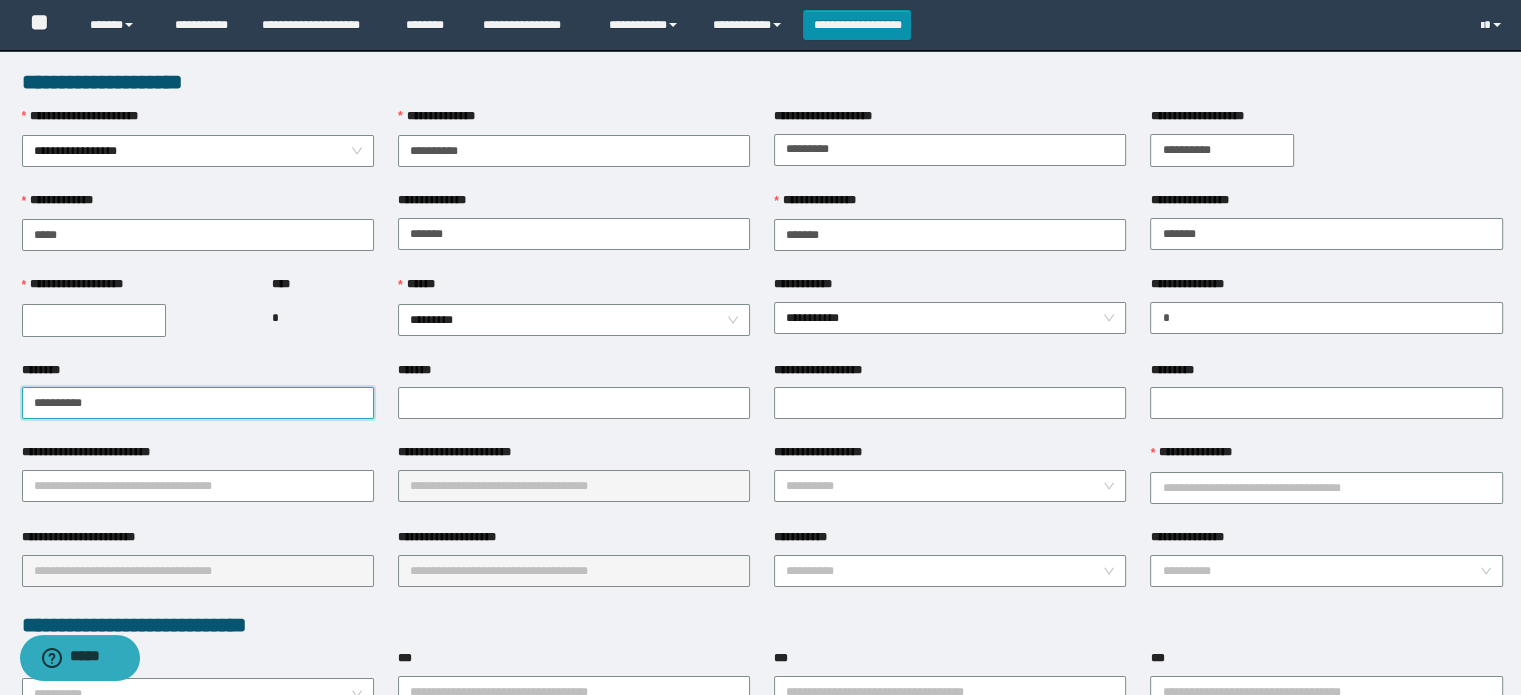 type on "**********" 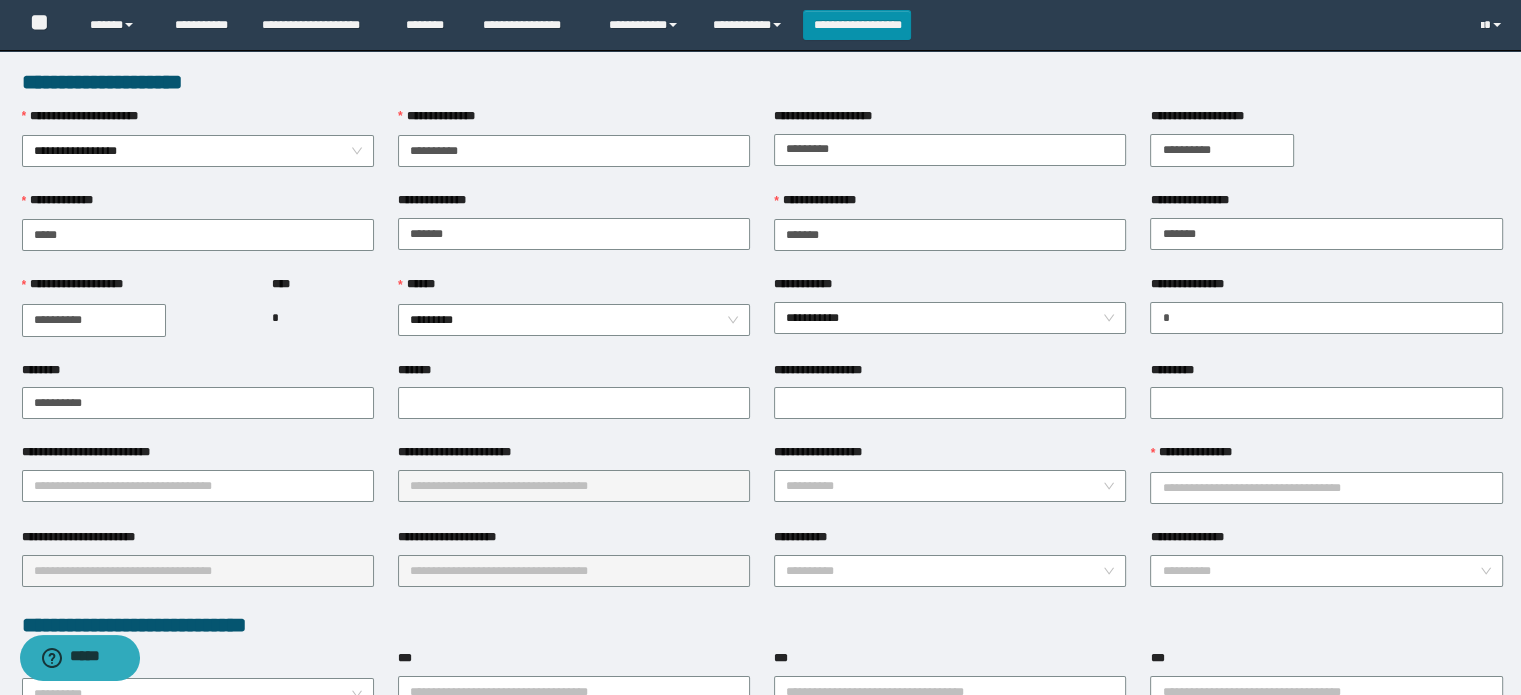 click on "**********" at bounding box center (94, 320) 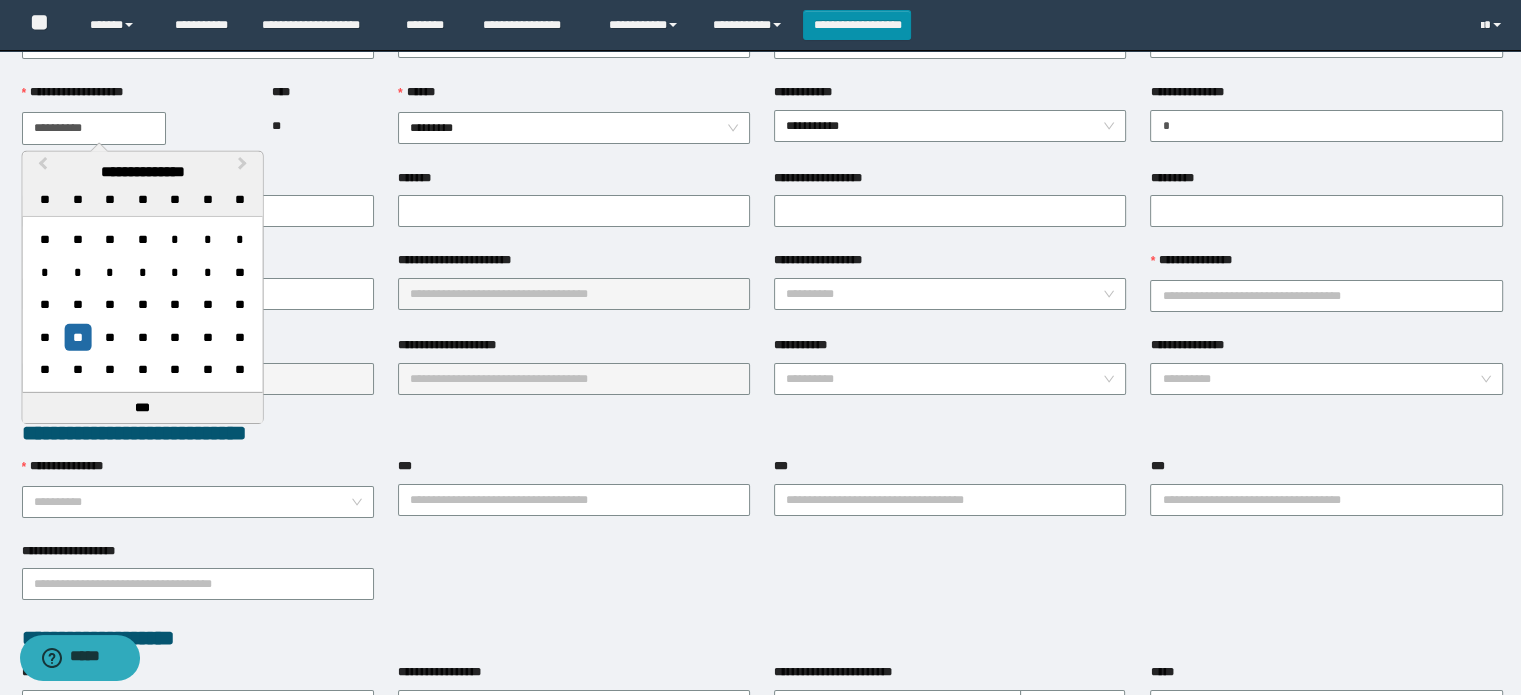 scroll, scrollTop: 300, scrollLeft: 0, axis: vertical 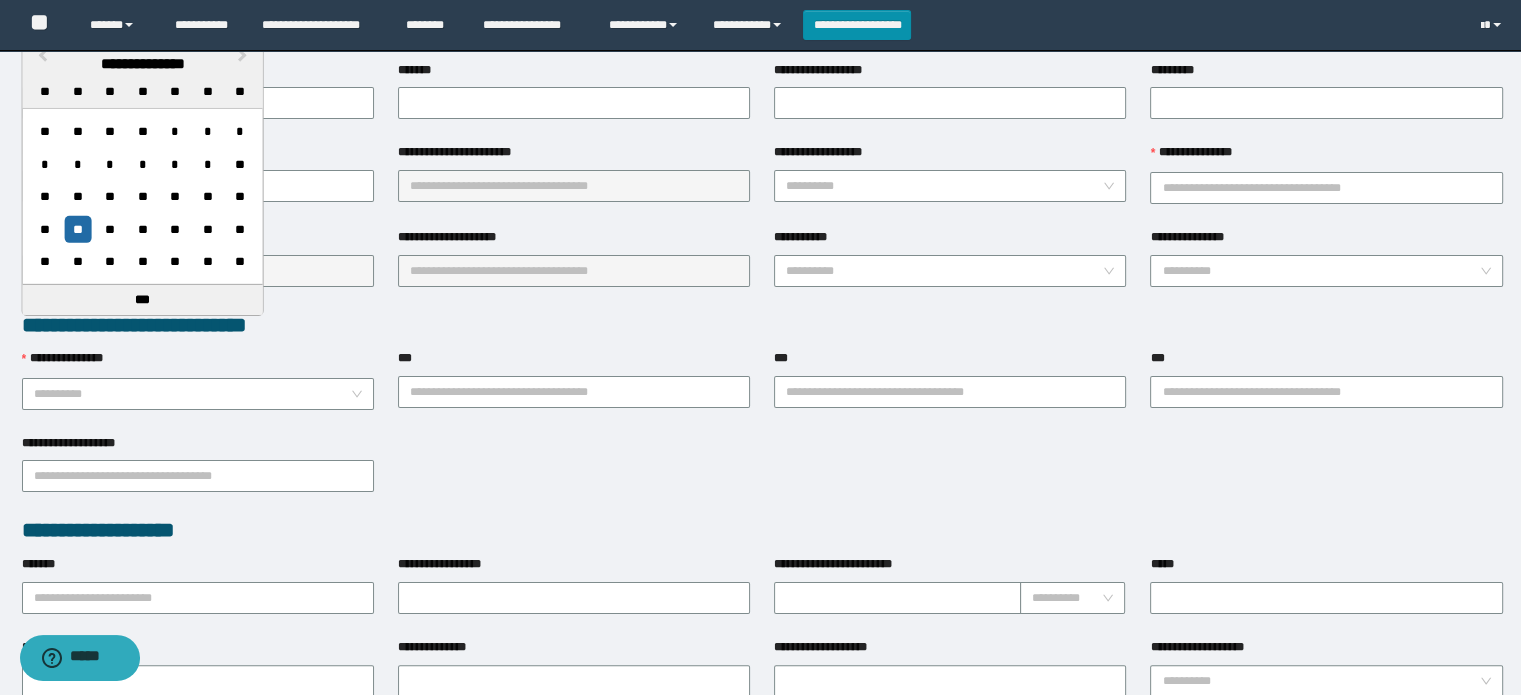 type on "**********" 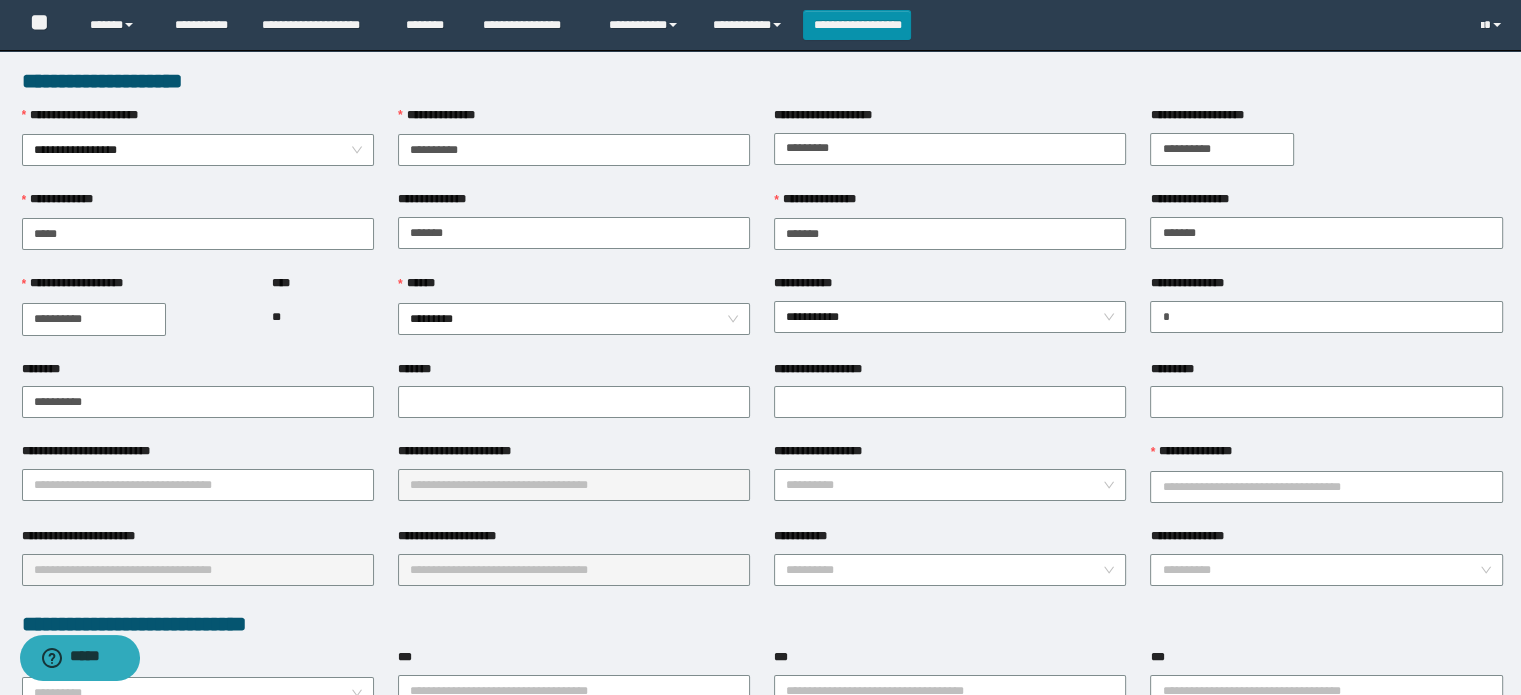 scroll, scrollTop: 0, scrollLeft: 0, axis: both 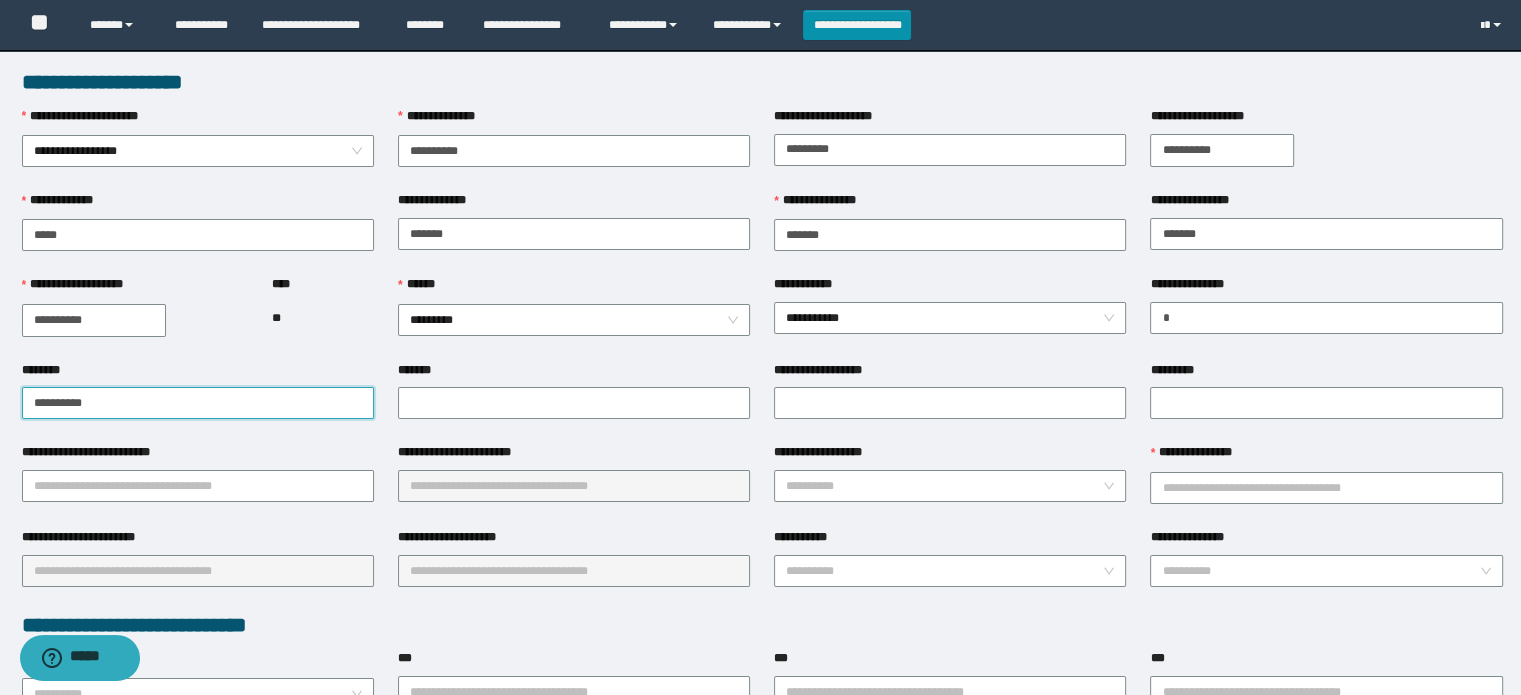 drag, startPoint x: 168, startPoint y: 395, endPoint x: 0, endPoint y: 402, distance: 168.14577 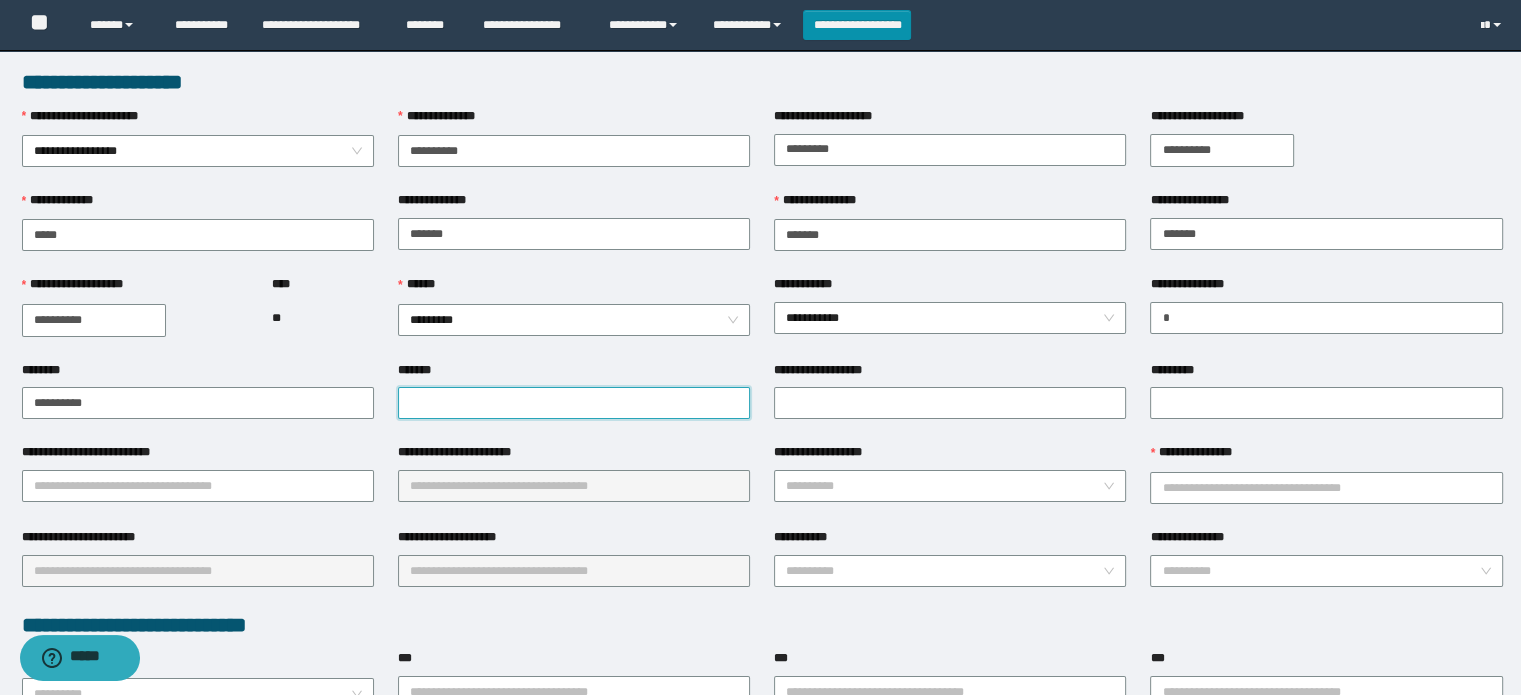 click on "*******" at bounding box center [574, 403] 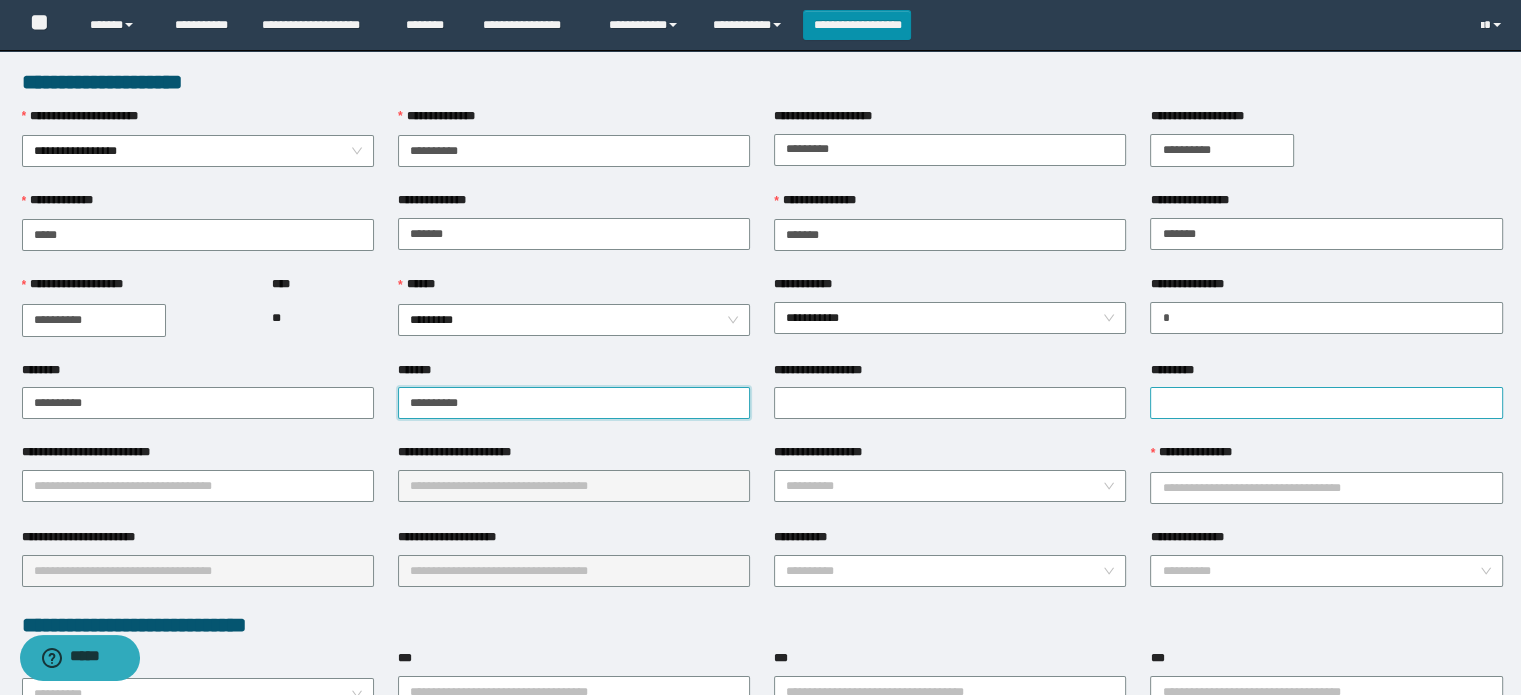type on "**********" 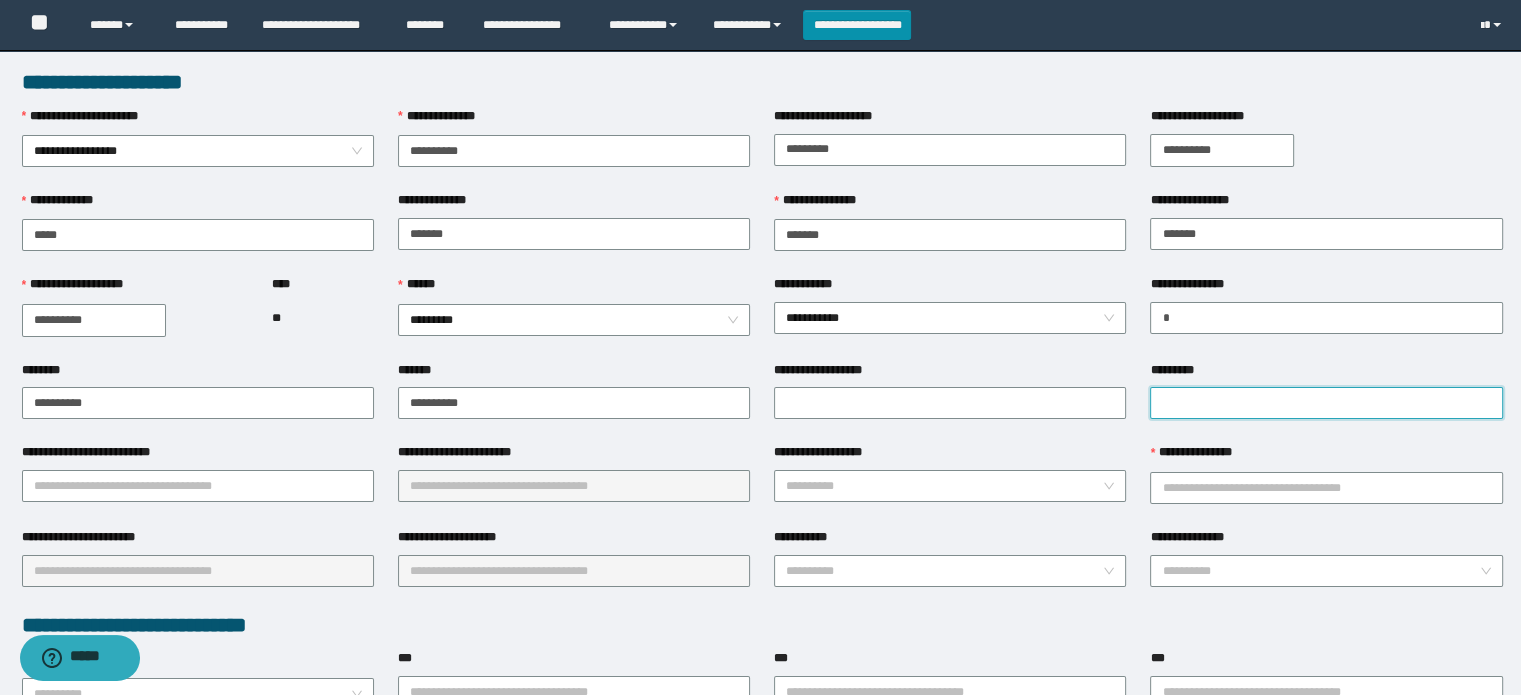 click on "*********" at bounding box center (1326, 403) 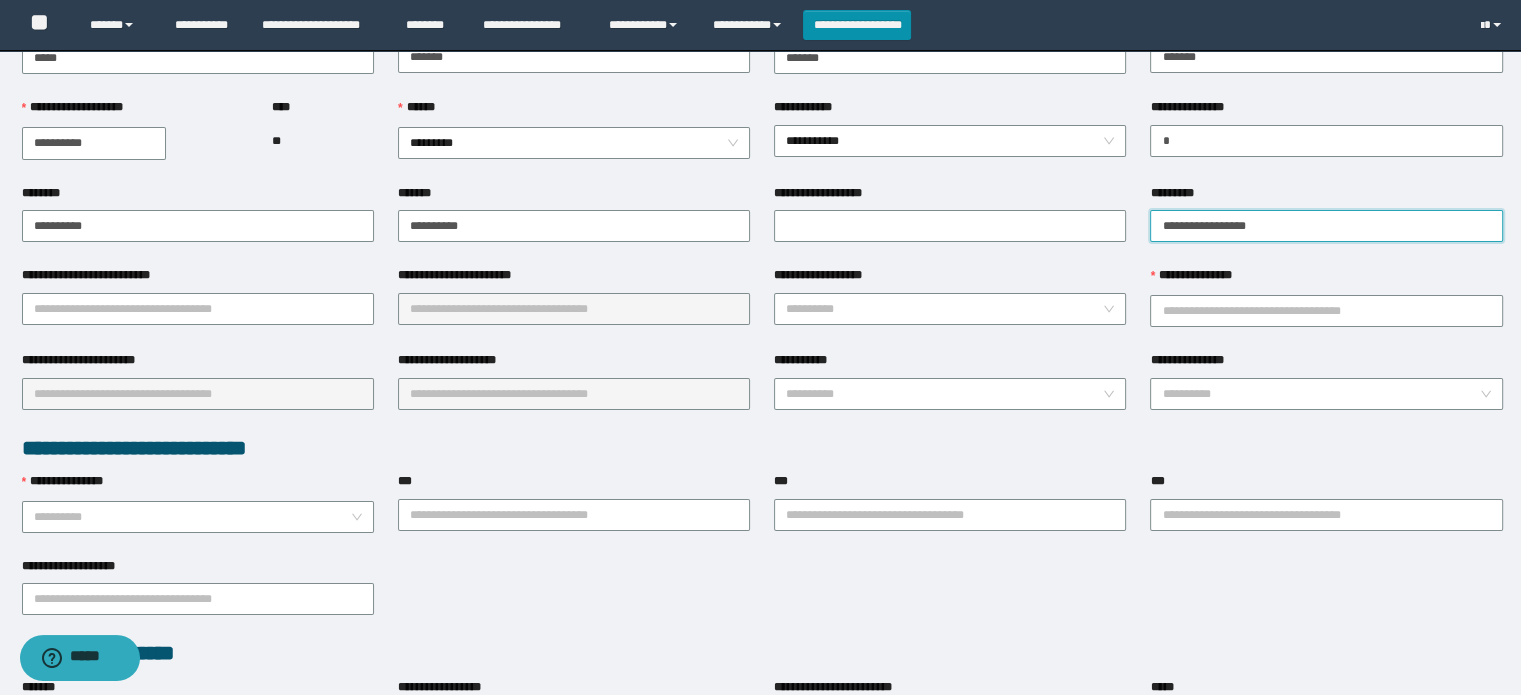 scroll, scrollTop: 300, scrollLeft: 0, axis: vertical 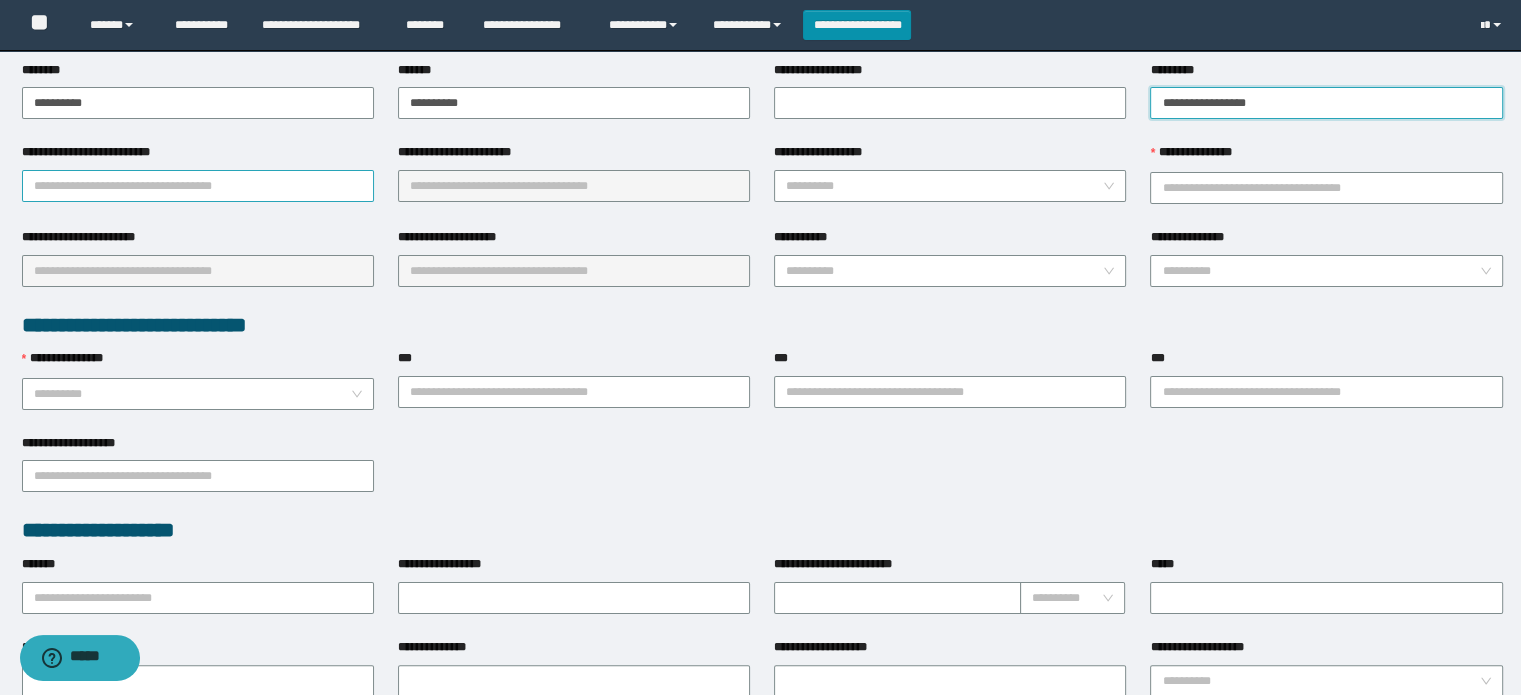 click on "**********" at bounding box center (198, 186) 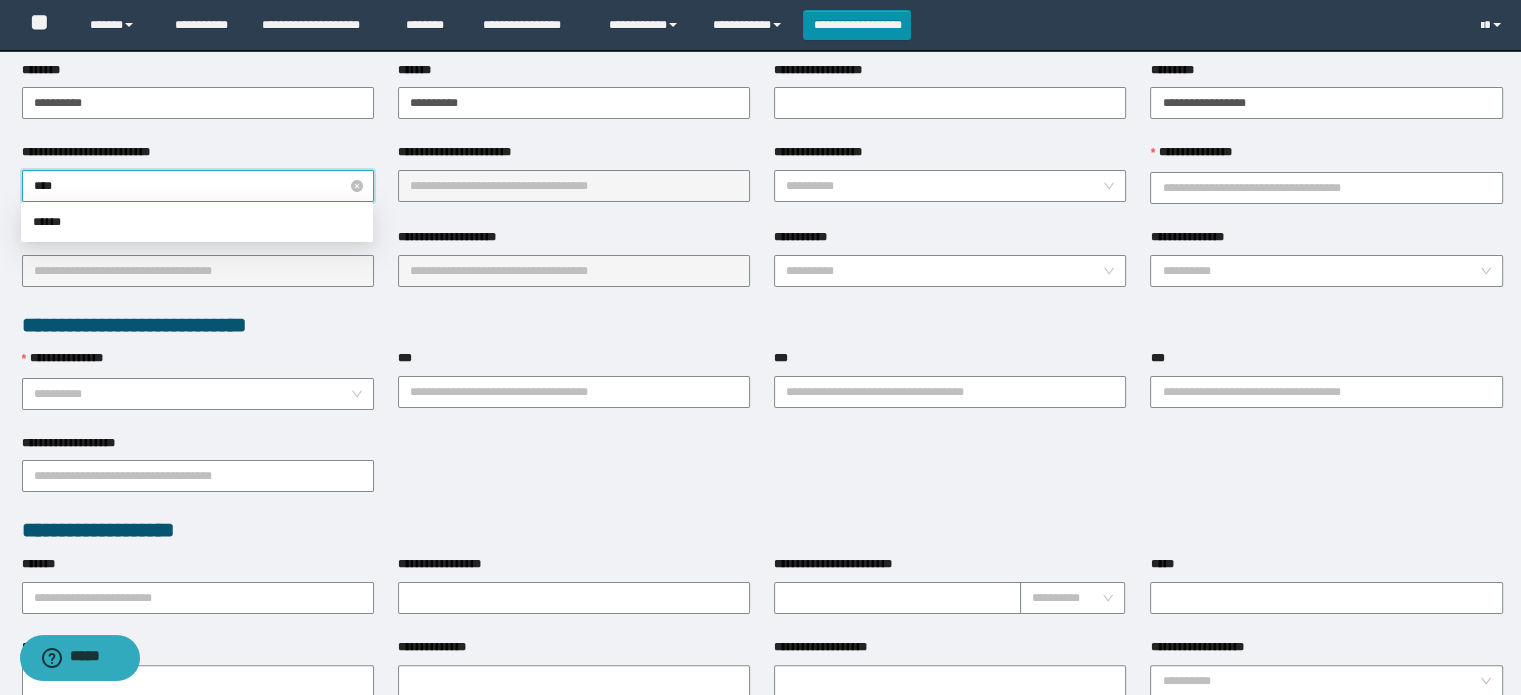 type on "*****" 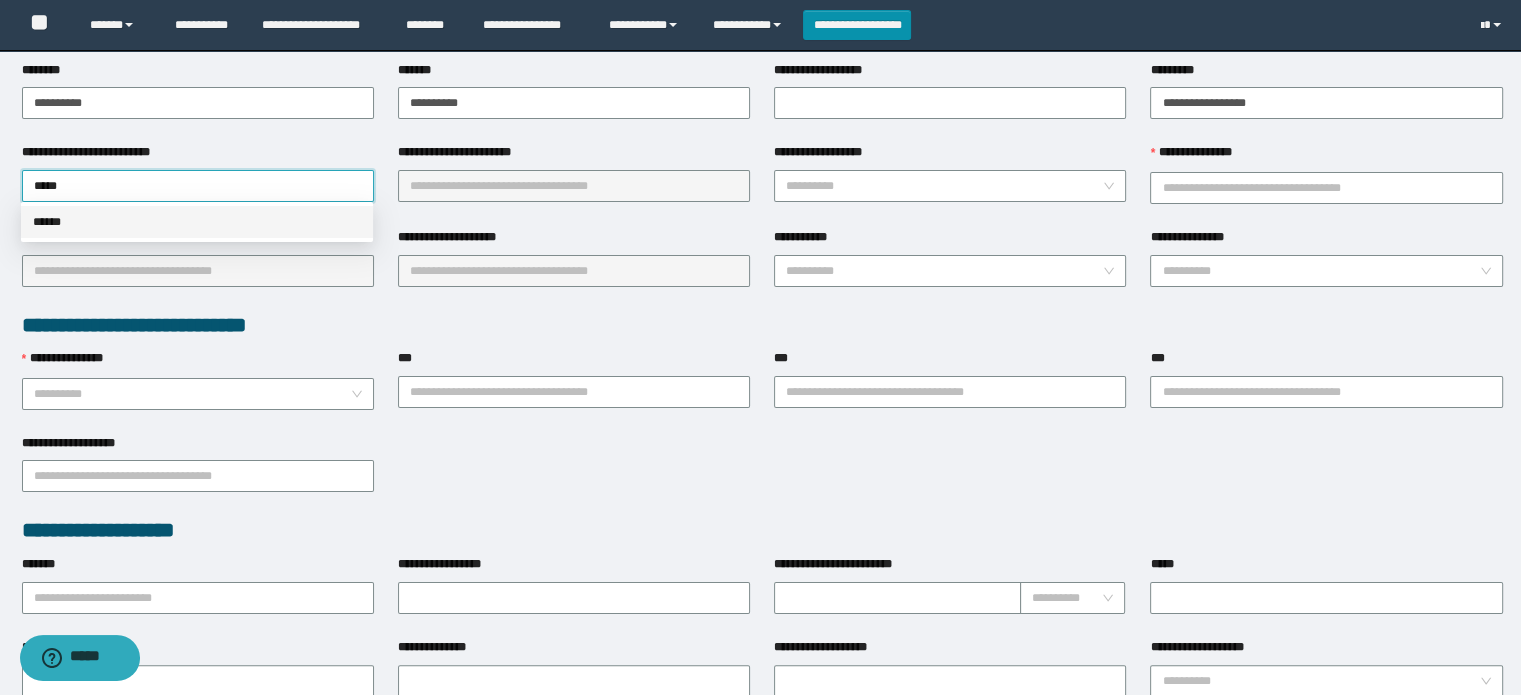 click on "******" at bounding box center (197, 222) 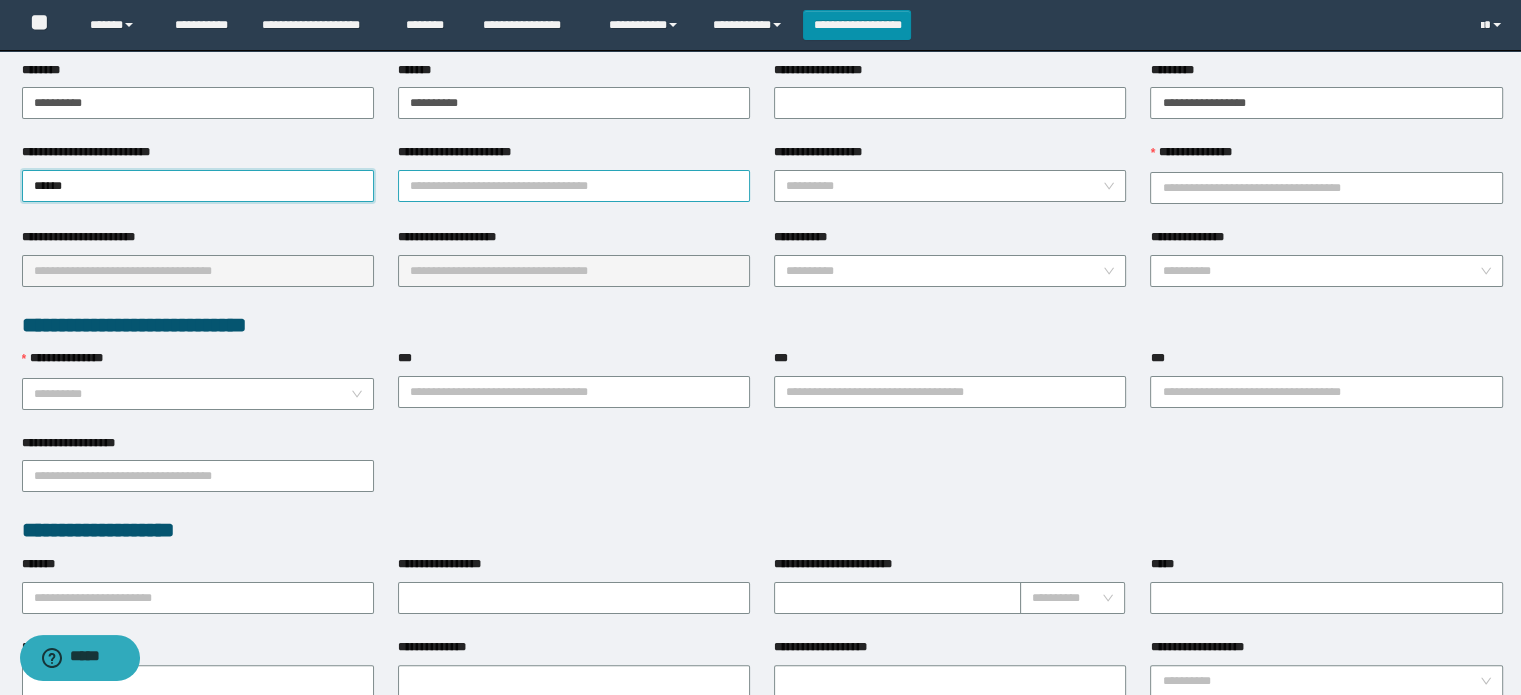 click on "**********" at bounding box center [574, 172] 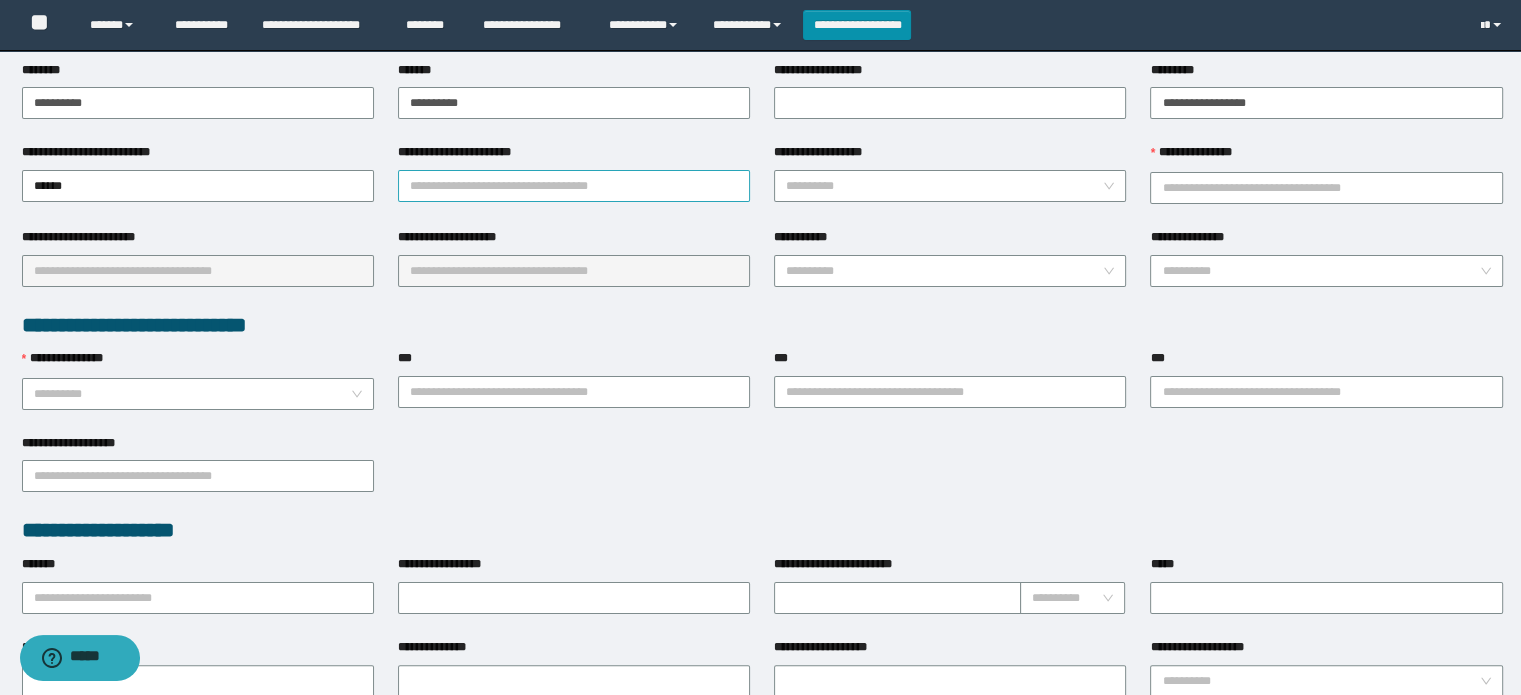 click on "**********" at bounding box center [574, 186] 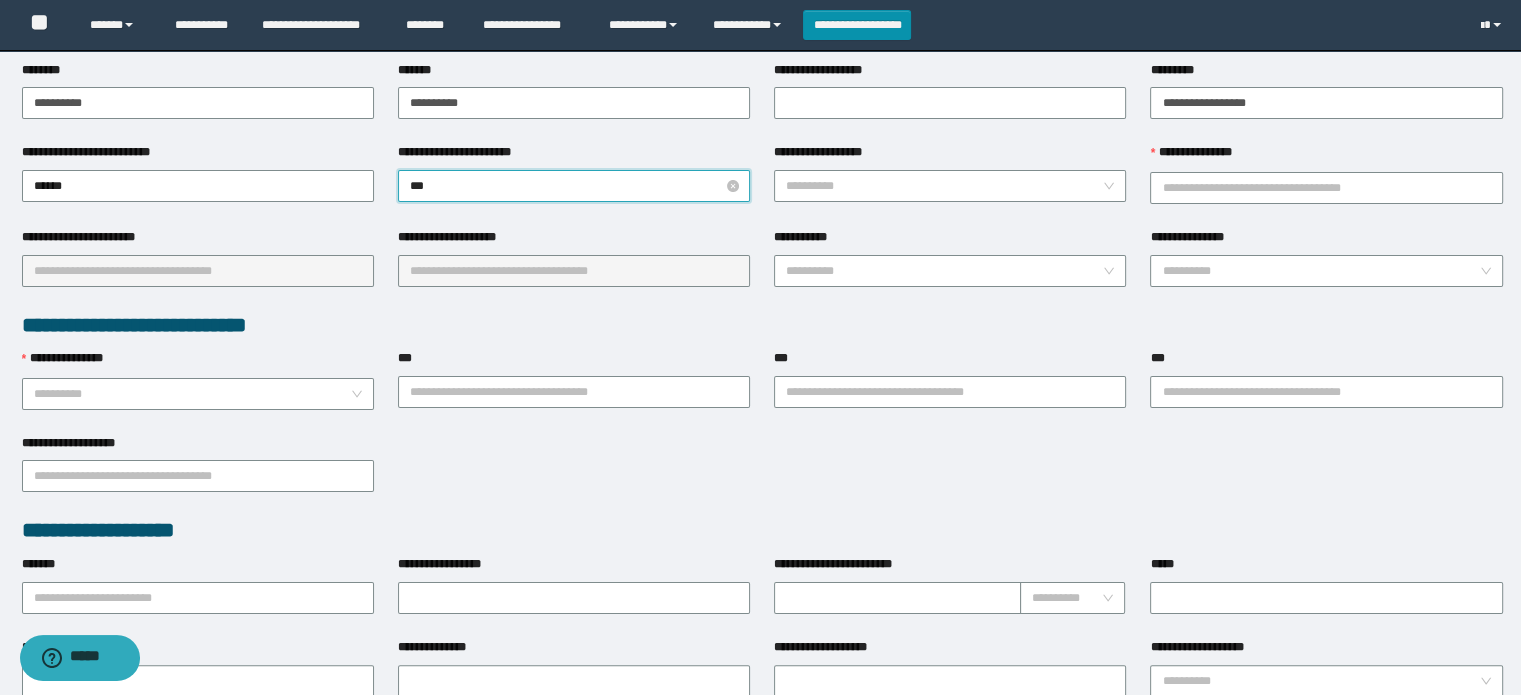 type on "****" 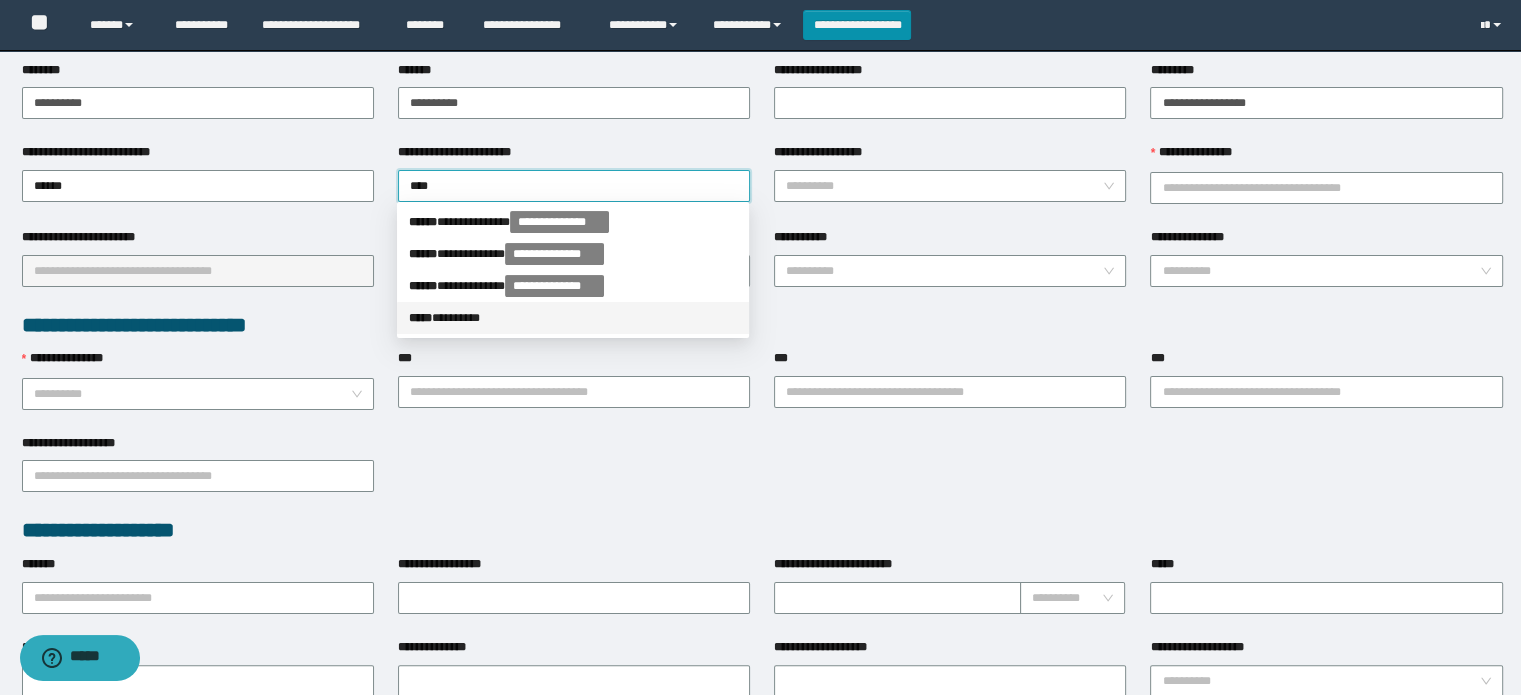 drag, startPoint x: 492, startPoint y: 328, endPoint x: 592, endPoint y: 248, distance: 128.06248 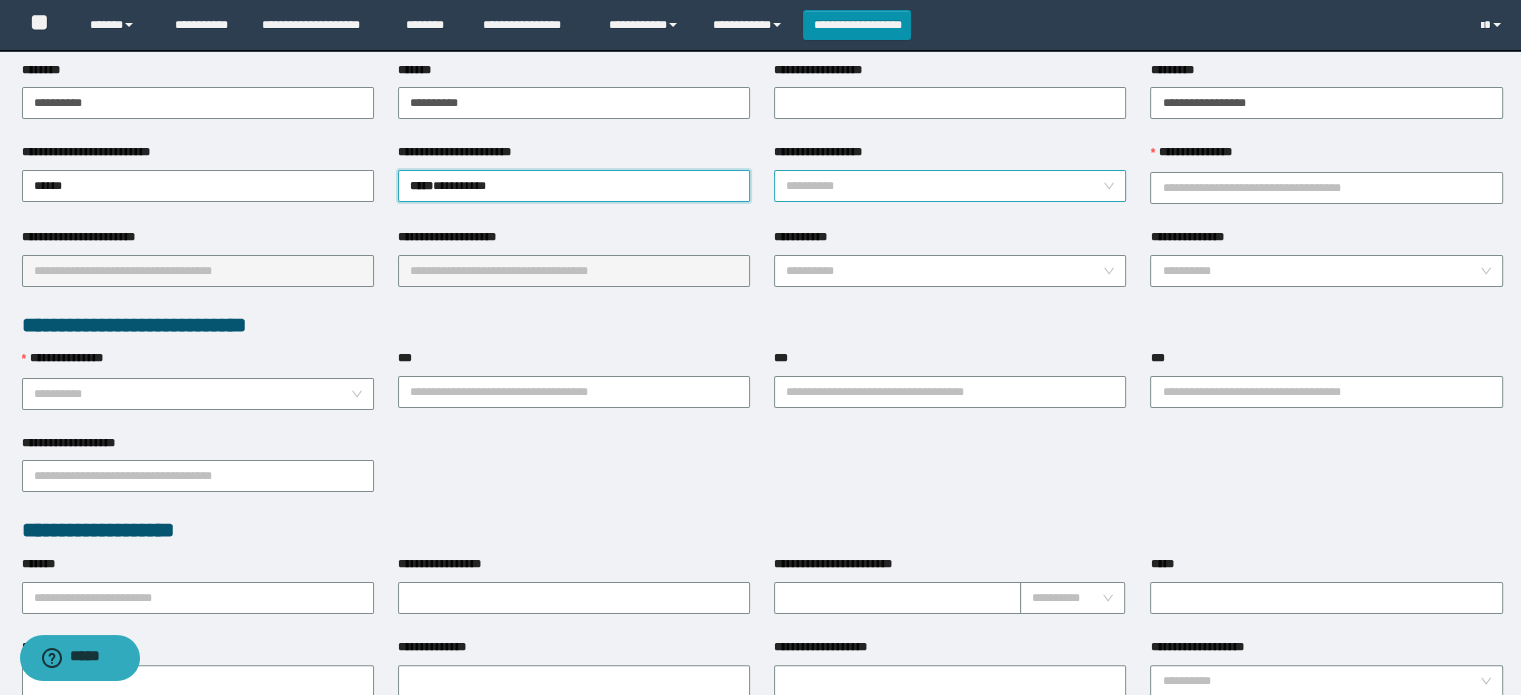 click on "**********" at bounding box center [944, 186] 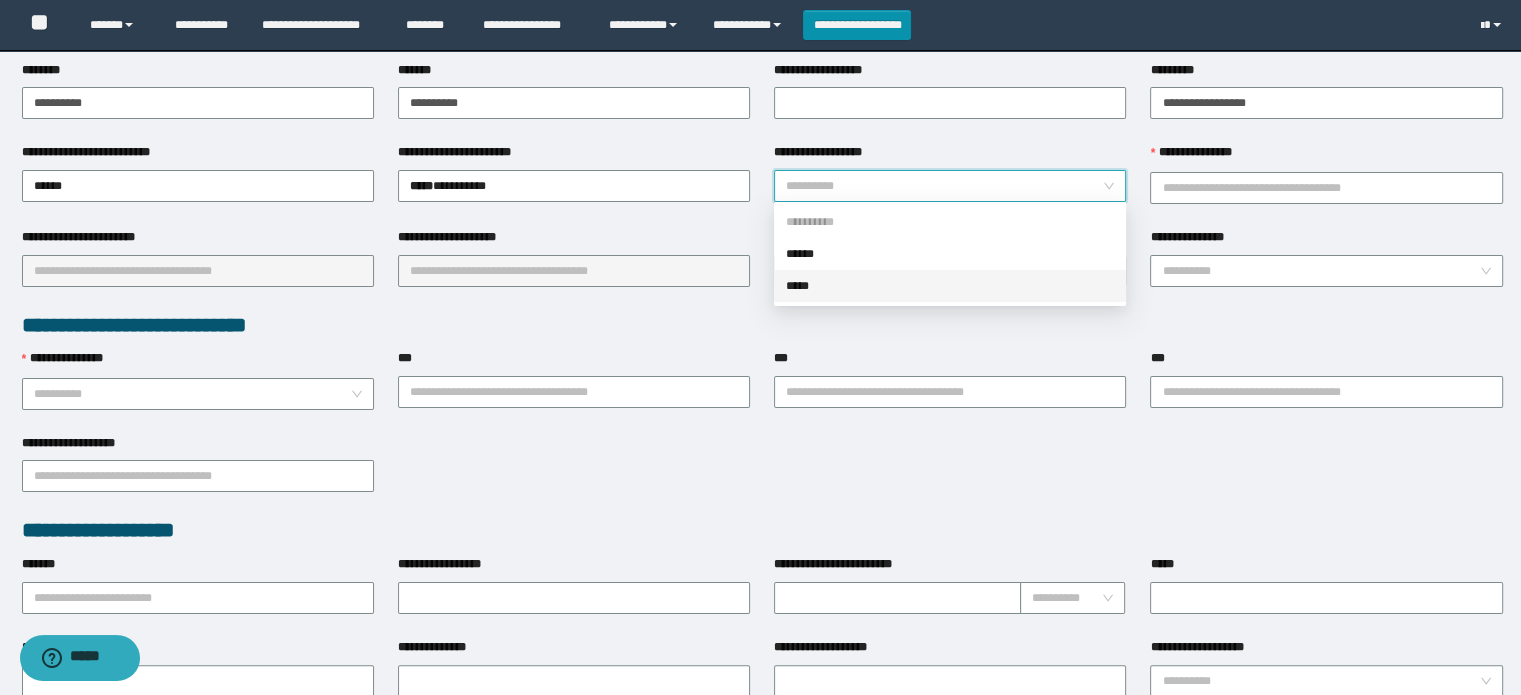 click on "*****" at bounding box center [950, 286] 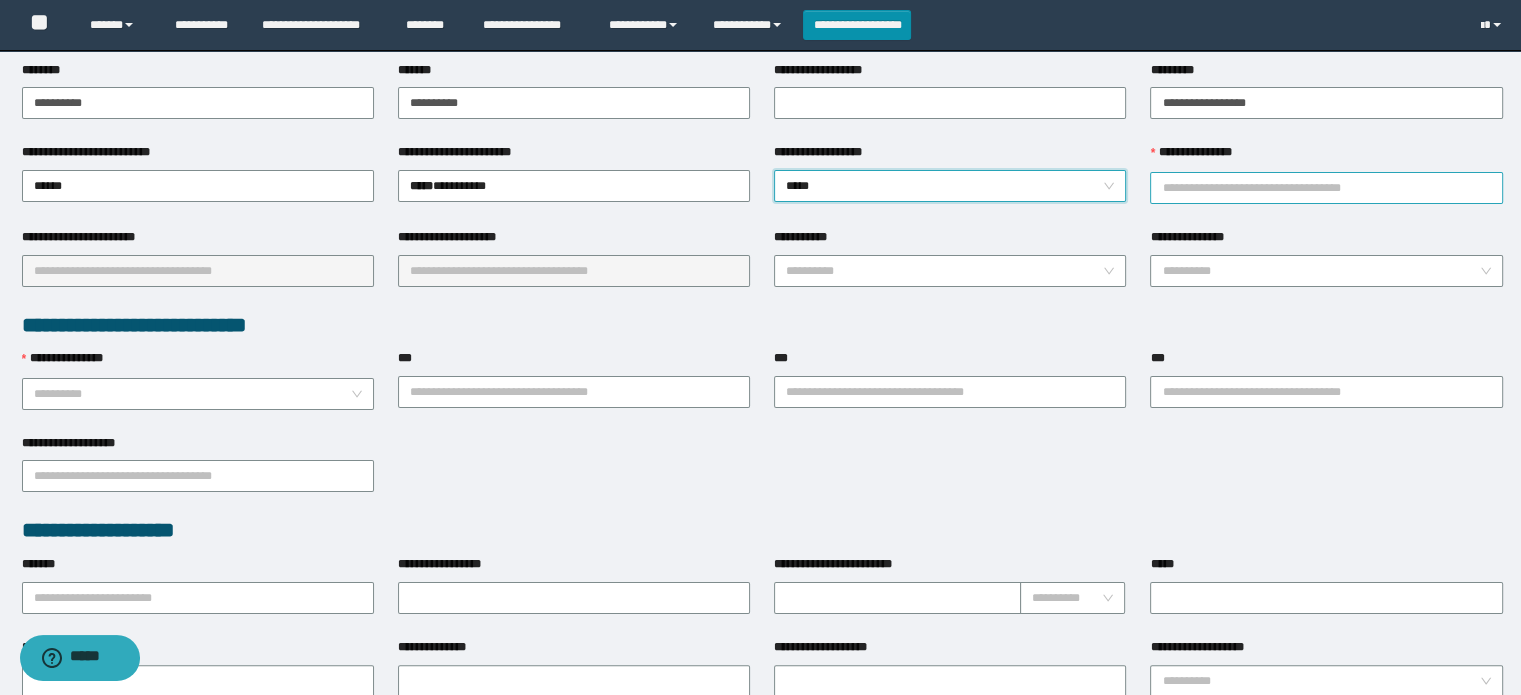 click on "**********" at bounding box center (1326, 188) 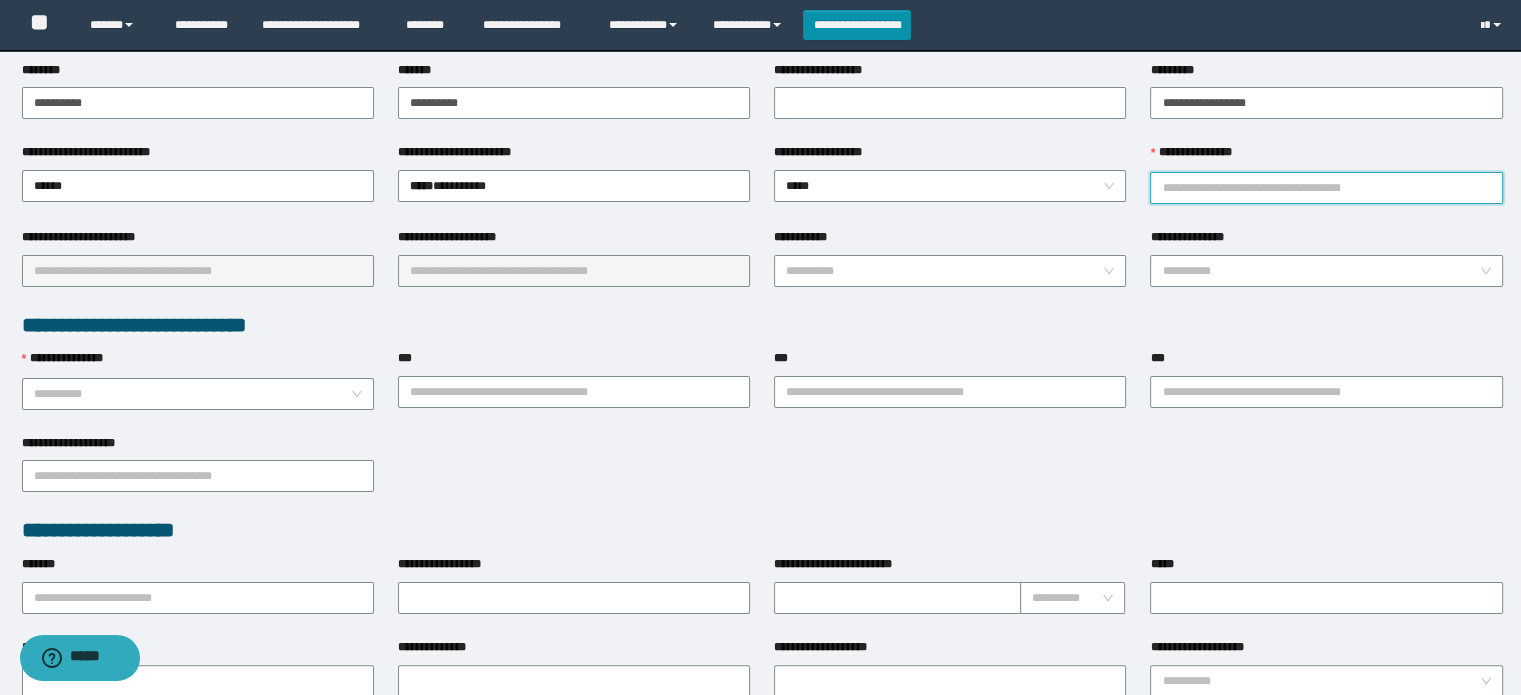 type on "********" 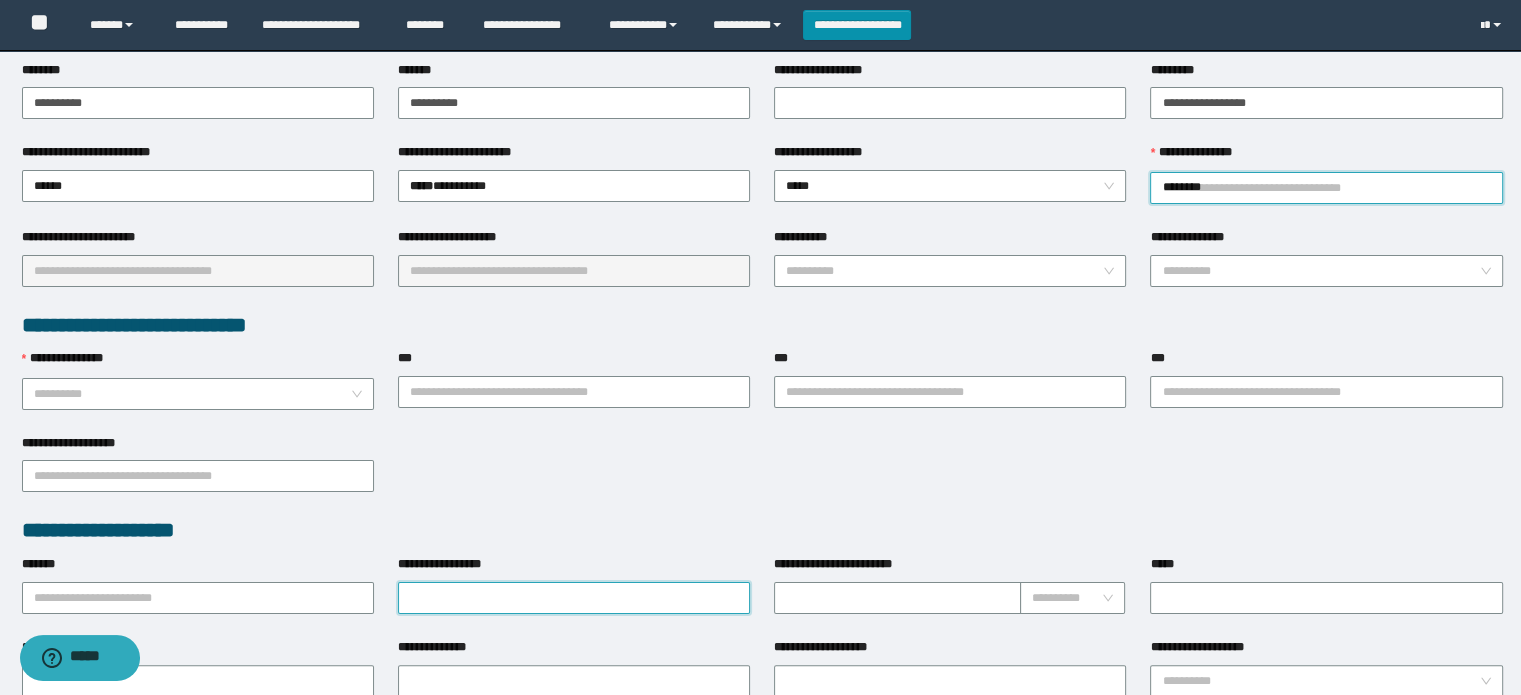 type on "*******" 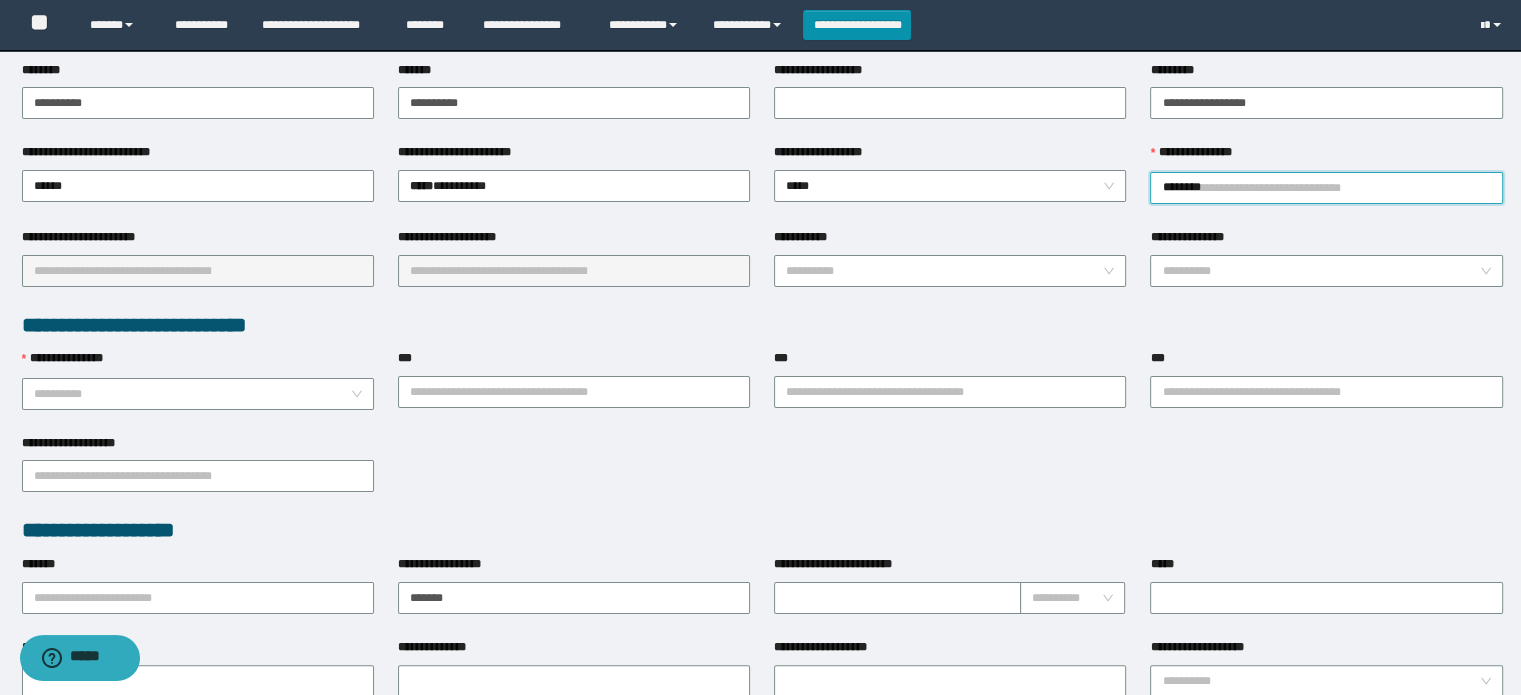 type on "*******" 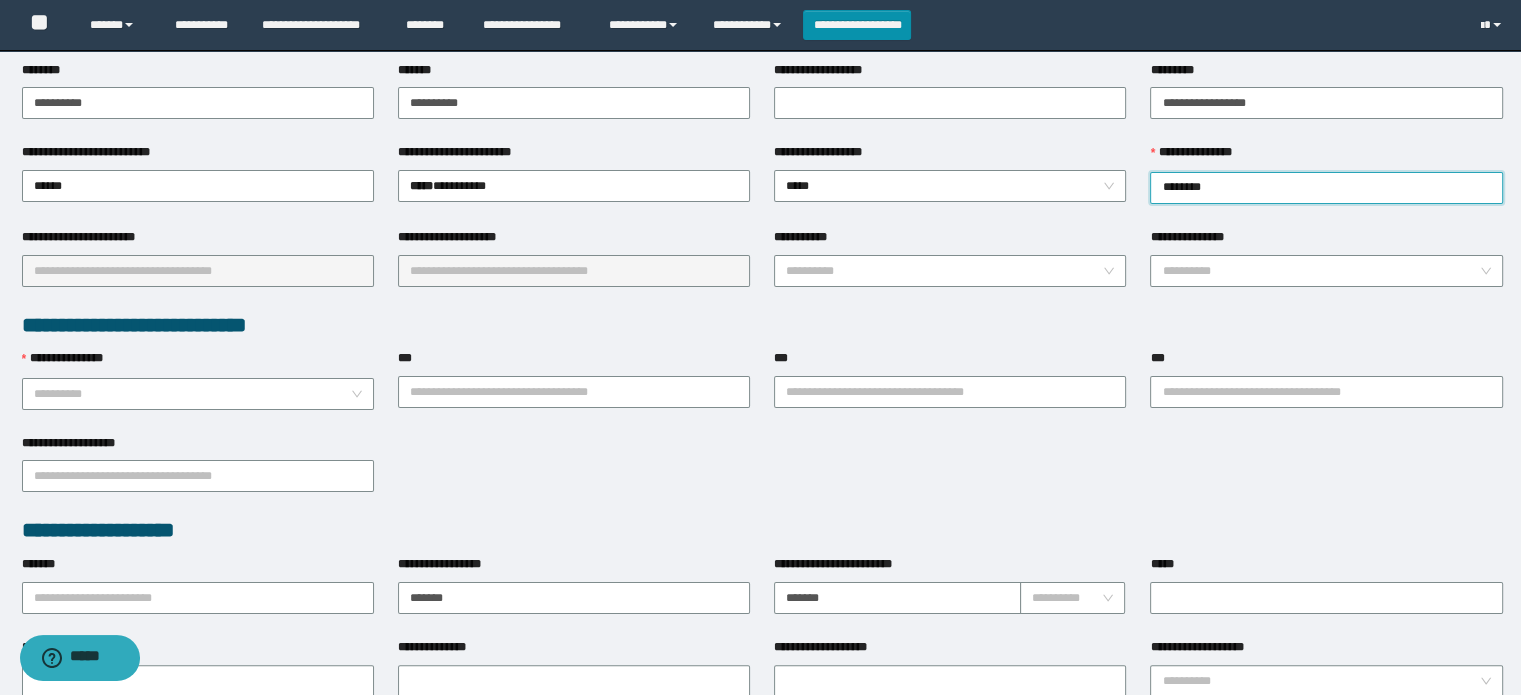 drag, startPoint x: 1238, startPoint y: 195, endPoint x: 1216, endPoint y: 200, distance: 22.561028 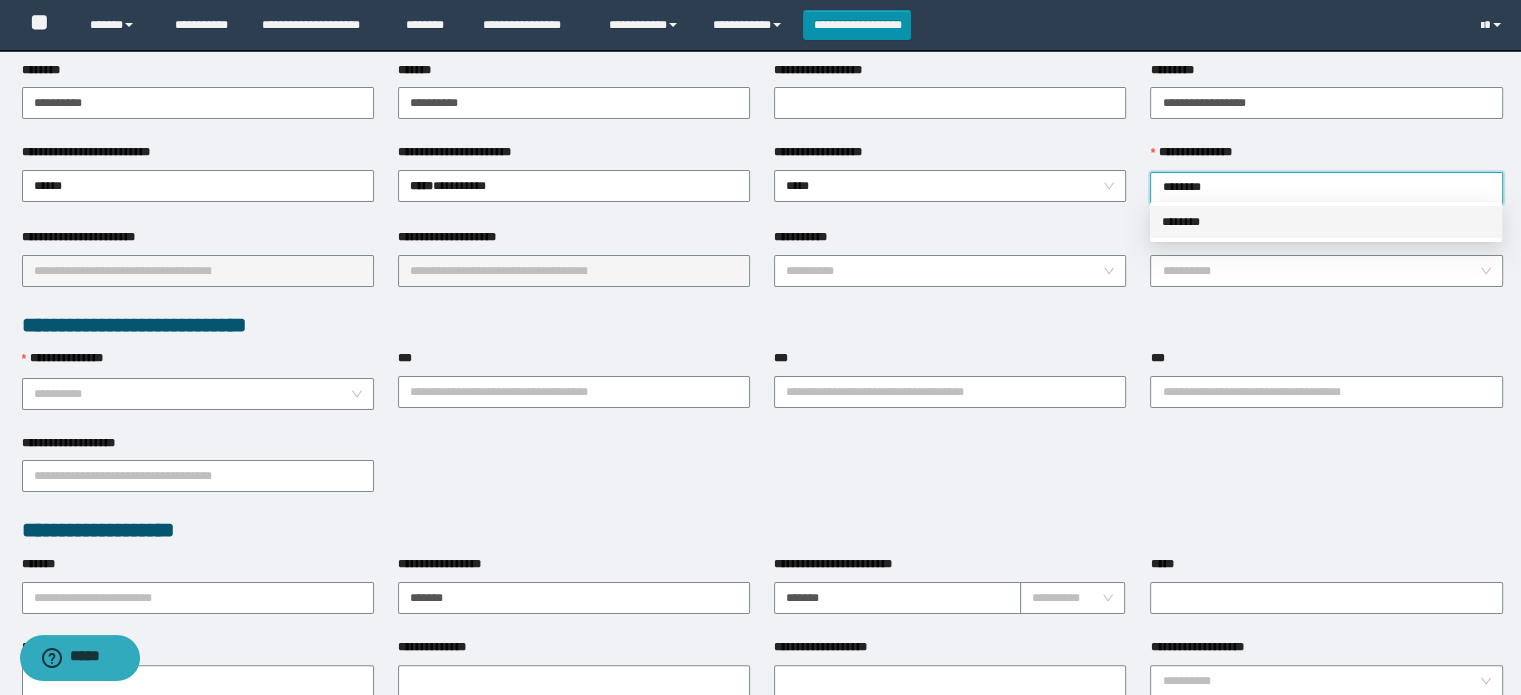 drag, startPoint x: 1200, startPoint y: 217, endPoint x: 1140, endPoint y: 219, distance: 60.033325 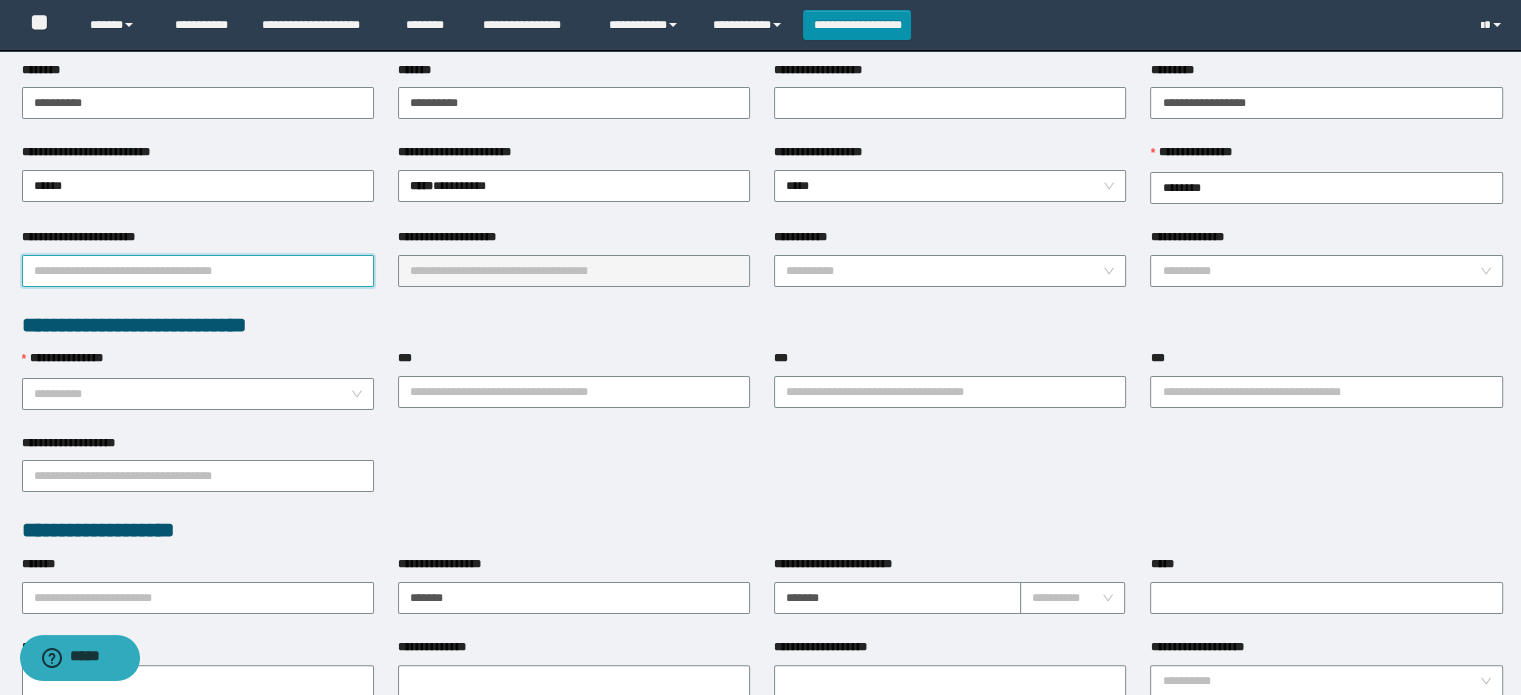 click on "**********" at bounding box center (198, 271) 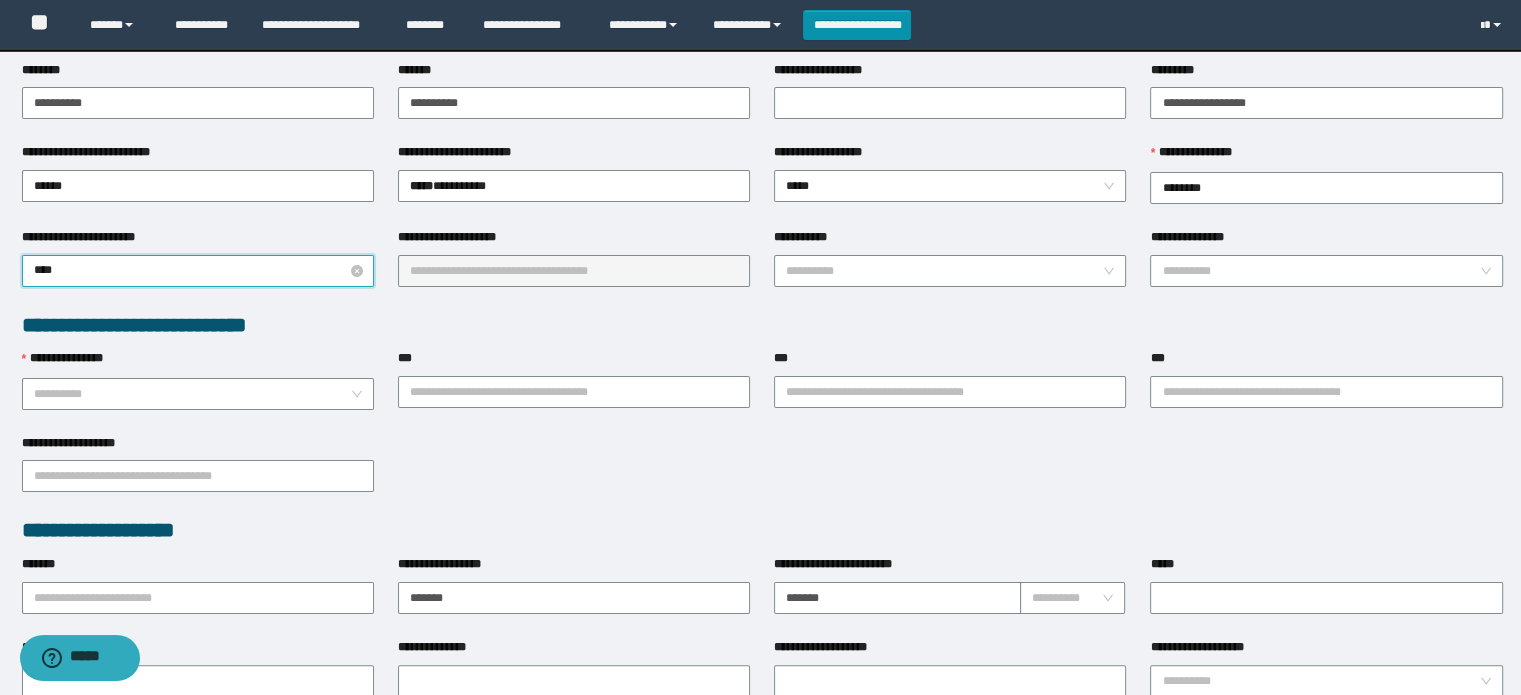 type on "*****" 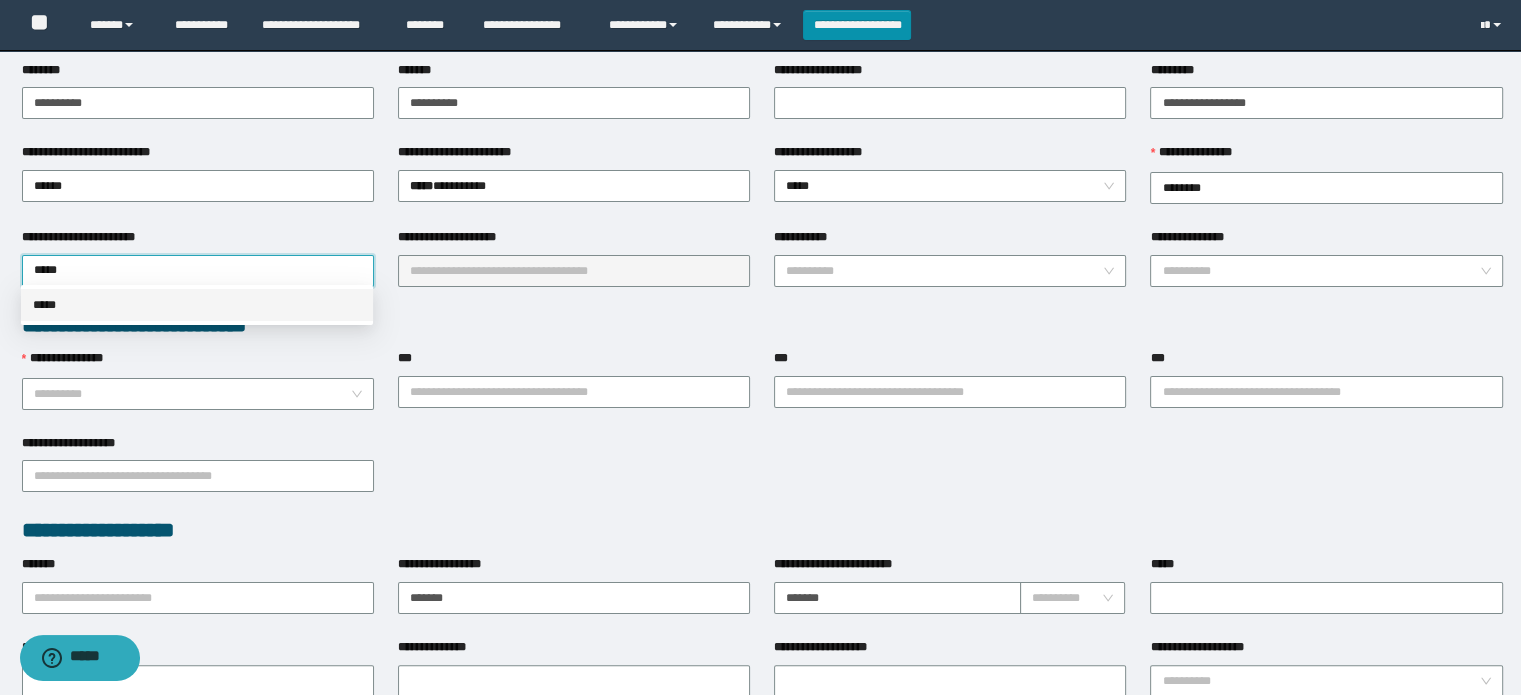 drag, startPoint x: 35, startPoint y: 301, endPoint x: 87, endPoint y: 288, distance: 53.600372 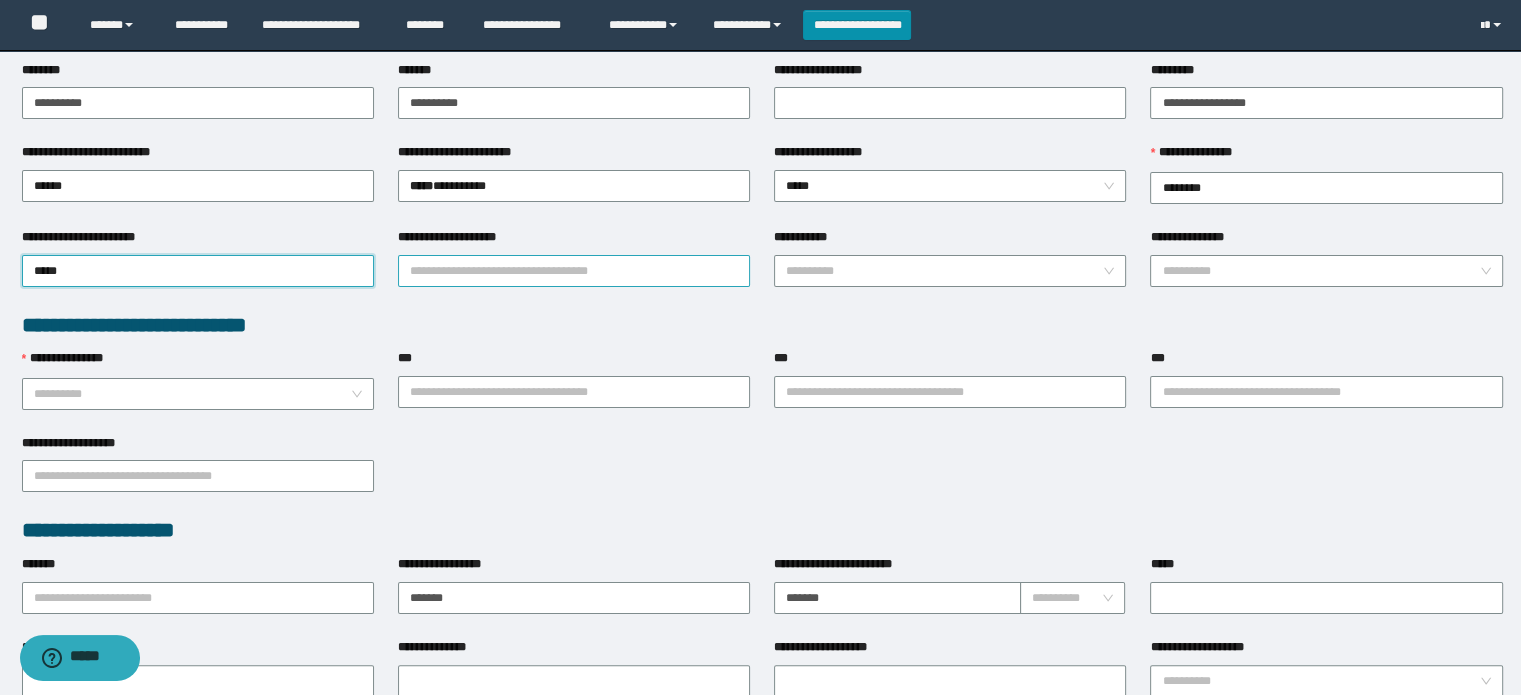 click on "**********" at bounding box center [574, 271] 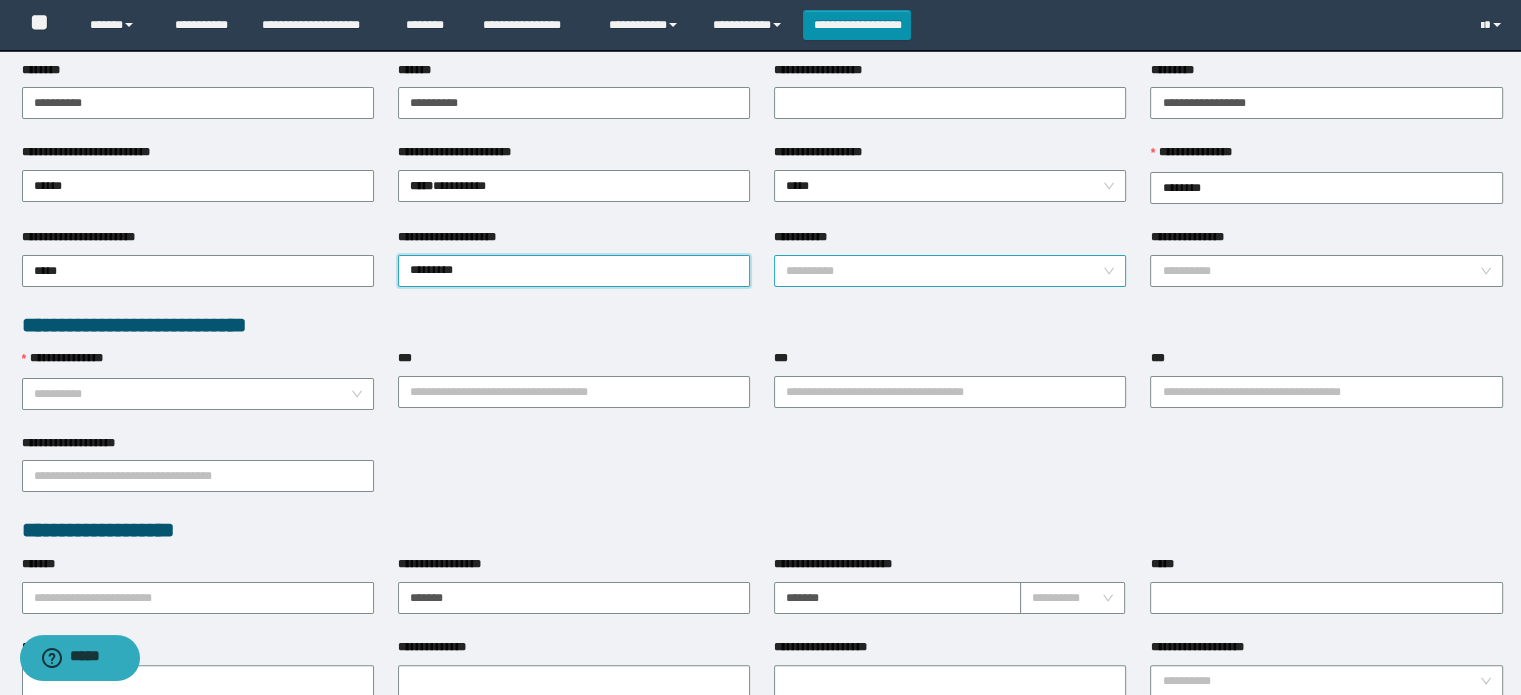 type on "*********" 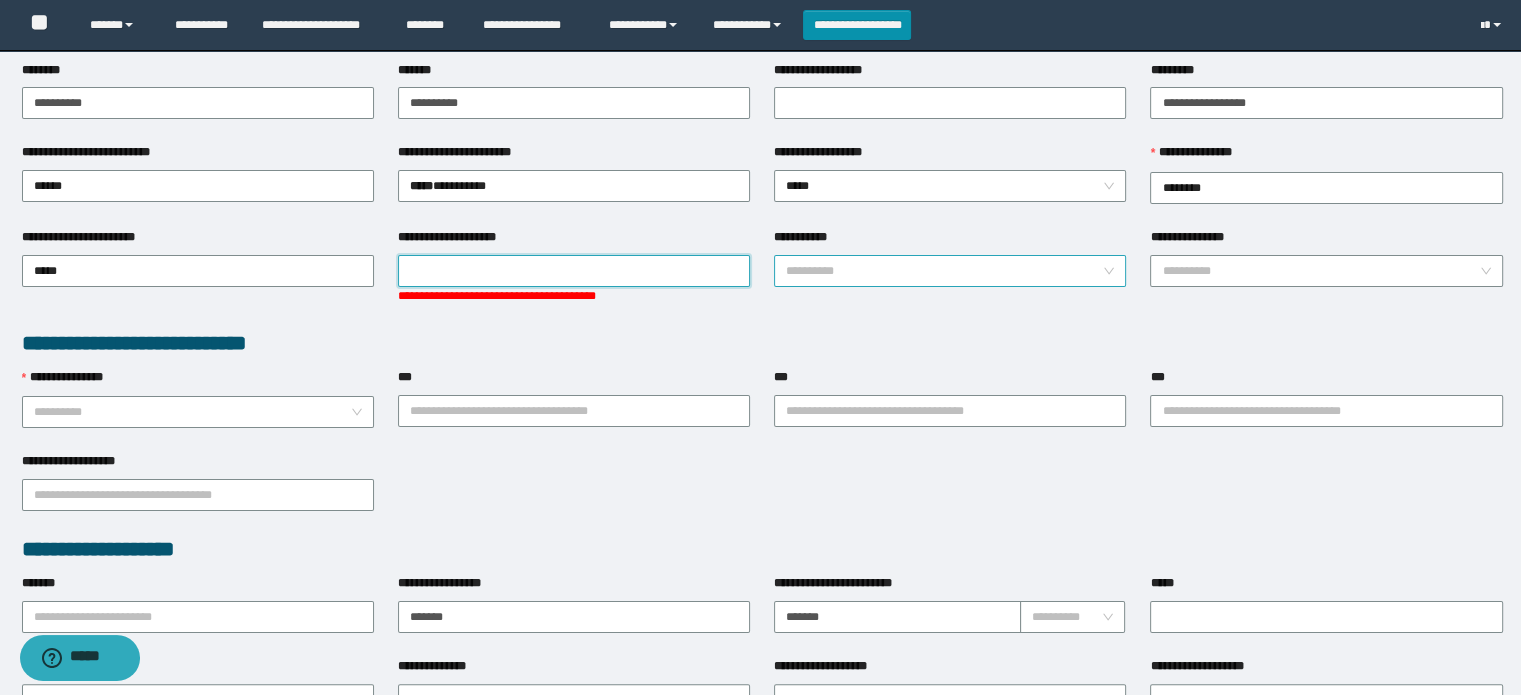 click on "**********" at bounding box center [944, 271] 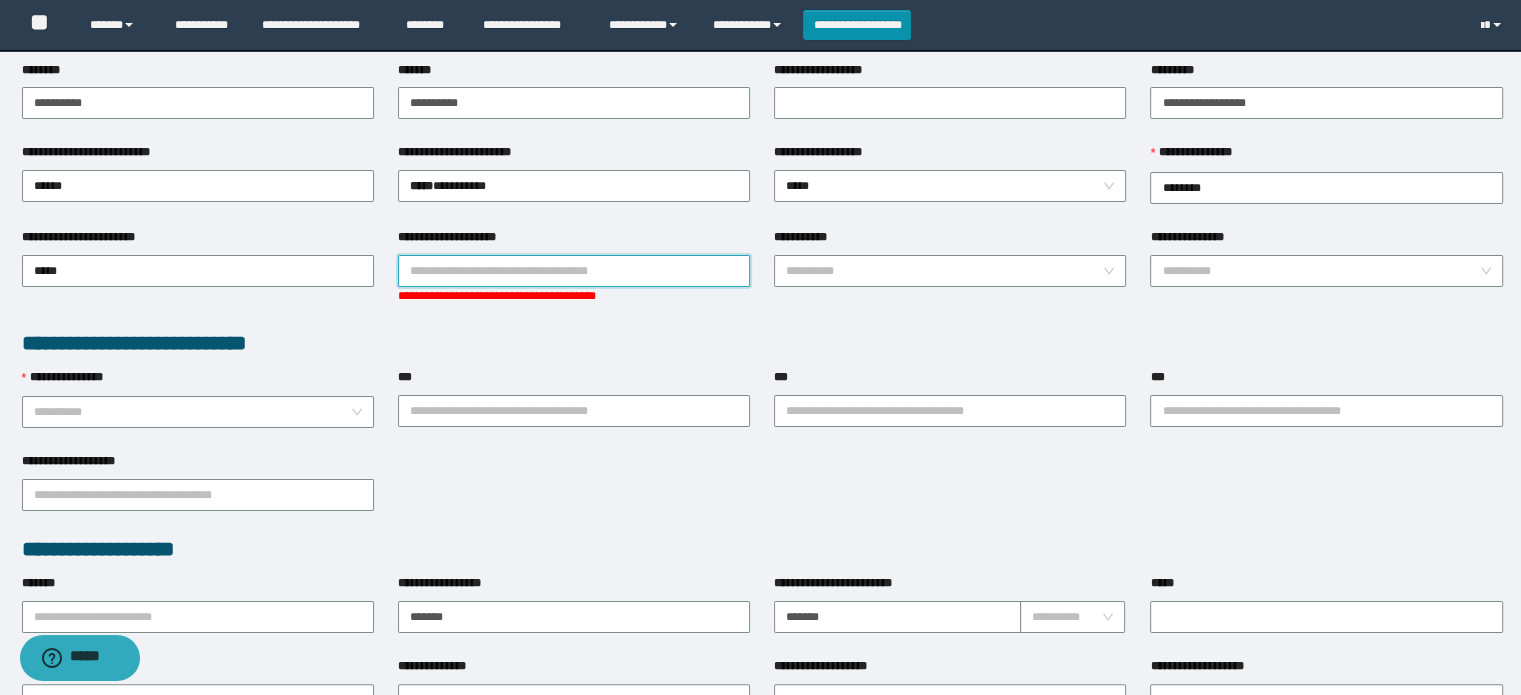 click on "**********" at bounding box center (574, 271) 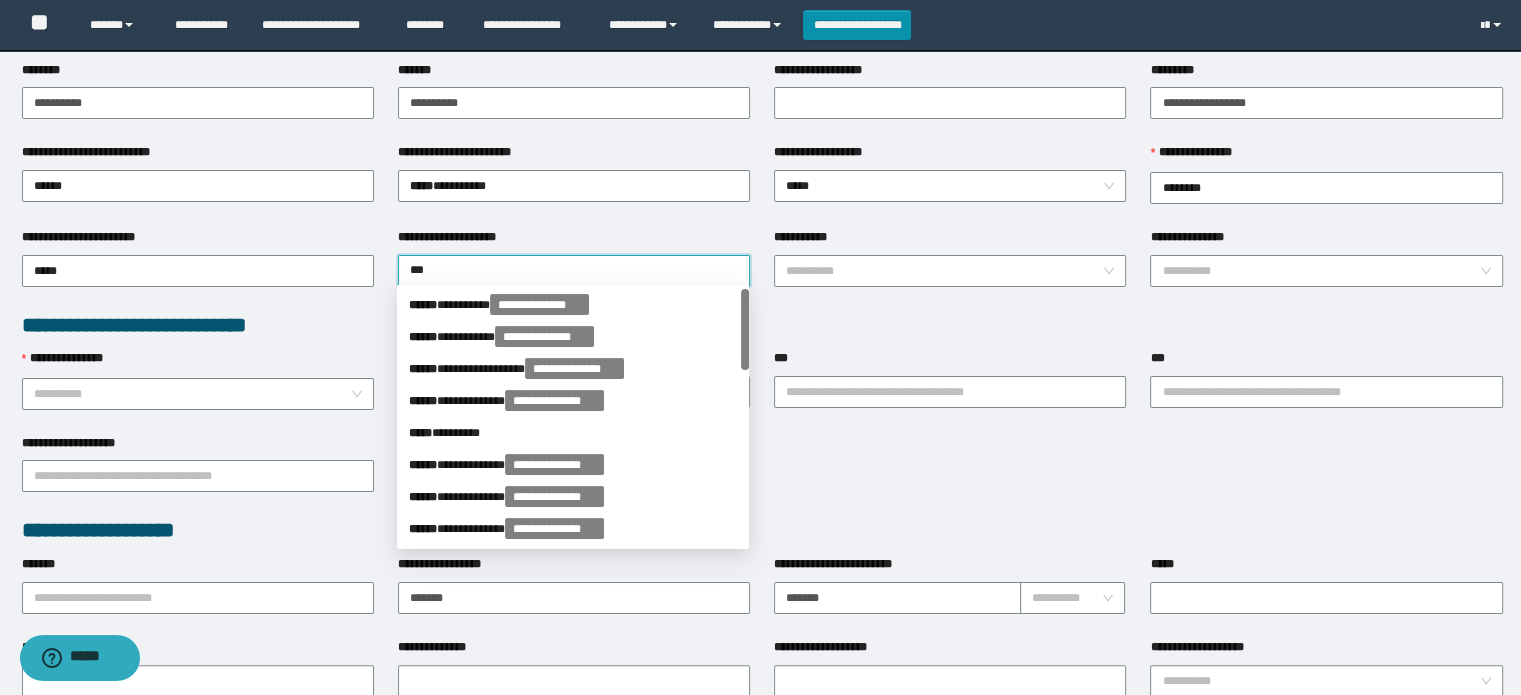 type on "****" 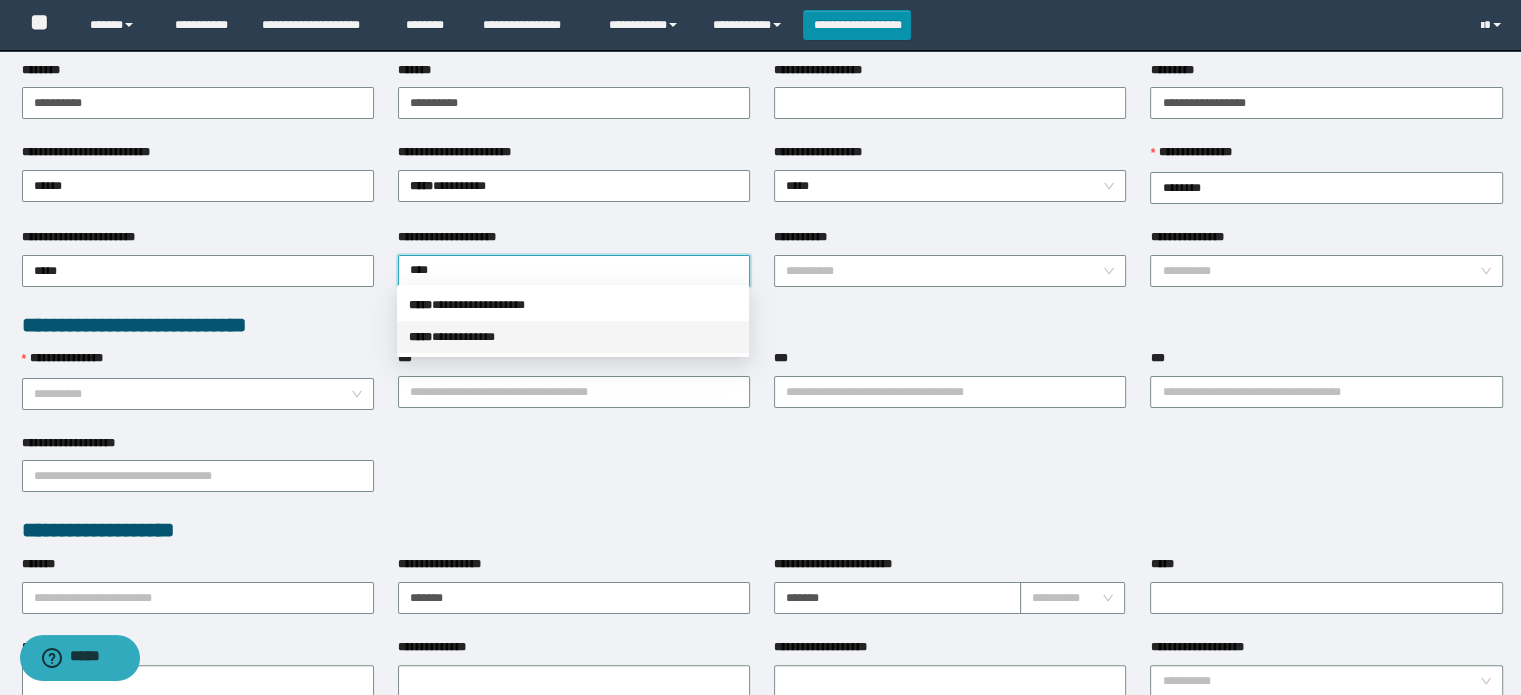 click on "**********" at bounding box center [573, 337] 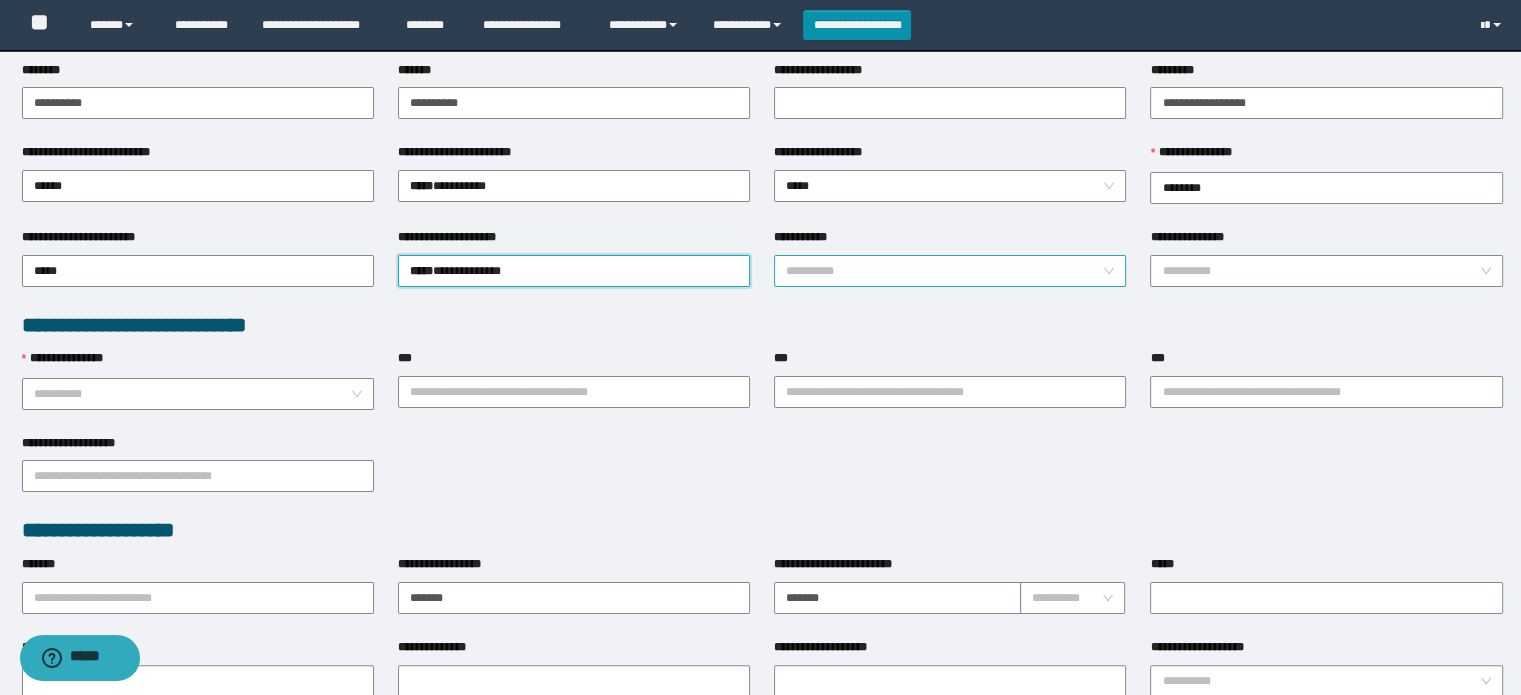 click on "**********" at bounding box center [944, 271] 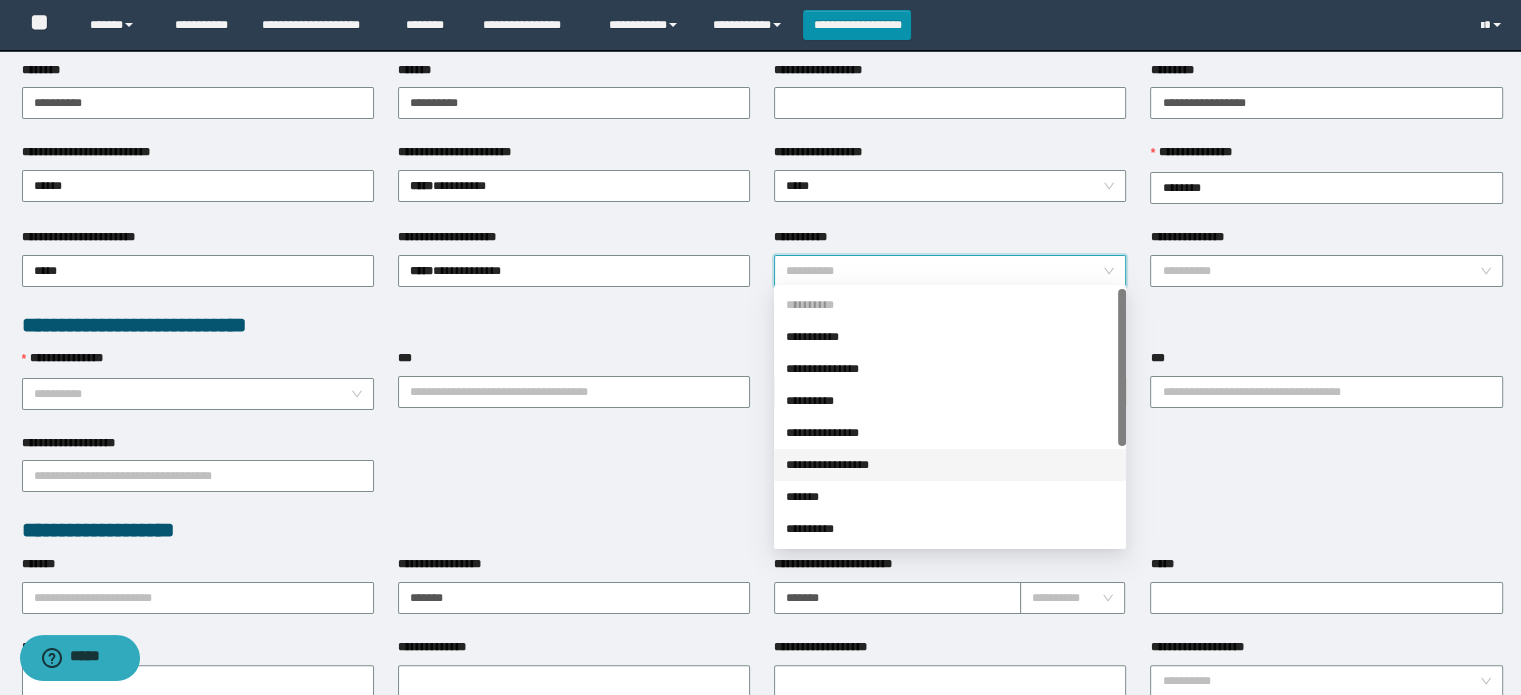 click on "**********" at bounding box center [950, 465] 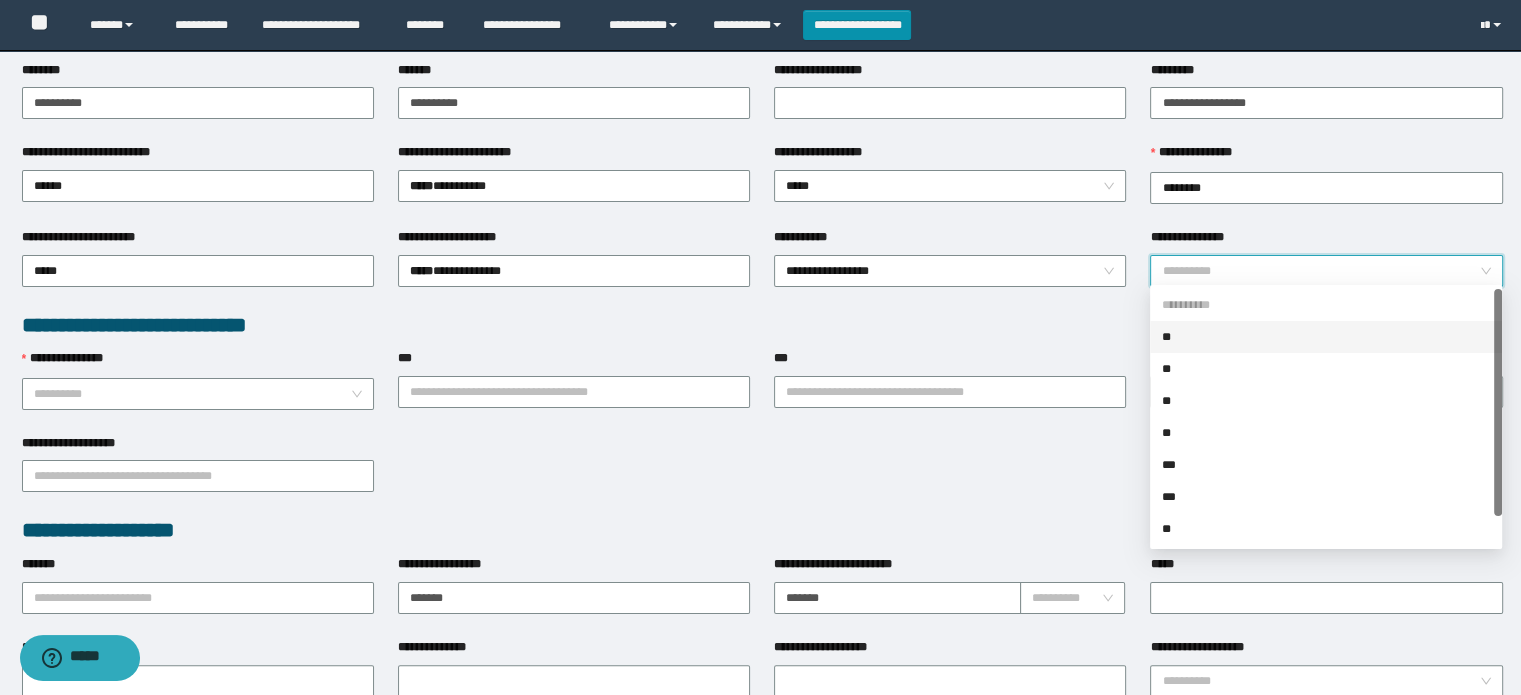 click on "**********" at bounding box center [1320, 271] 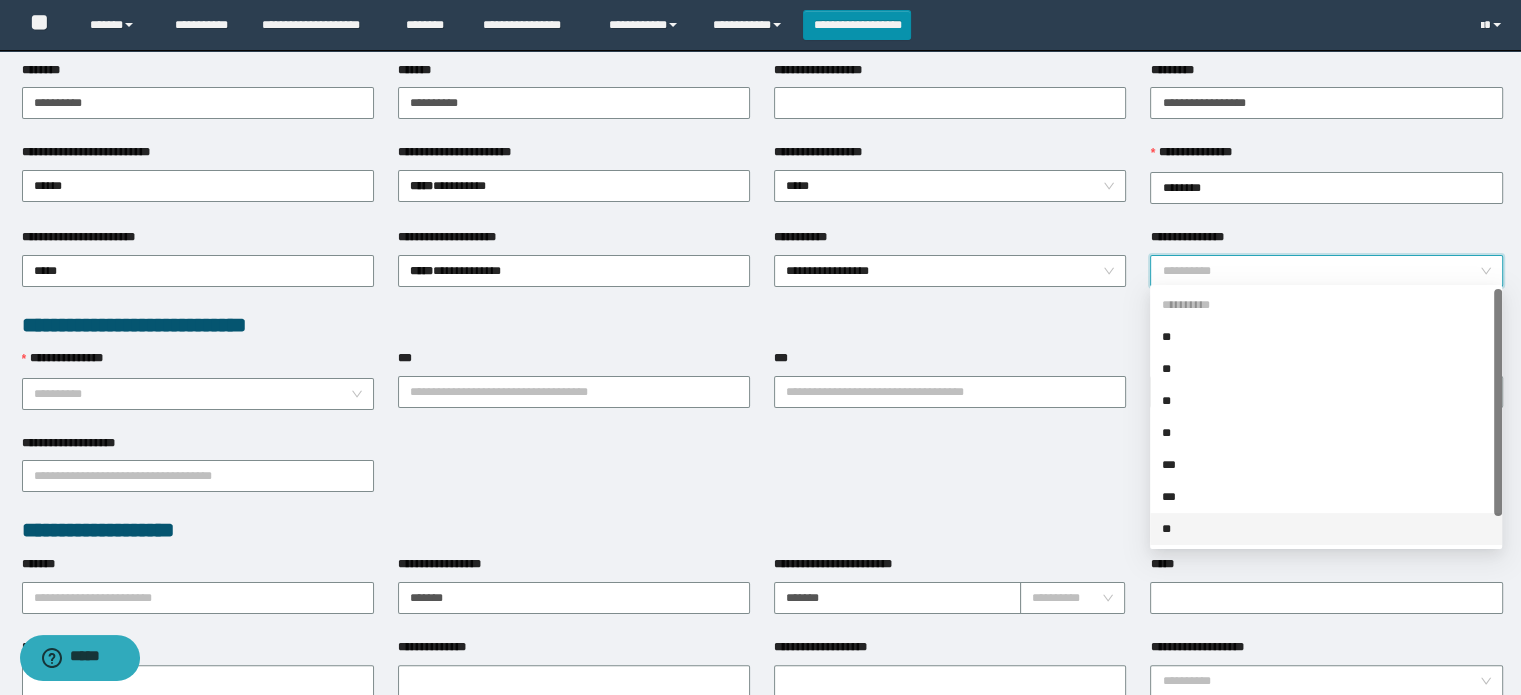click on "**" at bounding box center (1326, 529) 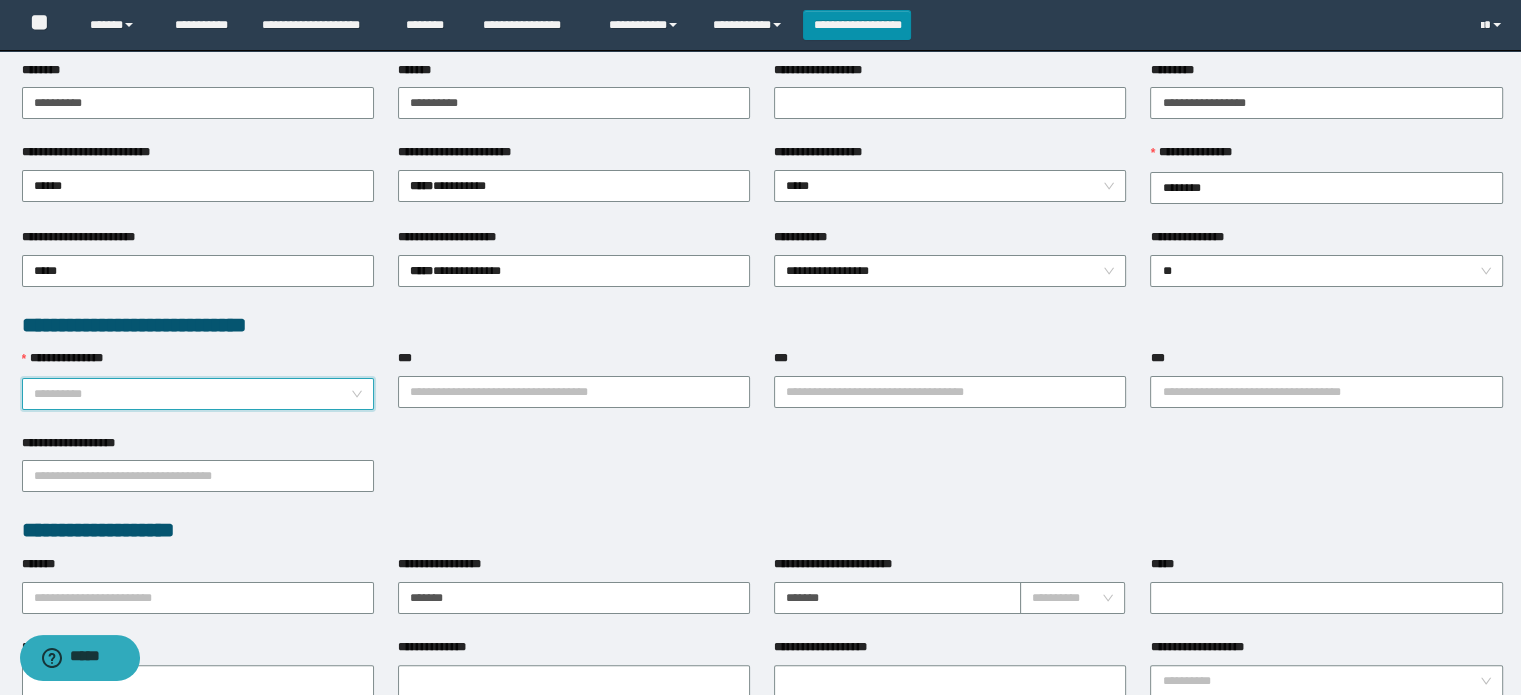 click on "**********" at bounding box center [192, 394] 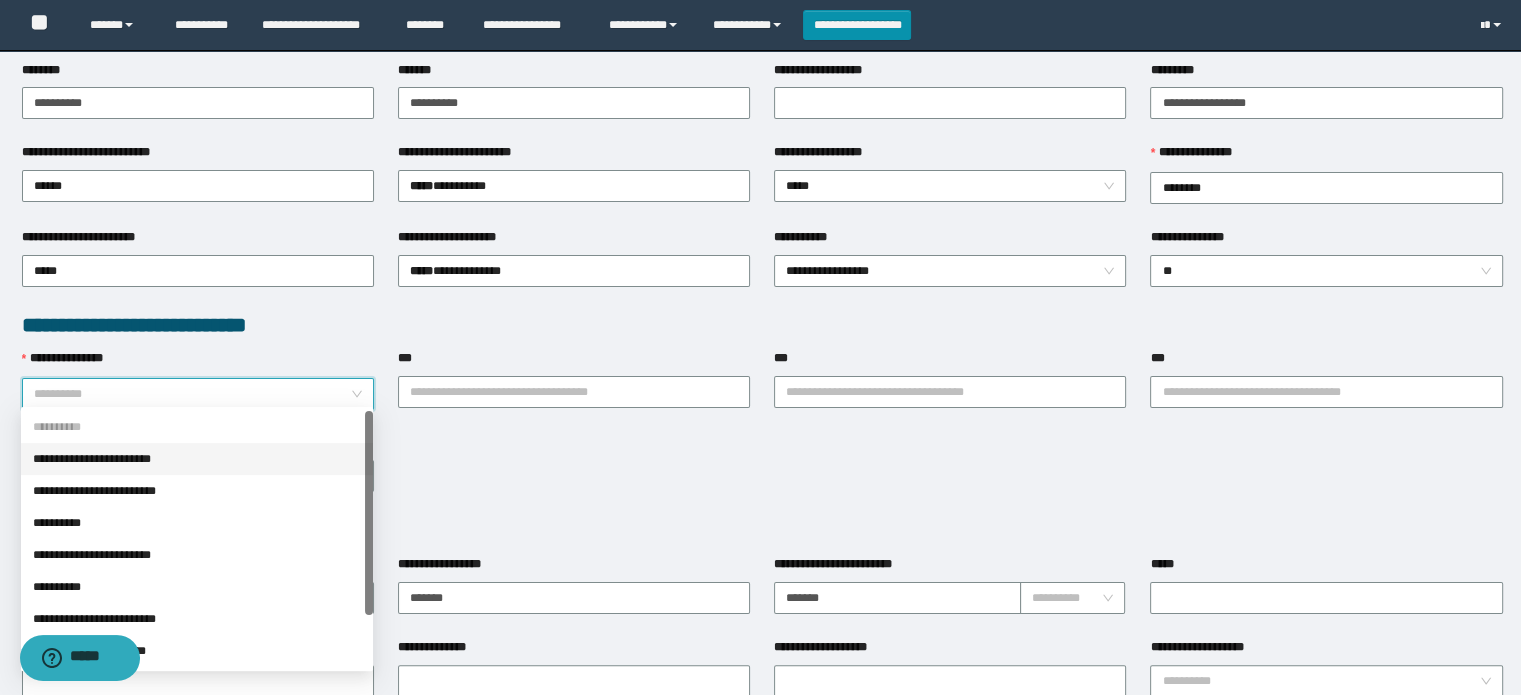 click on "**********" at bounding box center (197, 459) 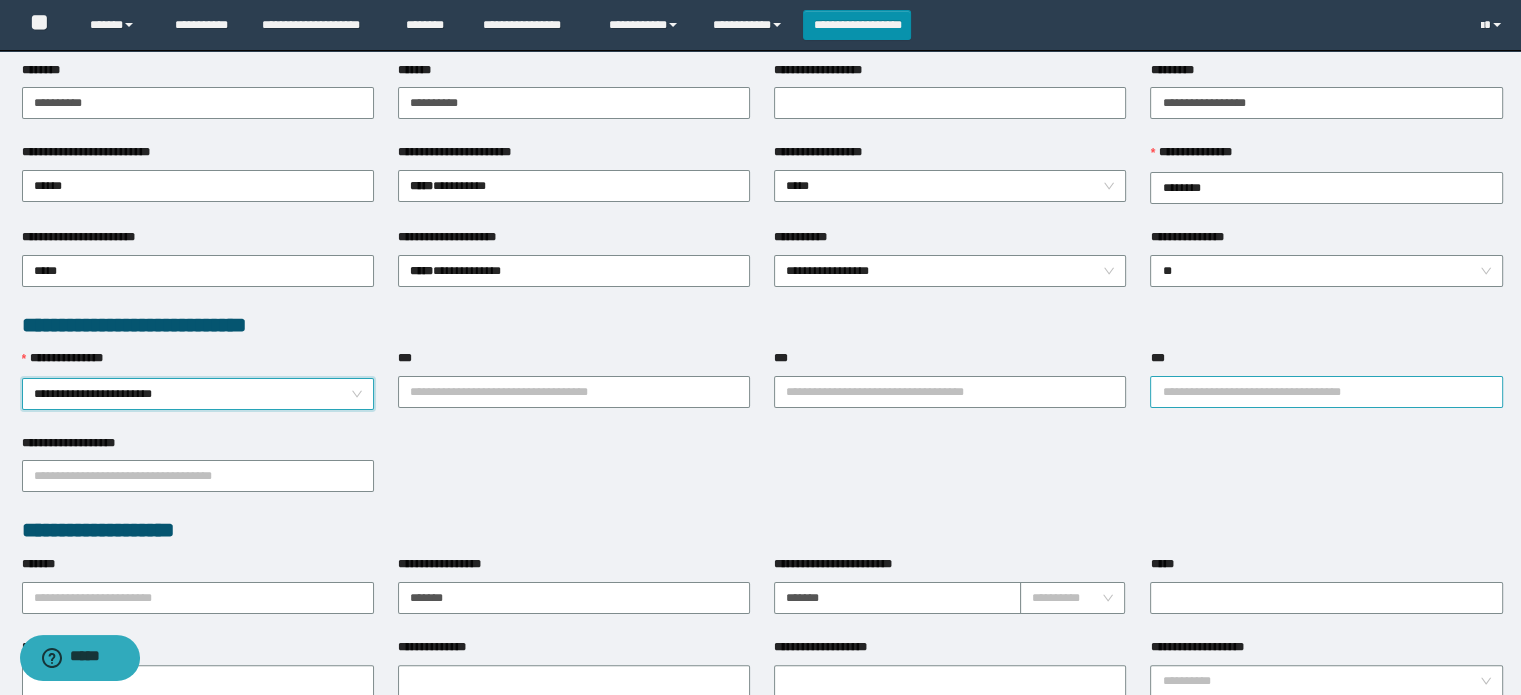 click on "***" at bounding box center [1326, 392] 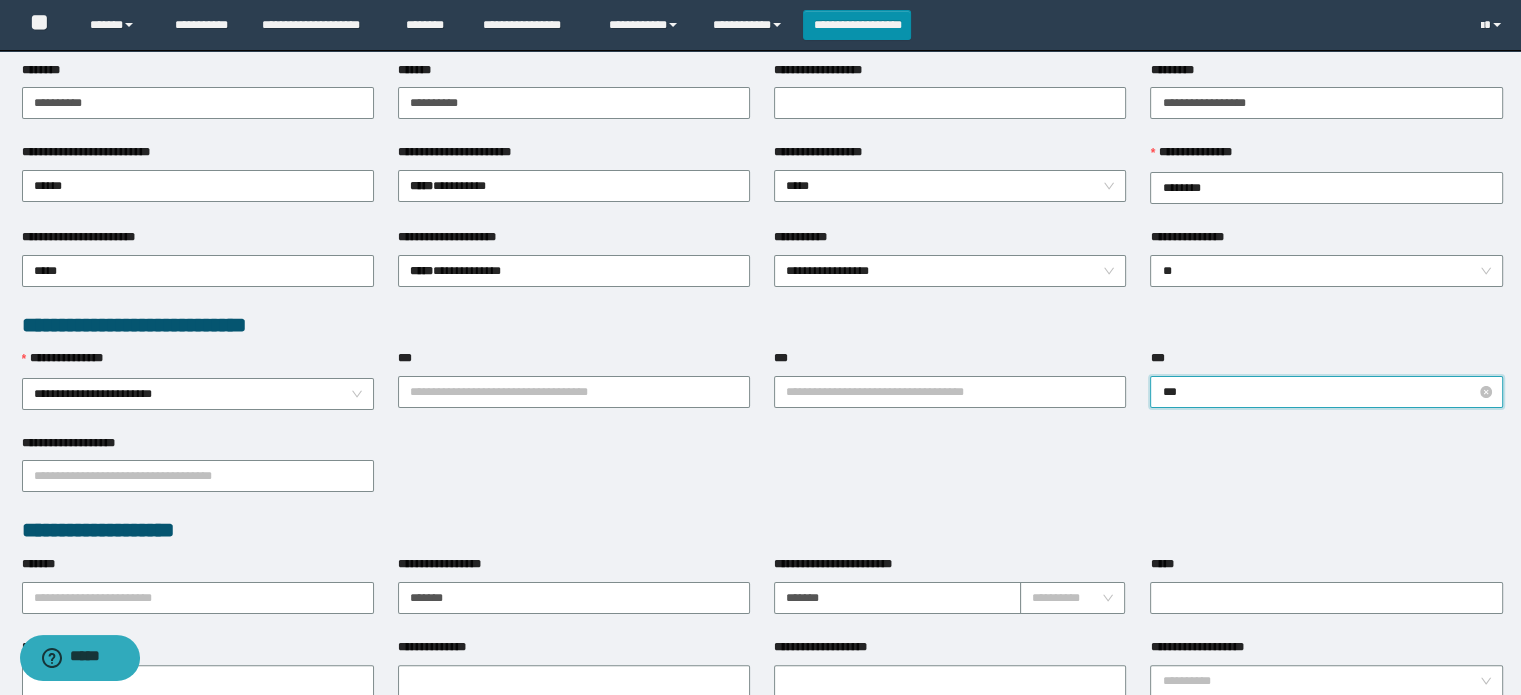 type on "**" 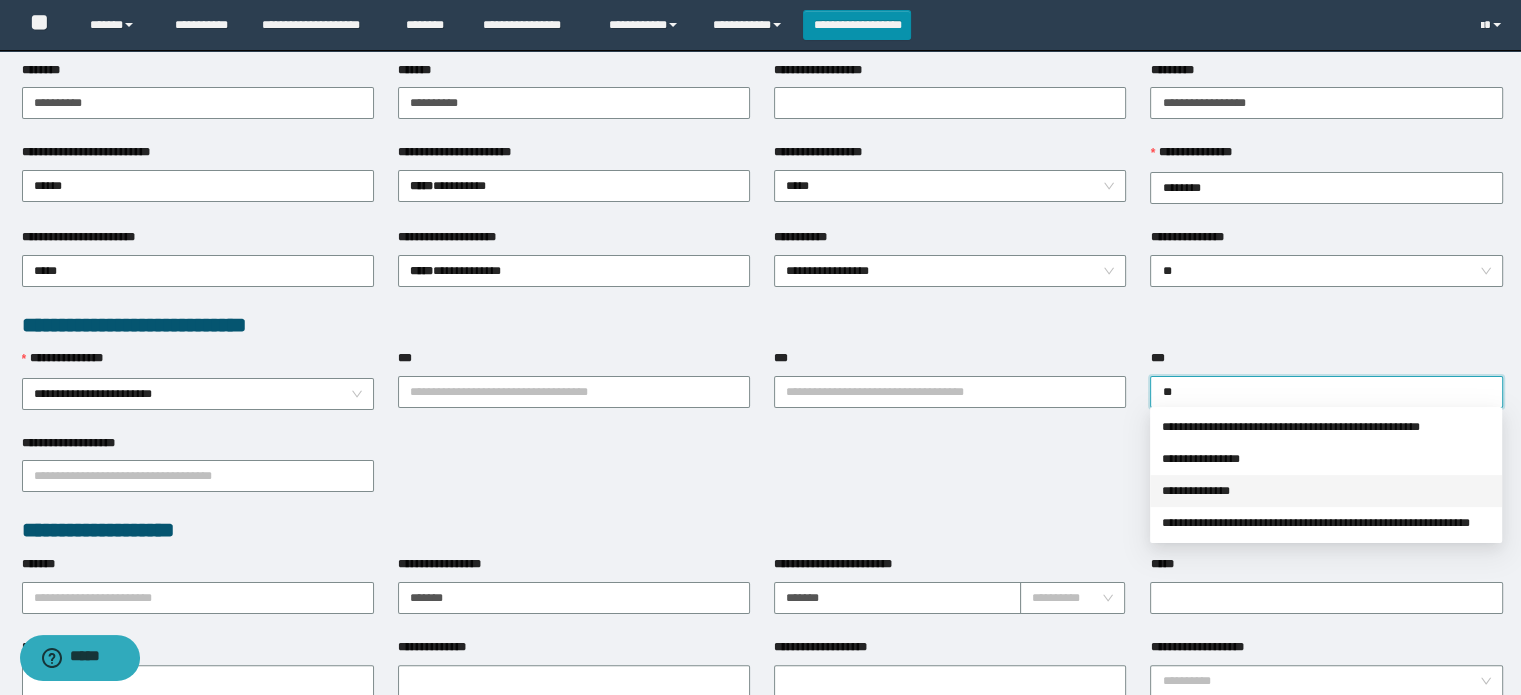 click on "**********" at bounding box center (1326, 491) 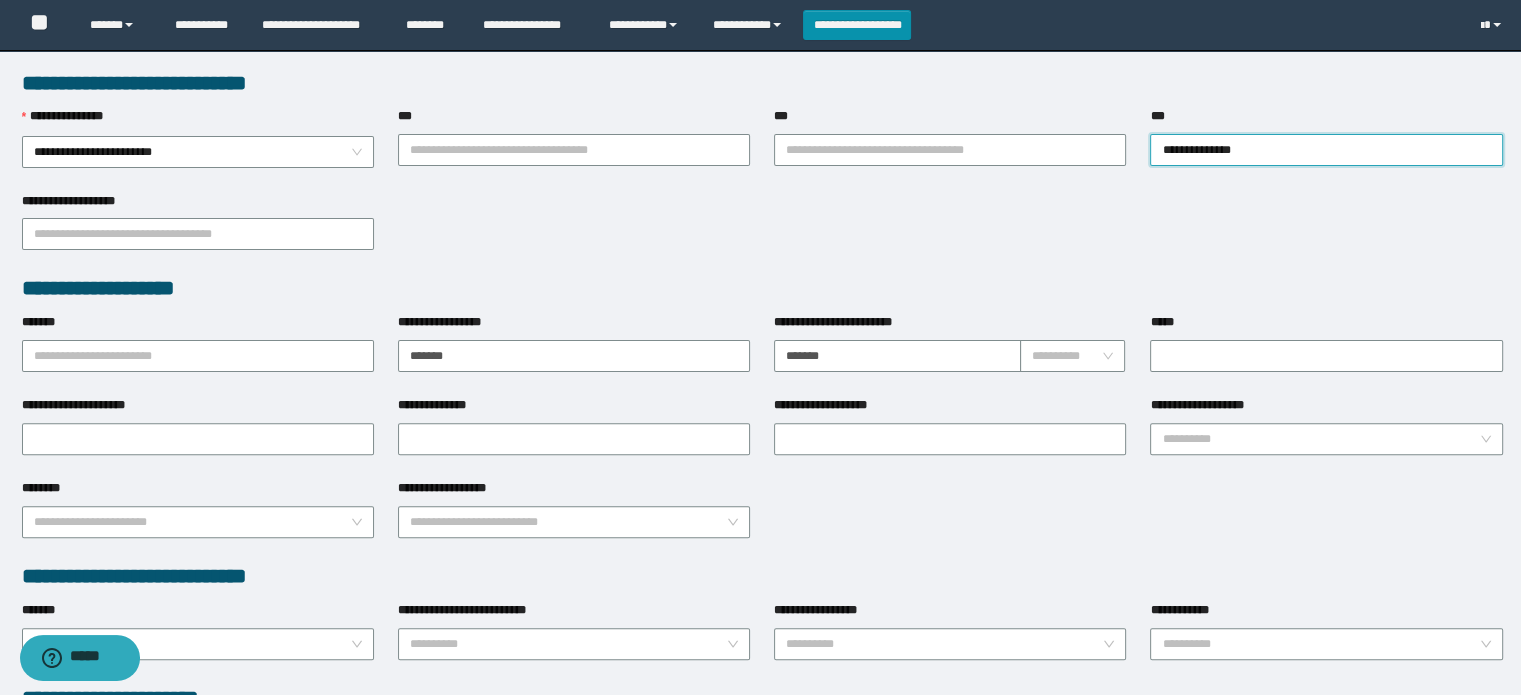 scroll, scrollTop: 600, scrollLeft: 0, axis: vertical 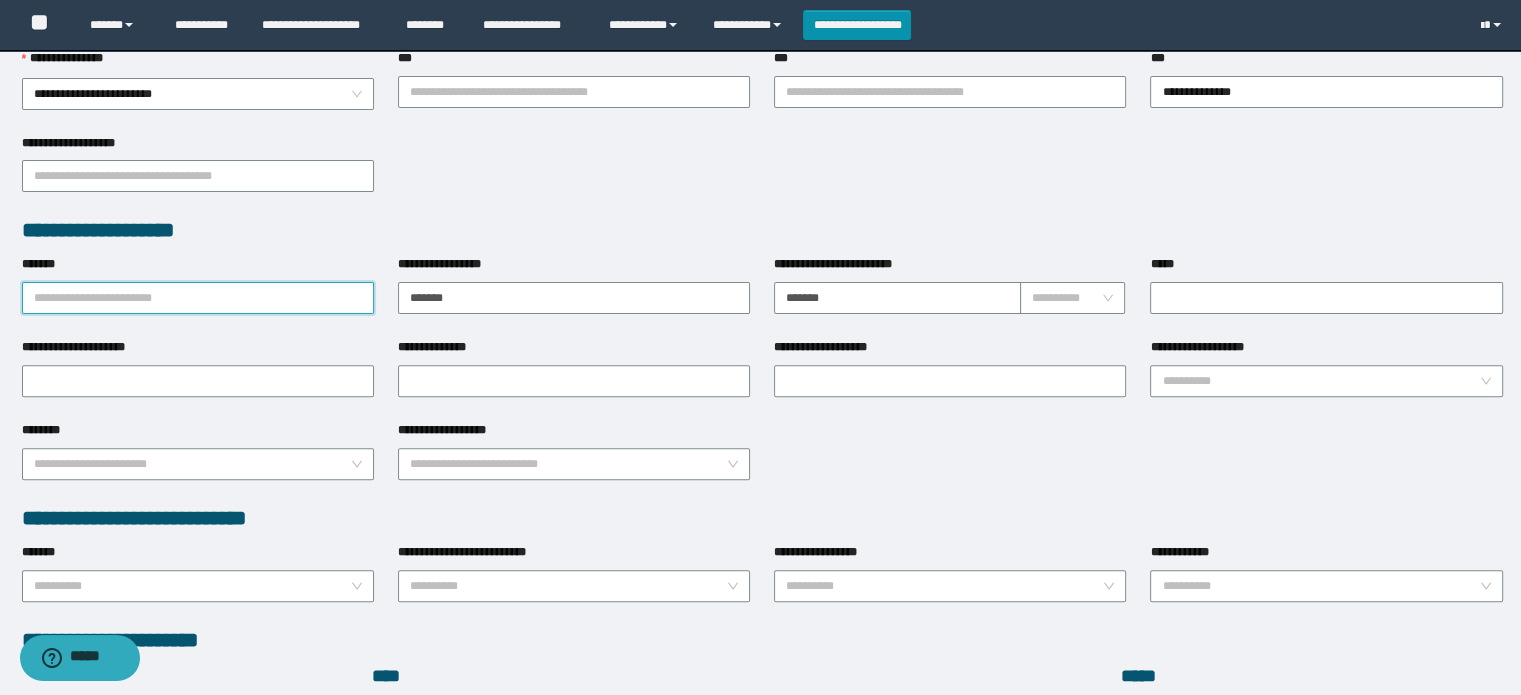 click on "*******" at bounding box center [198, 298] 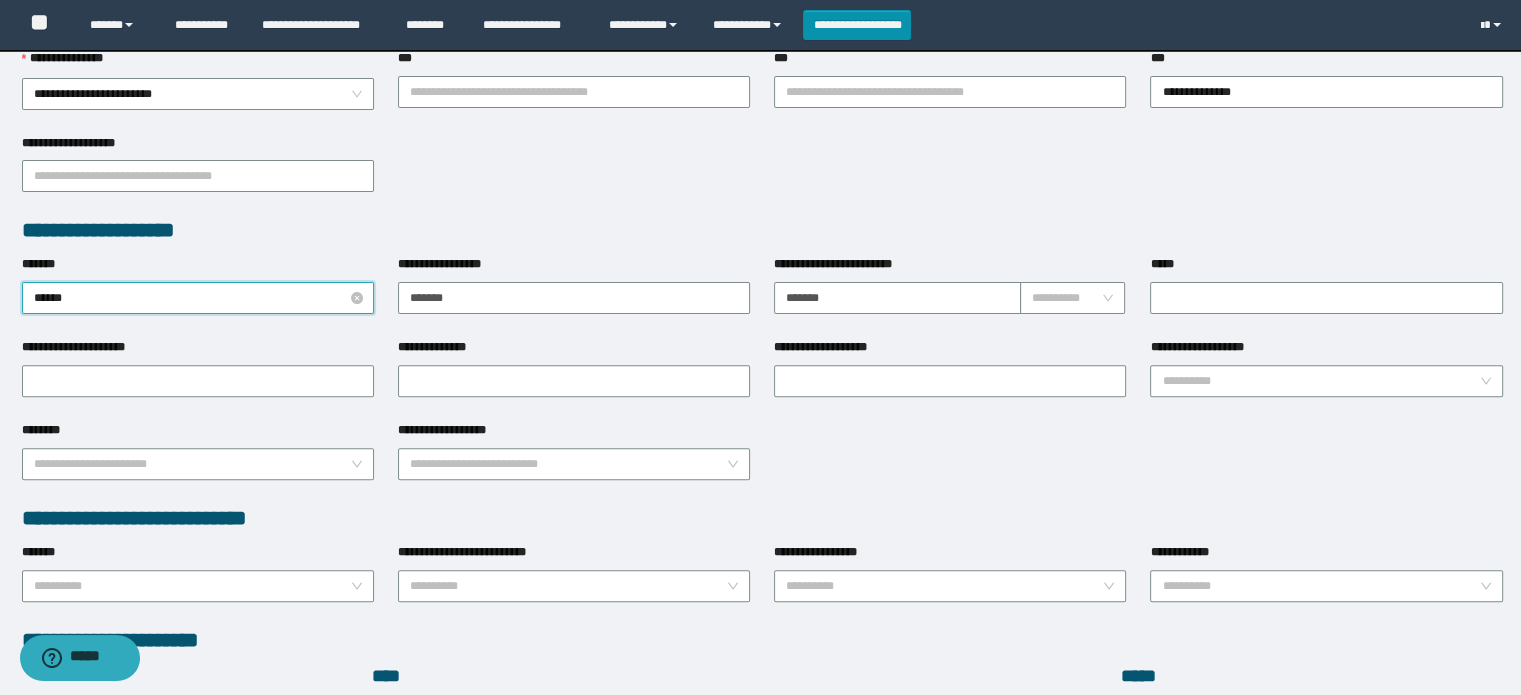 type on "*******" 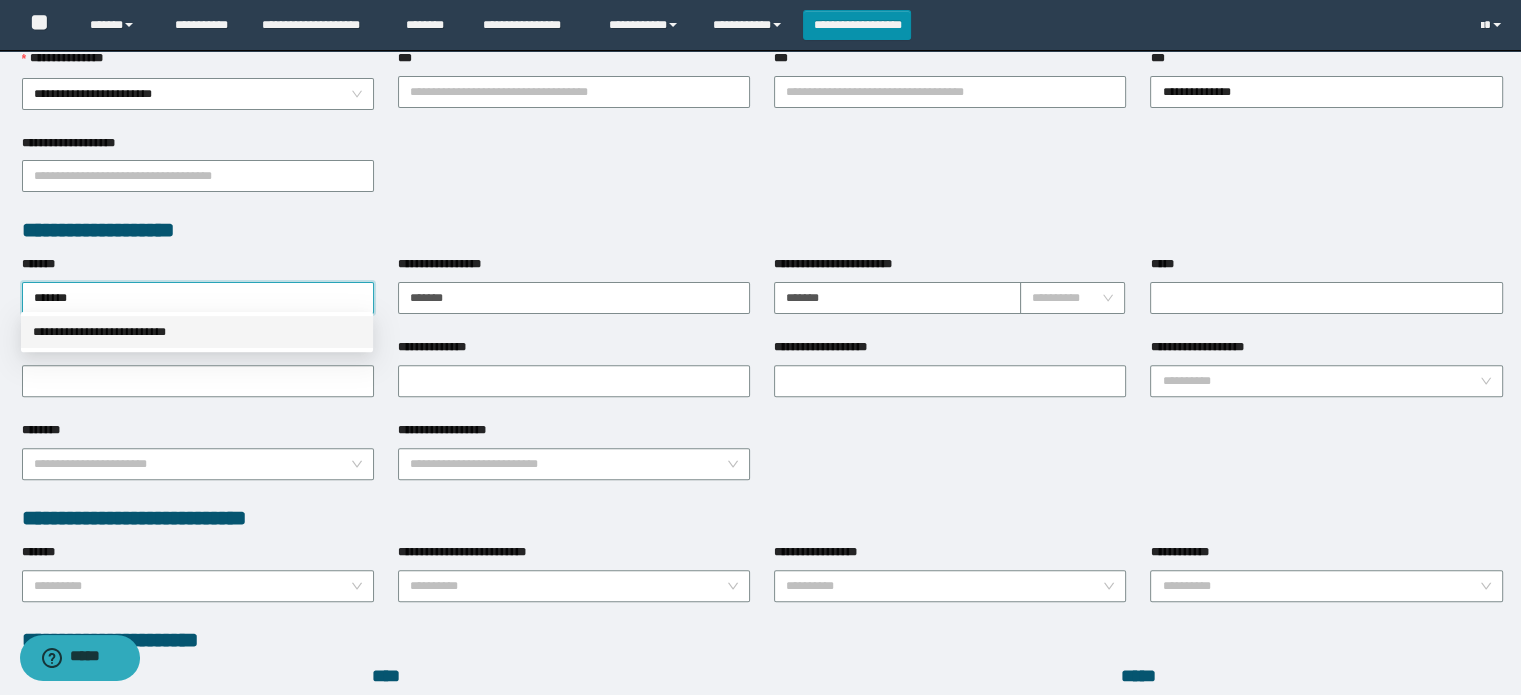 drag, startPoint x: 100, startPoint y: 329, endPoint x: 316, endPoint y: 273, distance: 223.1412 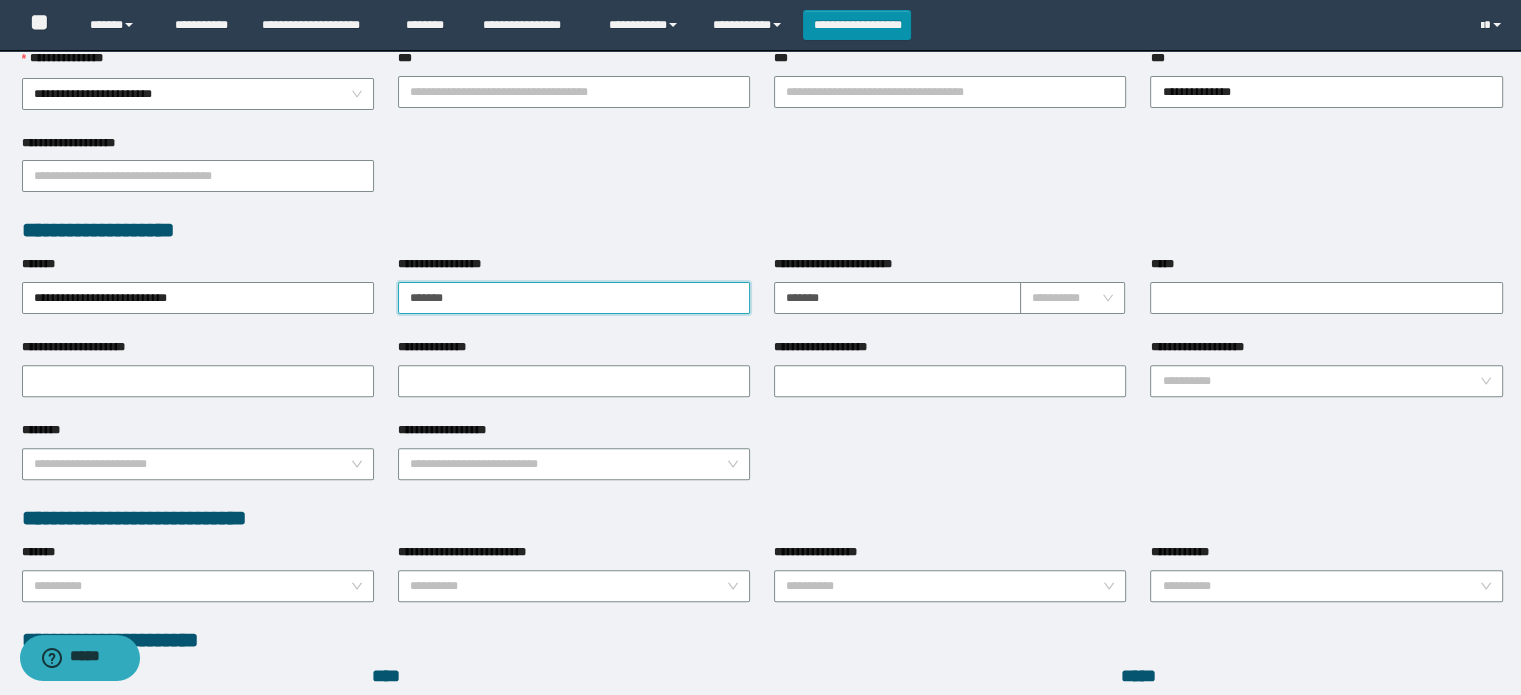 click on "*******" at bounding box center [574, 298] 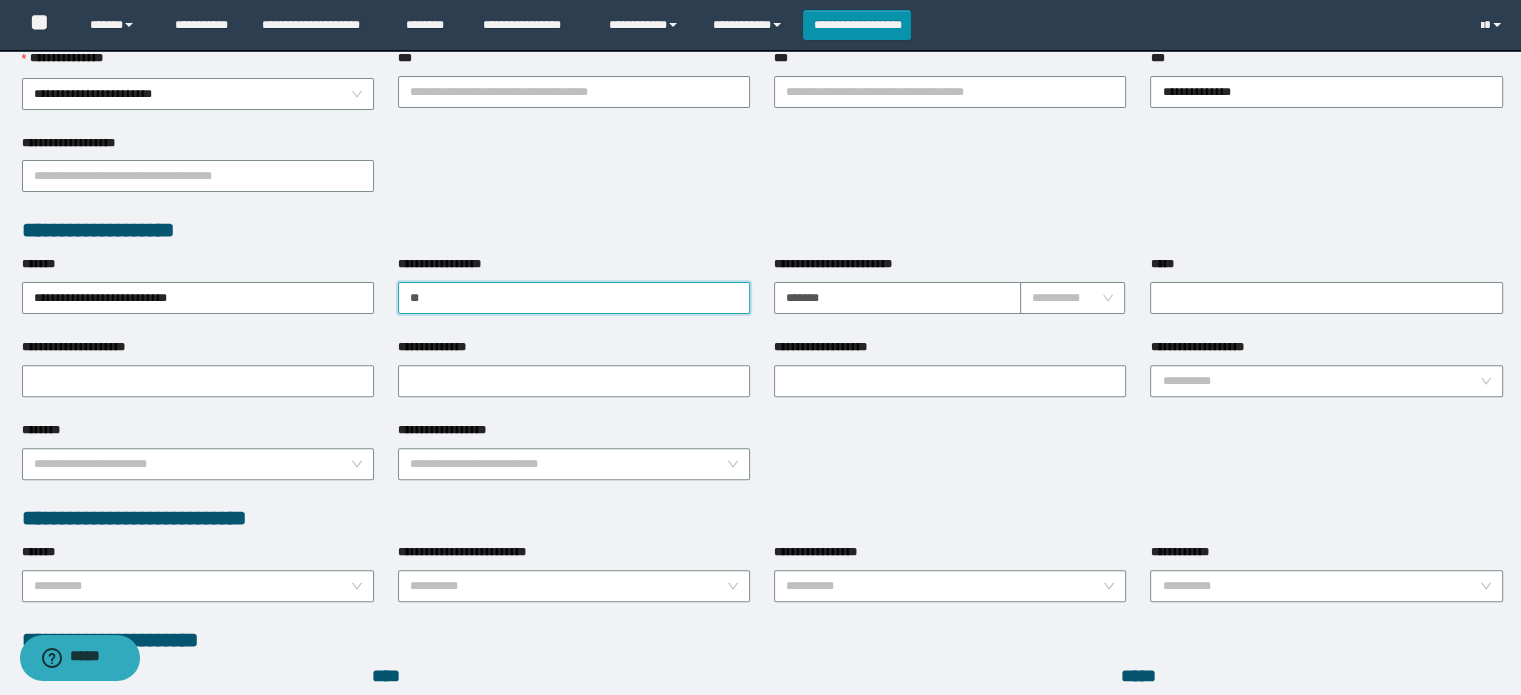 type on "*" 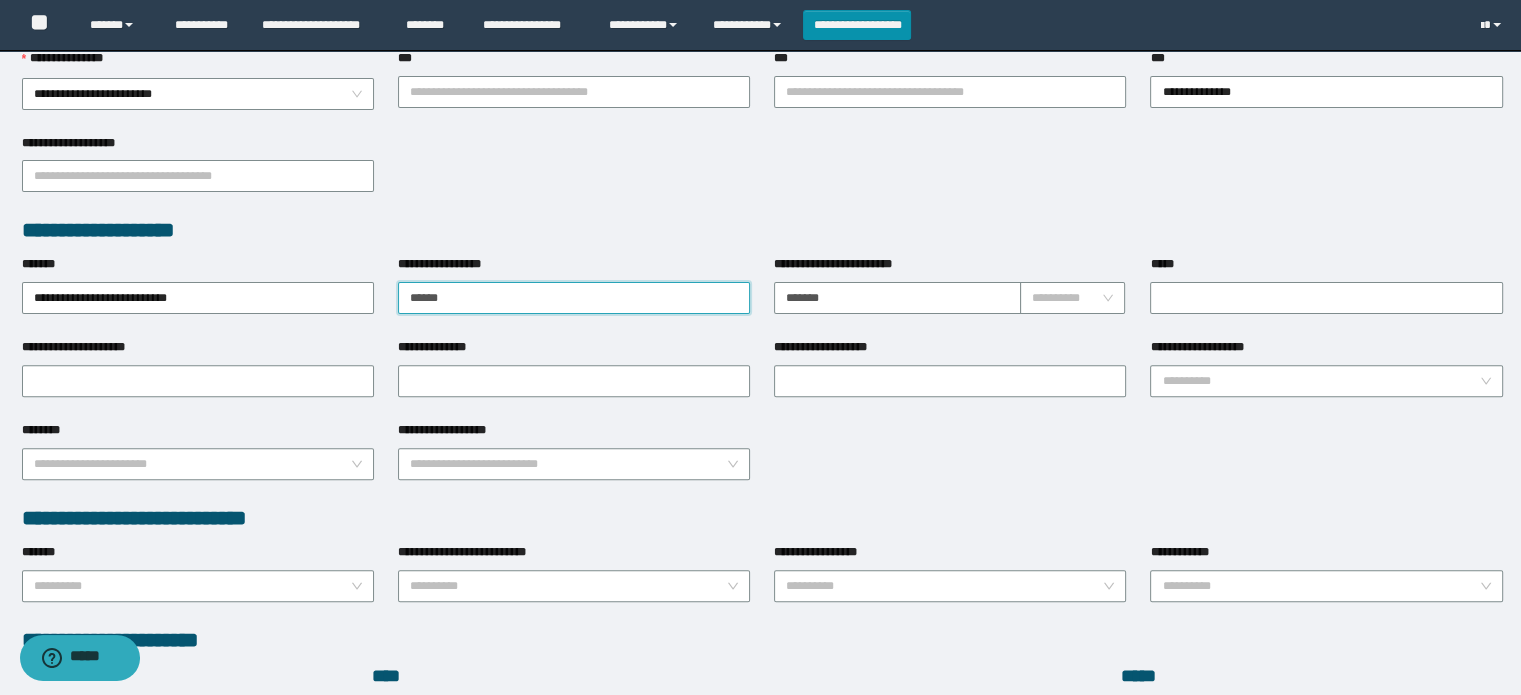 type on "**********" 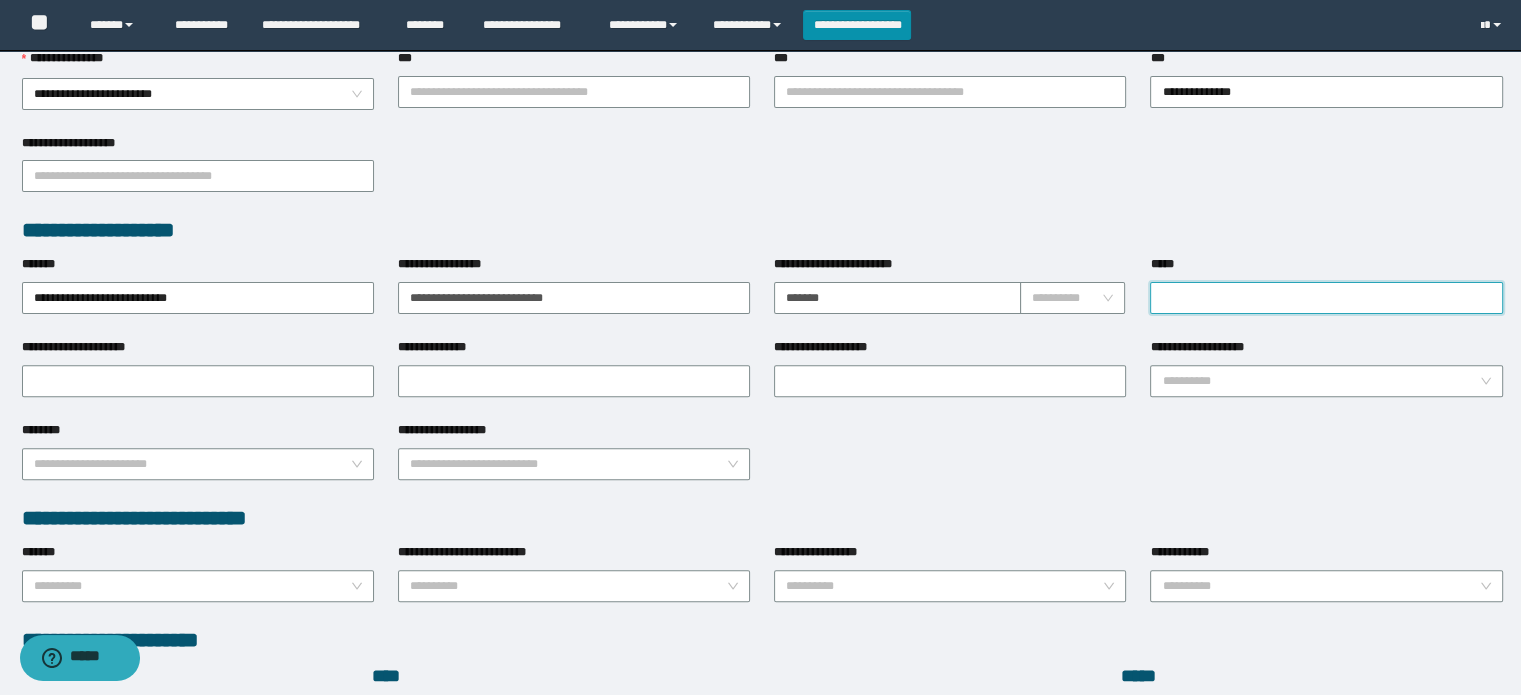 click on "*****" at bounding box center [1326, 298] 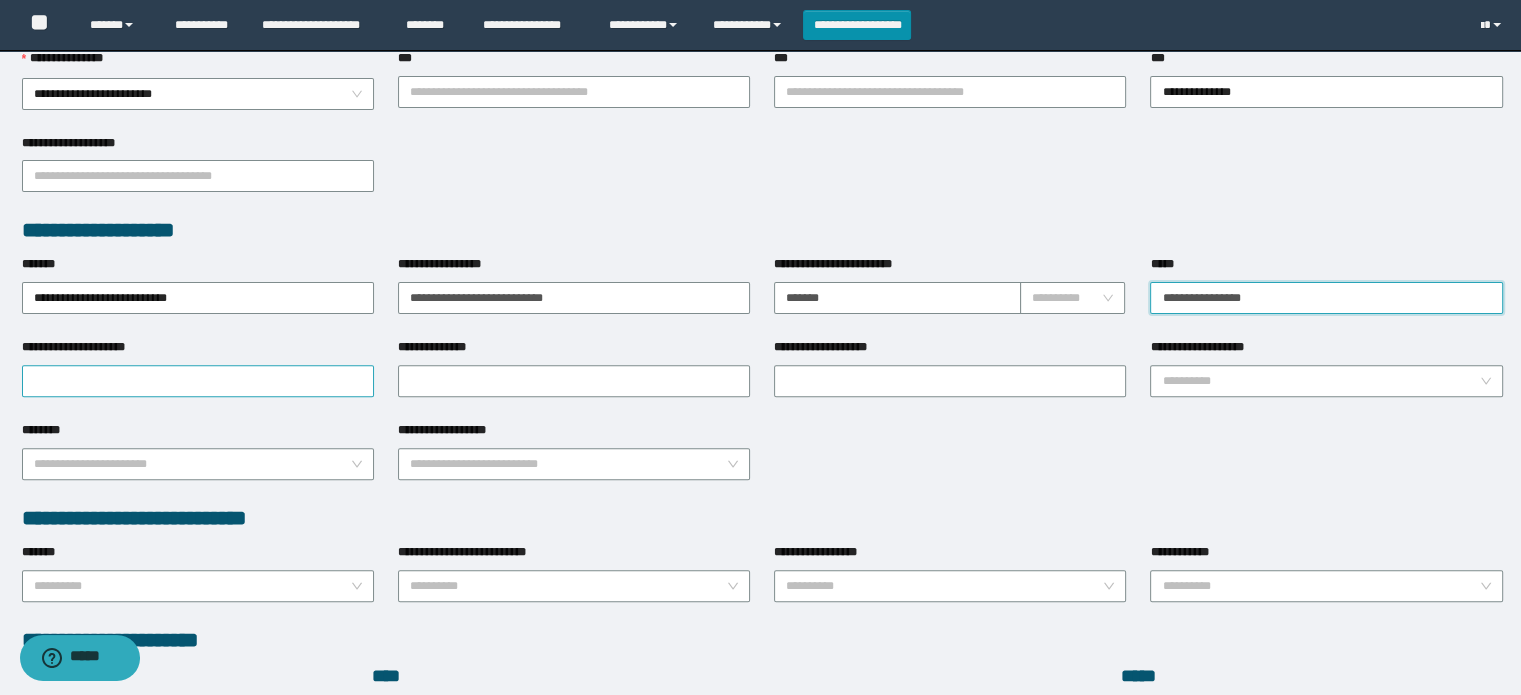 type on "**********" 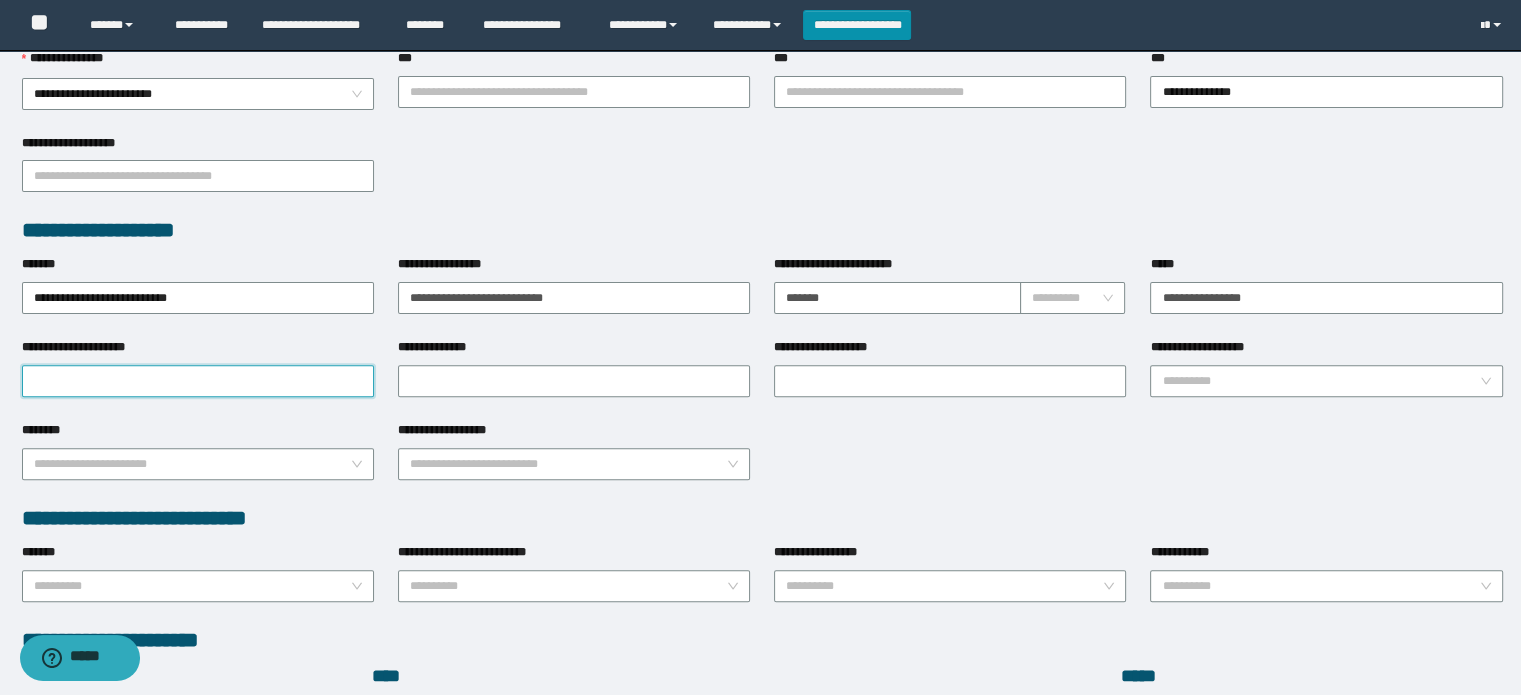click on "**********" at bounding box center [198, 381] 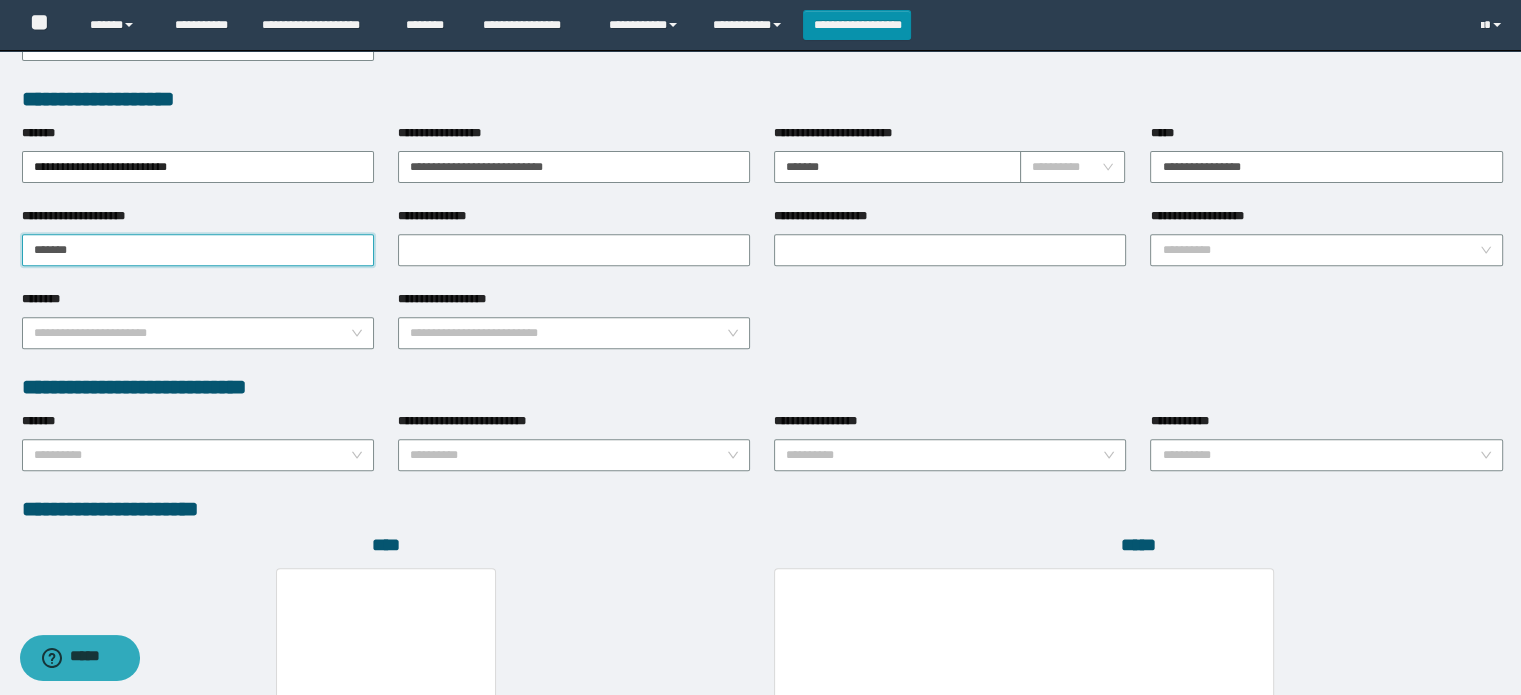 scroll, scrollTop: 700, scrollLeft: 0, axis: vertical 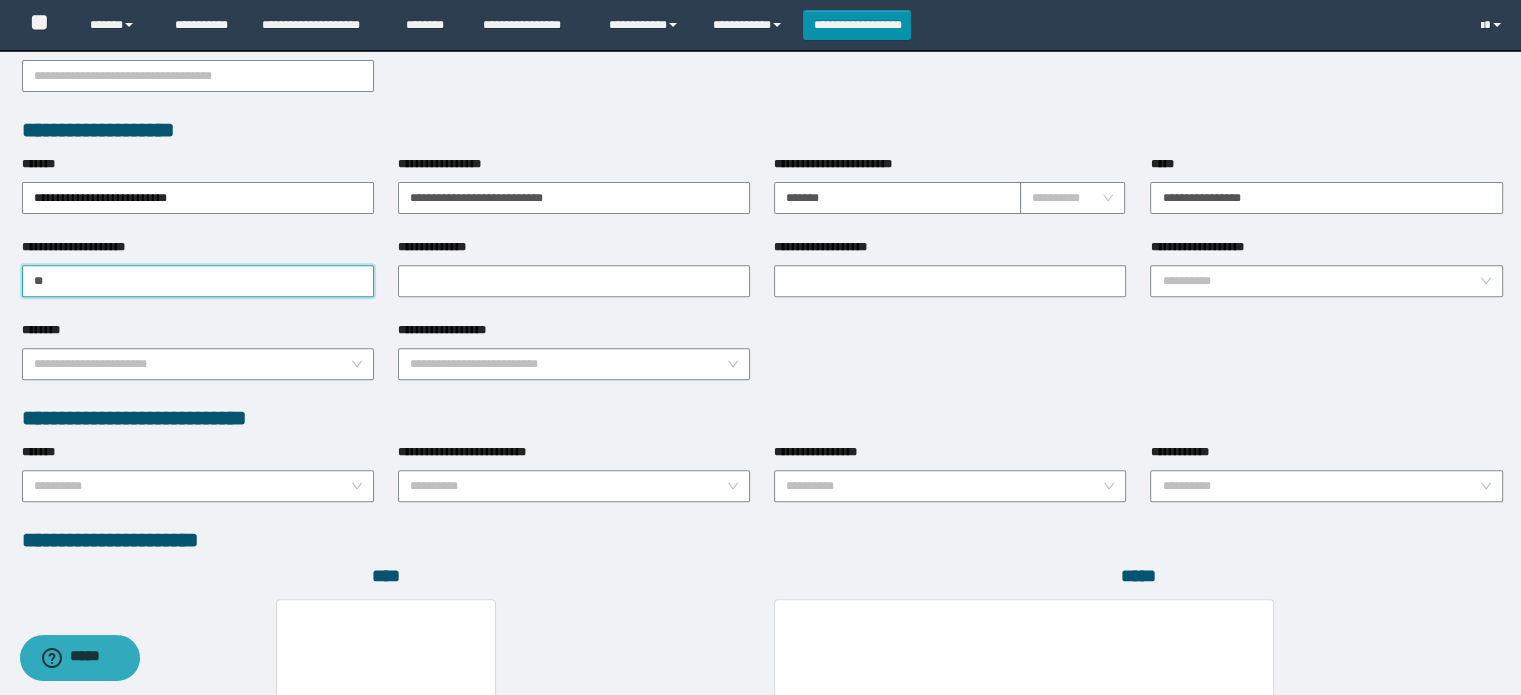 type on "*" 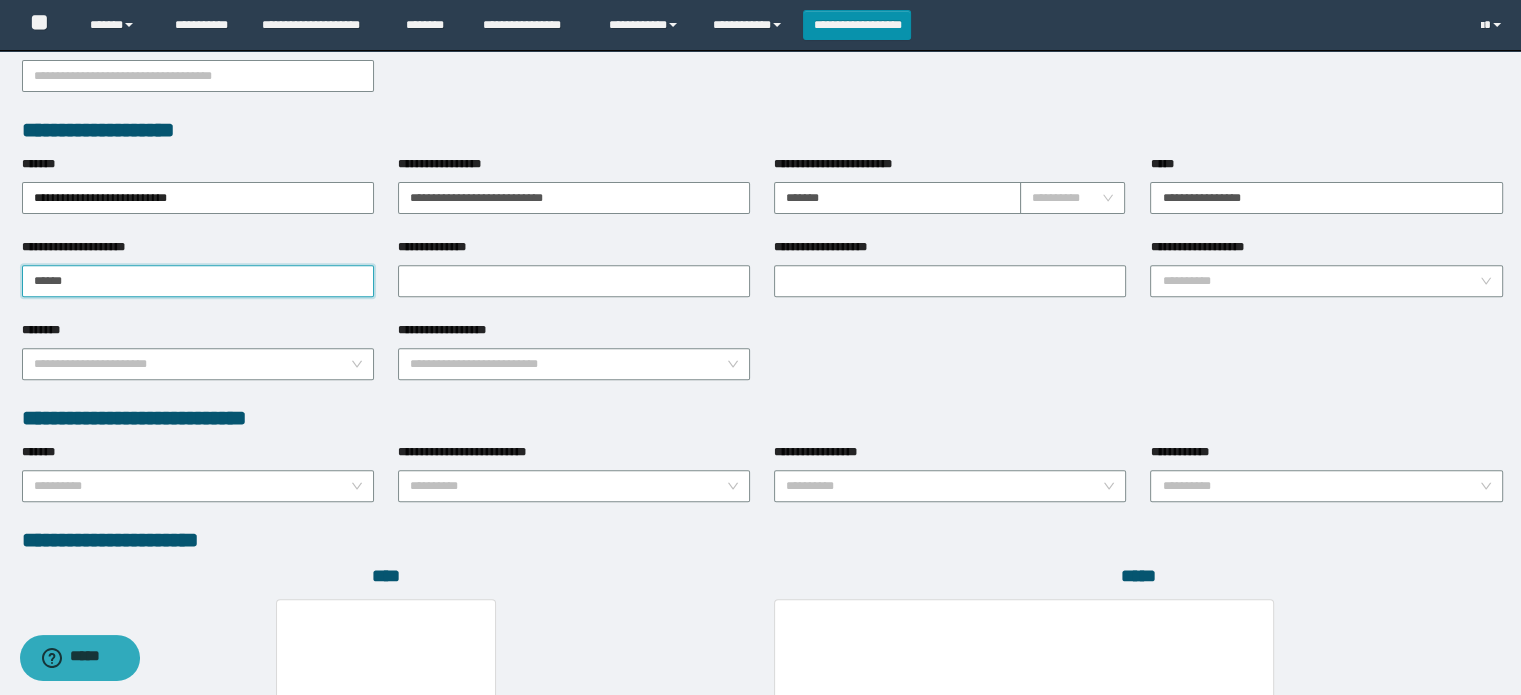 type on "**********" 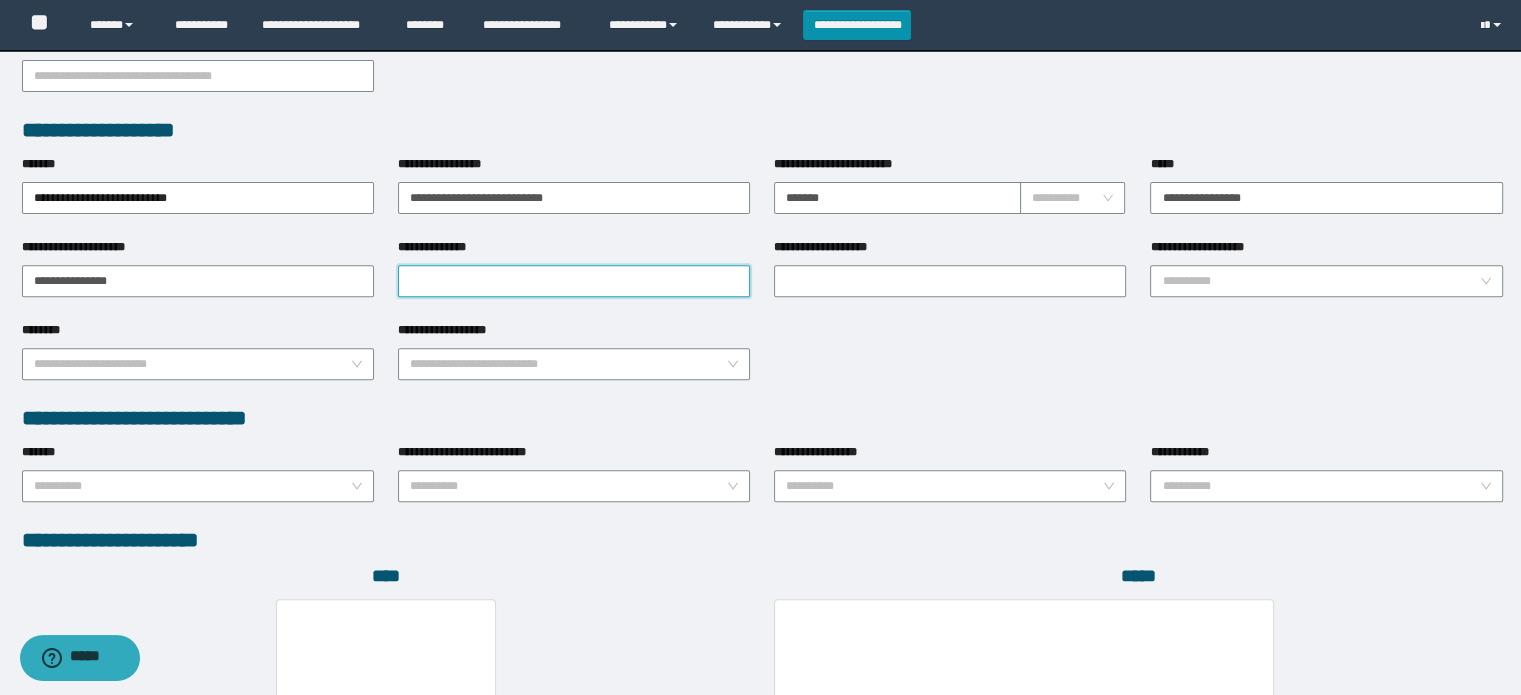 click on "**********" at bounding box center [574, 281] 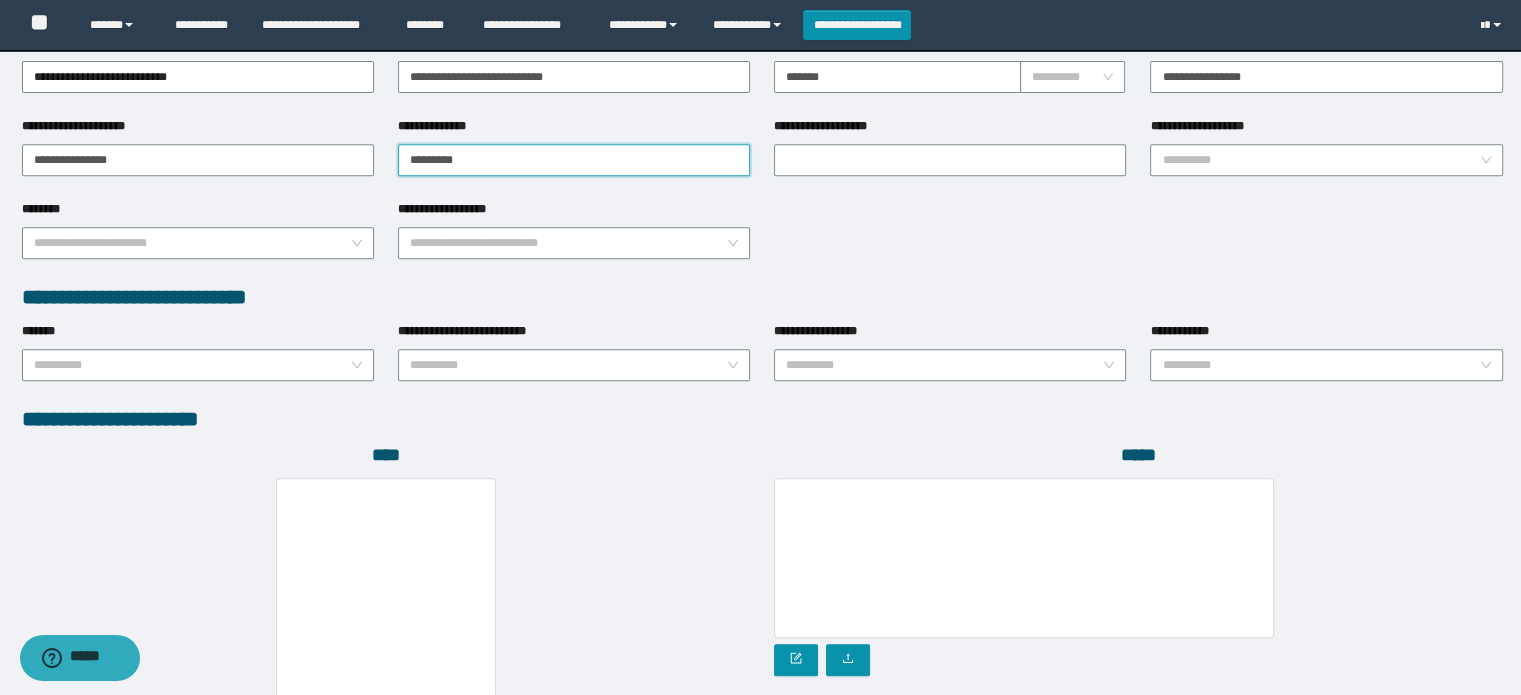 scroll, scrollTop: 1039, scrollLeft: 0, axis: vertical 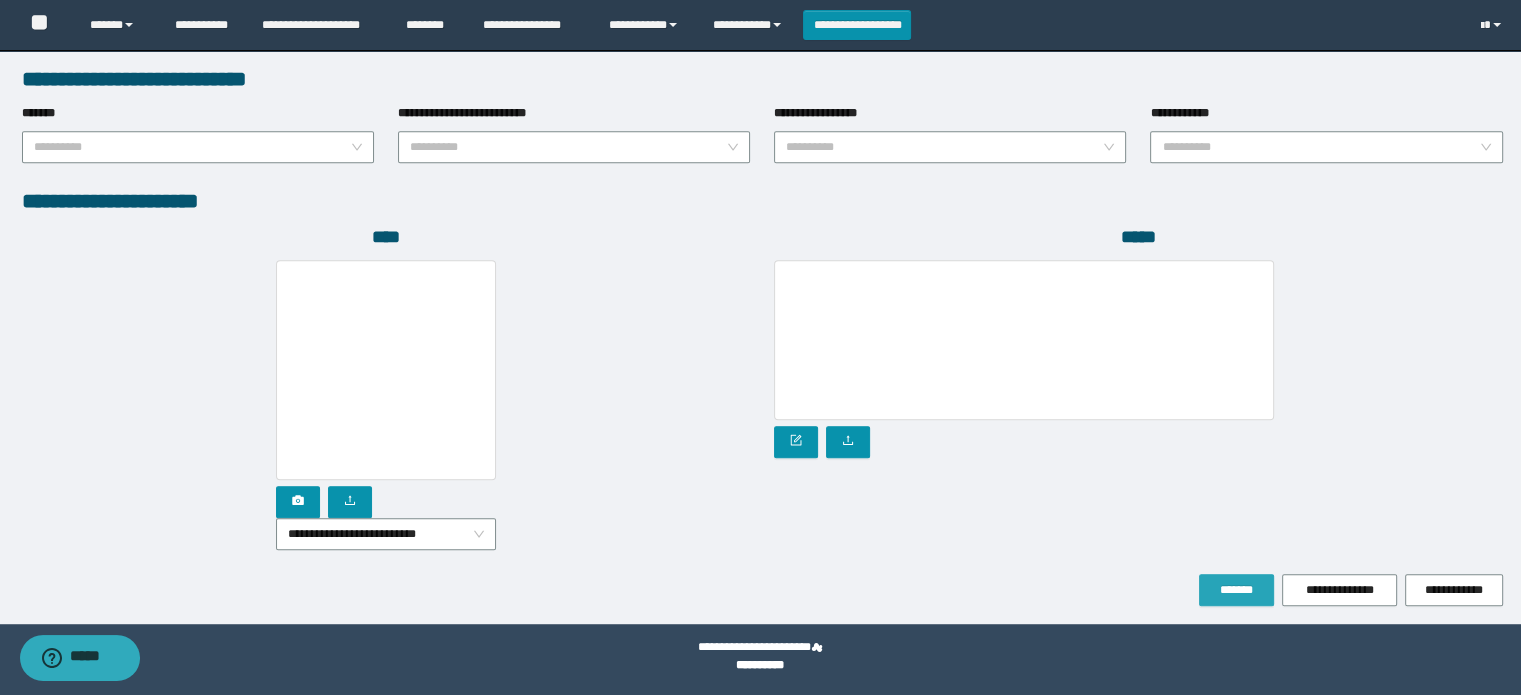 drag, startPoint x: 1231, startPoint y: 587, endPoint x: 1218, endPoint y: 587, distance: 13 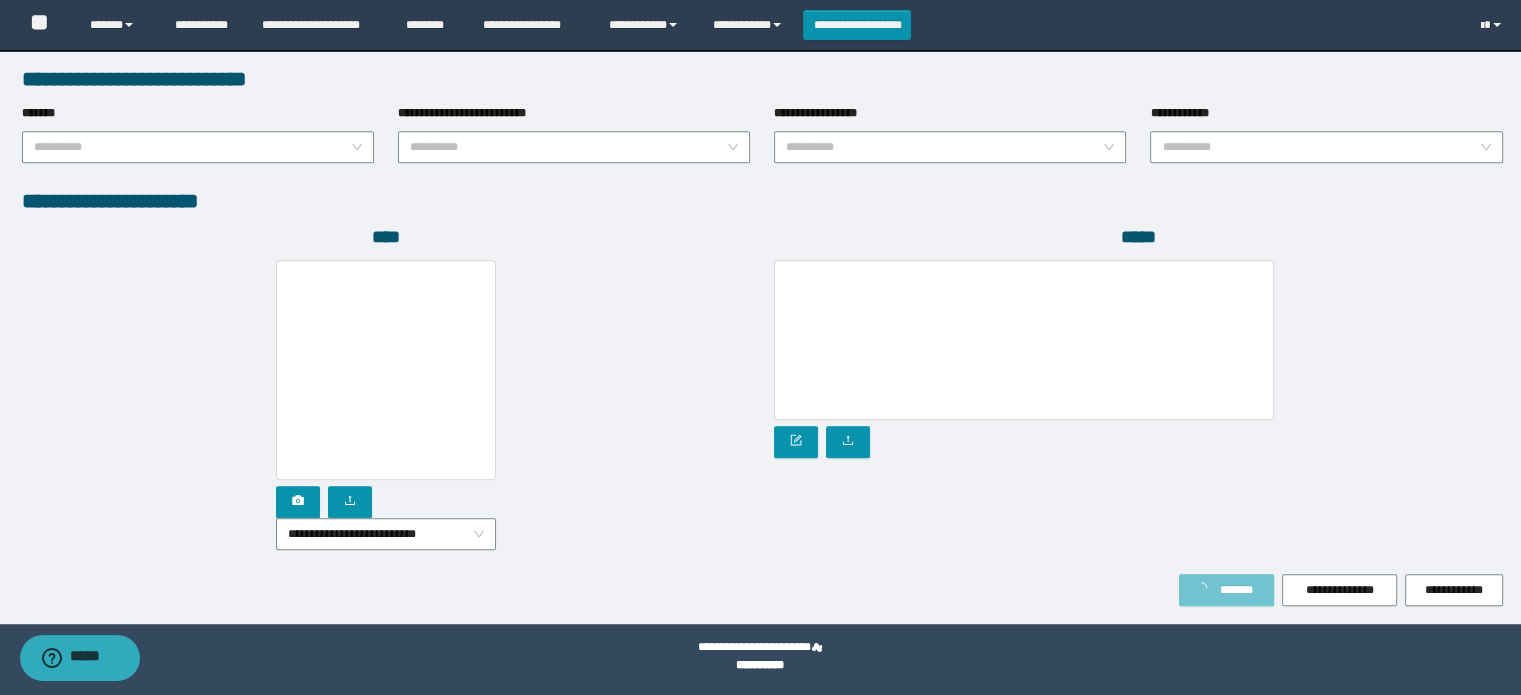 type on "****" 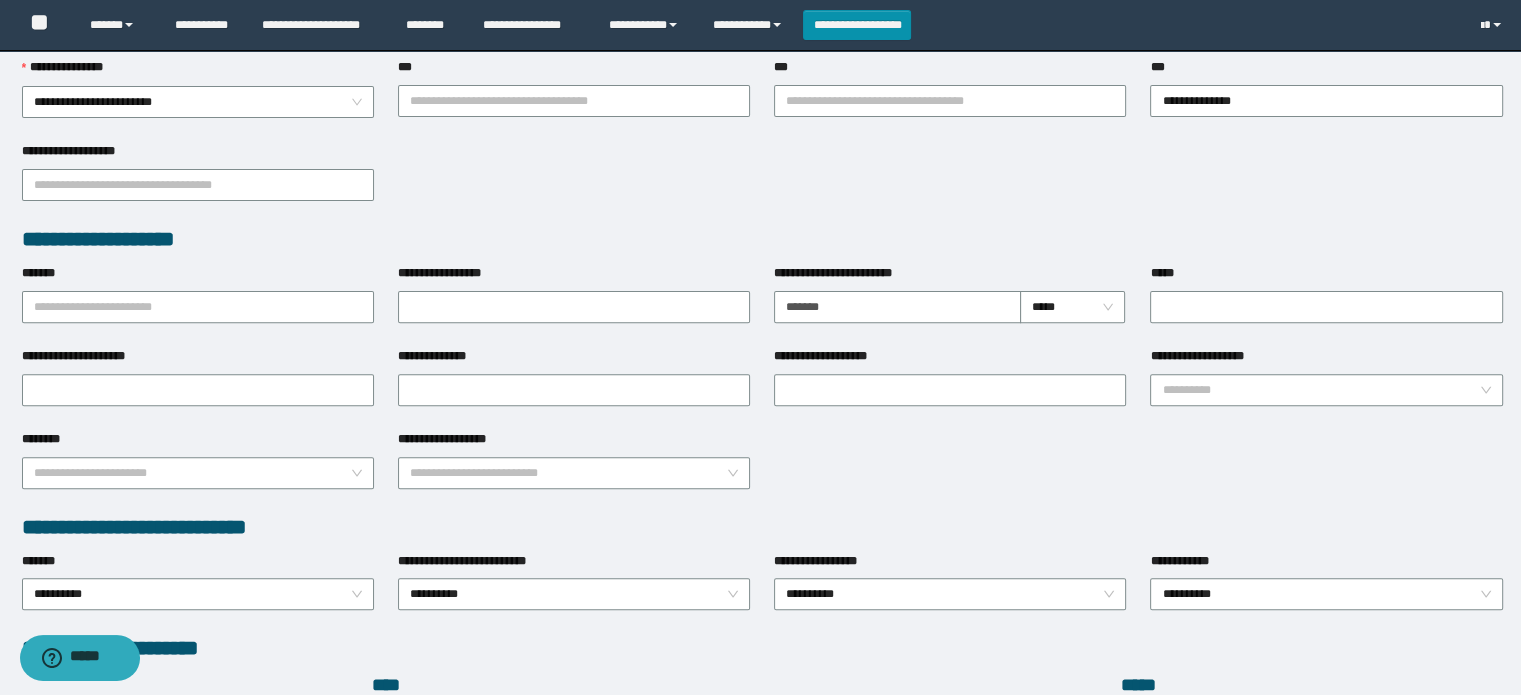 scroll, scrollTop: 491, scrollLeft: 0, axis: vertical 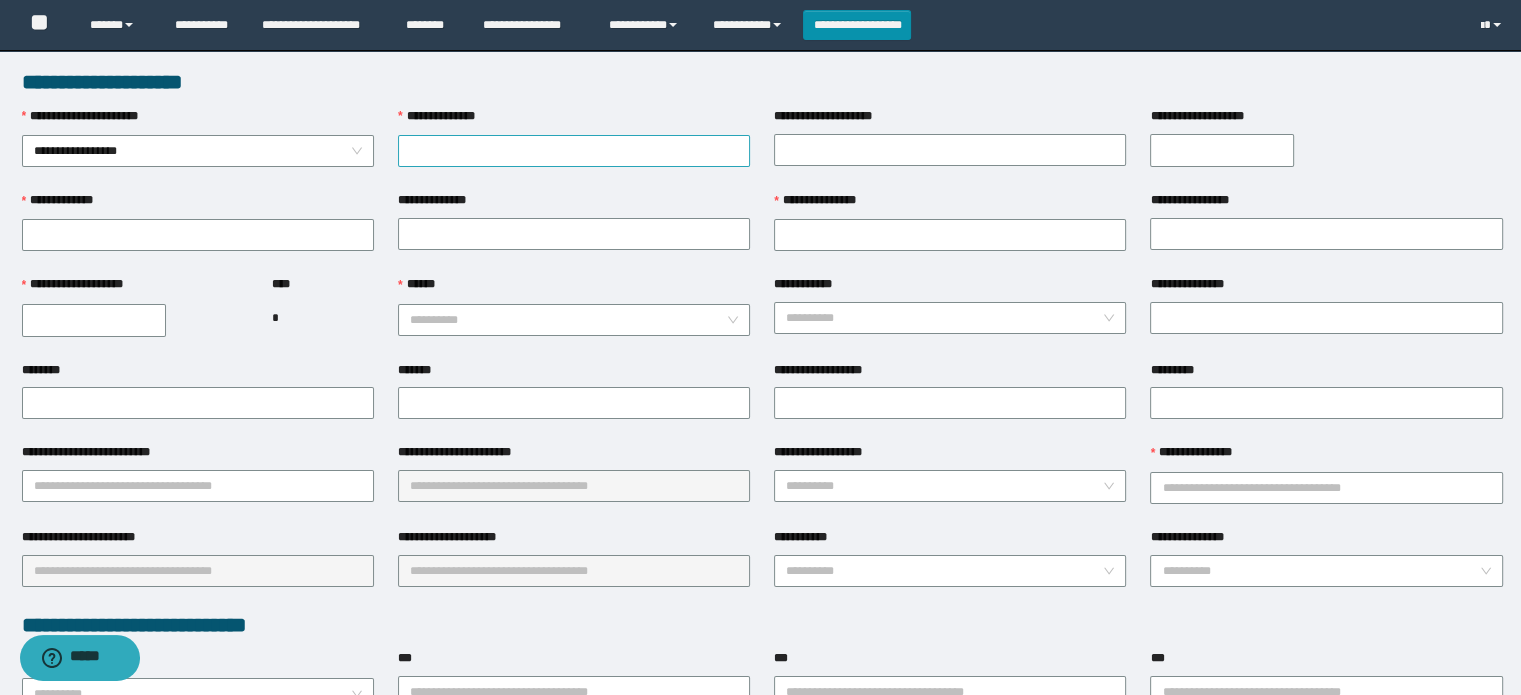 click on "**********" at bounding box center [574, 151] 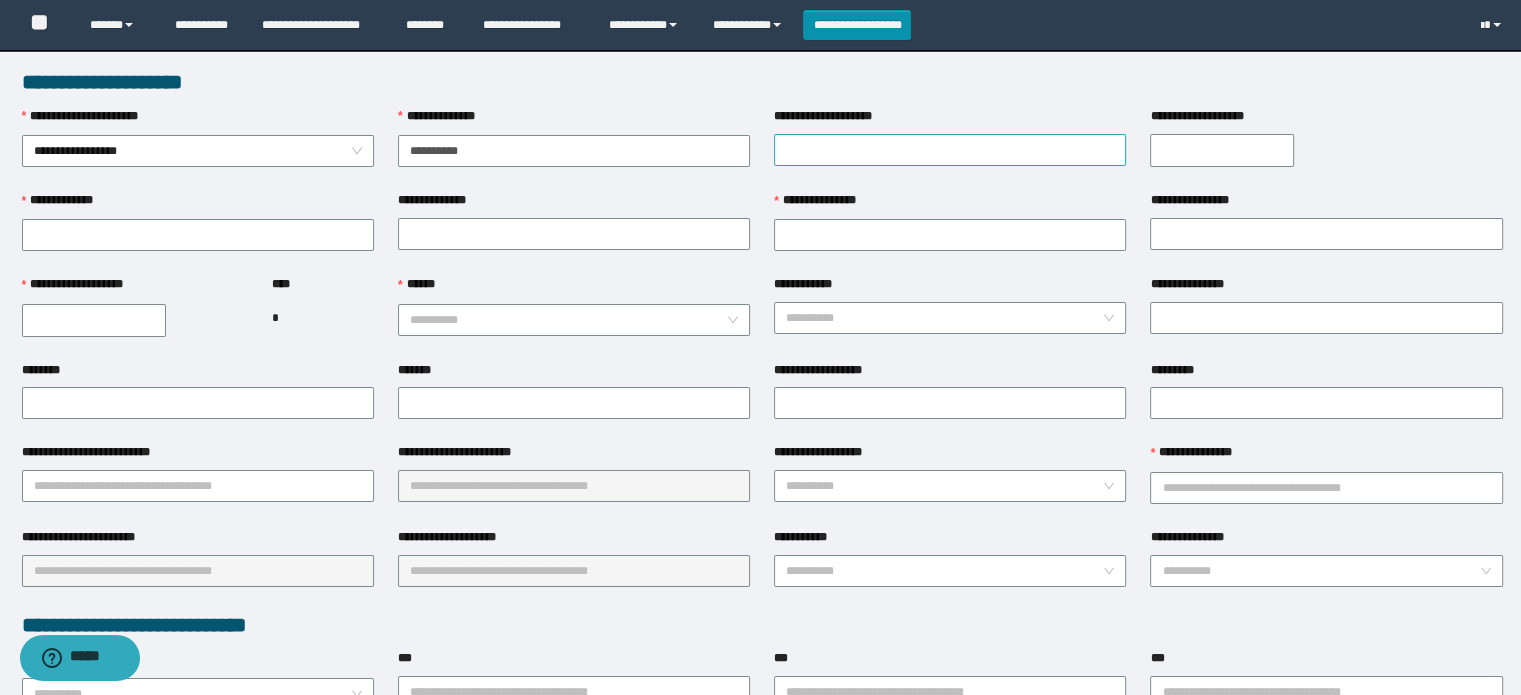 type on "**********" 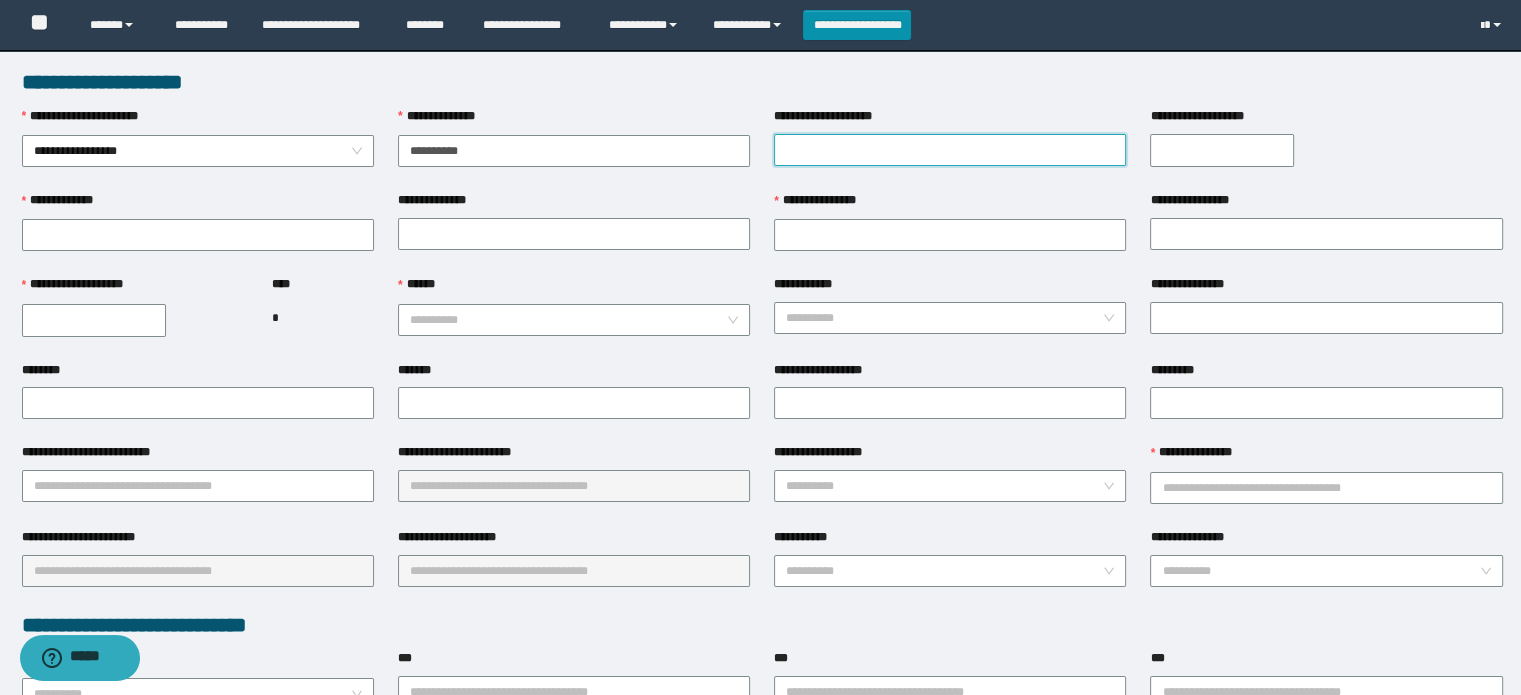 click on "**********" at bounding box center (950, 150) 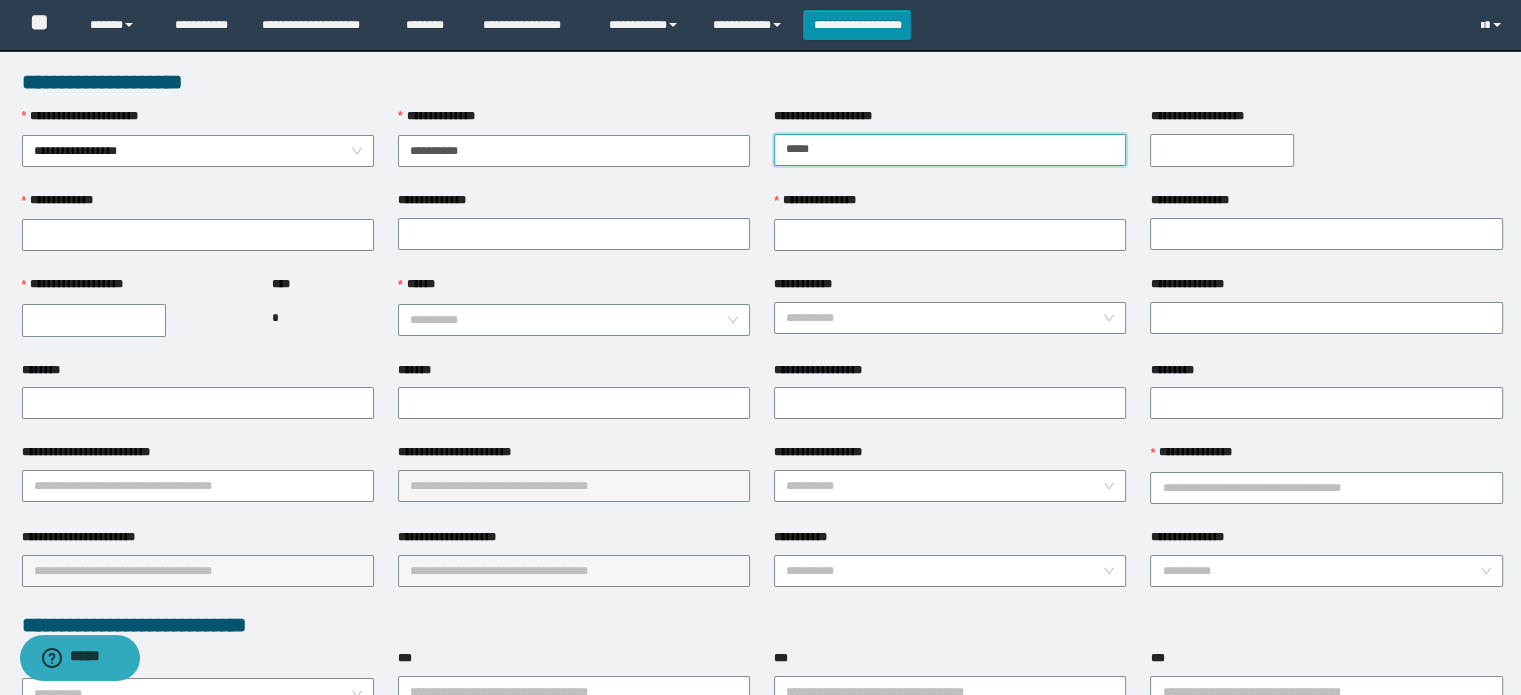 type on "*******" 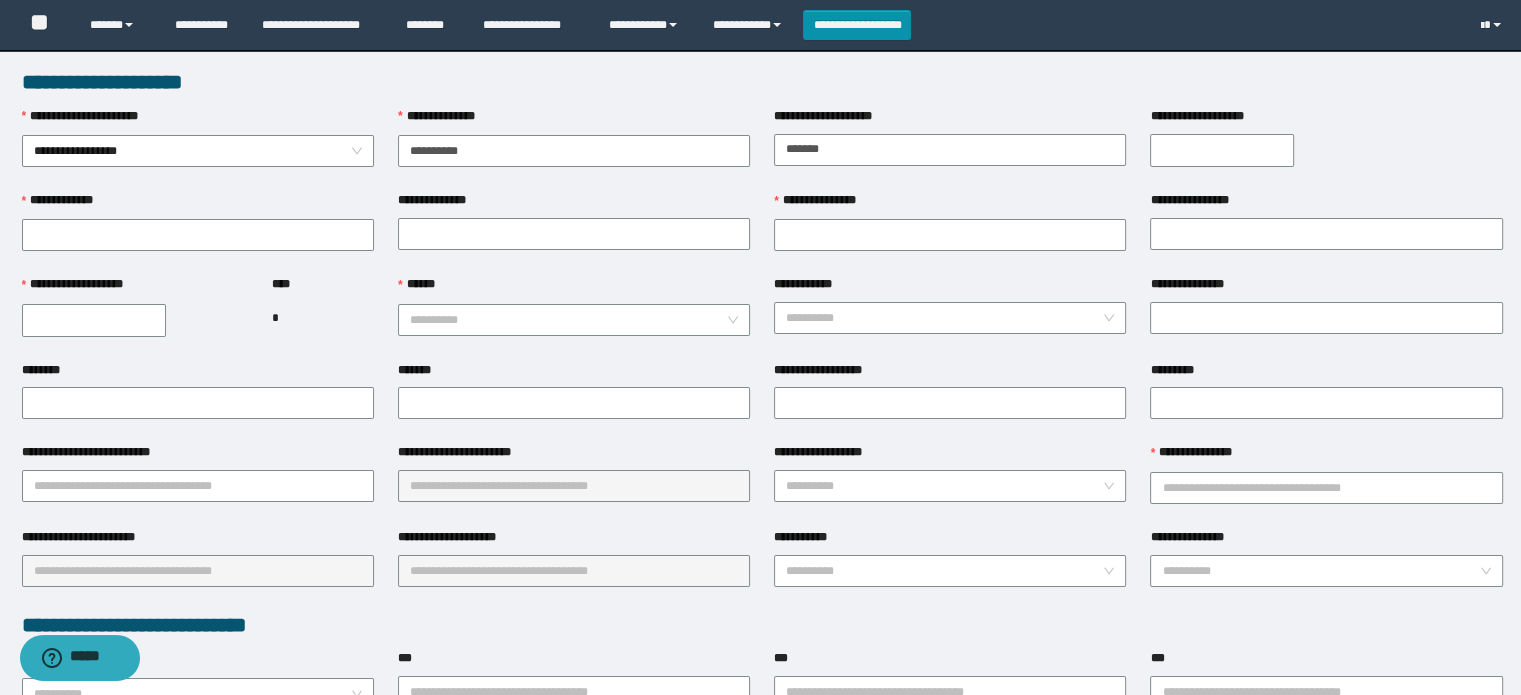 click on "**********" at bounding box center [1222, 150] 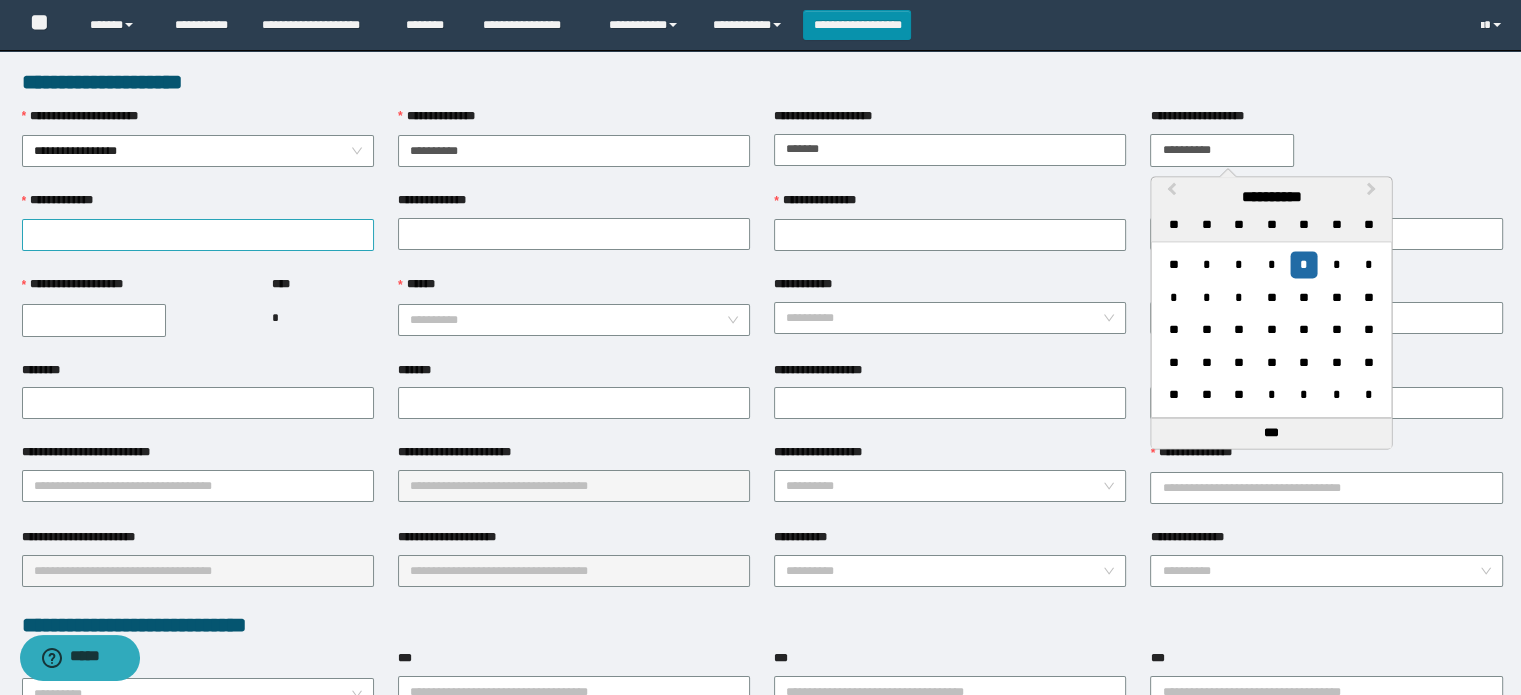 type on "**********" 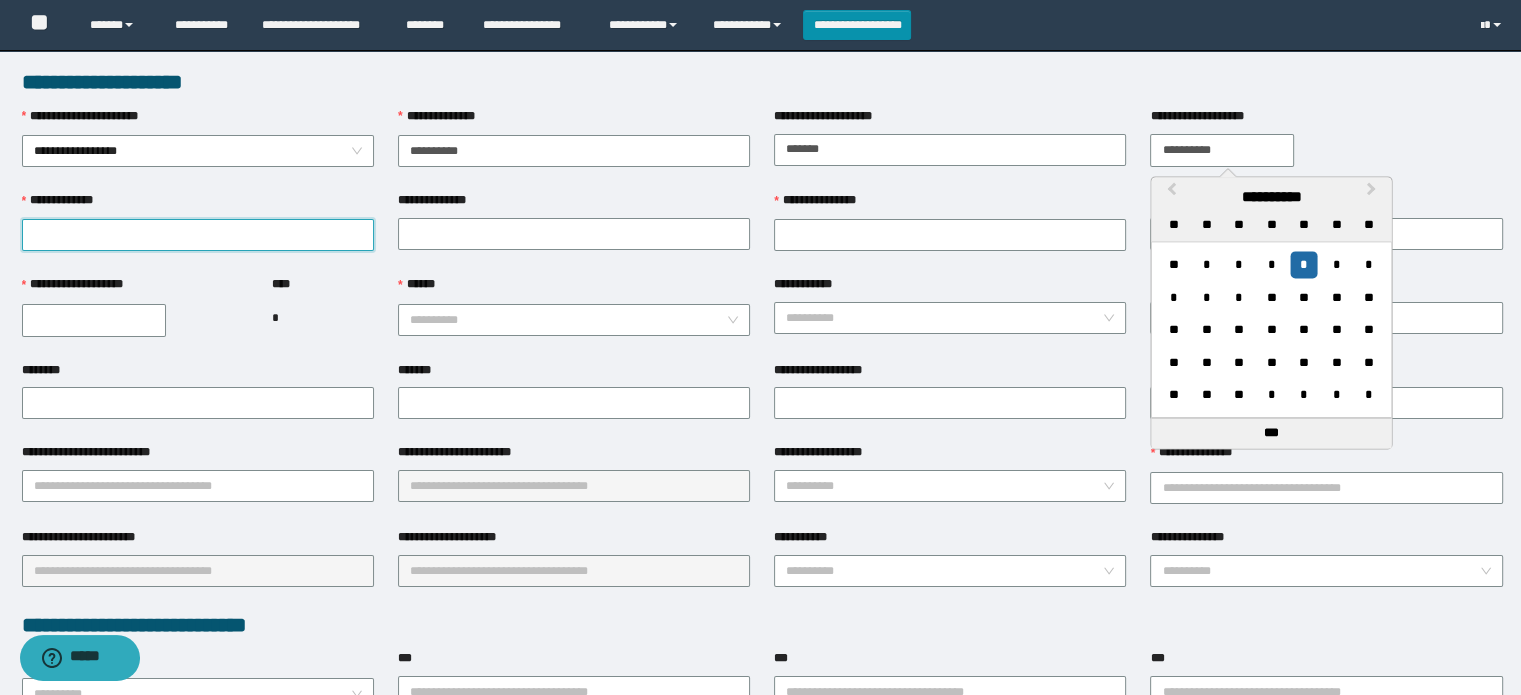 click on "**********" at bounding box center [198, 235] 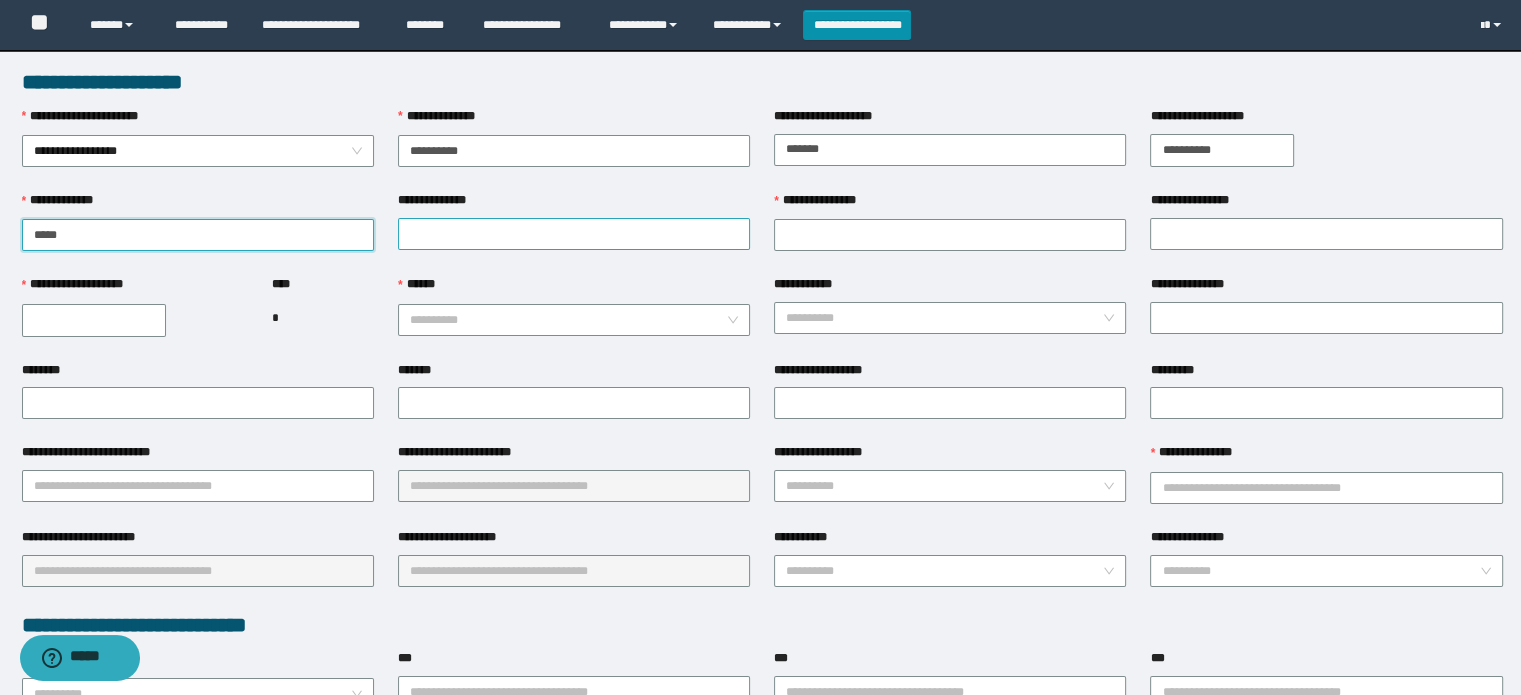 type on "****" 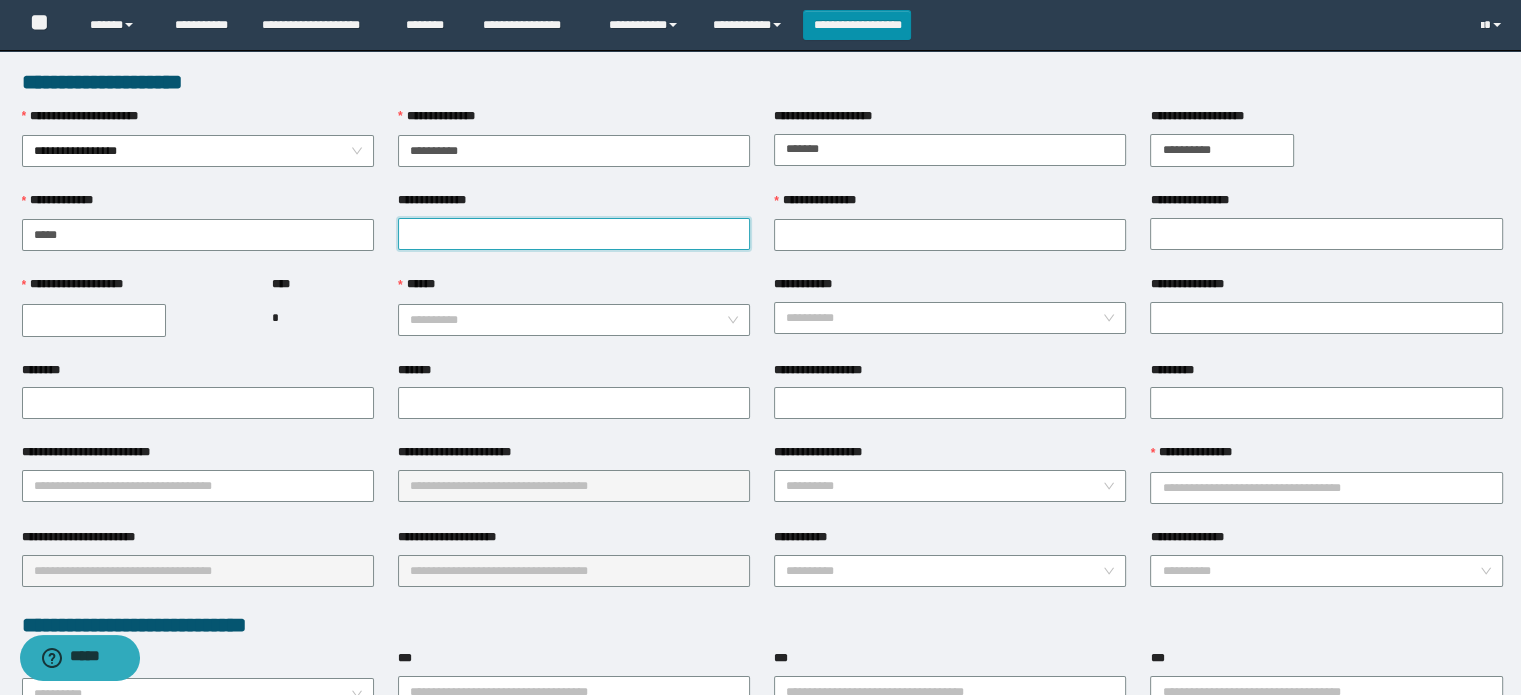 click on "**********" at bounding box center (574, 234) 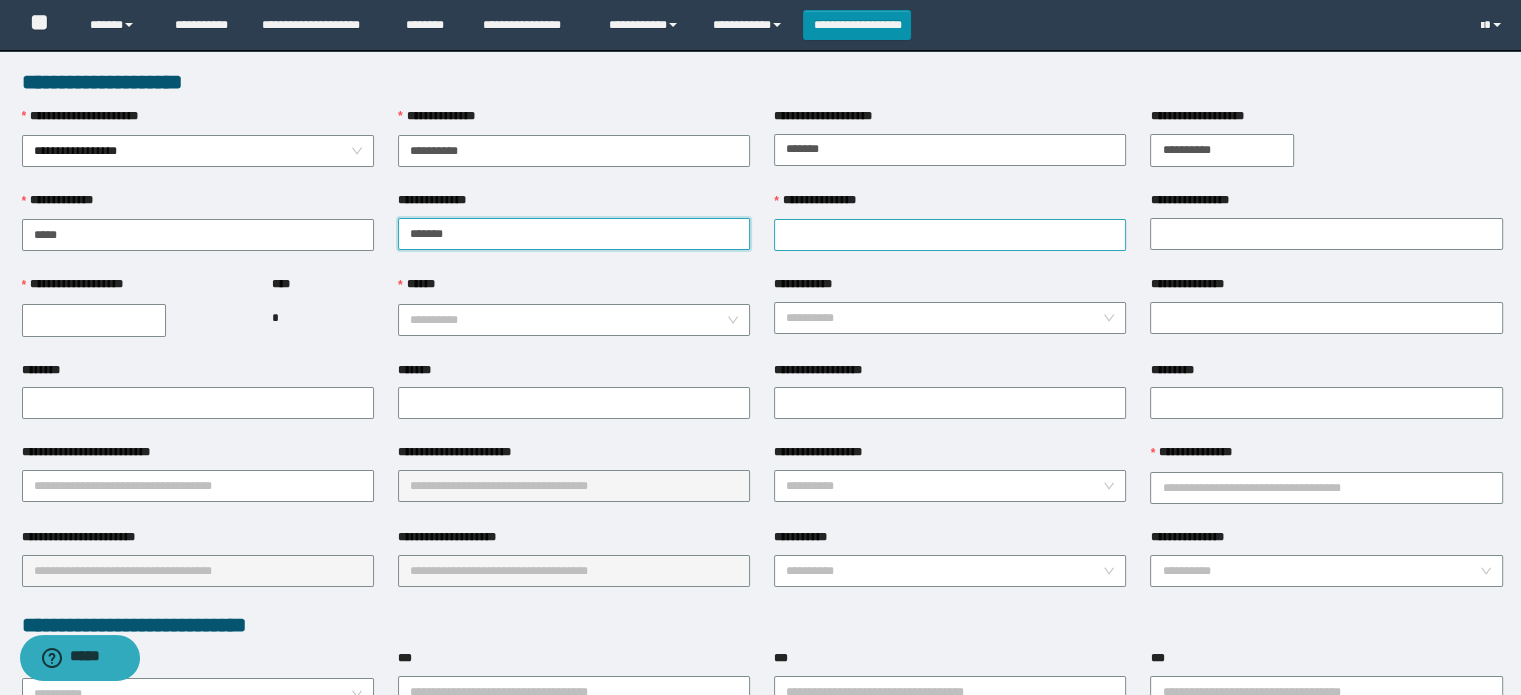 type on "******" 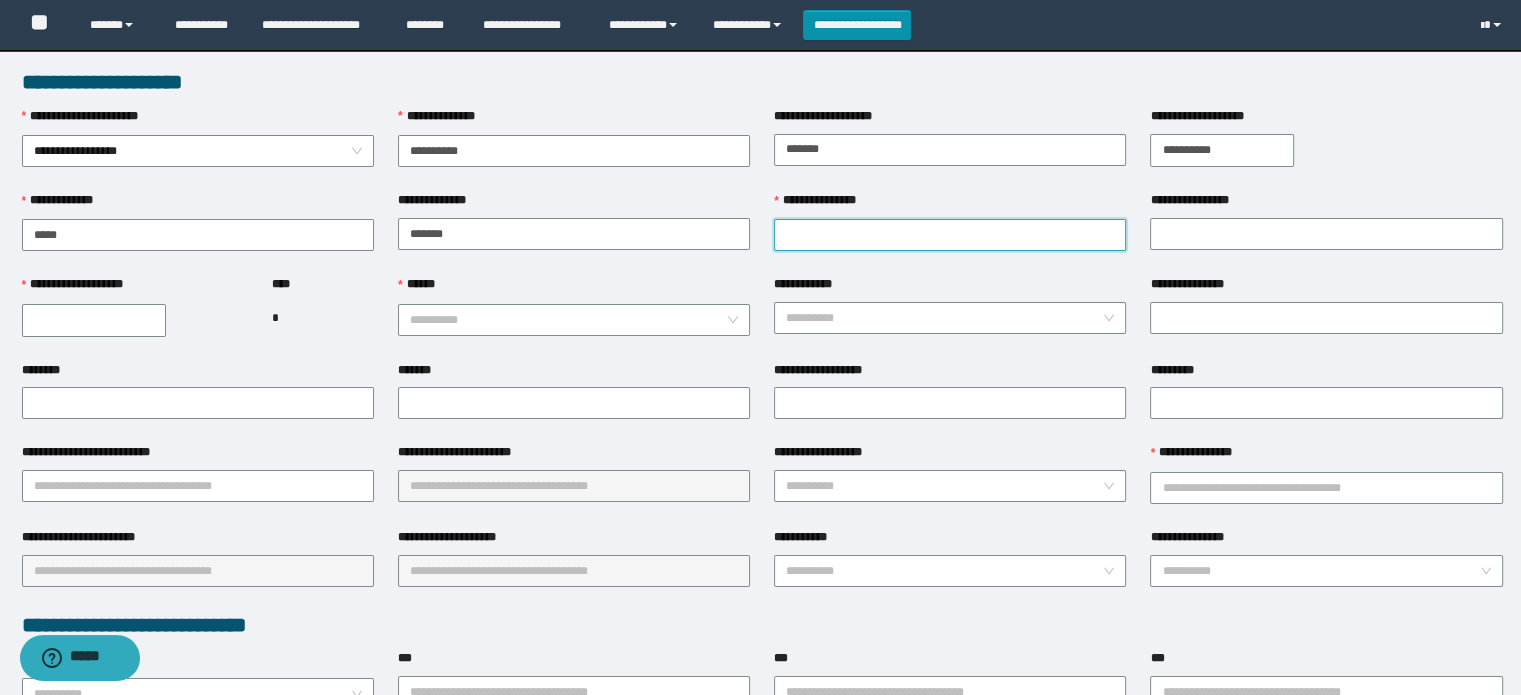 click on "**********" at bounding box center (950, 235) 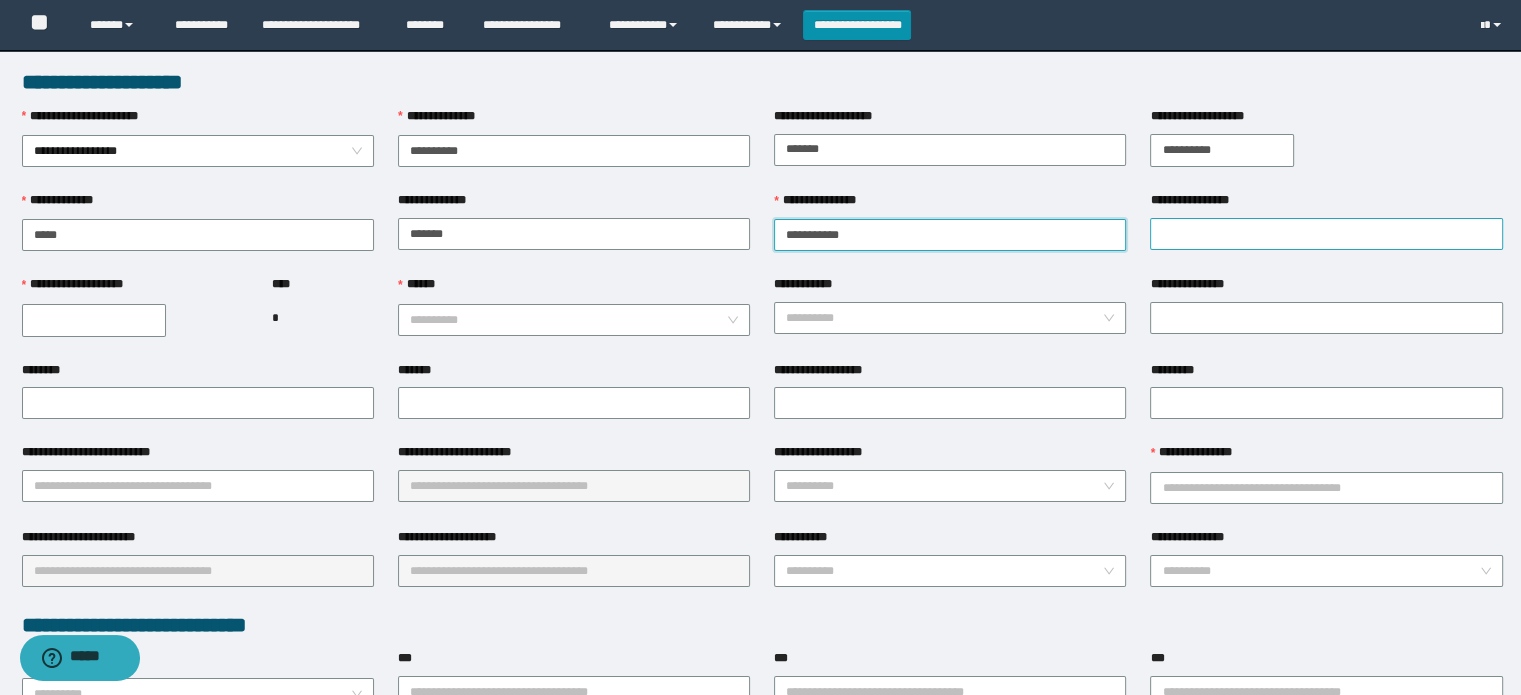 type on "**********" 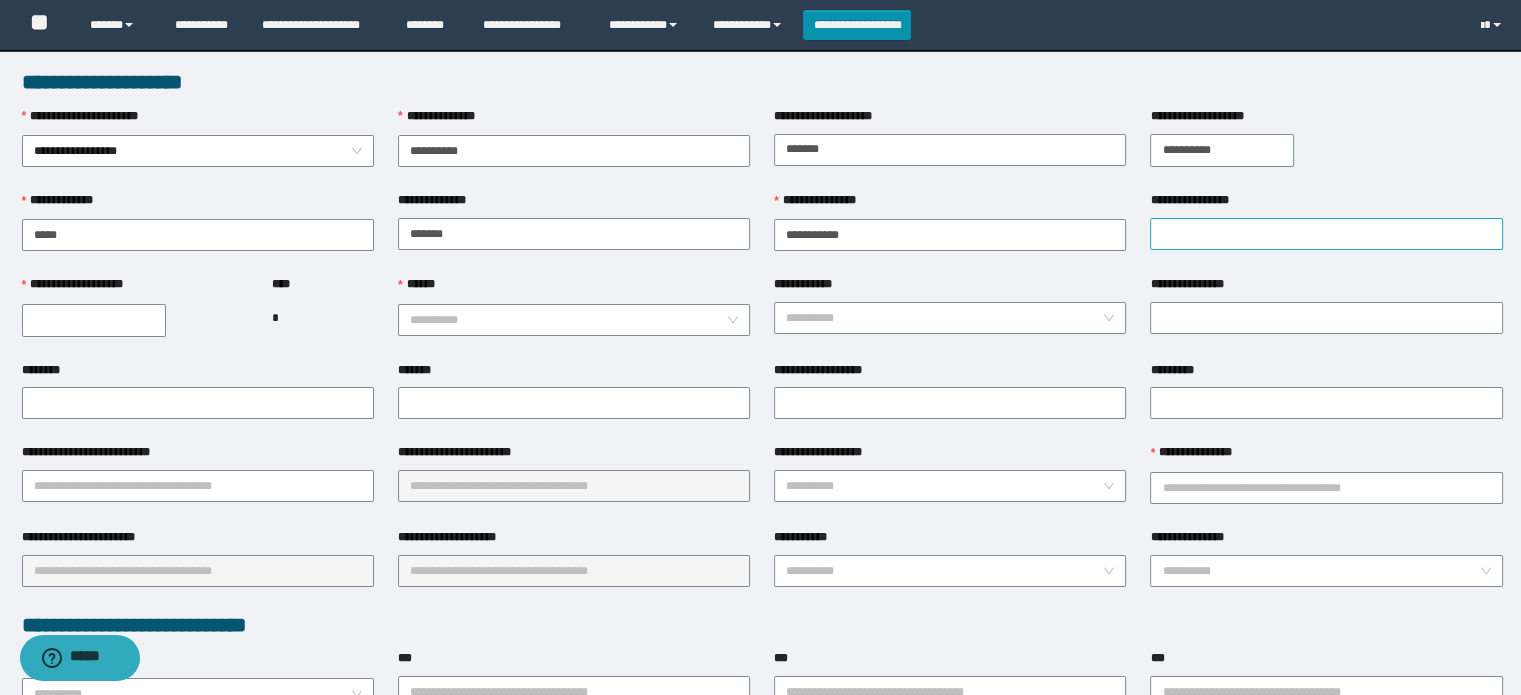 click on "**********" at bounding box center [1326, 220] 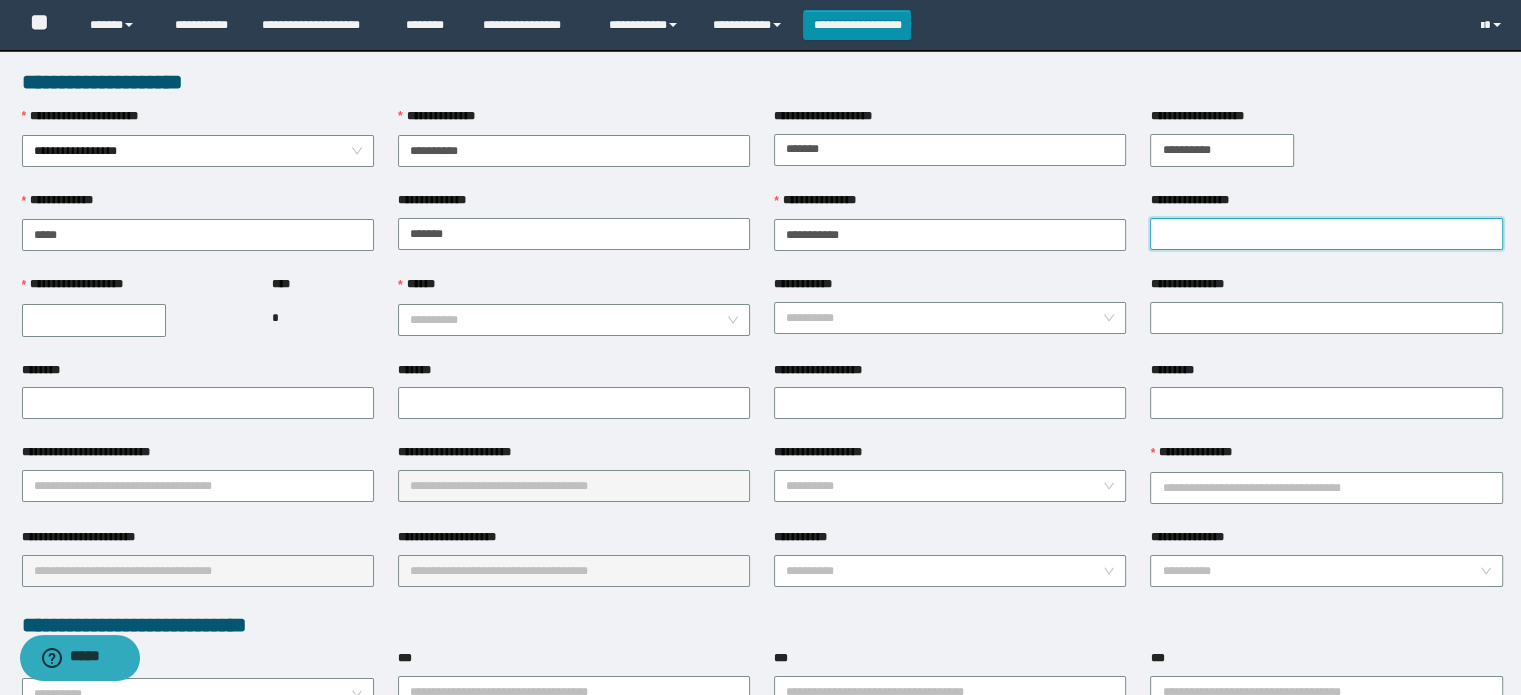 click on "**********" at bounding box center [1326, 234] 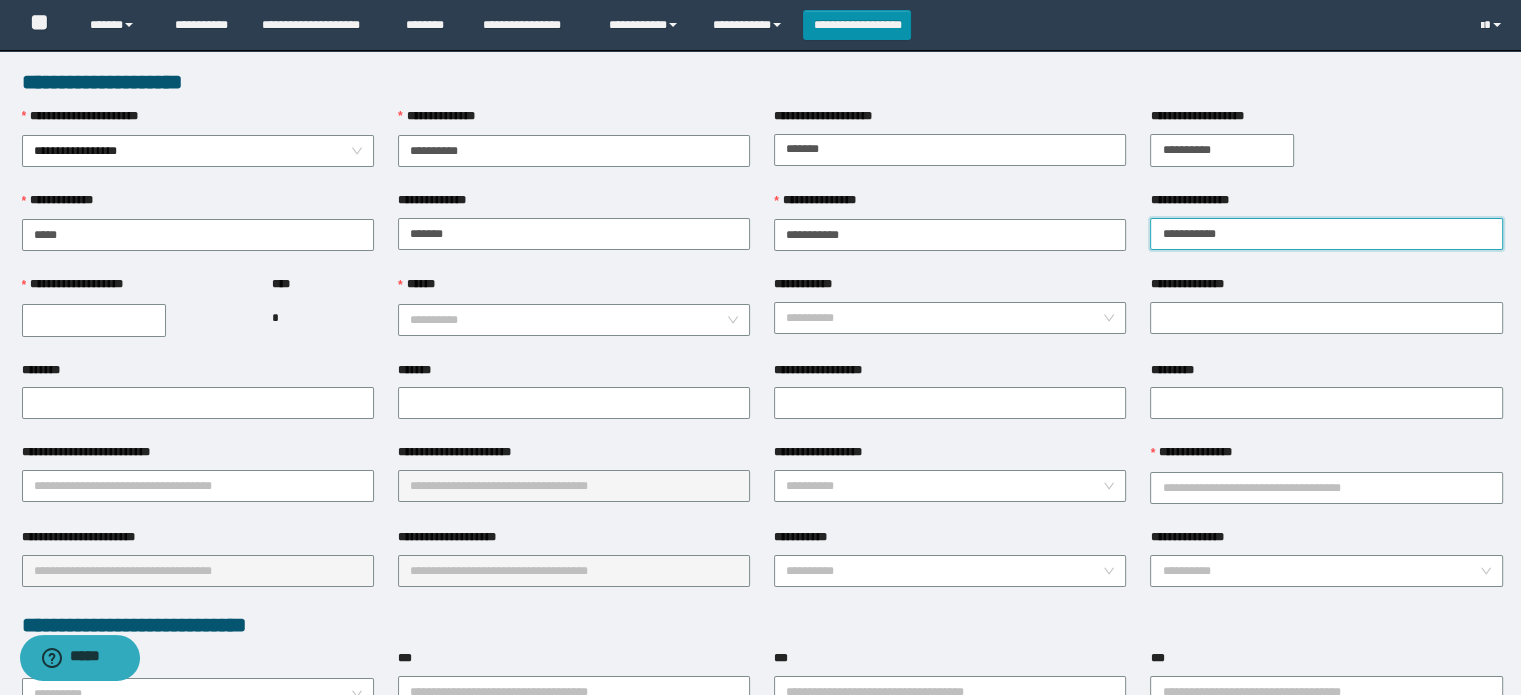 type on "**********" 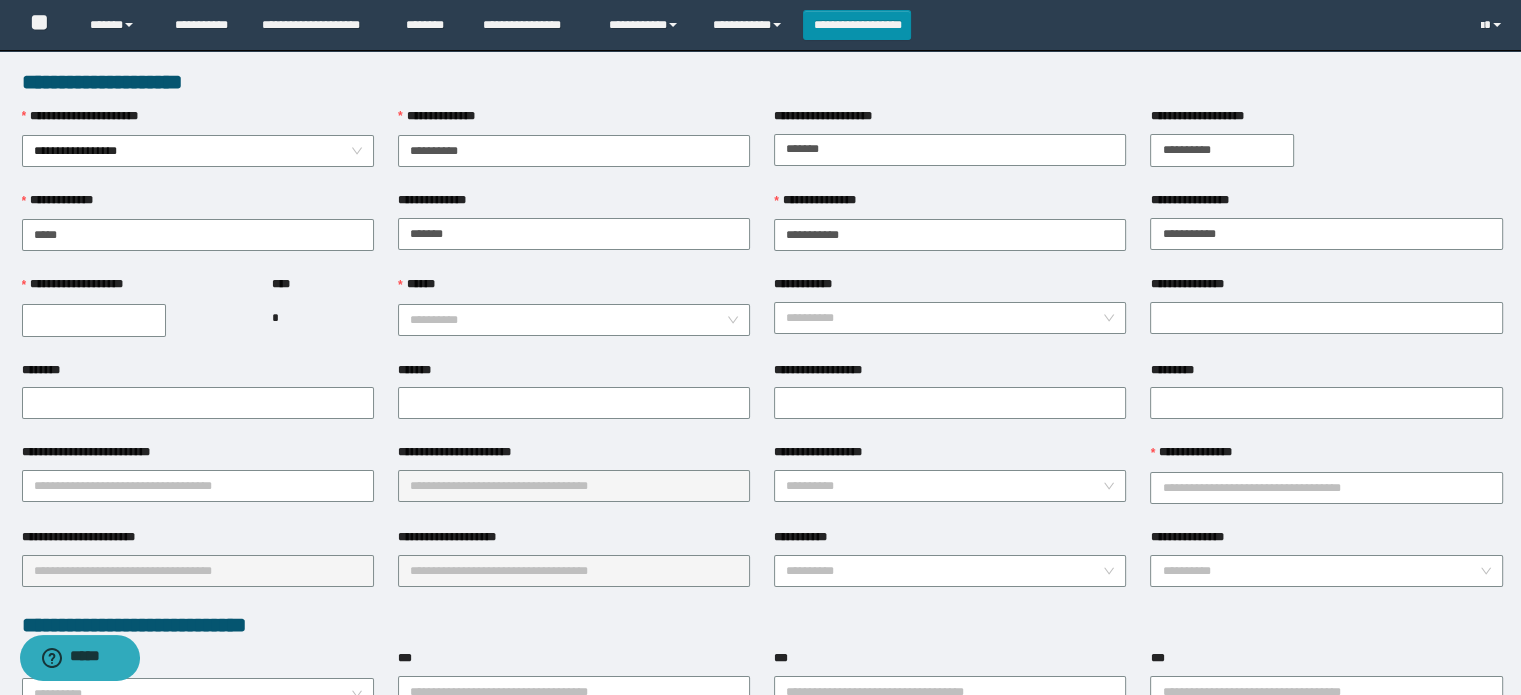 click on "**********" at bounding box center (94, 320) 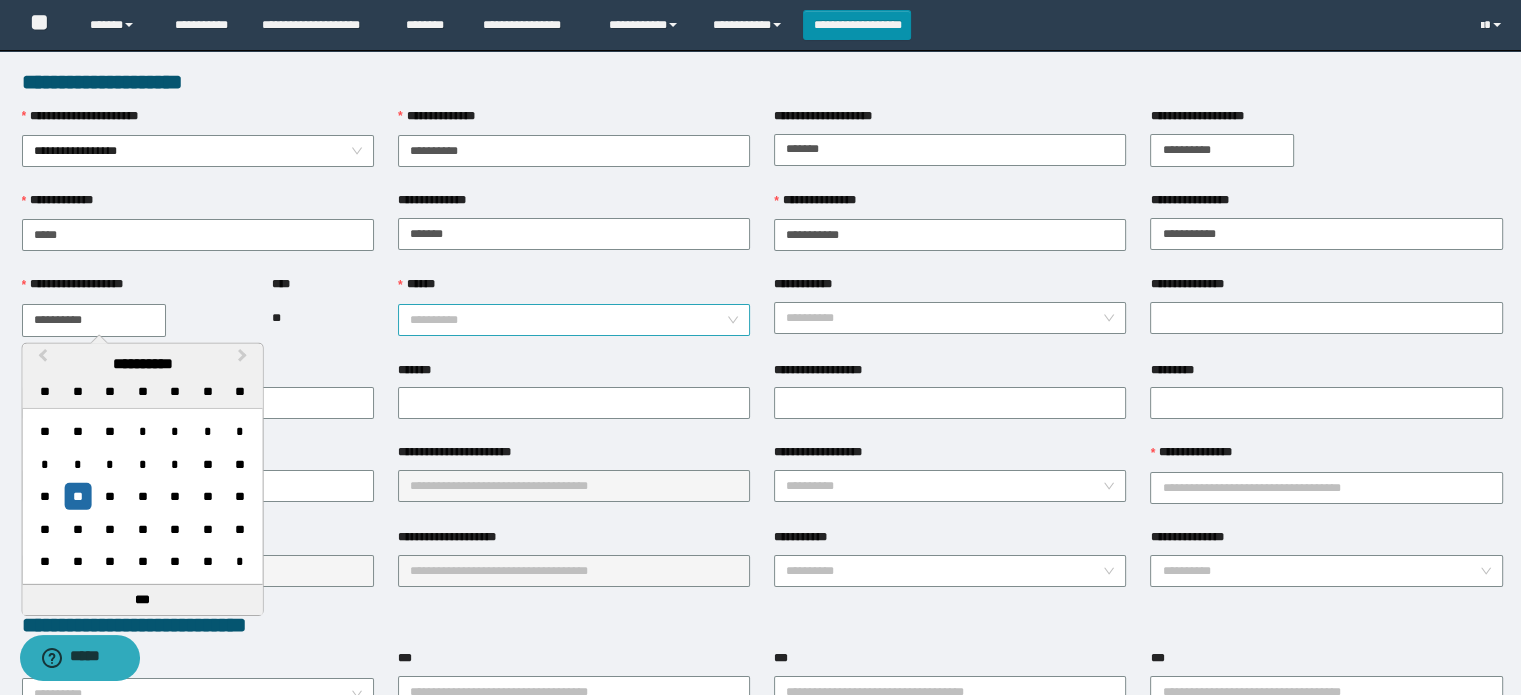 type on "**********" 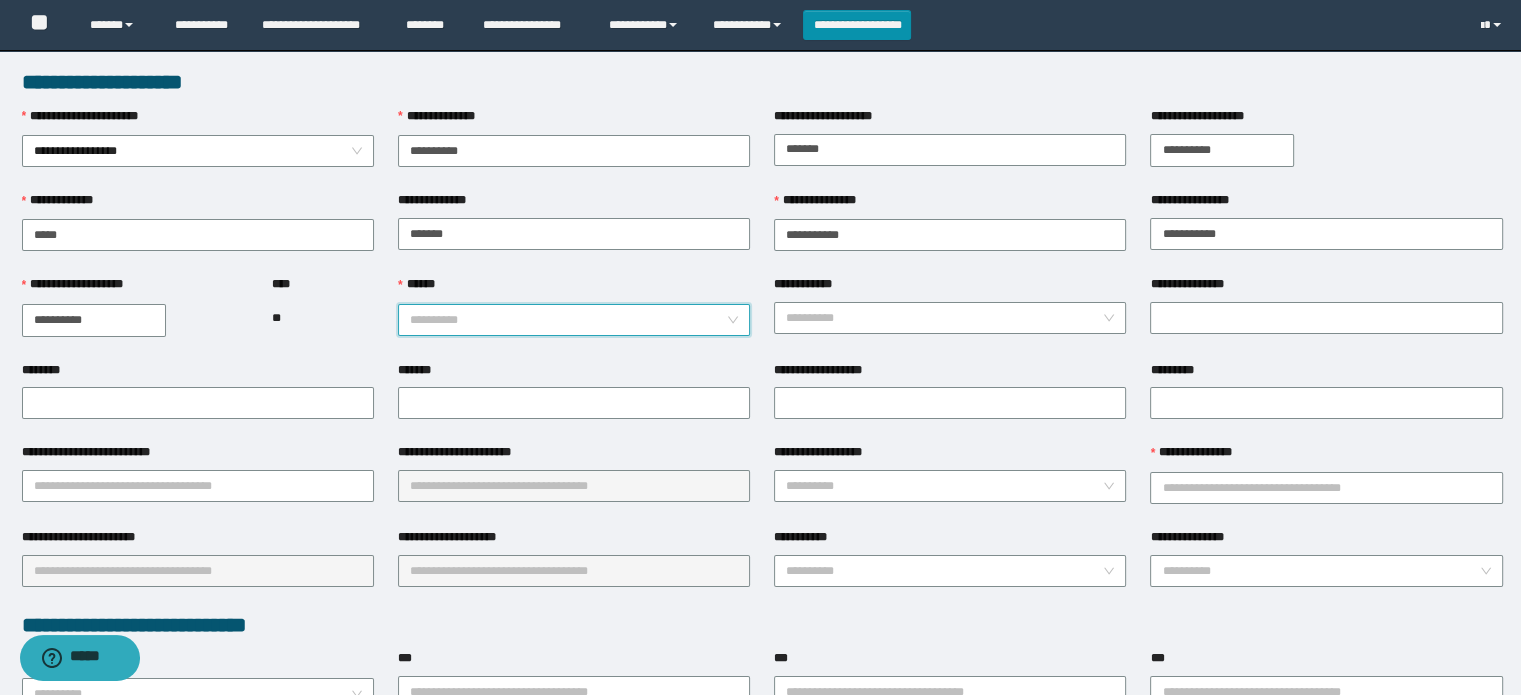 click on "******" at bounding box center (568, 320) 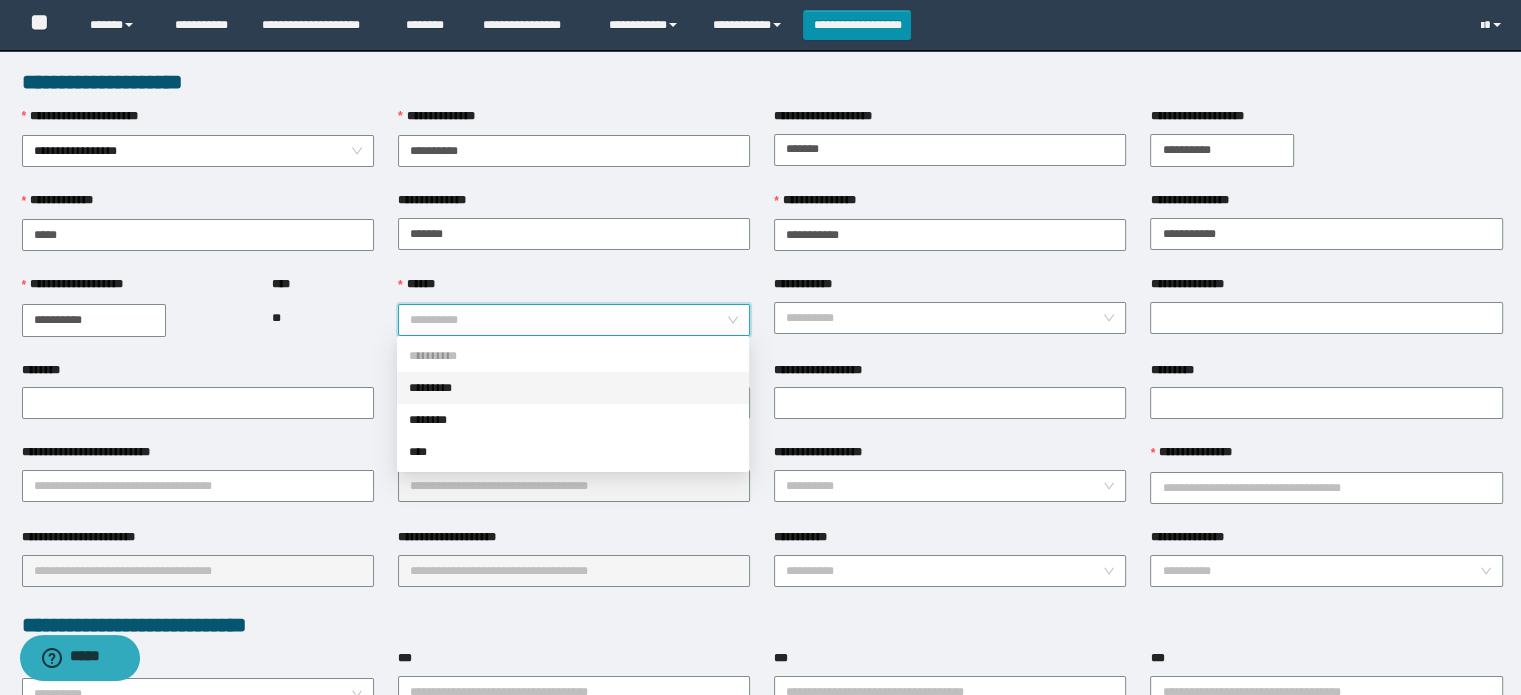click on "*********" at bounding box center (573, 388) 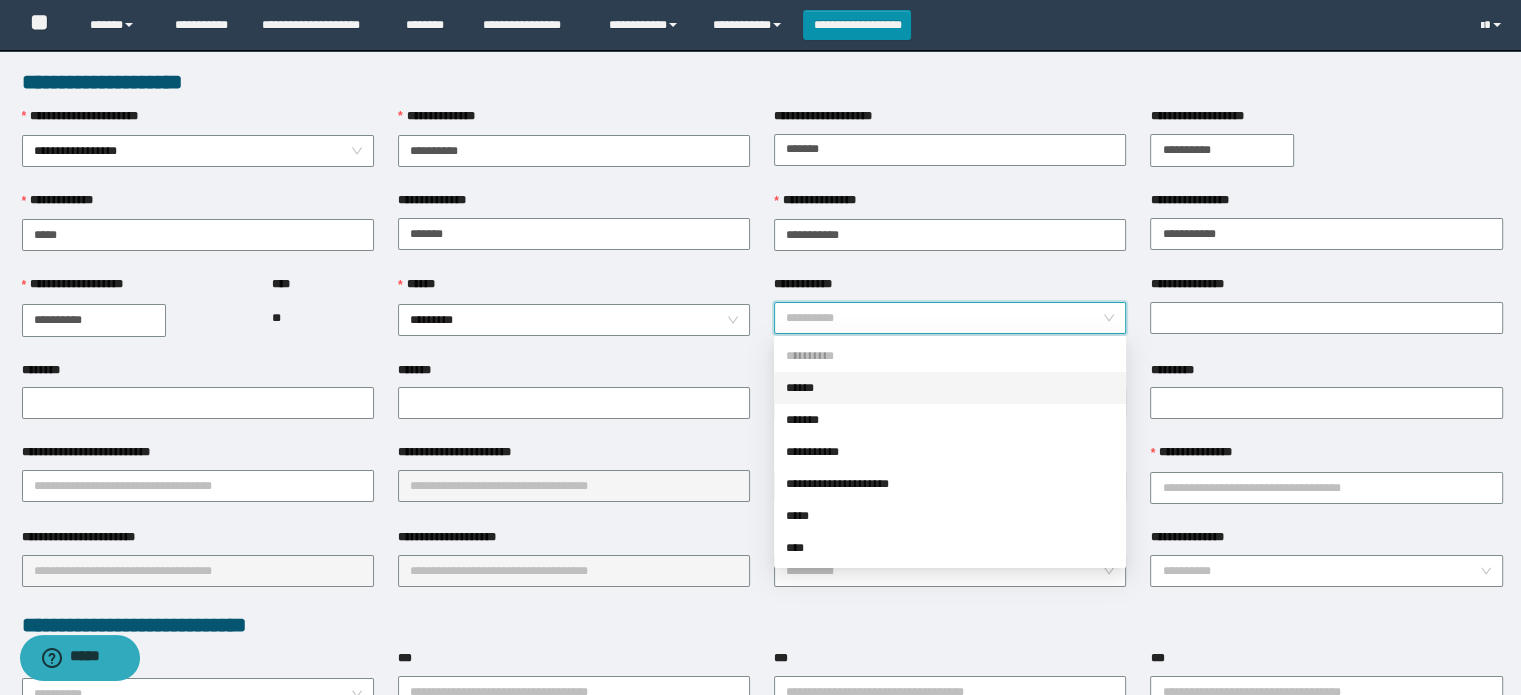click on "**********" at bounding box center [944, 318] 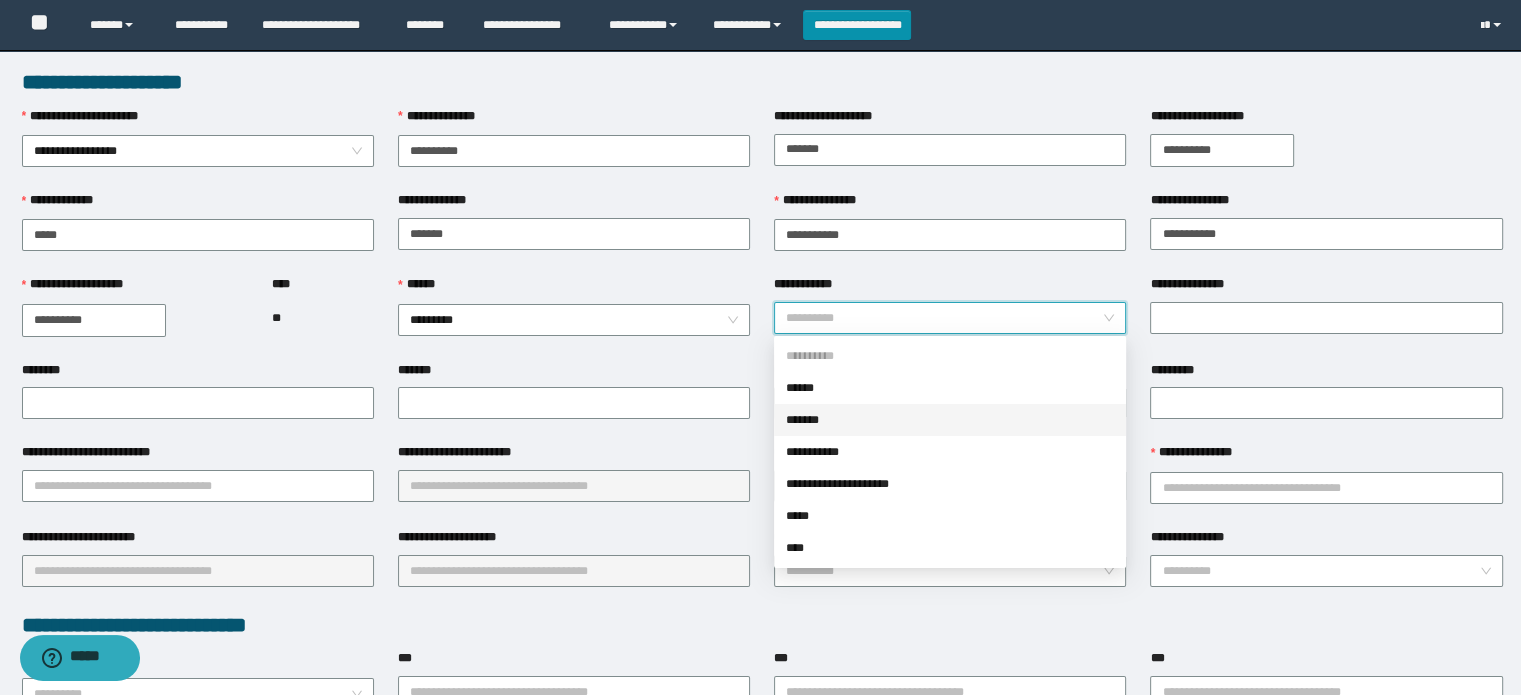 click on "*******" at bounding box center (950, 420) 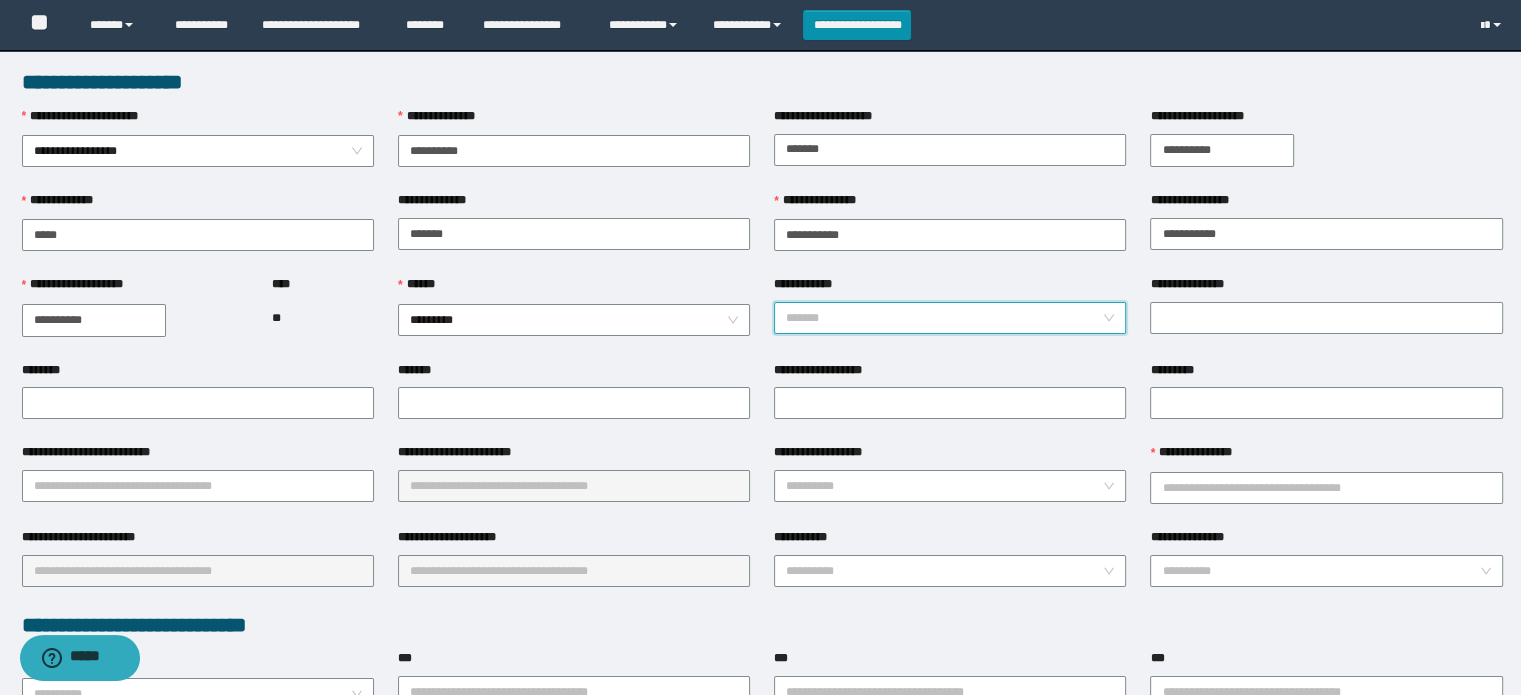 click on "*******" at bounding box center [950, 318] 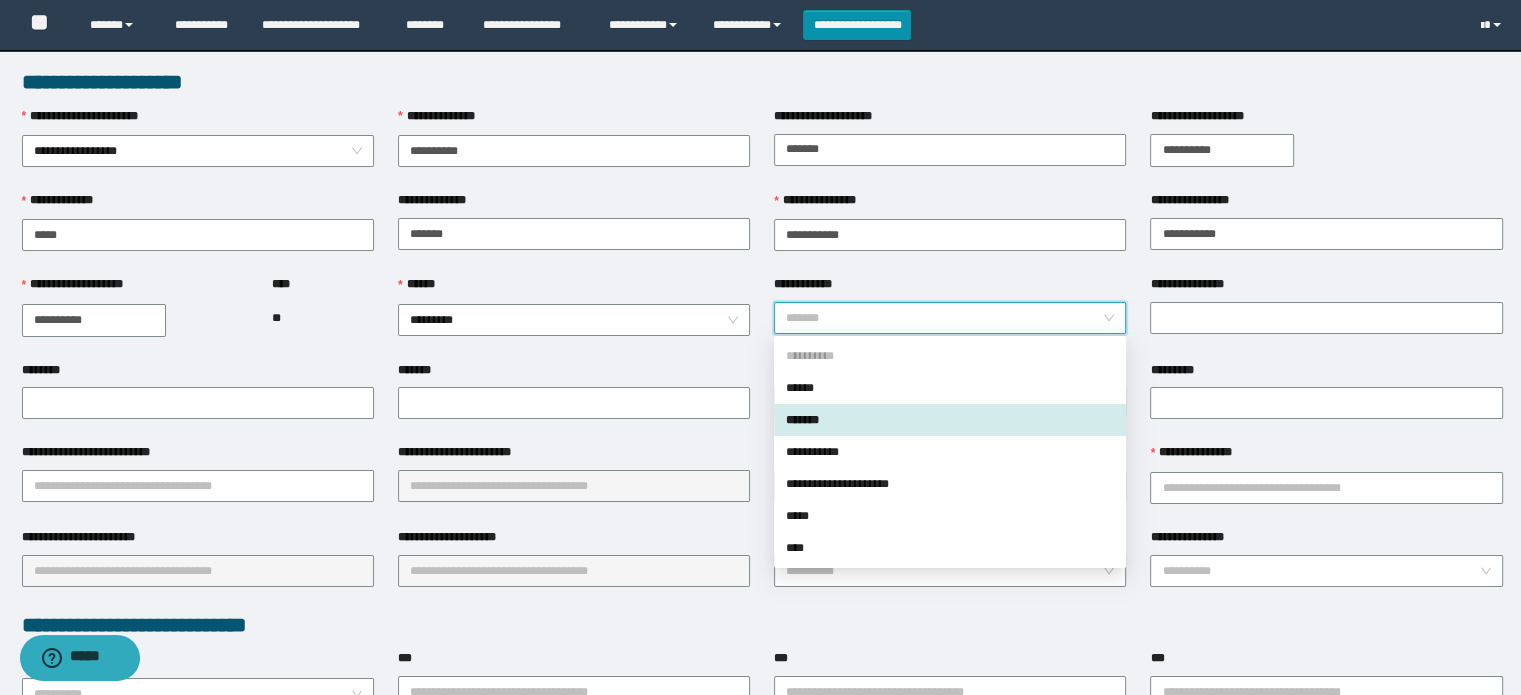 click on "*******" at bounding box center [950, 318] 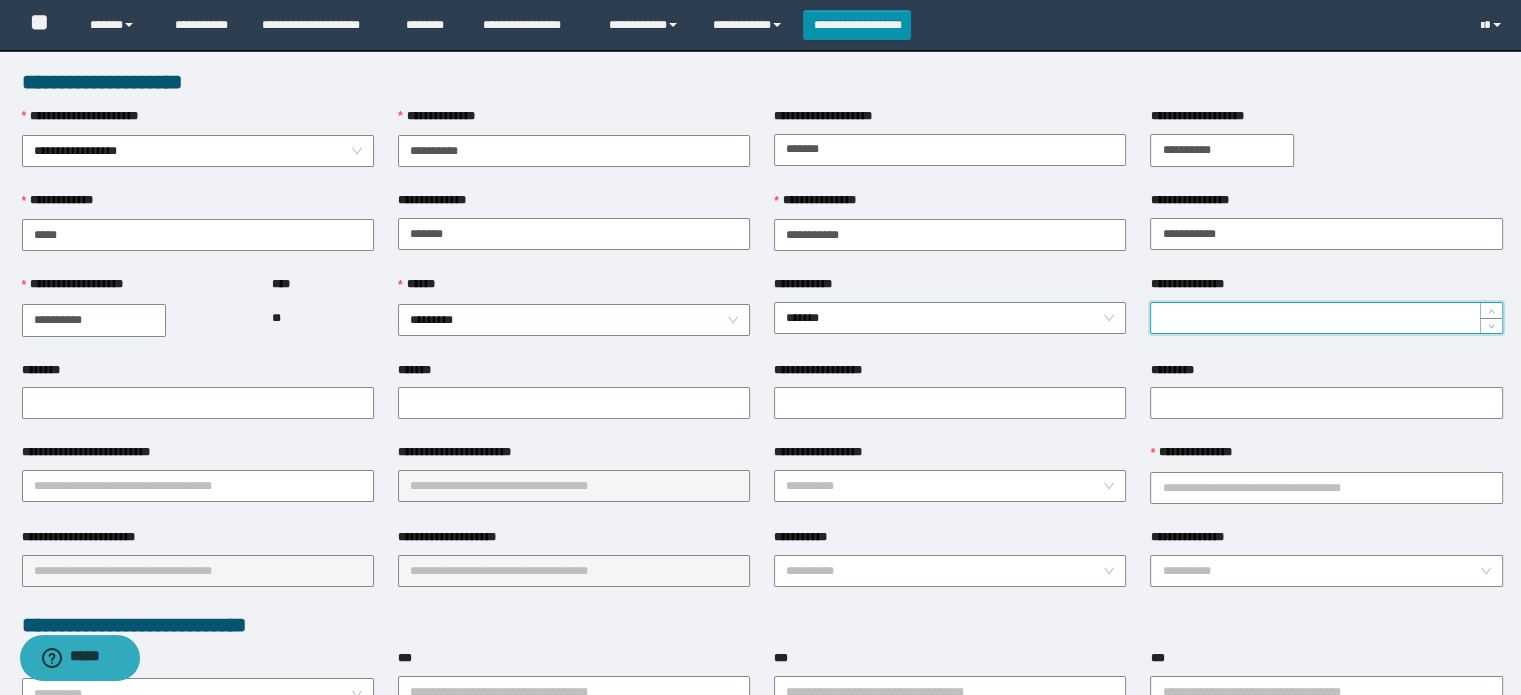click on "**********" at bounding box center [1326, 318] 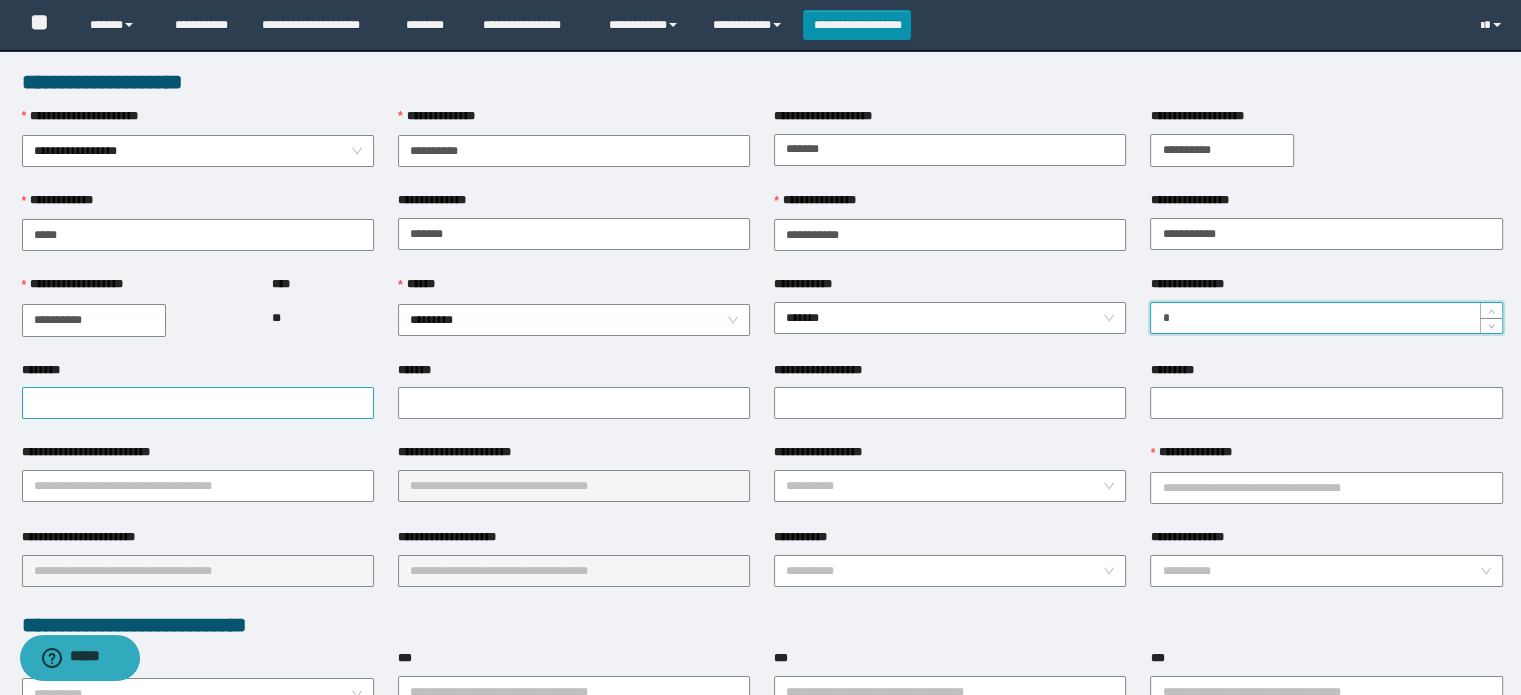 type on "*" 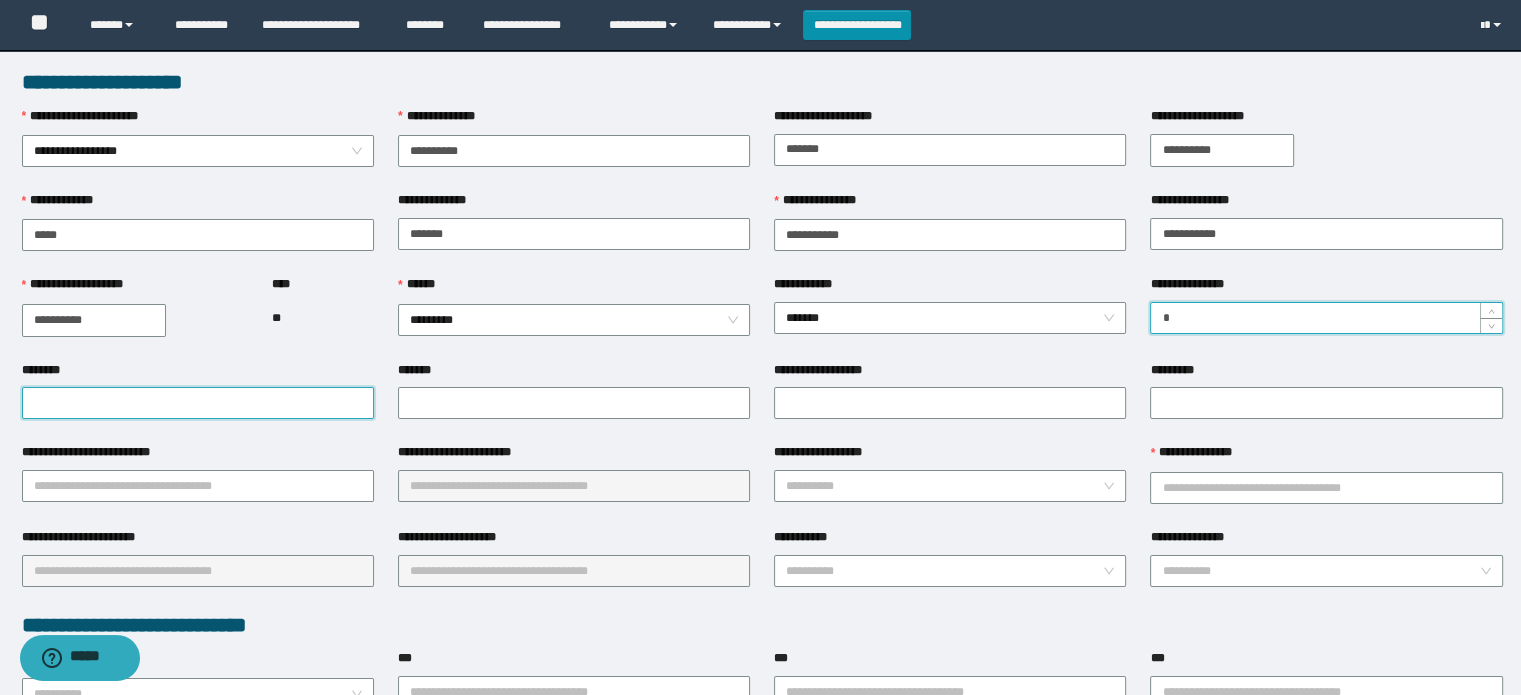 drag, startPoint x: 63, startPoint y: 390, endPoint x: 61, endPoint y: 402, distance: 12.165525 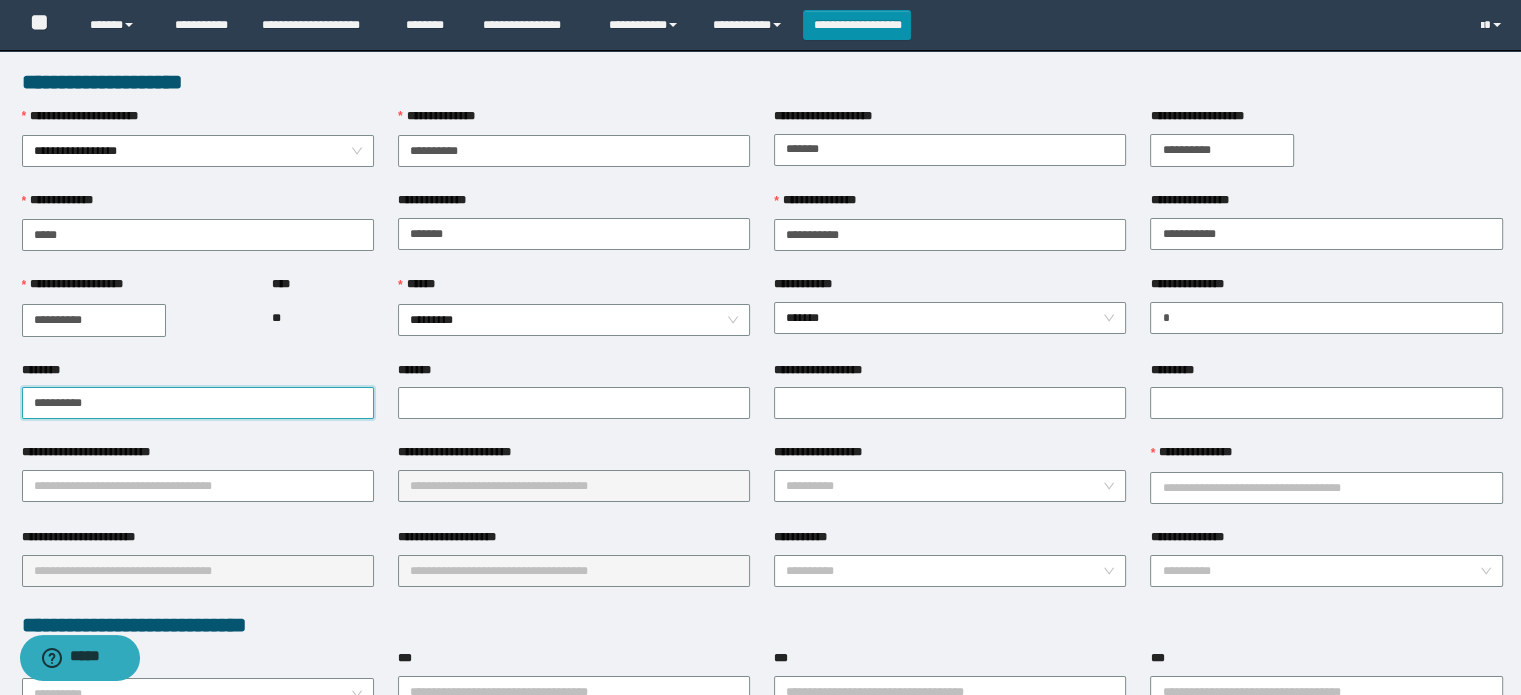 drag, startPoint x: 181, startPoint y: 408, endPoint x: 0, endPoint y: 425, distance: 181.79659 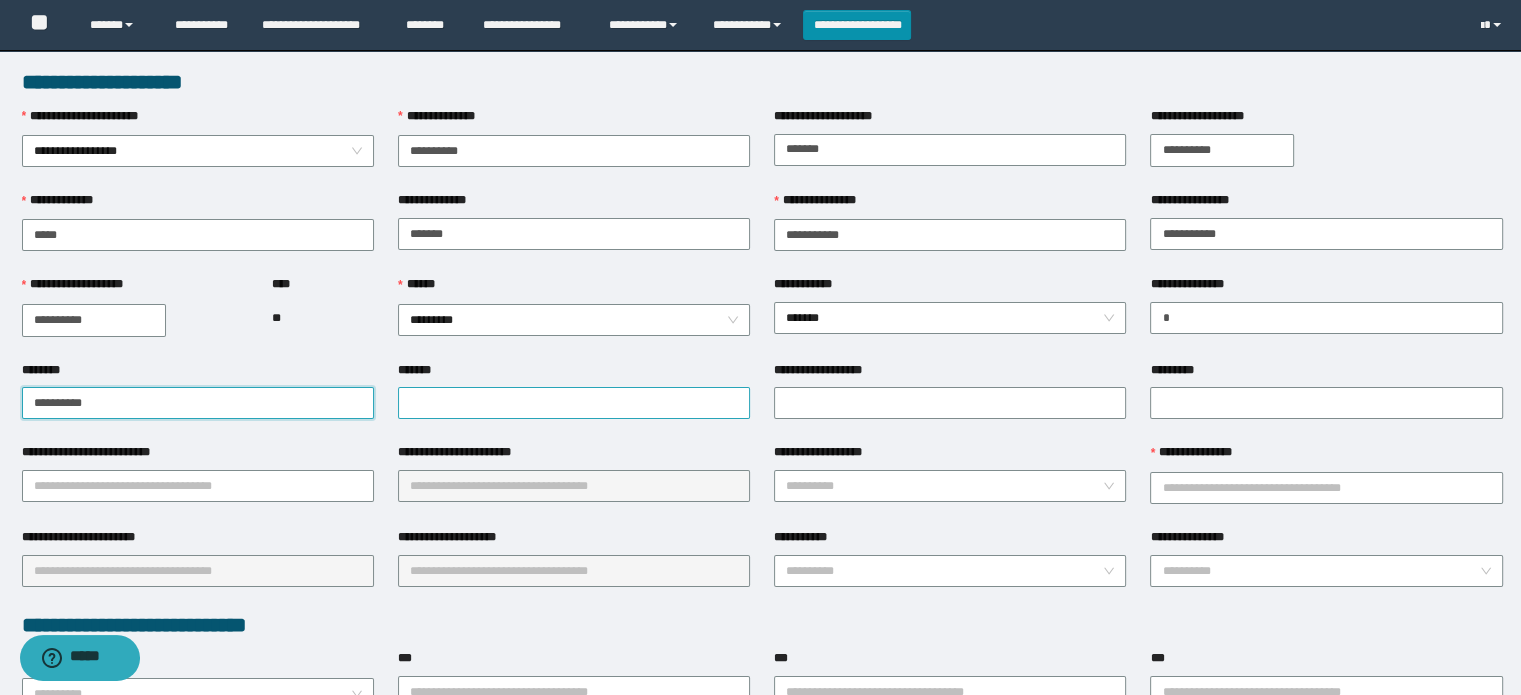 type on "**********" 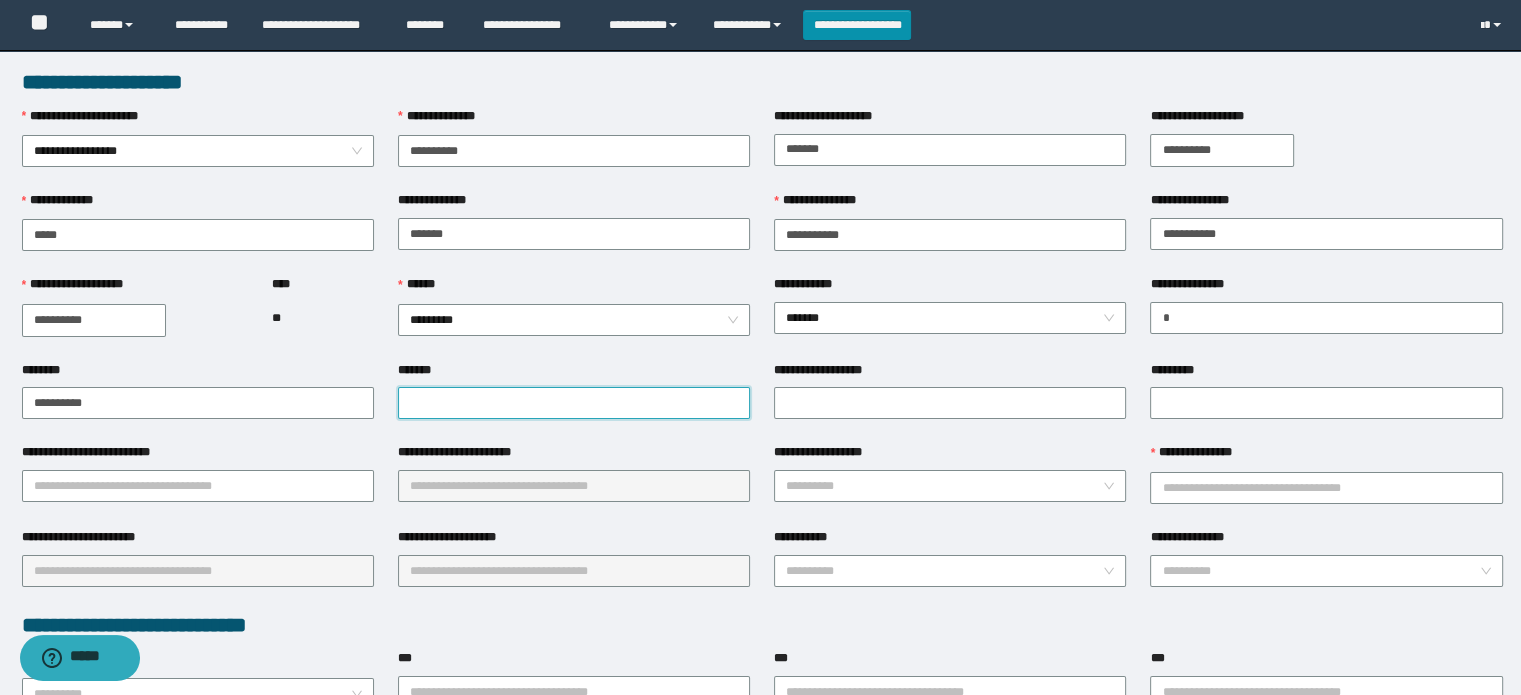 click on "*******" at bounding box center [574, 403] 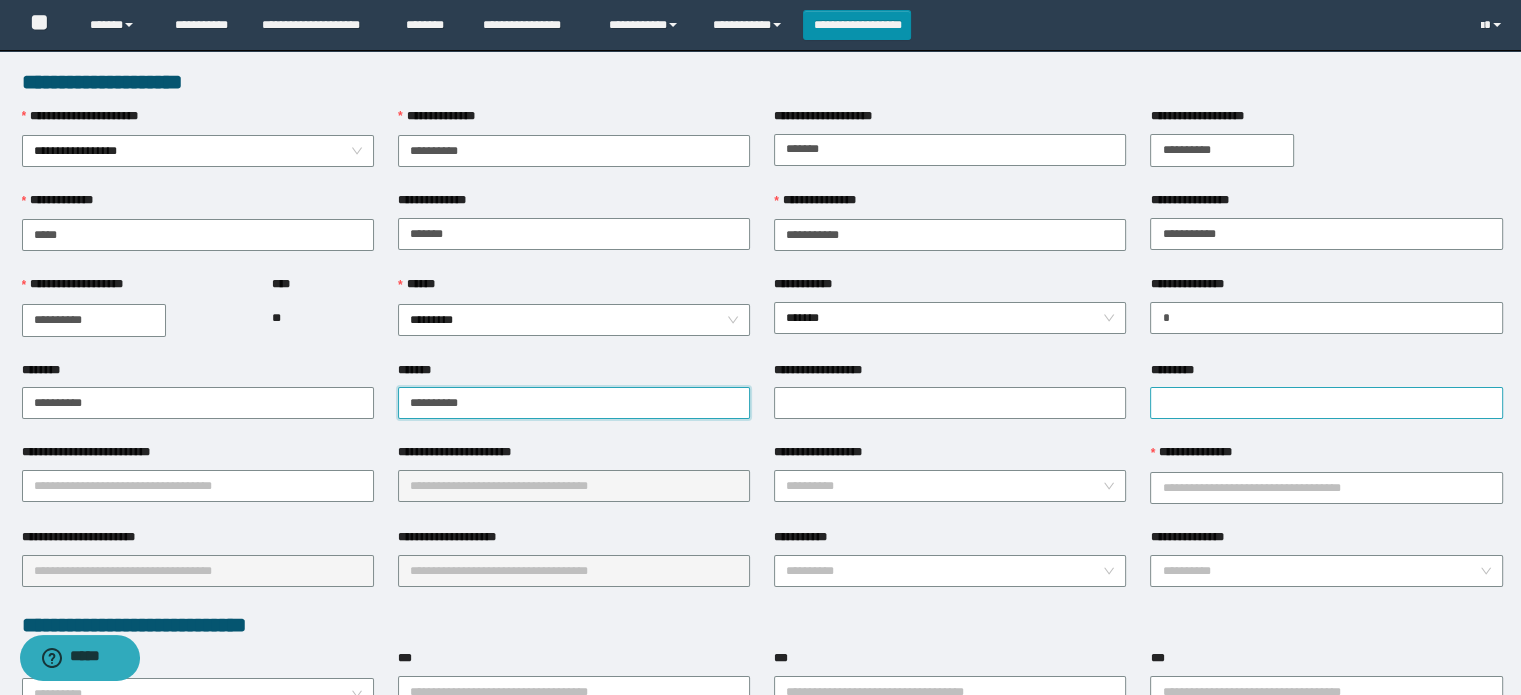 type on "**********" 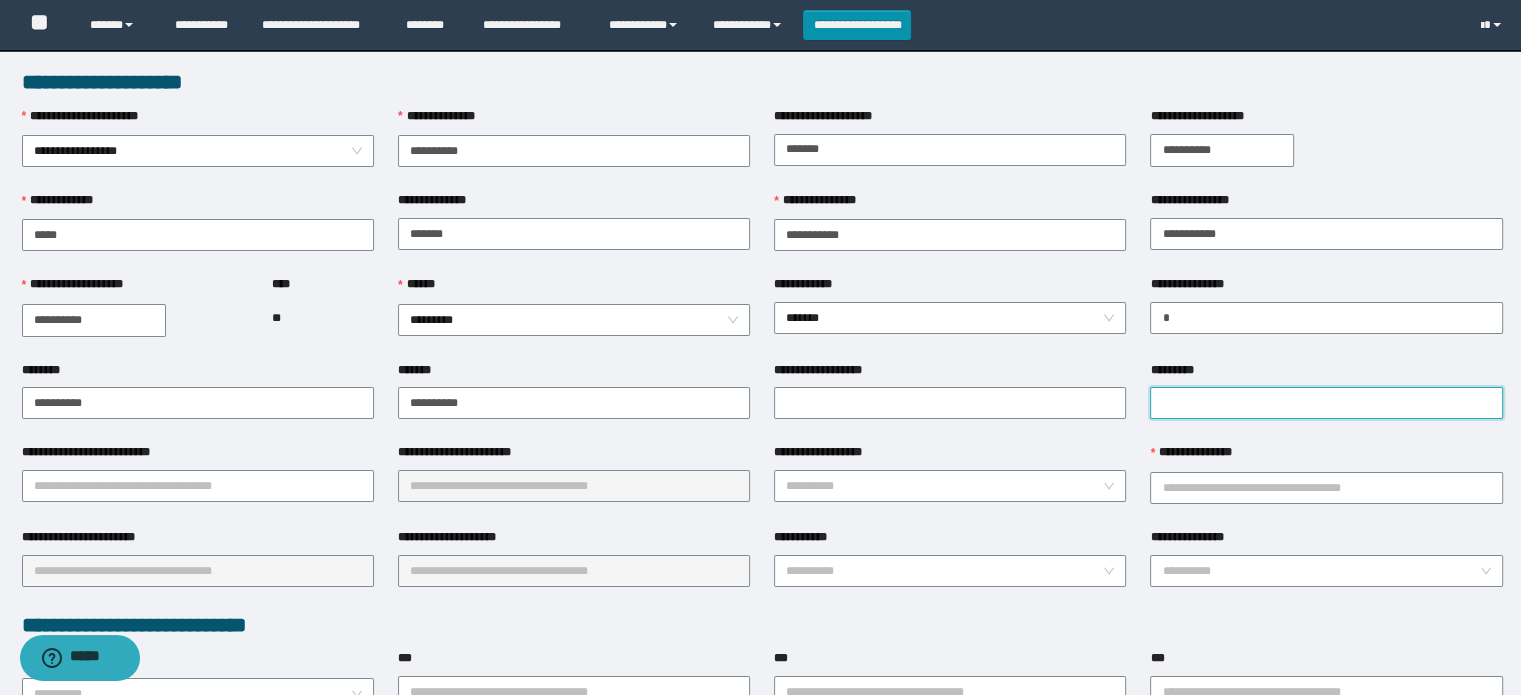 click on "*********" at bounding box center (1326, 403) 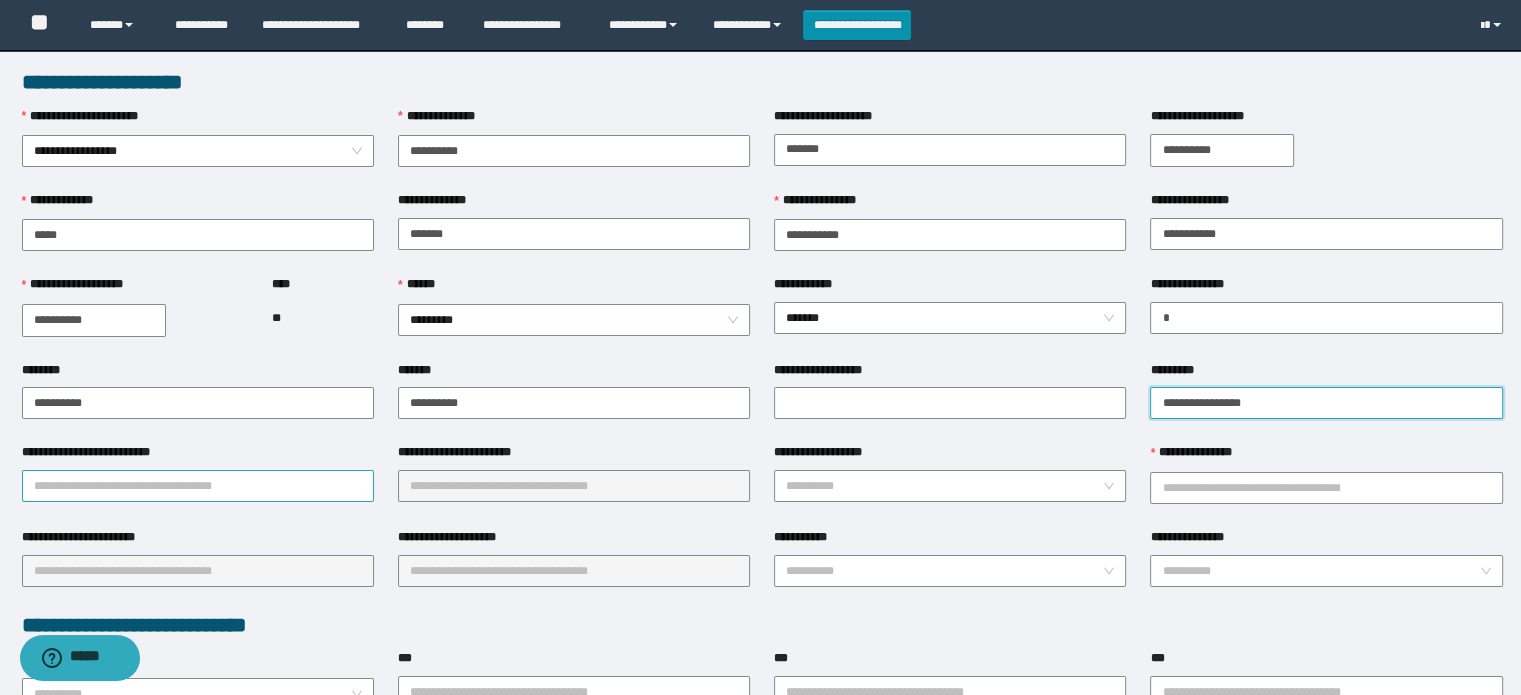 type on "**********" 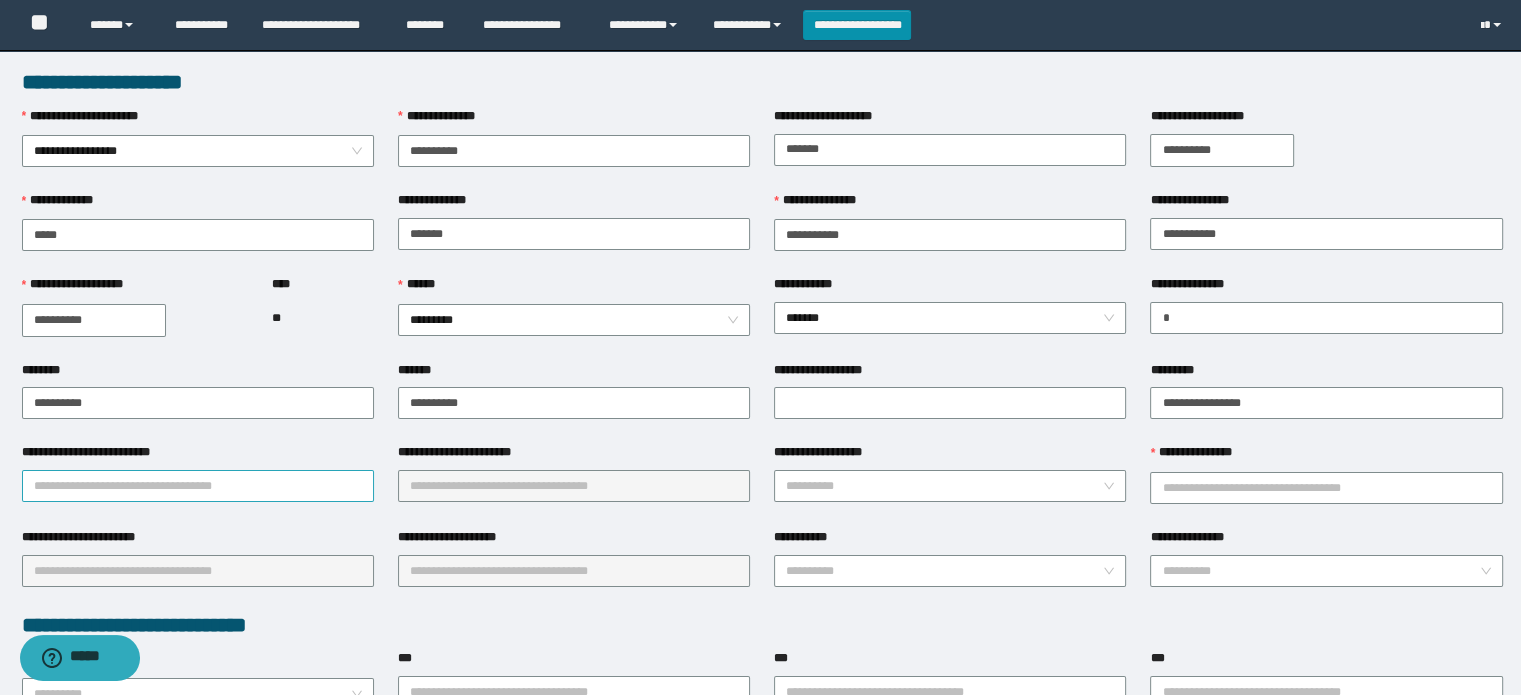 click on "**********" at bounding box center (198, 486) 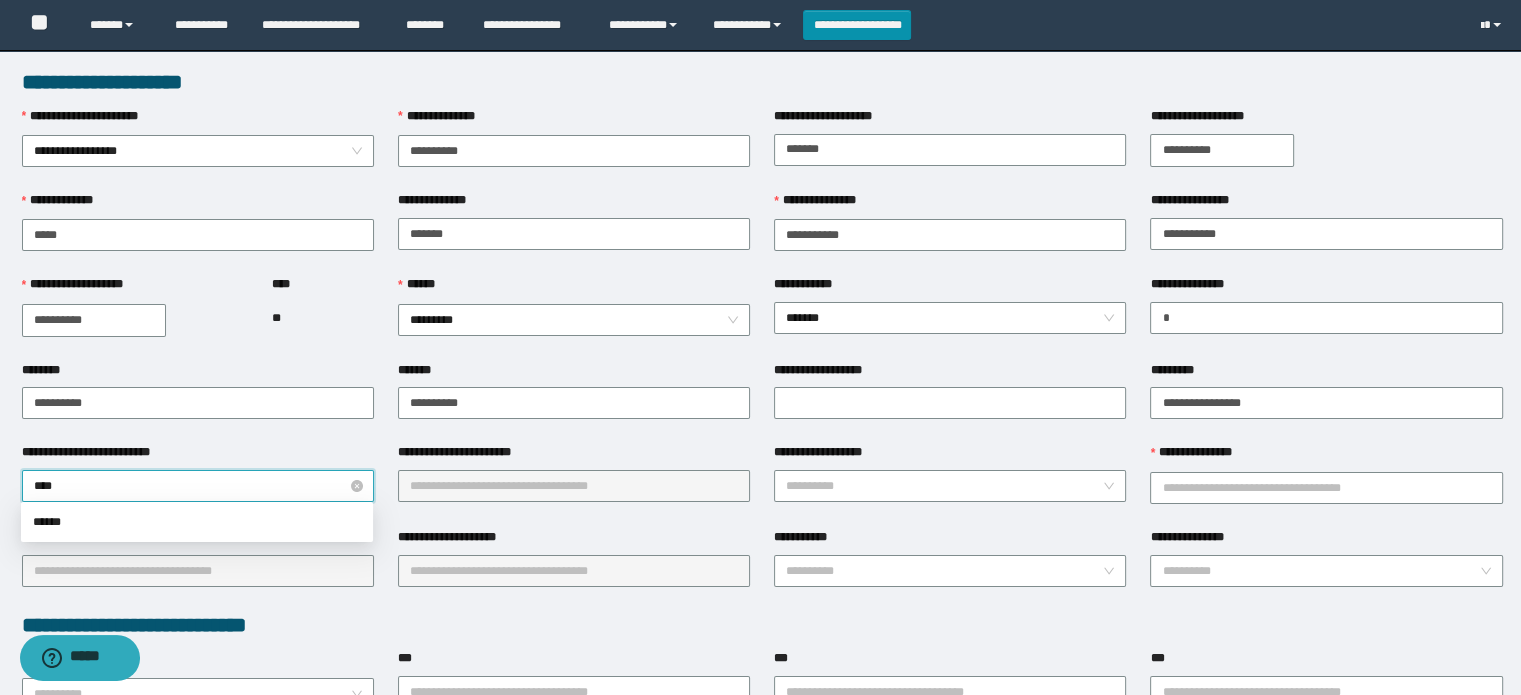 type on "*****" 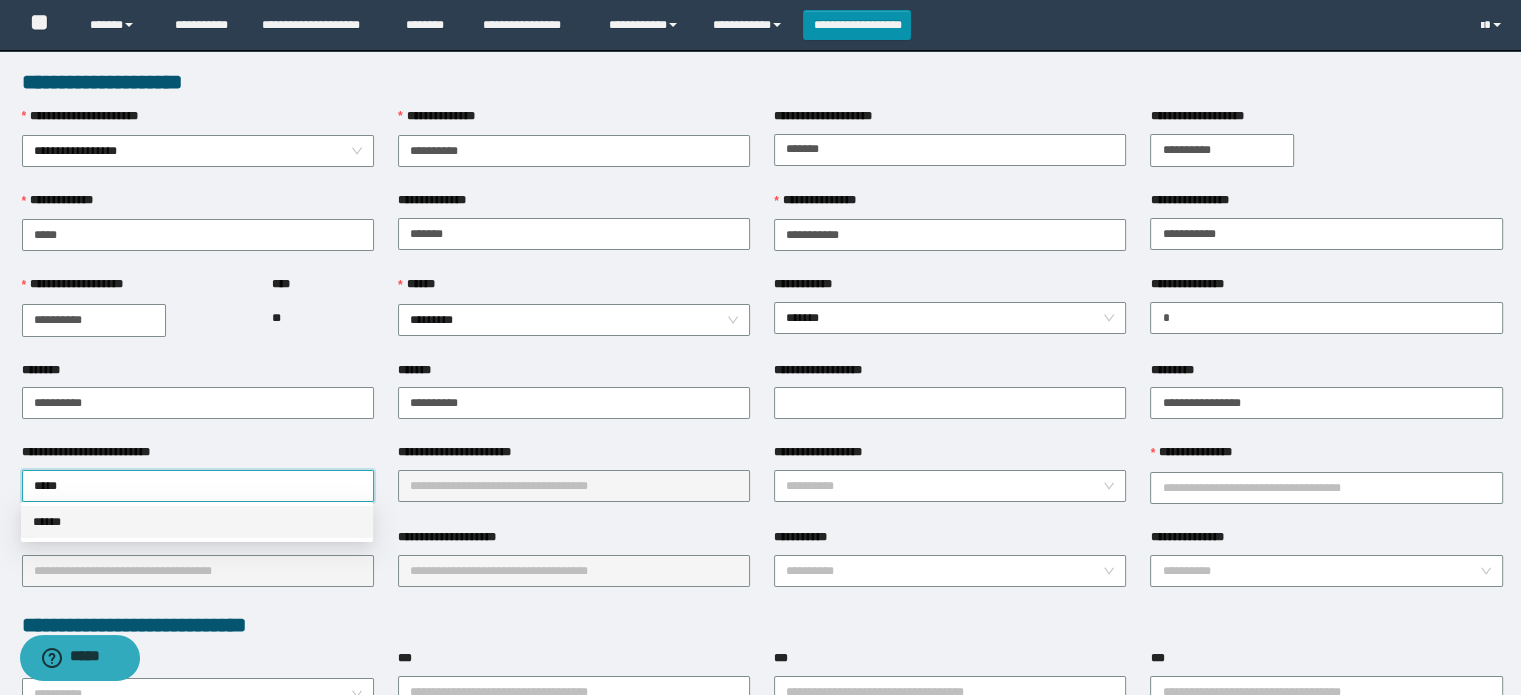 click on "******" at bounding box center (197, 522) 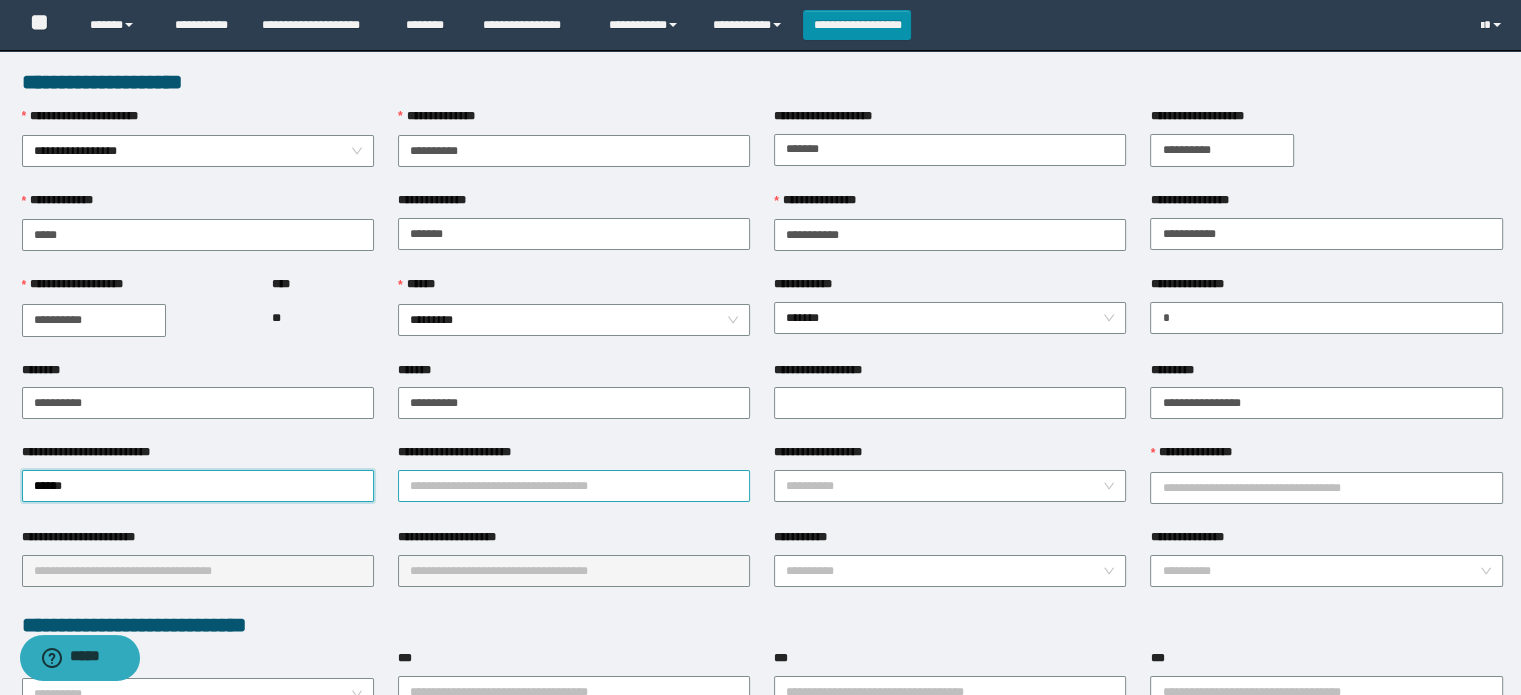 click on "**********" at bounding box center (574, 486) 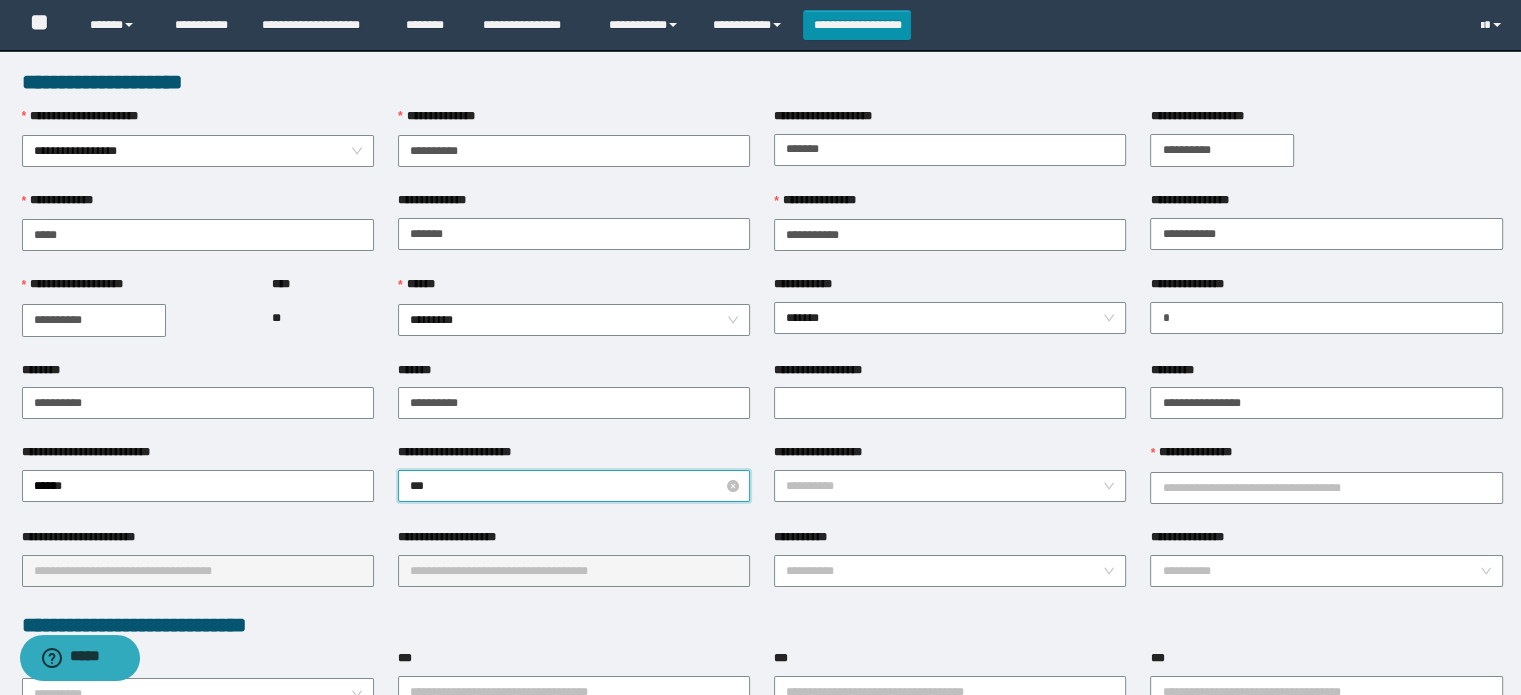 type on "****" 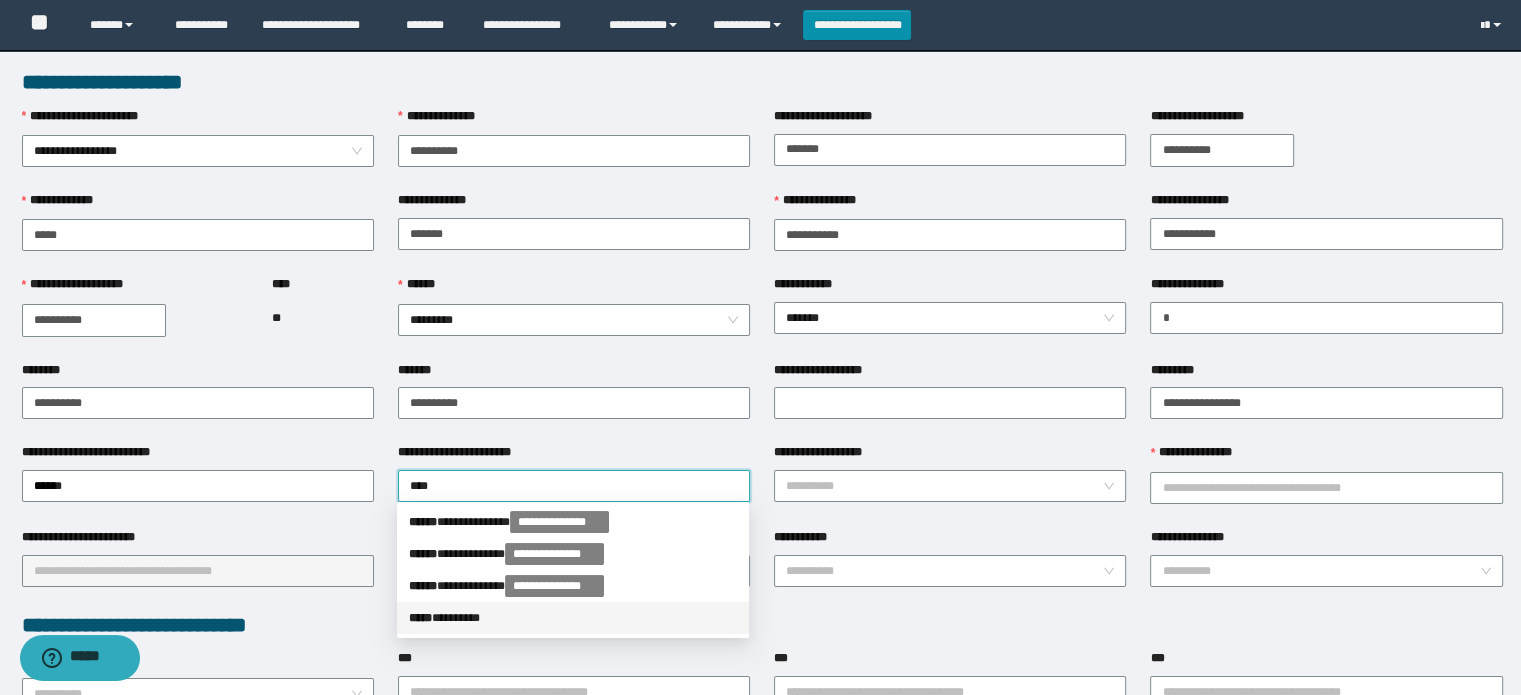 click on "***** * *******" at bounding box center (573, 618) 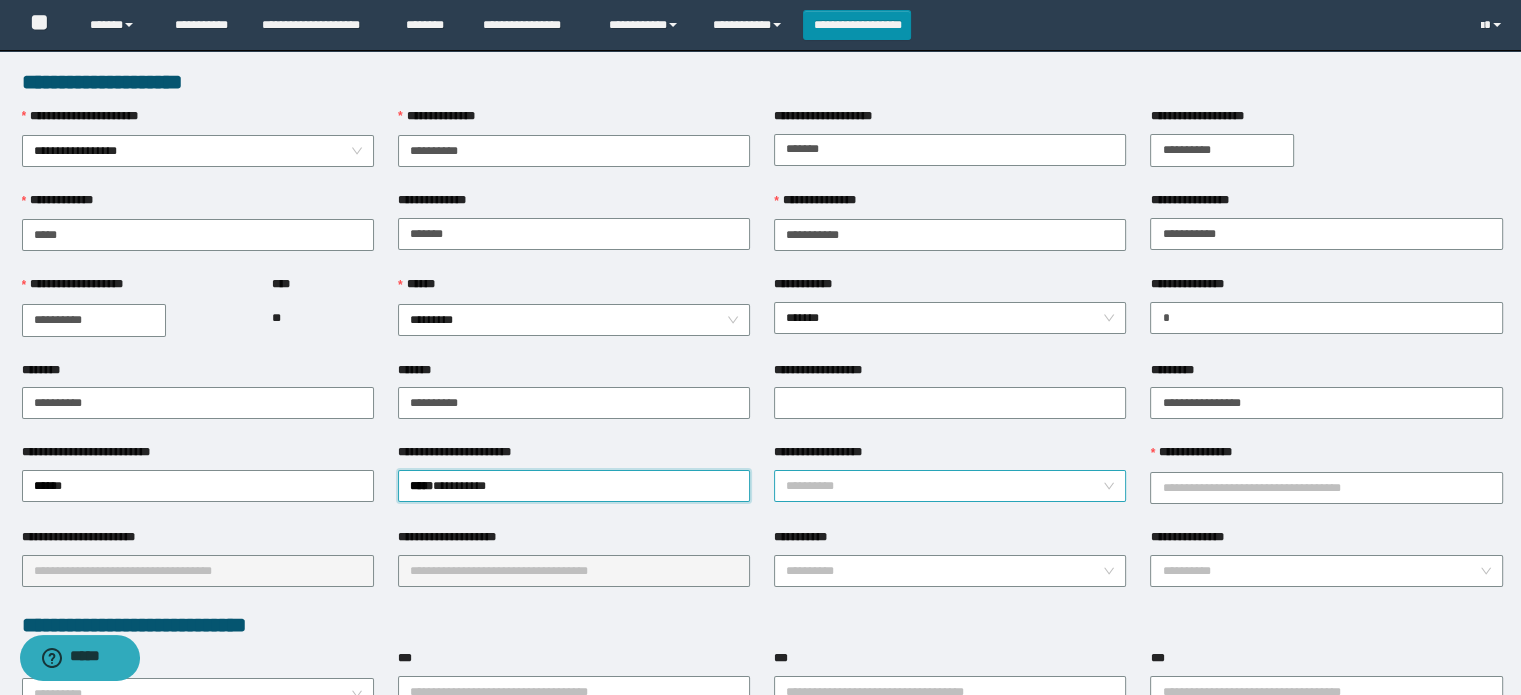 click on "**********" at bounding box center (944, 486) 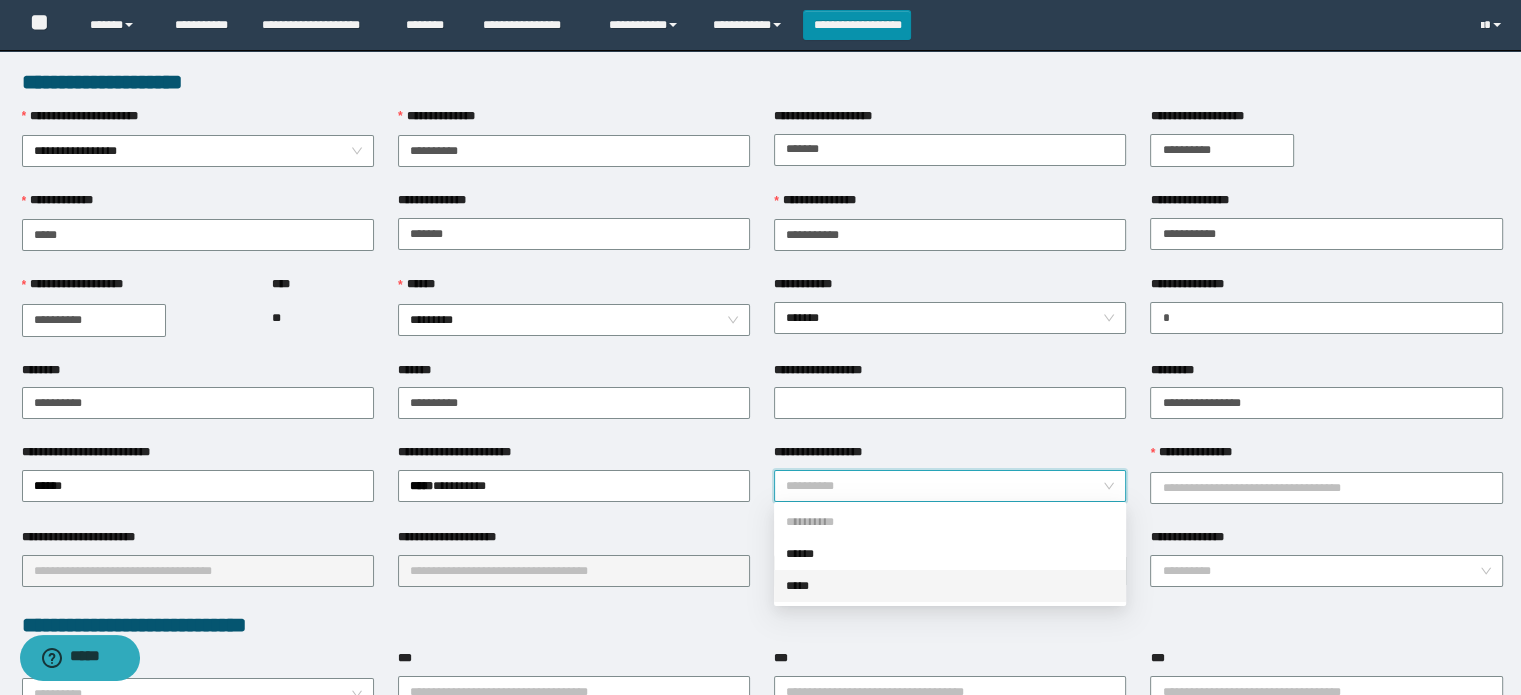 click on "*****" at bounding box center [950, 586] 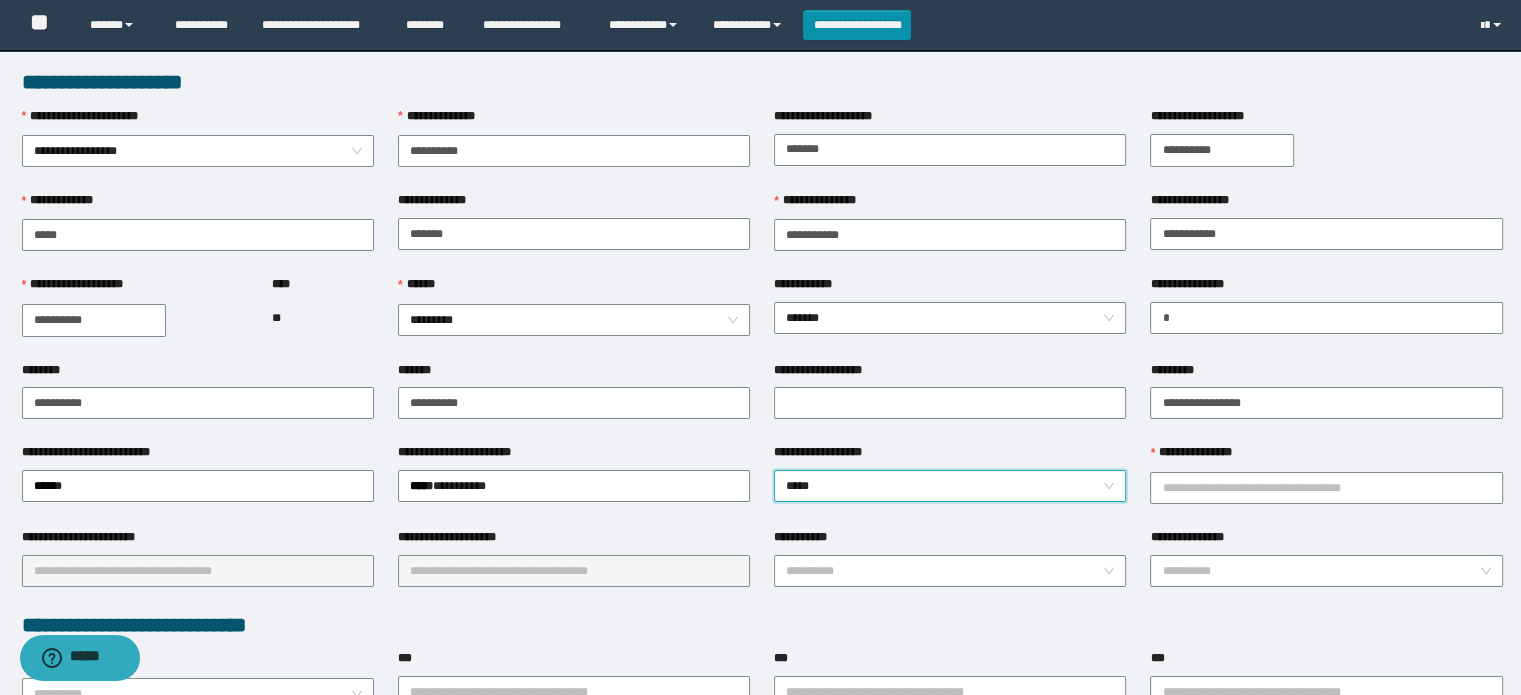 click on "**********" at bounding box center (1326, 457) 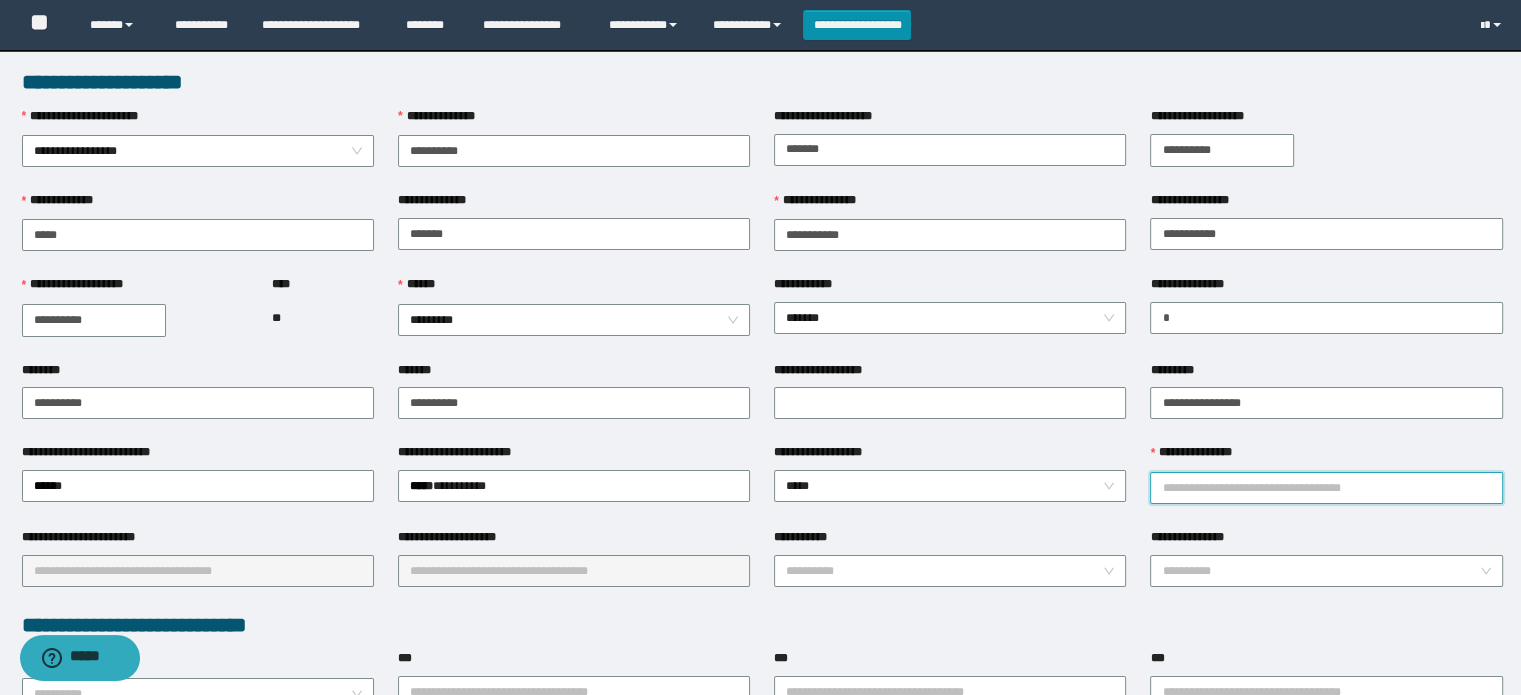 click on "**********" at bounding box center (1326, 488) 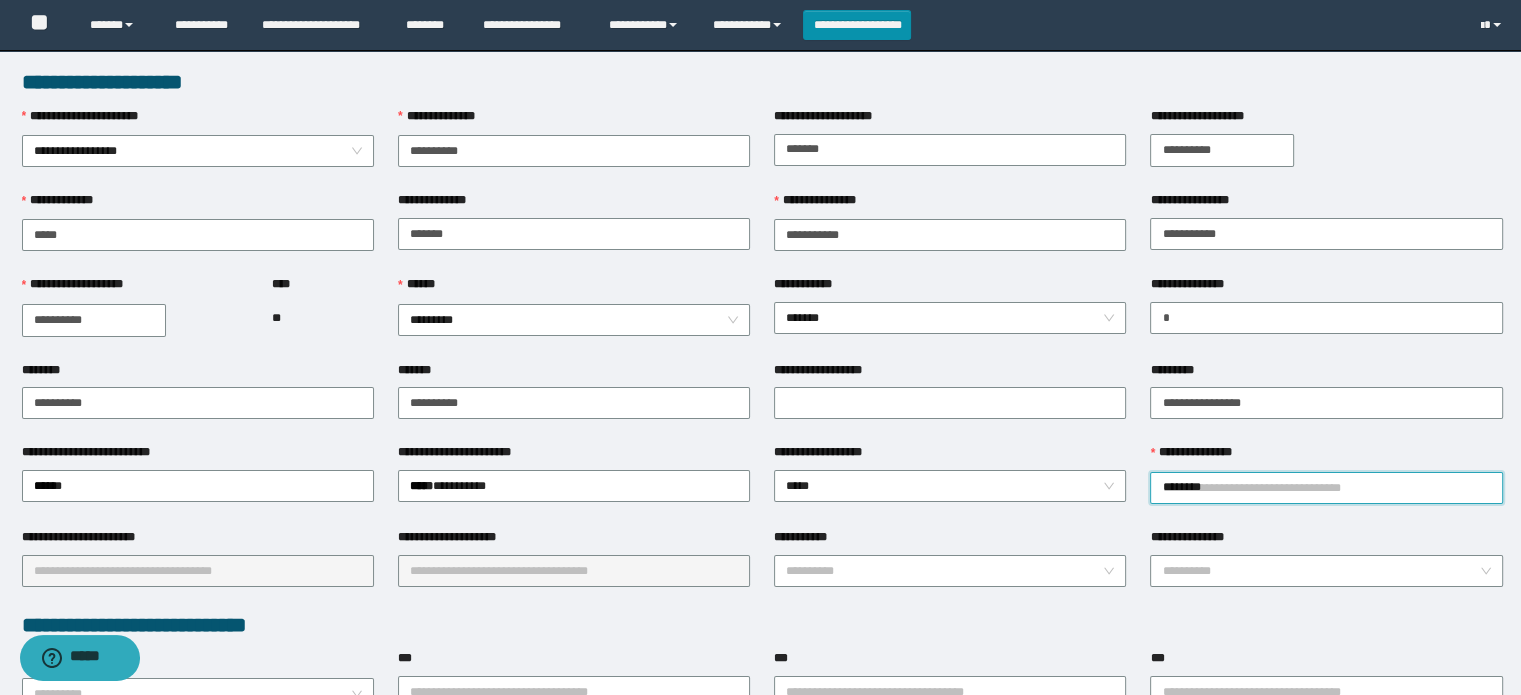 type on "*******" 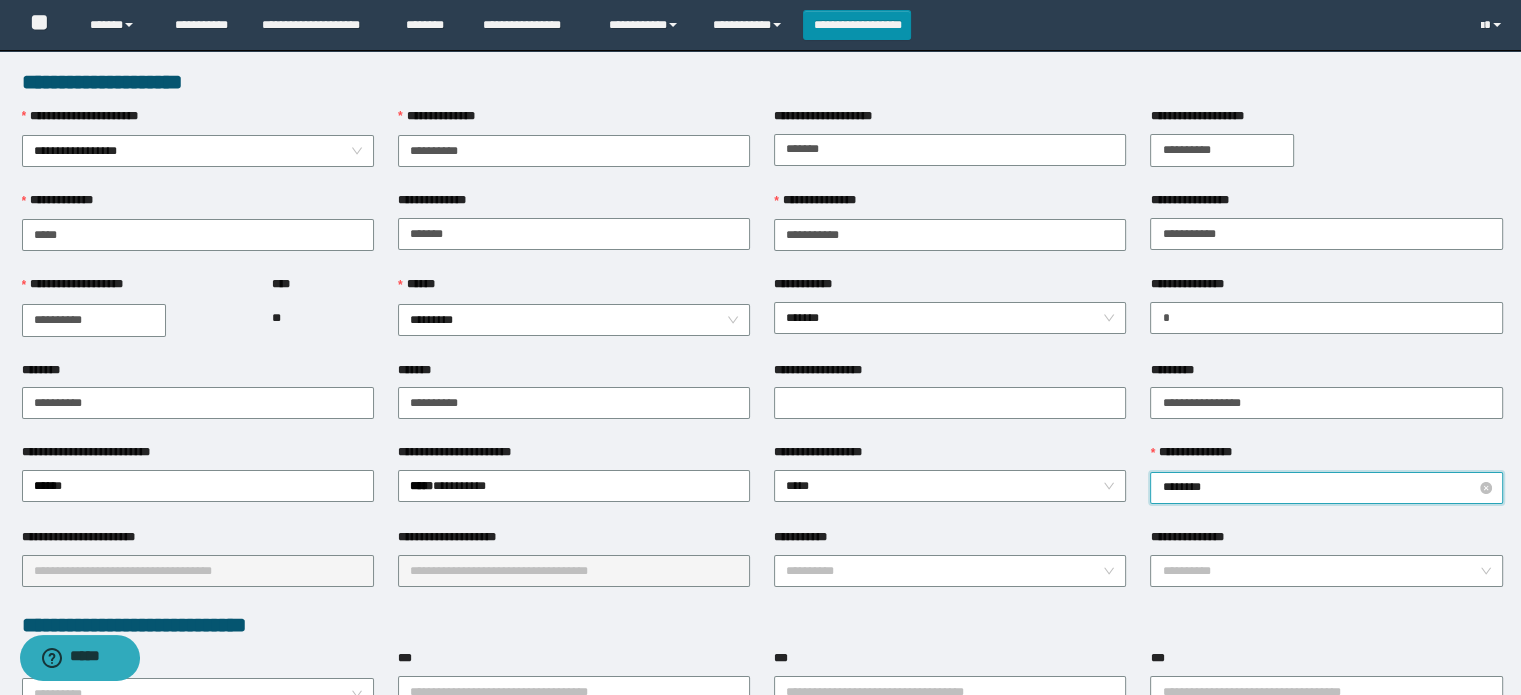 click on "********" at bounding box center (1326, 488) 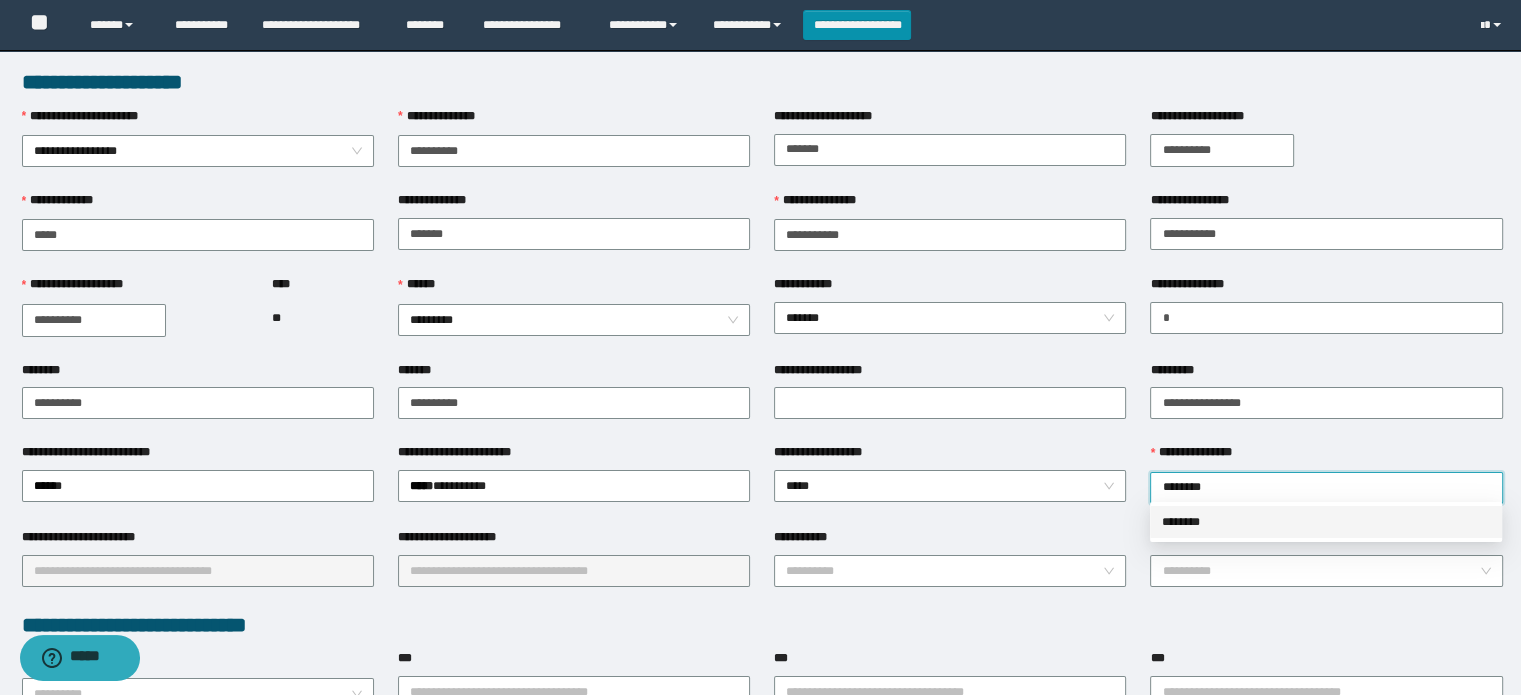 drag, startPoint x: 1202, startPoint y: 524, endPoint x: 1137, endPoint y: 520, distance: 65.12296 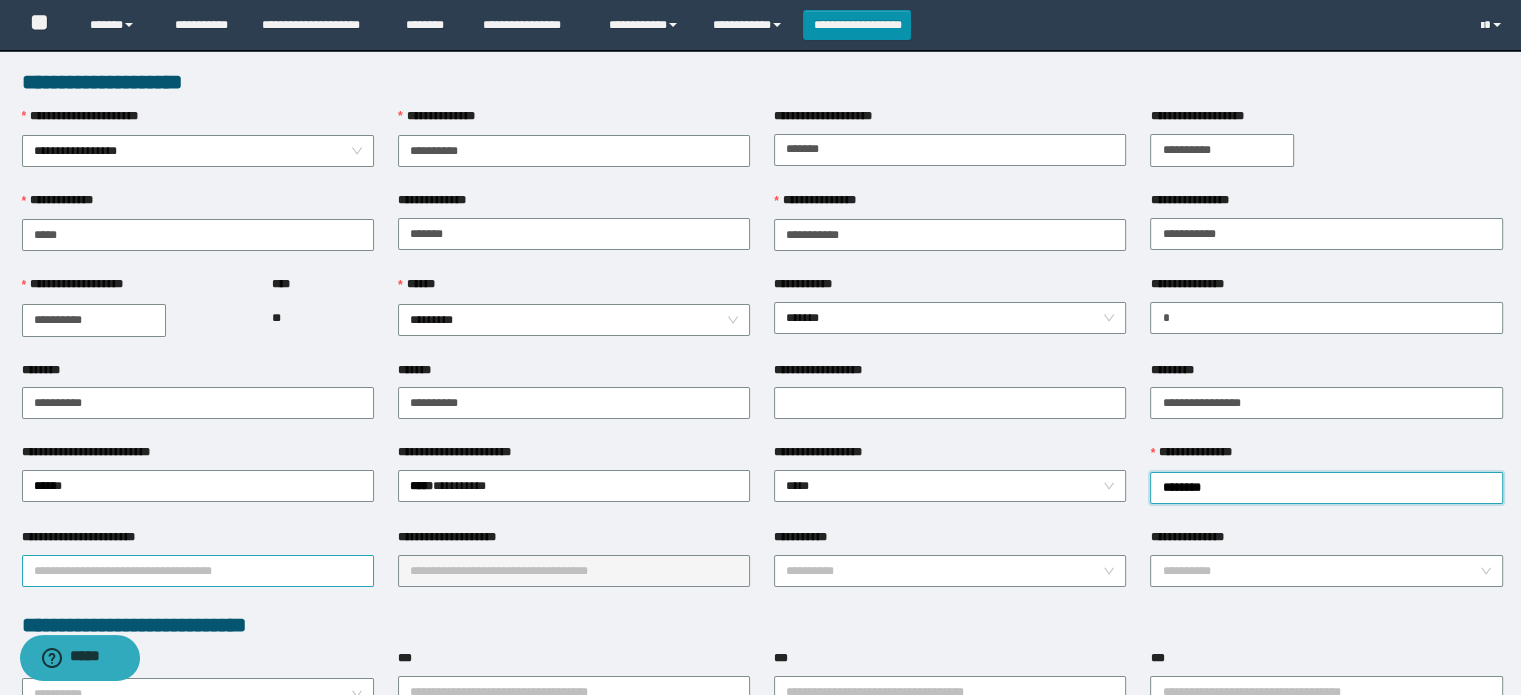click on "**********" at bounding box center (198, 571) 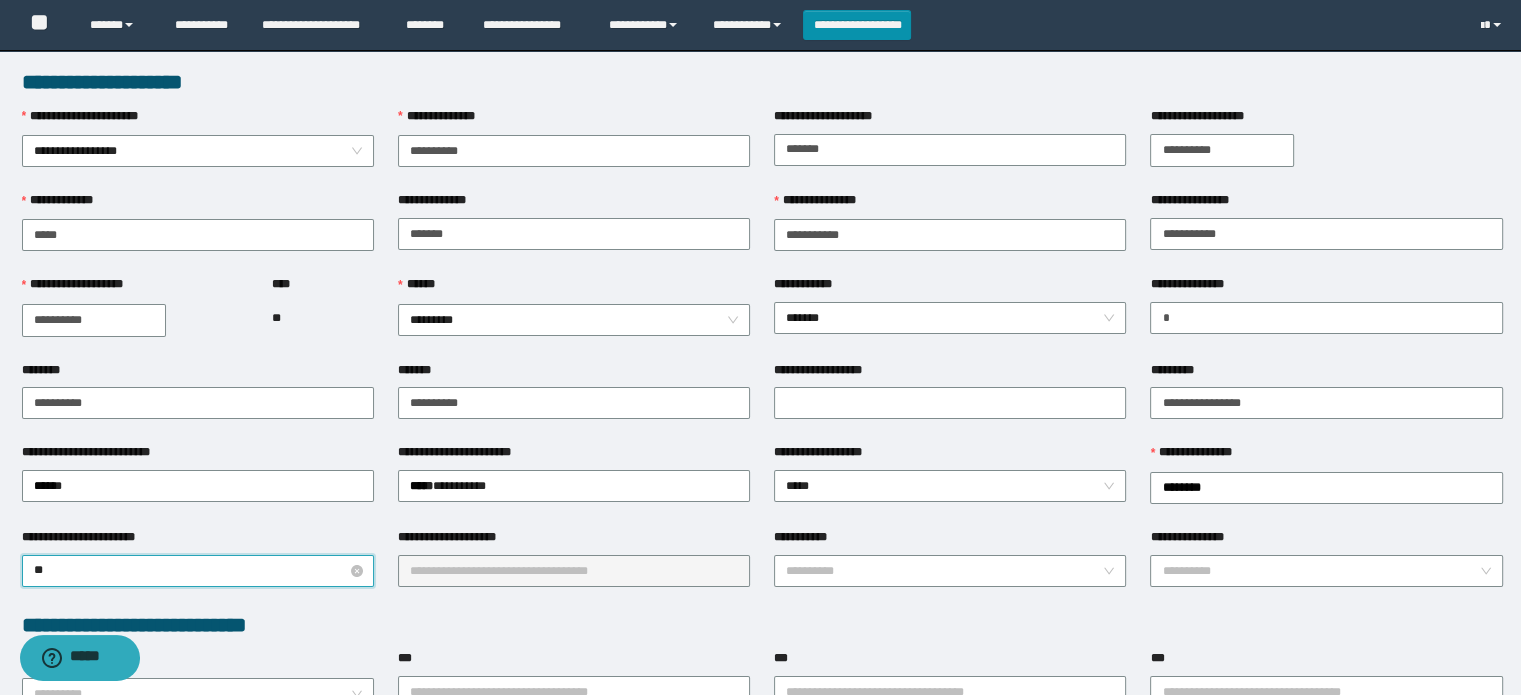 type on "***" 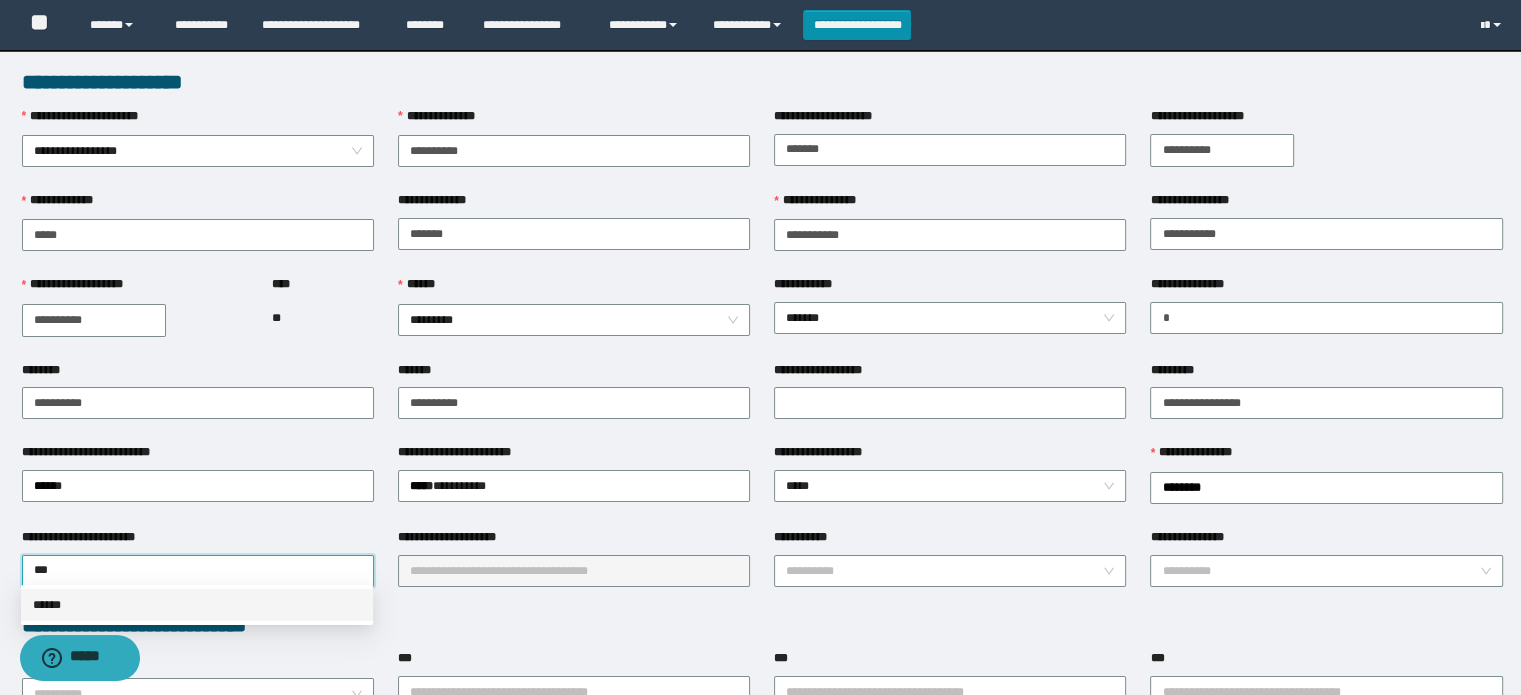 click on "******" at bounding box center [197, 605] 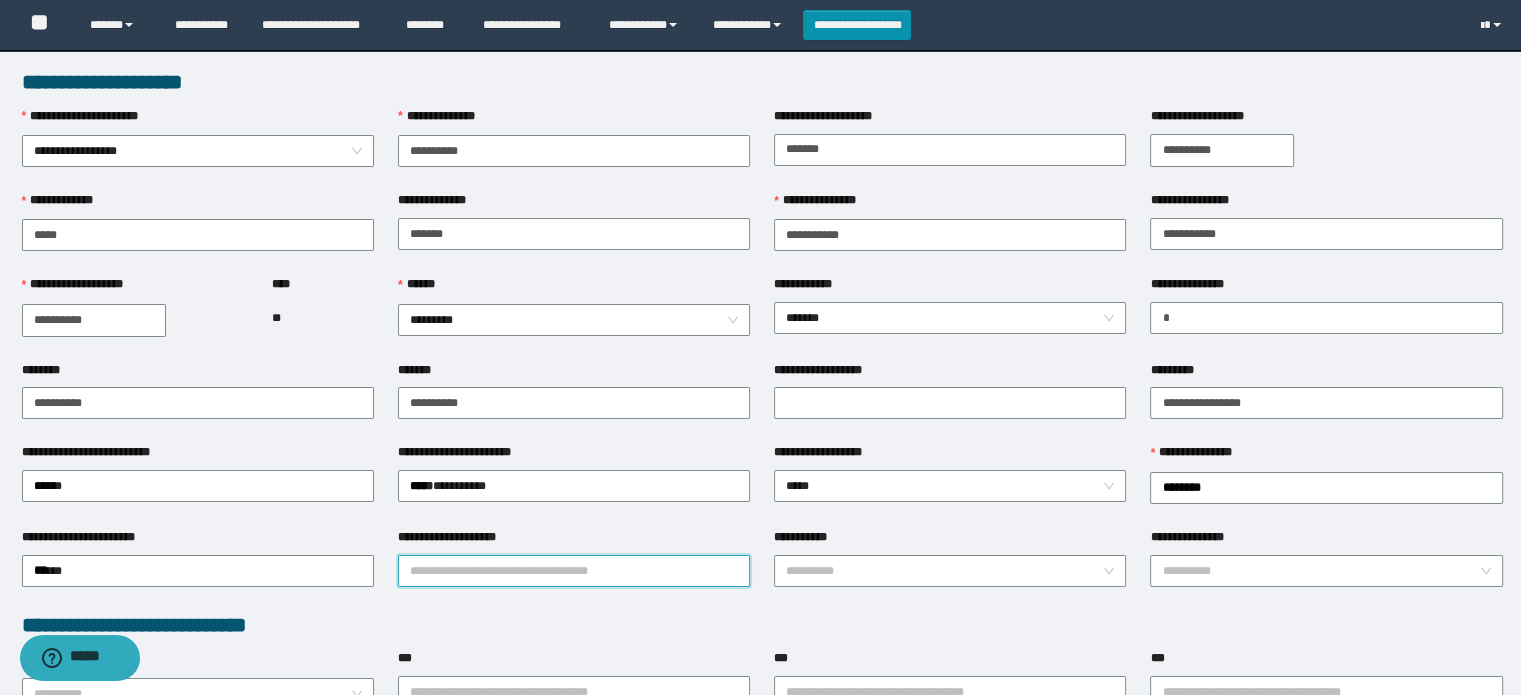 click on "**********" at bounding box center [574, 571] 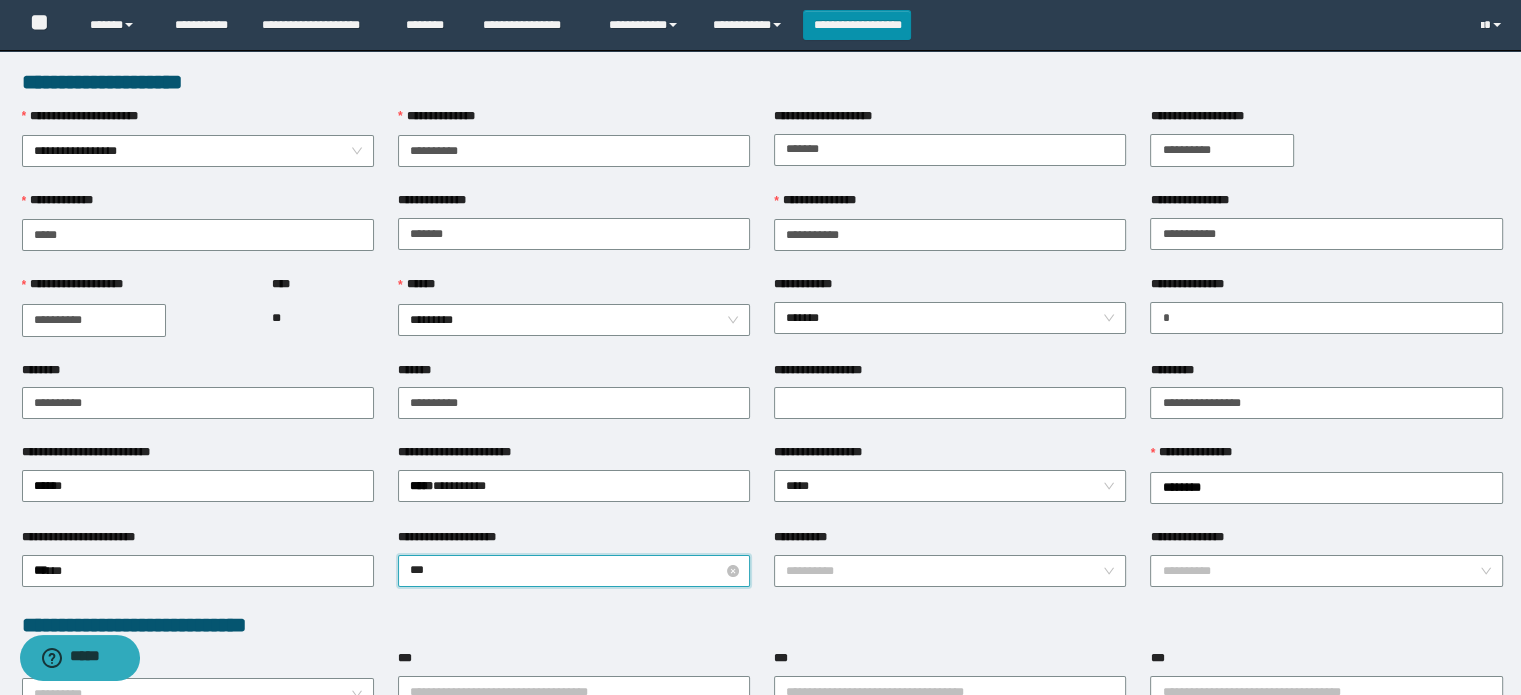 type on "****" 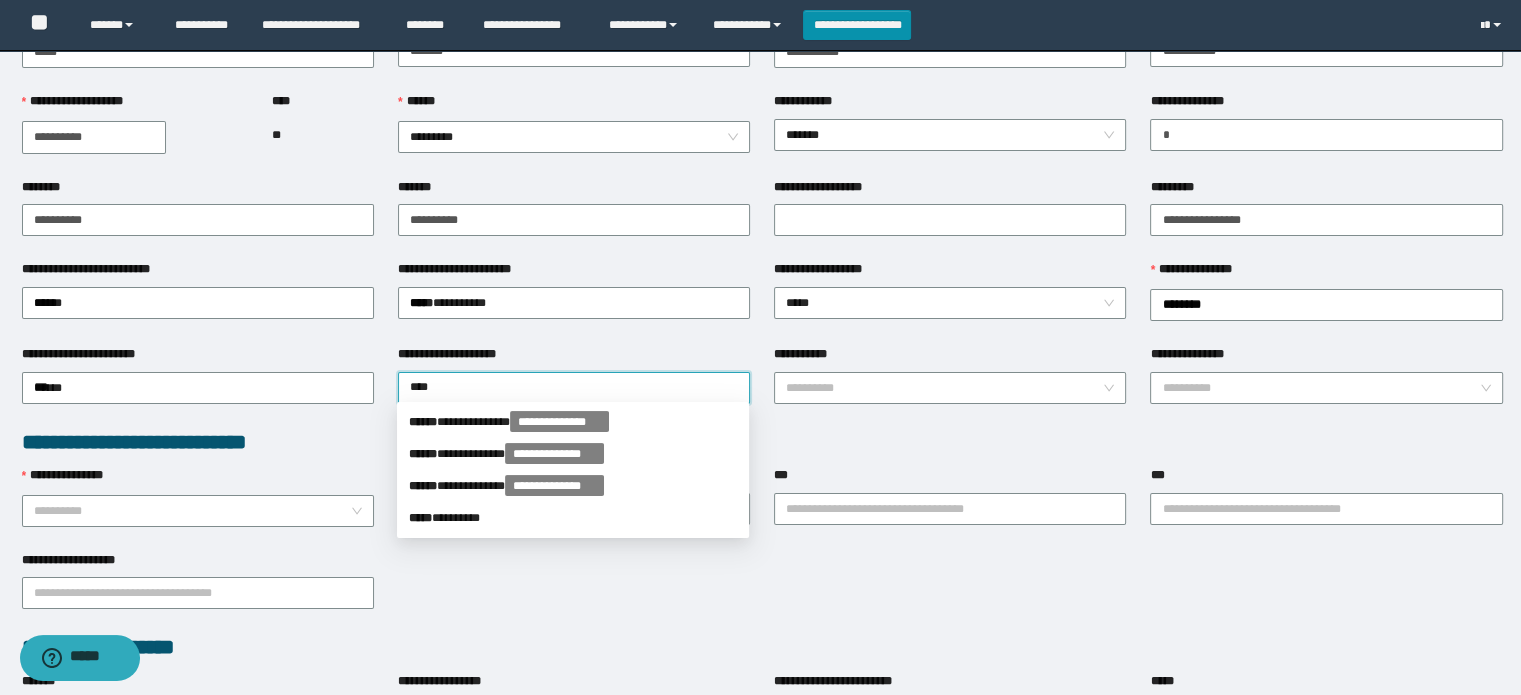 scroll, scrollTop: 200, scrollLeft: 0, axis: vertical 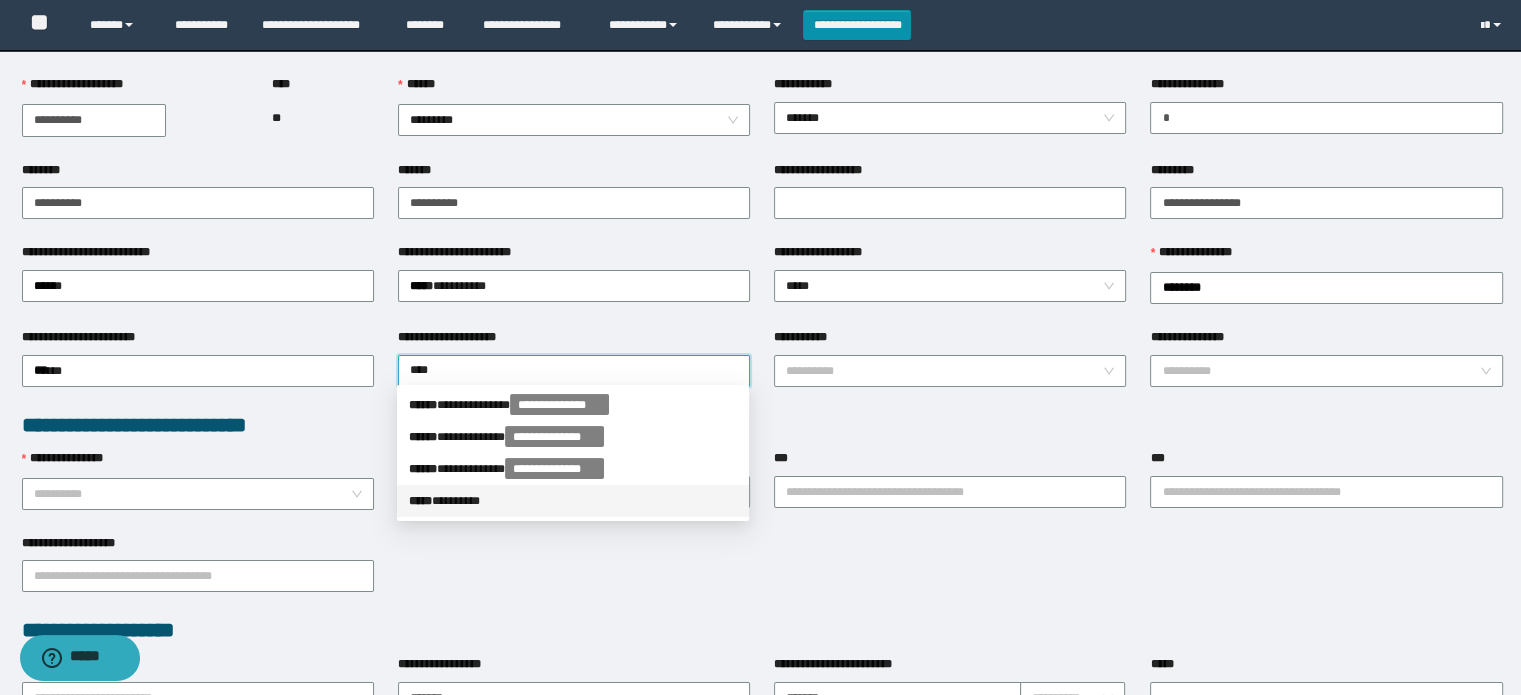 click on "***** * *******" at bounding box center (573, 501) 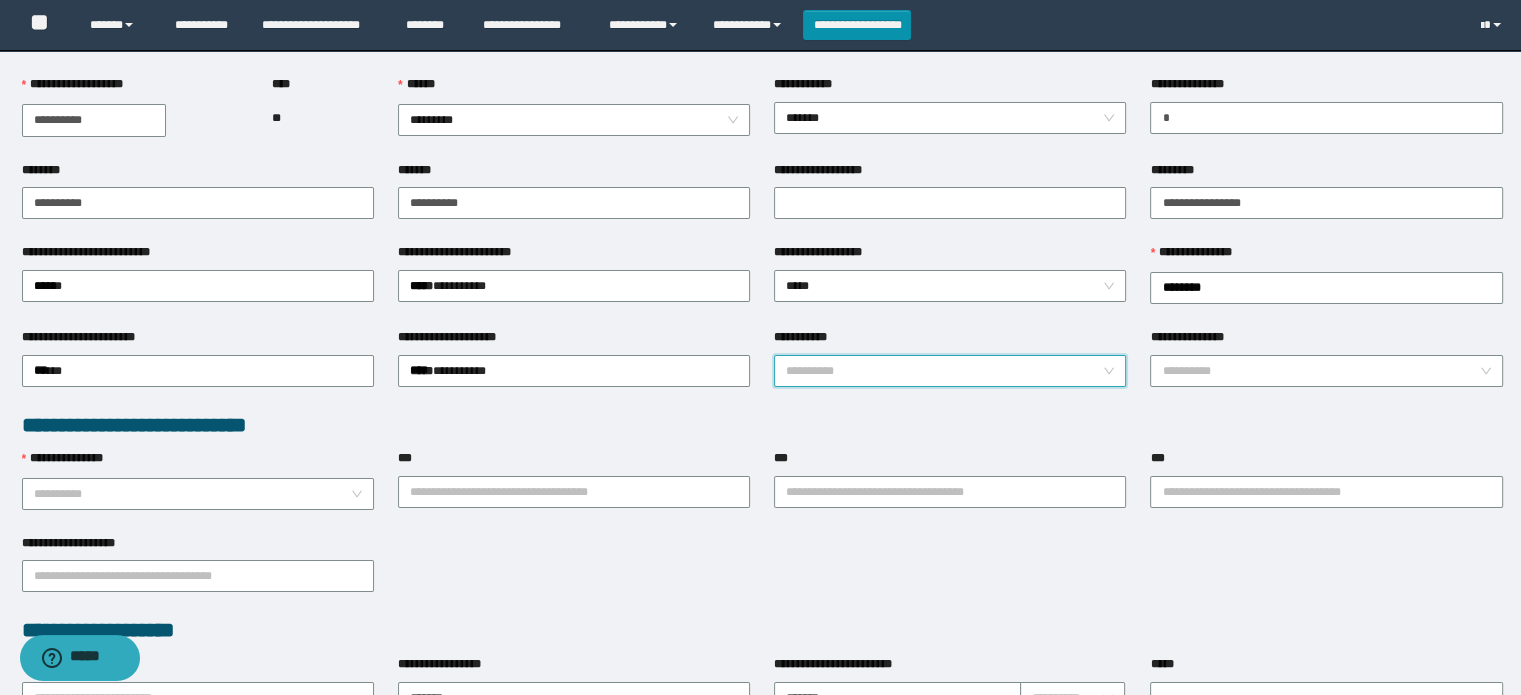 click on "**********" at bounding box center (944, 371) 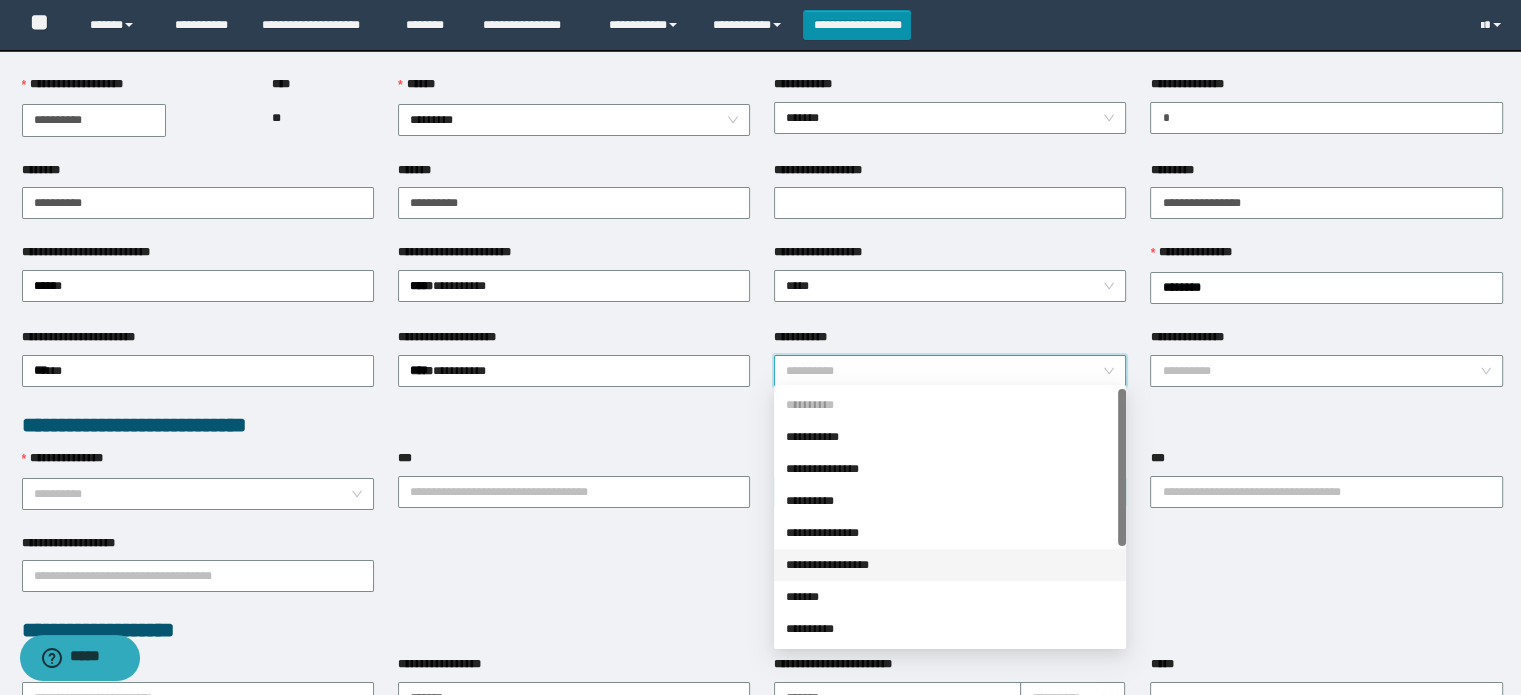 drag, startPoint x: 845, startPoint y: 556, endPoint x: 895, endPoint y: 493, distance: 80.43009 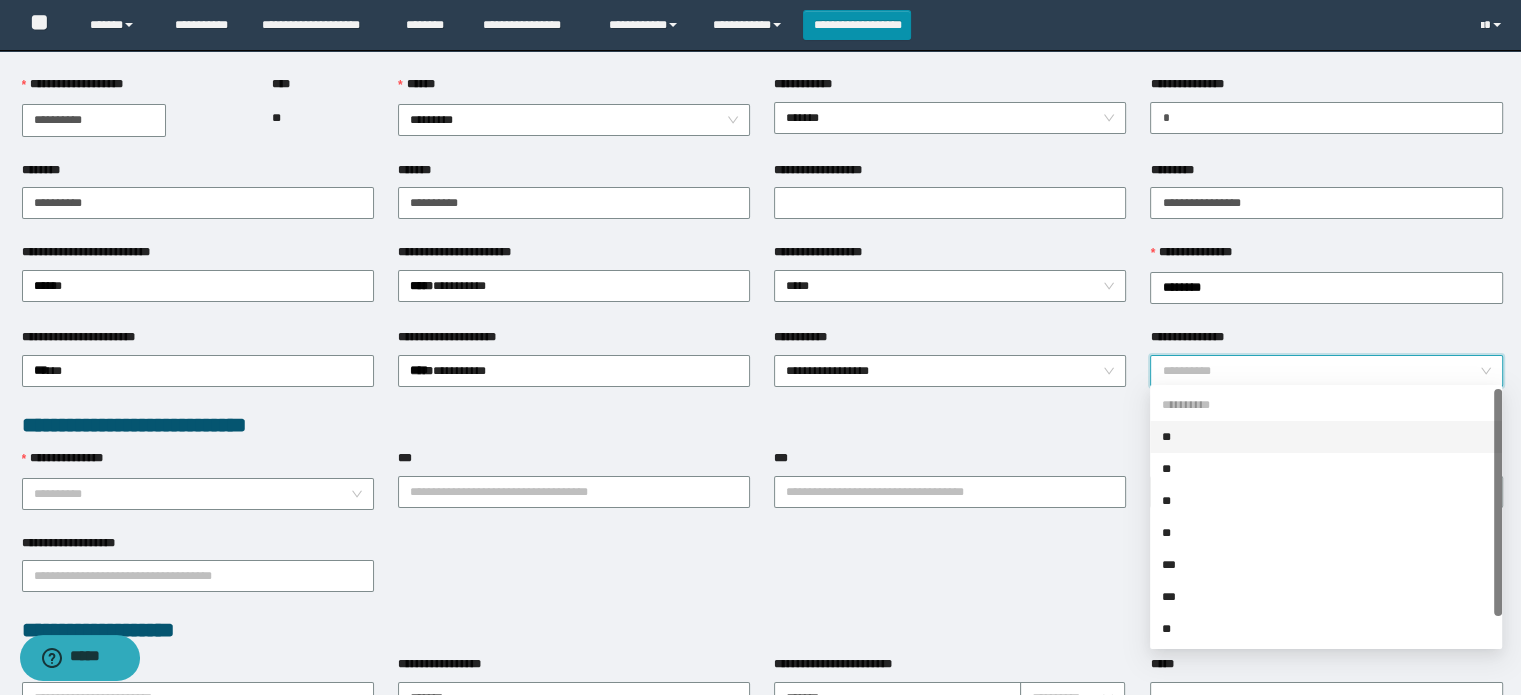 click on "**********" at bounding box center (1320, 371) 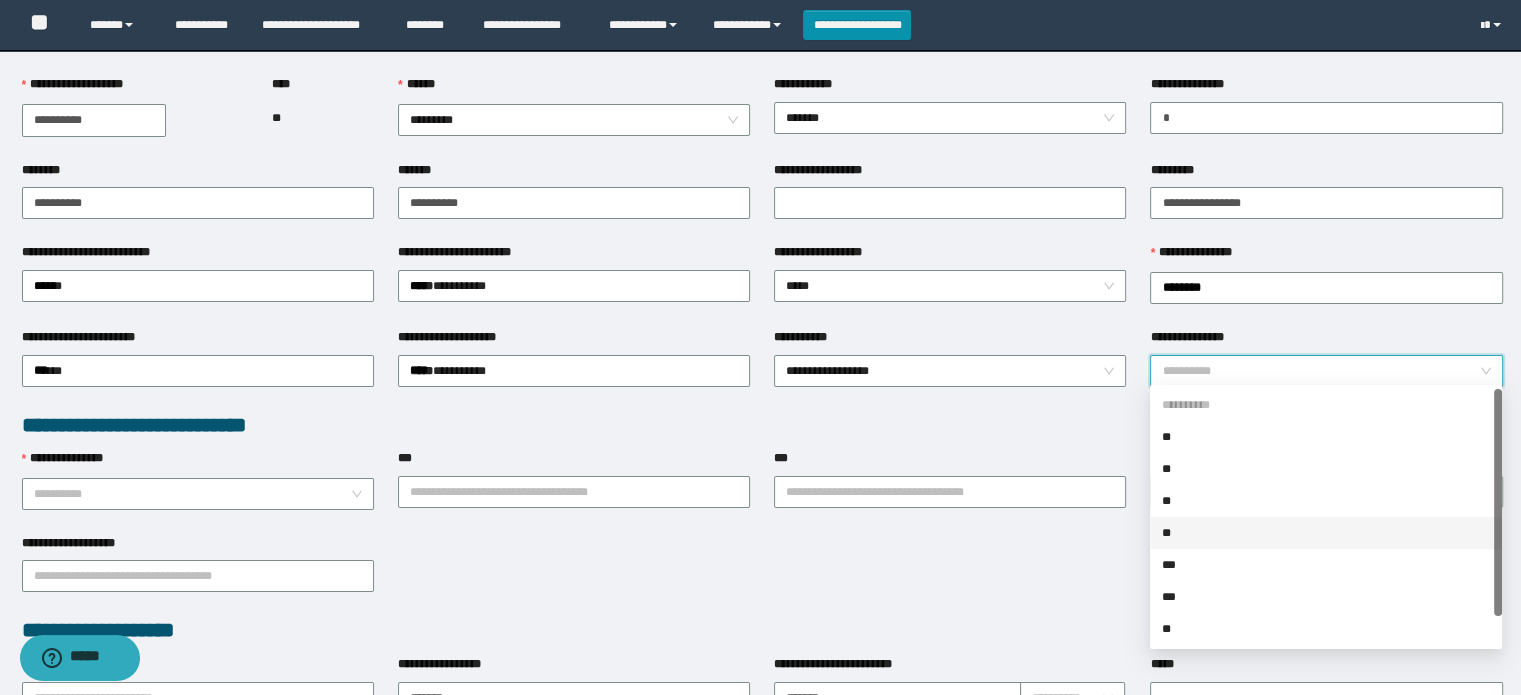 drag, startPoint x: 1162, startPoint y: 531, endPoint x: 1117, endPoint y: 518, distance: 46.840153 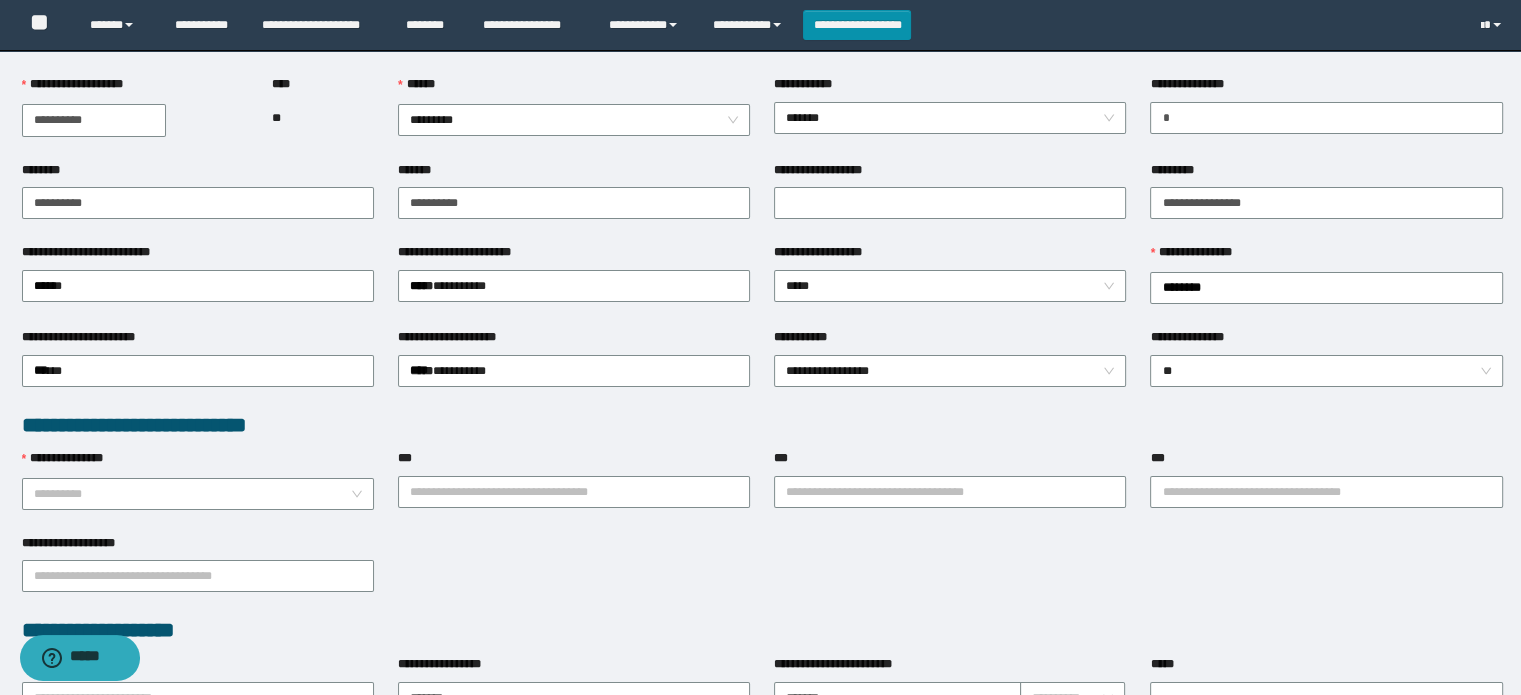 click on "**********" at bounding box center [198, 491] 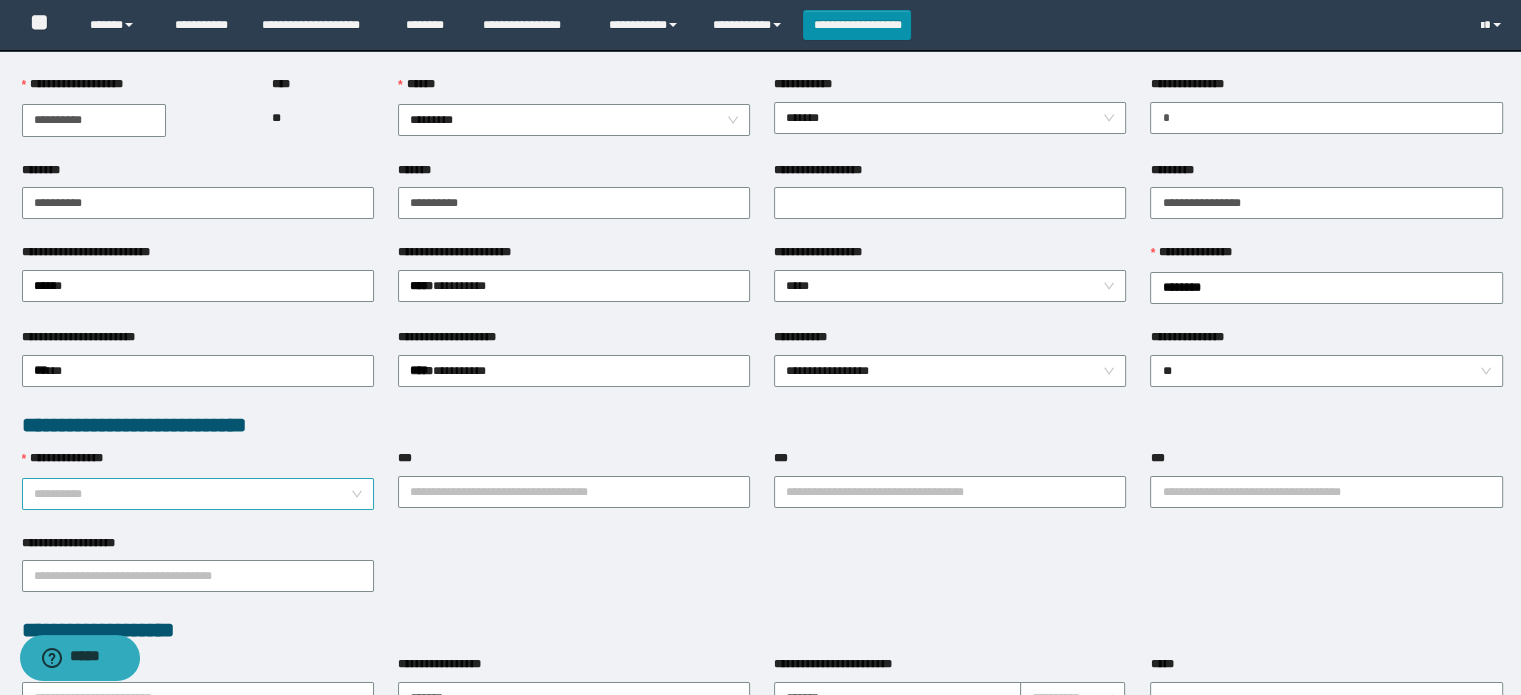 click on "**********" at bounding box center [198, 494] 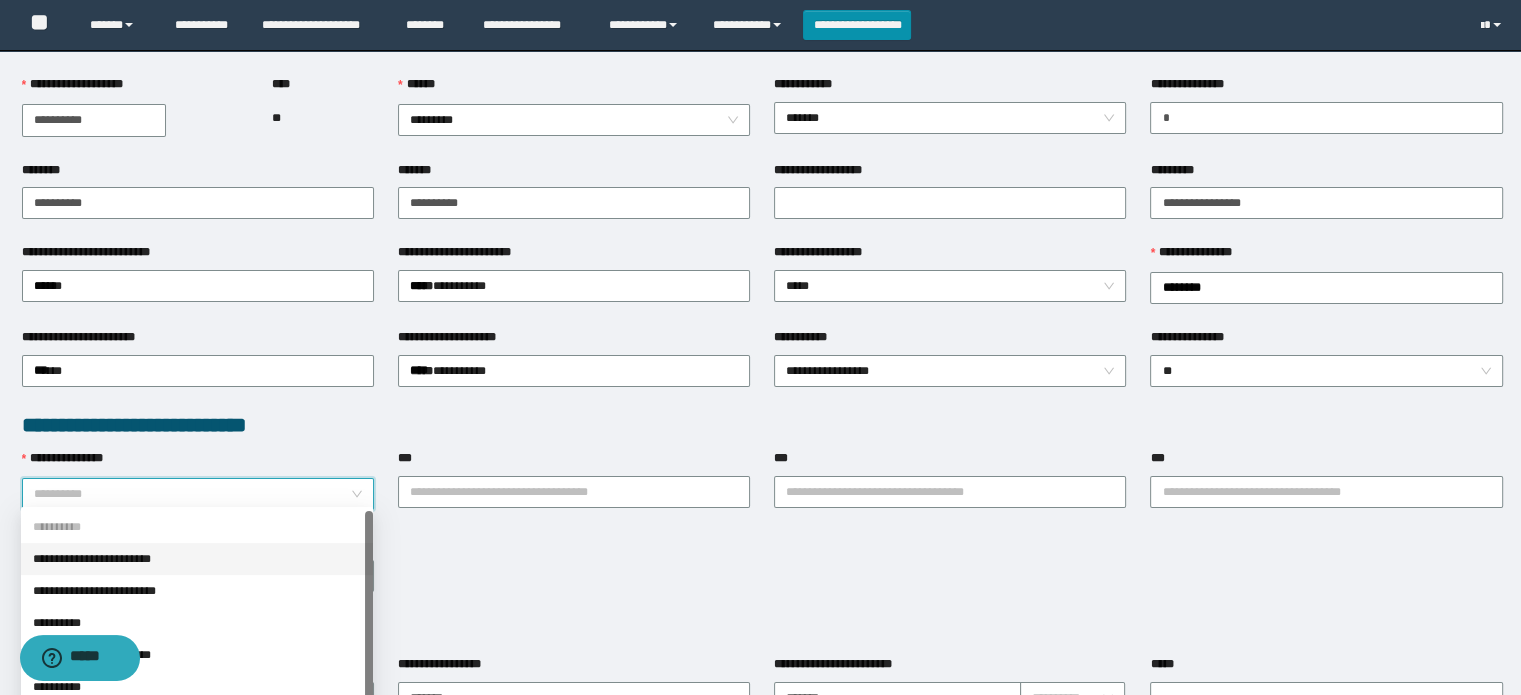 drag, startPoint x: 101, startPoint y: 556, endPoint x: 550, endPoint y: 459, distance: 459.35825 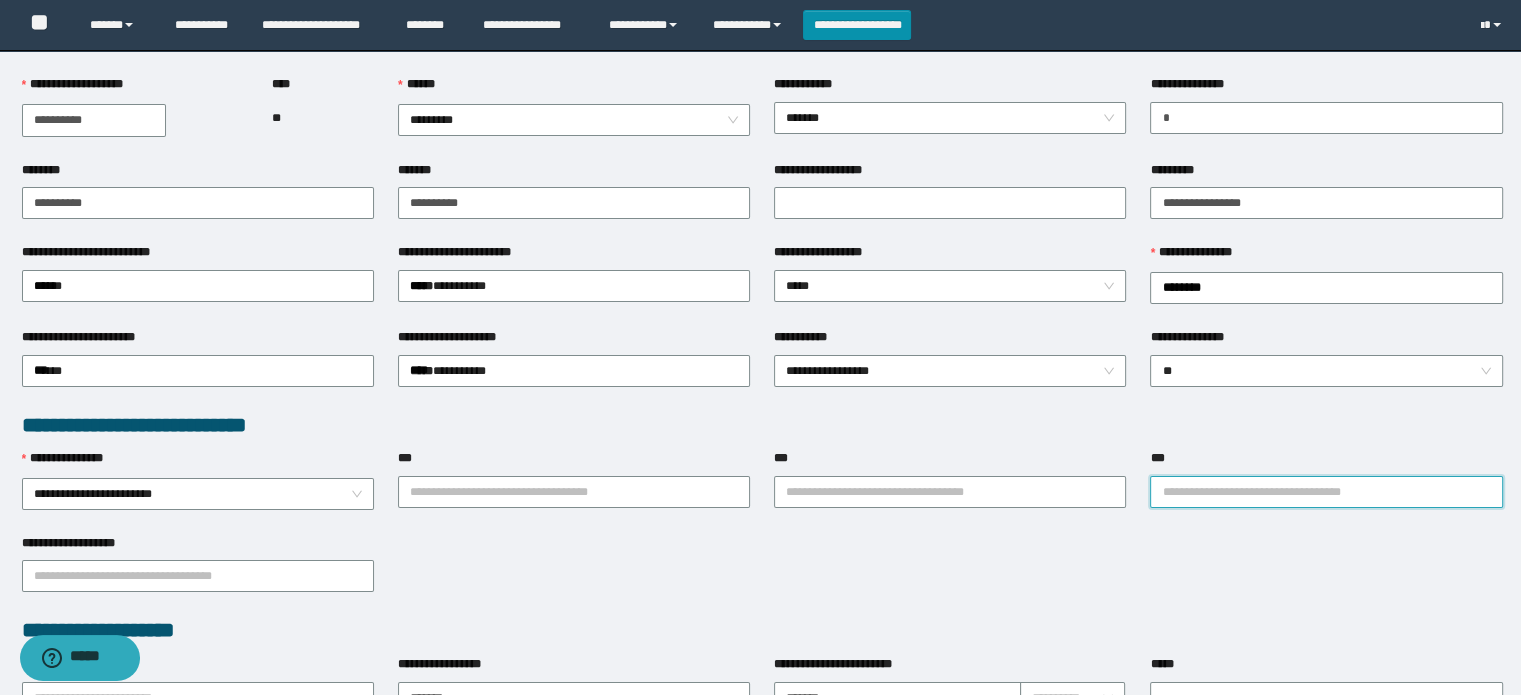 click on "***" at bounding box center (1326, 492) 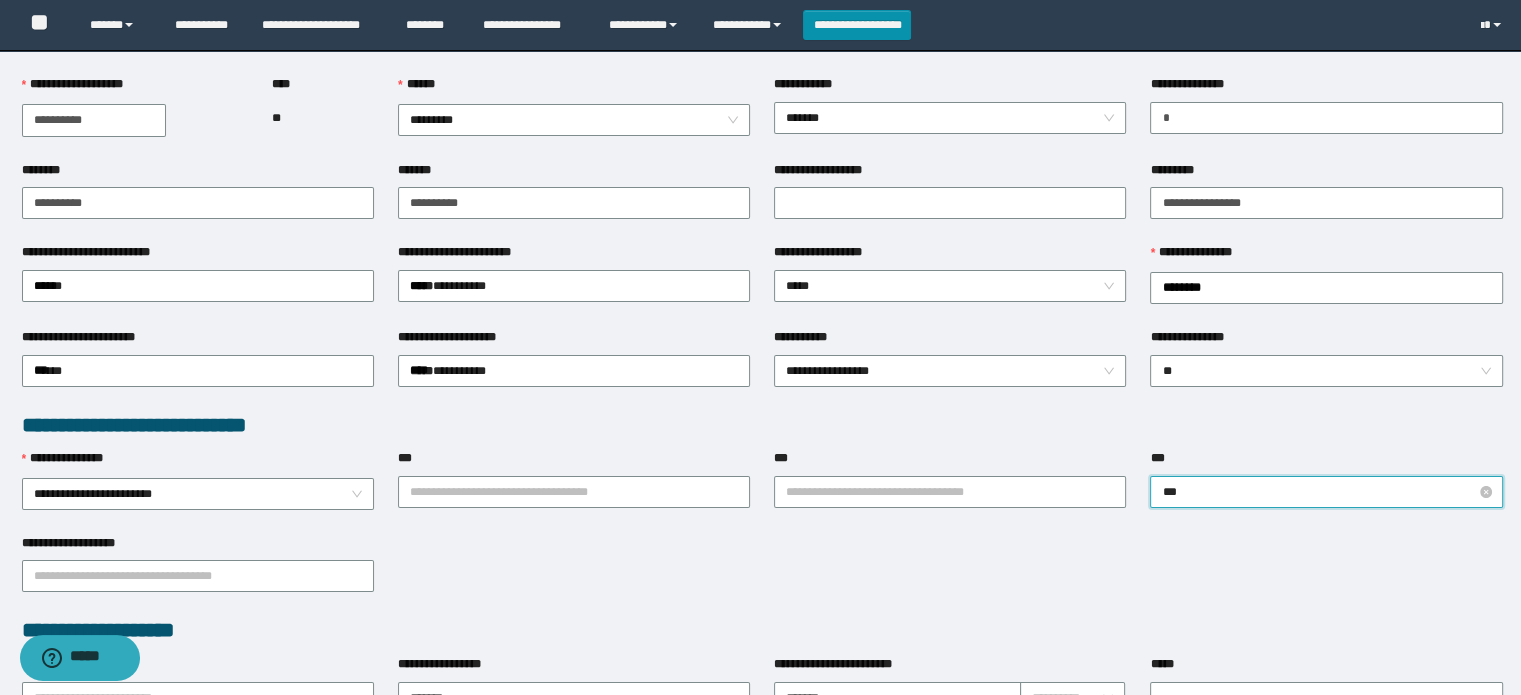 type on "****" 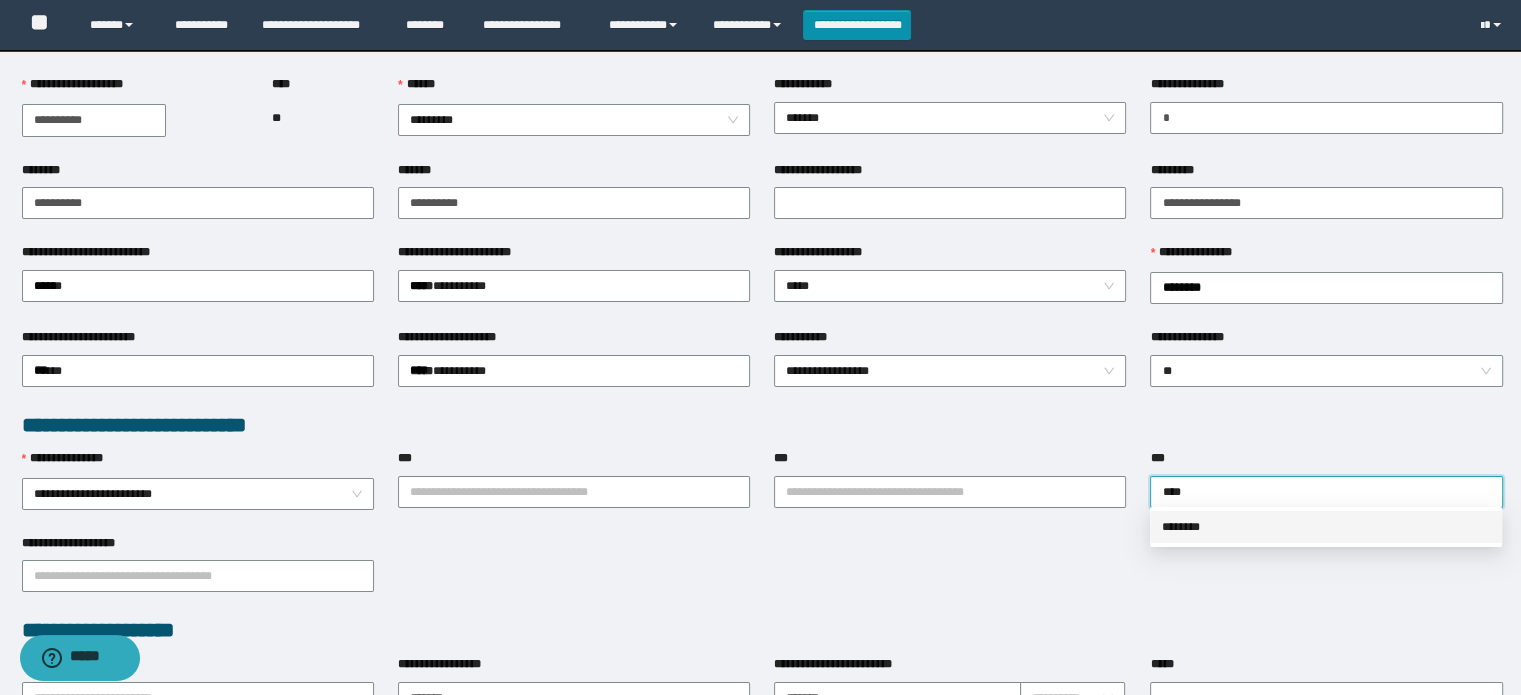 drag, startPoint x: 1225, startPoint y: 531, endPoint x: 1095, endPoint y: 513, distance: 131.24023 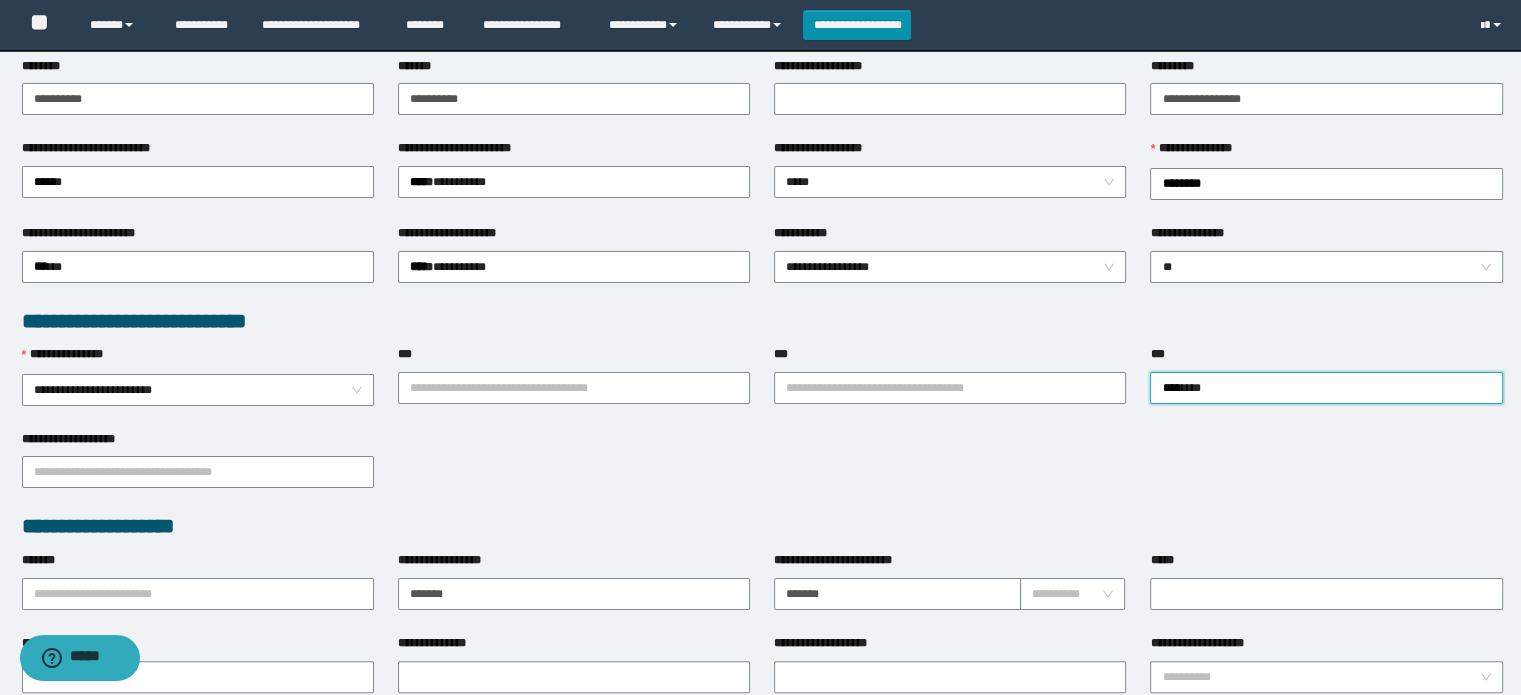 scroll, scrollTop: 500, scrollLeft: 0, axis: vertical 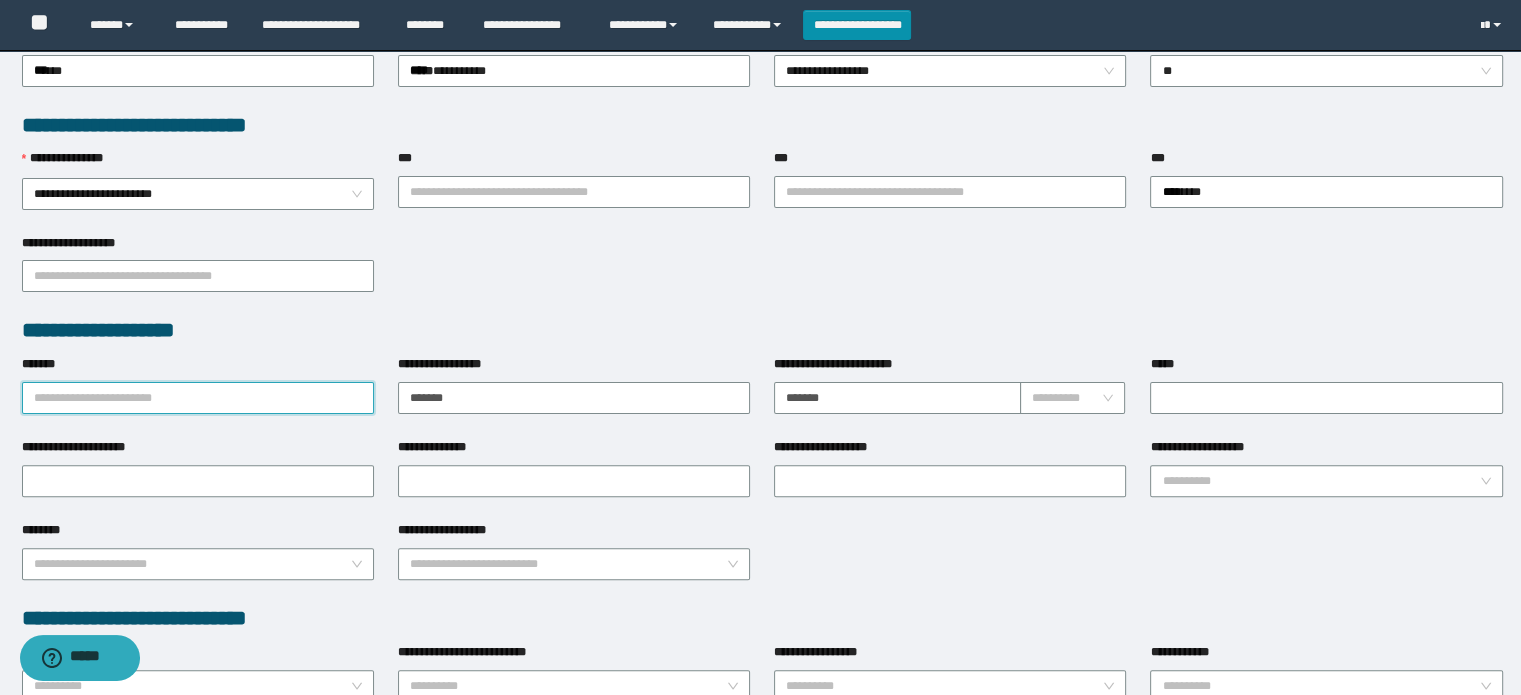 click on "*******" at bounding box center (198, 398) 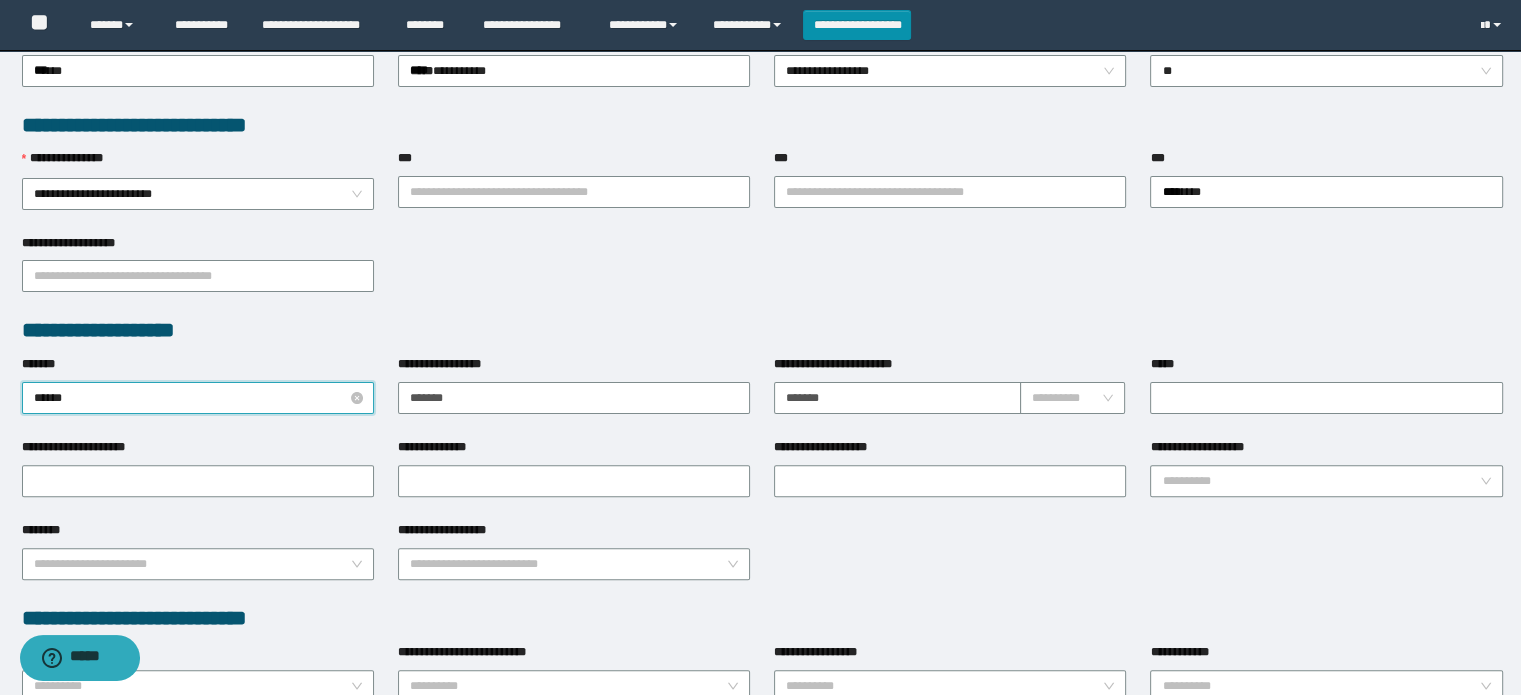 type on "*******" 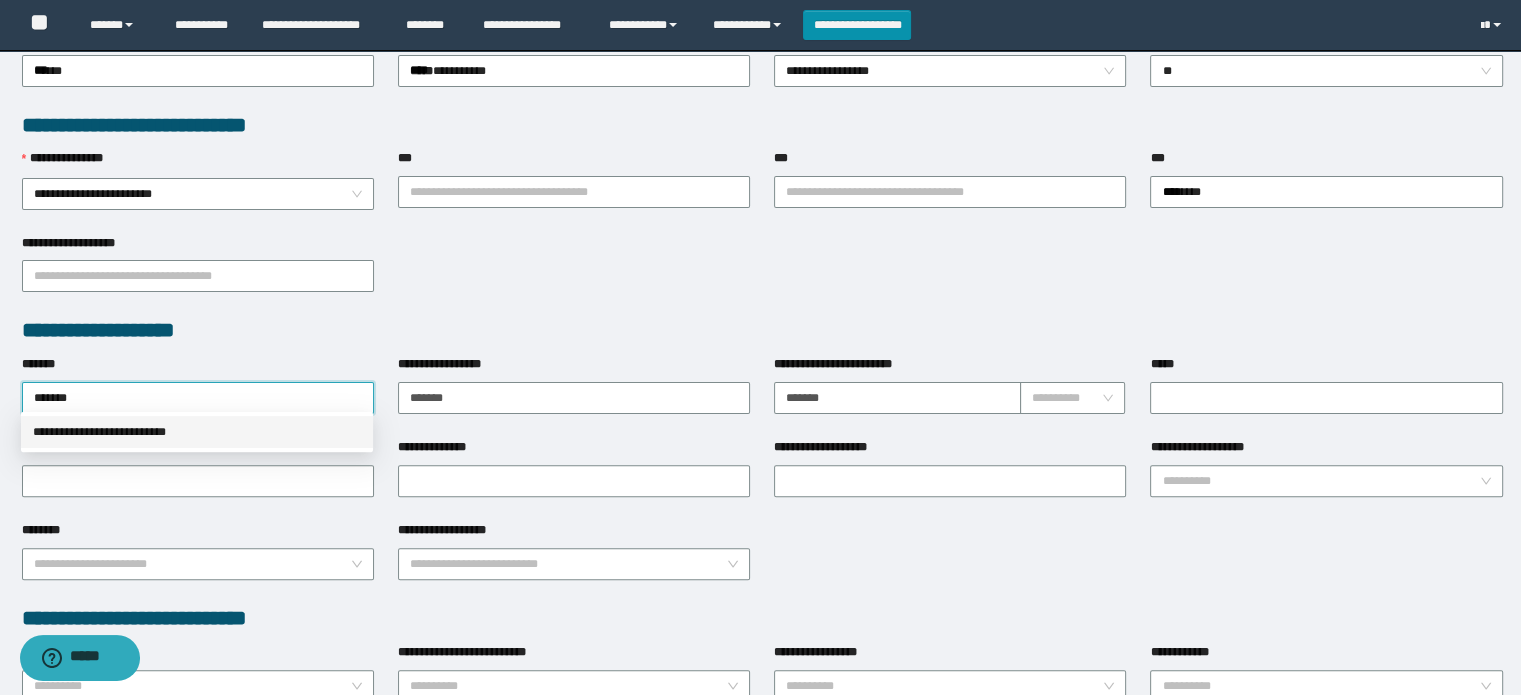 click on "**********" at bounding box center (197, 432) 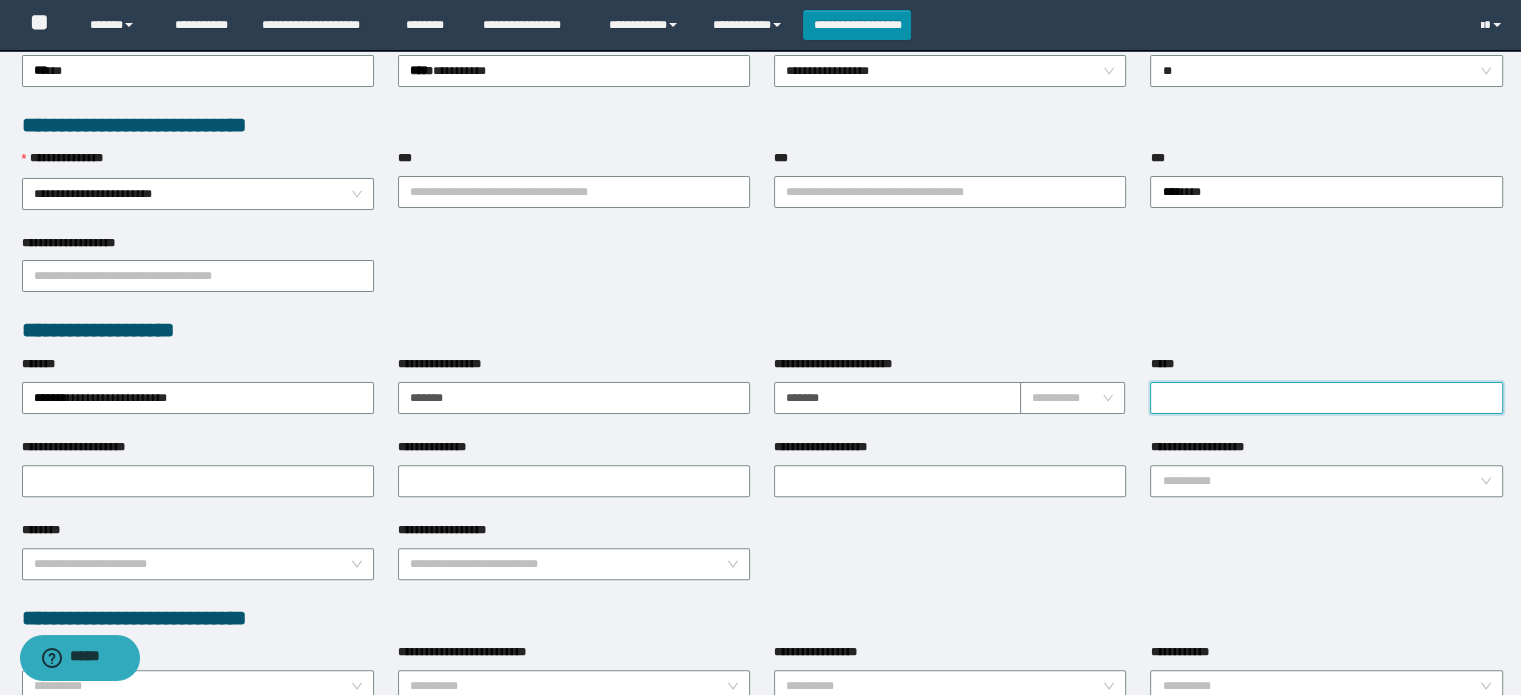 click on "*****" at bounding box center (1326, 398) 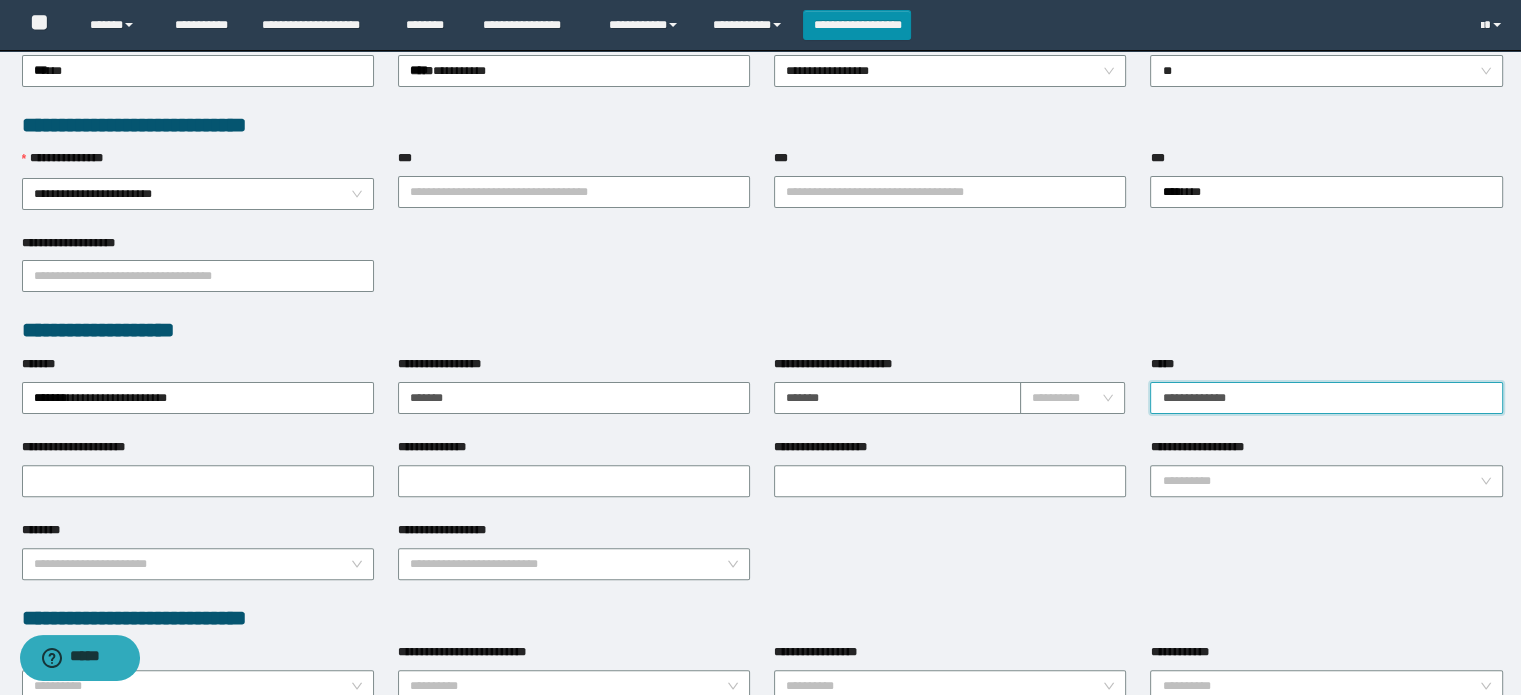 type on "**********" 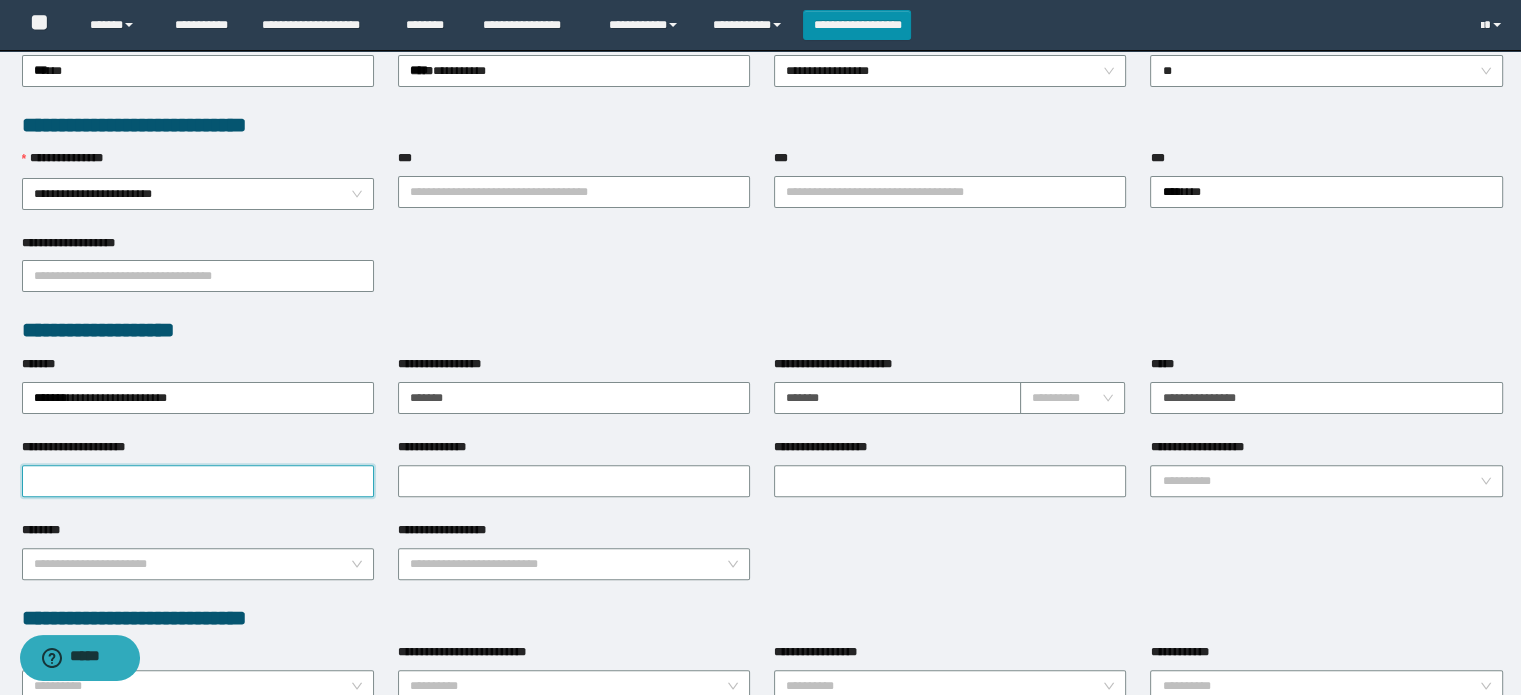 click on "**********" at bounding box center (198, 481) 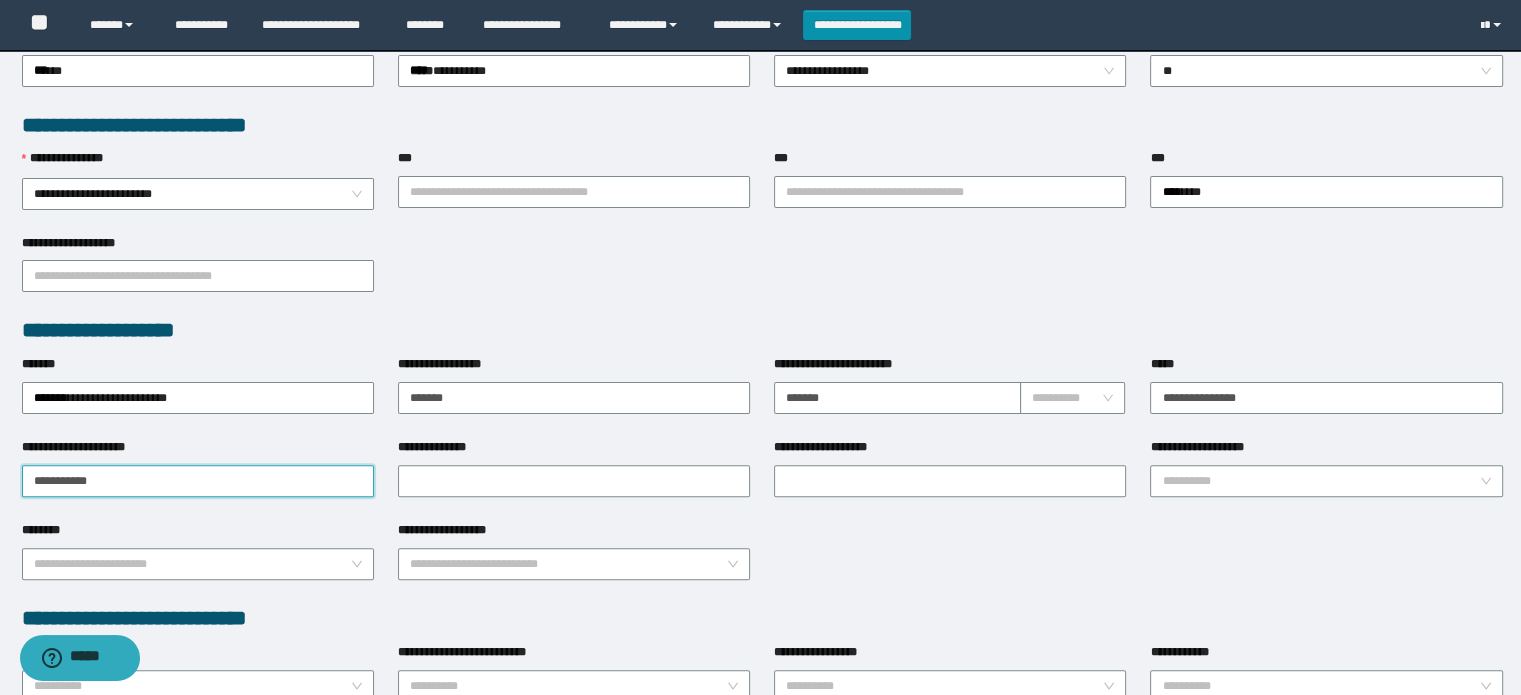 click on "**********" at bounding box center (198, 481) 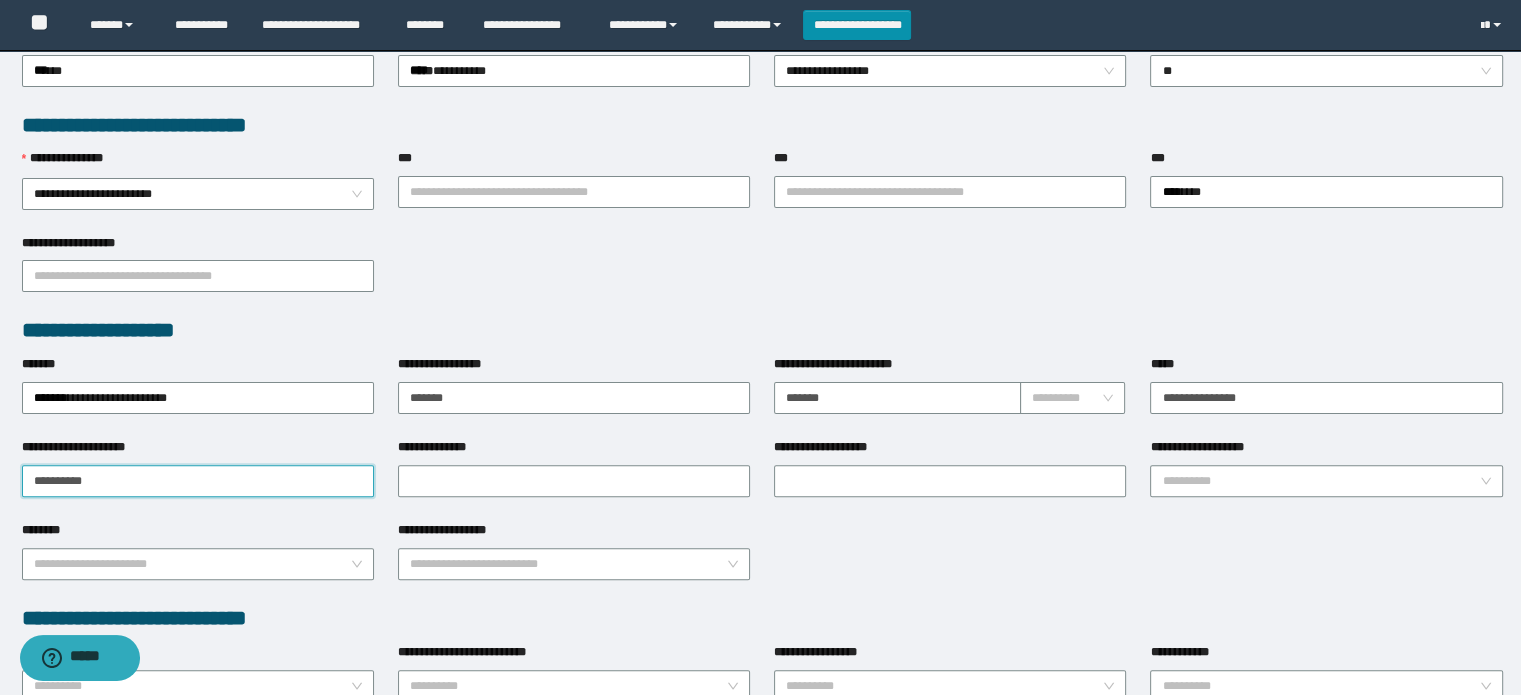 click on "*********" at bounding box center (198, 481) 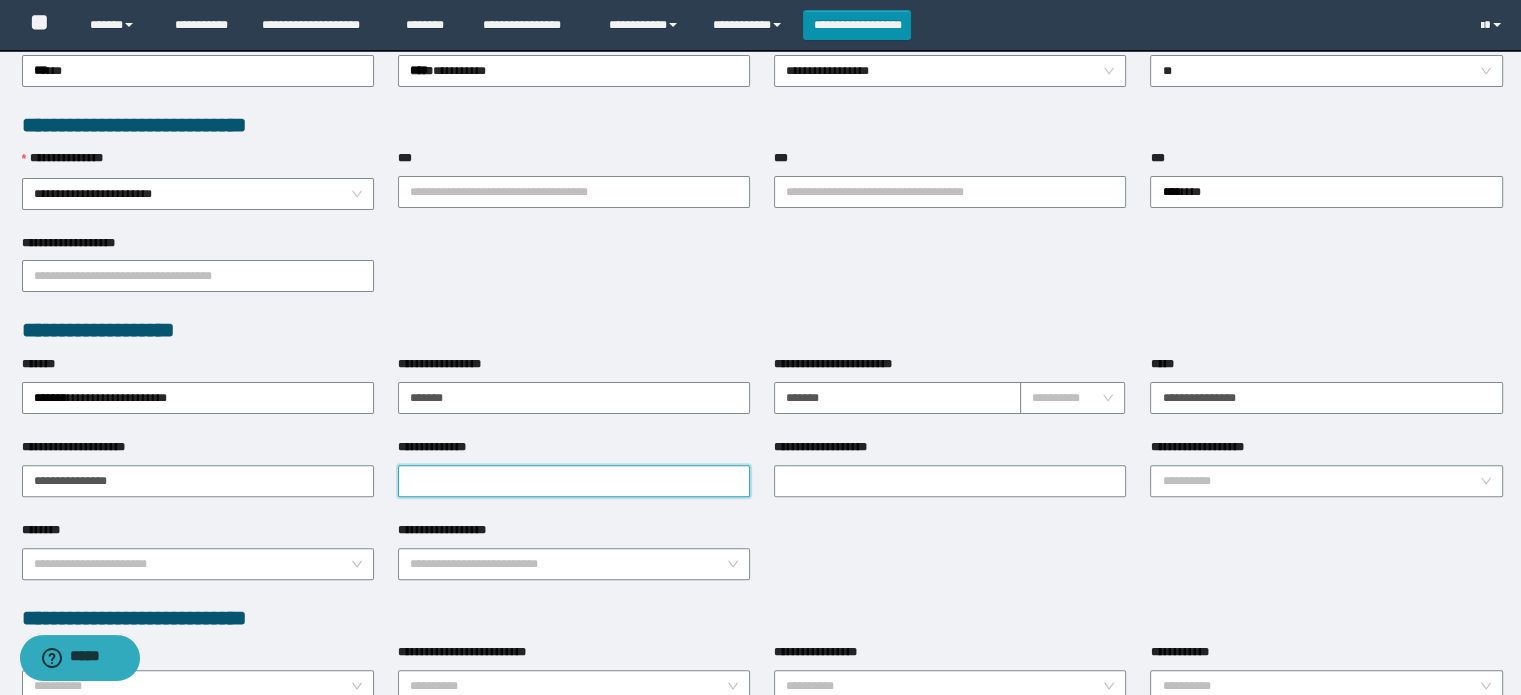 click on "**********" at bounding box center (574, 481) 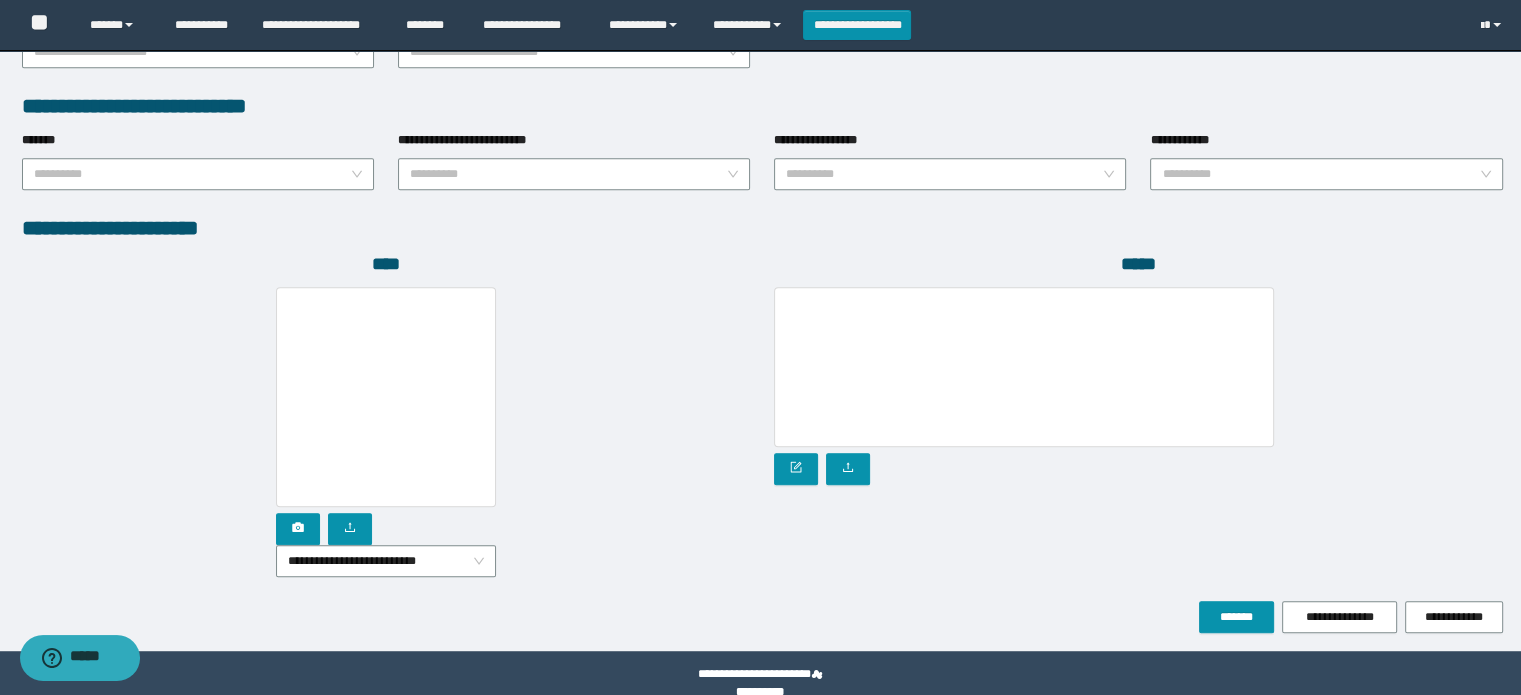scroll, scrollTop: 1039, scrollLeft: 0, axis: vertical 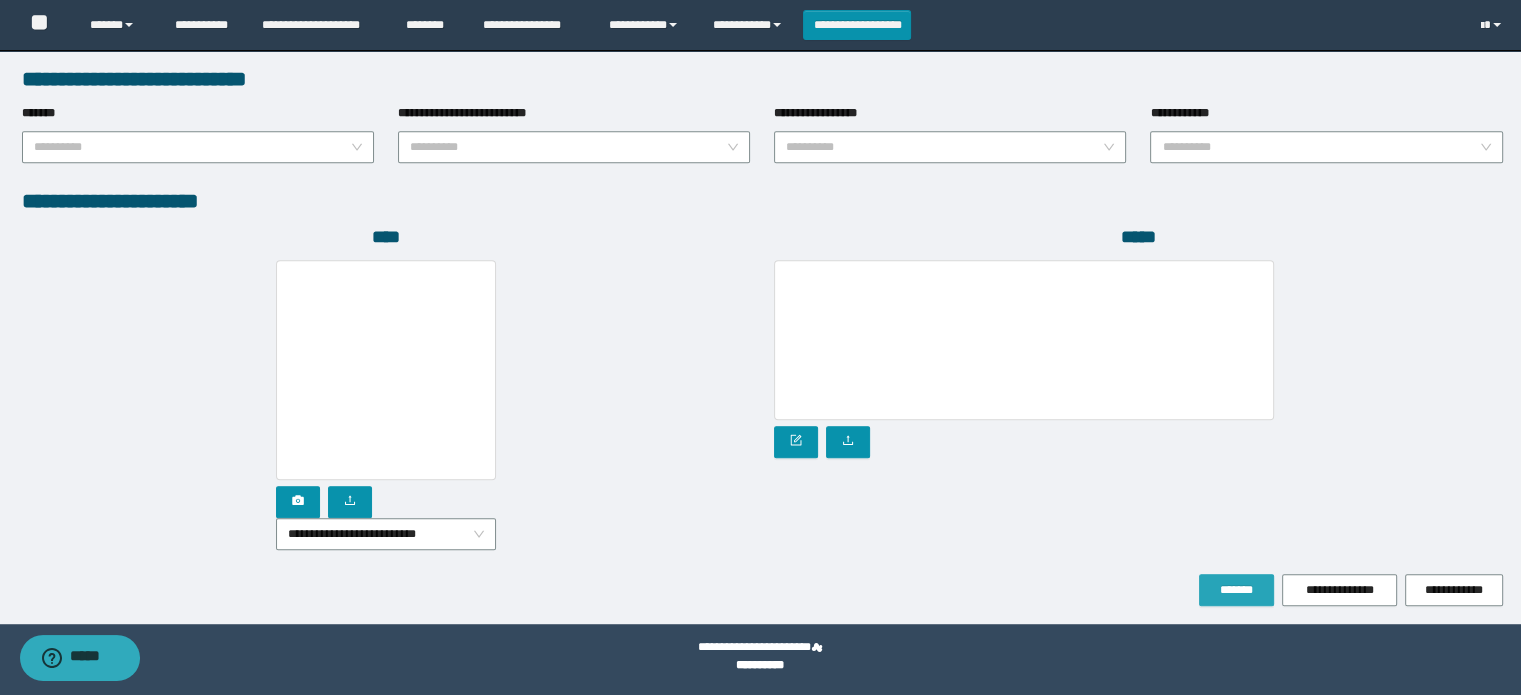 drag, startPoint x: 1232, startPoint y: 589, endPoint x: 1220, endPoint y: 586, distance: 12.369317 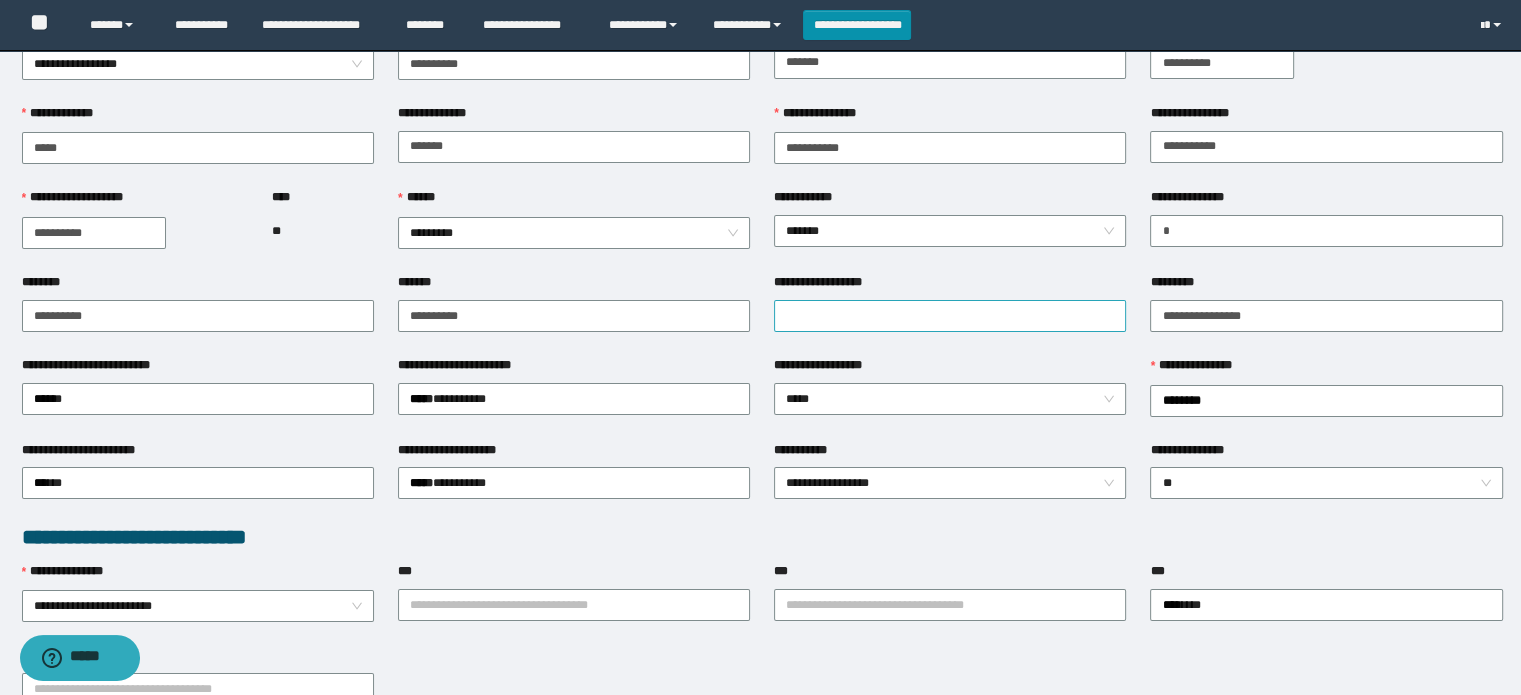 scroll, scrollTop: 0, scrollLeft: 0, axis: both 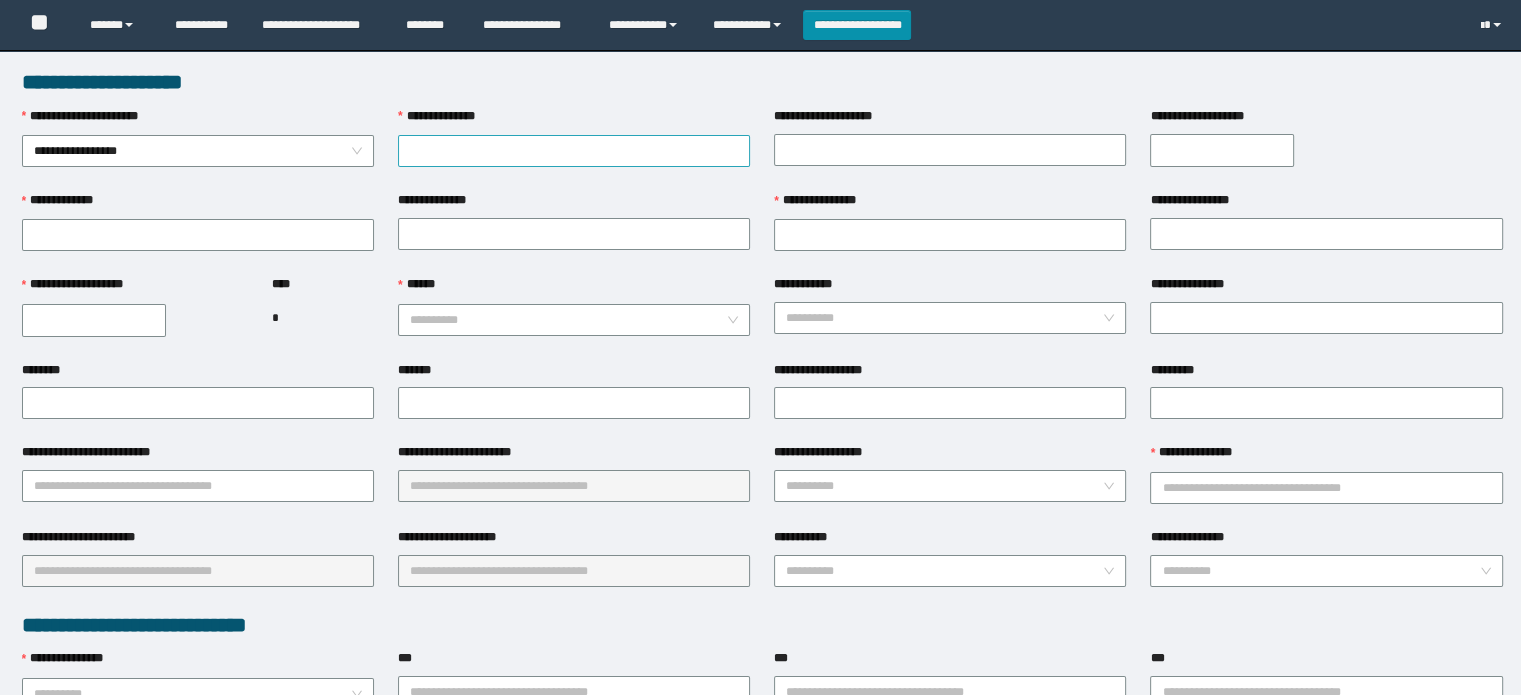 click on "**********" at bounding box center (574, 151) 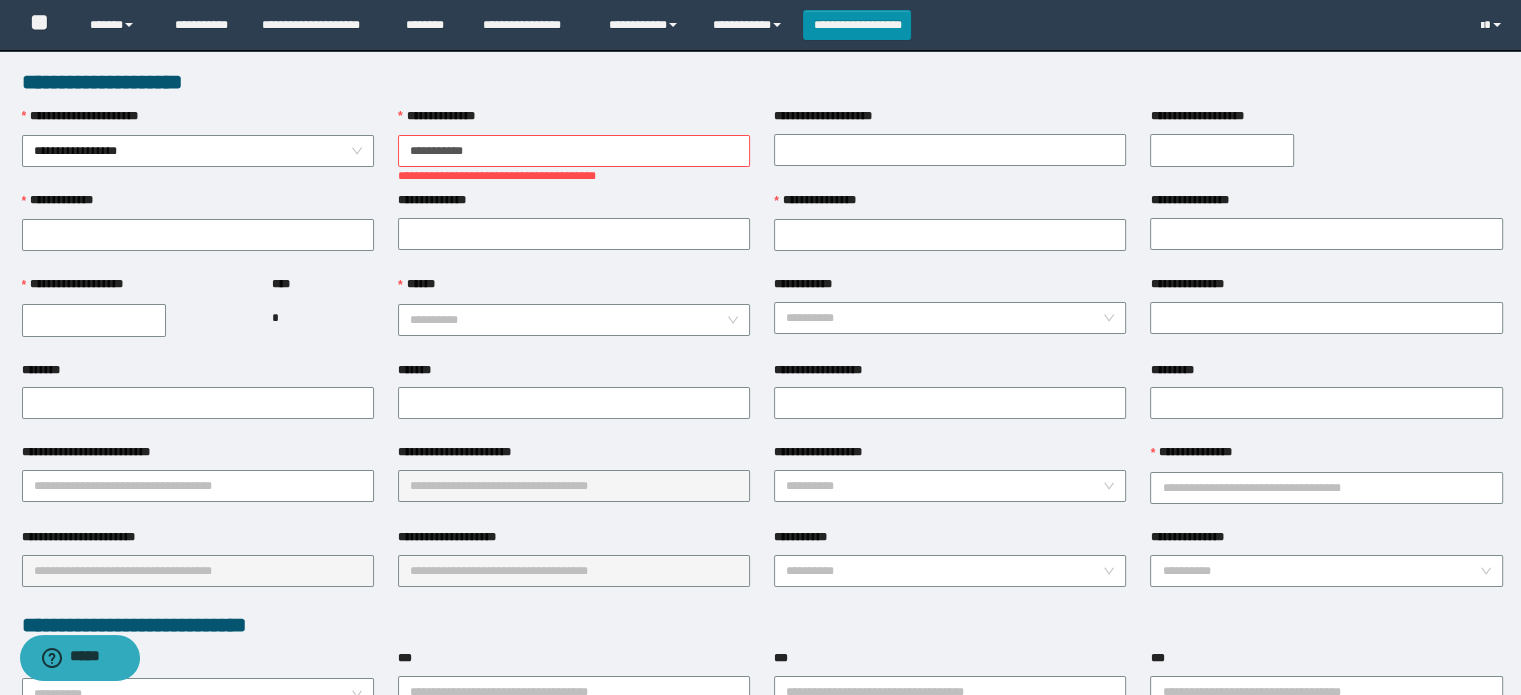 click on "**********" at bounding box center (574, 151) 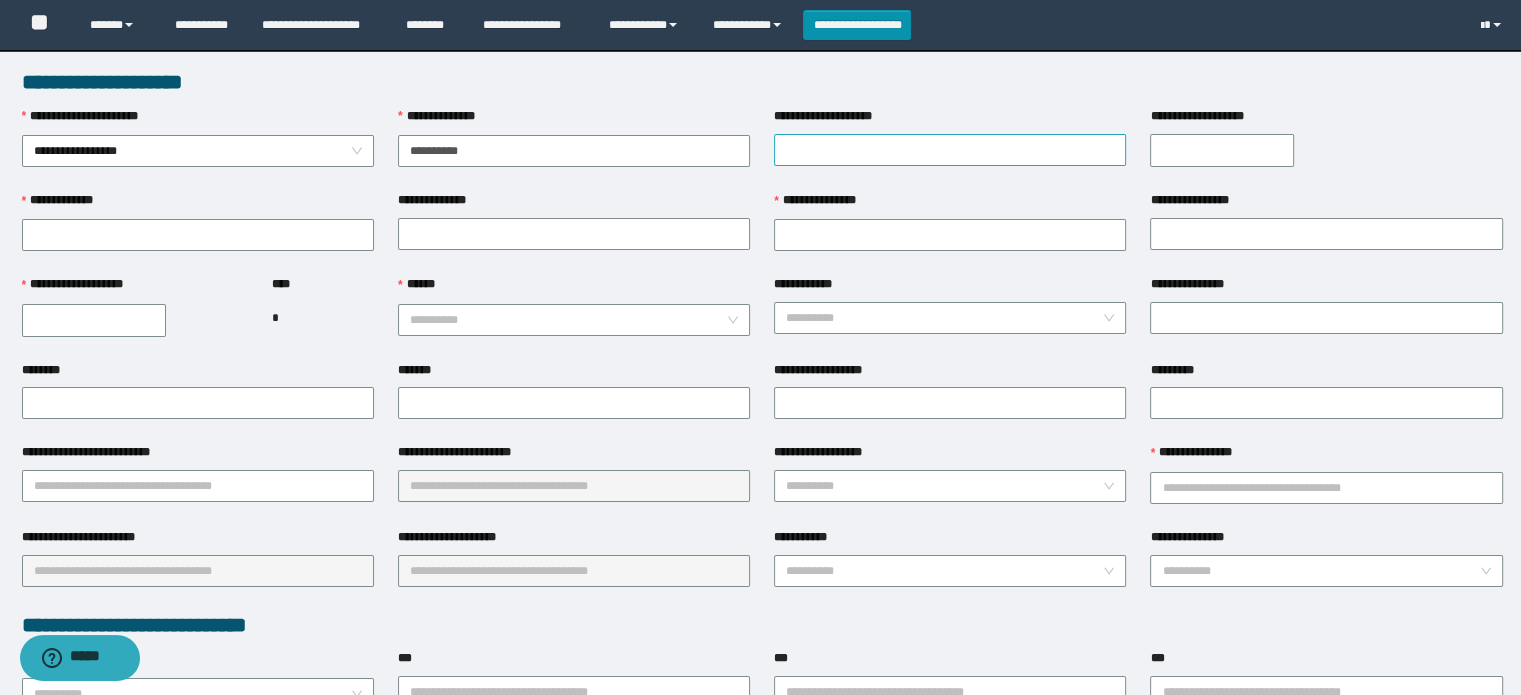 type on "**********" 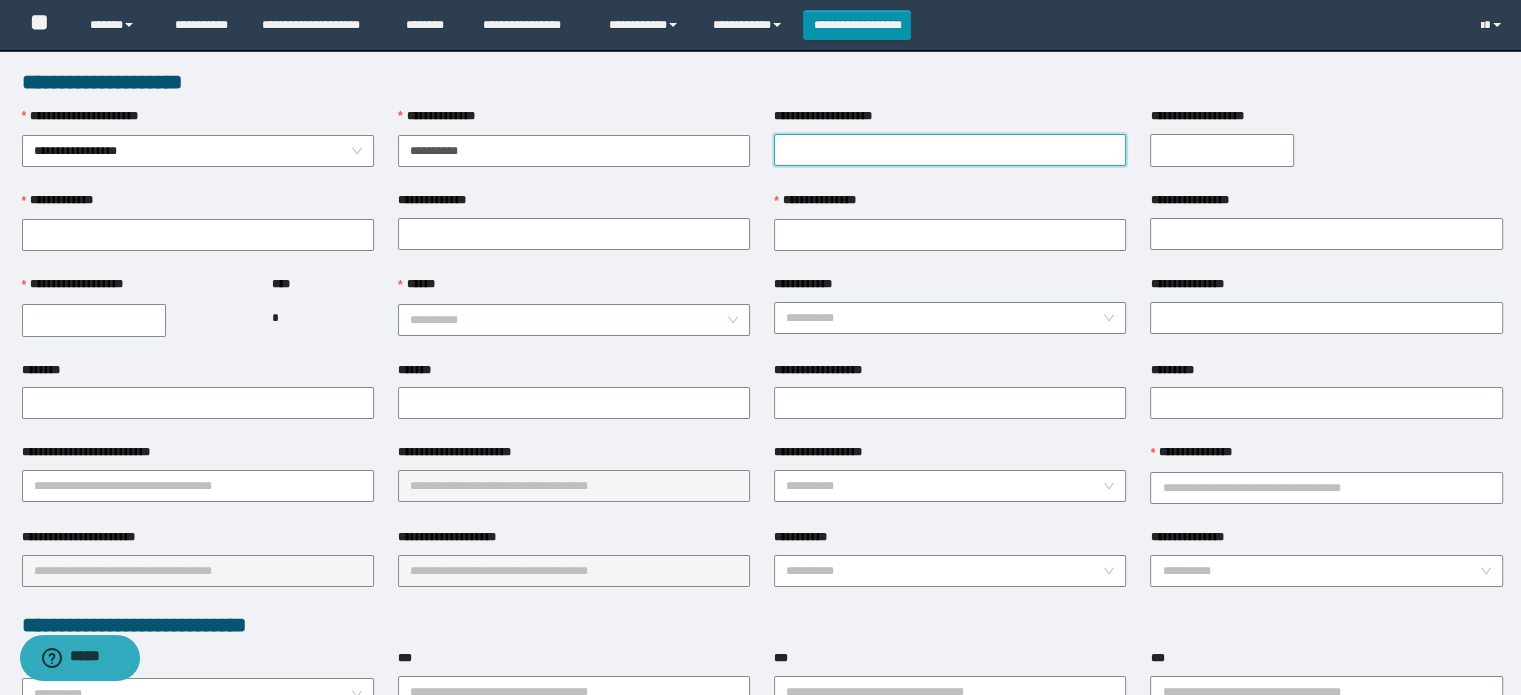 click on "**********" at bounding box center [950, 150] 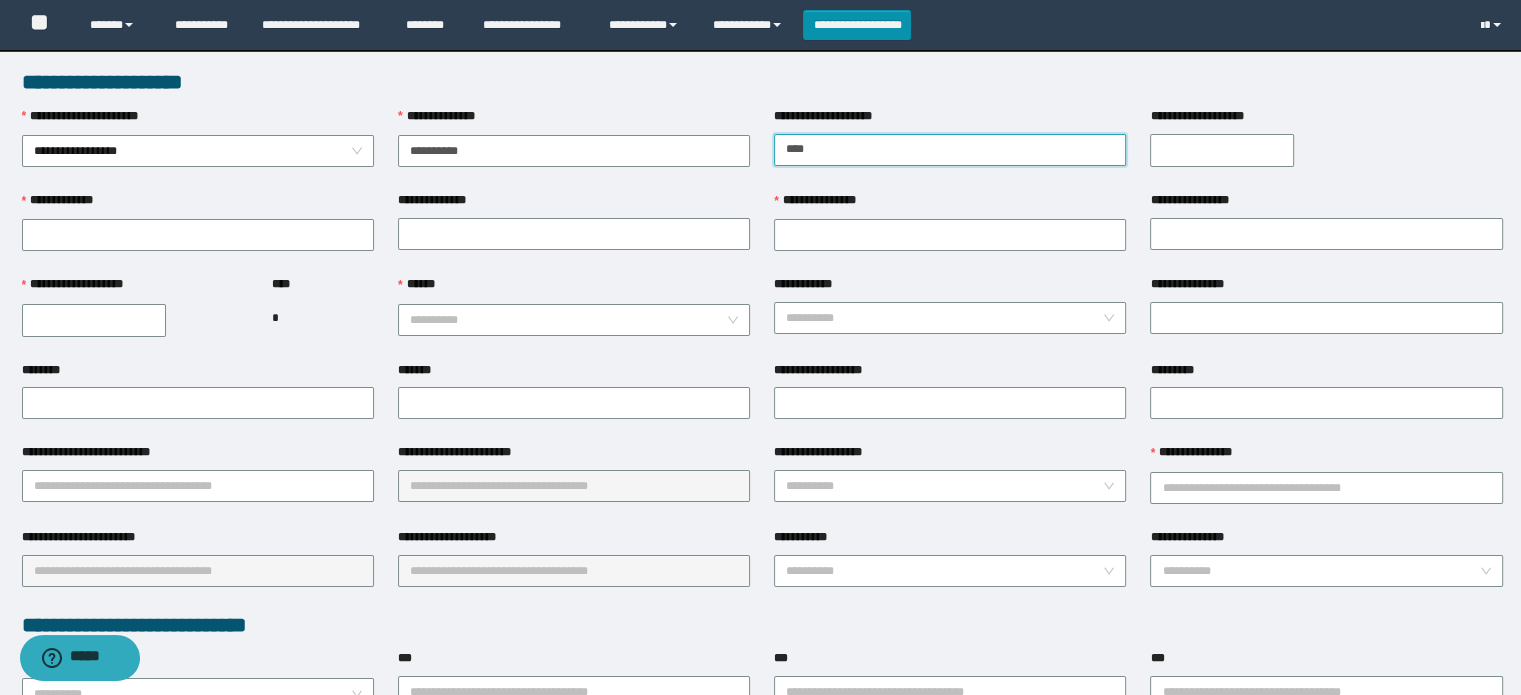 type on "*******" 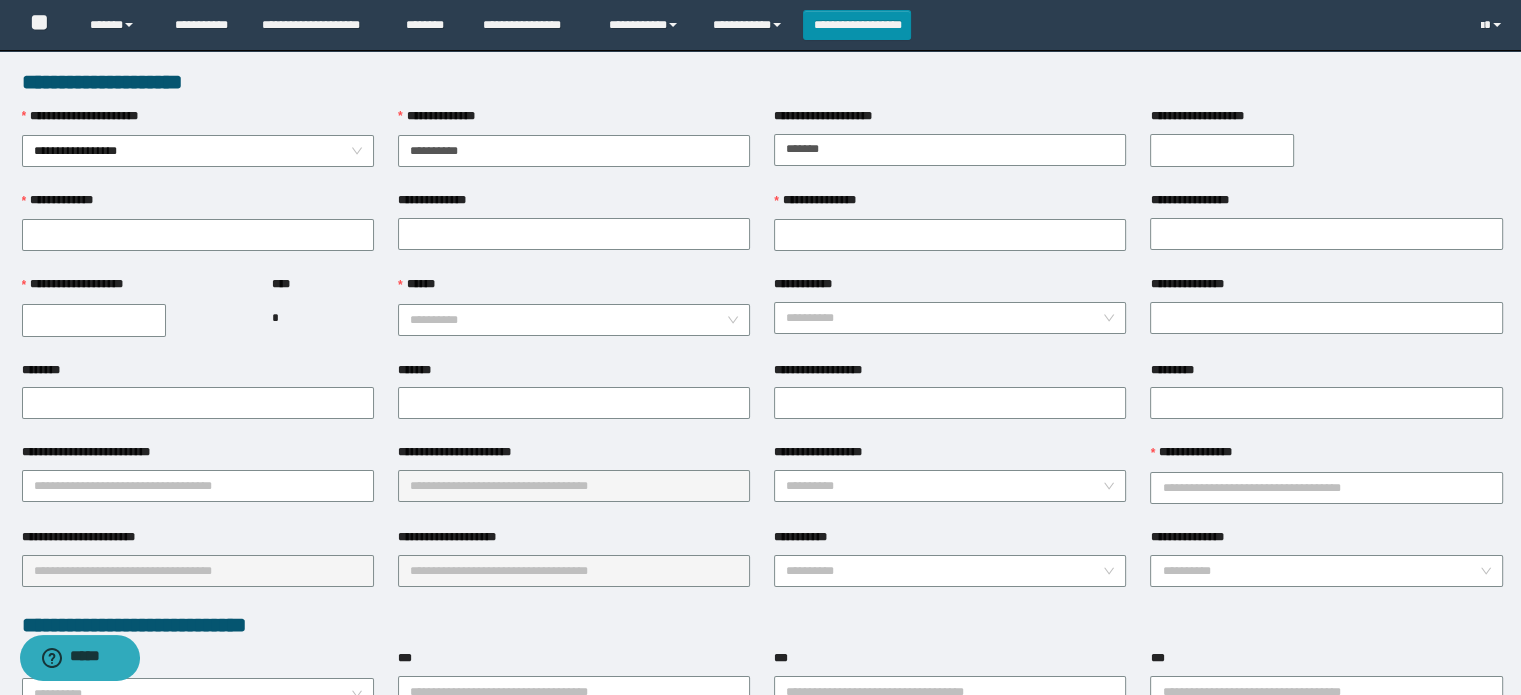 click on "**********" at bounding box center [1222, 150] 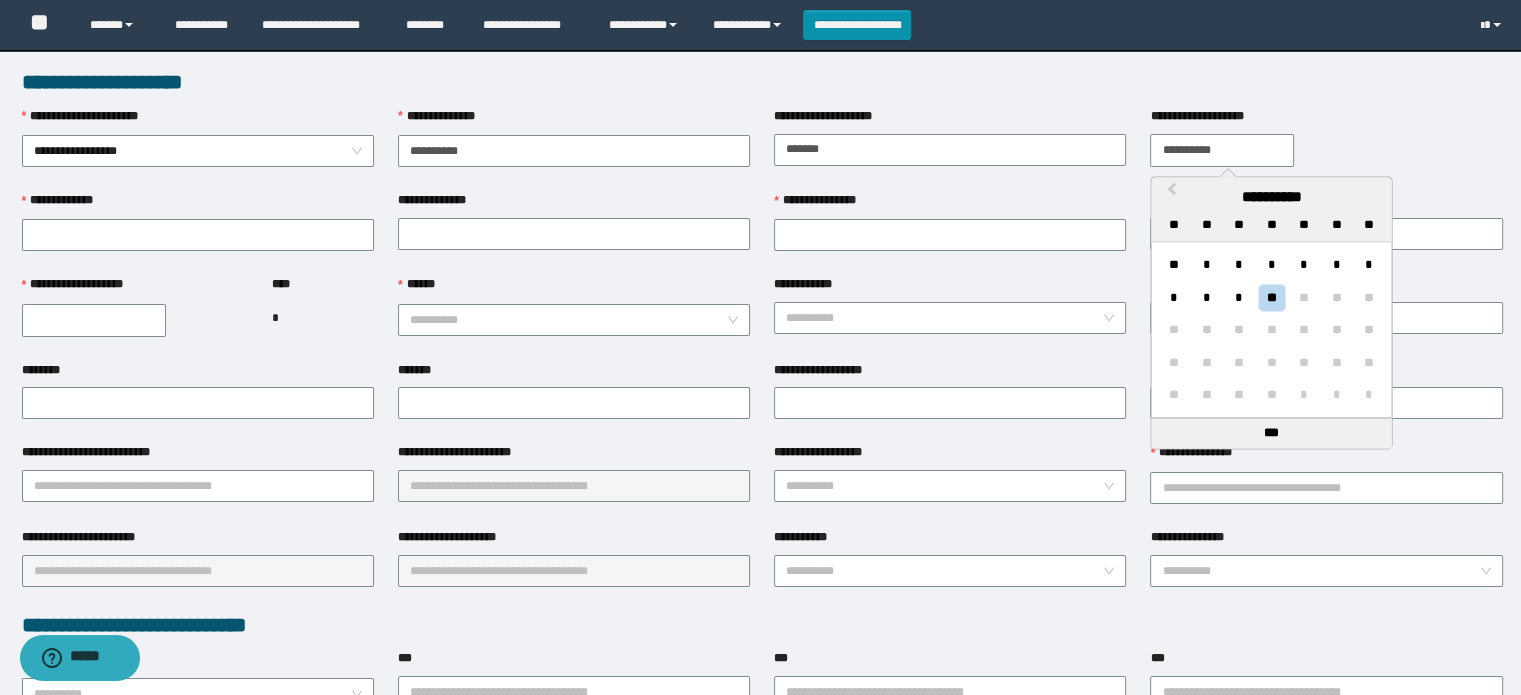 drag, startPoint x: 1160, startPoint y: 151, endPoint x: 1359, endPoint y: 187, distance: 202.23007 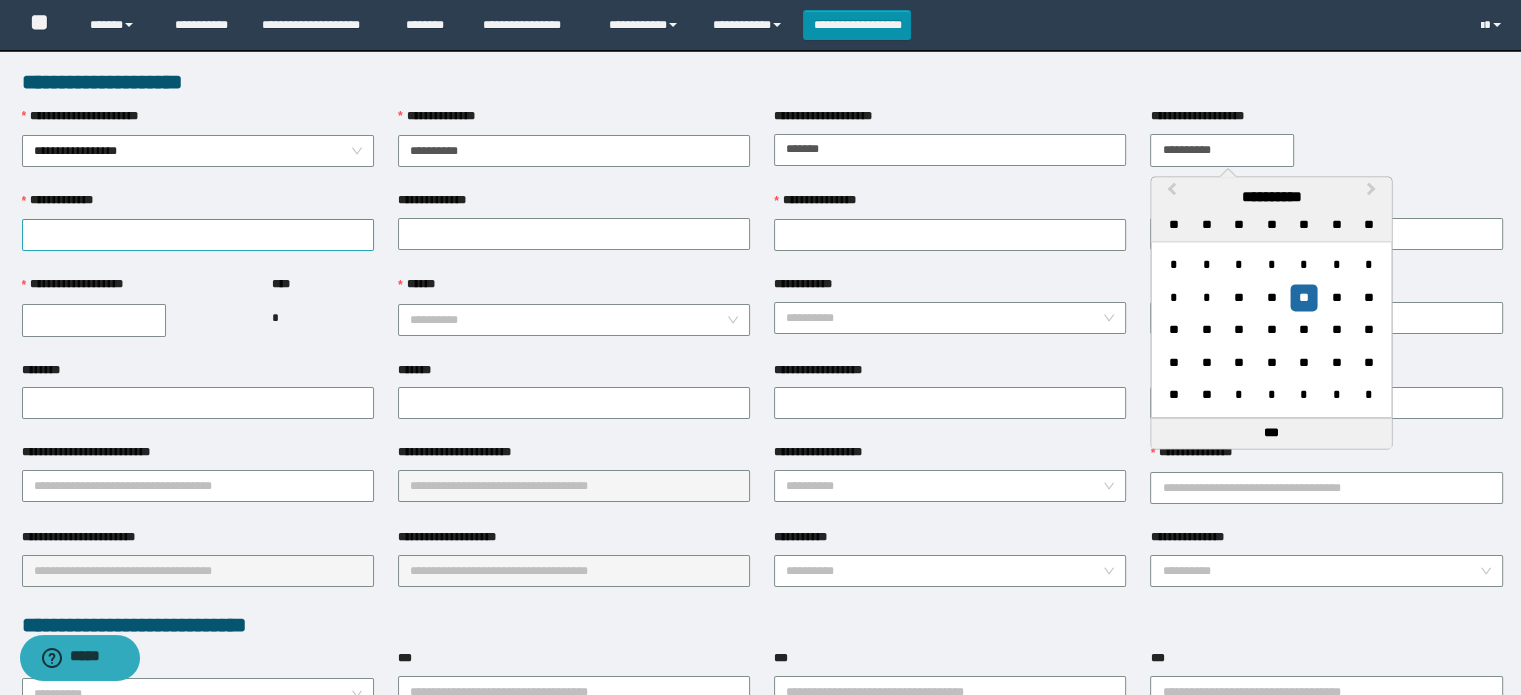 type on "**********" 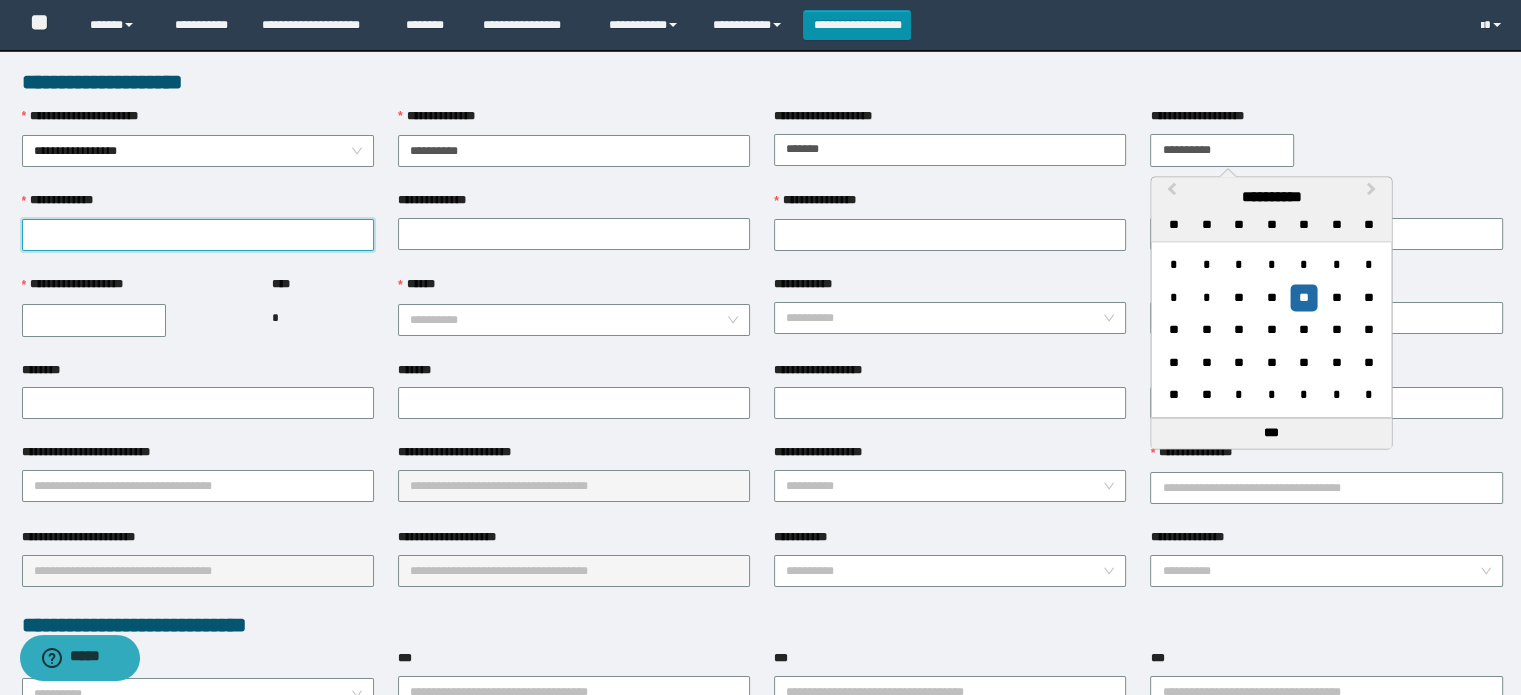click on "**********" at bounding box center (198, 235) 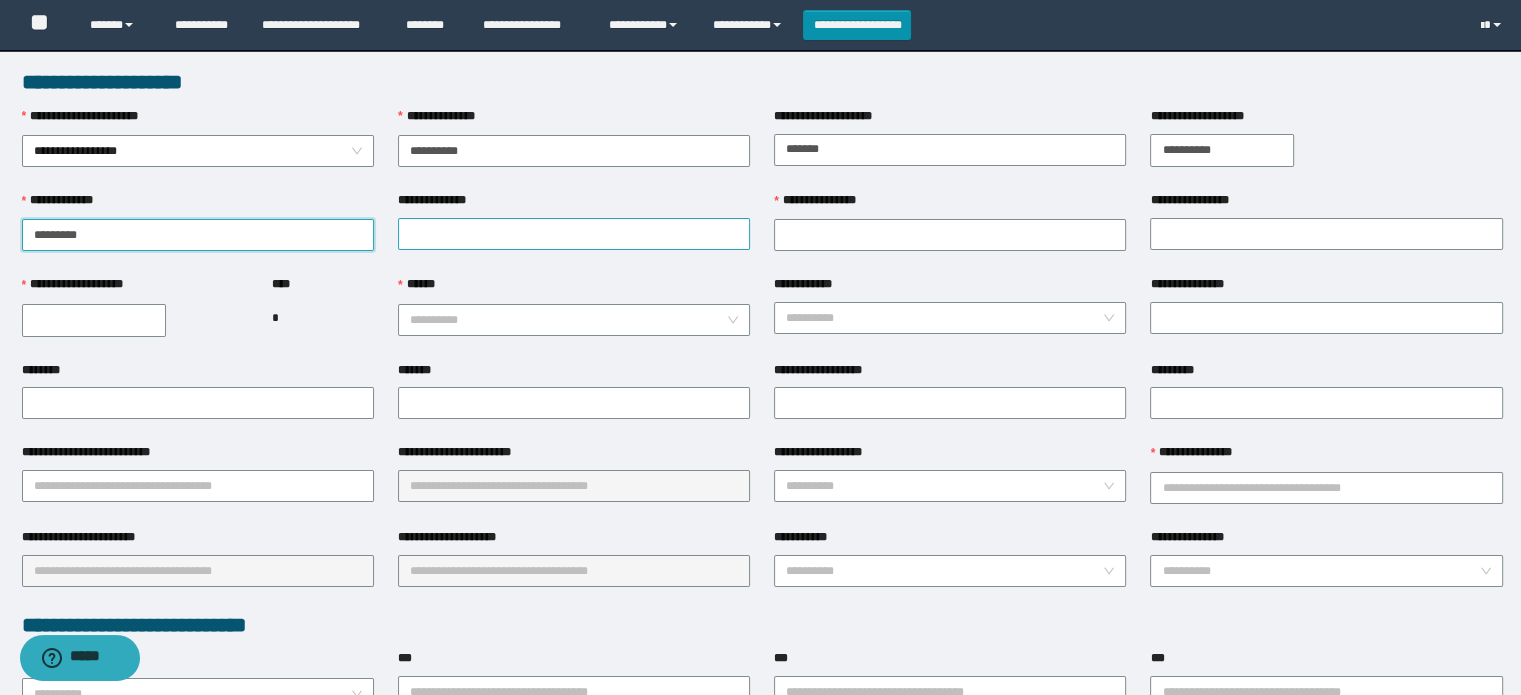 type on "********" 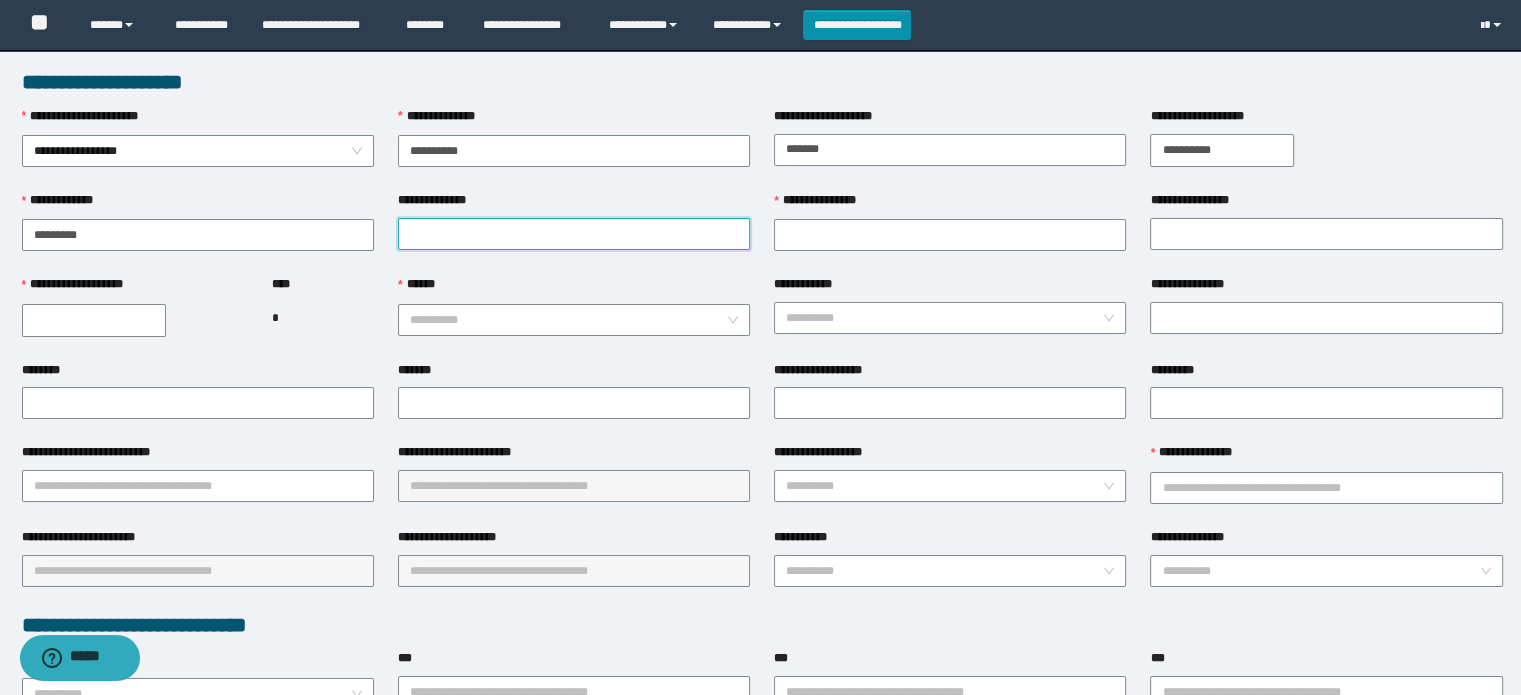 click on "**********" at bounding box center [574, 234] 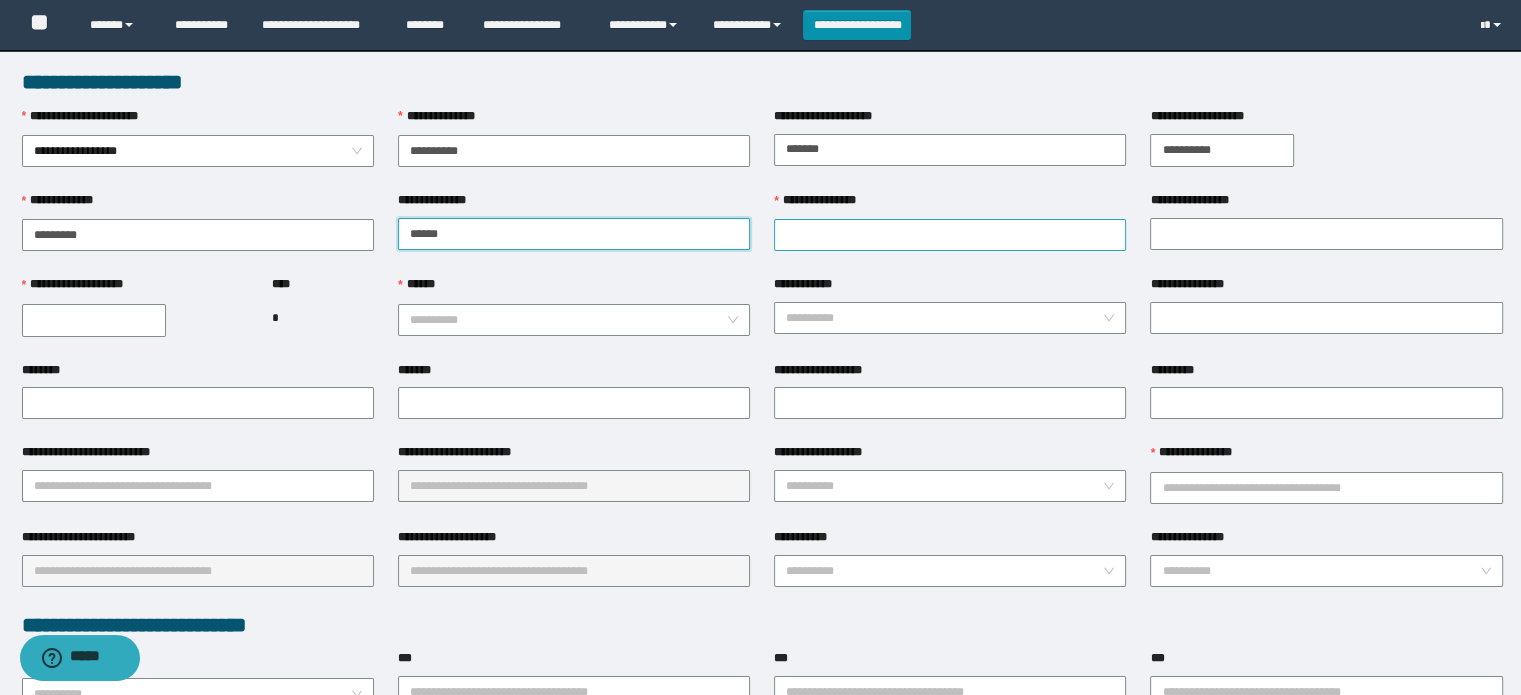 type on "******" 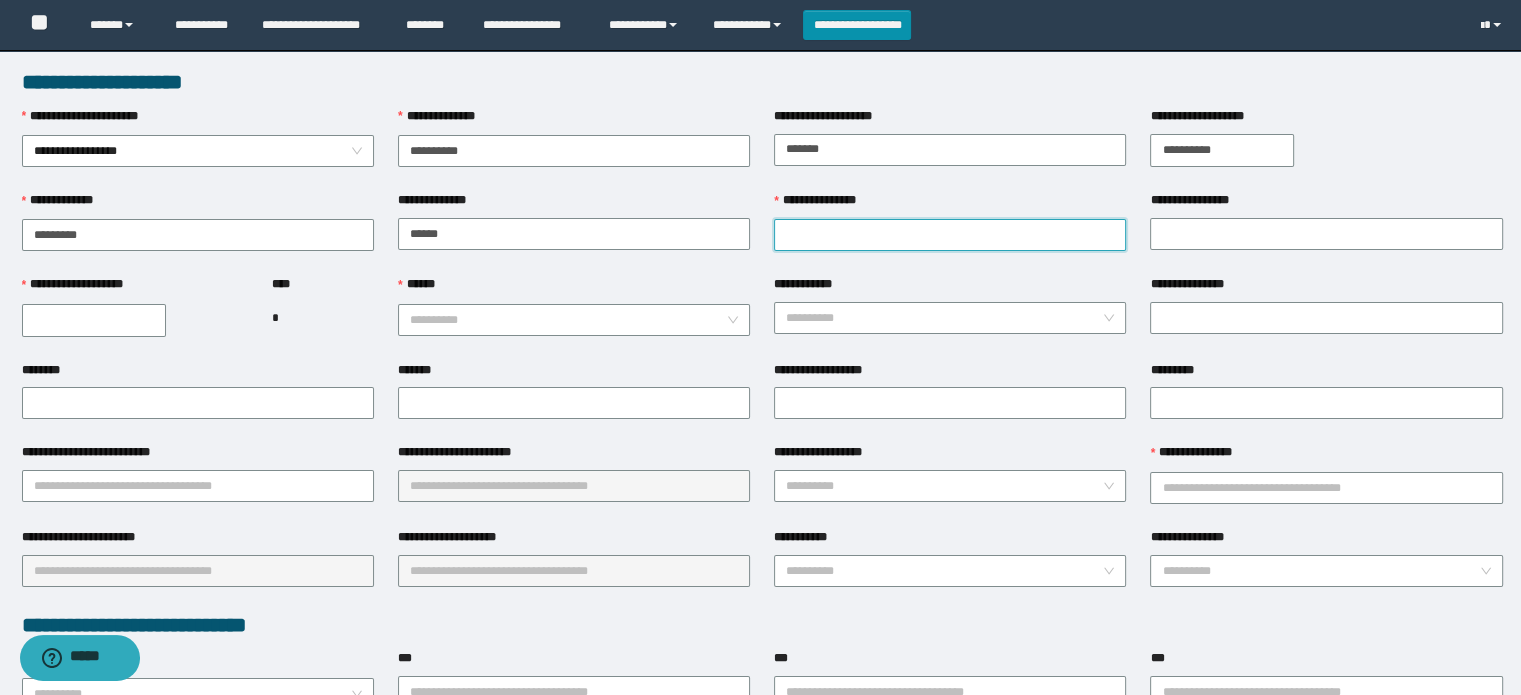 click on "**********" at bounding box center [950, 235] 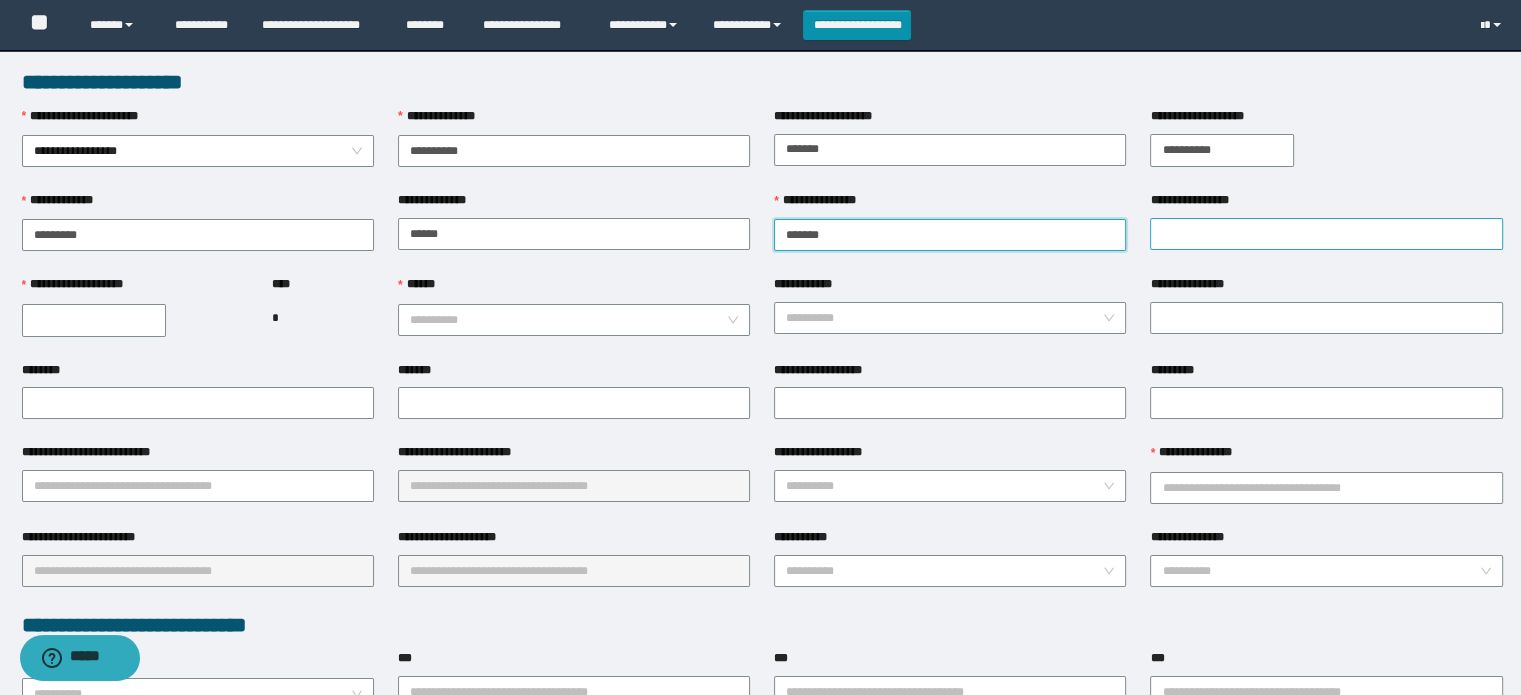type on "******" 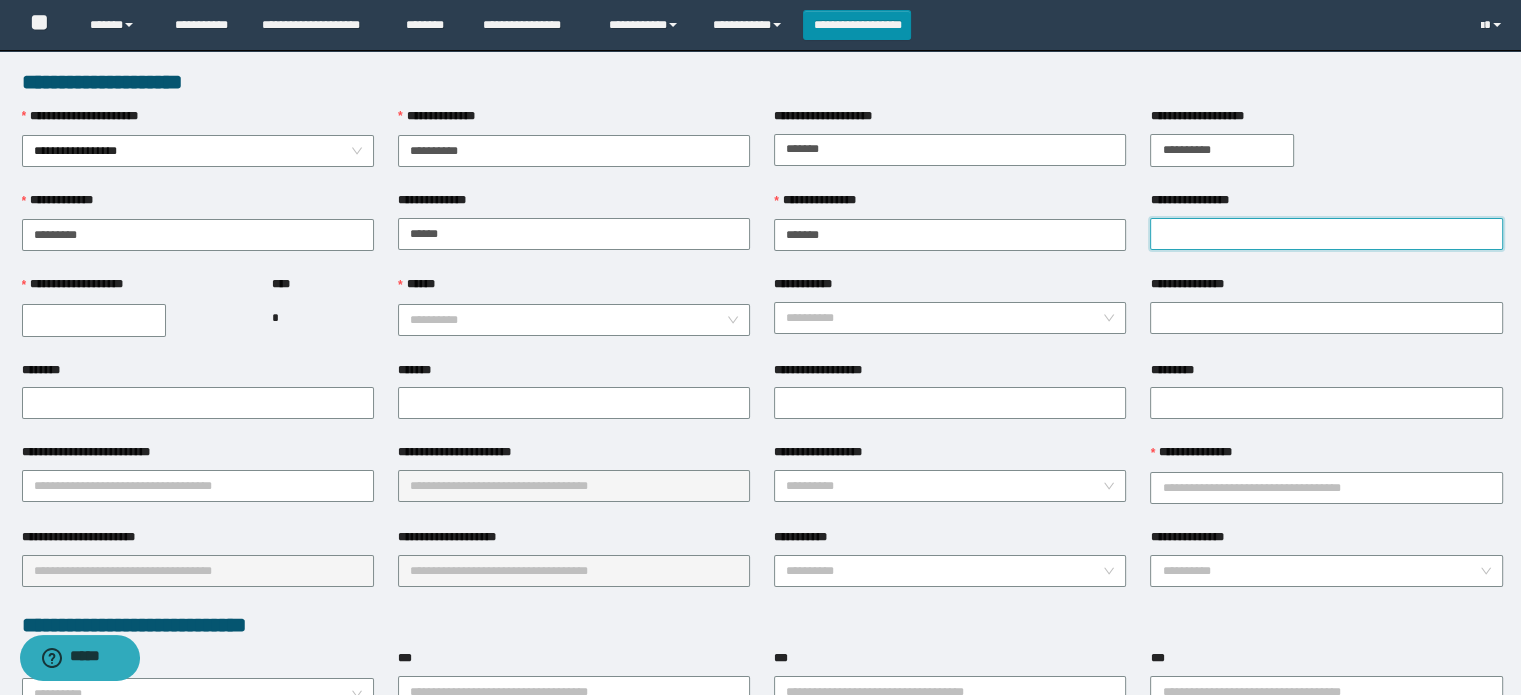 click on "**********" at bounding box center (1326, 234) 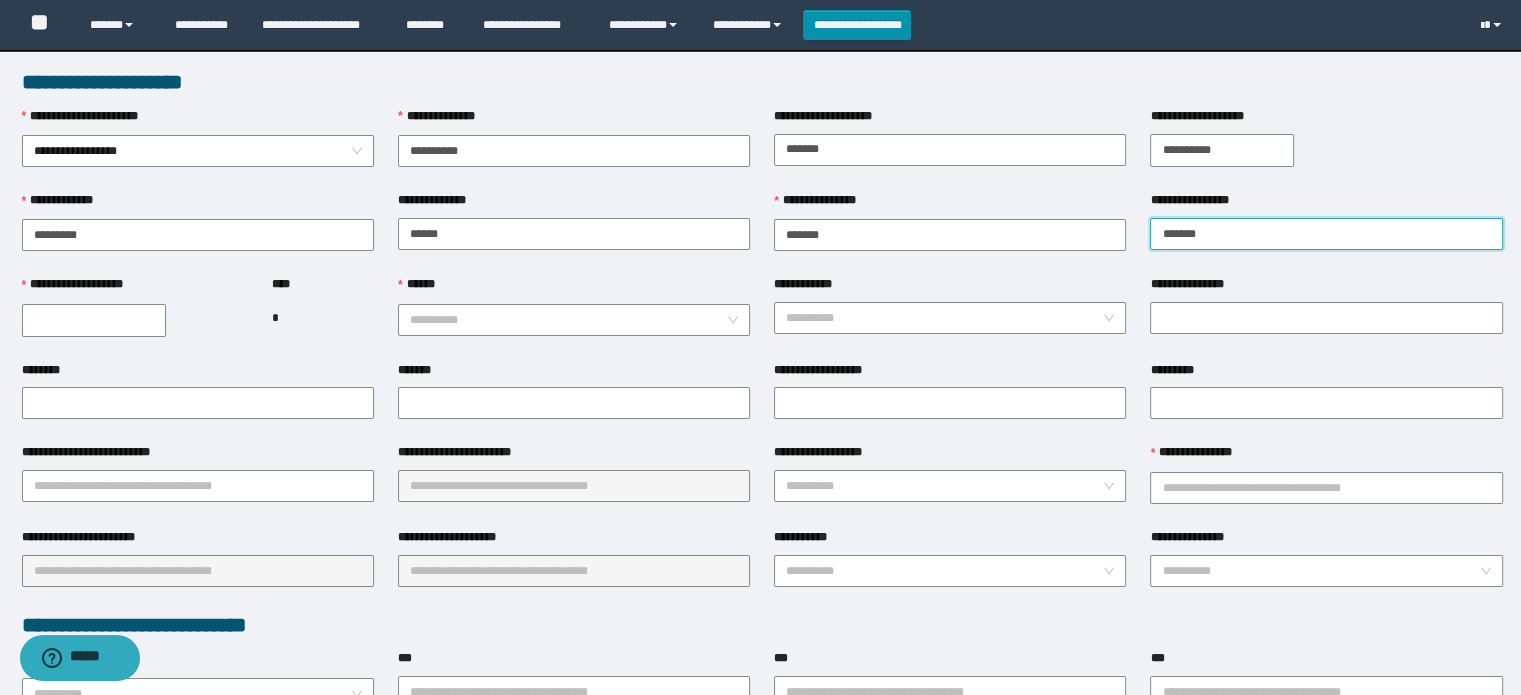 type on "******" 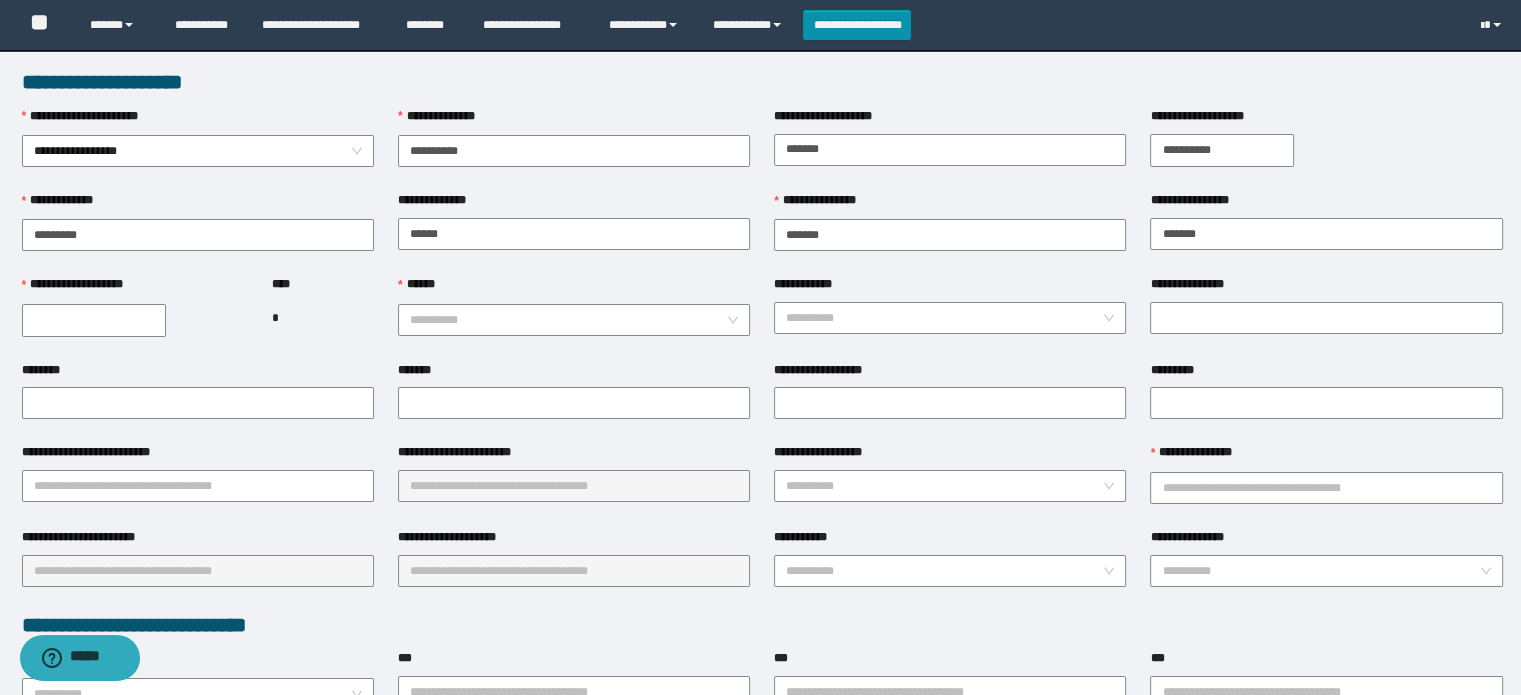 click on "**********" at bounding box center [94, 320] 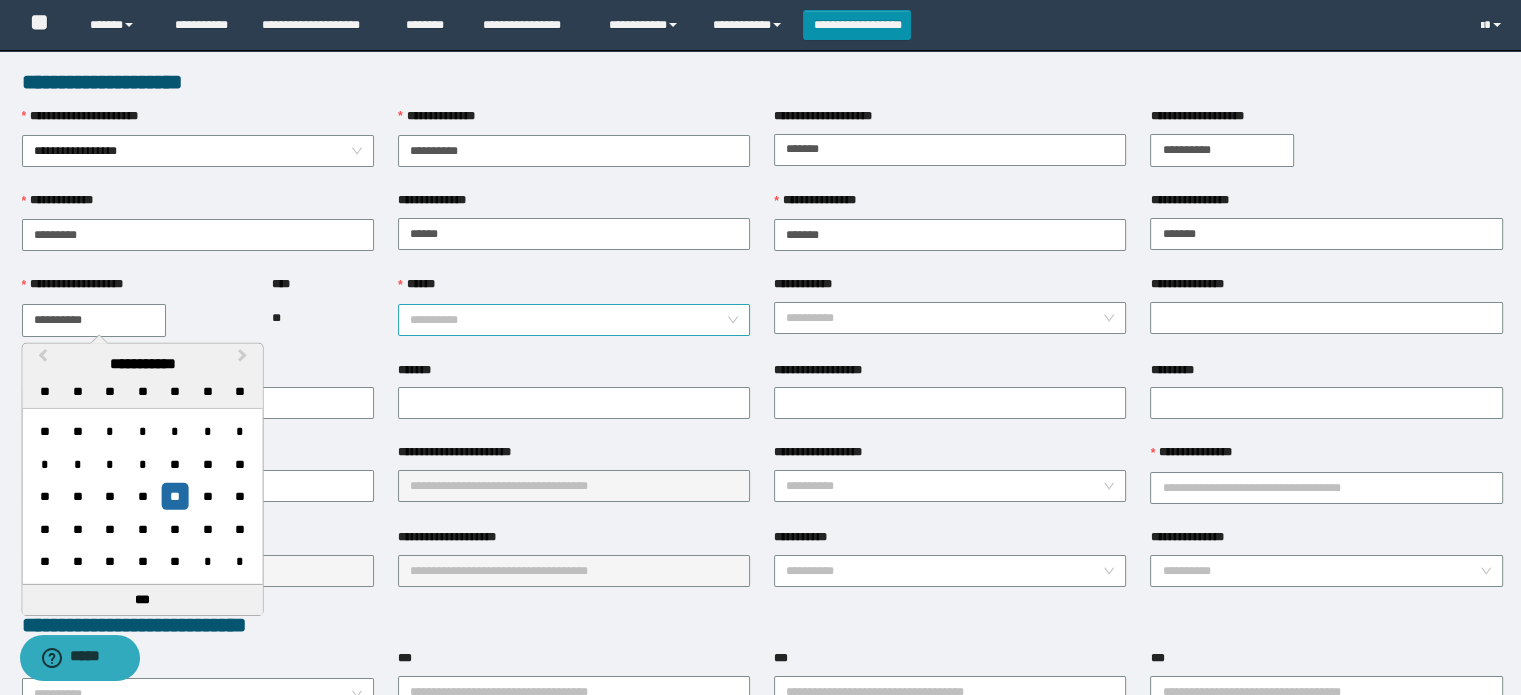 type on "**********" 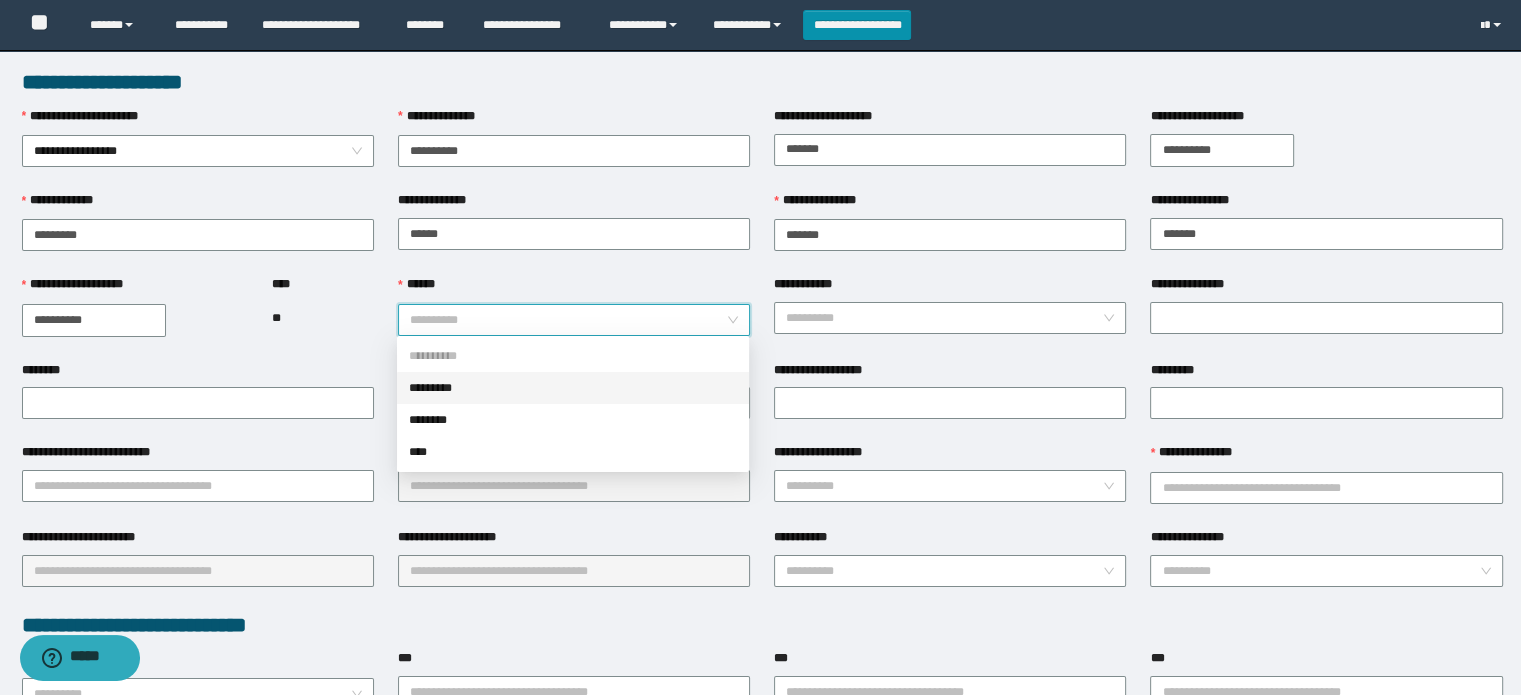 click on "*********" at bounding box center (573, 388) 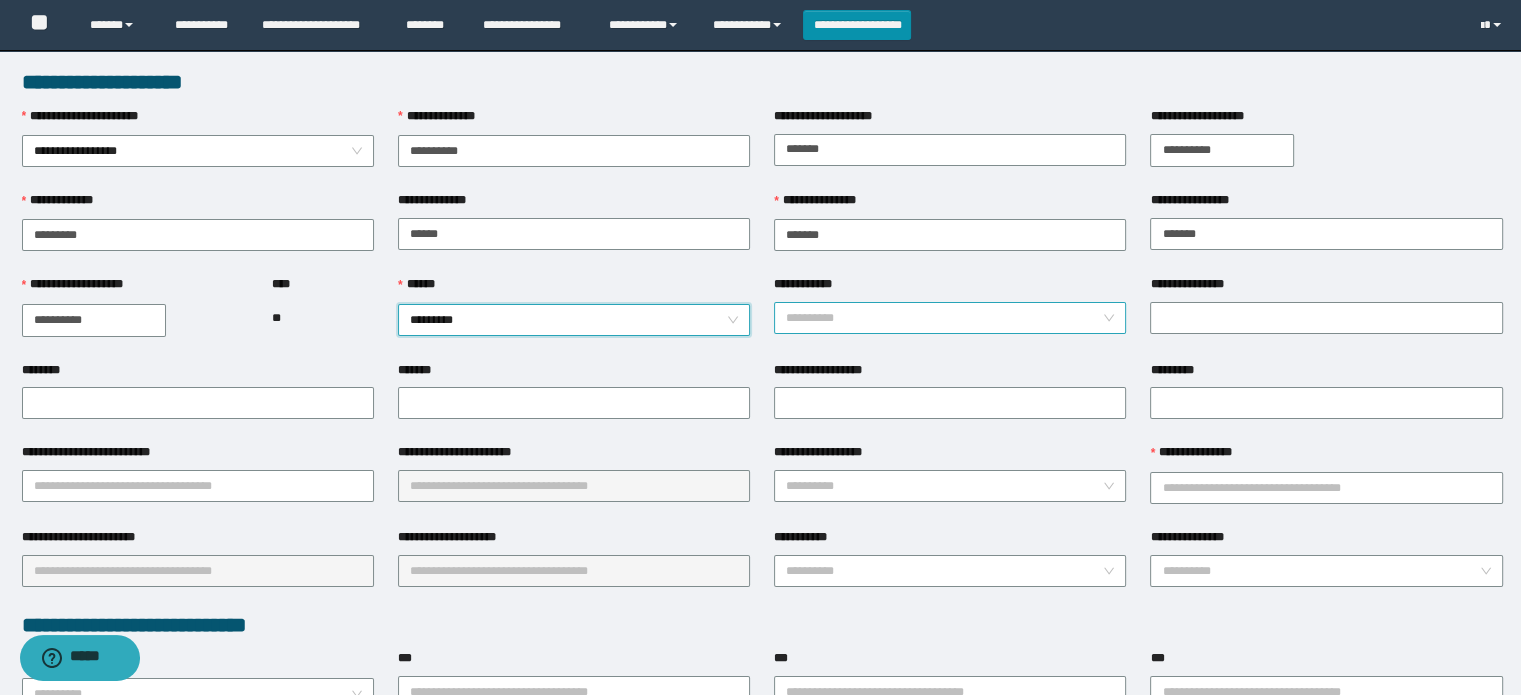 click on "**********" at bounding box center [944, 318] 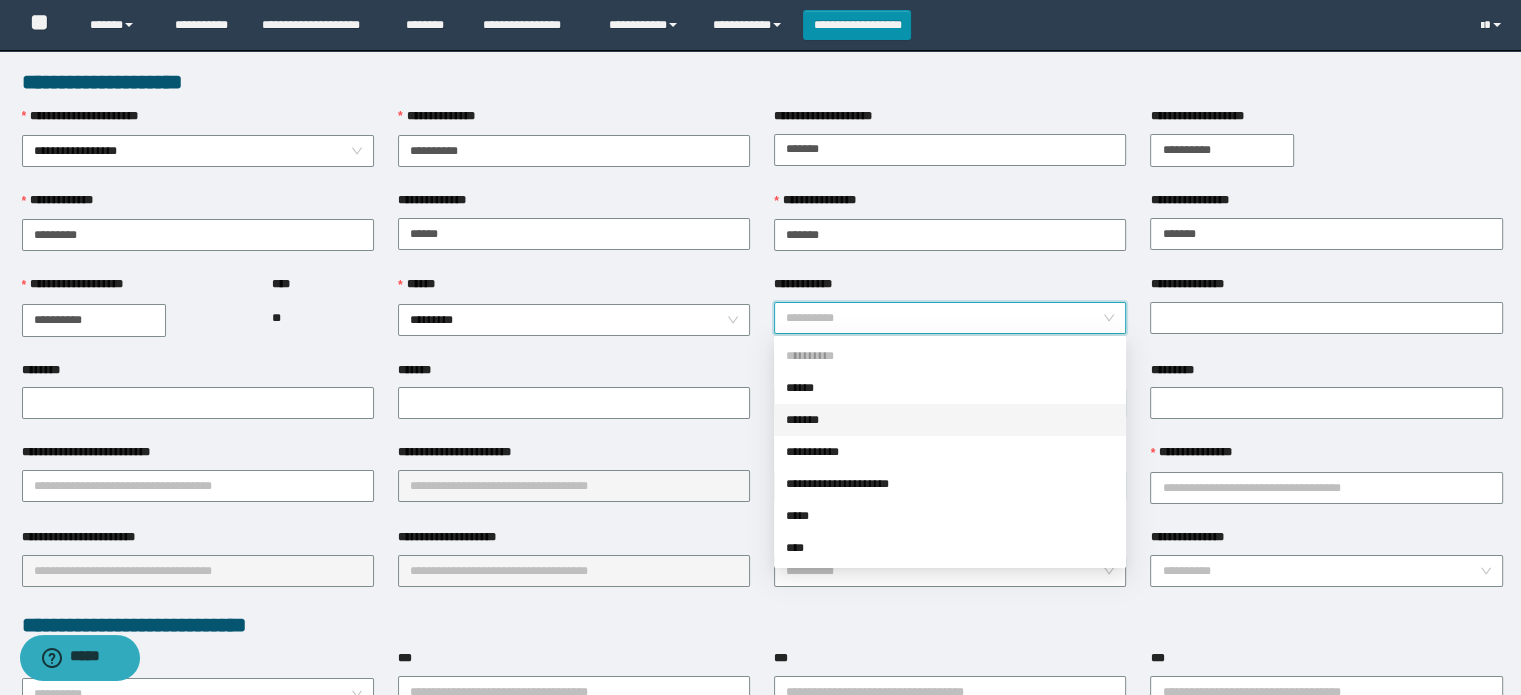 click on "*******" at bounding box center (950, 420) 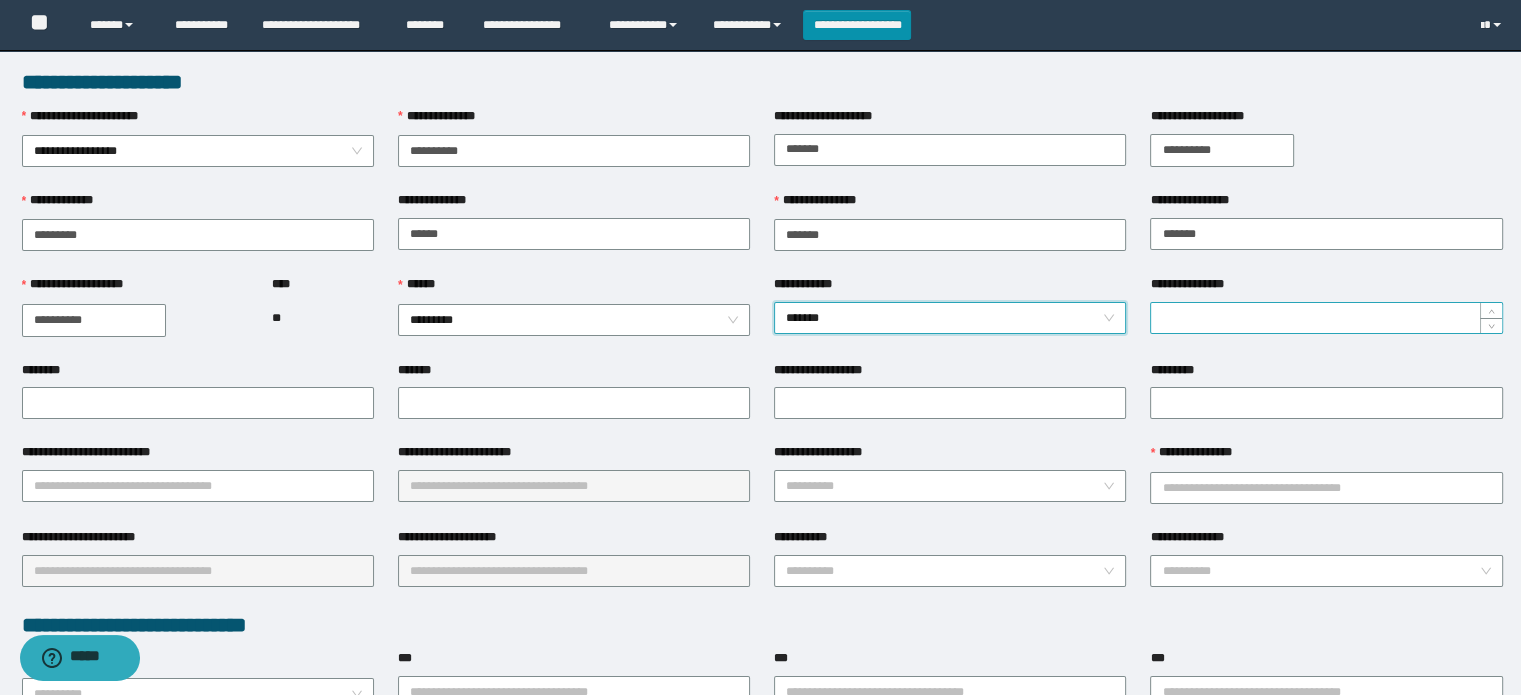 click on "**********" at bounding box center [1326, 318] 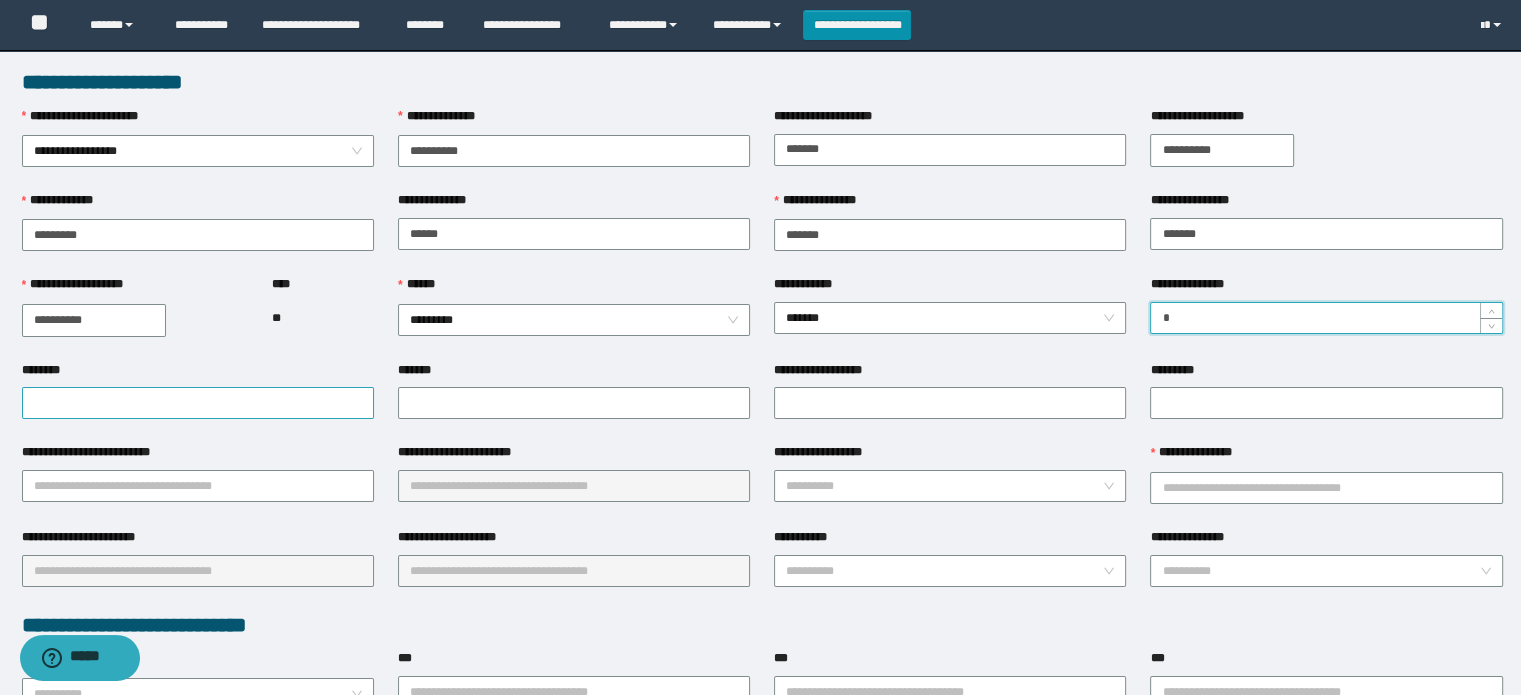 type on "*" 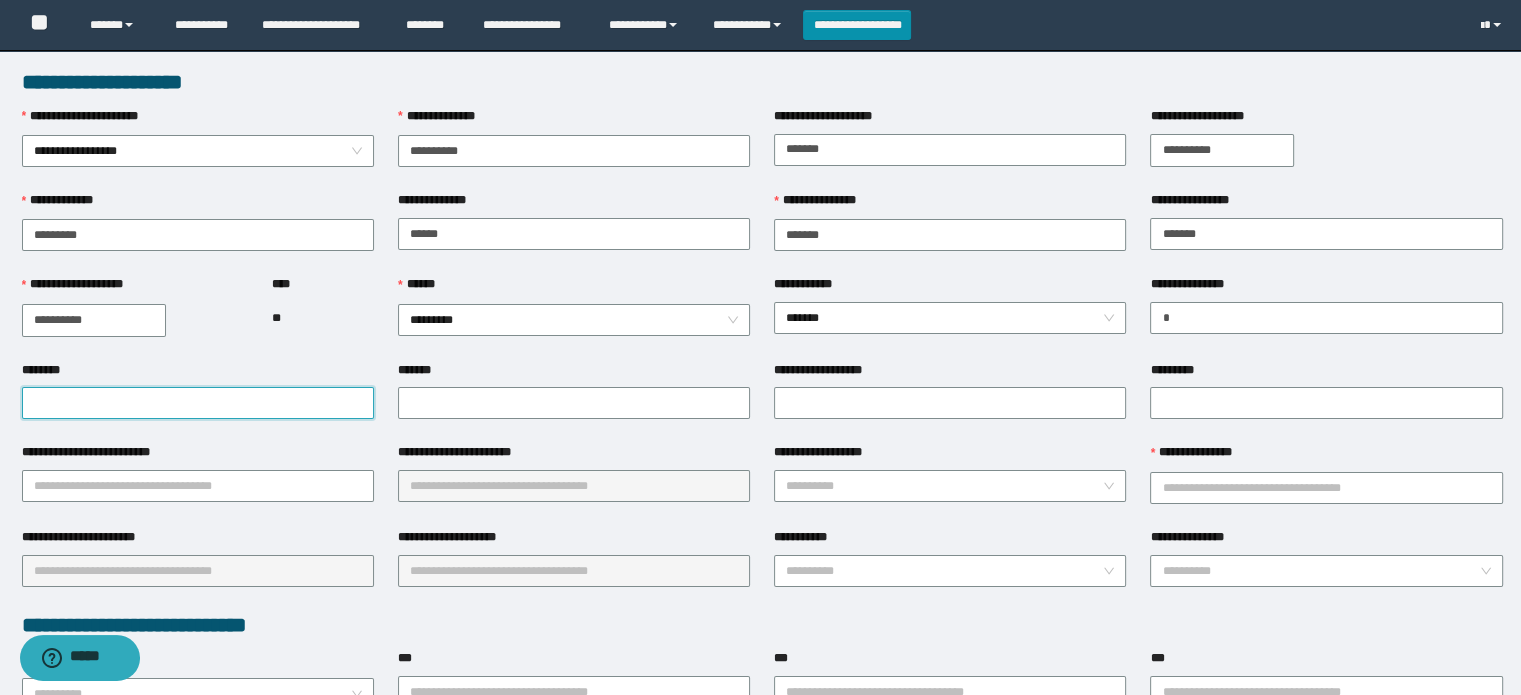click on "********" at bounding box center [198, 403] 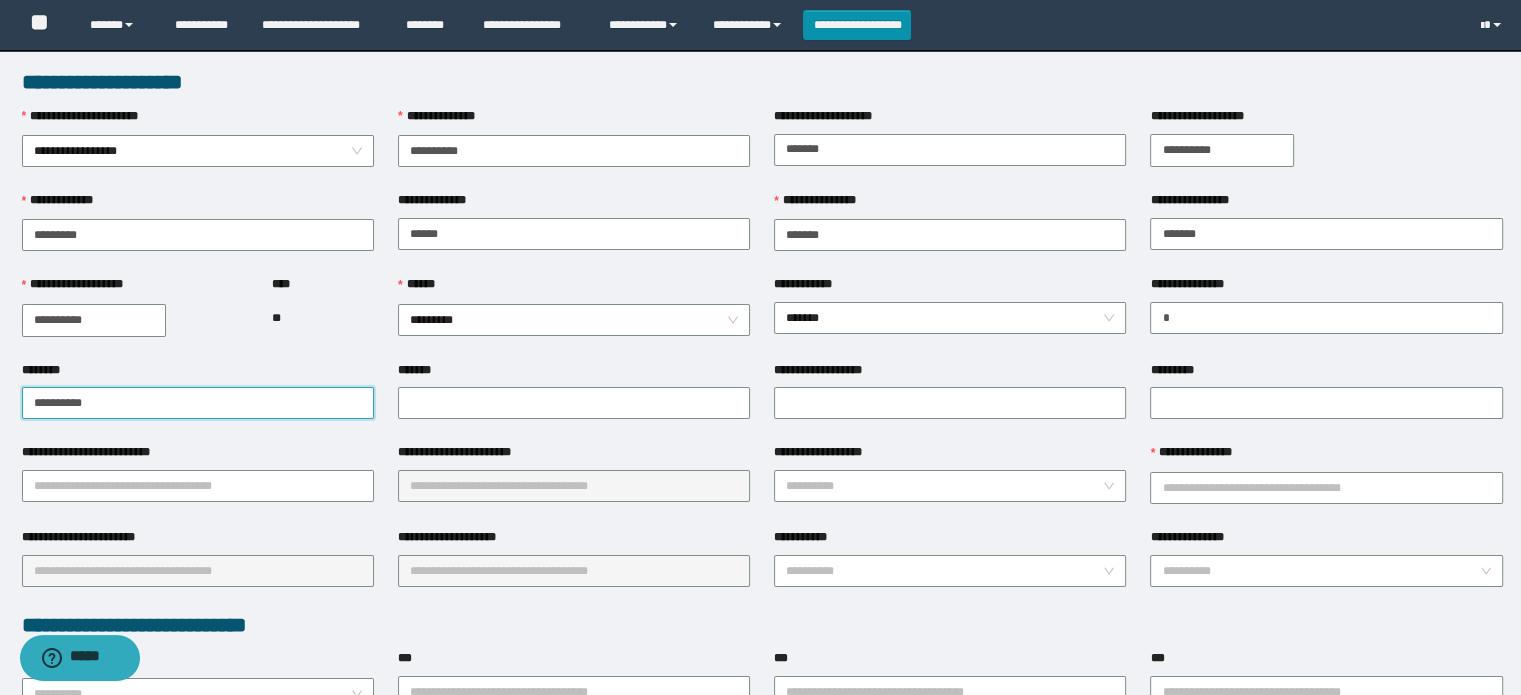 click on "**********" at bounding box center (760, 856) 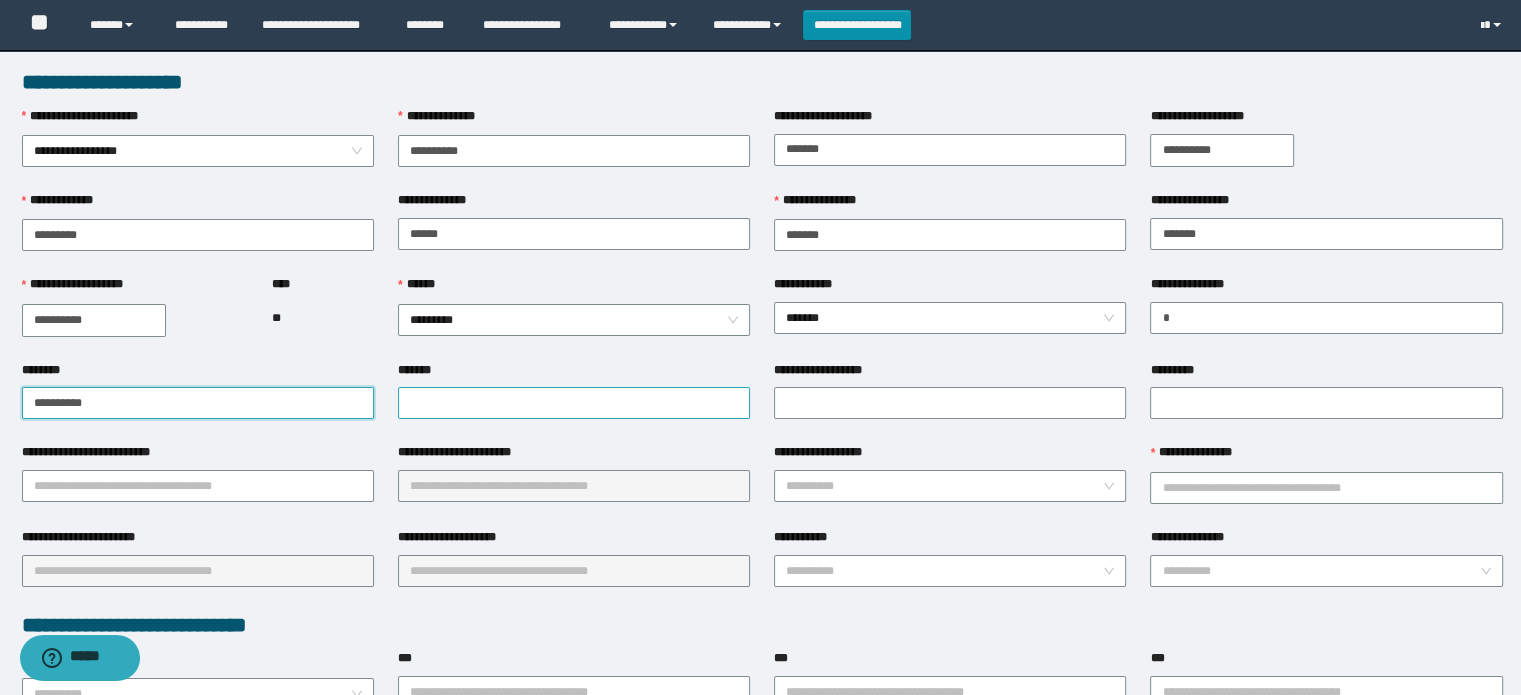 type on "**********" 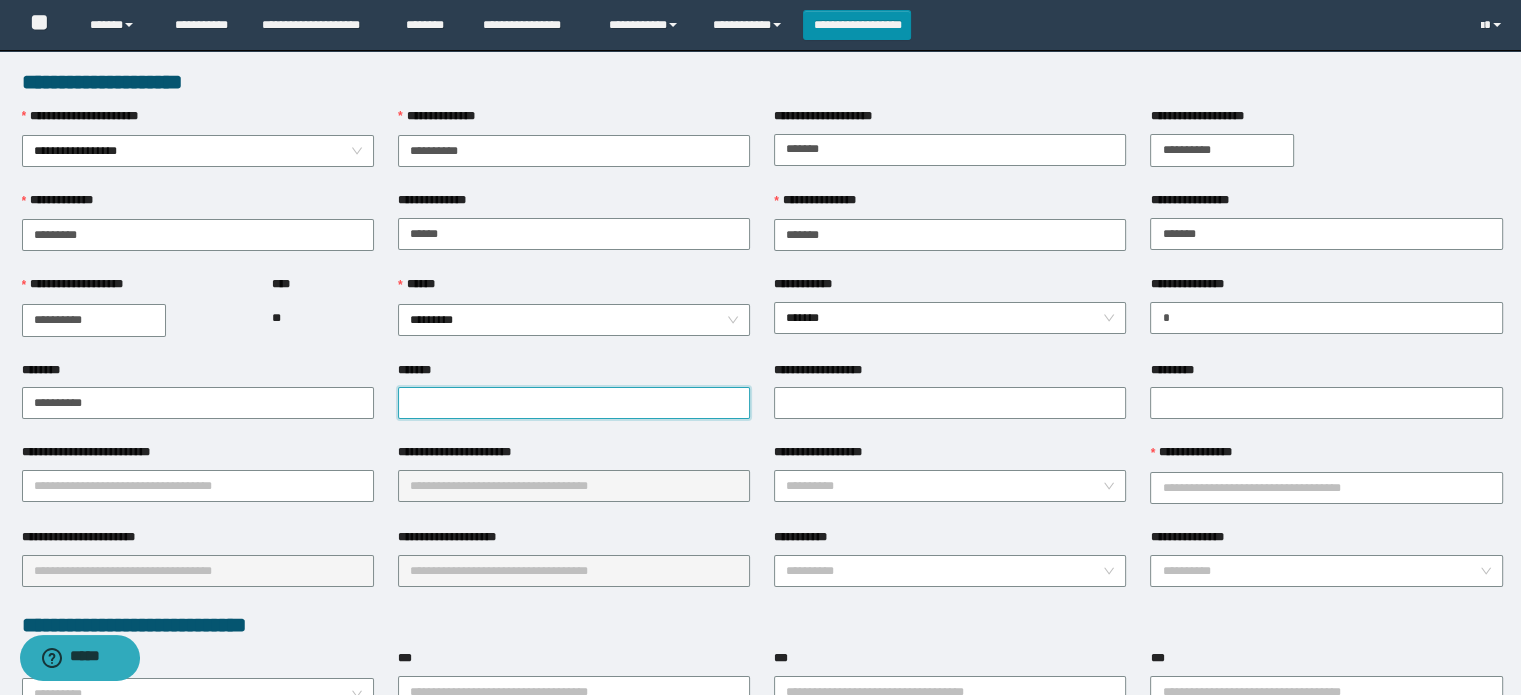 click on "*******" at bounding box center (574, 403) 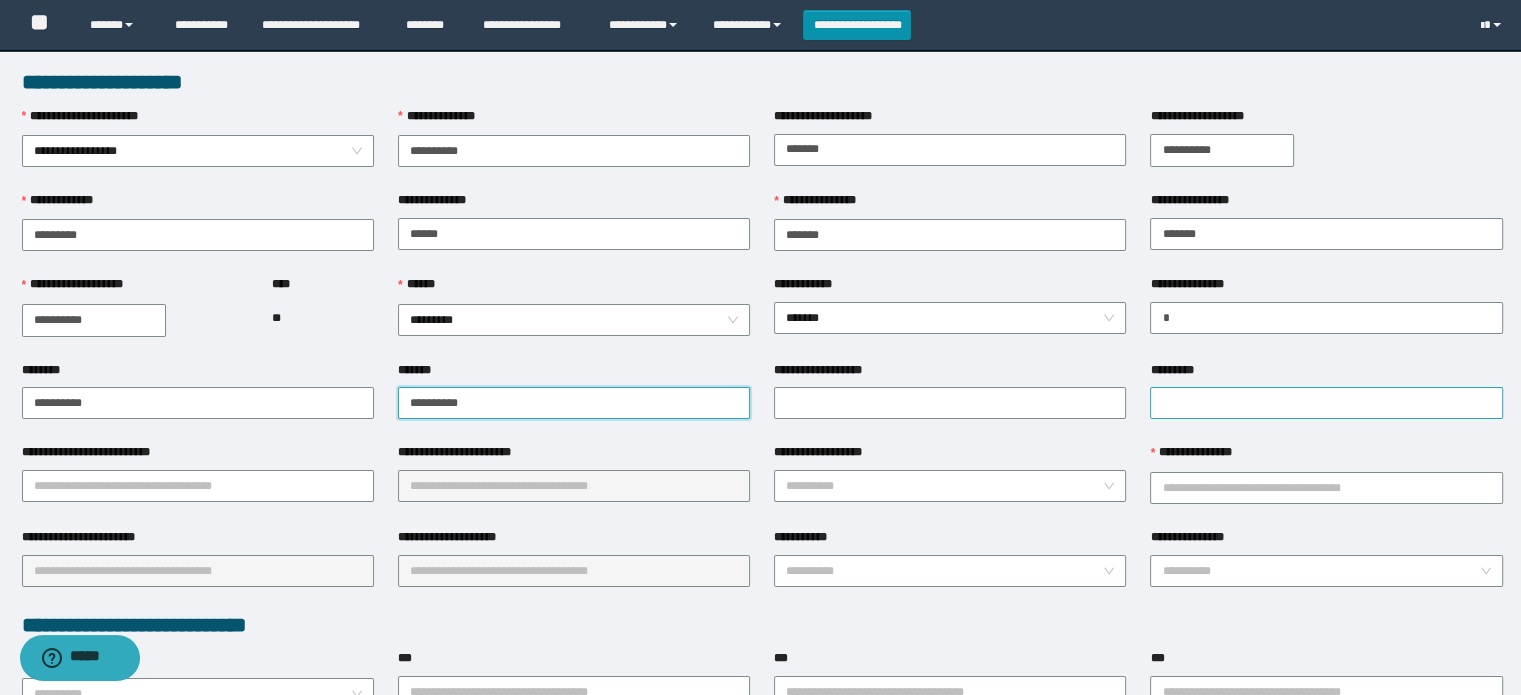 type on "**********" 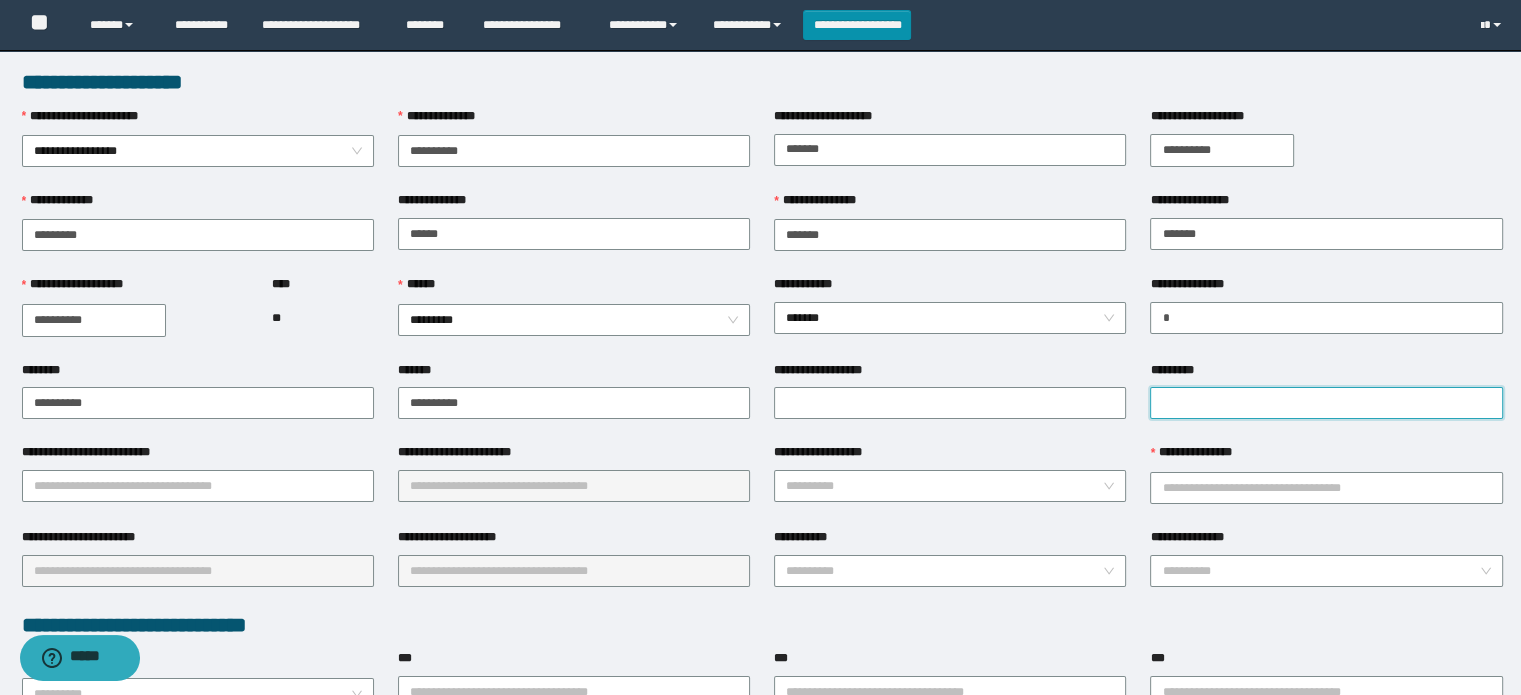 click on "*********" at bounding box center [1326, 403] 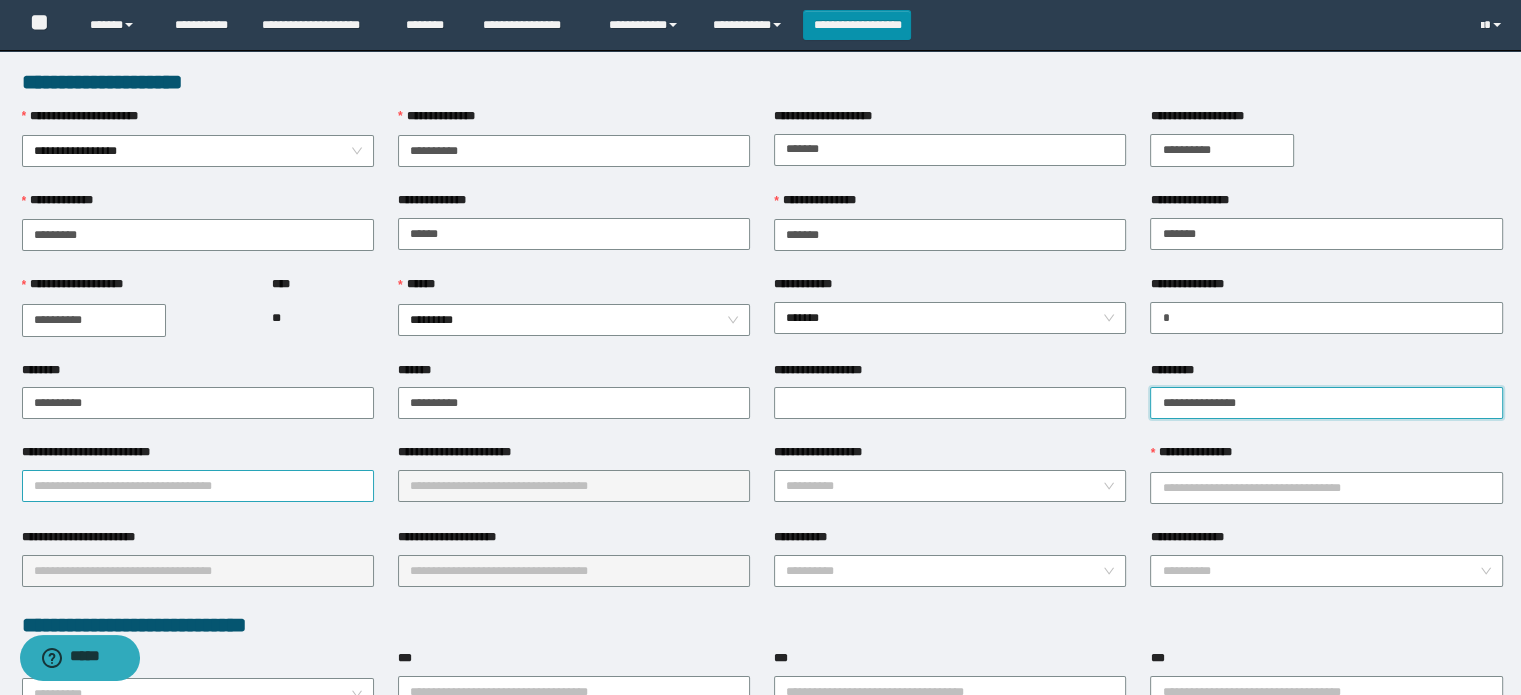 type on "**********" 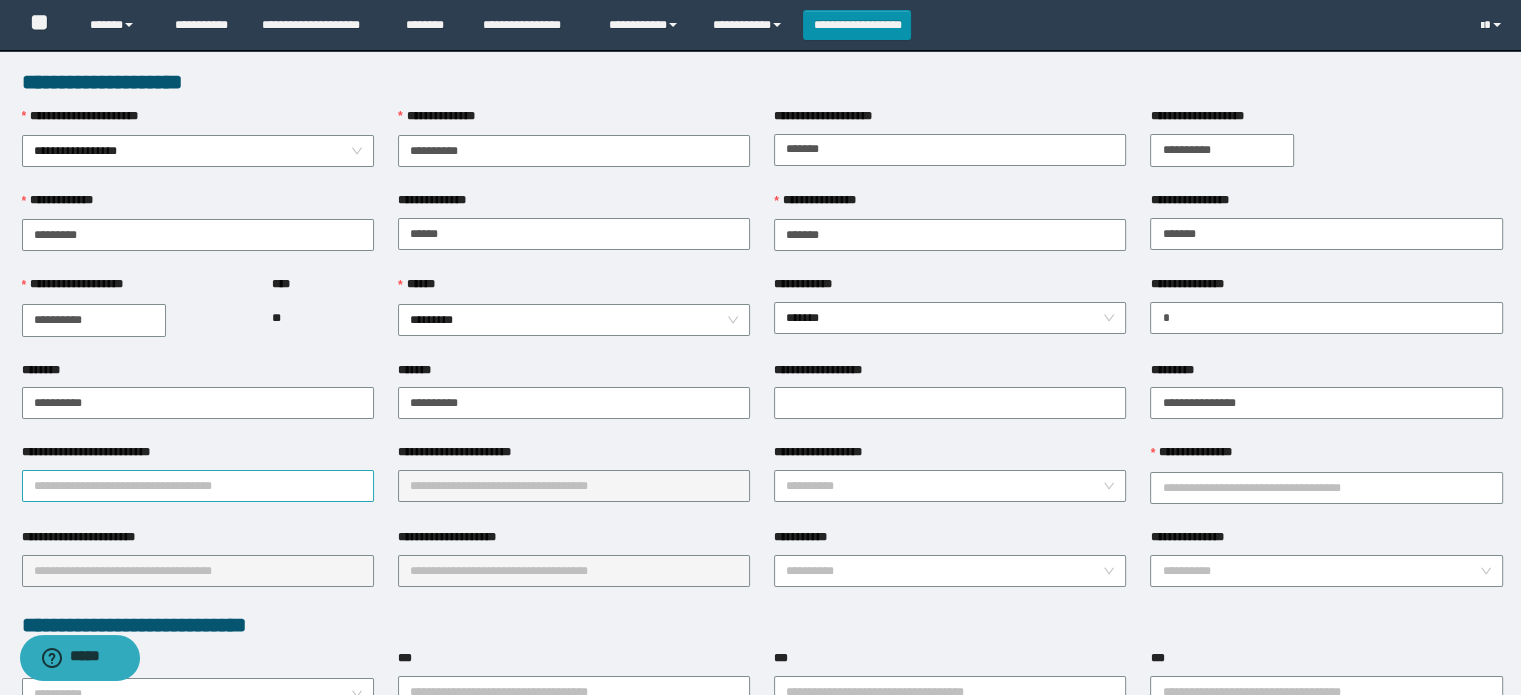 click on "**********" at bounding box center [198, 486] 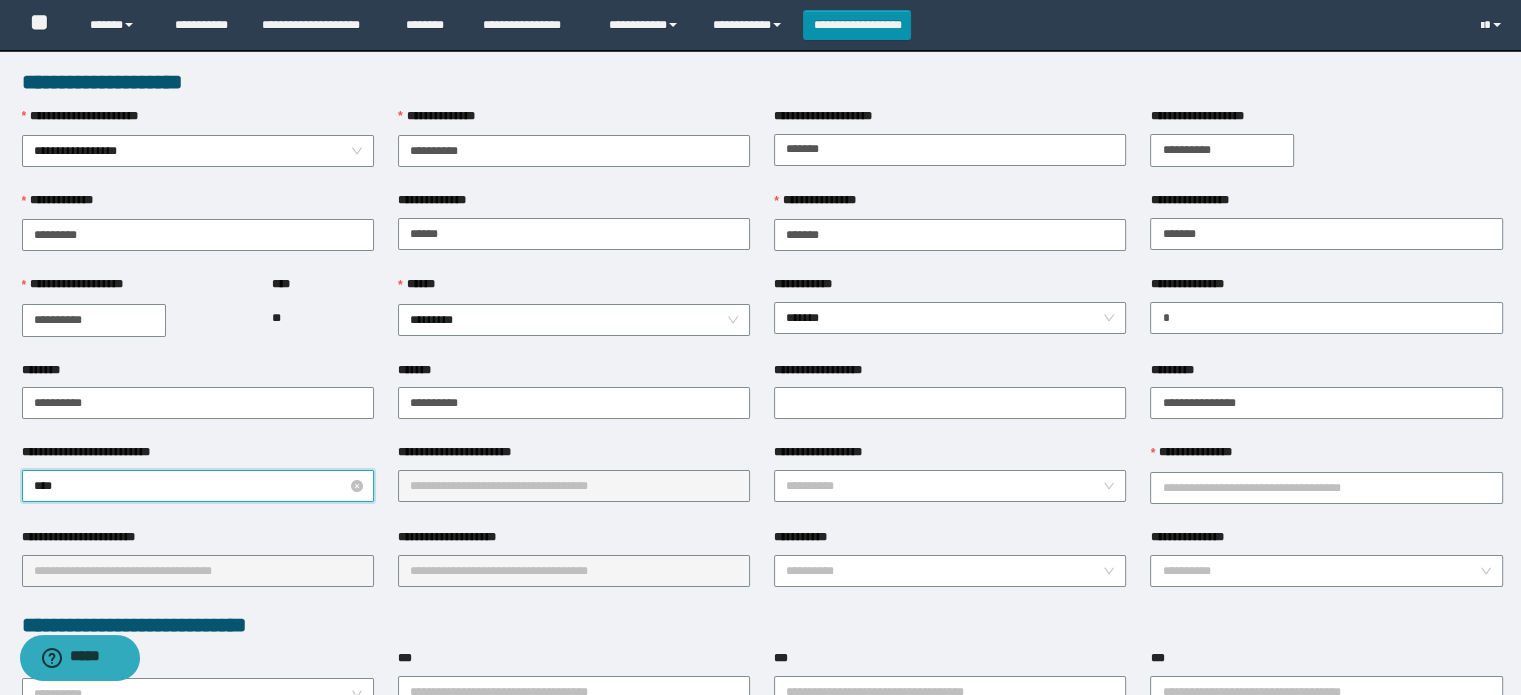type on "*****" 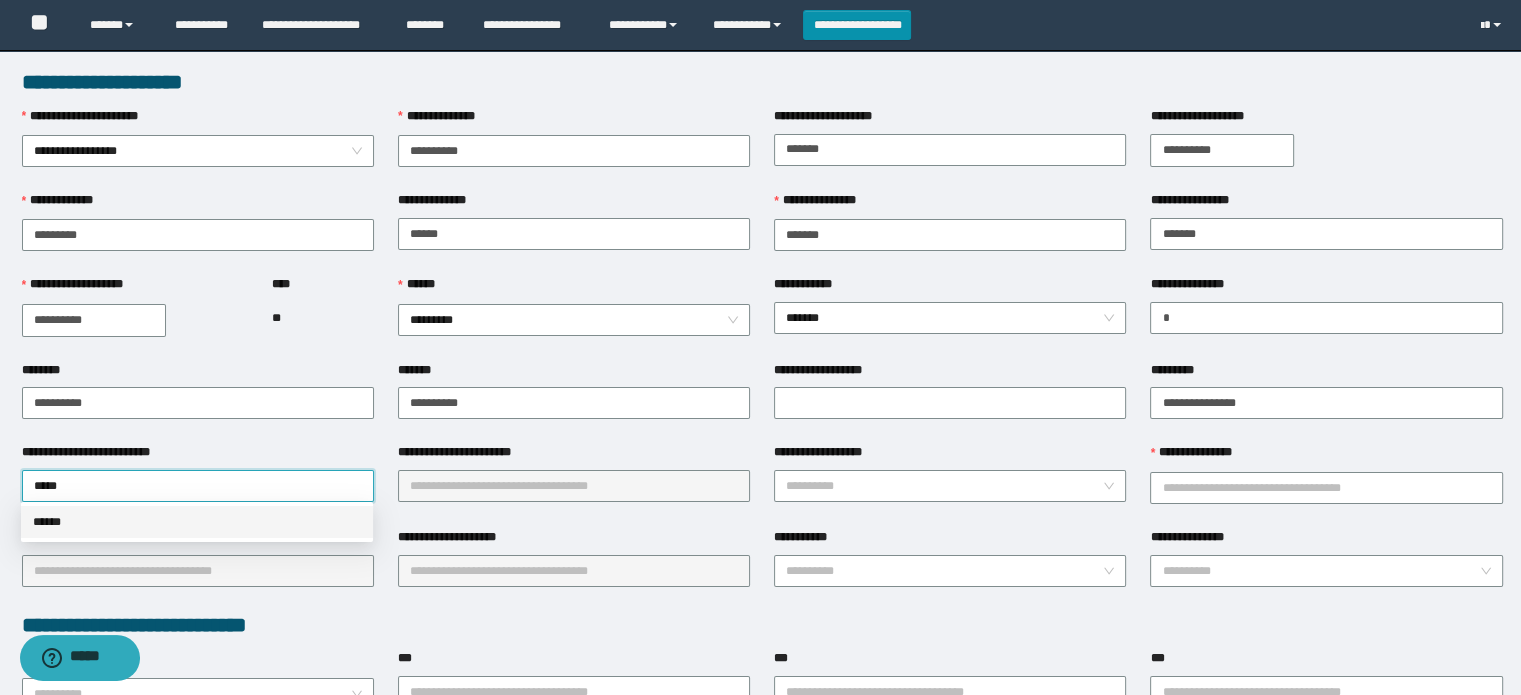 drag, startPoint x: 69, startPoint y: 519, endPoint x: 277, endPoint y: 503, distance: 208.61447 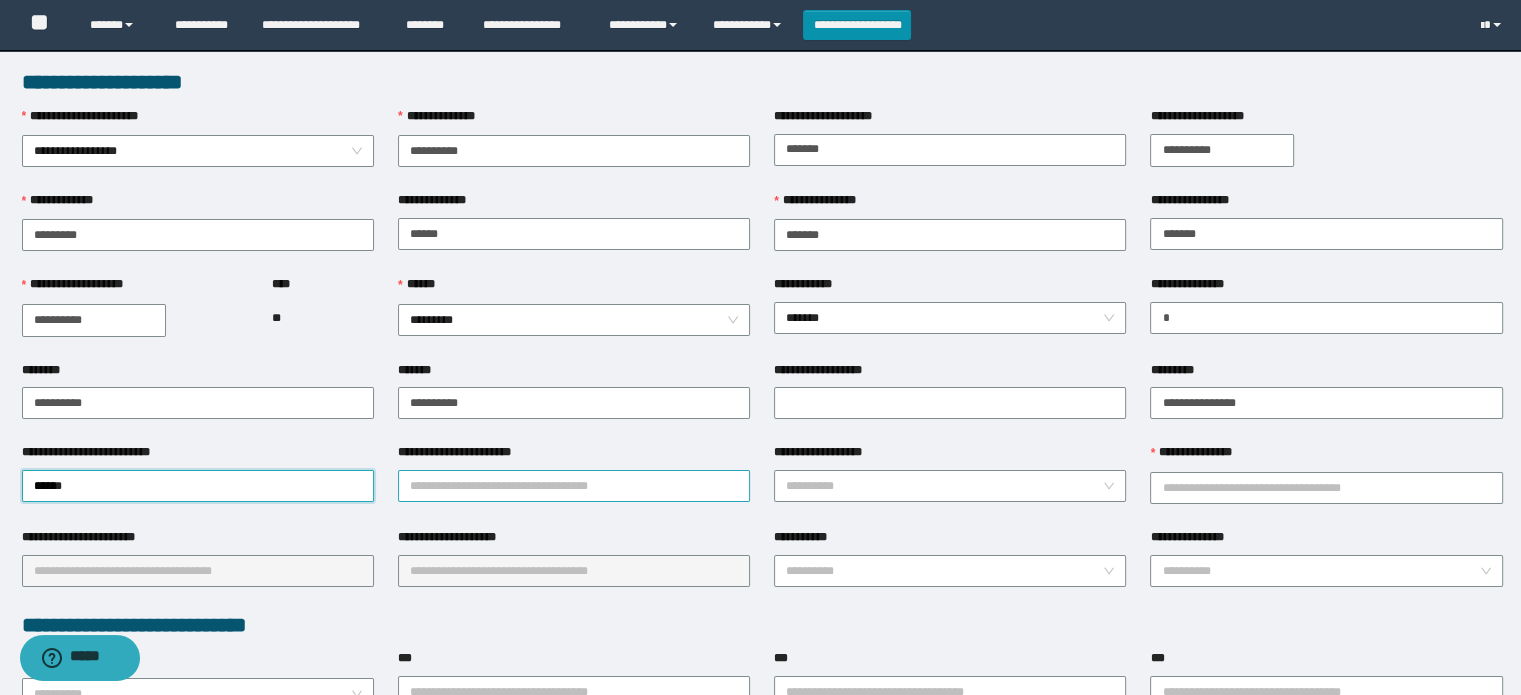 click on "**********" at bounding box center (574, 486) 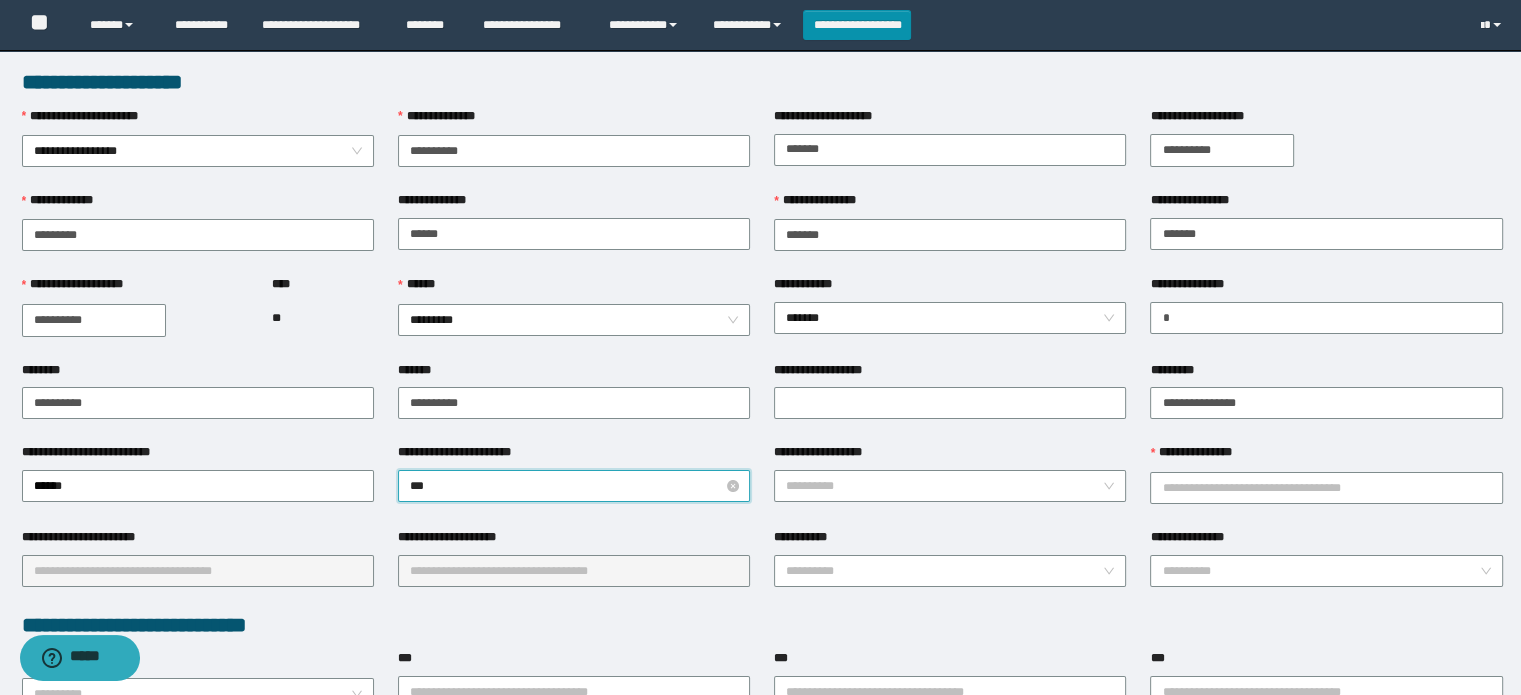 type on "****" 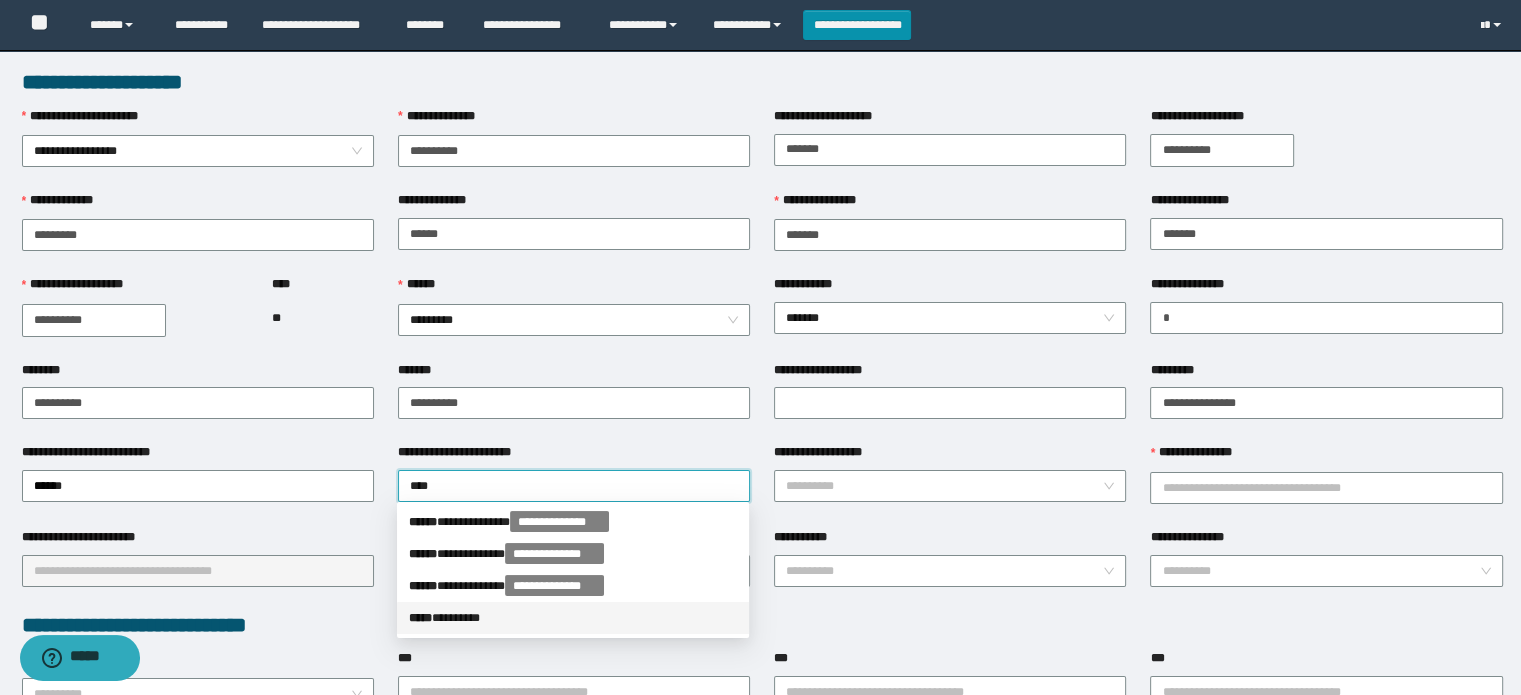 click on "***** * *******" at bounding box center [573, 618] 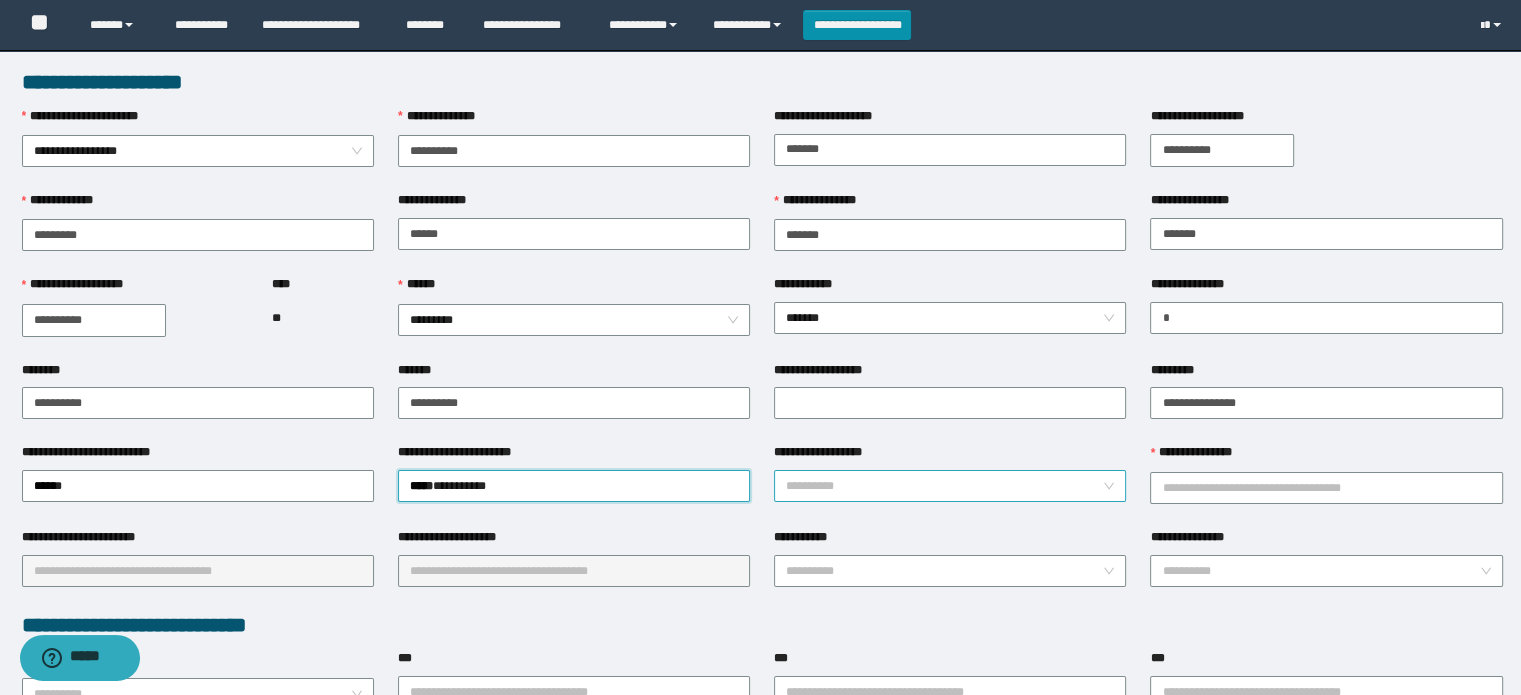 click on "**********" at bounding box center (944, 486) 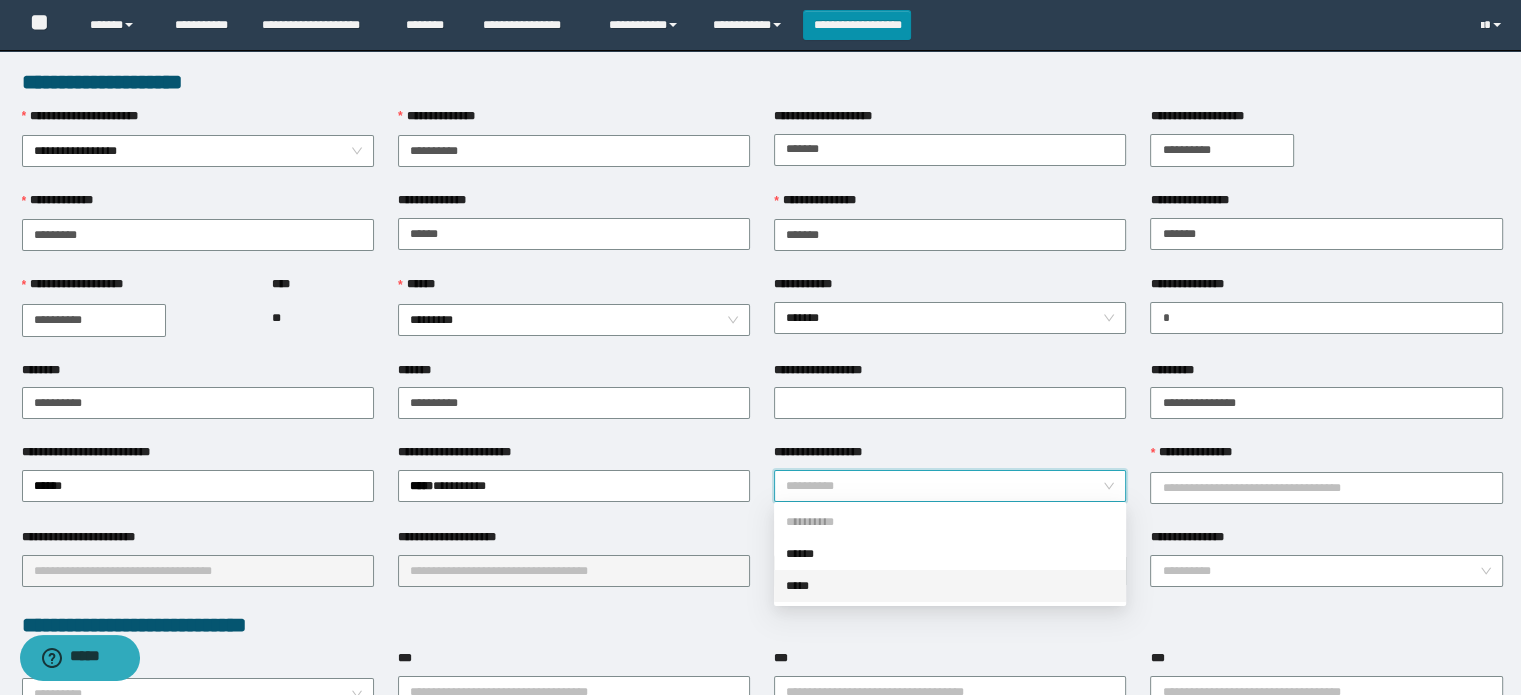 click on "*****" at bounding box center [950, 586] 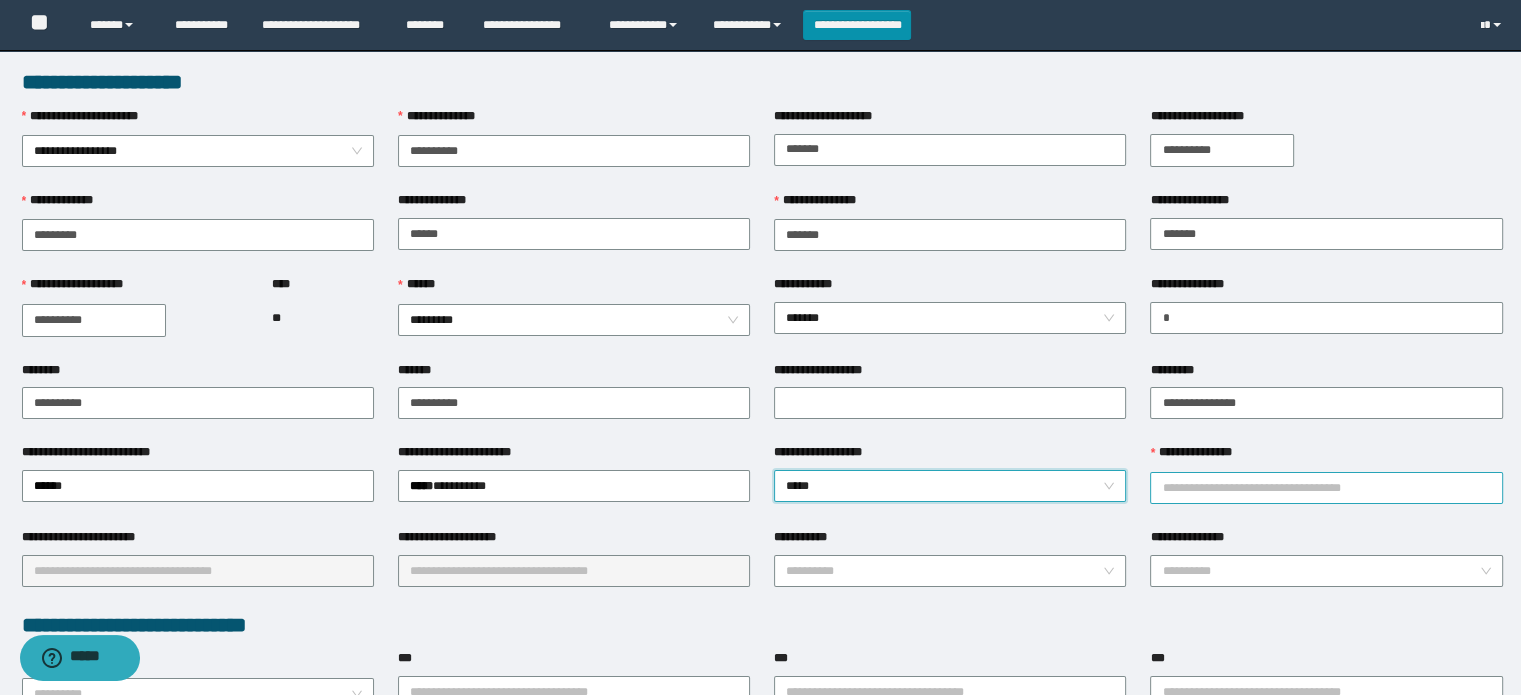 click on "**********" at bounding box center (1326, 488) 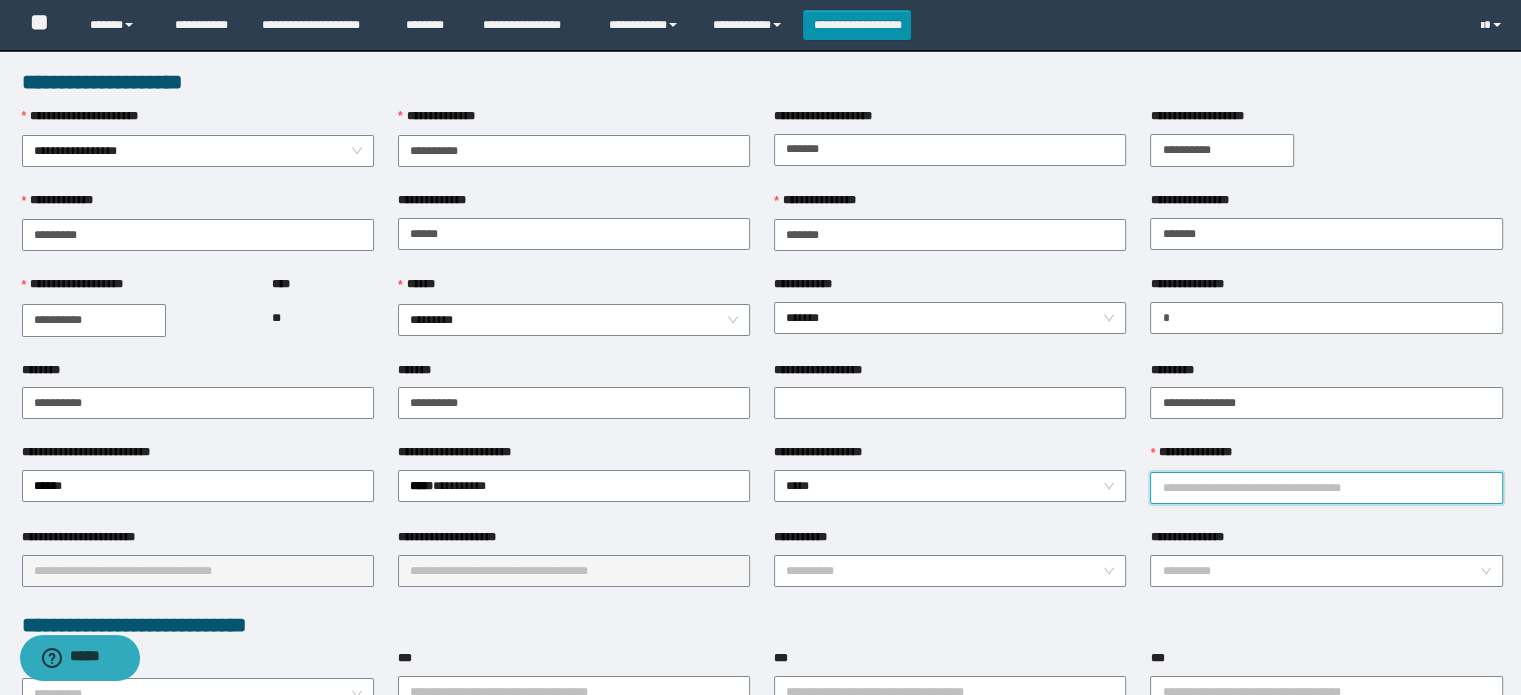 type on "********" 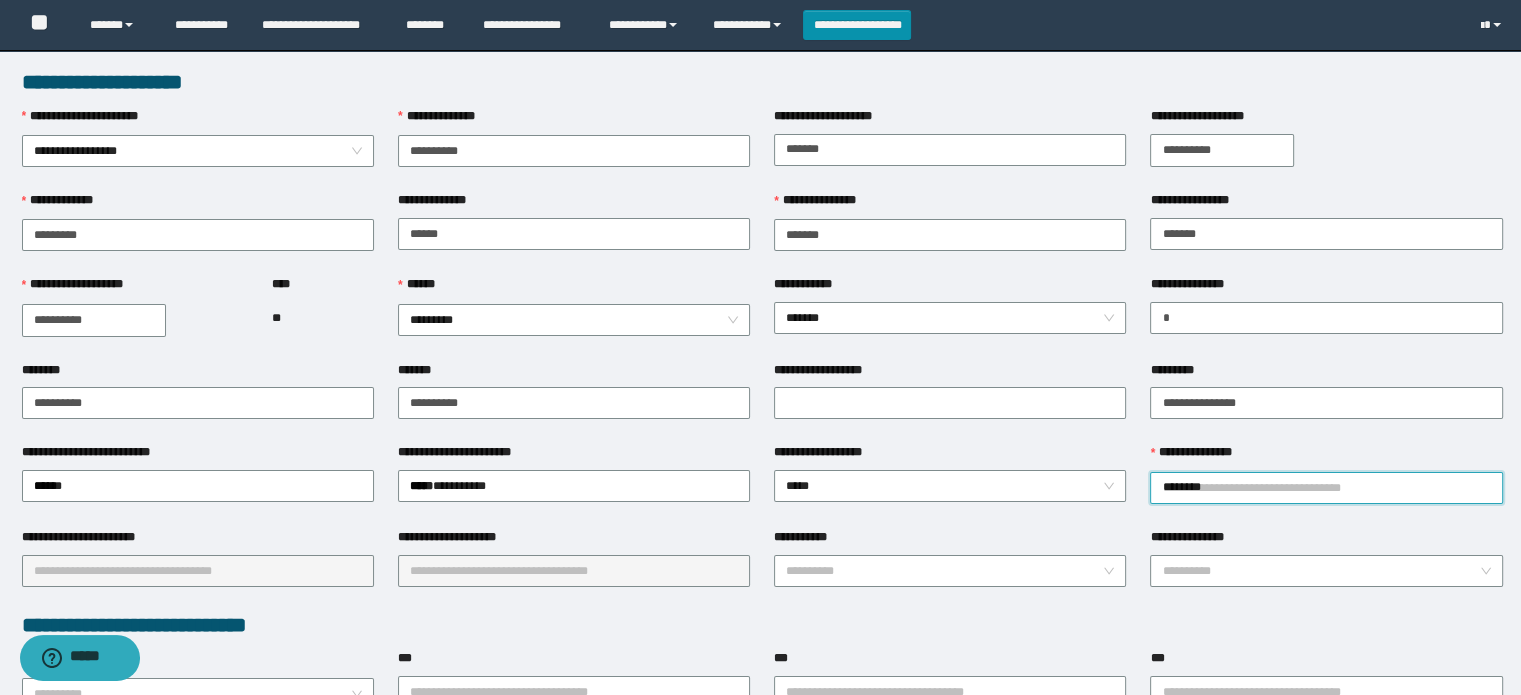 type on "*******" 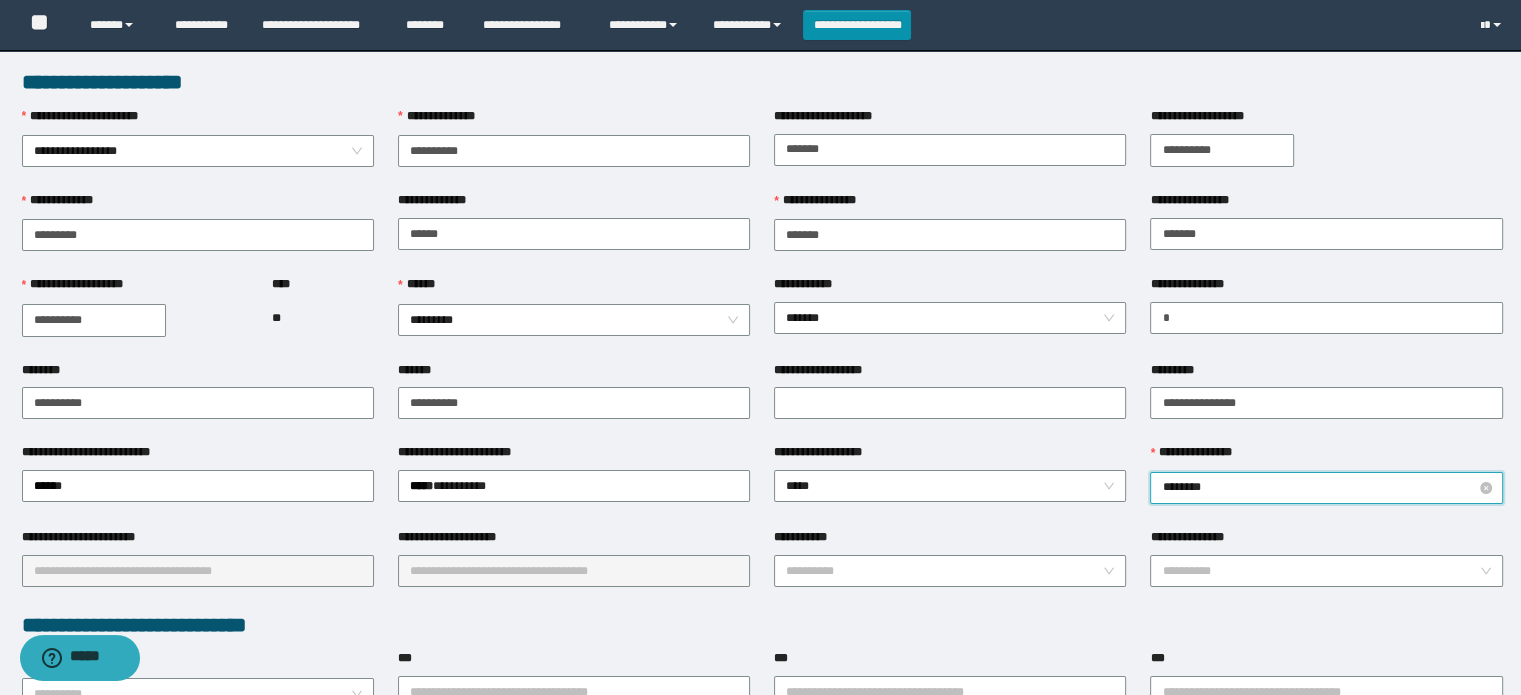 drag, startPoint x: 1229, startPoint y: 482, endPoint x: 1216, endPoint y: 494, distance: 17.691807 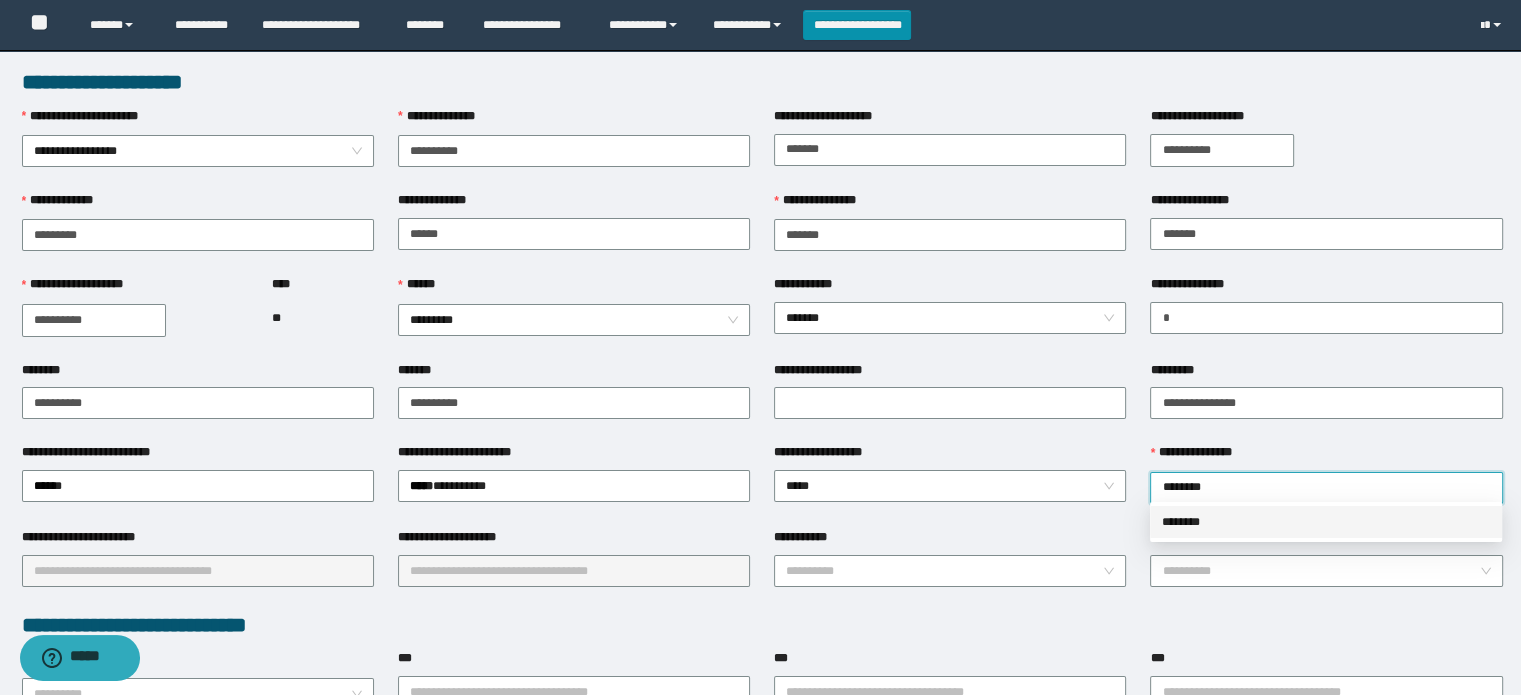 drag, startPoint x: 1179, startPoint y: 523, endPoint x: 1106, endPoint y: 524, distance: 73.00685 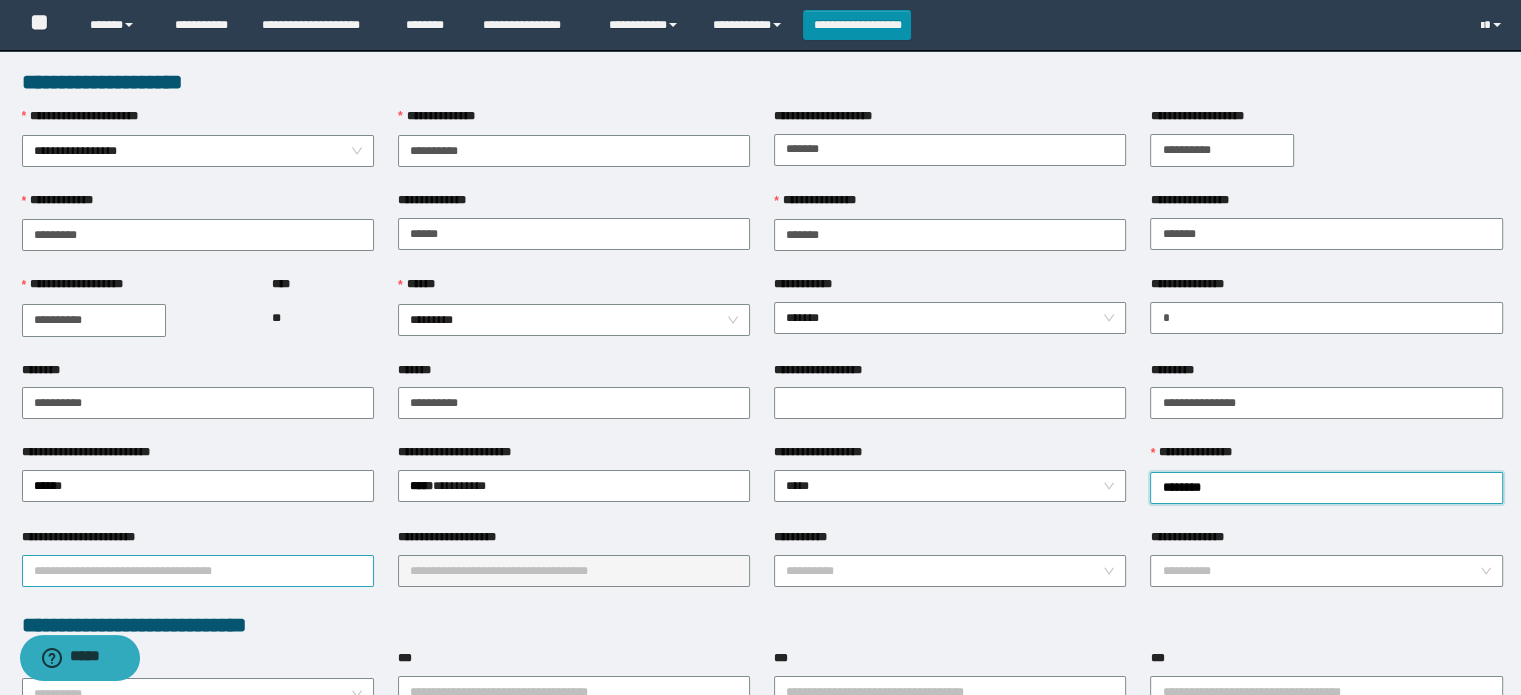 click on "**********" at bounding box center (198, 571) 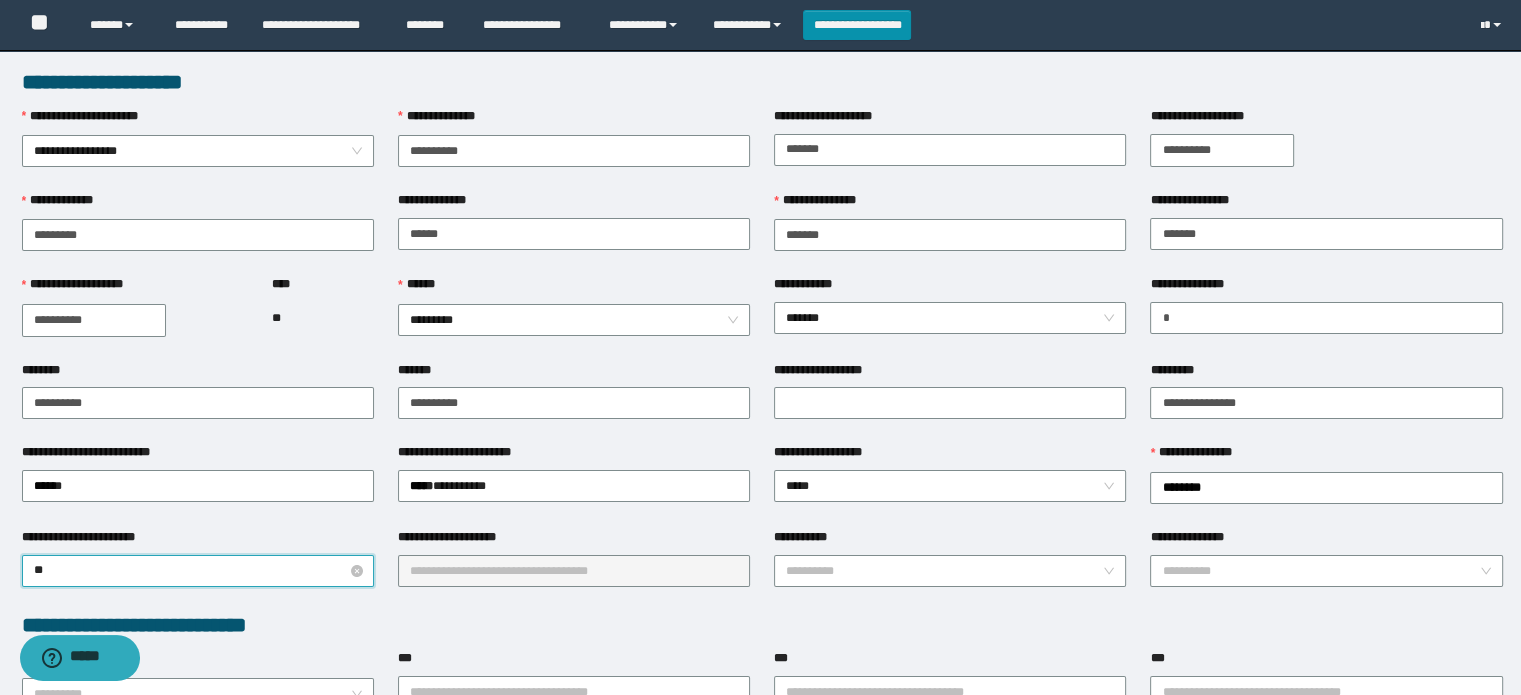 type on "***" 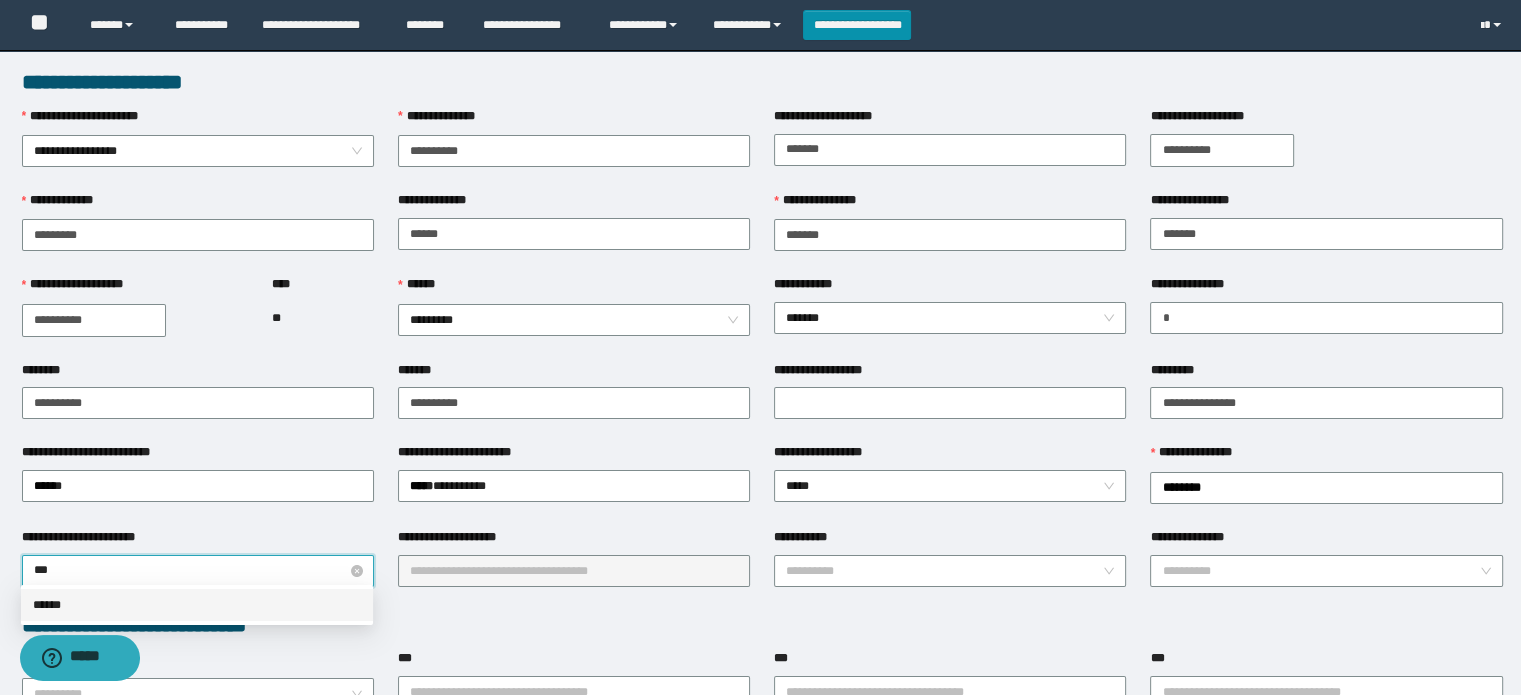 click on "***" at bounding box center [198, 571] 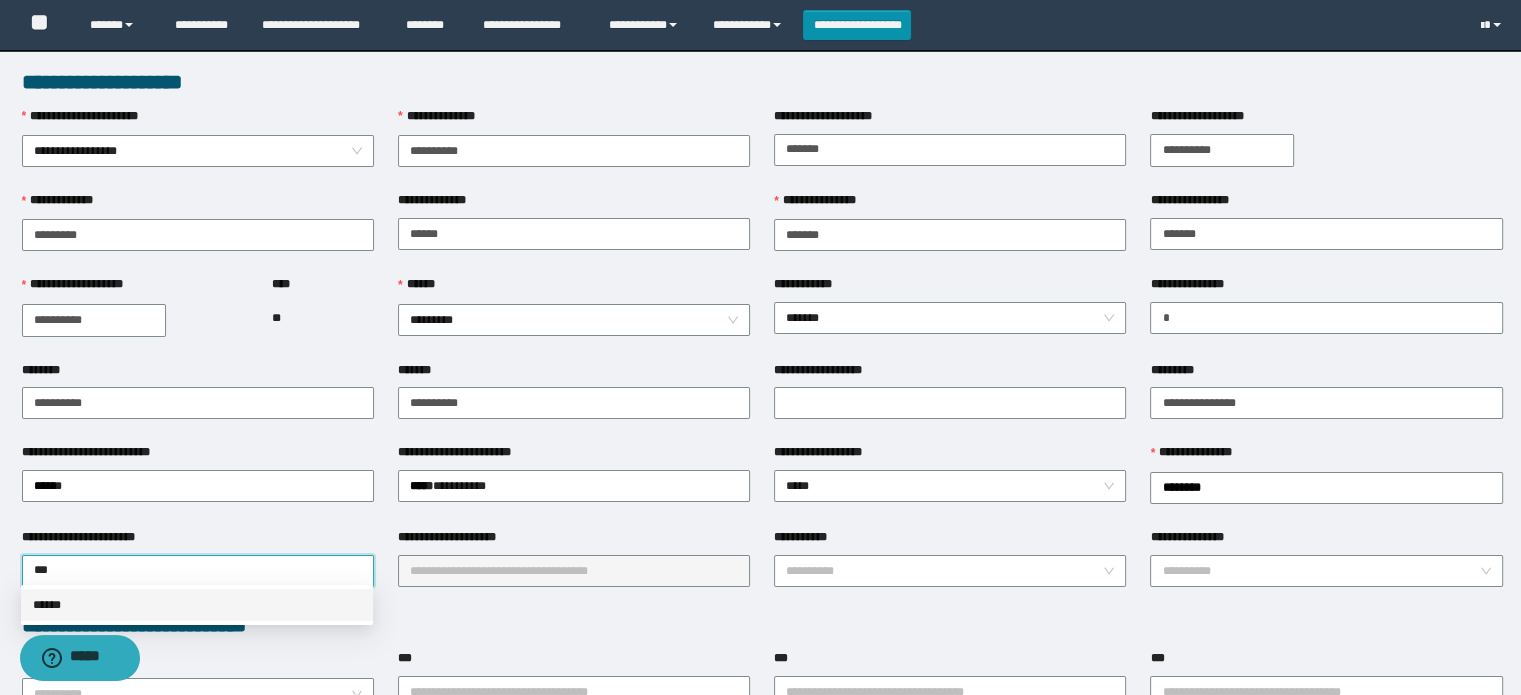 click on "******" at bounding box center (197, 605) 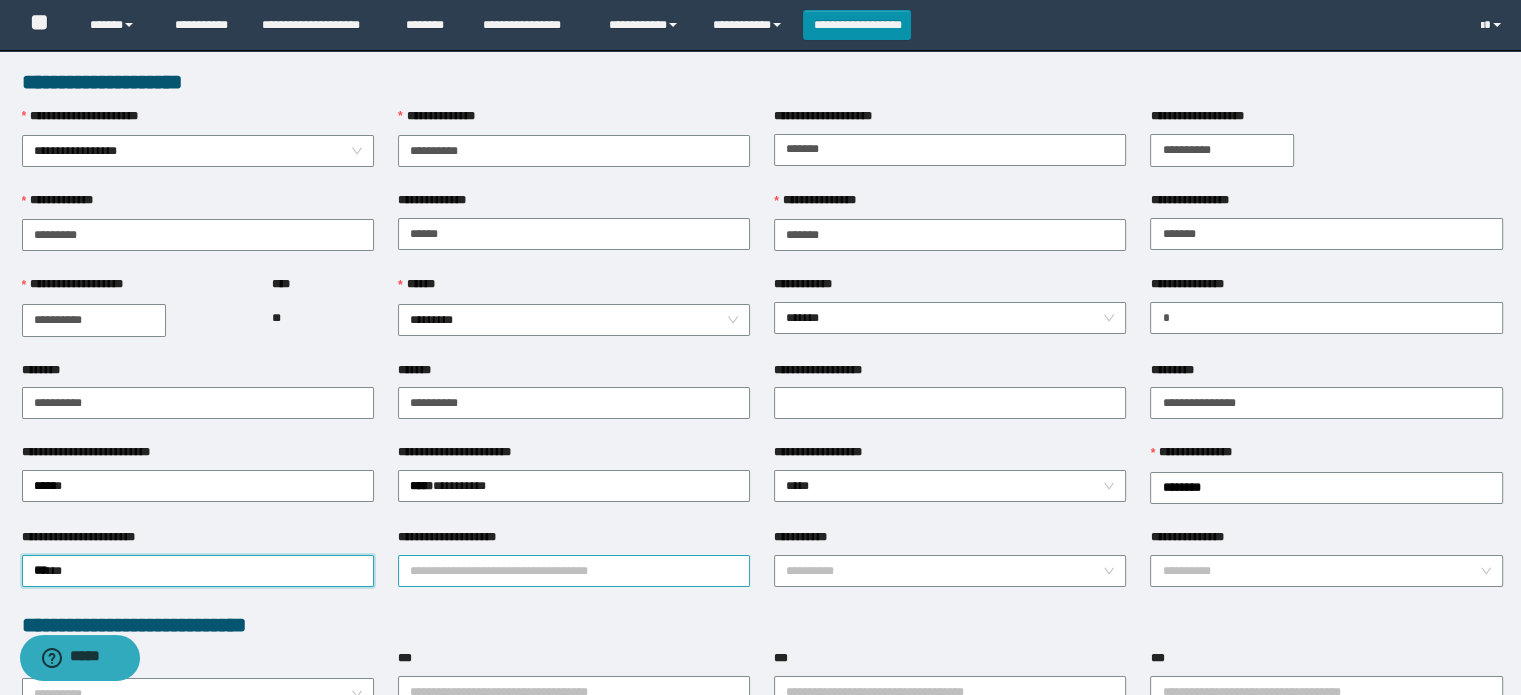 click on "**********" at bounding box center [574, 571] 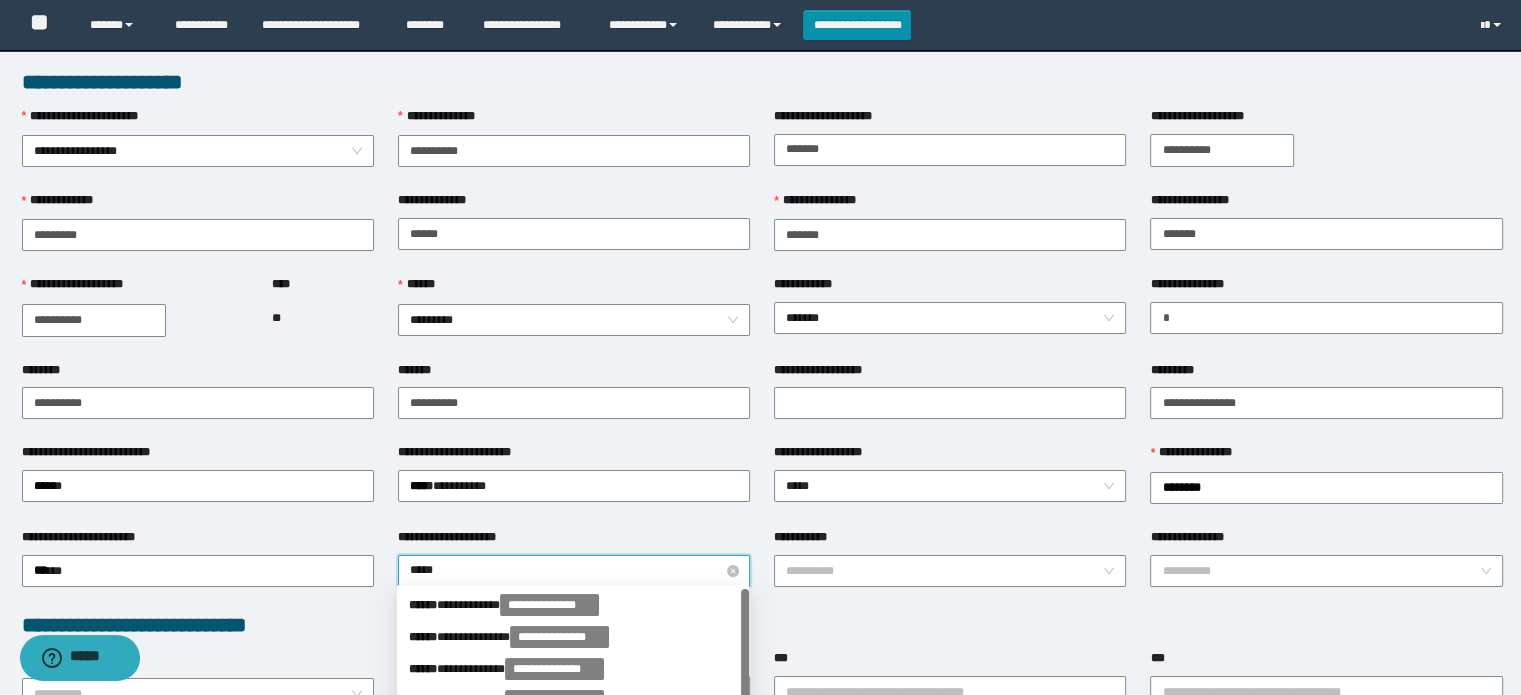 type on "******" 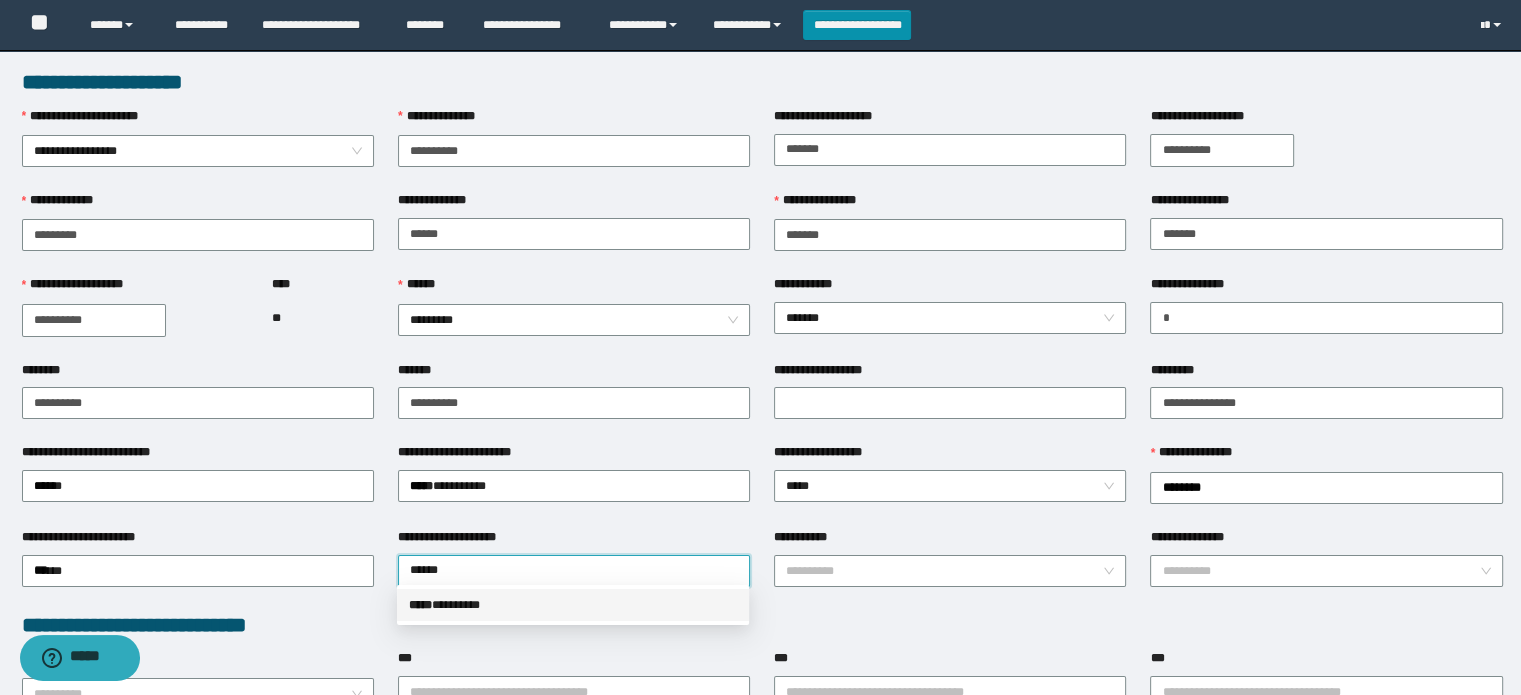 click on "***** * *******" at bounding box center [573, 605] 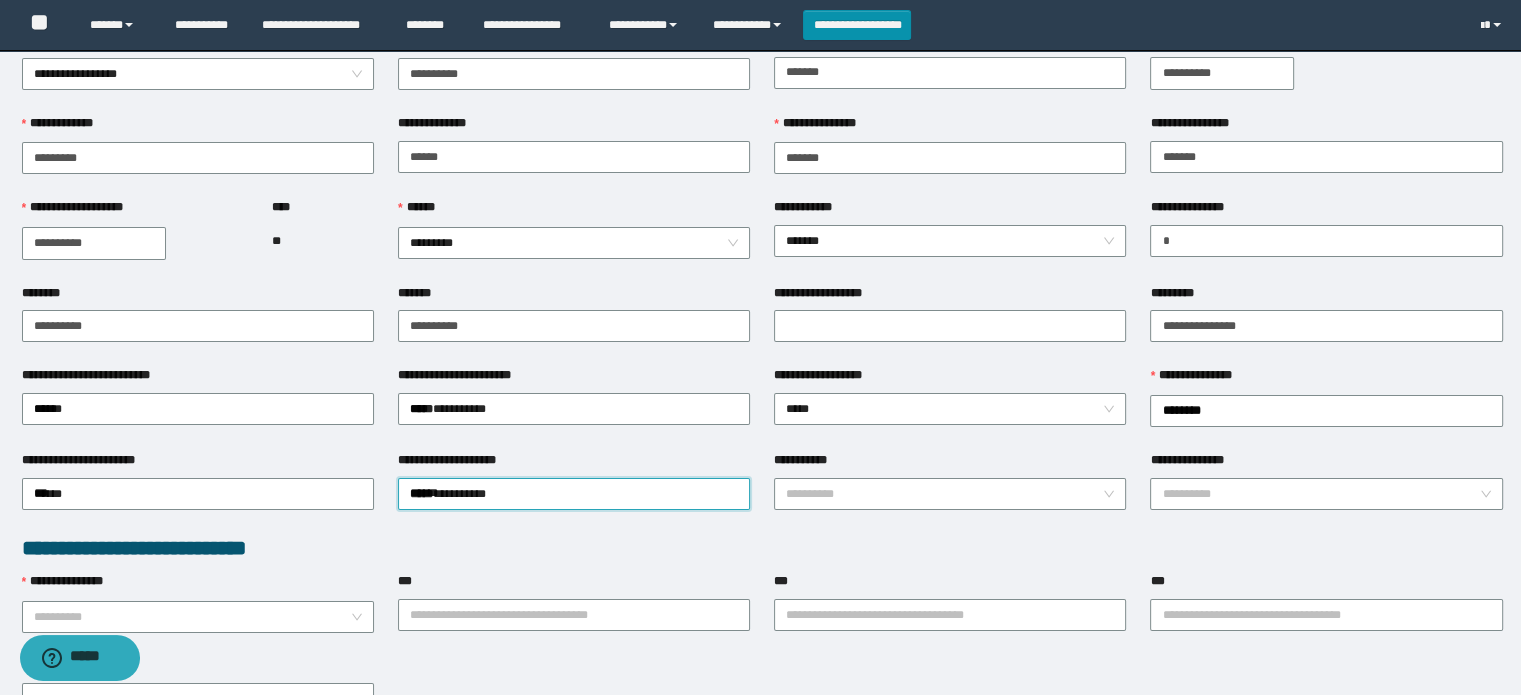 scroll, scrollTop: 100, scrollLeft: 0, axis: vertical 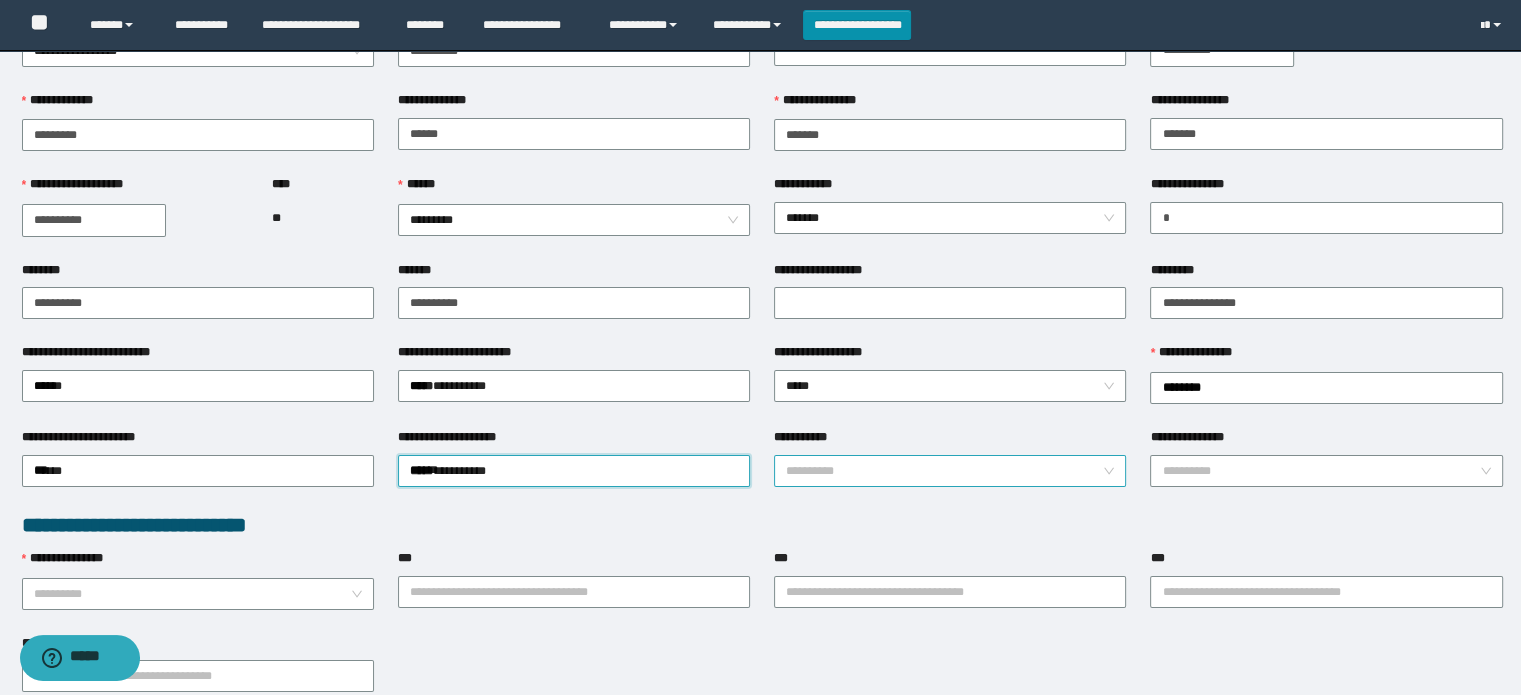 click on "**********" at bounding box center (944, 471) 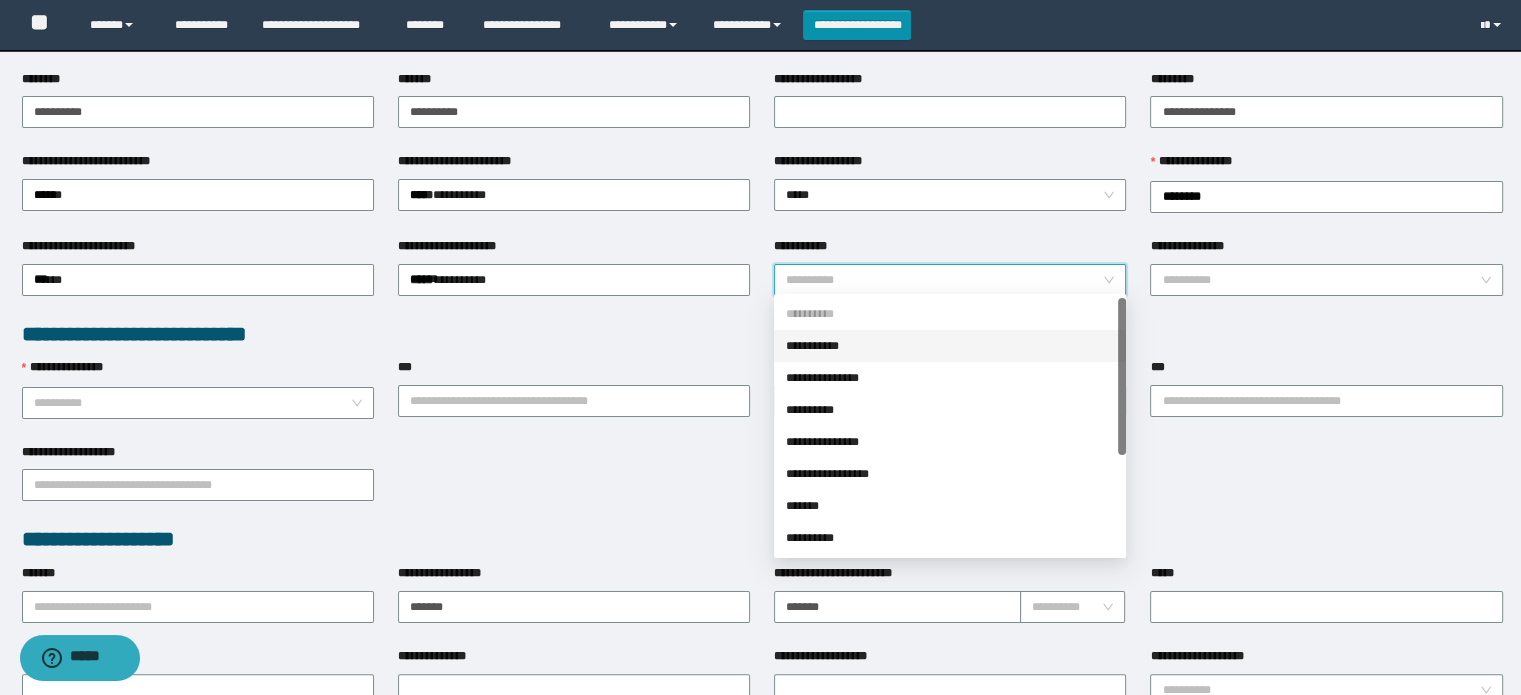 scroll, scrollTop: 300, scrollLeft: 0, axis: vertical 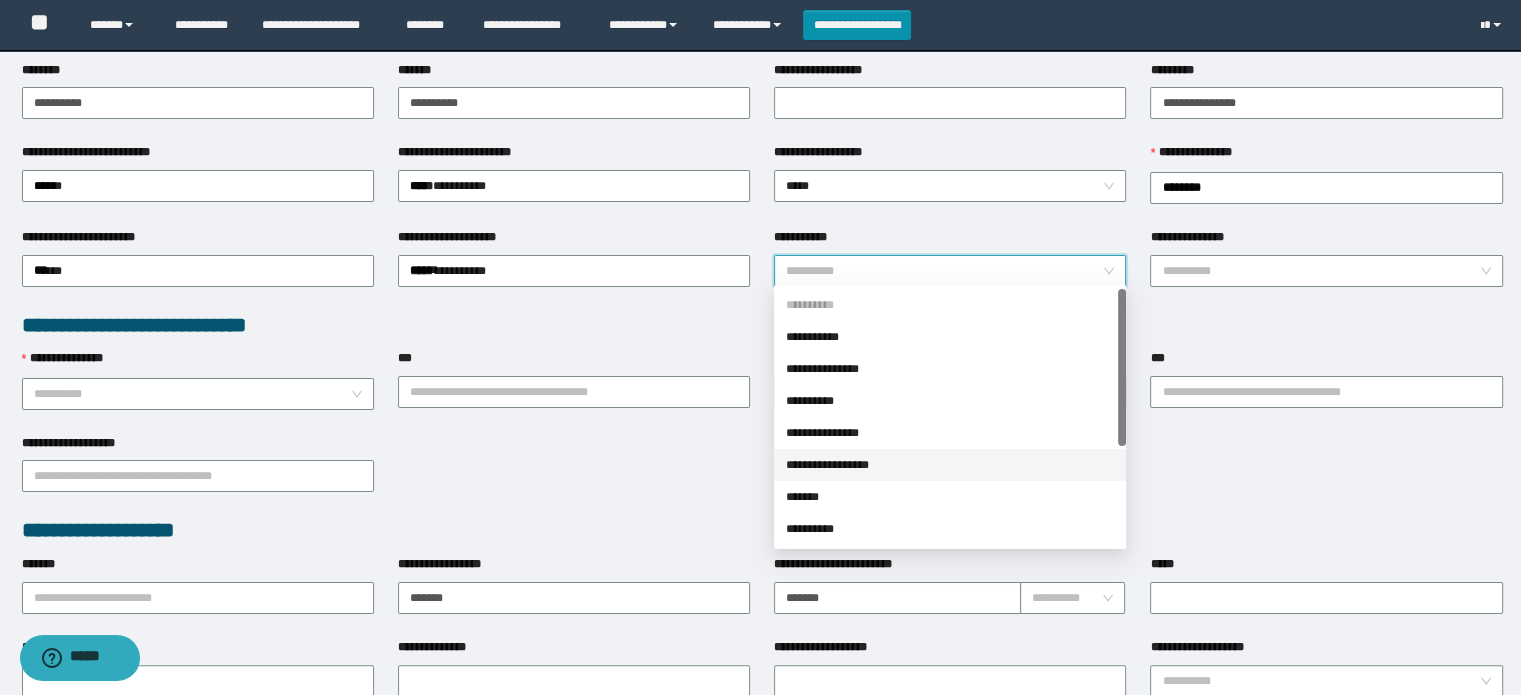 click on "**********" at bounding box center (950, 465) 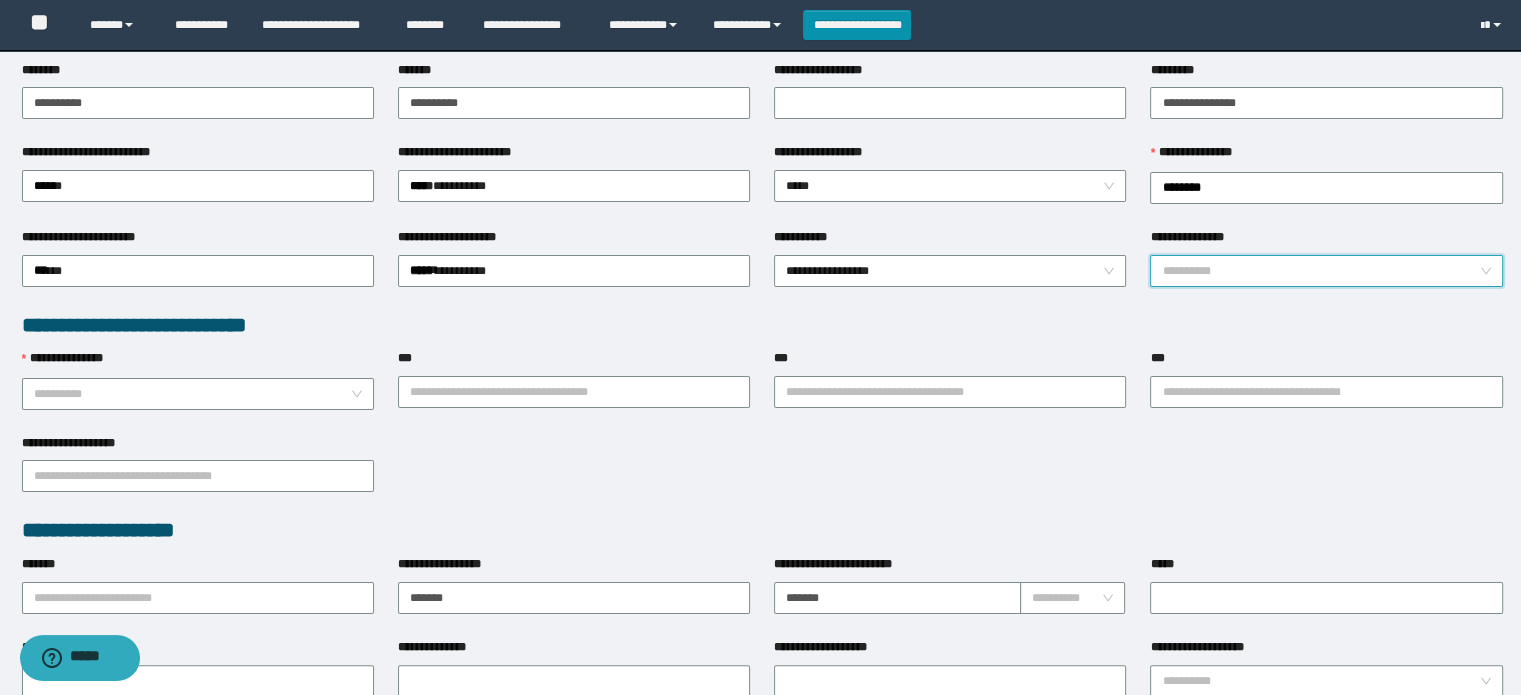 click on "**********" at bounding box center [1320, 271] 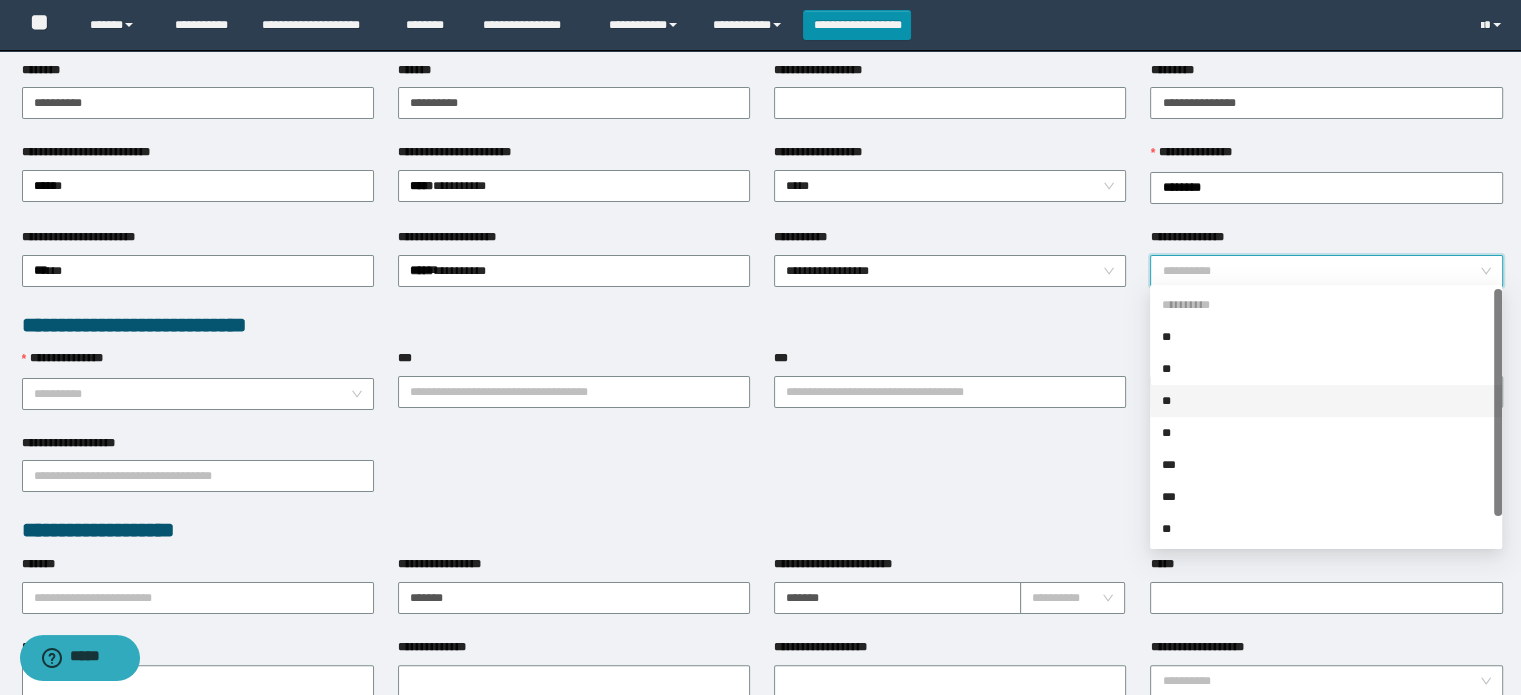scroll, scrollTop: 32, scrollLeft: 0, axis: vertical 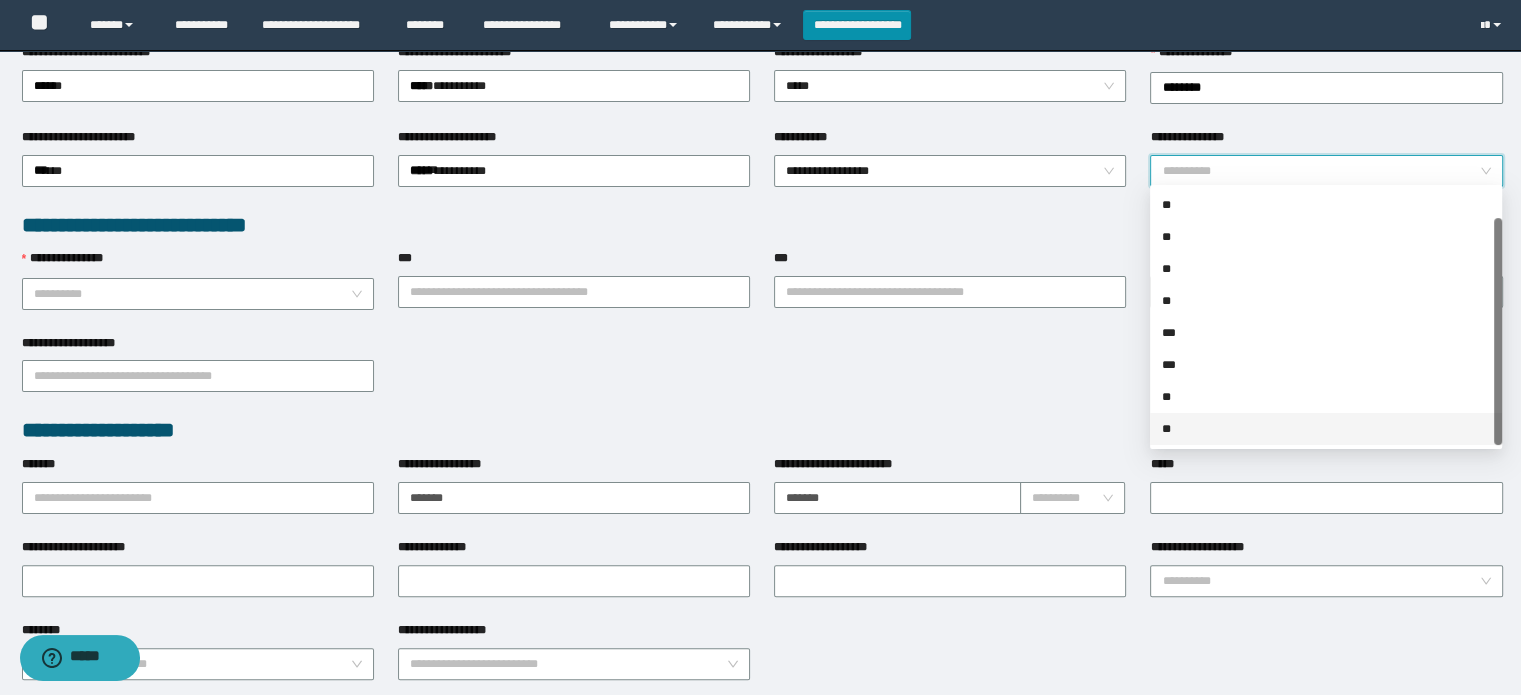 click on "**" at bounding box center [1326, 429] 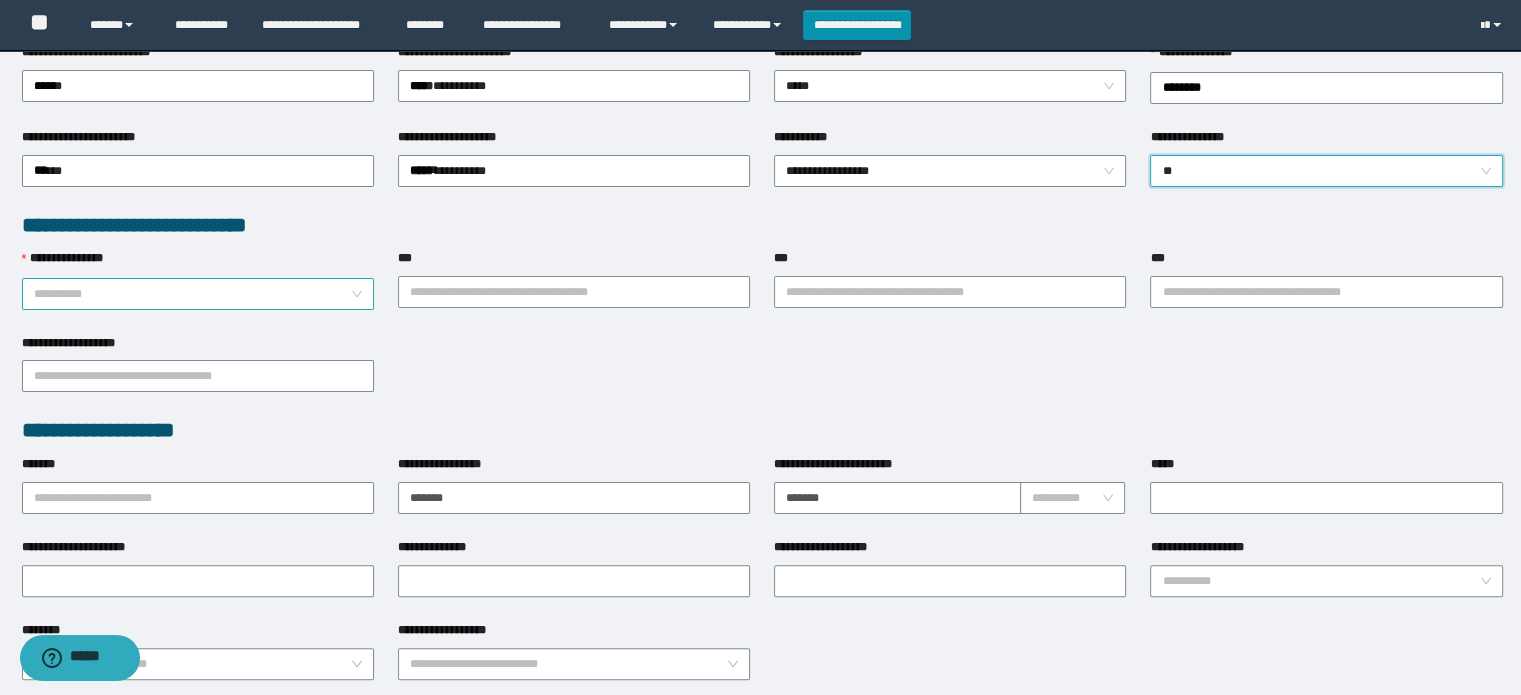 click on "**********" at bounding box center (192, 294) 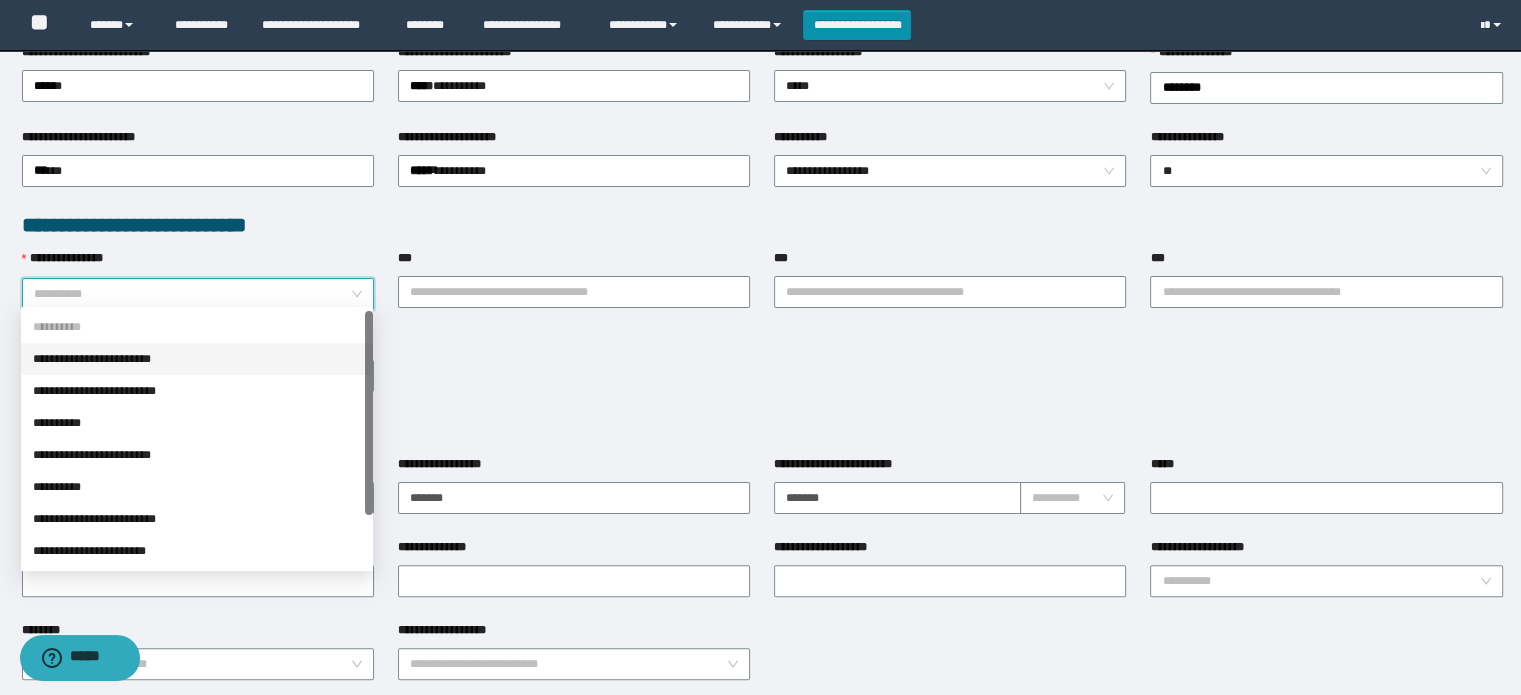 click on "**********" at bounding box center [197, 359] 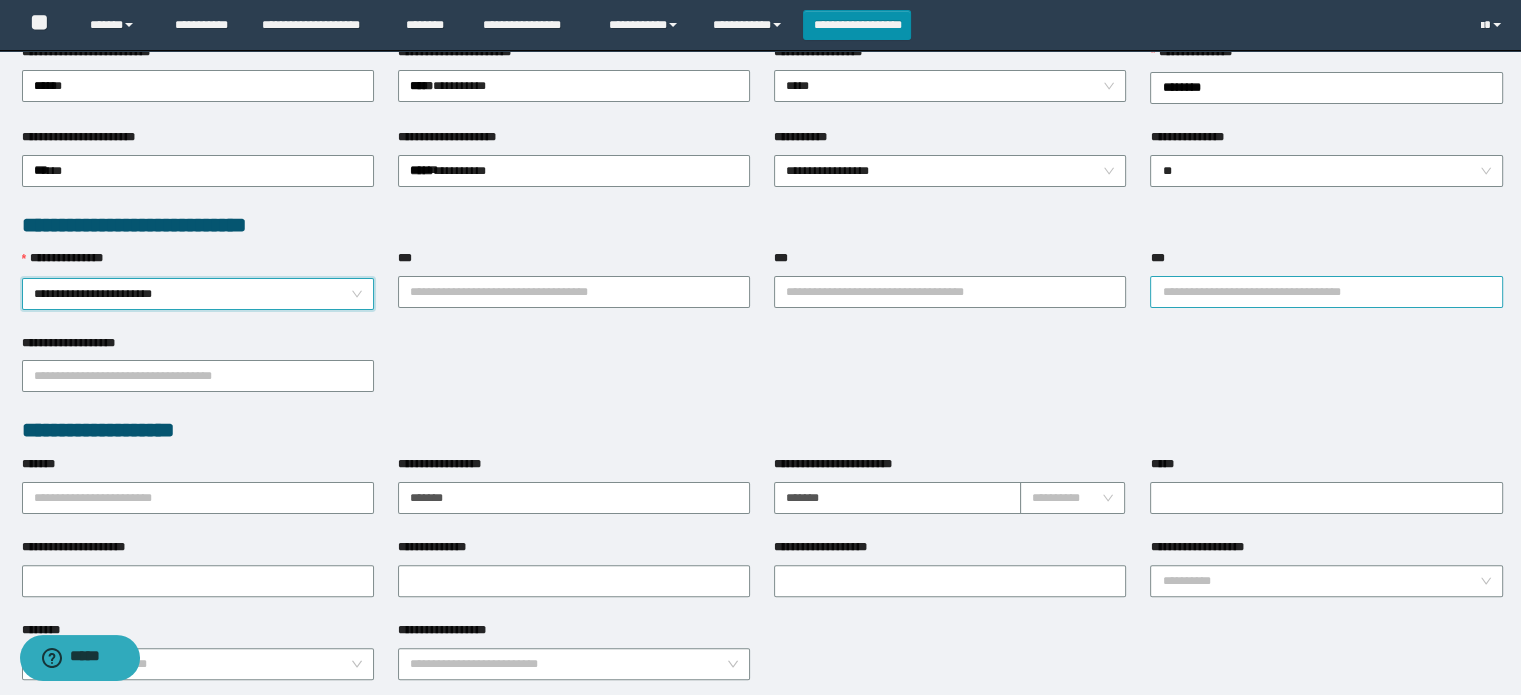 click on "***" at bounding box center [1326, 292] 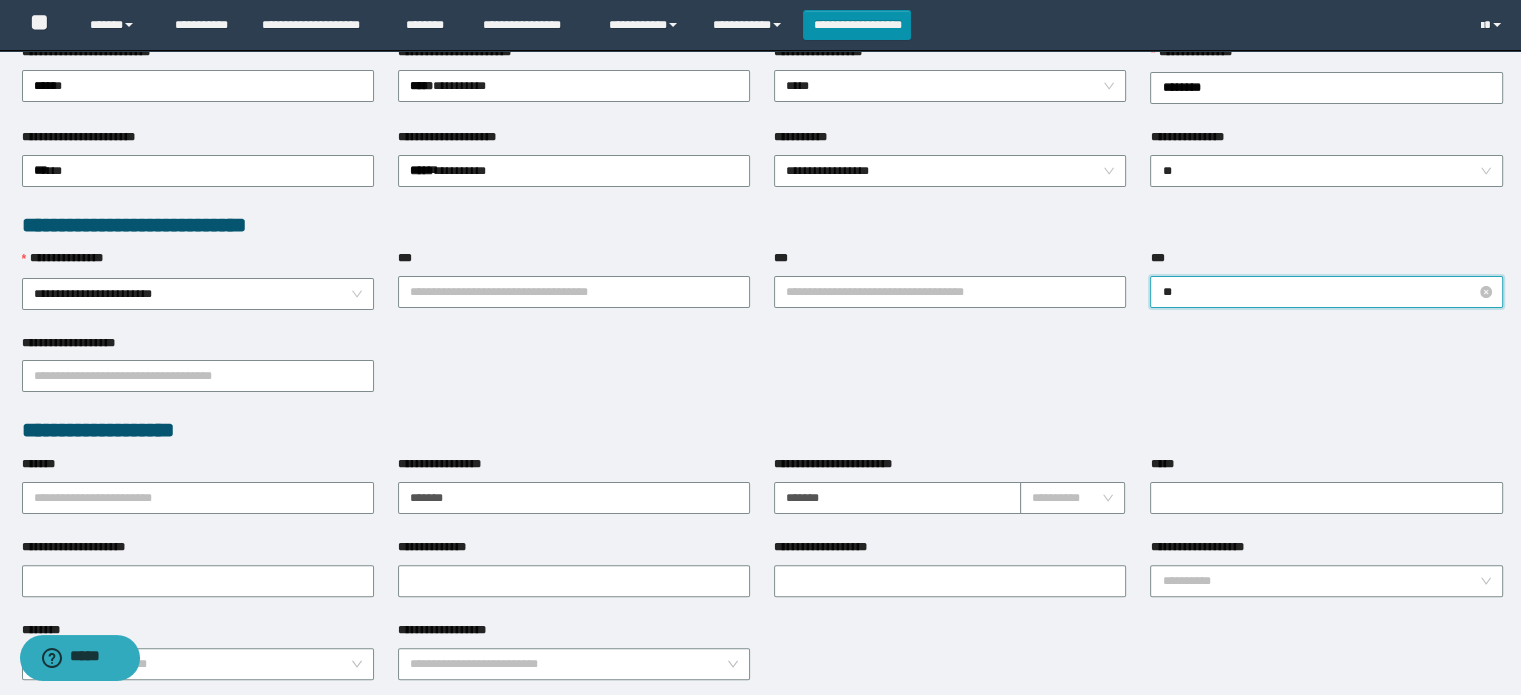 type on "*" 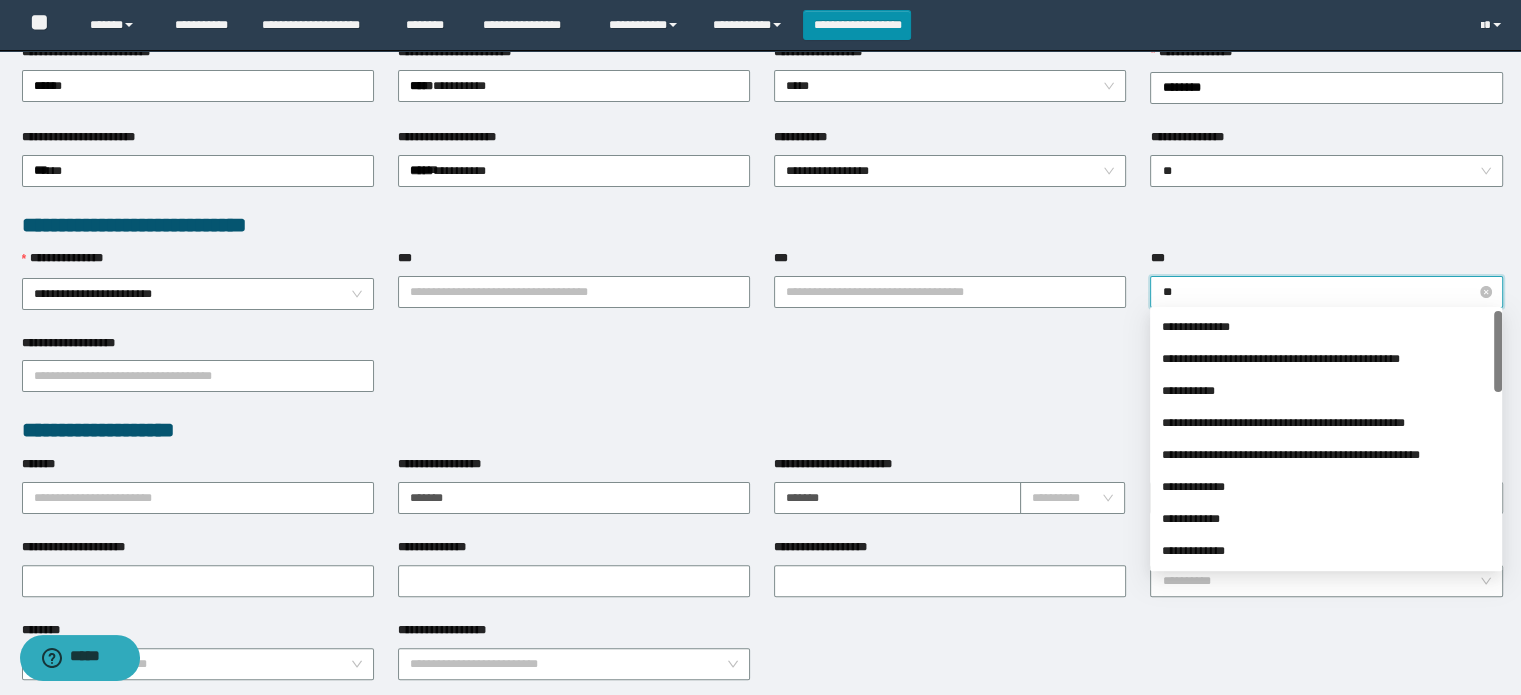type on "***" 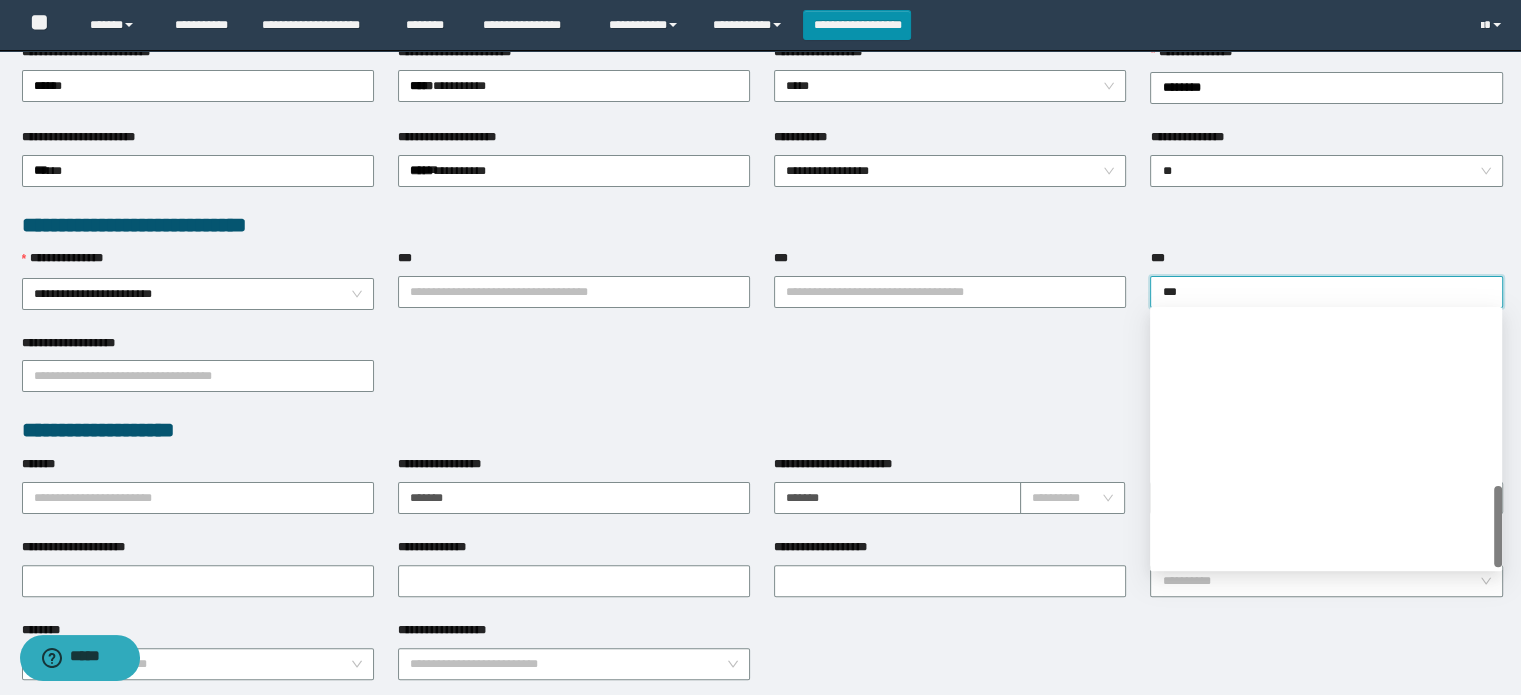 scroll, scrollTop: 544, scrollLeft: 0, axis: vertical 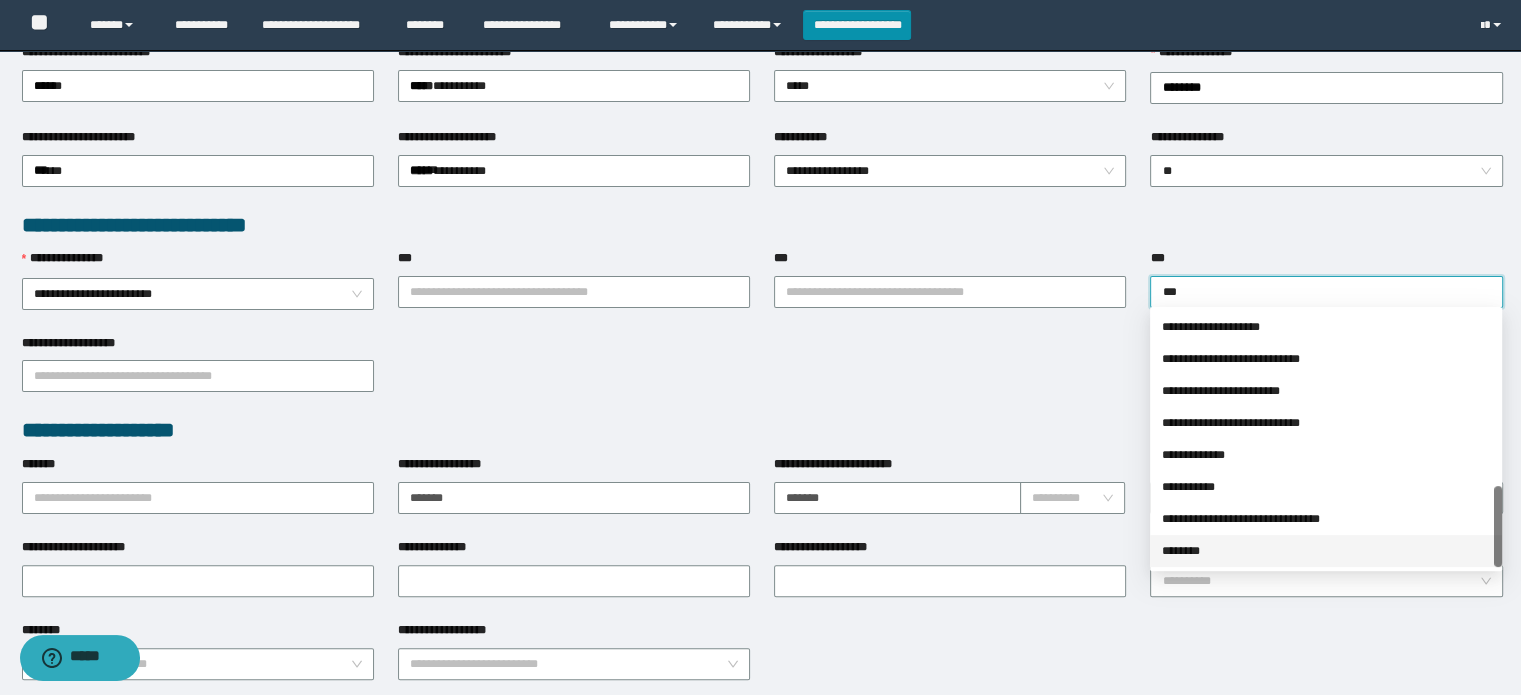 click on "********" at bounding box center [1326, 551] 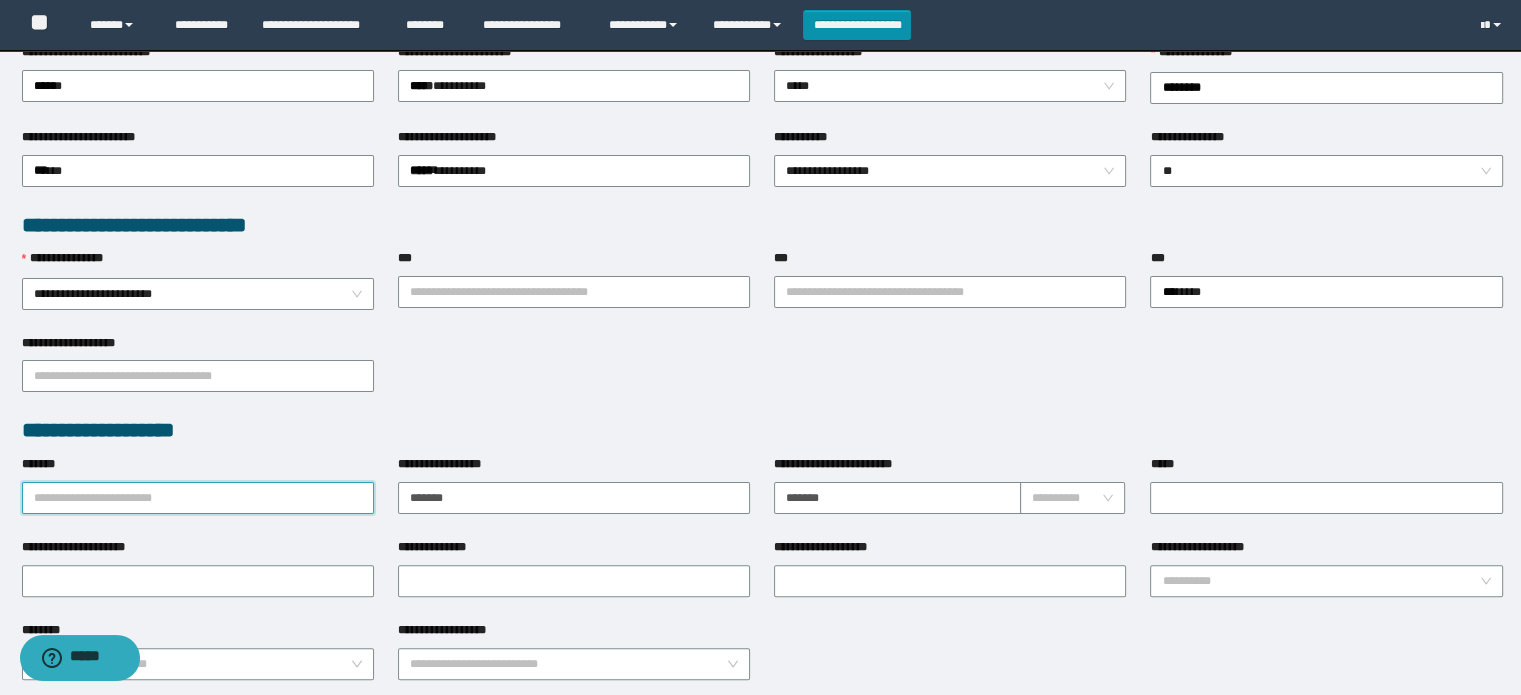 click on "*******" at bounding box center (198, 498) 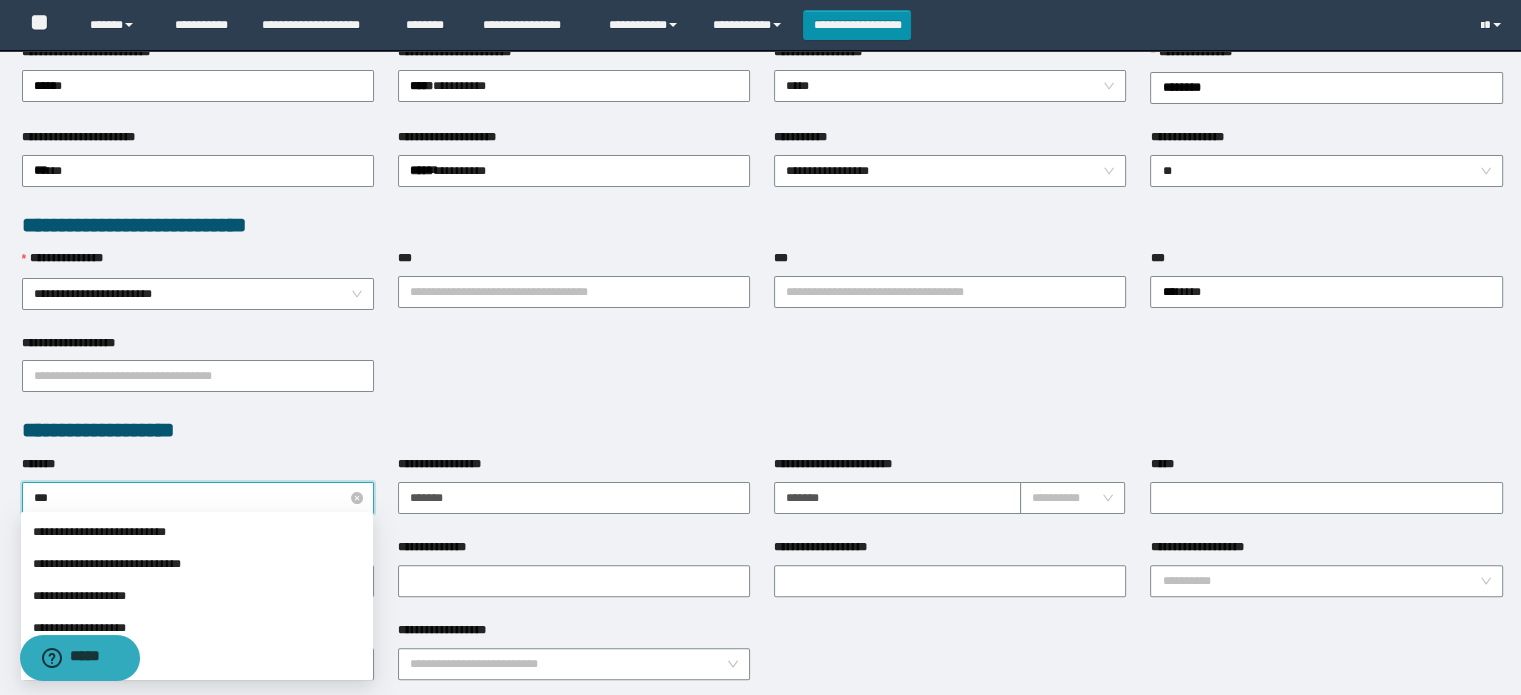 type on "***" 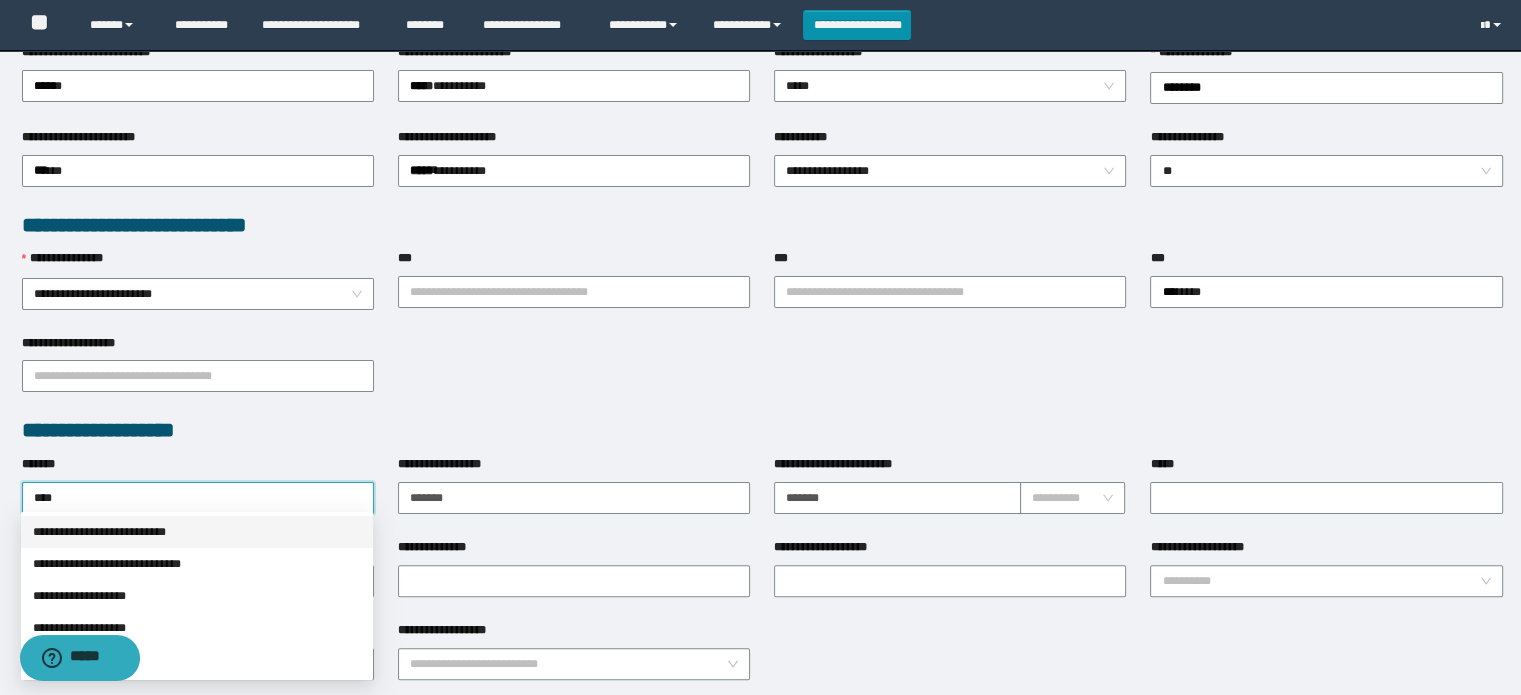 click on "**********" at bounding box center (197, 532) 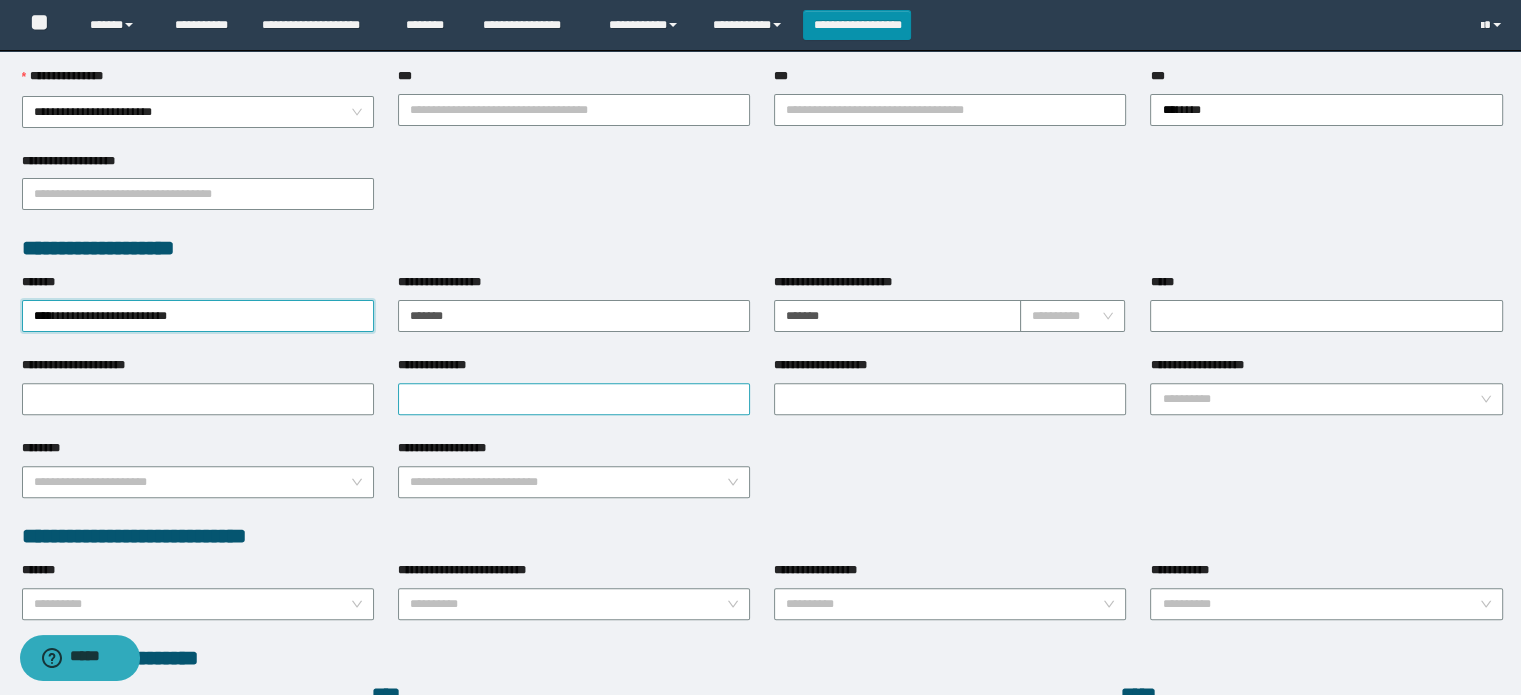 scroll, scrollTop: 600, scrollLeft: 0, axis: vertical 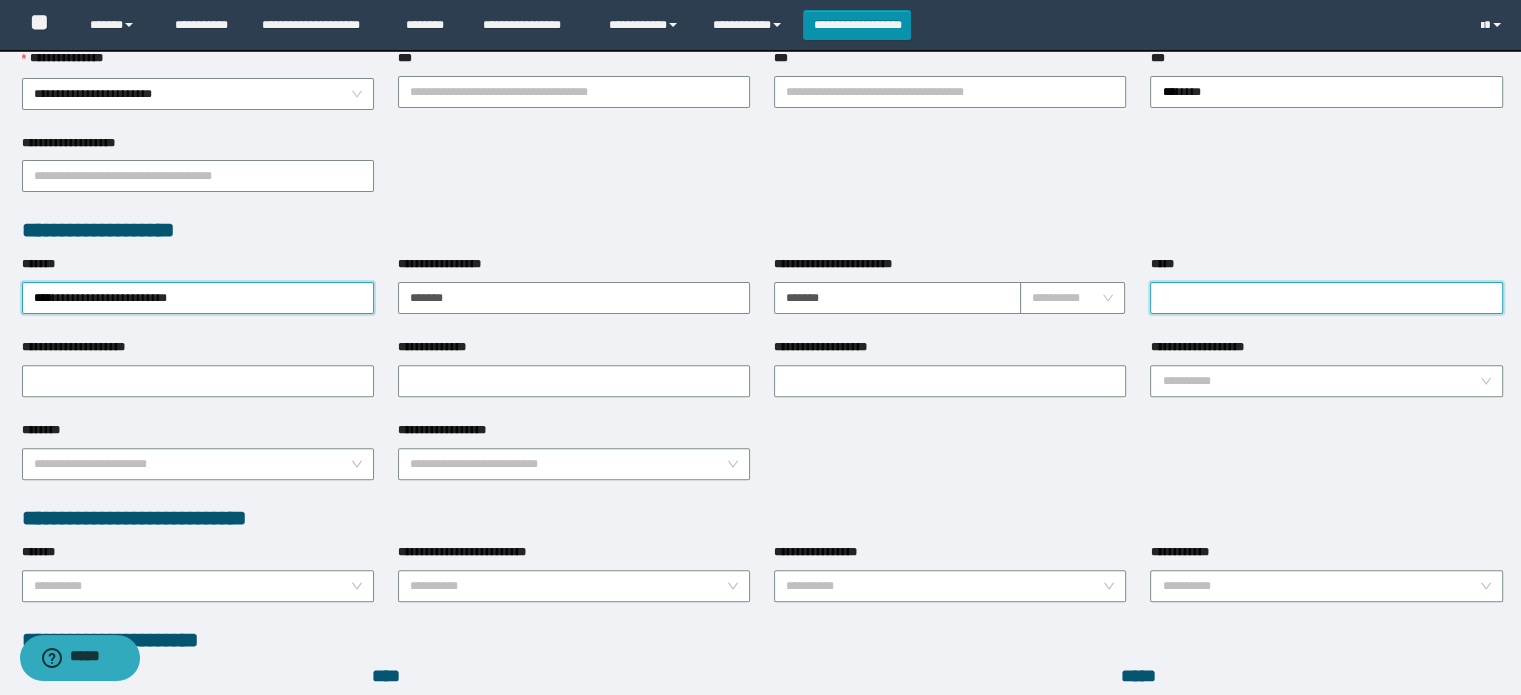 click on "*****" at bounding box center [1326, 298] 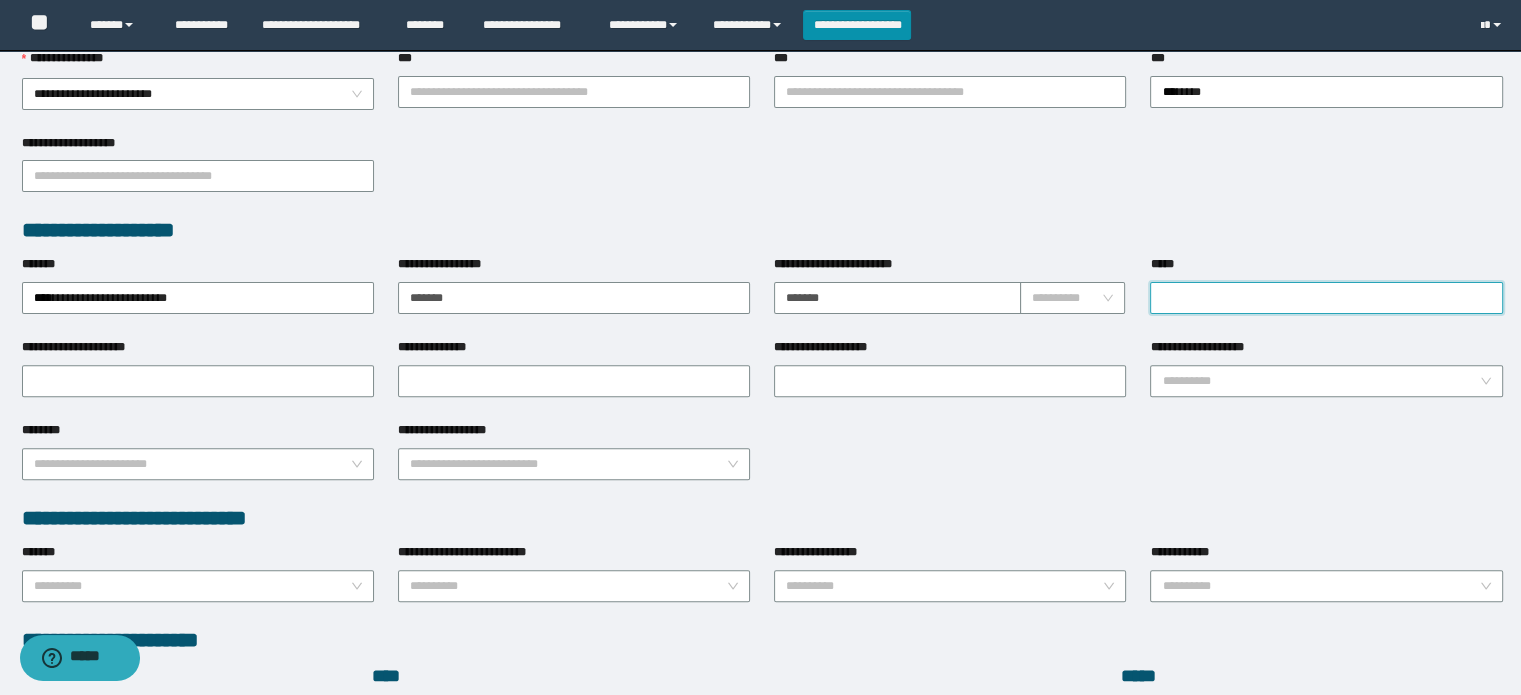click on "*****" at bounding box center (1326, 298) 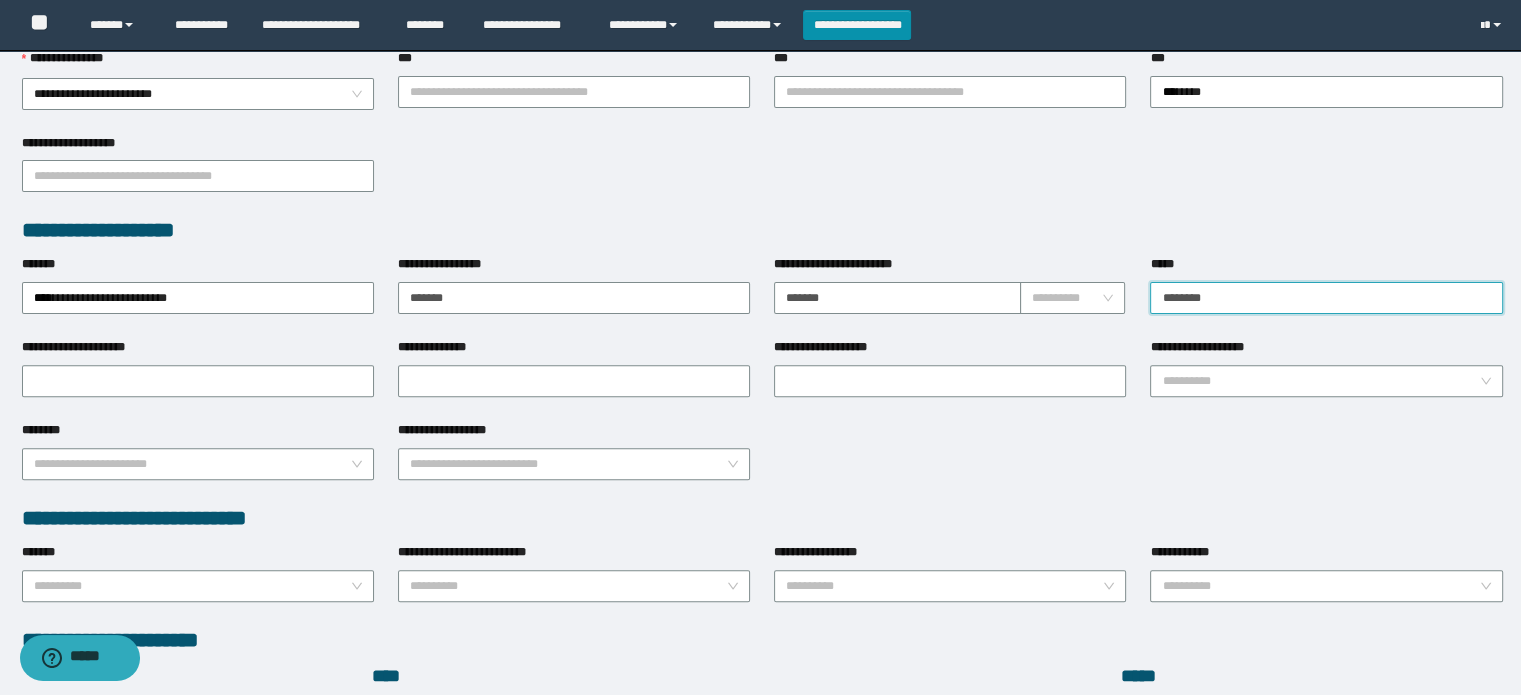 type on "**********" 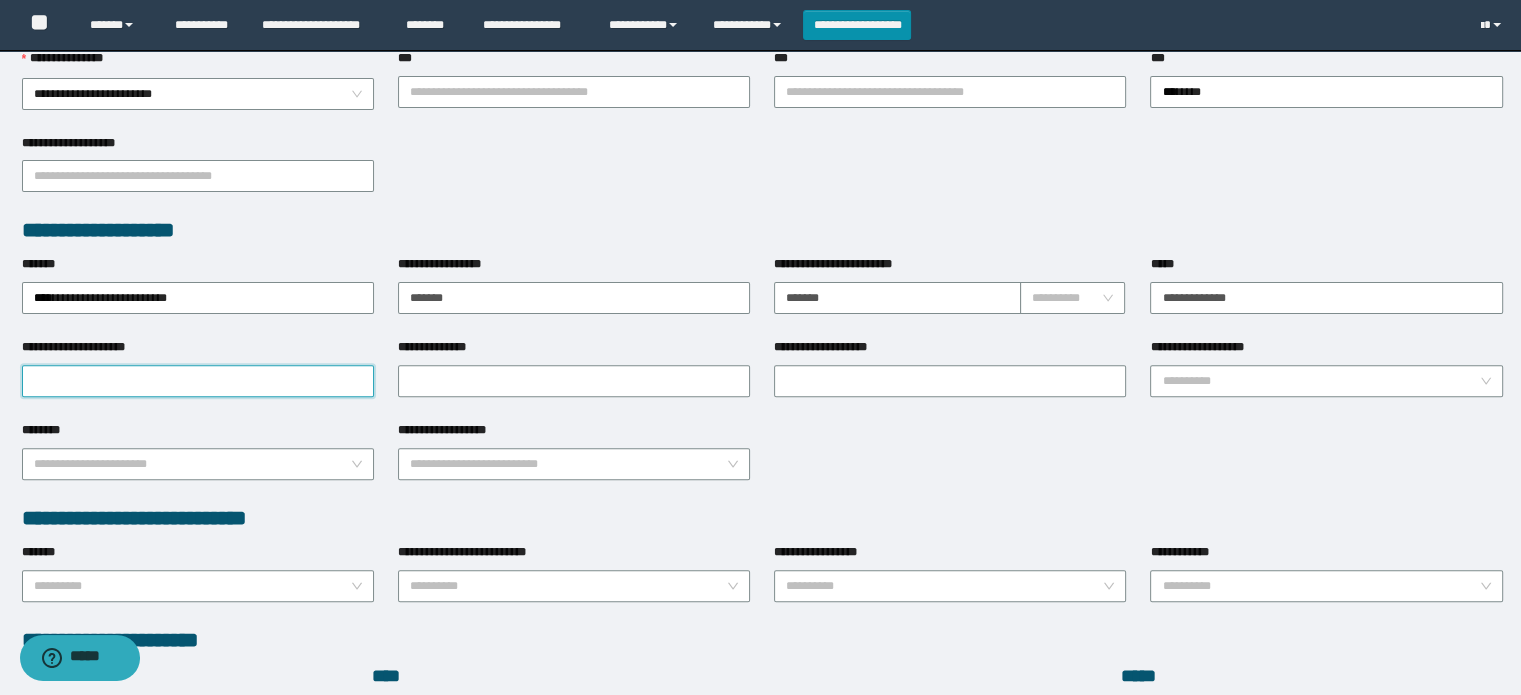 click on "**********" at bounding box center (198, 381) 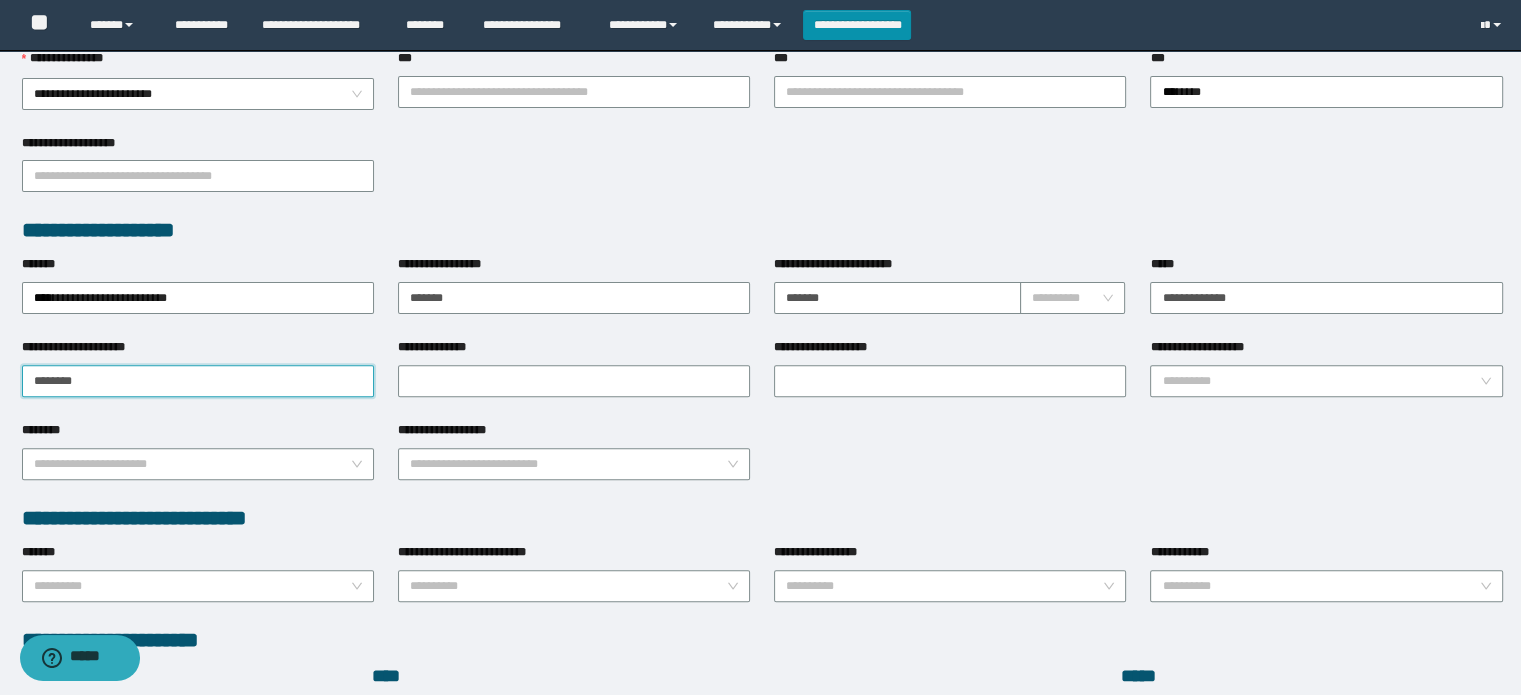 type on "**********" 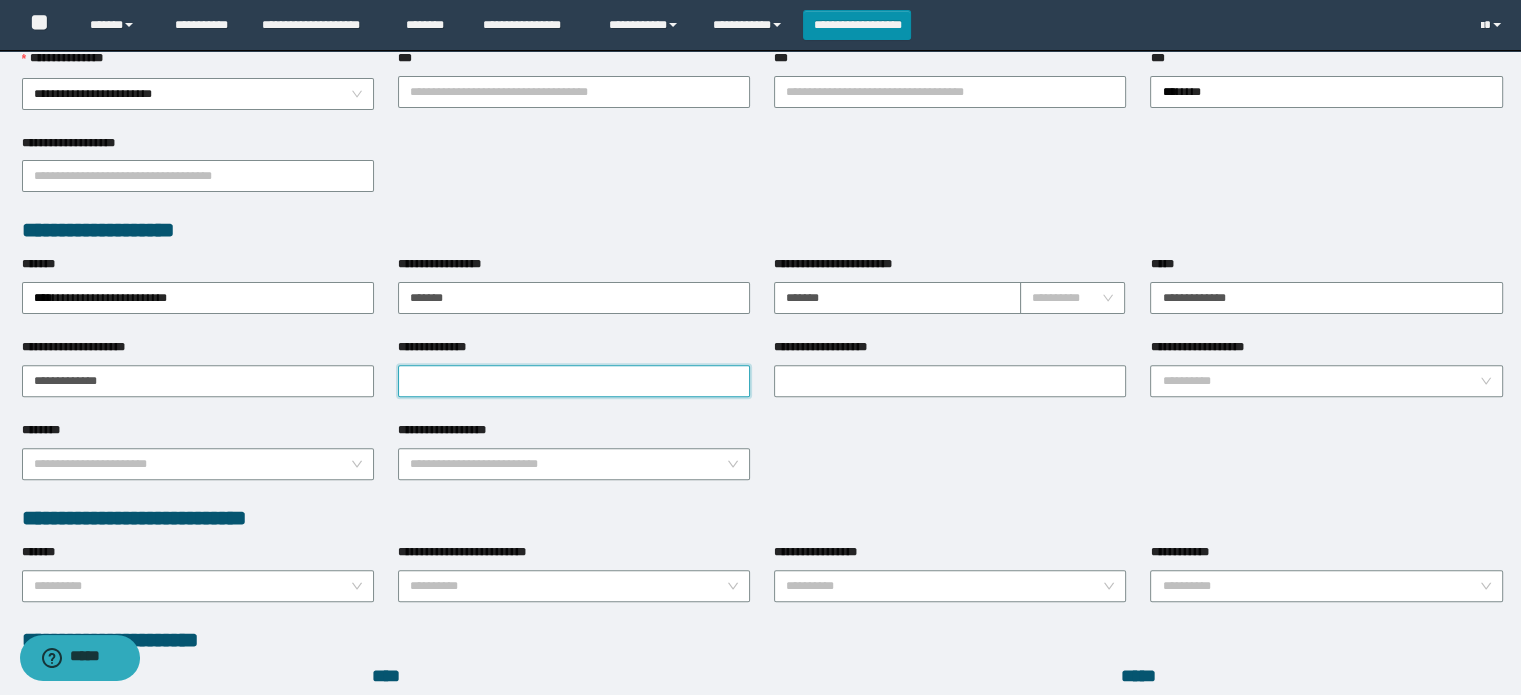 click on "**********" at bounding box center [574, 381] 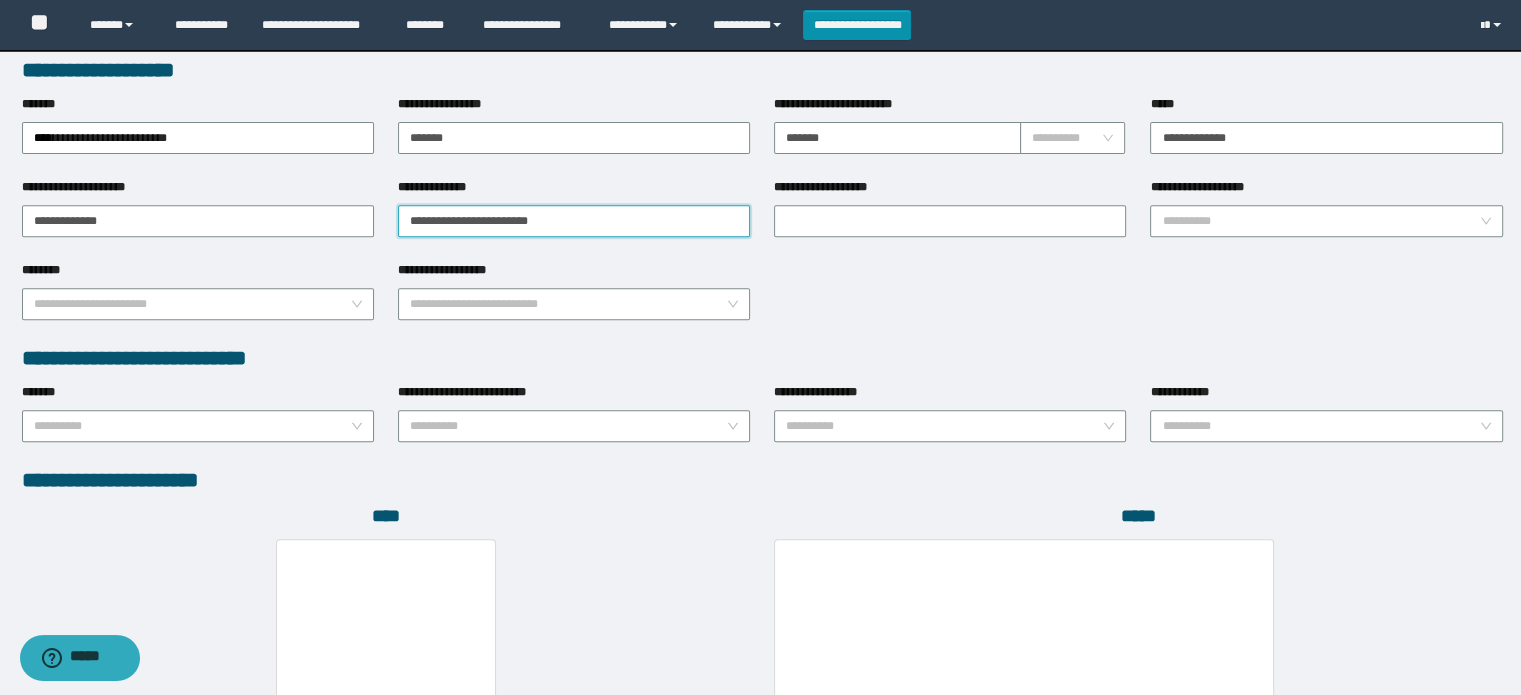 scroll, scrollTop: 1039, scrollLeft: 0, axis: vertical 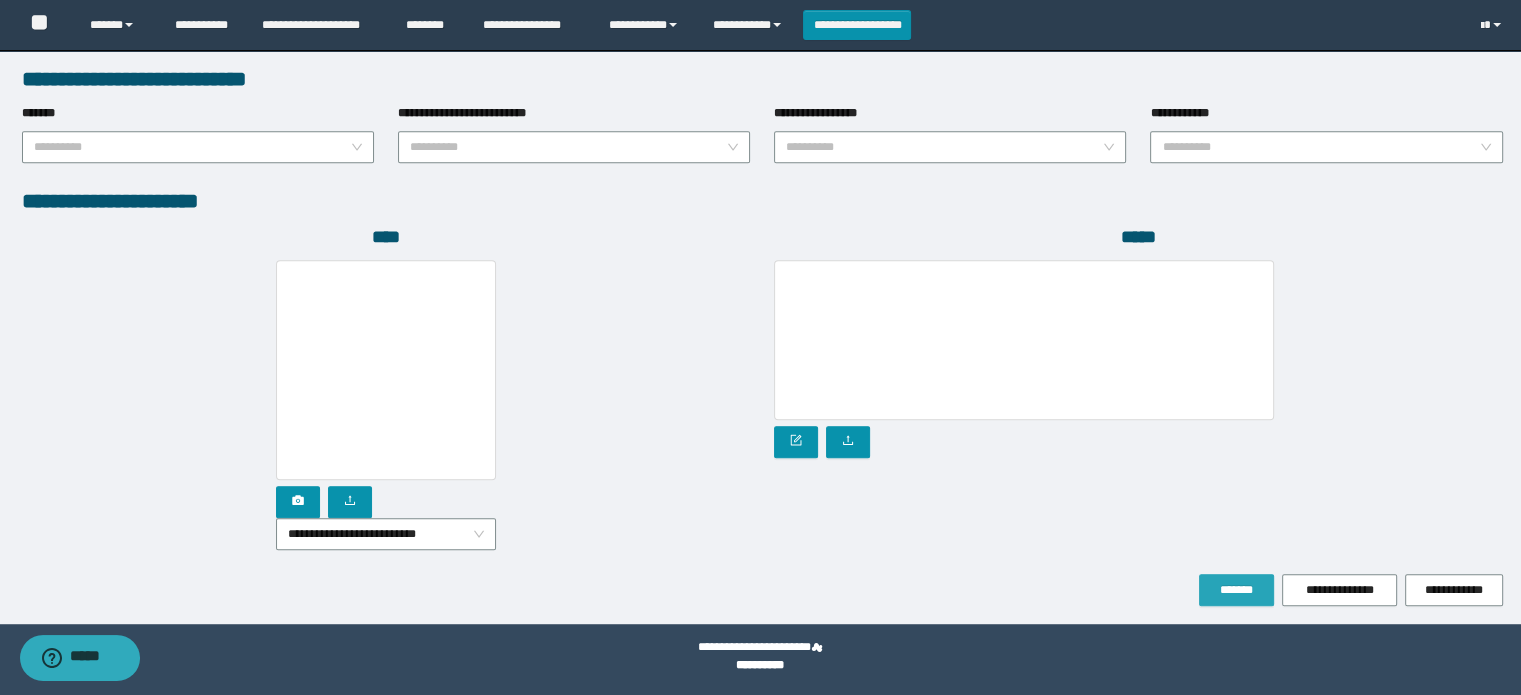 drag, startPoint x: 1242, startPoint y: 592, endPoint x: 1228, endPoint y: 587, distance: 14.866069 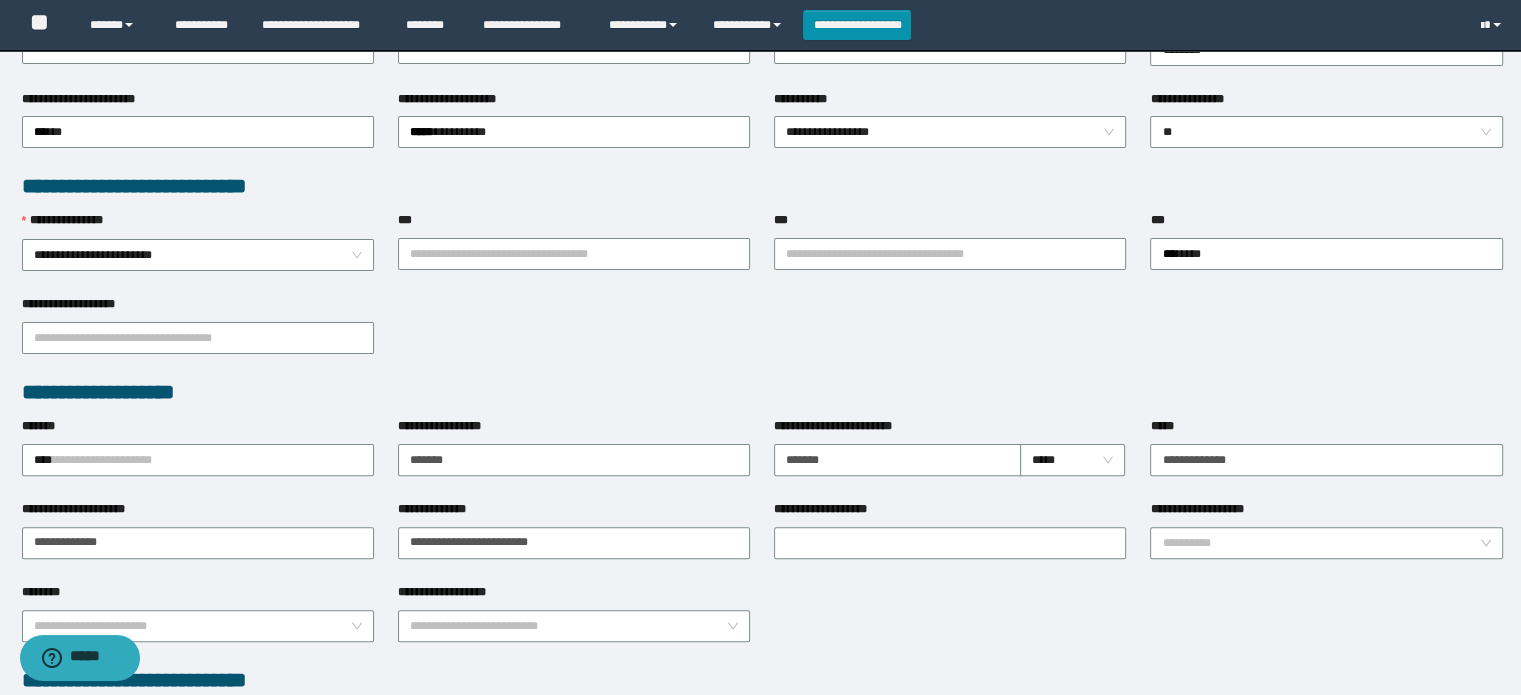 scroll, scrollTop: 358, scrollLeft: 0, axis: vertical 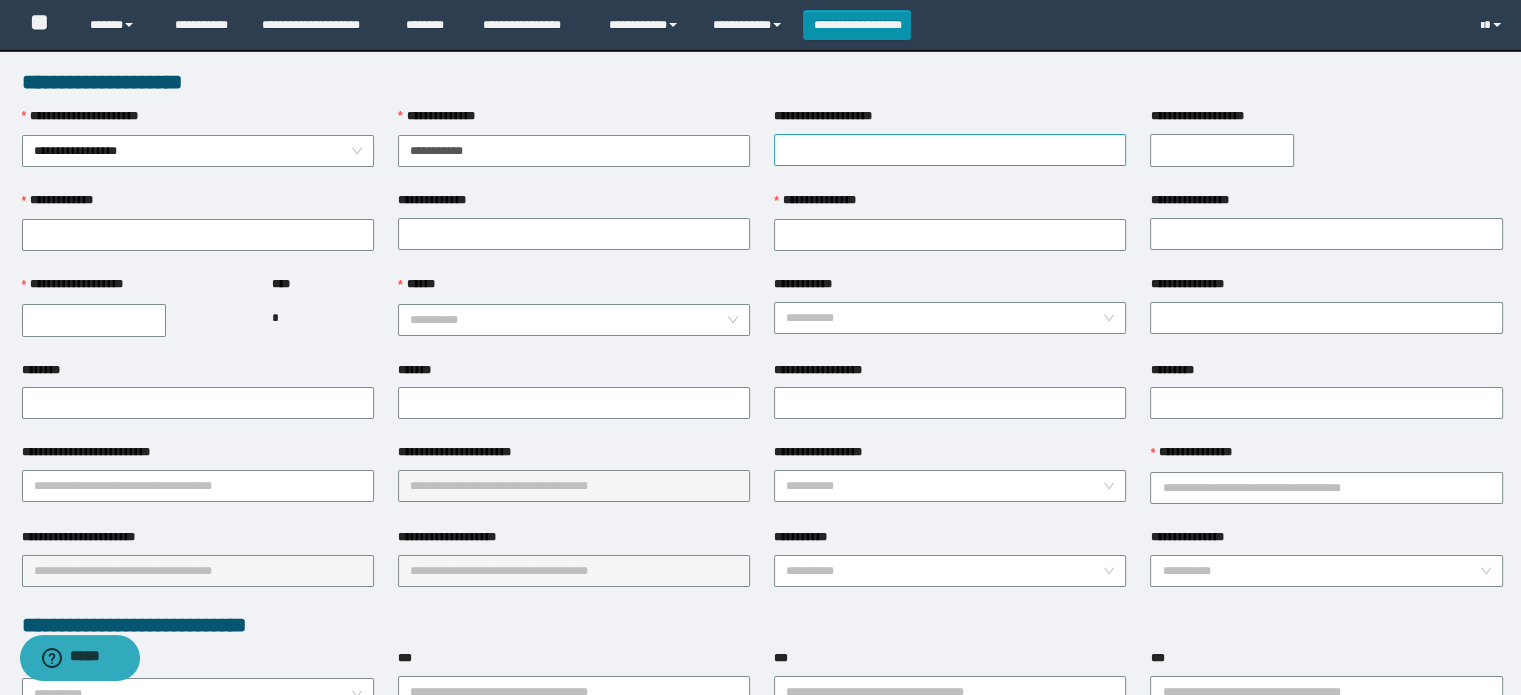 type on "**********" 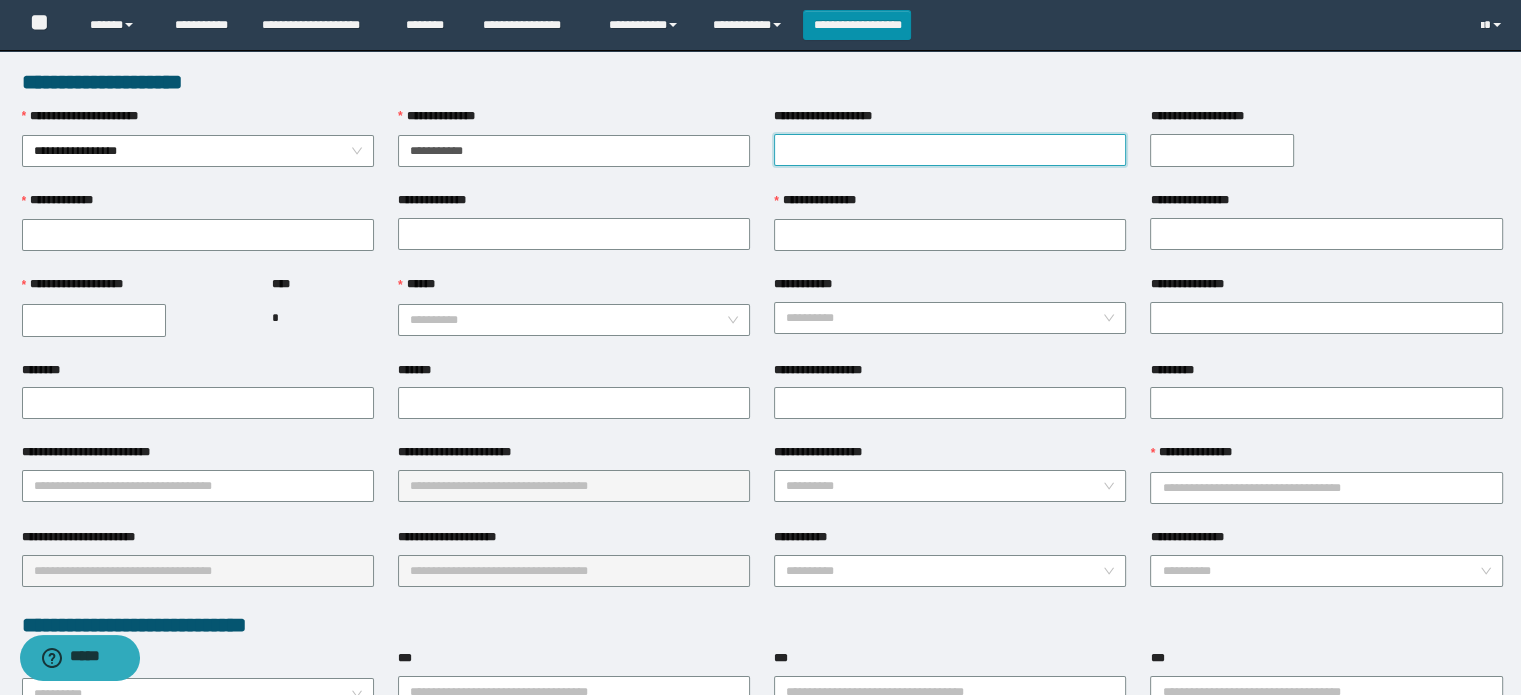 click on "**********" at bounding box center (950, 150) 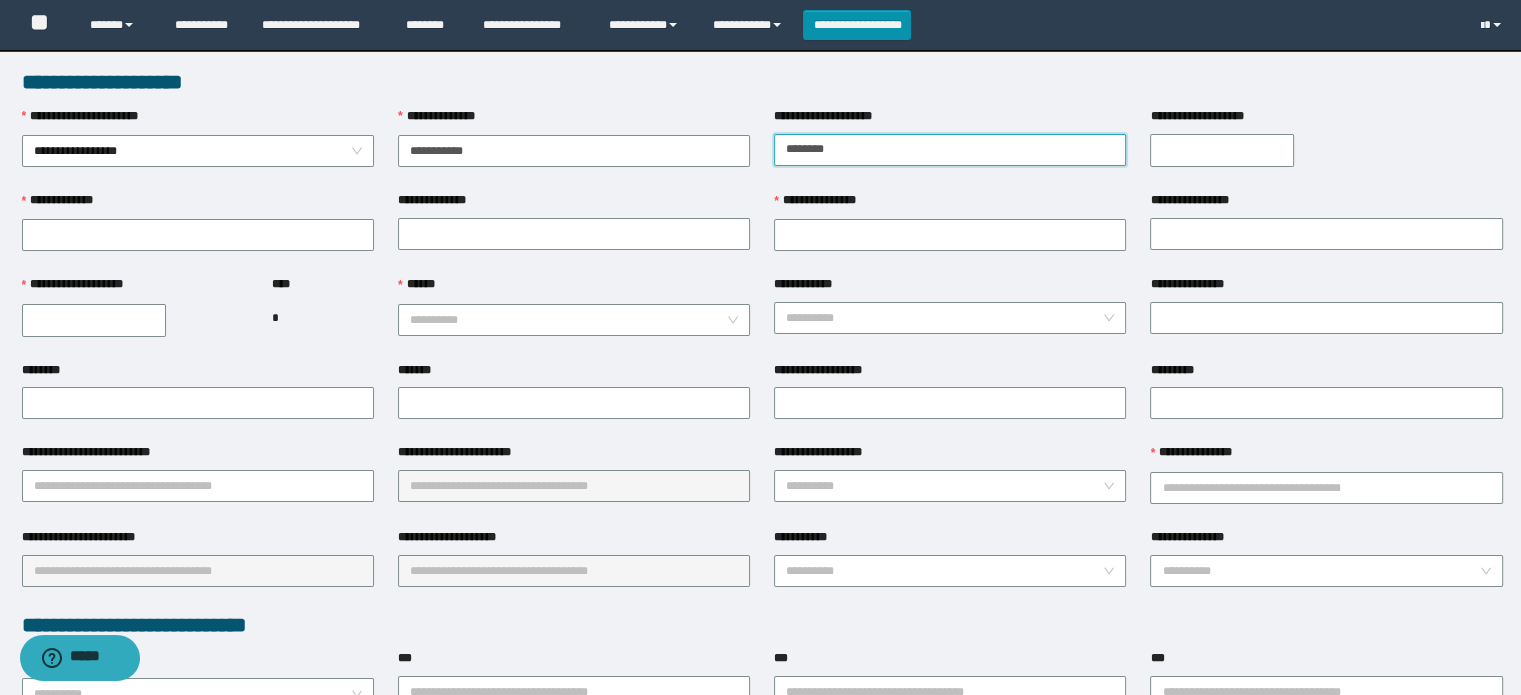 click on "********" at bounding box center (950, 150) 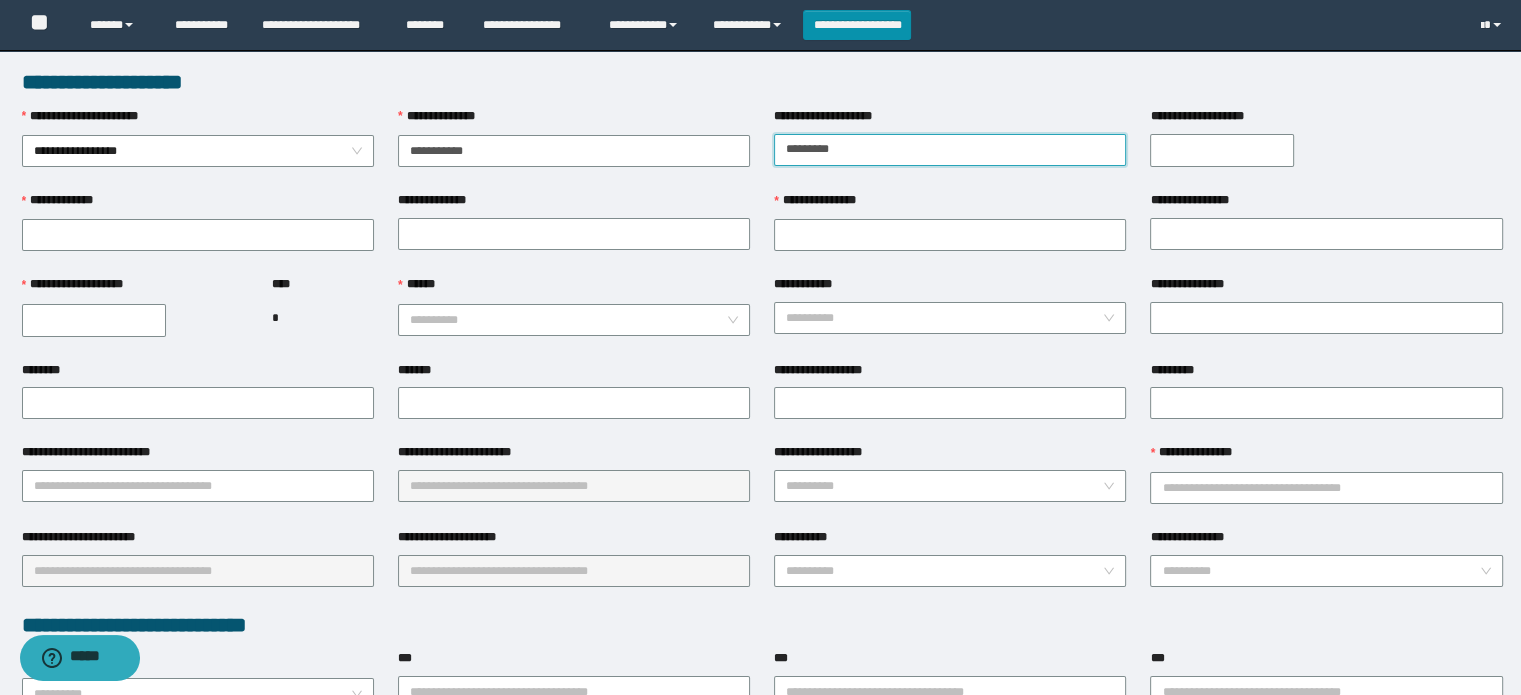 type on "*********" 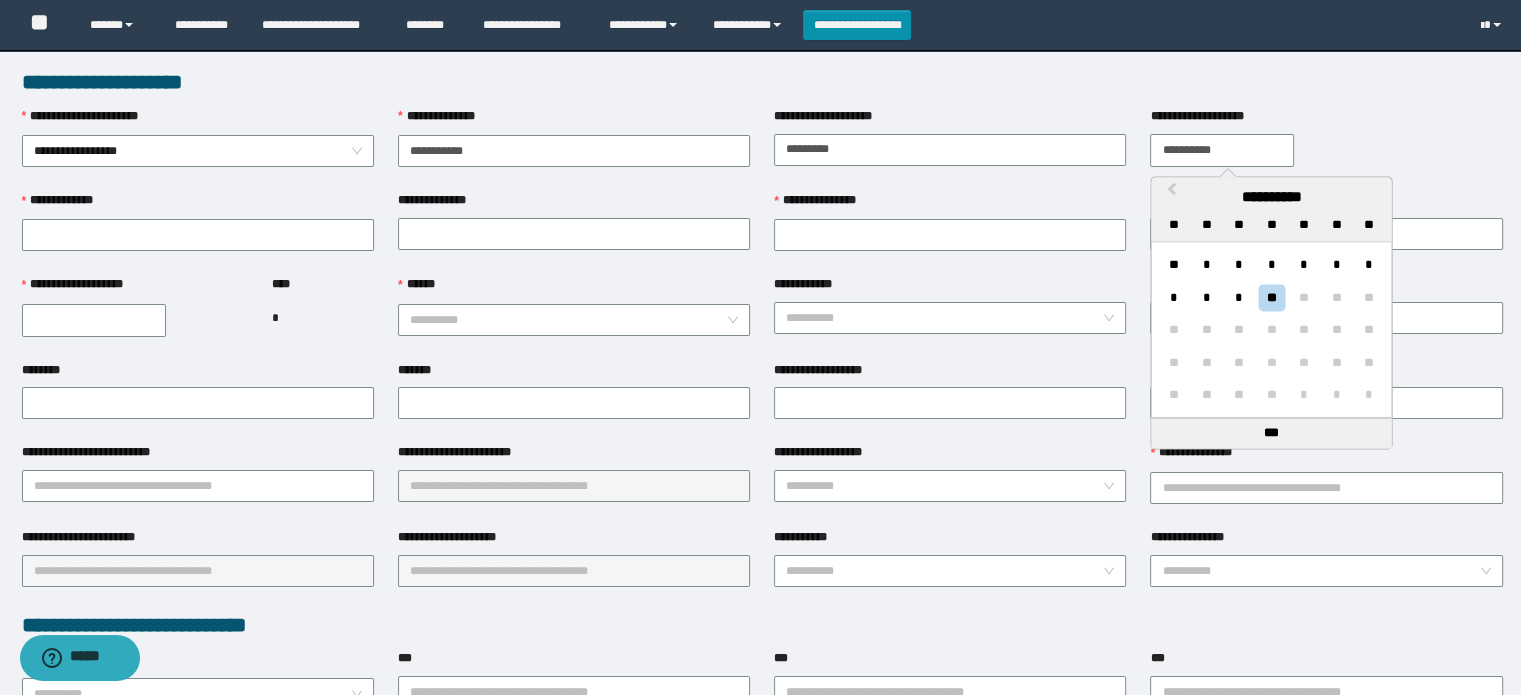 click on "**********" at bounding box center (1222, 150) 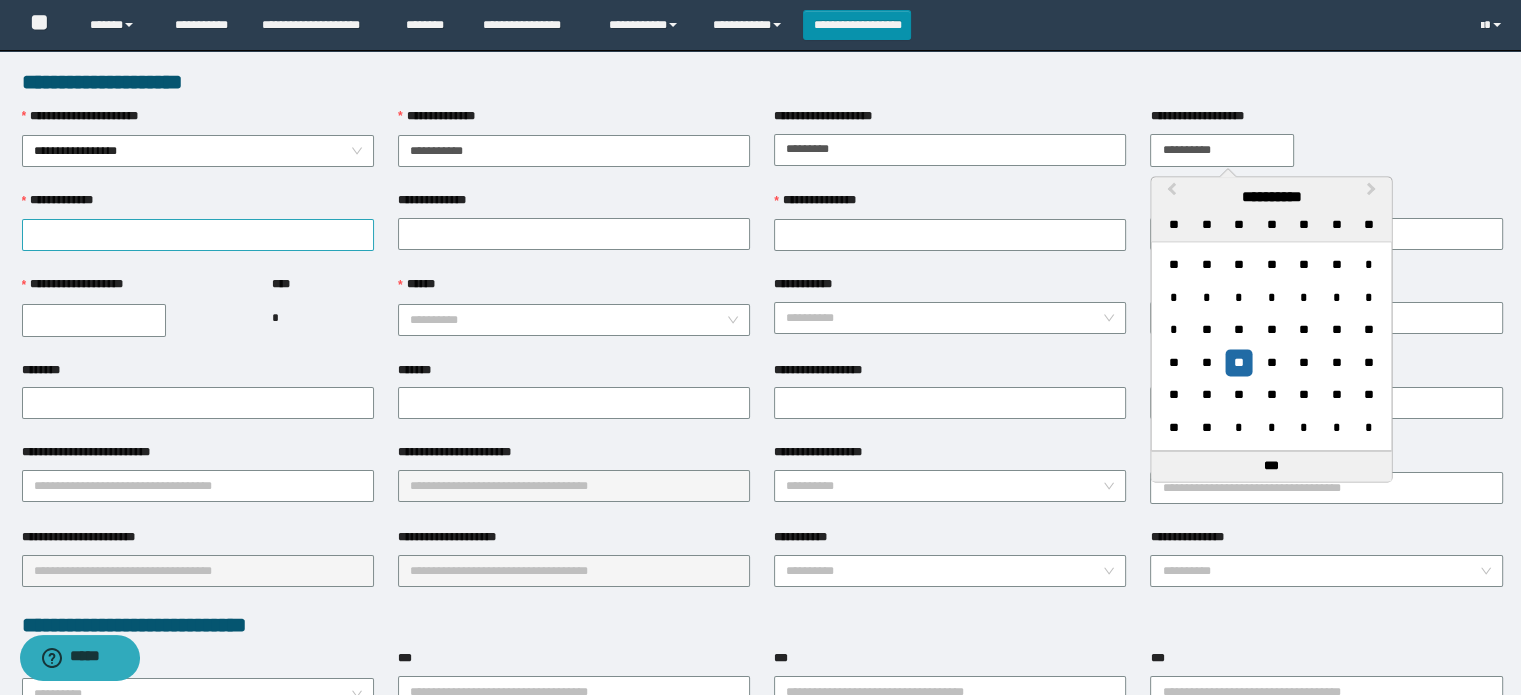 type on "**********" 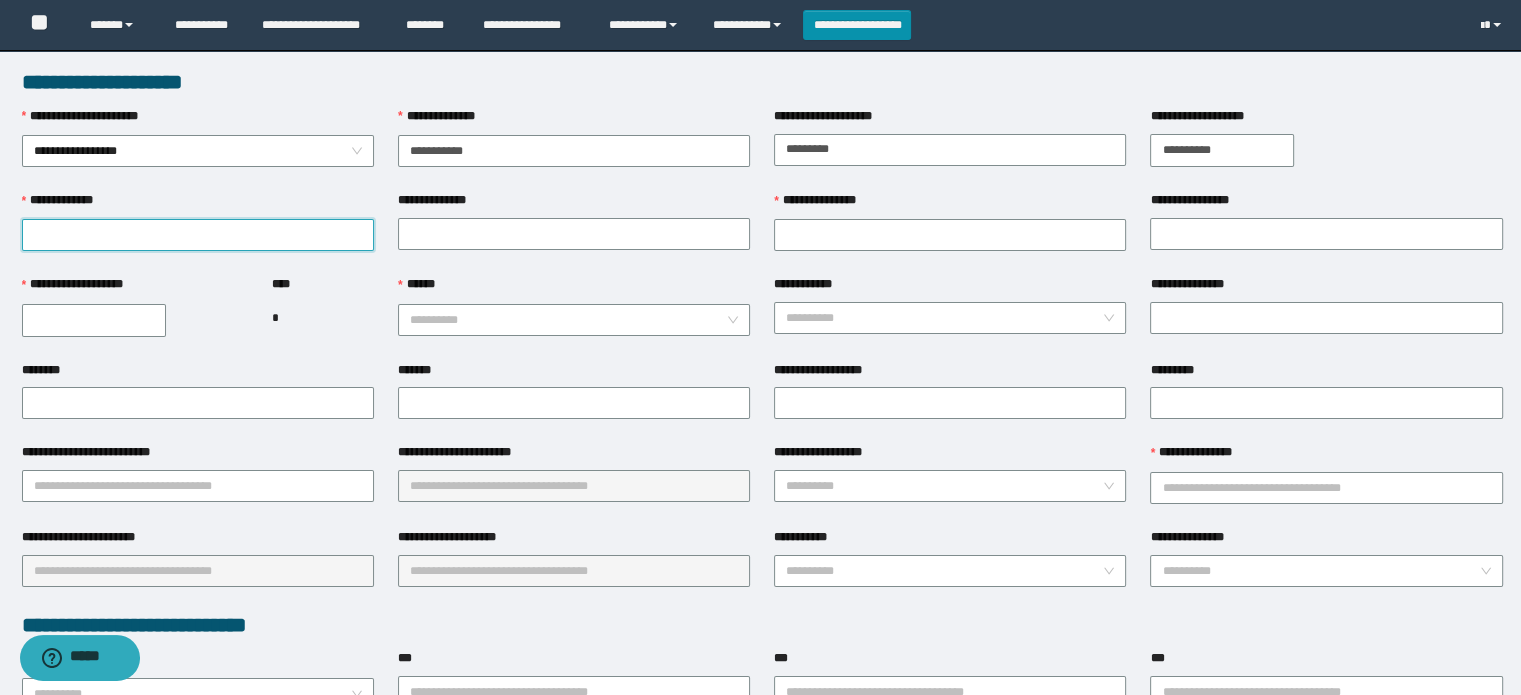 drag, startPoint x: 128, startPoint y: 222, endPoint x: 116, endPoint y: 244, distance: 25.059929 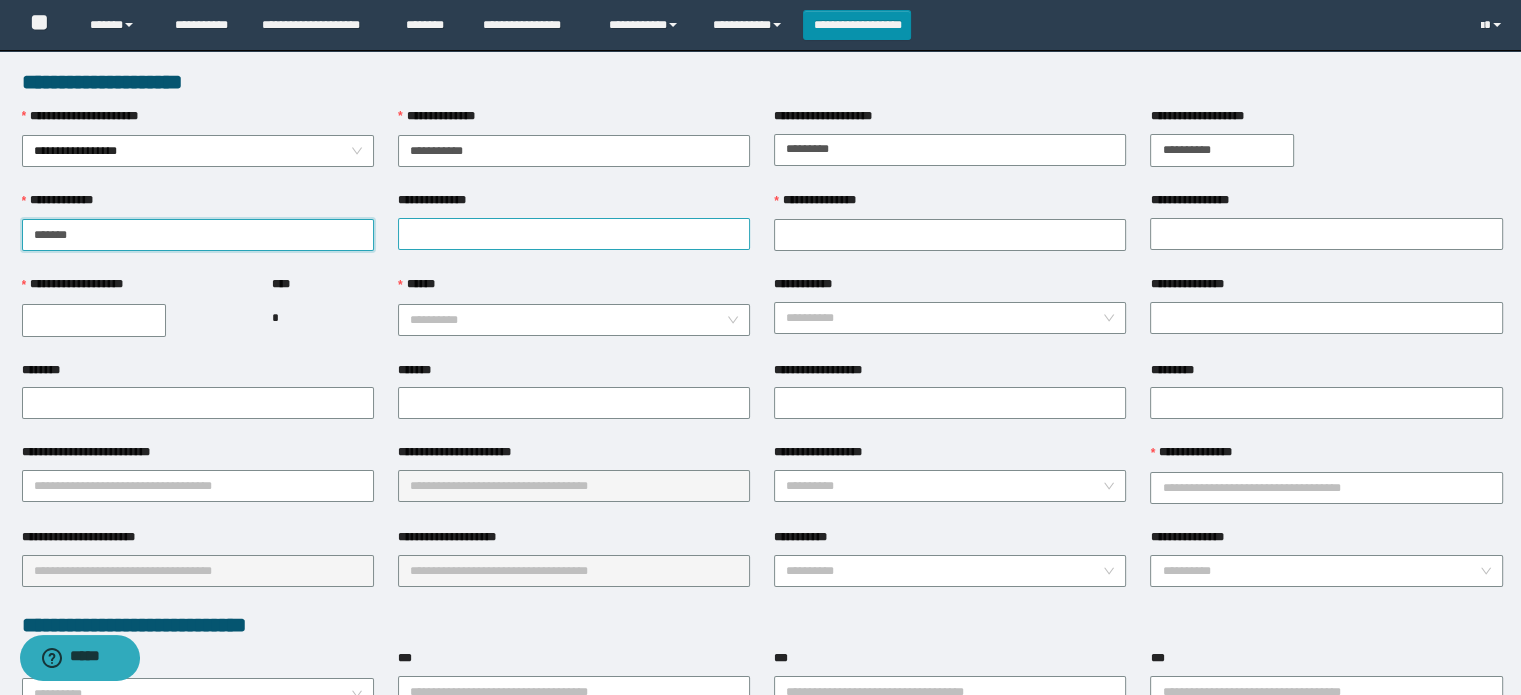 type on "******" 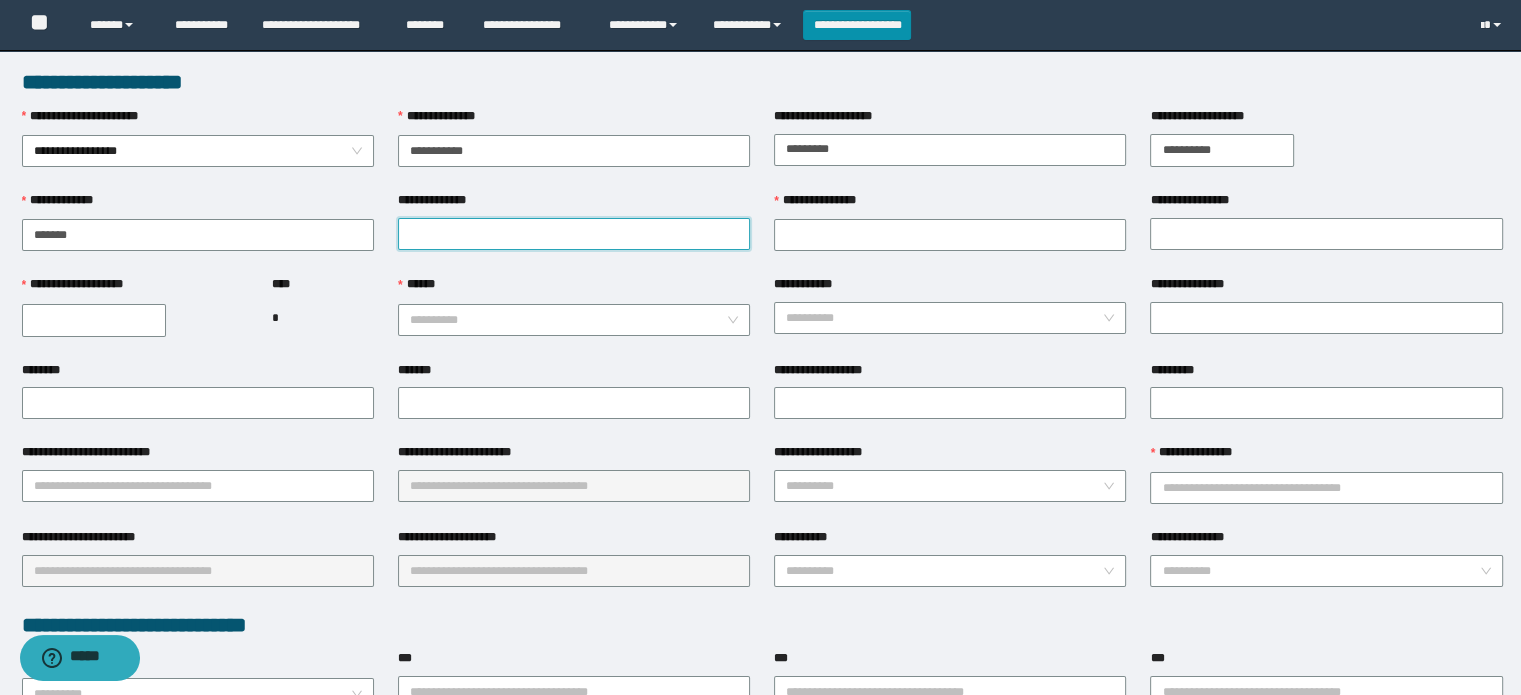 click on "**********" at bounding box center [574, 234] 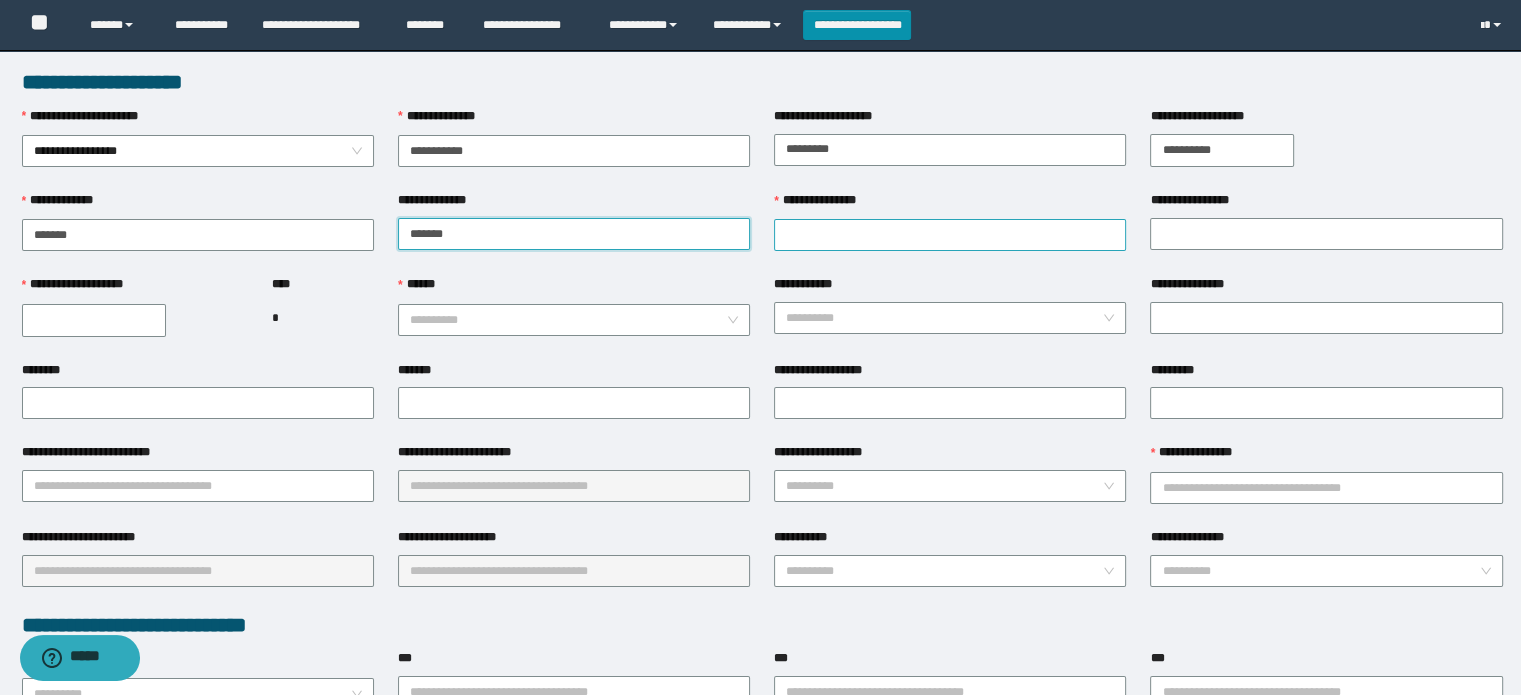 type on "******" 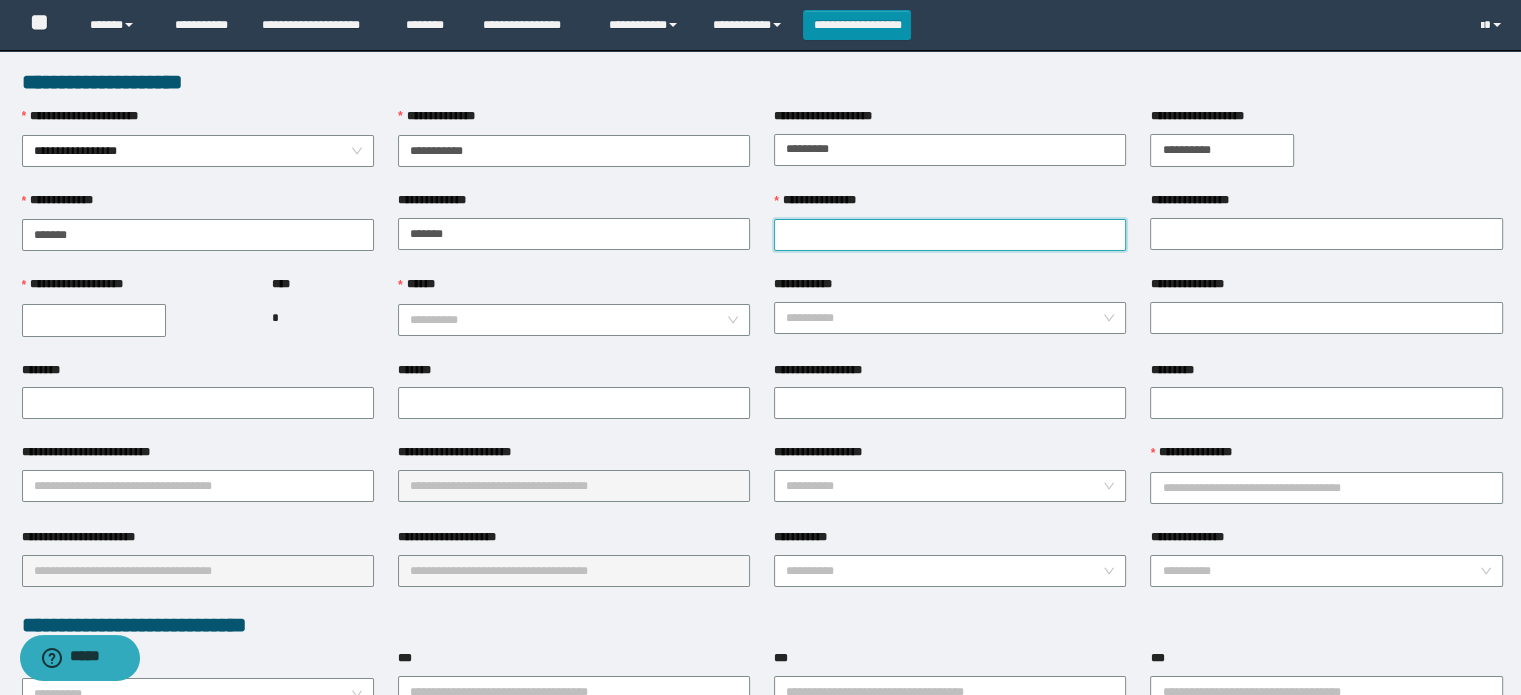 click on "**********" at bounding box center [950, 235] 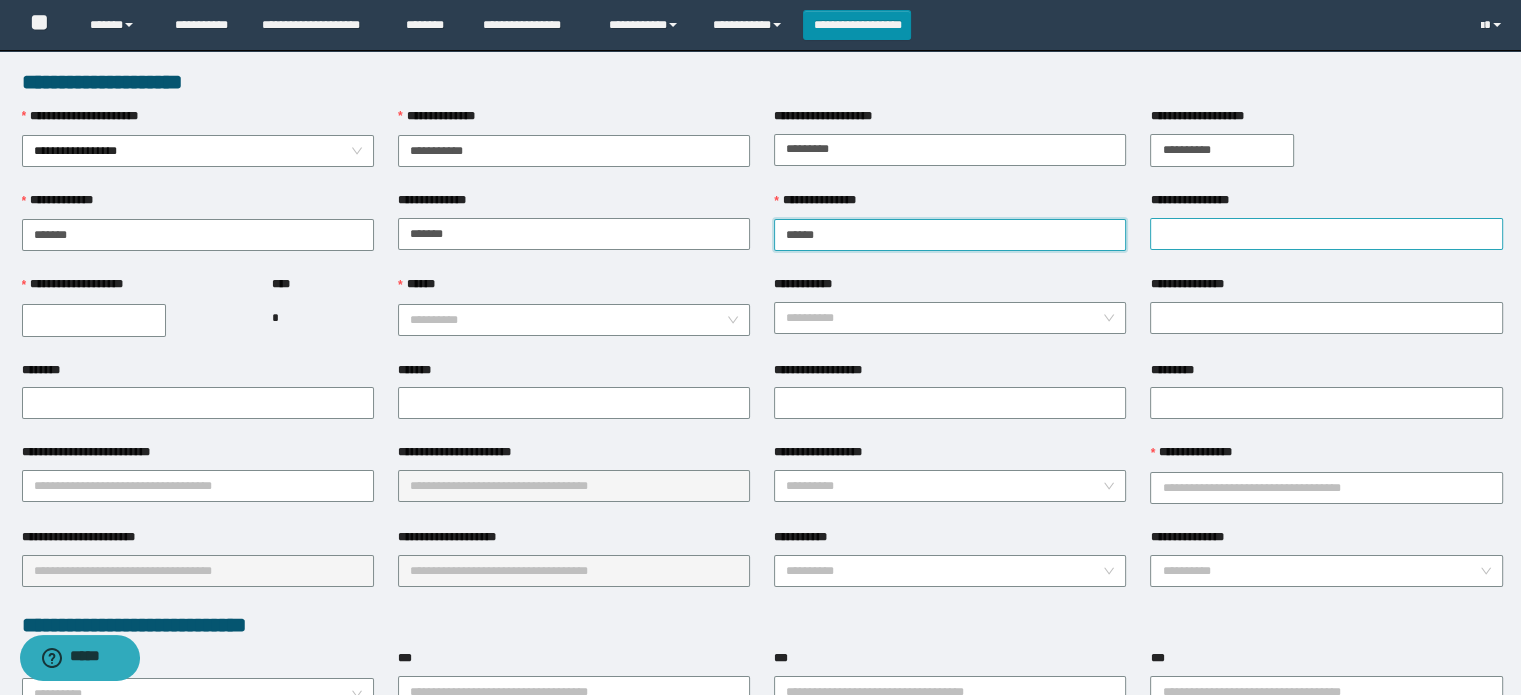 type on "******" 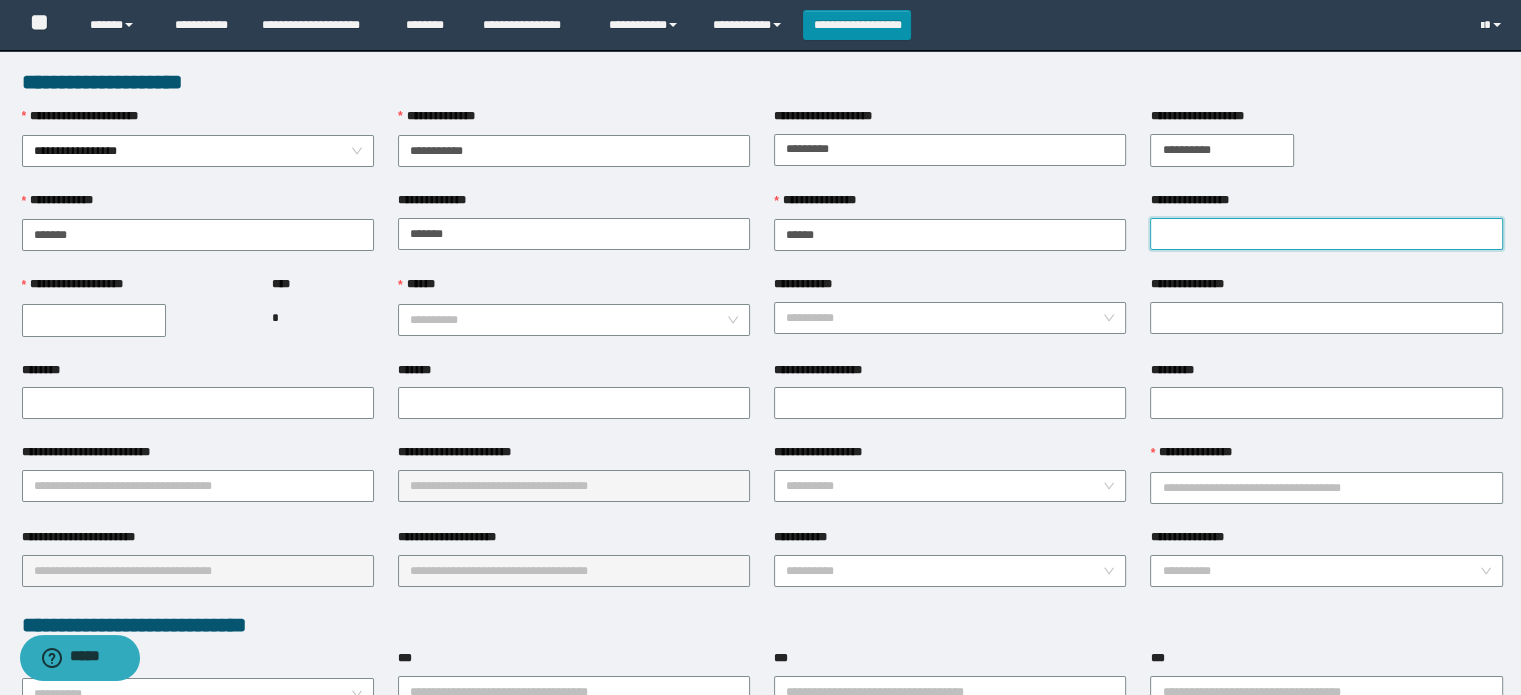 click on "**********" at bounding box center (1326, 234) 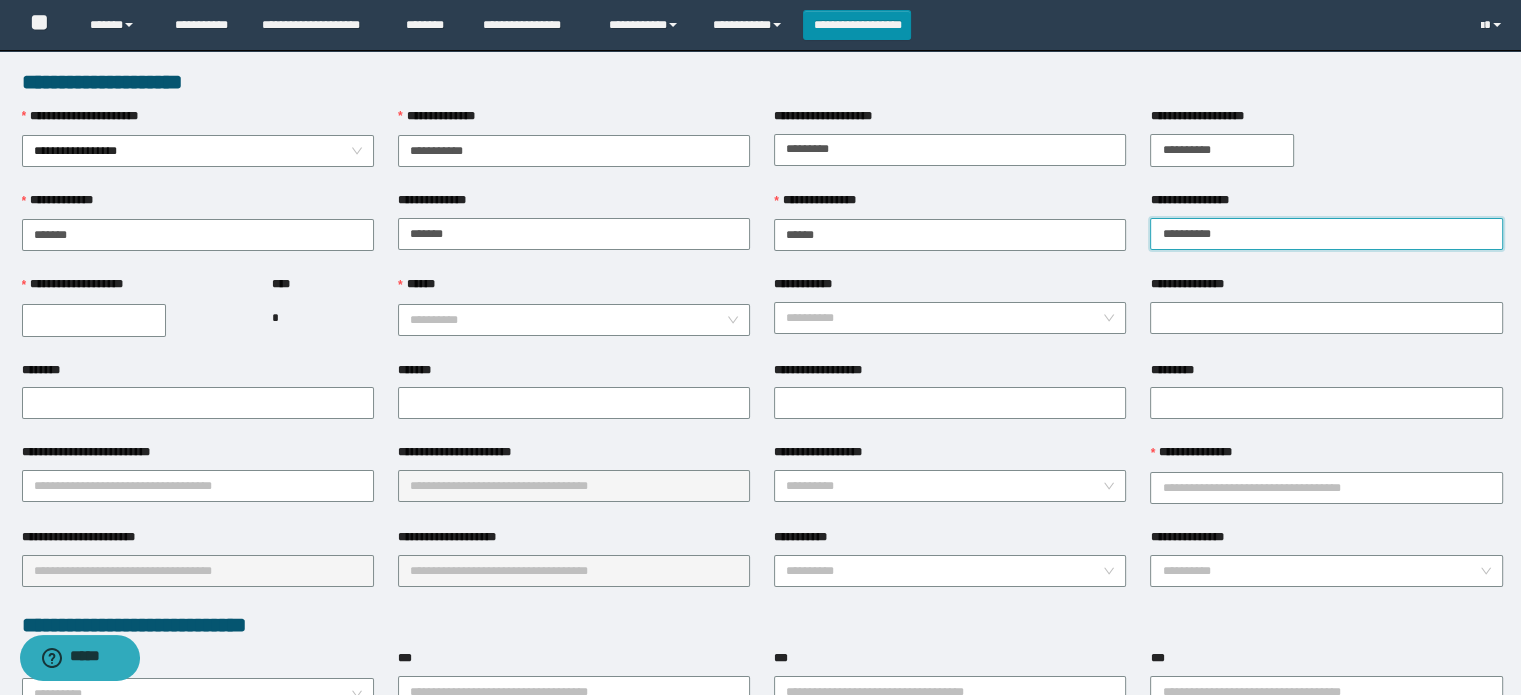 type on "*********" 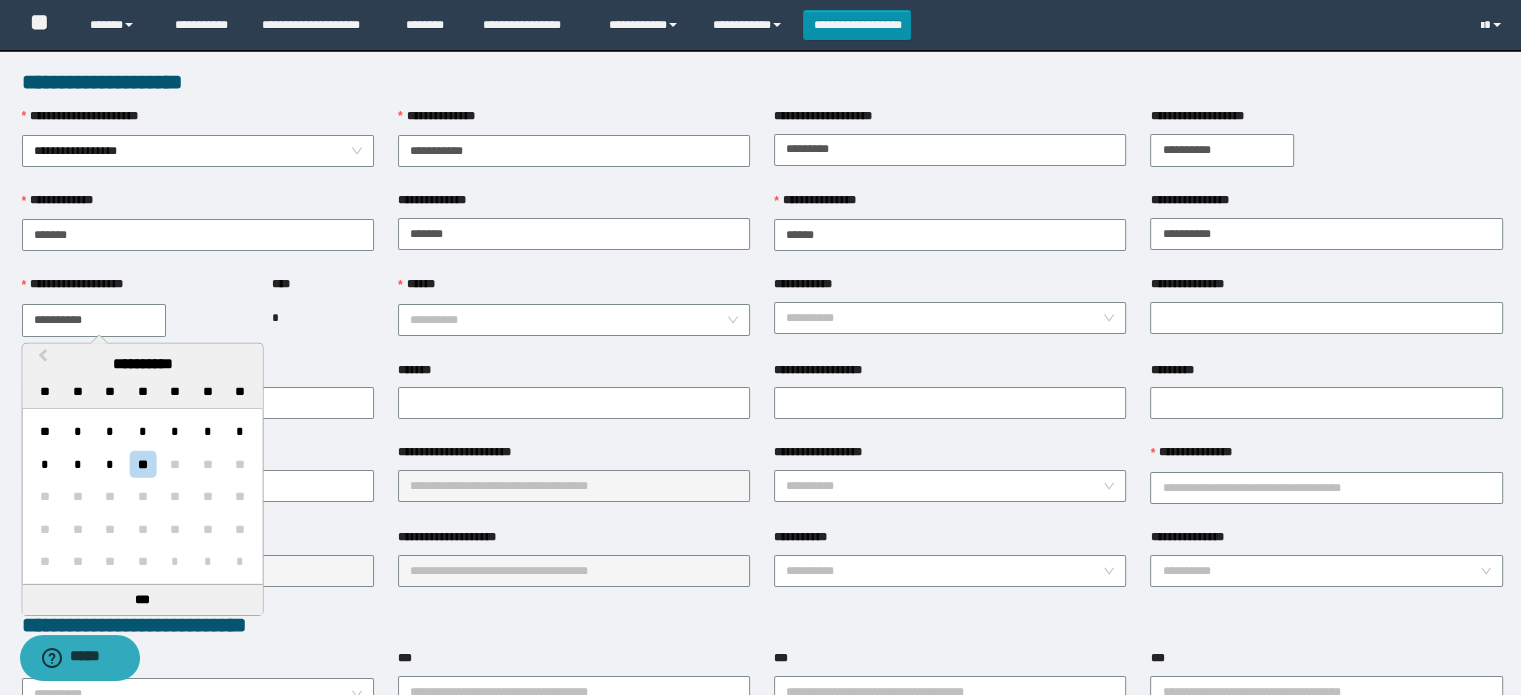 click on "**********" at bounding box center [94, 320] 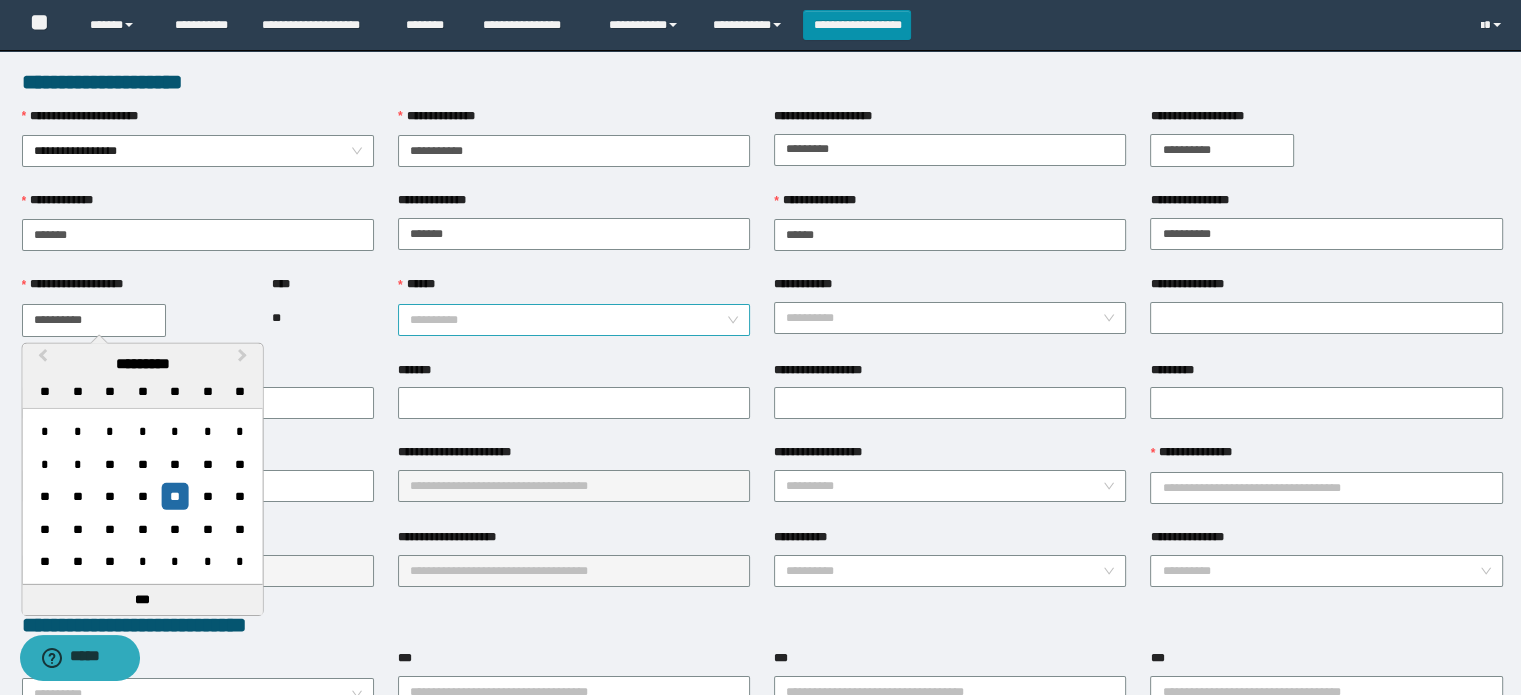type on "**********" 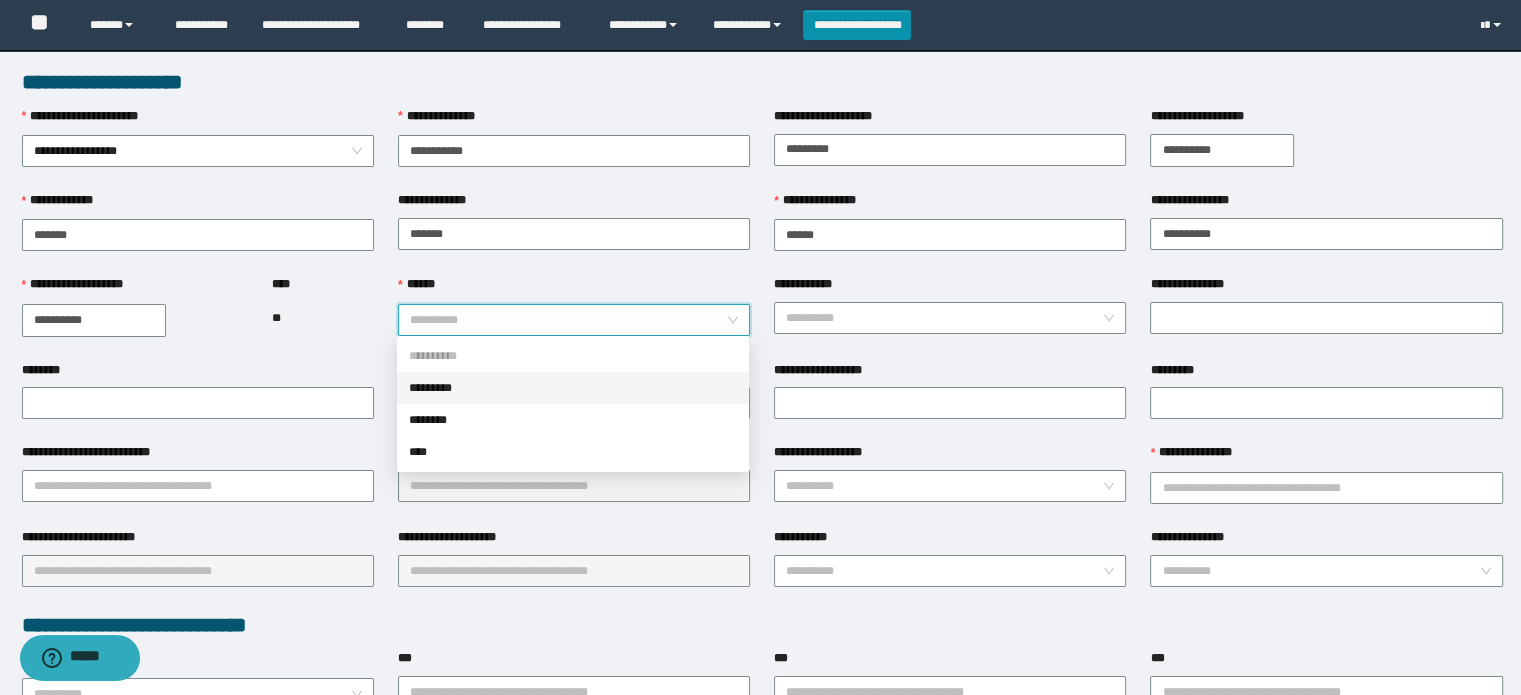 drag, startPoint x: 442, startPoint y: 391, endPoint x: 695, endPoint y: 357, distance: 255.27437 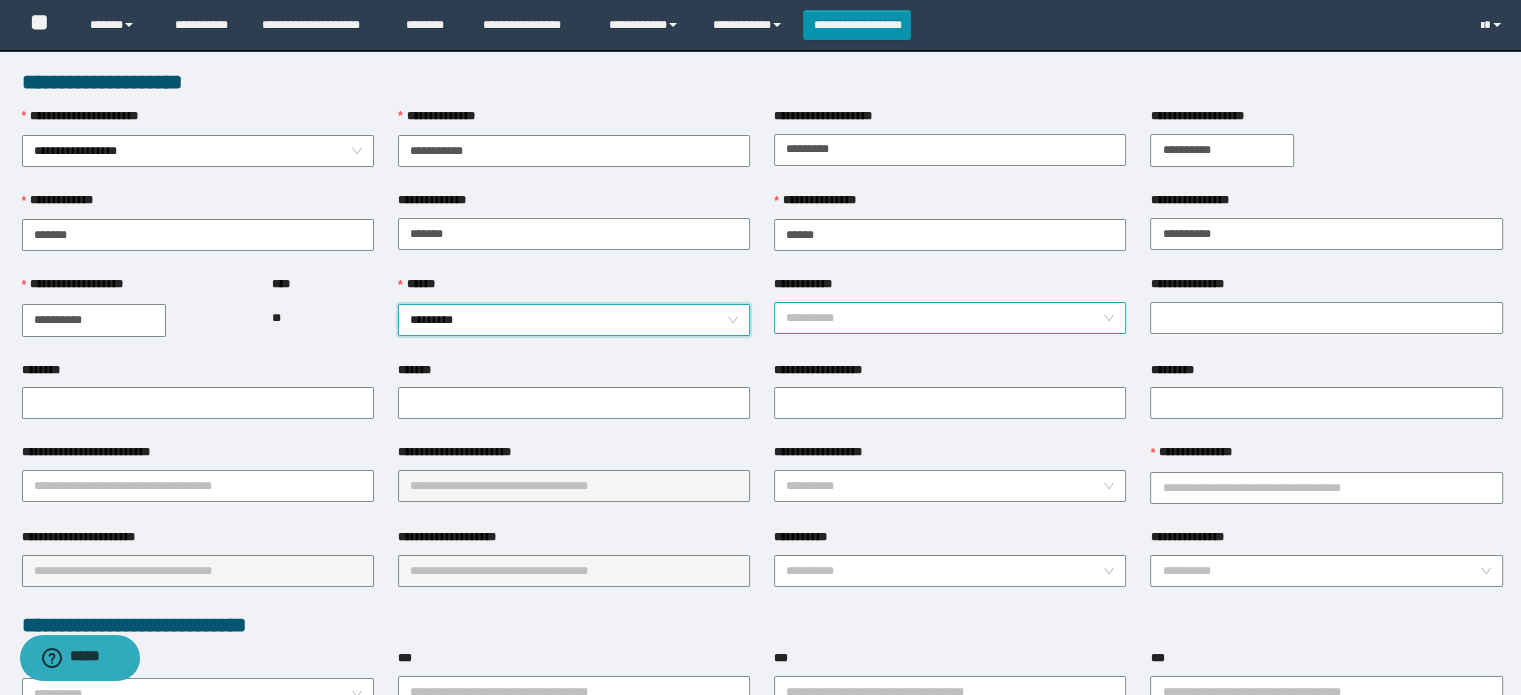 click on "**********" at bounding box center (944, 318) 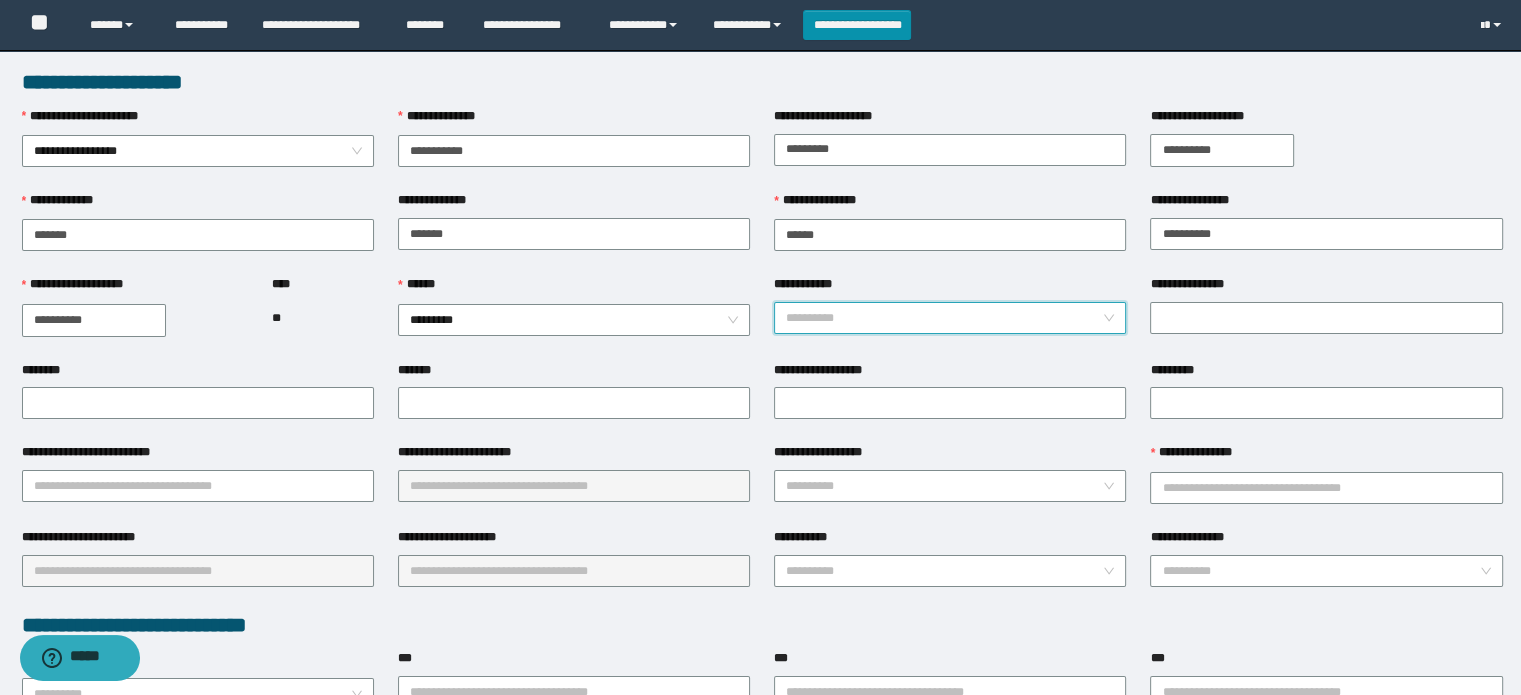 click on "**********" at bounding box center (944, 318) 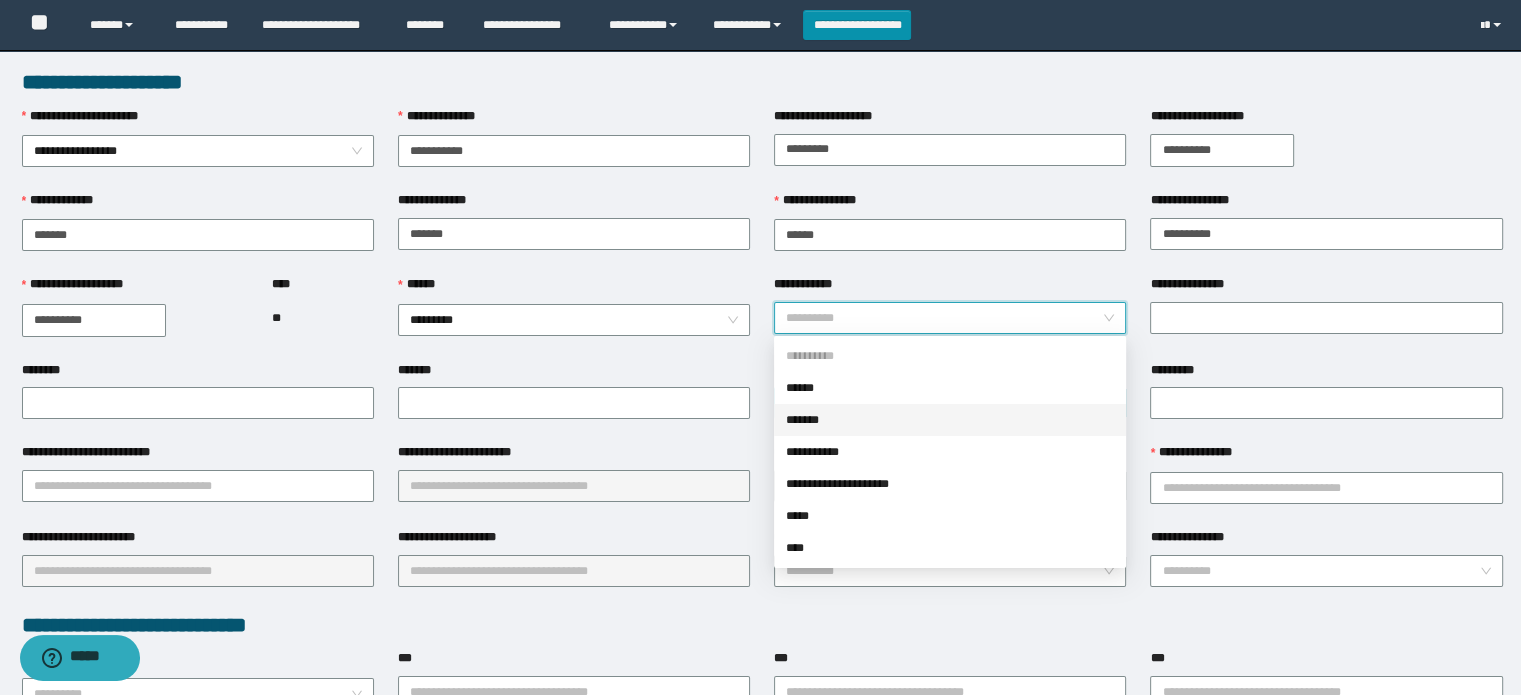 click on "*******" at bounding box center [950, 420] 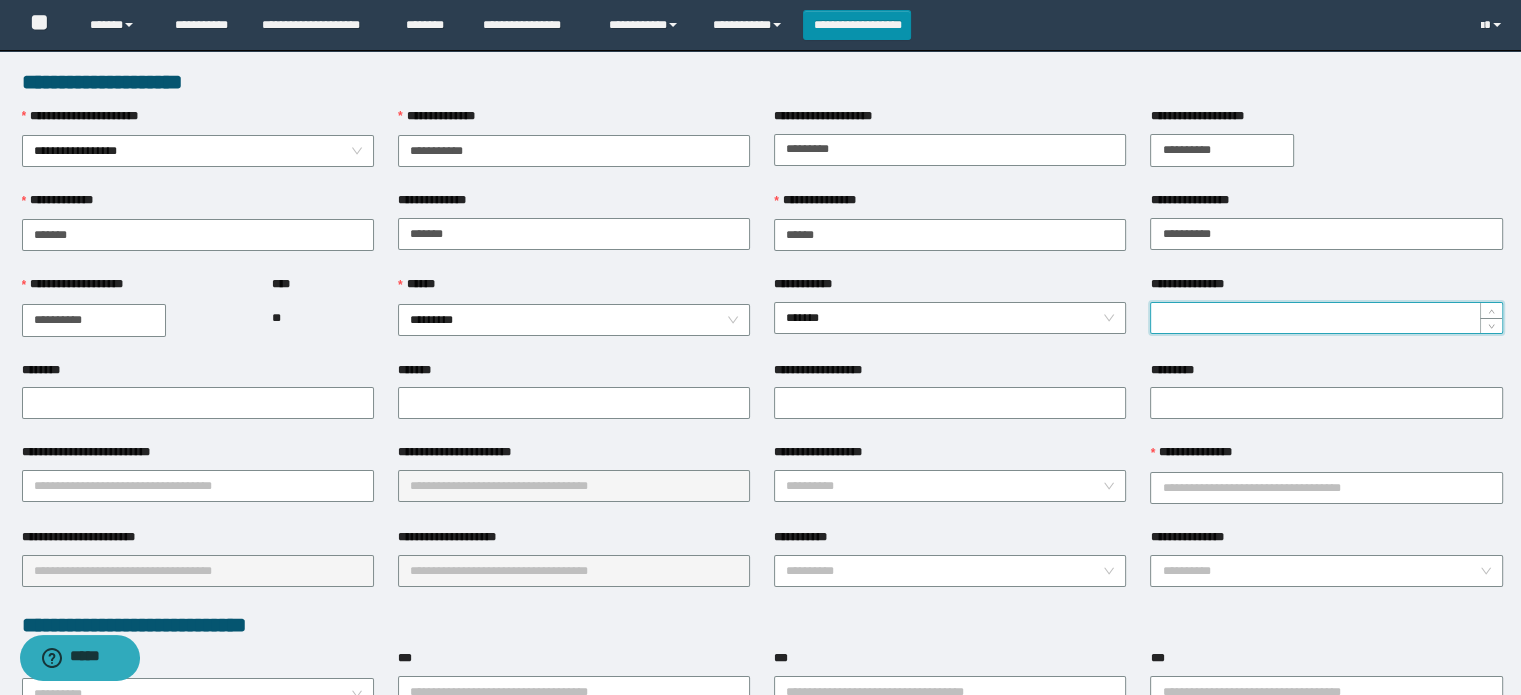 click on "**********" at bounding box center [1326, 318] 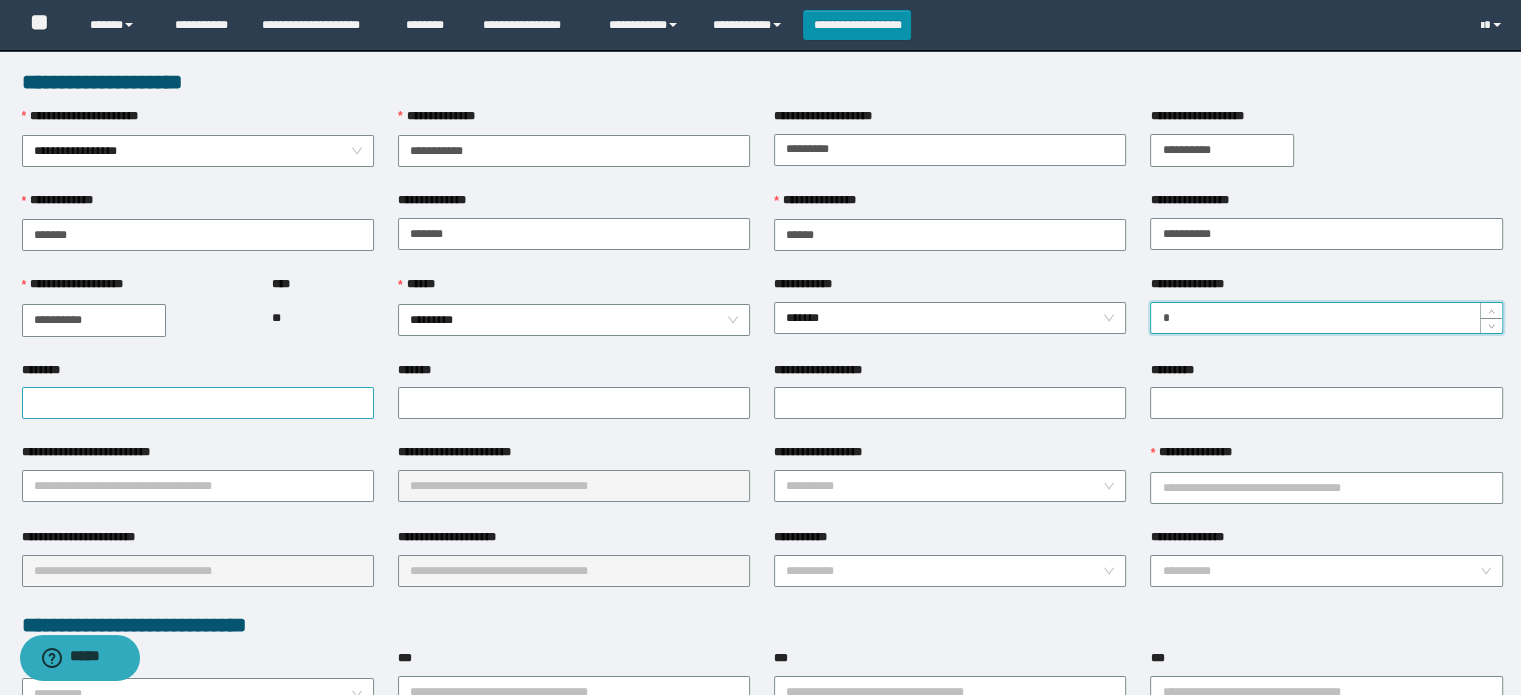 type on "*" 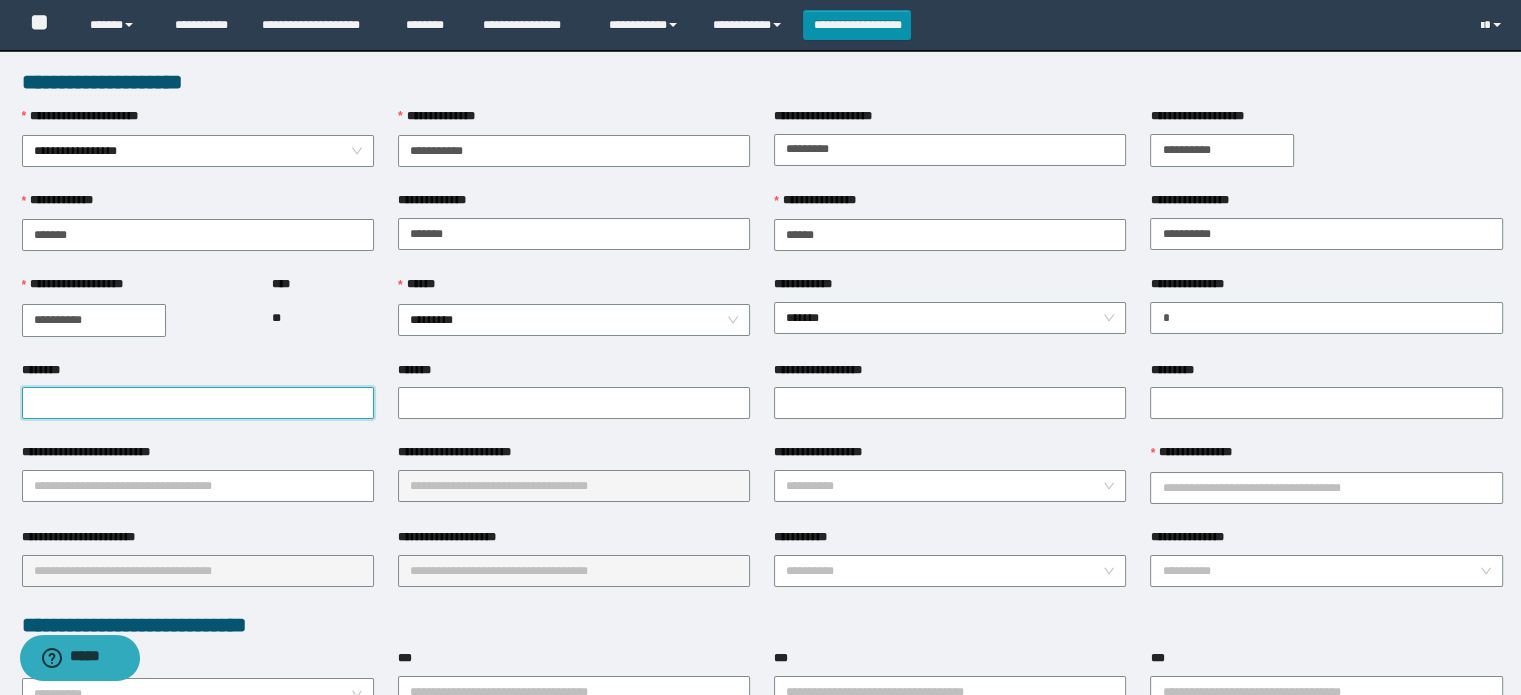 click on "********" at bounding box center (198, 403) 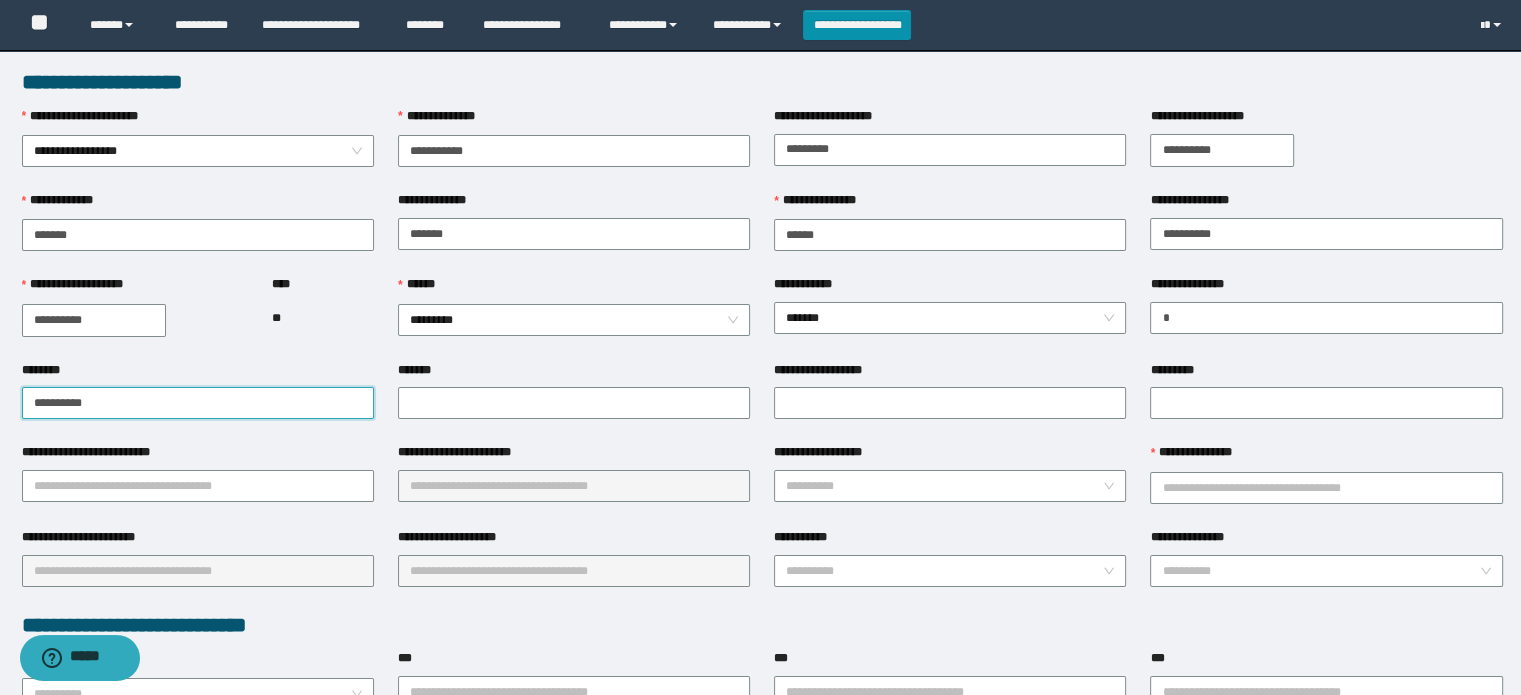 drag, startPoint x: 110, startPoint y: 399, endPoint x: 0, endPoint y: 399, distance: 110 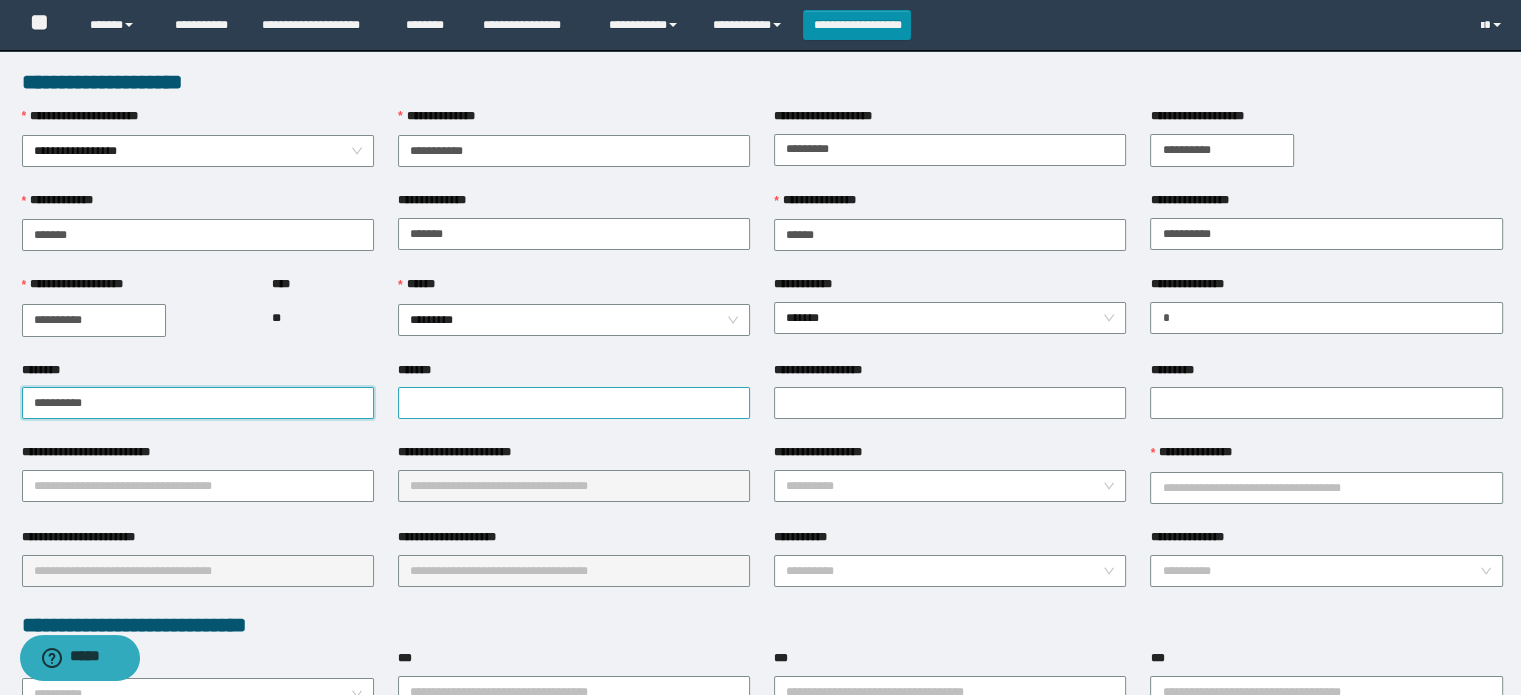 type on "**********" 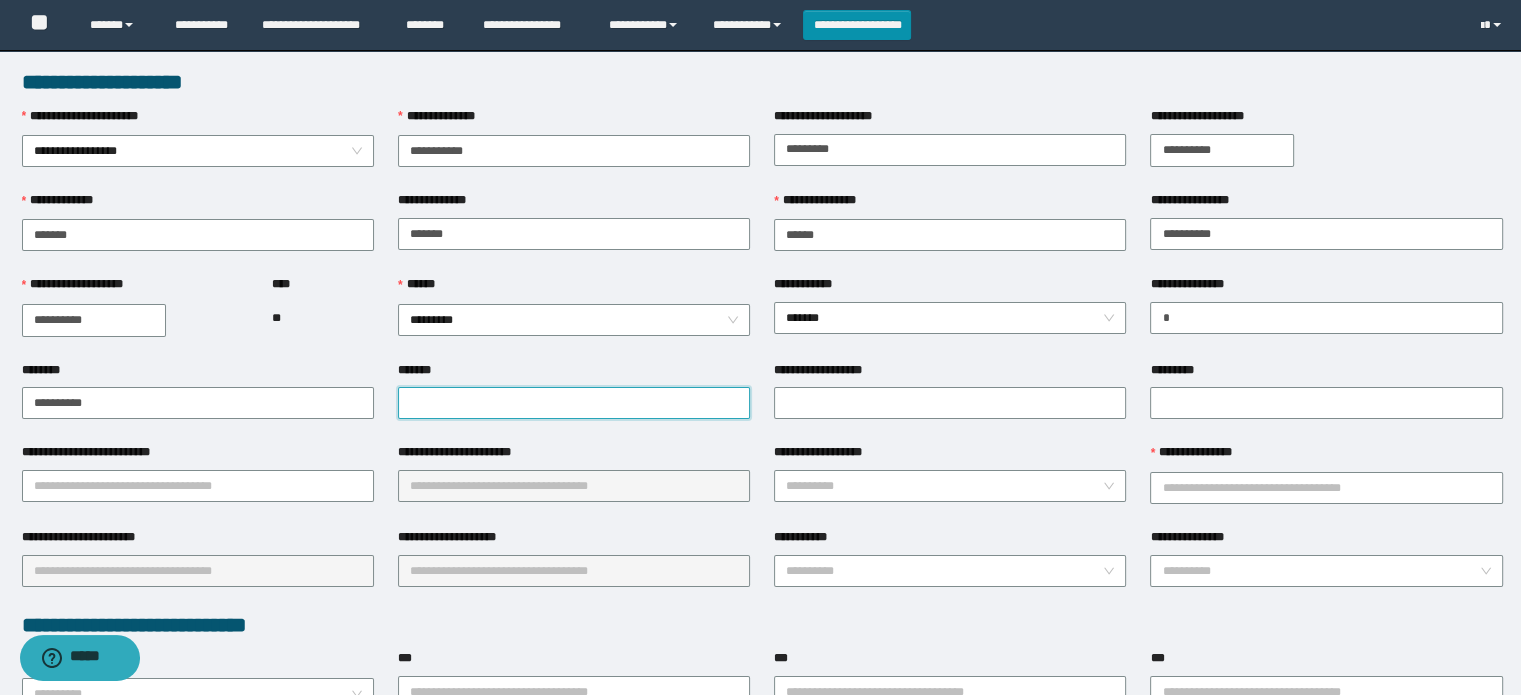 click on "*******" at bounding box center (574, 403) 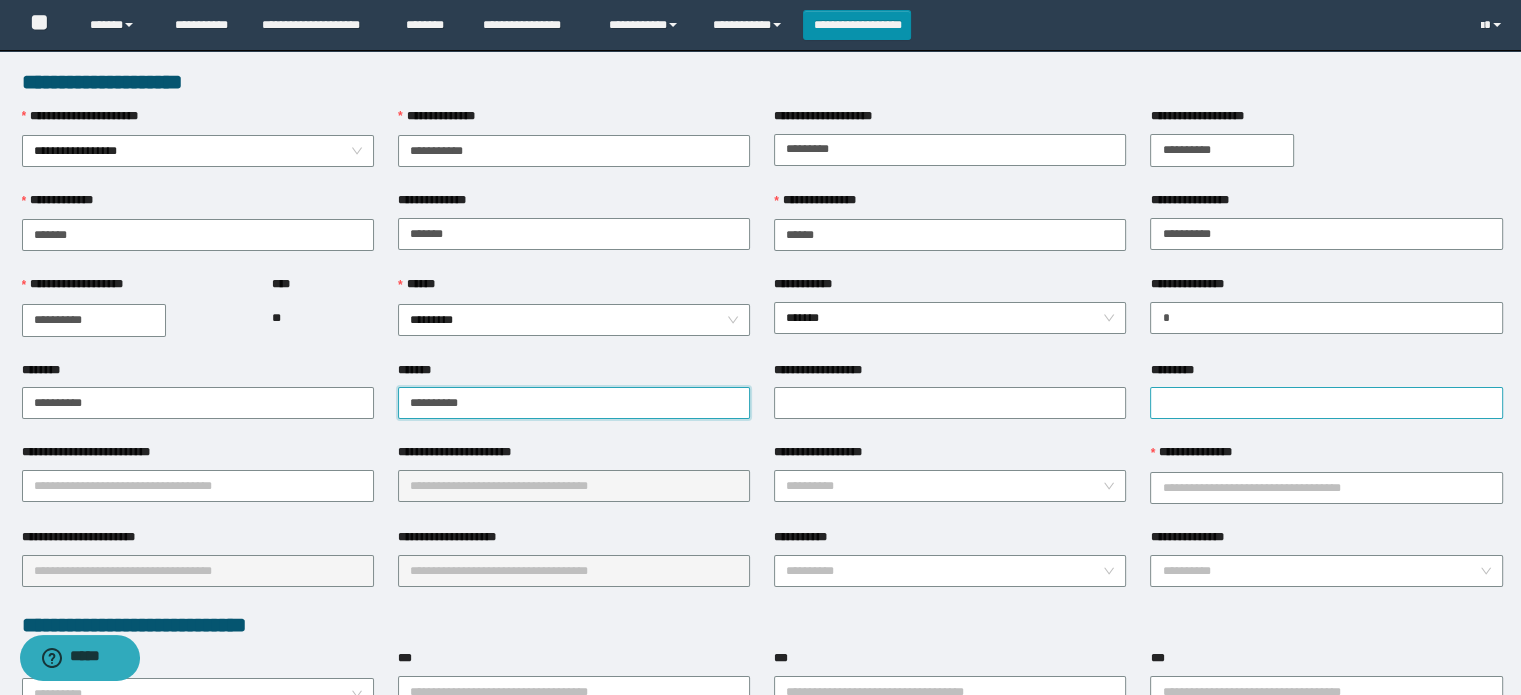 type on "**********" 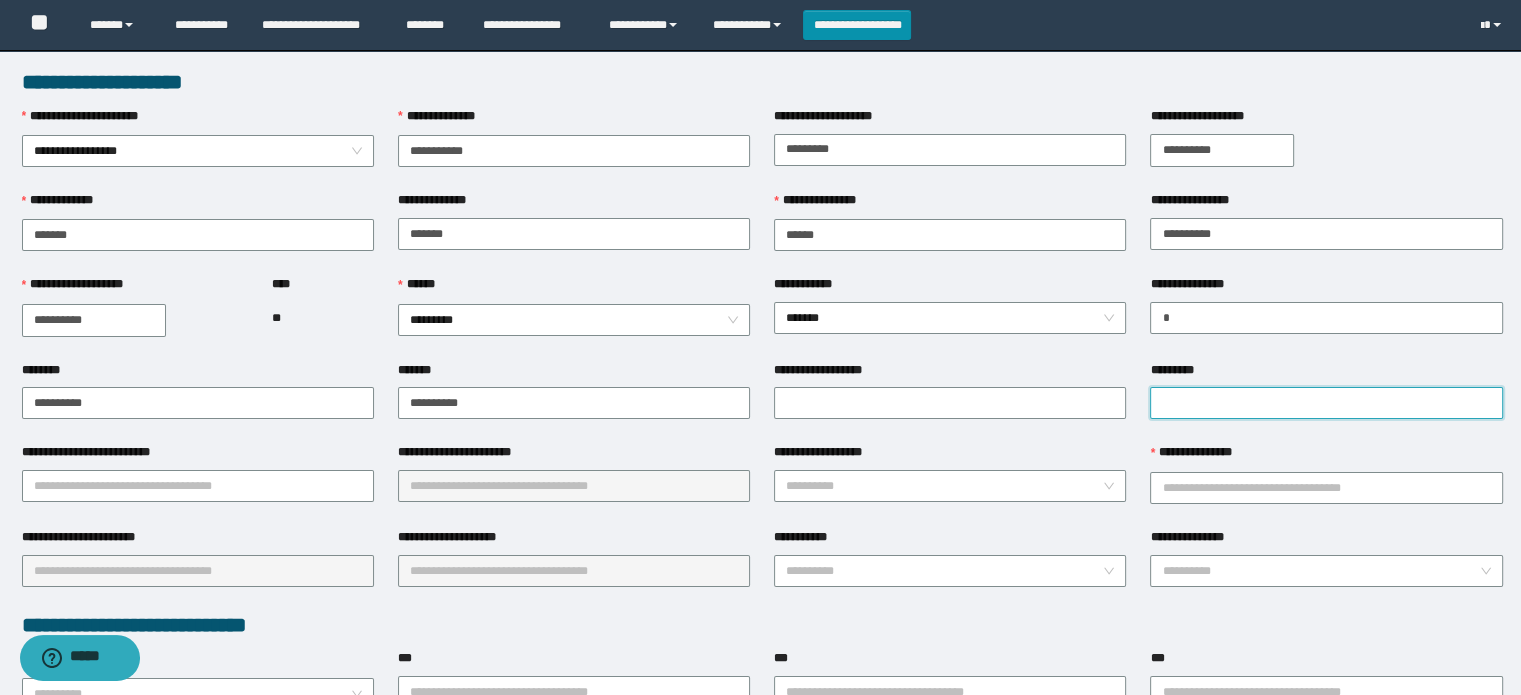 click on "*********" at bounding box center [1326, 403] 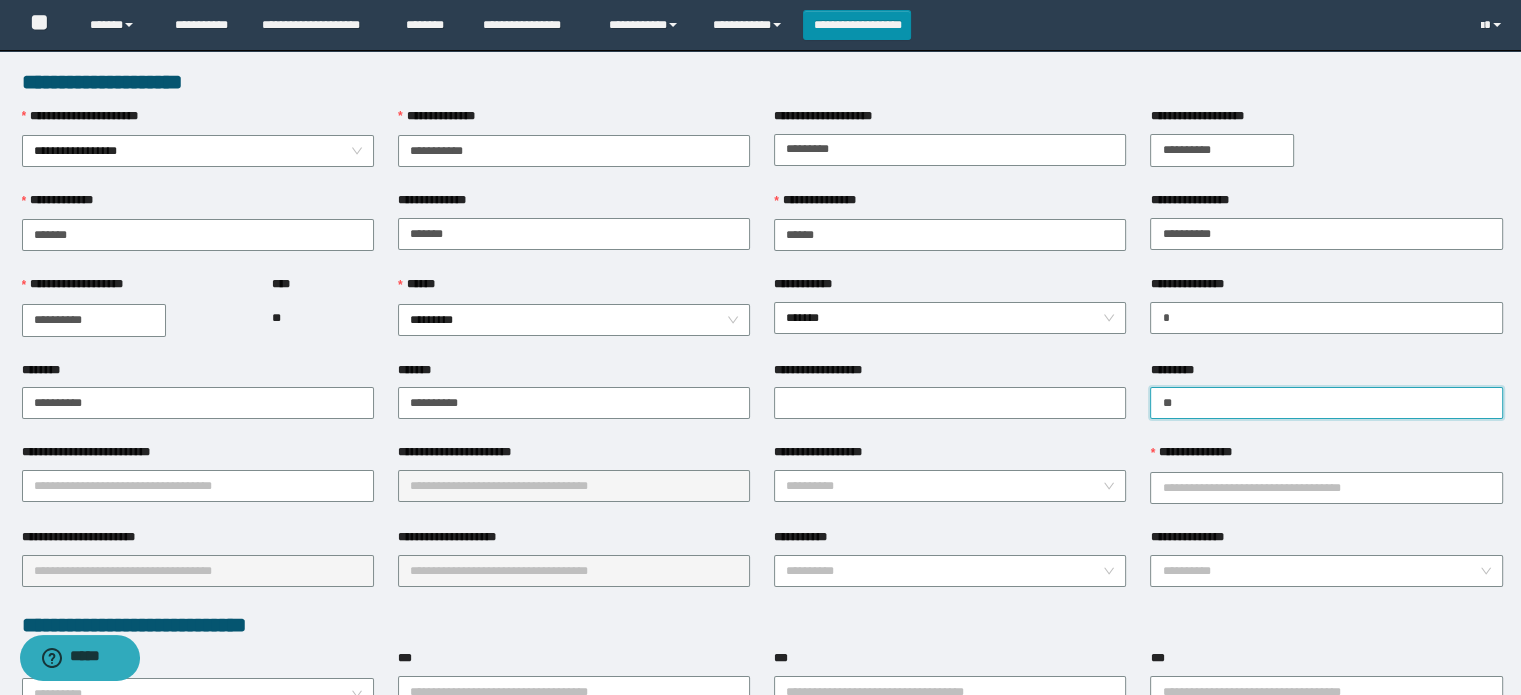 type on "*" 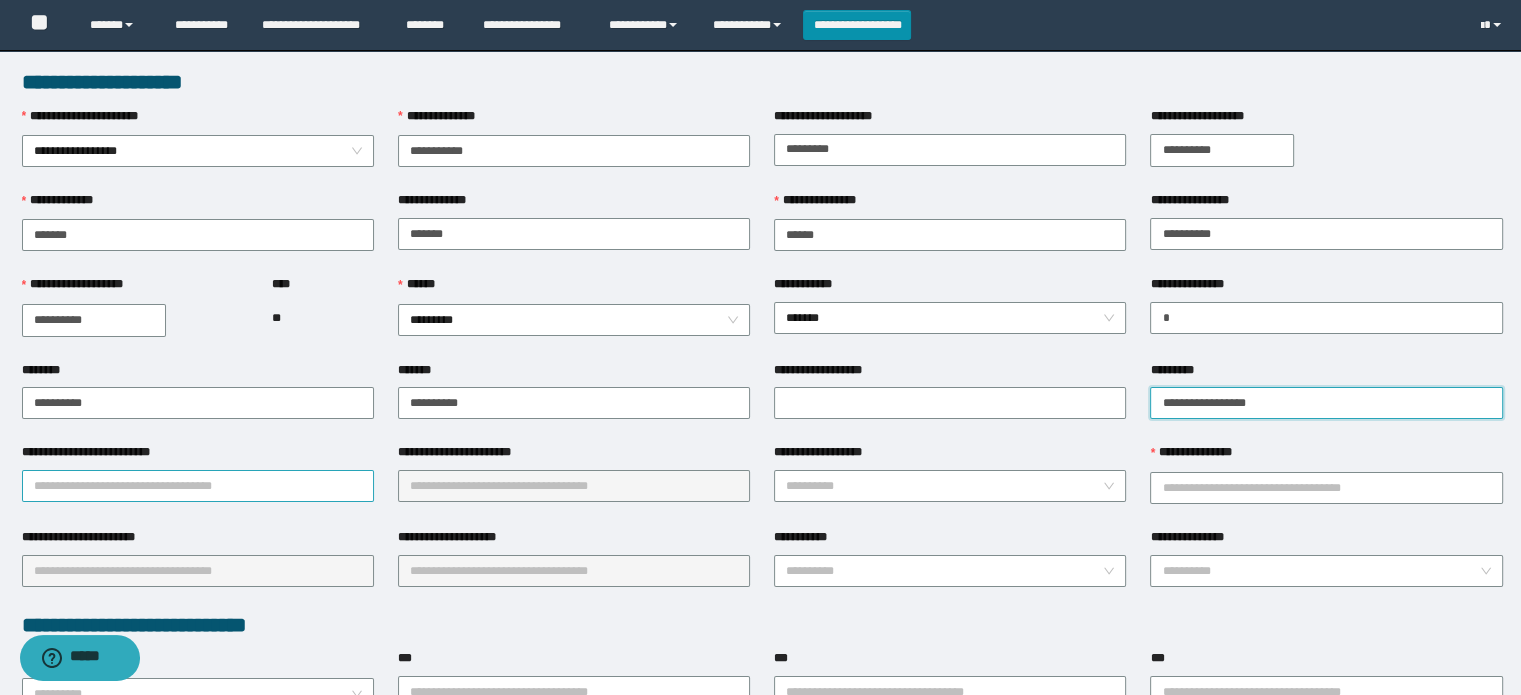 type on "**********" 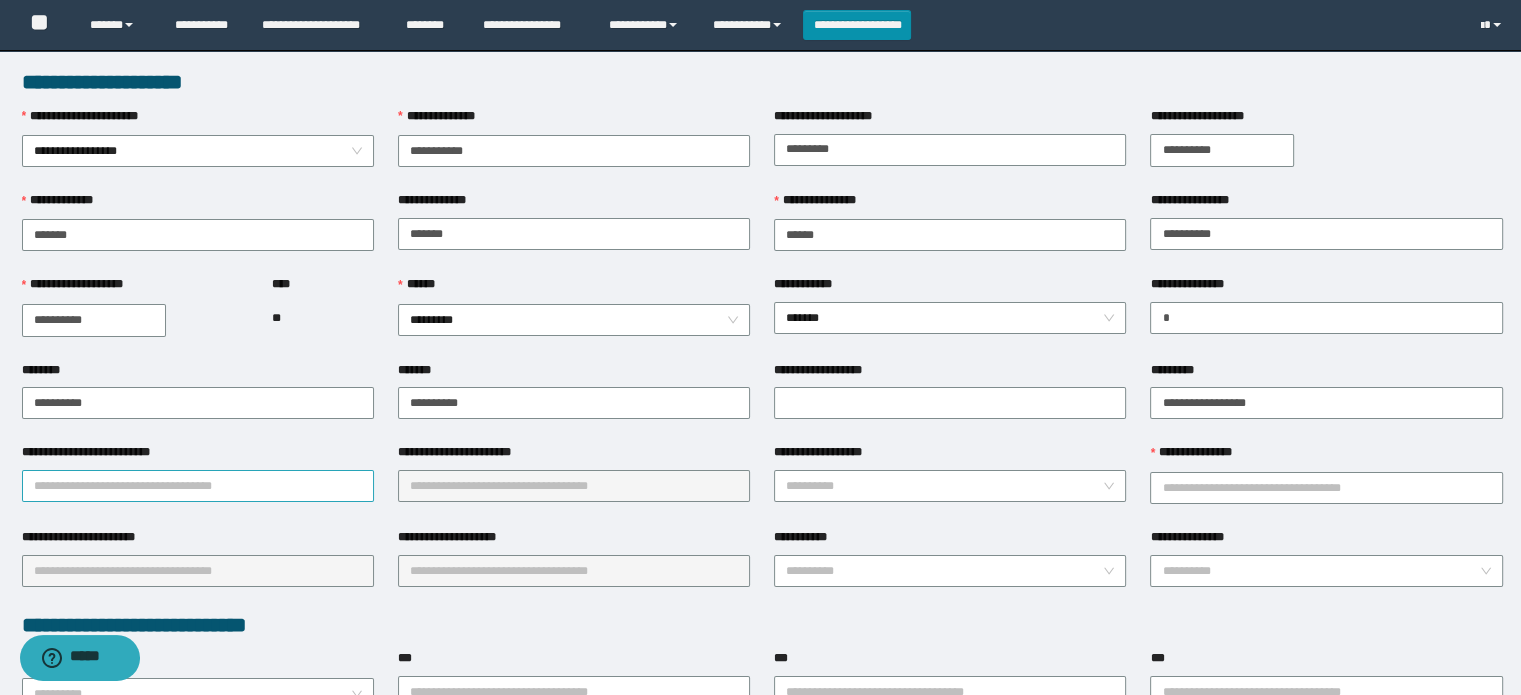 click on "**********" at bounding box center [198, 486] 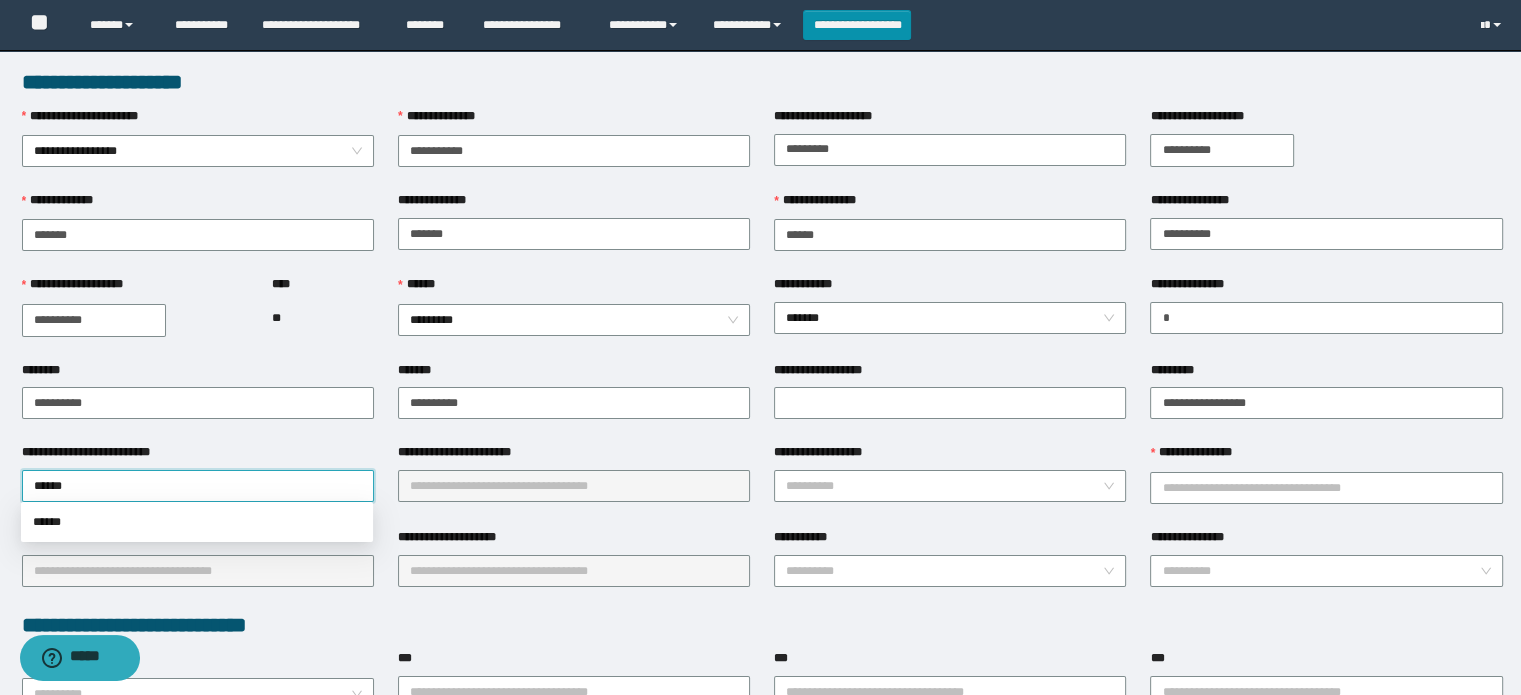 type on "******" 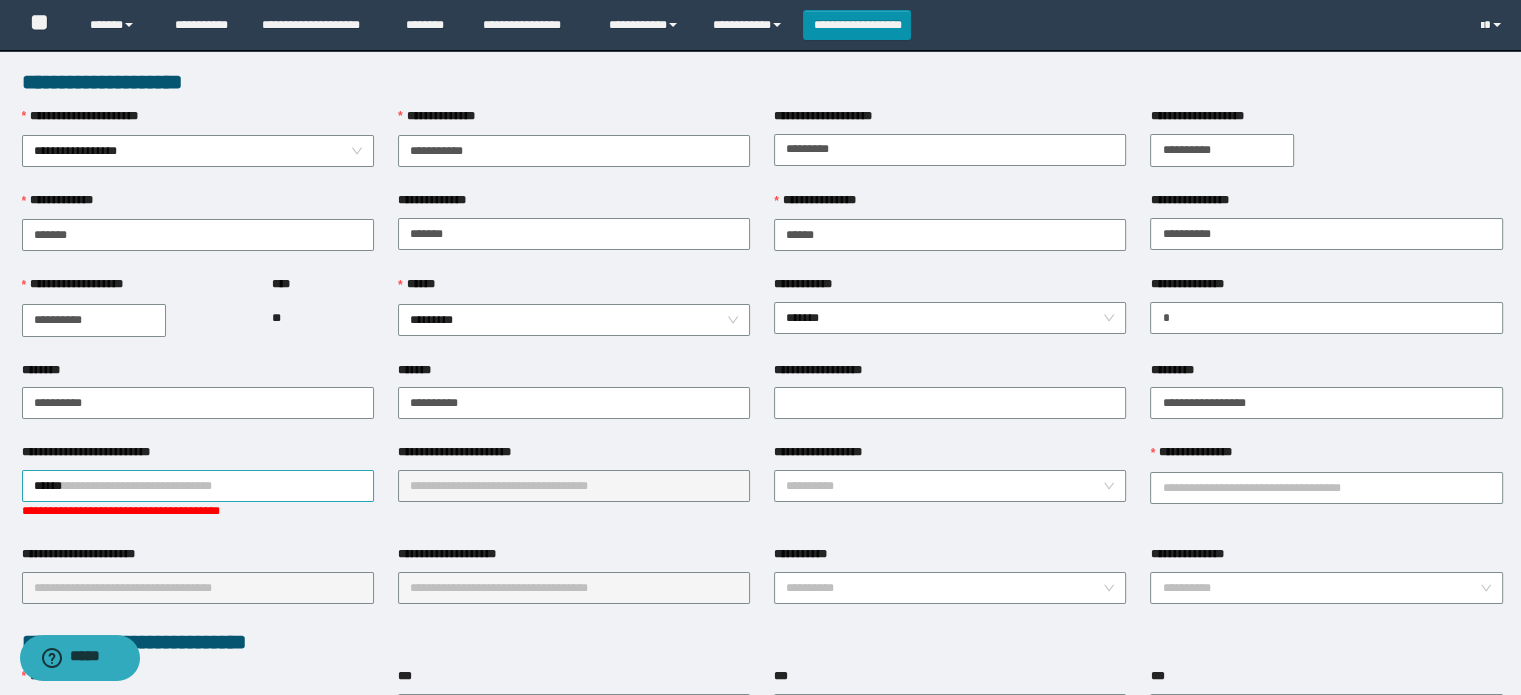 click on "******" at bounding box center (198, 486) 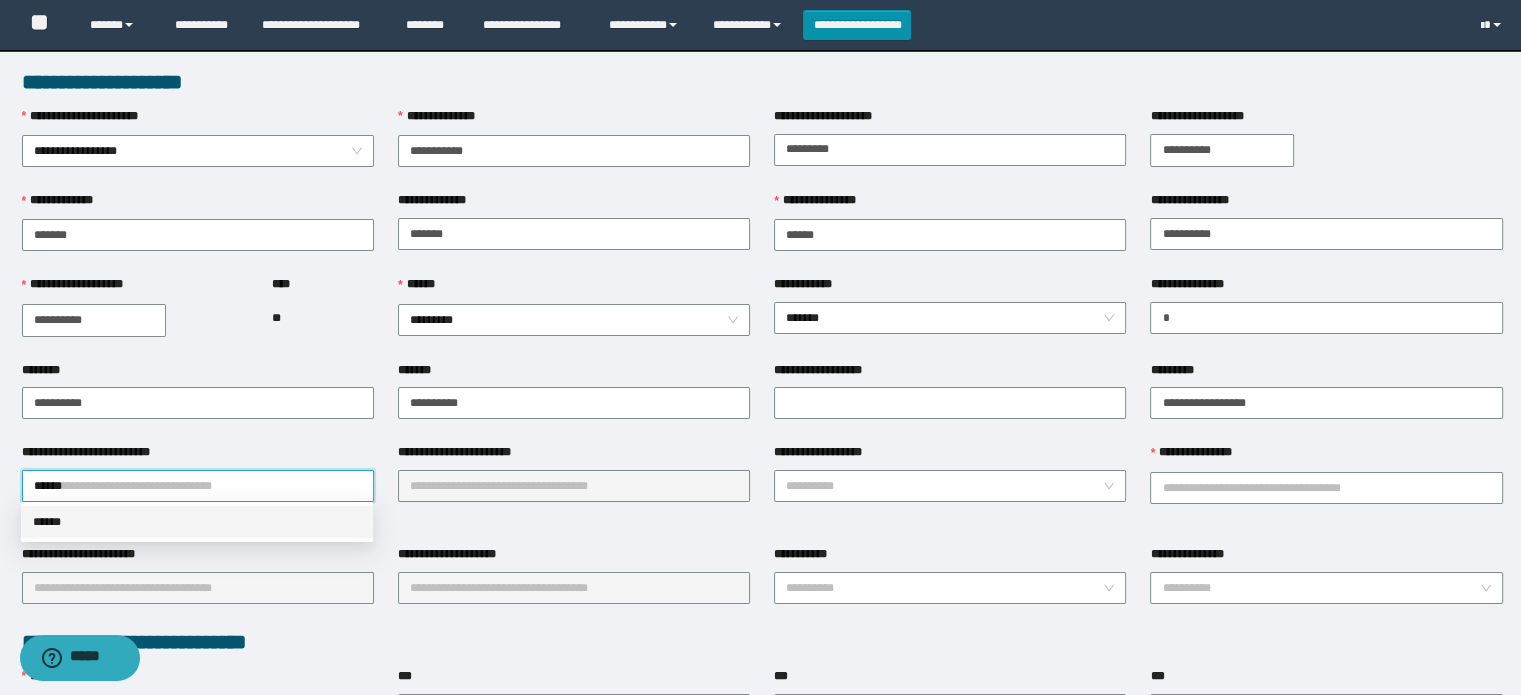 click on "******" at bounding box center (197, 522) 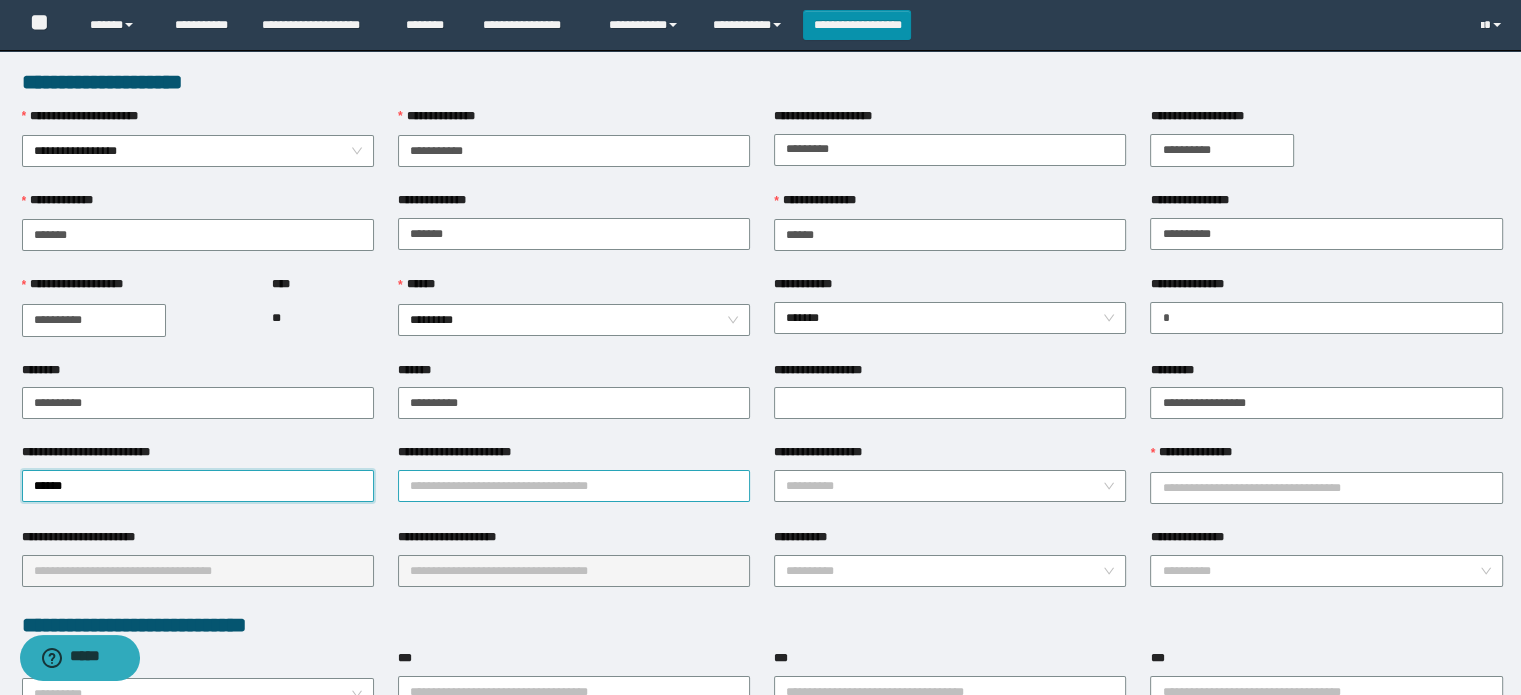 click on "**********" at bounding box center (574, 486) 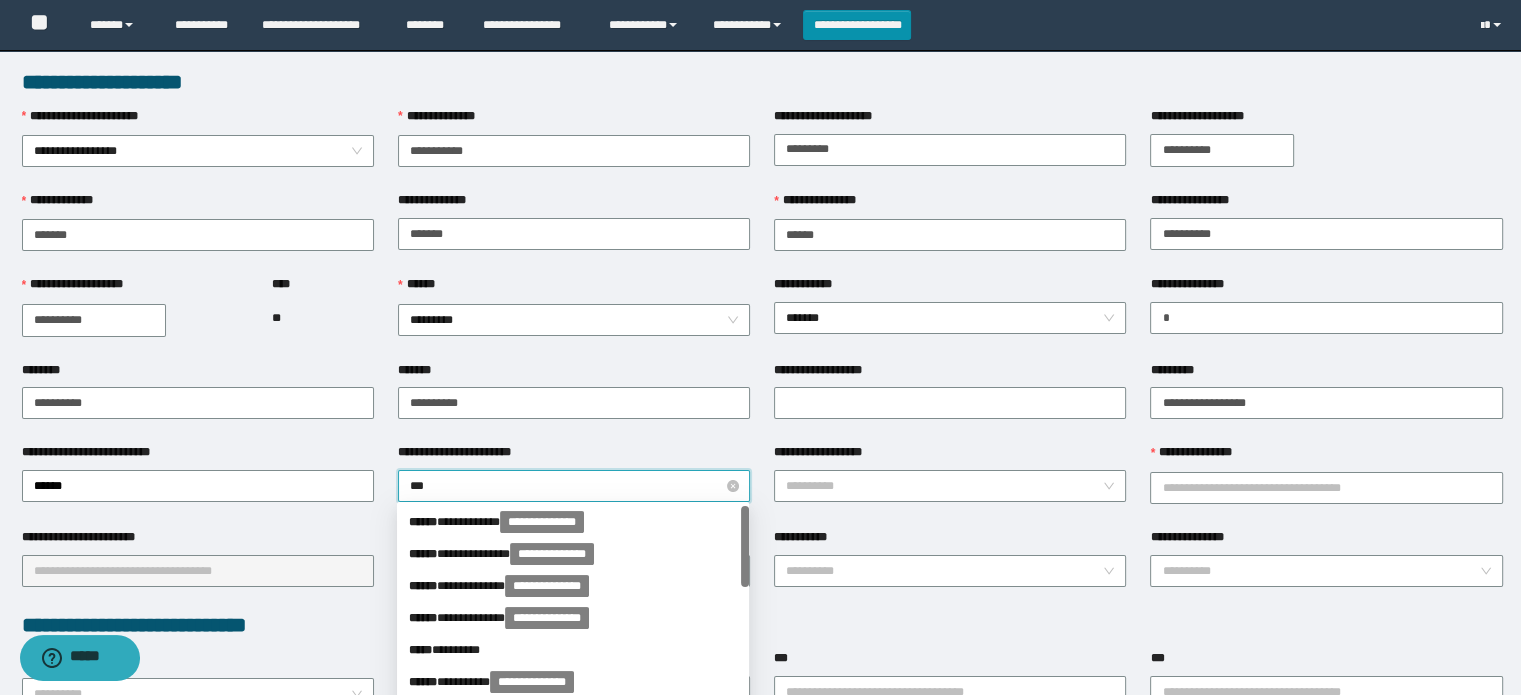 type on "****" 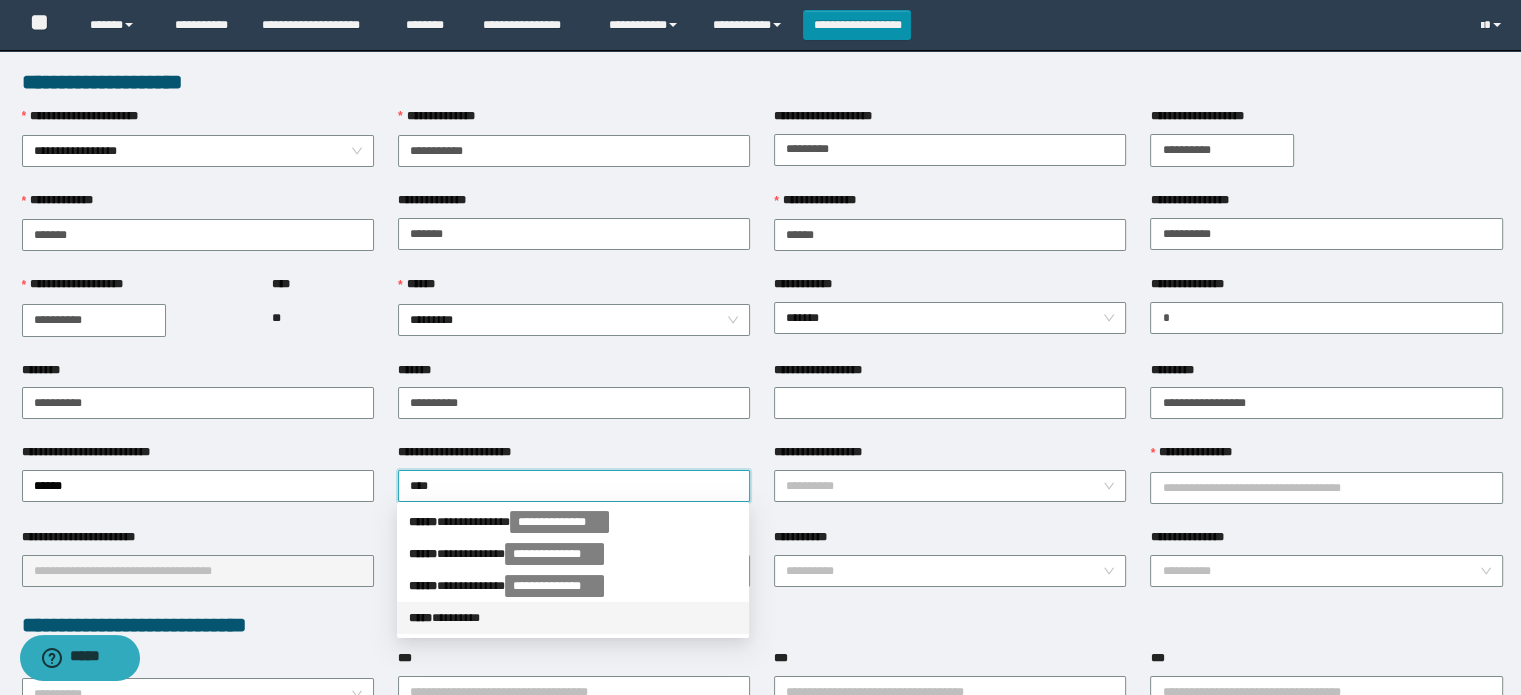 click on "***** * *******" at bounding box center [573, 618] 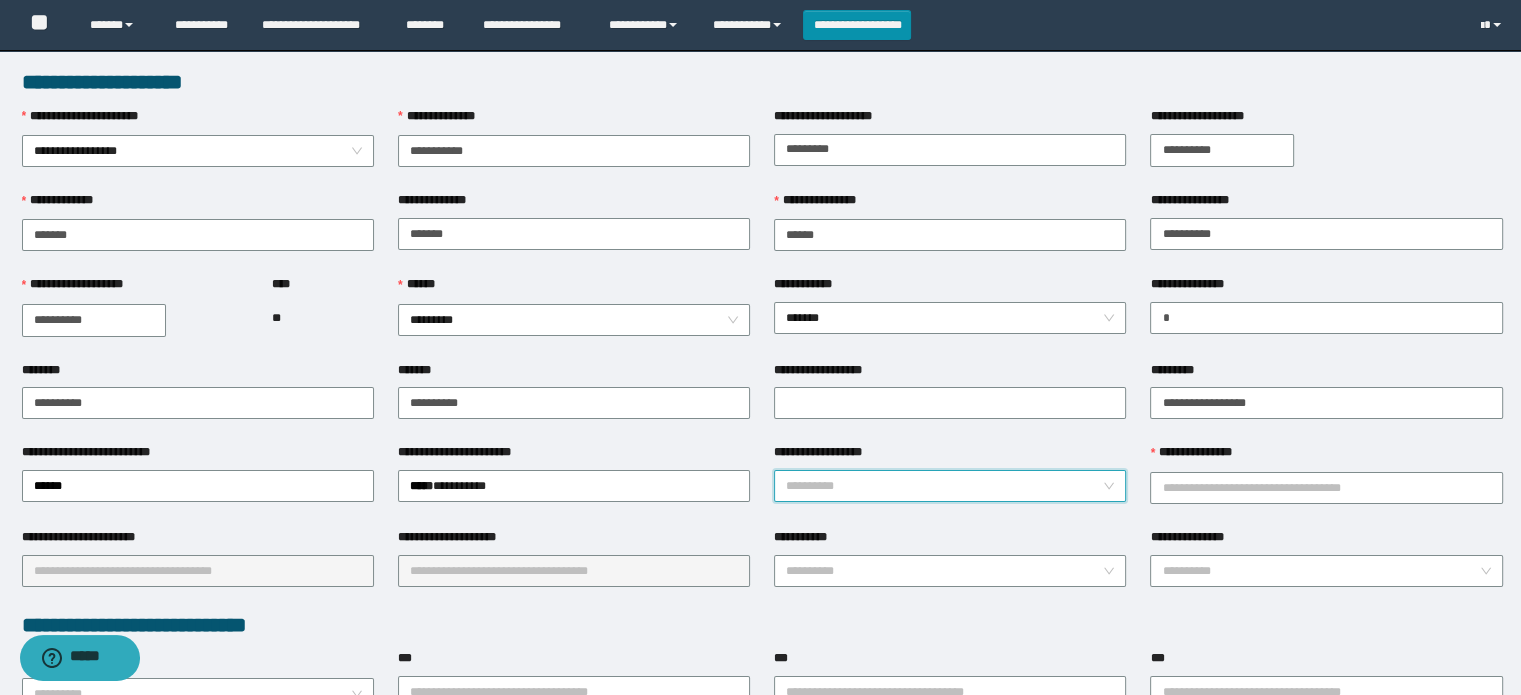 click on "**********" at bounding box center [944, 486] 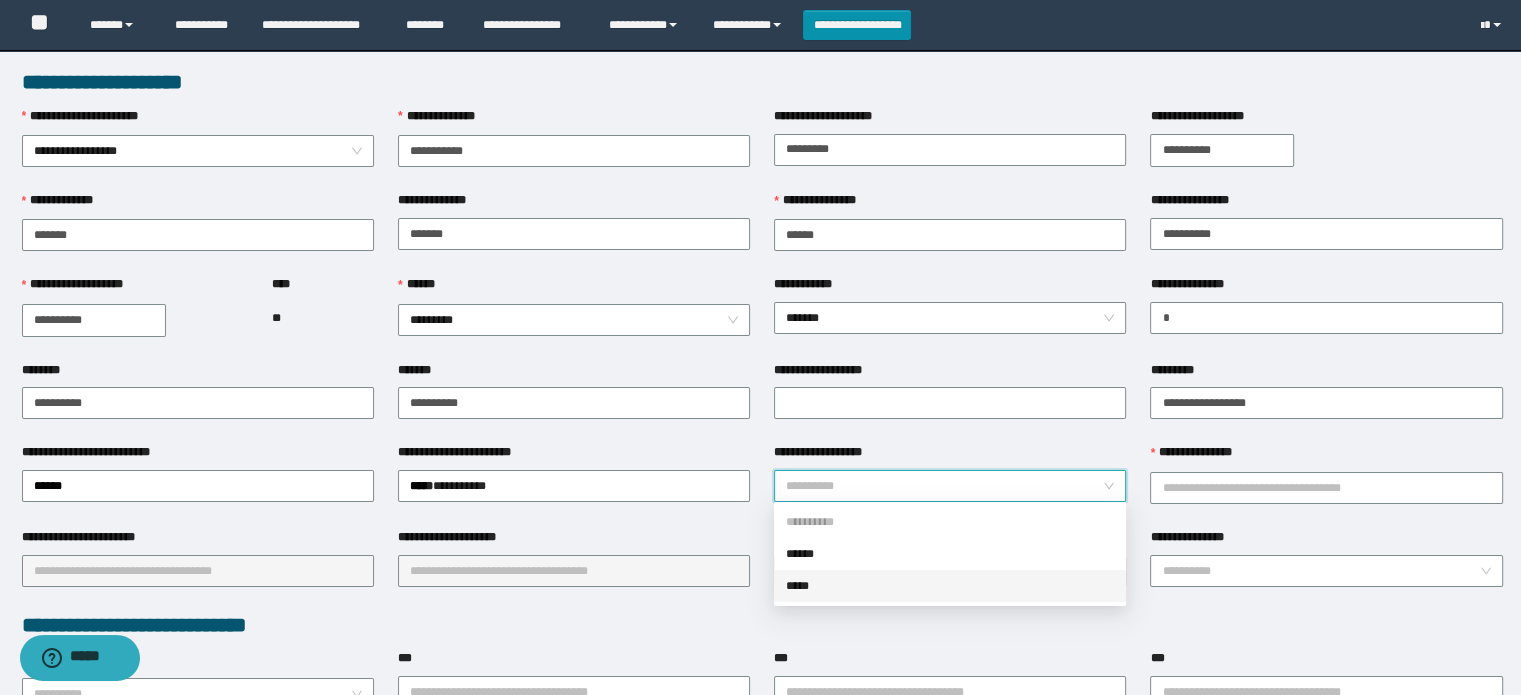 drag, startPoint x: 813, startPoint y: 581, endPoint x: 1195, endPoint y: 452, distance: 403.1935 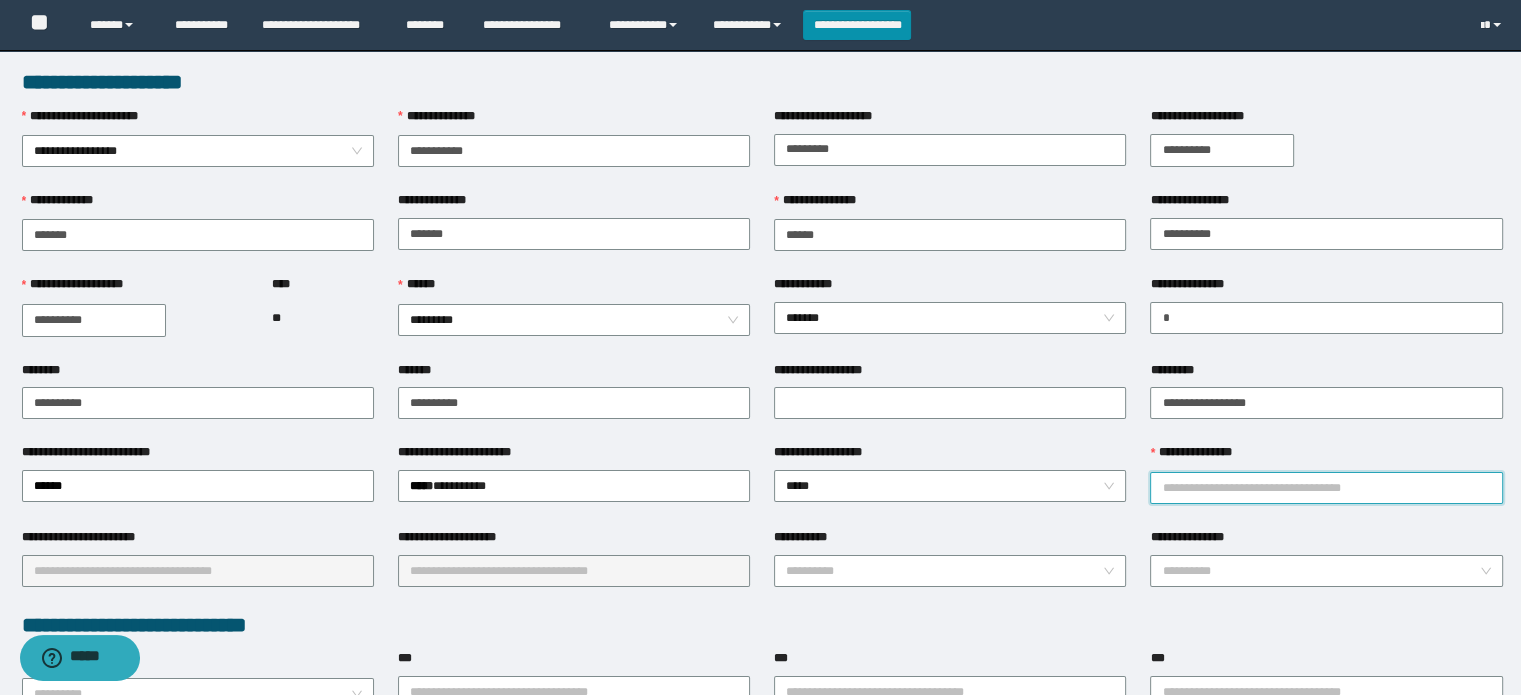 click on "**********" at bounding box center (1326, 488) 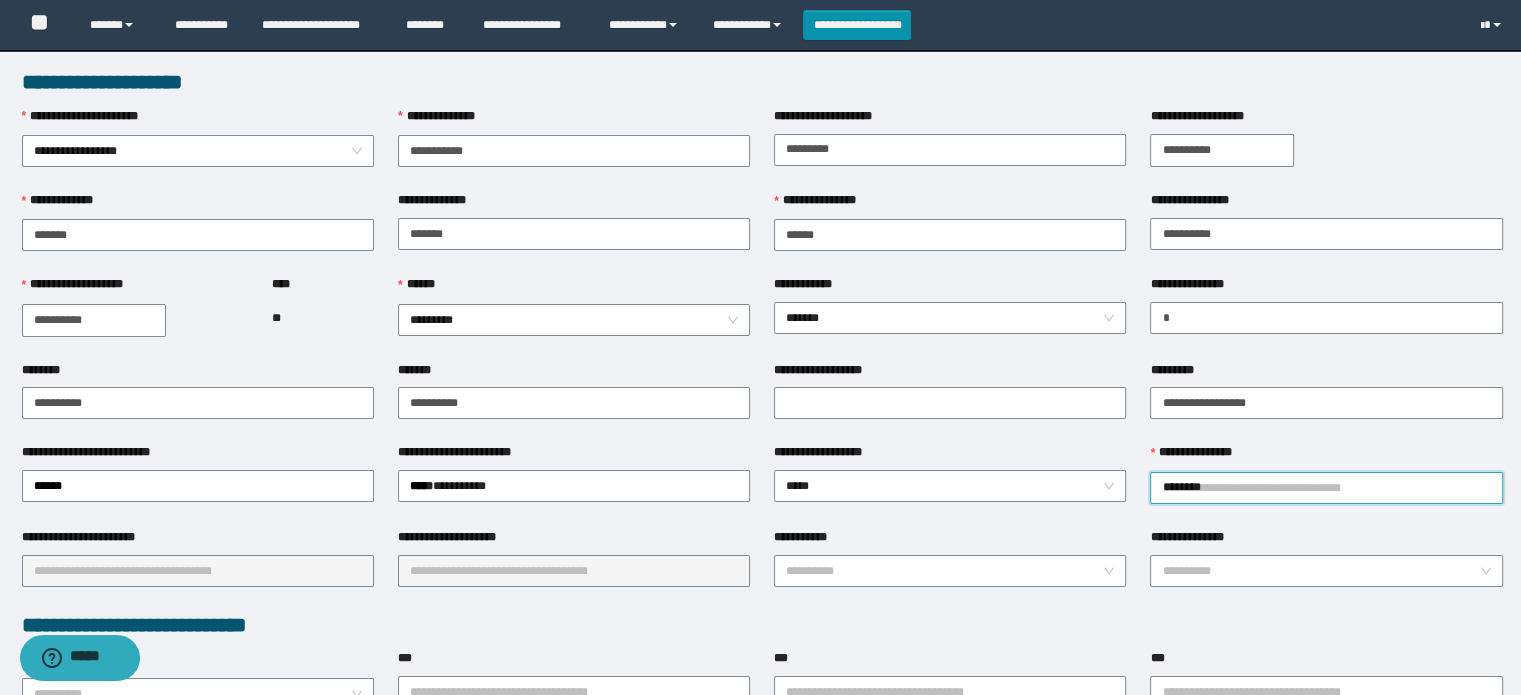 type on "*******" 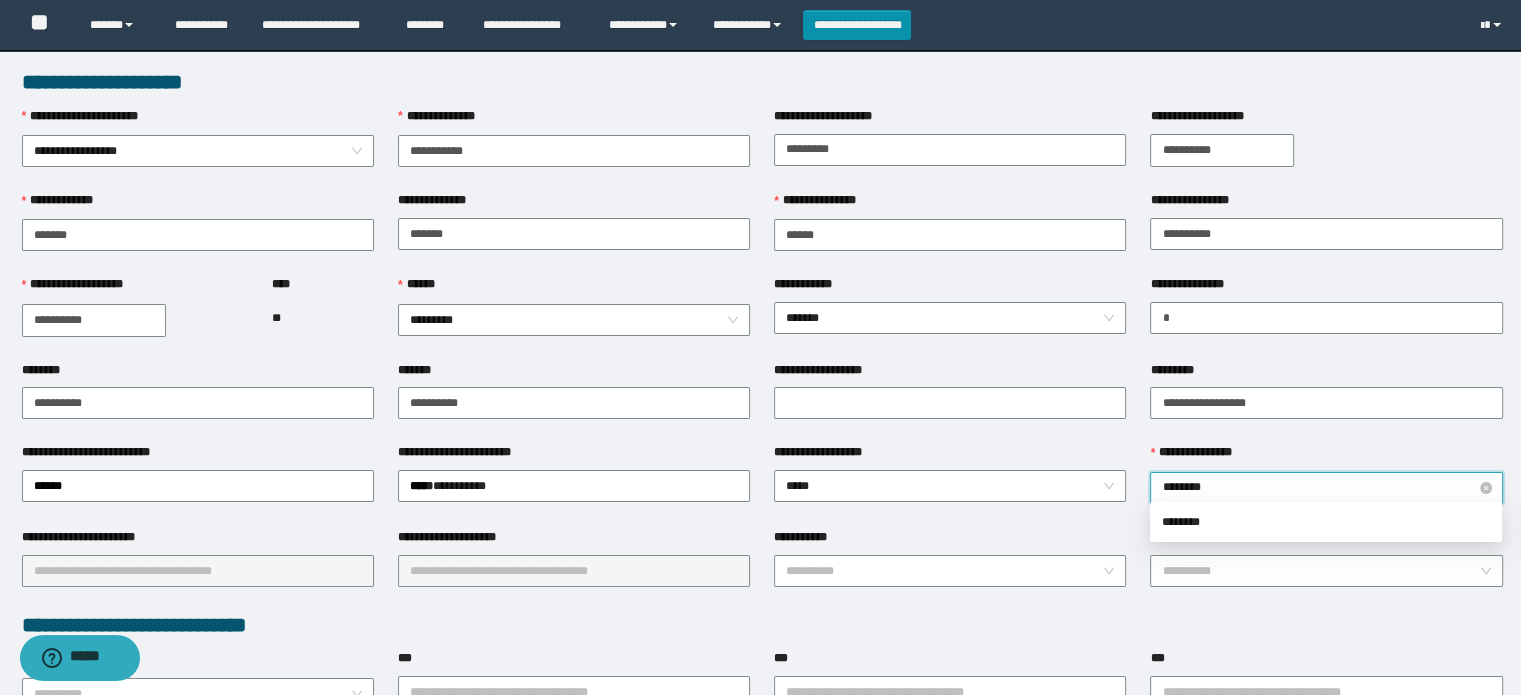 click on "********" at bounding box center [1326, 488] 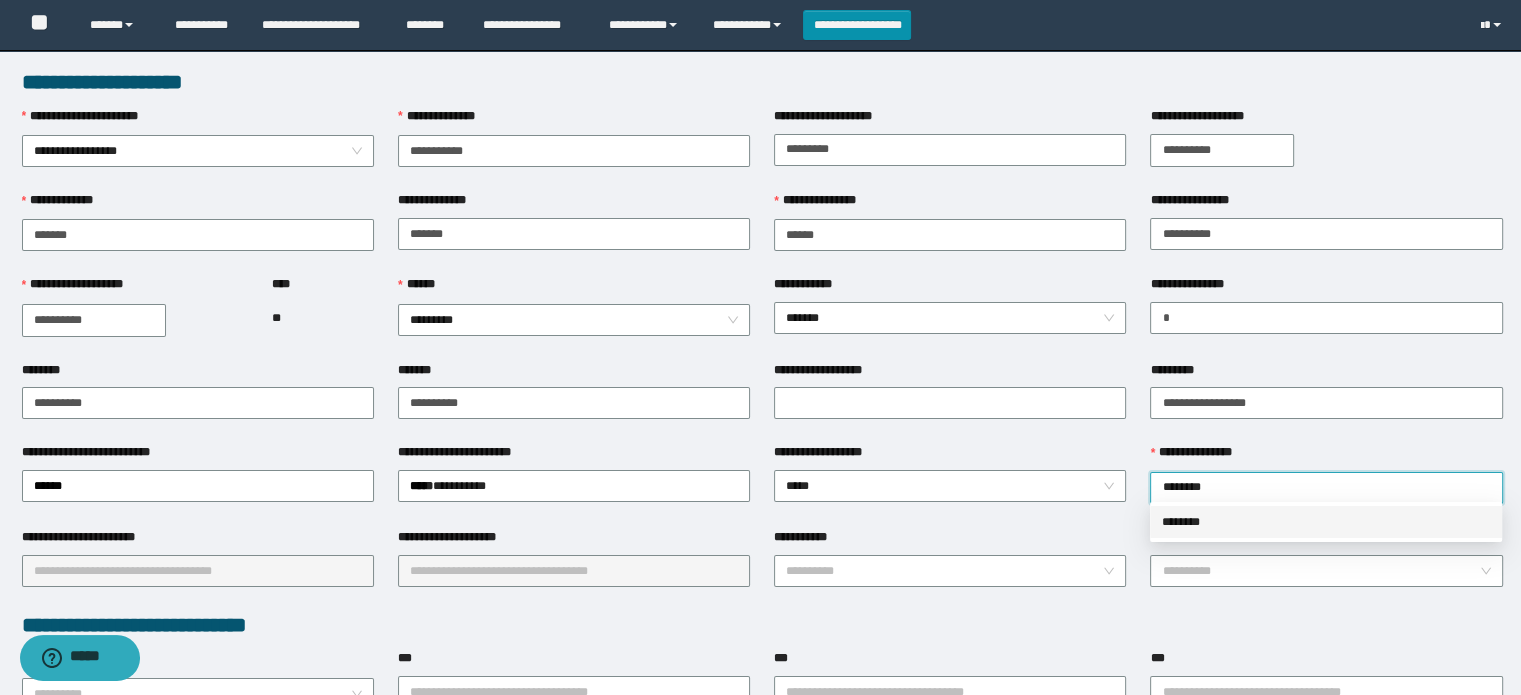 drag, startPoint x: 1204, startPoint y: 523, endPoint x: 1124, endPoint y: 514, distance: 80.50466 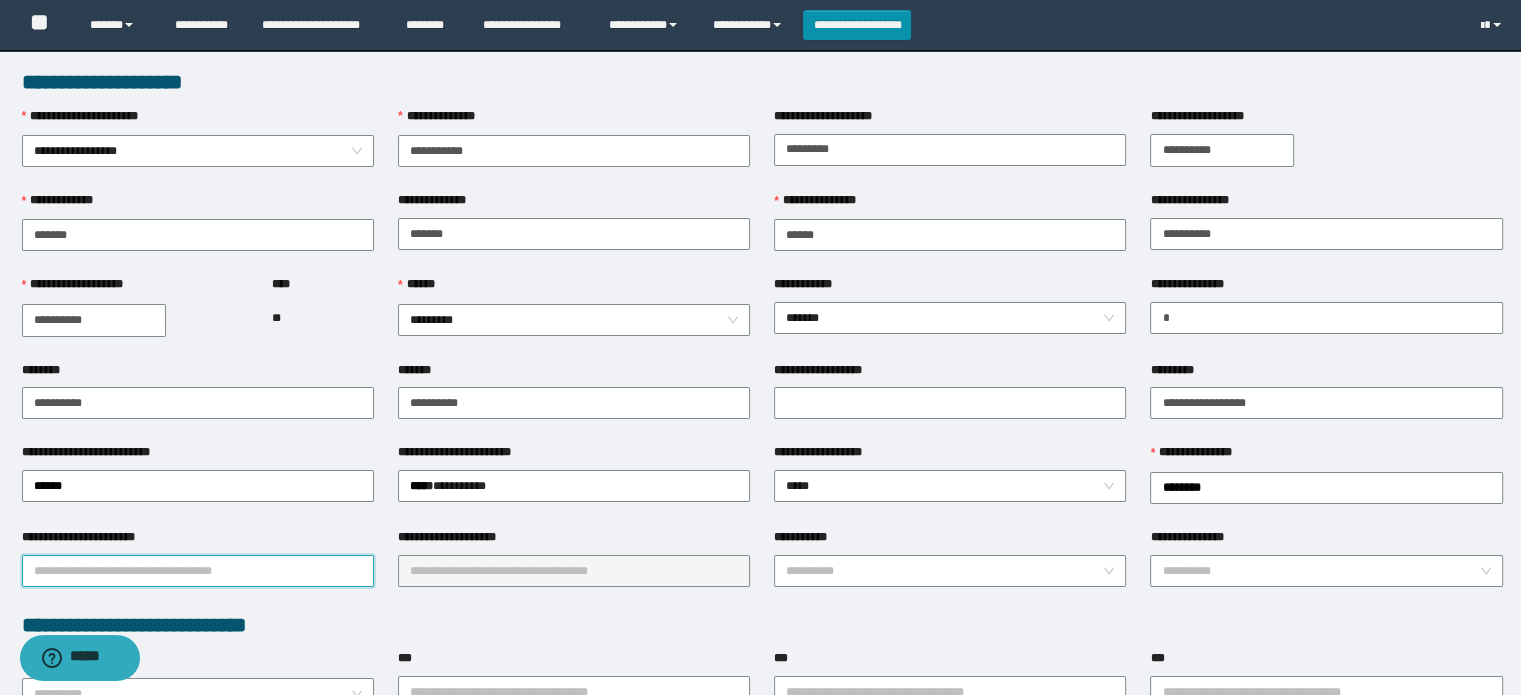 click on "**********" at bounding box center (198, 571) 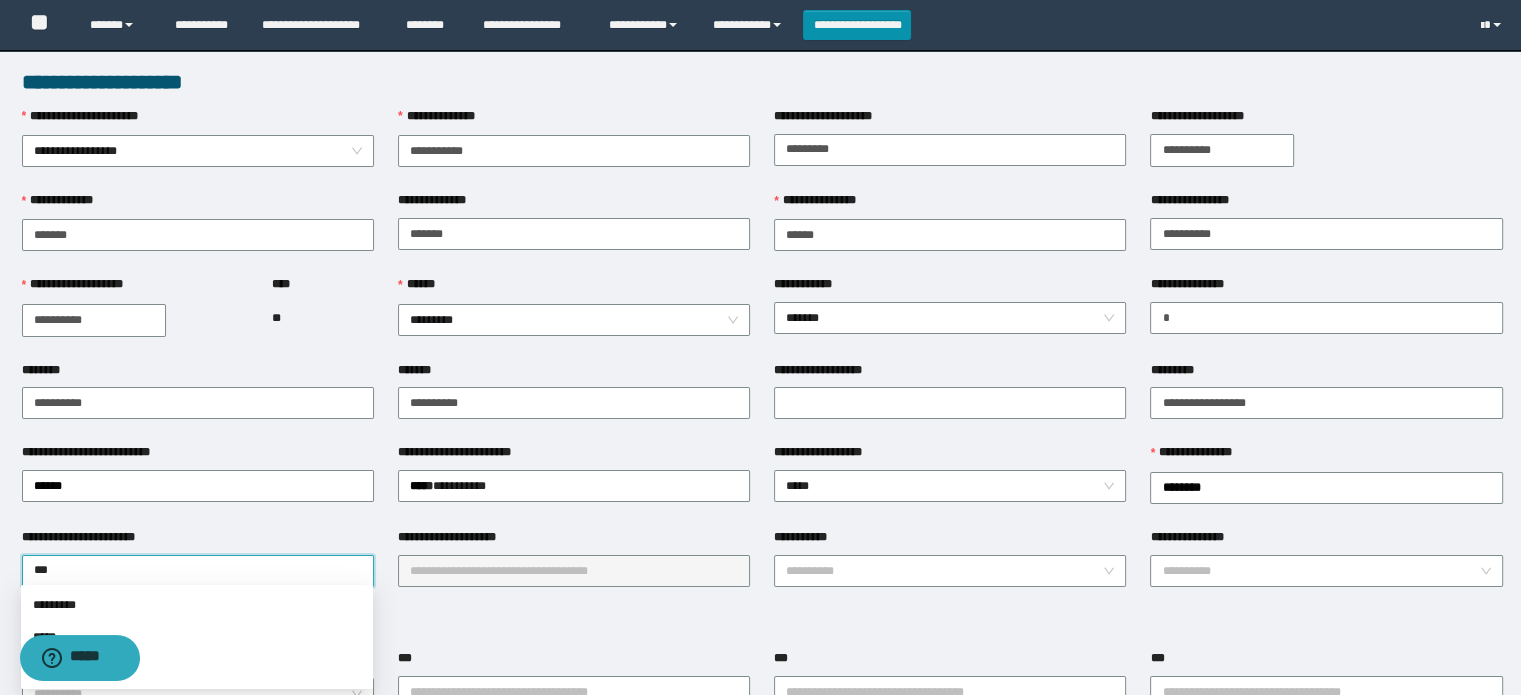 type on "****" 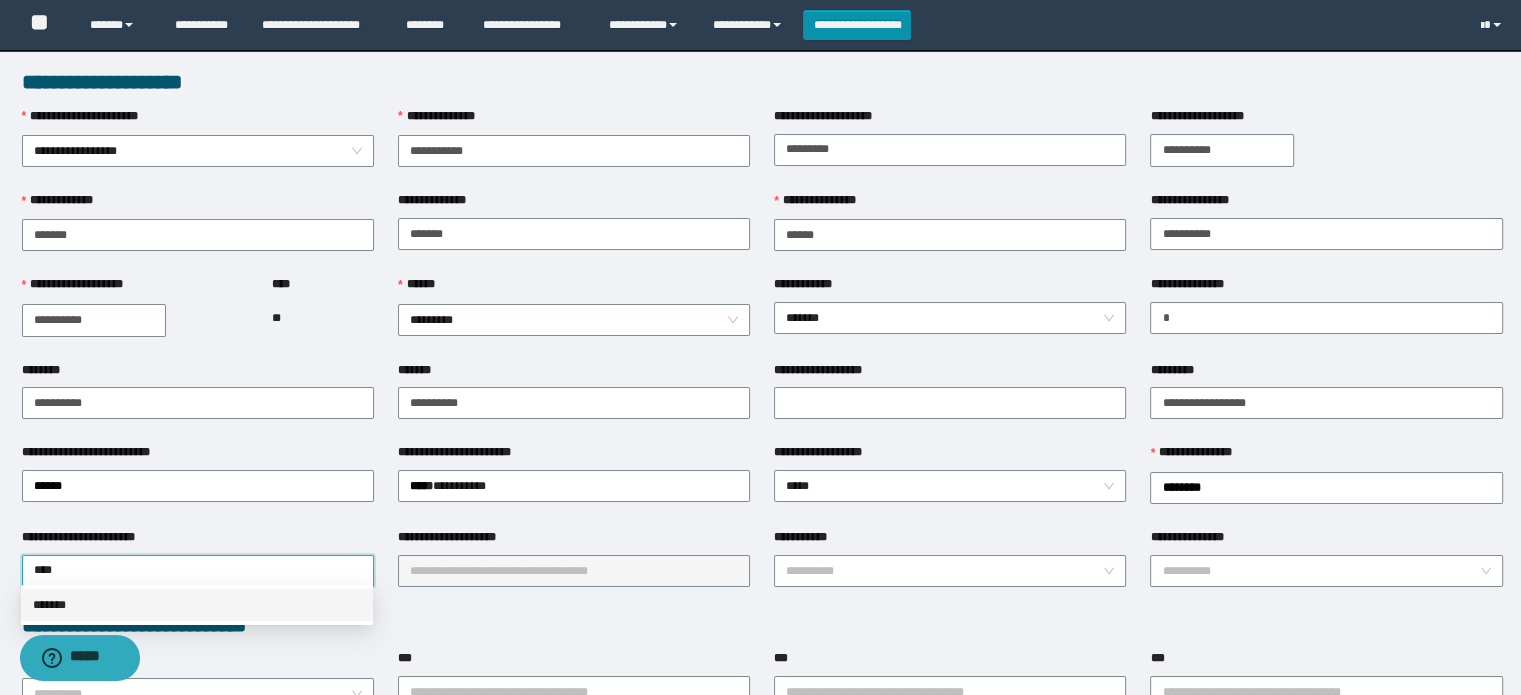 click on "*******" at bounding box center [197, 605] 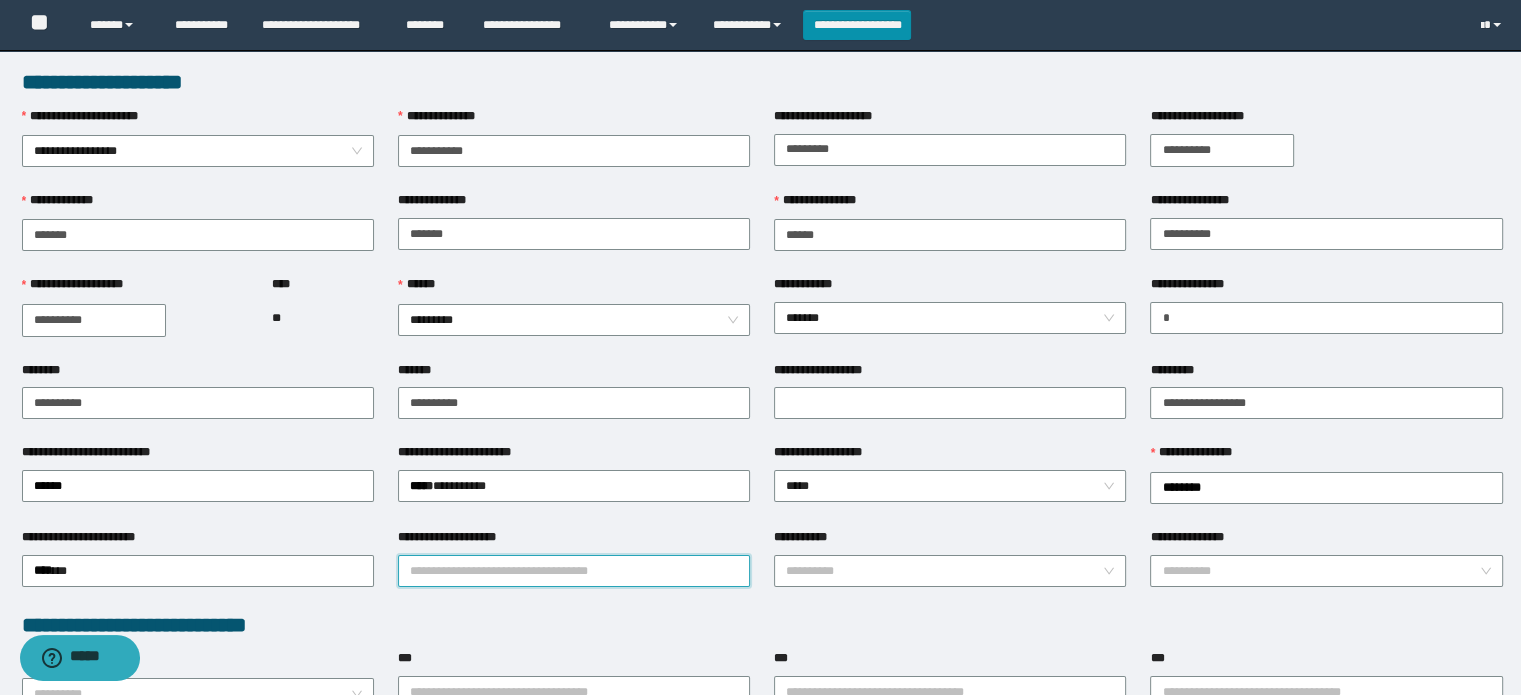 click on "**********" at bounding box center (574, 571) 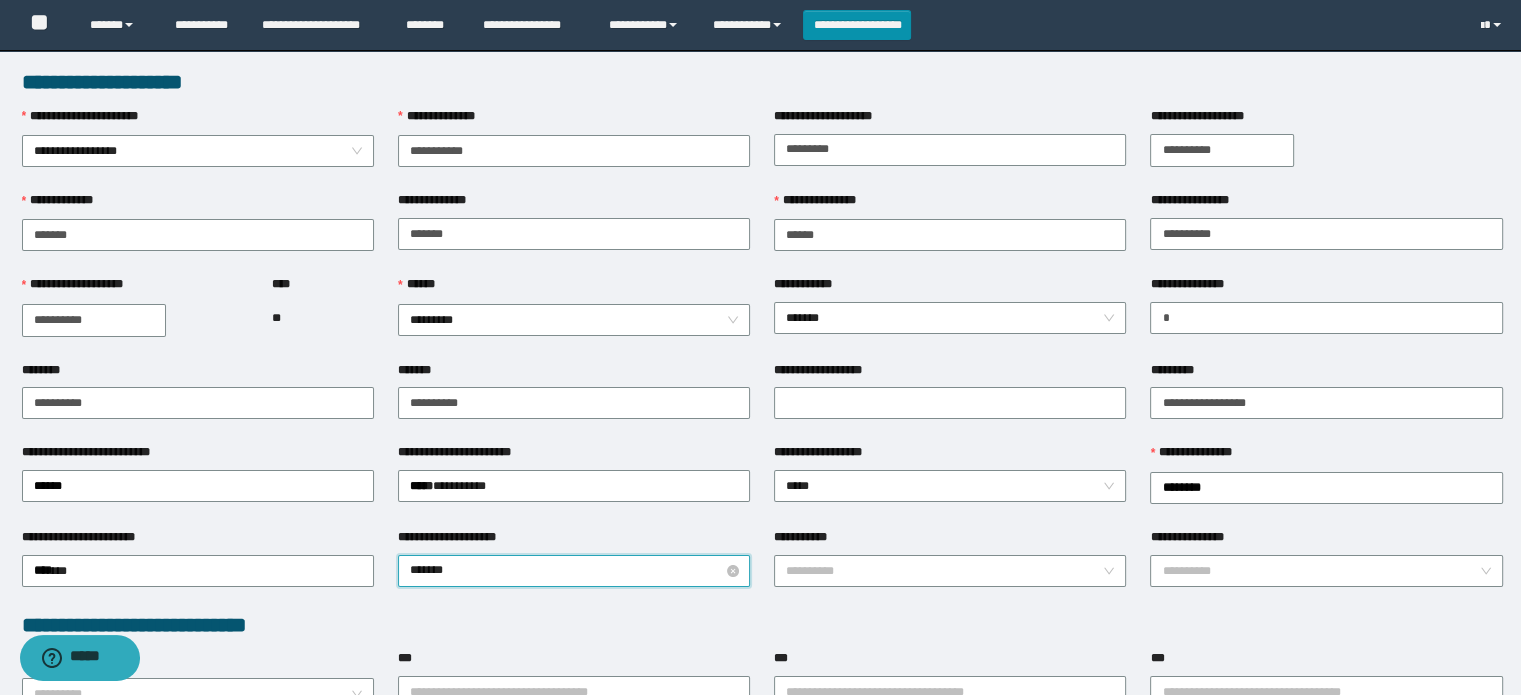 type on "********" 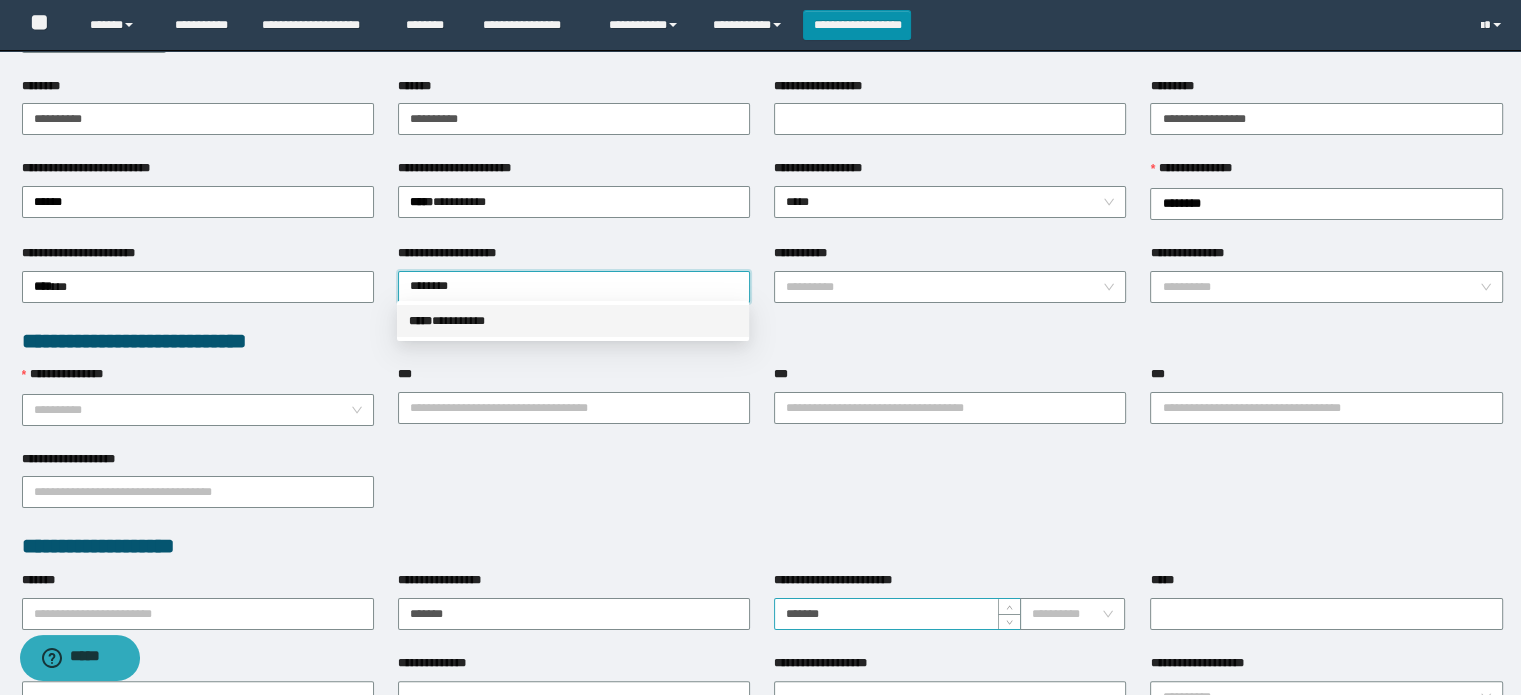 scroll, scrollTop: 300, scrollLeft: 0, axis: vertical 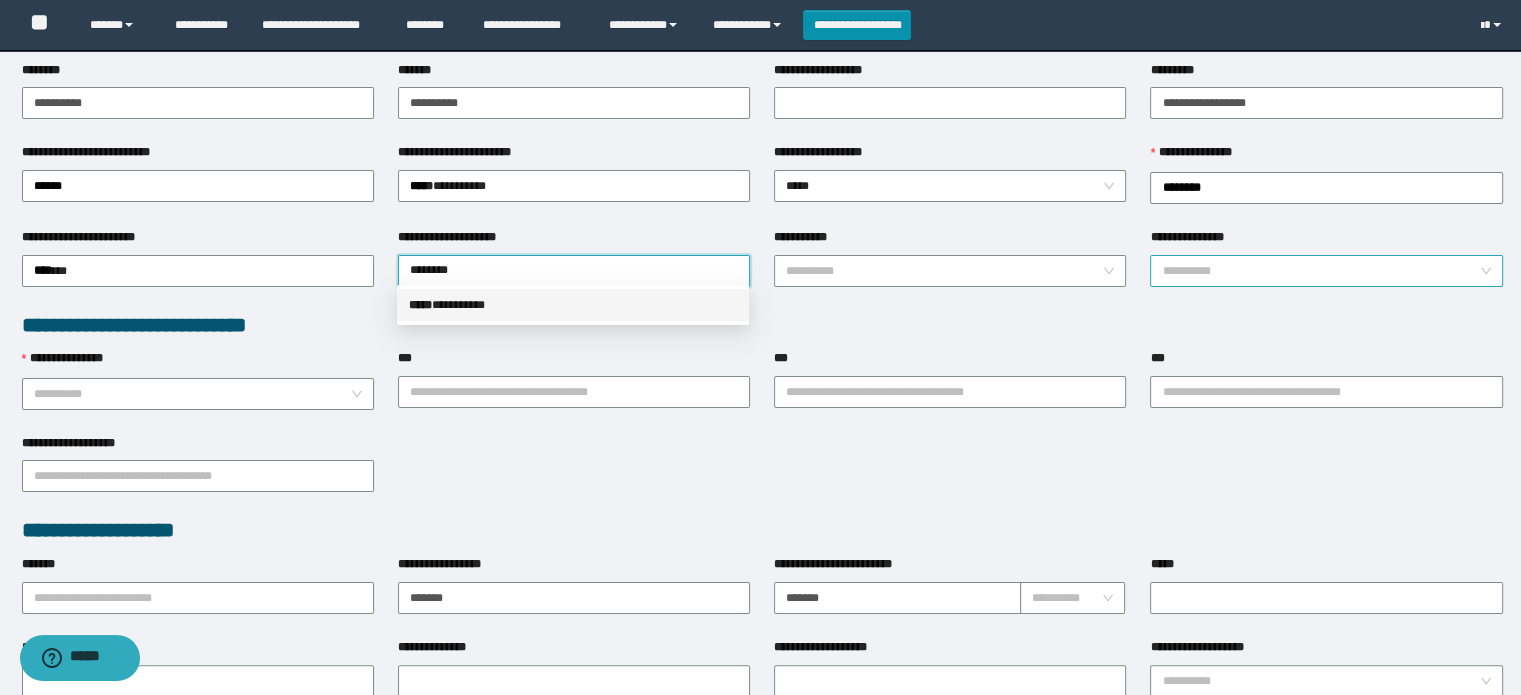 click on "**********" at bounding box center [1320, 271] 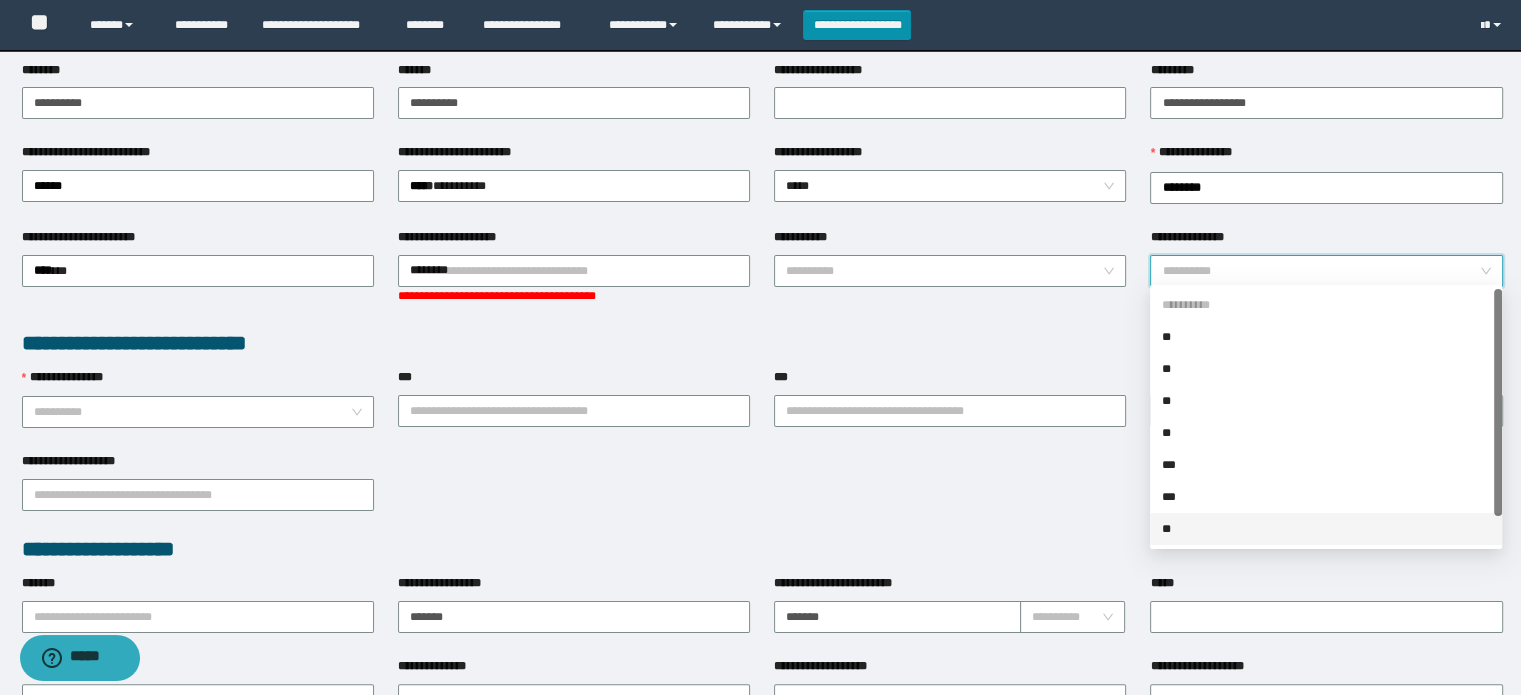 drag, startPoint x: 1174, startPoint y: 528, endPoint x: 872, endPoint y: 317, distance: 368.40875 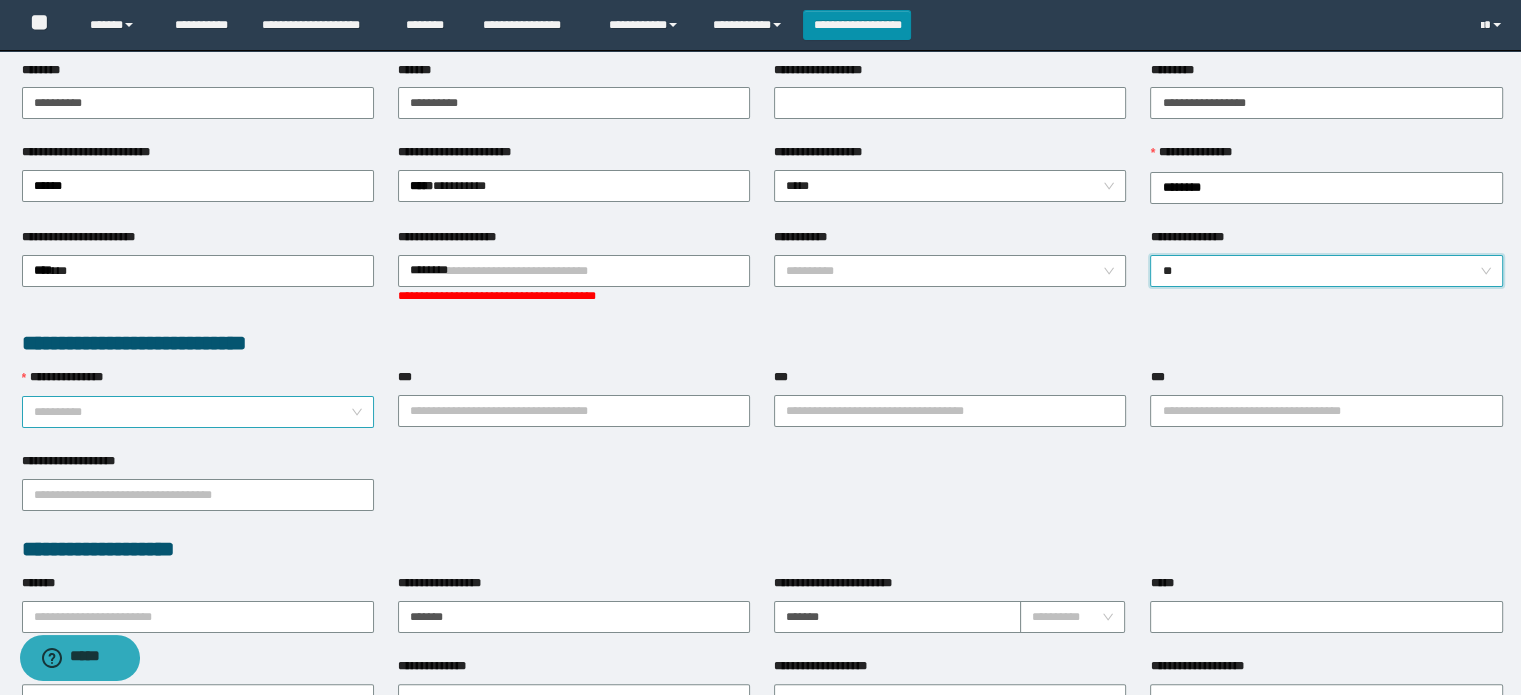 click on "**********" at bounding box center [198, 412] 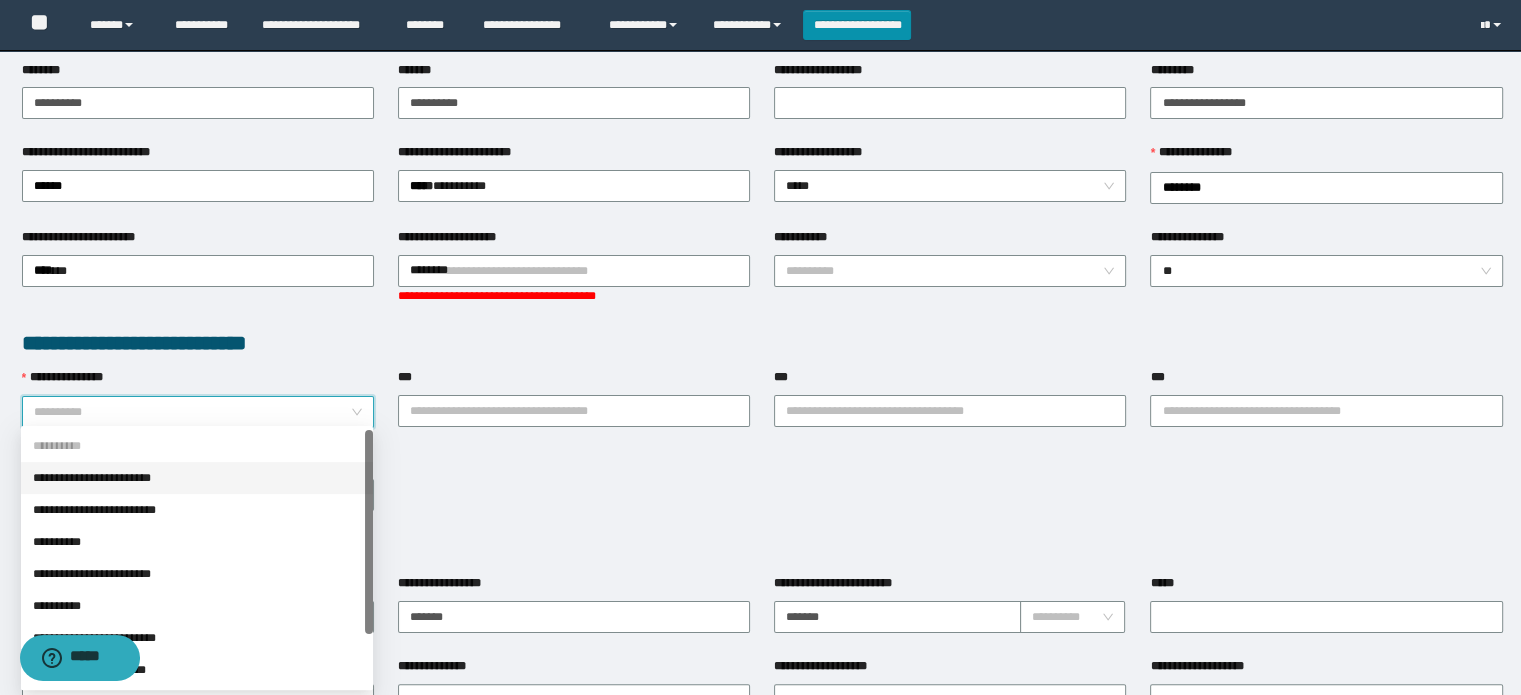 click on "**********" at bounding box center [197, 478] 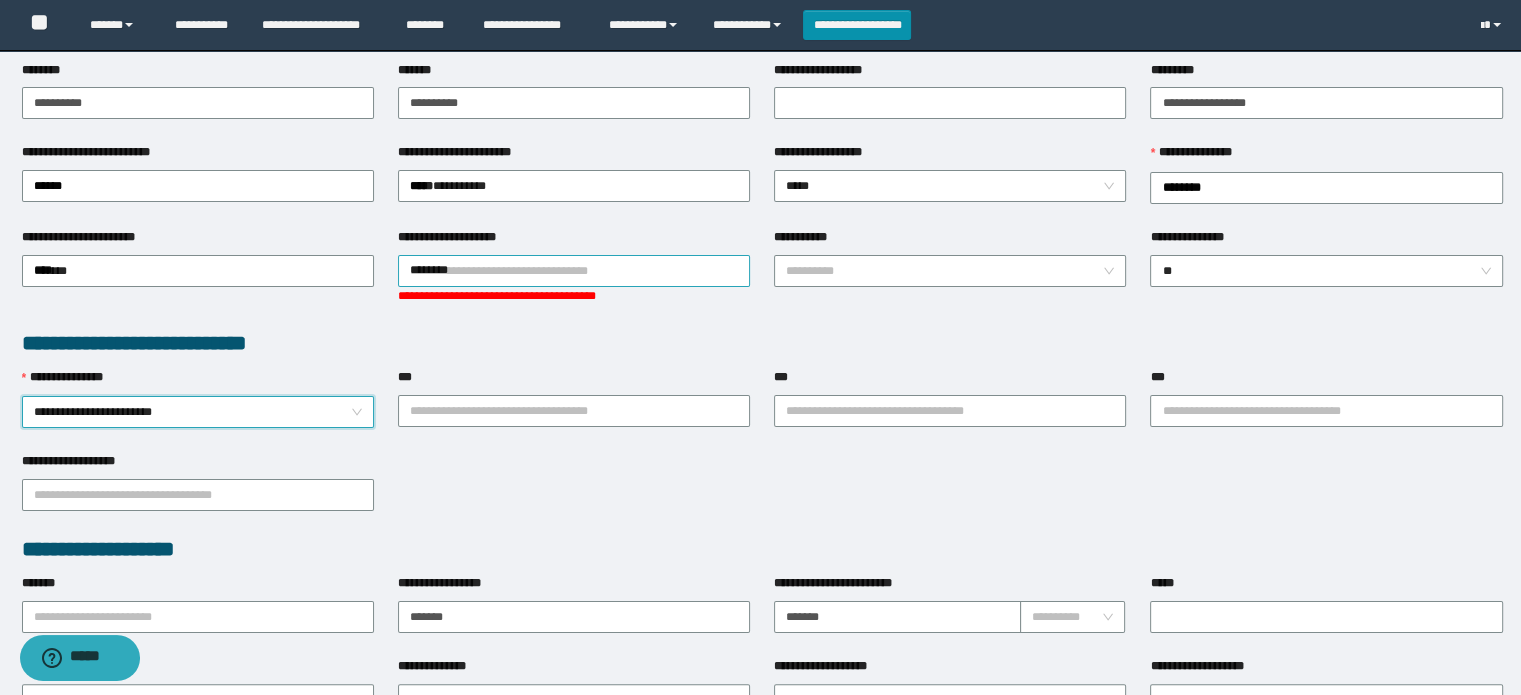 click on "********" at bounding box center [574, 271] 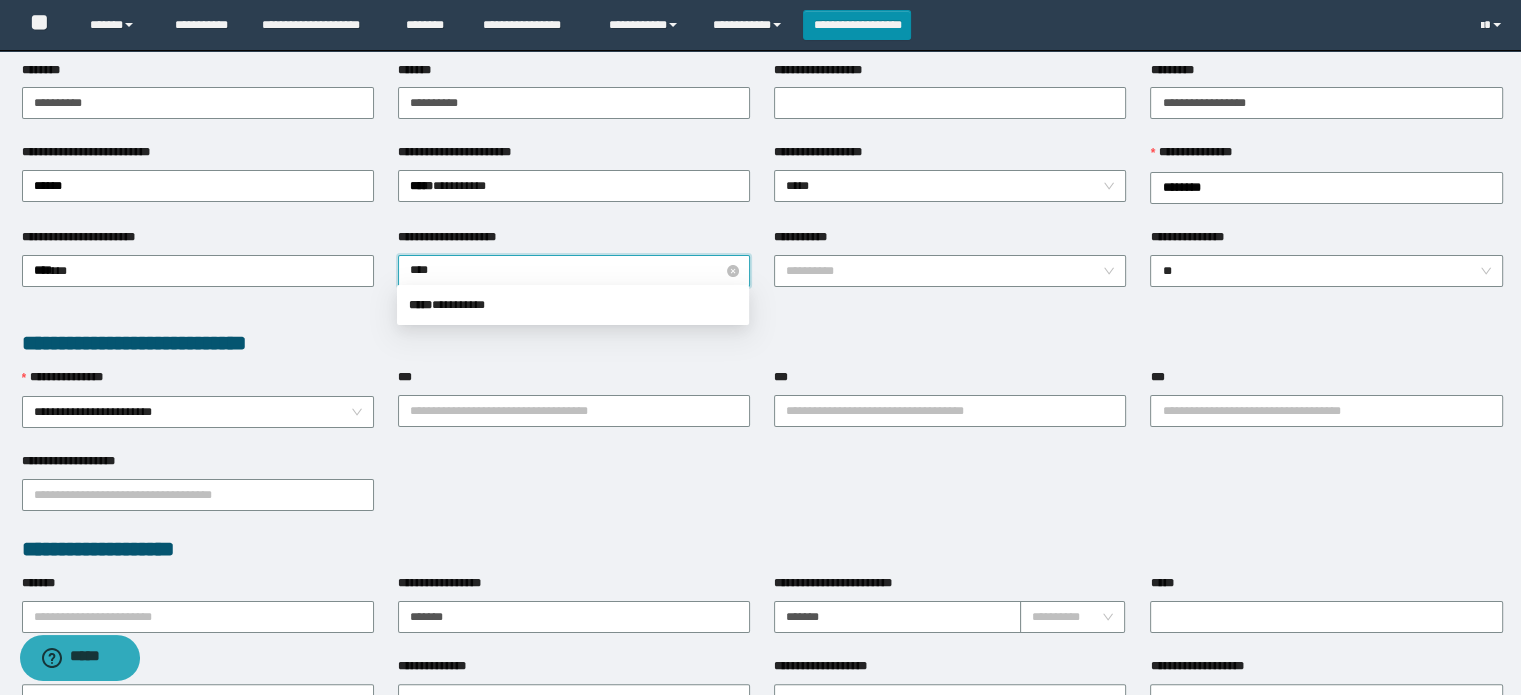 type on "*****" 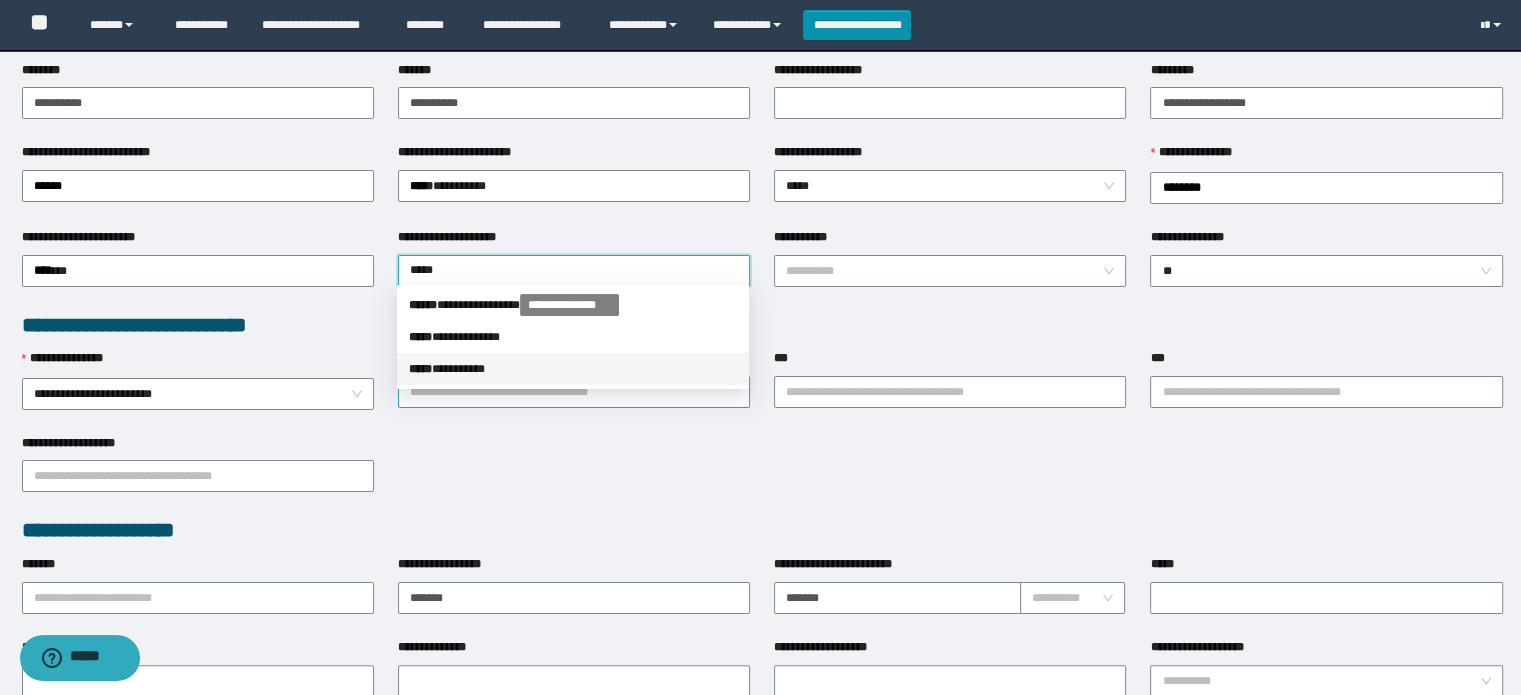 click on "***** * ********" at bounding box center (573, 369) 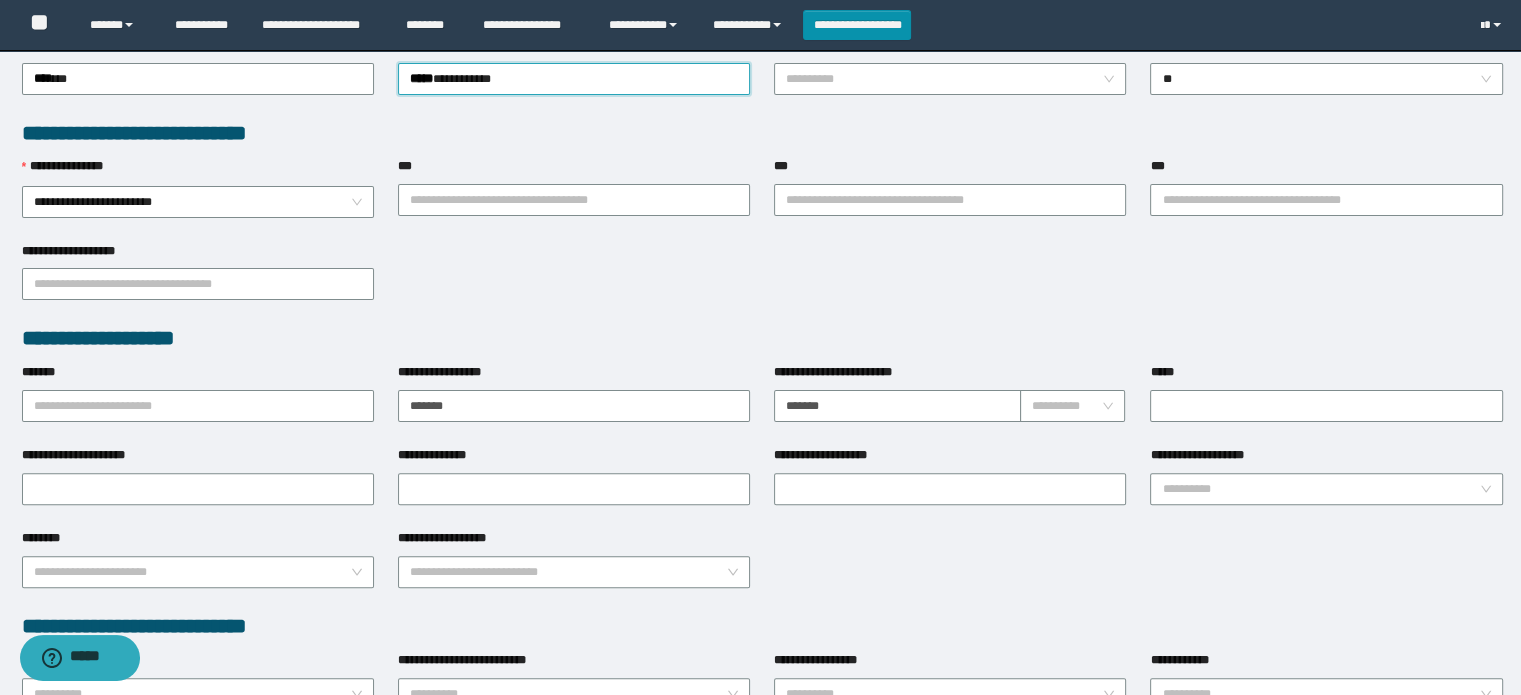 scroll, scrollTop: 500, scrollLeft: 0, axis: vertical 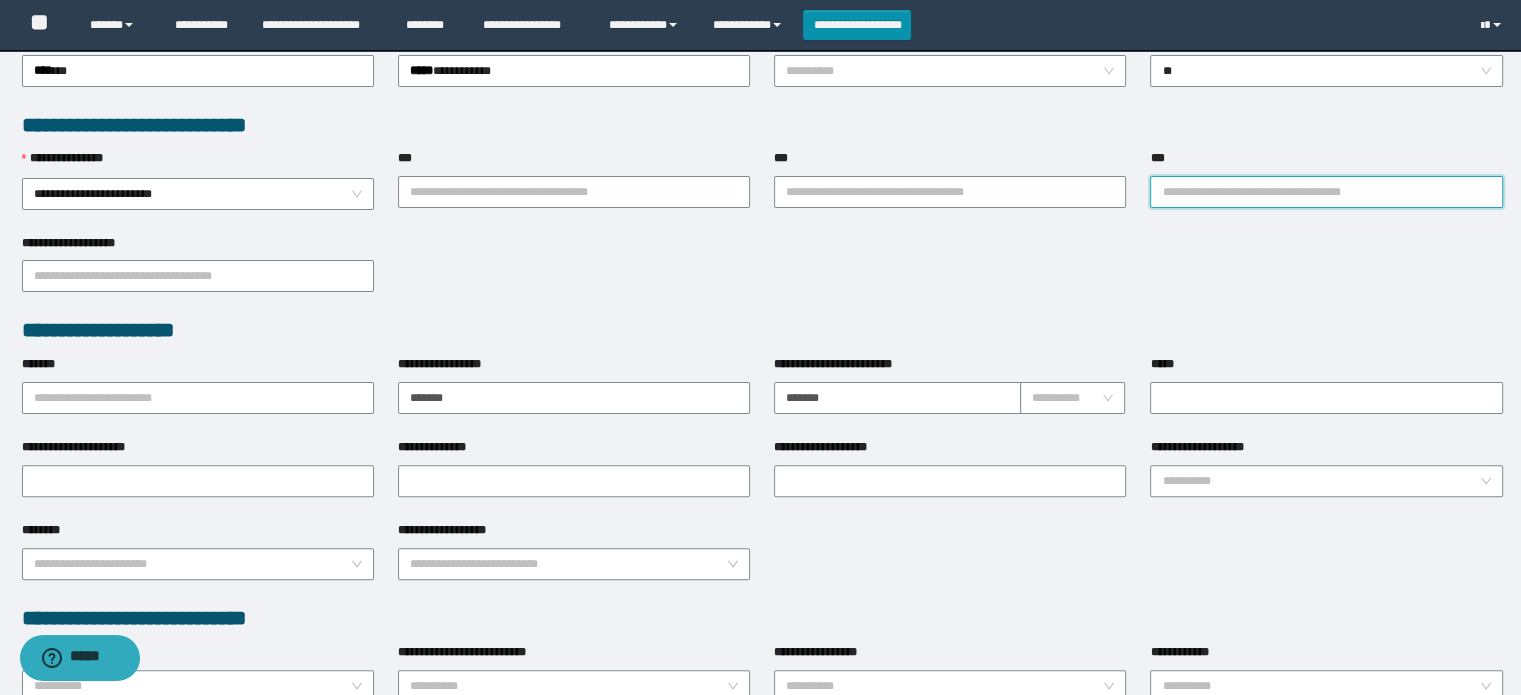 click on "***" at bounding box center [1326, 192] 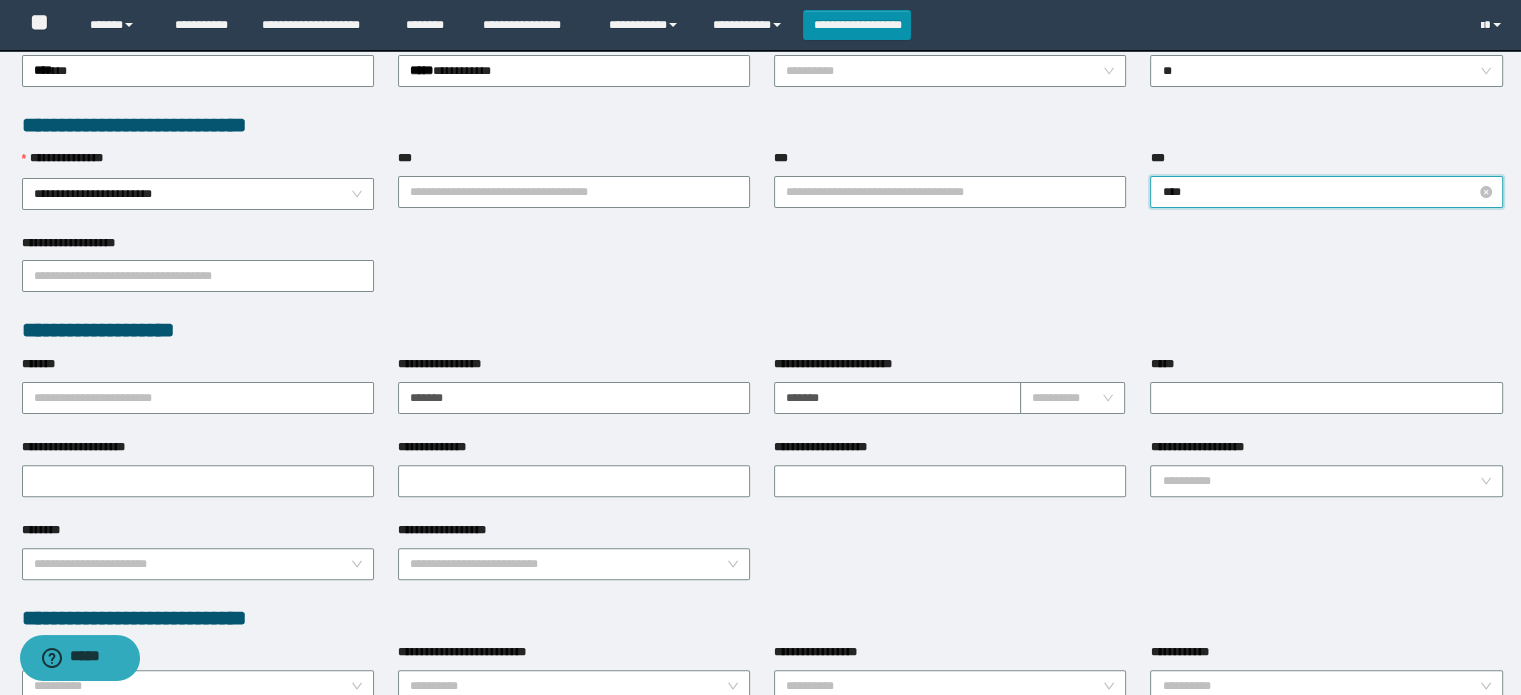 type on "*****" 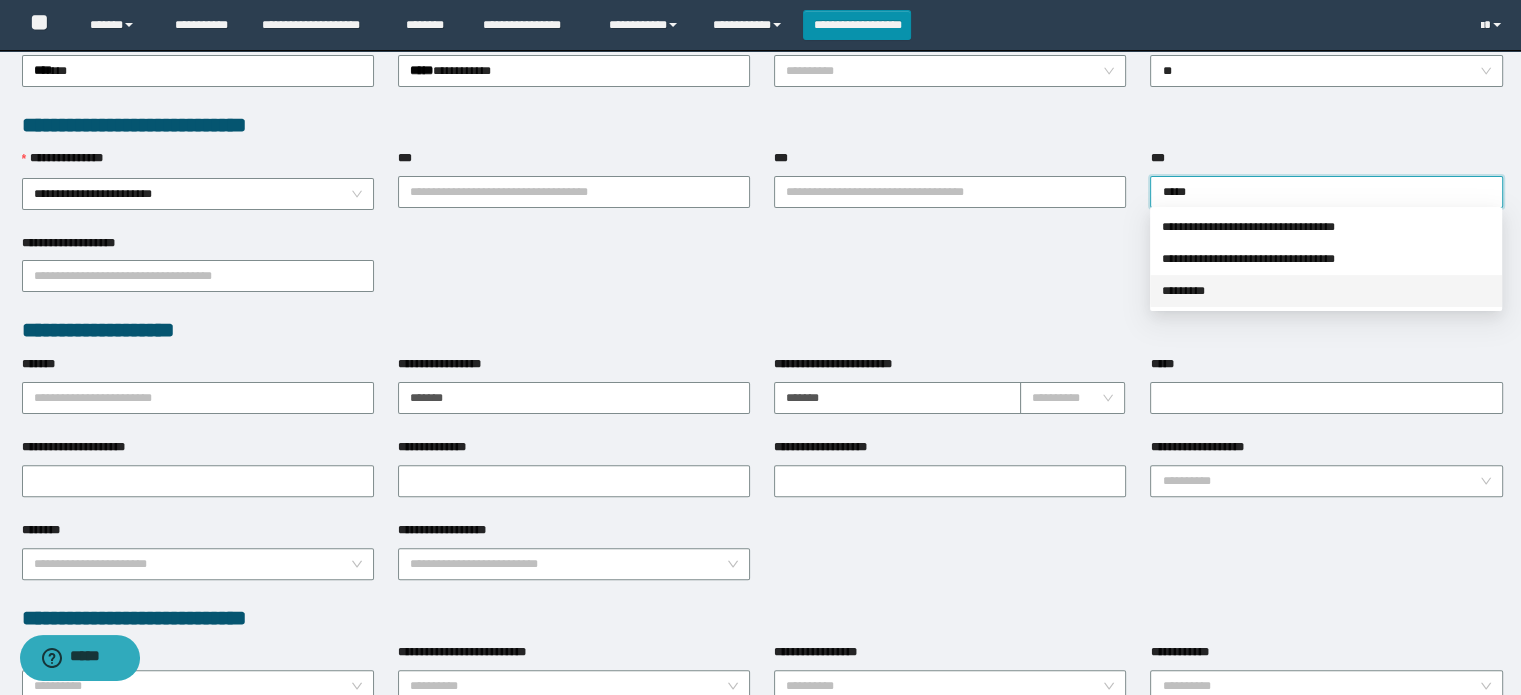 drag, startPoint x: 1175, startPoint y: 299, endPoint x: 816, endPoint y: 272, distance: 360.0139 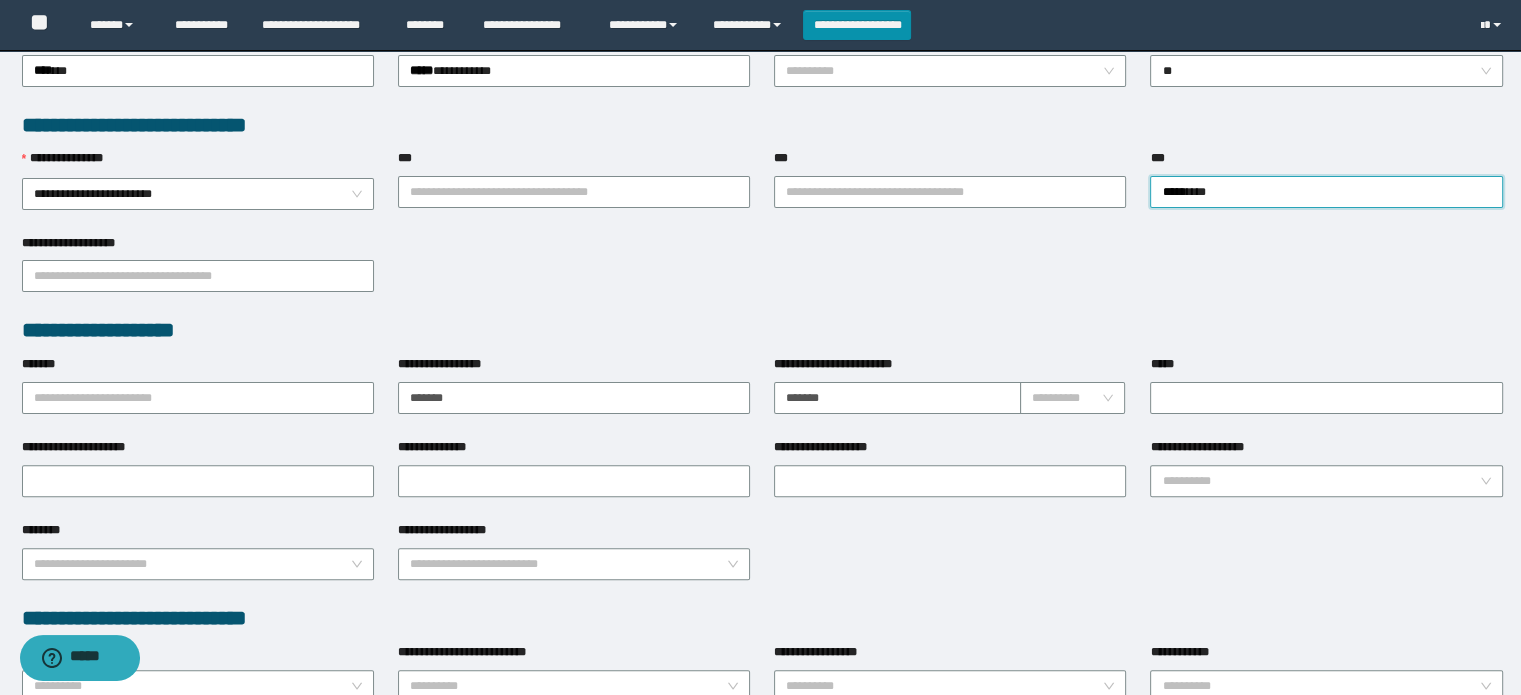 click on "*******" at bounding box center (198, 368) 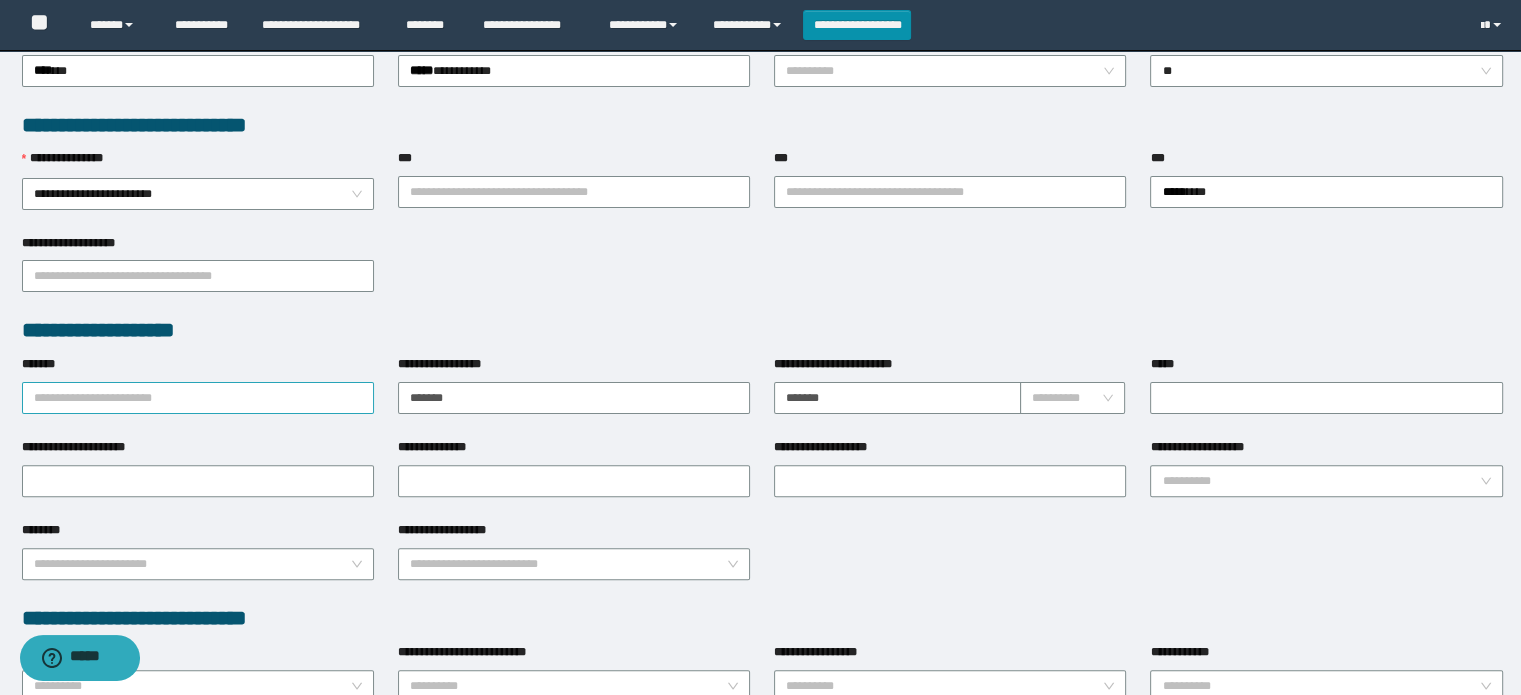 click on "*******" at bounding box center (198, 398) 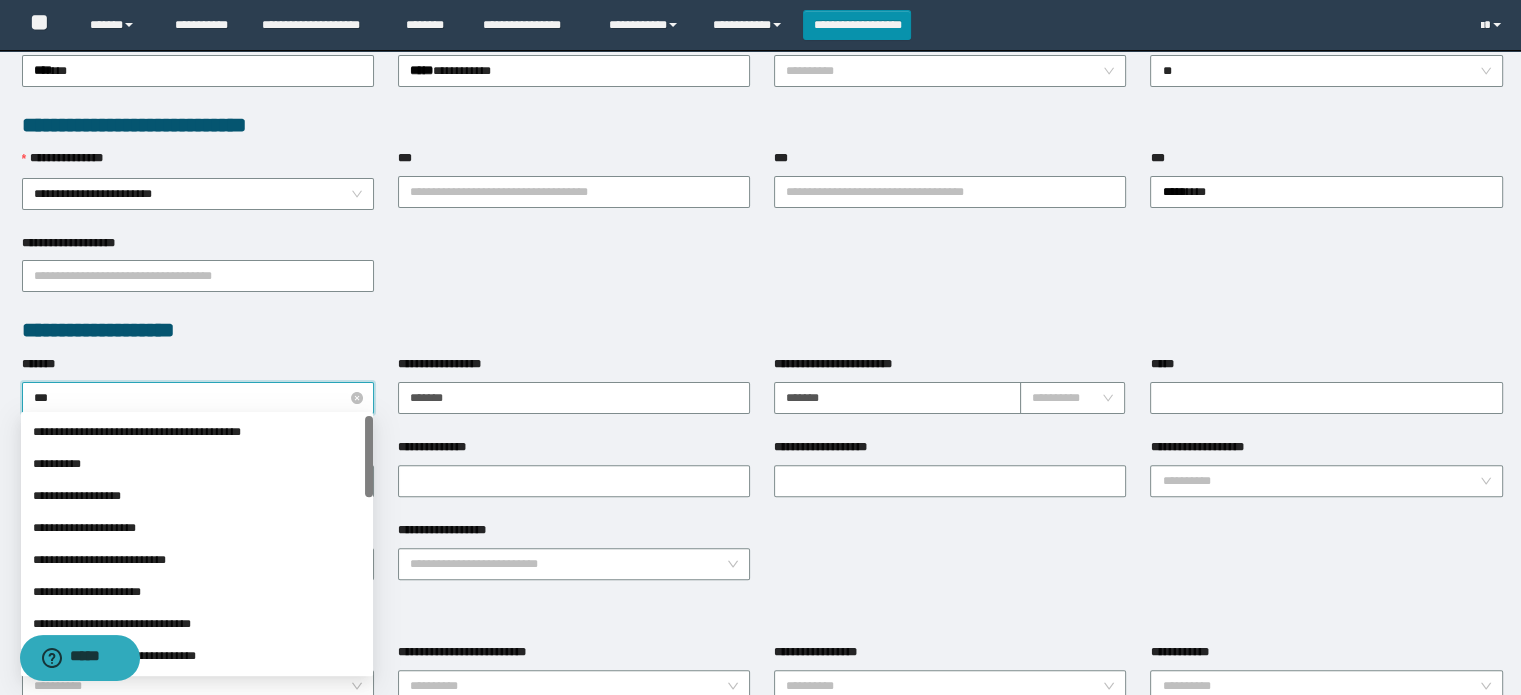 type on "****" 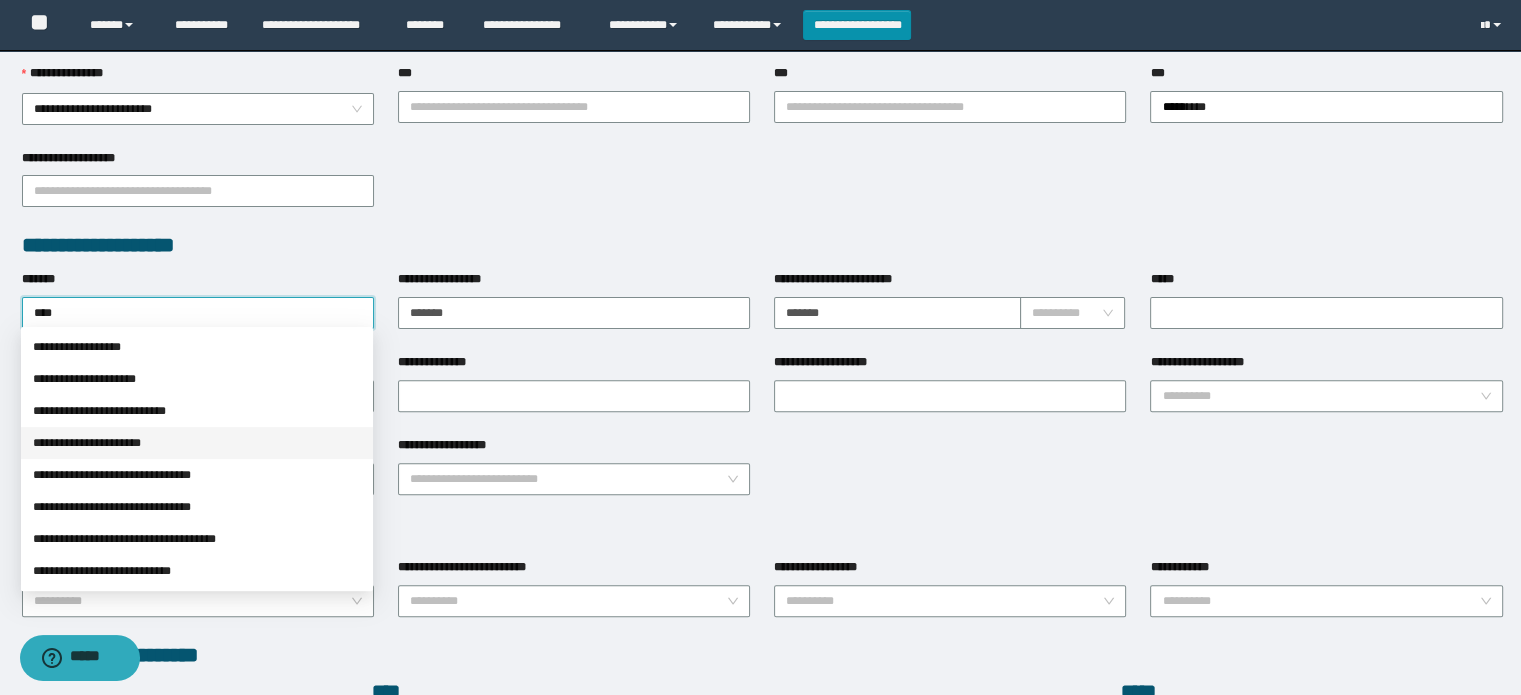 scroll, scrollTop: 600, scrollLeft: 0, axis: vertical 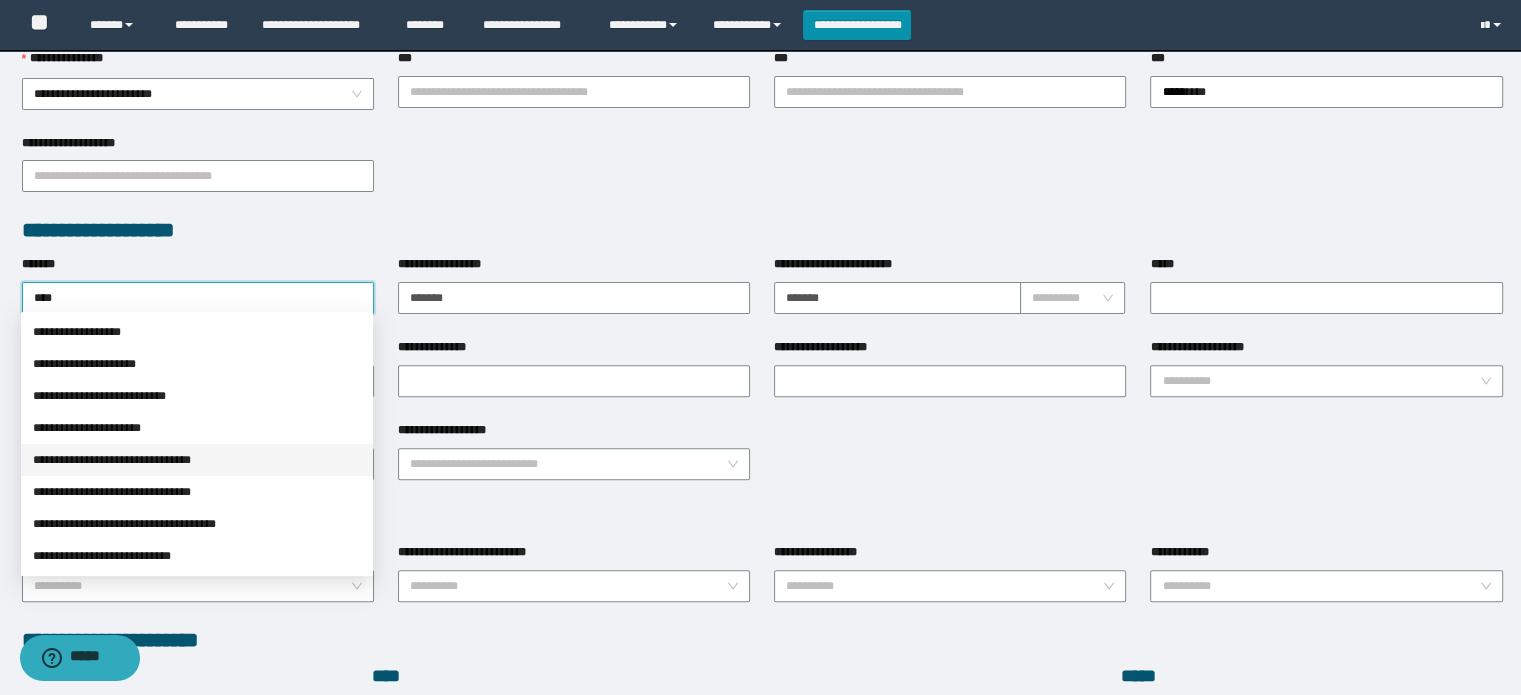 click on "**********" at bounding box center (197, 460) 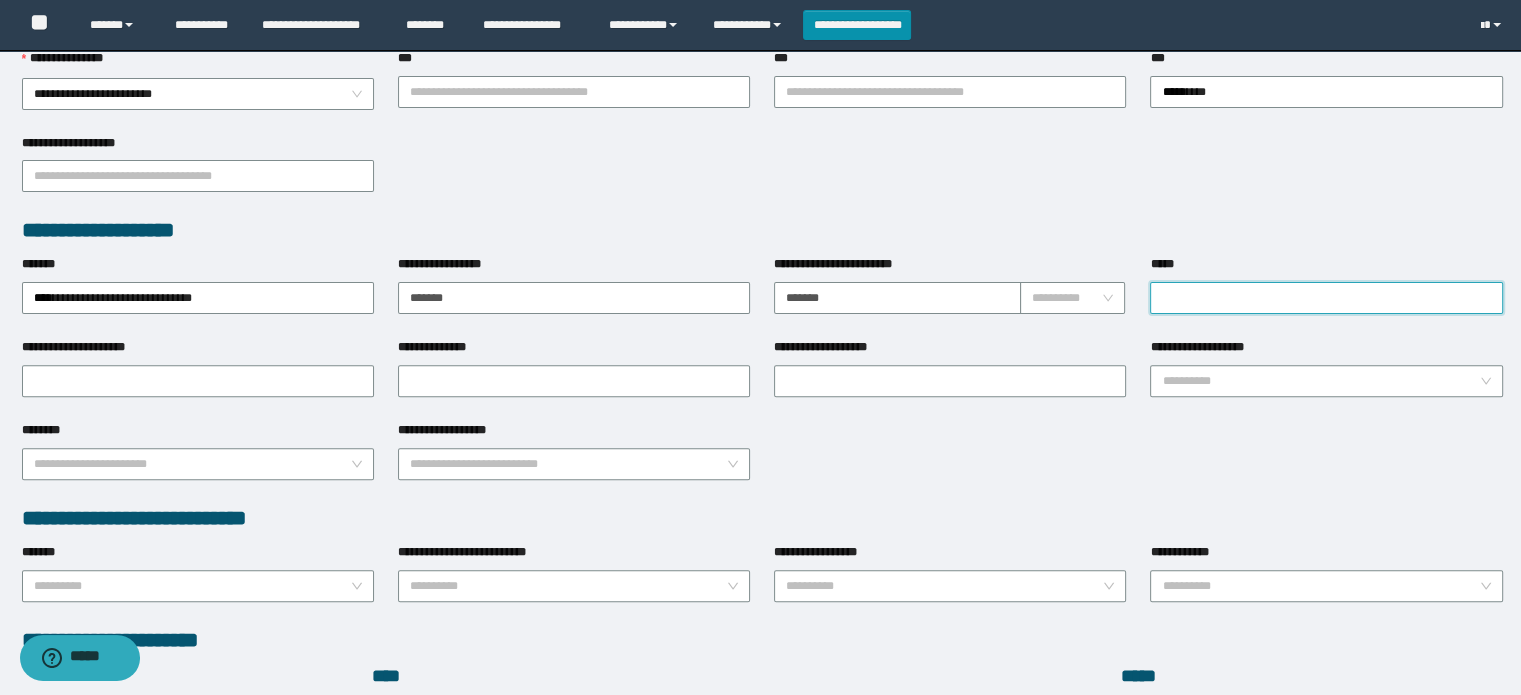 click on "*****" at bounding box center [1326, 298] 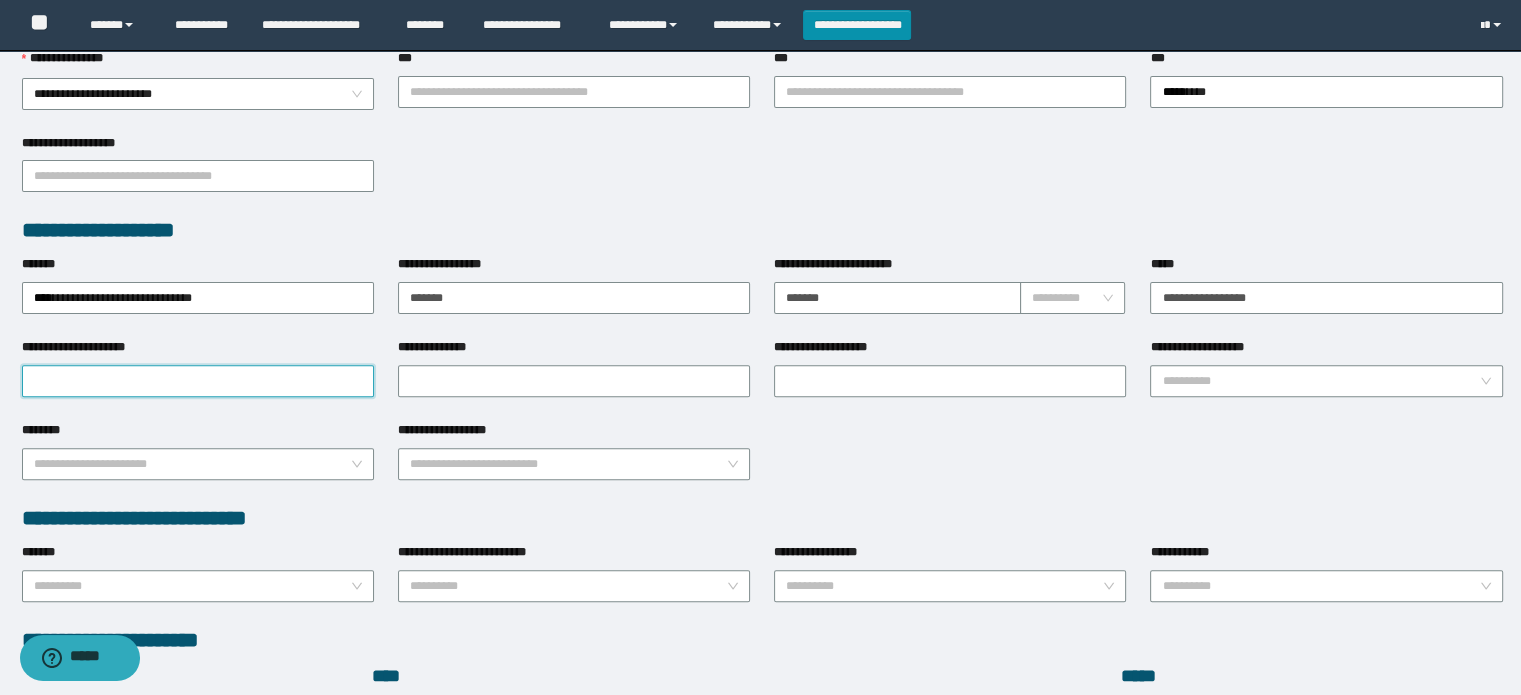 click on "**********" at bounding box center (198, 381) 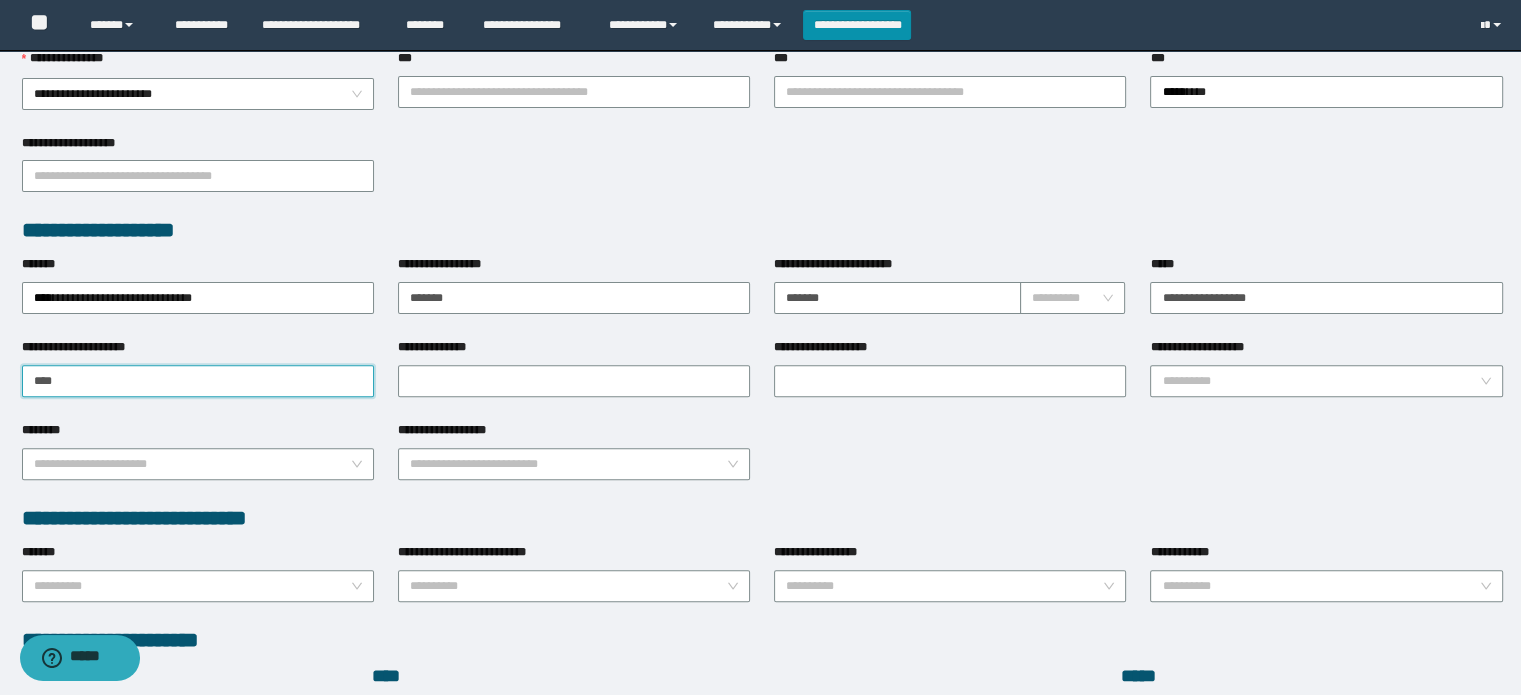 type on "**********" 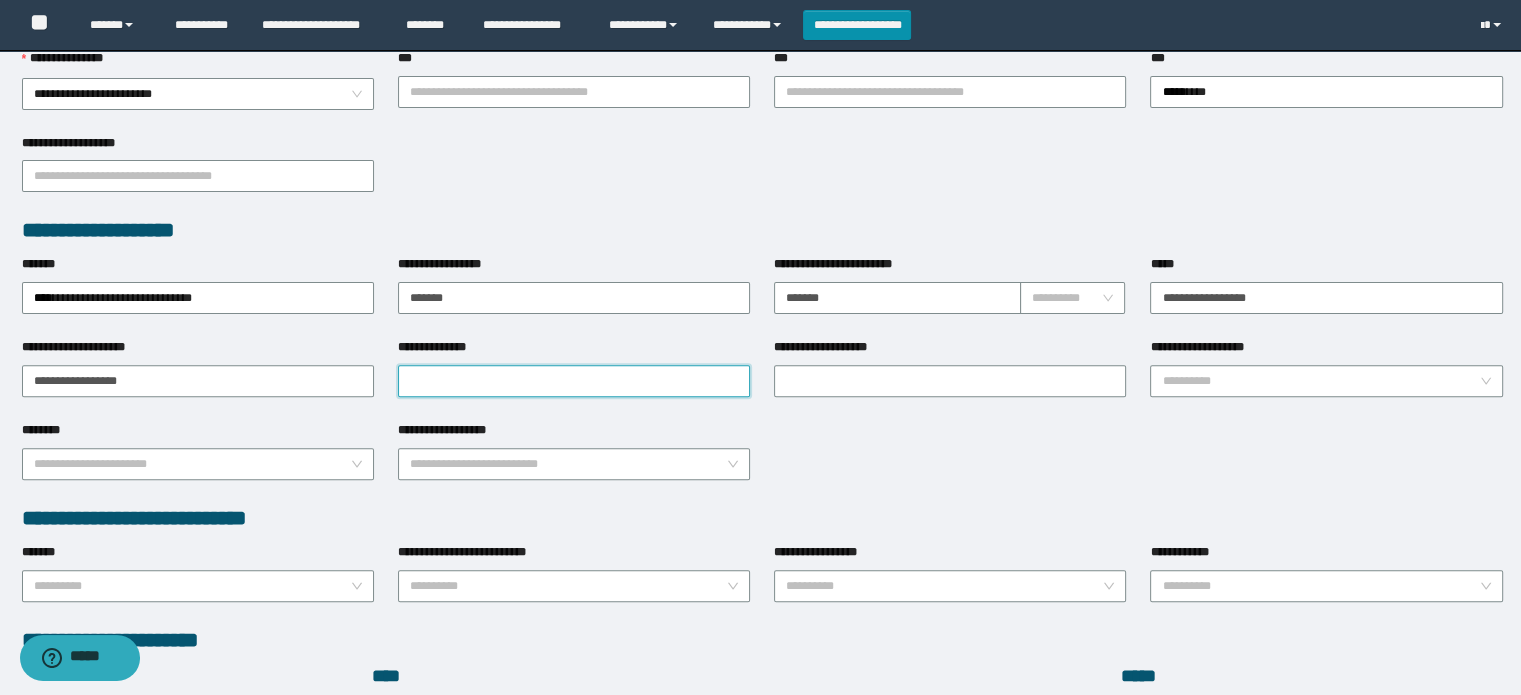 click on "**********" at bounding box center [574, 381] 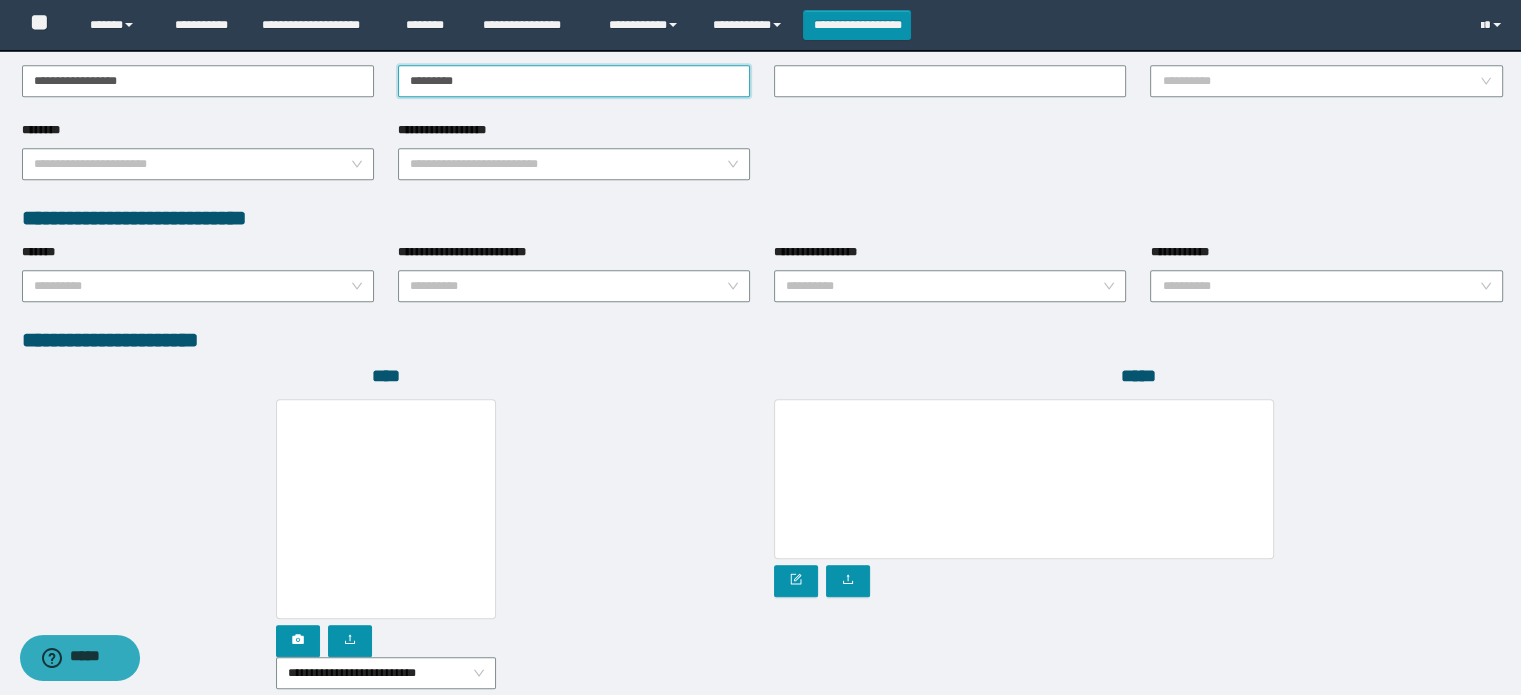 scroll, scrollTop: 1039, scrollLeft: 0, axis: vertical 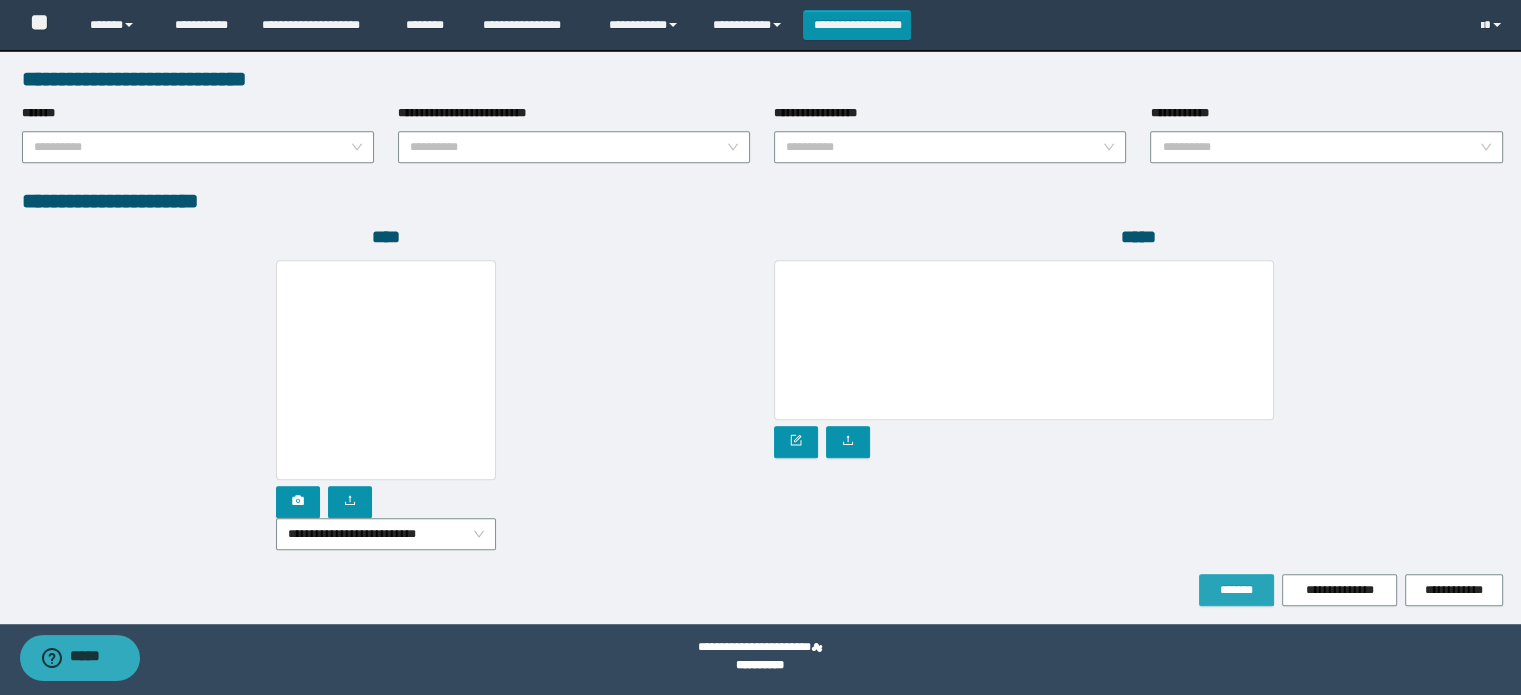 click on "*******" at bounding box center [1236, 590] 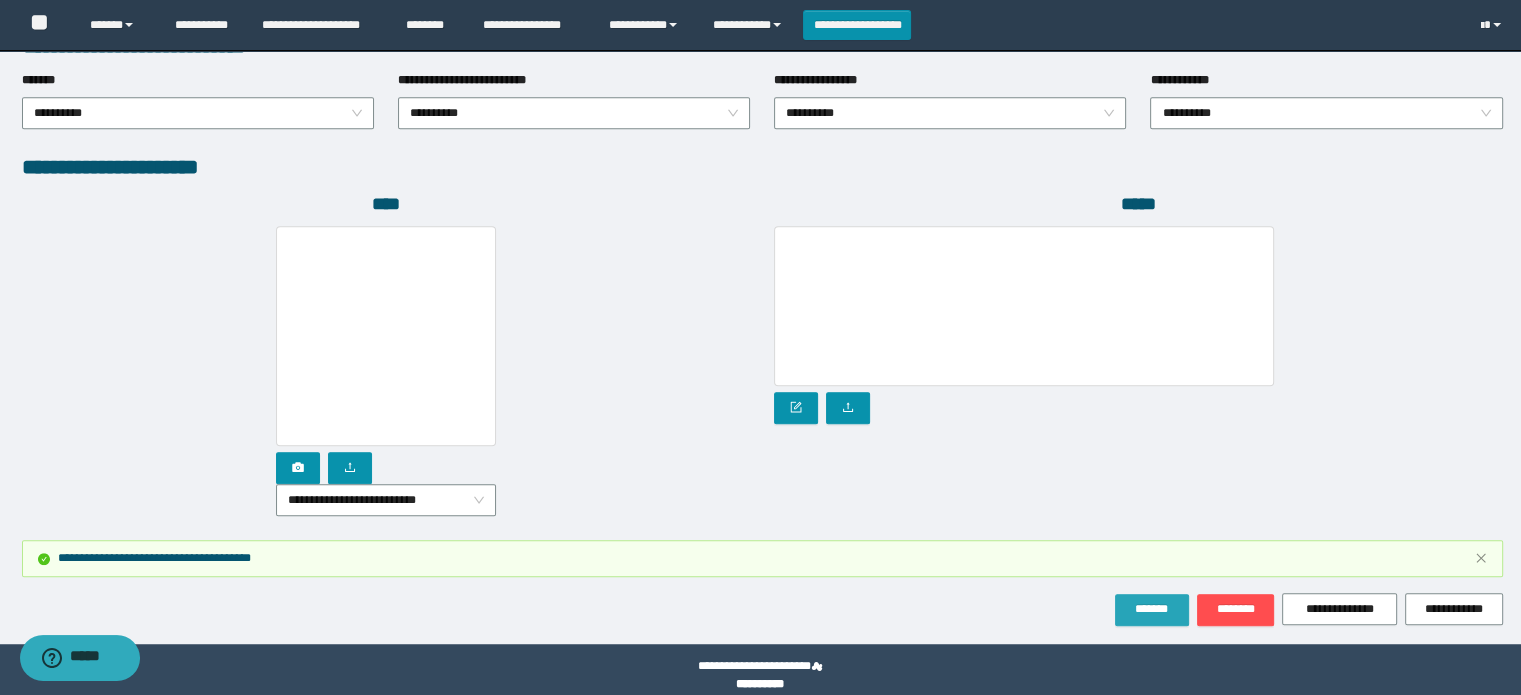 scroll, scrollTop: 1144, scrollLeft: 0, axis: vertical 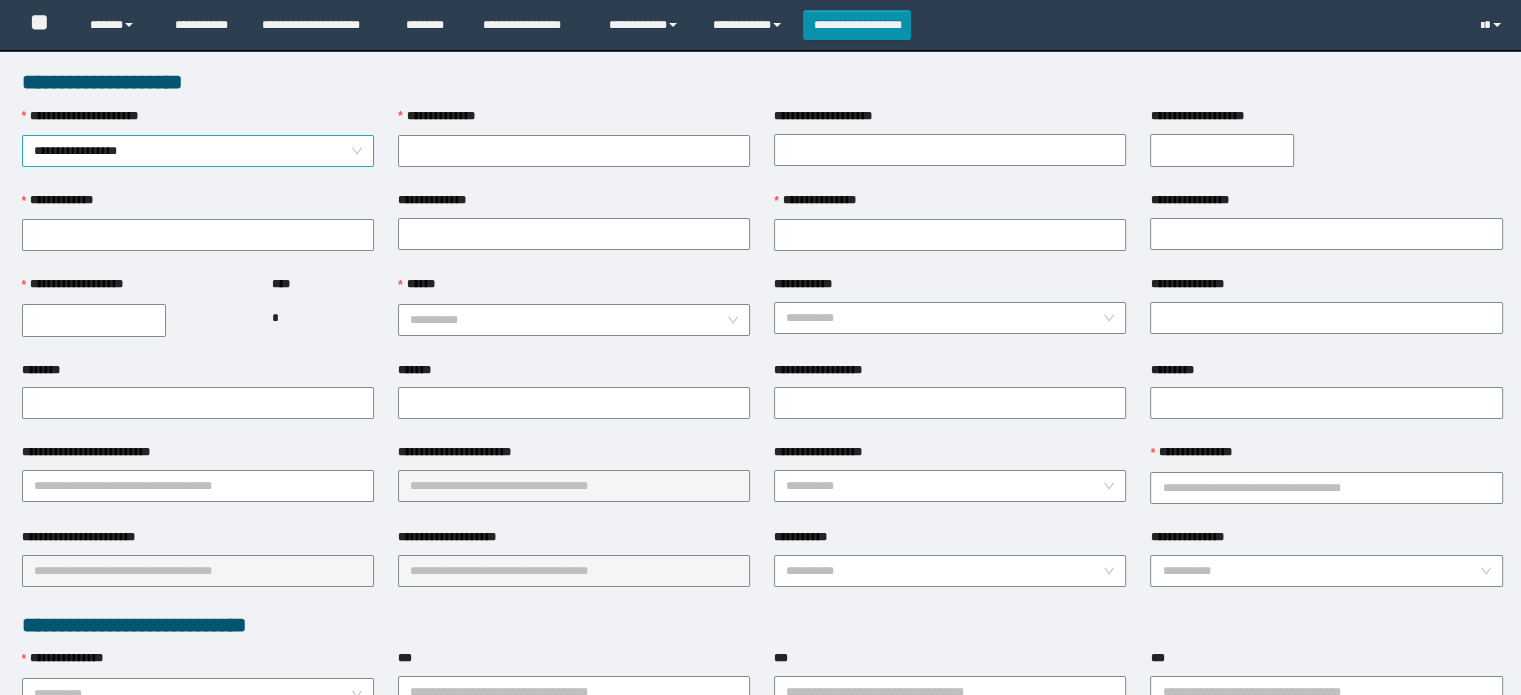 click on "**********" at bounding box center [198, 151] 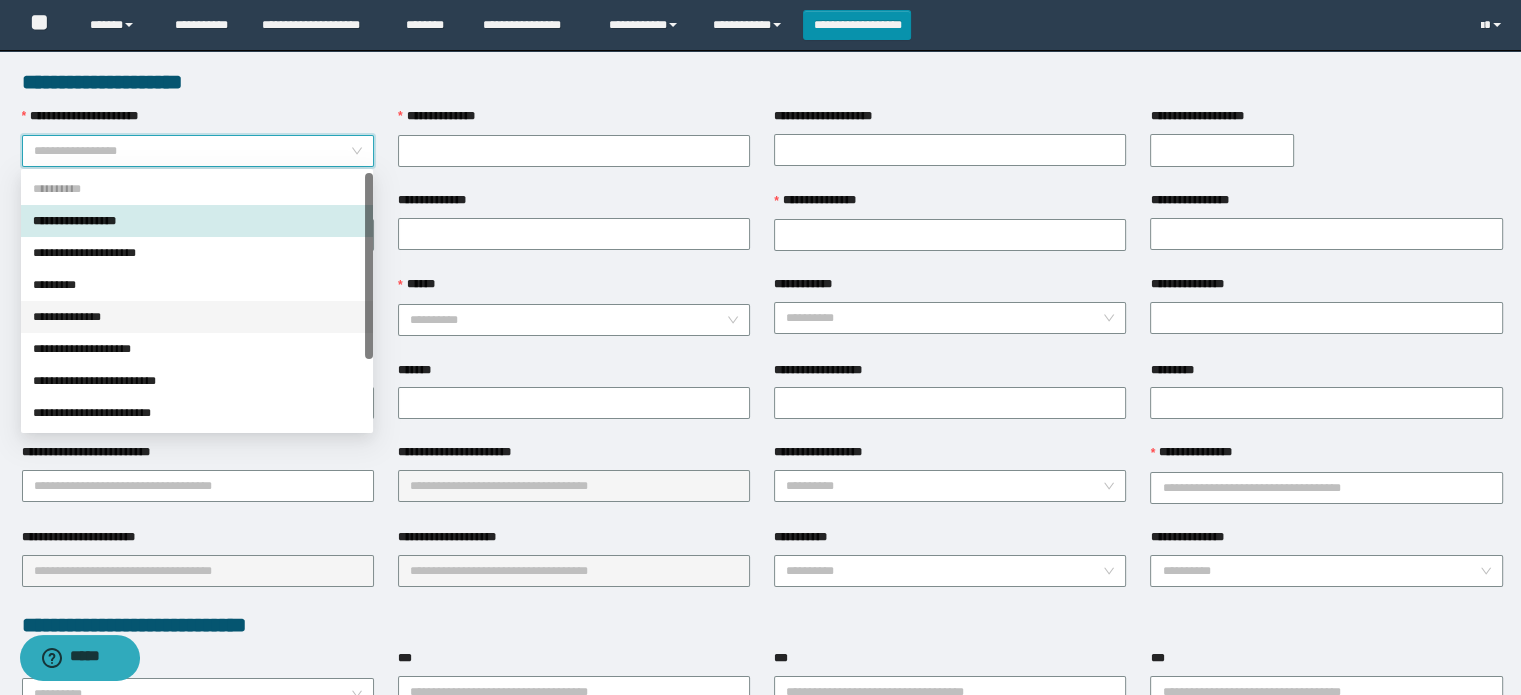 scroll, scrollTop: 96, scrollLeft: 0, axis: vertical 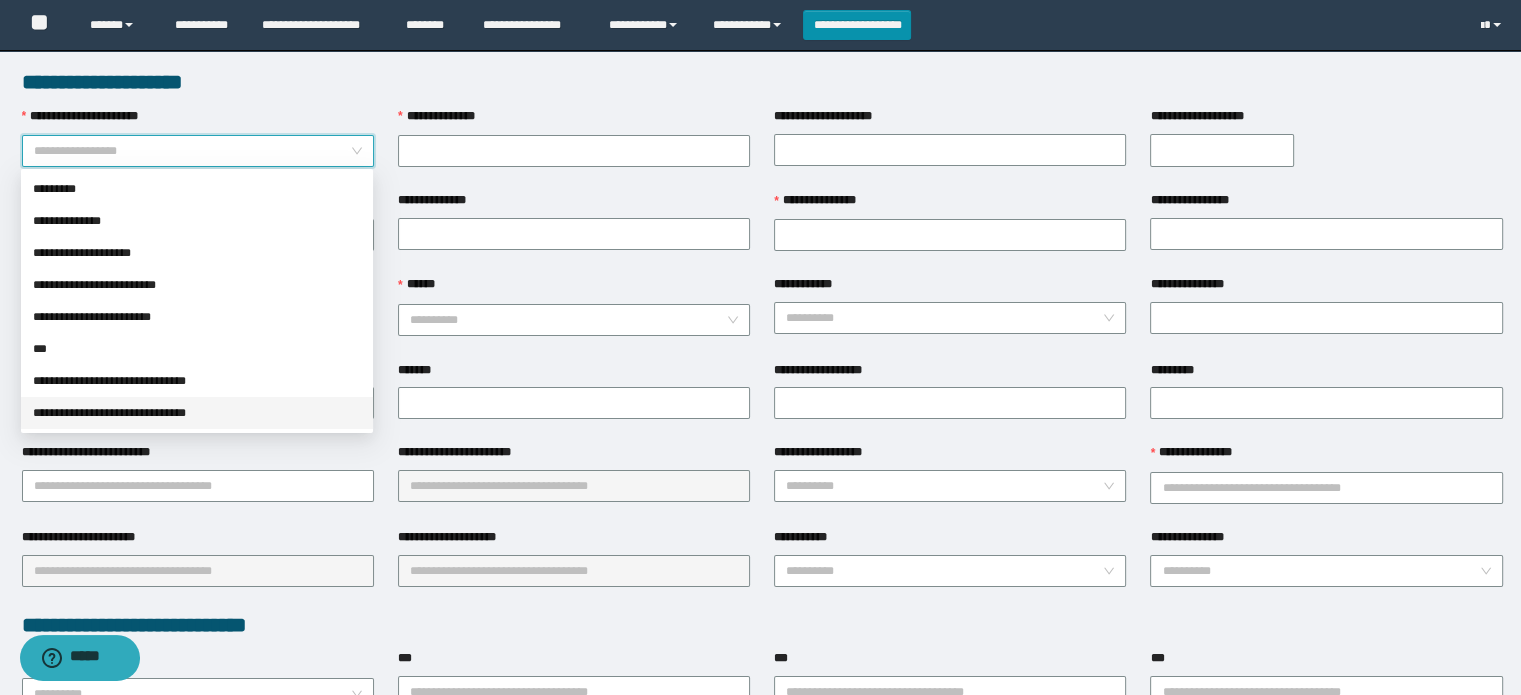 drag, startPoint x: 128, startPoint y: 407, endPoint x: 152, endPoint y: 383, distance: 33.941124 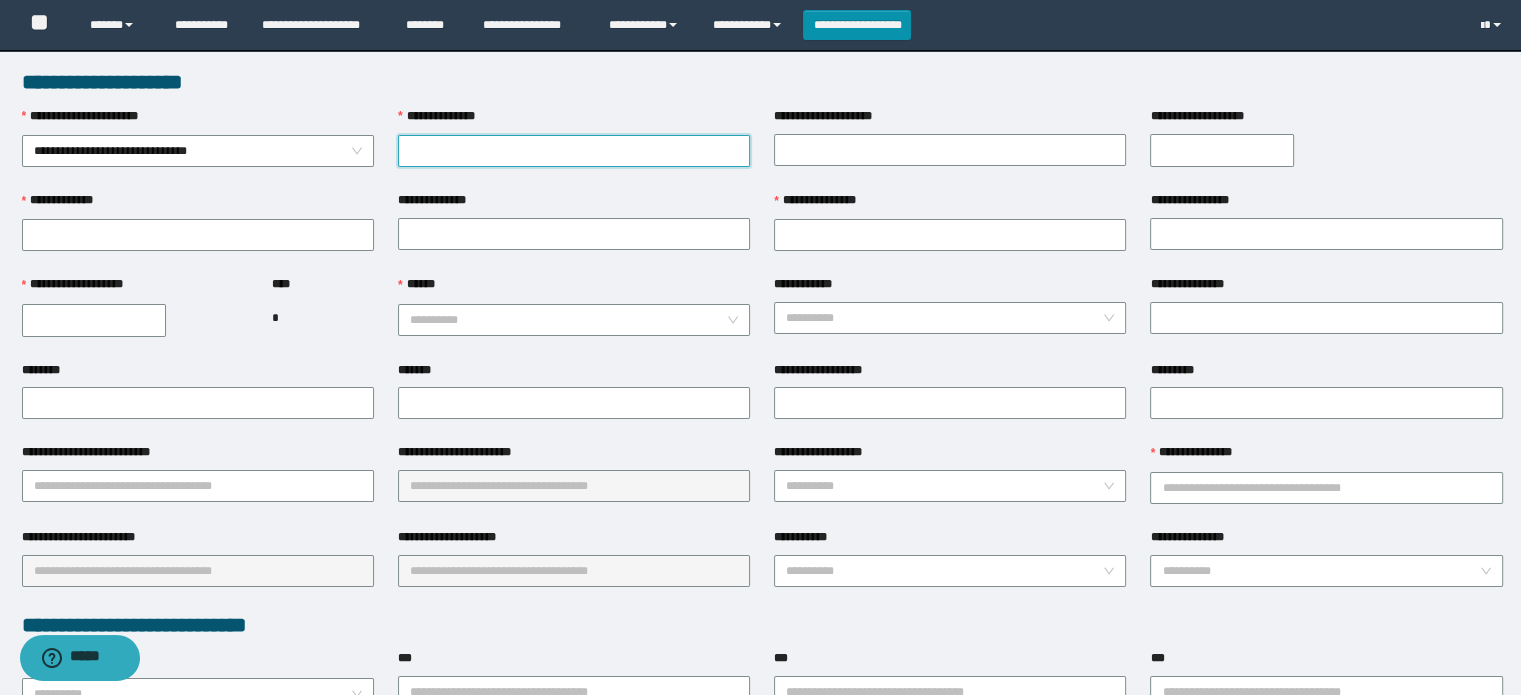 click on "**********" at bounding box center [574, 151] 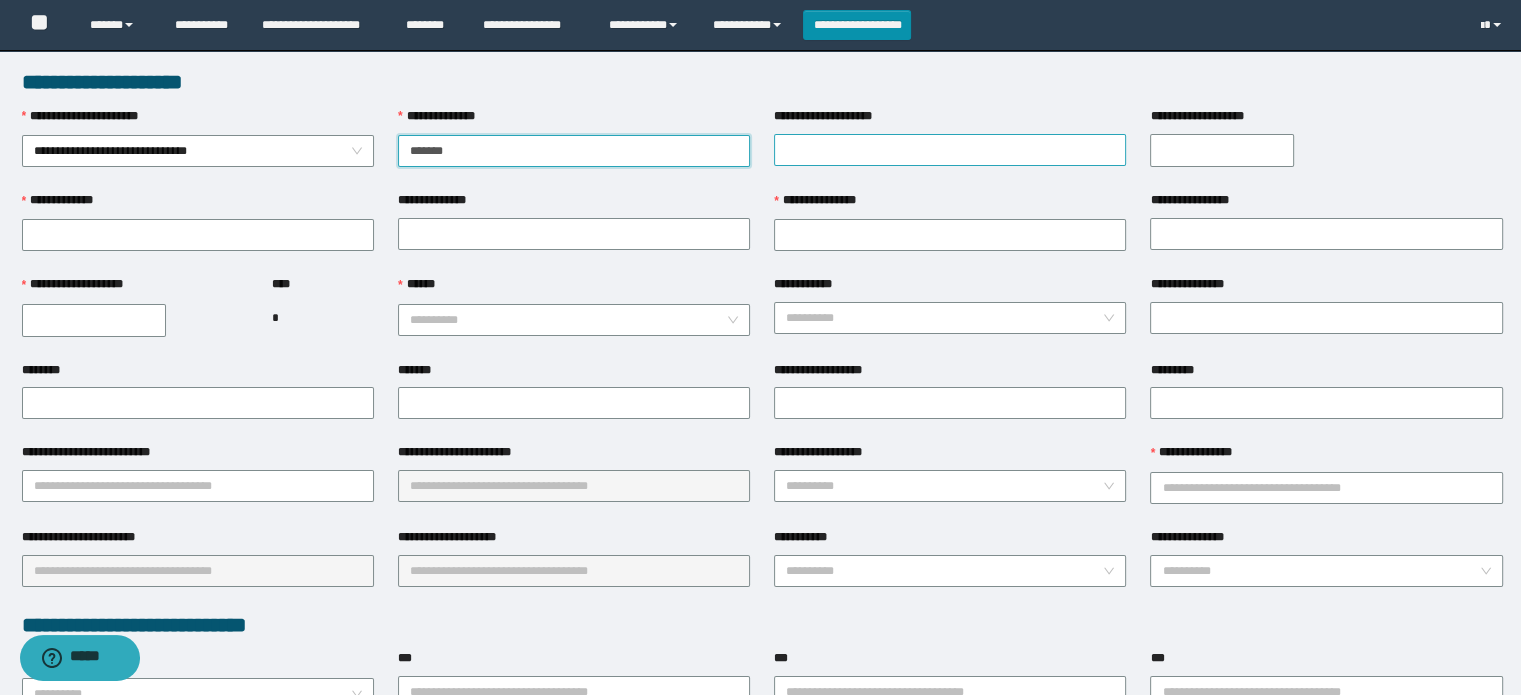 type on "*******" 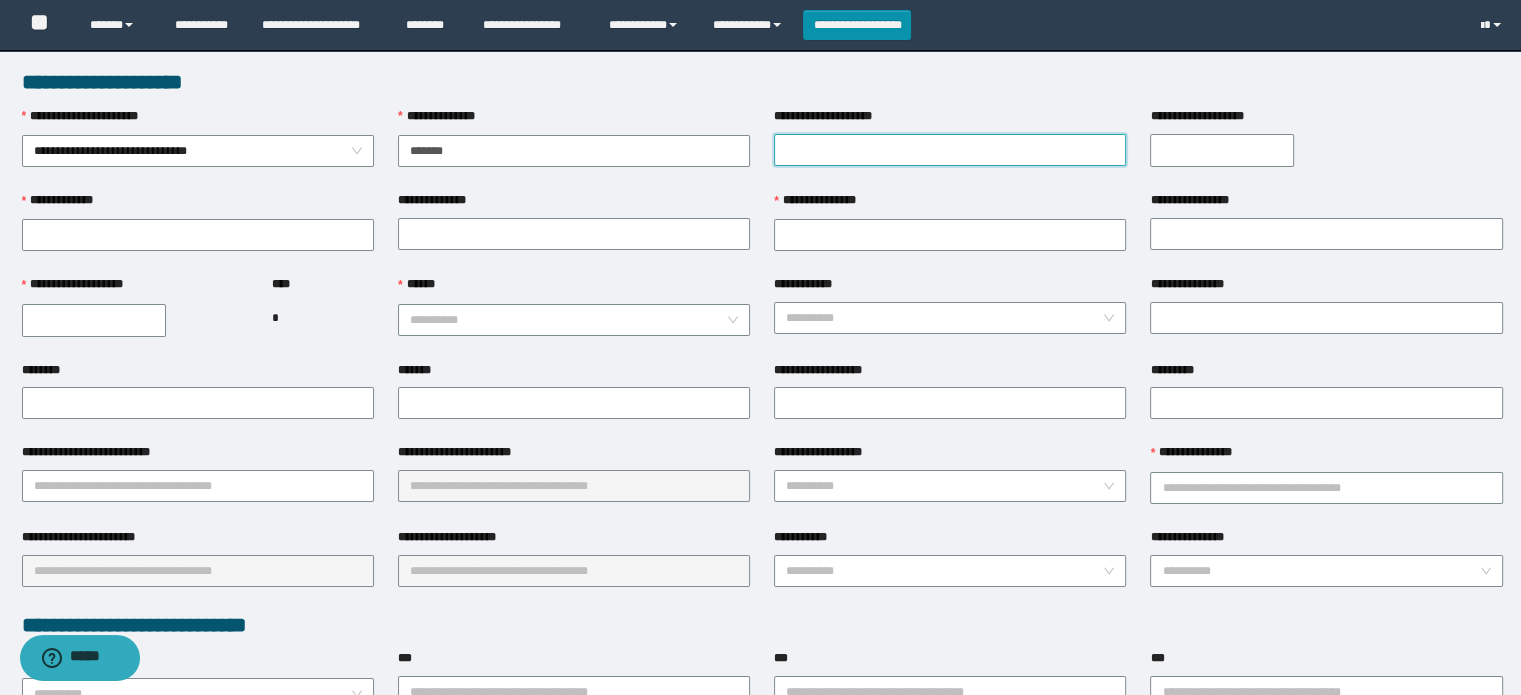 drag, startPoint x: 833, startPoint y: 136, endPoint x: 819, endPoint y: 154, distance: 22.803509 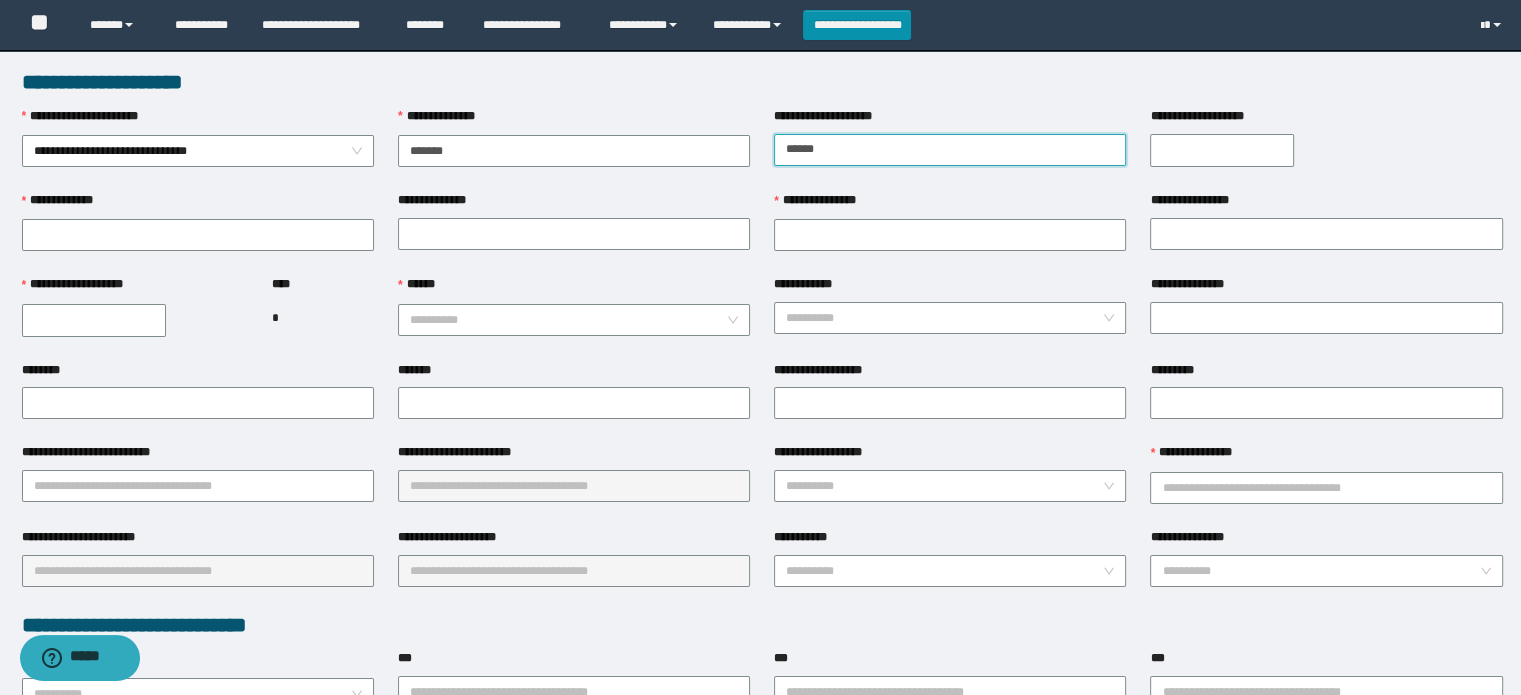 type on "******" 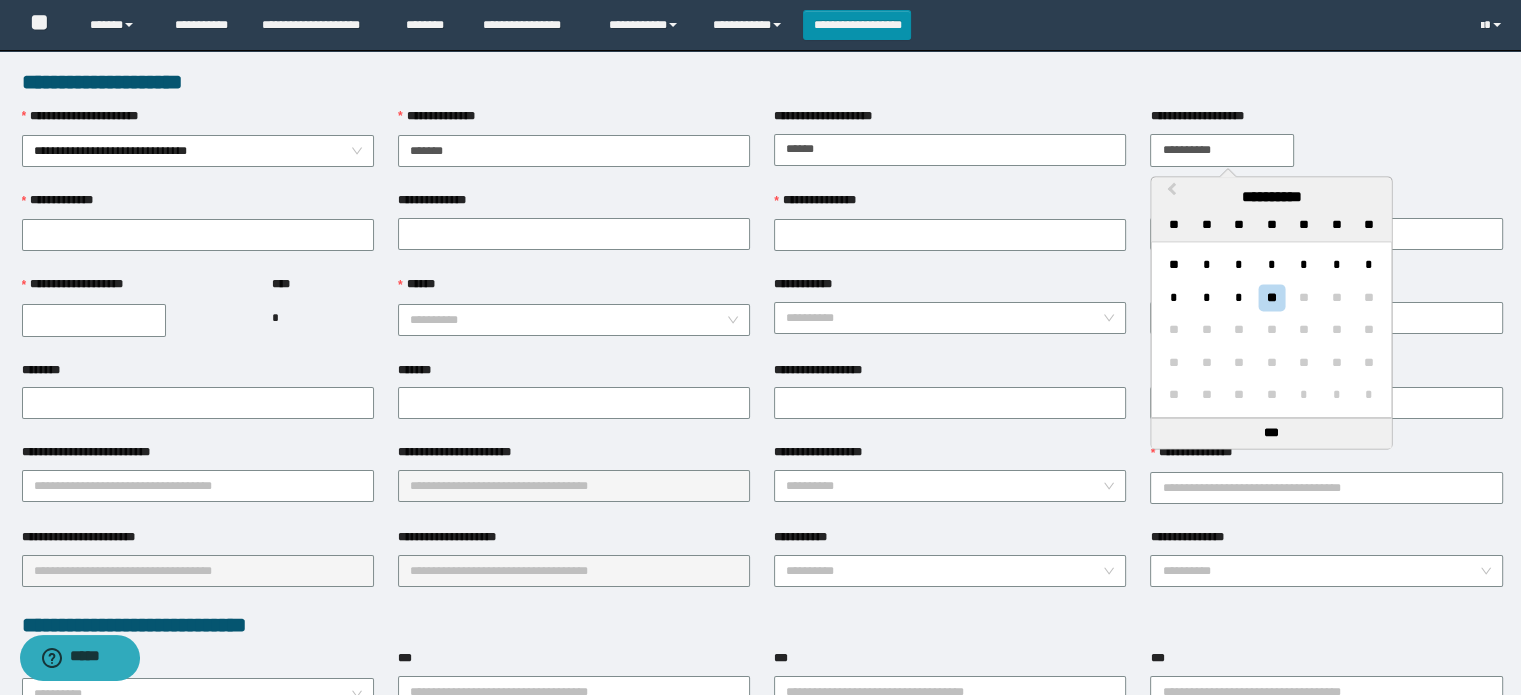 click on "**********" at bounding box center (1222, 150) 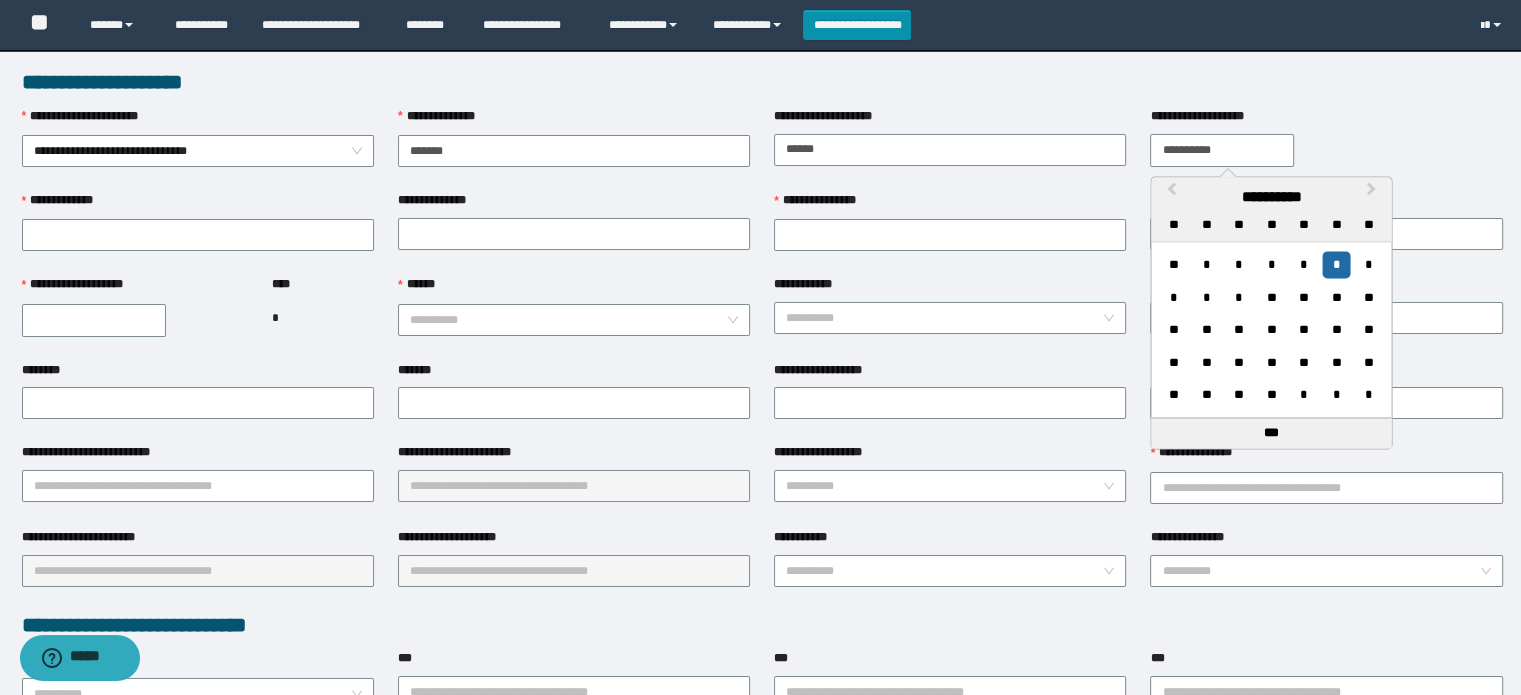 click on "**********" at bounding box center (1222, 150) 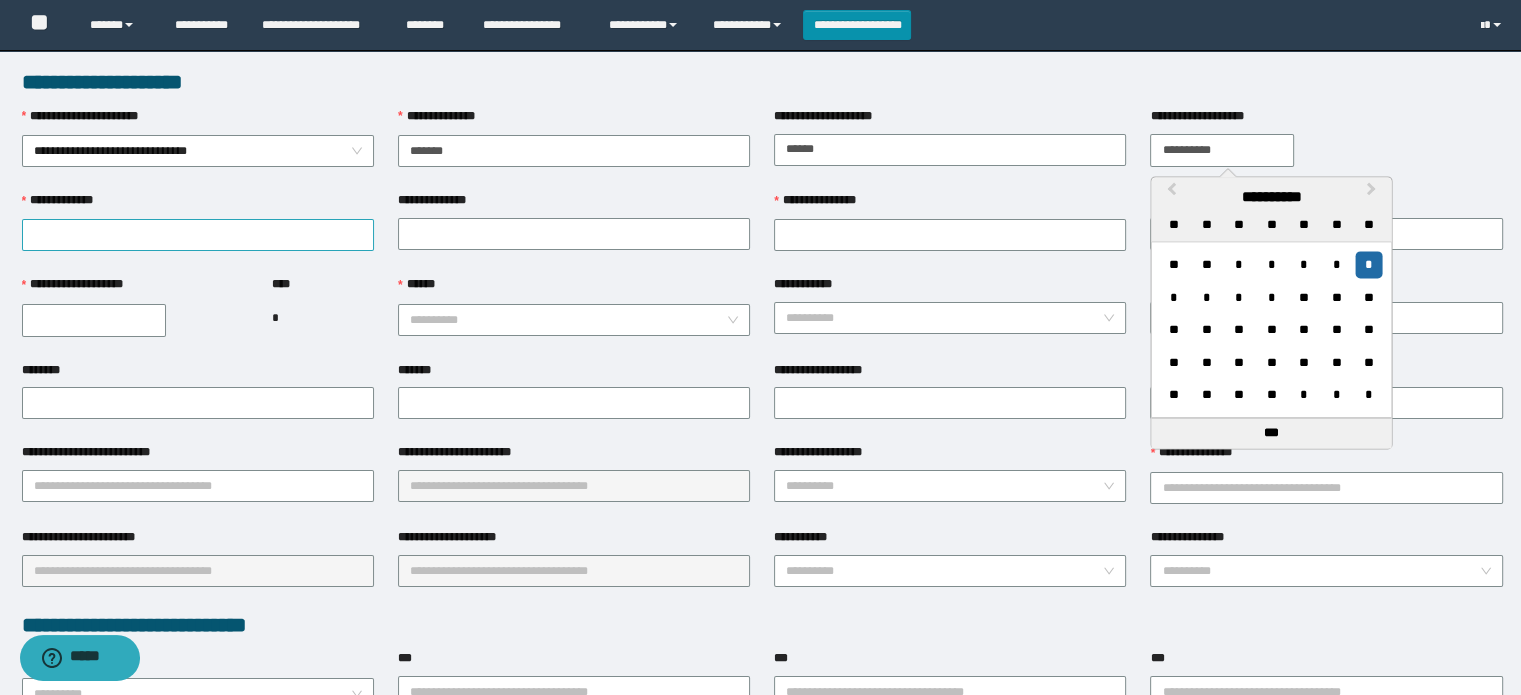 type on "**********" 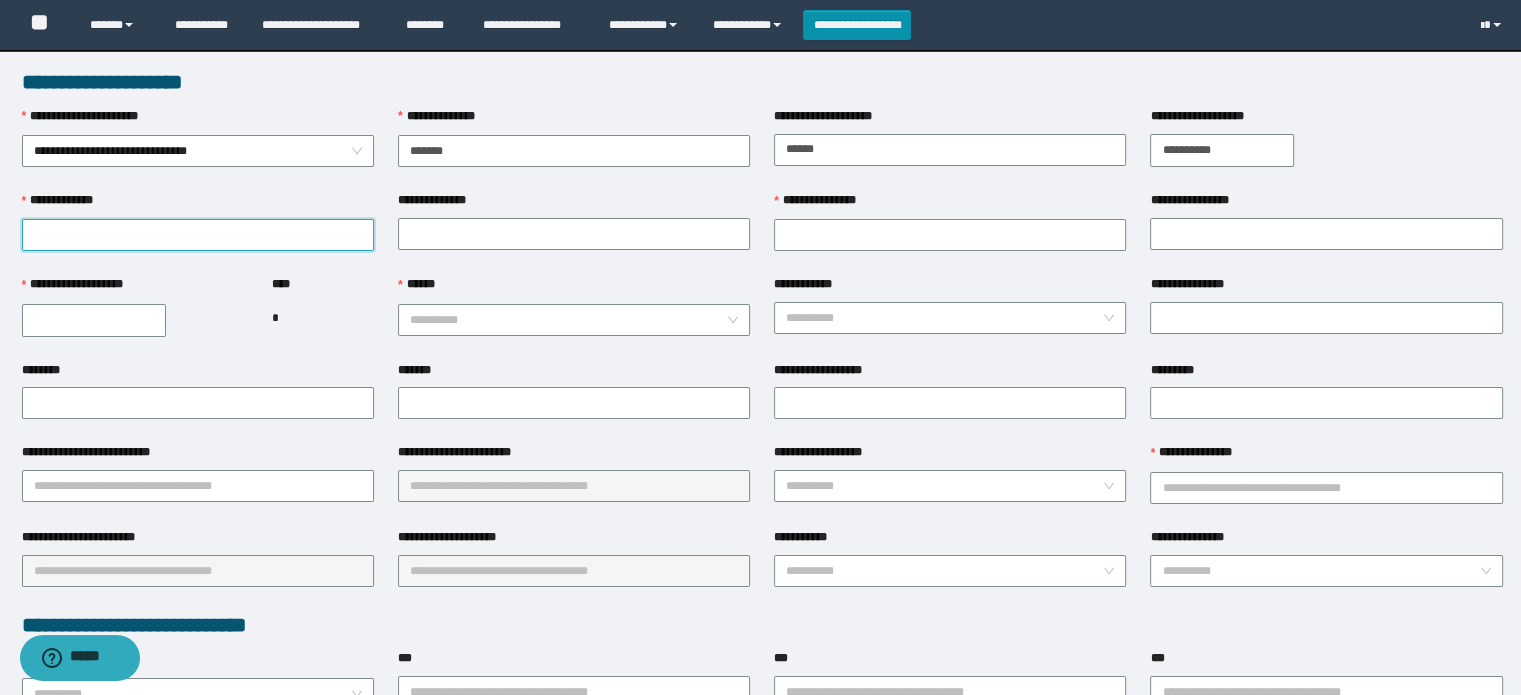 click on "**********" at bounding box center (198, 235) 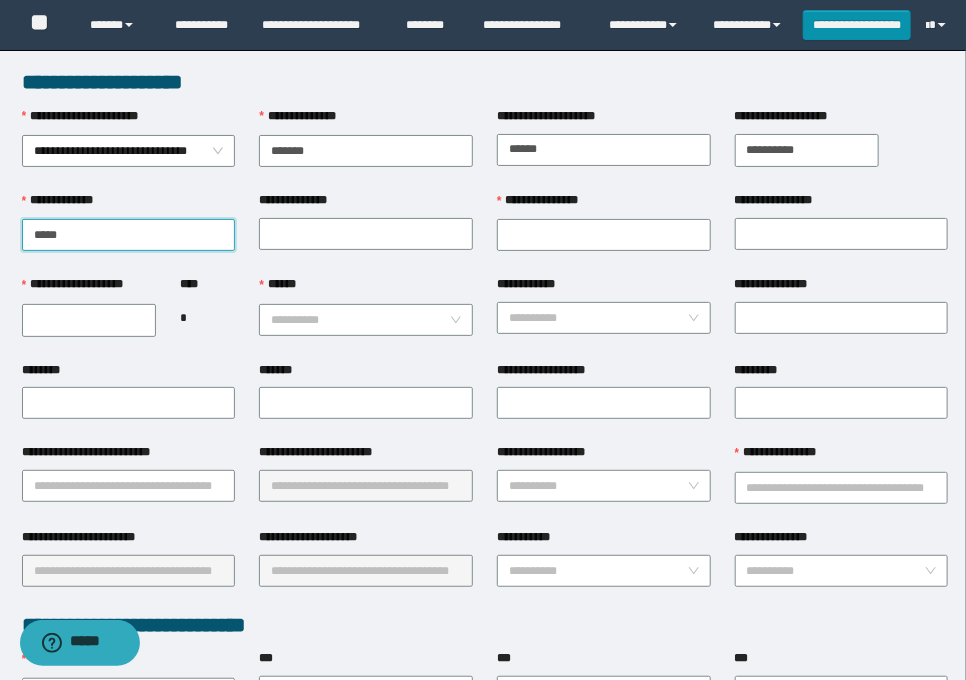 click on "*****" at bounding box center [129, 235] 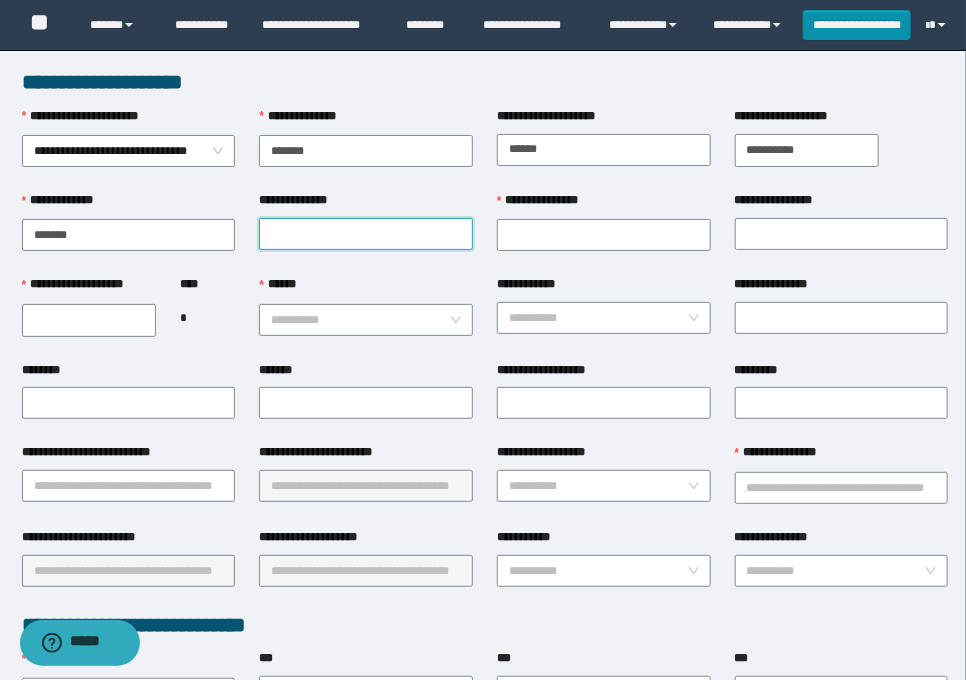drag, startPoint x: 314, startPoint y: 238, endPoint x: 324, endPoint y: 228, distance: 14.142136 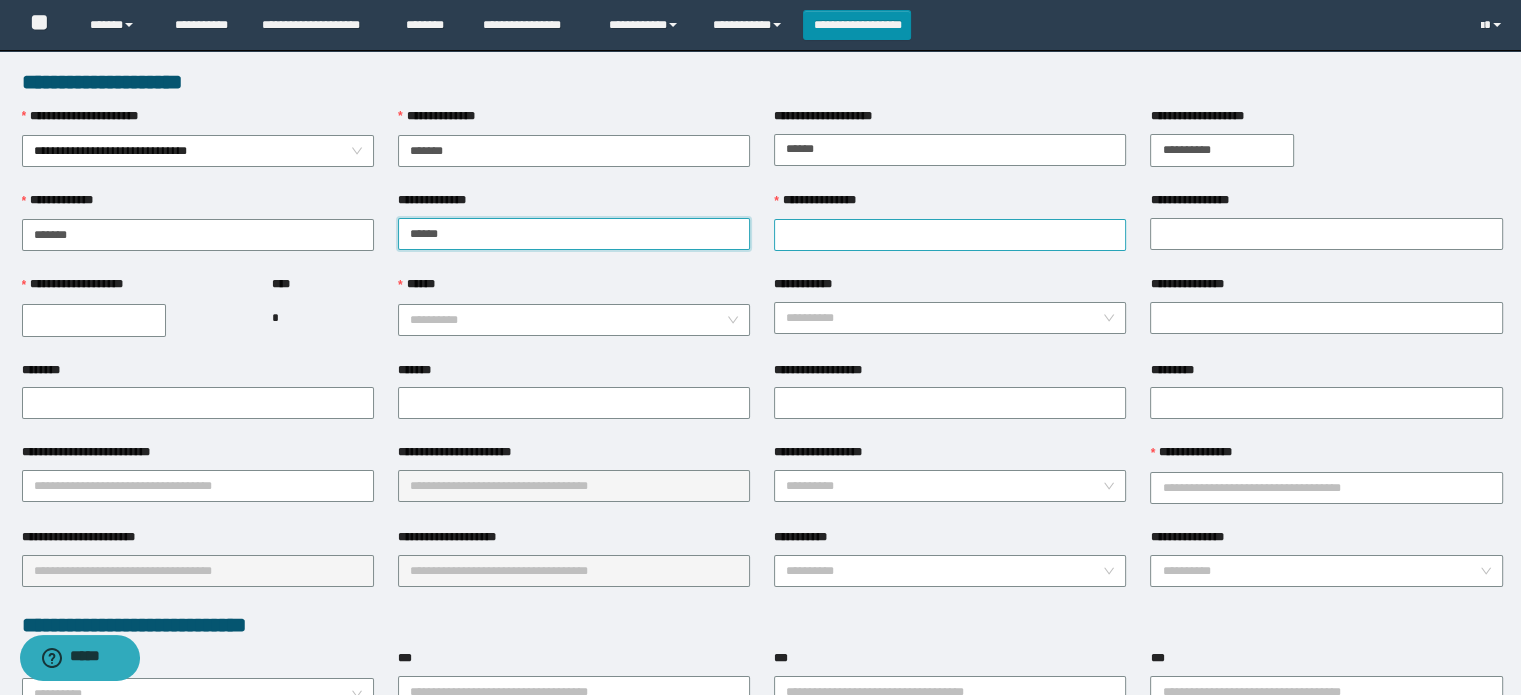 type on "*****" 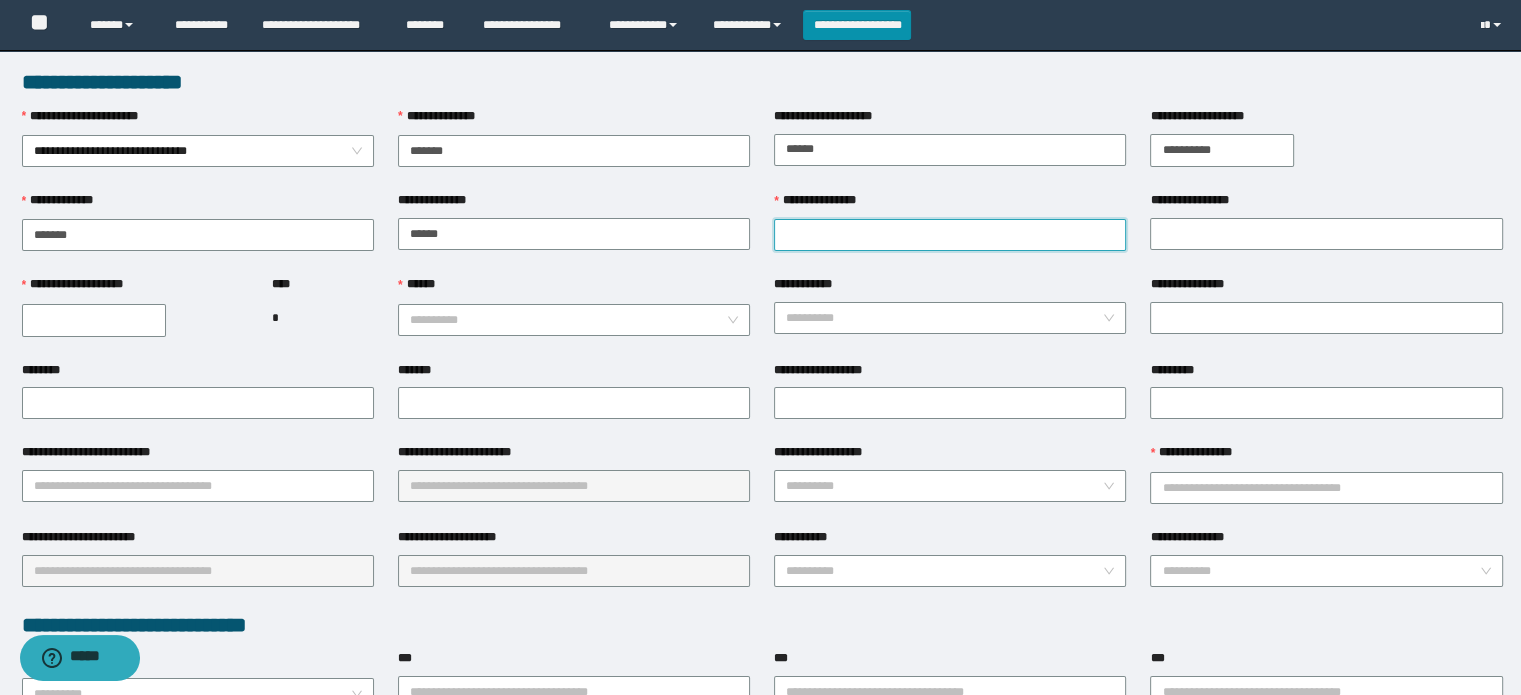 click on "**********" at bounding box center (950, 235) 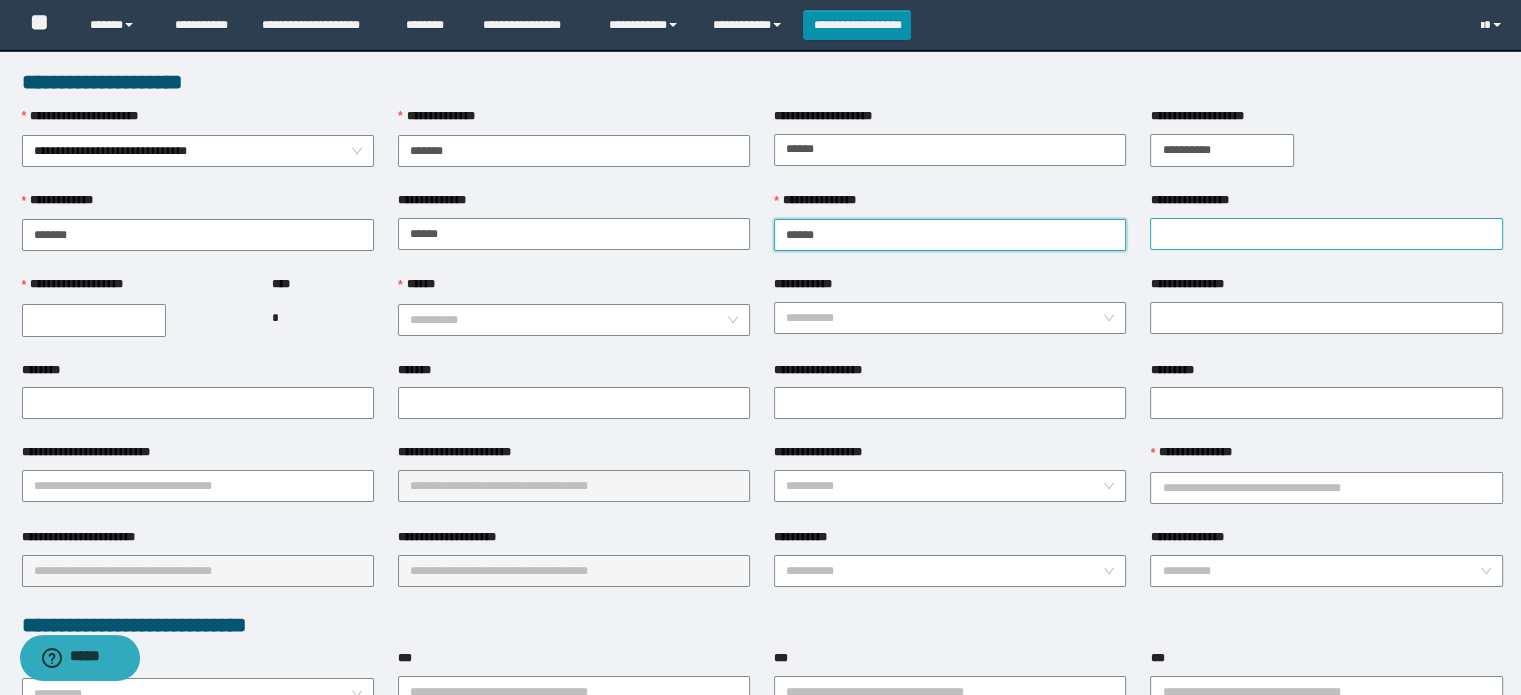 type on "******" 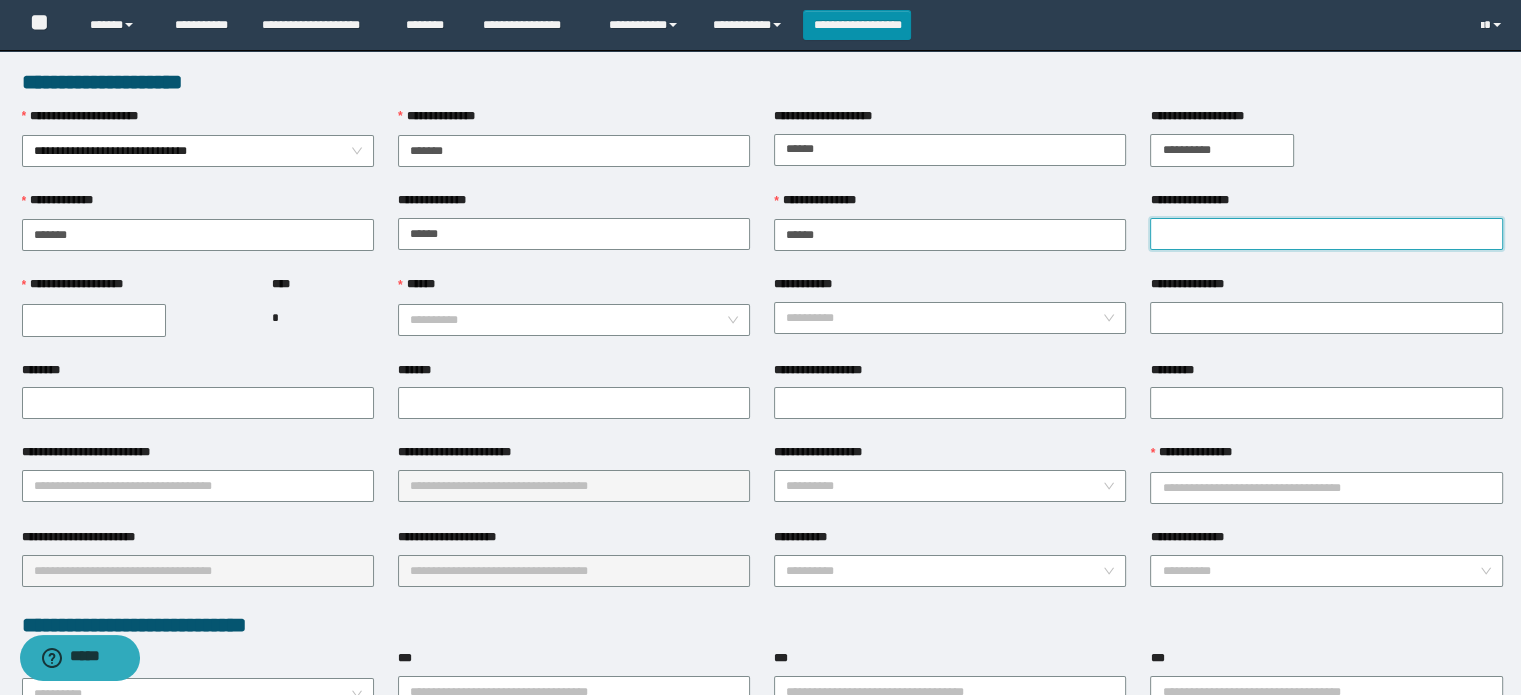 click on "**********" at bounding box center [1326, 234] 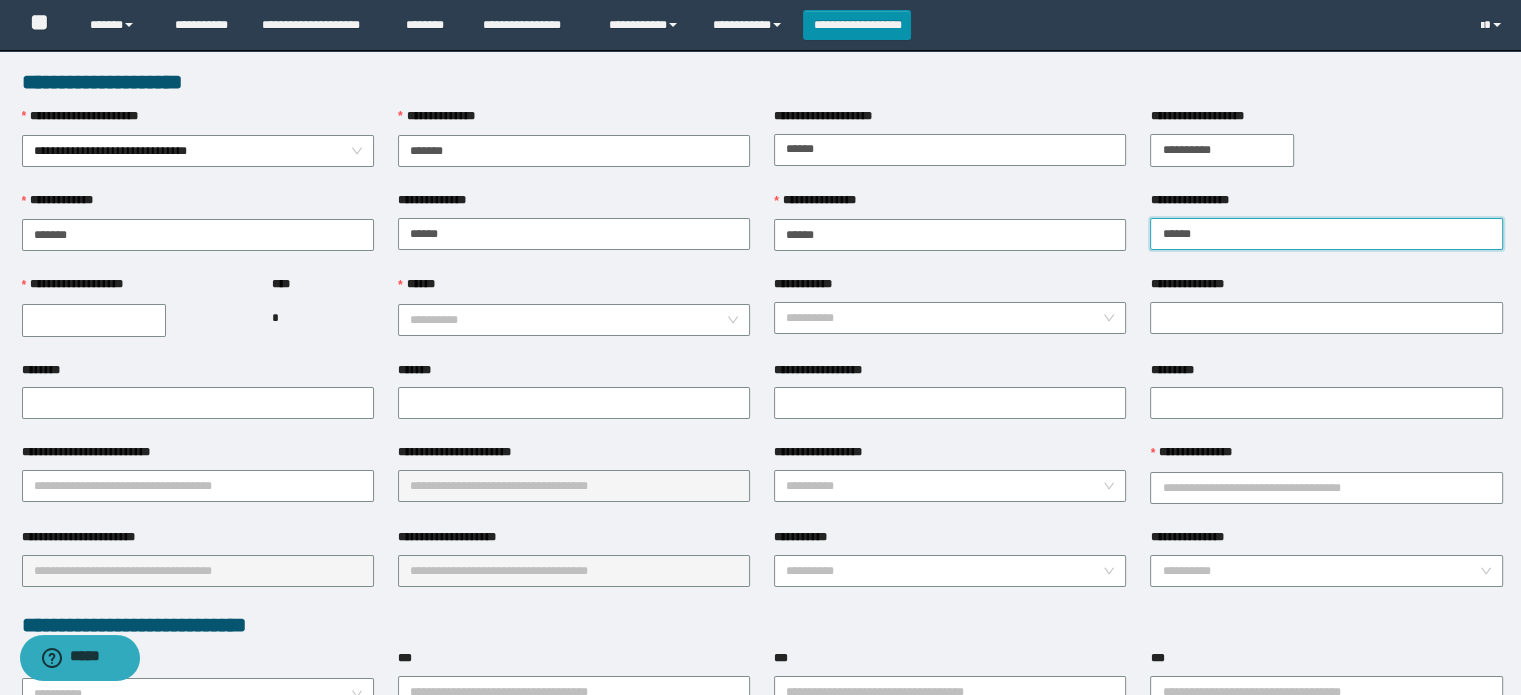 type on "******" 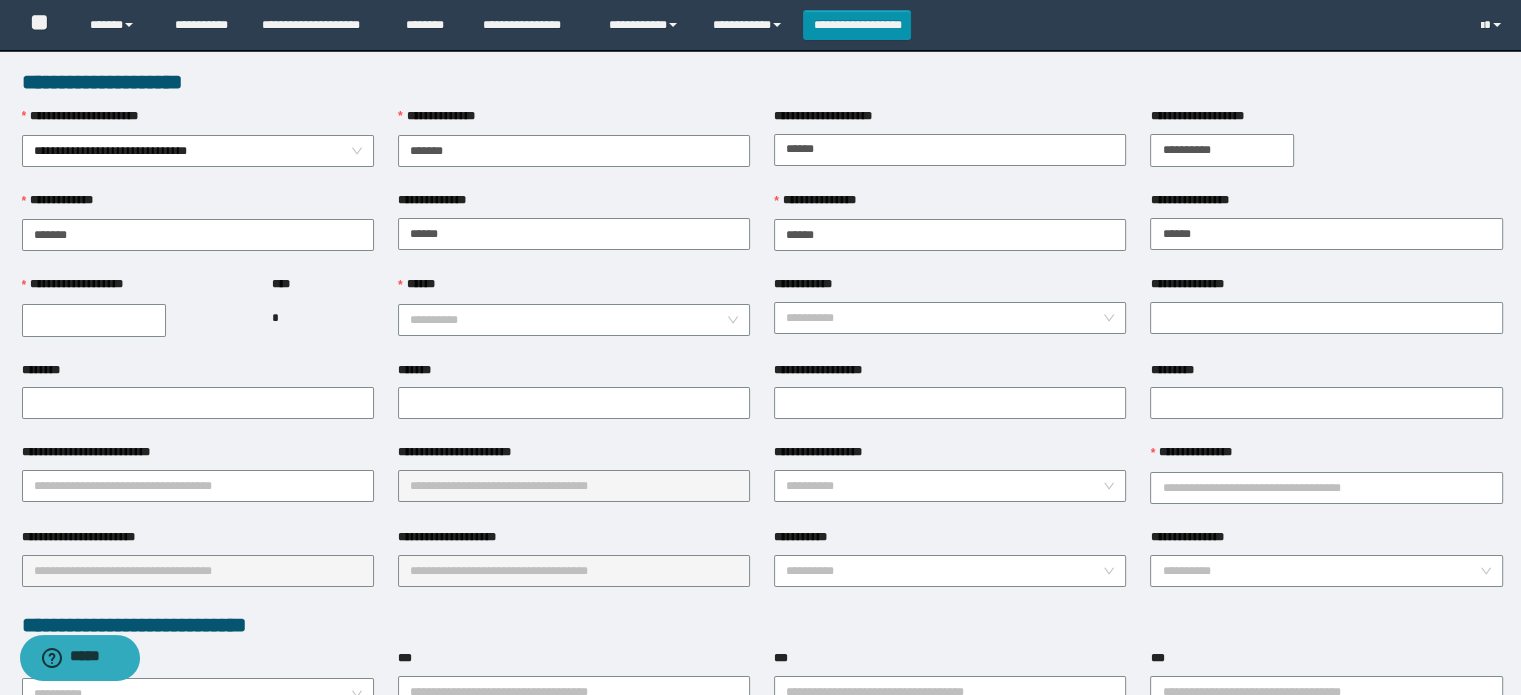 click on "**********" at bounding box center [94, 320] 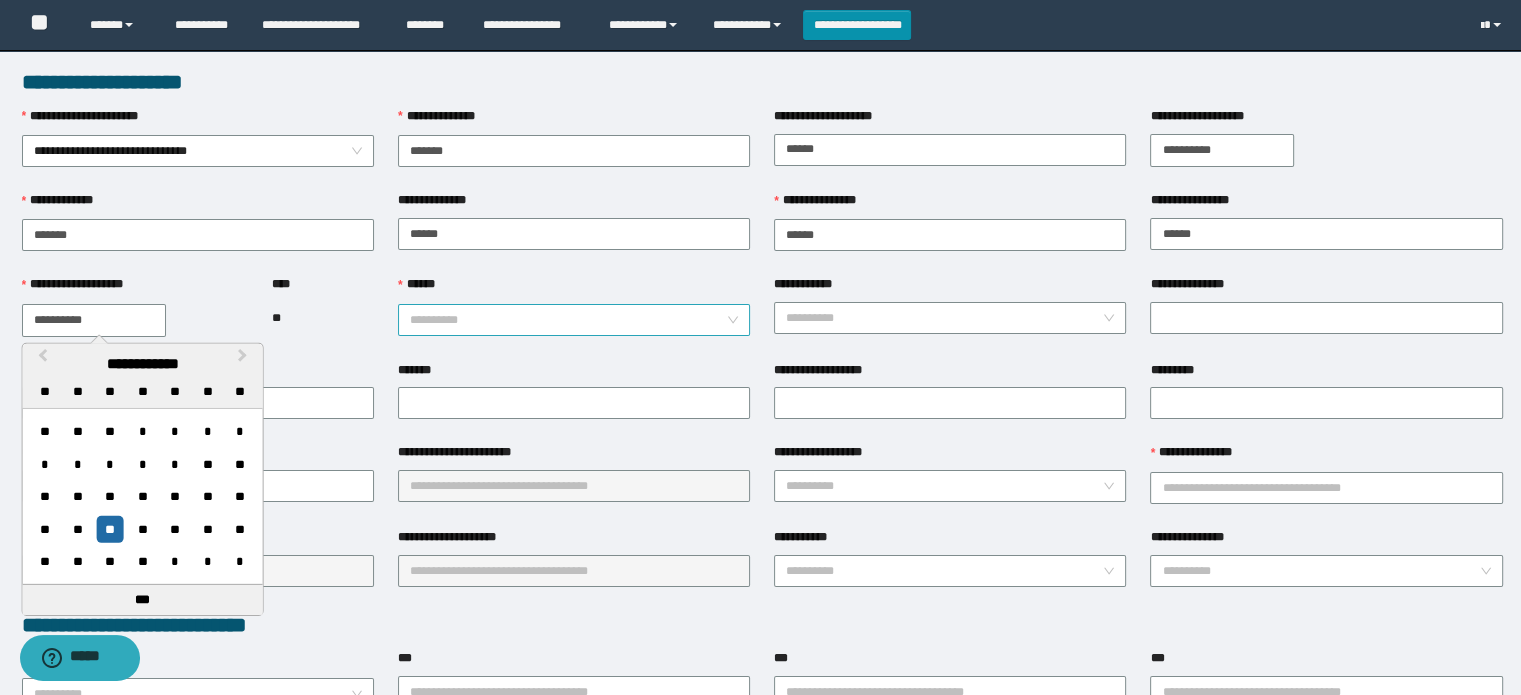 type on "**********" 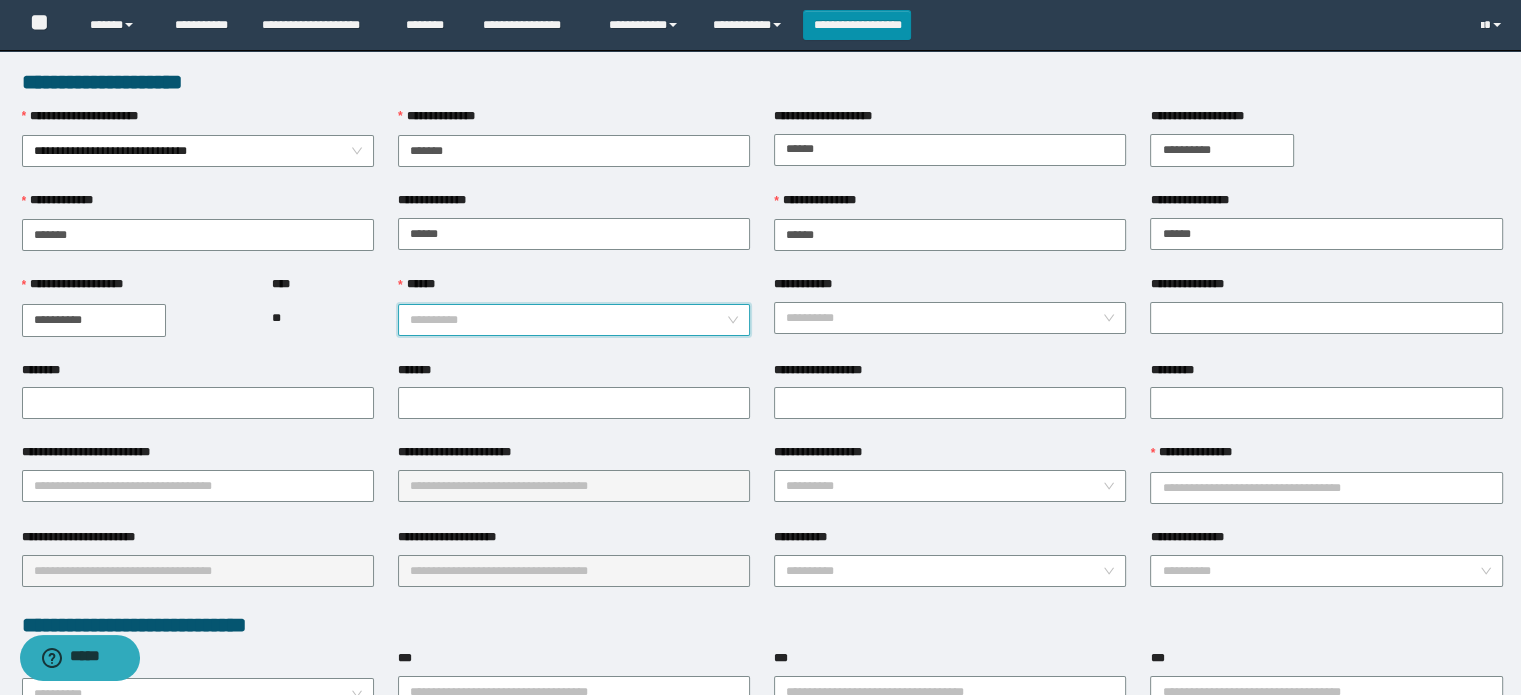 click on "******" at bounding box center (568, 320) 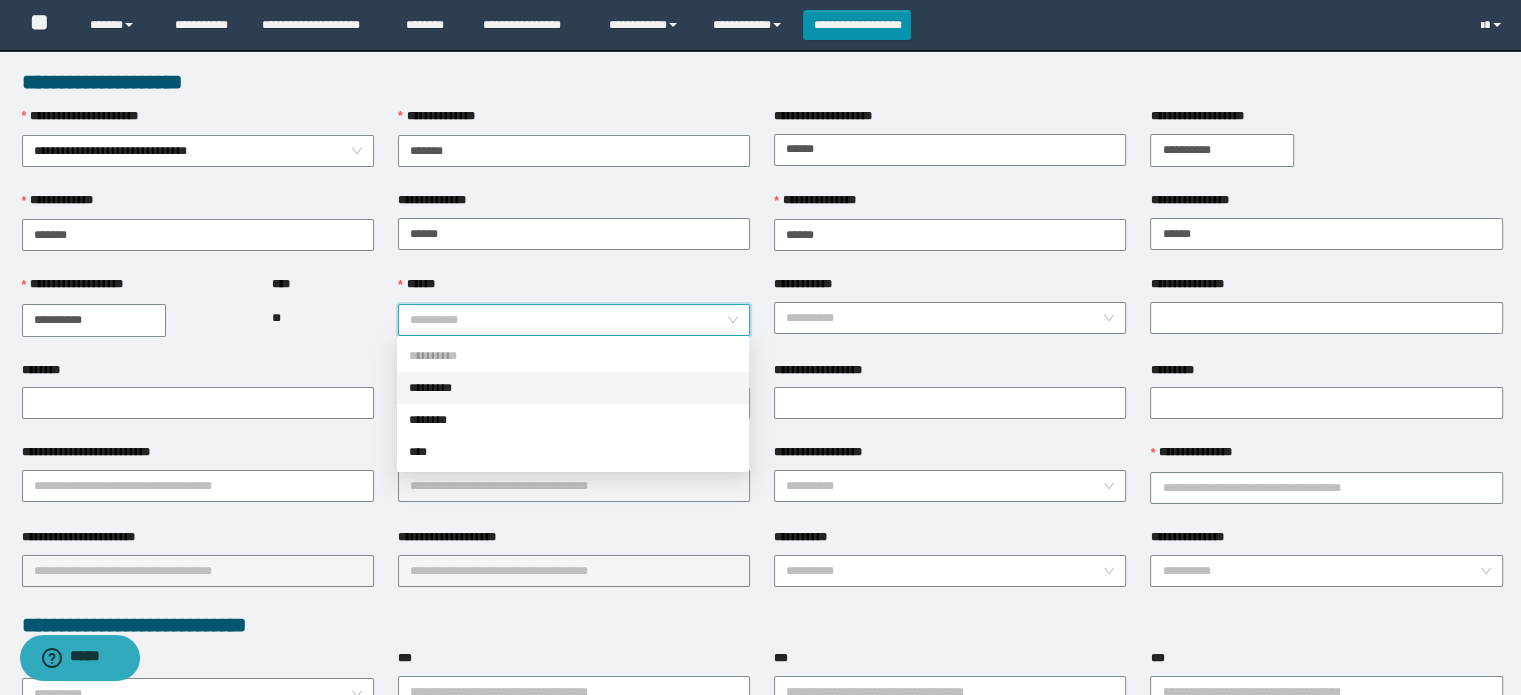 drag, startPoint x: 436, startPoint y: 394, endPoint x: 532, endPoint y: 361, distance: 101.51354 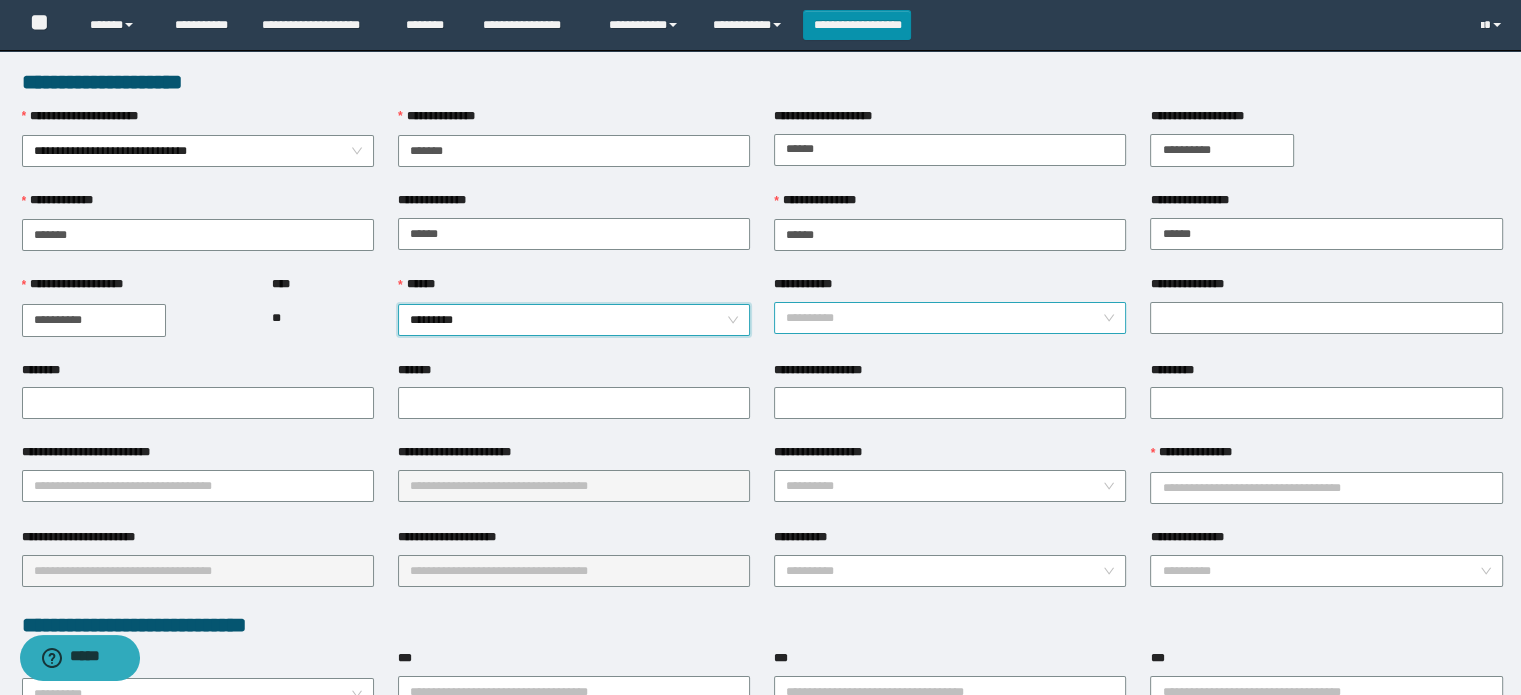 click on "**********" at bounding box center [944, 318] 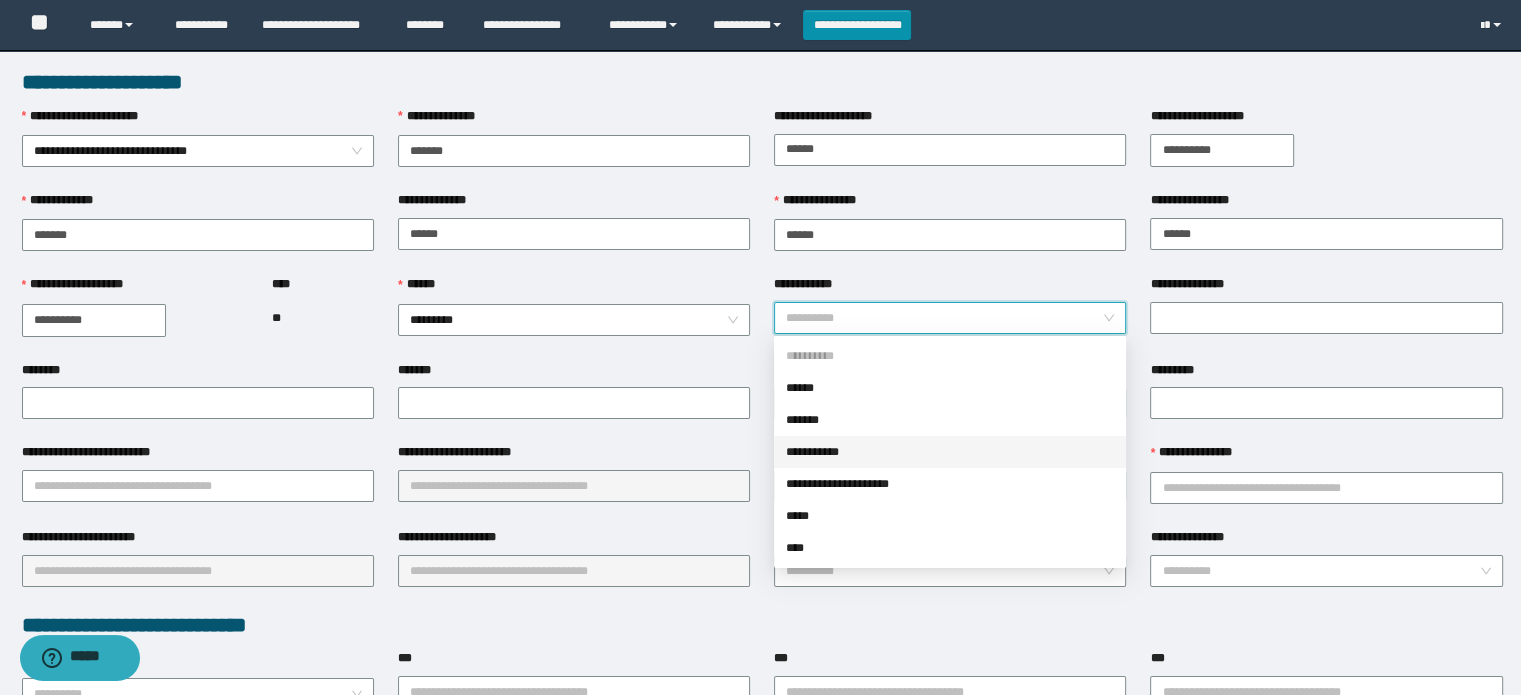 drag, startPoint x: 822, startPoint y: 454, endPoint x: 975, endPoint y: 340, distance: 190.80095 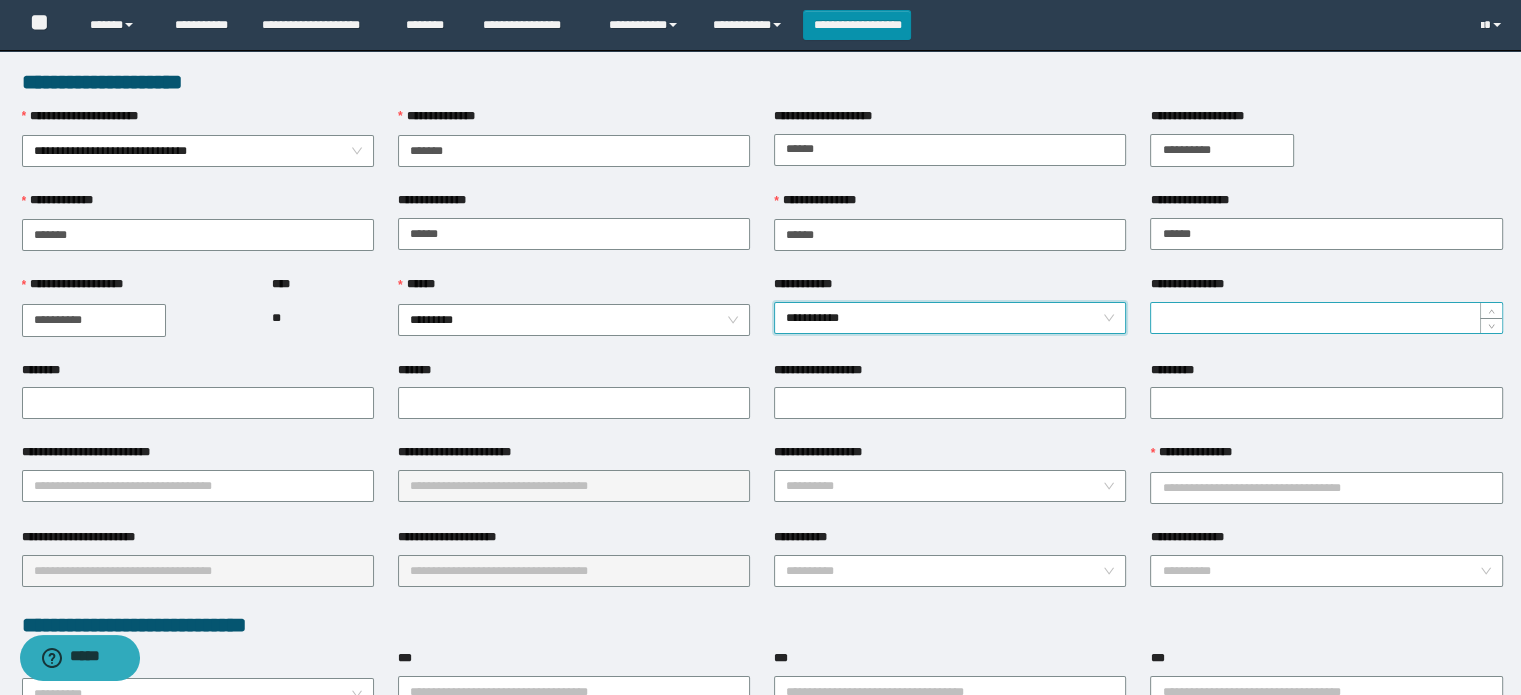 click on "**********" at bounding box center (1326, 318) 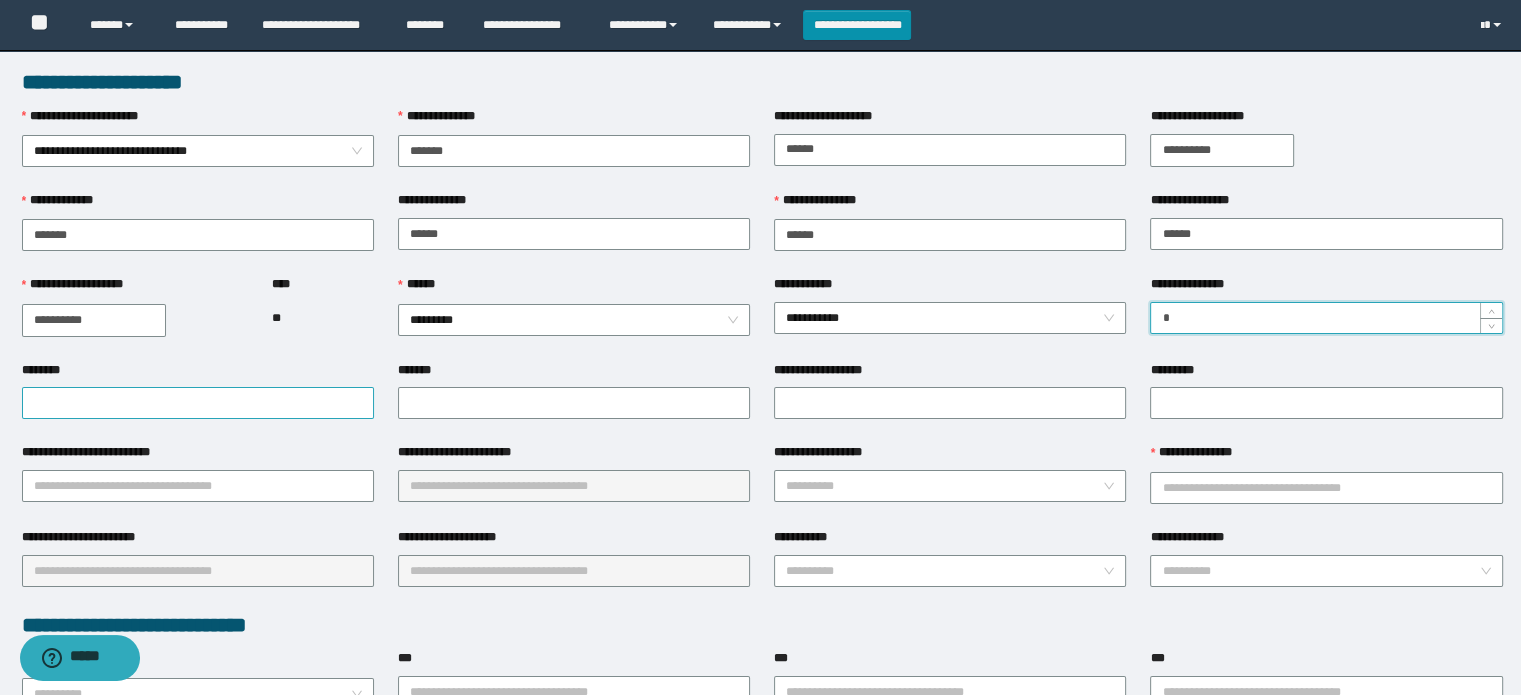 type on "*" 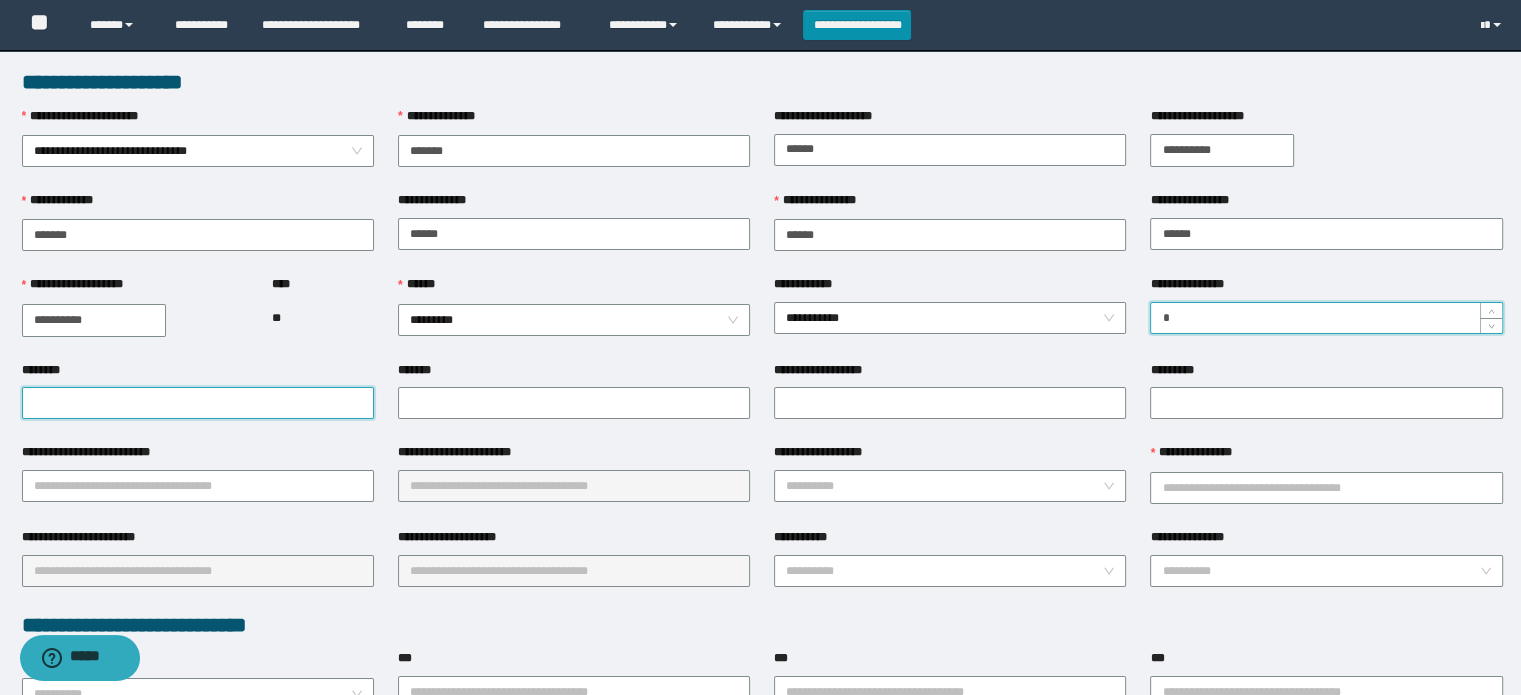 click on "********" at bounding box center [198, 403] 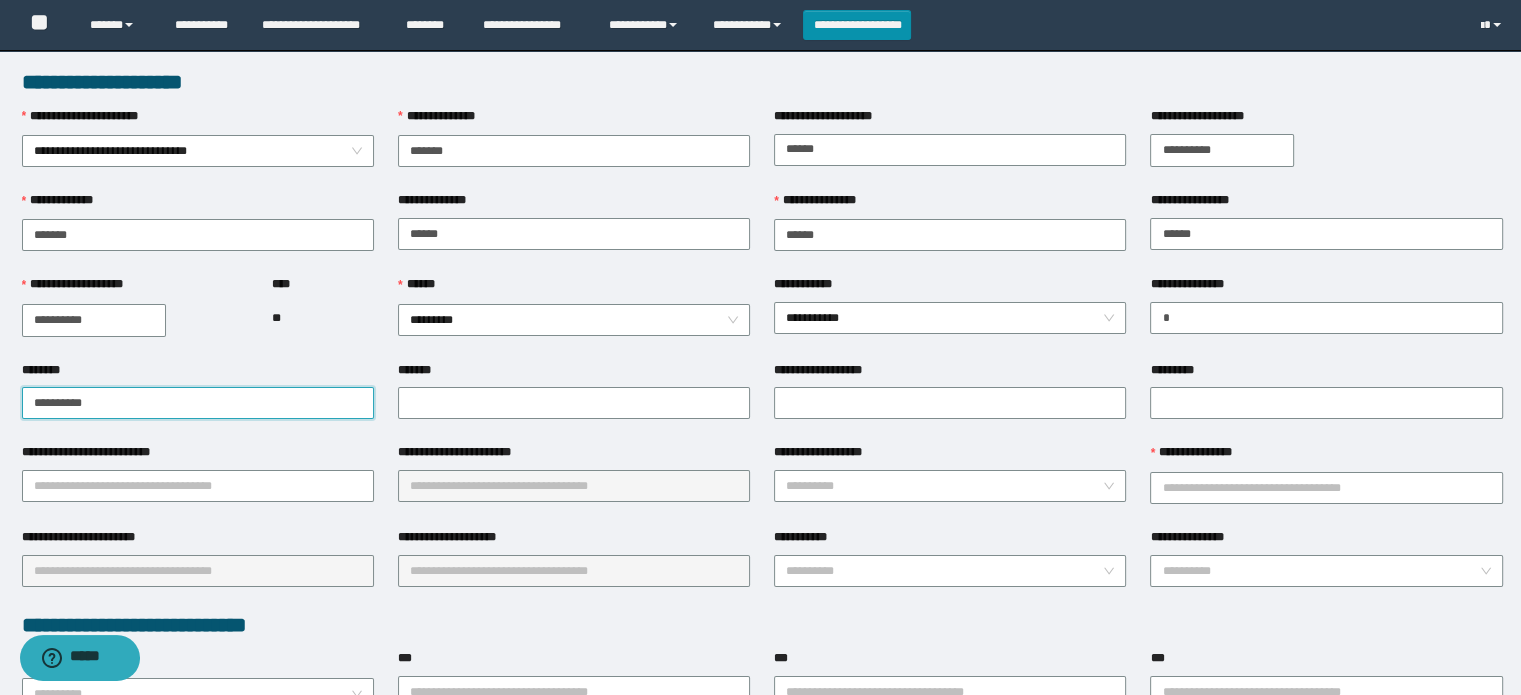 drag, startPoint x: 10, startPoint y: 397, endPoint x: 0, endPoint y: 458, distance: 61.81424 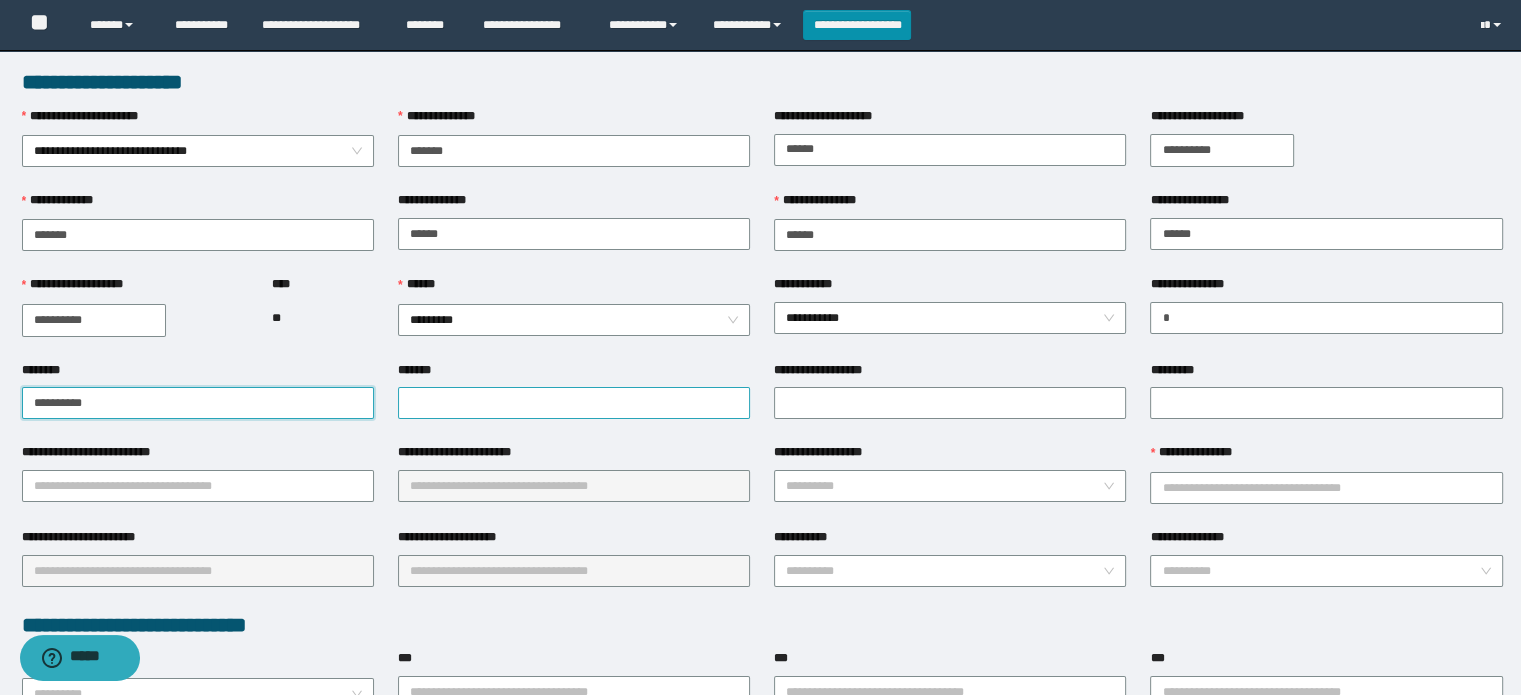 type on "**********" 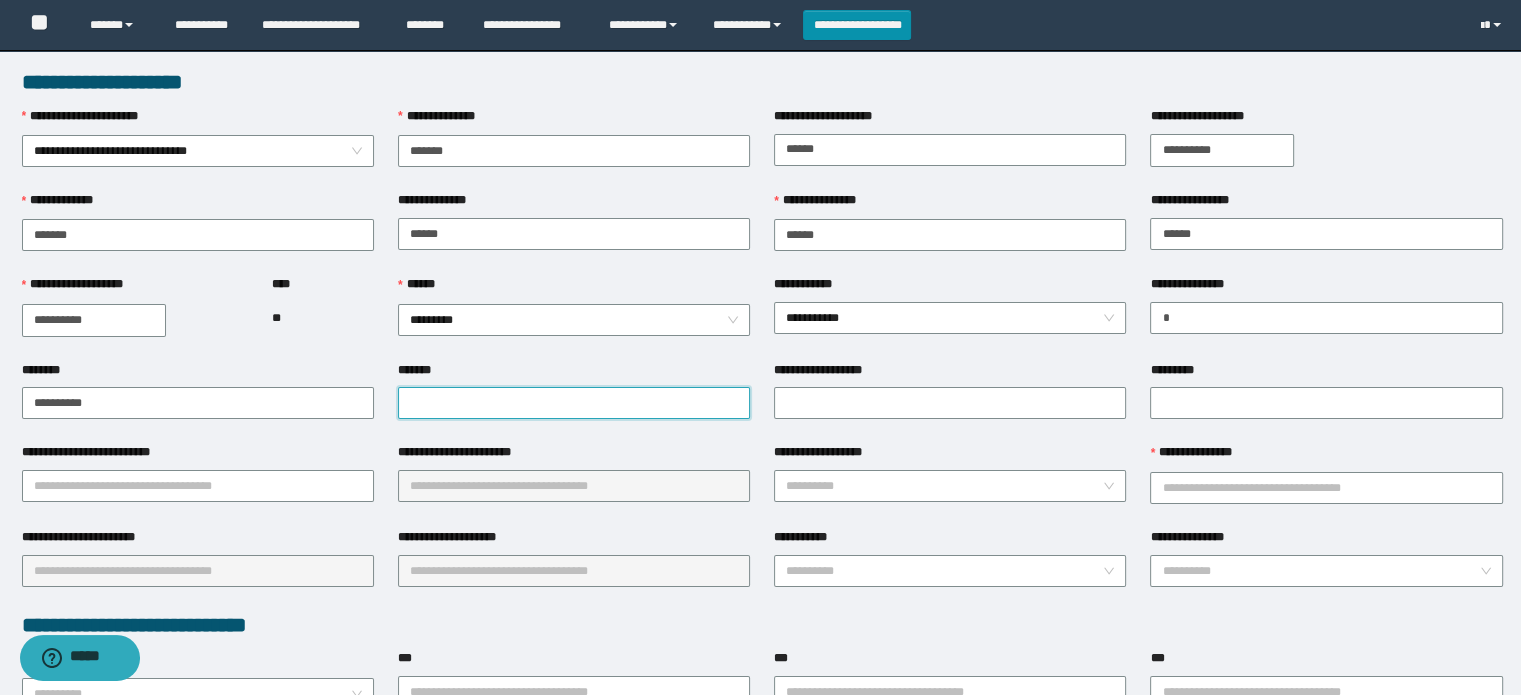 click on "*******" at bounding box center [574, 403] 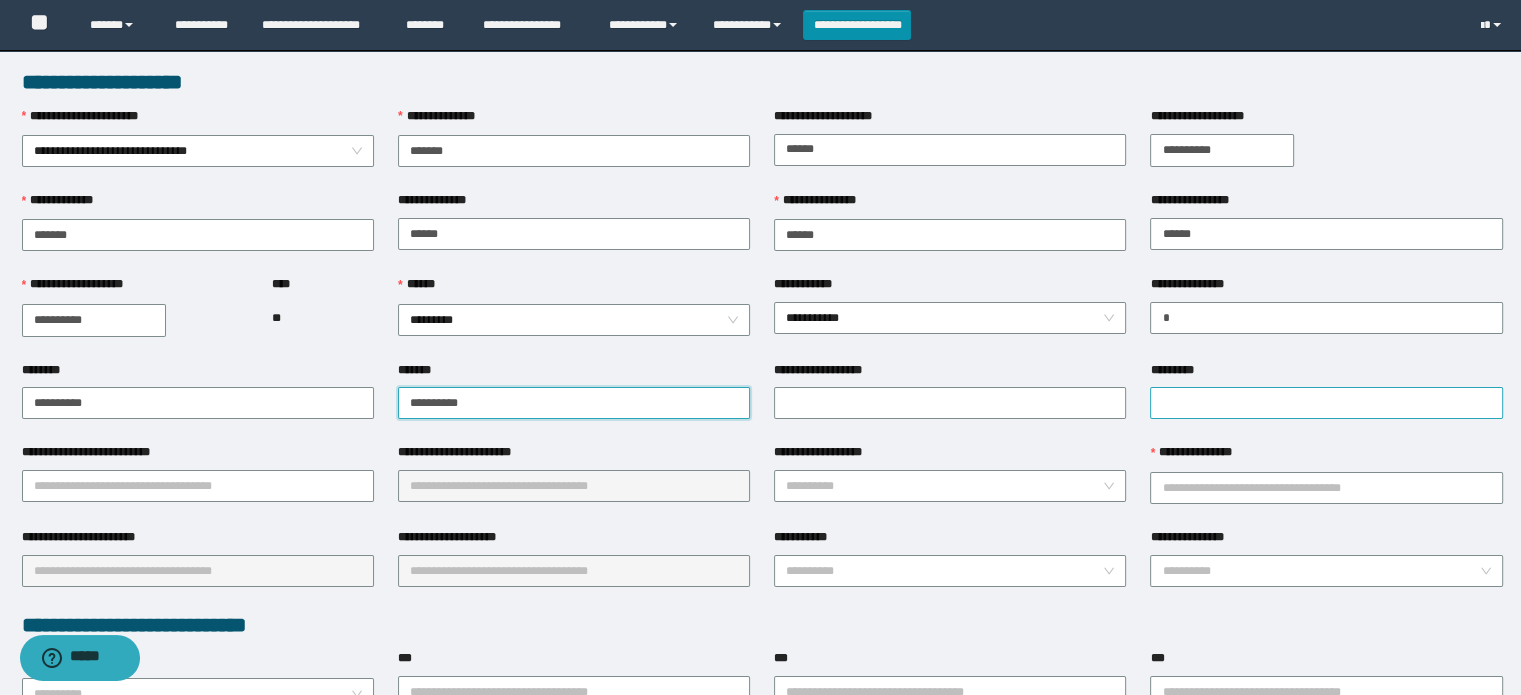 type on "**********" 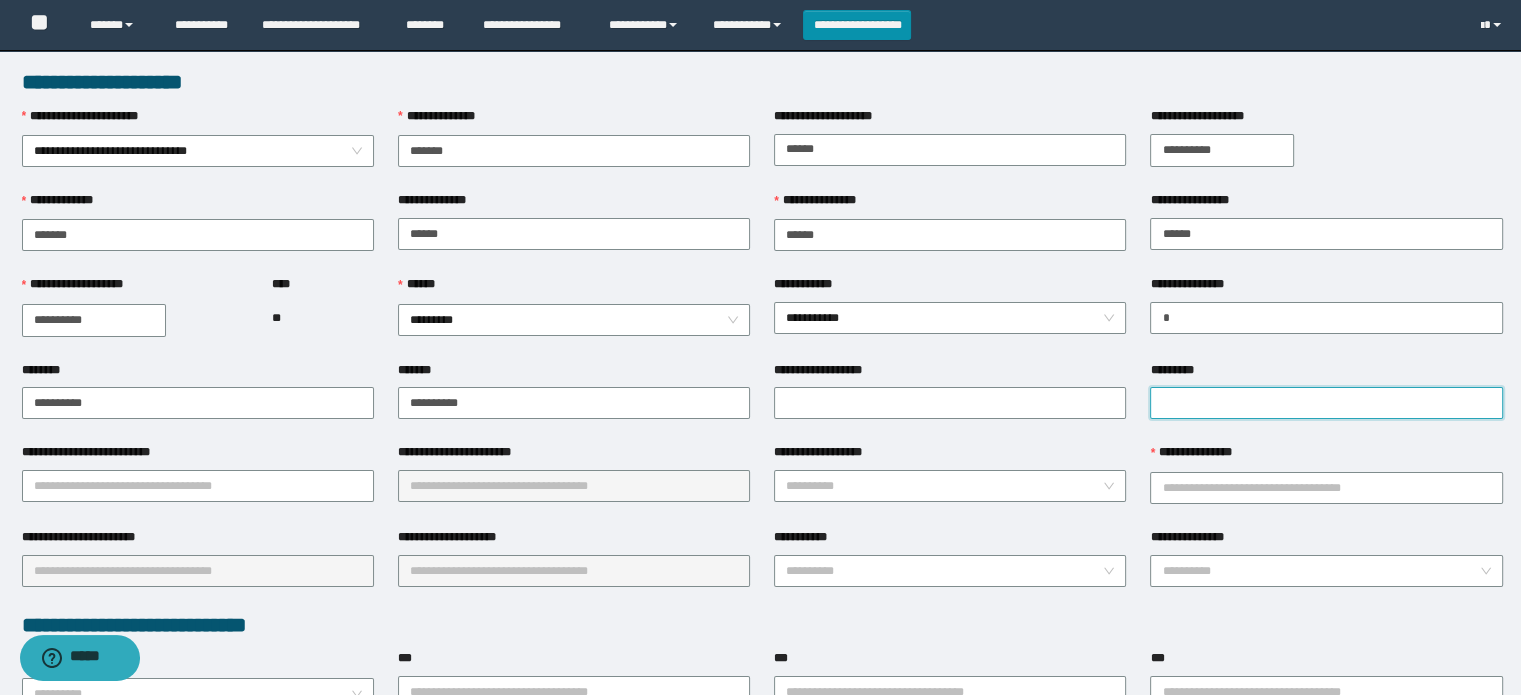 click on "*********" at bounding box center (1326, 403) 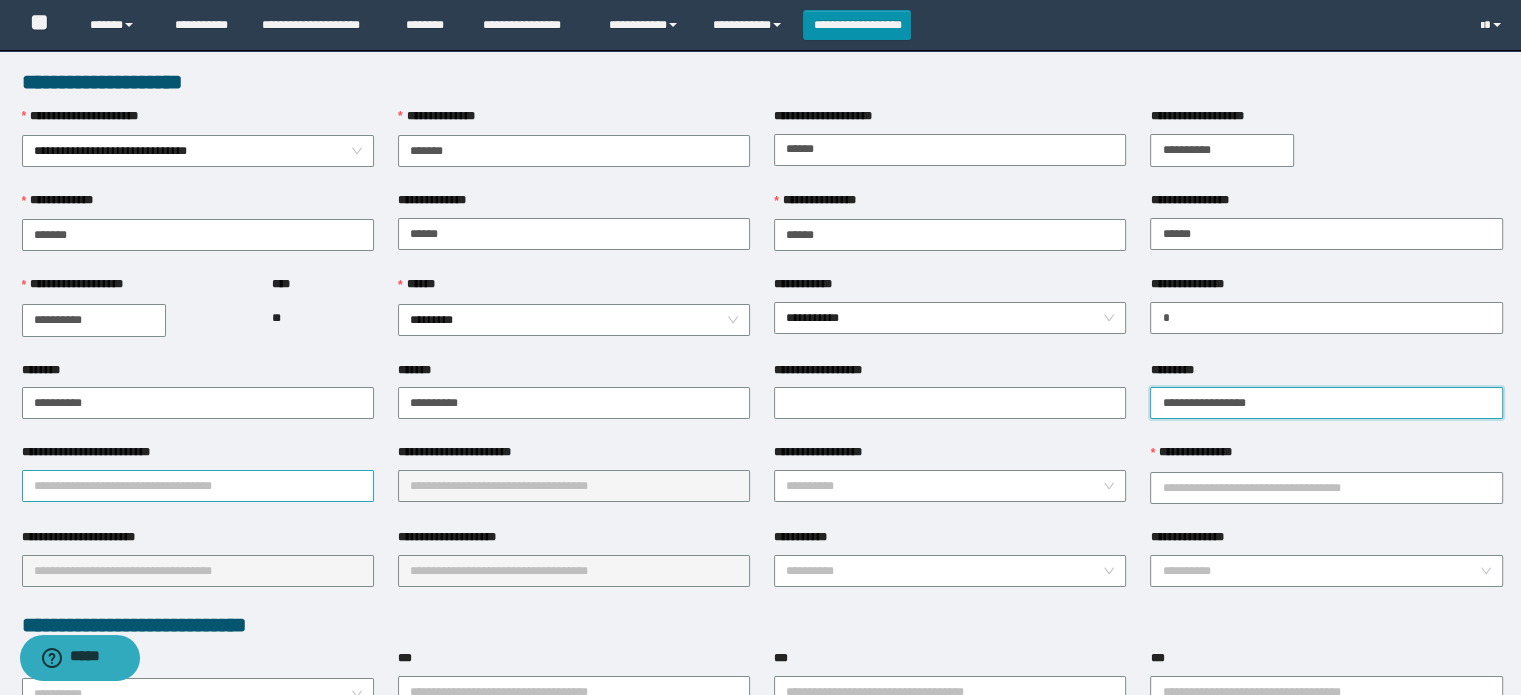 type on "**********" 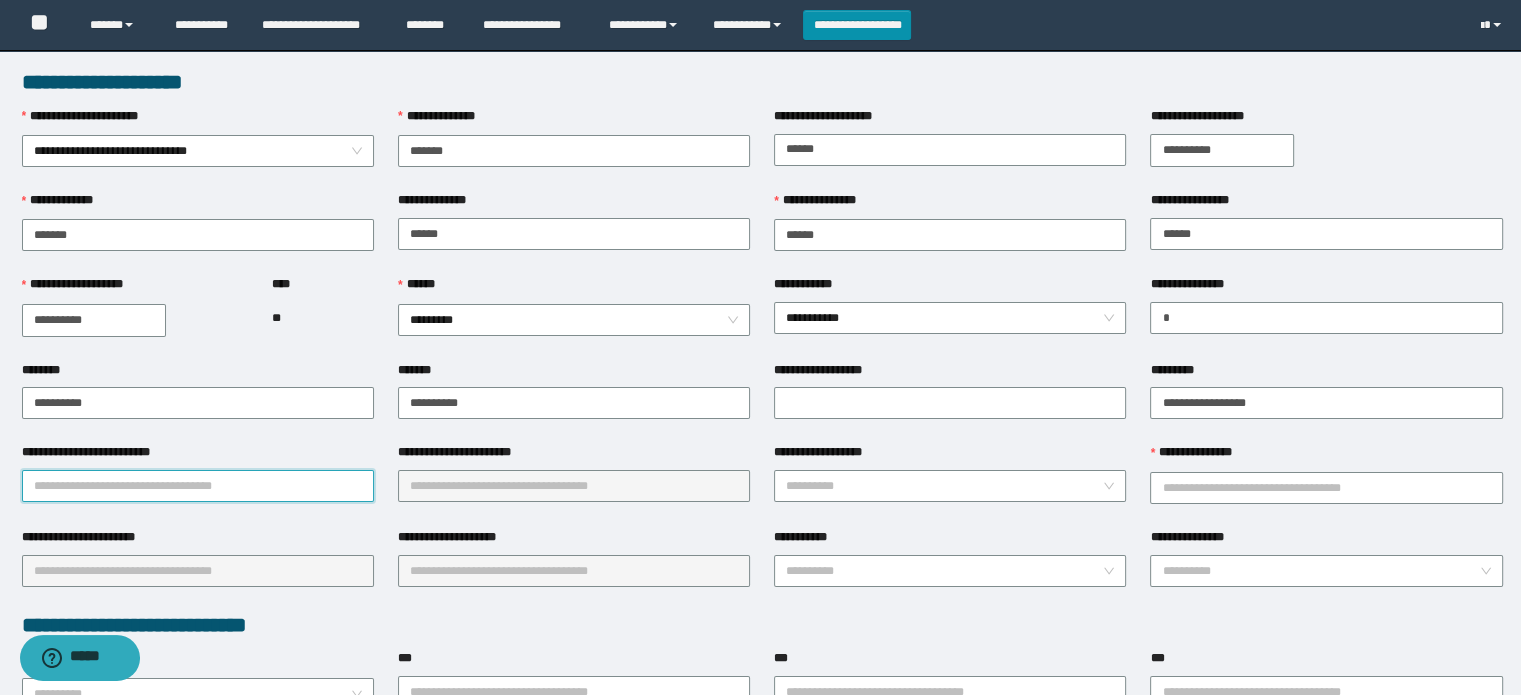 click on "**********" at bounding box center [198, 486] 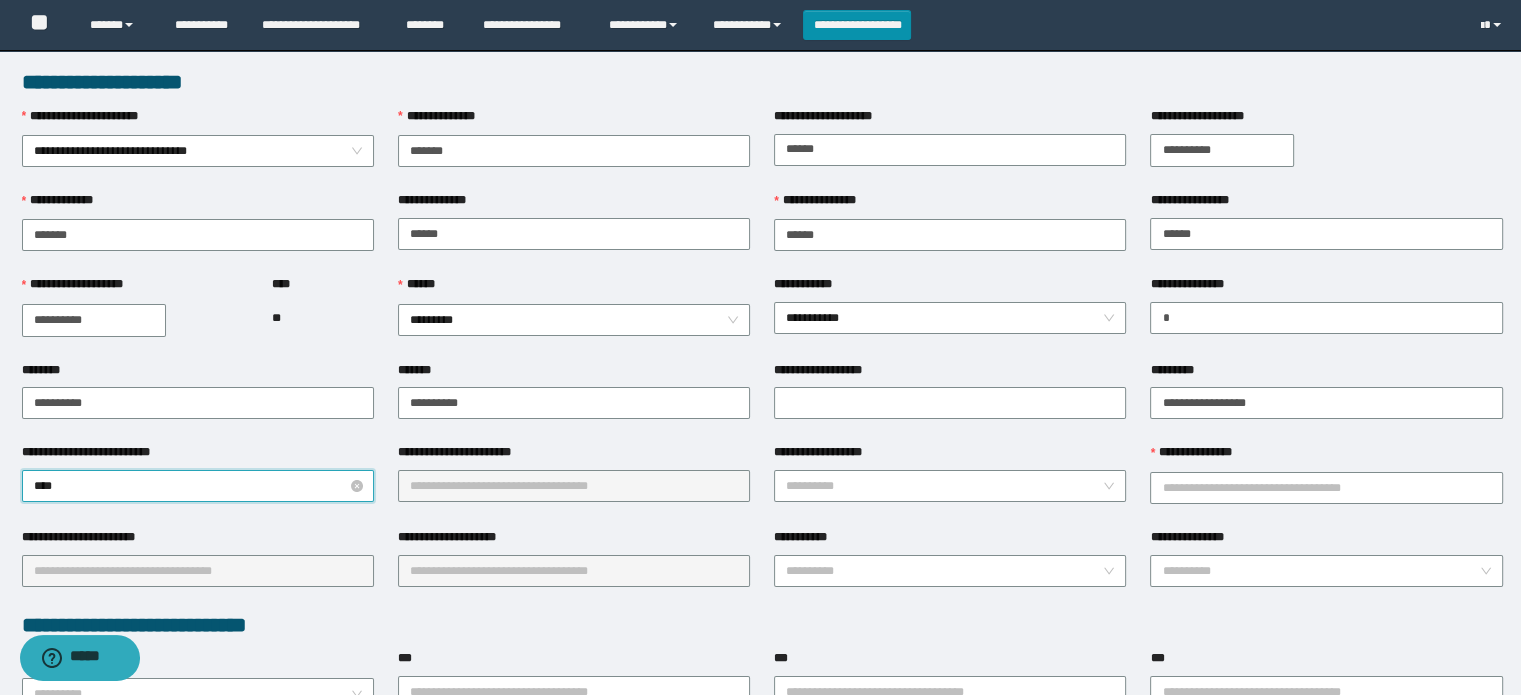 type on "*****" 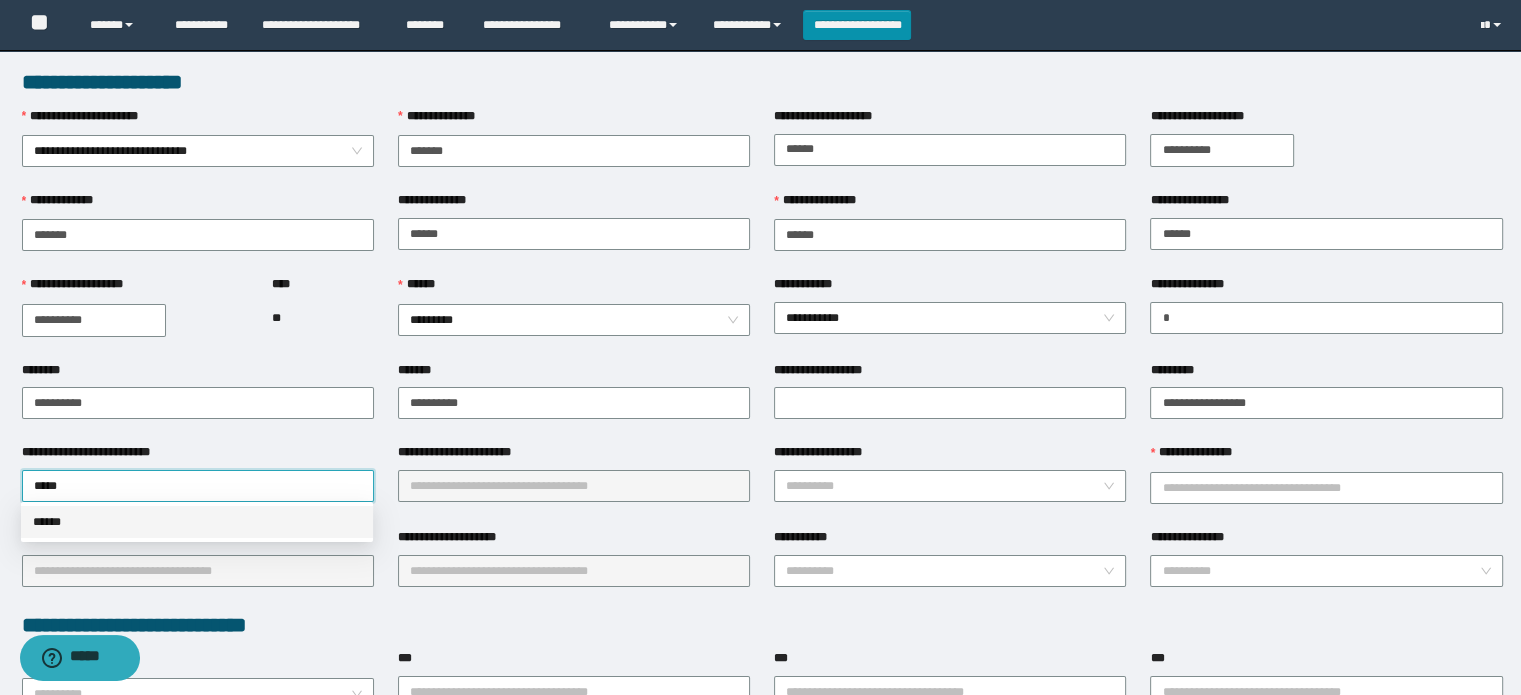 click on "******" at bounding box center [197, 522] 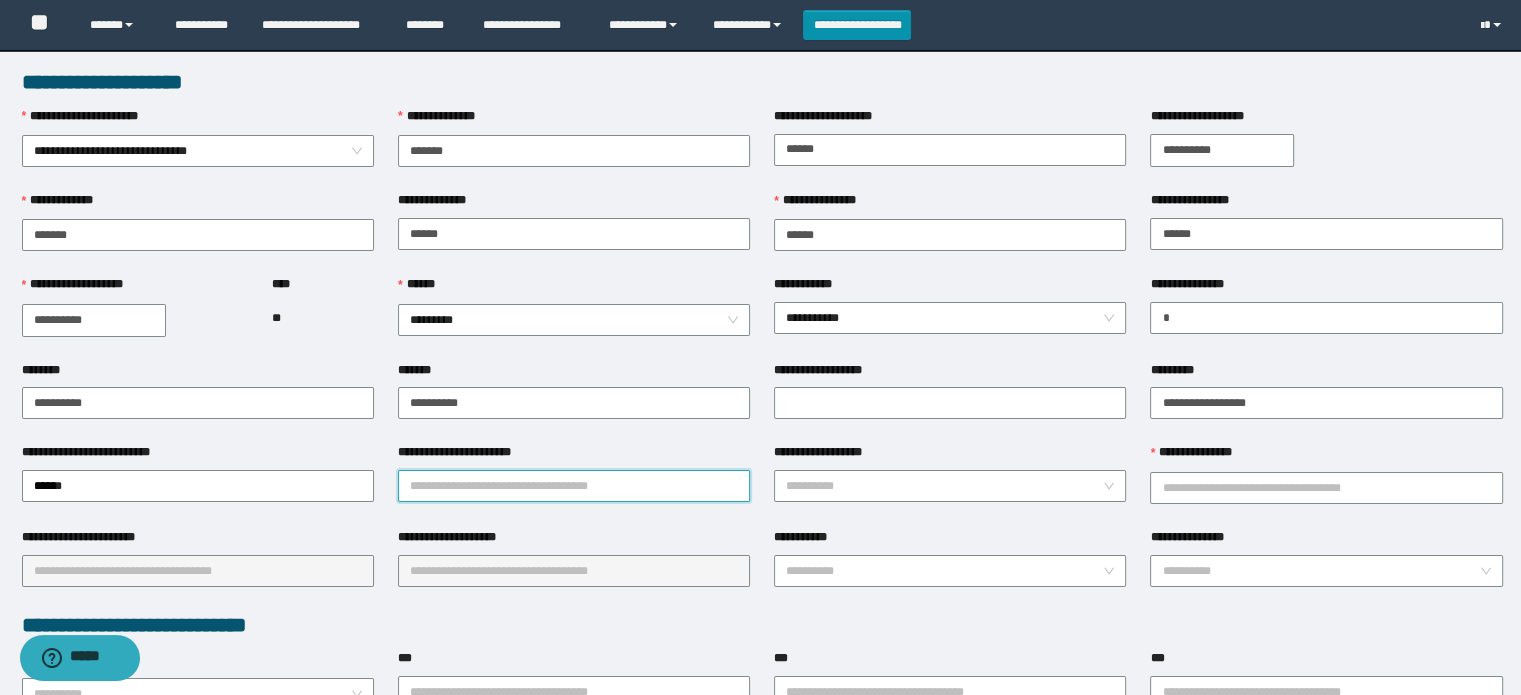 click on "**********" at bounding box center [574, 486] 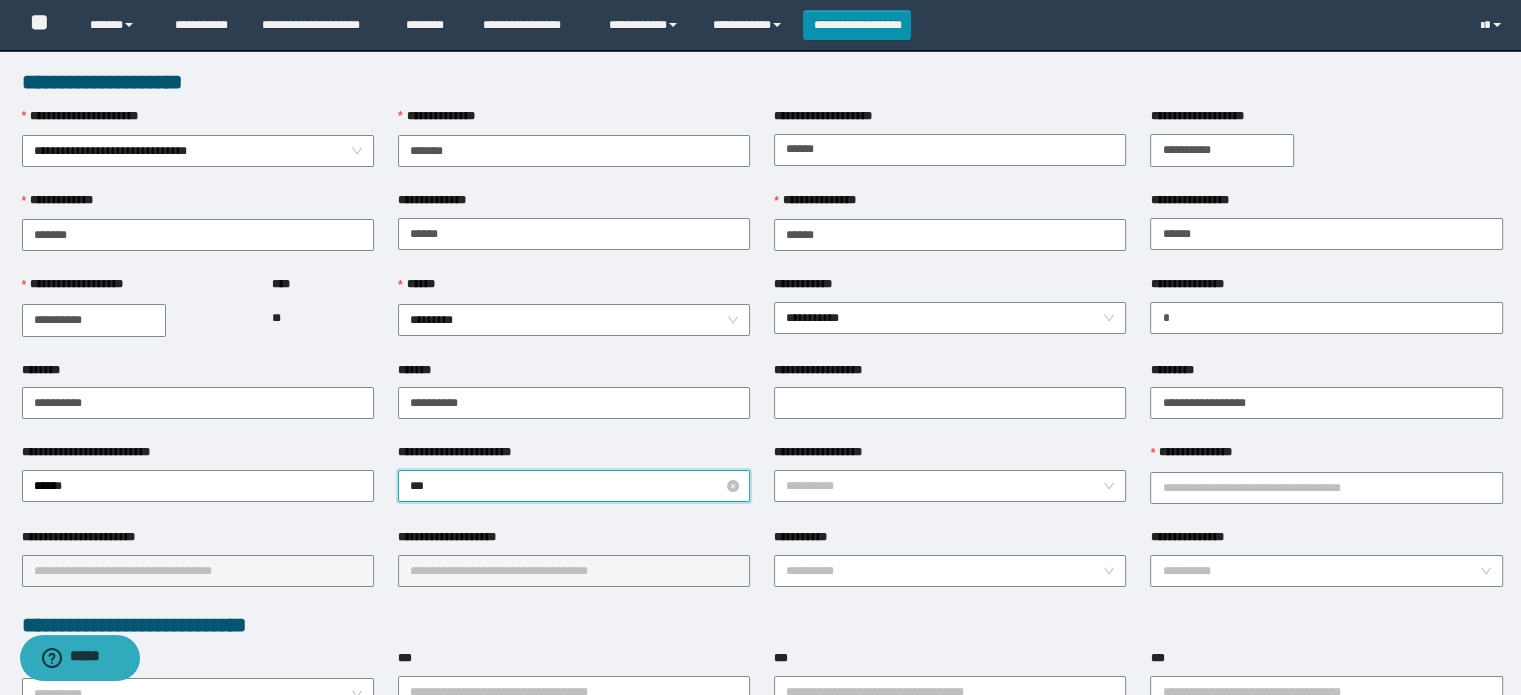 type on "****" 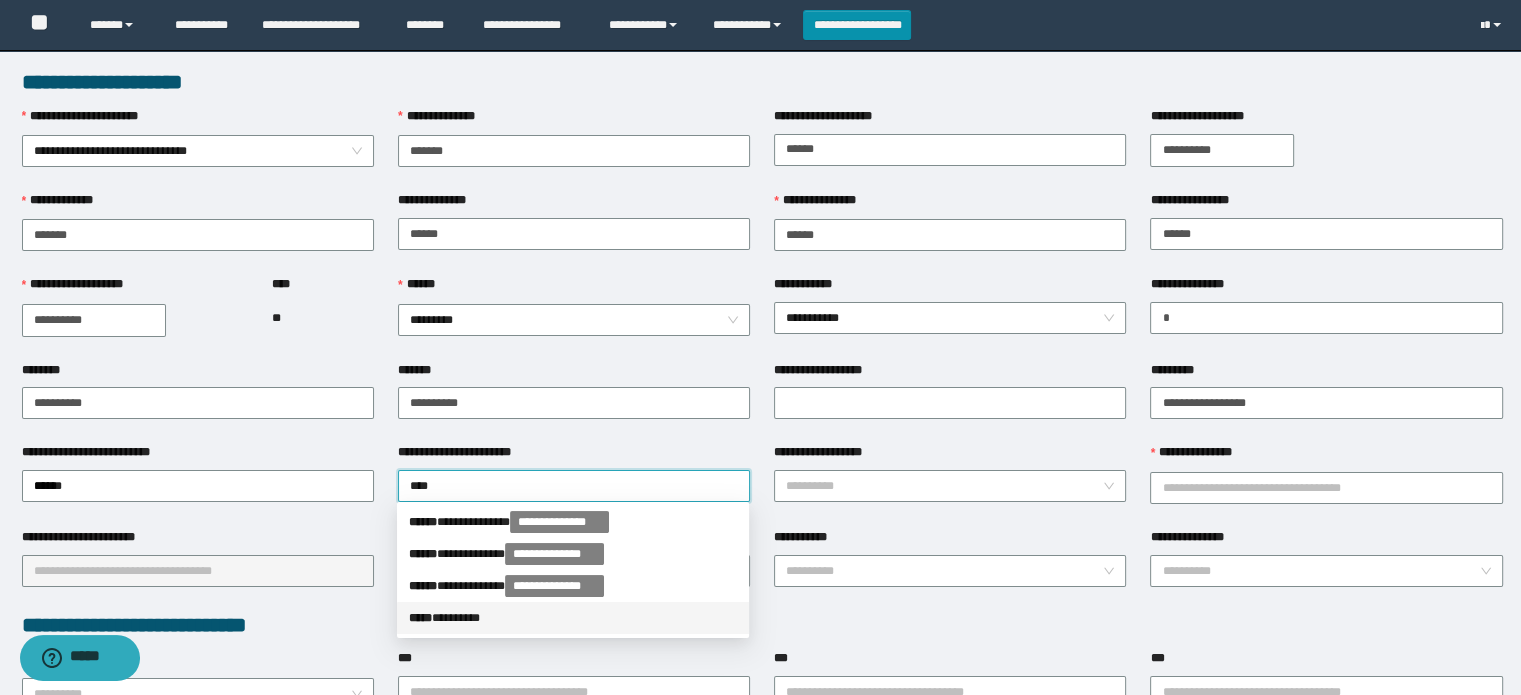 click on "***** * *******" at bounding box center [573, 618] 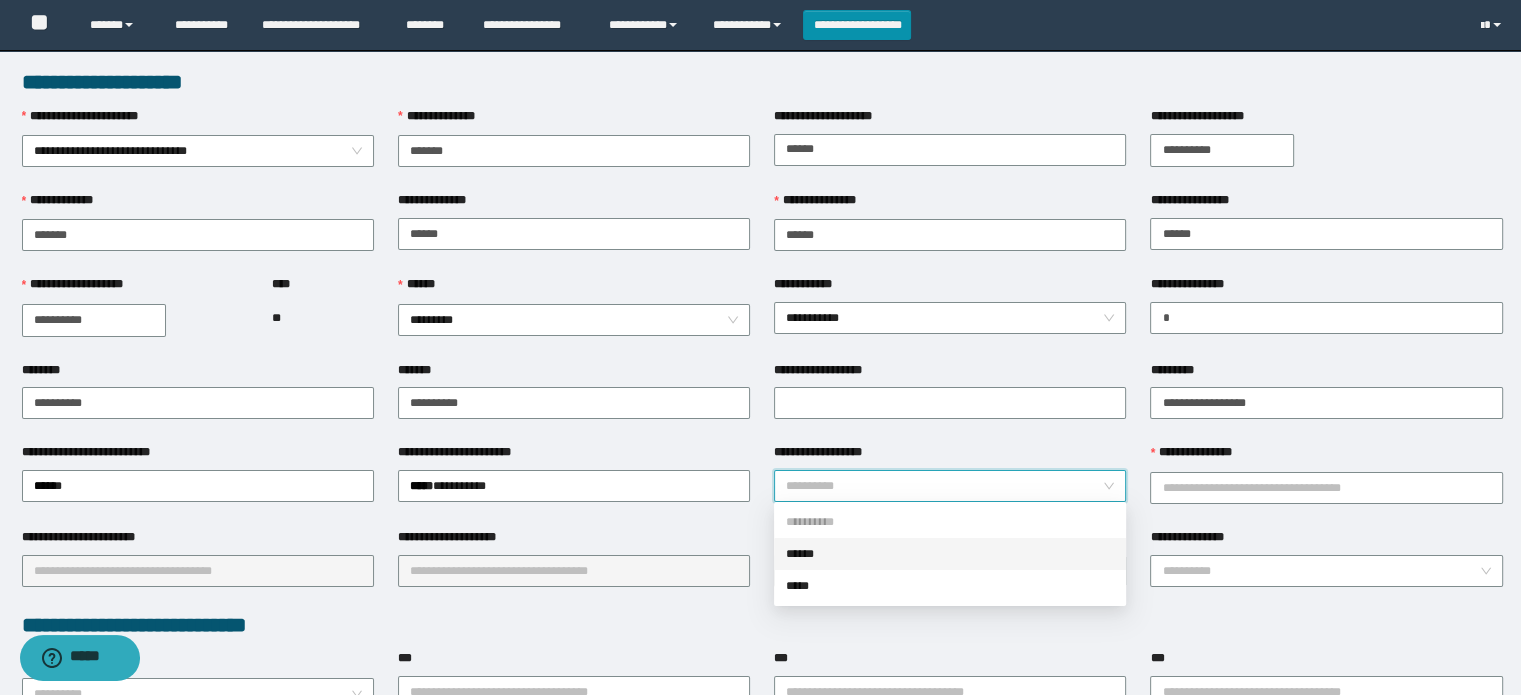 drag, startPoint x: 831, startPoint y: 477, endPoint x: 824, endPoint y: 499, distance: 23.086792 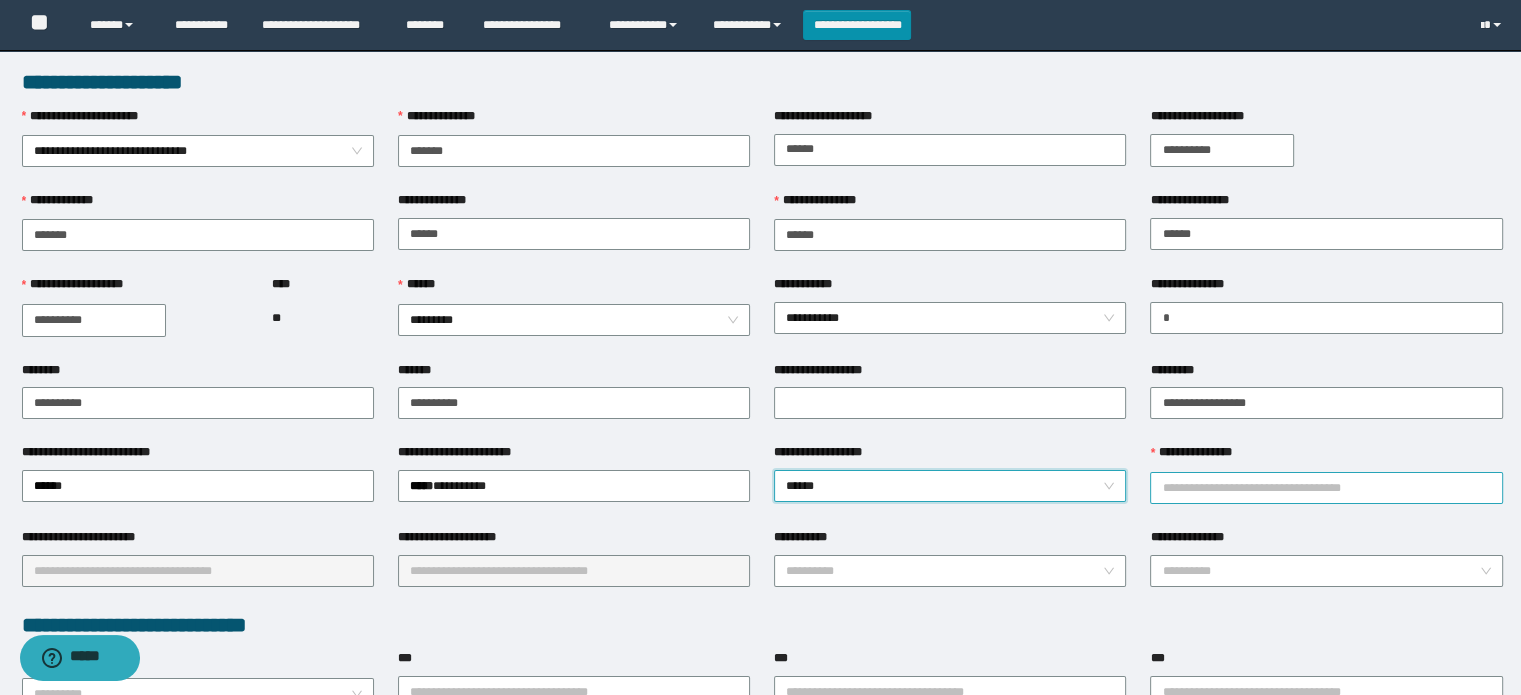 click on "**********" at bounding box center [1326, 488] 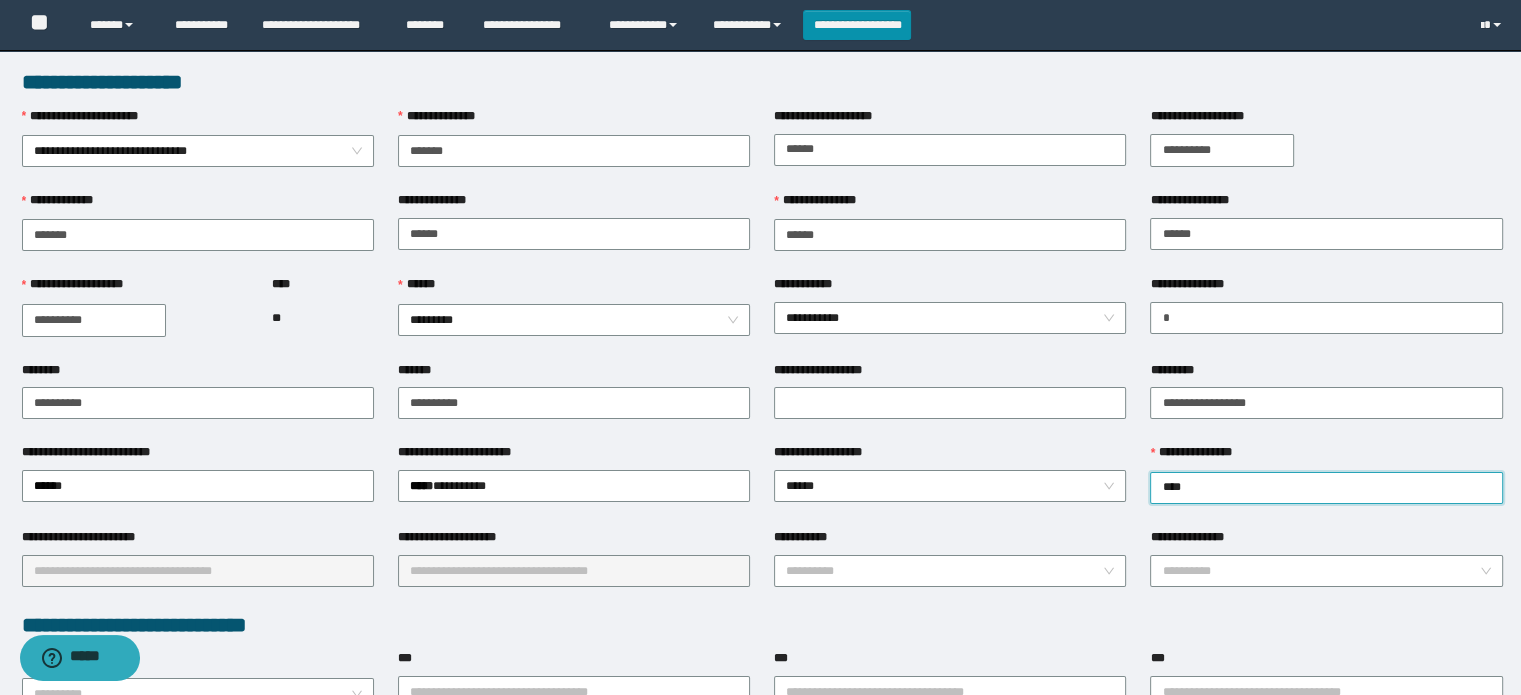 type on "***" 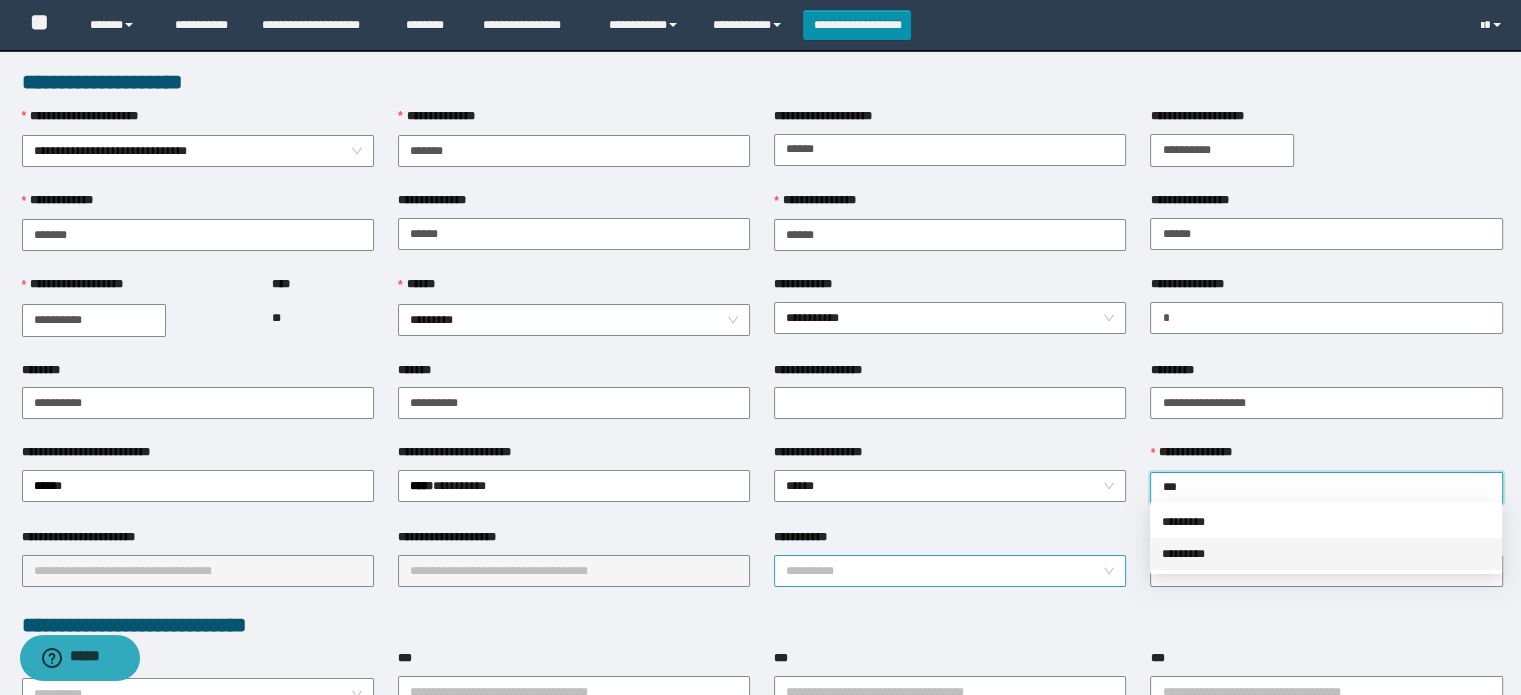 drag, startPoint x: 1180, startPoint y: 558, endPoint x: 1094, endPoint y: 554, distance: 86.09297 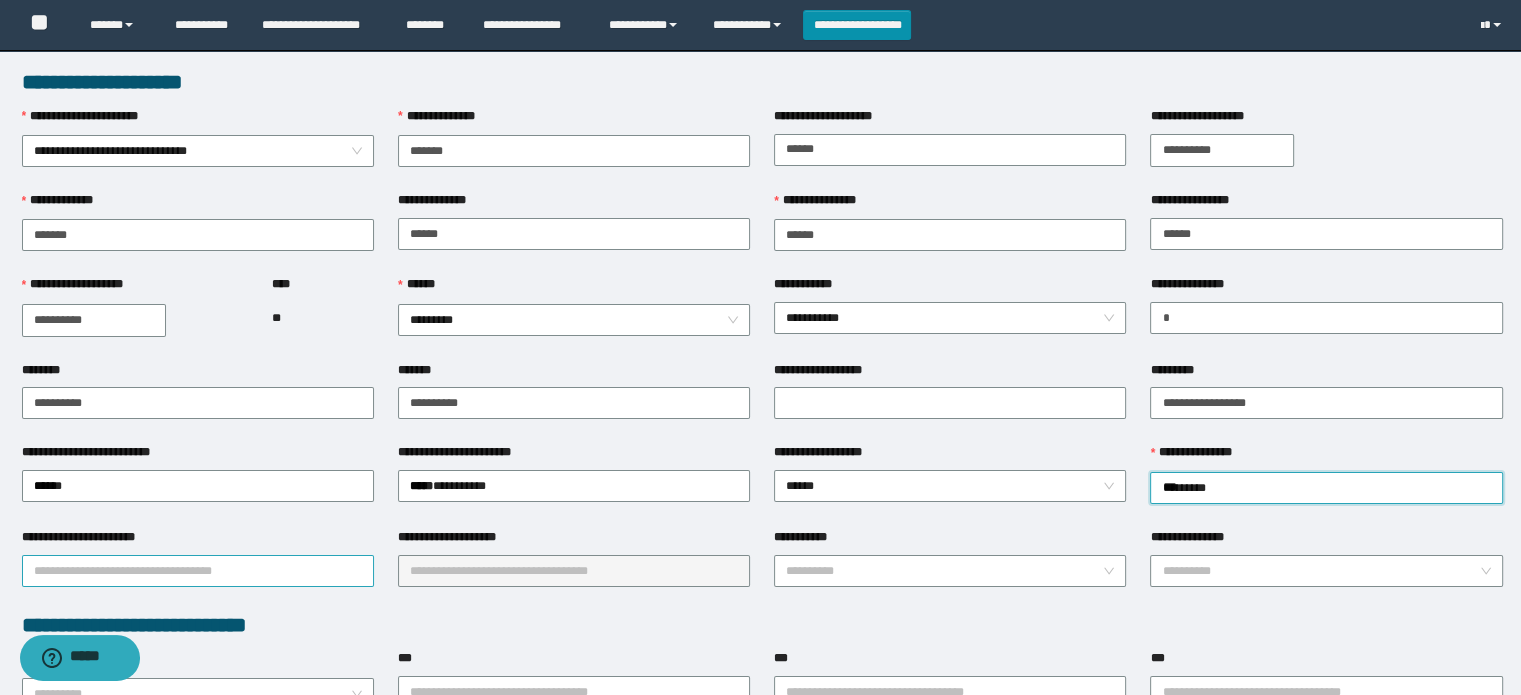 click on "**********" at bounding box center (198, 571) 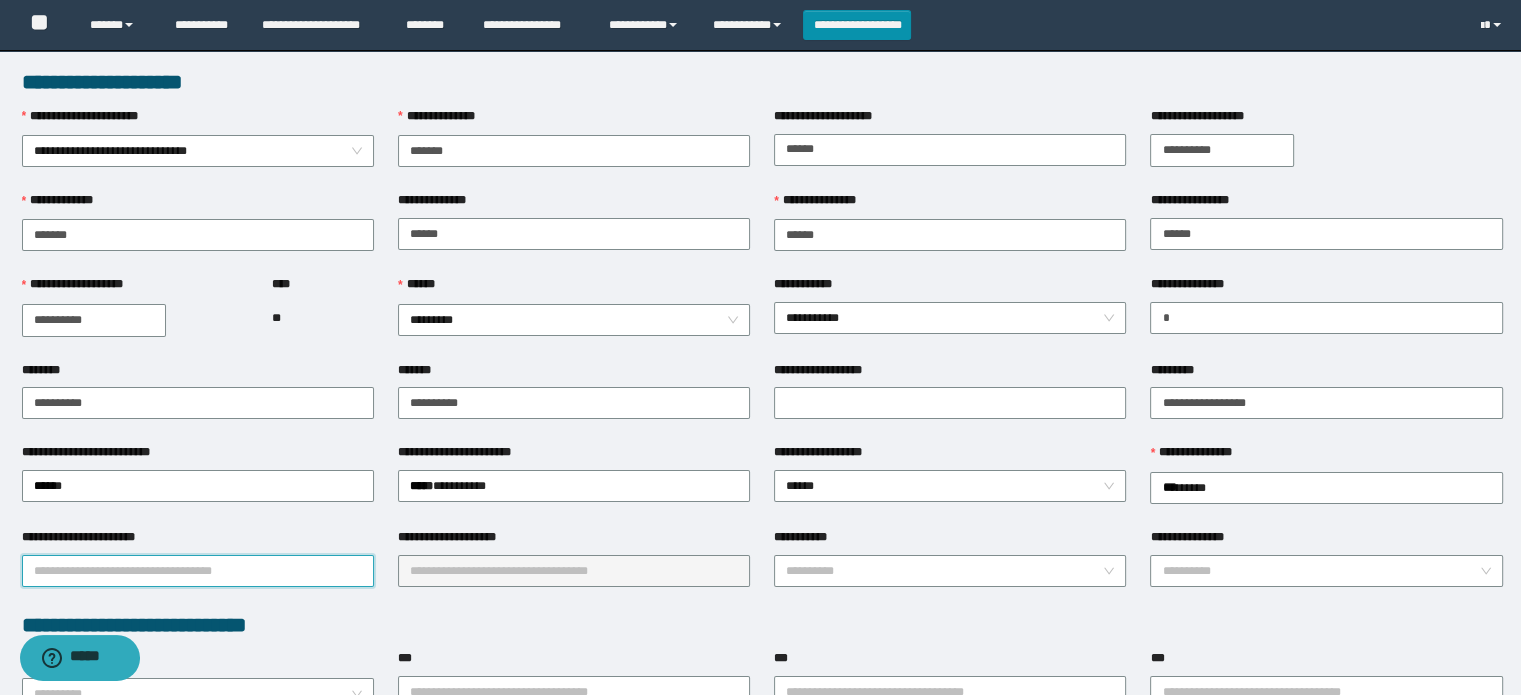 click on "**********" at bounding box center (198, 571) 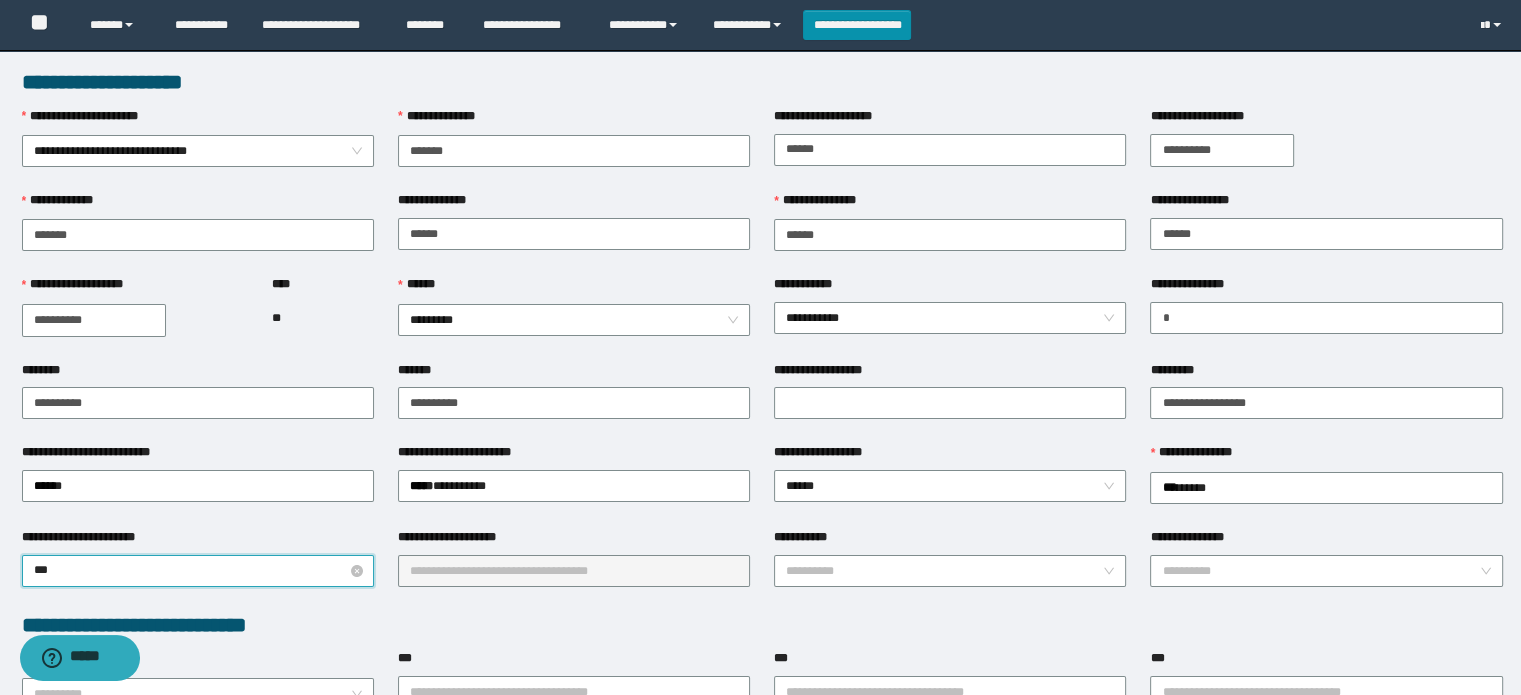 type on "****" 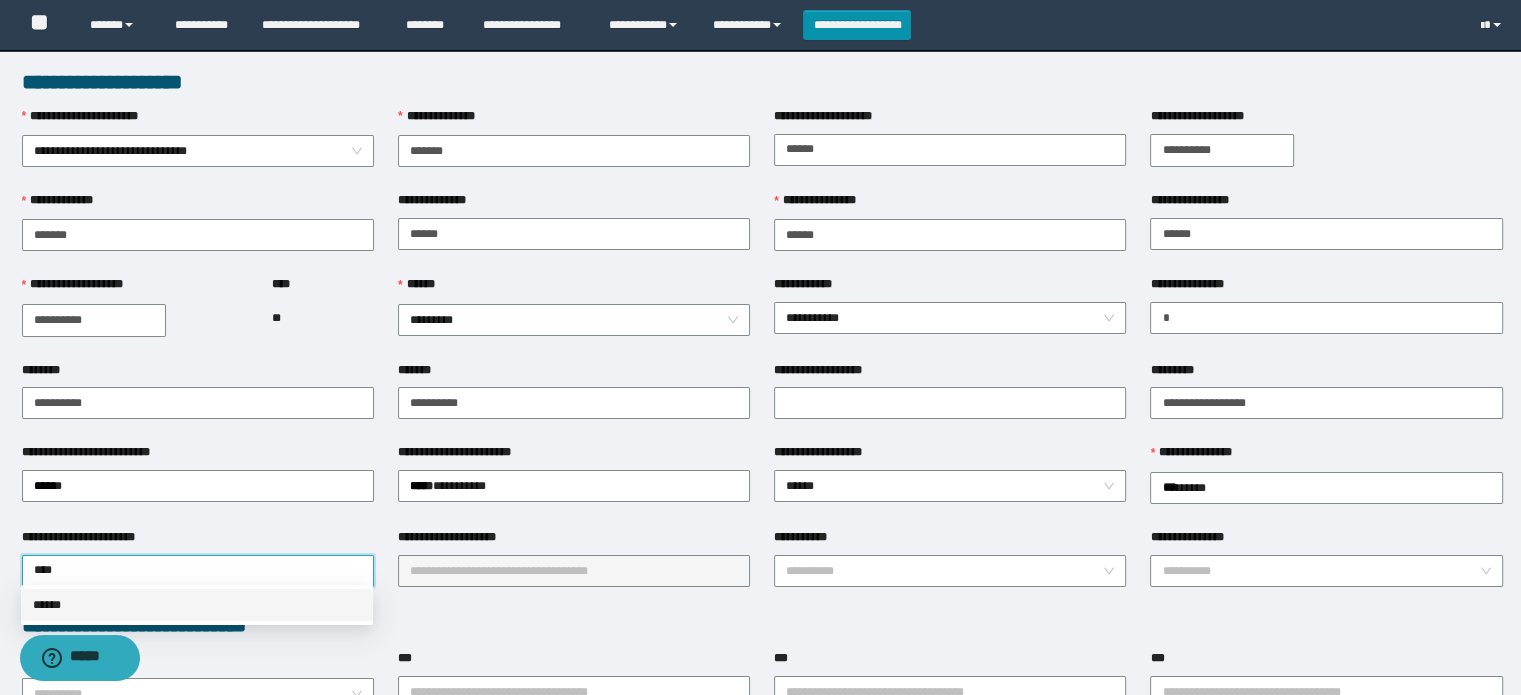 click on "******" at bounding box center [197, 605] 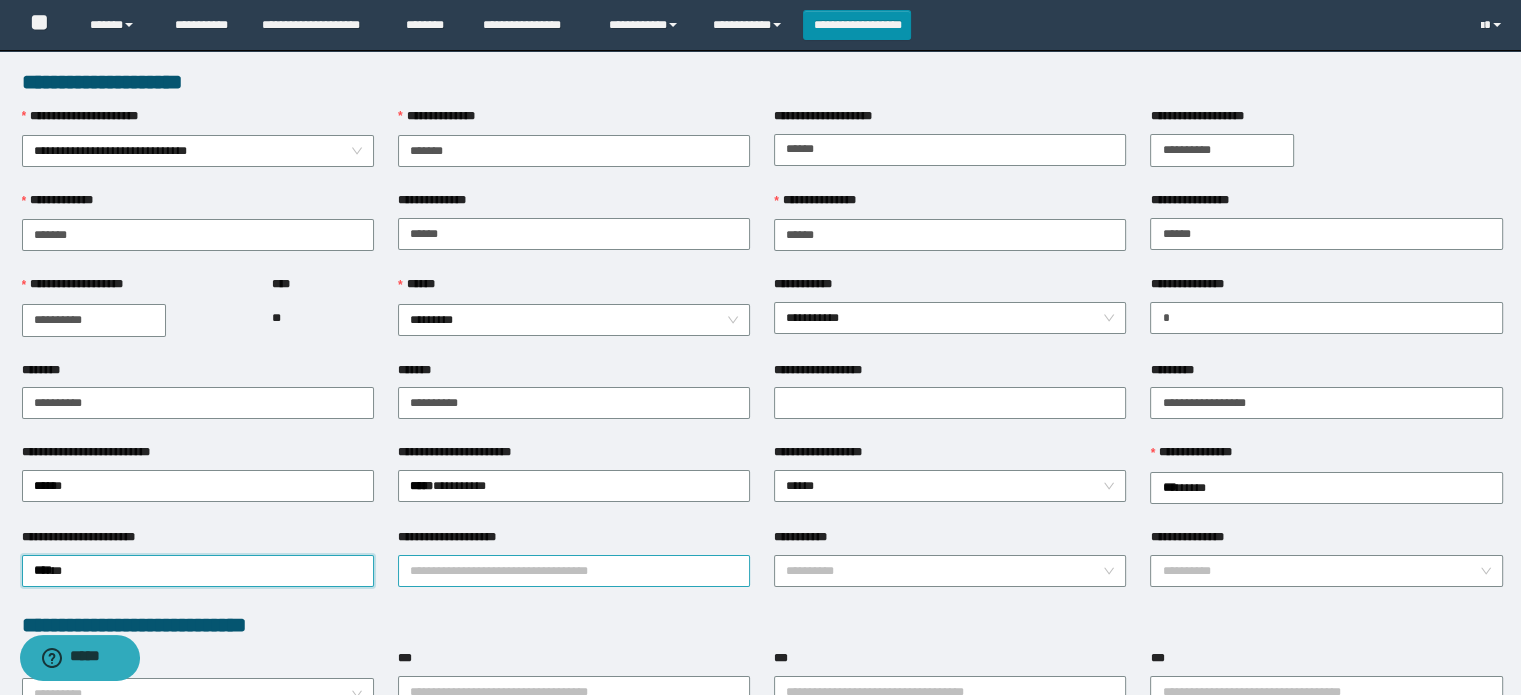 click on "**********" at bounding box center [574, 571] 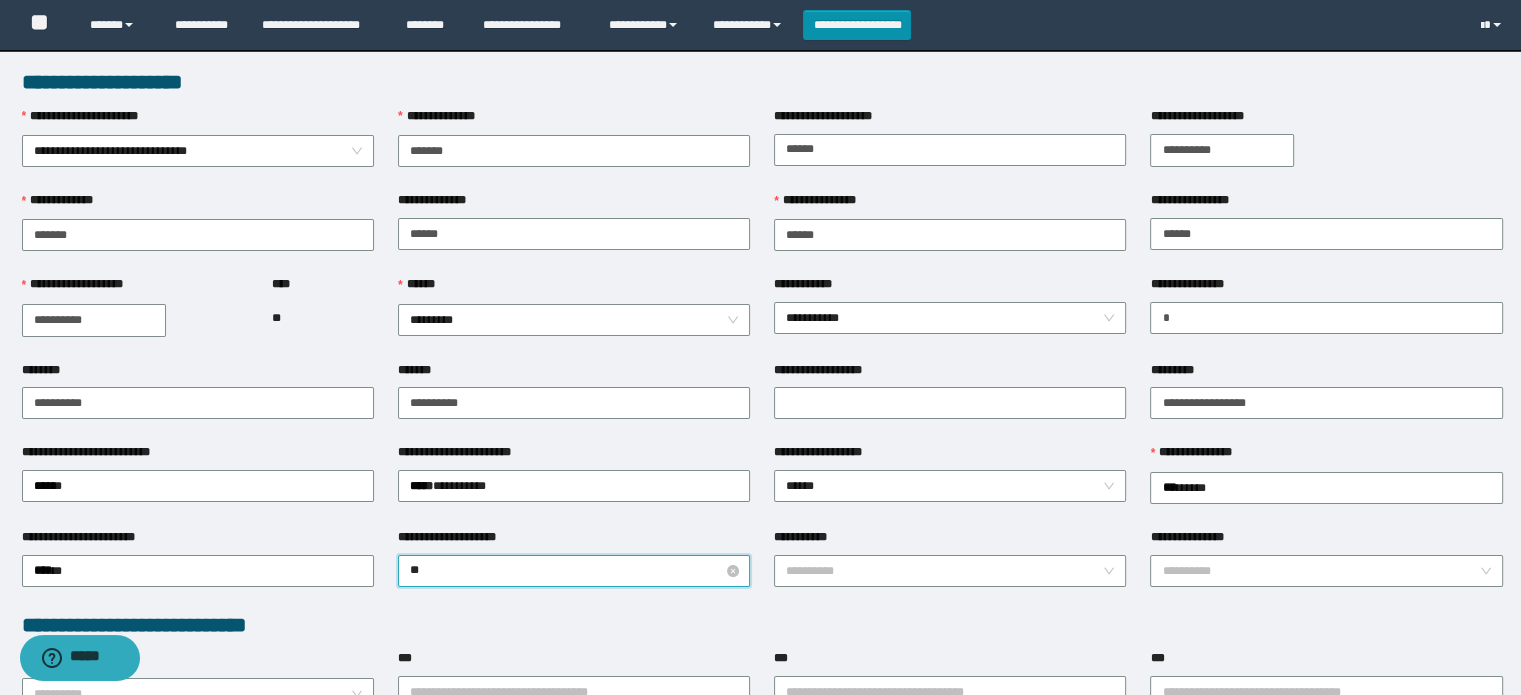 type on "*" 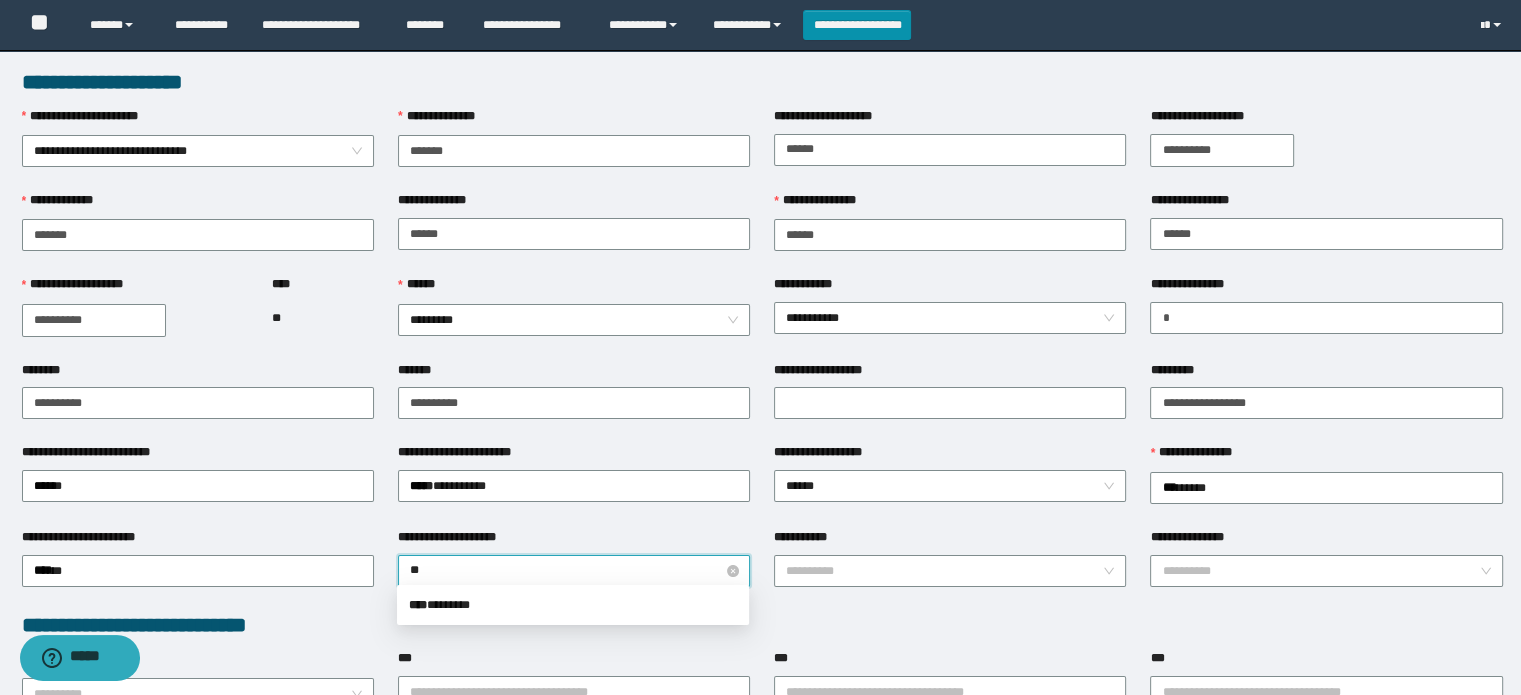 type on "*" 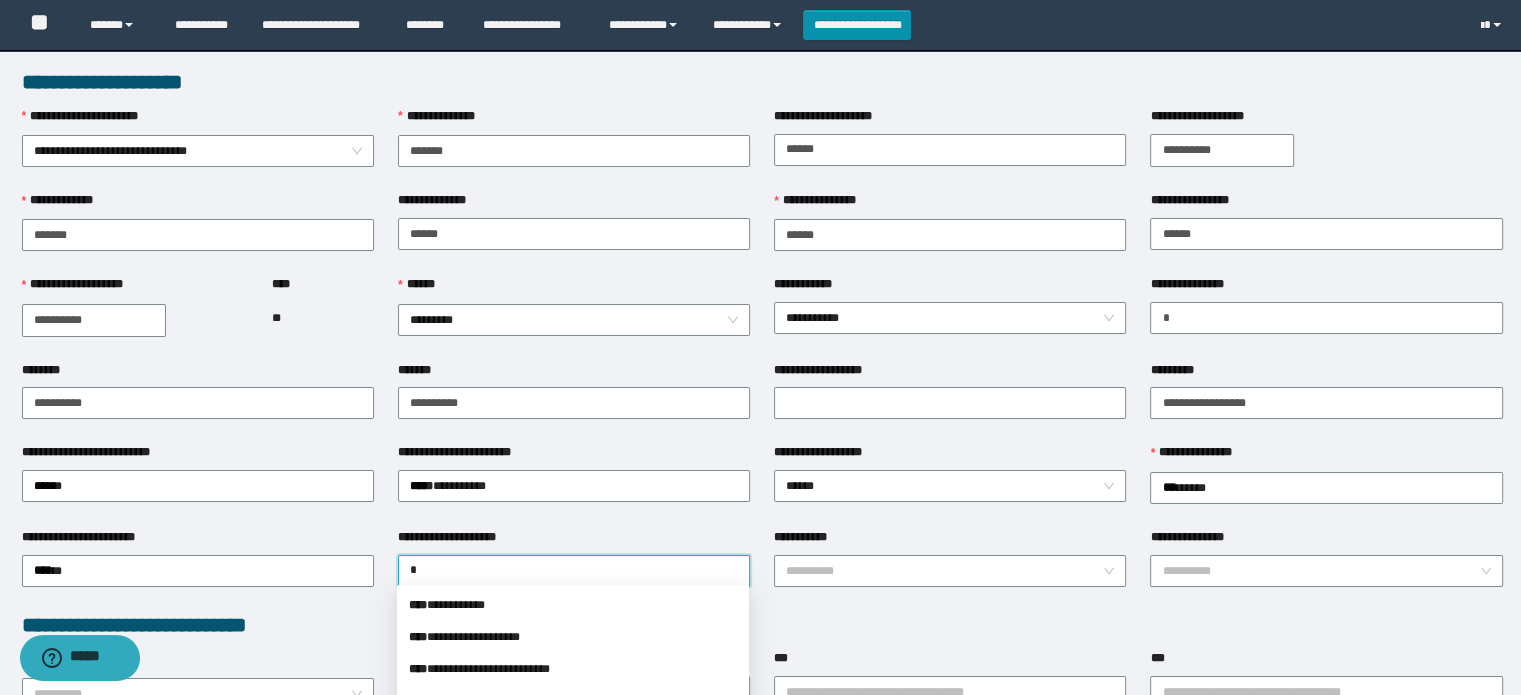 type on "**" 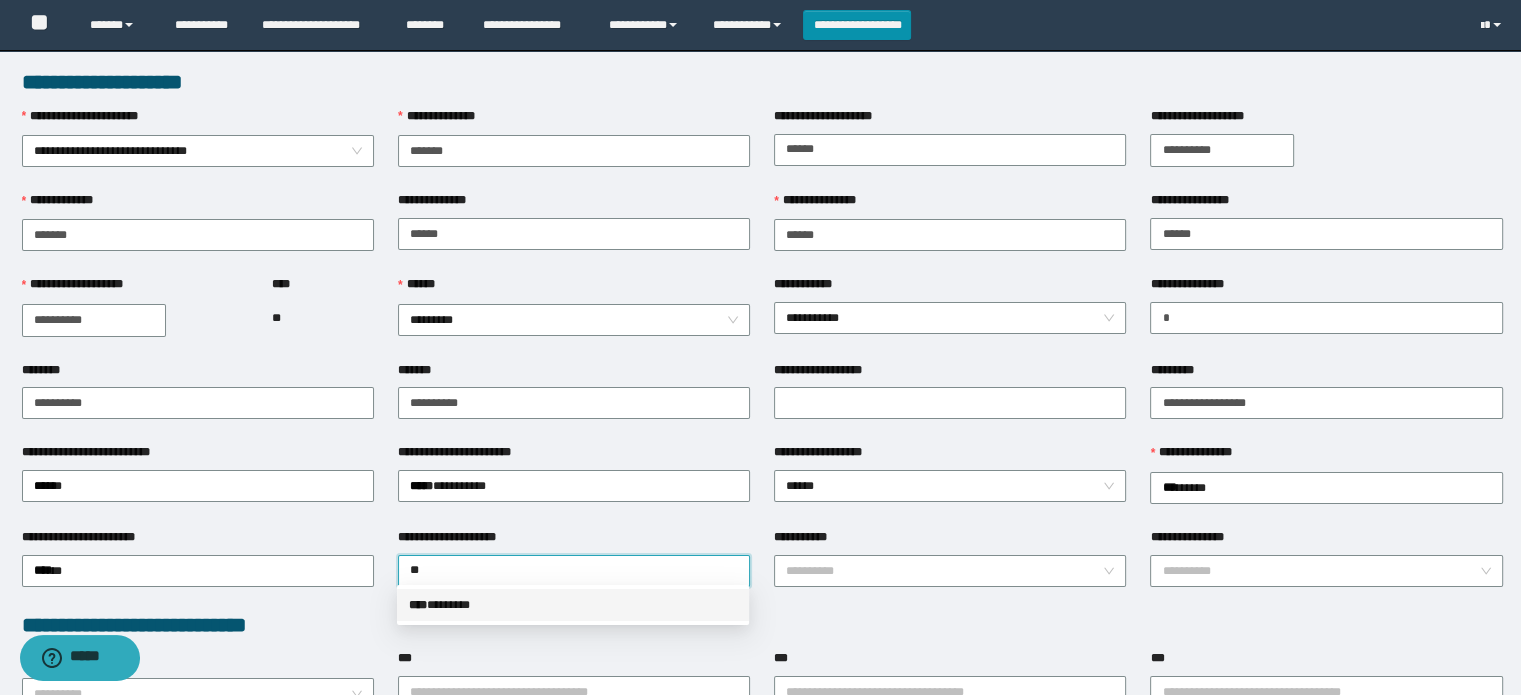 drag, startPoint x: 452, startPoint y: 607, endPoint x: 463, endPoint y: 601, distance: 12.529964 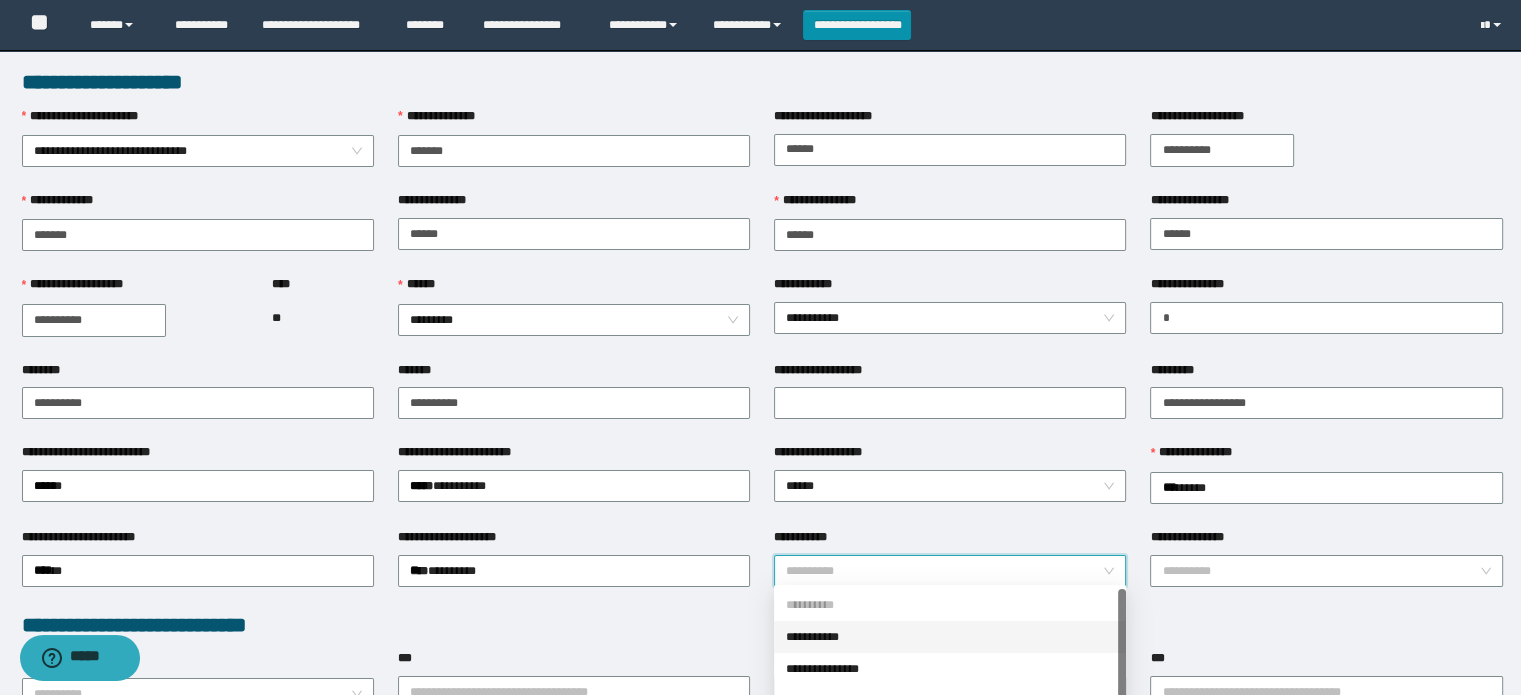 click on "**********" at bounding box center (944, 571) 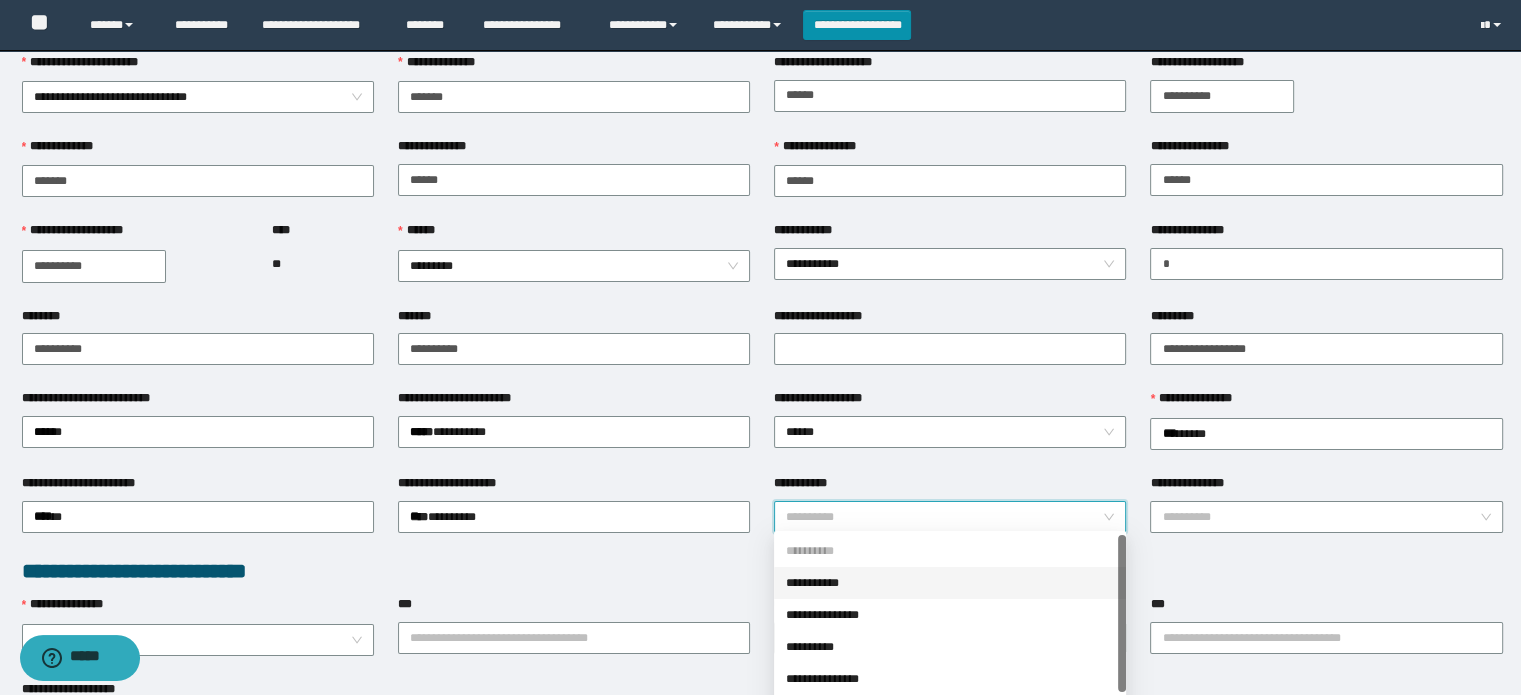 scroll, scrollTop: 100, scrollLeft: 0, axis: vertical 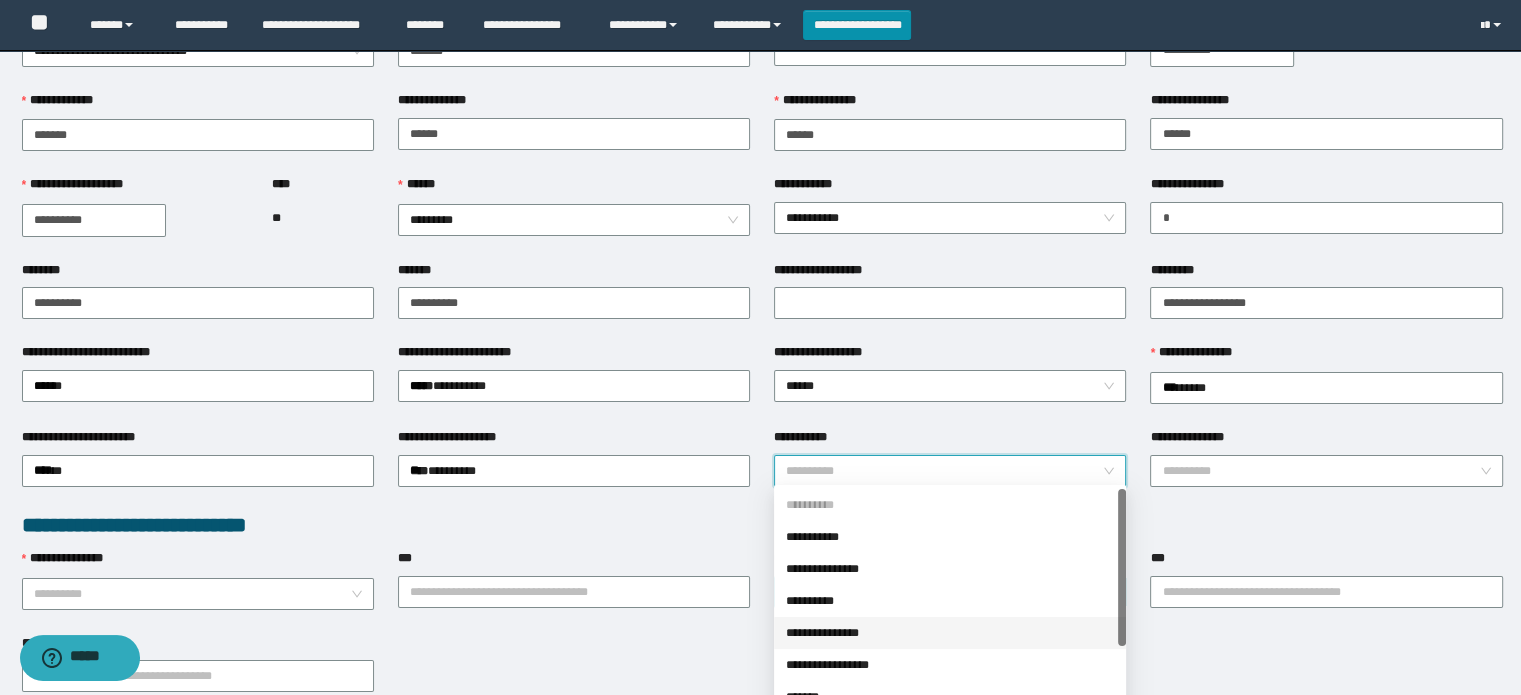drag, startPoint x: 854, startPoint y: 630, endPoint x: 861, endPoint y: 601, distance: 29.832869 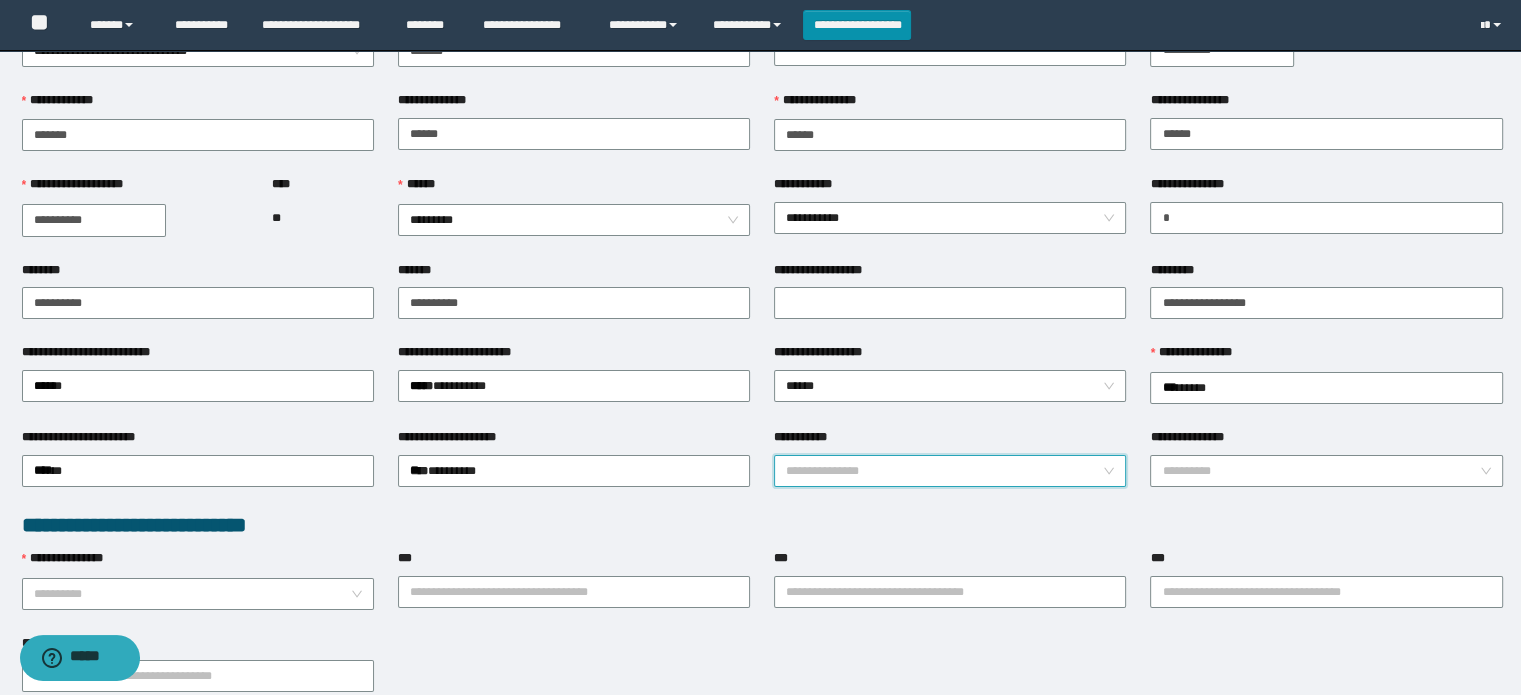 click on "**********" at bounding box center [950, 471] 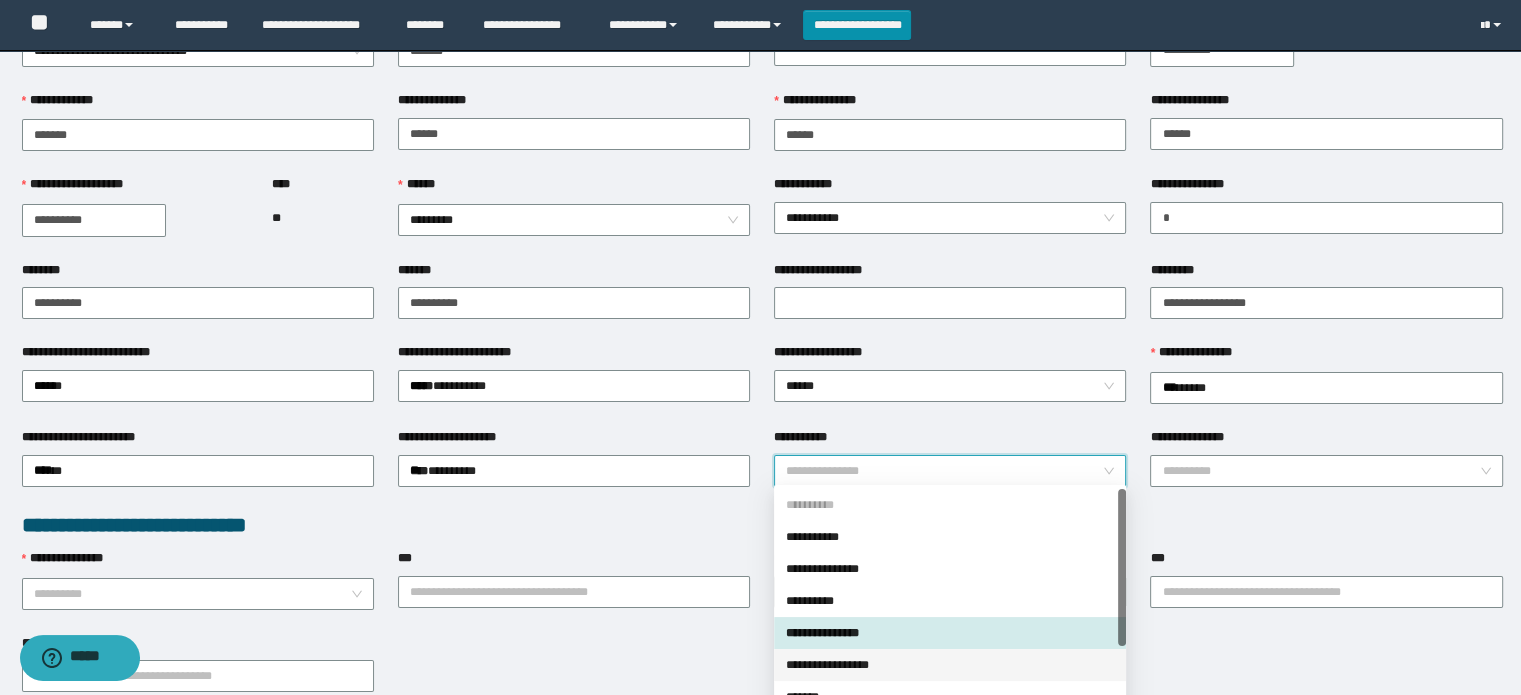 drag, startPoint x: 854, startPoint y: 657, endPoint x: 1088, endPoint y: 484, distance: 291.00687 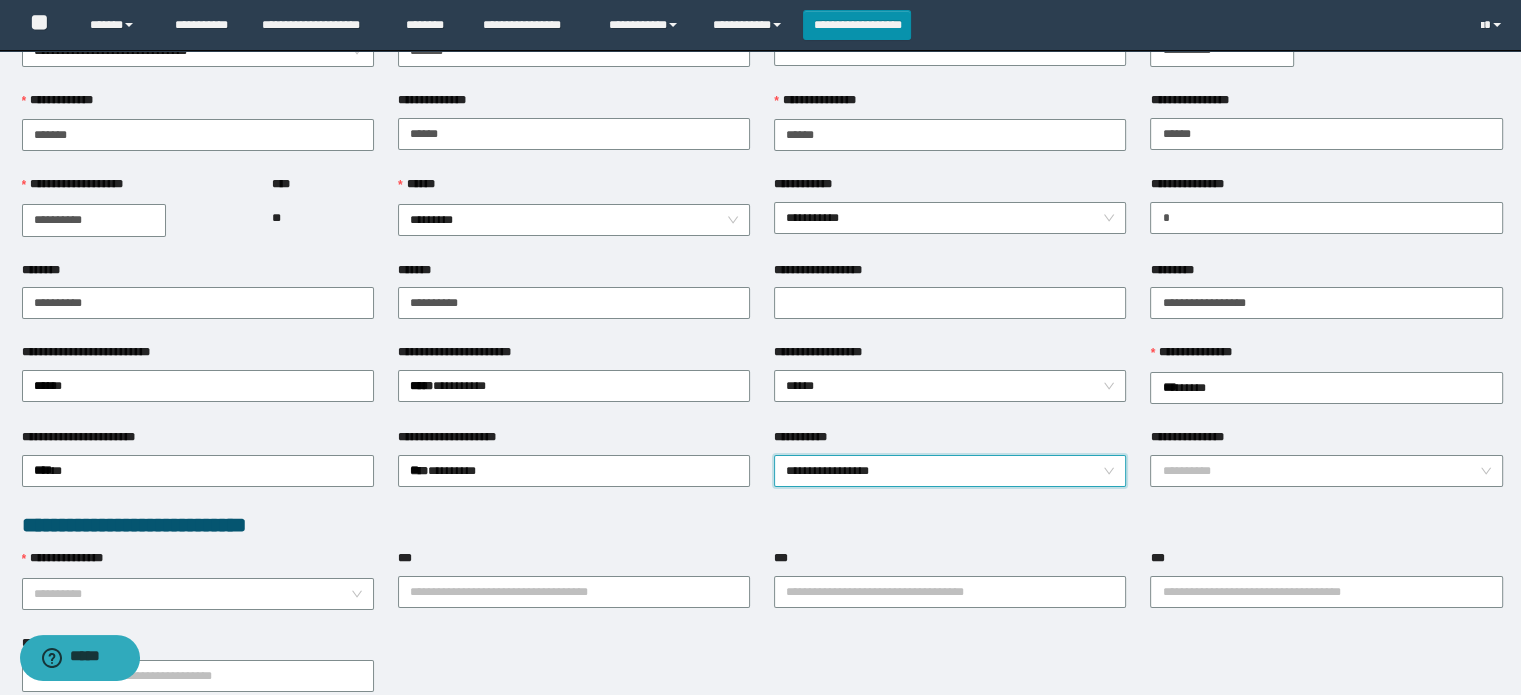 click on "**********" at bounding box center (1326, 441) 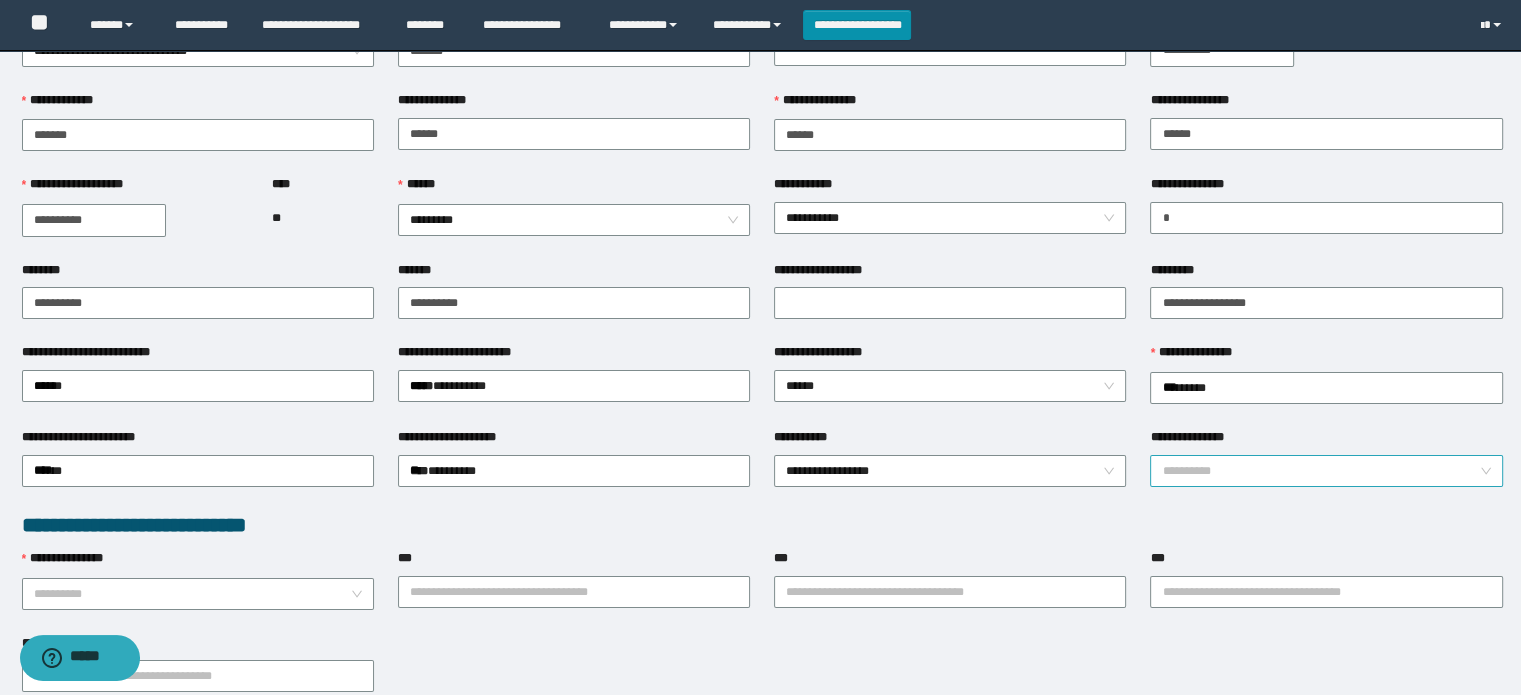 click on "**********" at bounding box center [1320, 471] 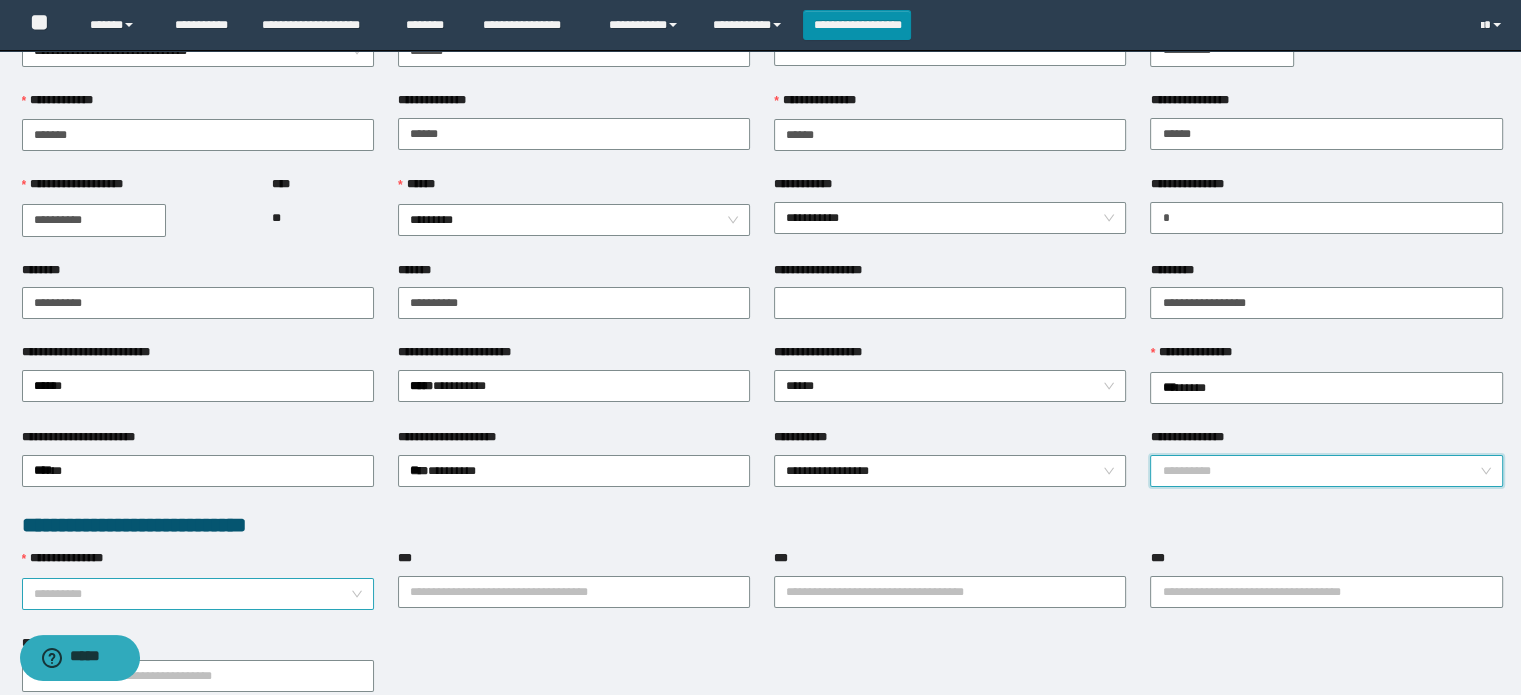 click on "**********" at bounding box center (192, 594) 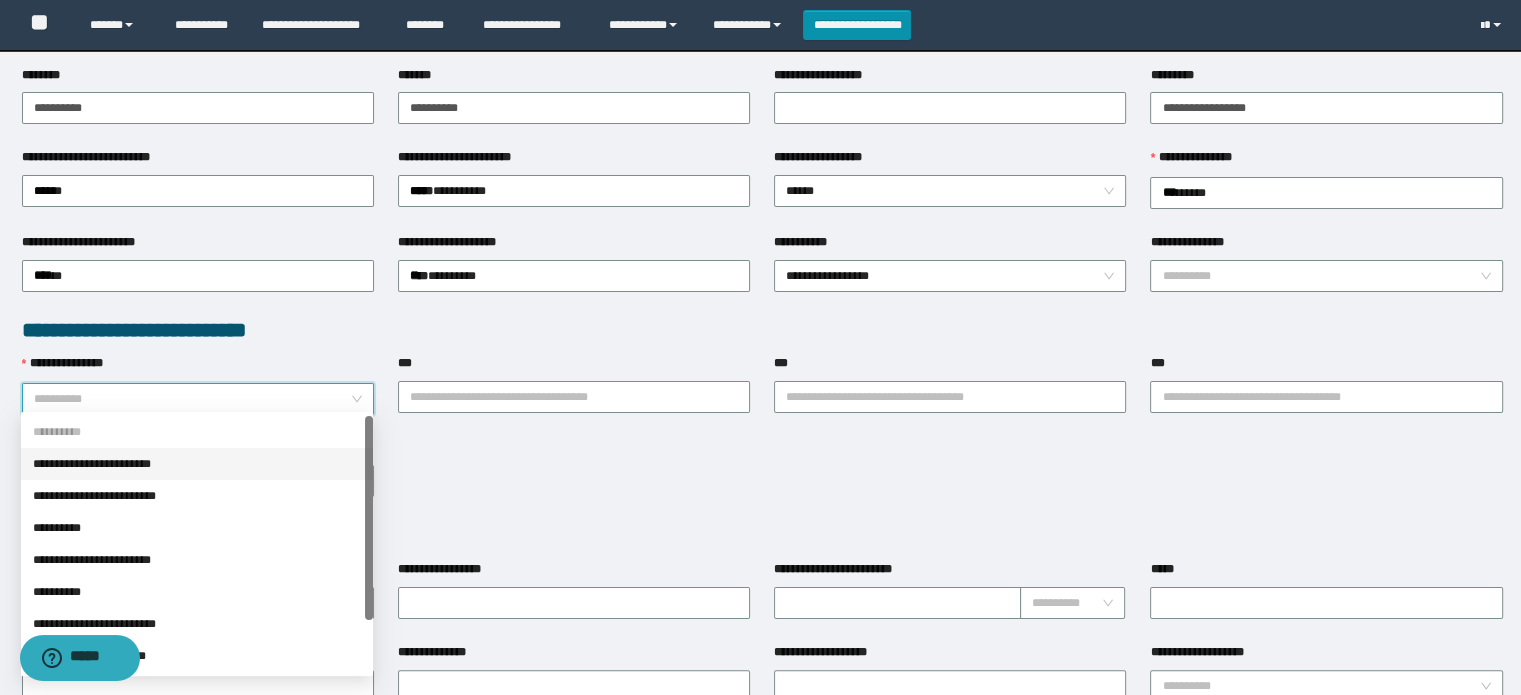 scroll, scrollTop: 300, scrollLeft: 0, axis: vertical 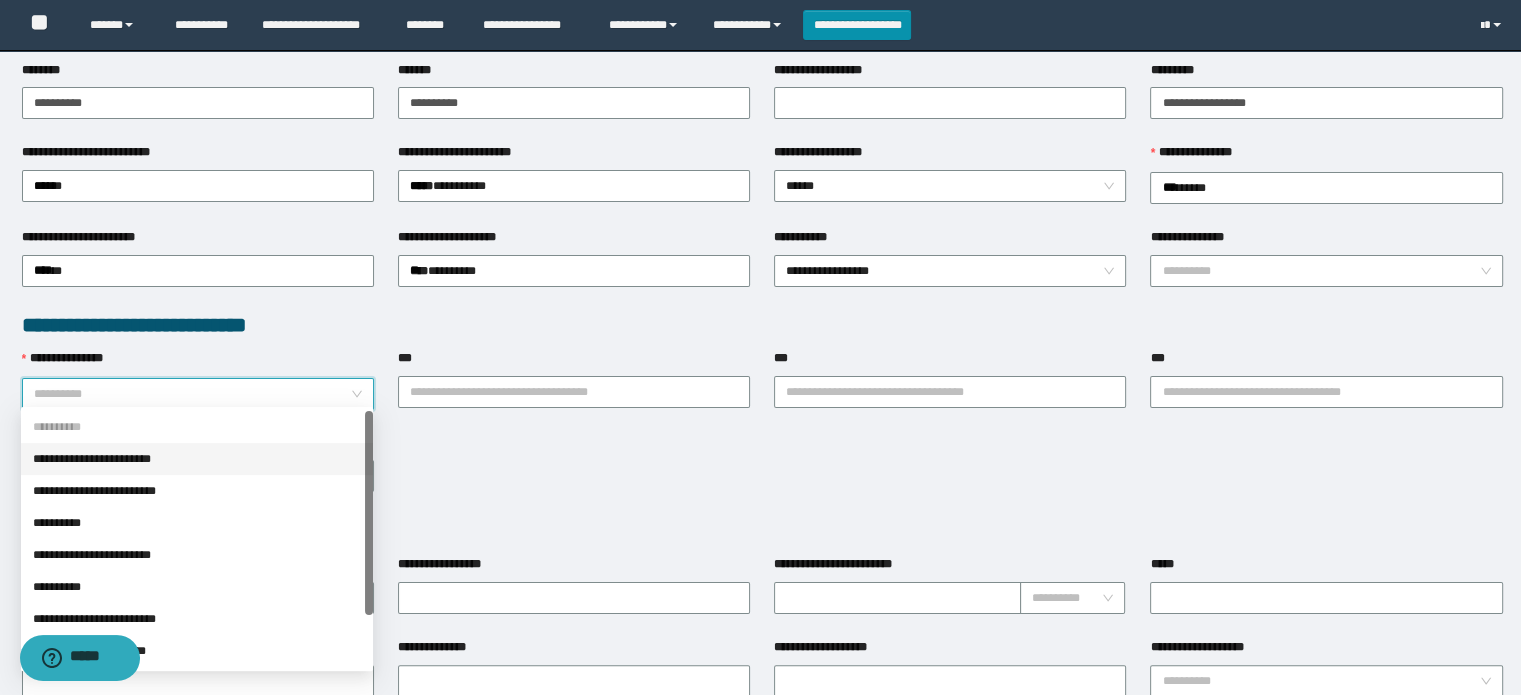 click on "**********" at bounding box center (197, 459) 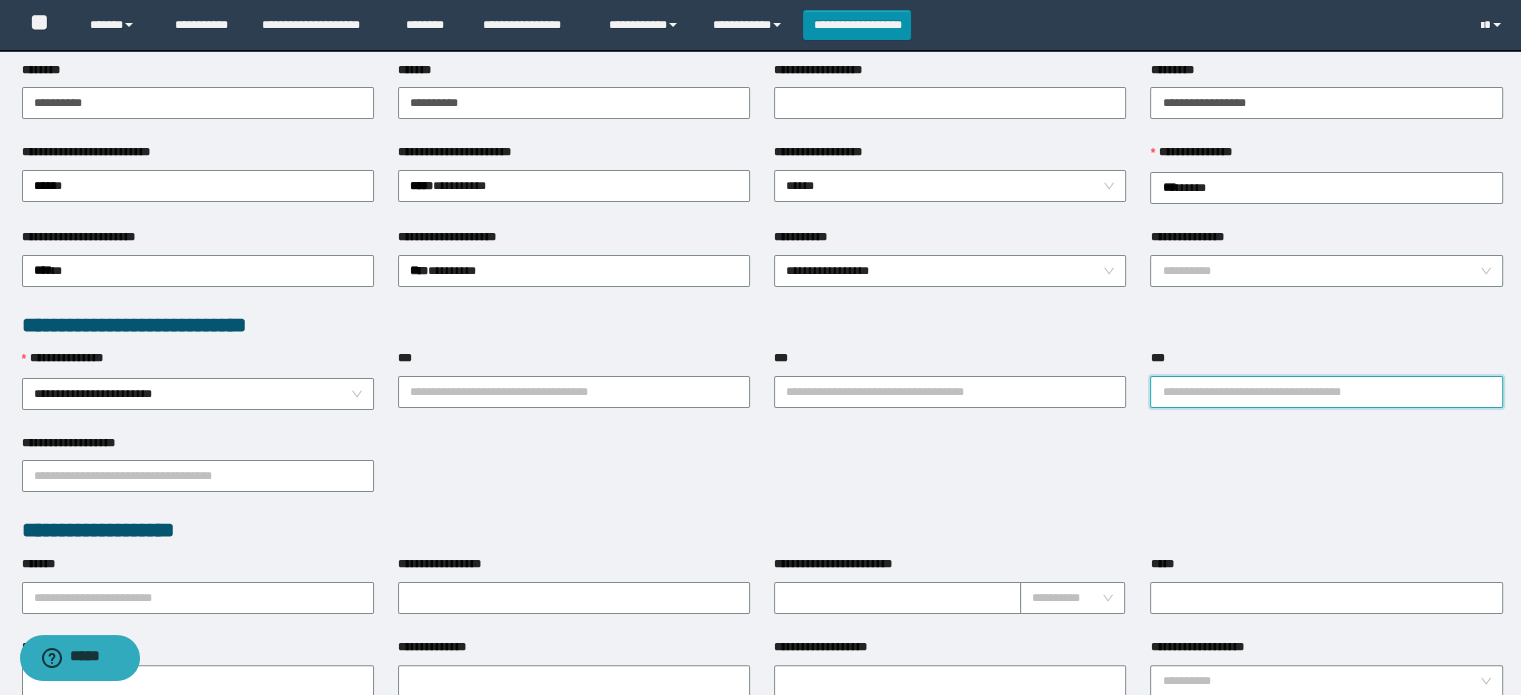 click on "***" at bounding box center (1326, 392) 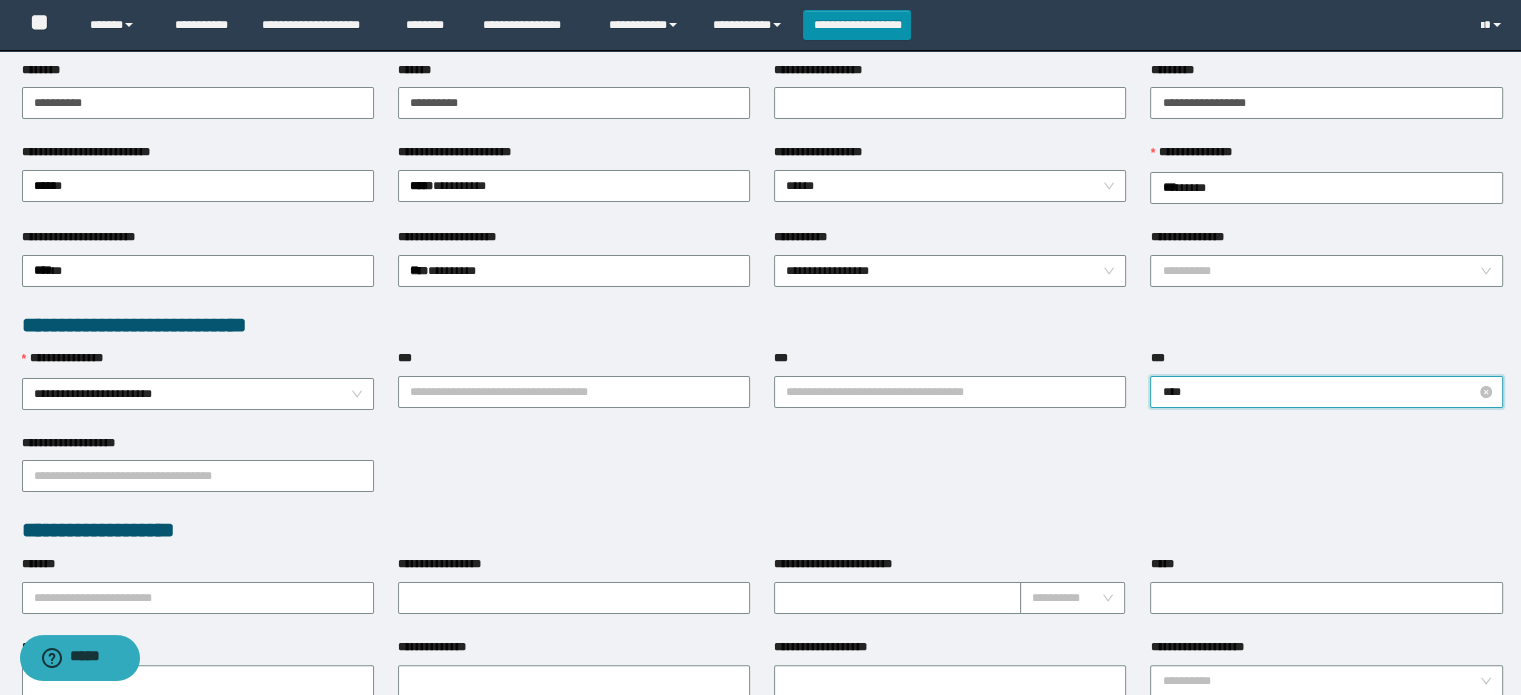 type on "*****" 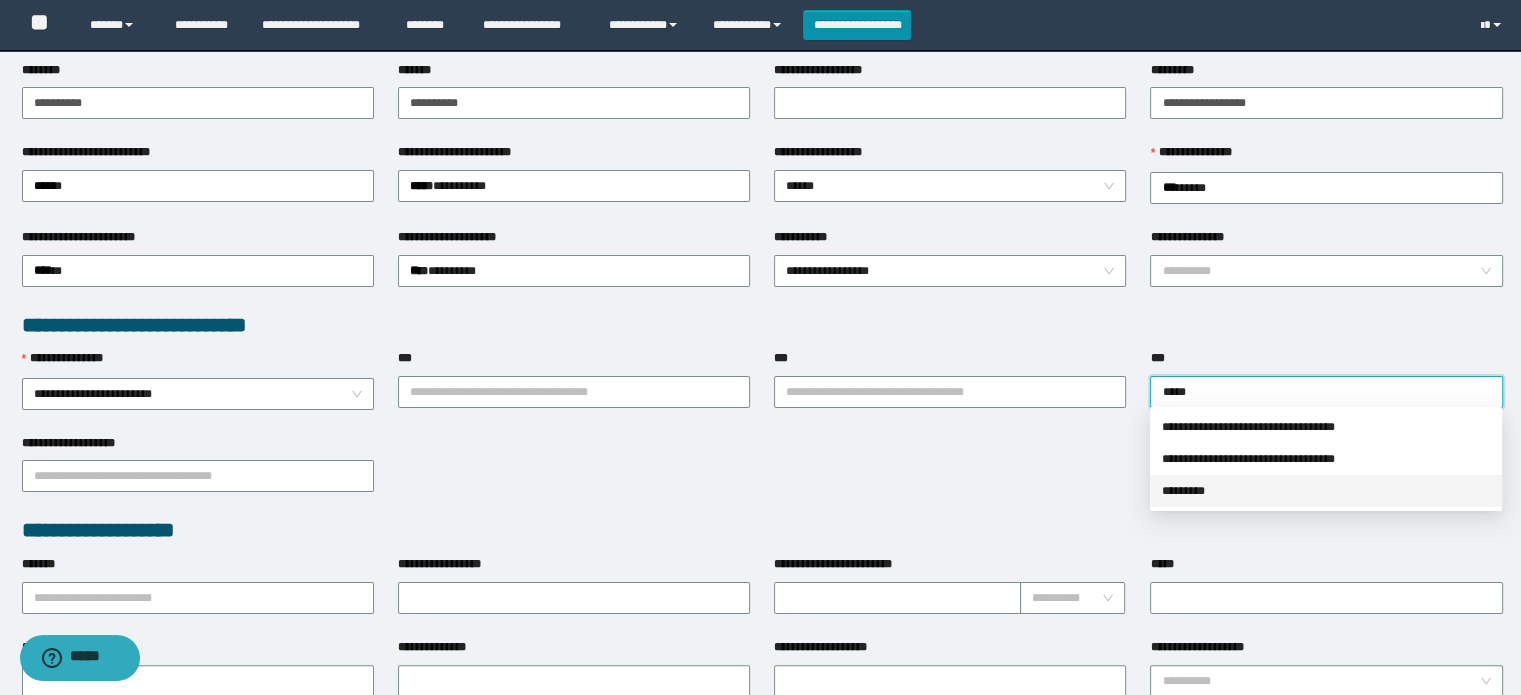 click on "*********" at bounding box center (1326, 491) 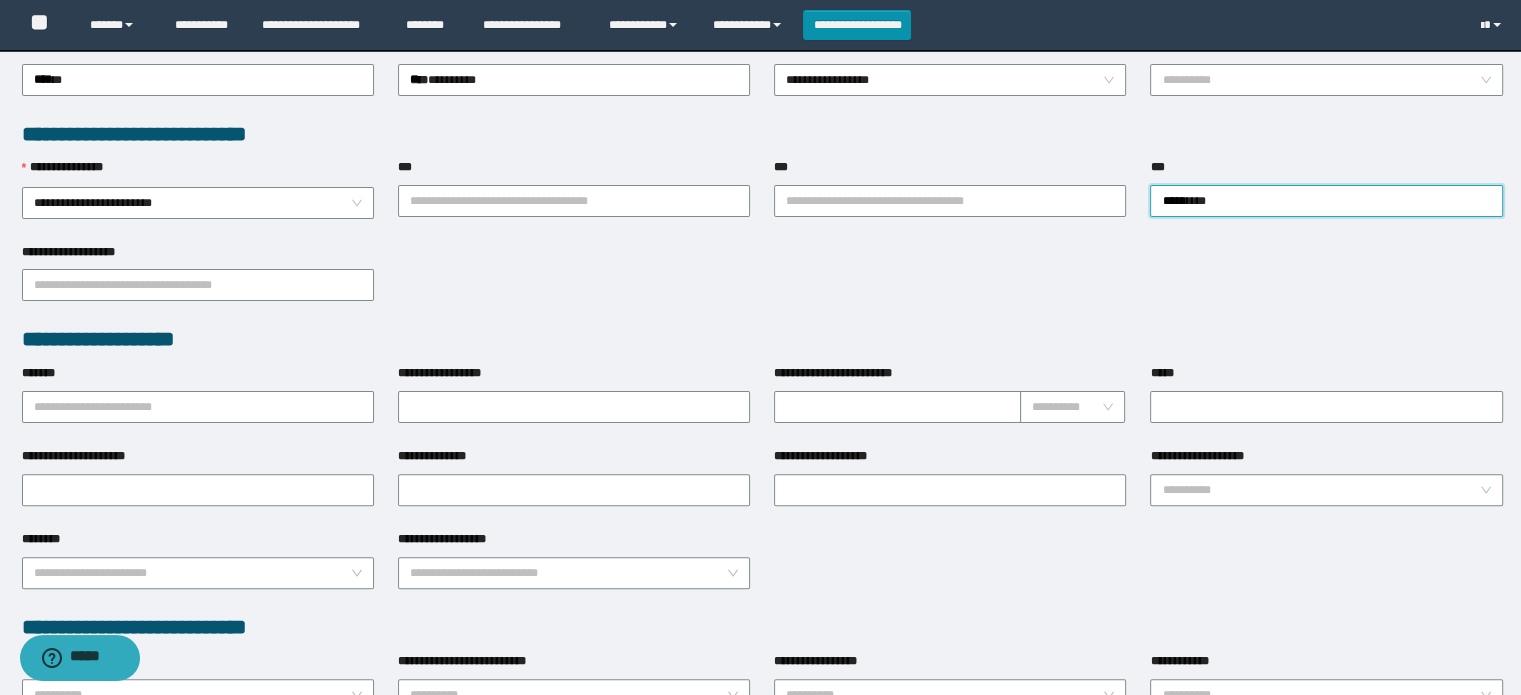scroll, scrollTop: 500, scrollLeft: 0, axis: vertical 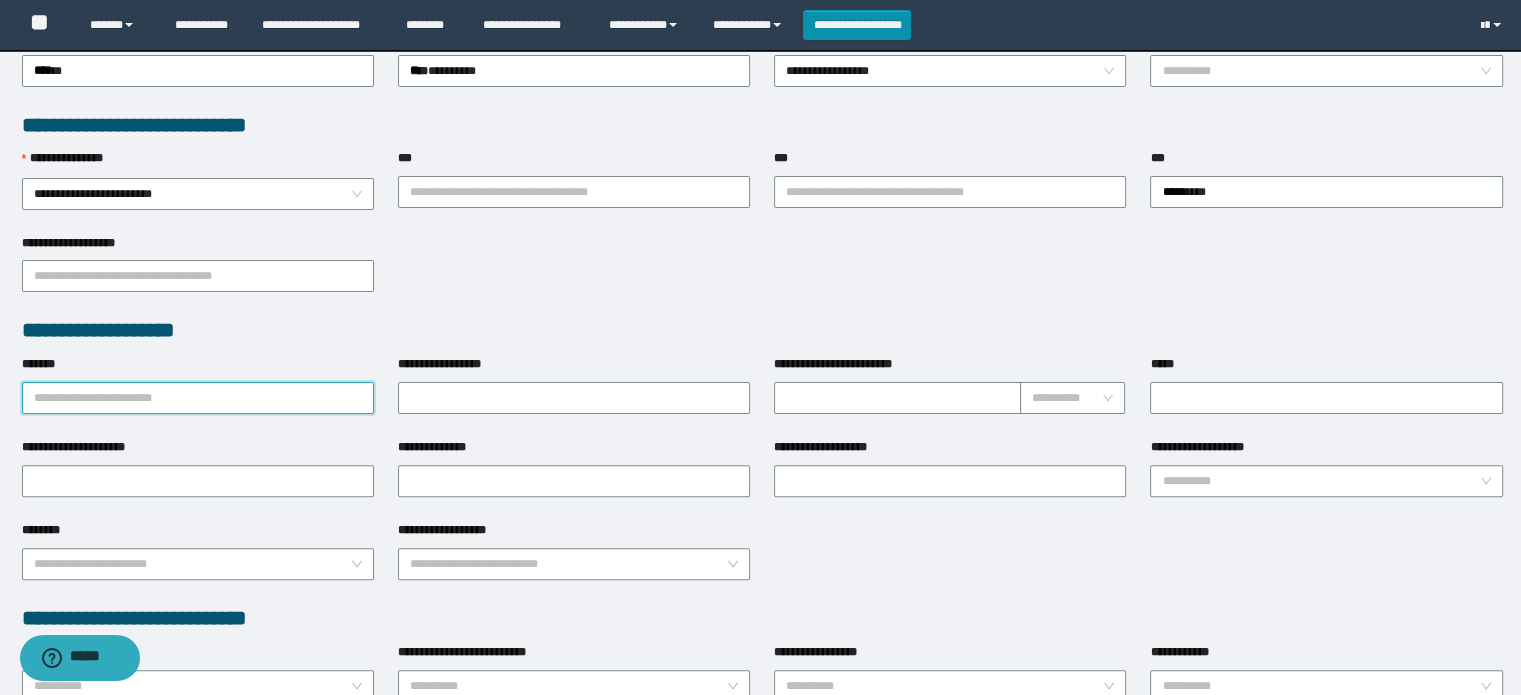 click on "*******" at bounding box center (198, 398) 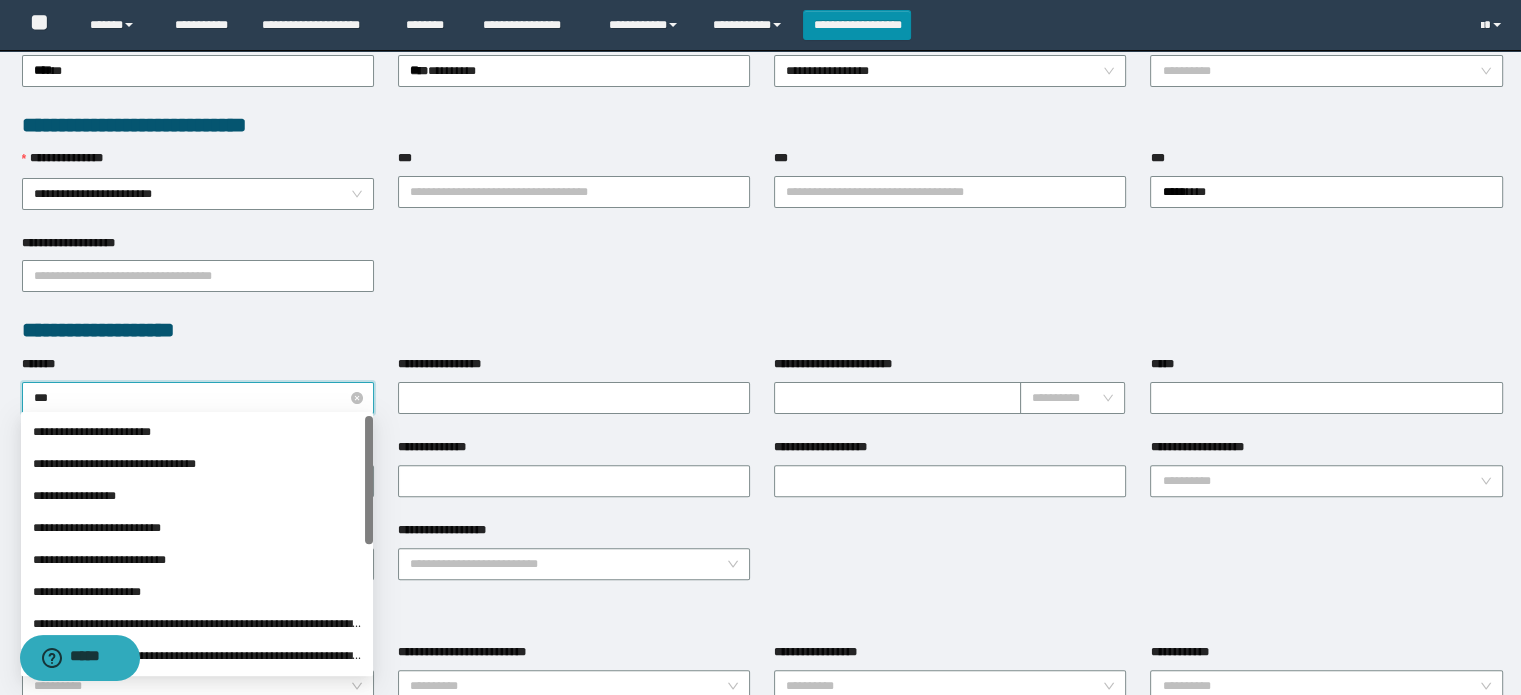 type on "****" 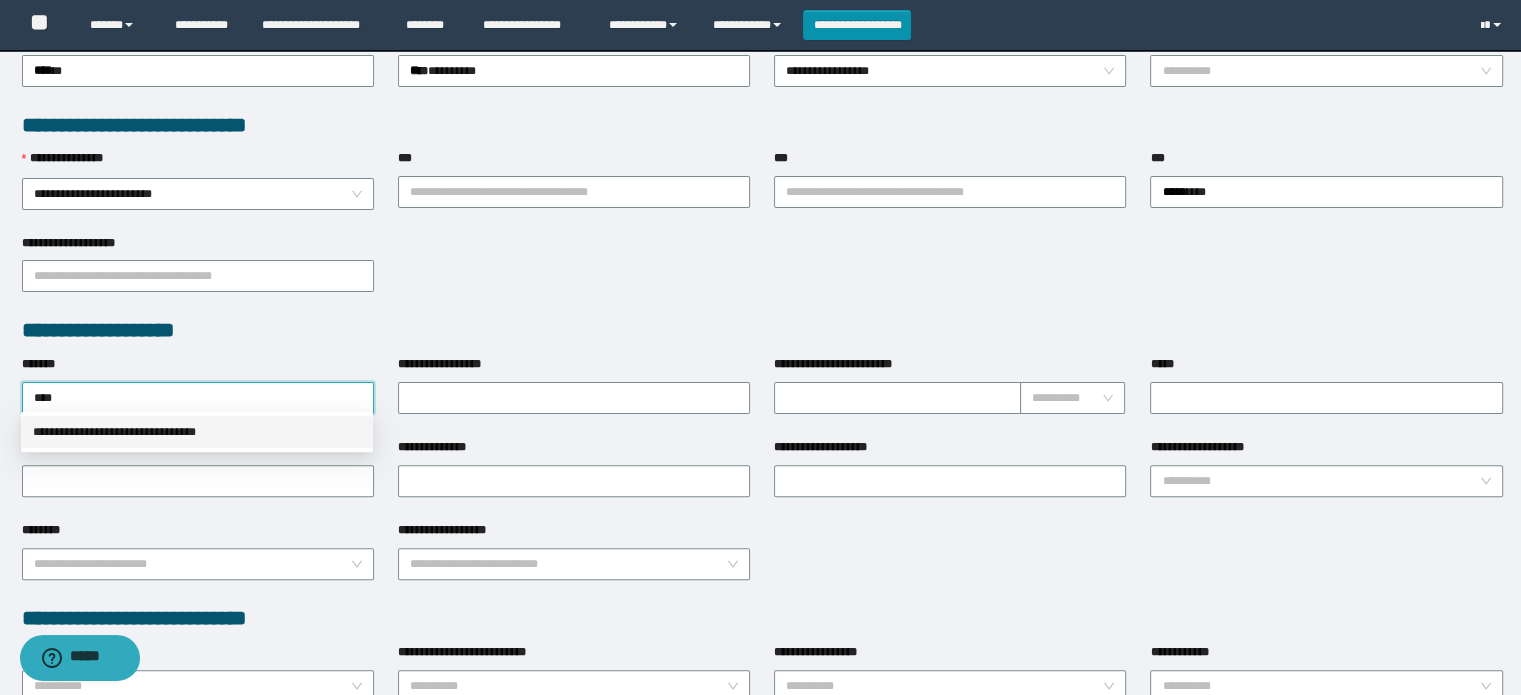 click on "**********" at bounding box center [197, 432] 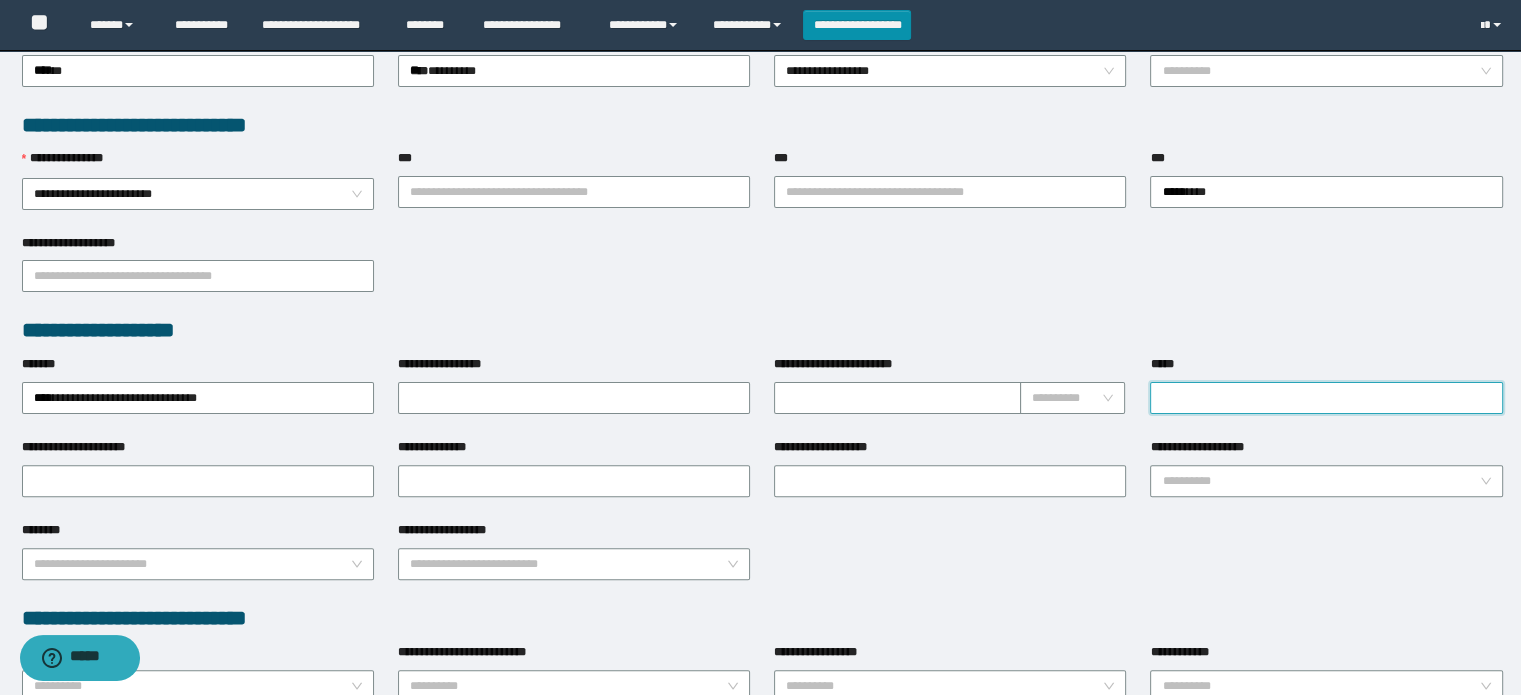 click on "*****" at bounding box center [1326, 398] 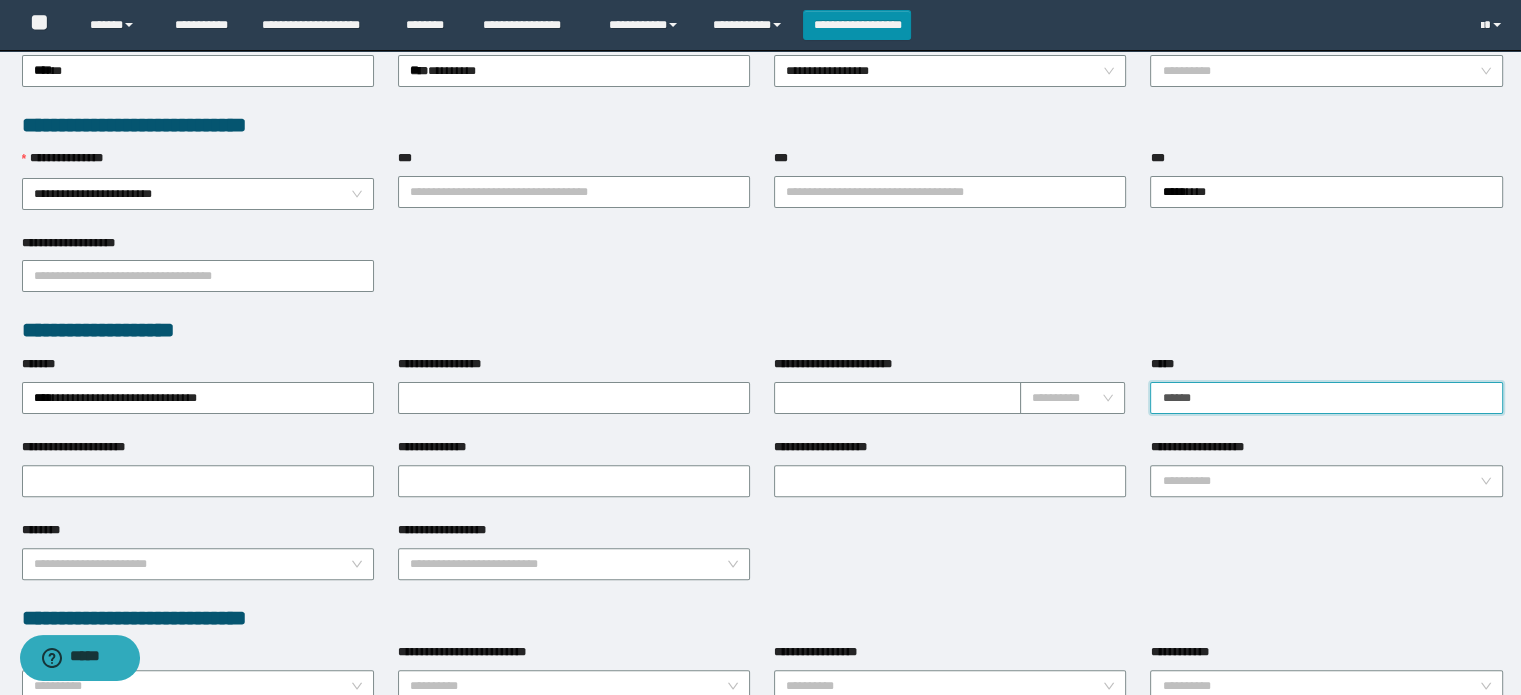click on "******" at bounding box center [1326, 398] 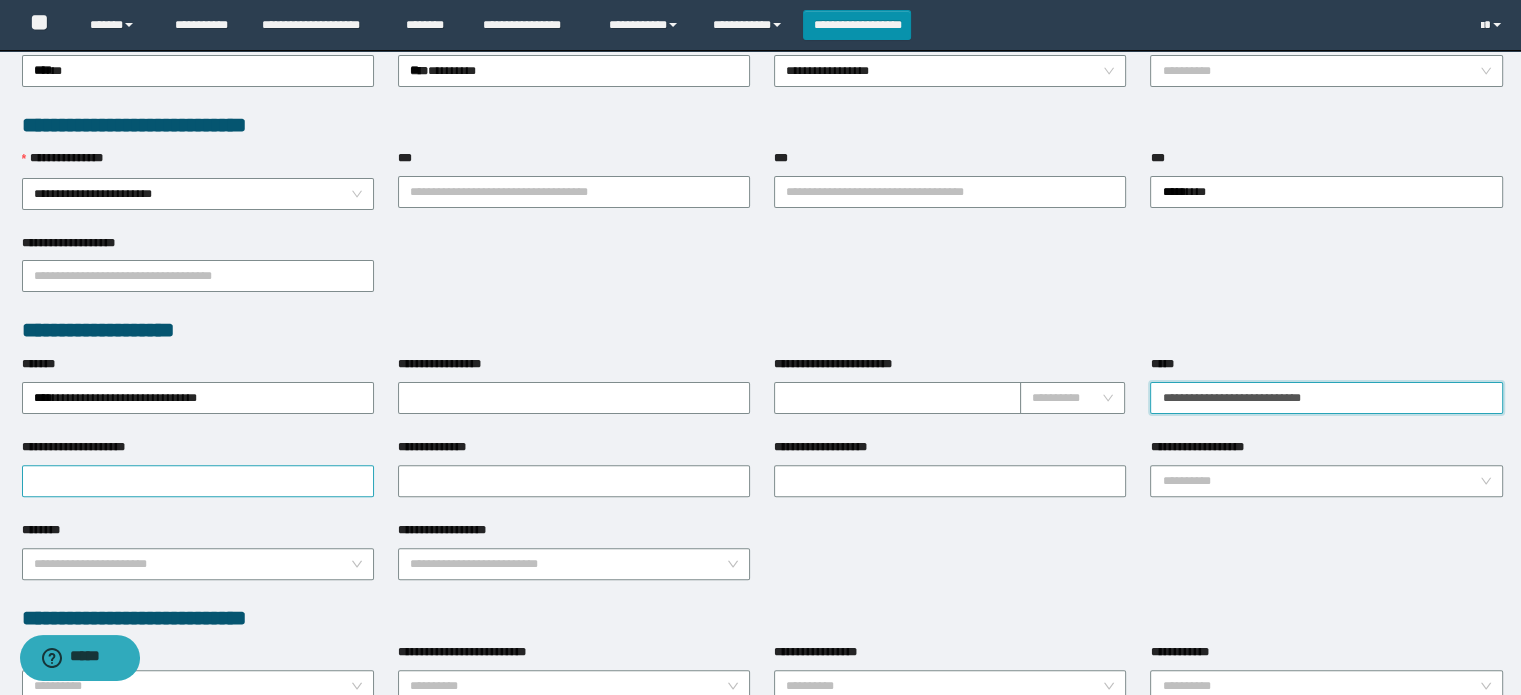 type on "**********" 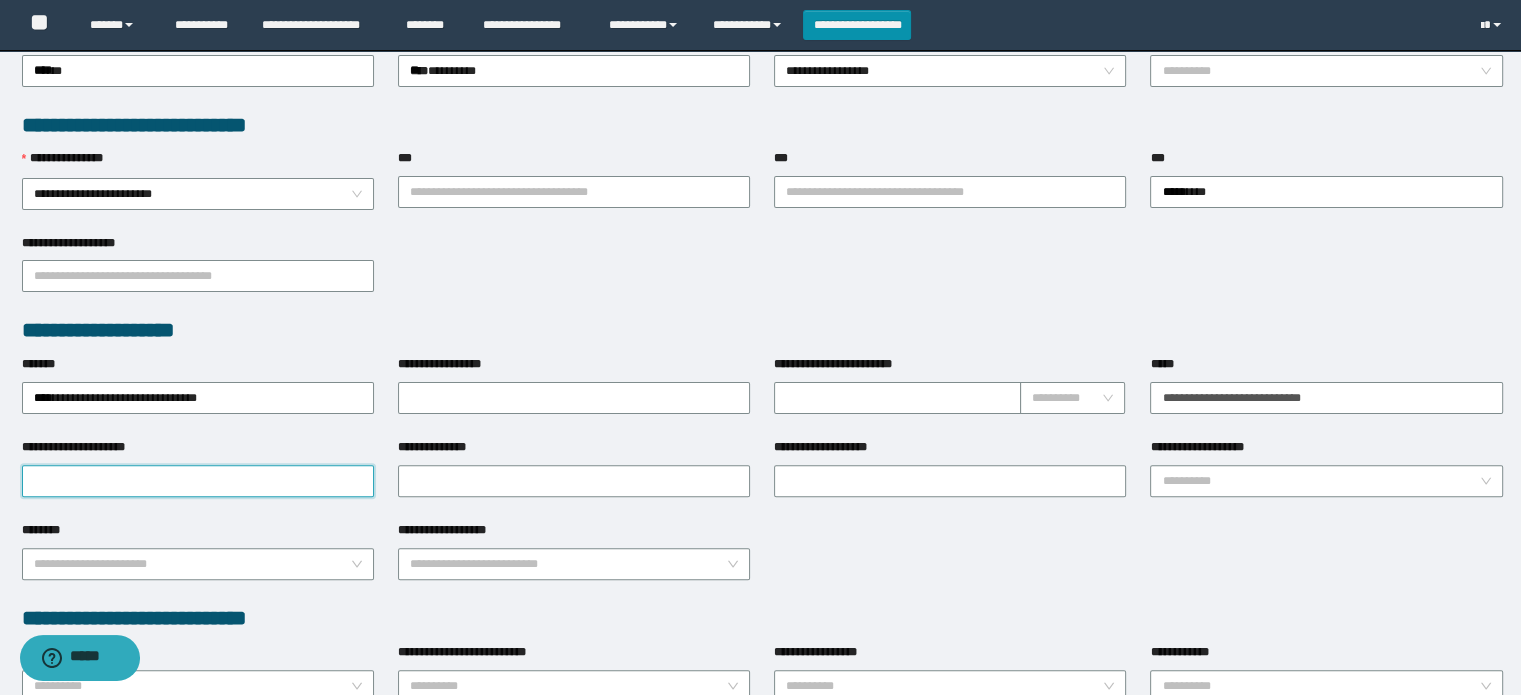 click on "**********" at bounding box center [198, 481] 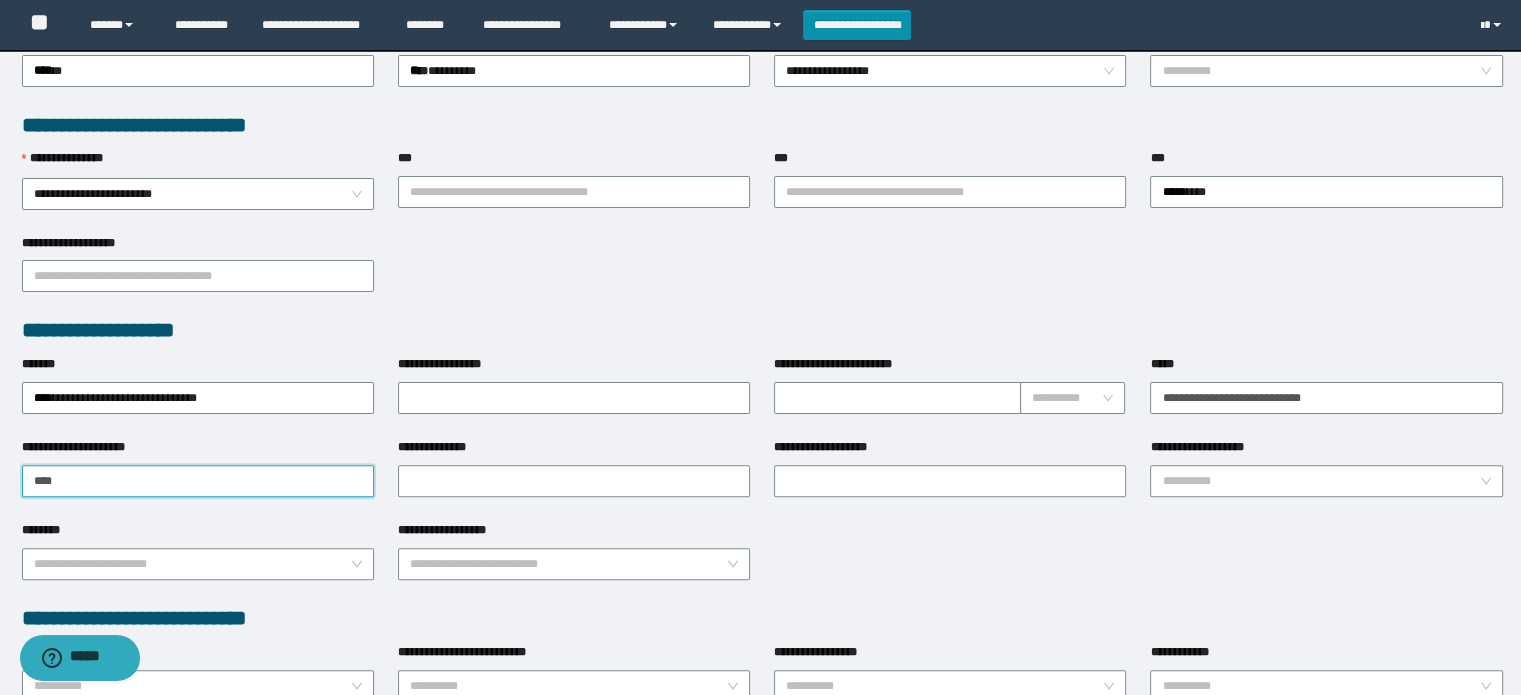 click on "****" at bounding box center (198, 481) 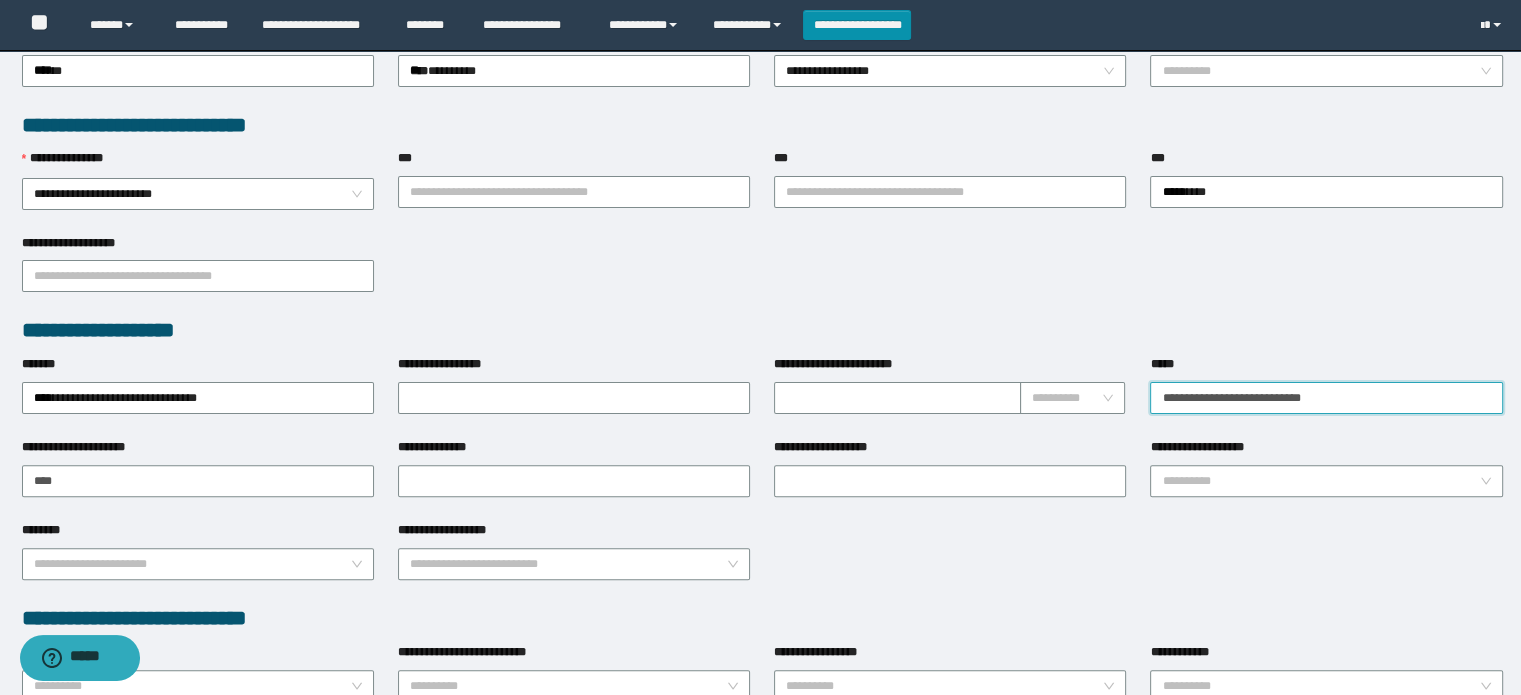 drag, startPoint x: 1328, startPoint y: 398, endPoint x: 1065, endPoint y: 411, distance: 263.3211 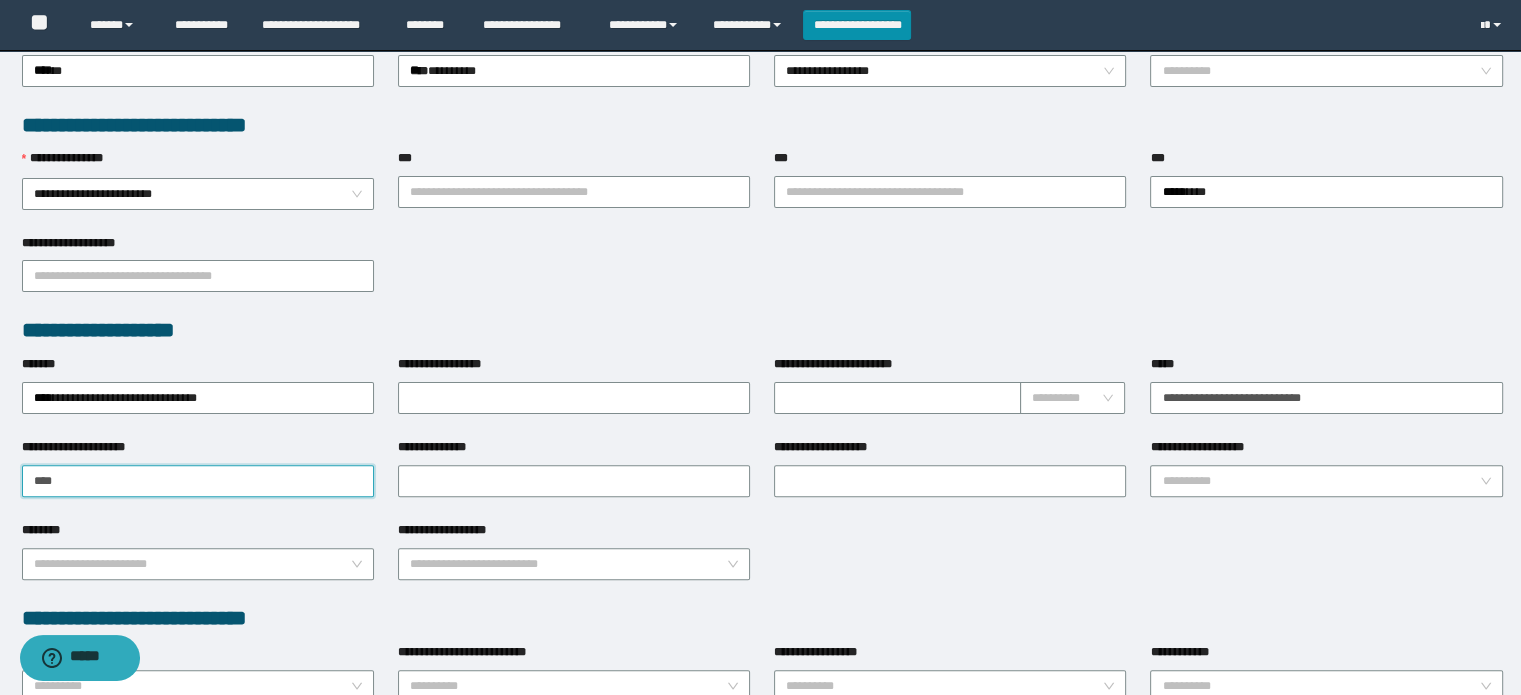 click on "****" at bounding box center [198, 481] 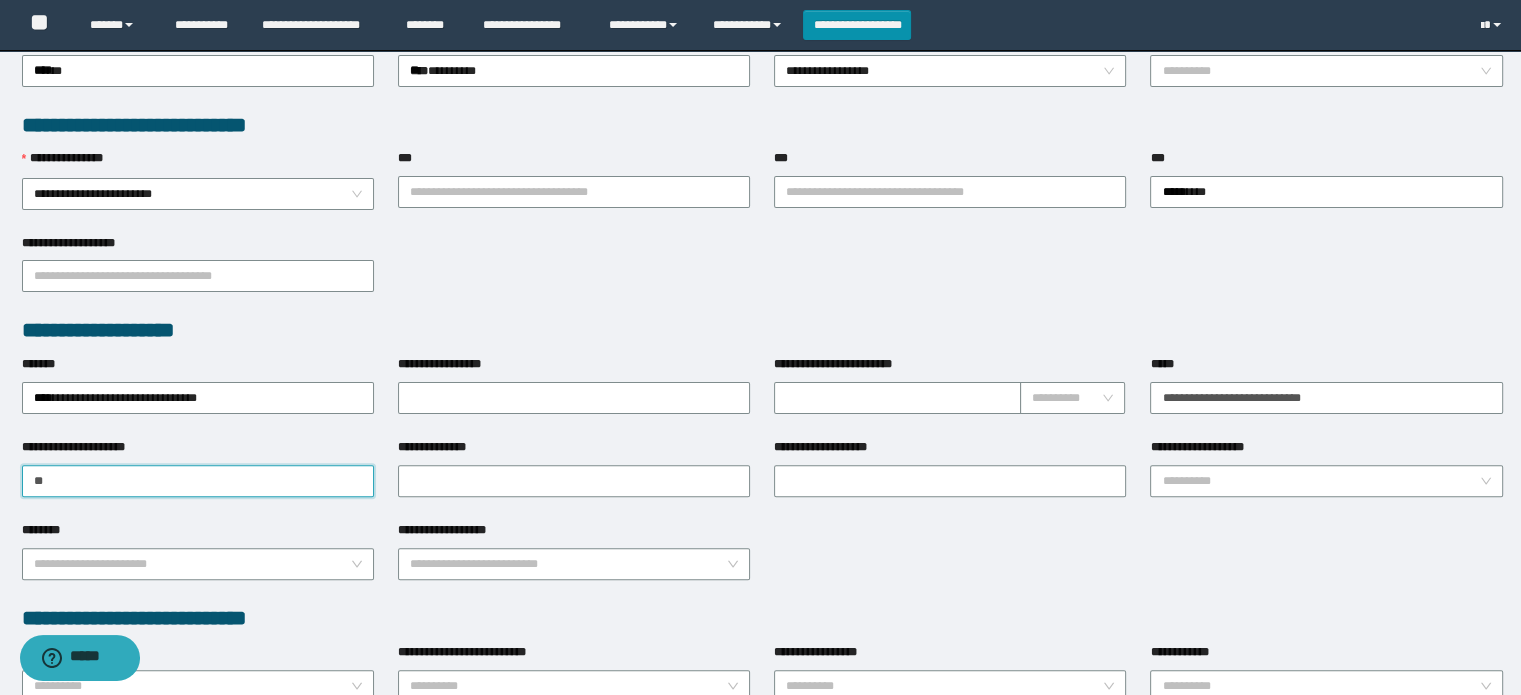 type on "*" 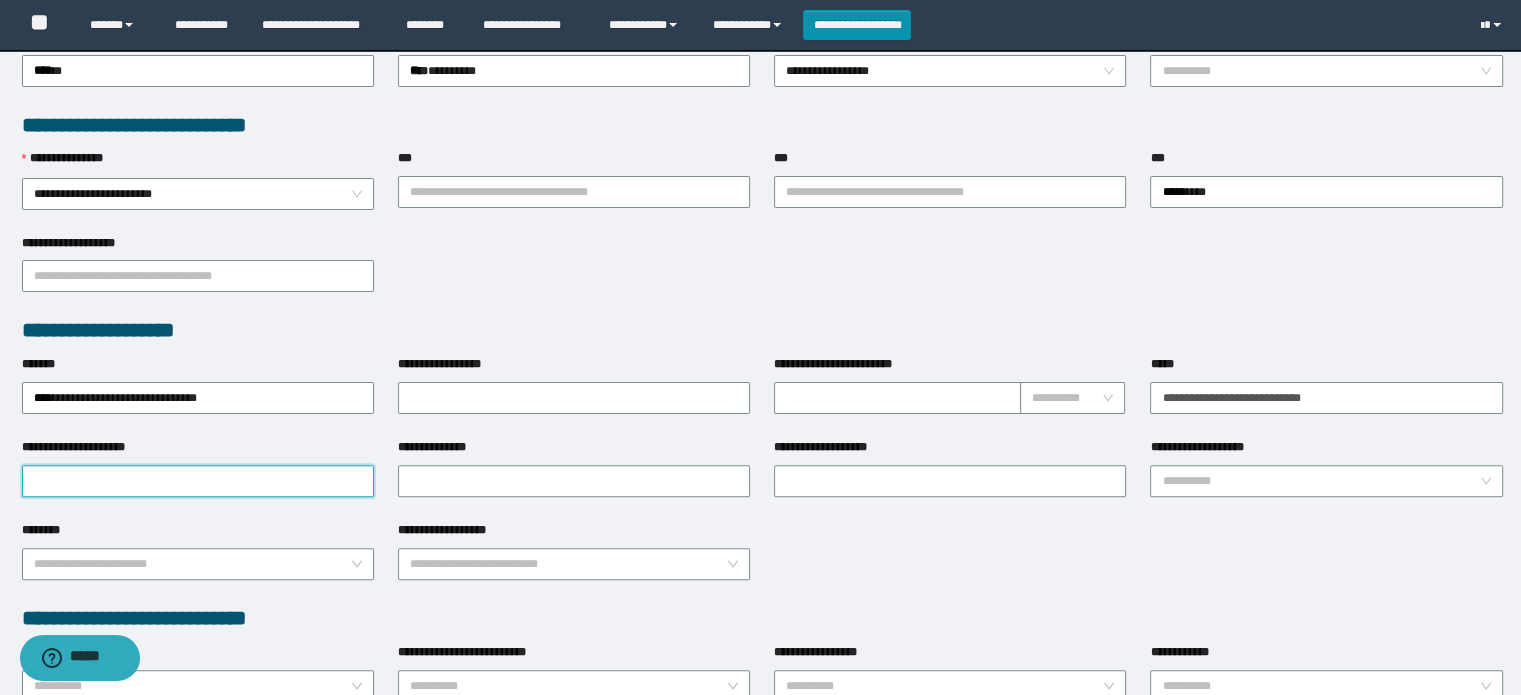 paste on "**********" 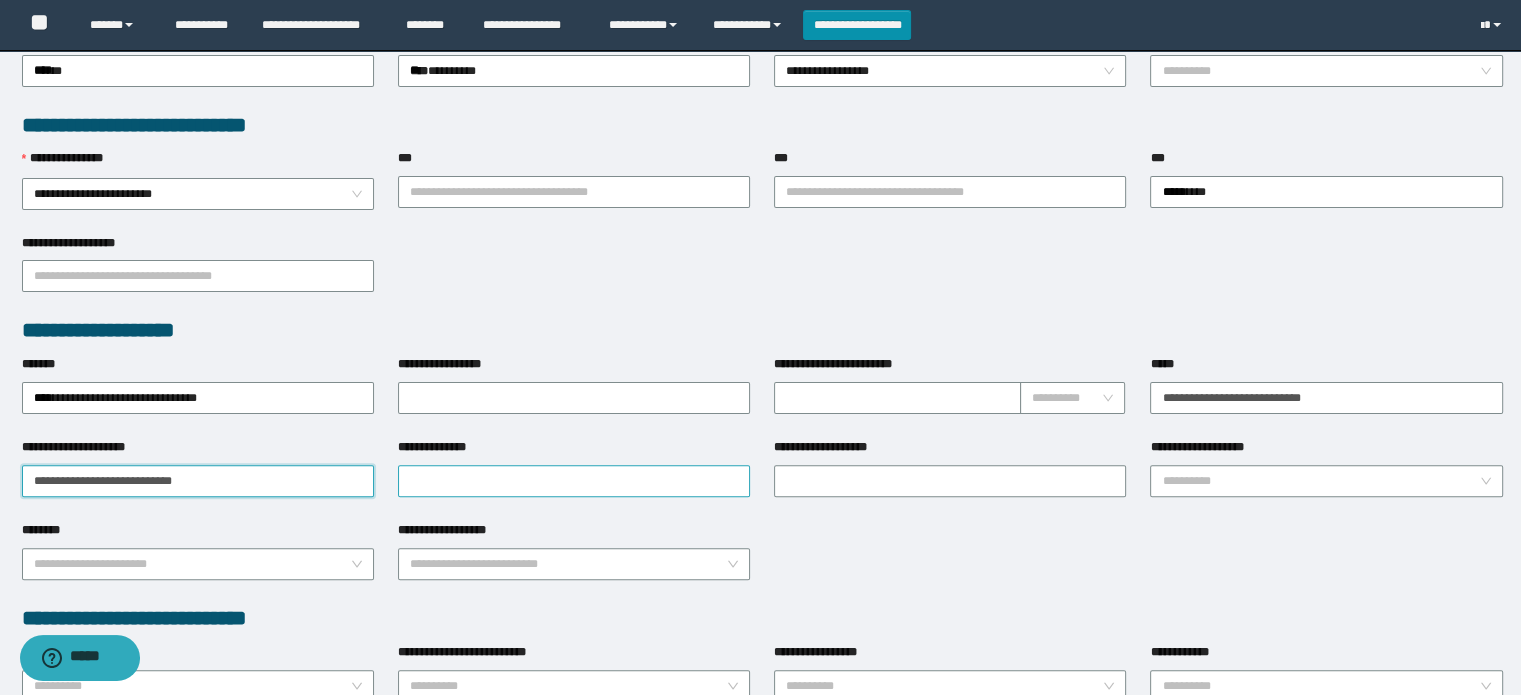 type on "**********" 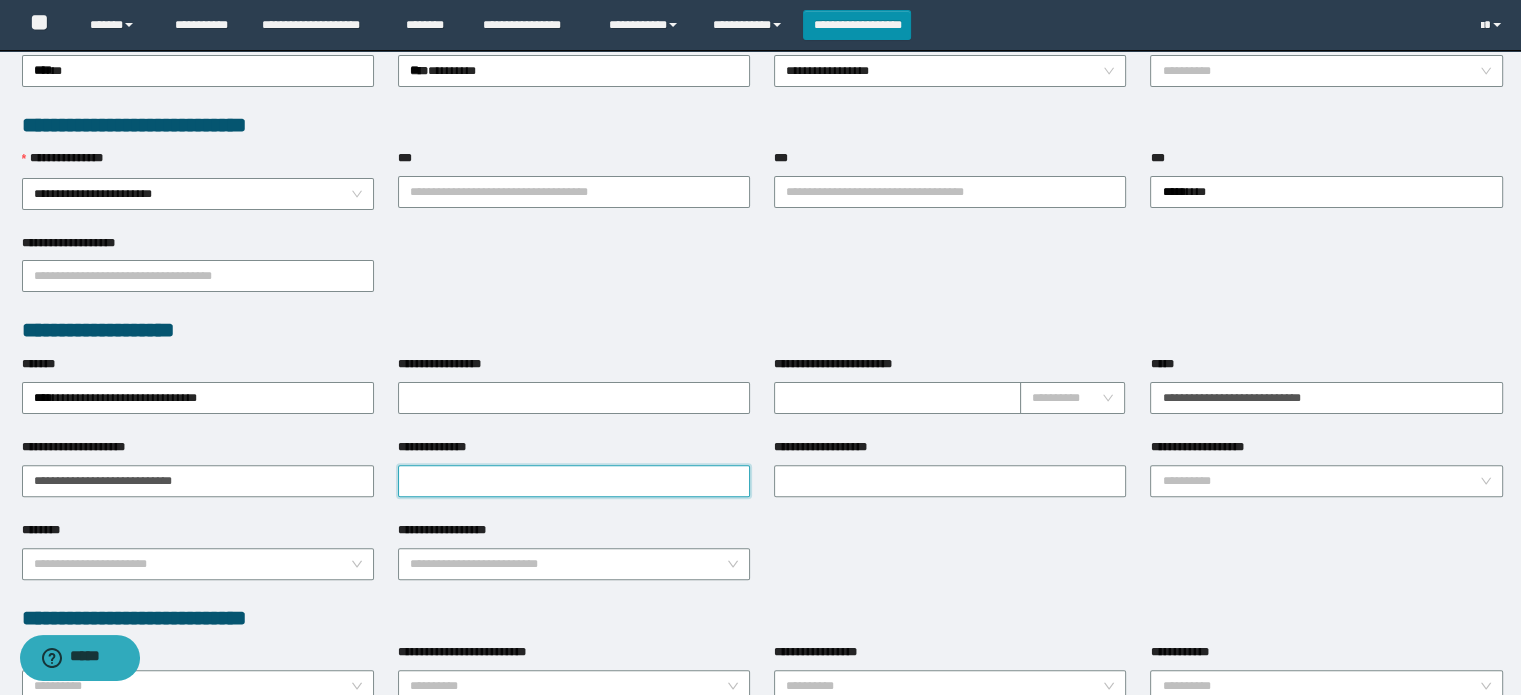 drag, startPoint x: 436, startPoint y: 474, endPoint x: 452, endPoint y: 480, distance: 17.088007 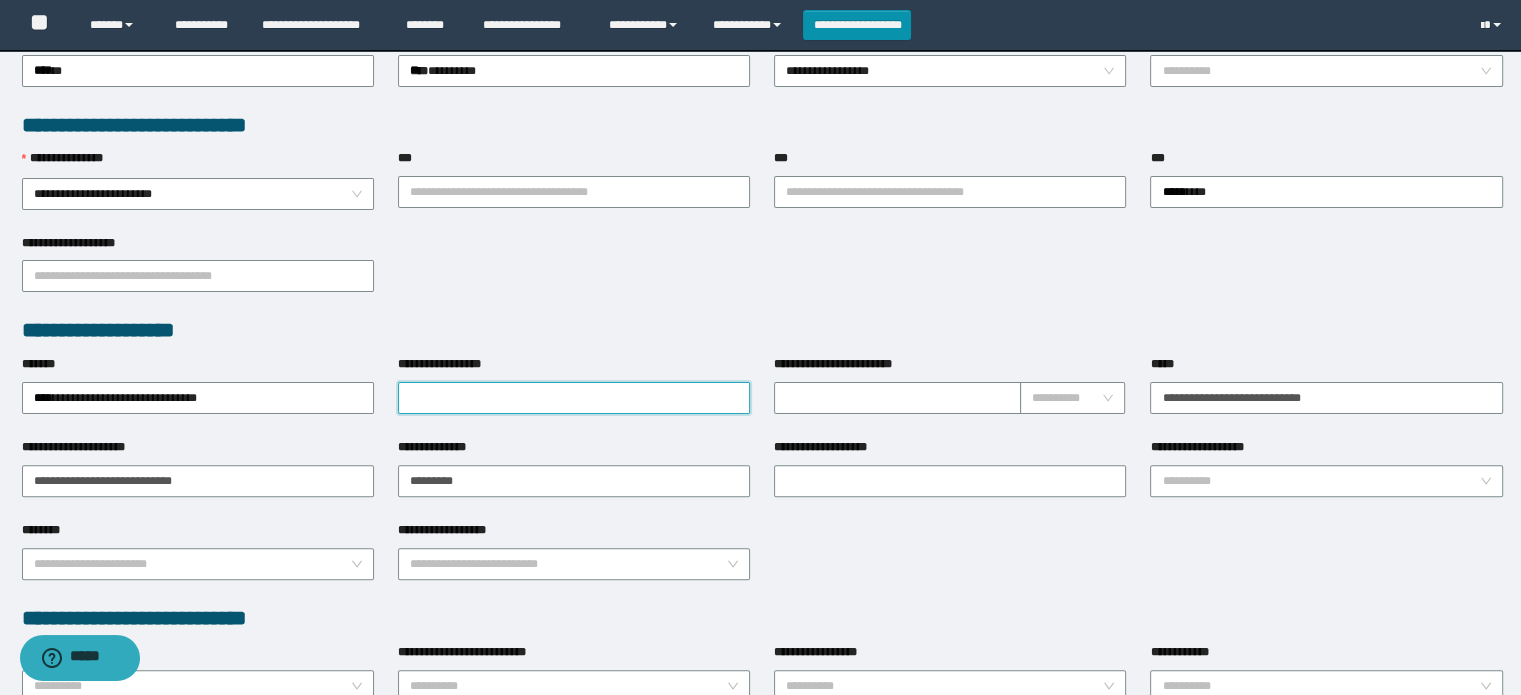 click on "**********" at bounding box center (574, 398) 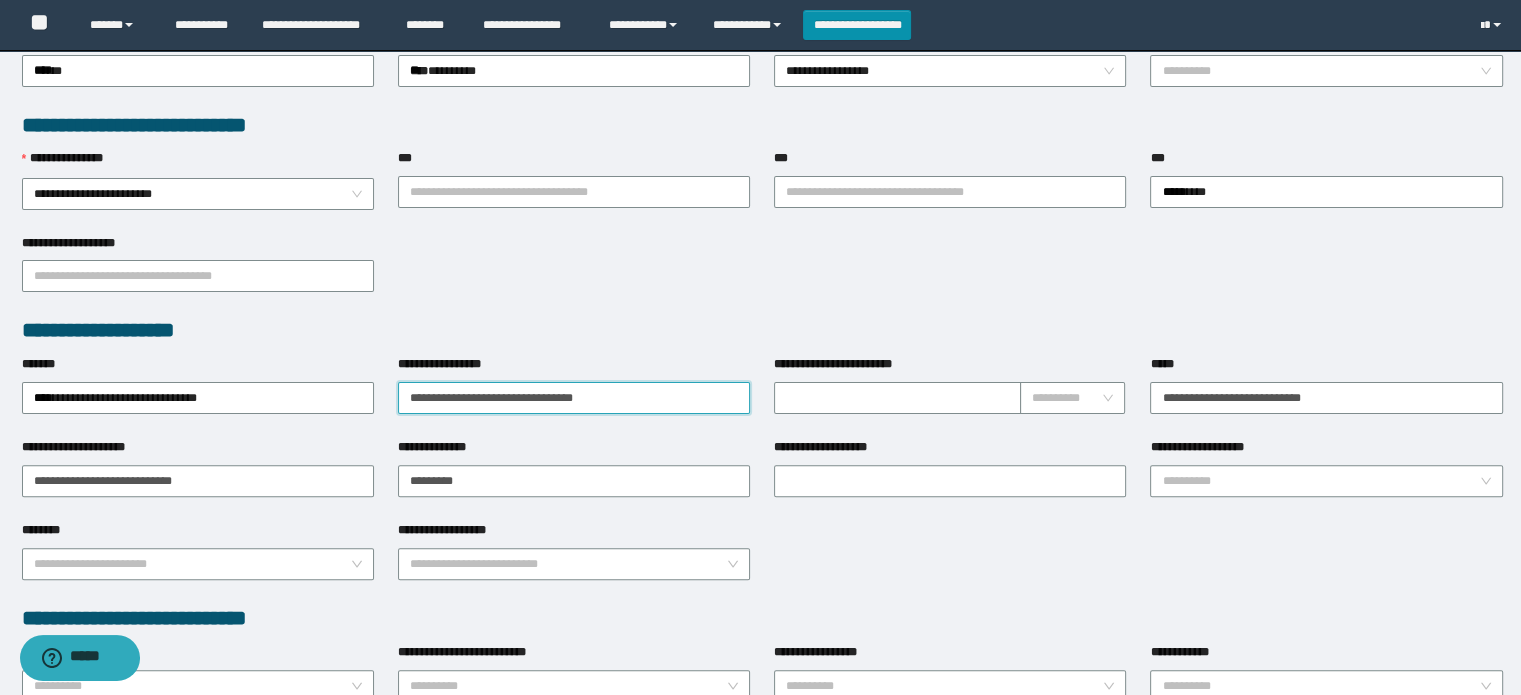 type on "**********" 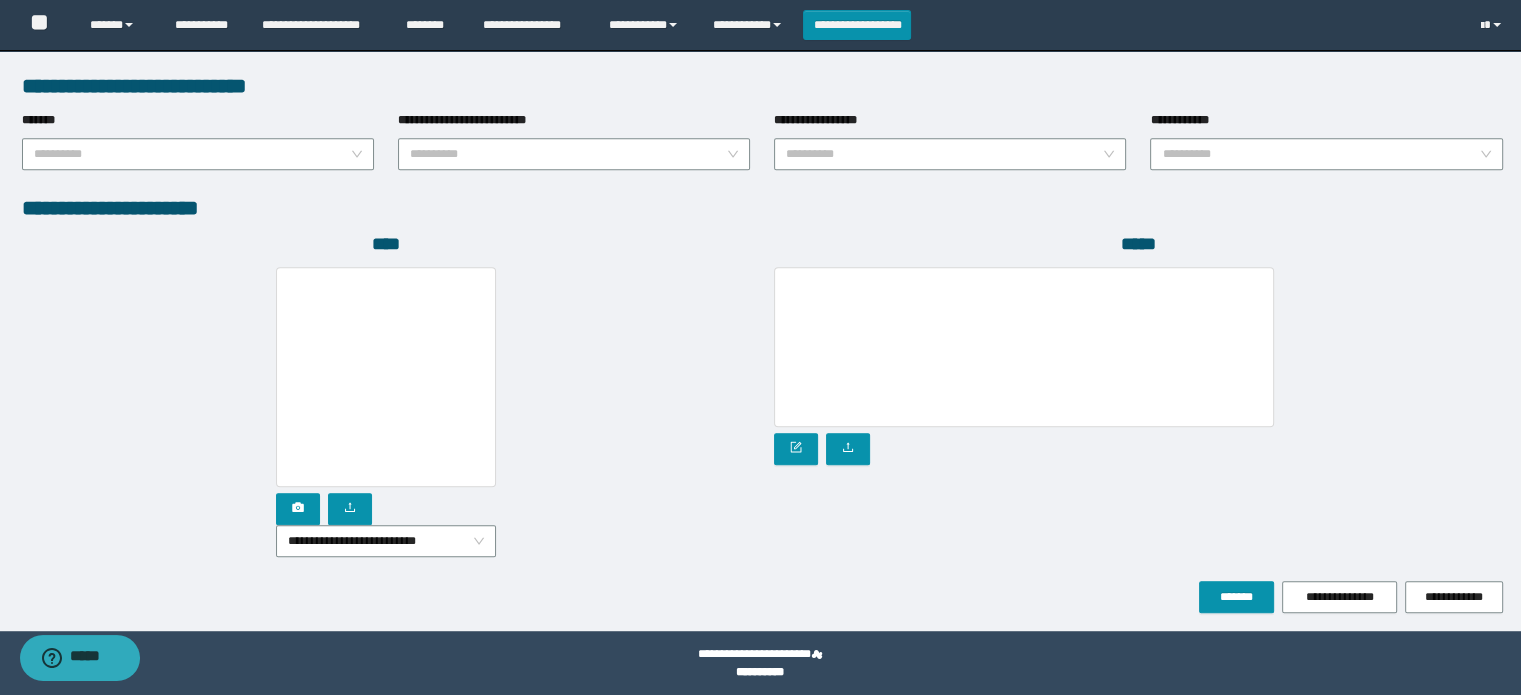 scroll, scrollTop: 1039, scrollLeft: 0, axis: vertical 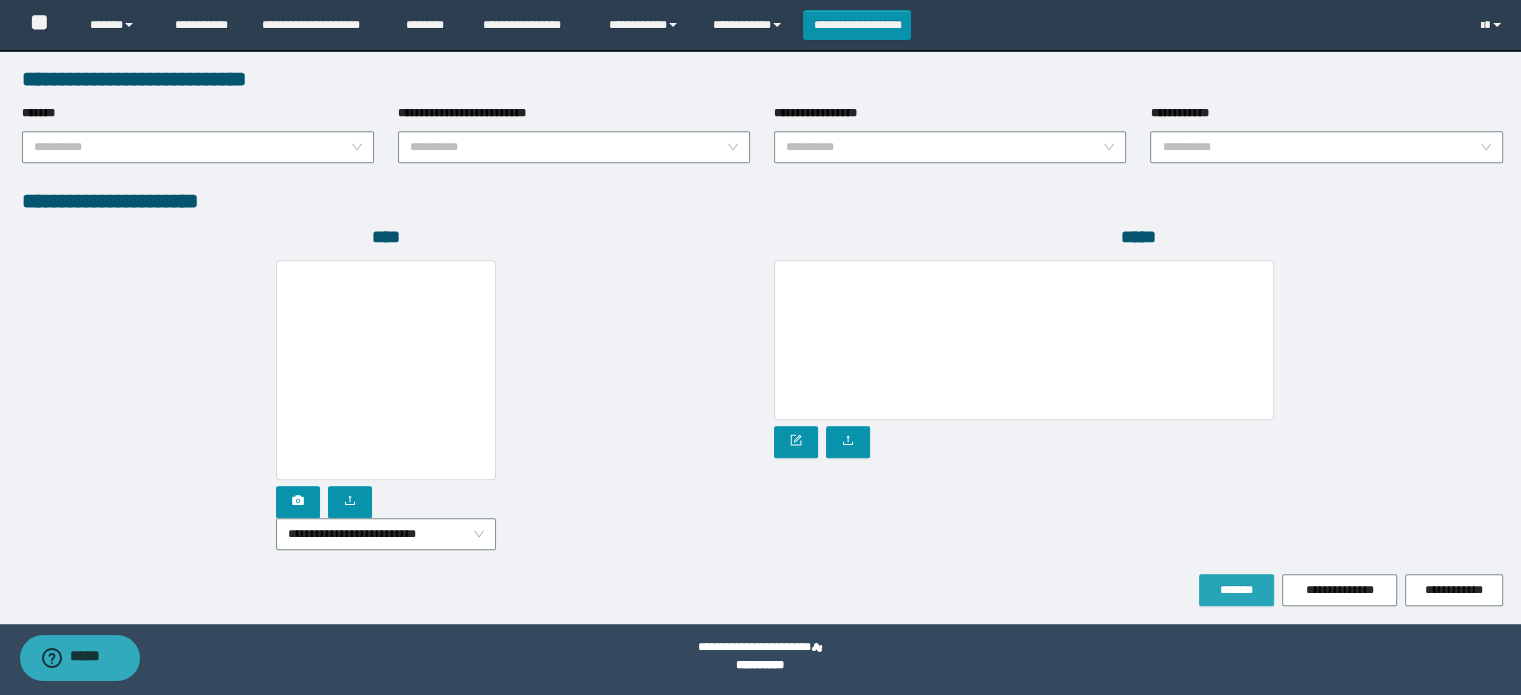 click on "*******" at bounding box center [1236, 590] 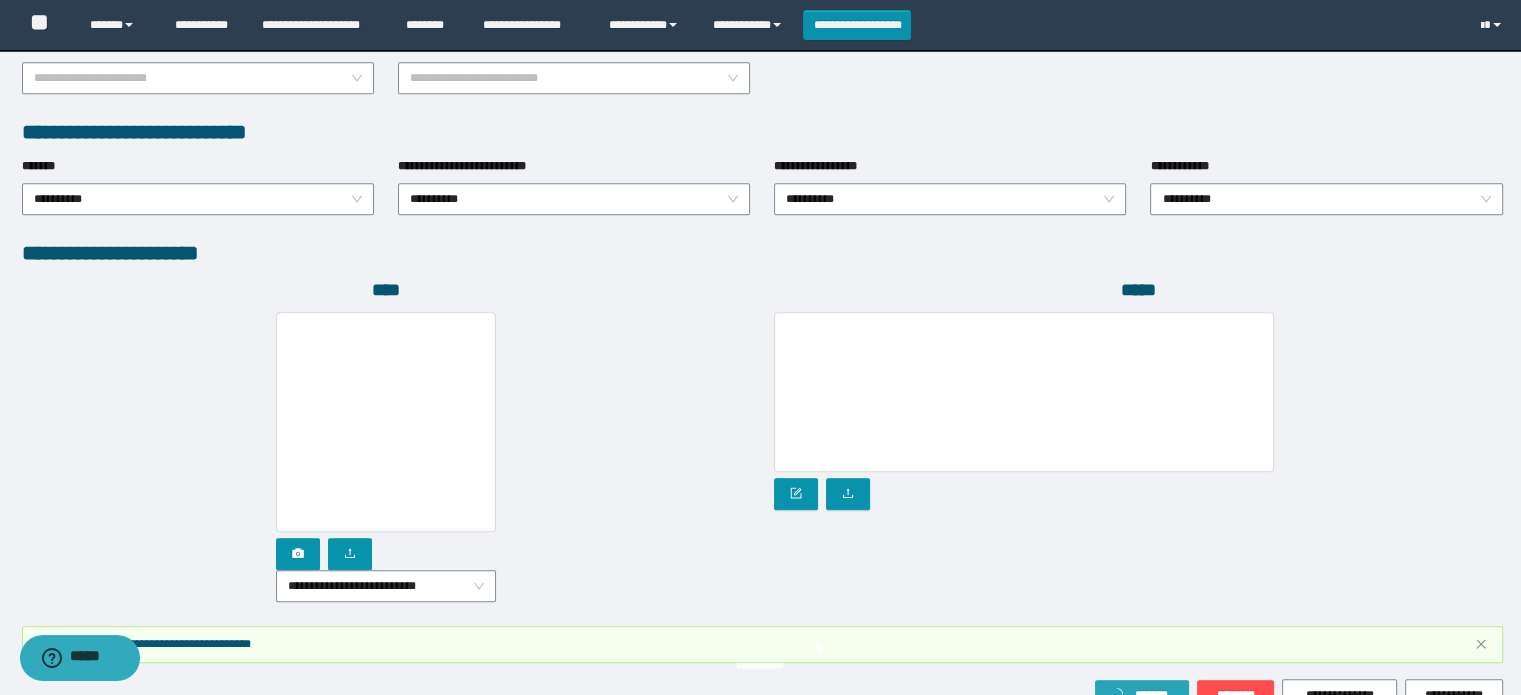 scroll, scrollTop: 1091, scrollLeft: 0, axis: vertical 